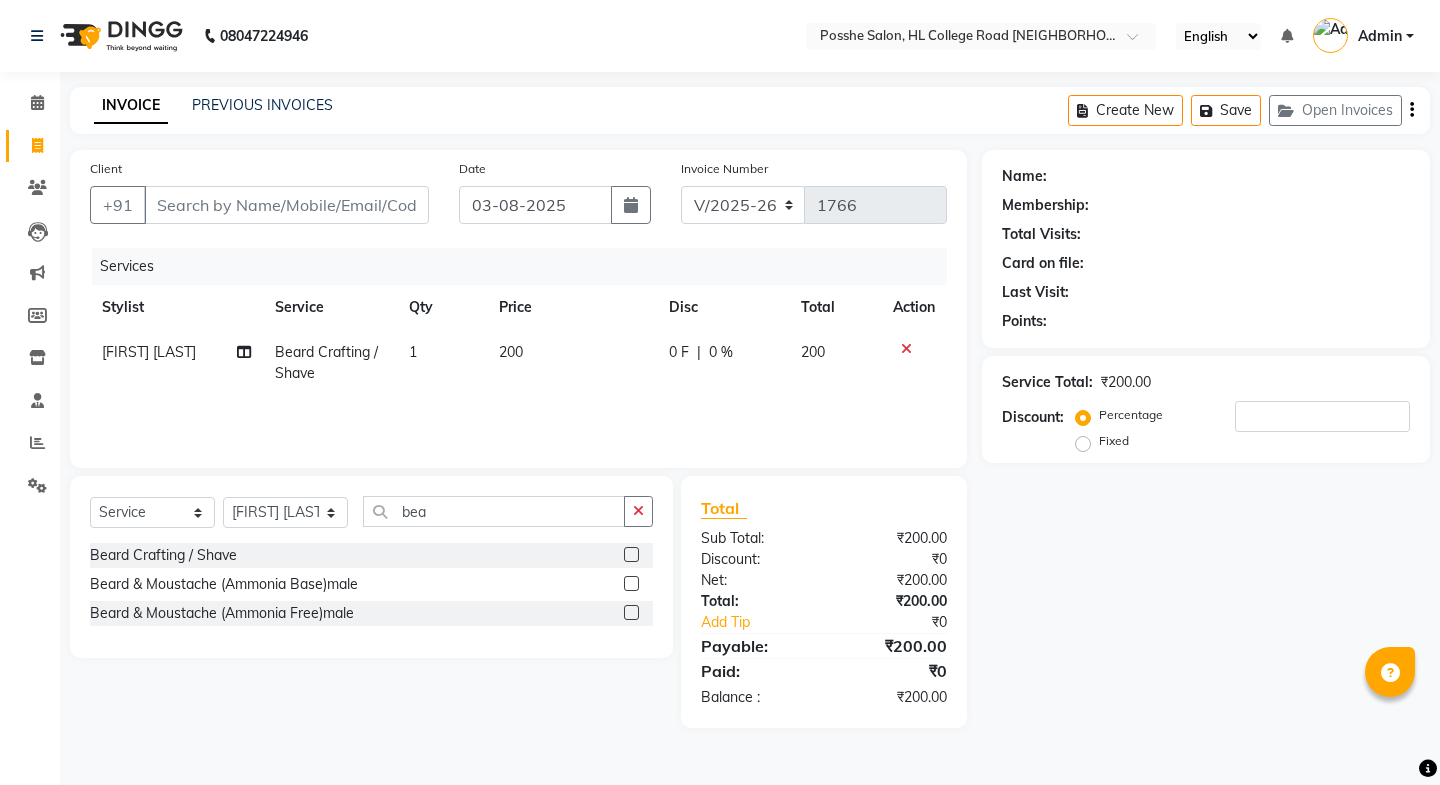 select on "6052" 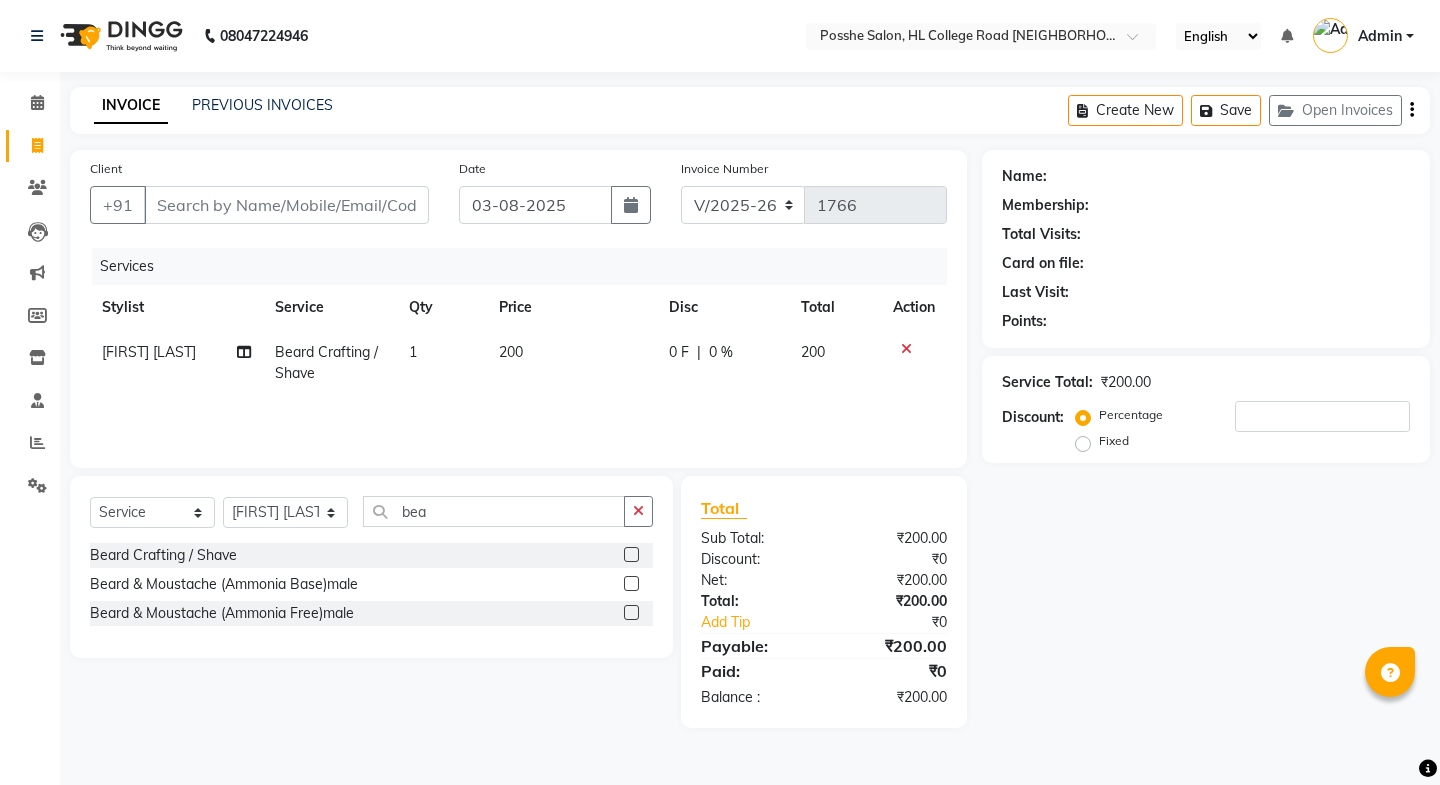 select on "service" 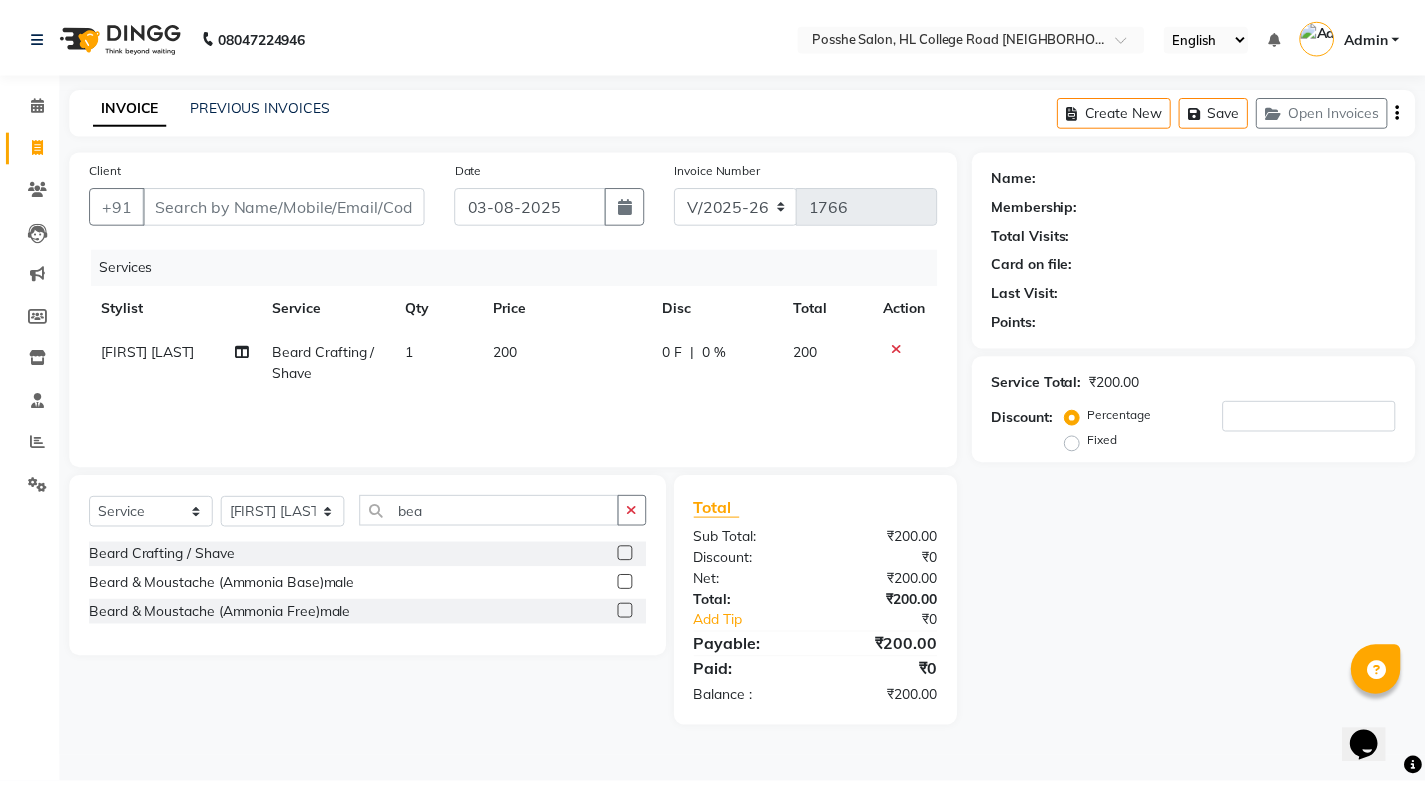 scroll, scrollTop: 0, scrollLeft: 0, axis: both 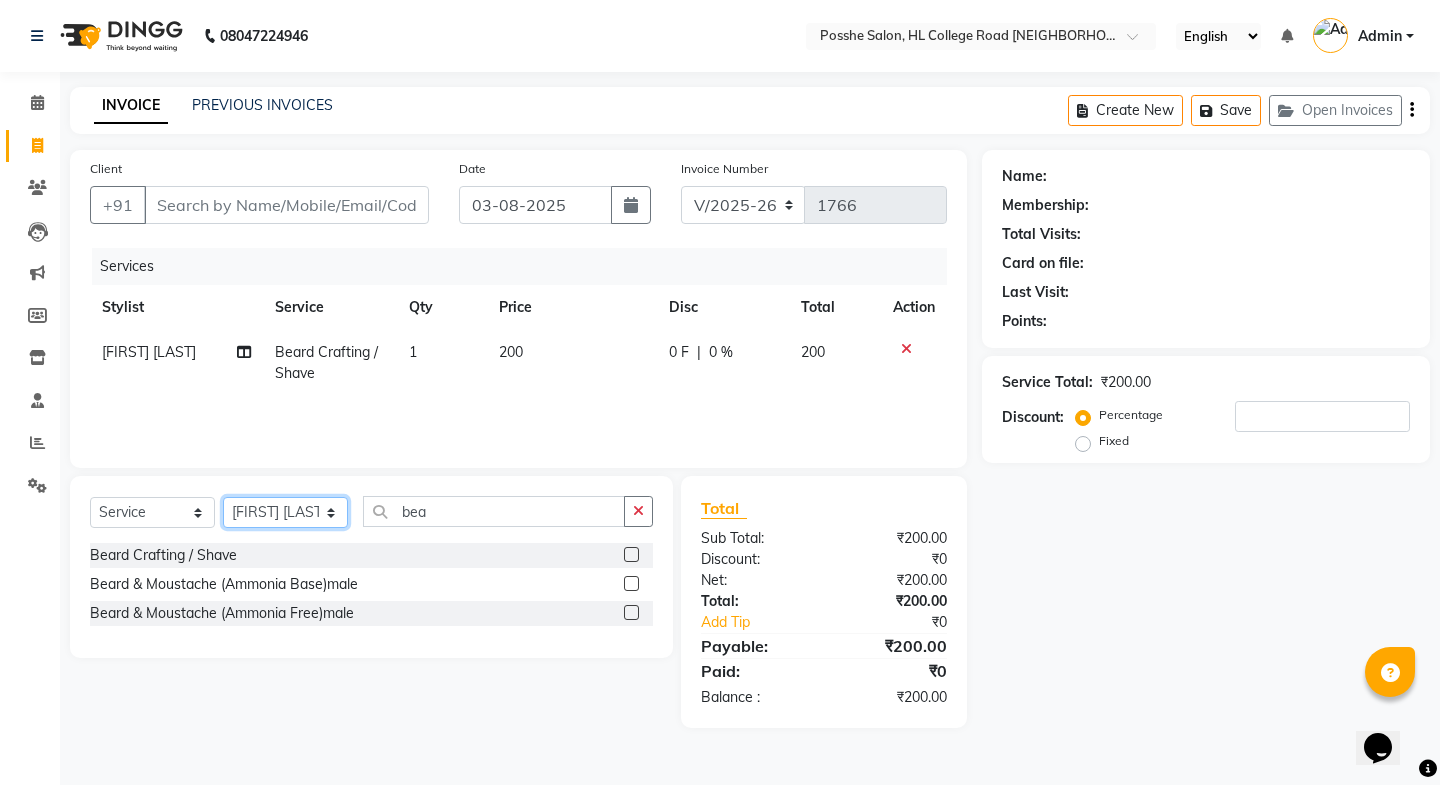 click on "Select Stylist [FIRST] [LAST] [FIRST] [LAST] Posshe for products [FIRST] [FIRST] [FIRST] [FIRST]" 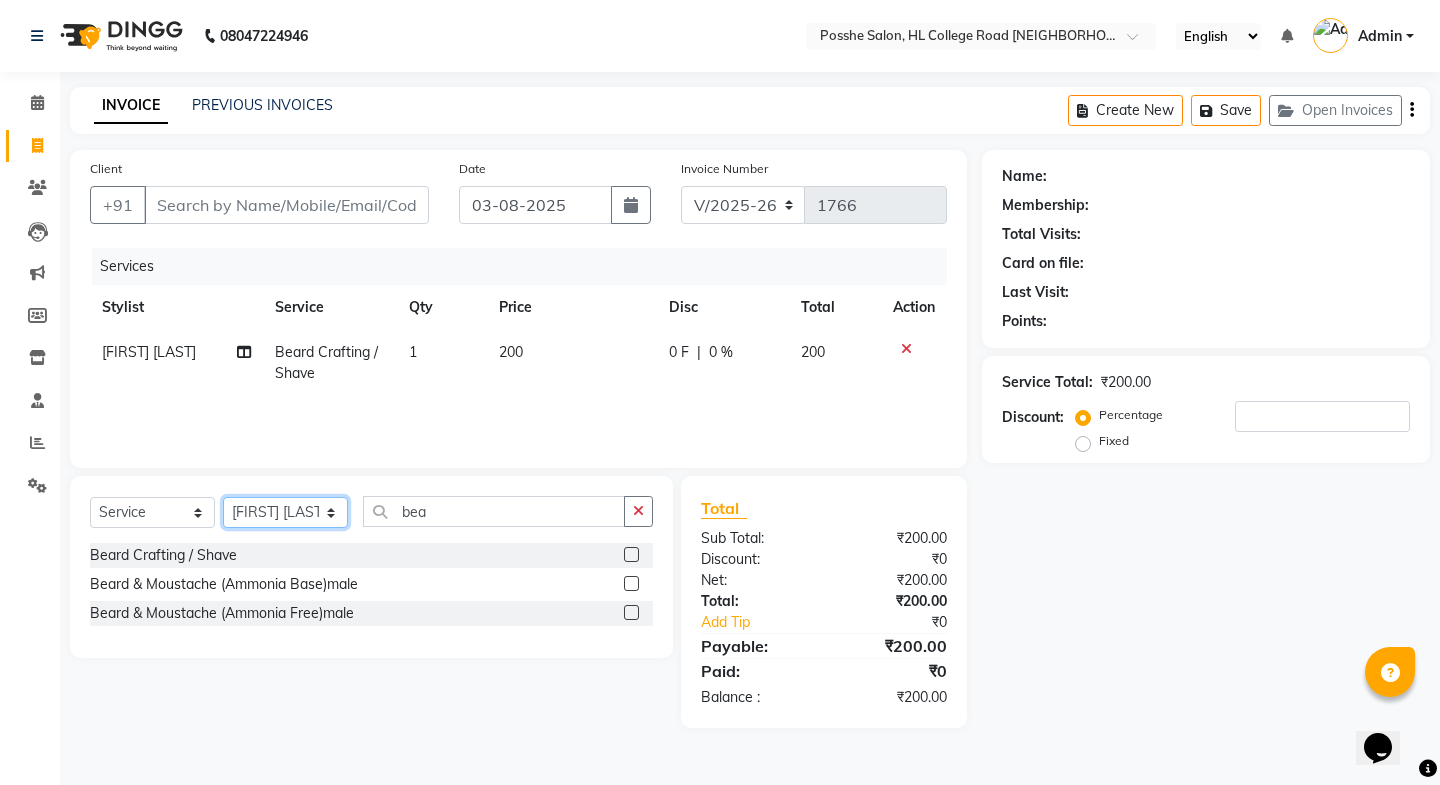 select on "43692" 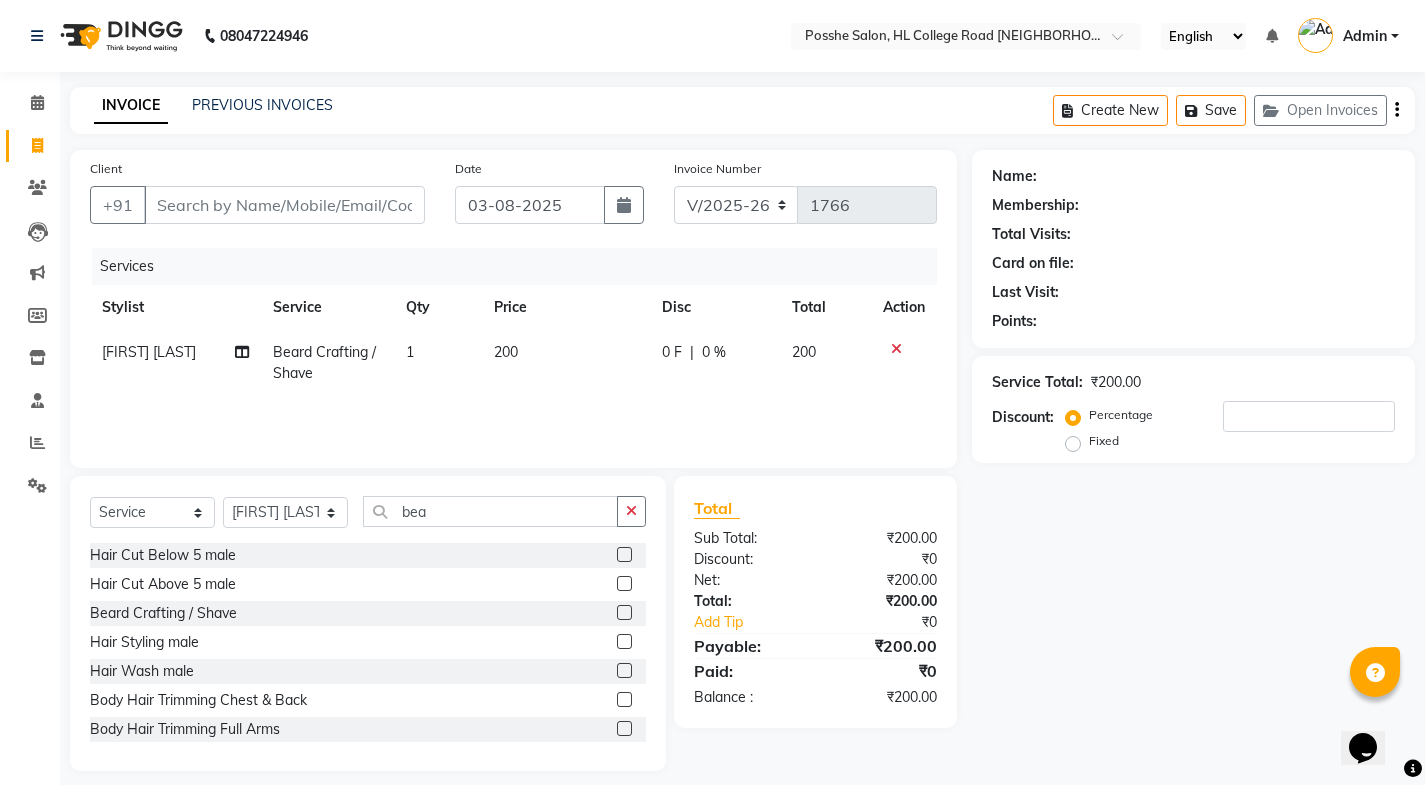 click 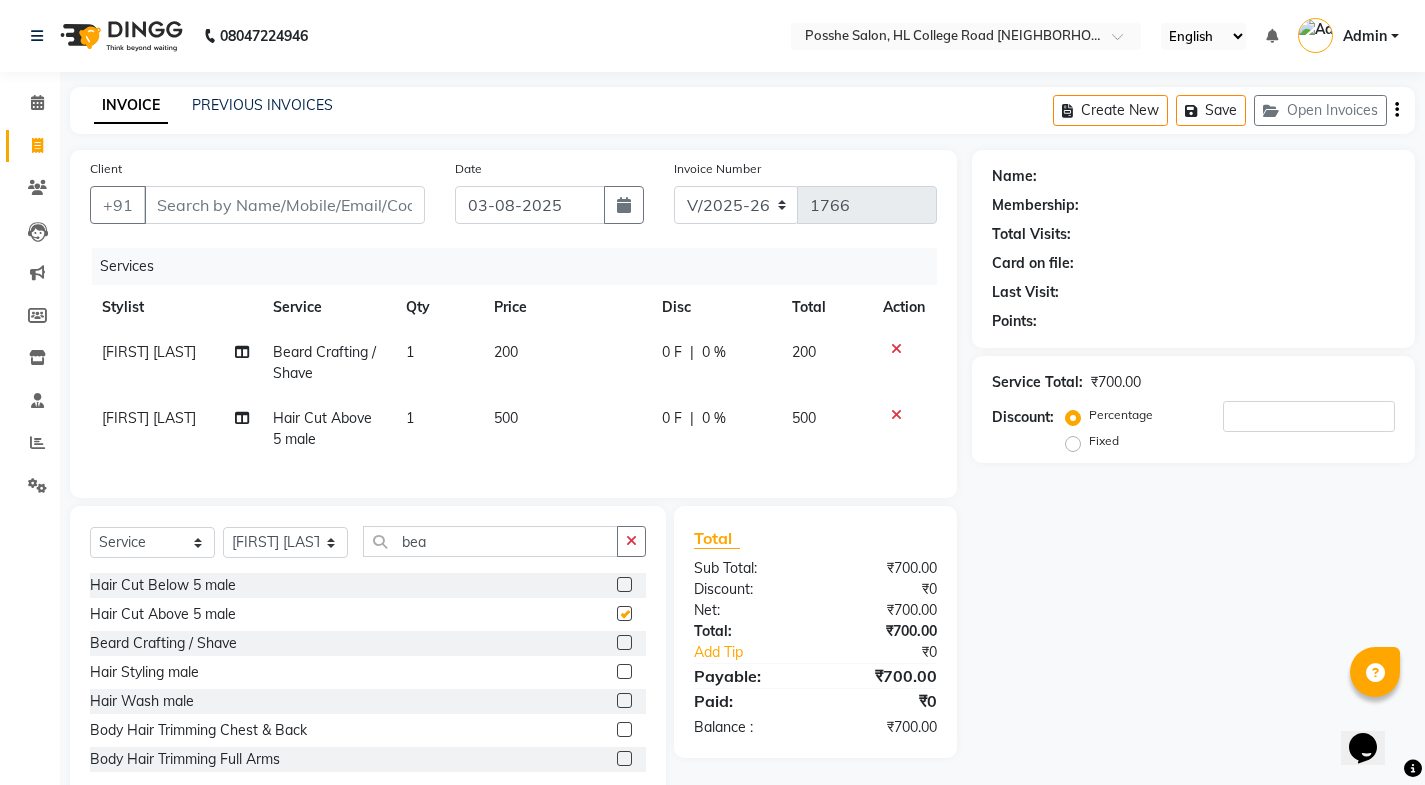 checkbox on "false" 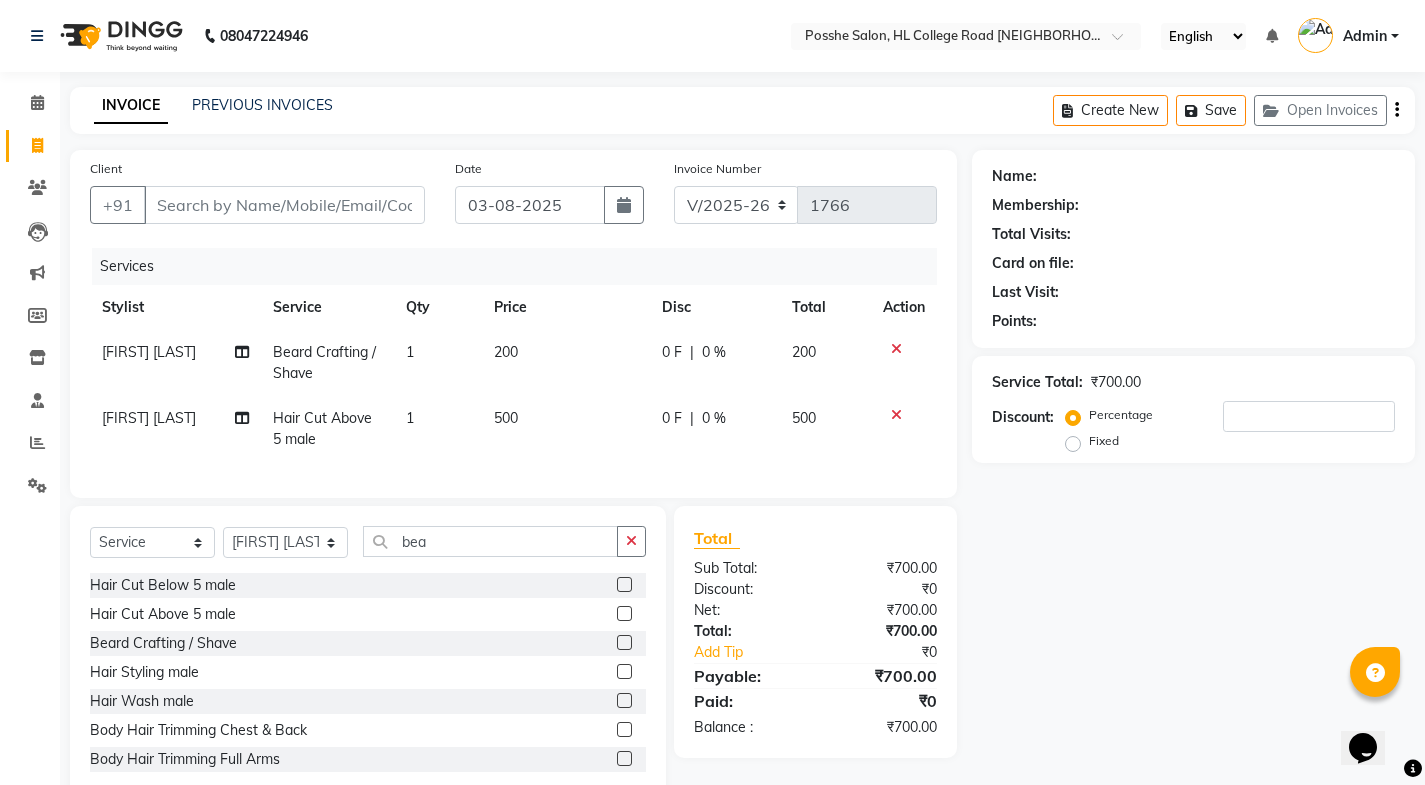 click on "[FIRST] [LAST]" 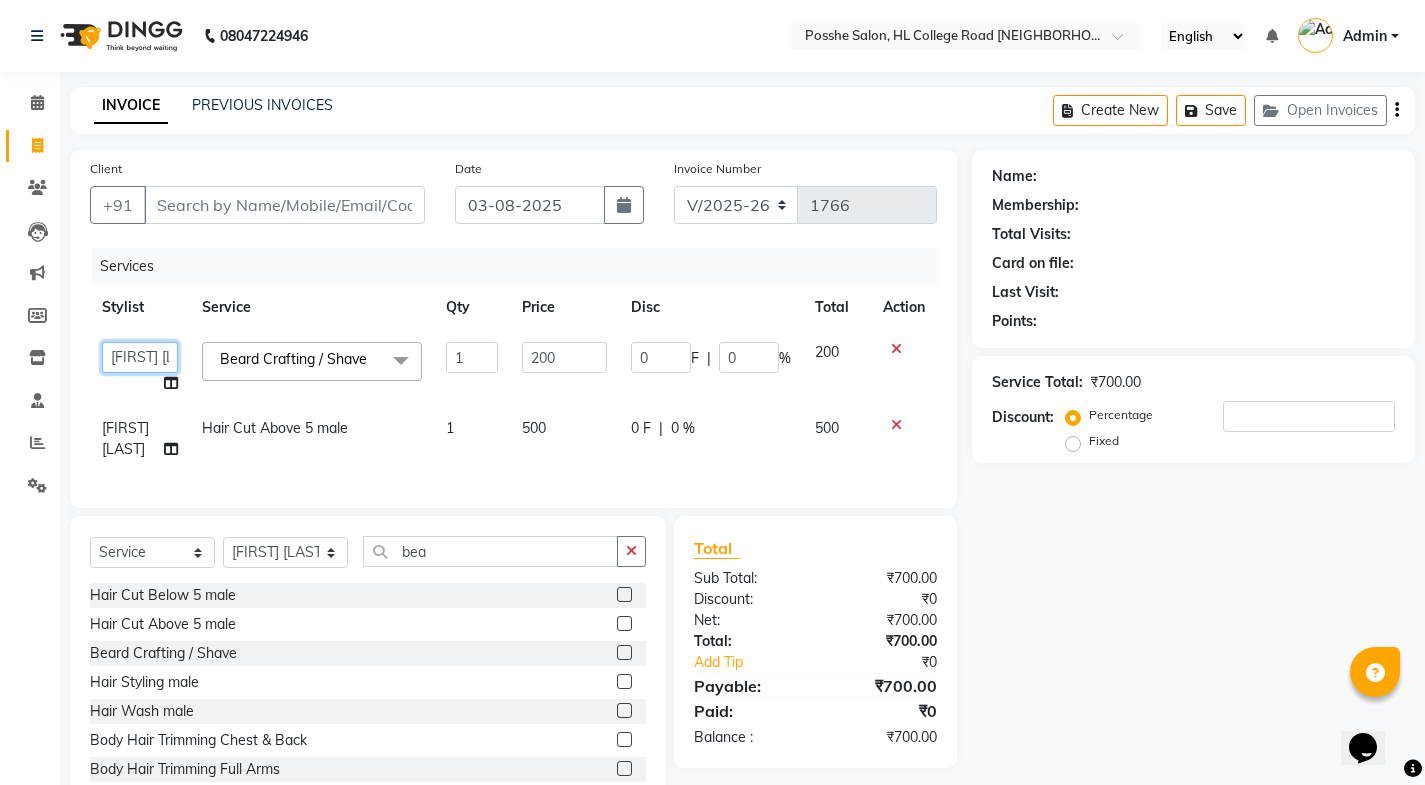 click on "[FIRST] [FIRST] [FIRST] Posshe for products [FIRST] [FIRST]" 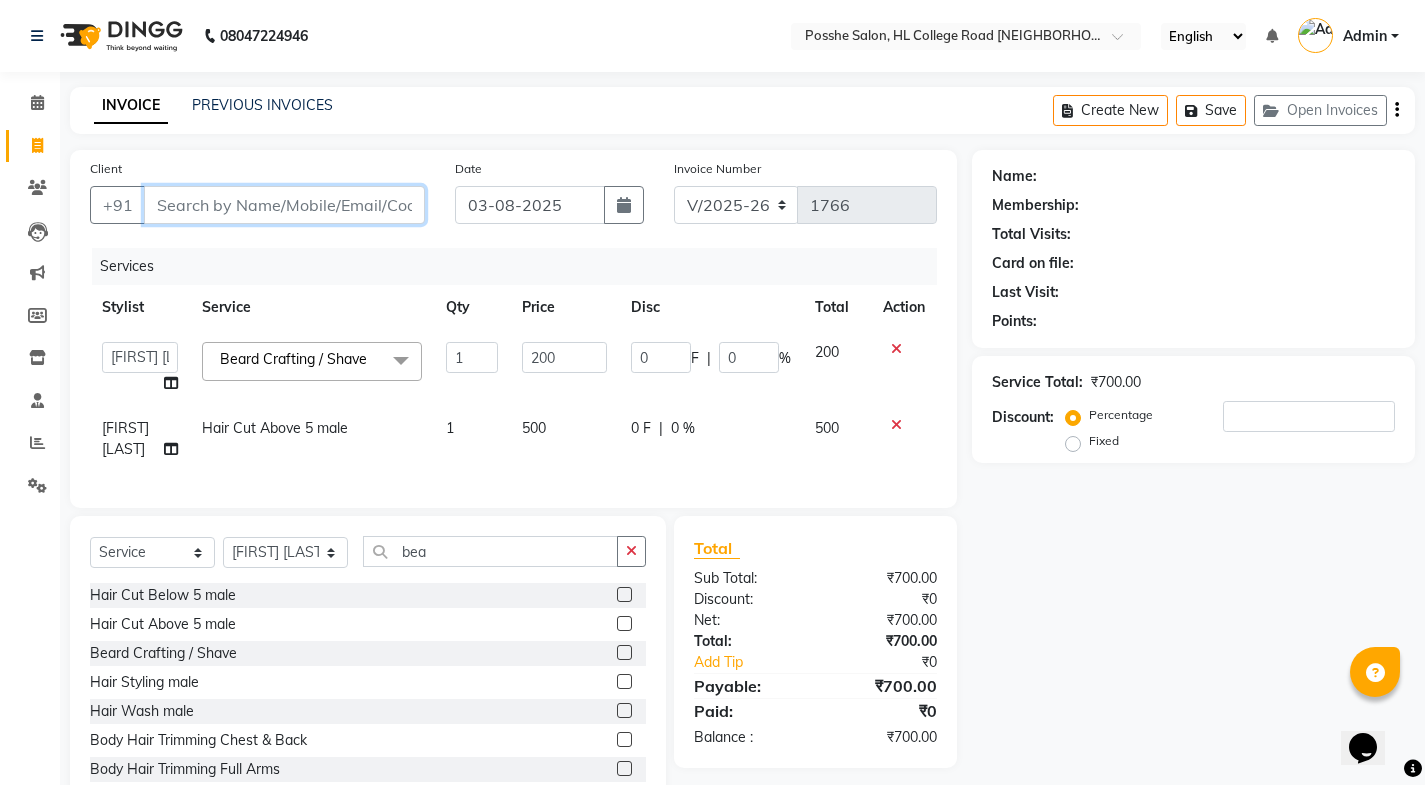 click on "Client" at bounding box center (284, 205) 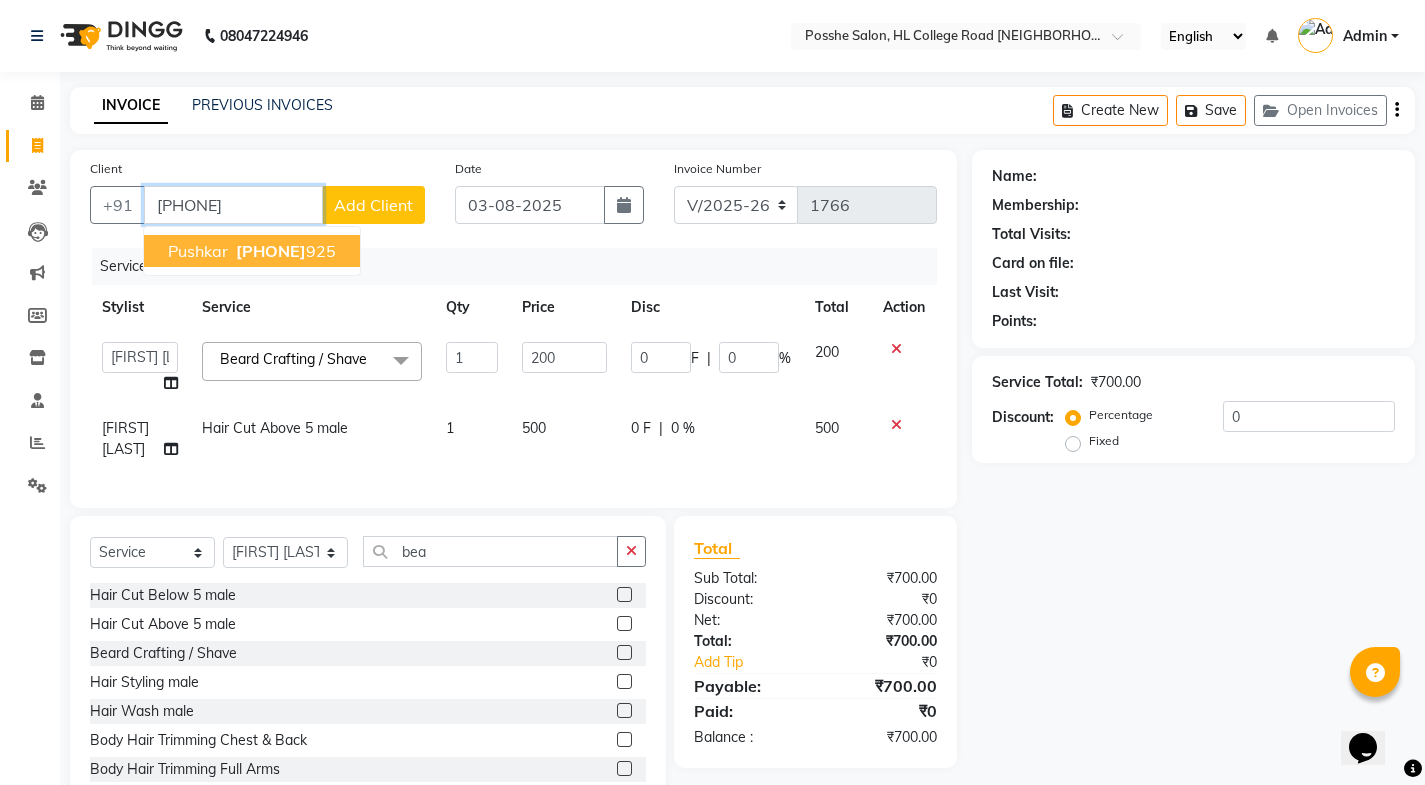 click on "9718611 925" at bounding box center (284, 251) 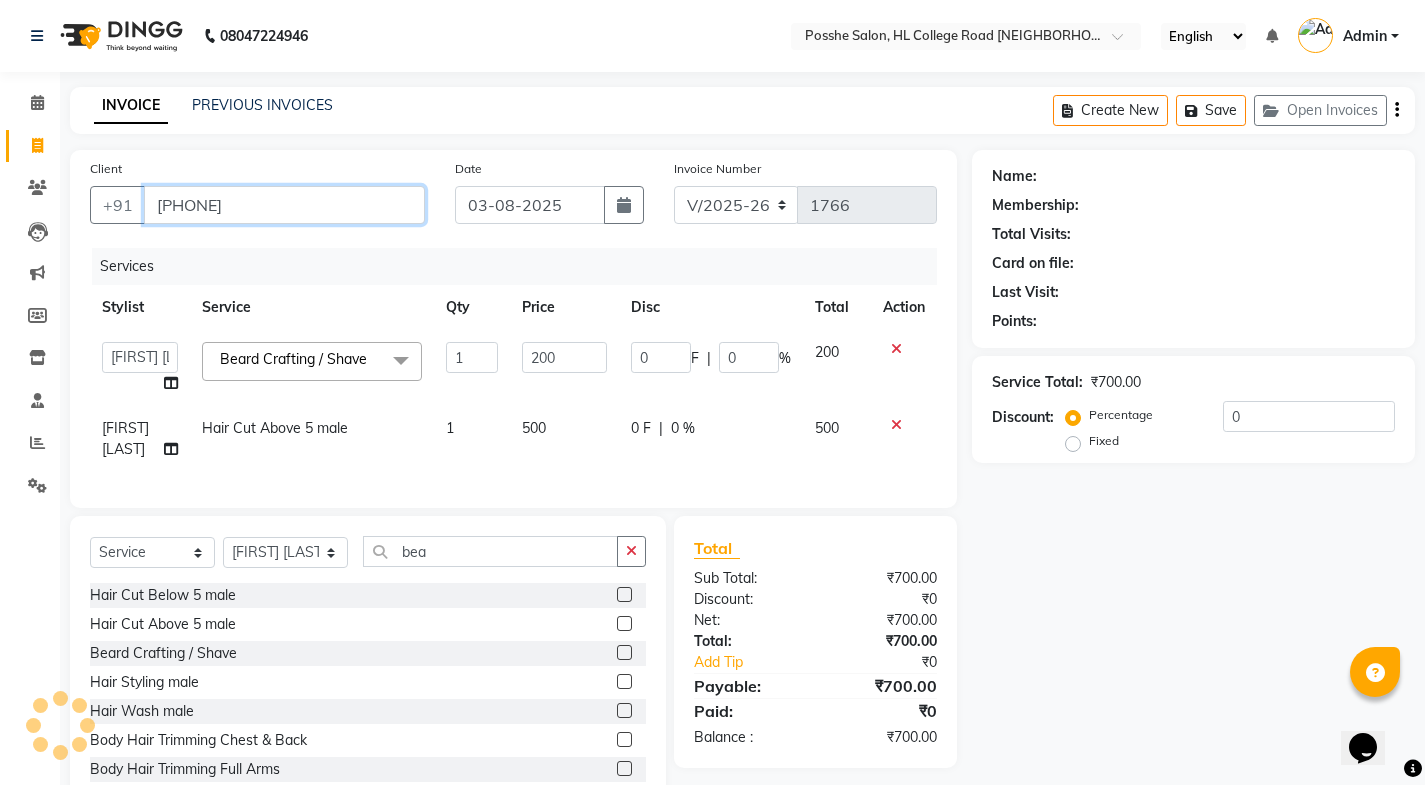 type on "[PHONE]" 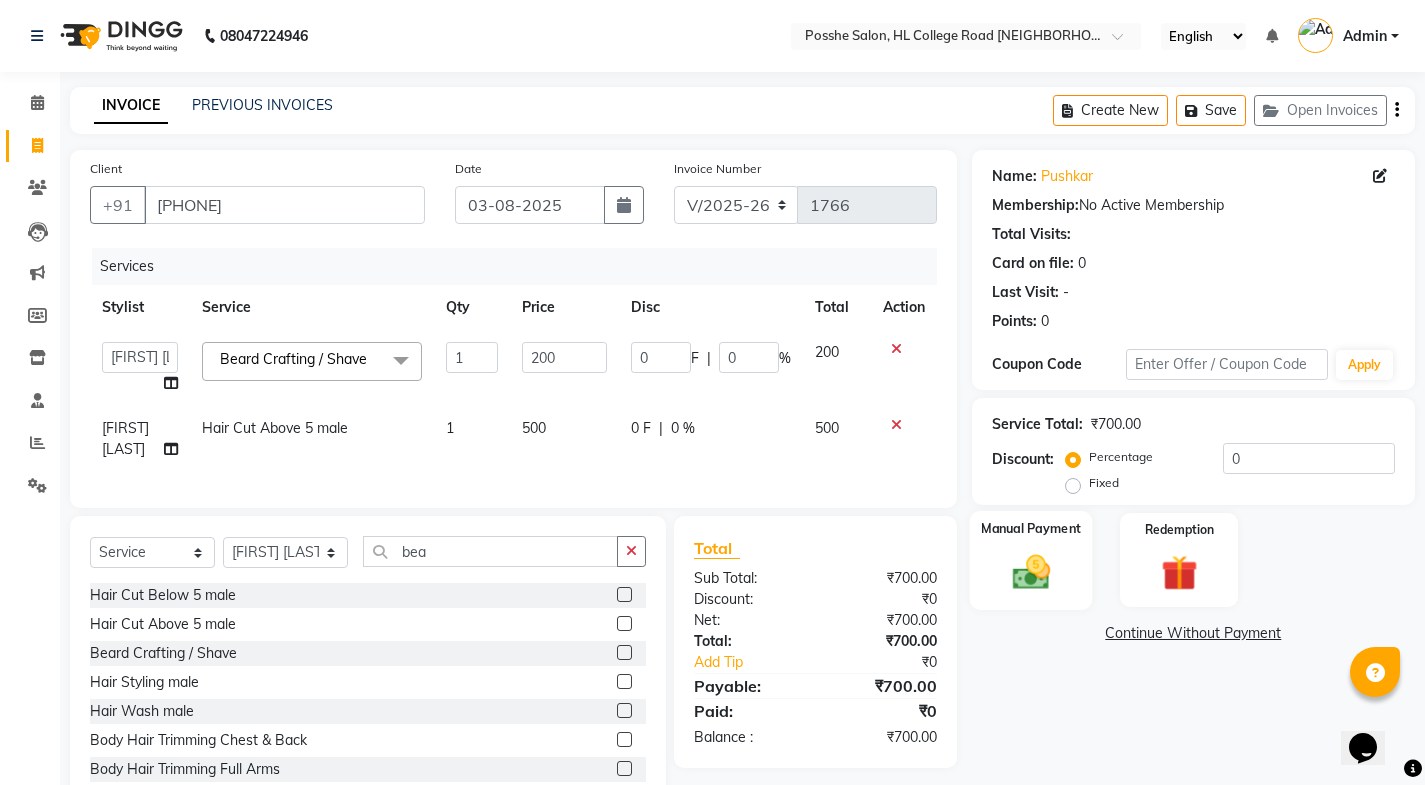 click on "Manual Payment" 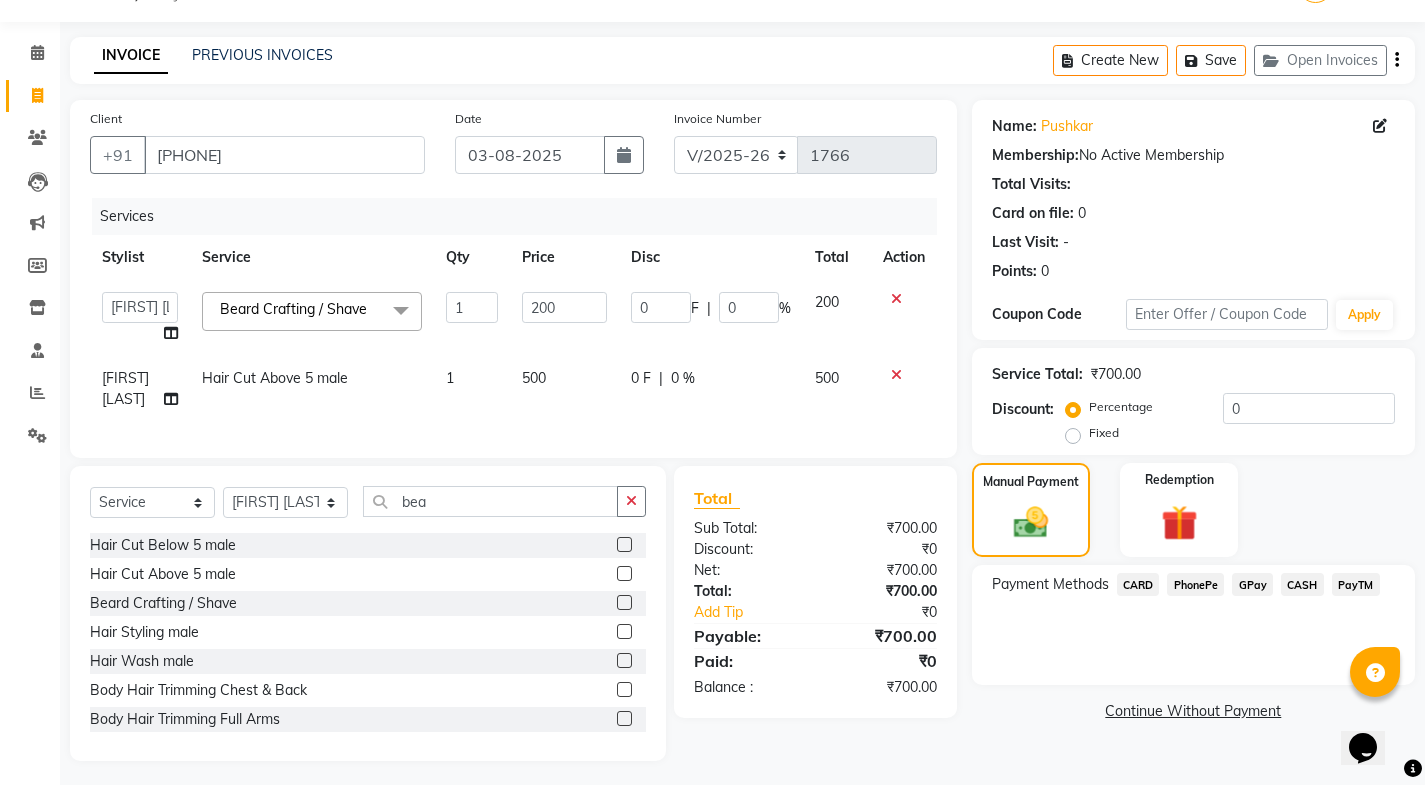 scroll, scrollTop: 71, scrollLeft: 0, axis: vertical 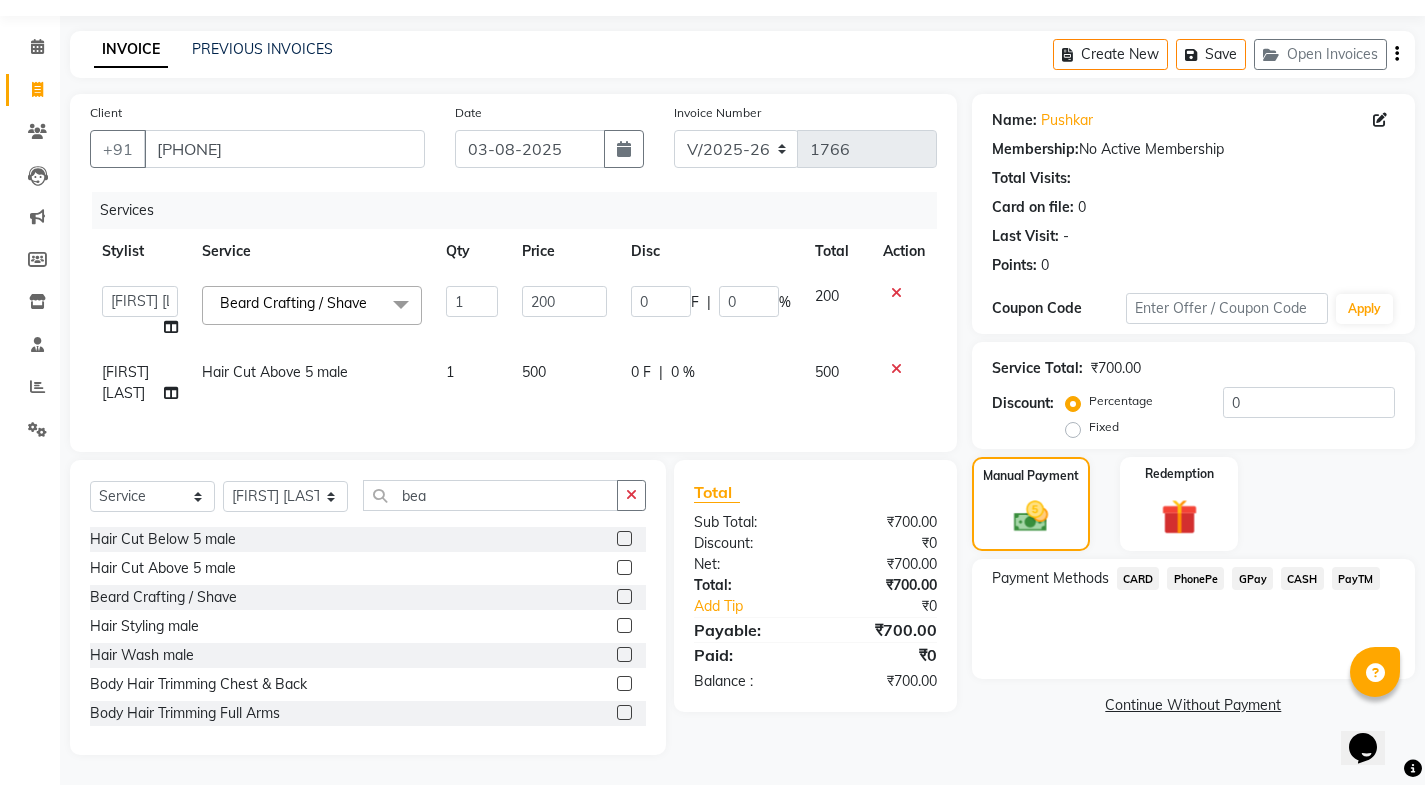 click on "CASH" 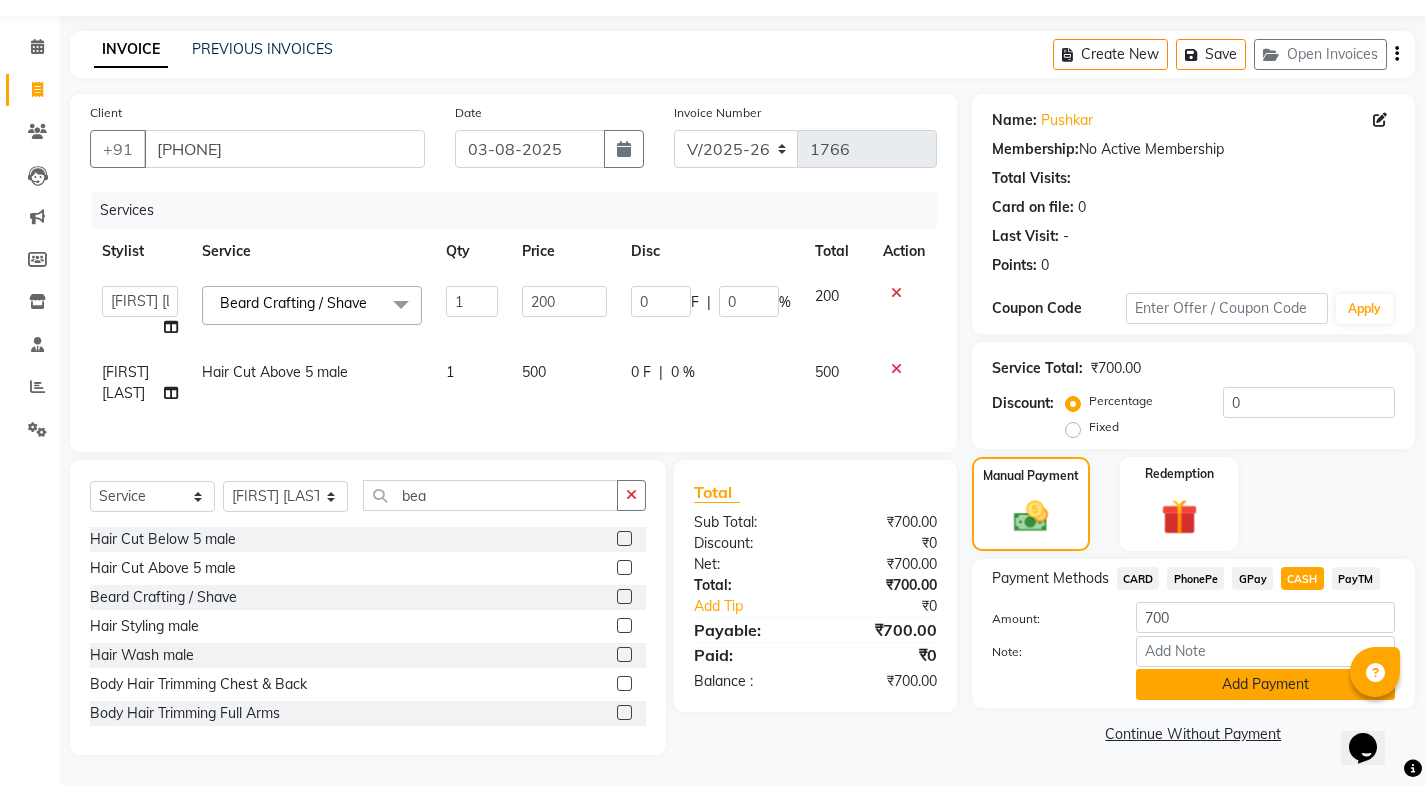 click on "Add Payment" 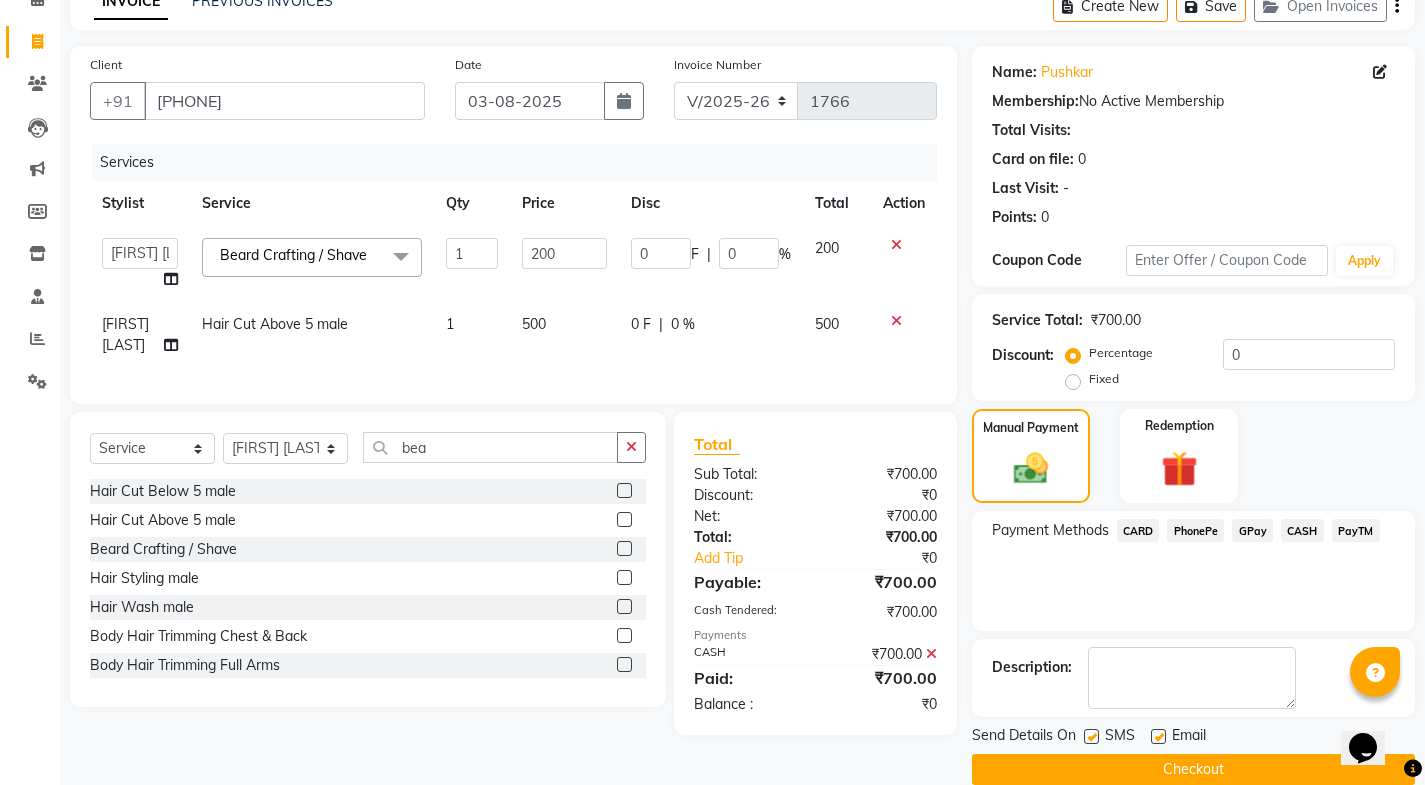 scroll, scrollTop: 134, scrollLeft: 0, axis: vertical 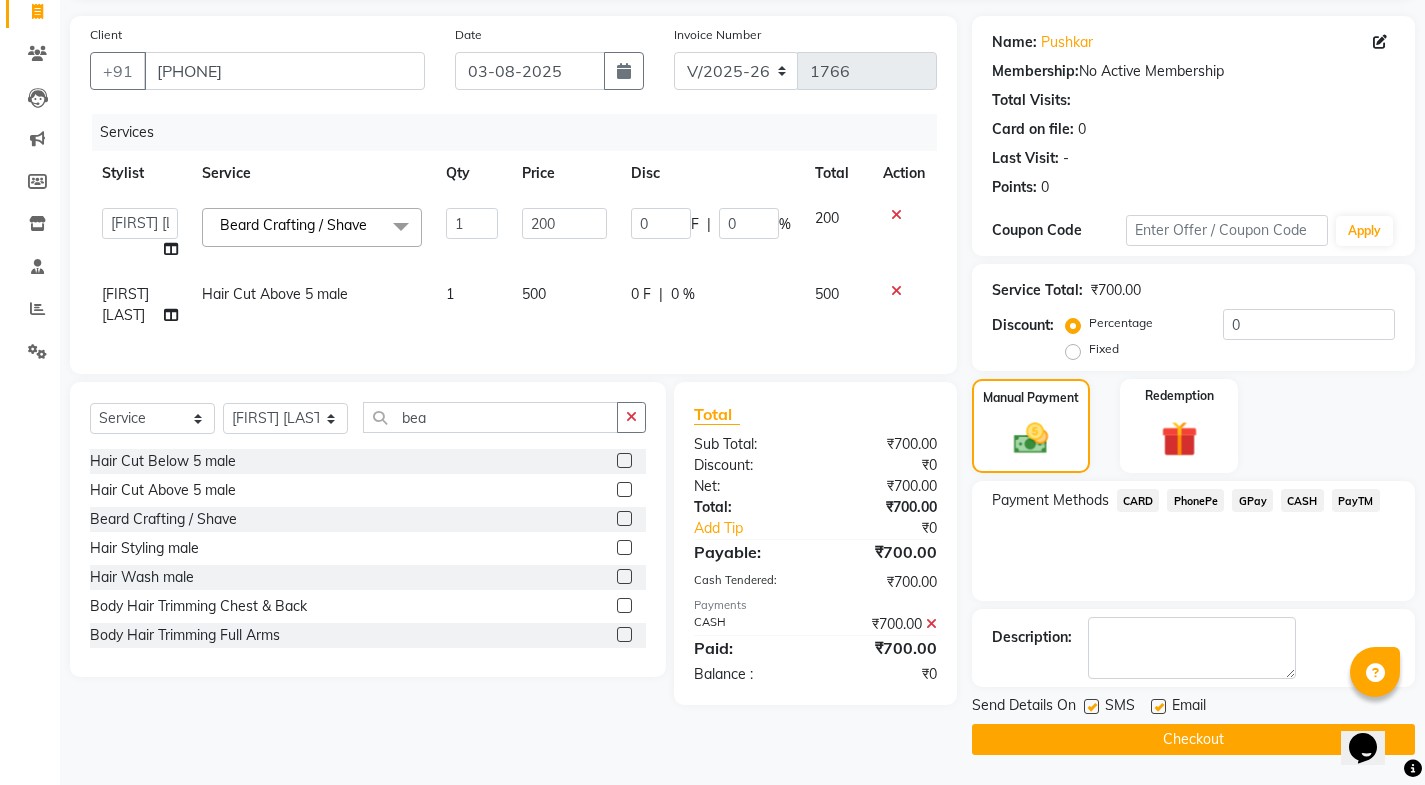 drag, startPoint x: 1155, startPoint y: 706, endPoint x: 1141, endPoint y: 706, distance: 14 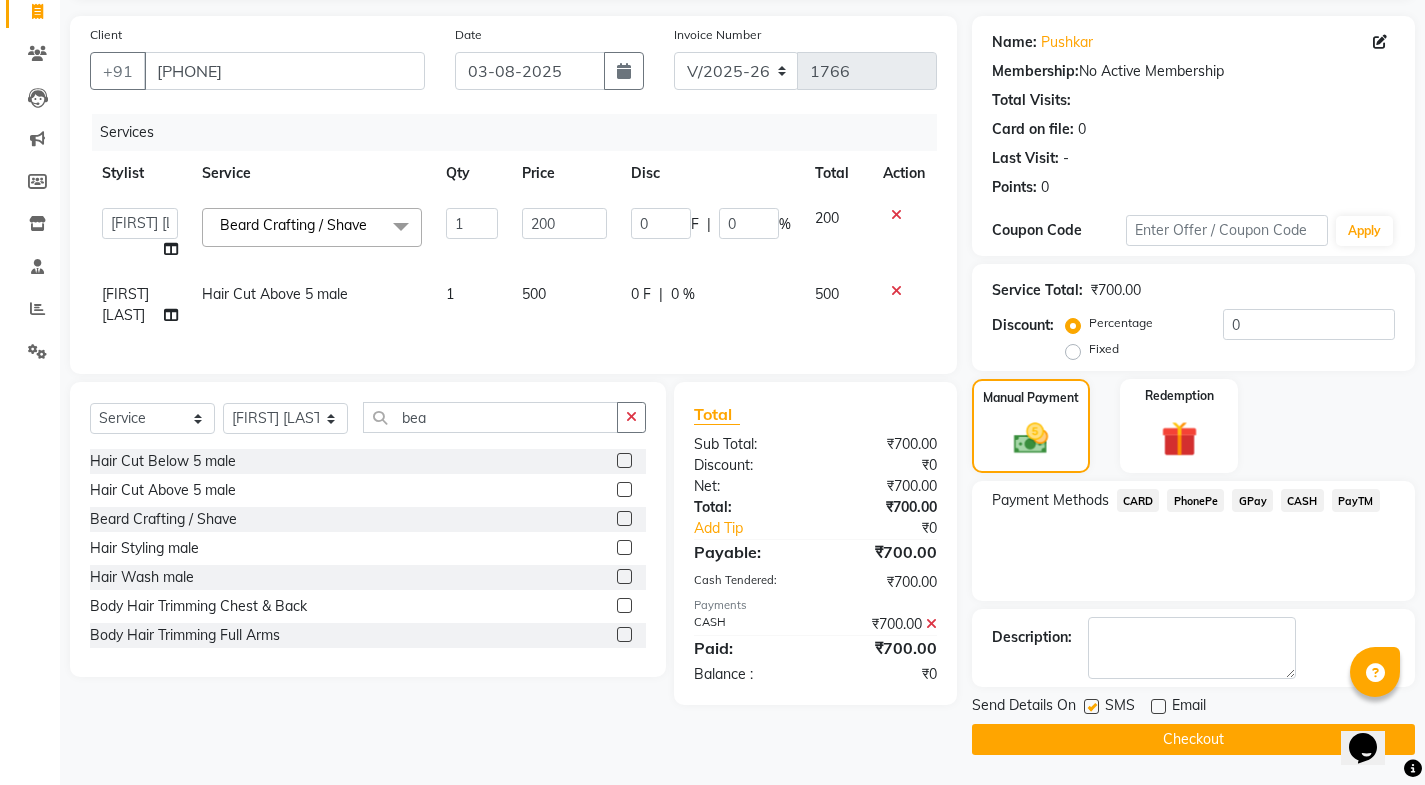 click on "SMS" 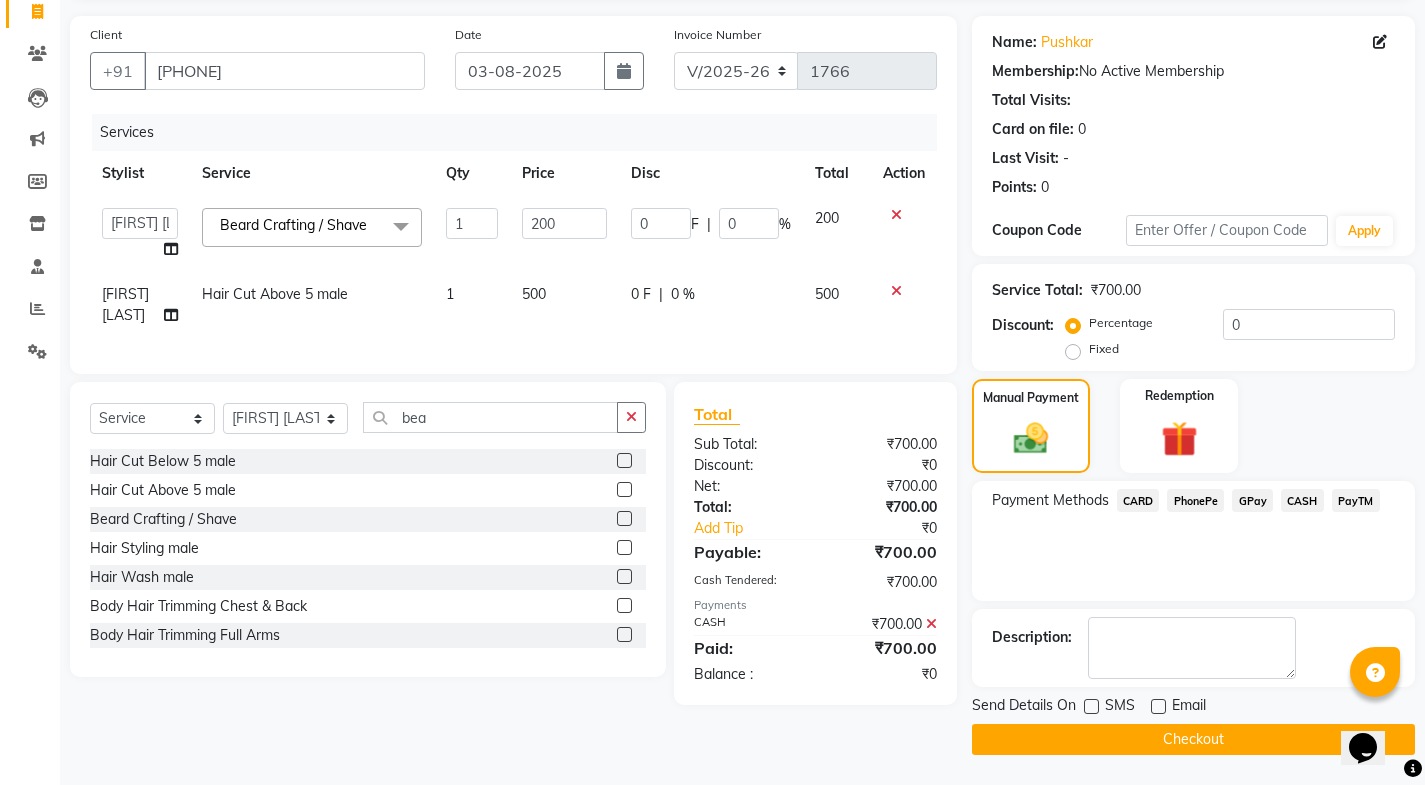 click on "Checkout" 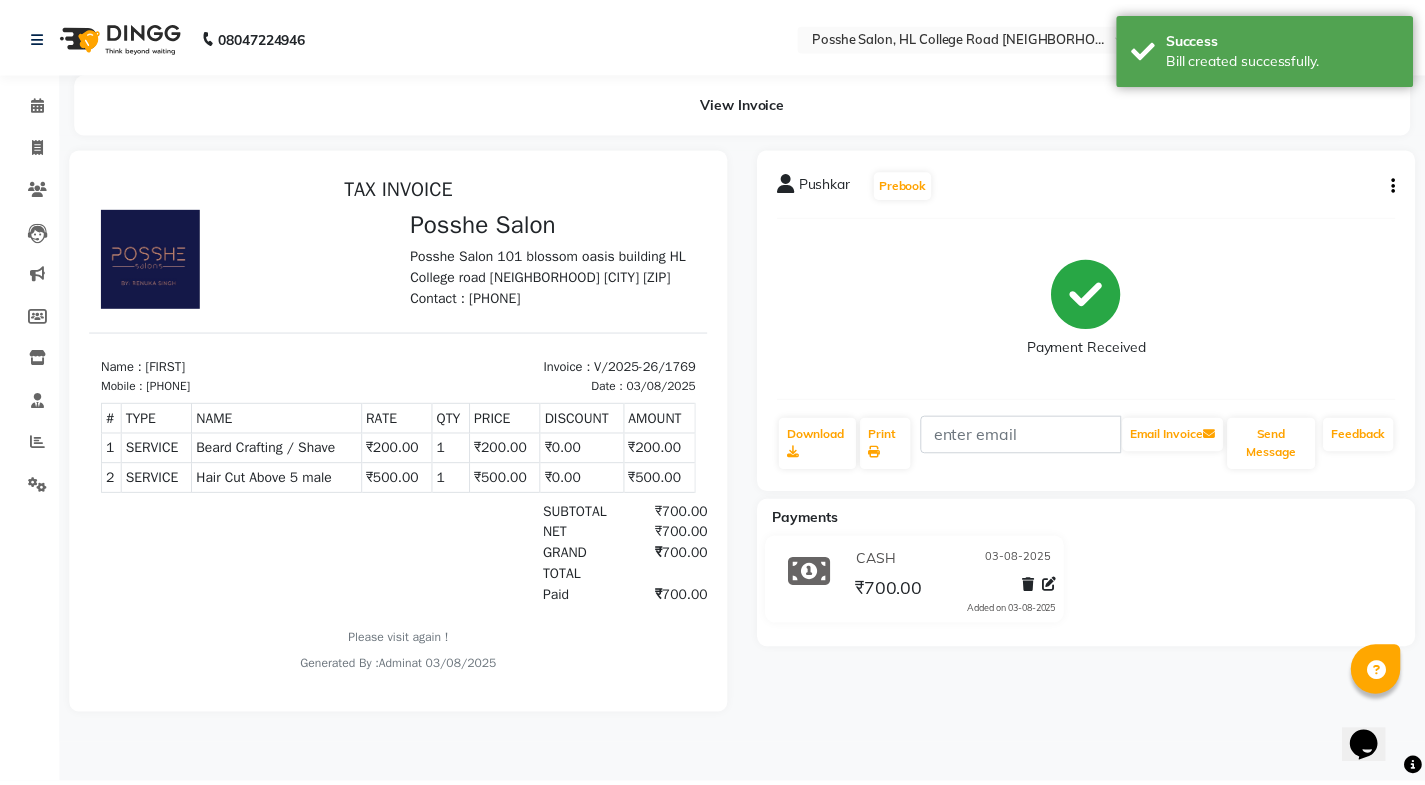 scroll, scrollTop: 0, scrollLeft: 0, axis: both 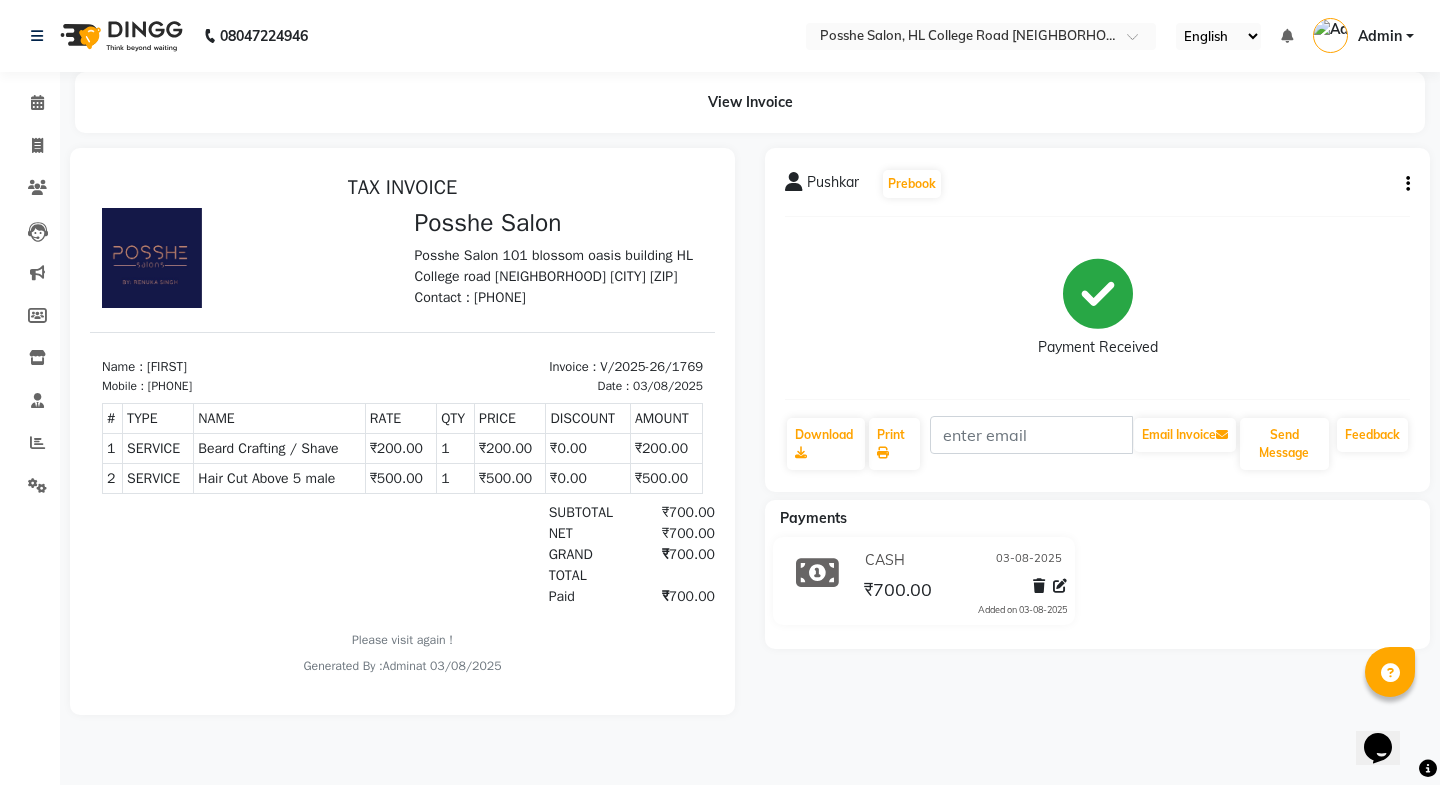 click on "DISCOUNT" at bounding box center (588, 418) 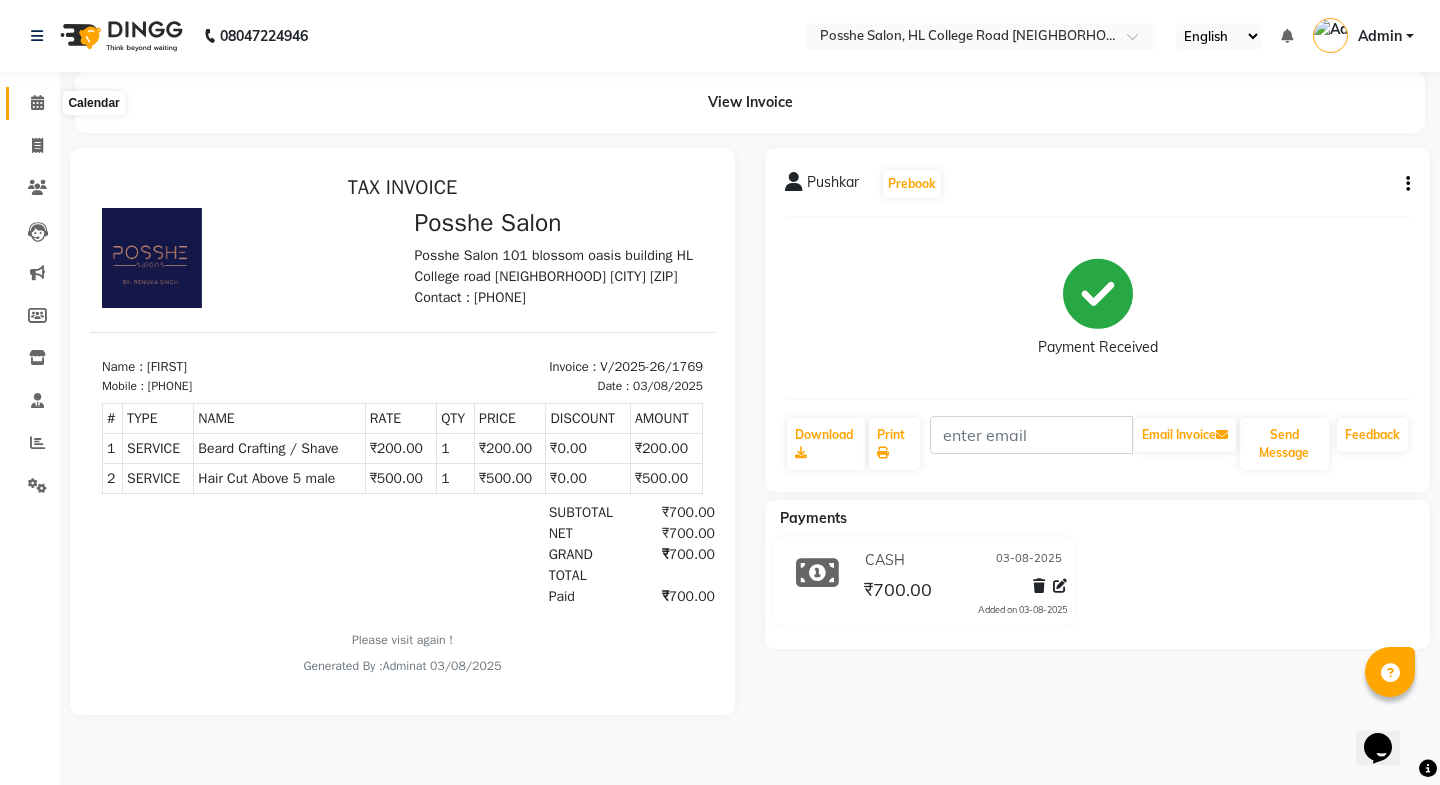 click 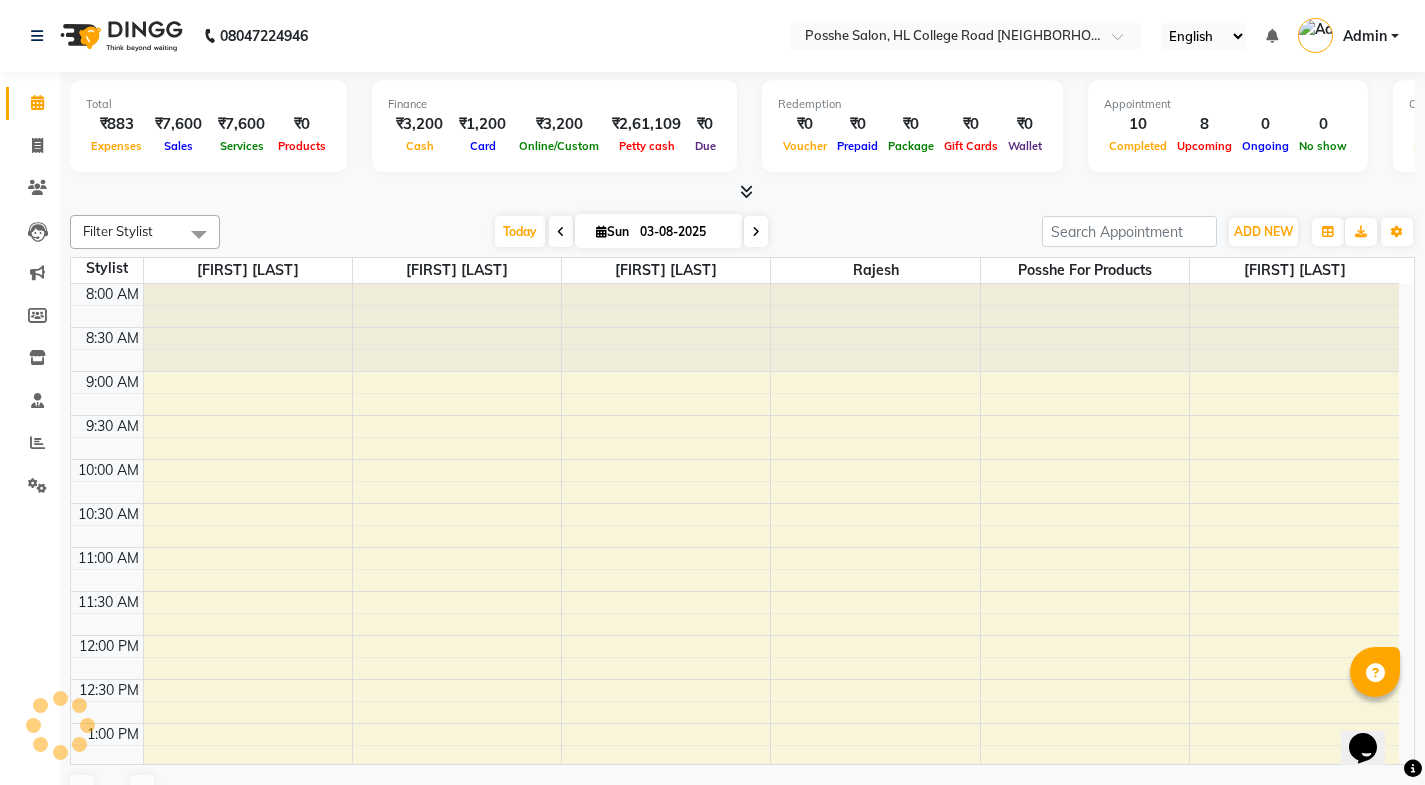 scroll, scrollTop: 529, scrollLeft: 0, axis: vertical 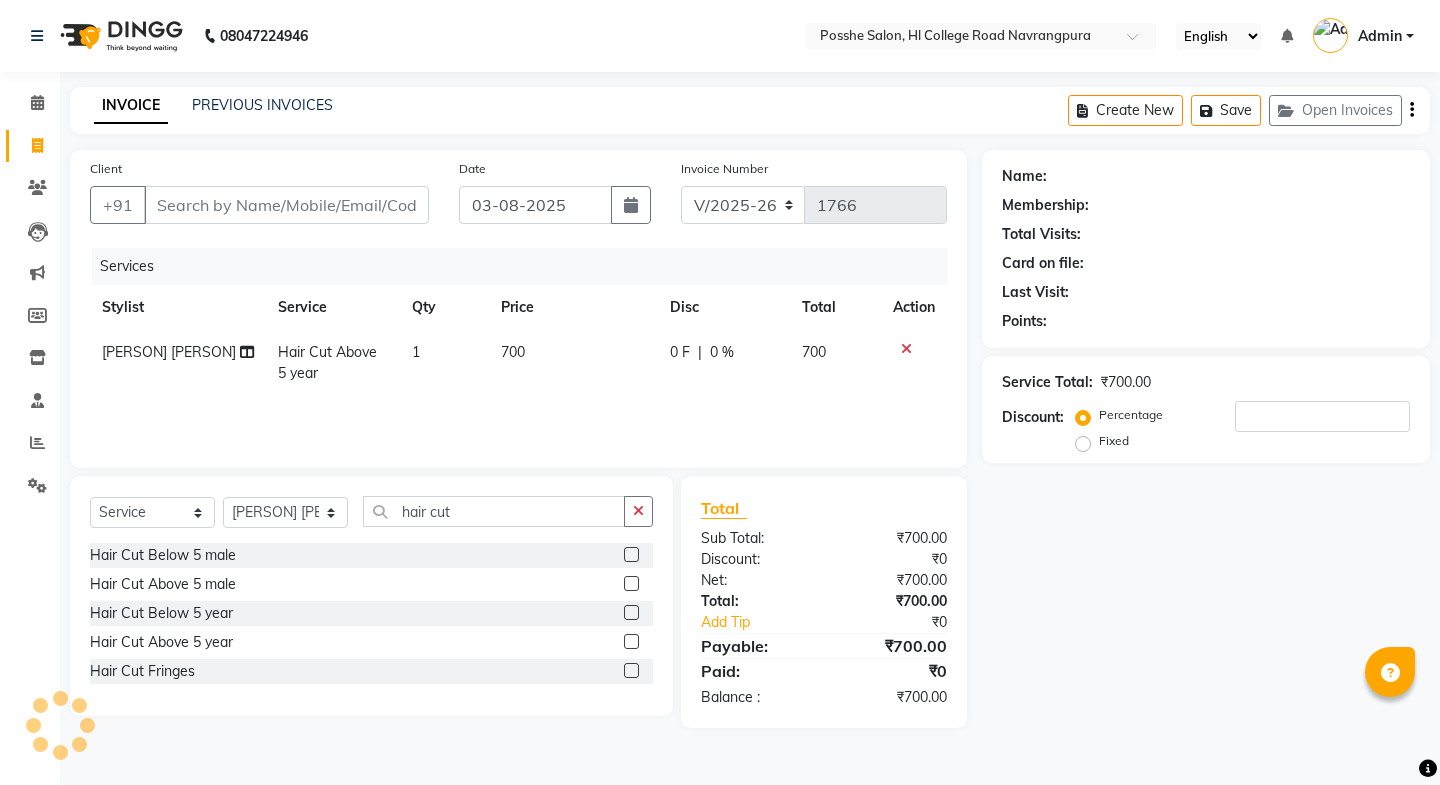 select on "6052" 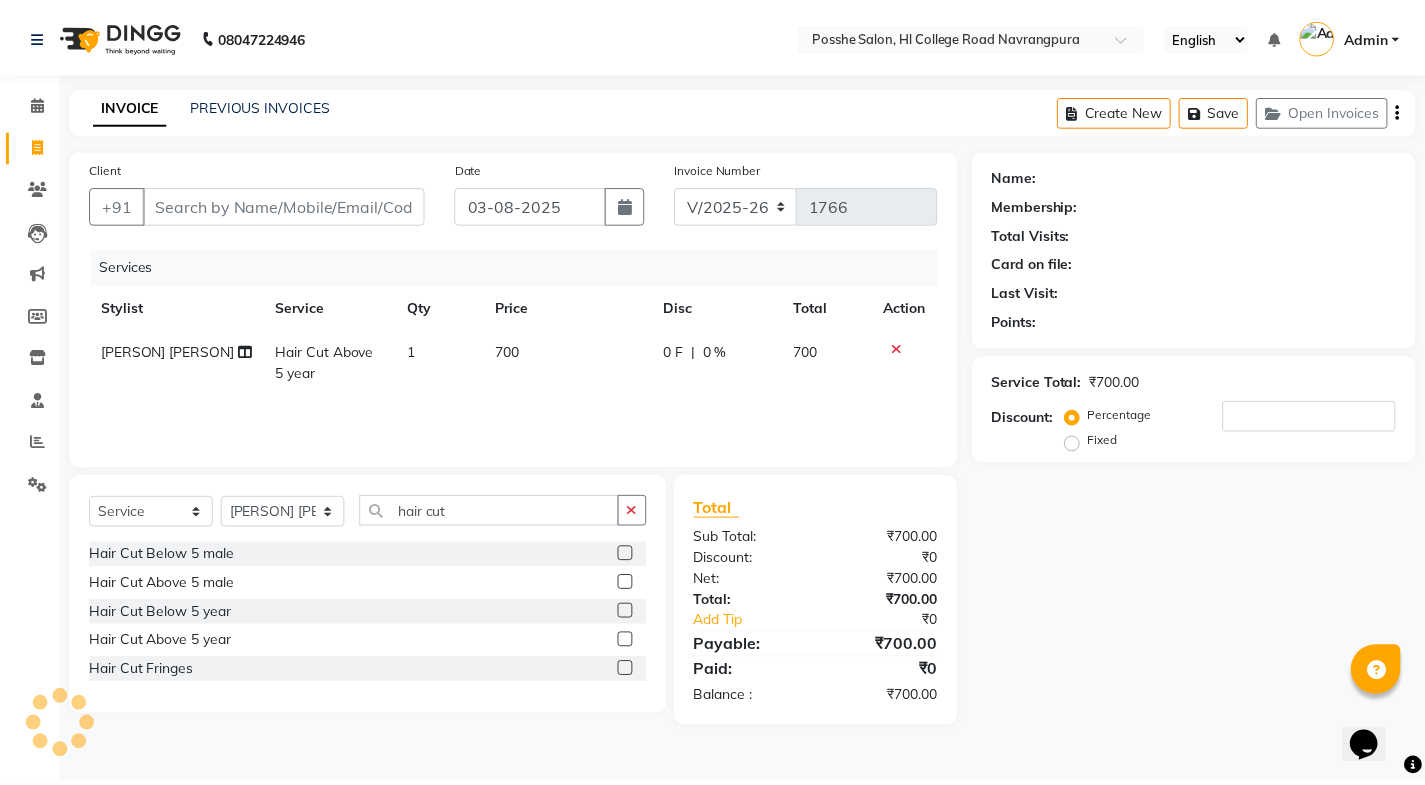 scroll, scrollTop: 0, scrollLeft: 0, axis: both 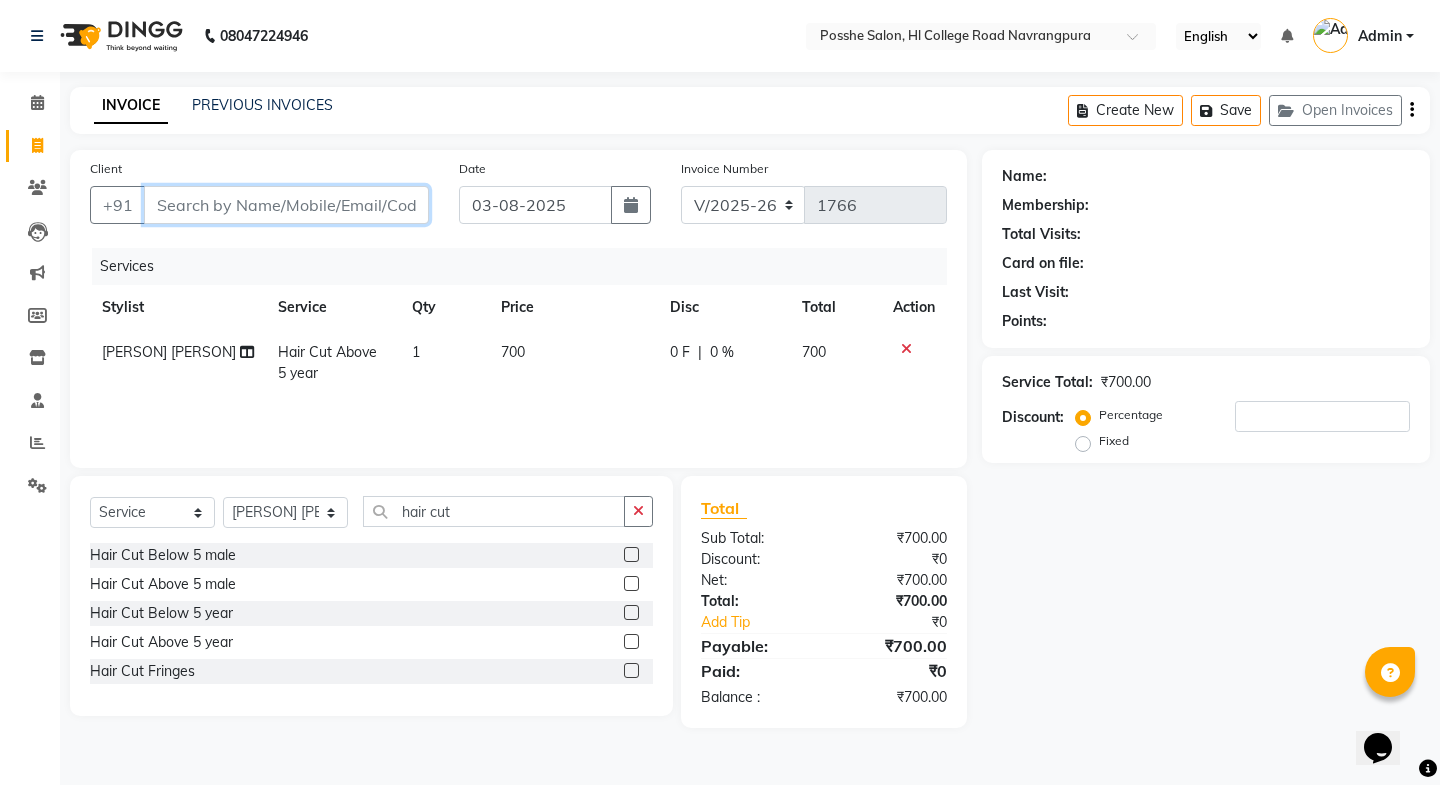 click on "Client" at bounding box center [286, 205] 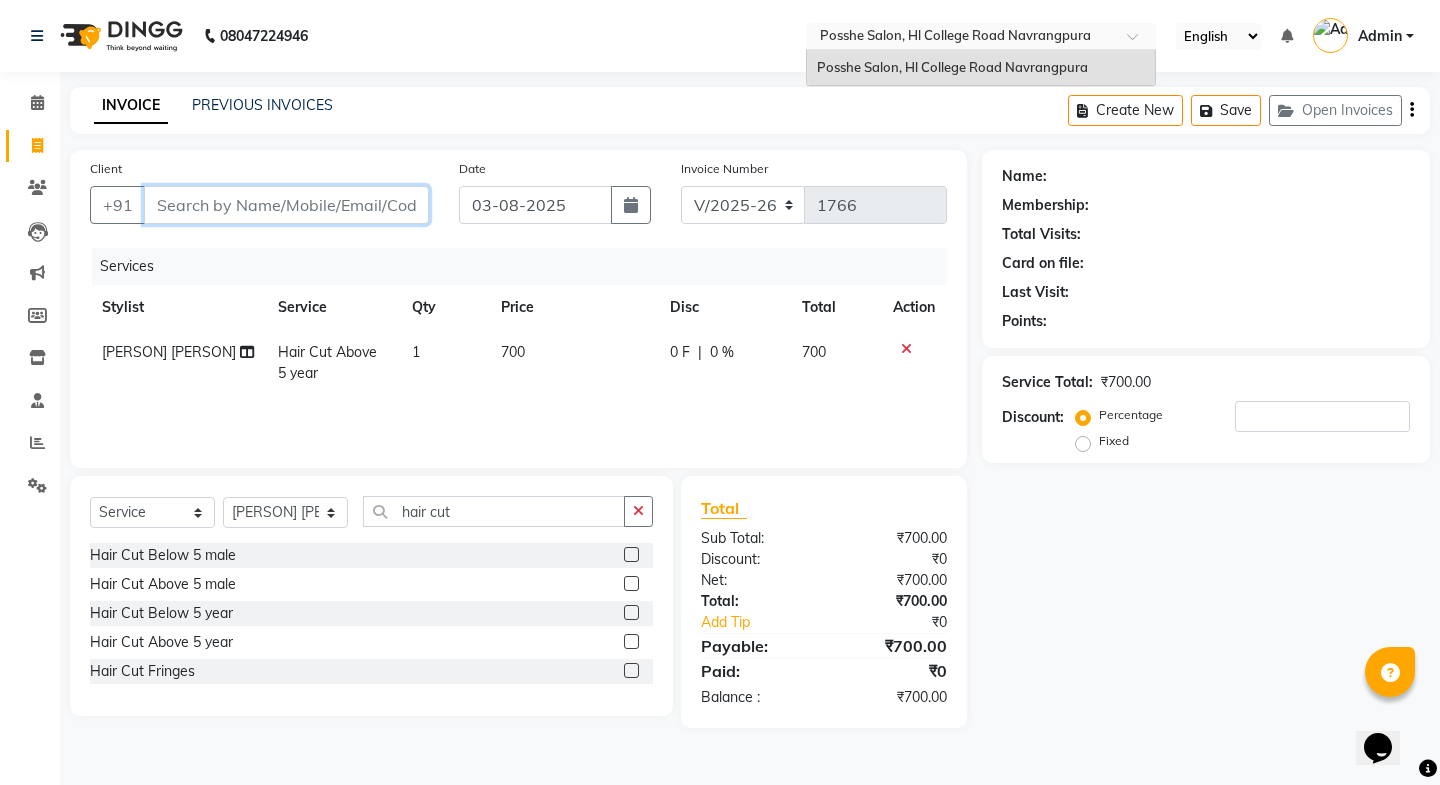 drag, startPoint x: 835, startPoint y: 27, endPoint x: 409, endPoint y: 255, distance: 483.17697 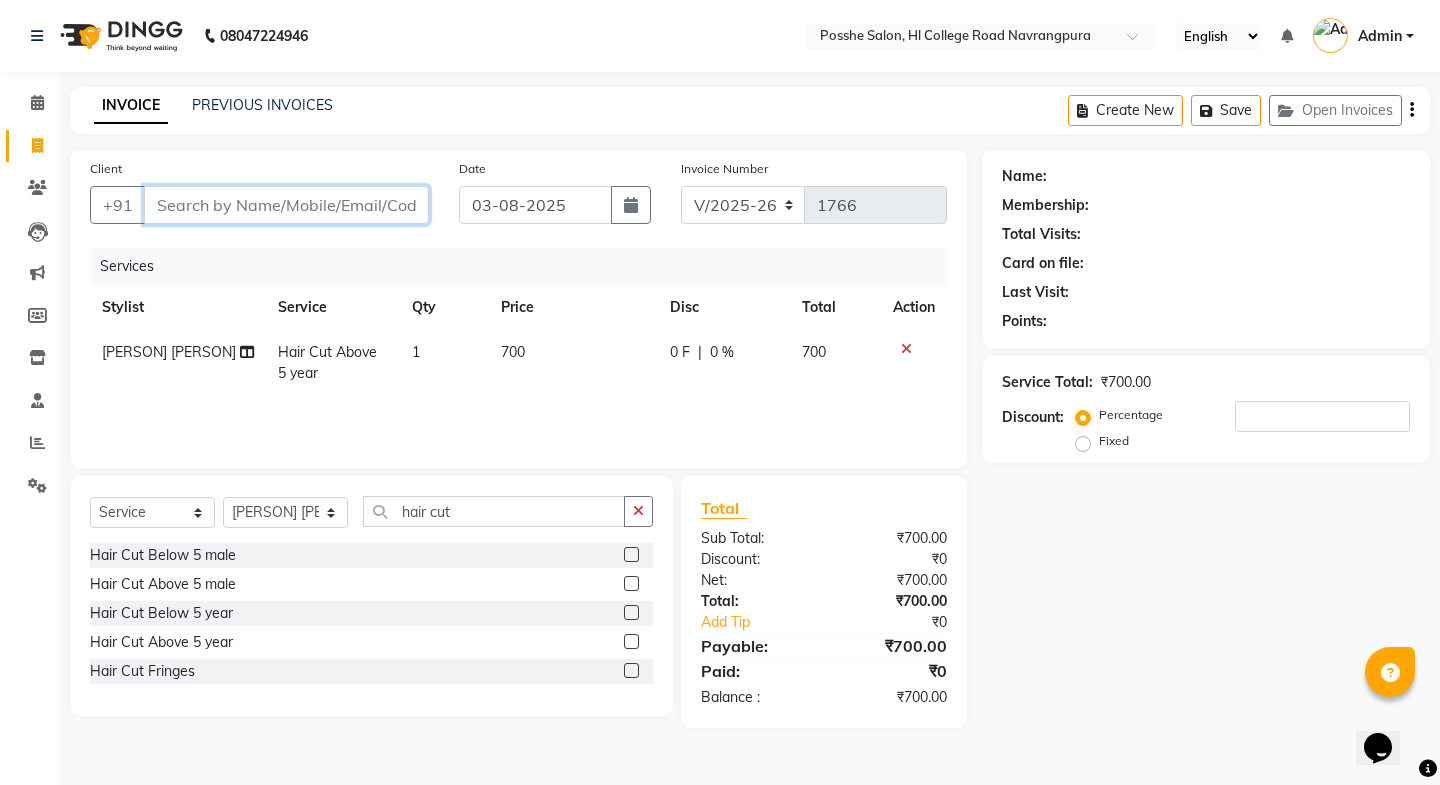 type on "p" 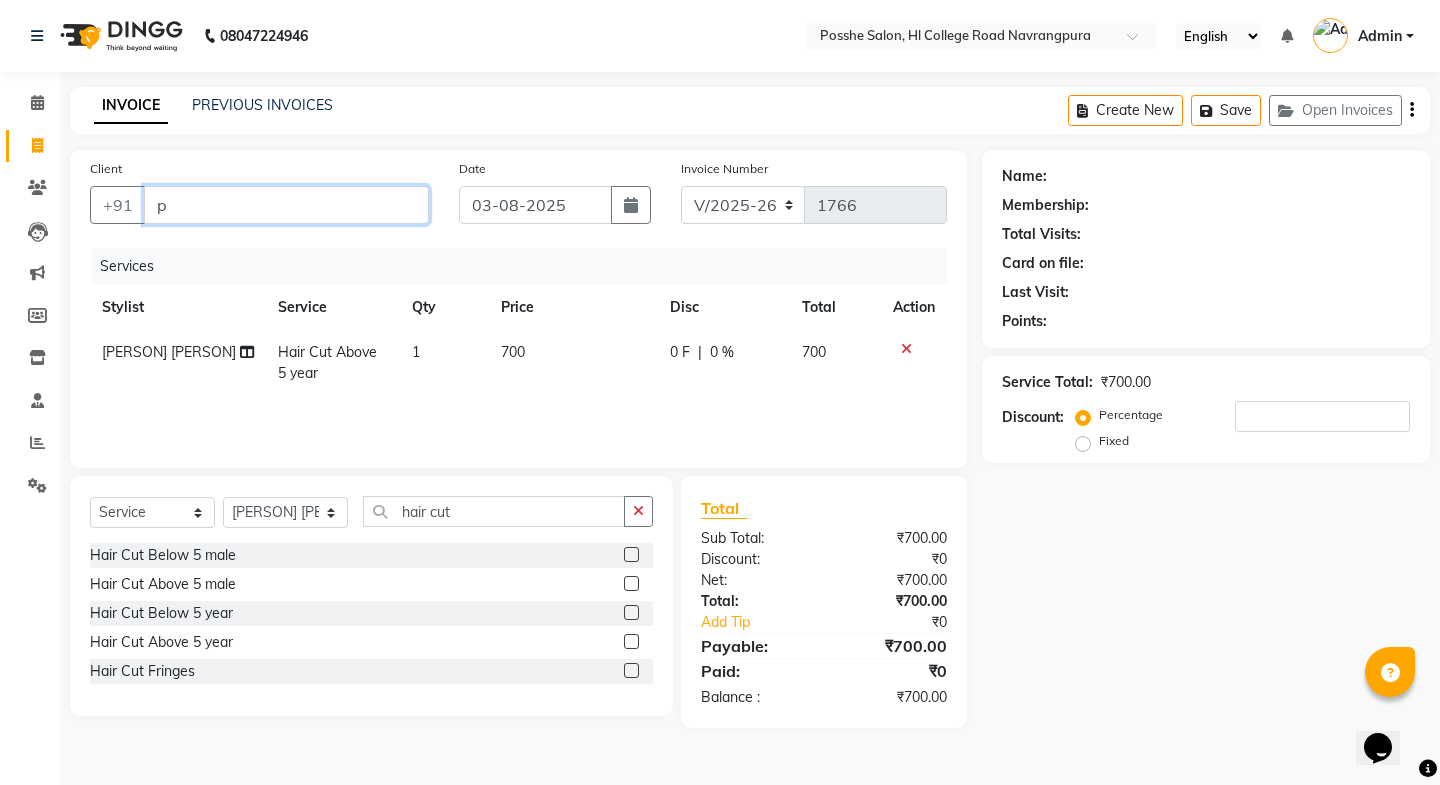 type on "0" 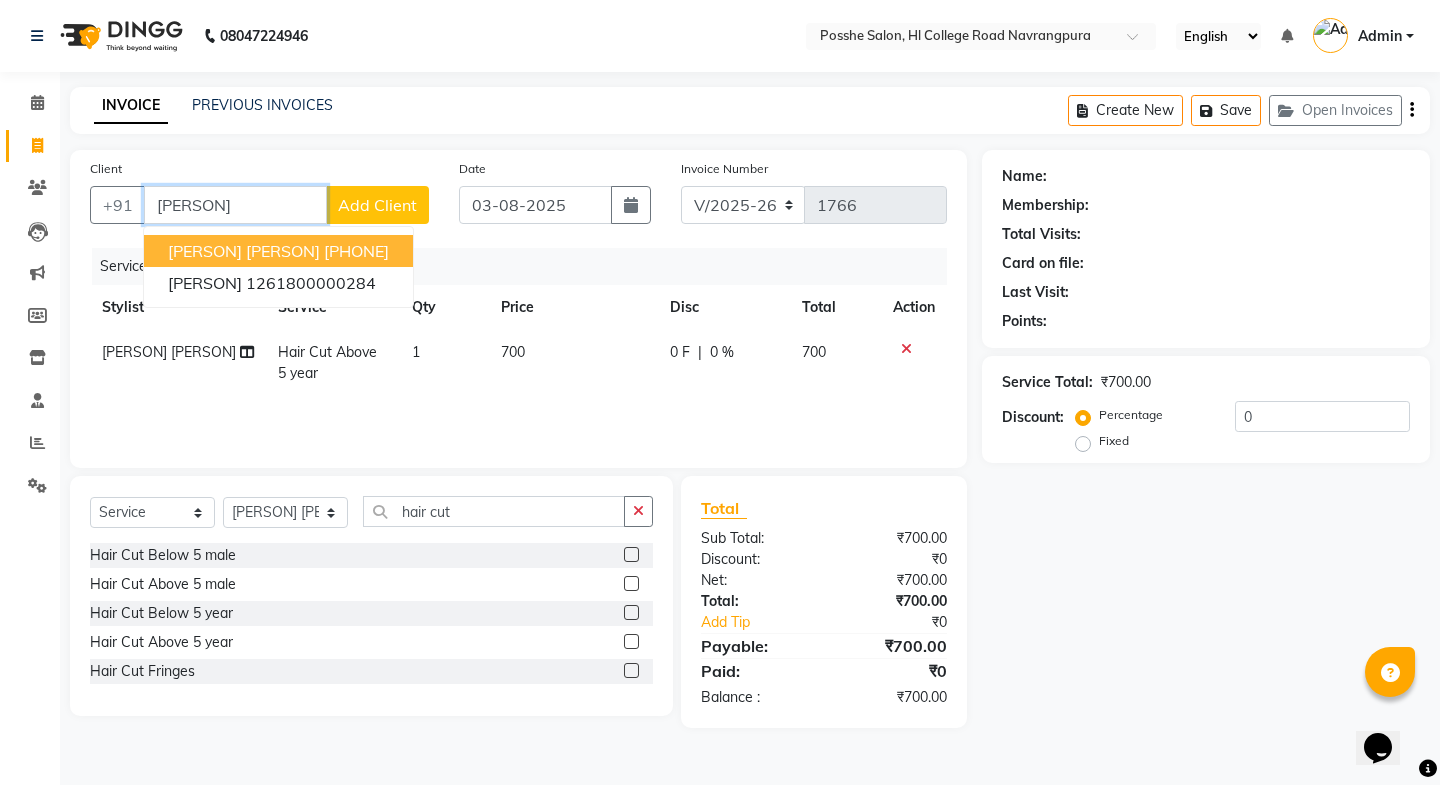 click on "[PHONE]" at bounding box center (356, 251) 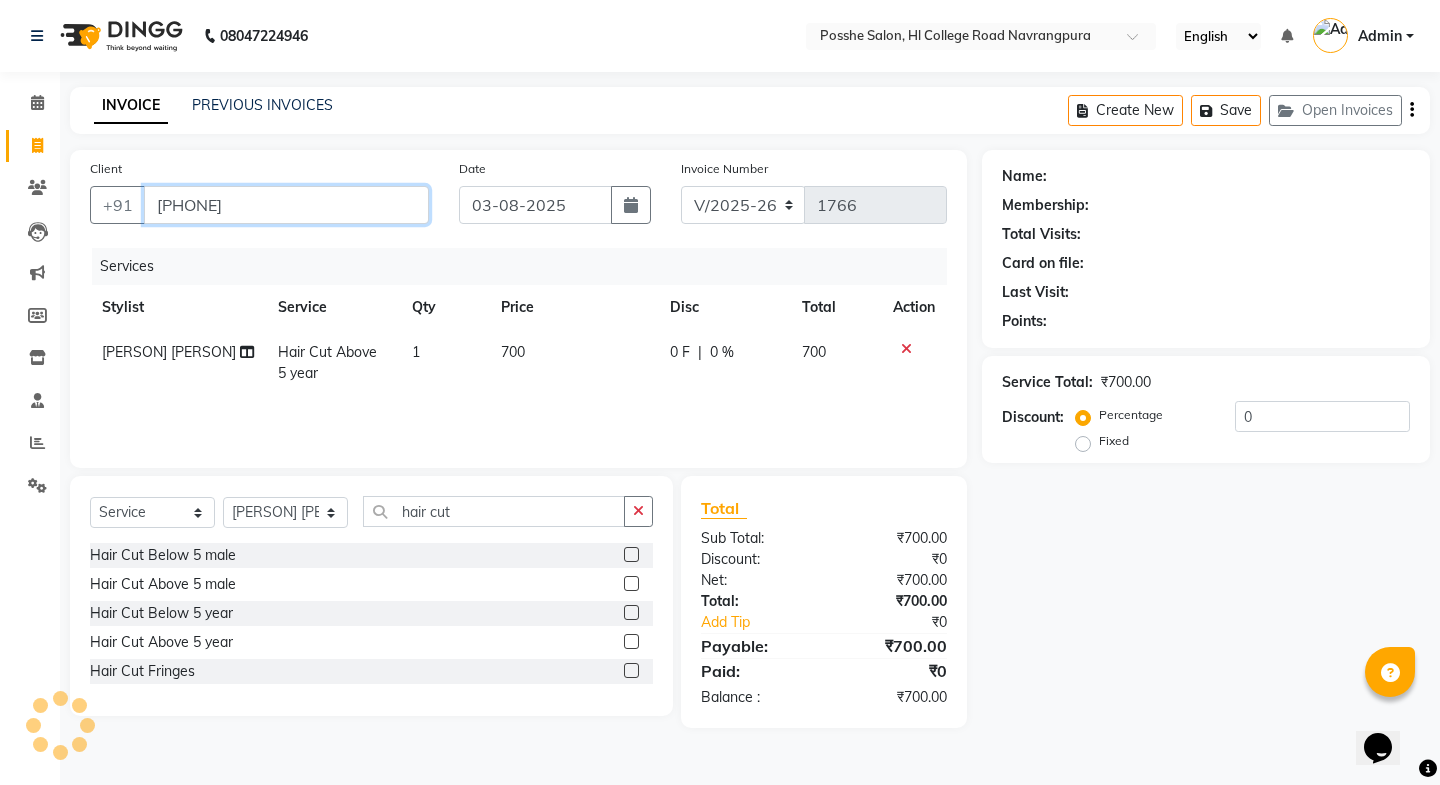 type on "[PHONE]" 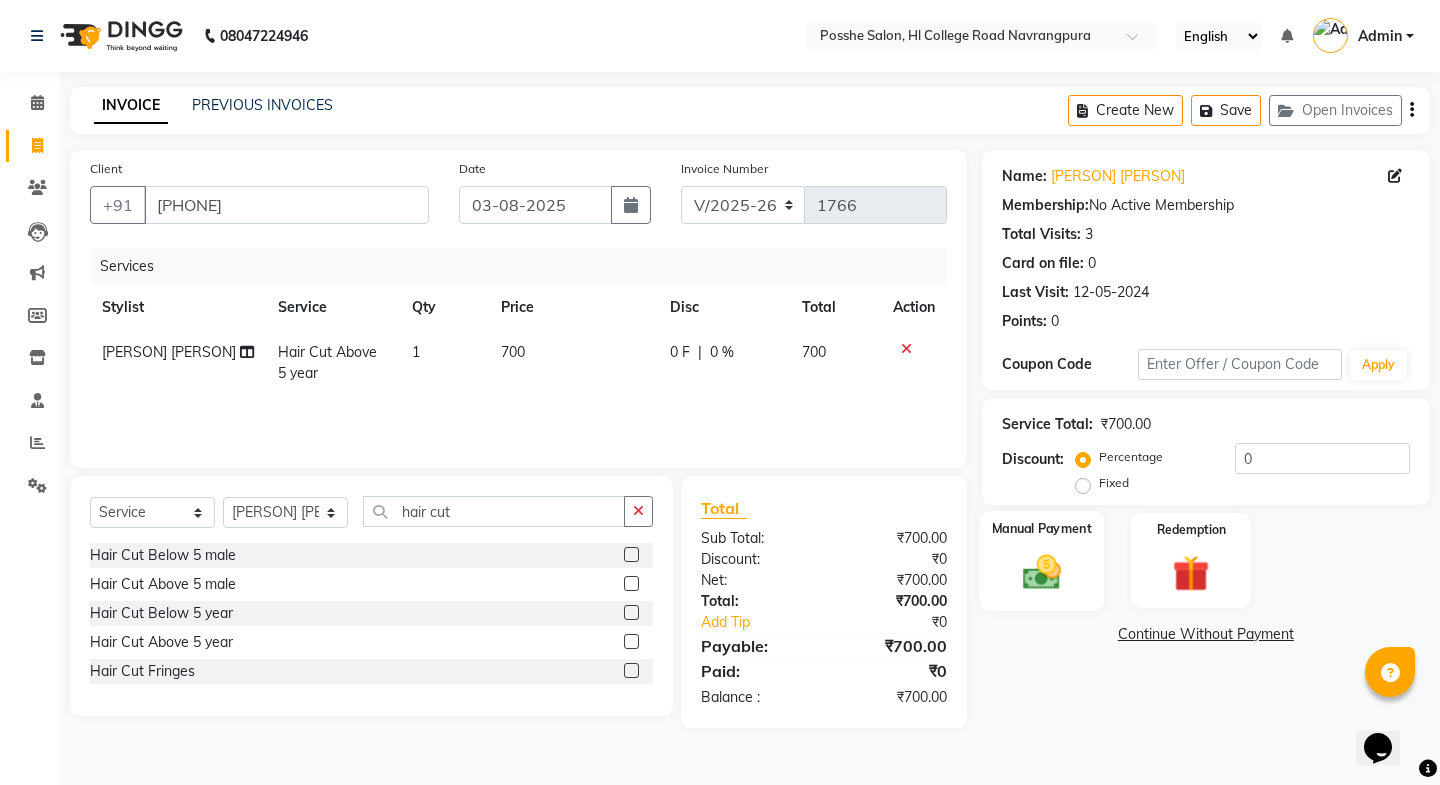 click 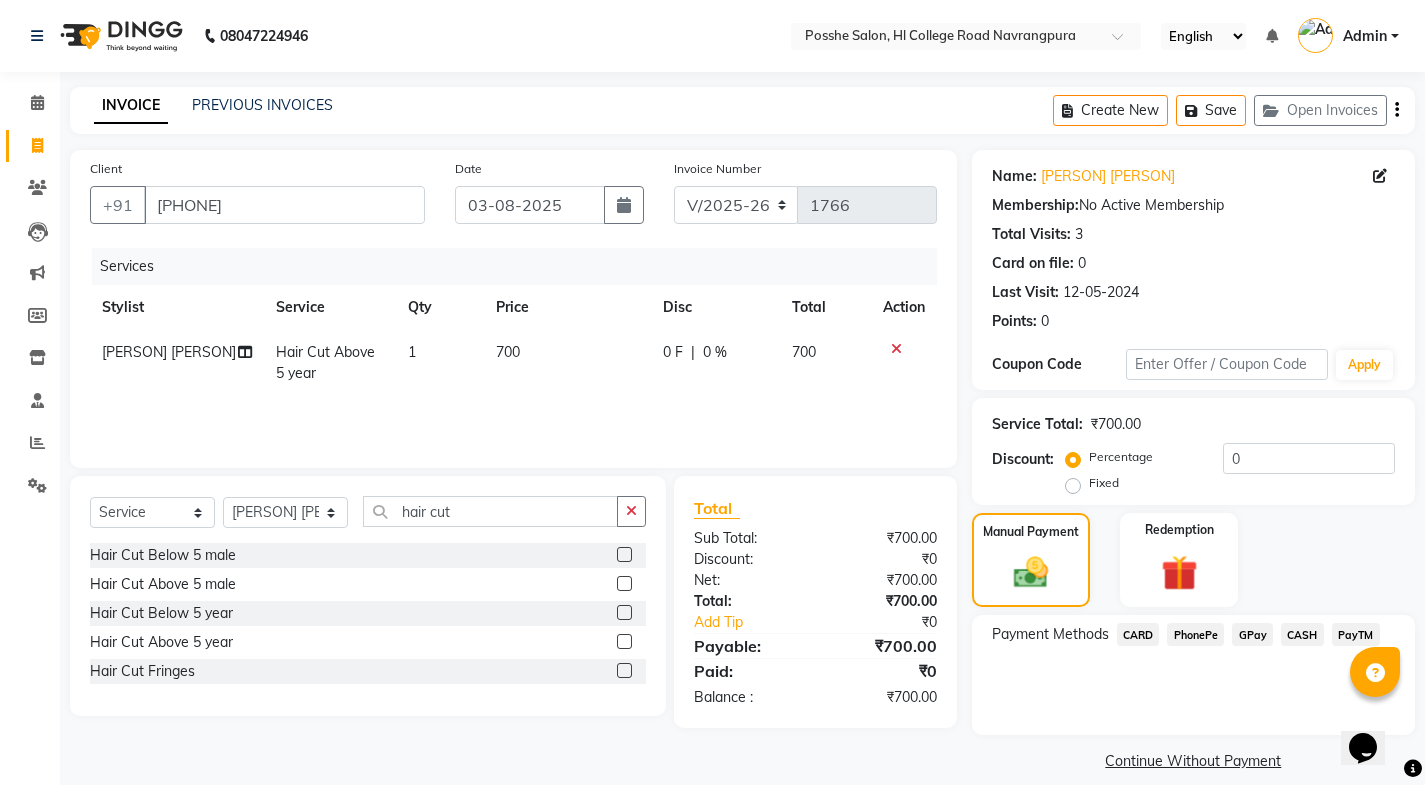 click on "700" 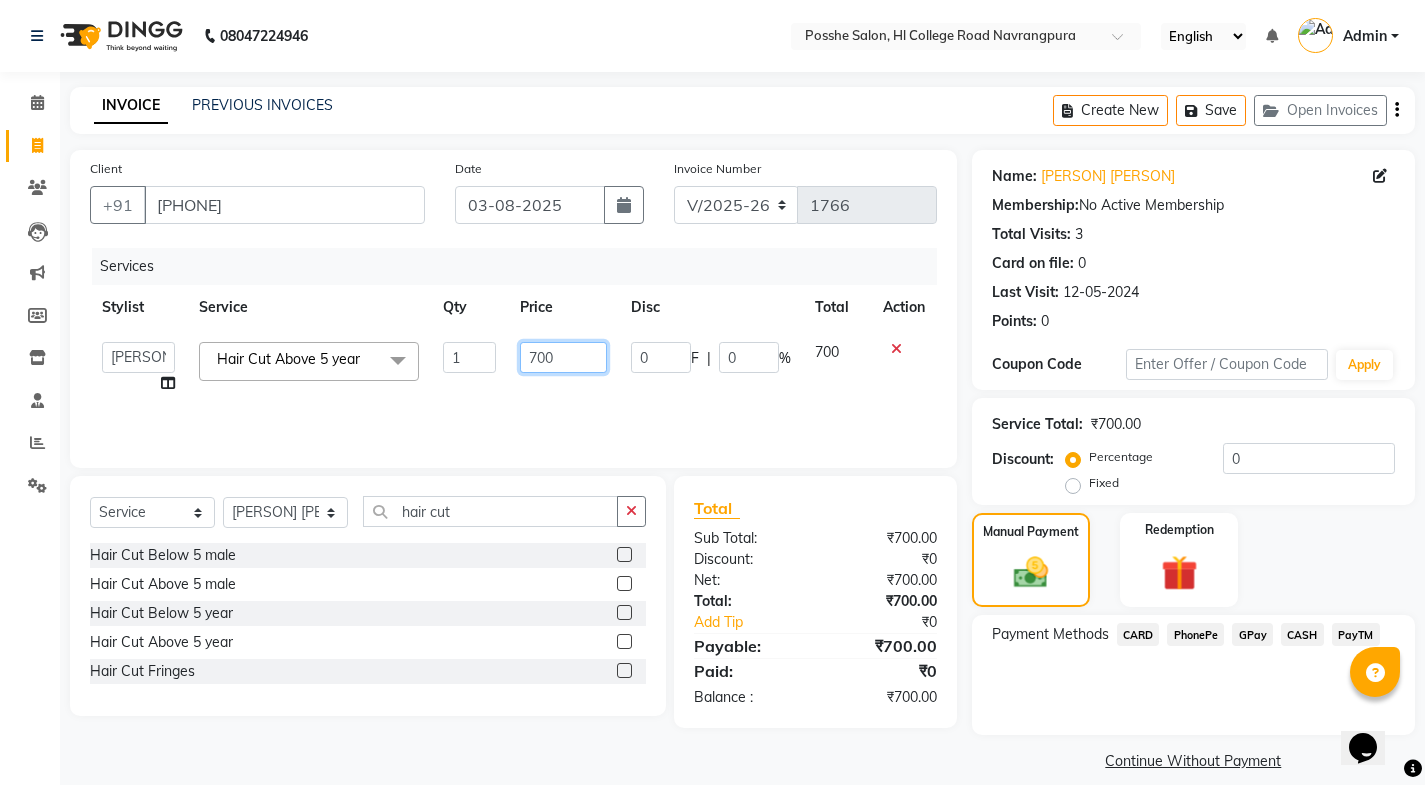 click on "700" 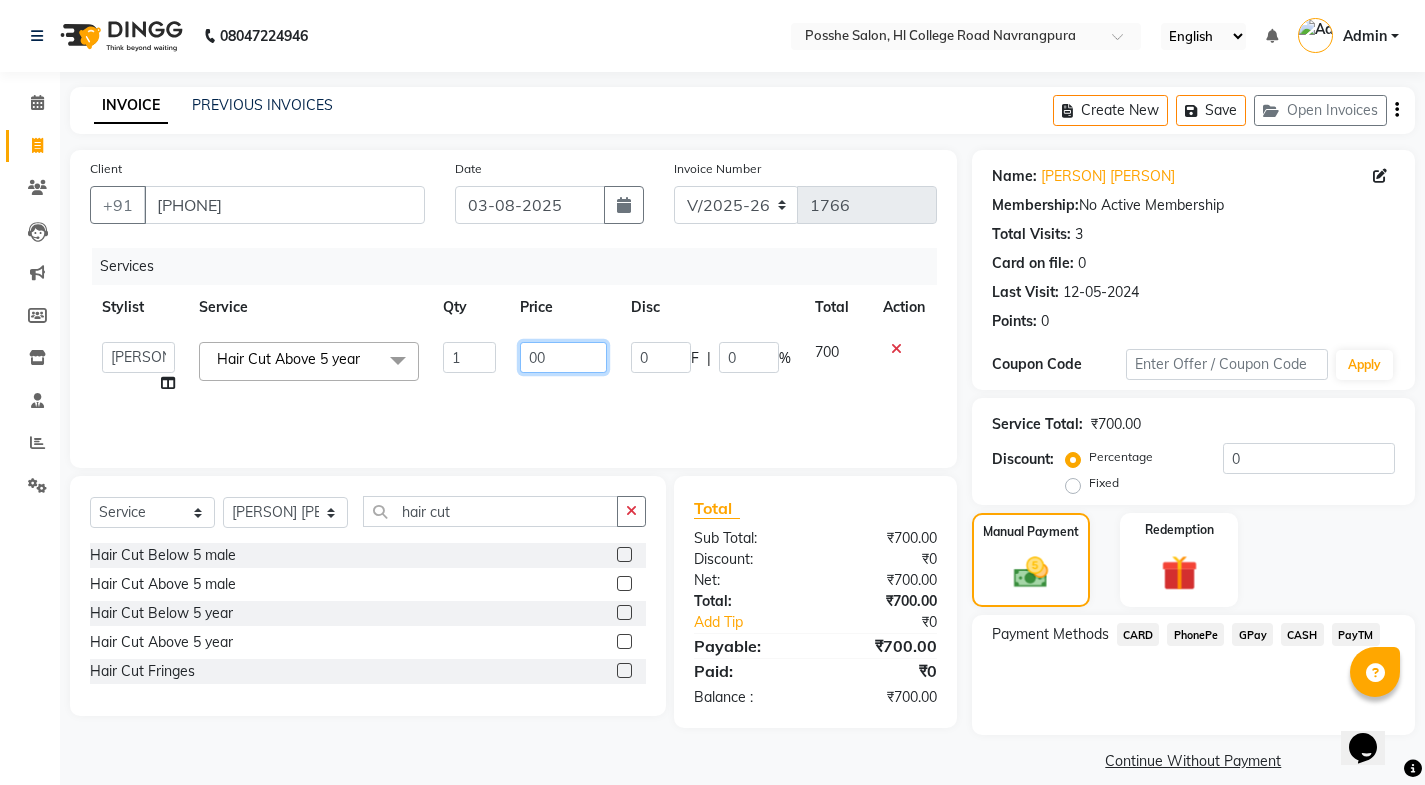 type on "800" 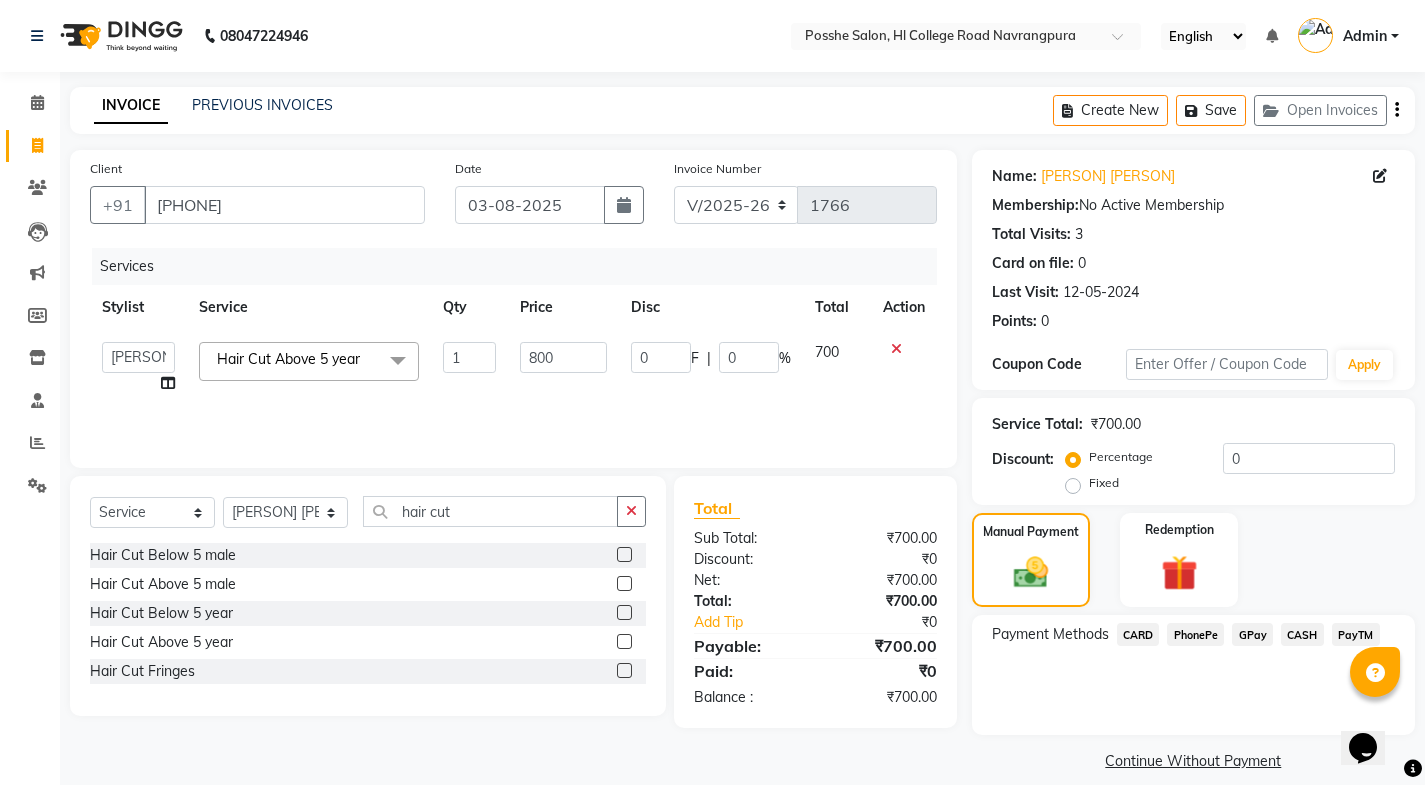 click on "Services Stylist Service Qty Price Disc Total Action  Faheem Salmani   Kajal Mali   Kamal Chand   Posshe for products   Rajesh   Sonu Verma  Hair Cut Above 5 year  x  Hair Cut Below 5 male  Hair Cut Above 5 male Beard Crafting / Shave Hair Styling male  Hair Wash male Body Hair Trimming Chest & Back  Body Hair Trimming Full Arms  Hair Trimming Full Legs Hair Trimming Under Arms Hair Trimming Full Body  Global Colour (Ammonia Base)male  Global Highlight (Ammonia Base)male Per Streak Colour (Ammonia Base)male  Beard & Moustache (Ammonia Base)male Global Colour (Ammonia Free)male  Global Highlight (Ammonia Free)male Per Streak Colour (Ammonia Free)male Beard & Moustache (Ammonia Free)male Dry Head Massage (Hair Wash Excluded)male  Oil Head Massage (Hair Wash Excluded)male Hair Spa Nourishing male Hair Spa Purifying male Hair Spa Scalp Care & D-Tox male Hair Spa Plex Treatment male Hair Spa Purifying & Detox Female Hair Spa Plex Treatment Female Hair Spa deep damage repair Treatment Female  Keratin / Botox male" 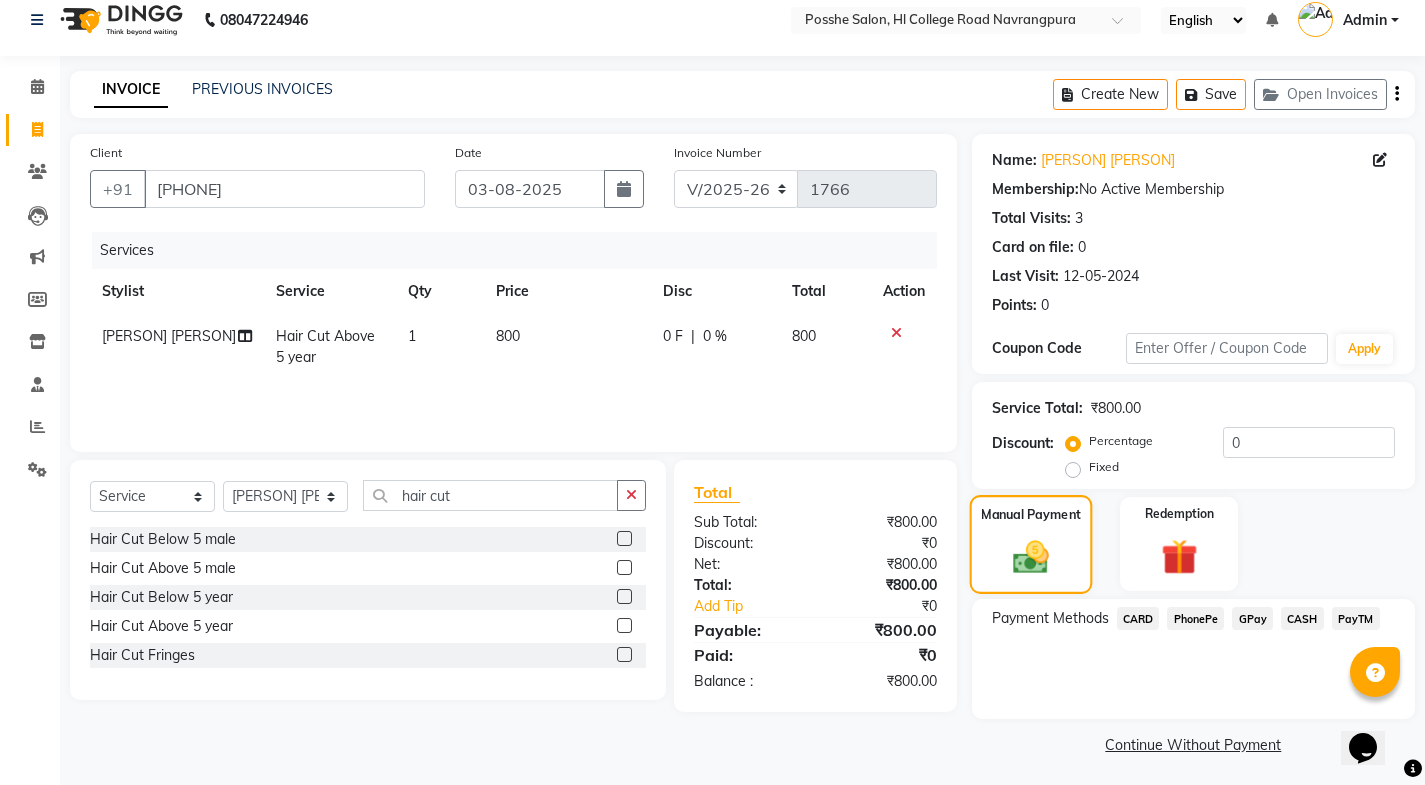 scroll, scrollTop: 21, scrollLeft: 0, axis: vertical 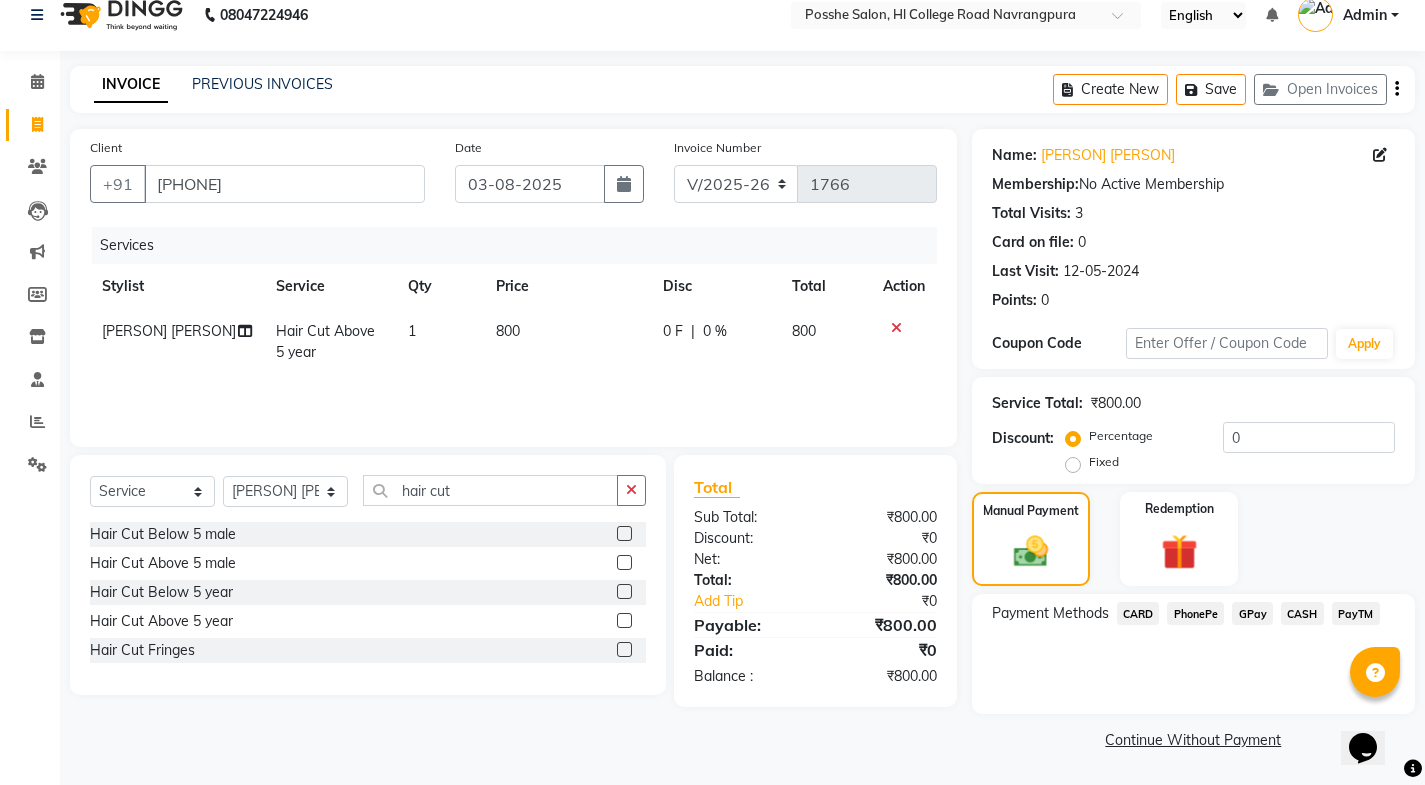 click on "PayTM" 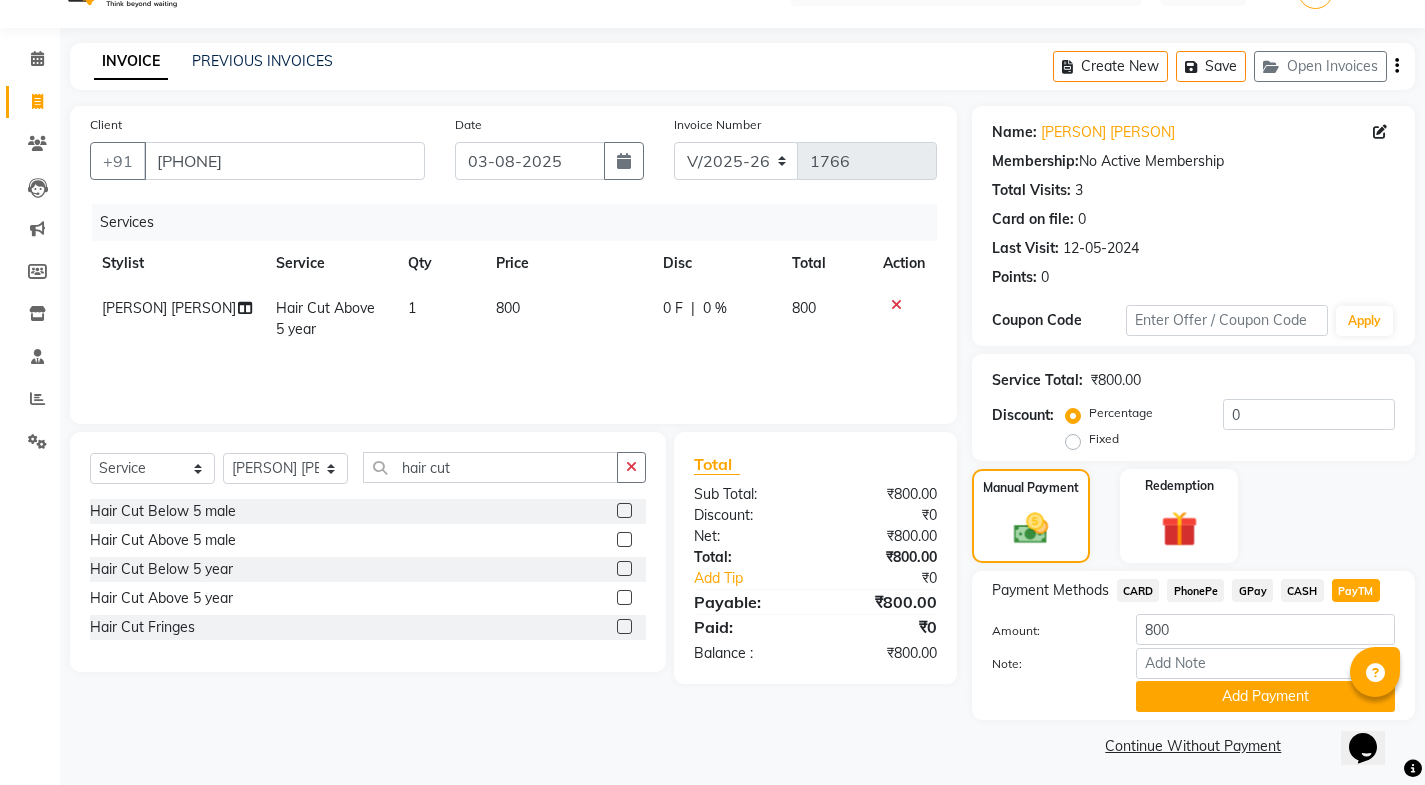 scroll, scrollTop: 50, scrollLeft: 0, axis: vertical 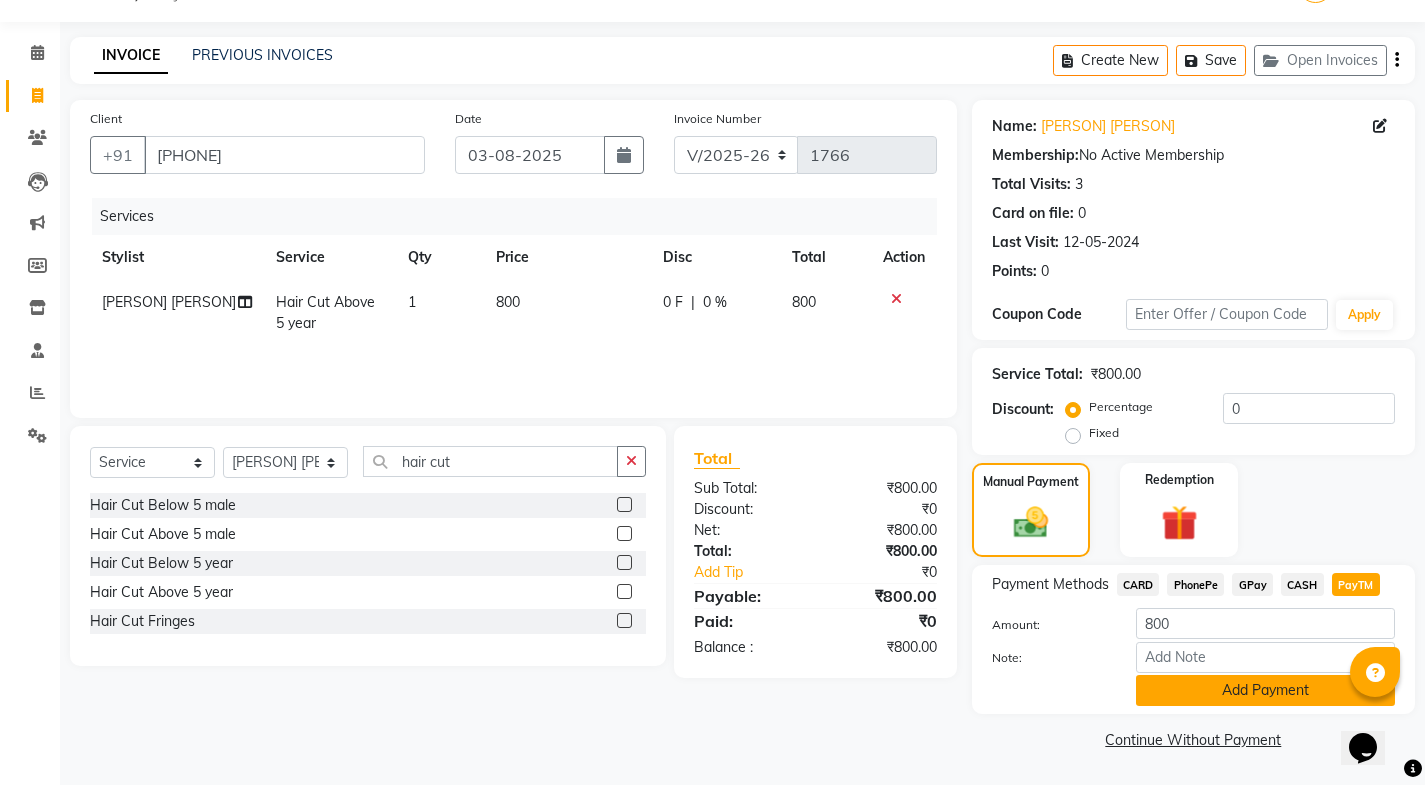click on "Add Payment" 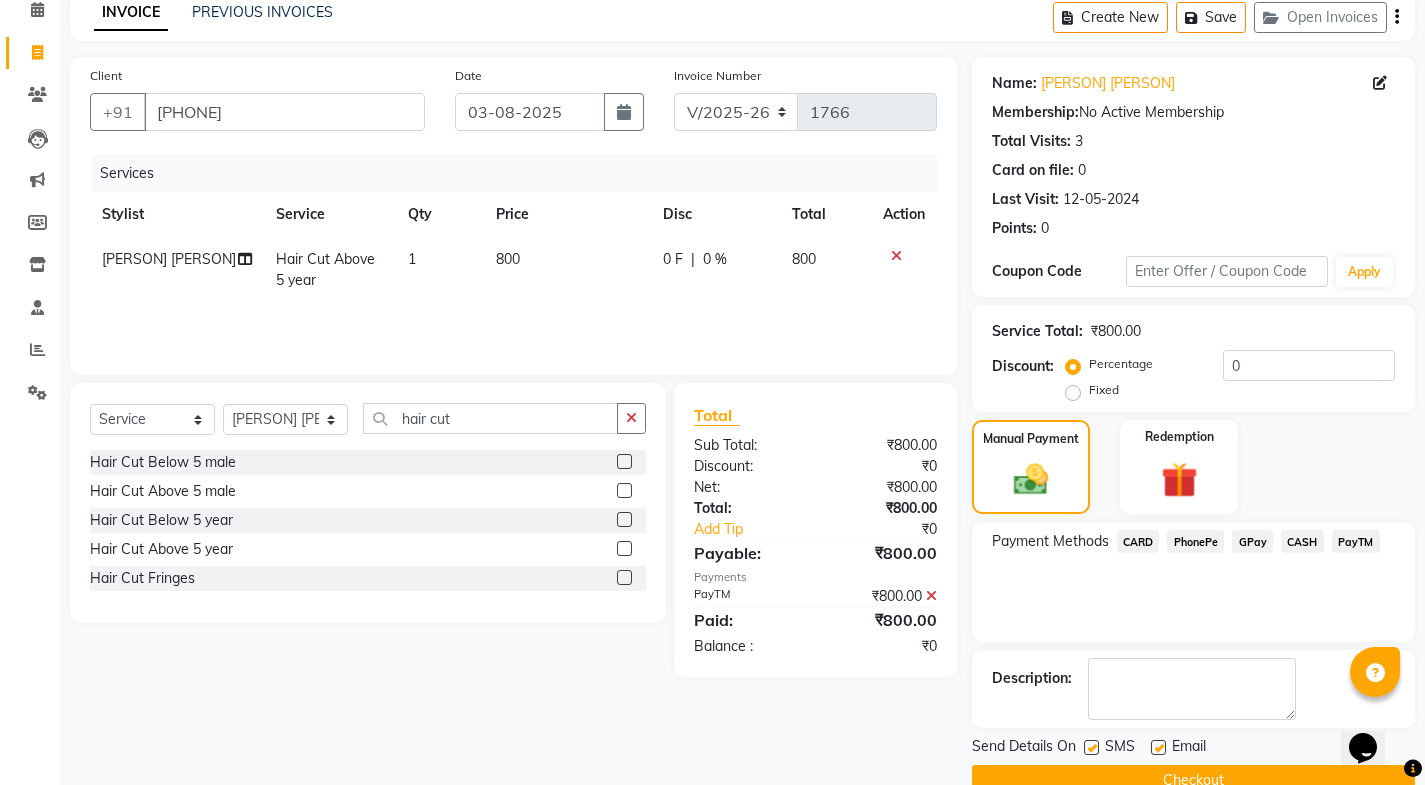 scroll, scrollTop: 134, scrollLeft: 0, axis: vertical 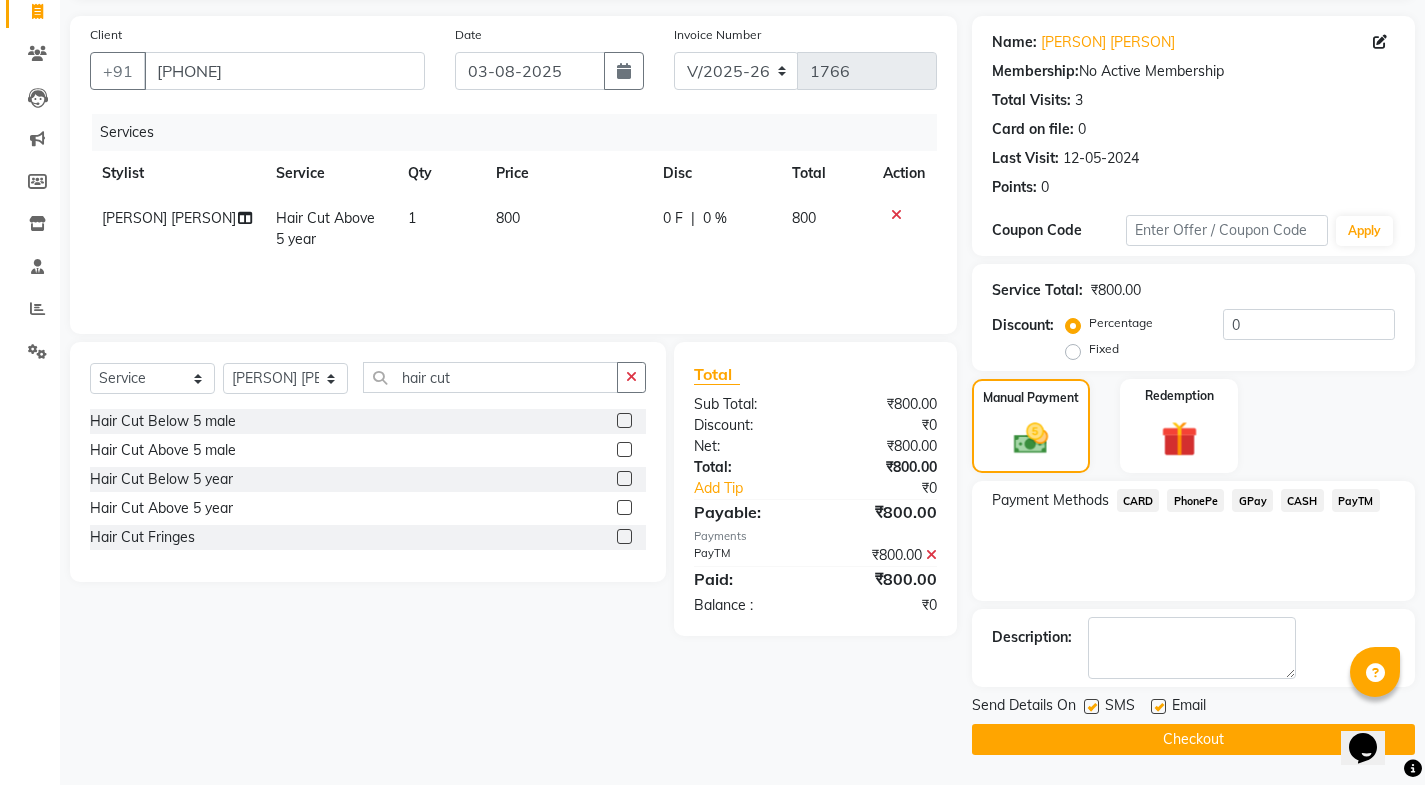 click 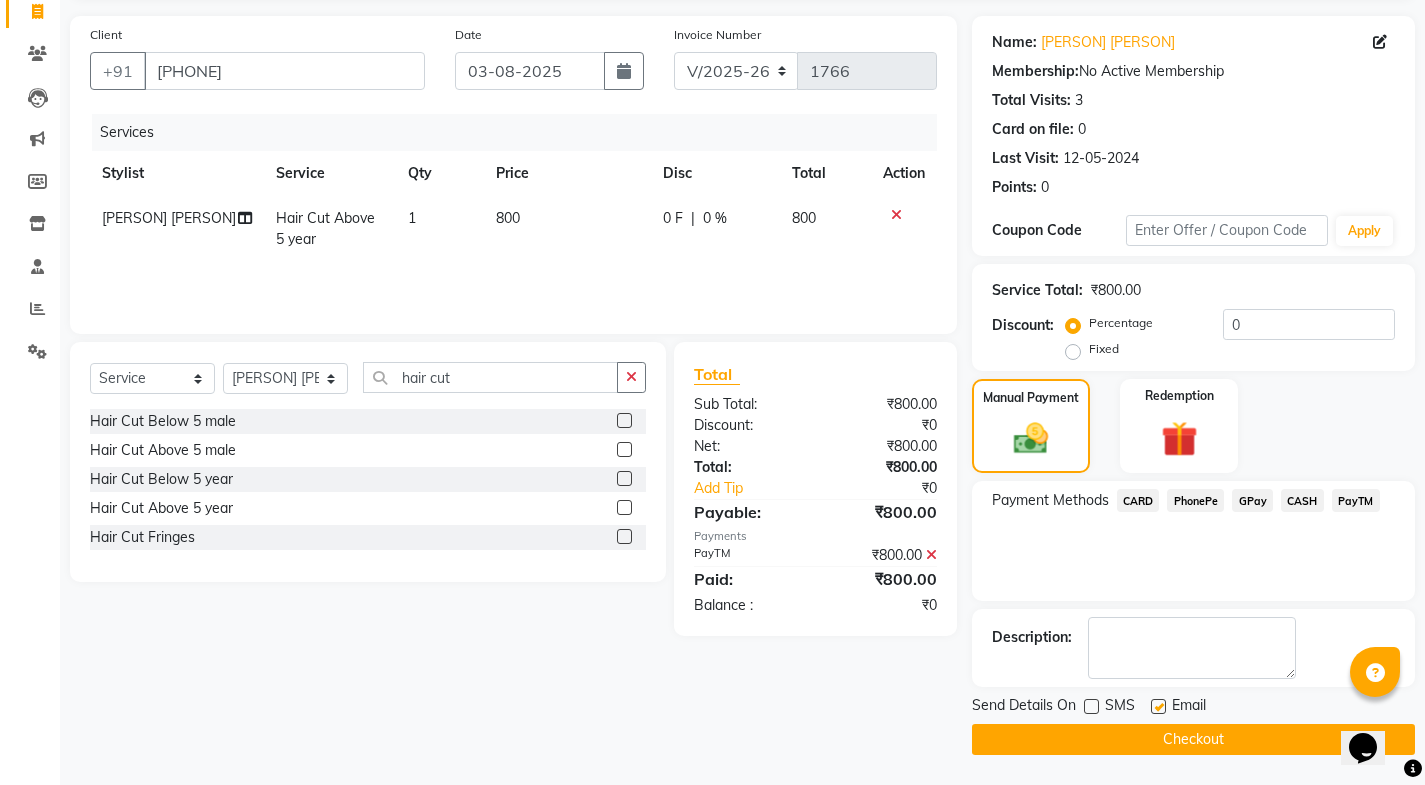 click 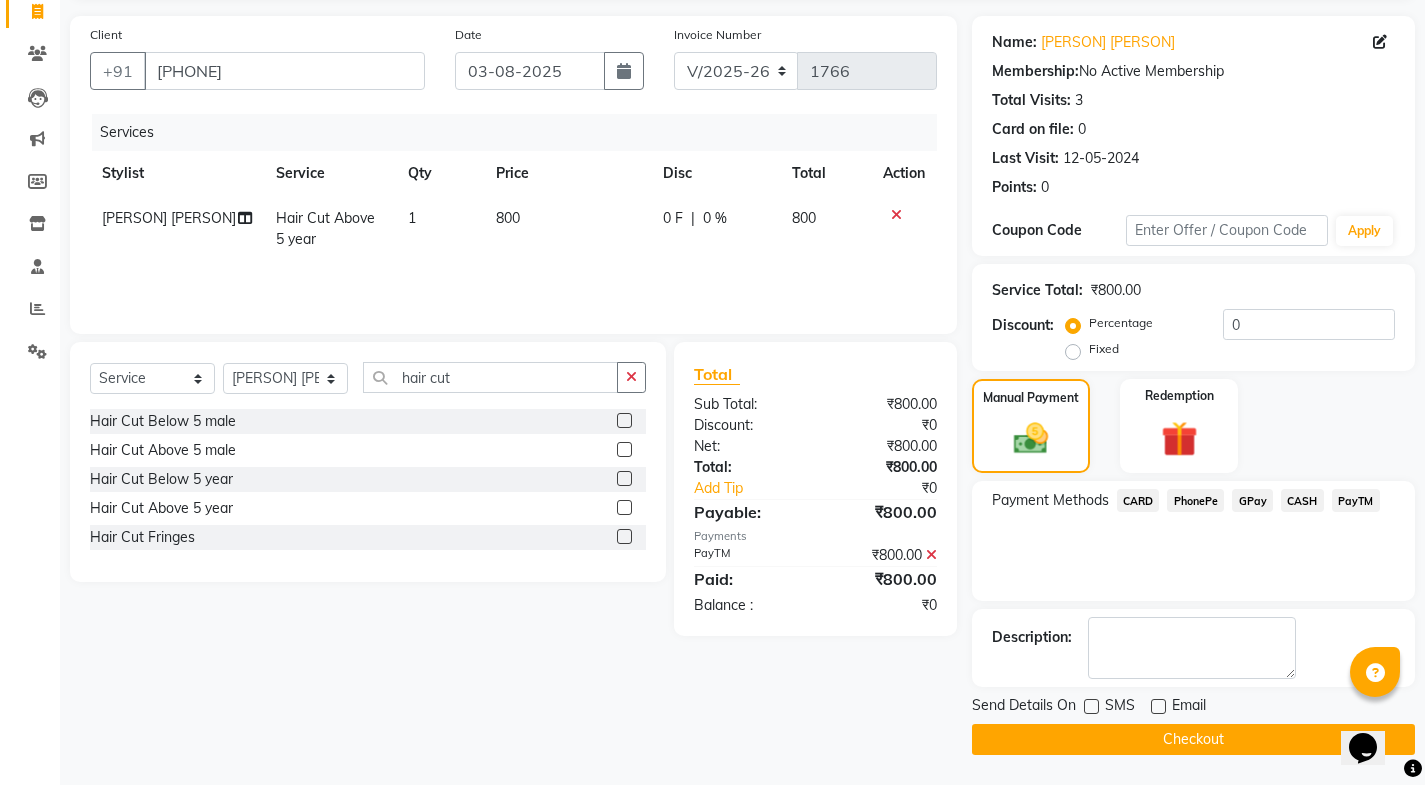 click on "Checkout" 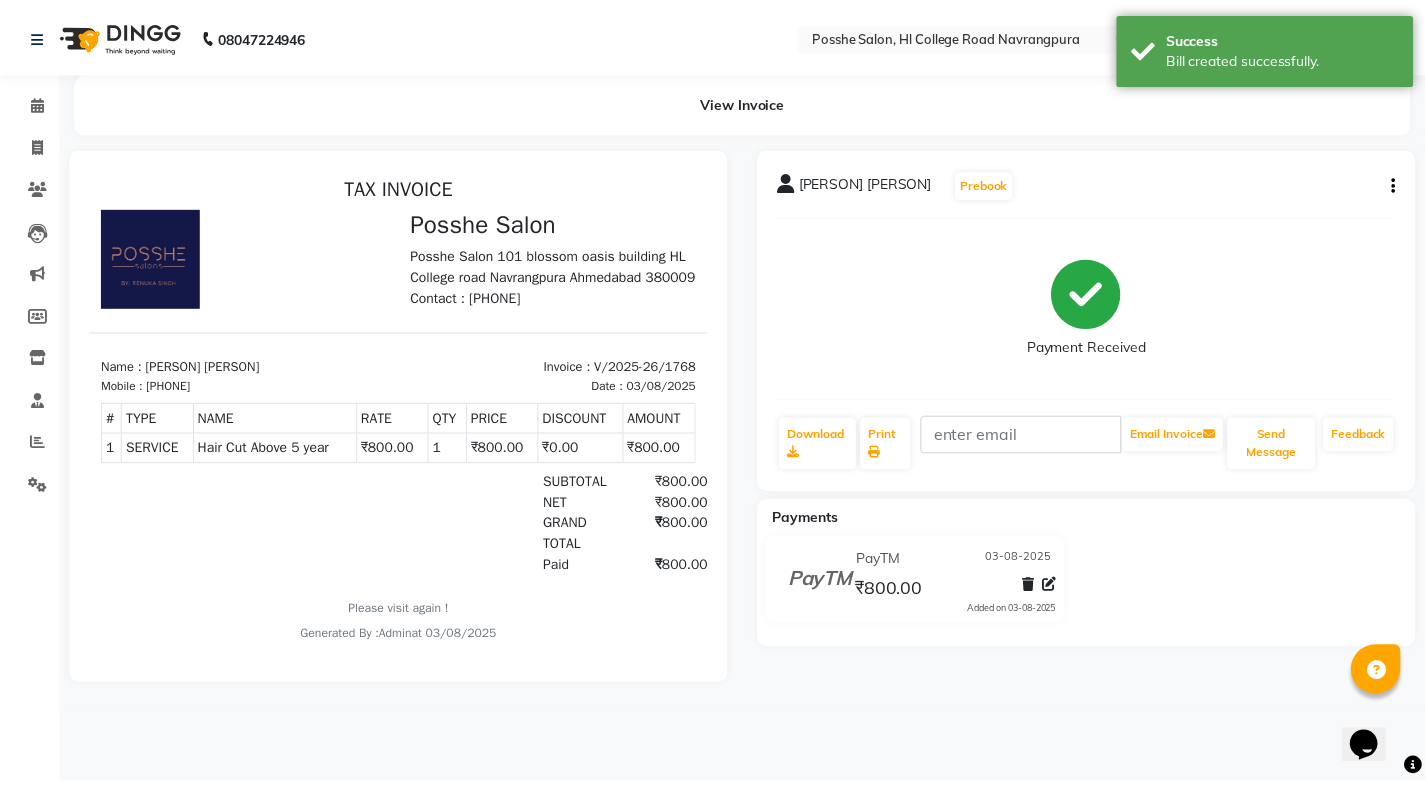 scroll, scrollTop: 0, scrollLeft: 0, axis: both 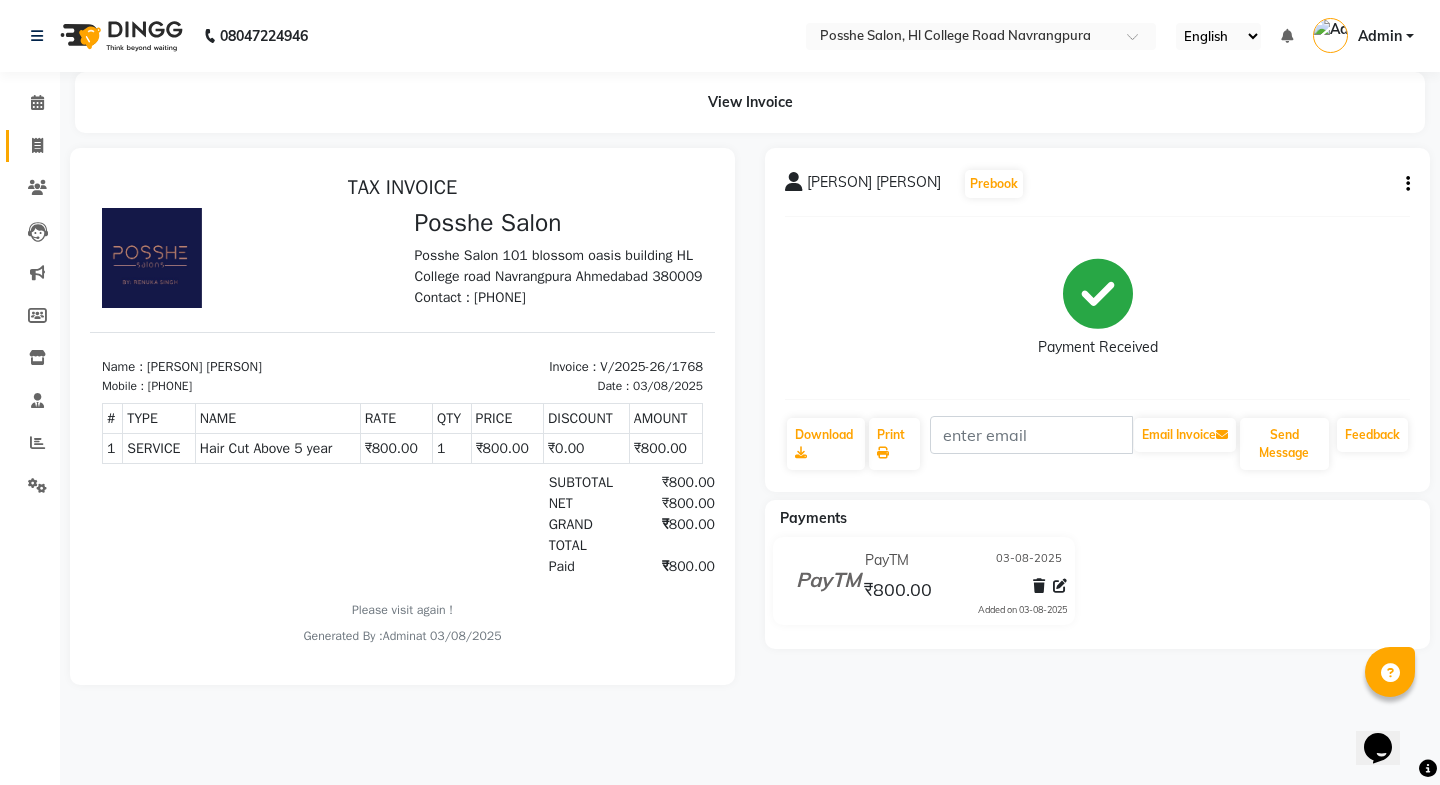 drag, startPoint x: 57, startPoint y: 134, endPoint x: 44, endPoint y: 138, distance: 13.601471 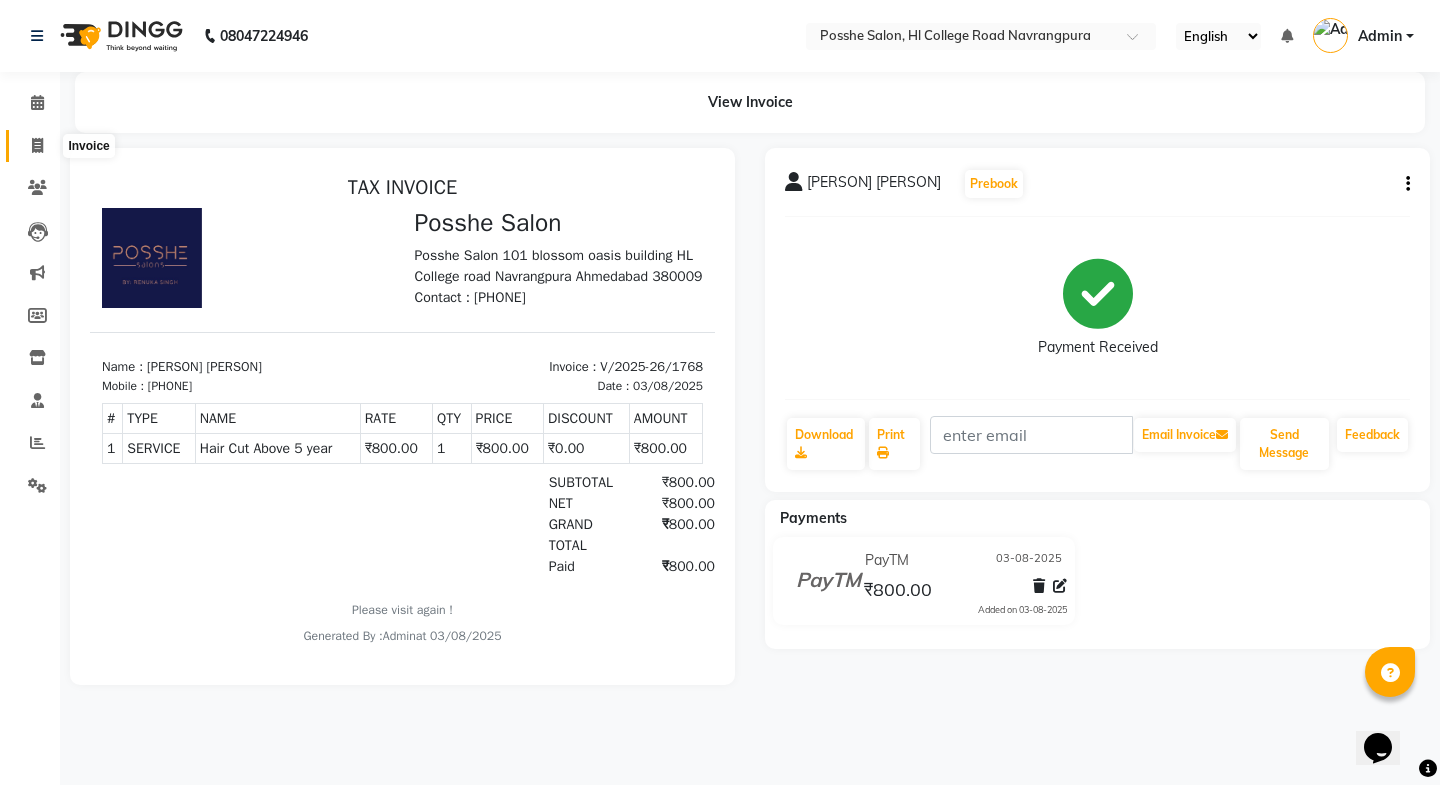click 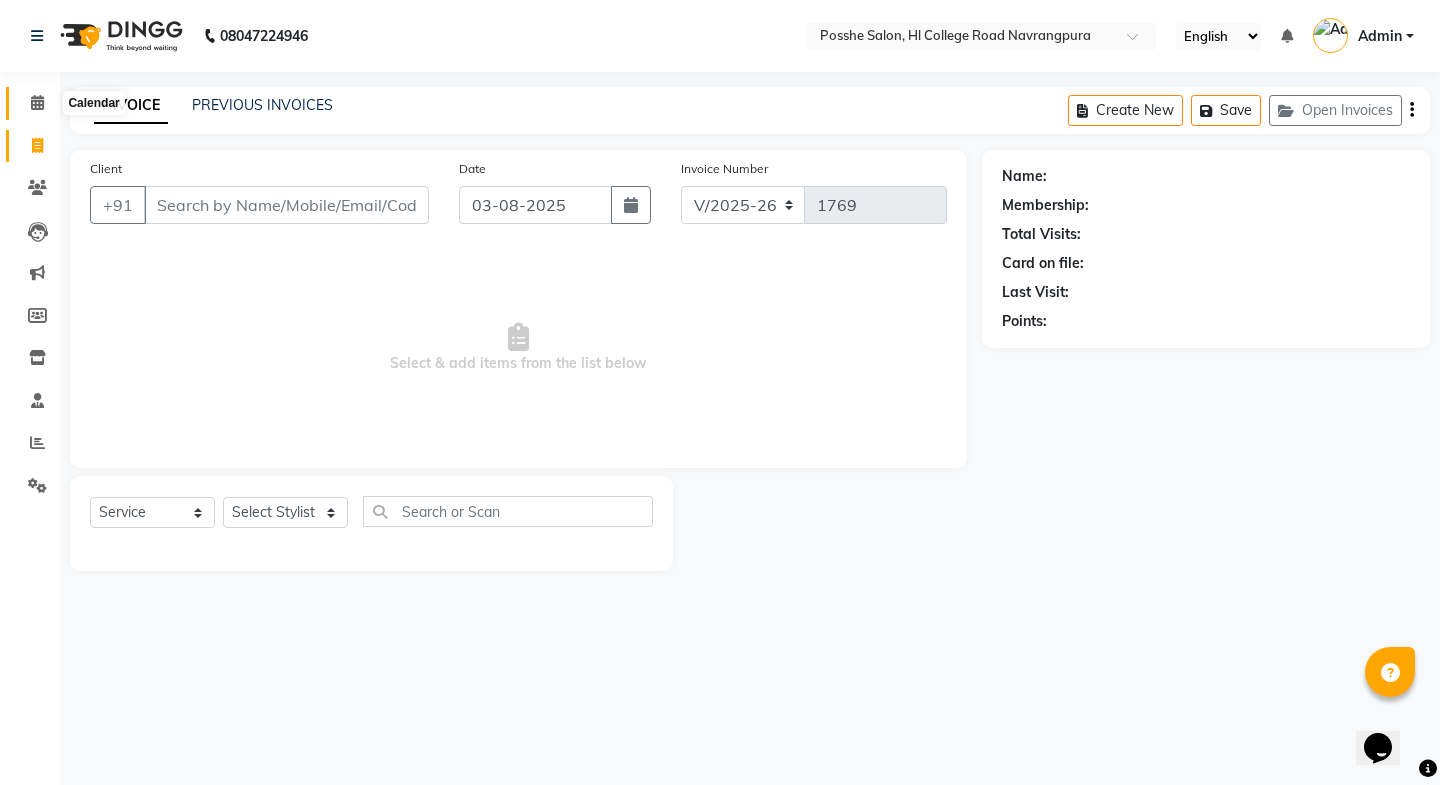 click 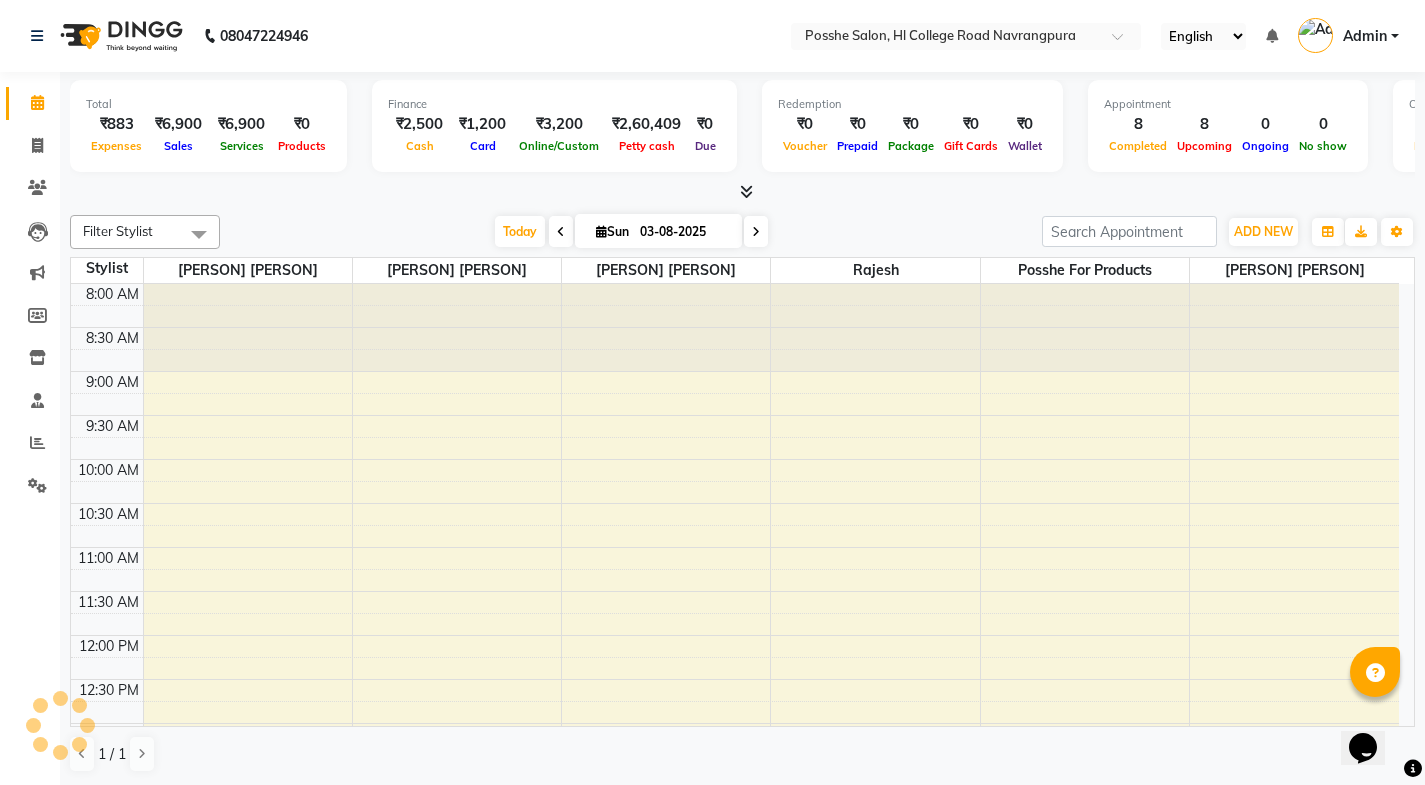 scroll, scrollTop: 529, scrollLeft: 0, axis: vertical 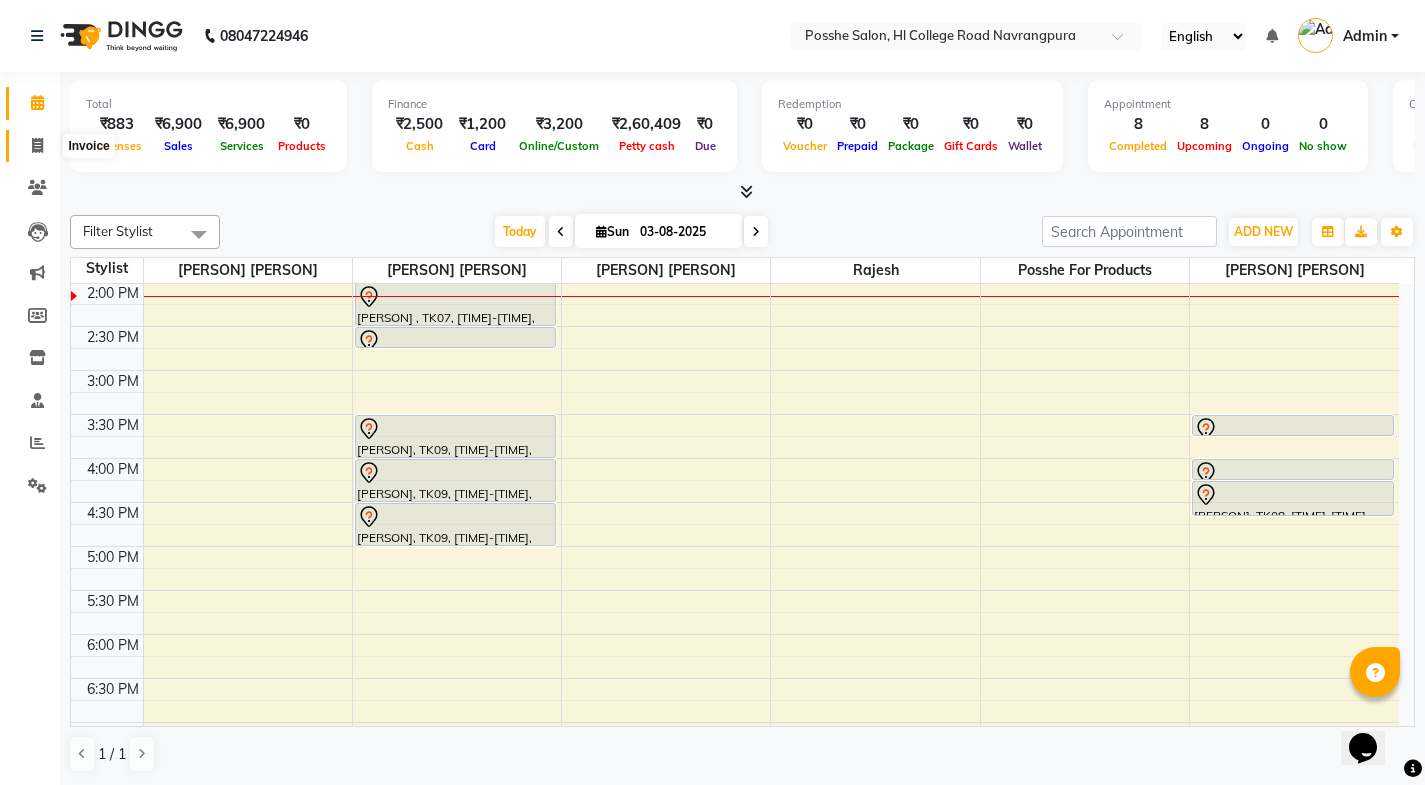 click 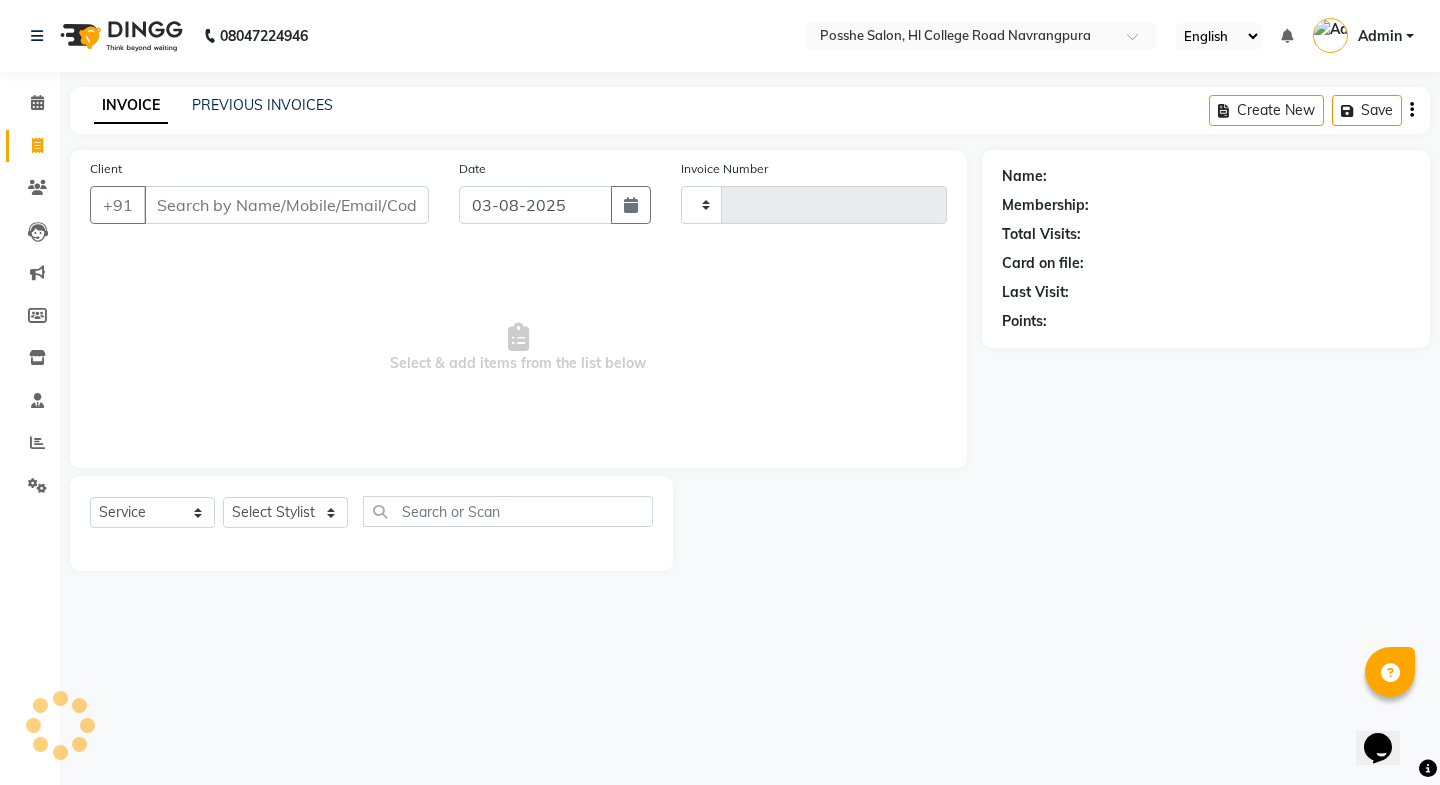 type on "1769" 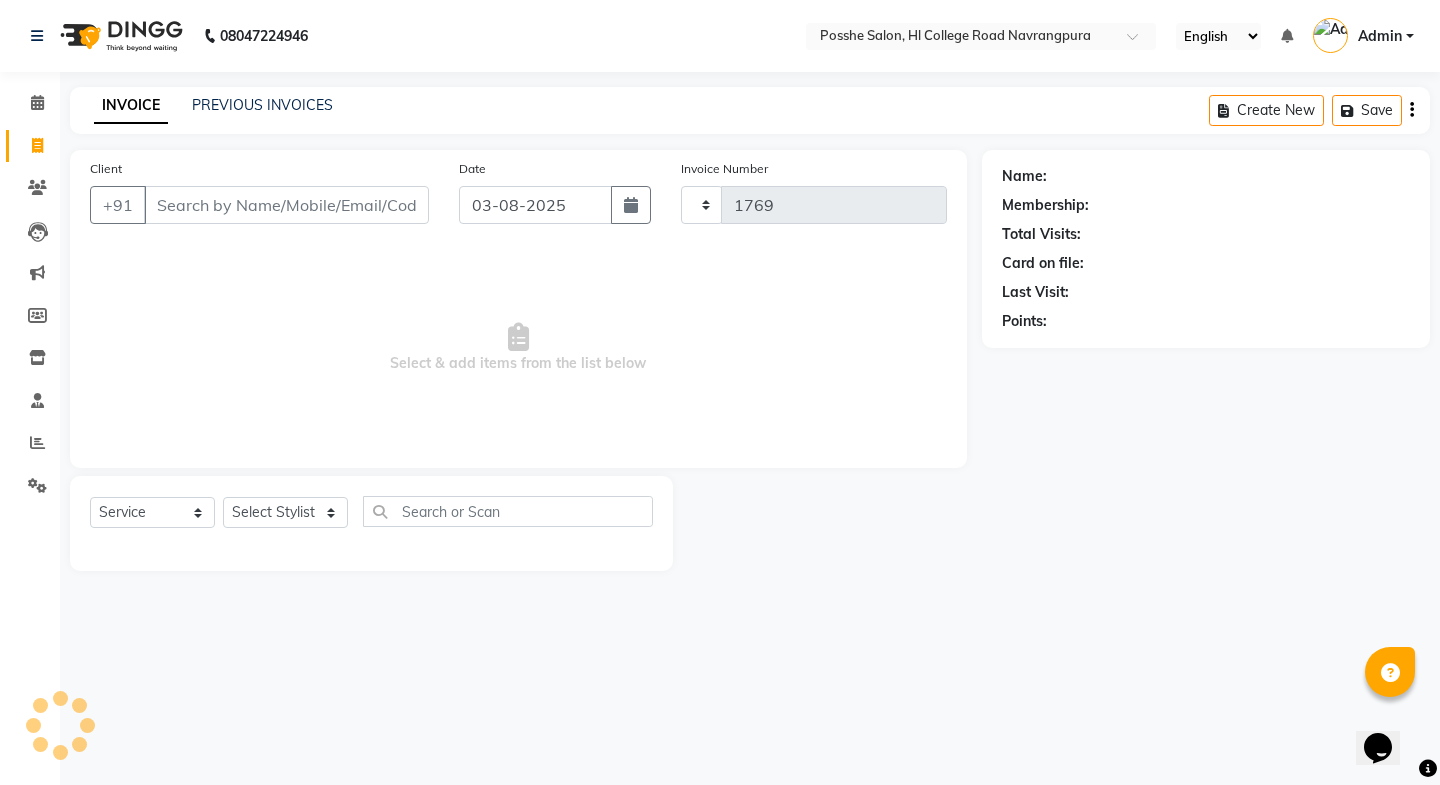 select on "6052" 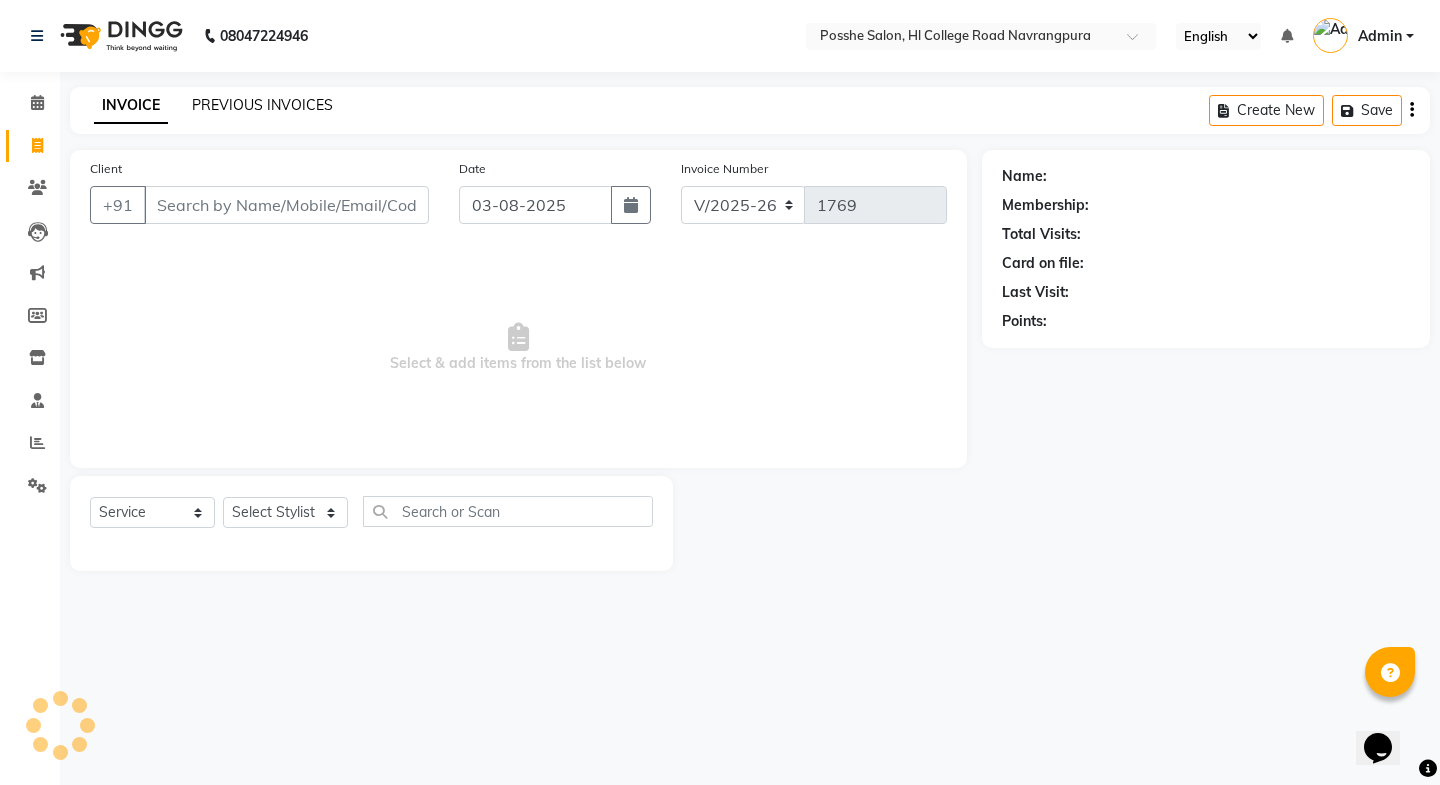 click on "PREVIOUS INVOICES" 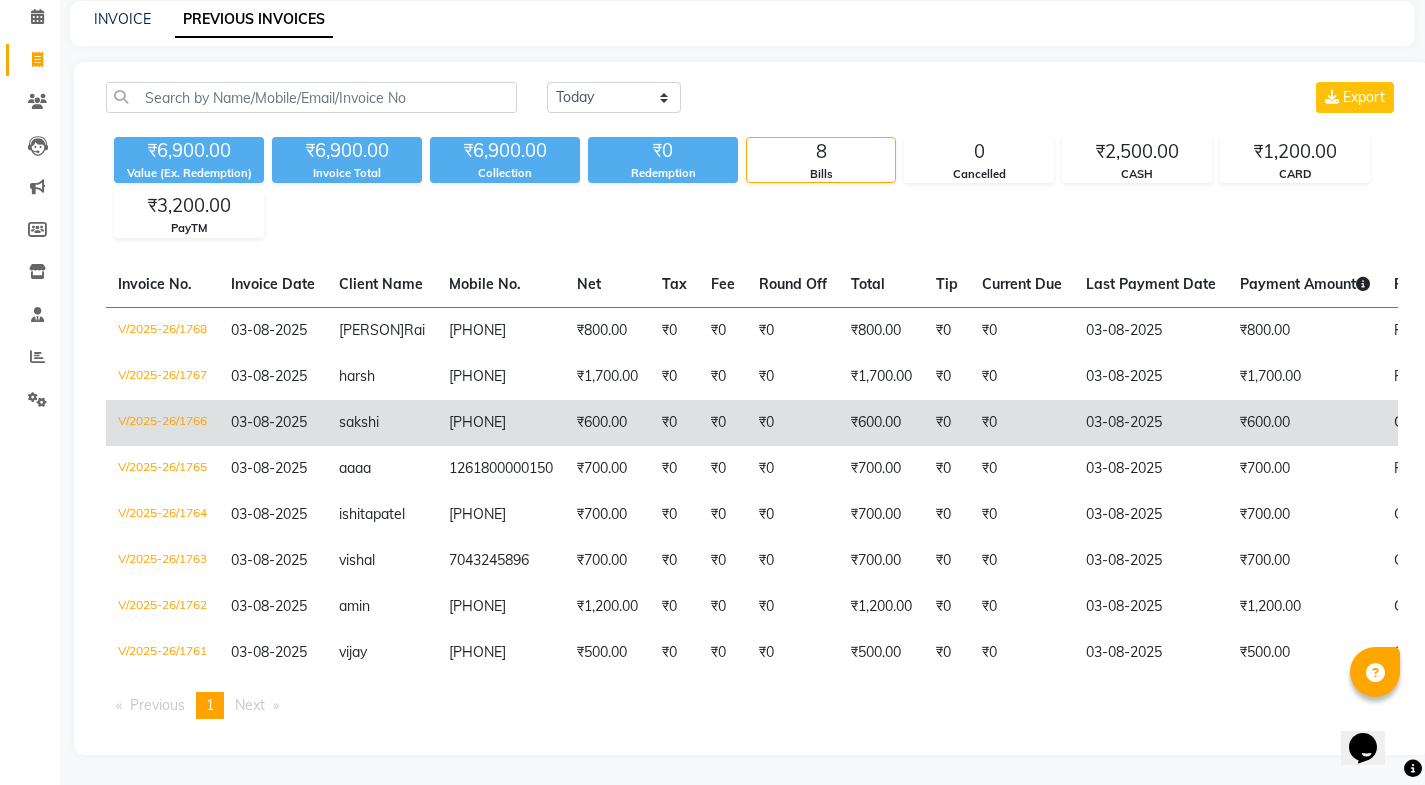 scroll, scrollTop: 101, scrollLeft: 0, axis: vertical 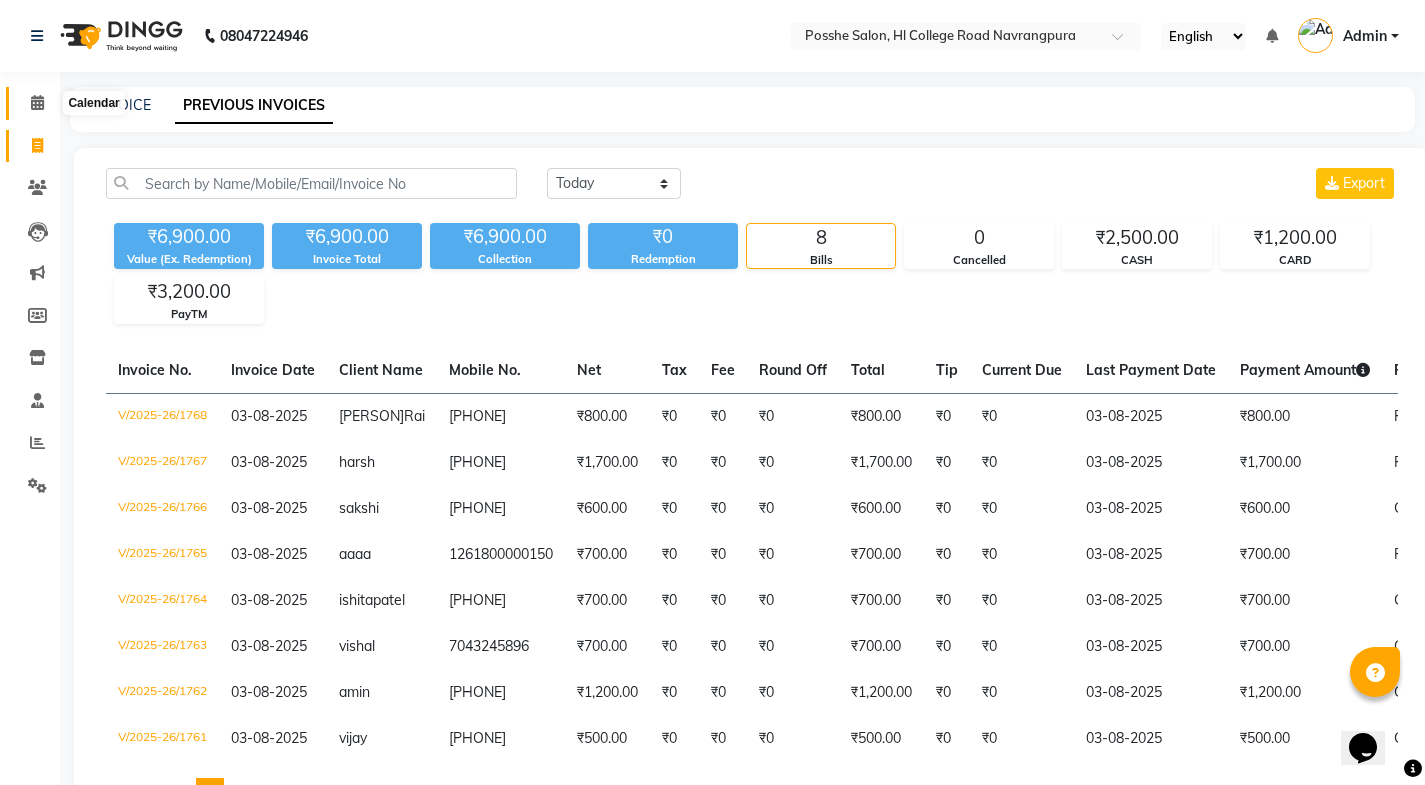 click 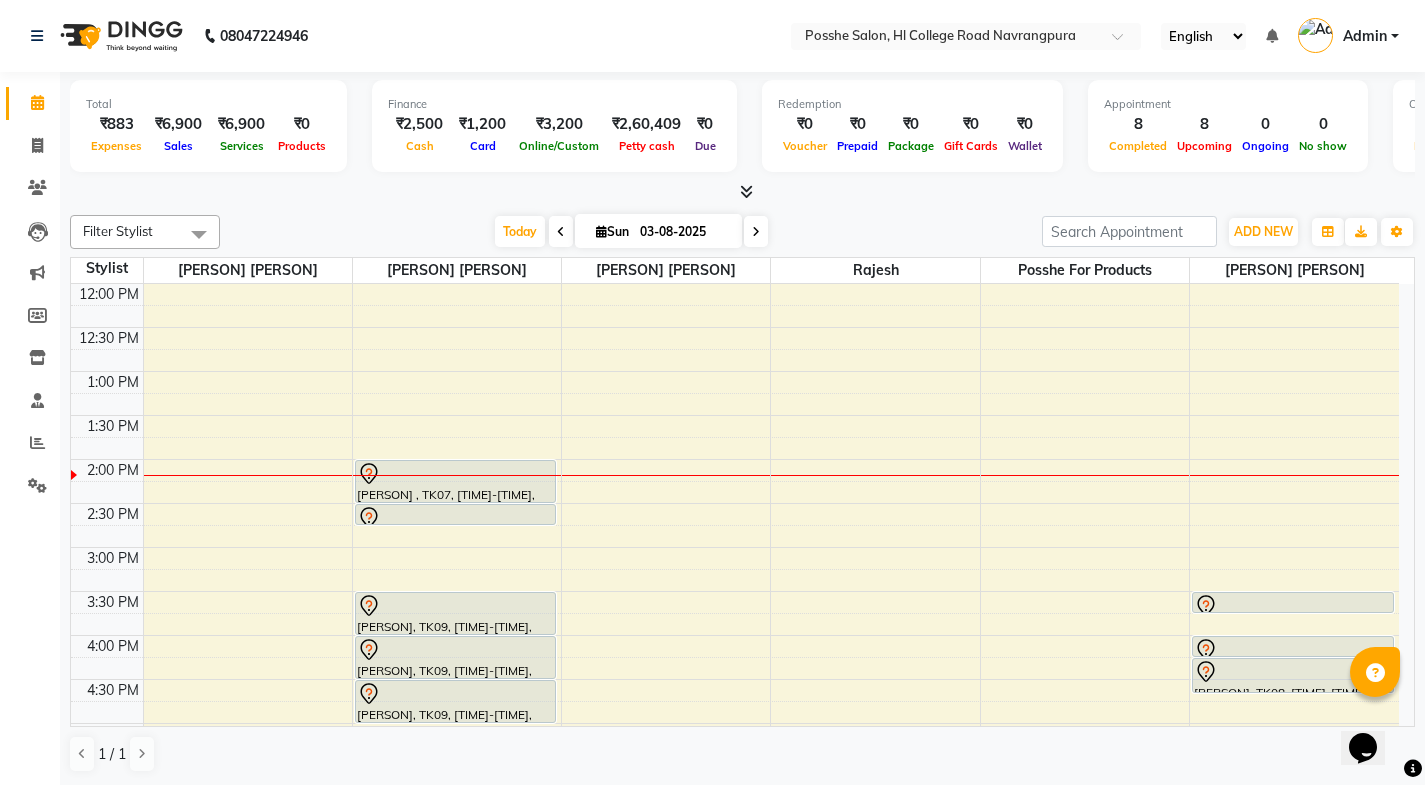 scroll, scrollTop: 400, scrollLeft: 0, axis: vertical 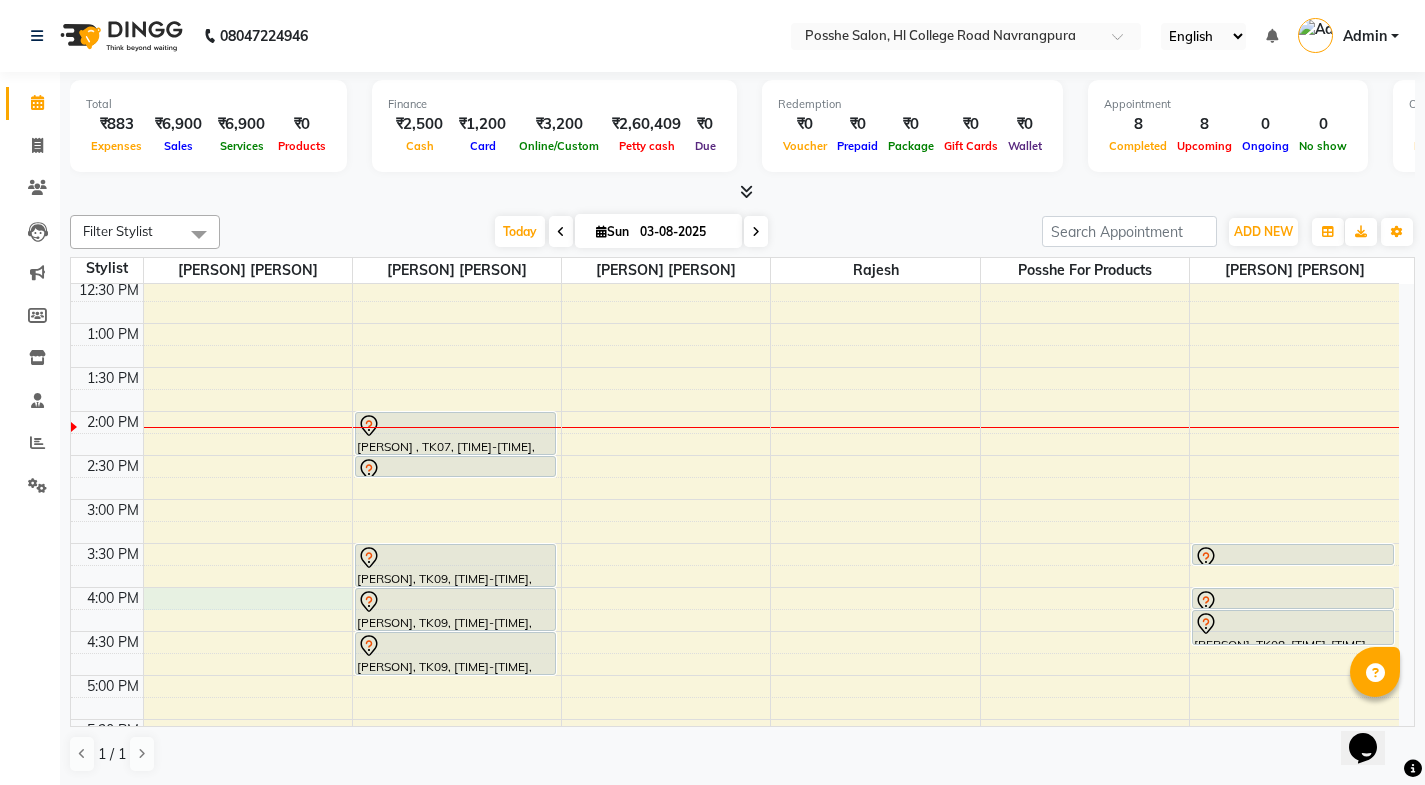 click on "8:00 AM 8:30 AM 9:00 AM 9:30 AM 10:00 AM 10:30 AM 11:00 AM 11:30 AM 12:00 PM 12:30 PM 1:00 PM 1:30 PM 2:00 PM 2:30 PM 3:00 PM 3:30 PM 4:00 PM 4:30 PM 5:00 PM 5:30 PM 6:00 PM 6:30 PM 7:00 PM 7:30 PM 8:00 PM 8:30 PM             Pushkar , TK07, 02:00 PM-02:30 PM,  Hair Cut Above 5 male             Pushkar , TK07, 02:30 PM-02:45 PM, Beard Crafting / Shave             jasmin, TK09, 03:30 PM-04:00 PM,  Hair Cut Below 5 male             jasmin, TK09, 04:00 PM-04:30 PM, Hair Cut Above 5 year             jasmin, TK09, 04:30 PM-05:00 PM, Ammonia Base Root Touch-up 2 inch             vidhi, TK01, 03:30 PM-03:45 PM, Rica wax Under Arms male             Roshni, TK08, 04:00 PM-04:15 PM, Liposoluble Wax Under Arms             Roshni, TK08, 04:15 PM-04:40 PM, Liposoluble Wax Full Arms / Half Legs / Stomach/ Half Back" at bounding box center [735, 455] 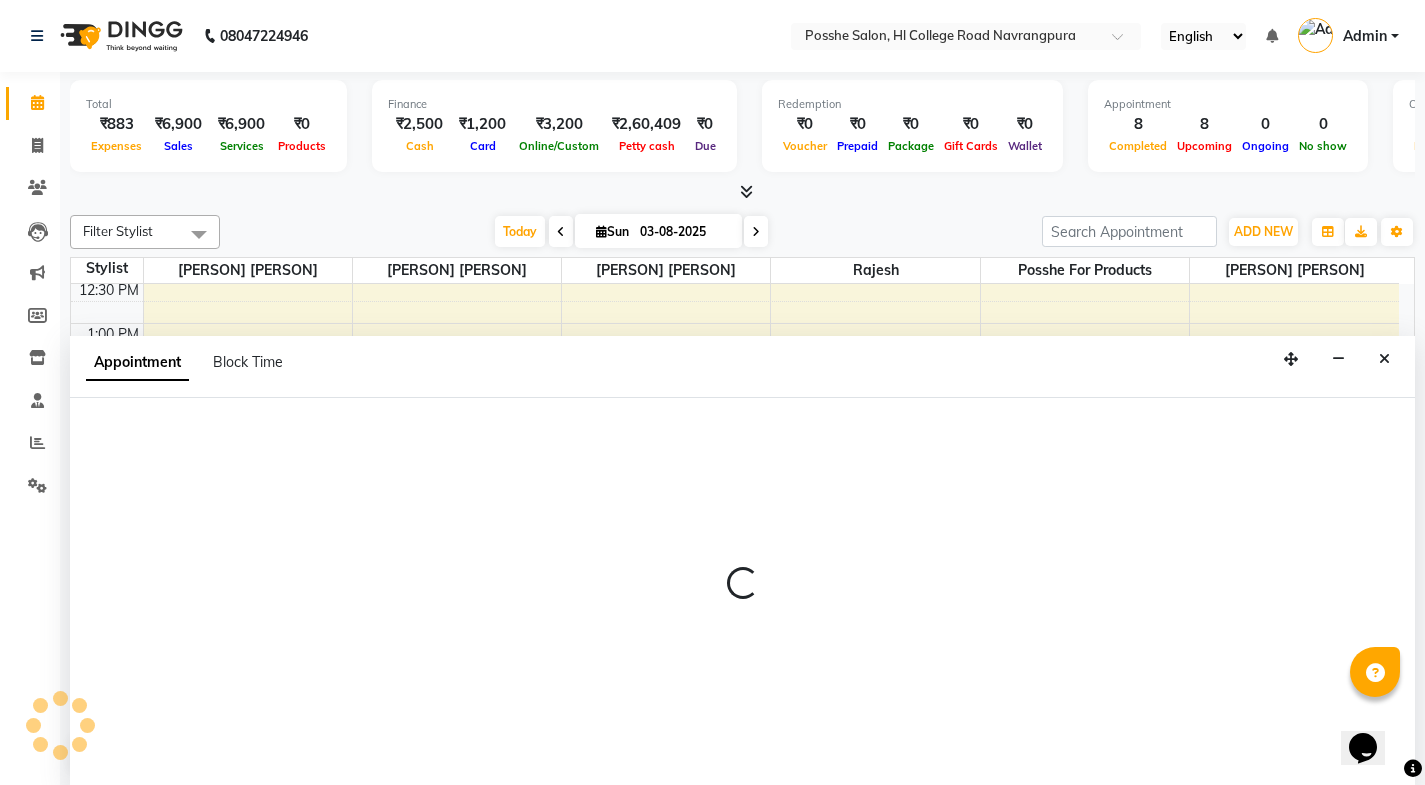 scroll, scrollTop: 1, scrollLeft: 0, axis: vertical 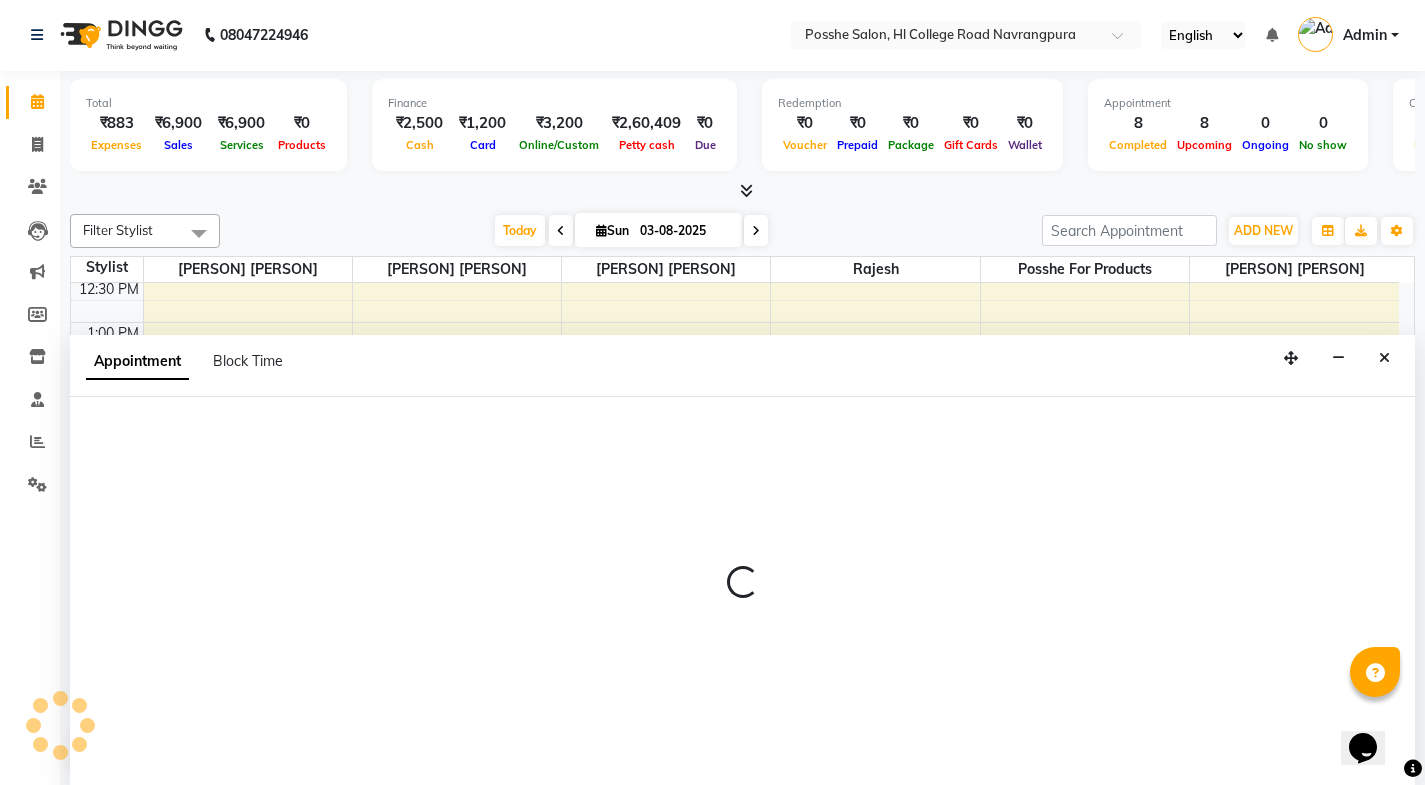 select on "43692" 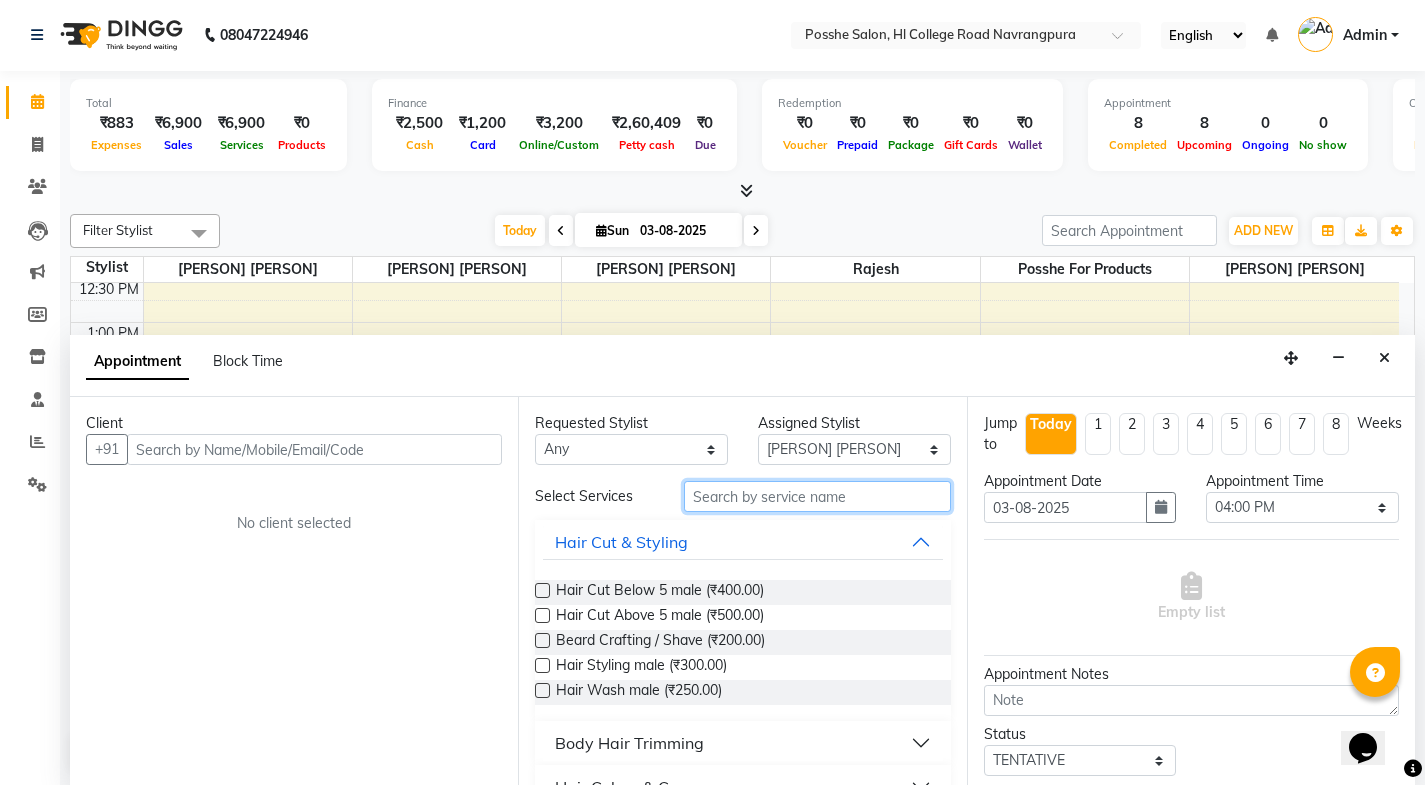 click at bounding box center [817, 496] 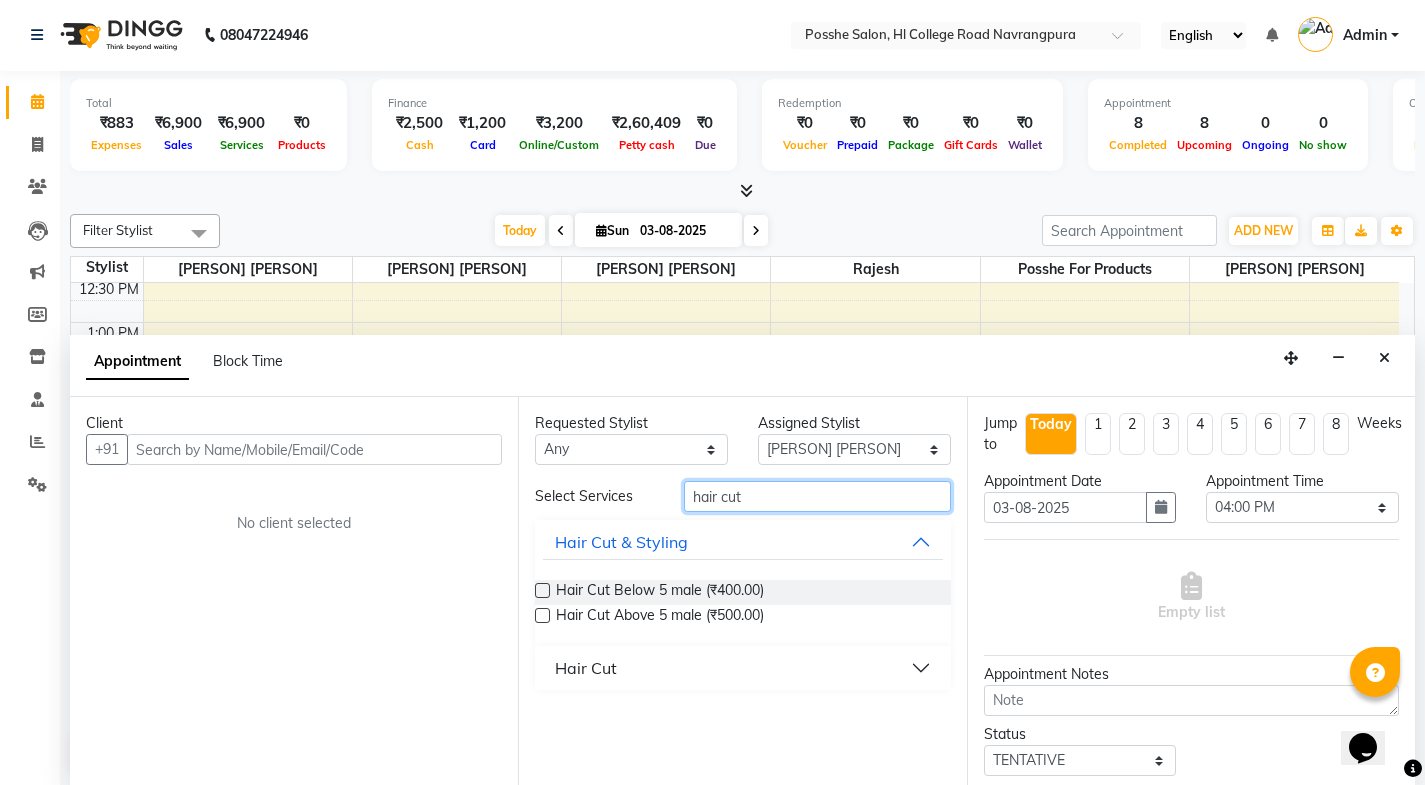 type on "hair cut" 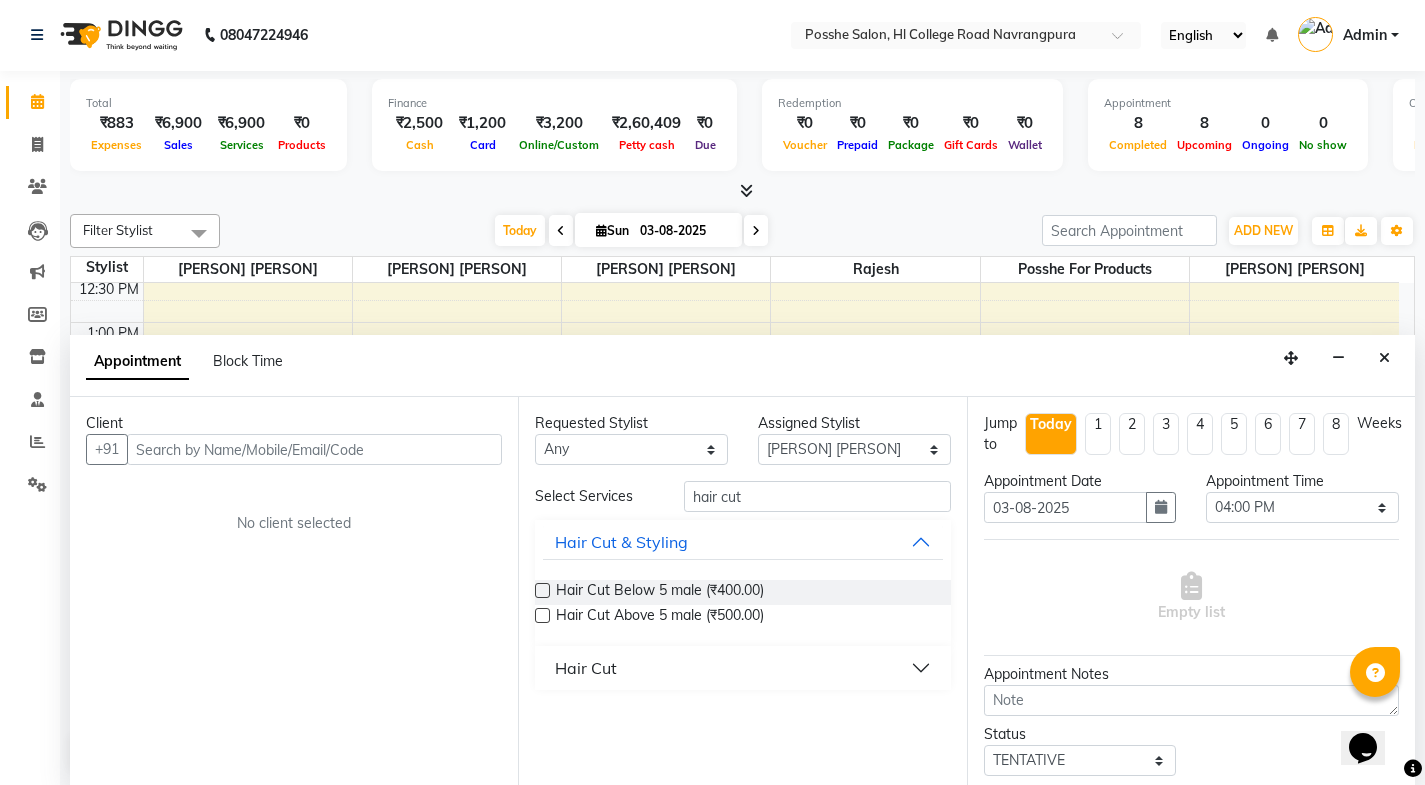 click on "Hair Cut" at bounding box center [742, 668] 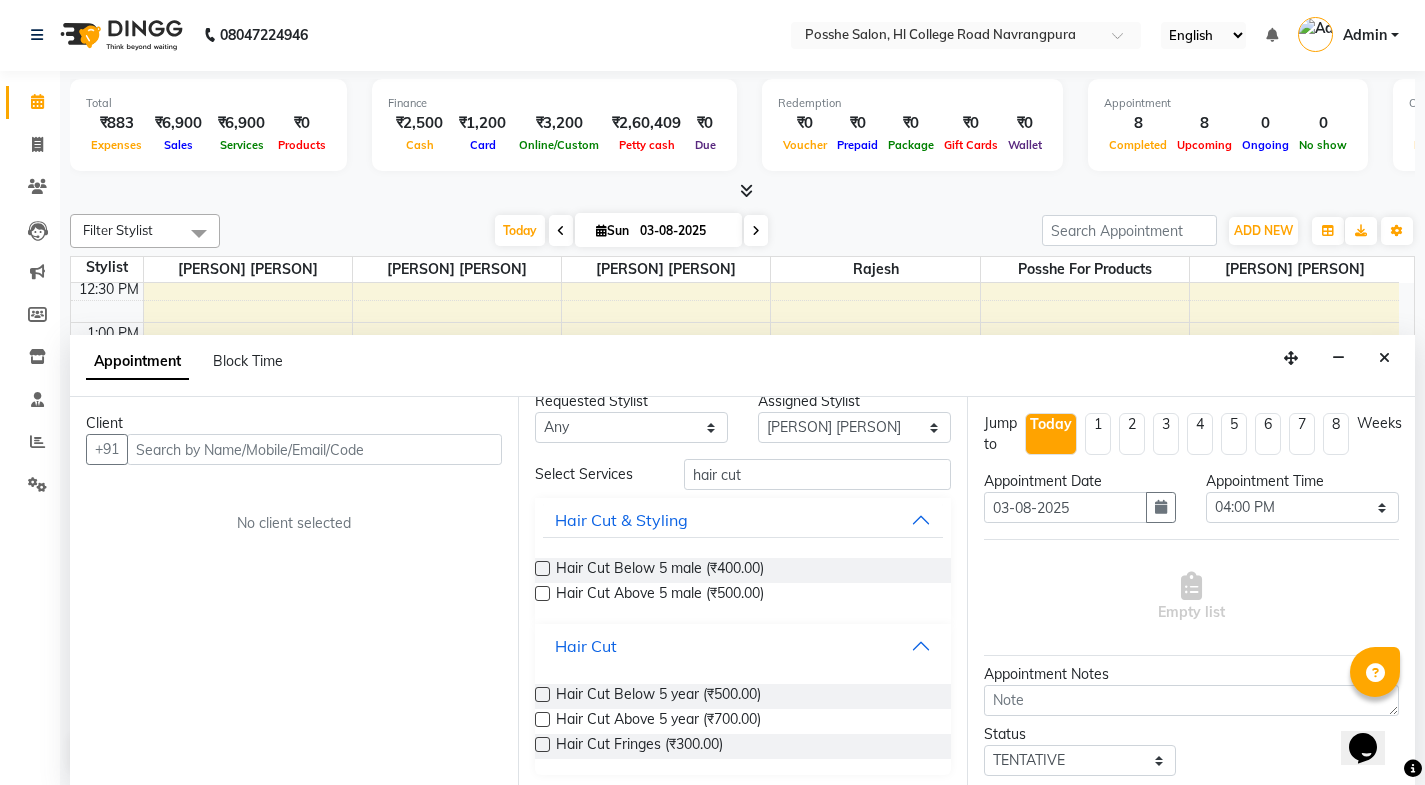 scroll, scrollTop: 28, scrollLeft: 0, axis: vertical 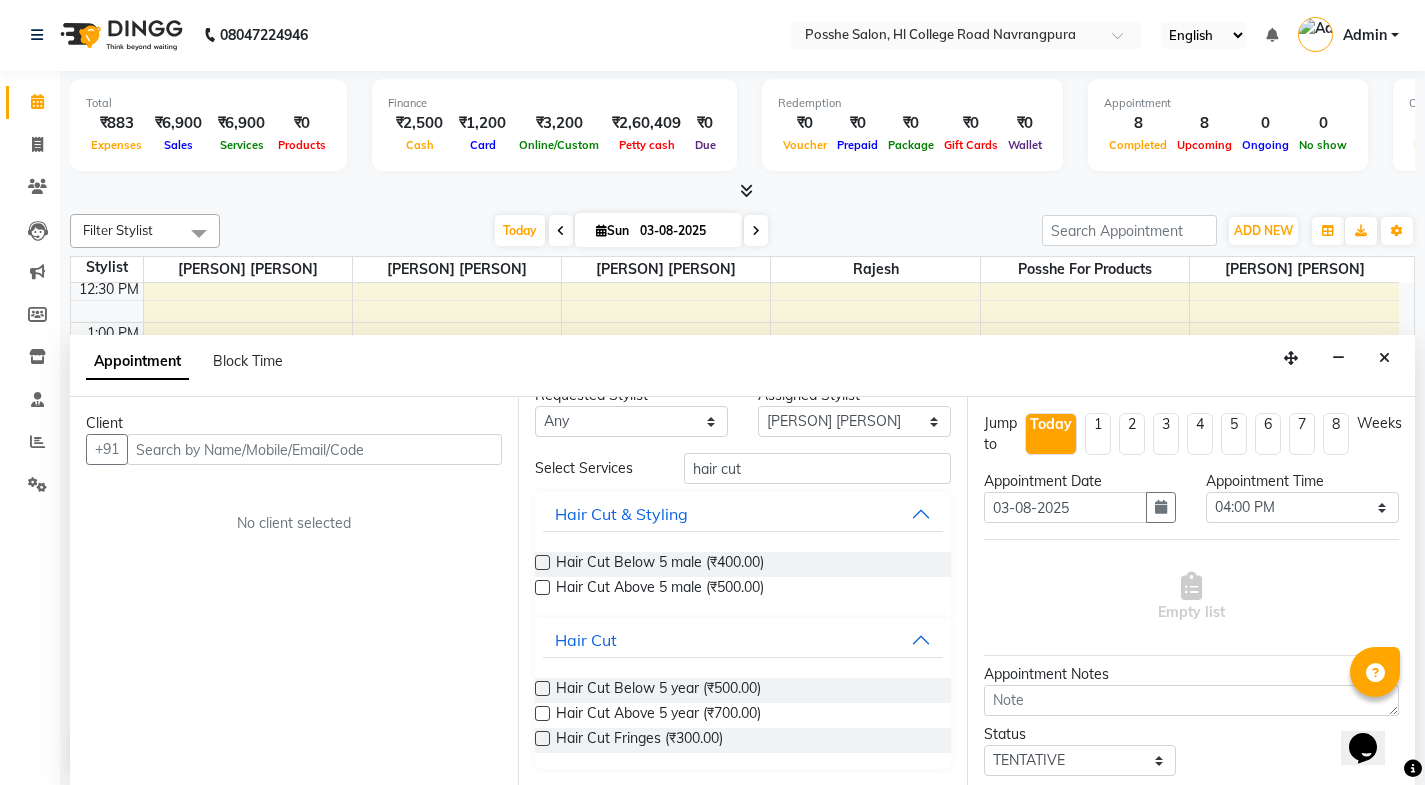 click at bounding box center [542, 713] 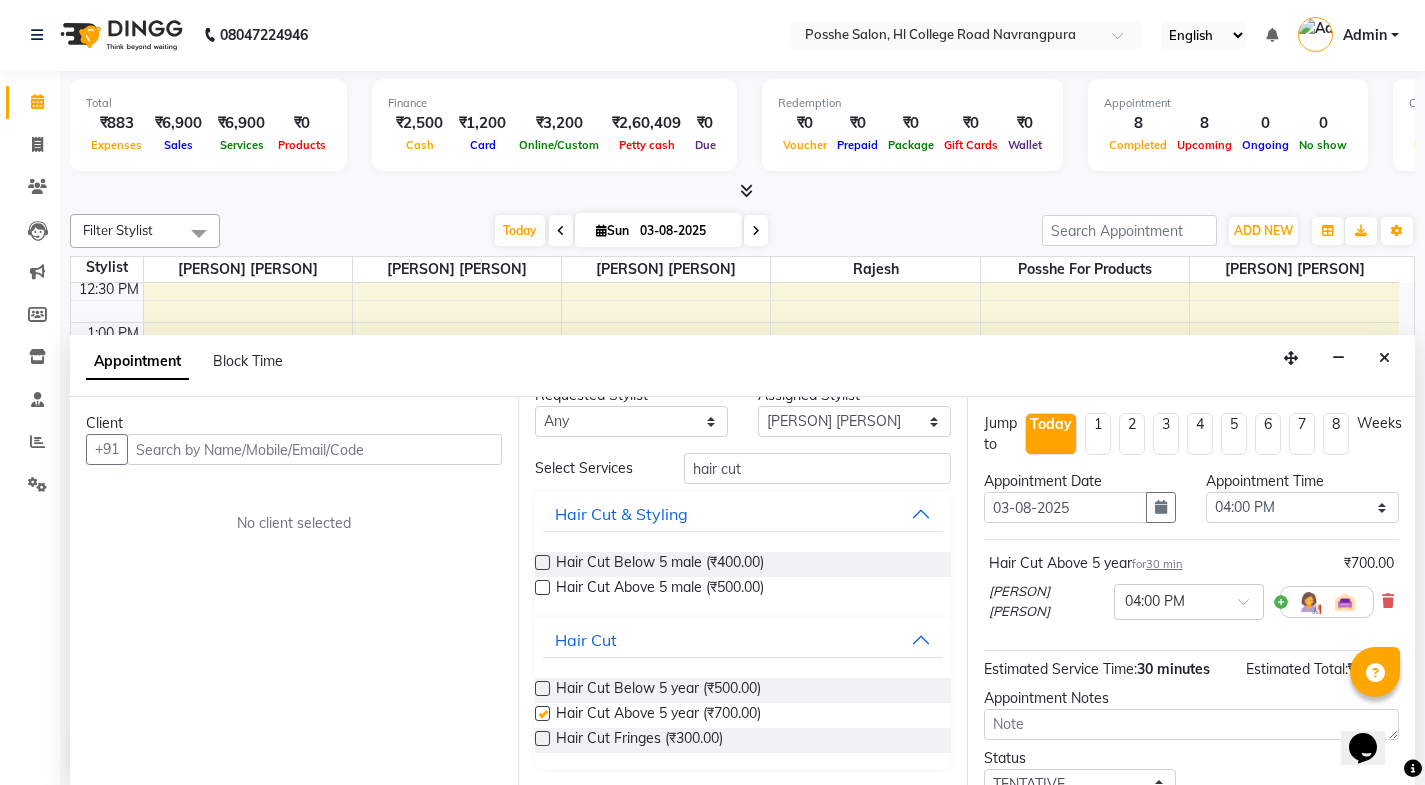 checkbox on "false" 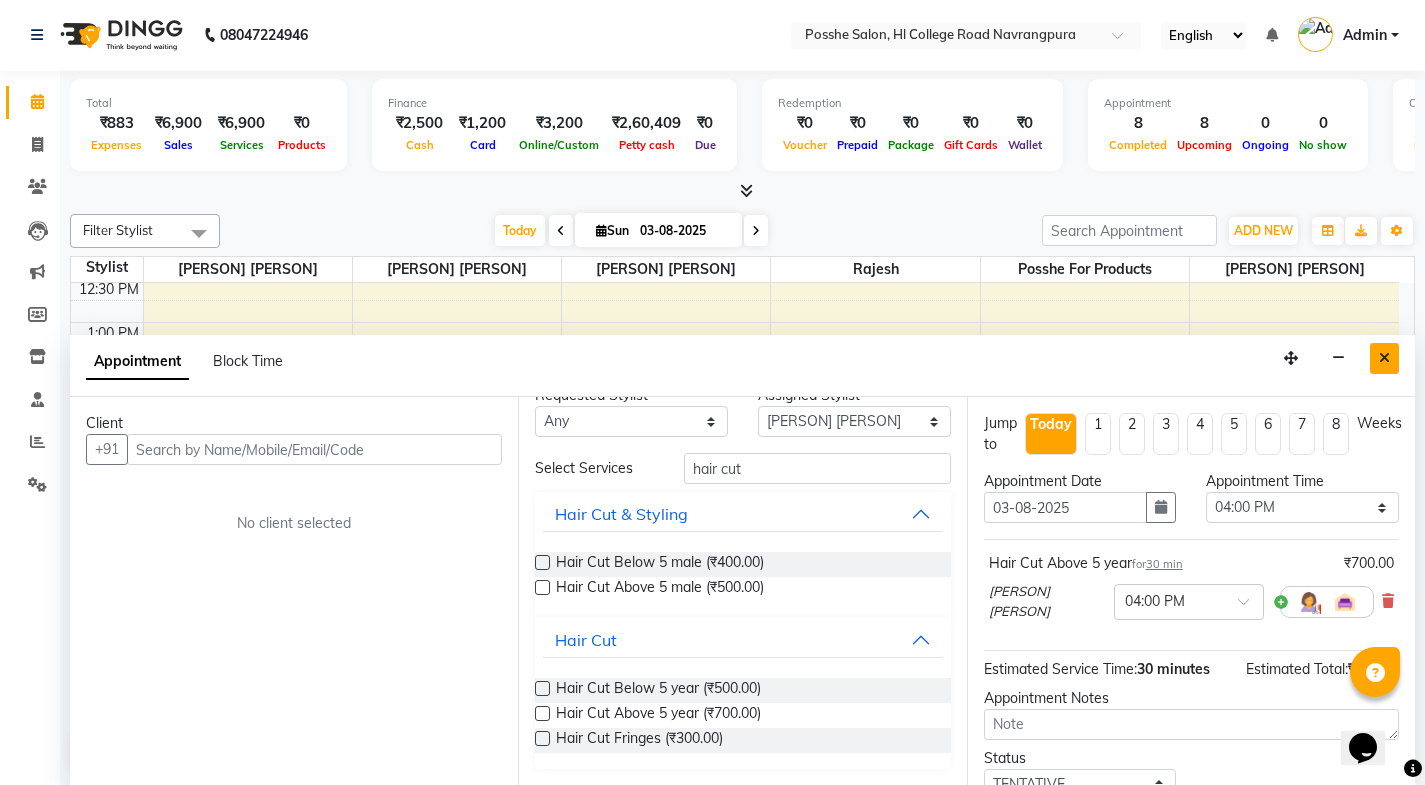 click at bounding box center [1384, 358] 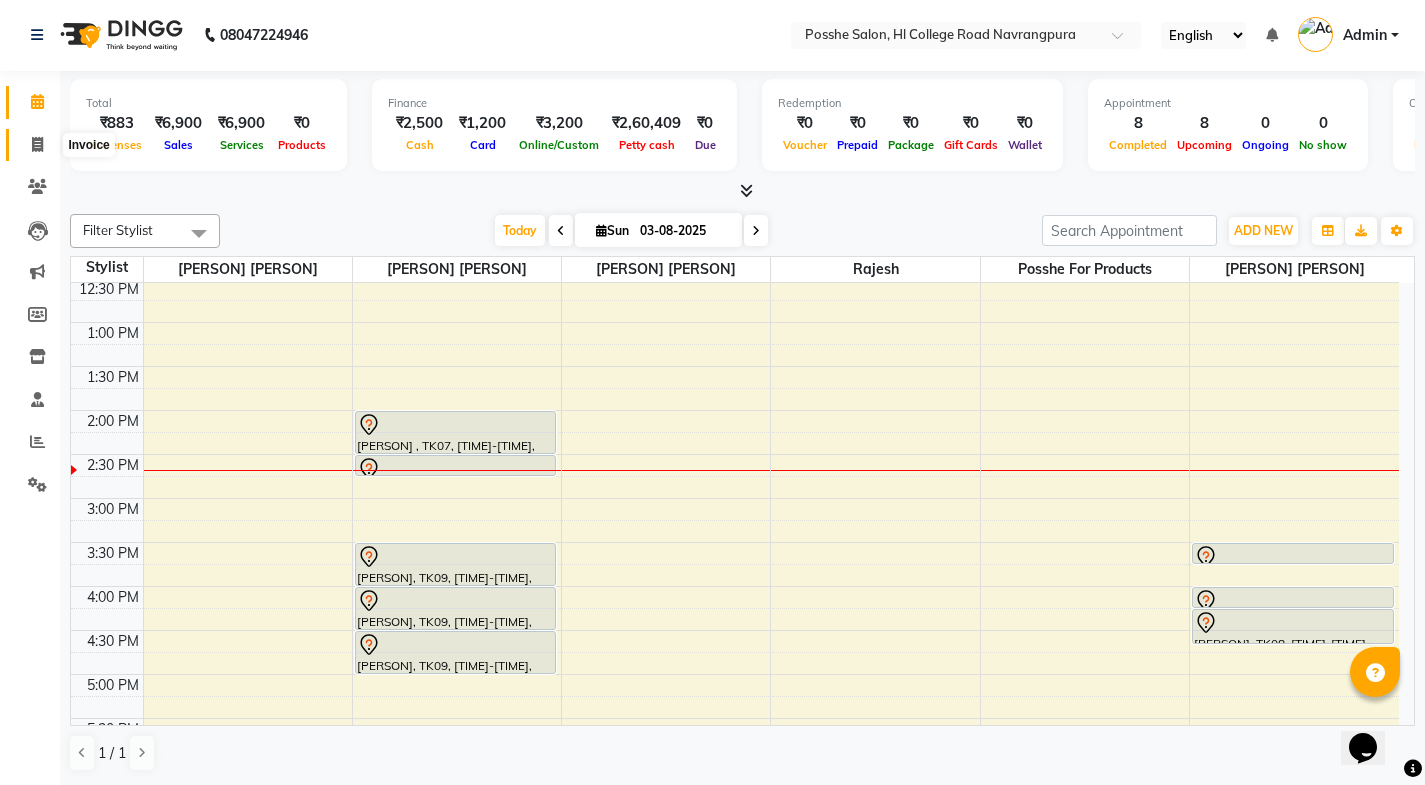 click 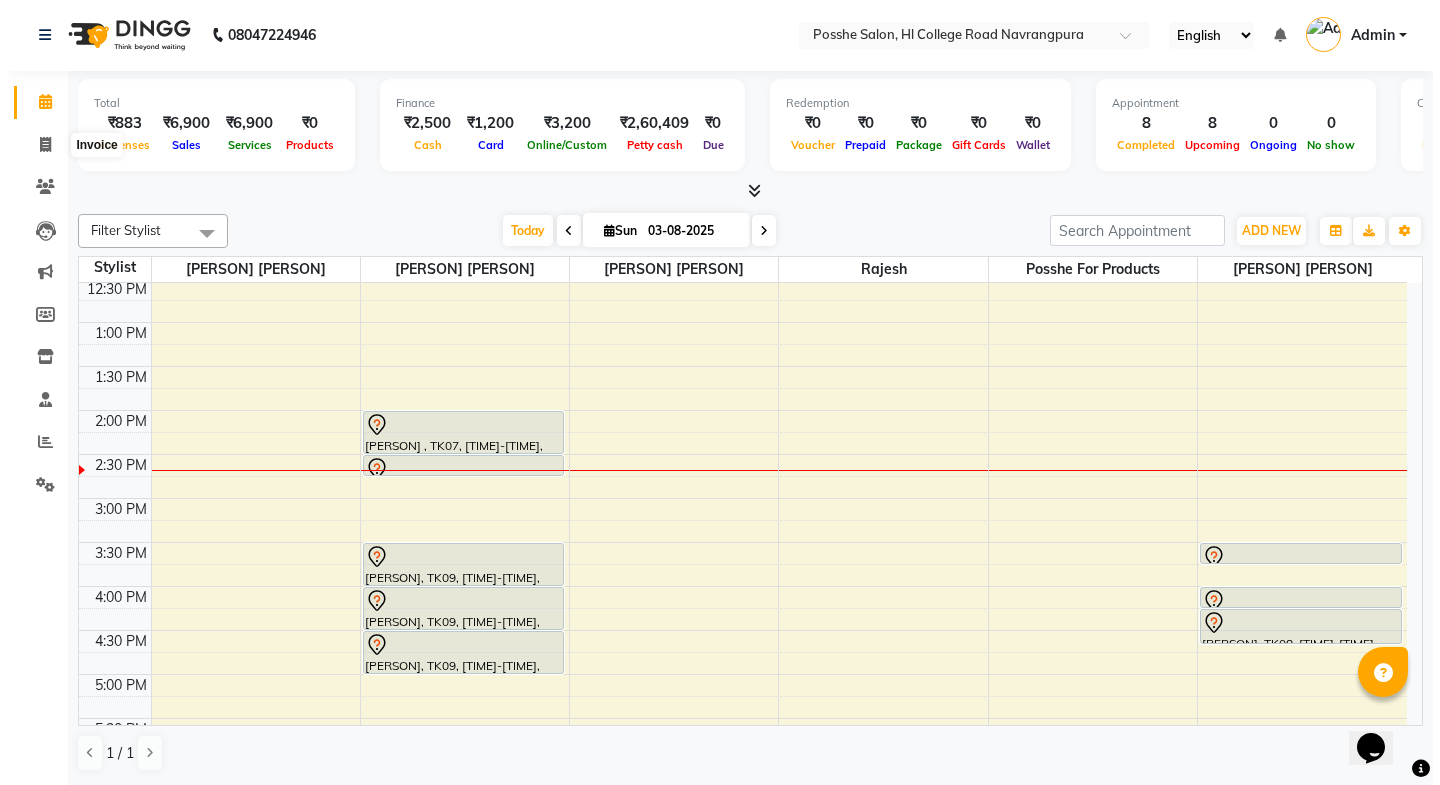 scroll, scrollTop: 0, scrollLeft: 0, axis: both 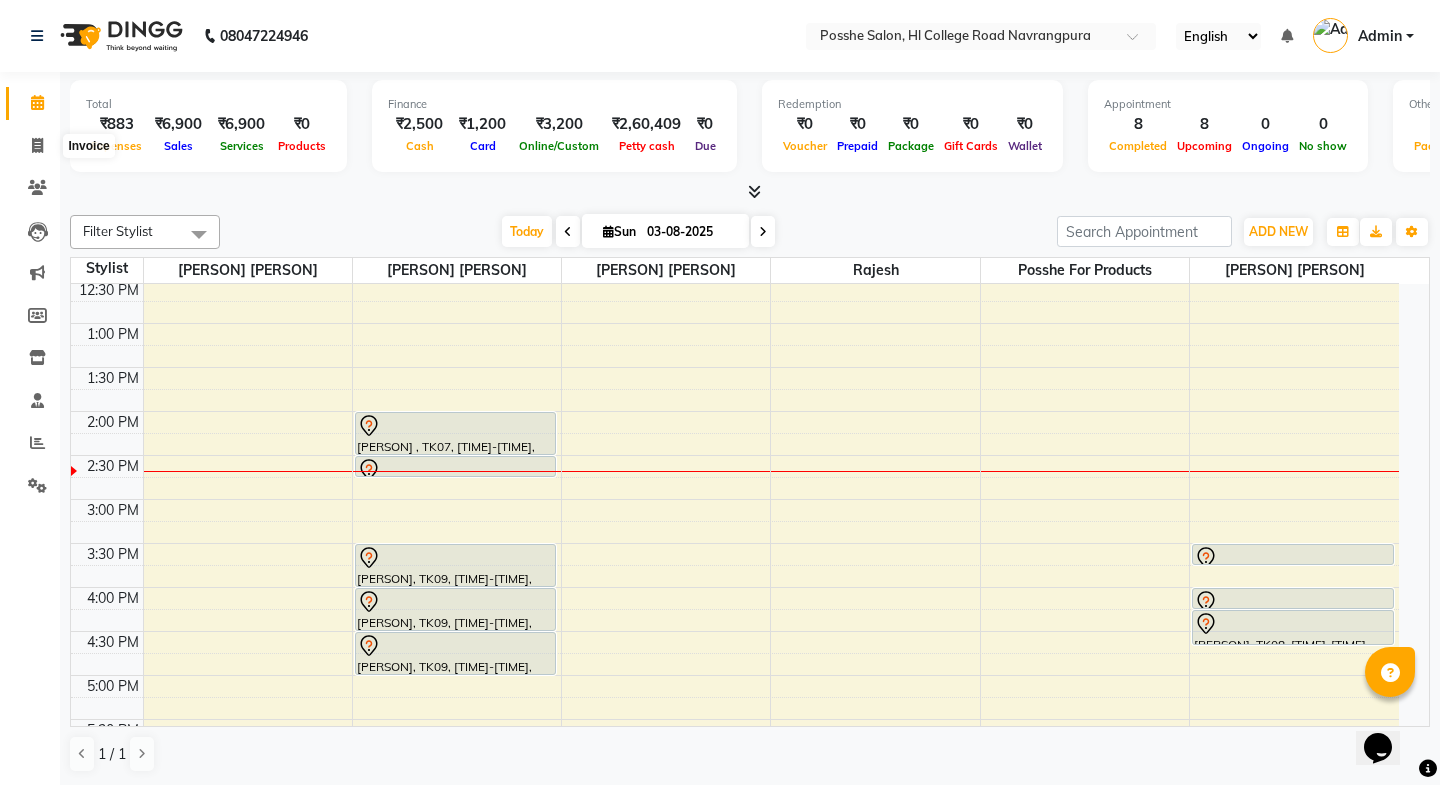 select on "6052" 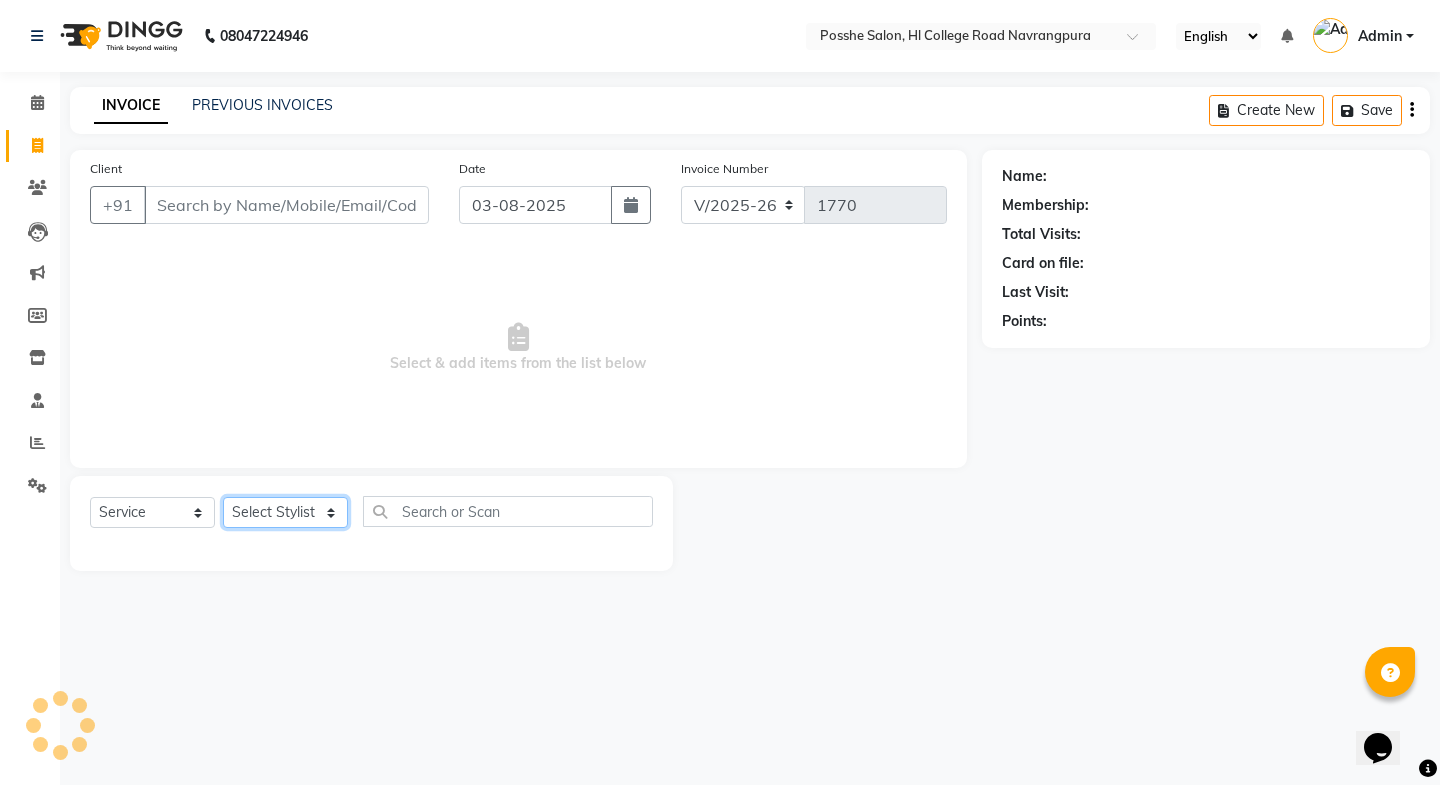 click on "Select Stylist" 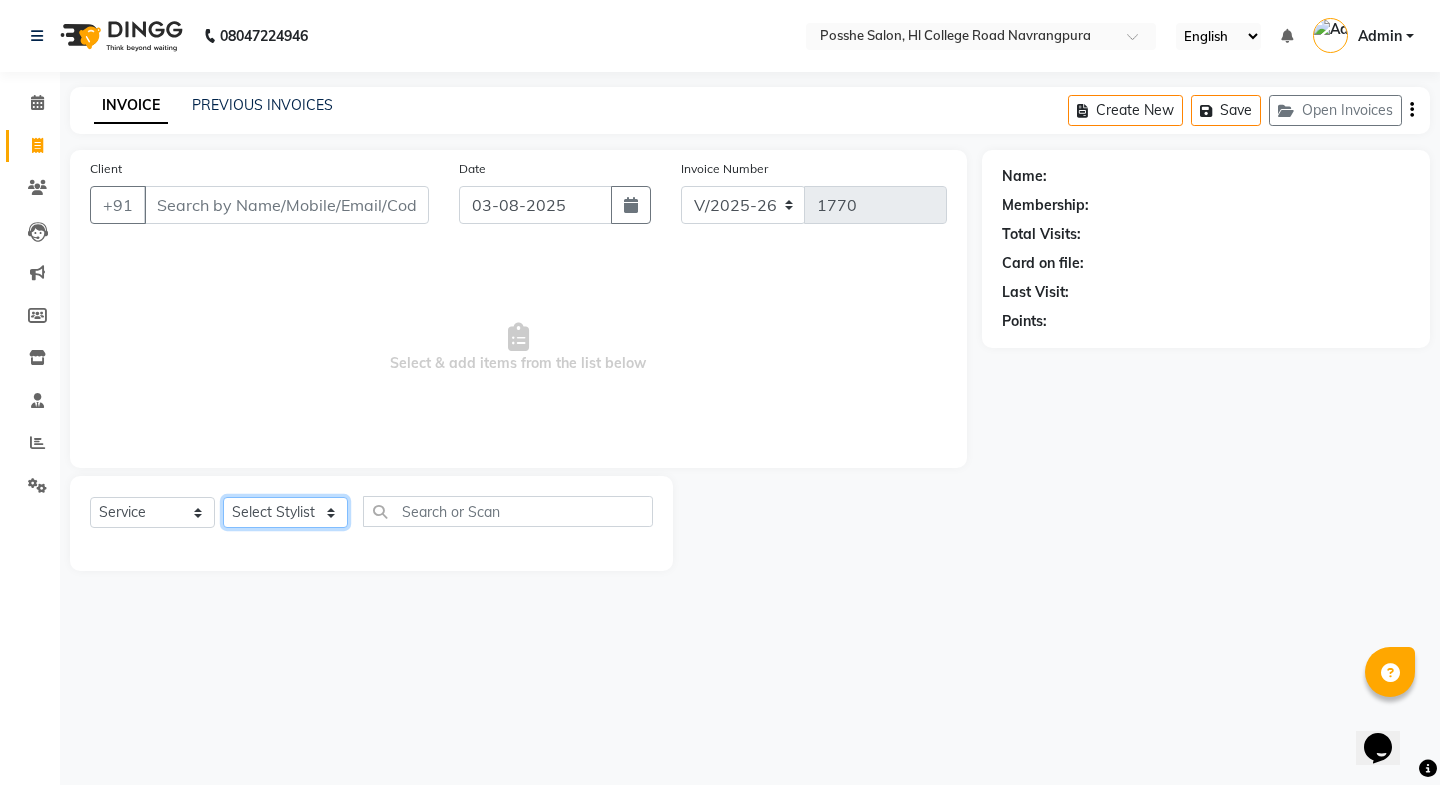 select on "43693" 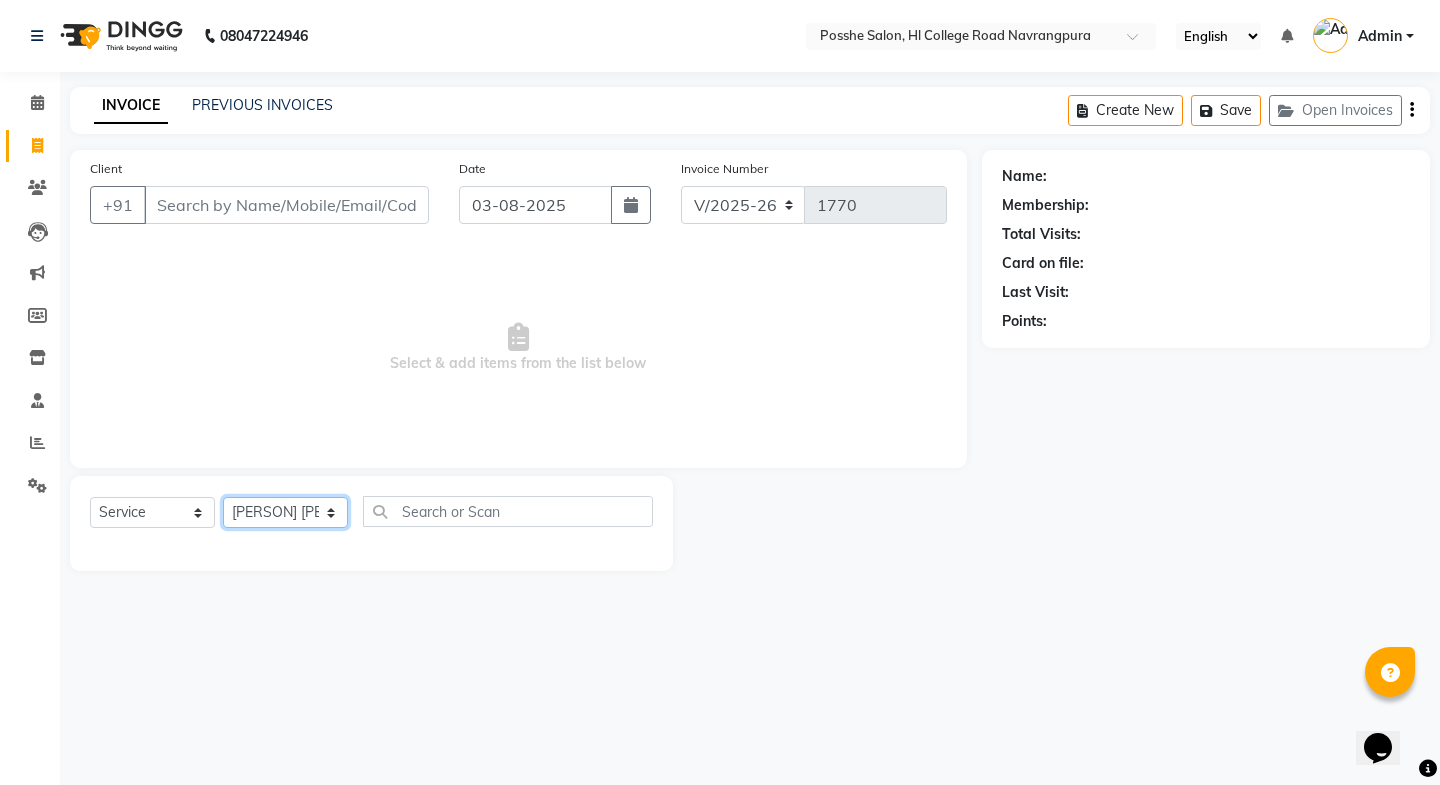 click on "Select Stylist [FIRST] [LAST] [FIRST] [LAST] Posshe for products [FIRST] [FIRST] [FIRST] [FIRST]" 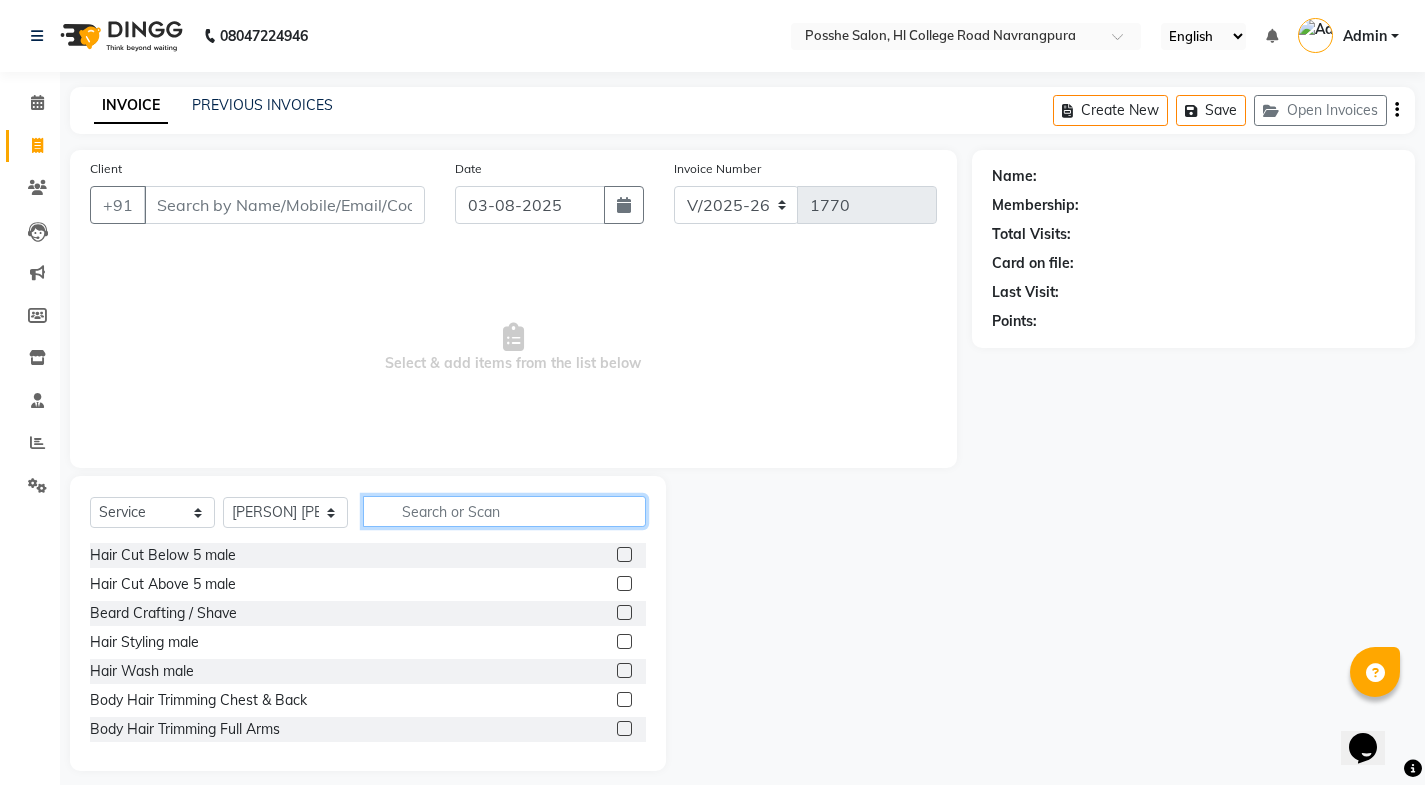 click 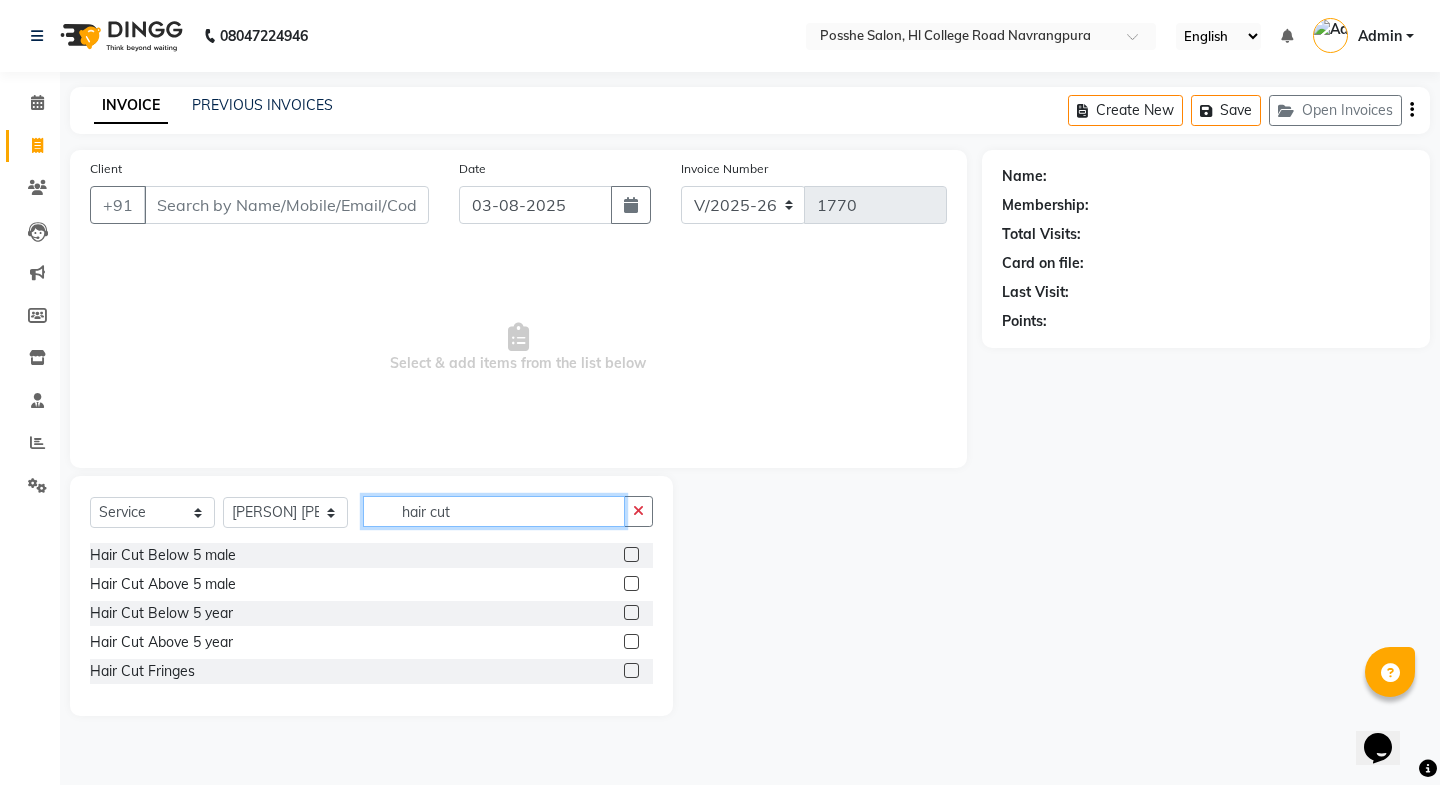 type on "hair cut" 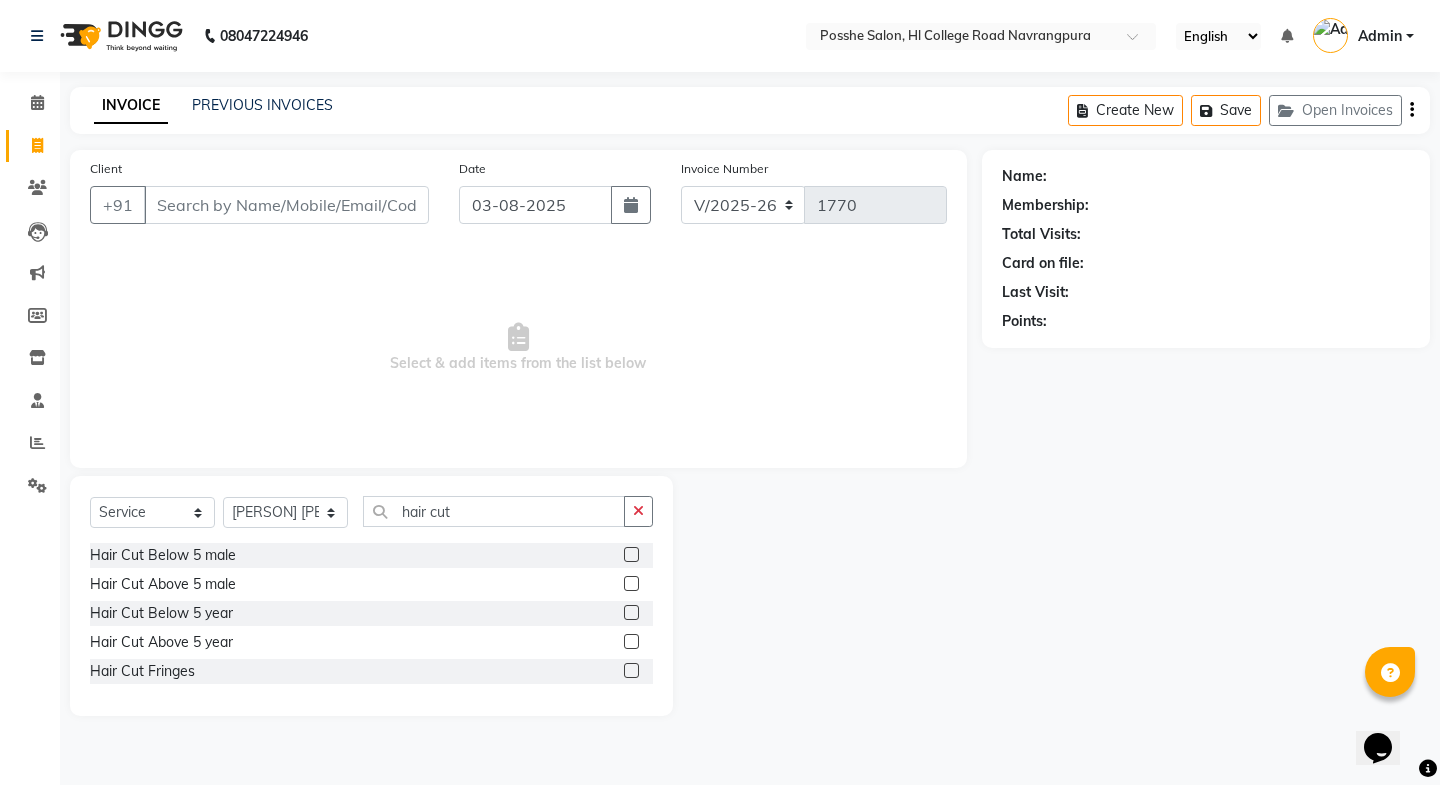 click 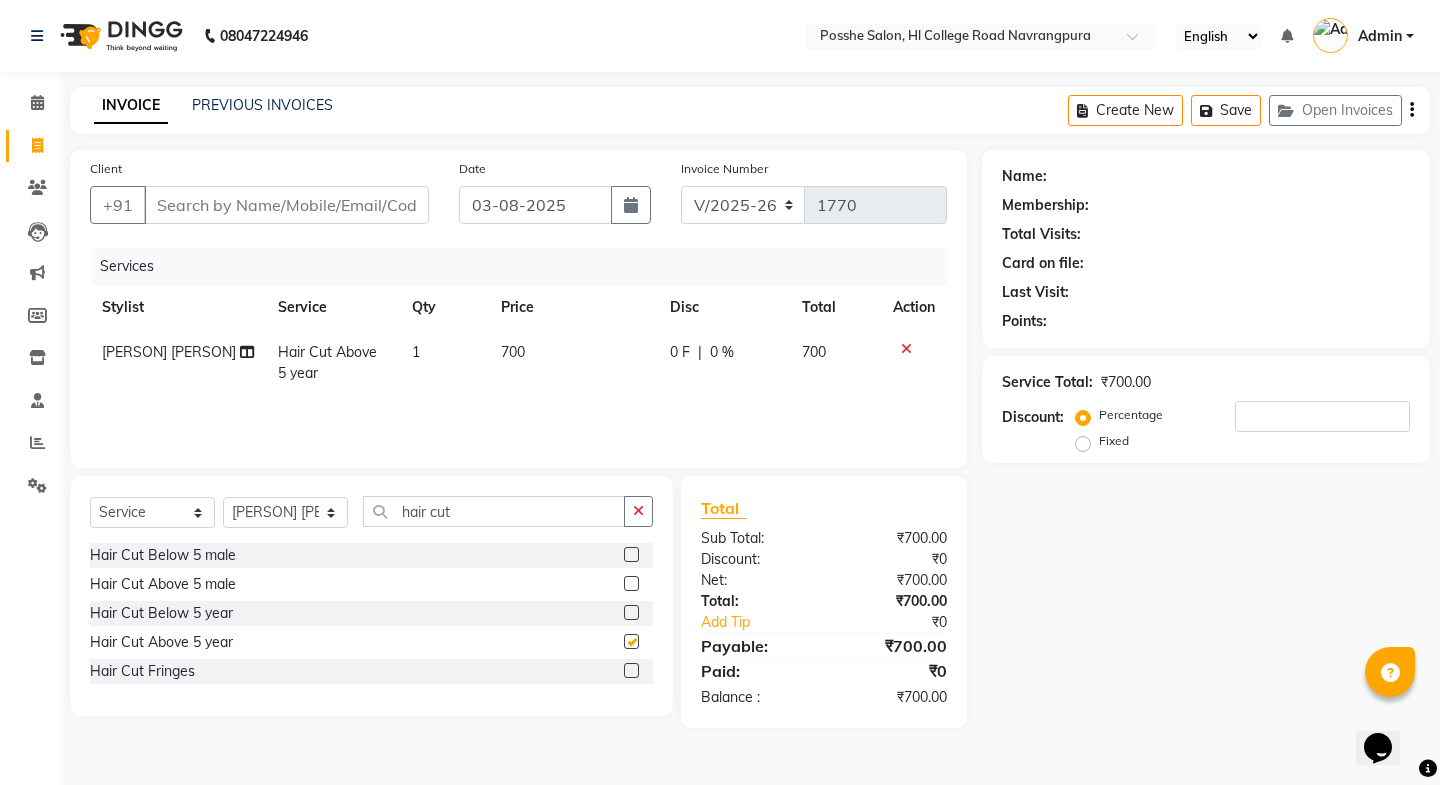 checkbox on "false" 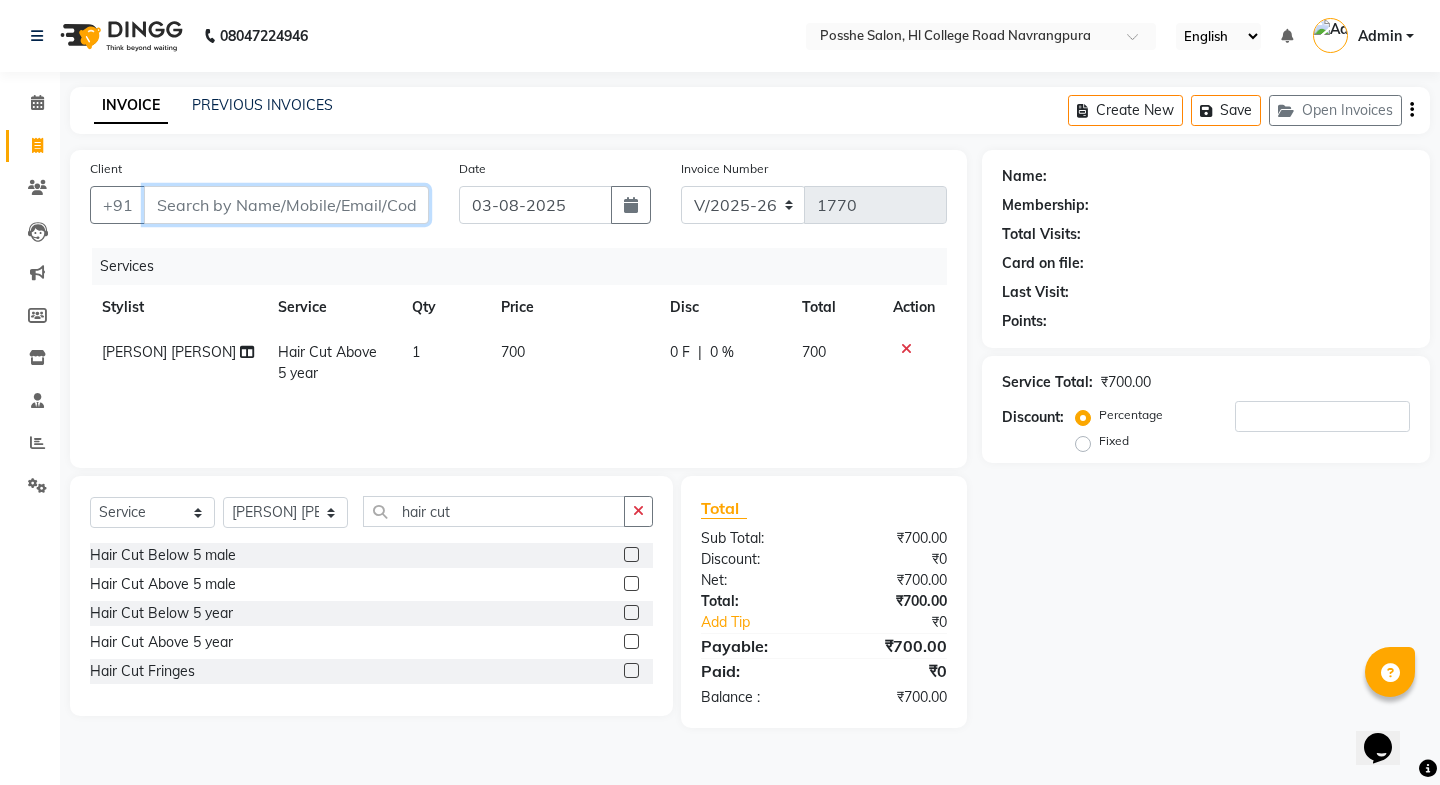 click on "Client" at bounding box center [286, 205] 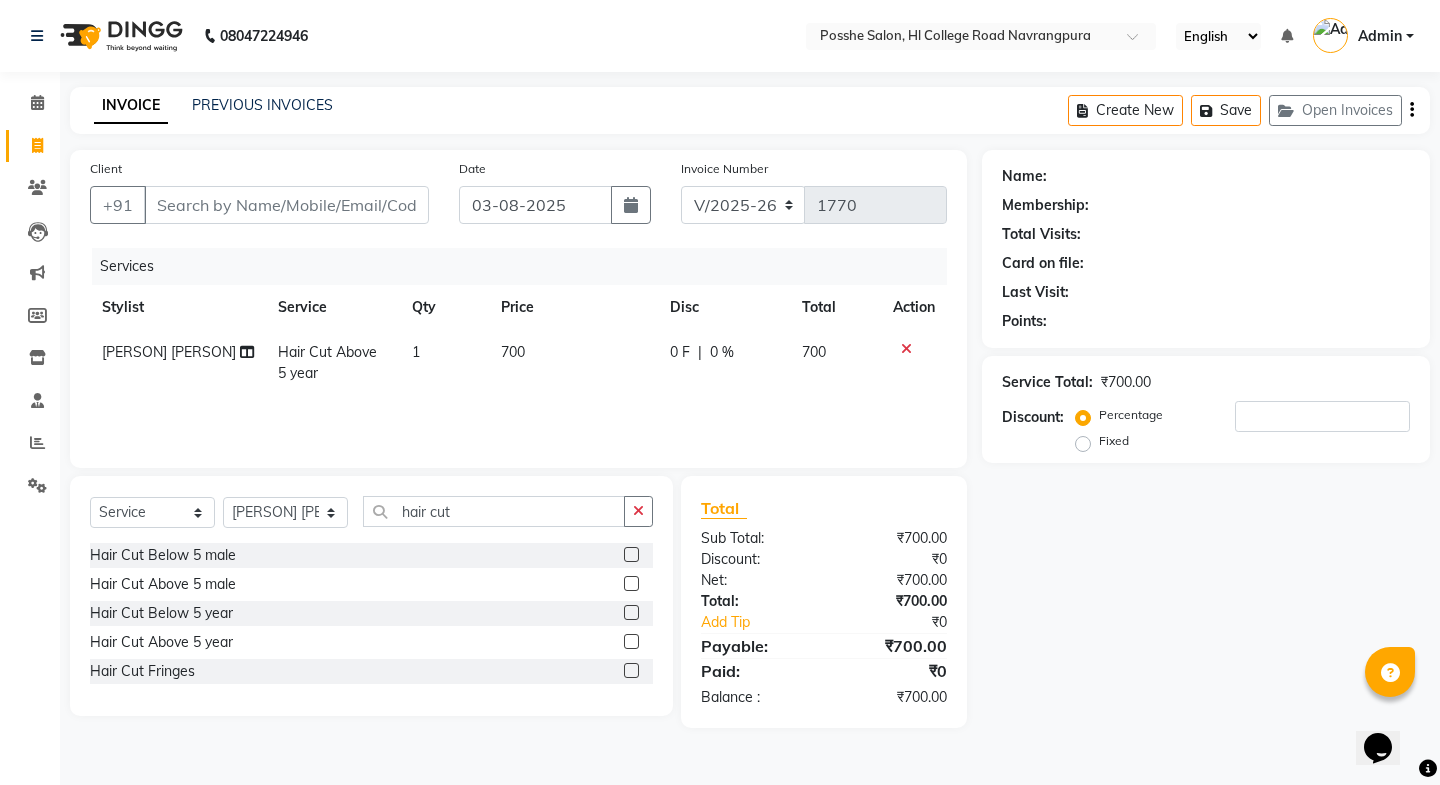 click on "Client +91" 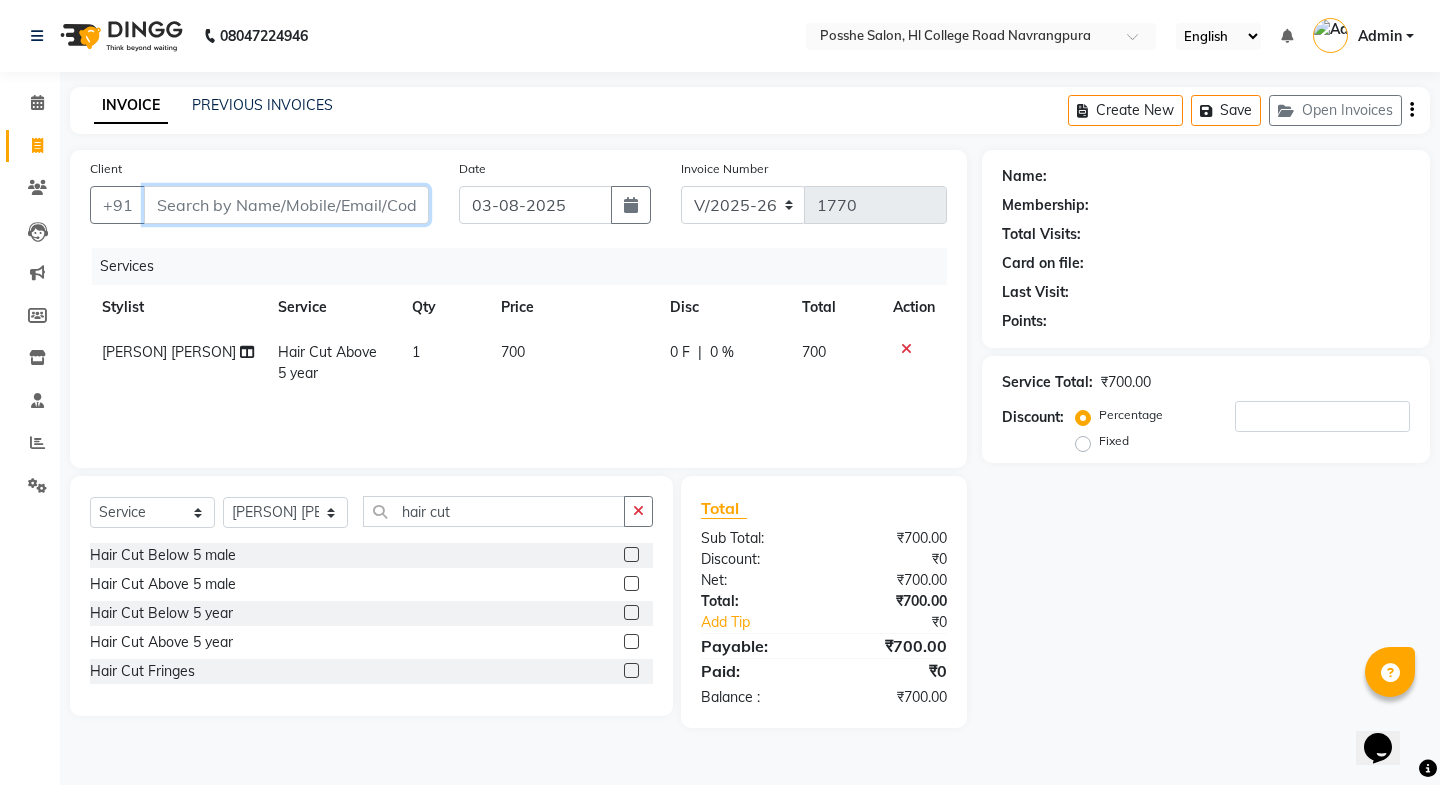 click on "Client" at bounding box center (286, 205) 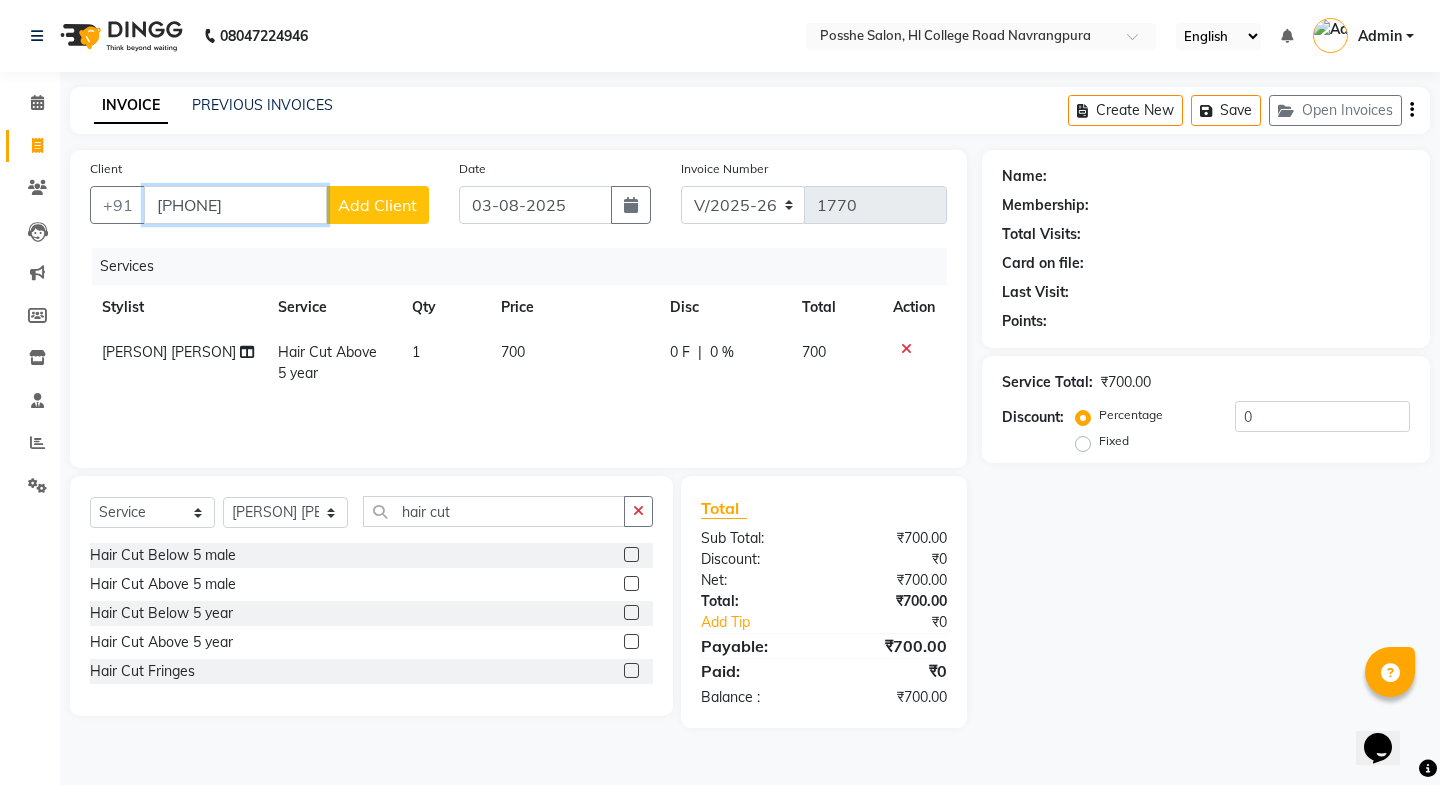 type on "9898010186" 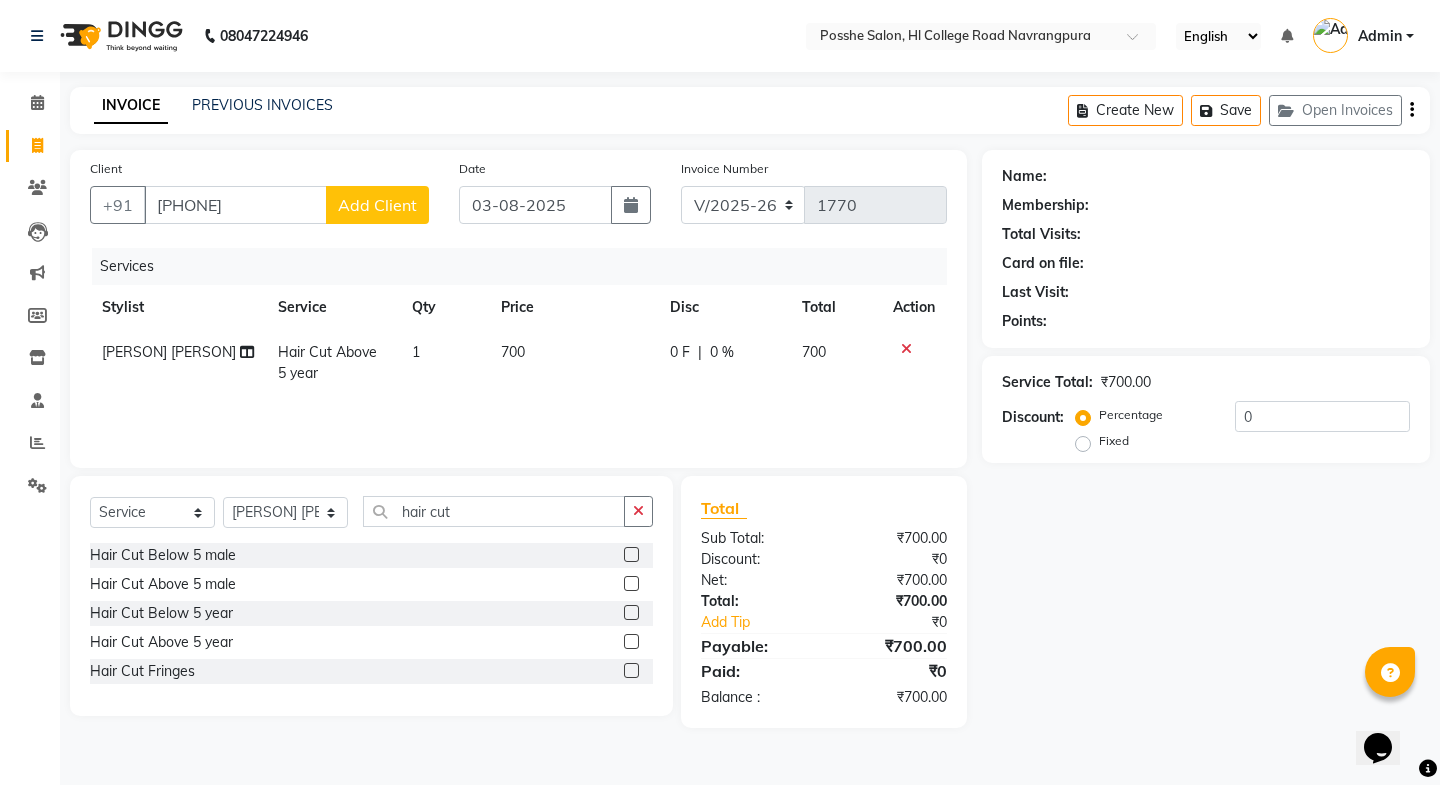 click on "Add Client" 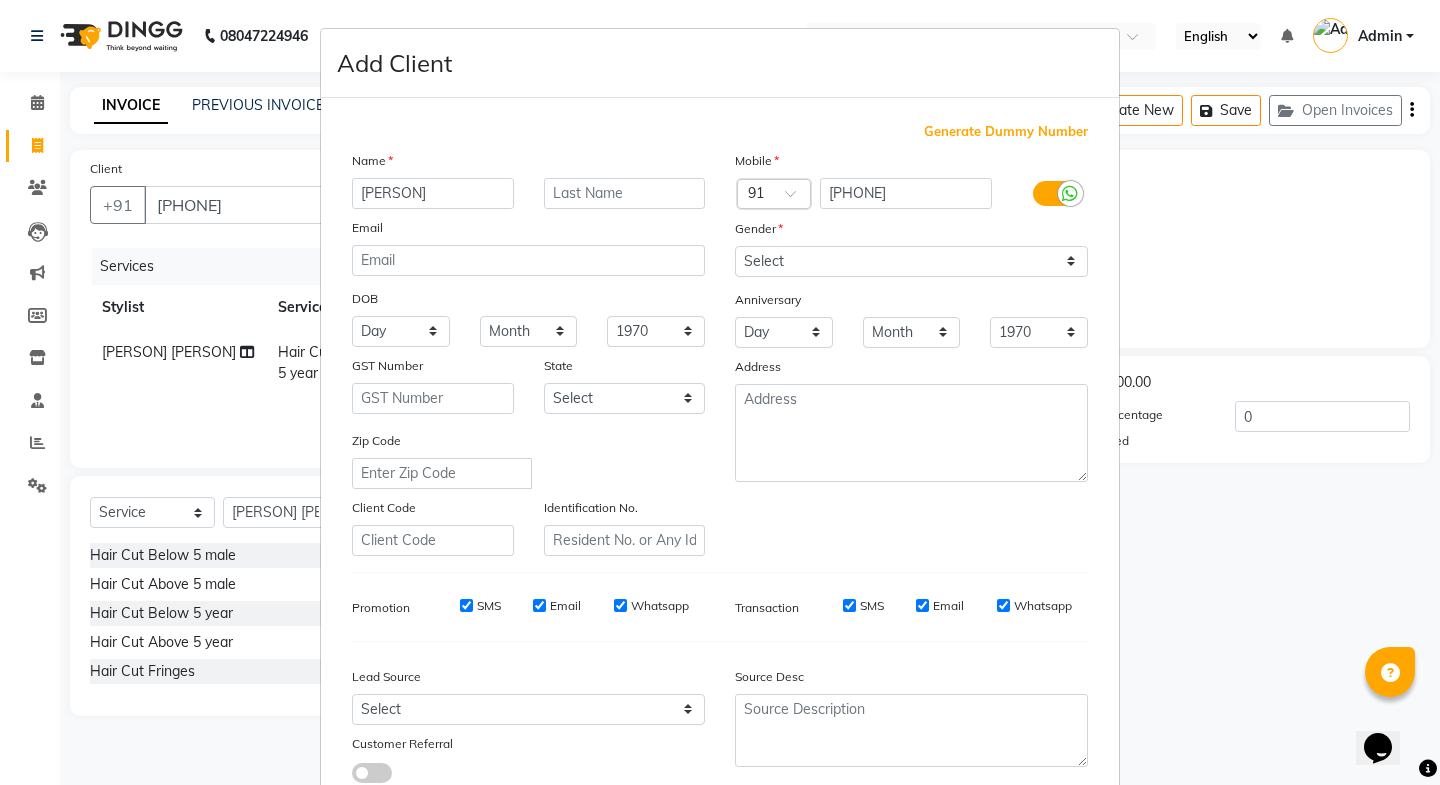 type on "twinkal" 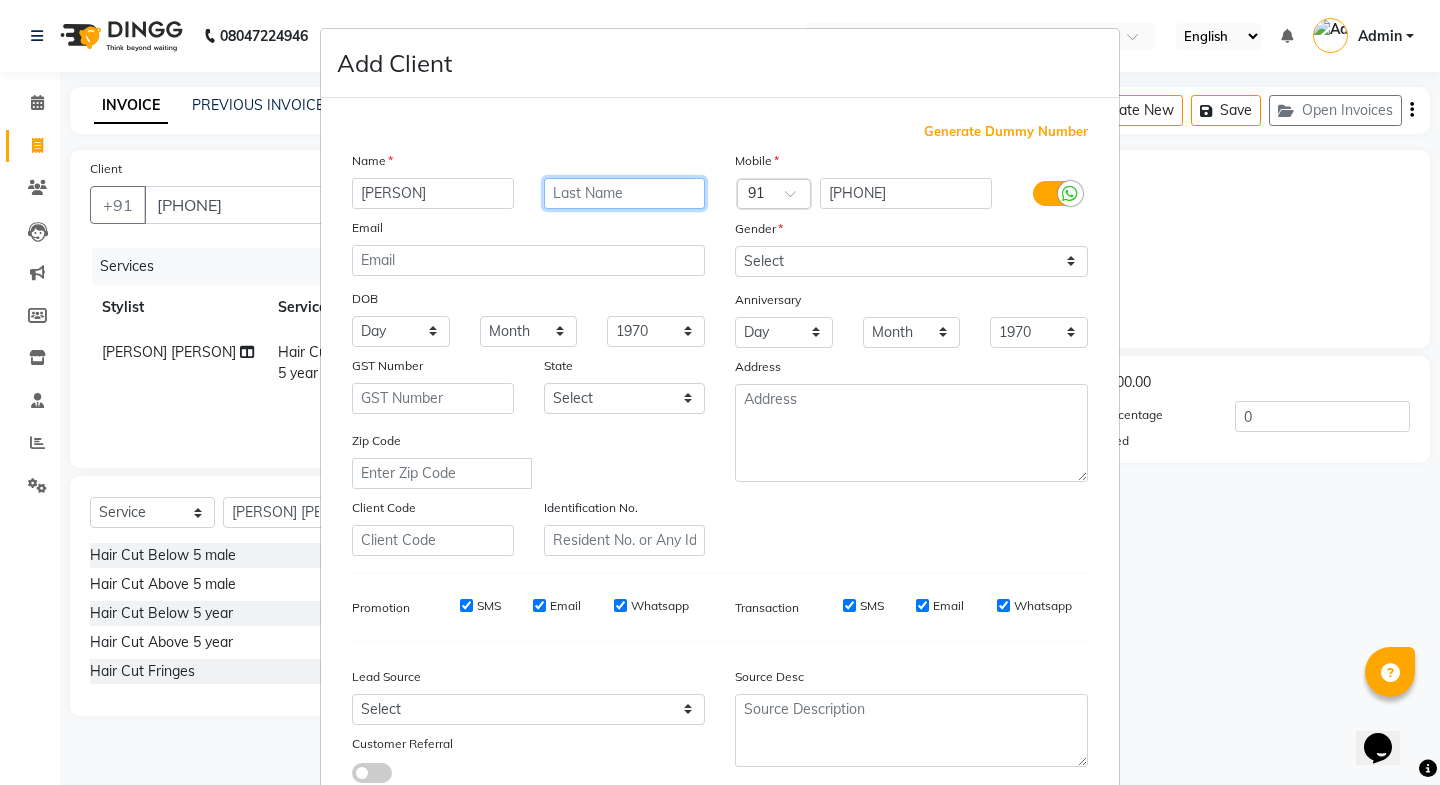 click at bounding box center (625, 193) 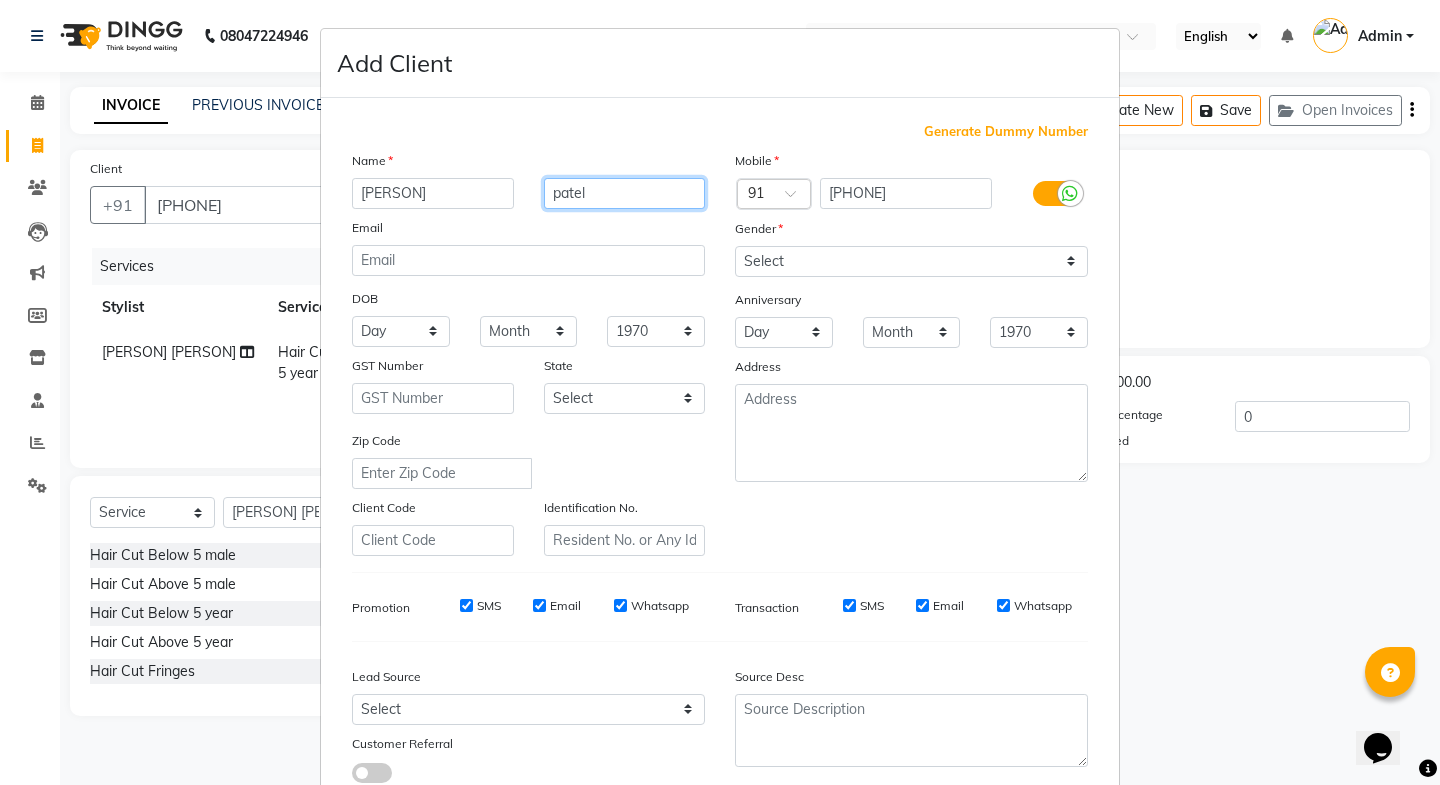 type on "patel" 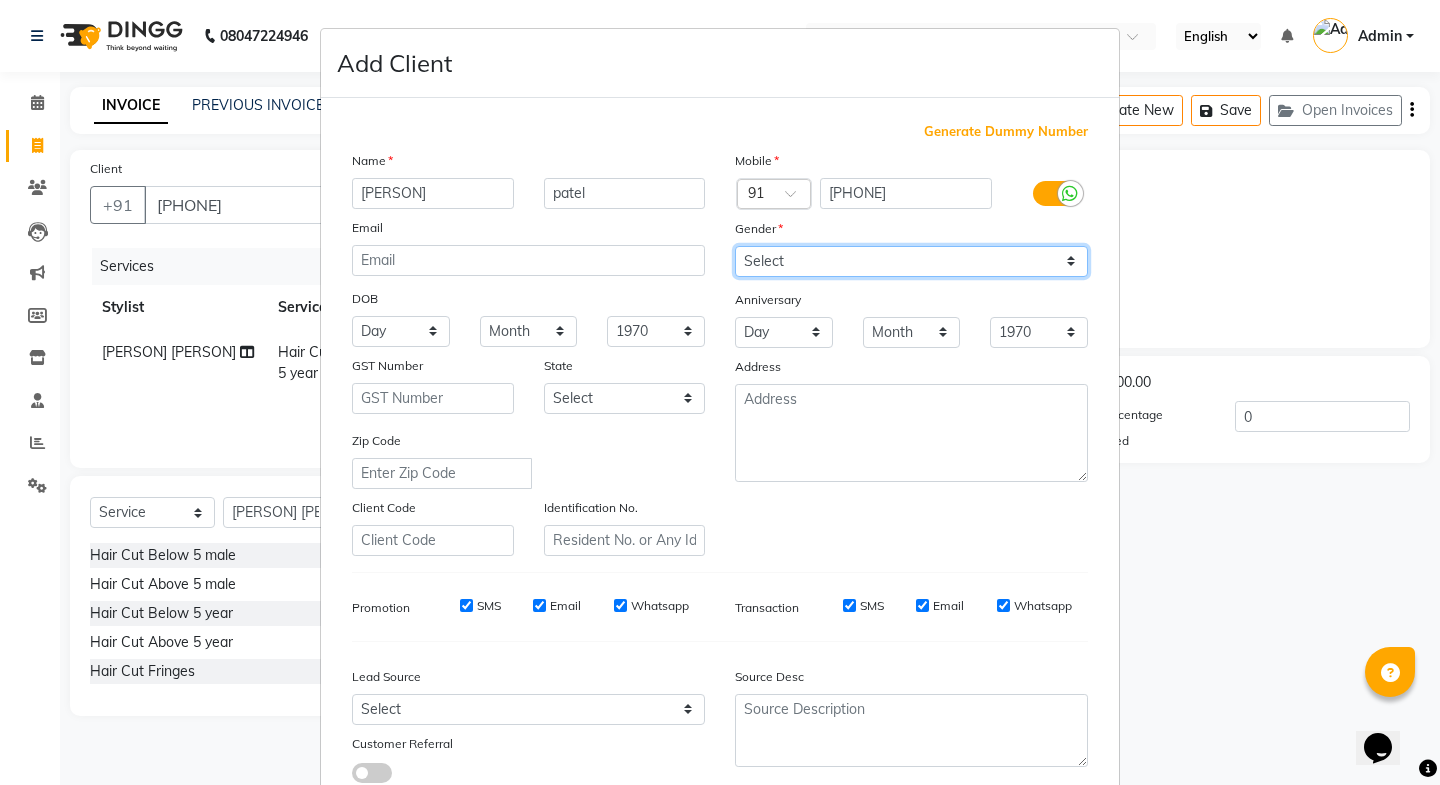 click on "Select Male Female Other Prefer Not To Say" at bounding box center [911, 261] 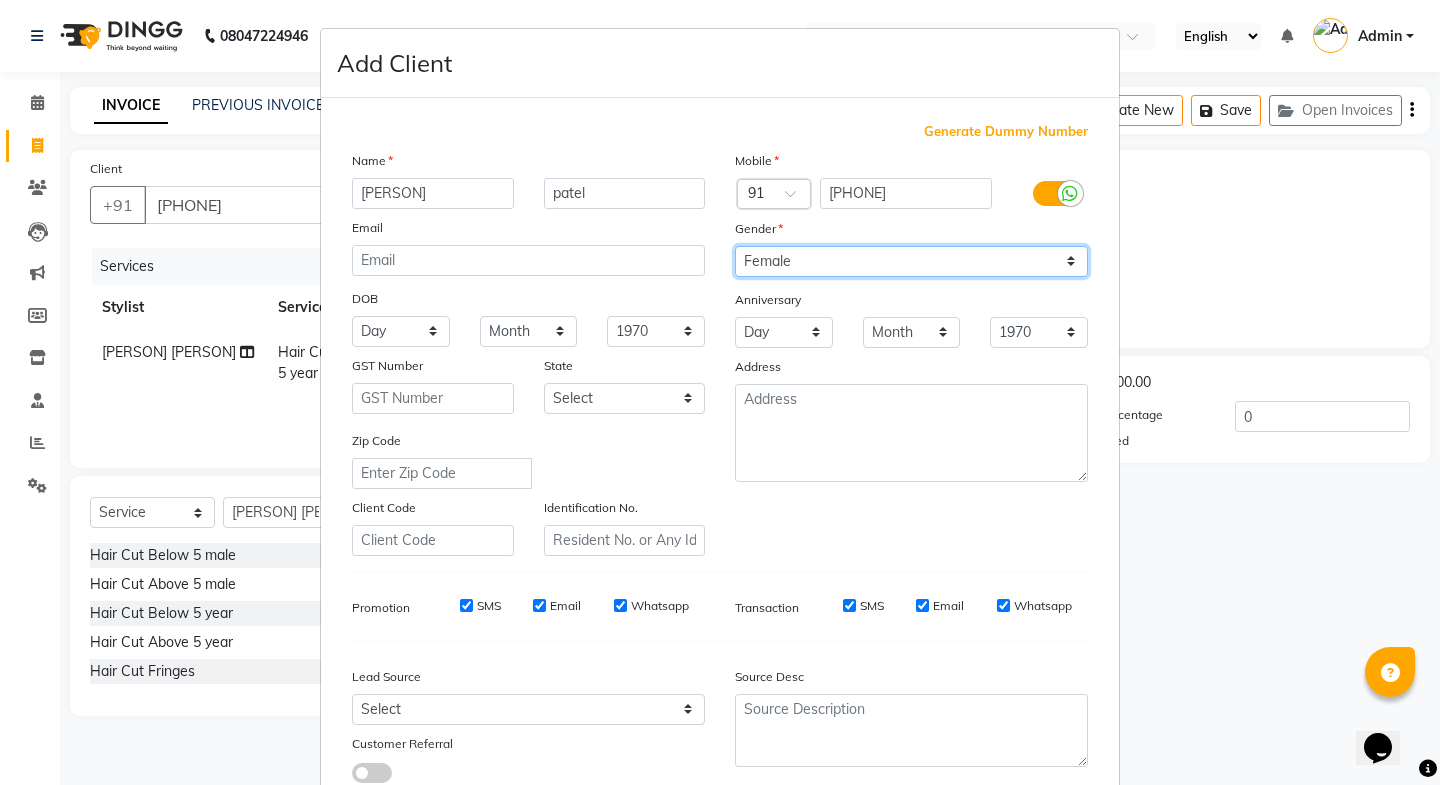 click on "Select Male Female Other Prefer Not To Say" at bounding box center (911, 261) 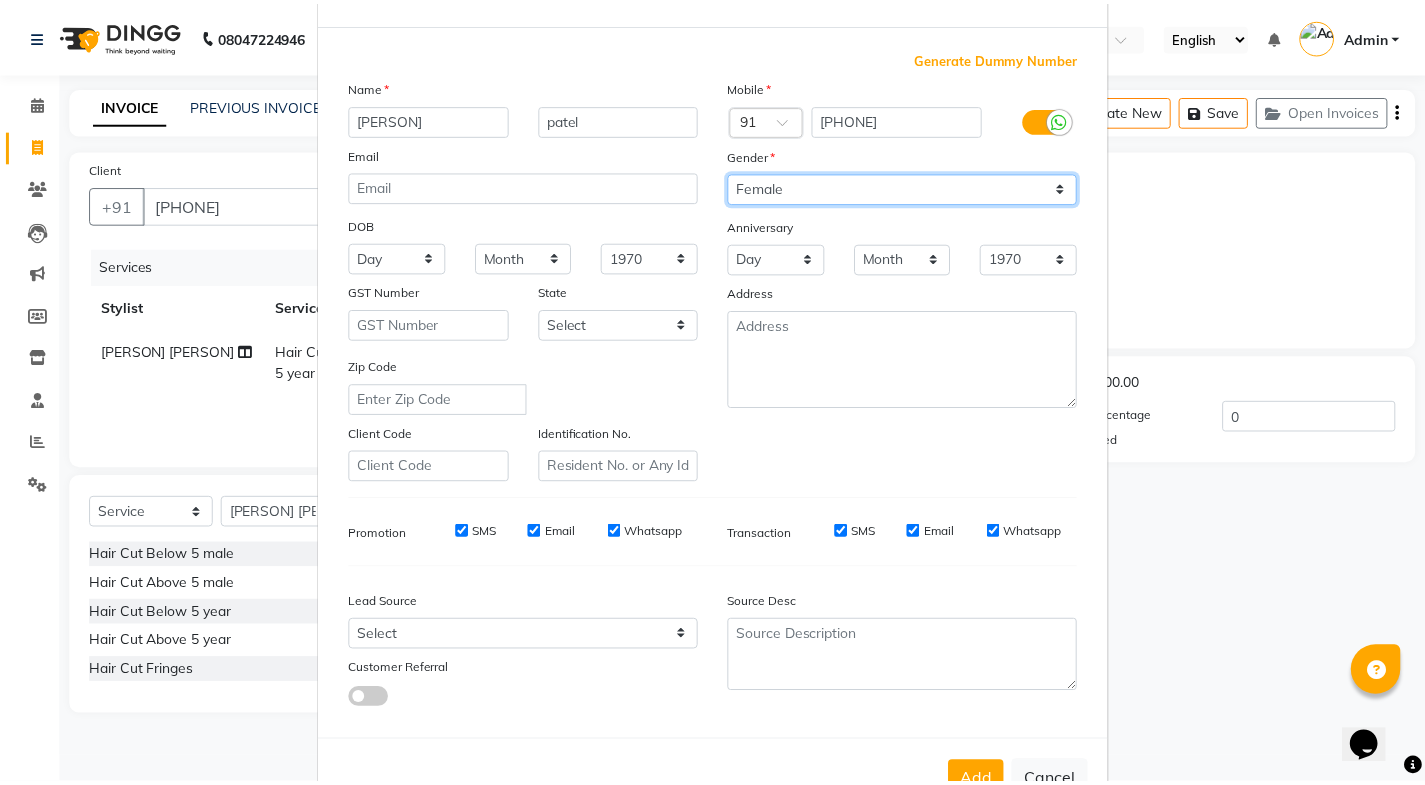 scroll, scrollTop: 138, scrollLeft: 0, axis: vertical 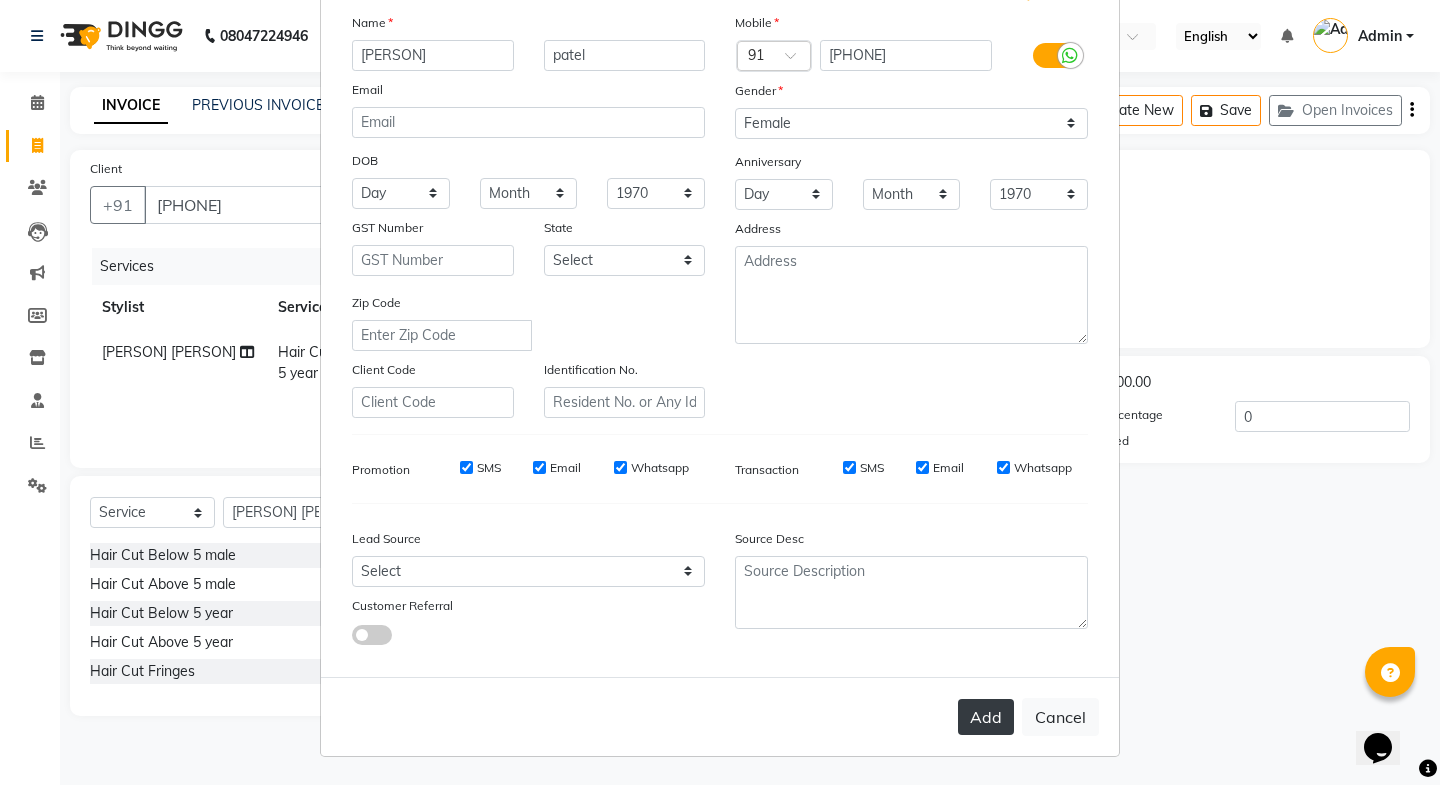 click on "Add" at bounding box center [986, 717] 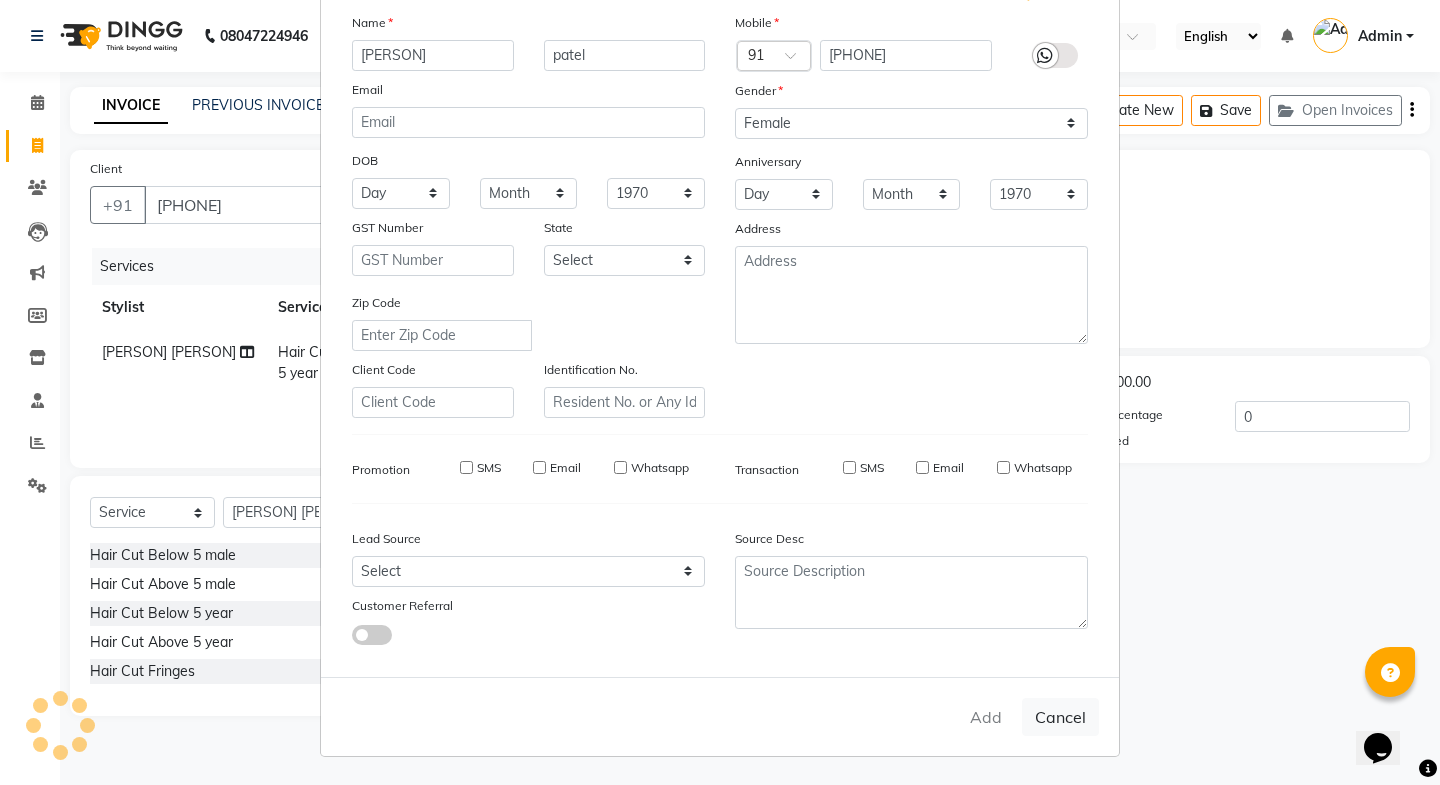 type 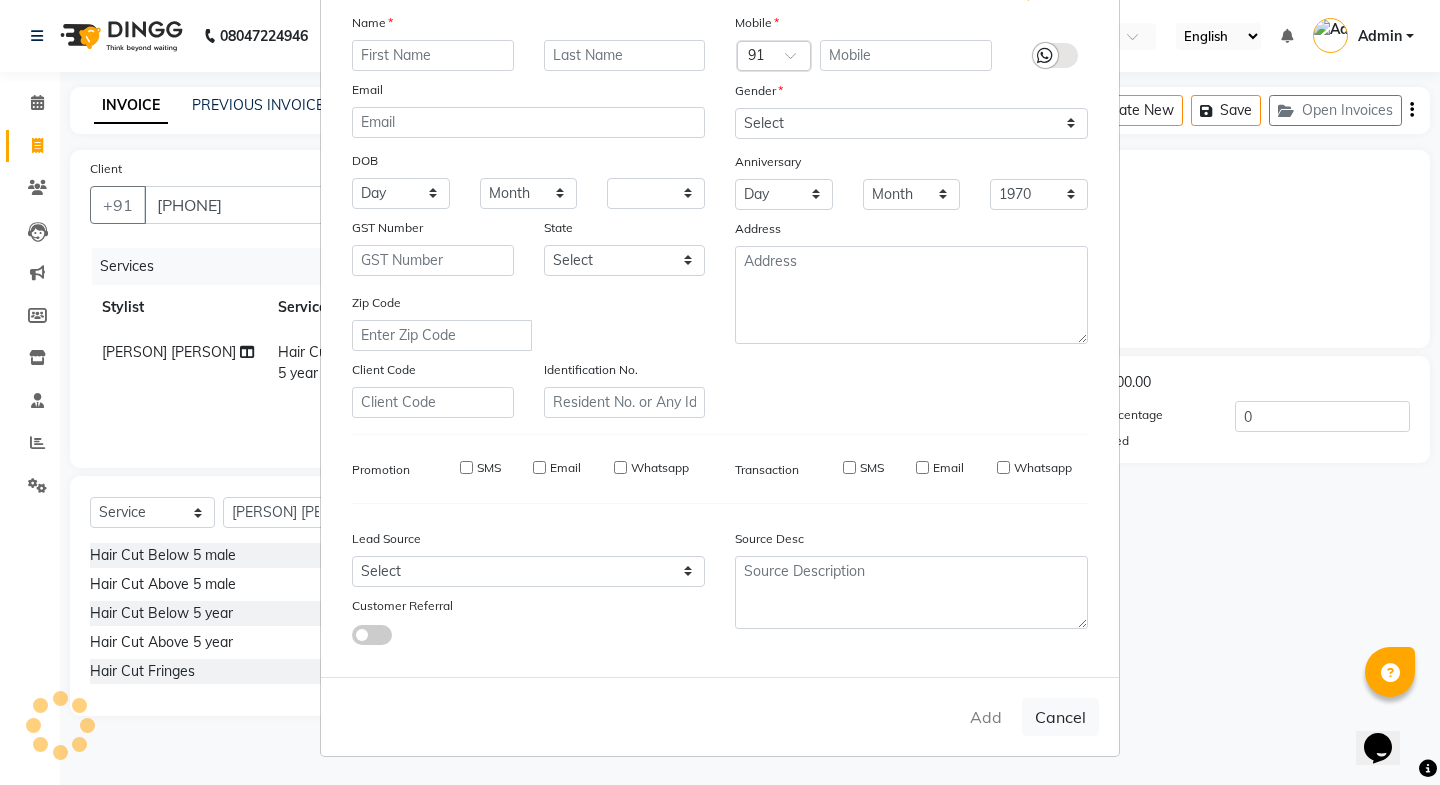 select 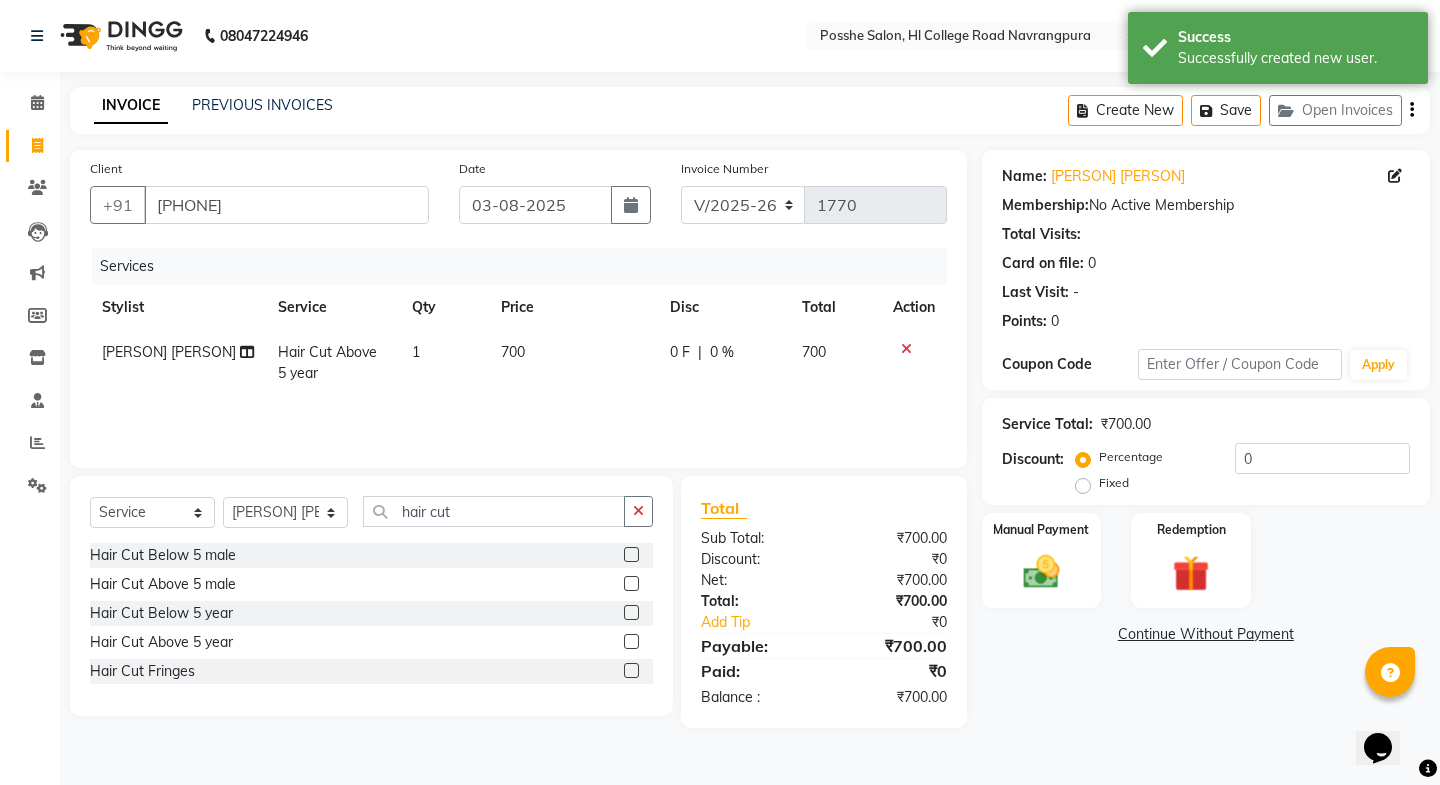 click on "1" 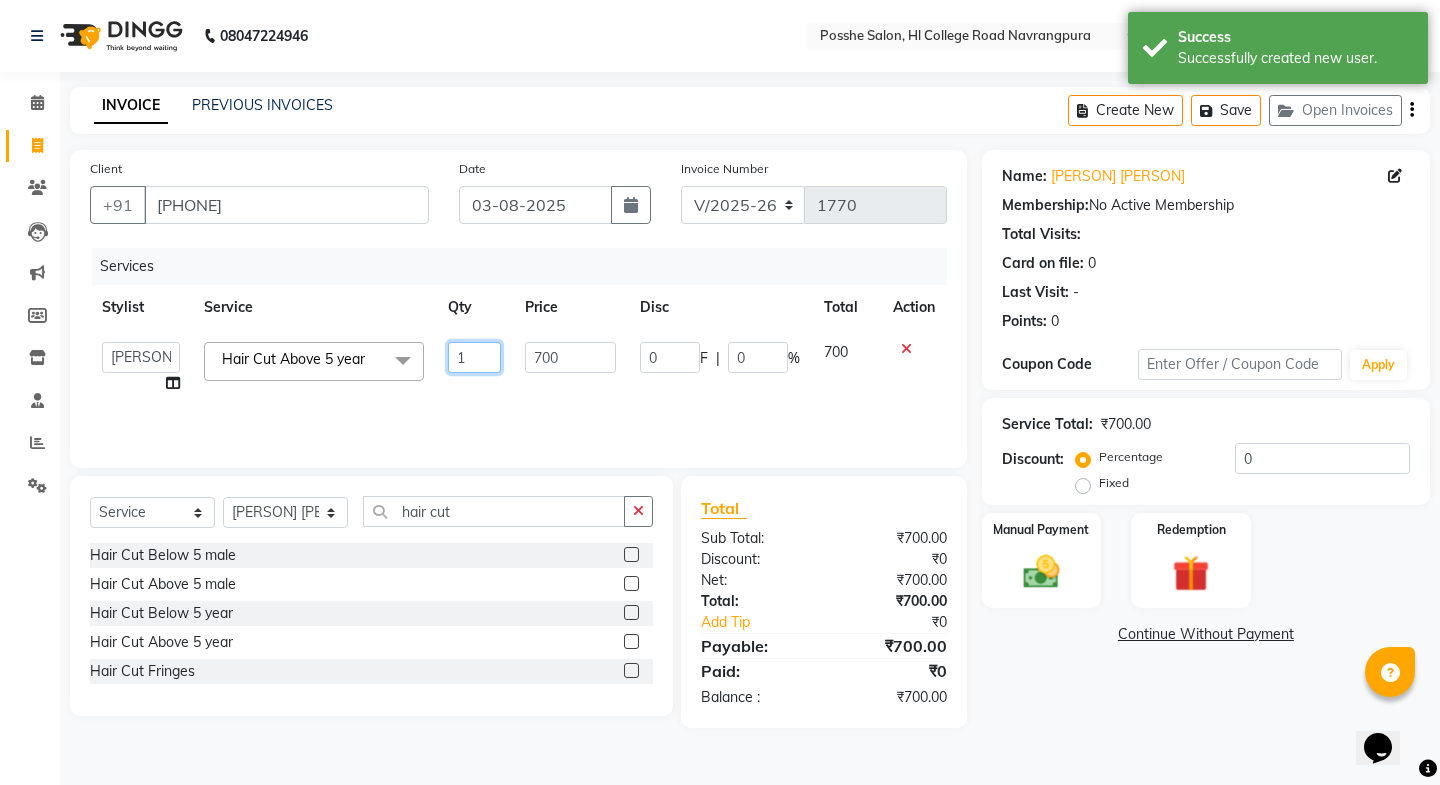 click on "1" 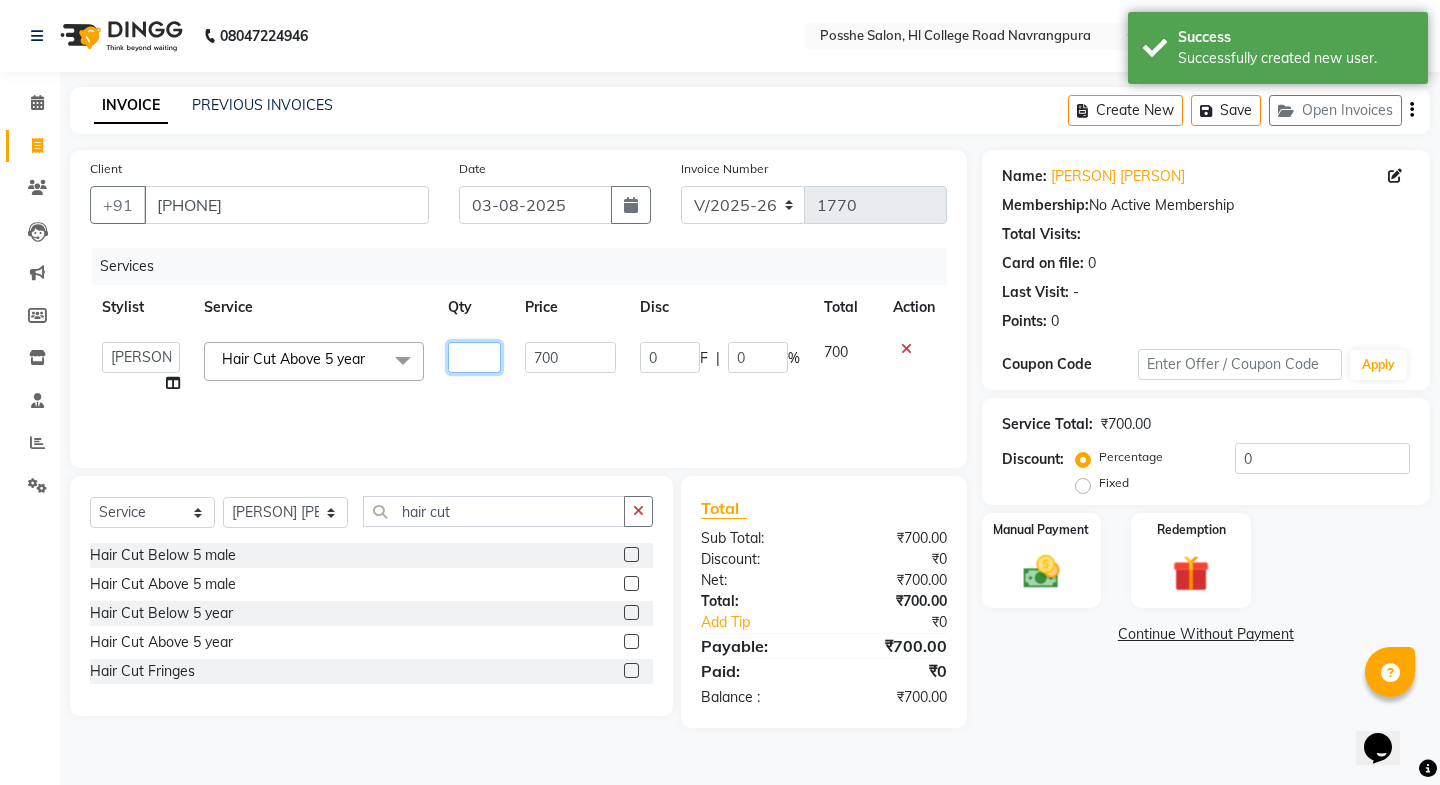 type on "2" 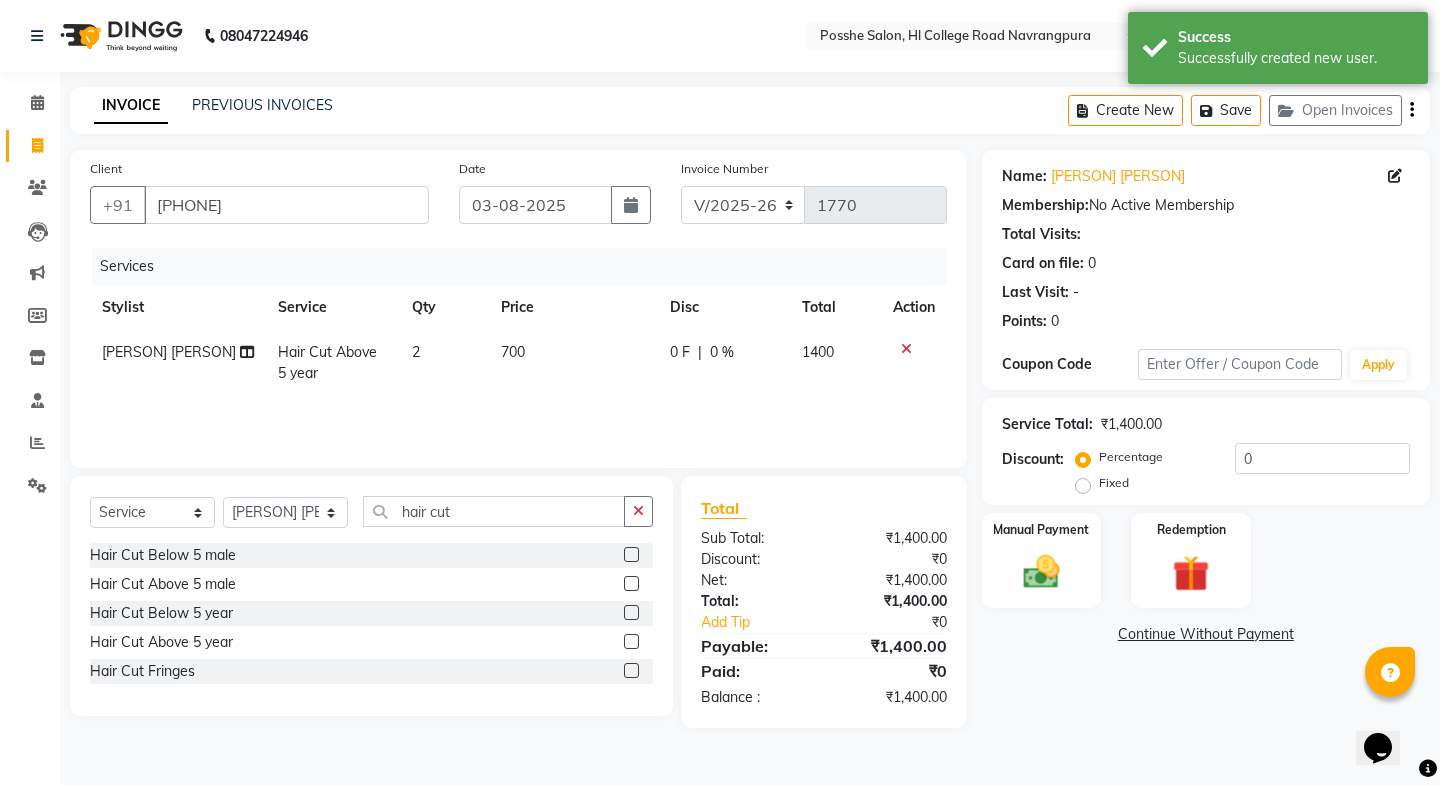 click on "Name: Twinkal Patel Membership:  No Active Membership  Total Visits:   Card on file:  0 Last Visit:   - Points:   0  Coupon Code Apply Service Total:  ₹1,400.00  Discount:  Percentage   Fixed  0 Manual Payment Redemption  Continue Without Payment" 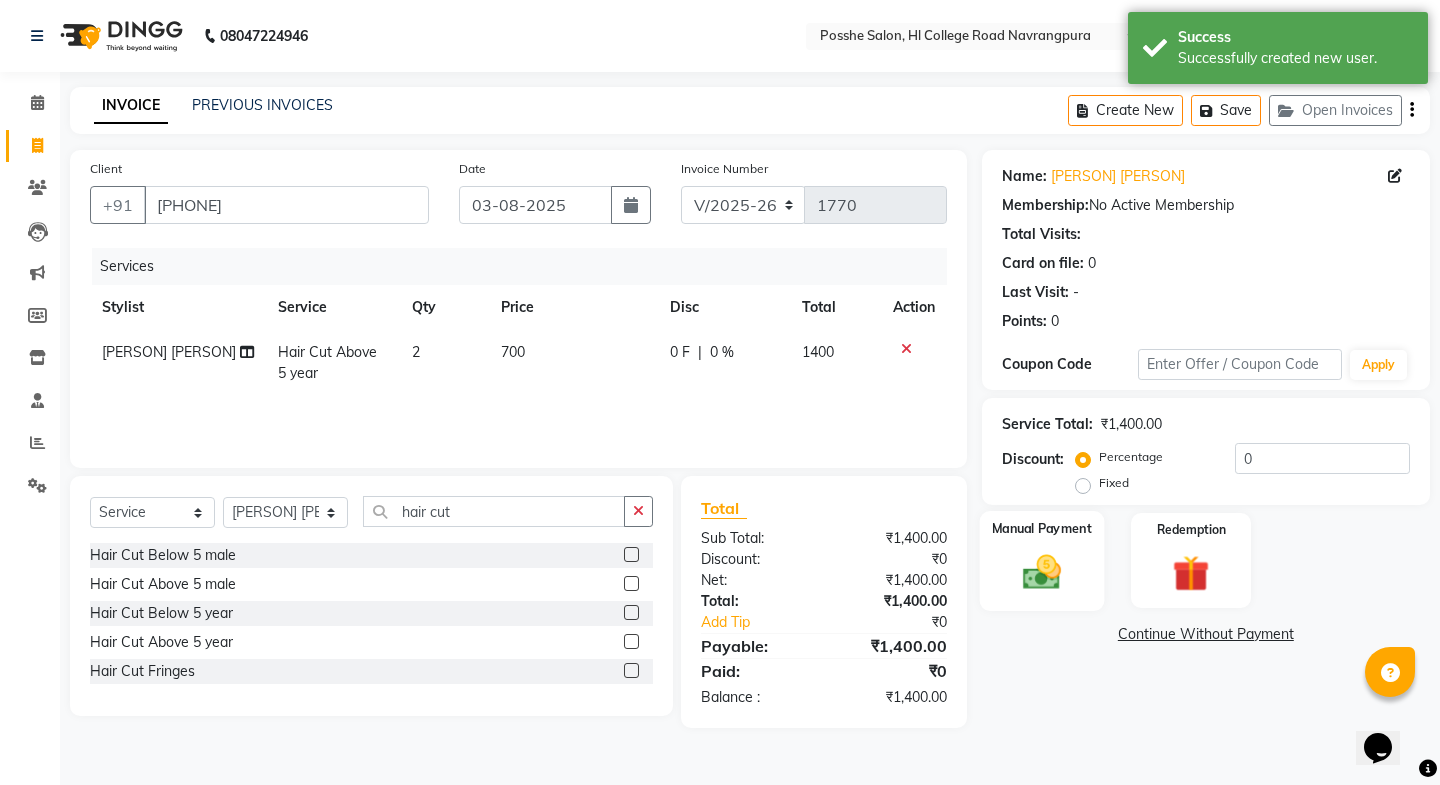 drag, startPoint x: 1044, startPoint y: 568, endPoint x: 1087, endPoint y: 575, distance: 43.56604 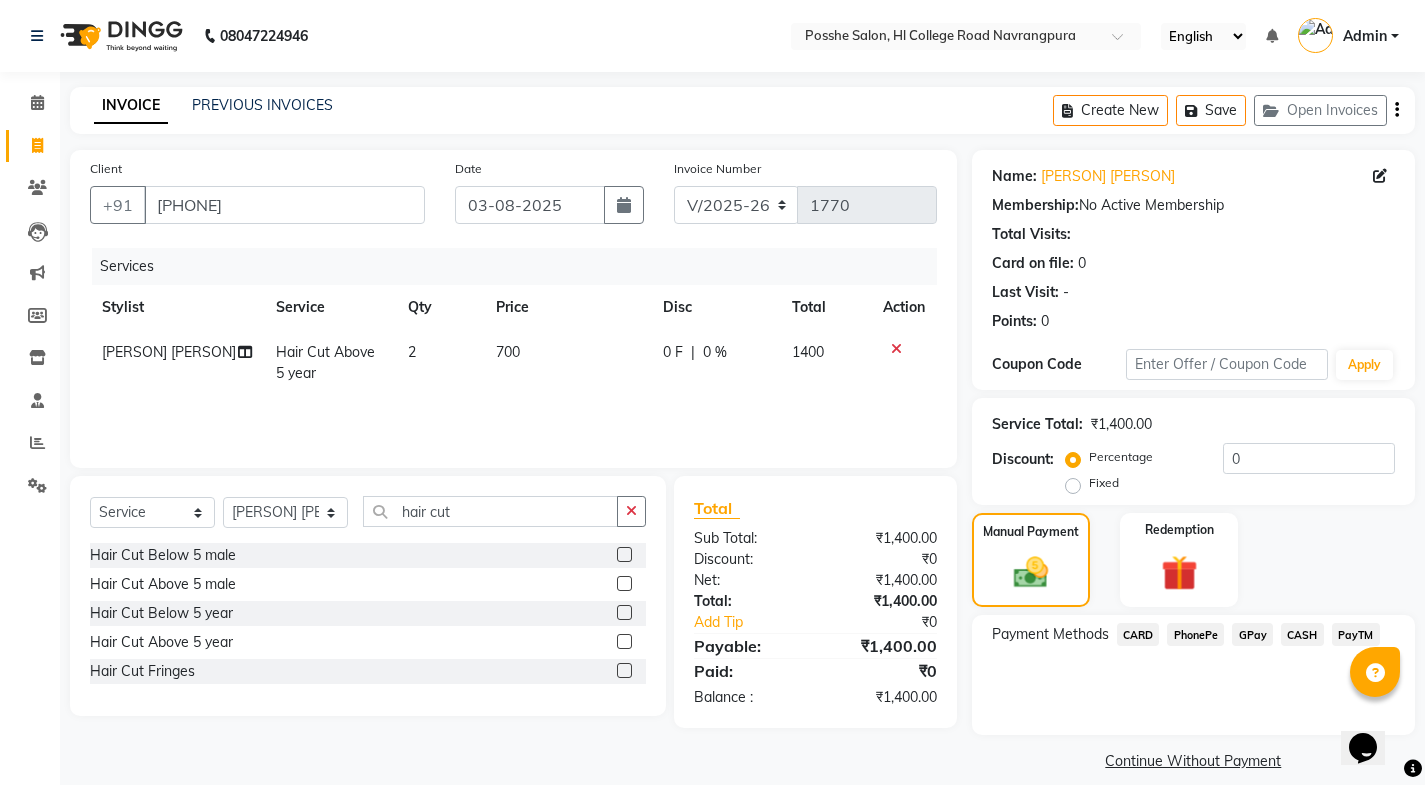 click on "GPay" 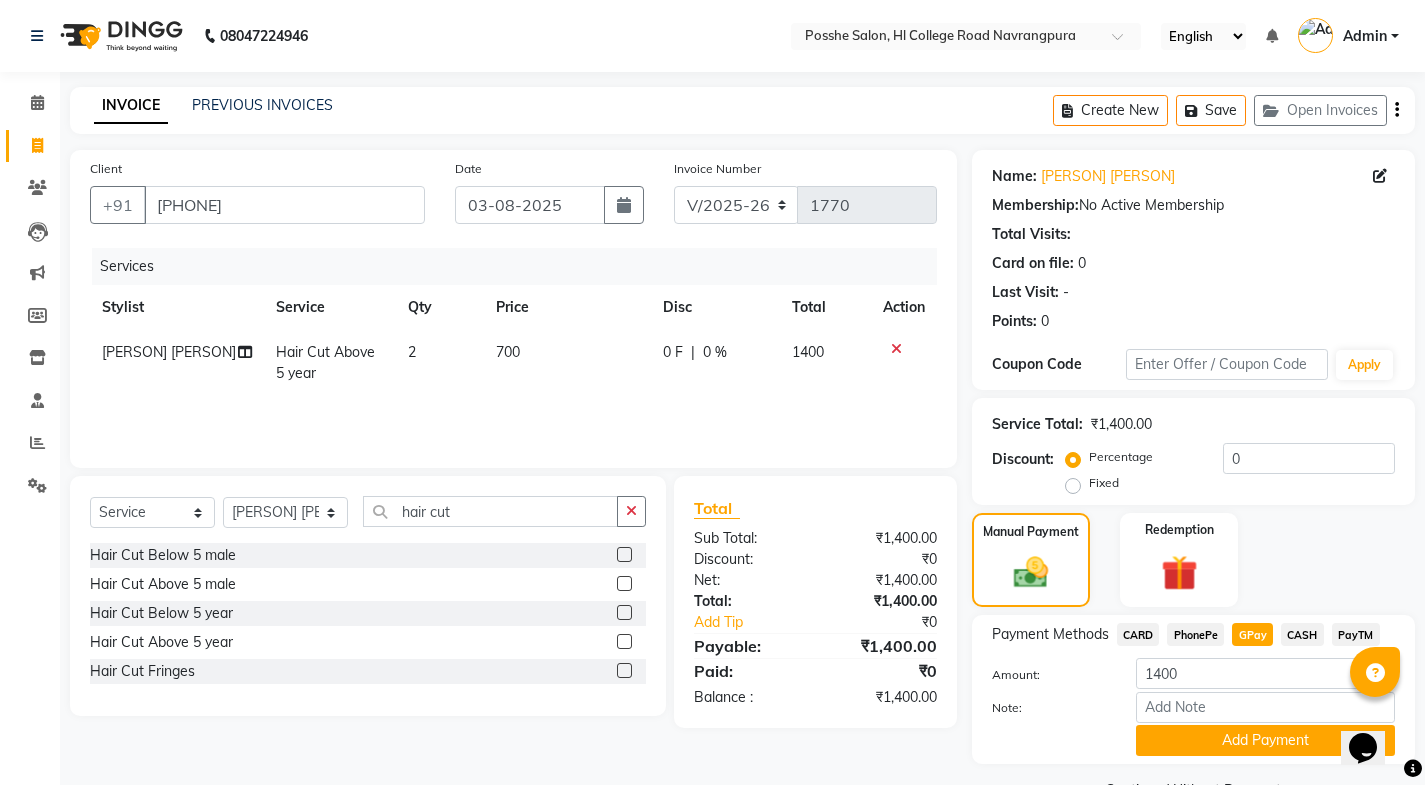 click on "CASH" 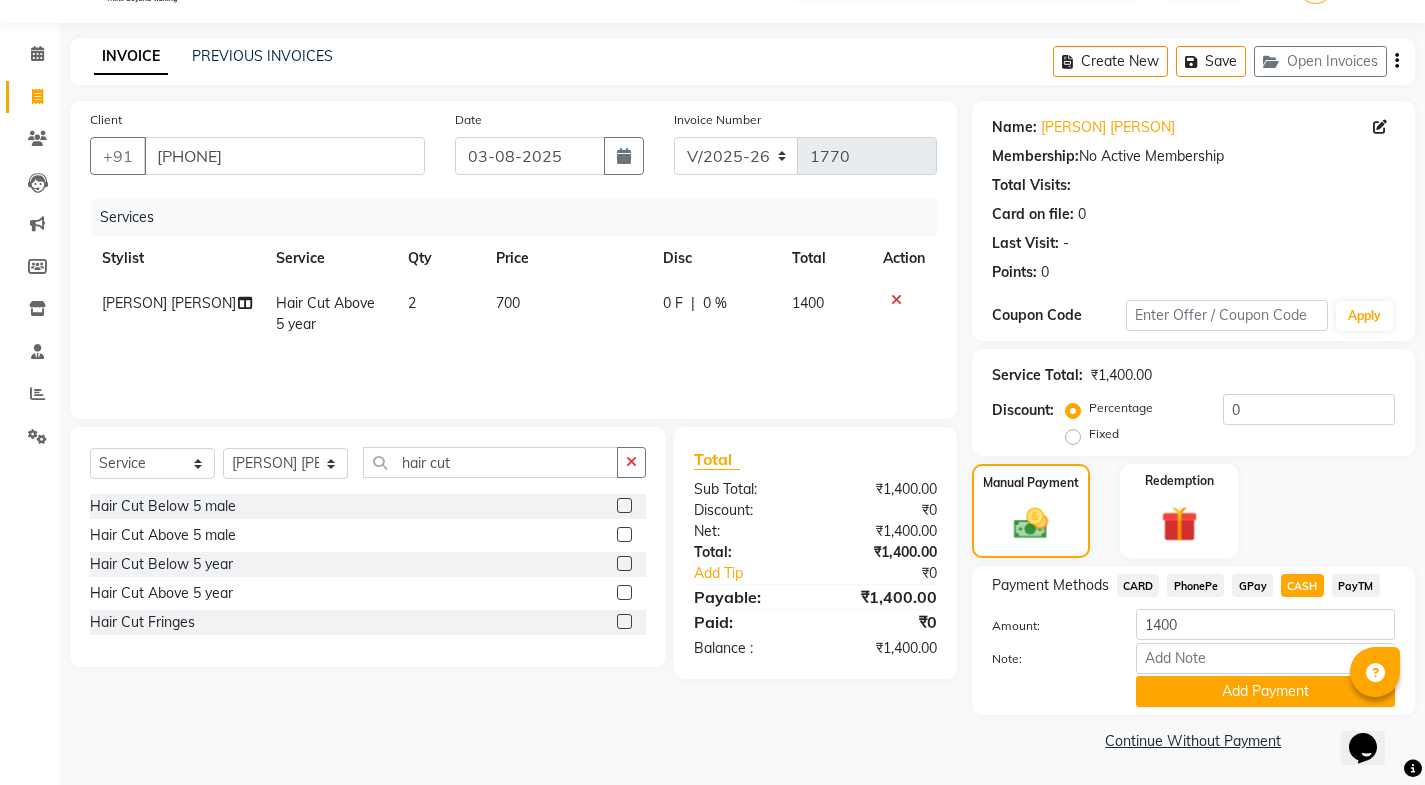 scroll, scrollTop: 50, scrollLeft: 0, axis: vertical 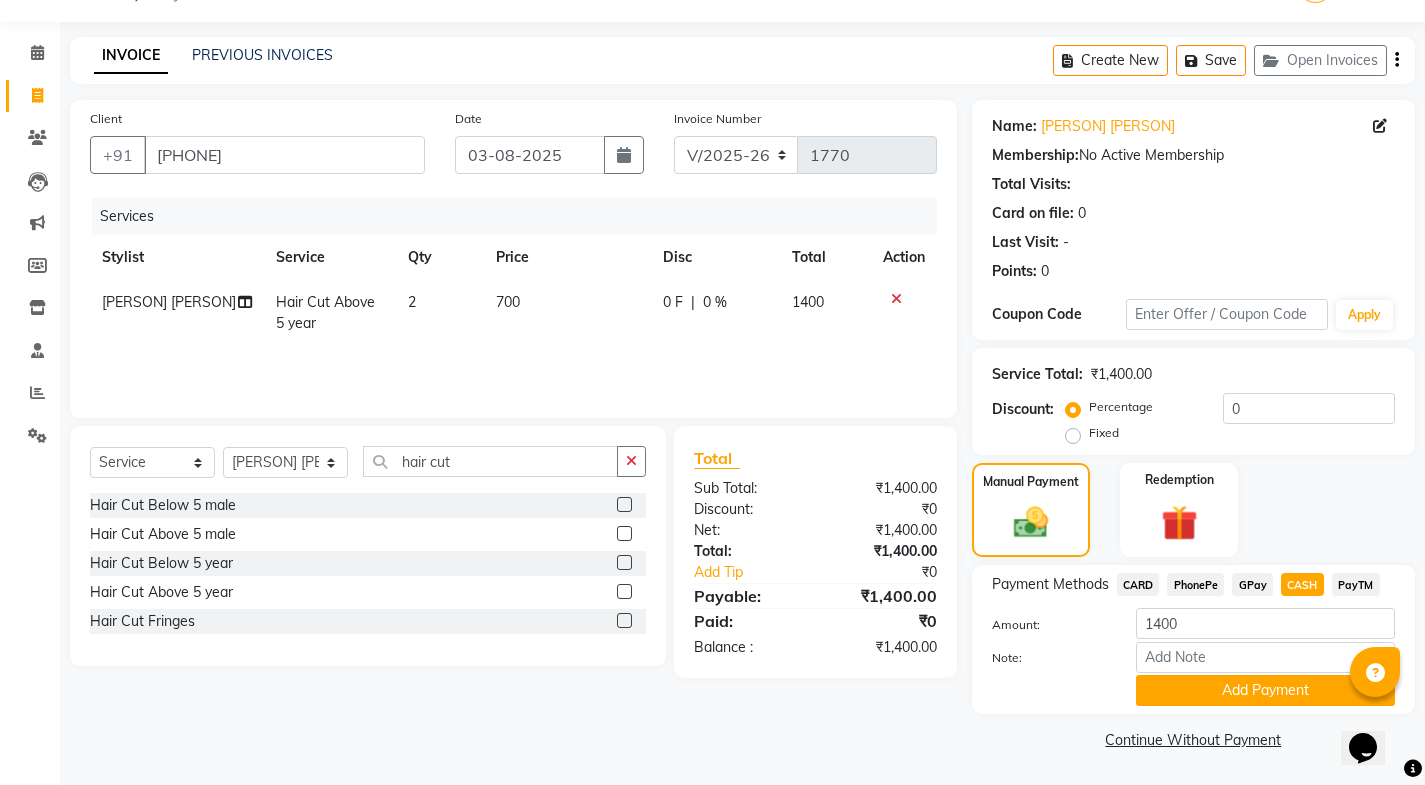 click on "PhonePe" 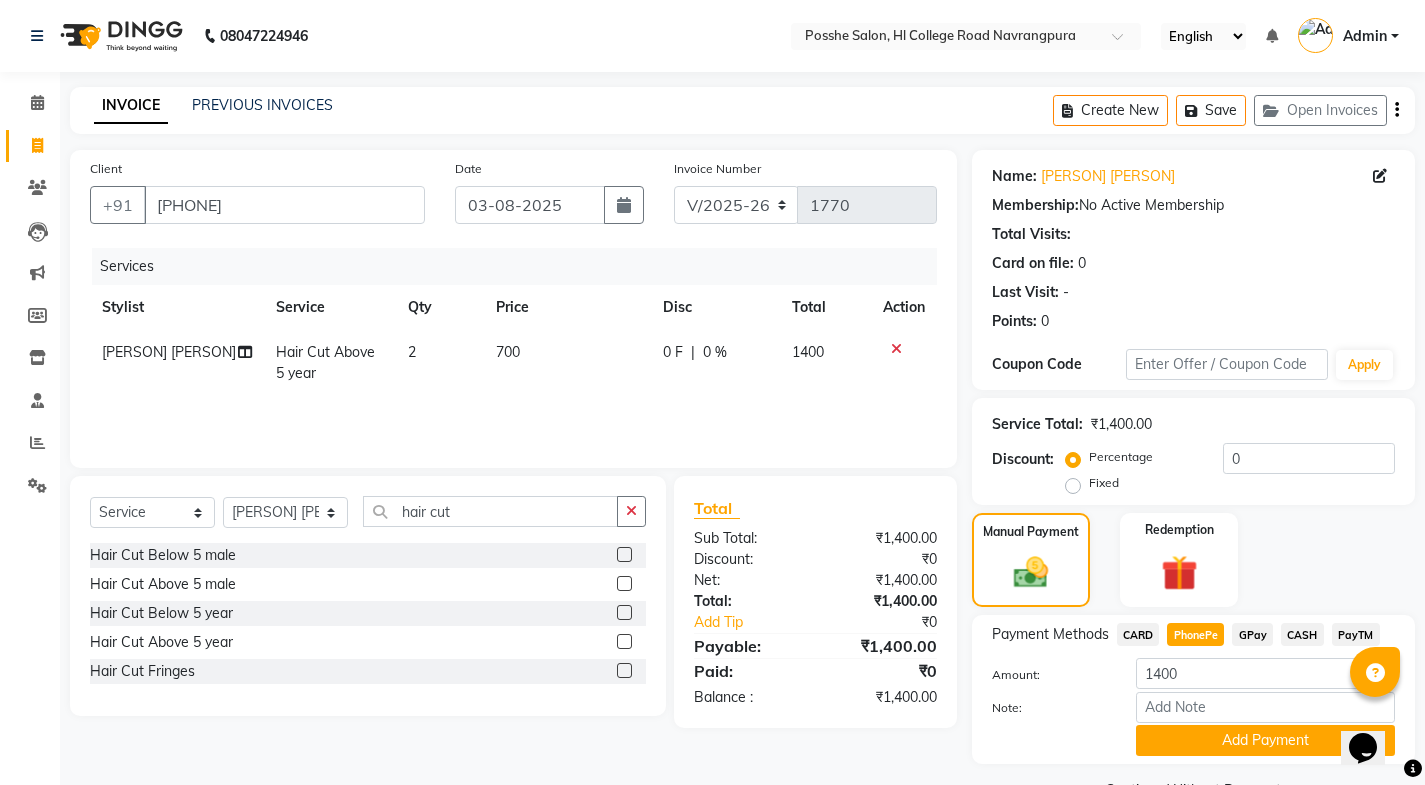 scroll, scrollTop: 50, scrollLeft: 0, axis: vertical 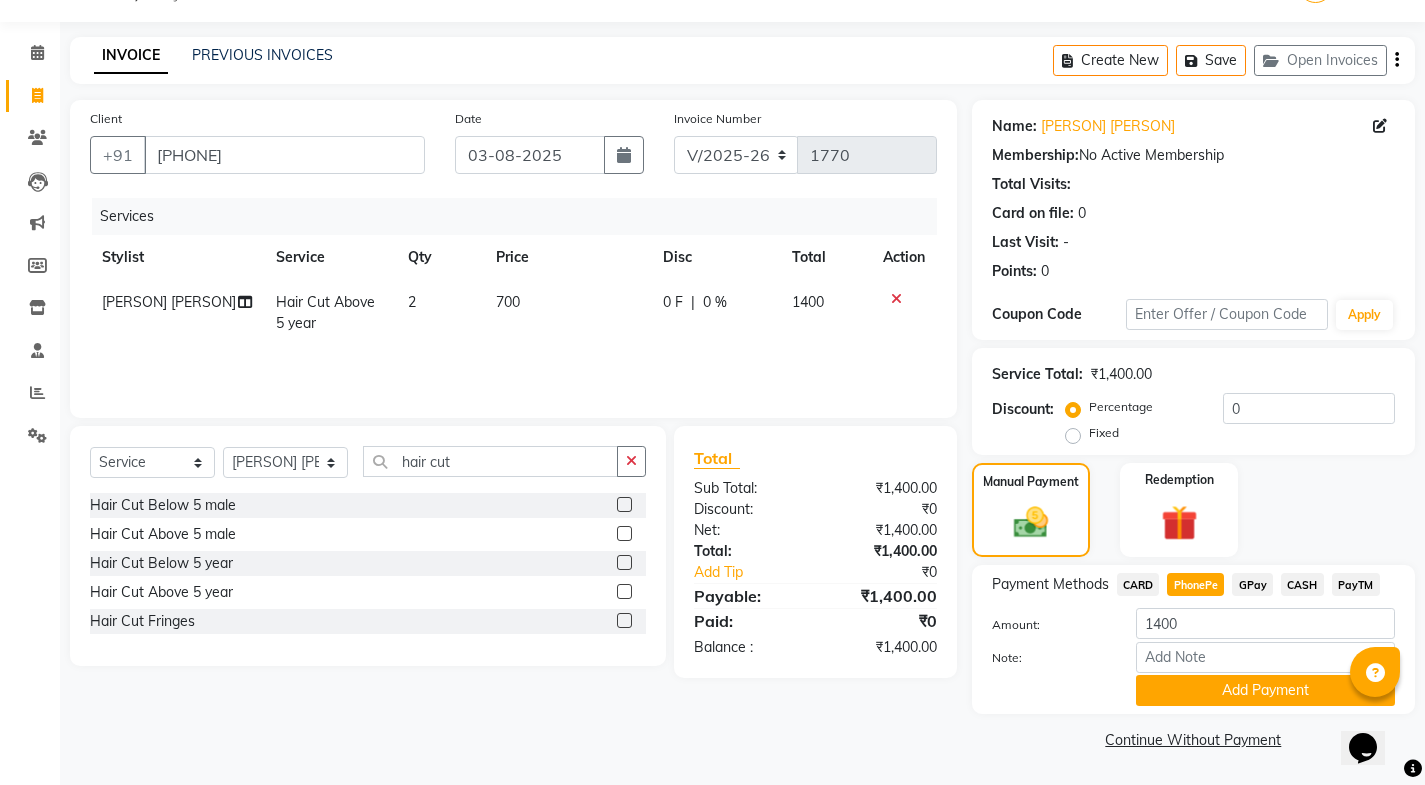 click on "[FIRST] [LAST]" 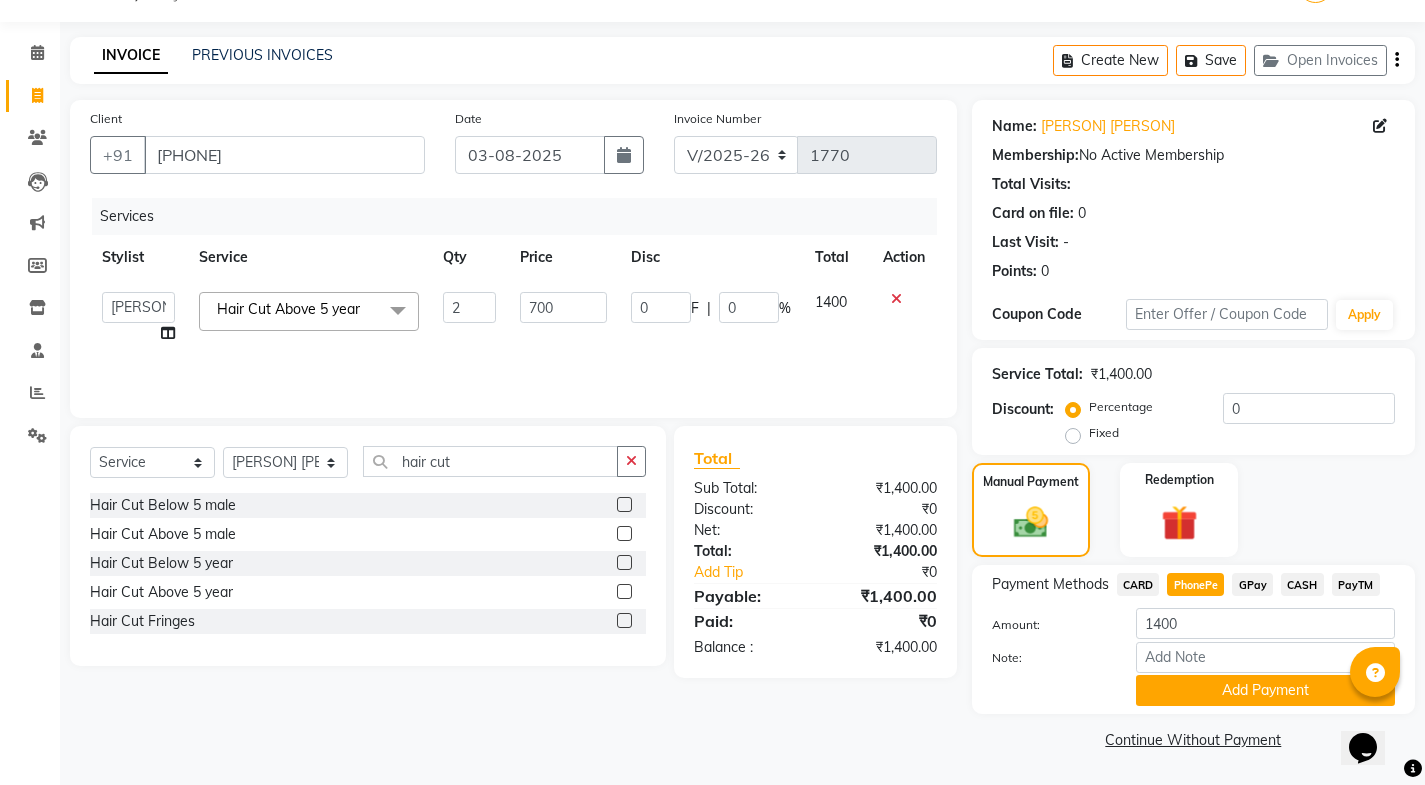 click on "Services Stylist Service Qty Price Disc Total Action  Faheem Salmani   Kajal Mali   Kamal Chand   Posshe for products   Rajesh   Sonu Verma  Hair Cut Above 5 year  x  Hair Cut Below 5 male  Hair Cut Above 5 male Beard Crafting / Shave Hair Styling male  Hair Wash male Body Hair Trimming Chest & Back  Body Hair Trimming Full Arms  Hair Trimming Full Legs Hair Trimming Under Arms Hair Trimming Full Body  Global Colour (Ammonia Base)male  Global Highlight (Ammonia Base)male Per Streak Colour (Ammonia Base)male  Beard & Moustache (Ammonia Base)male Global Colour (Ammonia Free)male  Global Highlight (Ammonia Free)male Per Streak Colour (Ammonia Free)male Beard & Moustache (Ammonia Free)male Dry Head Massage (Hair Wash Excluded)male  Oil Head Massage (Hair Wash Excluded)male Hair Spa Nourishing male Hair Spa Purifying male Hair Spa Scalp Care & D-Tox male Hair Spa Plex Treatment male Hair Spa Purifying & Detox Female Hair Spa Plex Treatment Female Hair Spa deep damage repair Treatment Female  Keratin / Botox male" 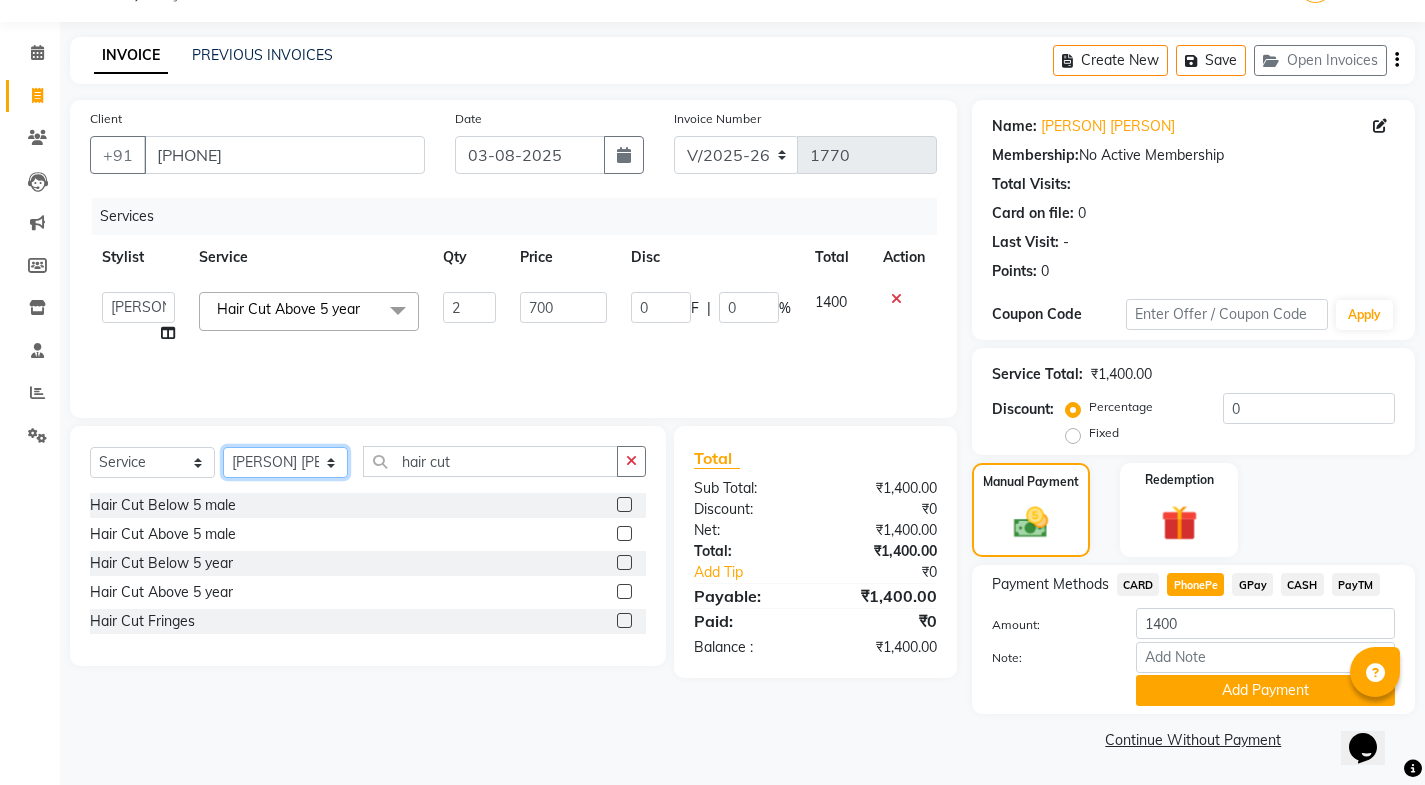 click on "Select Stylist [FIRST] [LAST] [FIRST] [LAST] [FIRST] [LAST] Posshe for products [FIRST] [LAST] [FIRST] [LAST]" 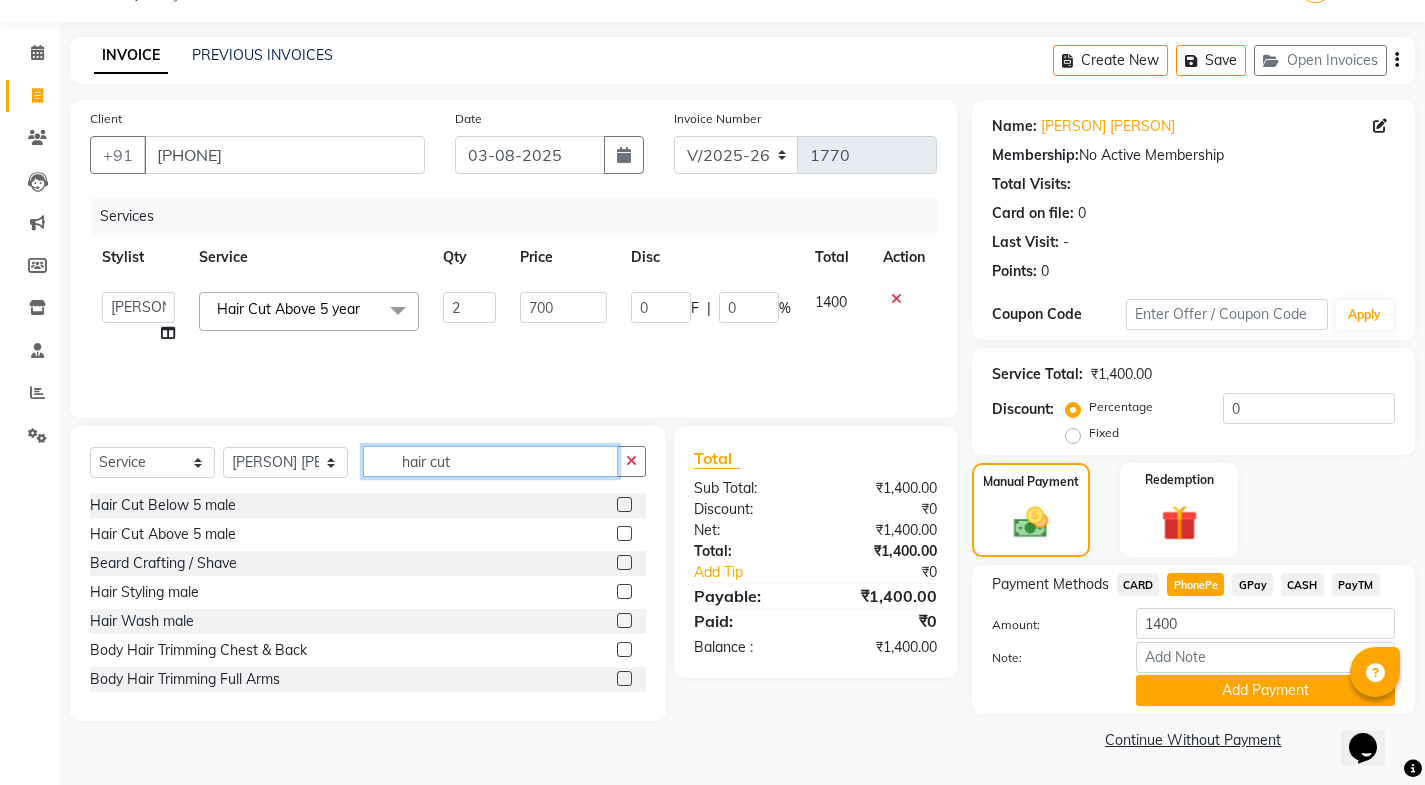 click on "hair cut" 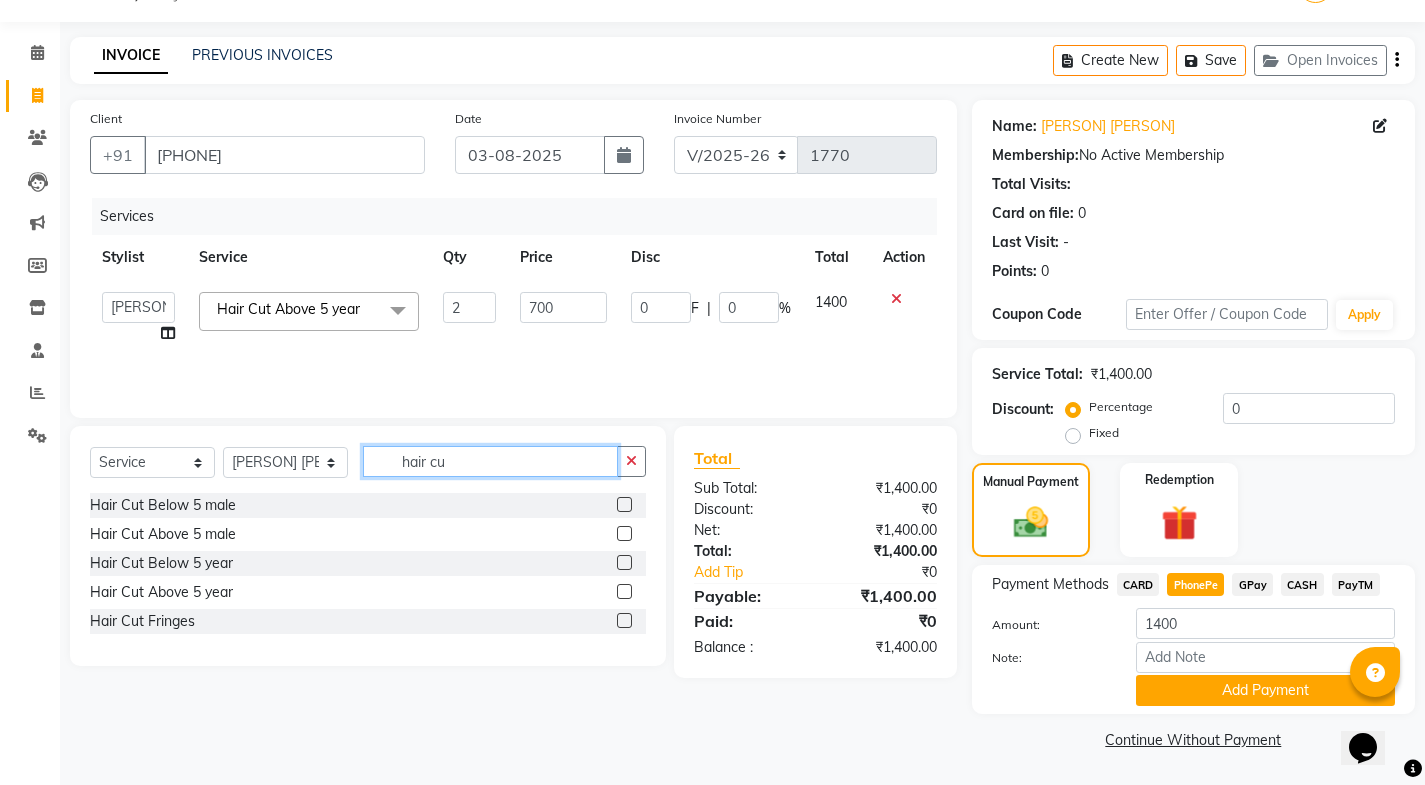 type on "hair cut" 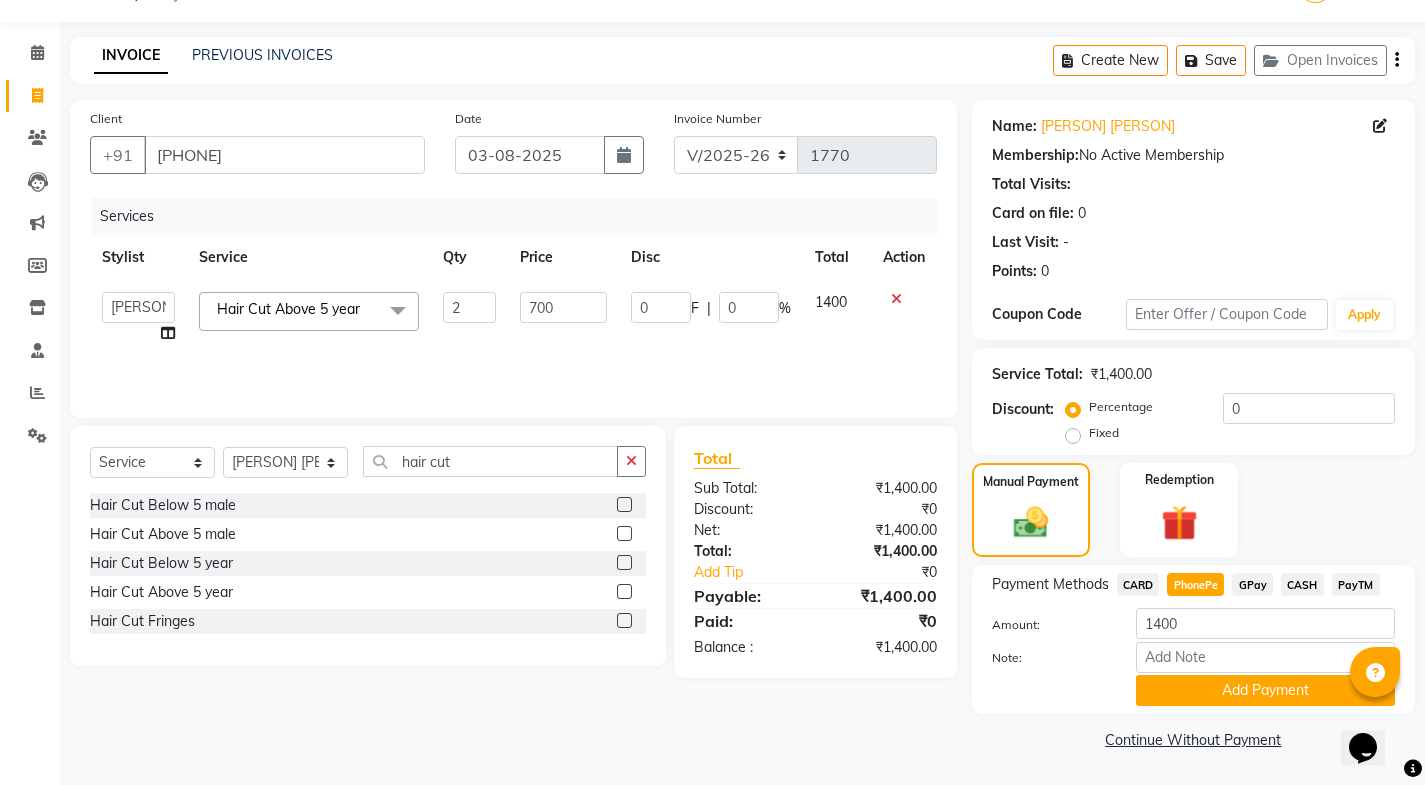 click 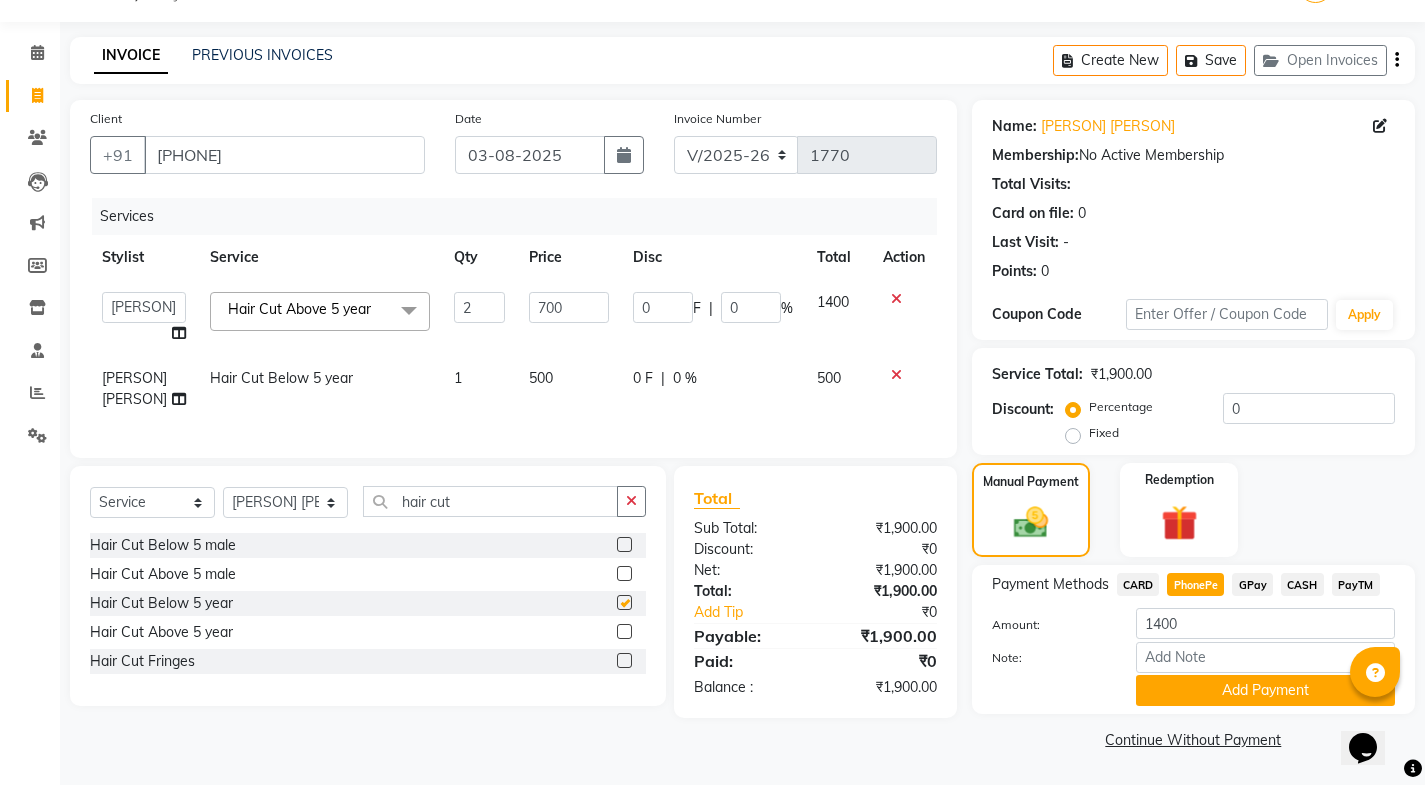 checkbox on "false" 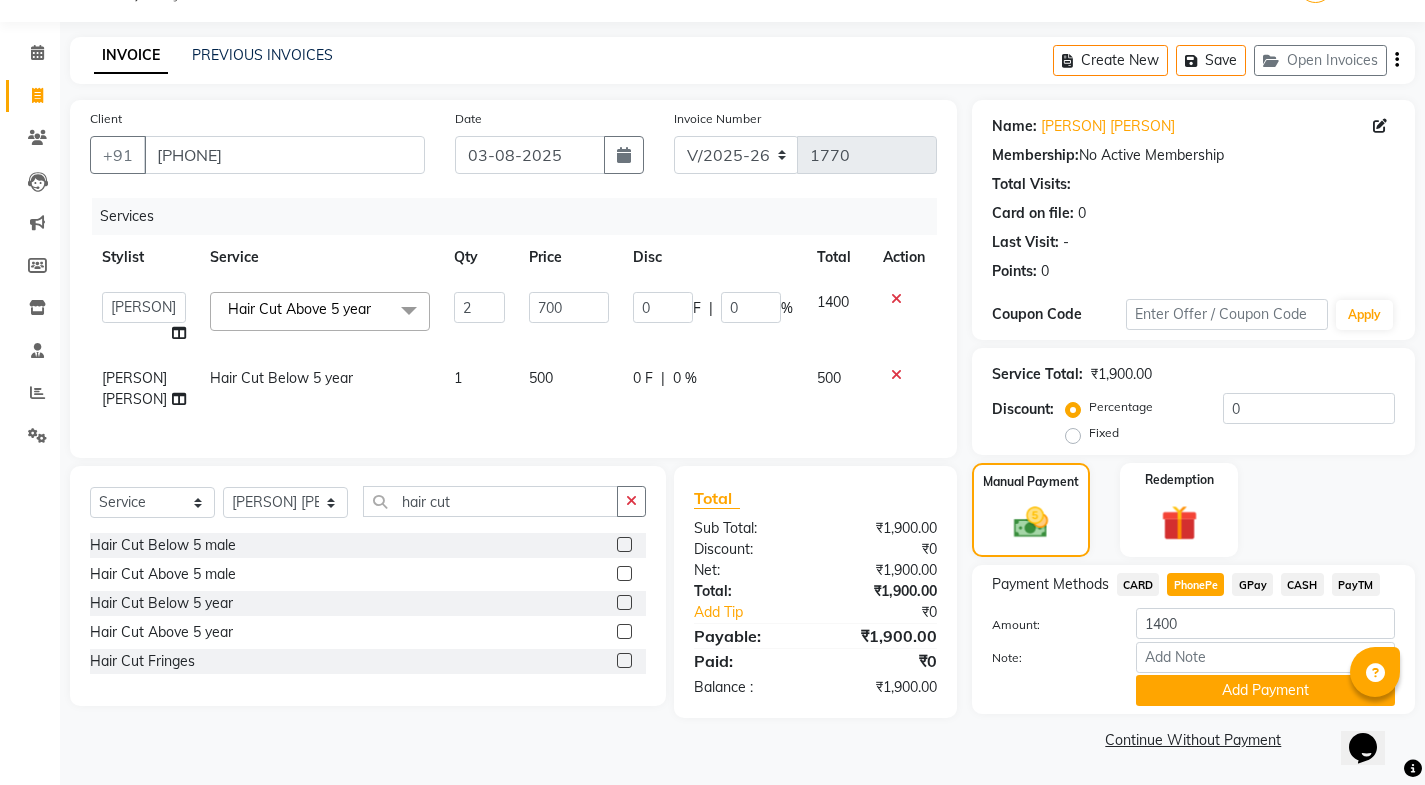 scroll, scrollTop: 0, scrollLeft: 0, axis: both 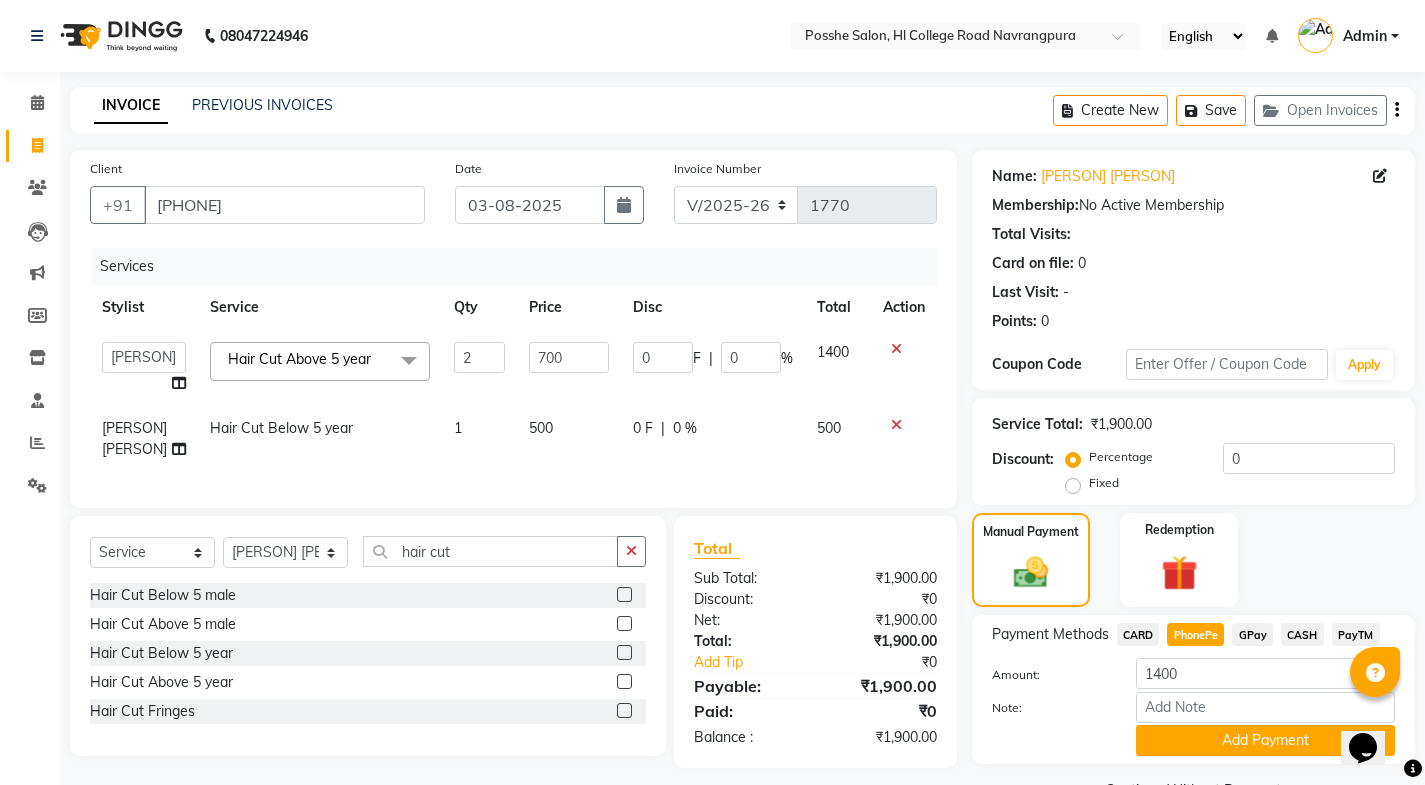 click on "500" 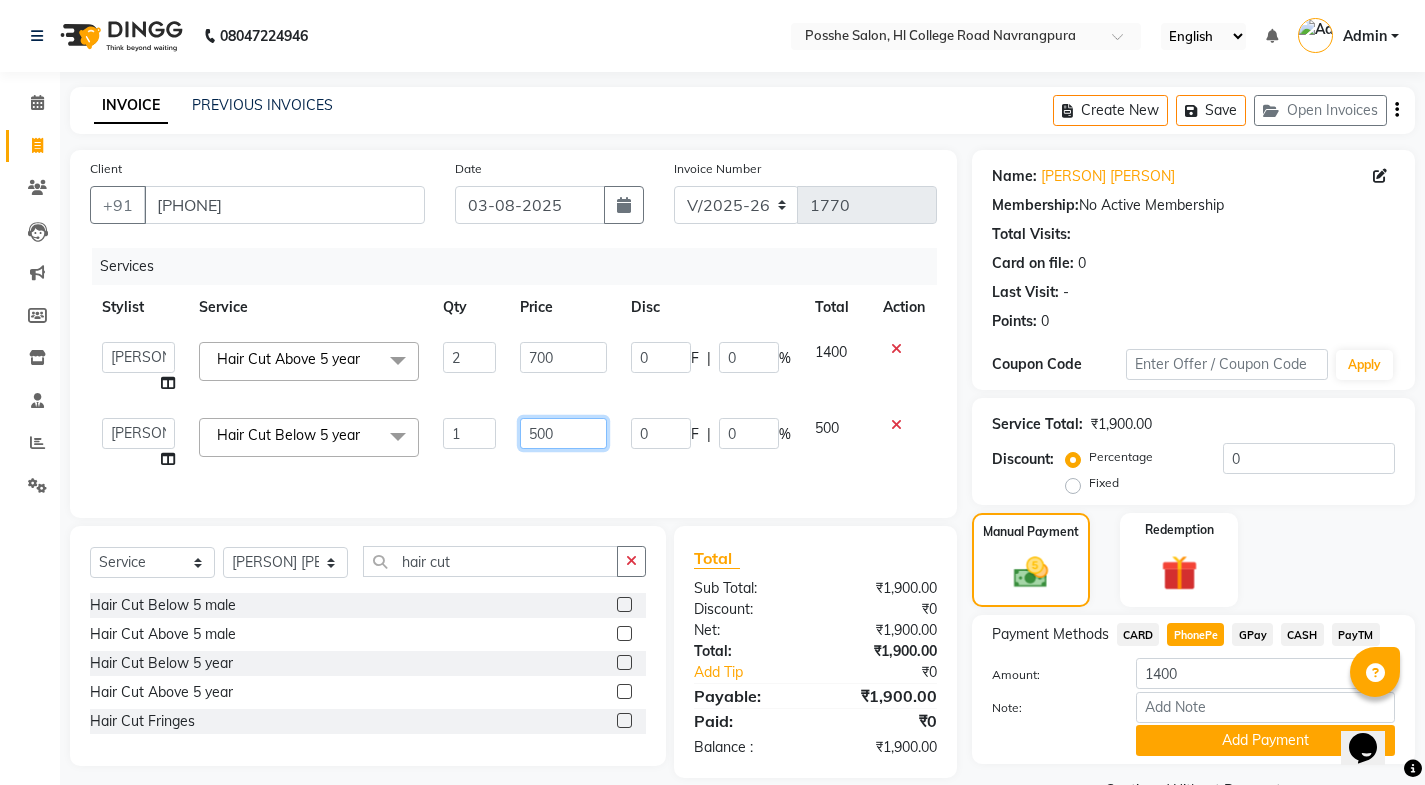 click on "500" 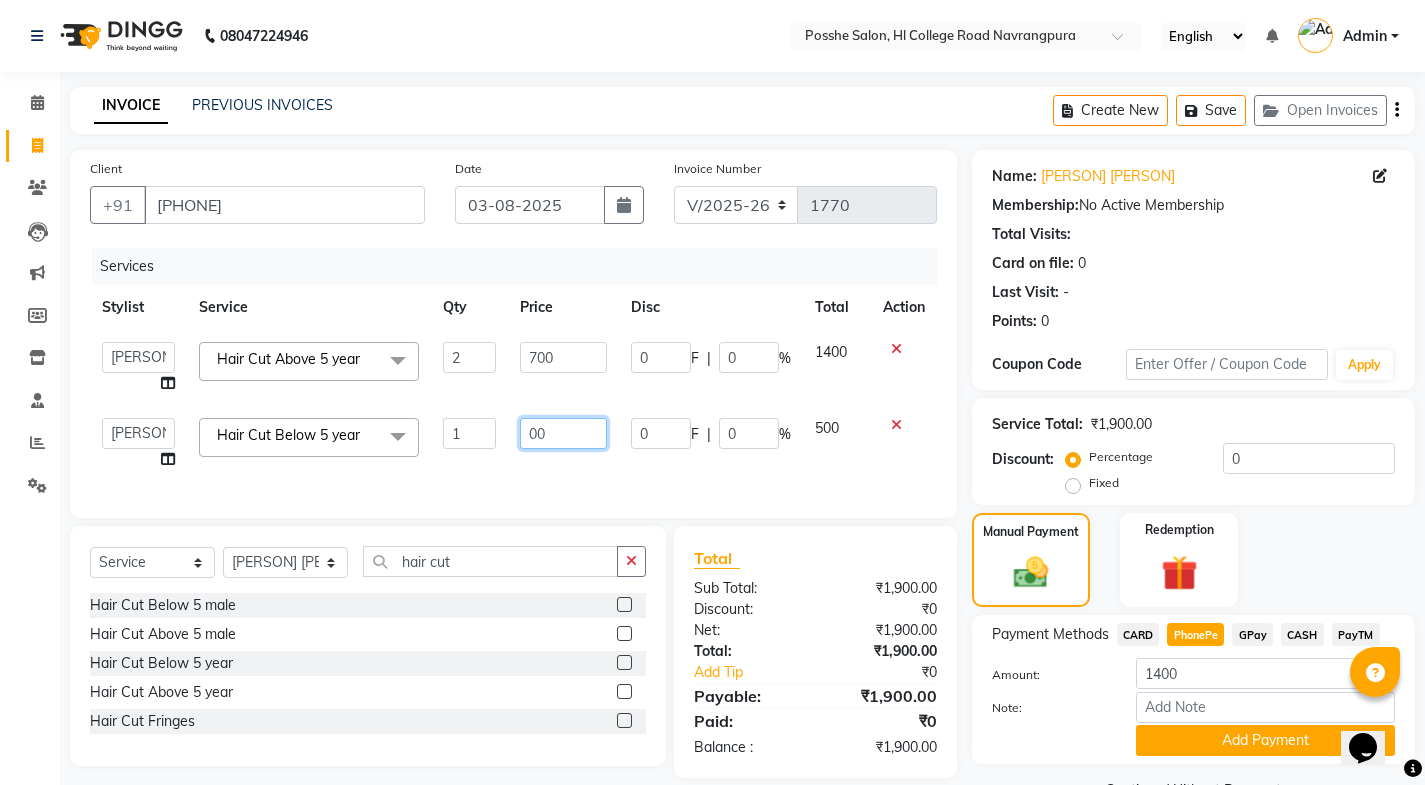 type on "700" 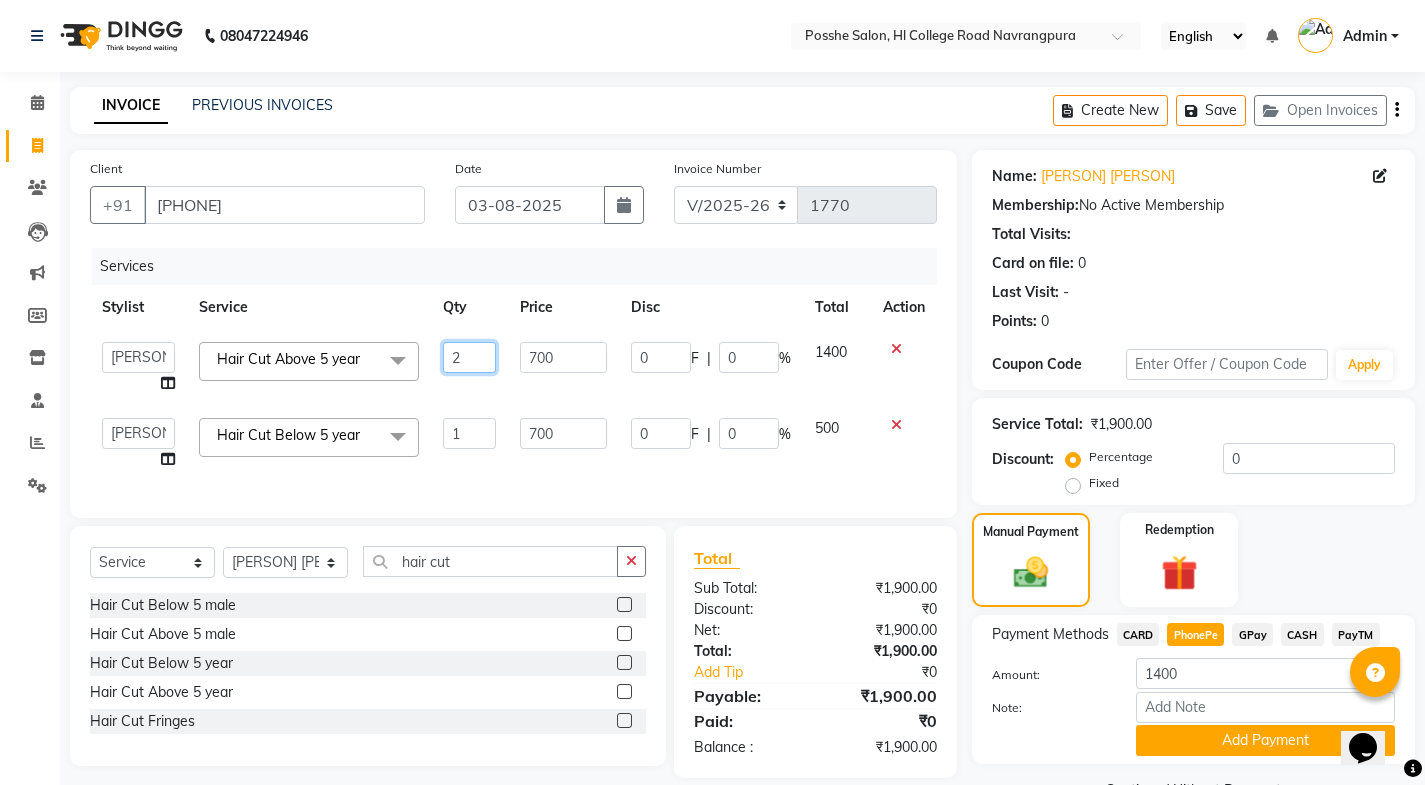 click on "2" 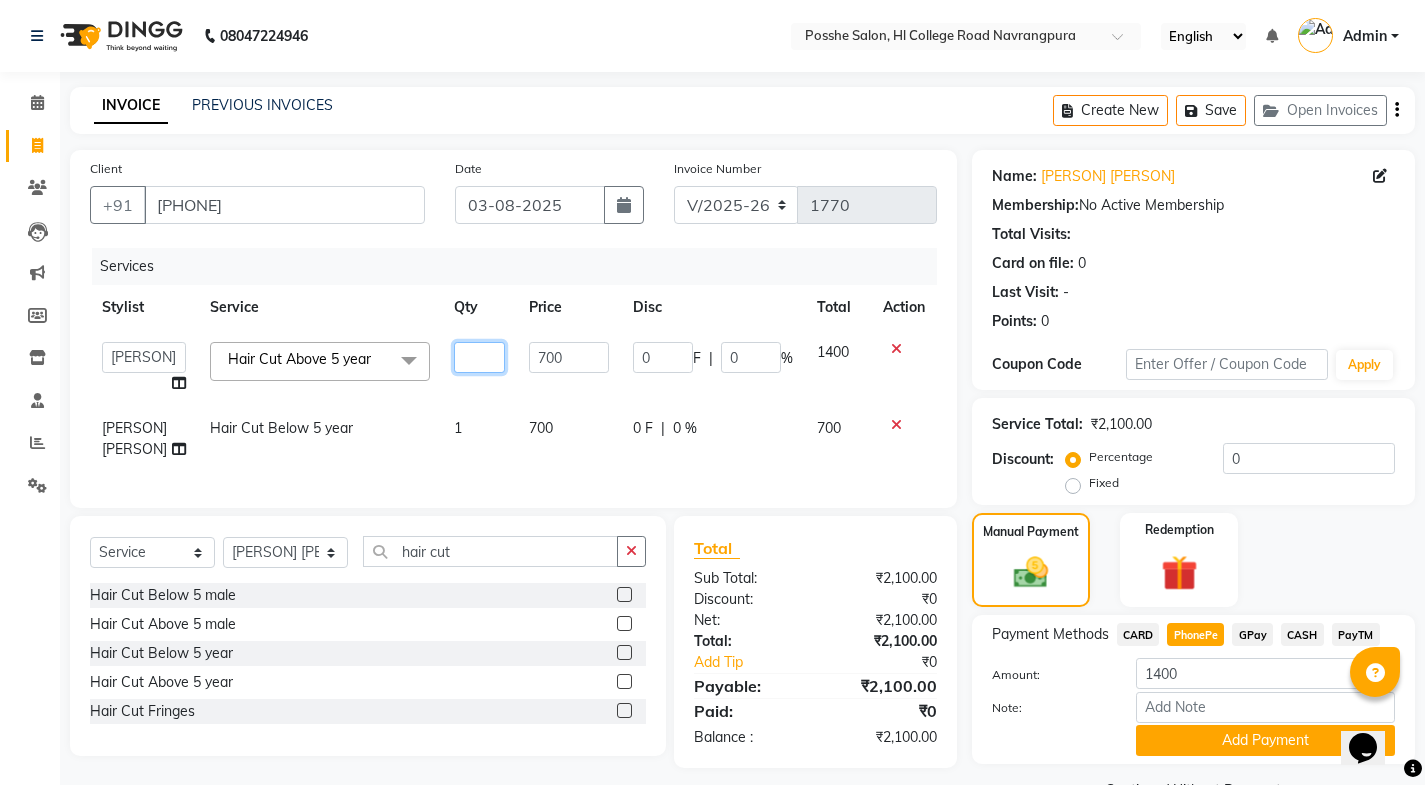 type on "1" 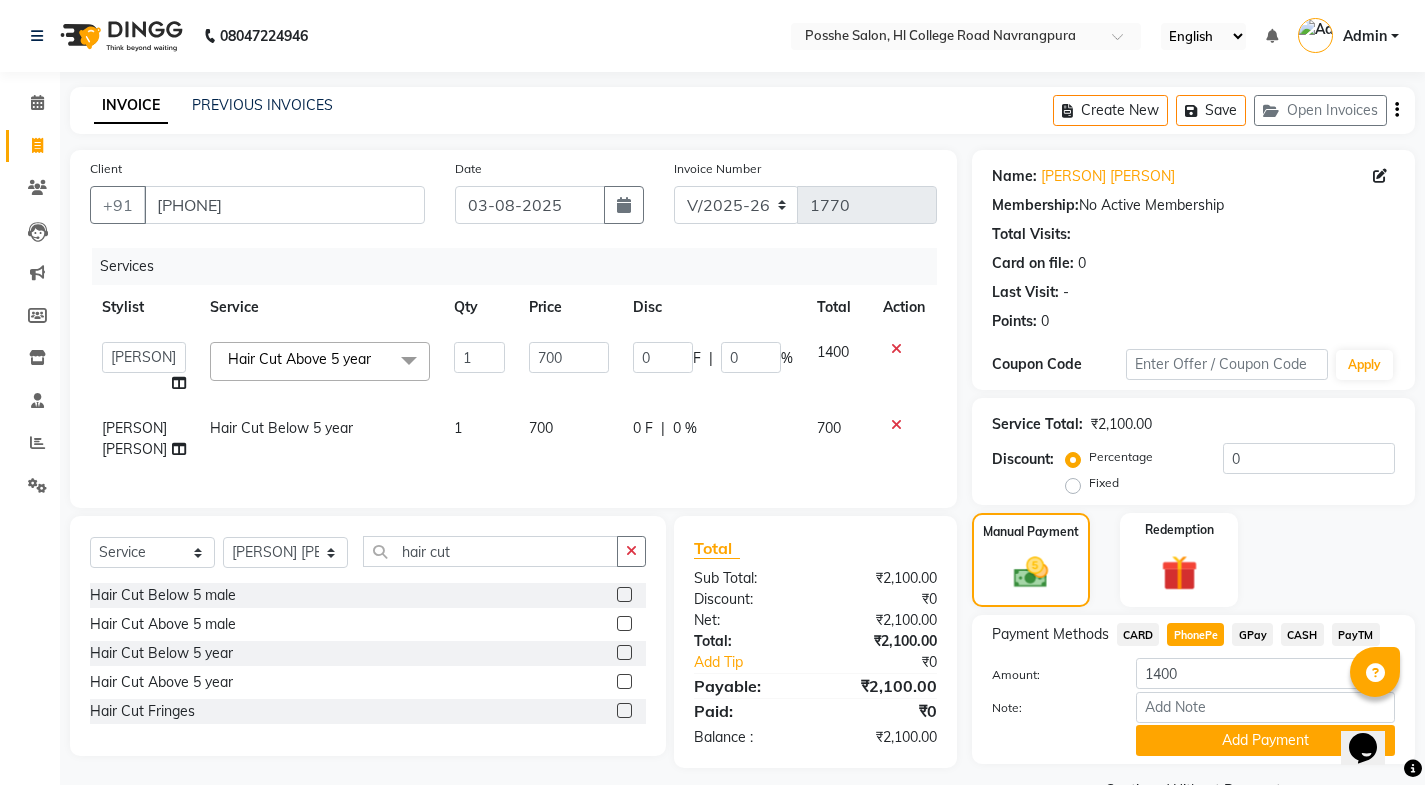 click 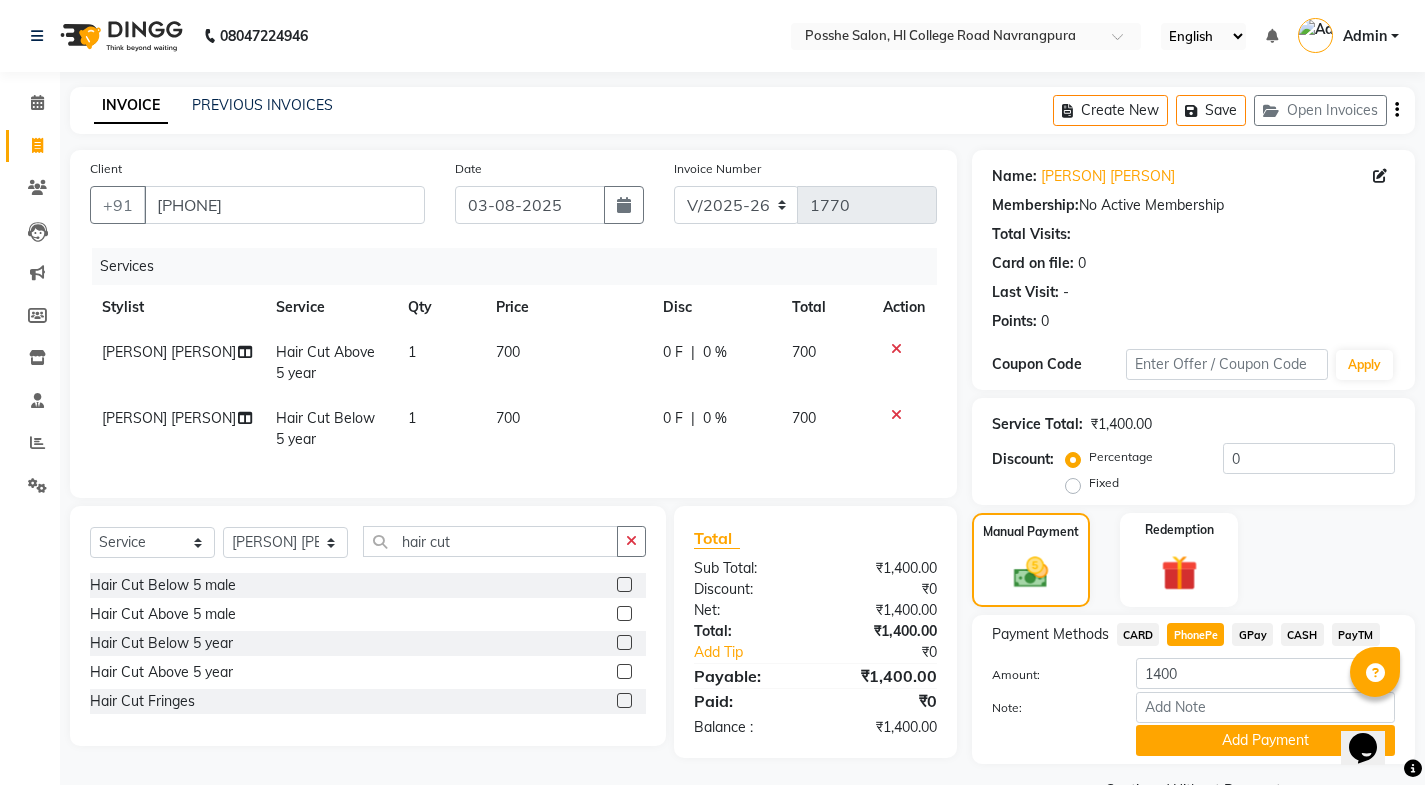scroll, scrollTop: 50, scrollLeft: 0, axis: vertical 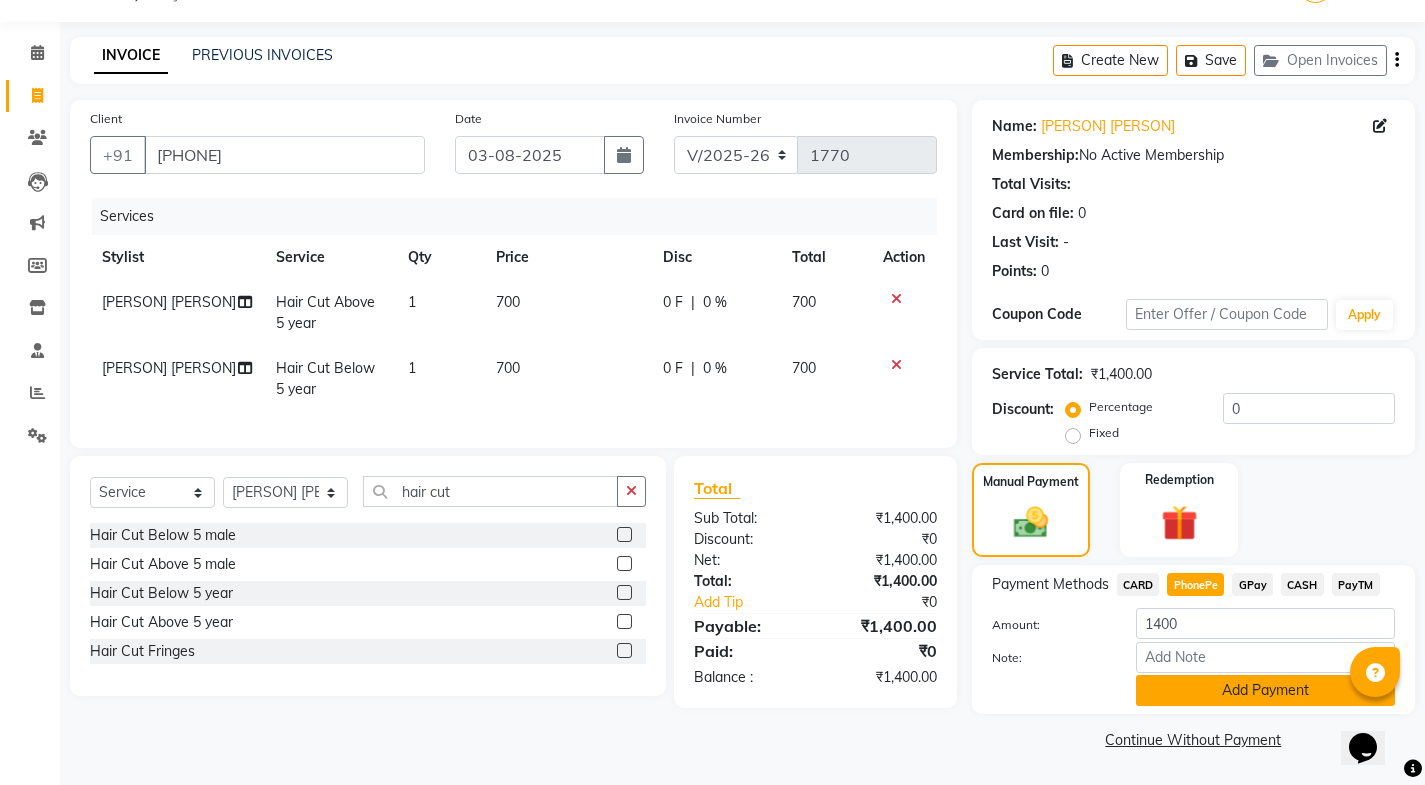 click on "Add Payment" 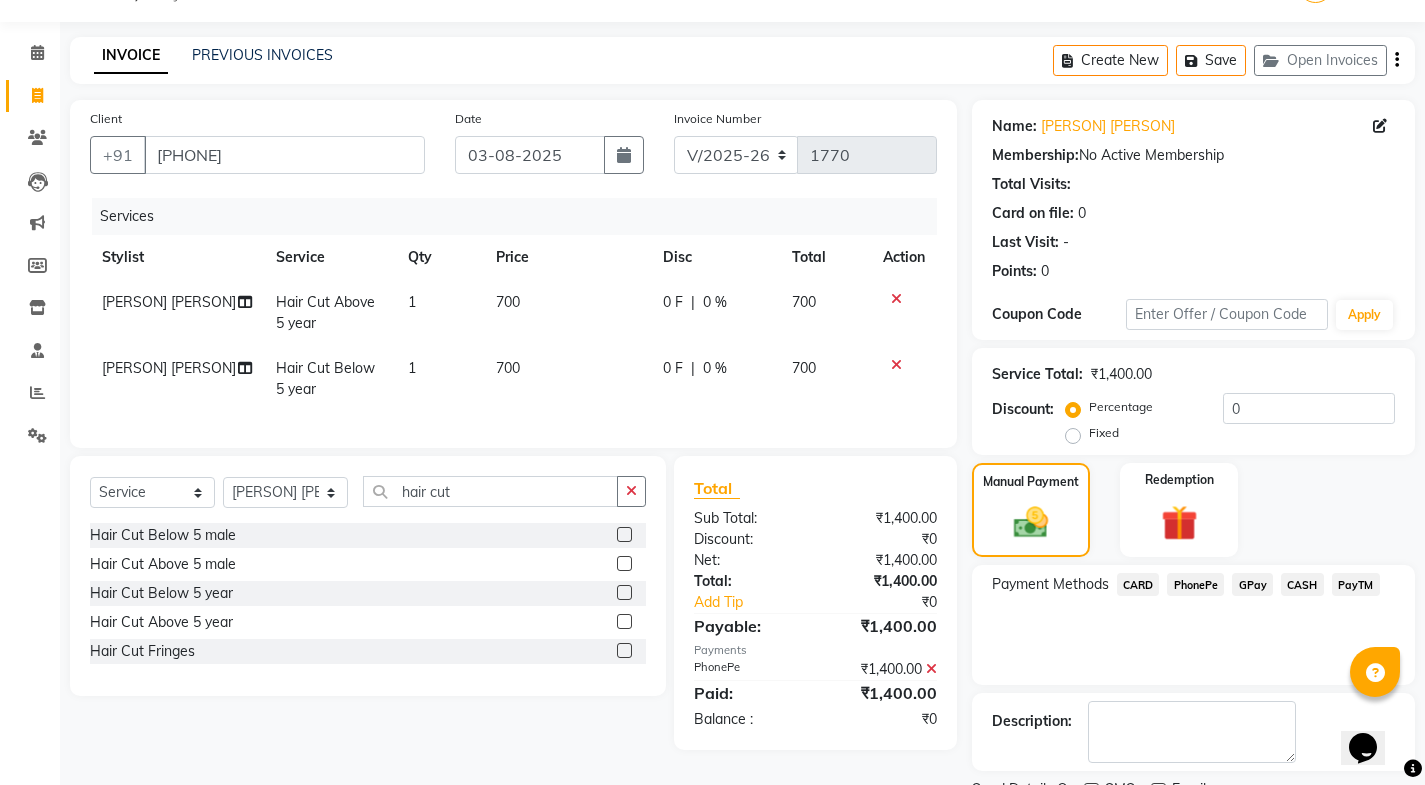 scroll, scrollTop: 134, scrollLeft: 0, axis: vertical 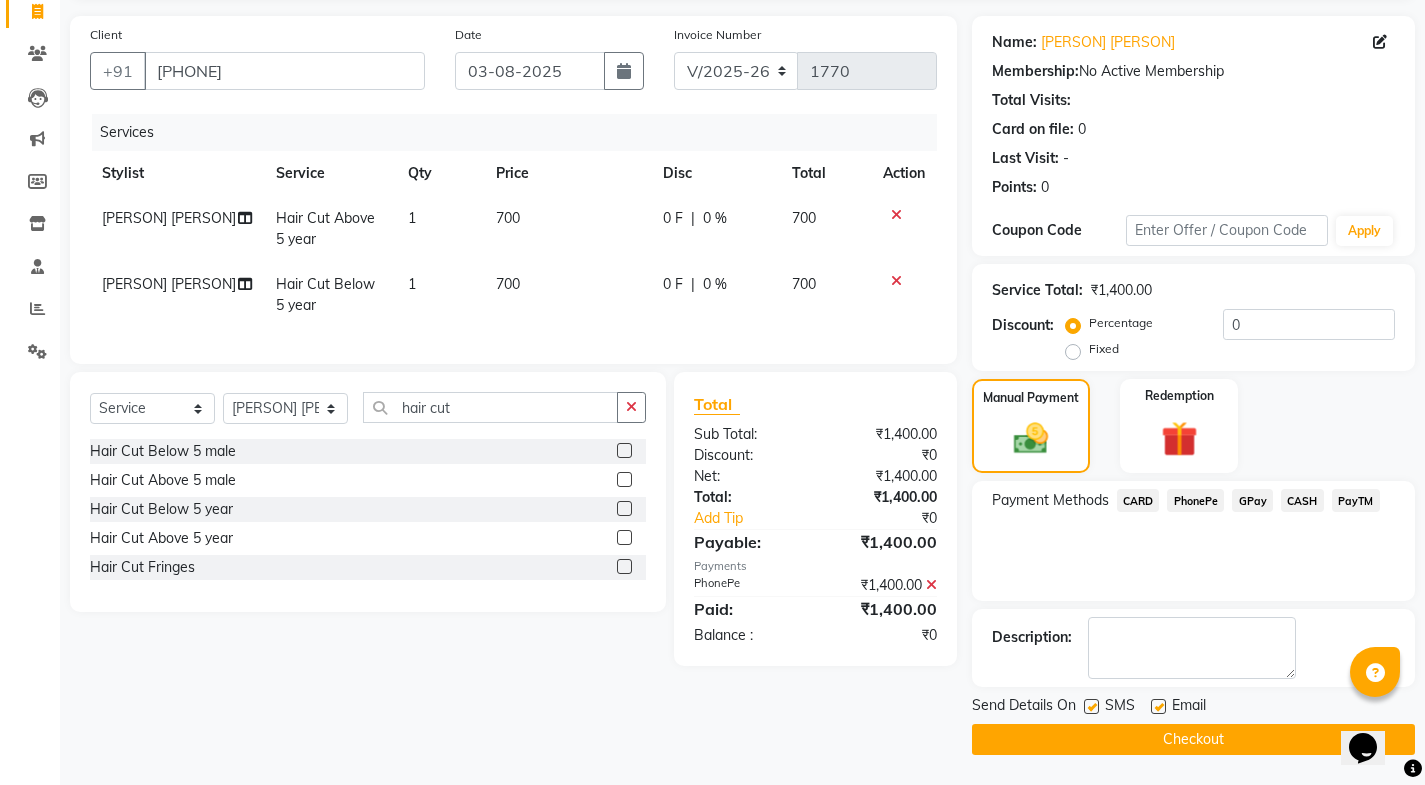 click 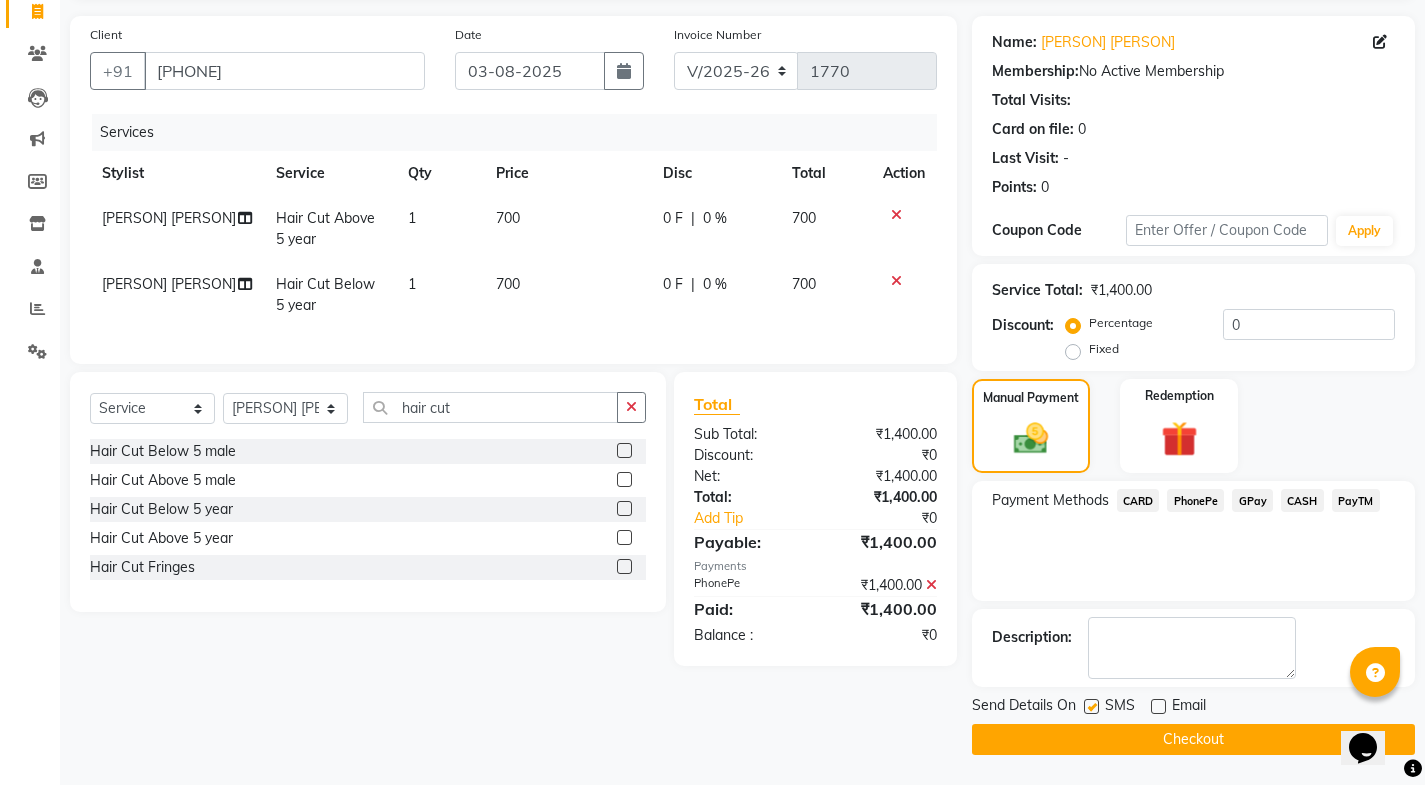click 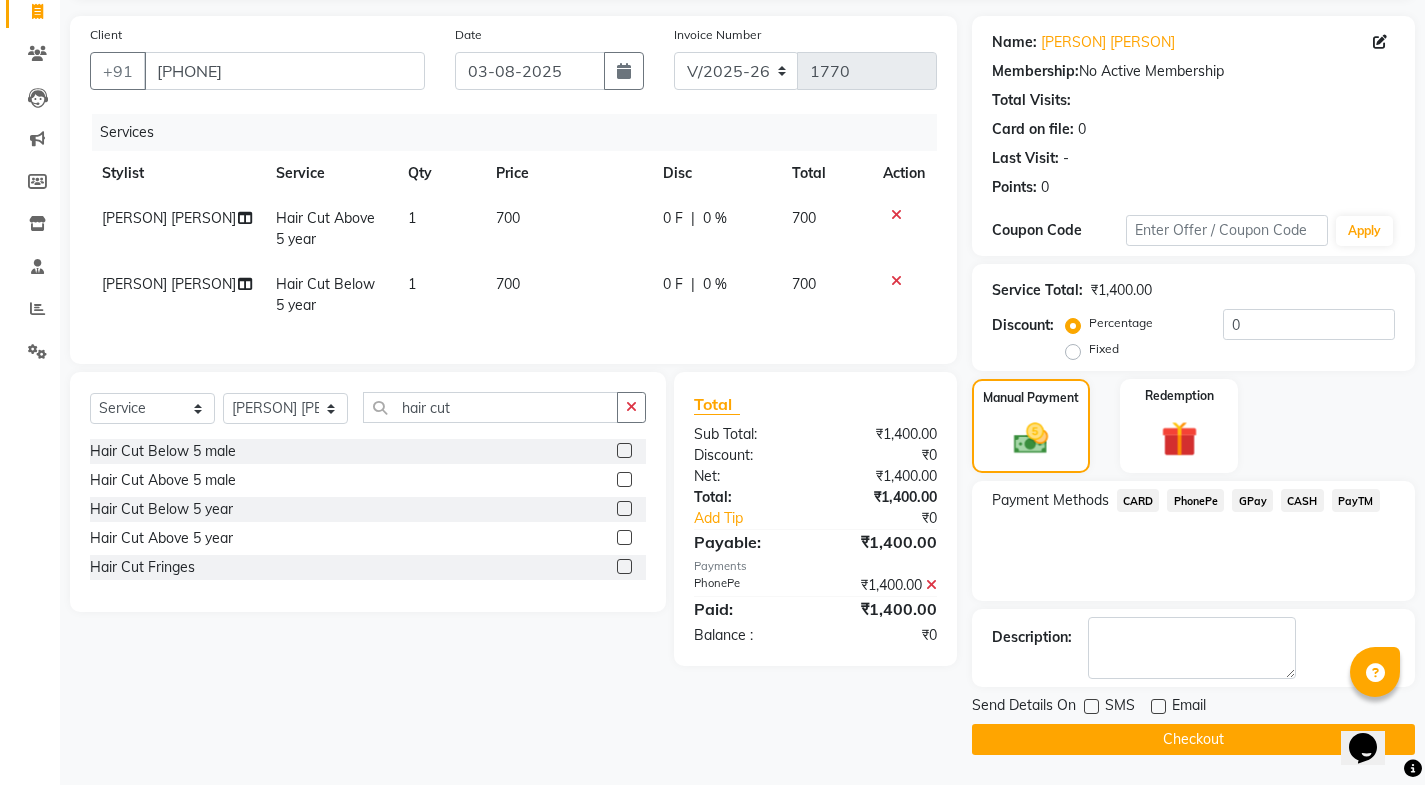 click on "Checkout" 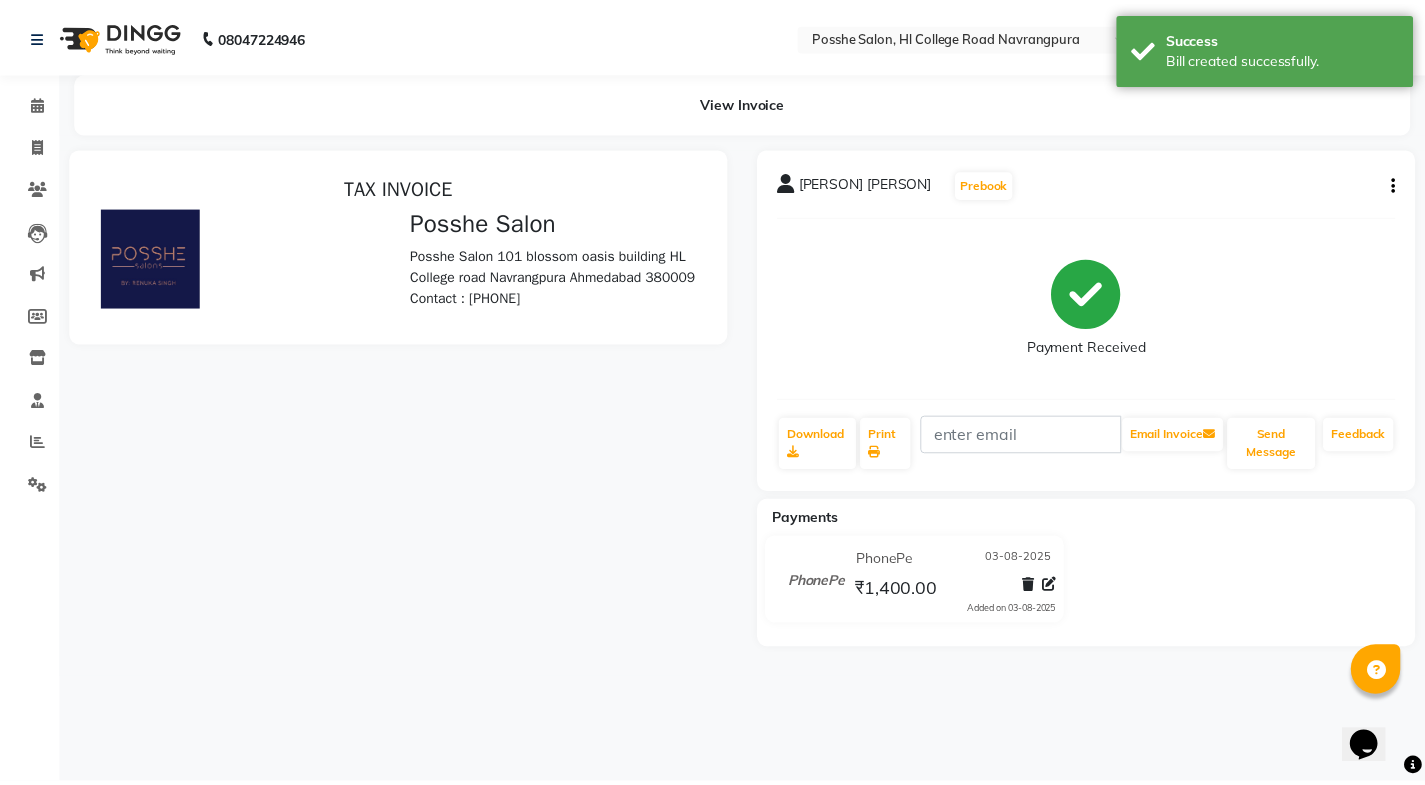 scroll, scrollTop: 0, scrollLeft: 0, axis: both 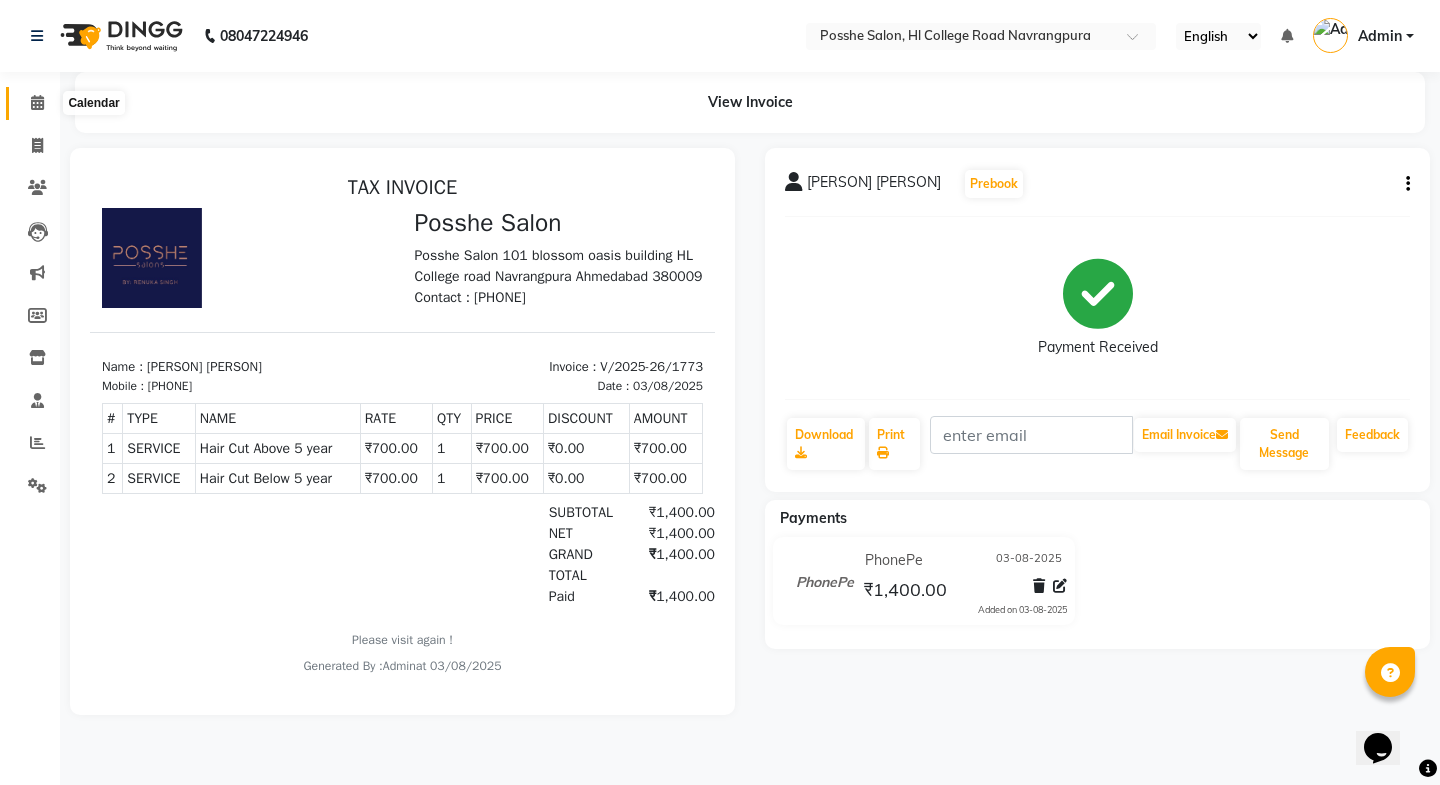 click 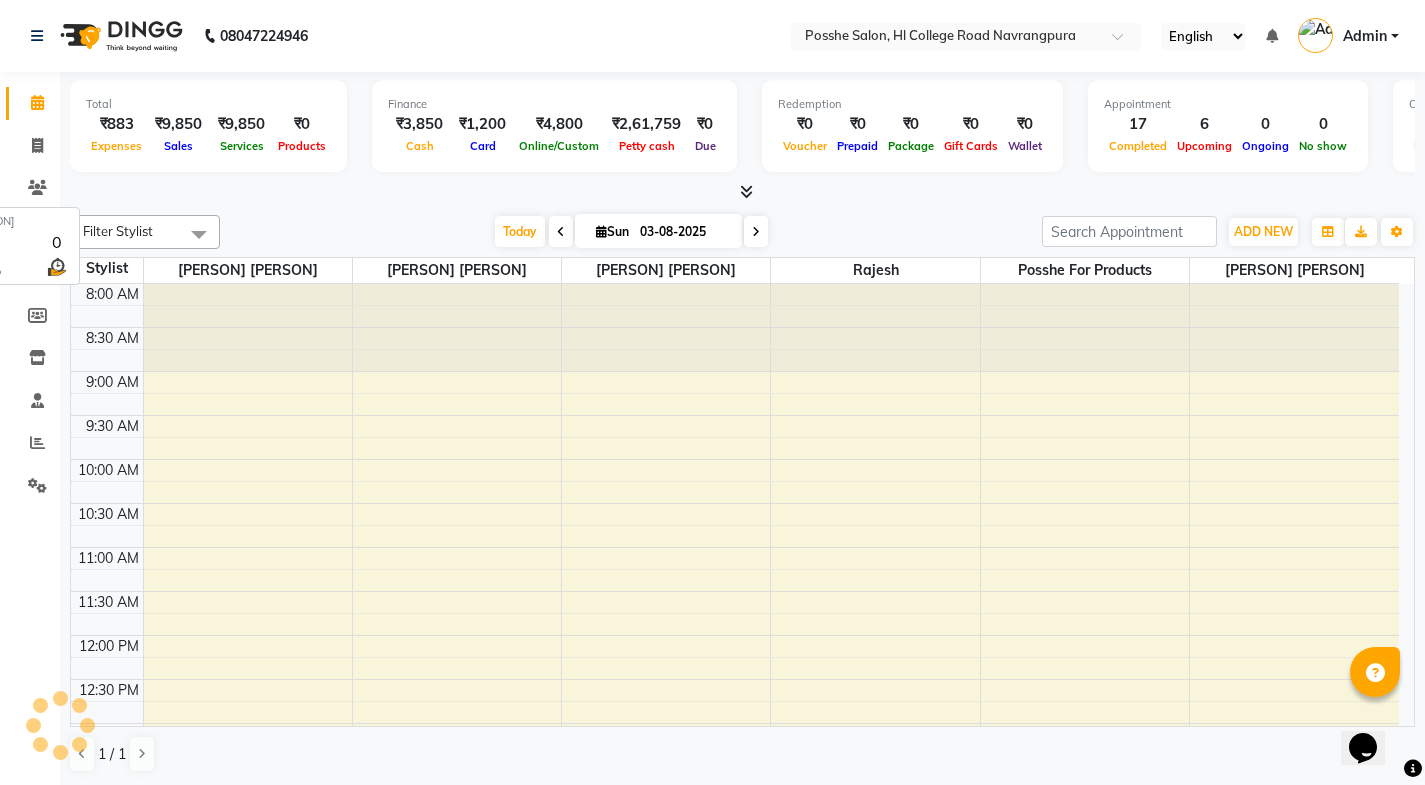 scroll, scrollTop: 0, scrollLeft: 0, axis: both 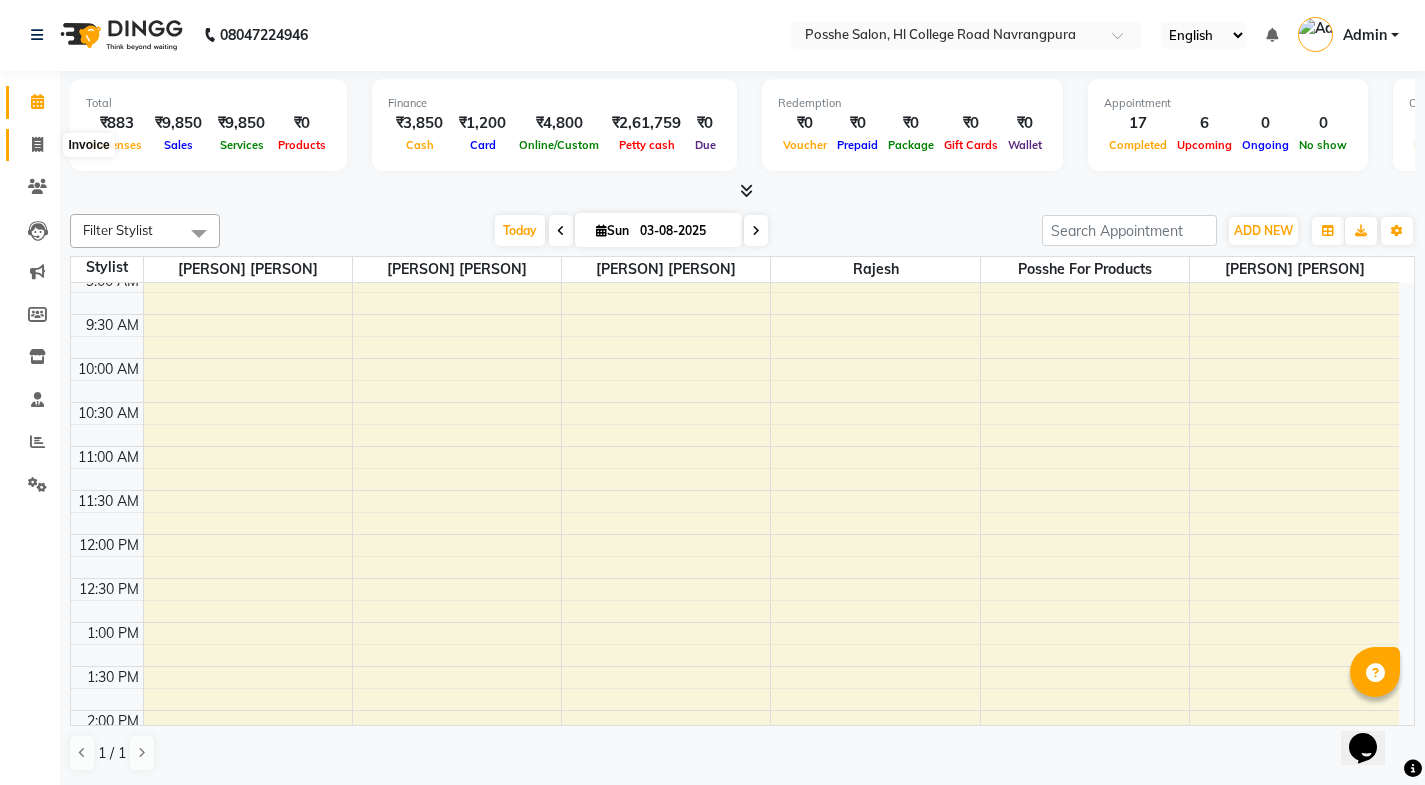 click 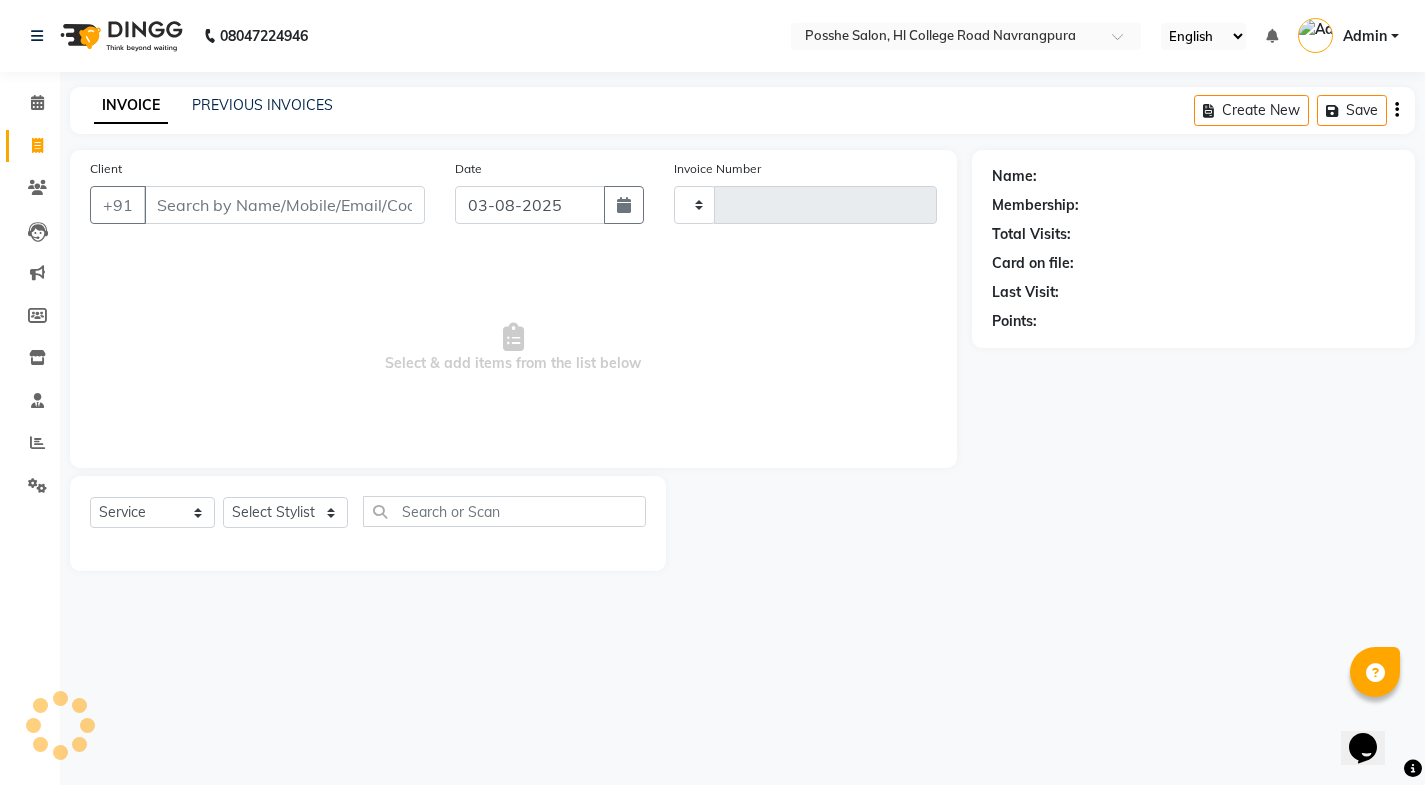 scroll, scrollTop: 0, scrollLeft: 0, axis: both 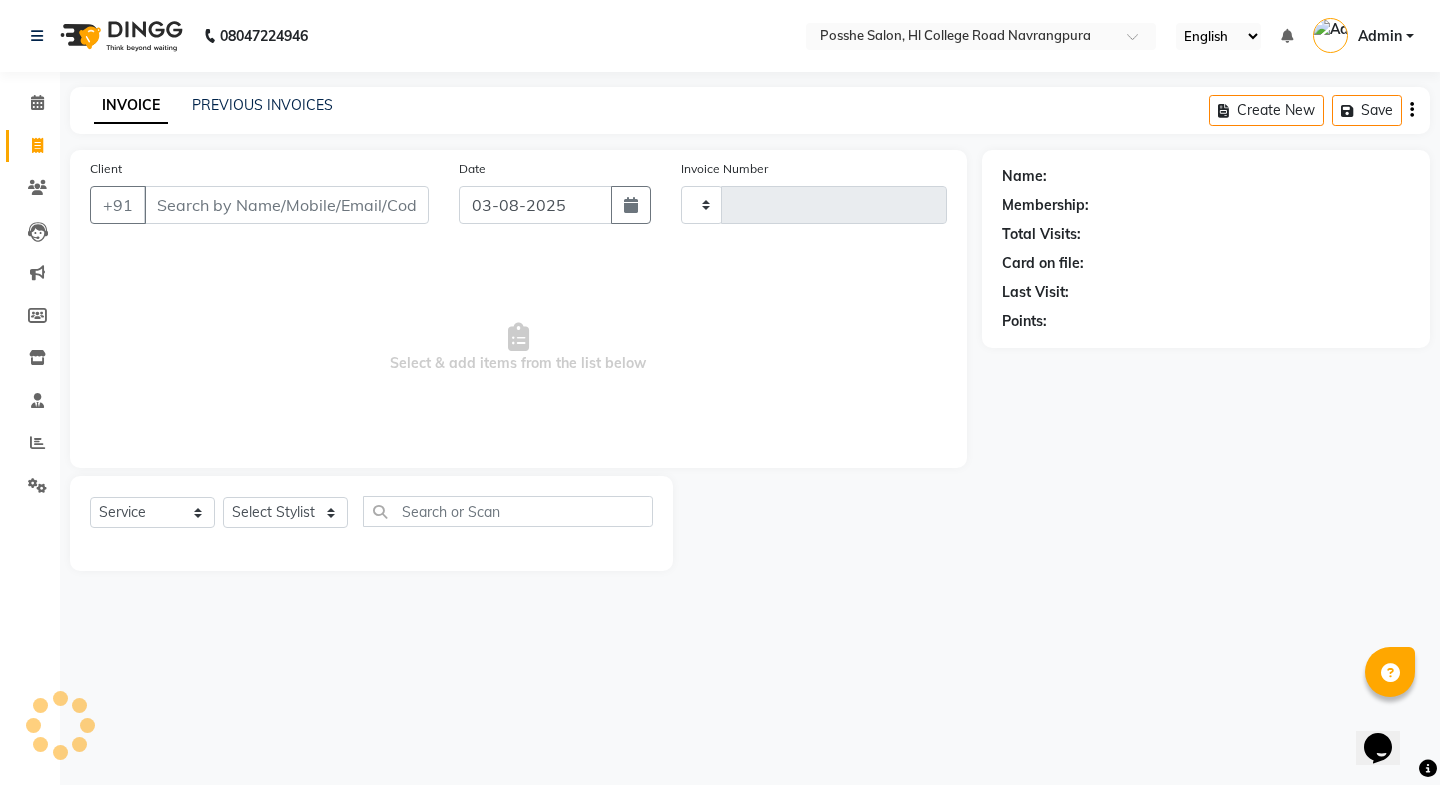type on "1774" 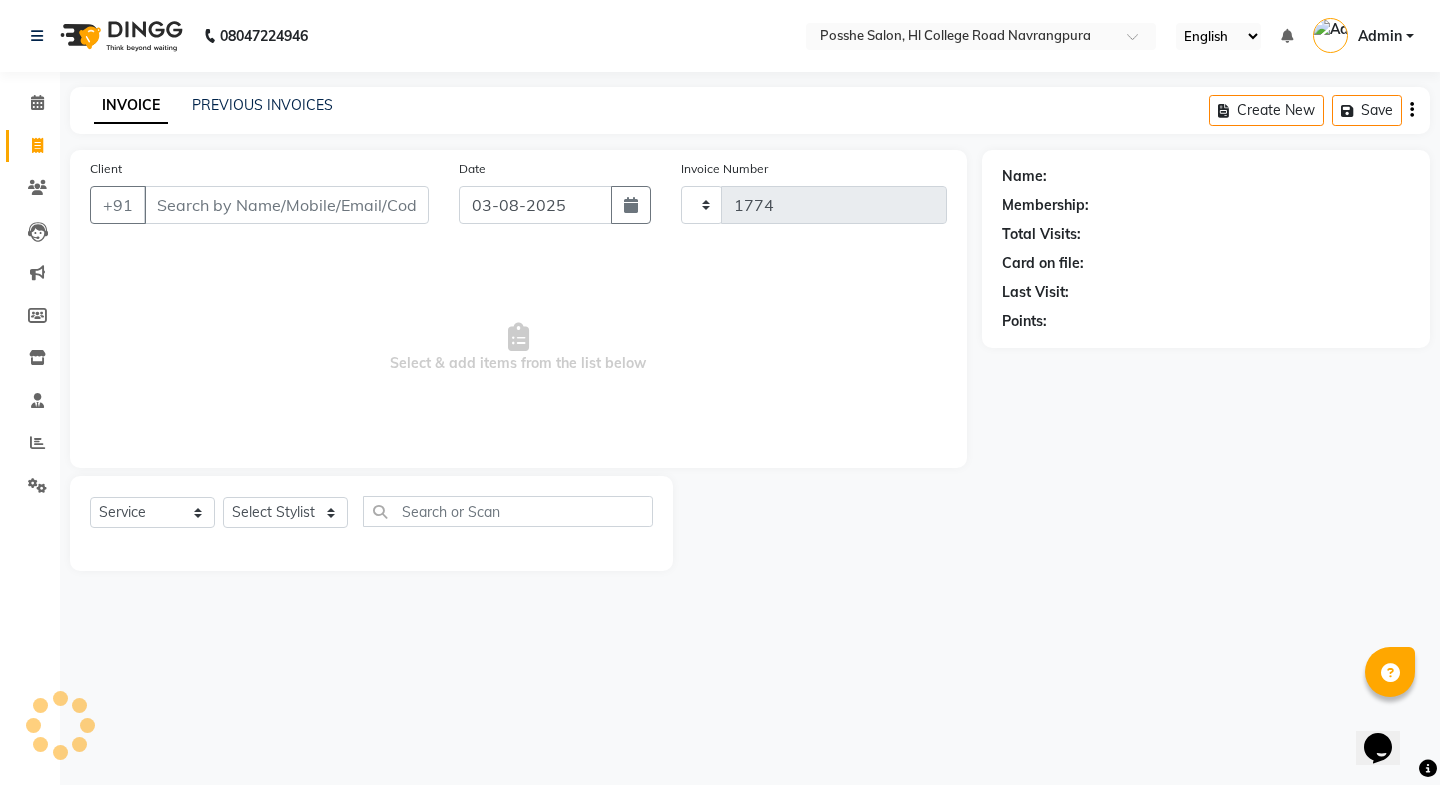 select on "6052" 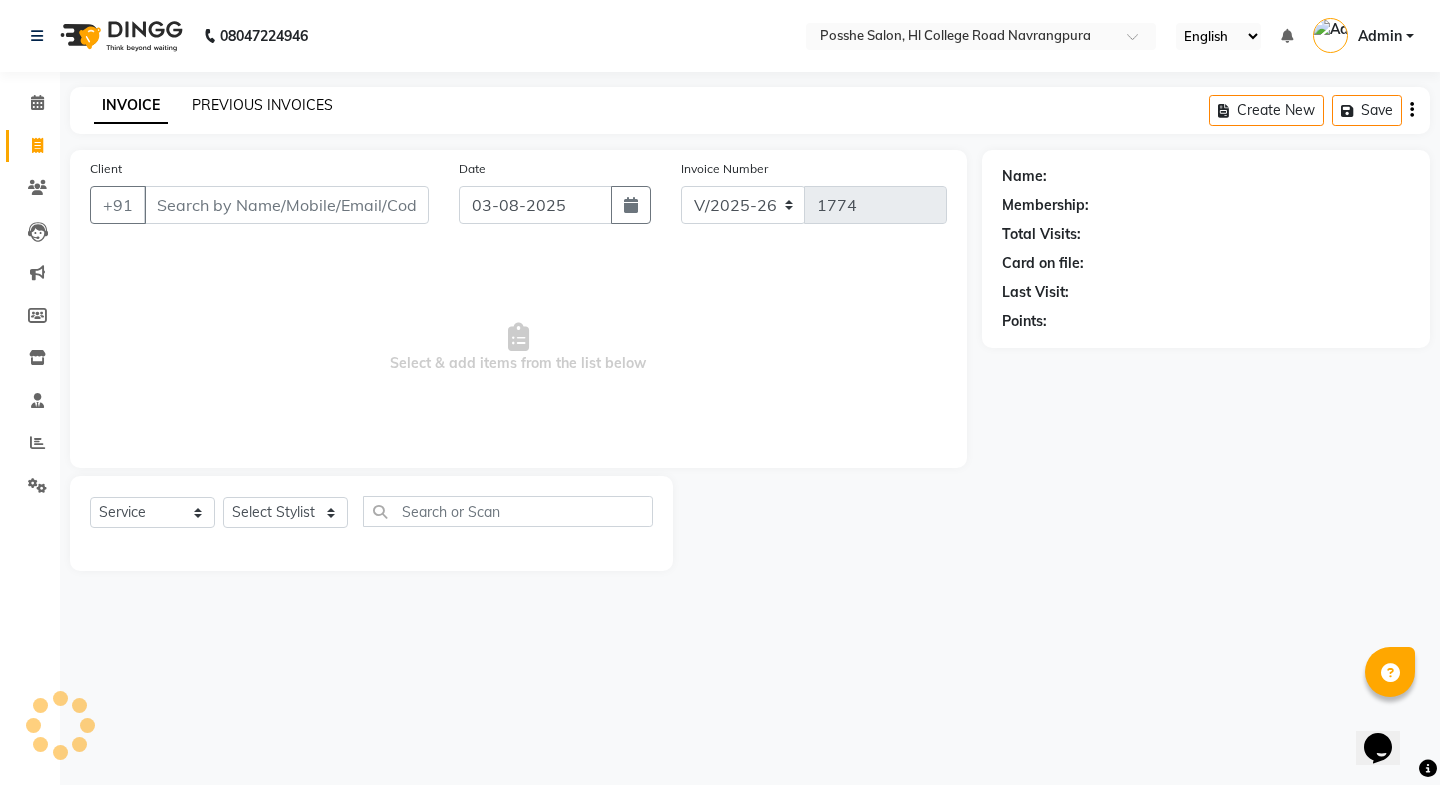 click on "PREVIOUS INVOICES" 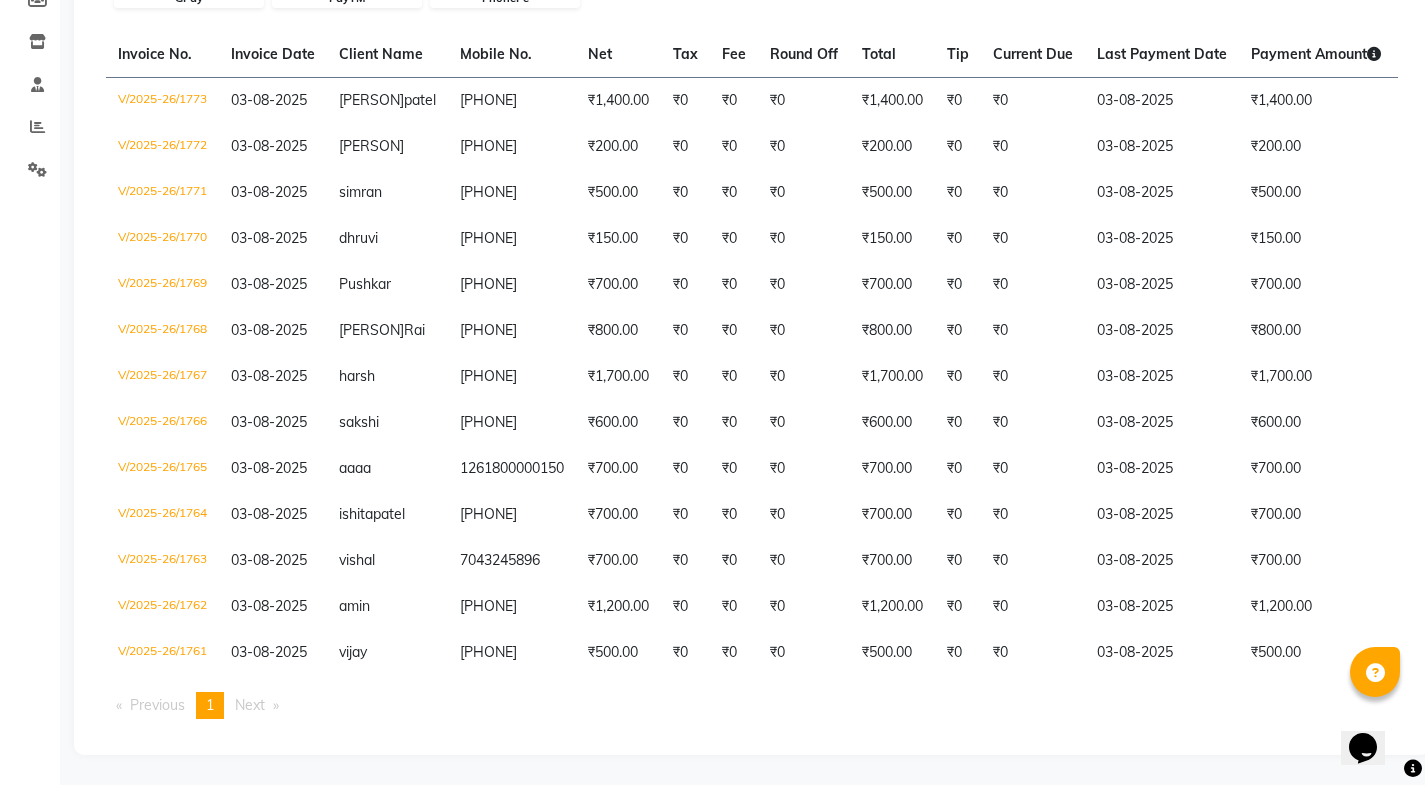 scroll, scrollTop: 351, scrollLeft: 0, axis: vertical 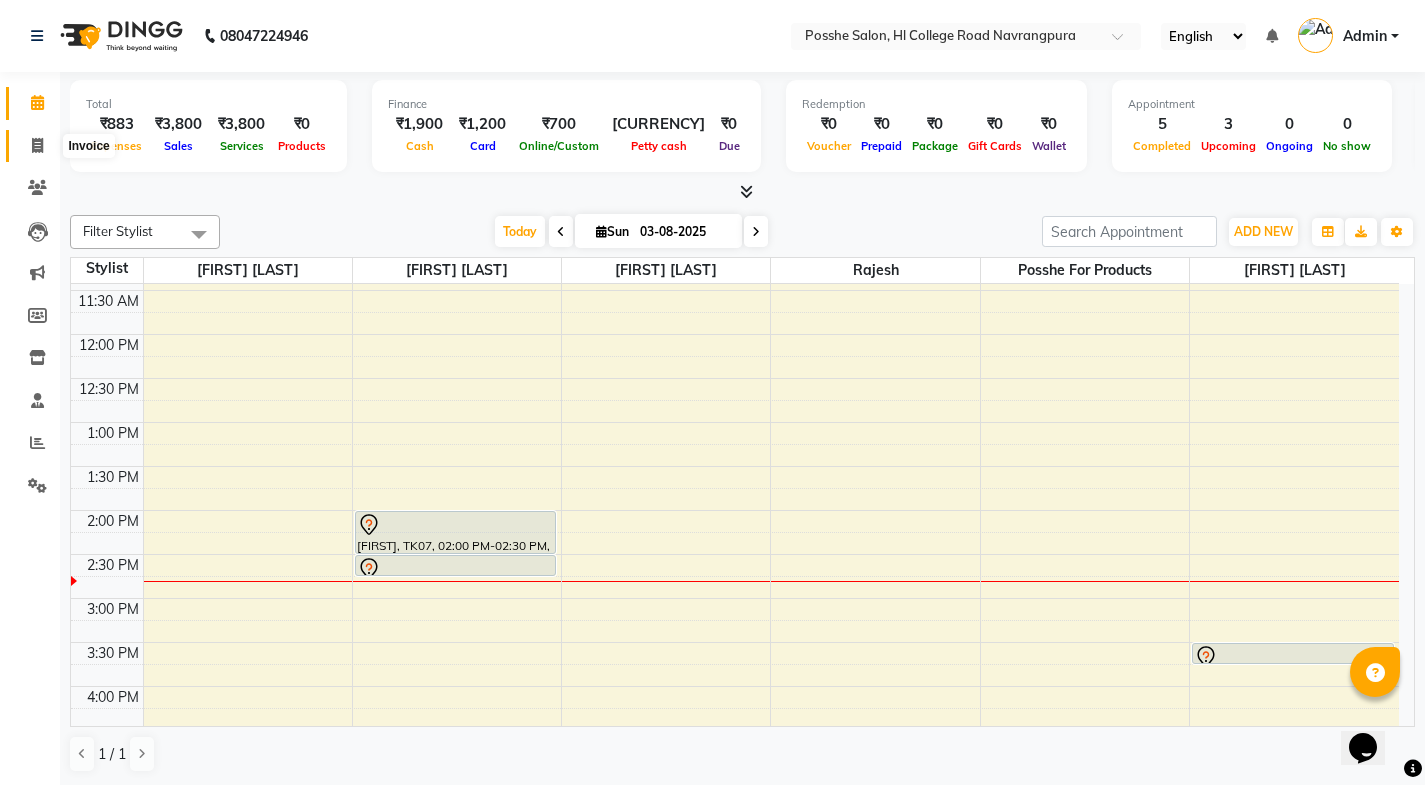 drag, startPoint x: 42, startPoint y: 151, endPoint x: 50, endPoint y: 166, distance: 17 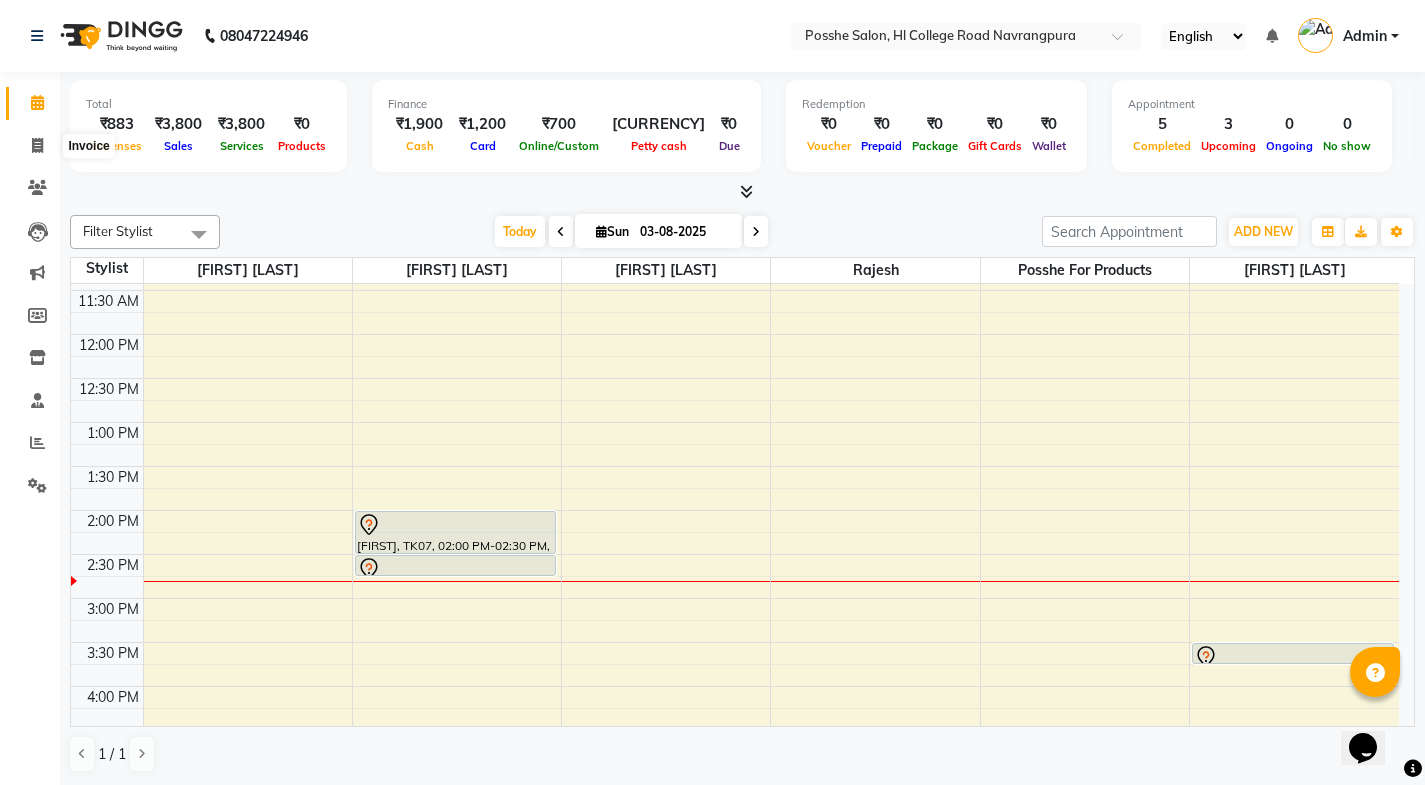select on "service" 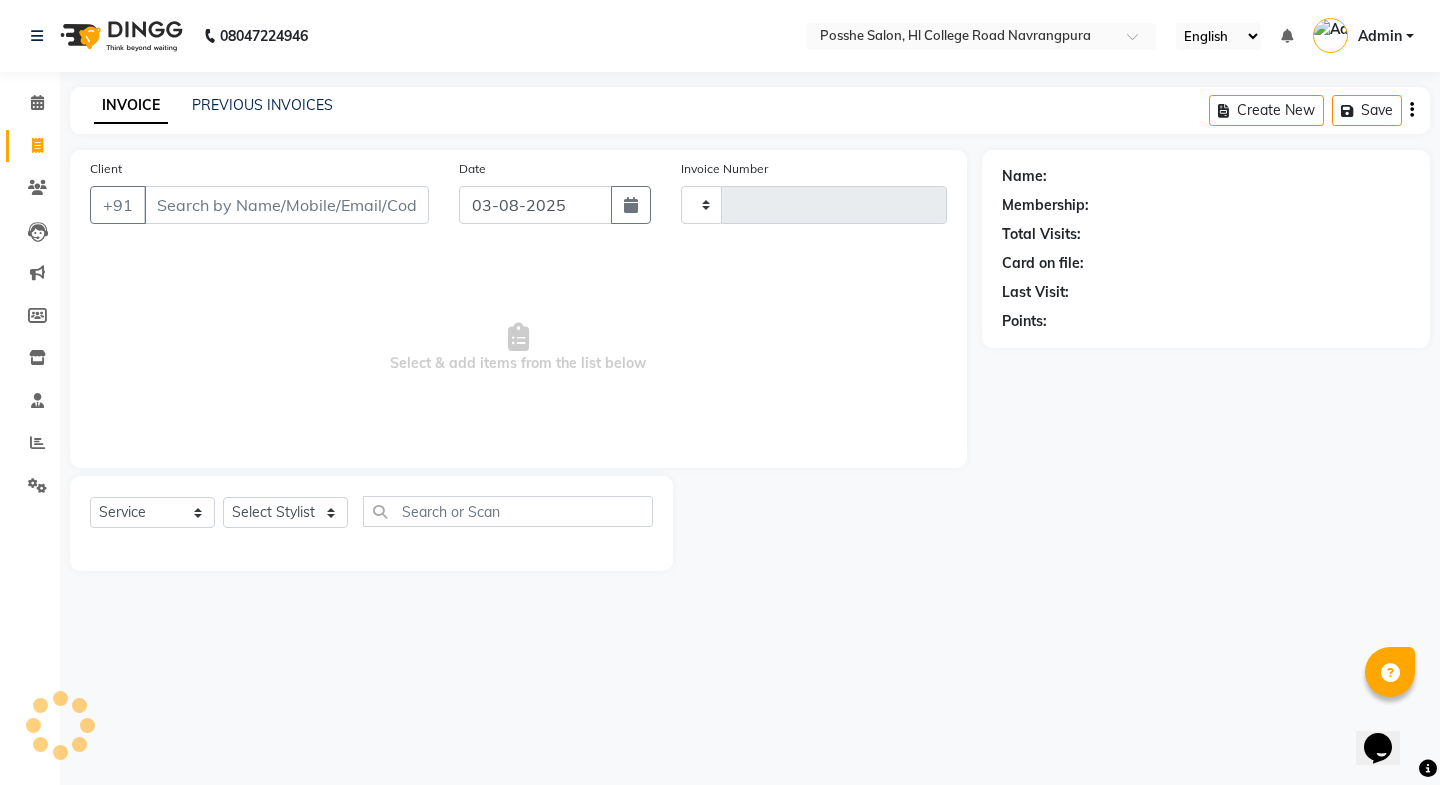 type on "1770" 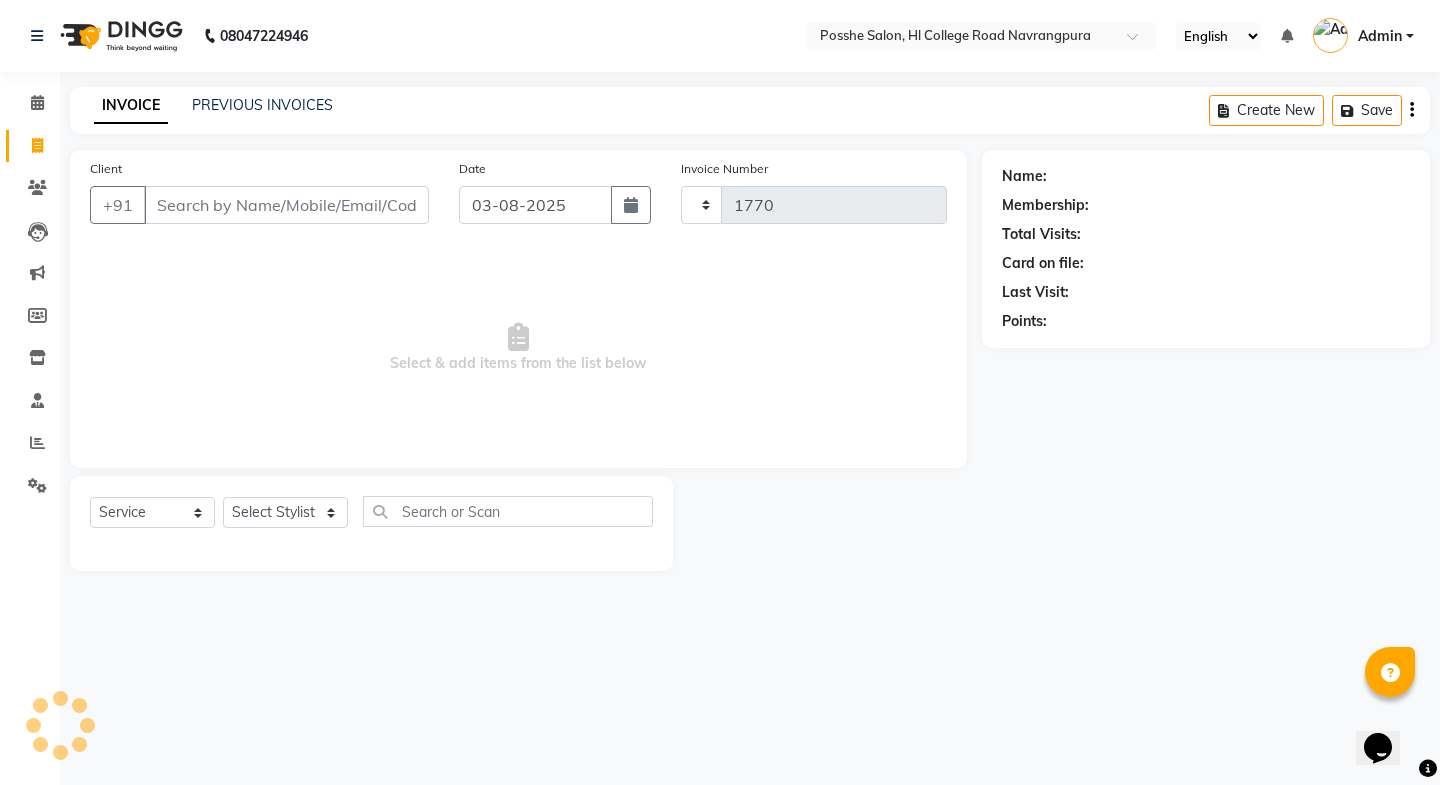 select on "6052" 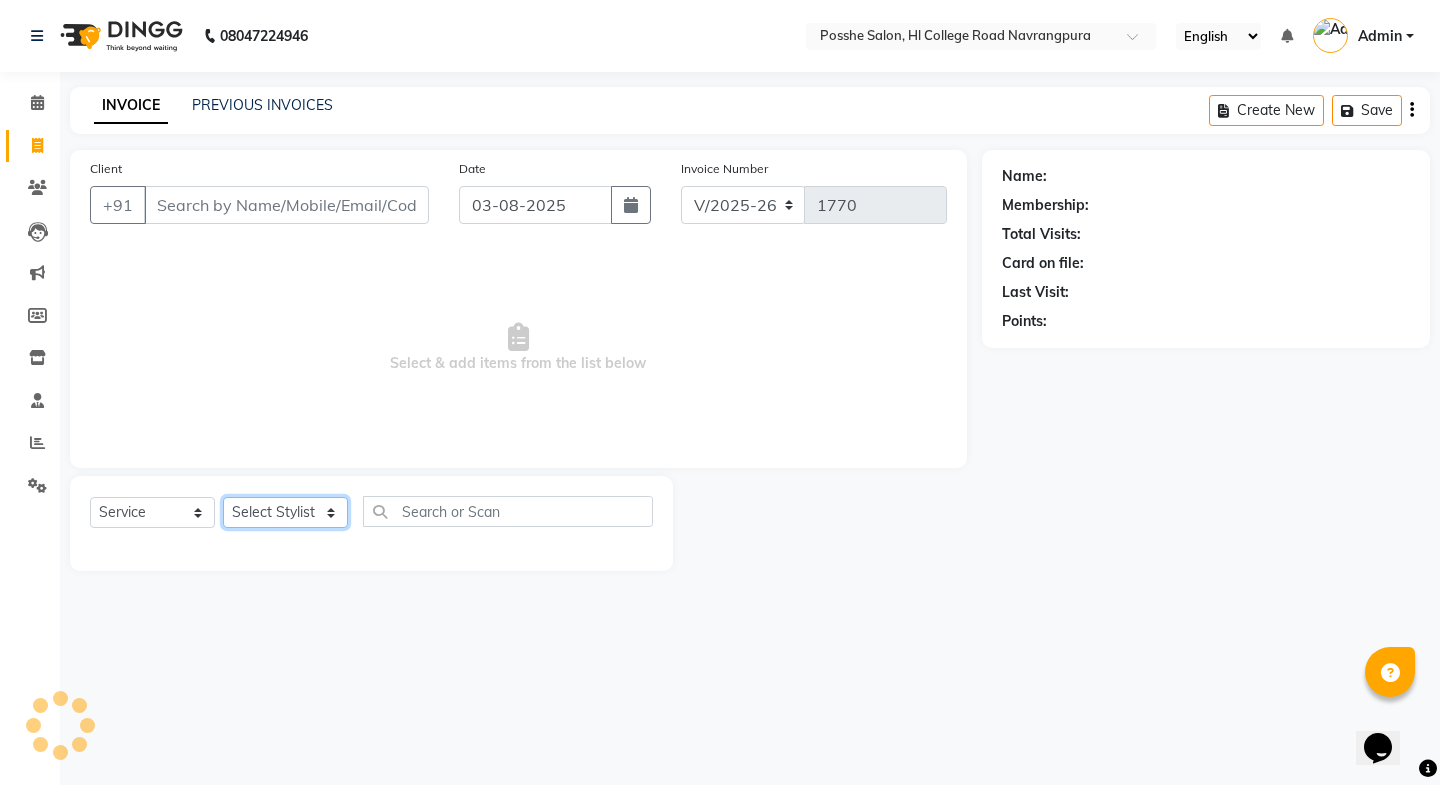 click on "Select Stylist [FIRST] [LAST] [FIRST] [LAST] Posshe for products [FIRST] [FIRST] [FIRST] [FIRST]" 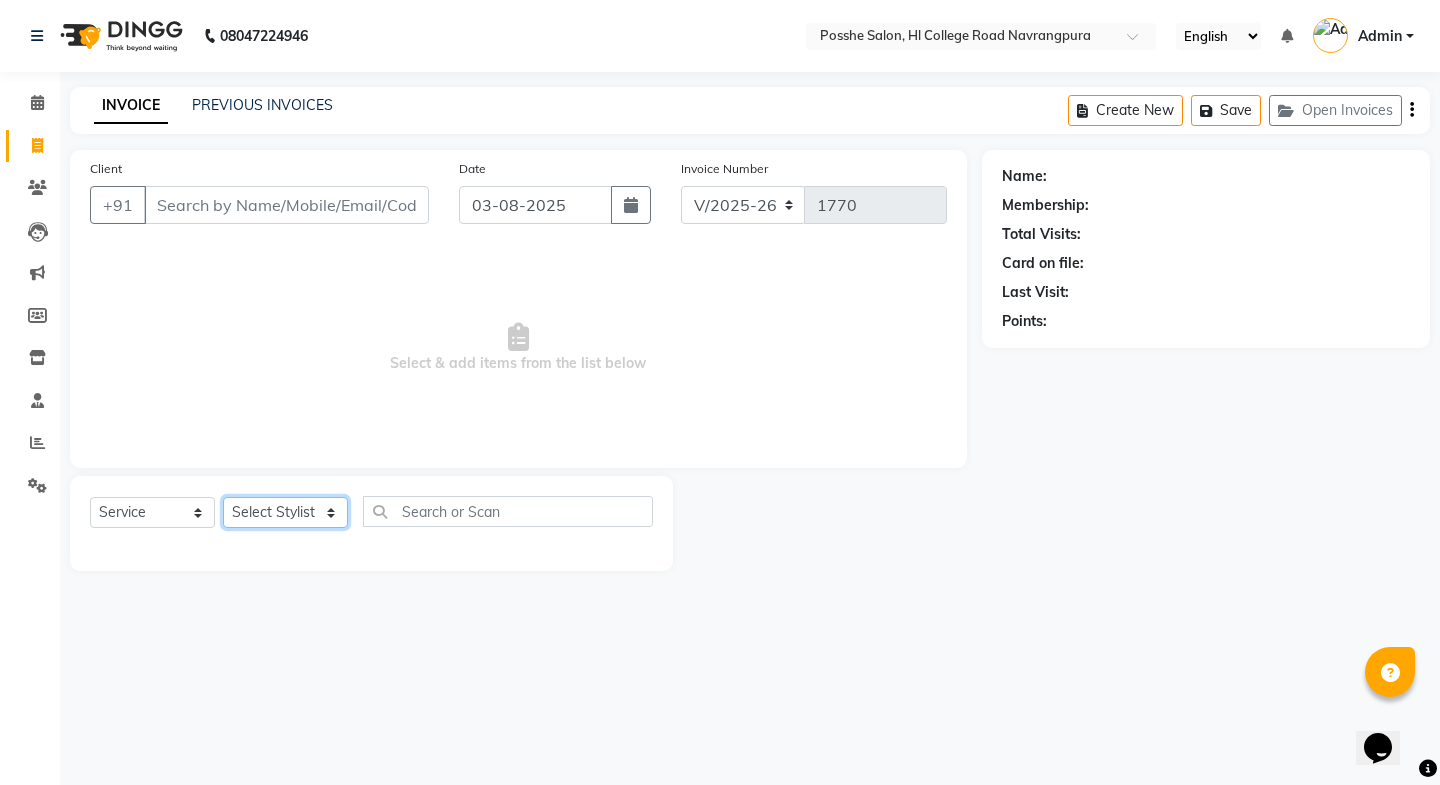 select on "43695" 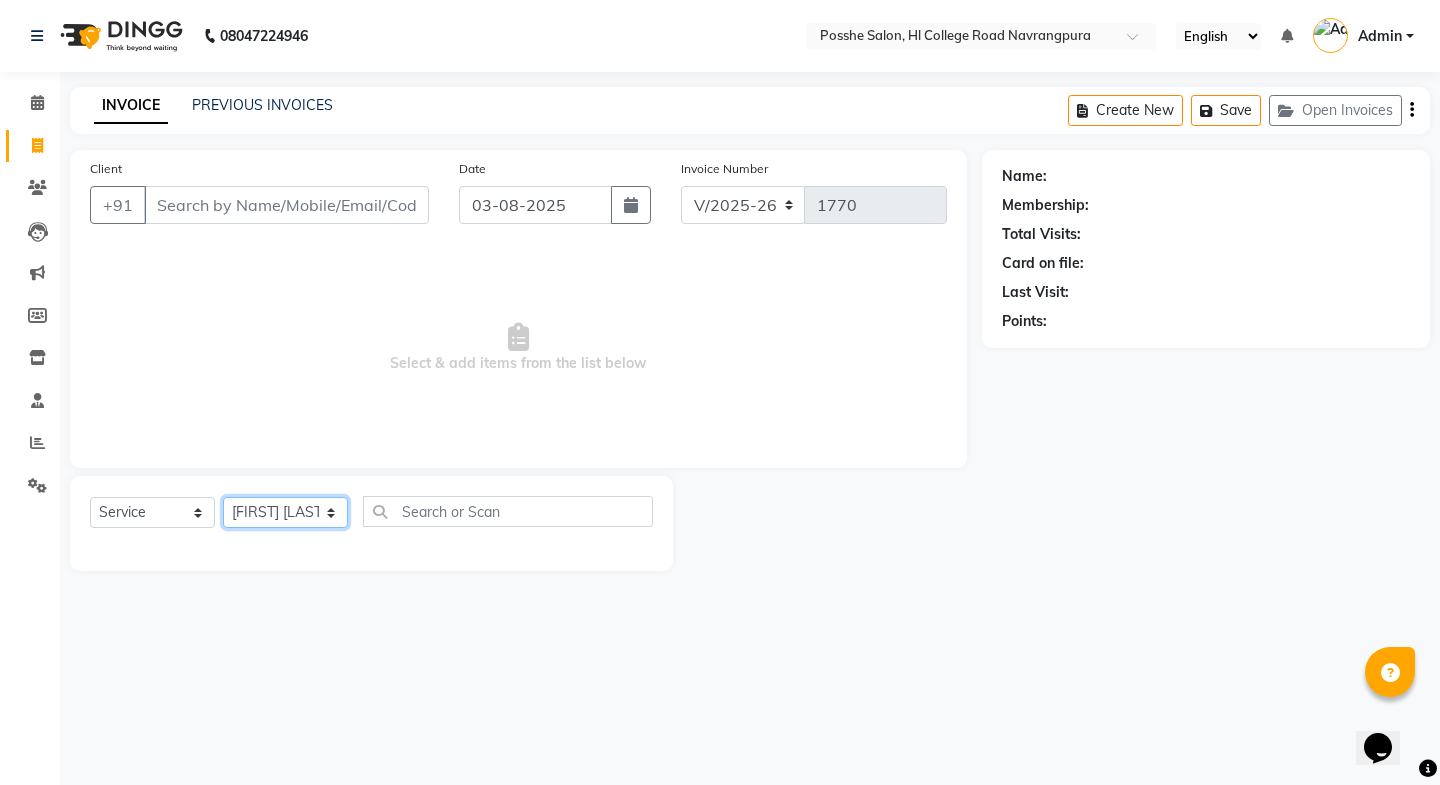 click on "Select Stylist [FIRST] [LAST] [FIRST] [LAST] Posshe for products [FIRST] [FIRST] [FIRST] [FIRST]" 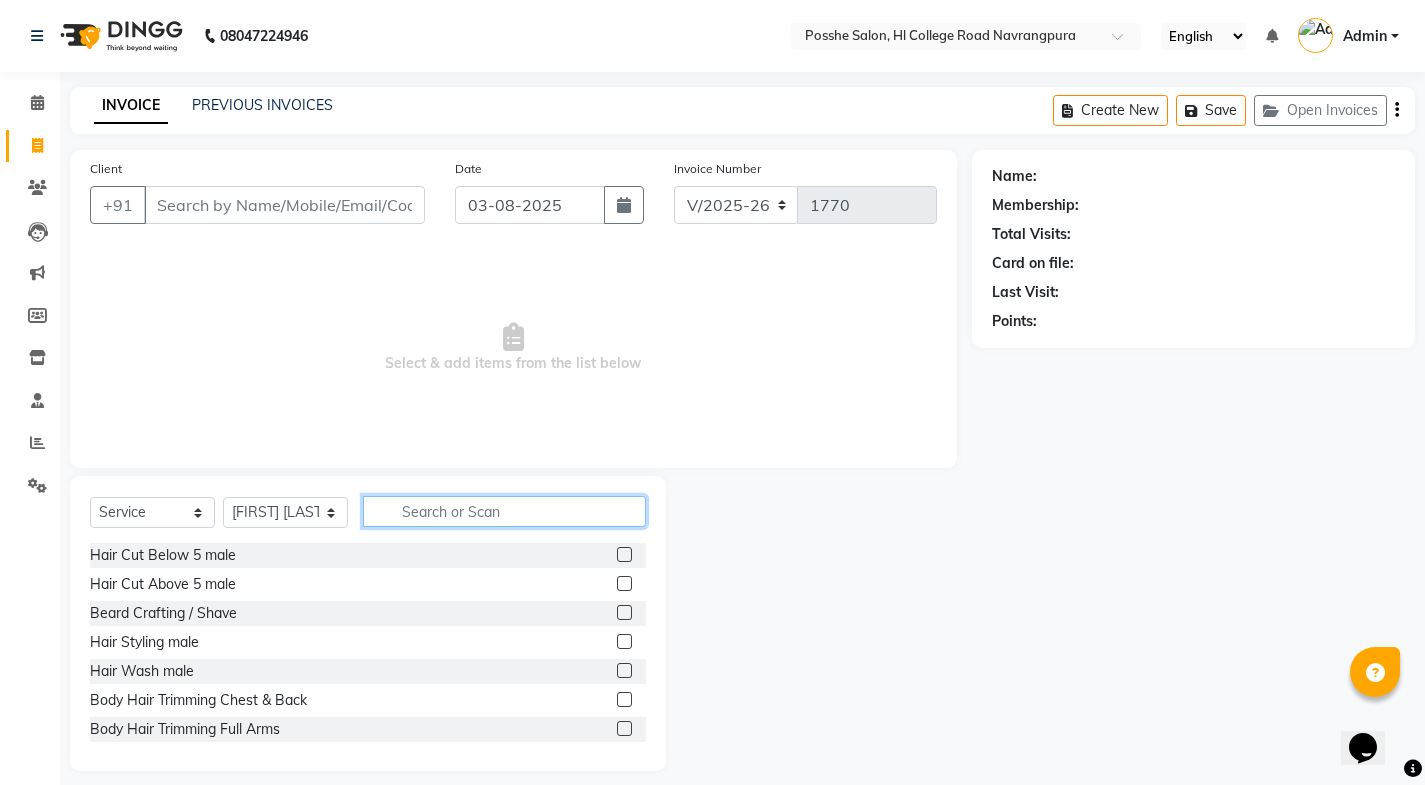 drag, startPoint x: 430, startPoint y: 509, endPoint x: 532, endPoint y: 519, distance: 102.48902 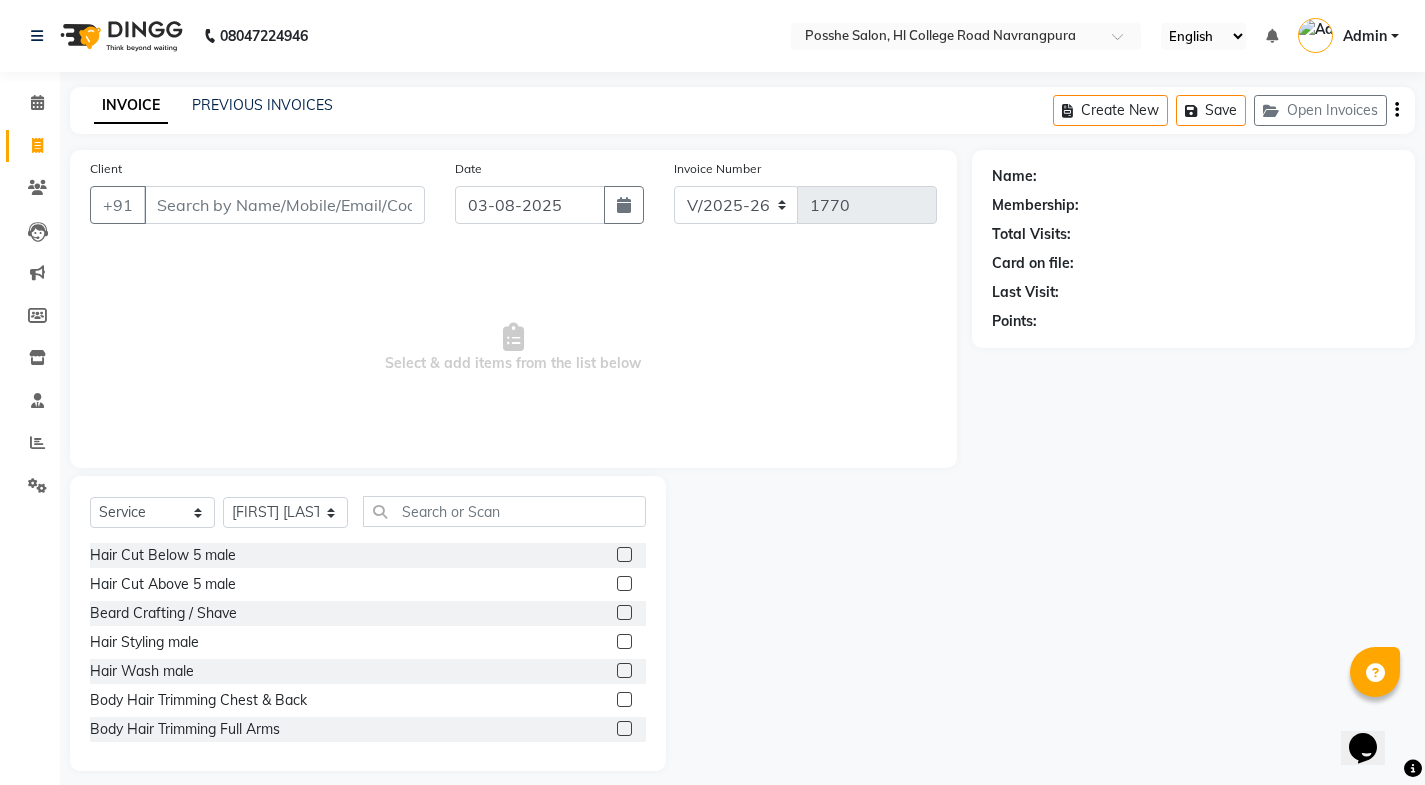 click on "Hair Cut Above 5 male" 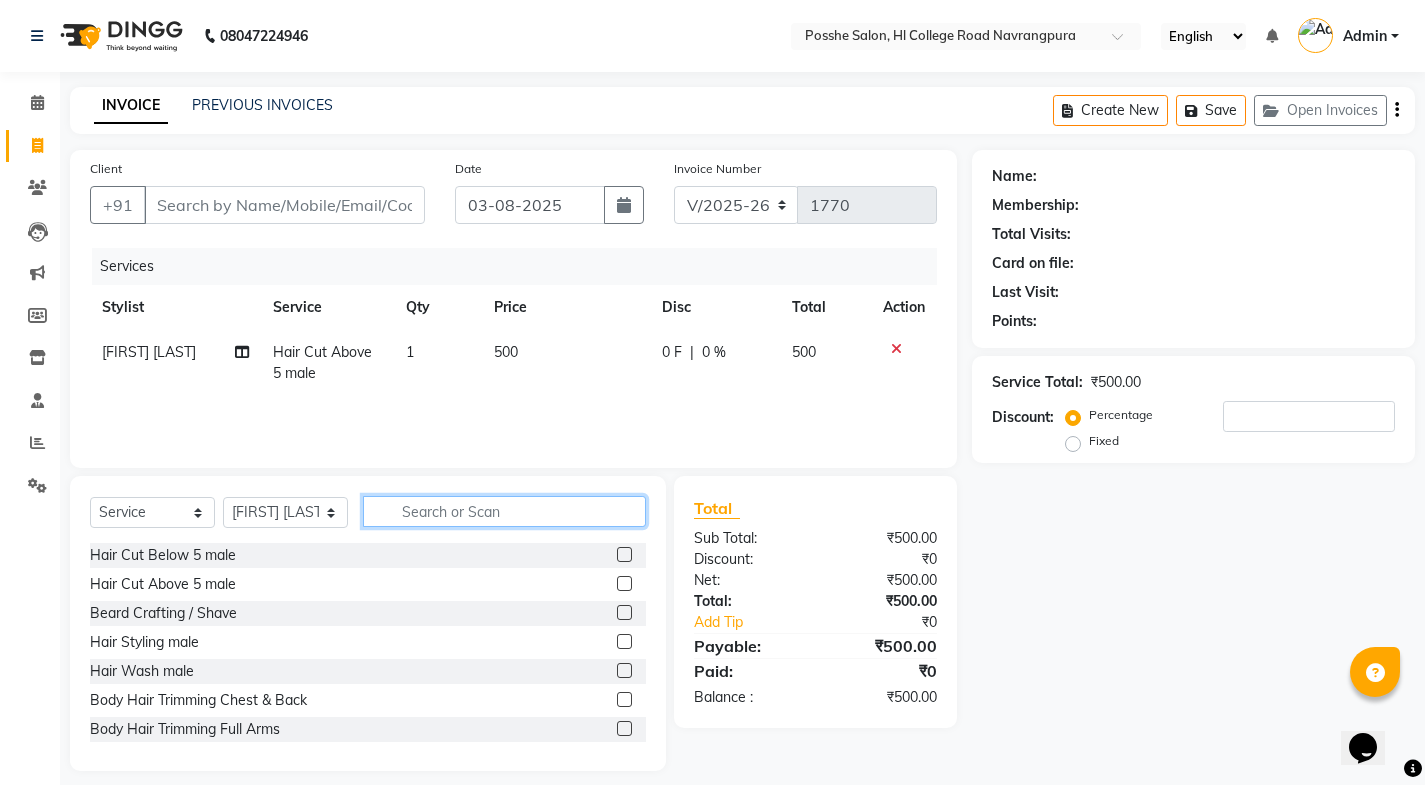 checkbox on "false" 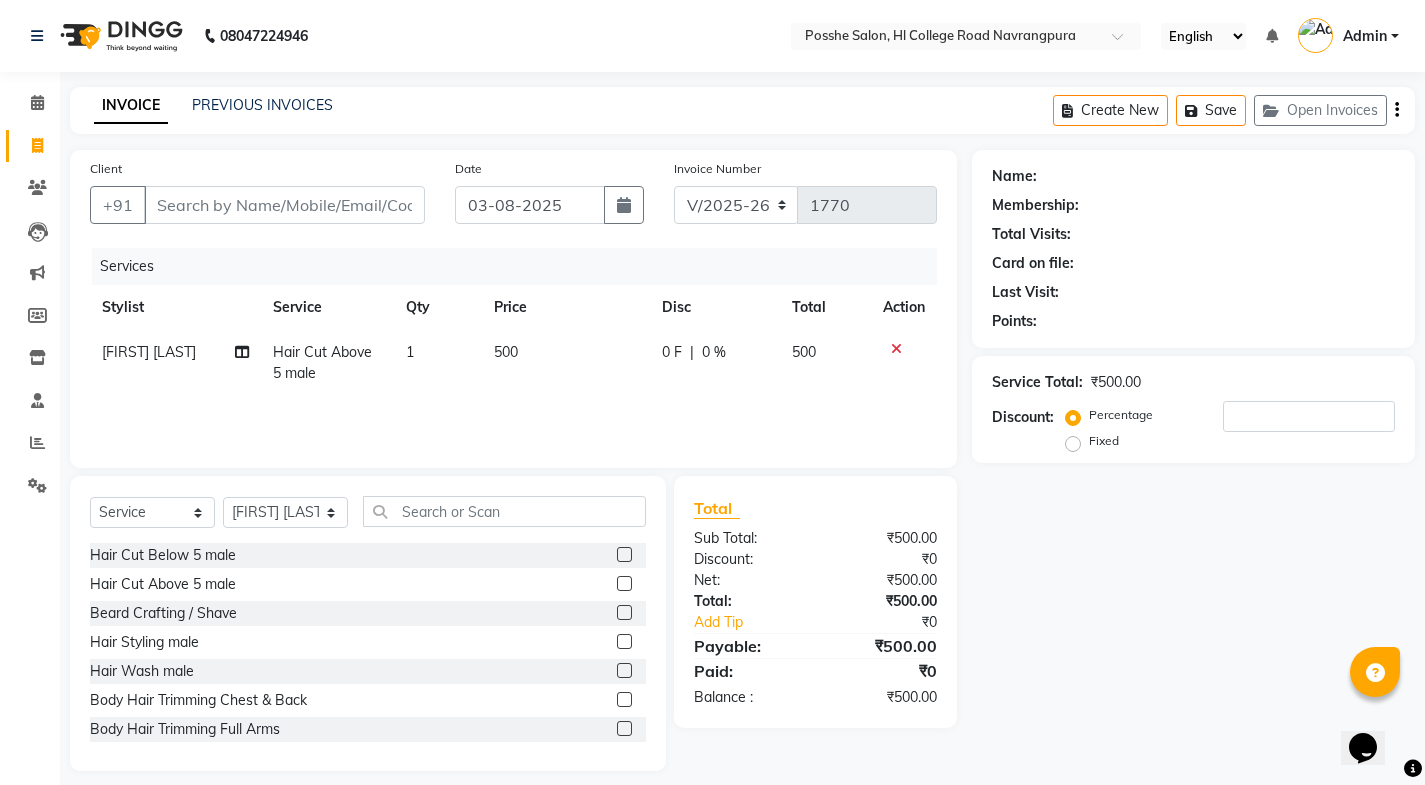 click 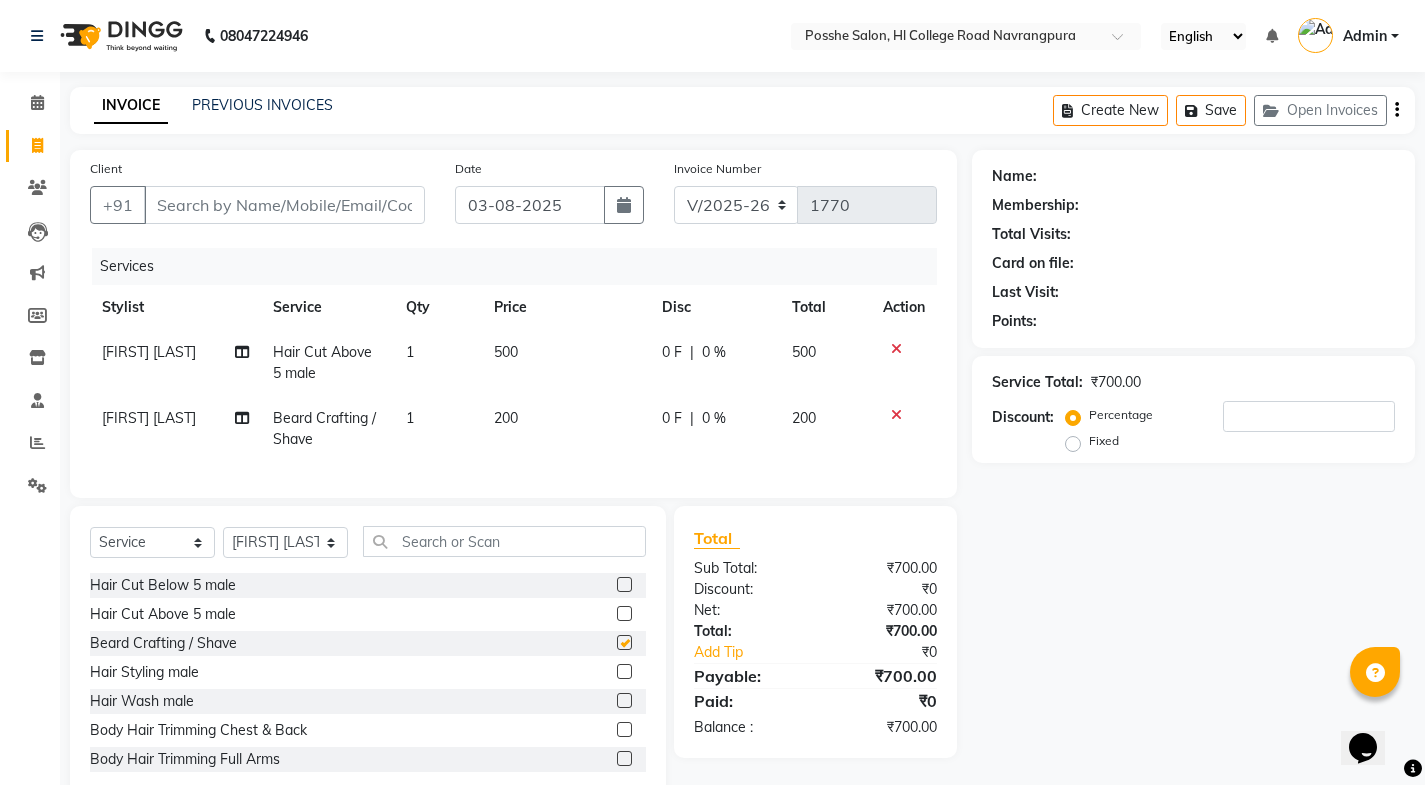 checkbox on "false" 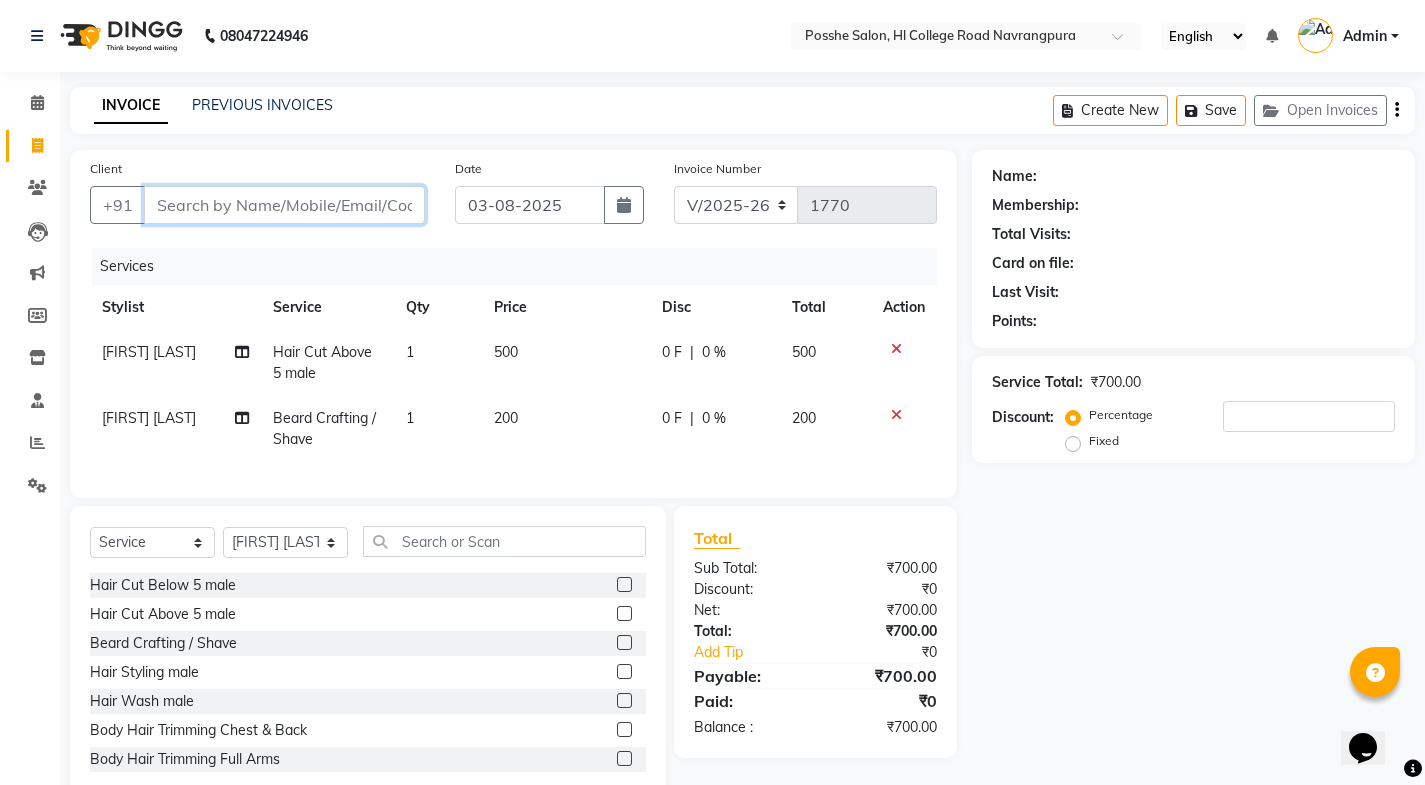click on "Client" at bounding box center (284, 205) 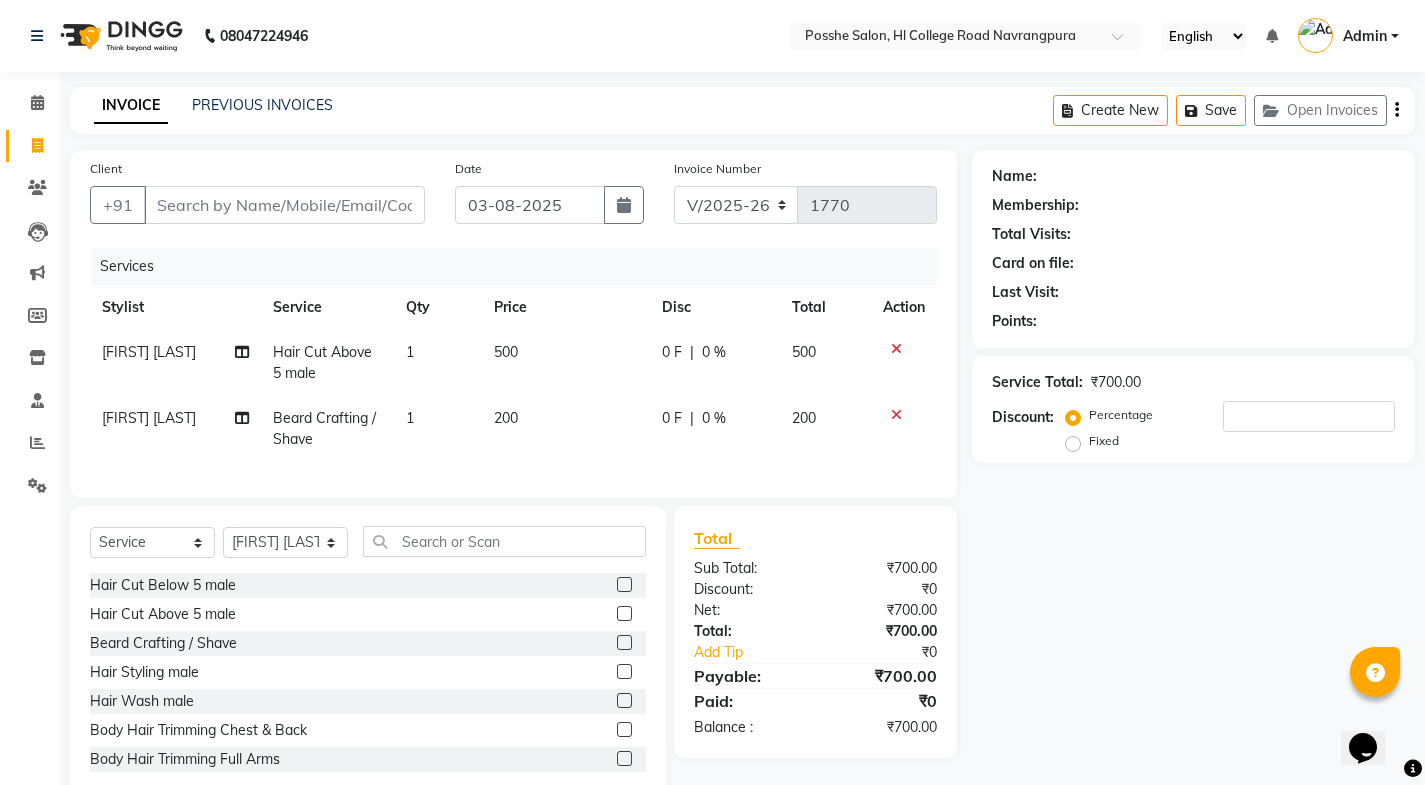 click 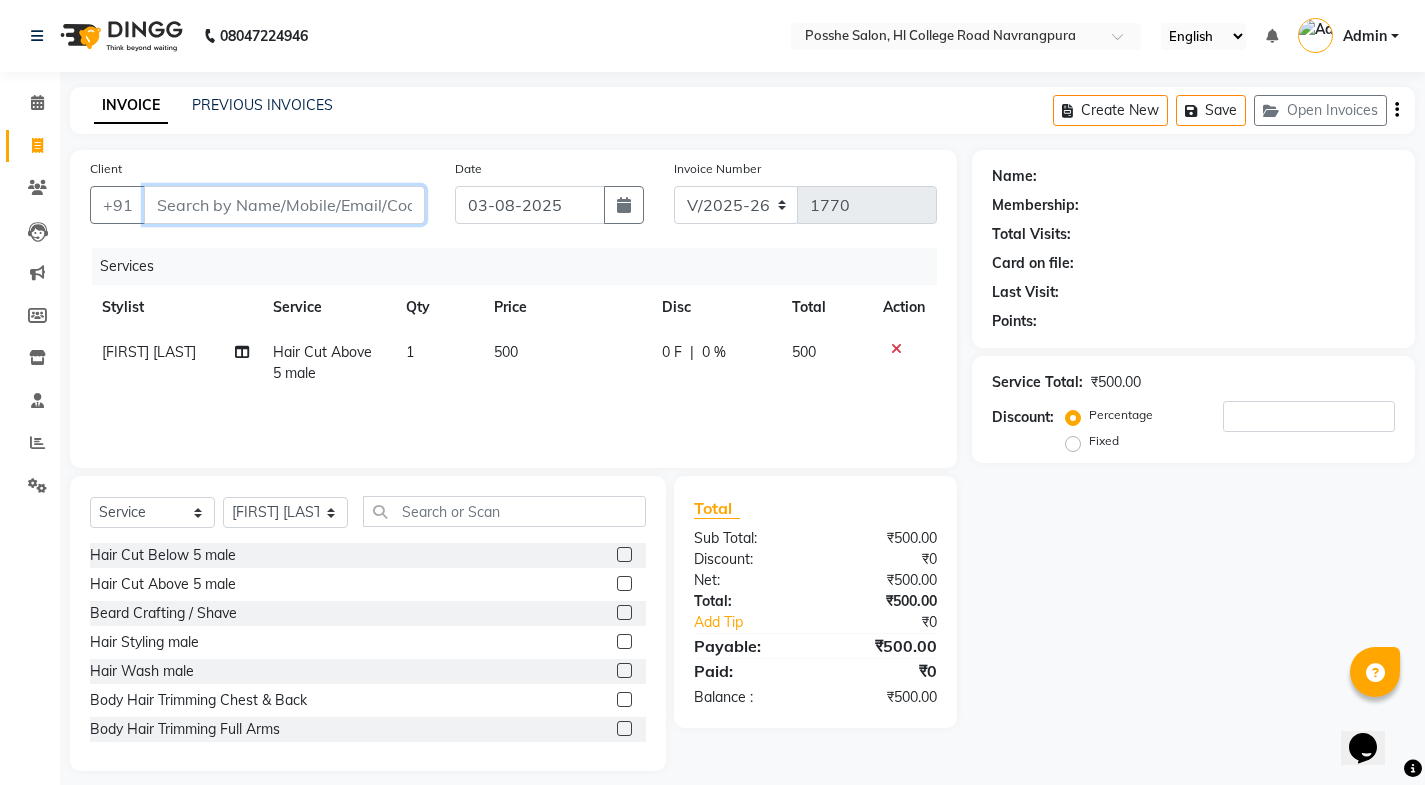 click on "Client" at bounding box center [284, 205] 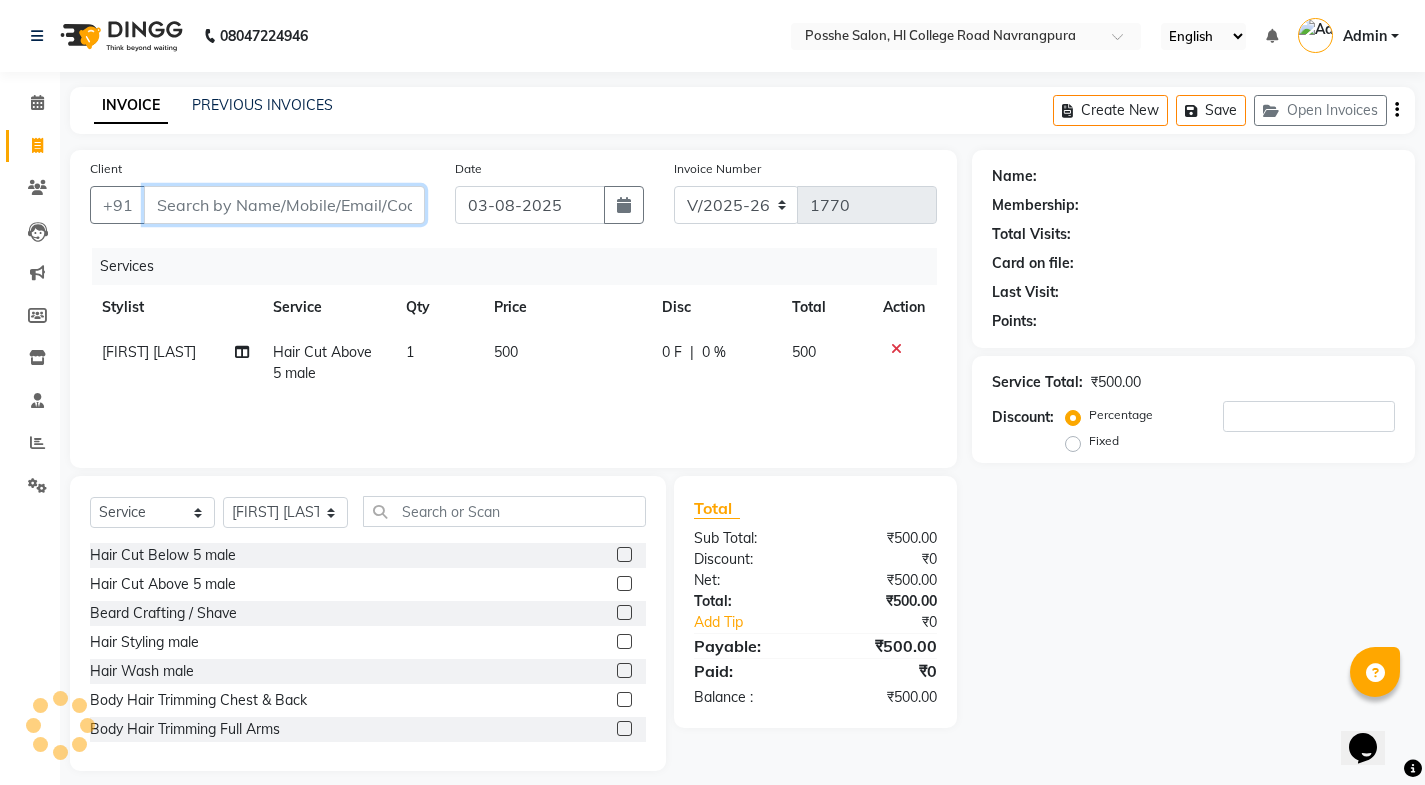 scroll, scrollTop: 16, scrollLeft: 0, axis: vertical 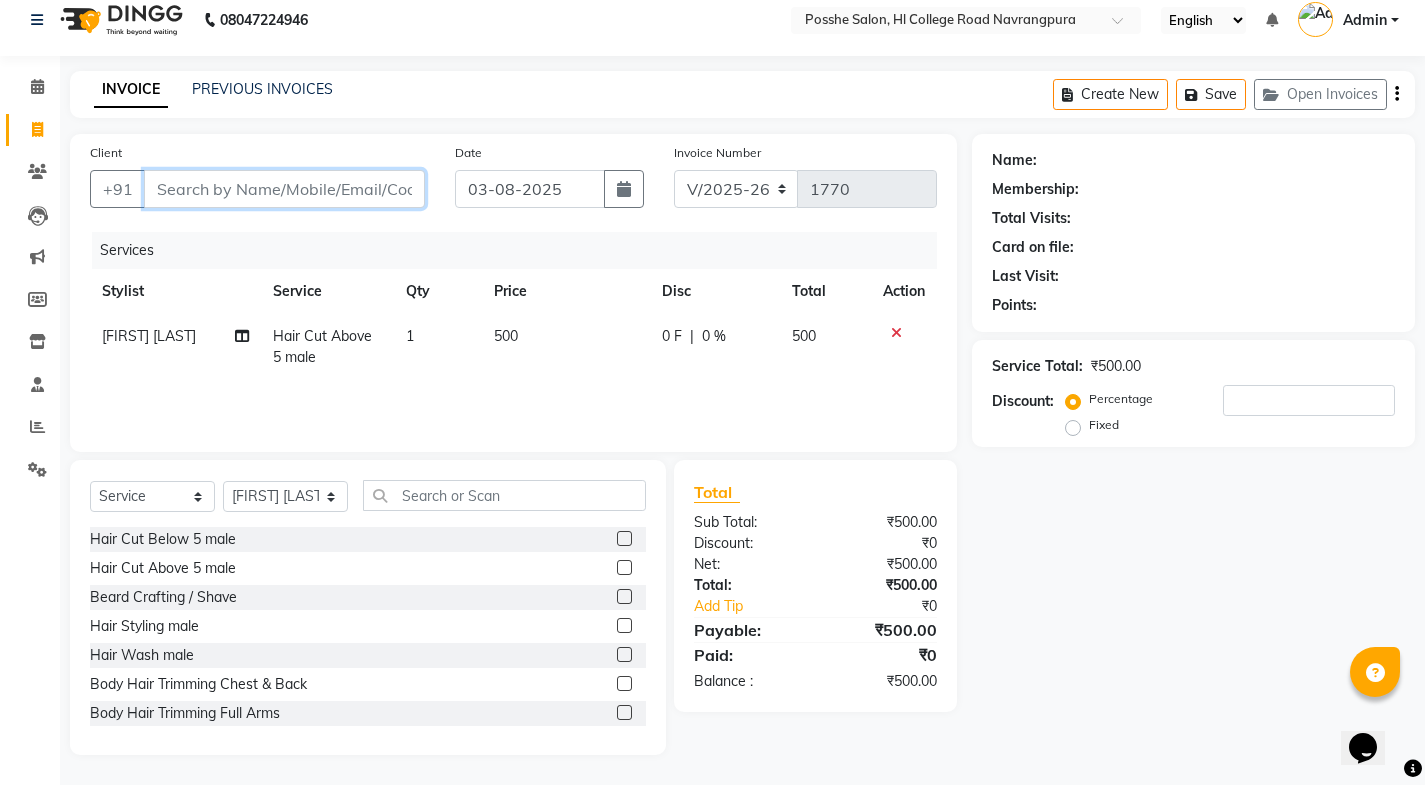 click on "Client" at bounding box center (284, 189) 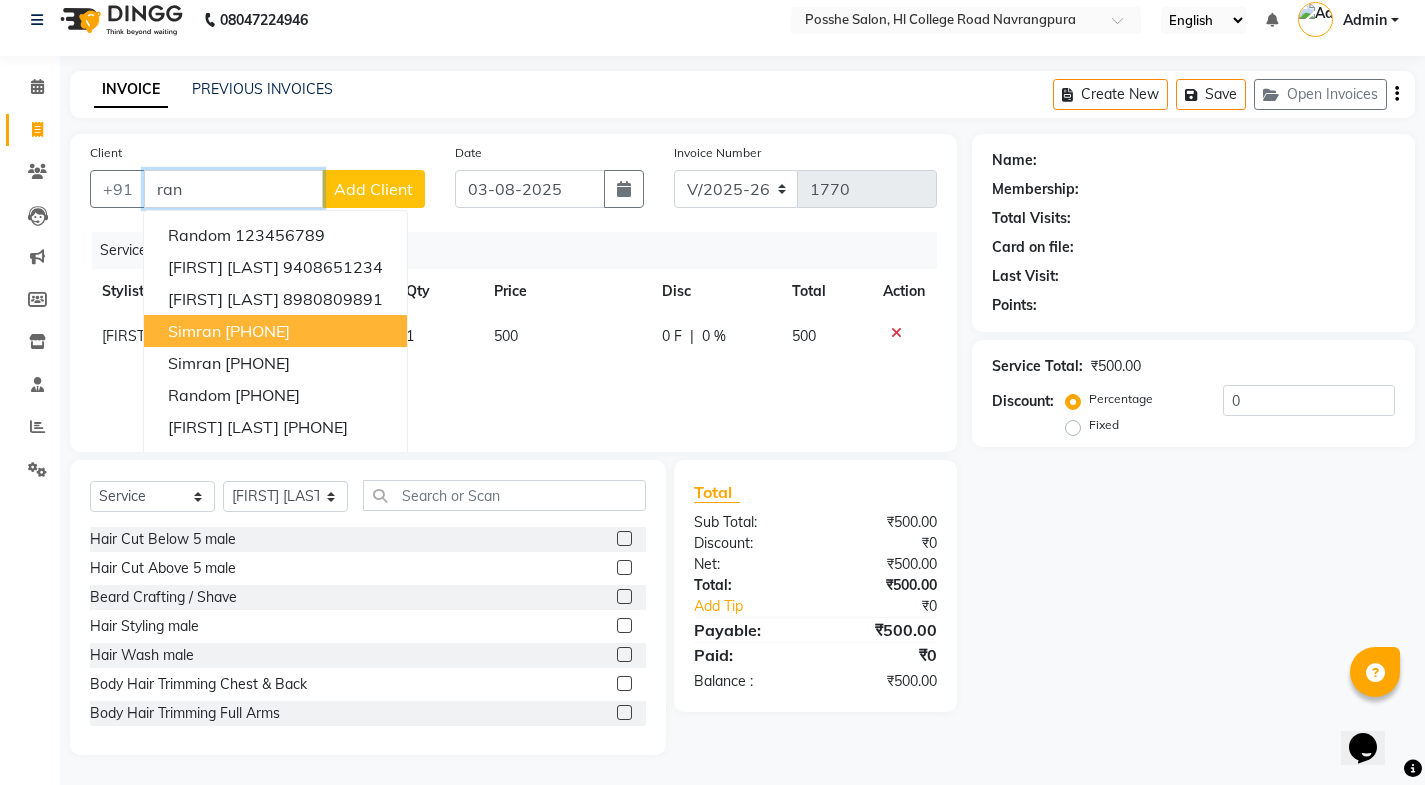 click on "[FIRST] [PHONE]" at bounding box center [275, 331] 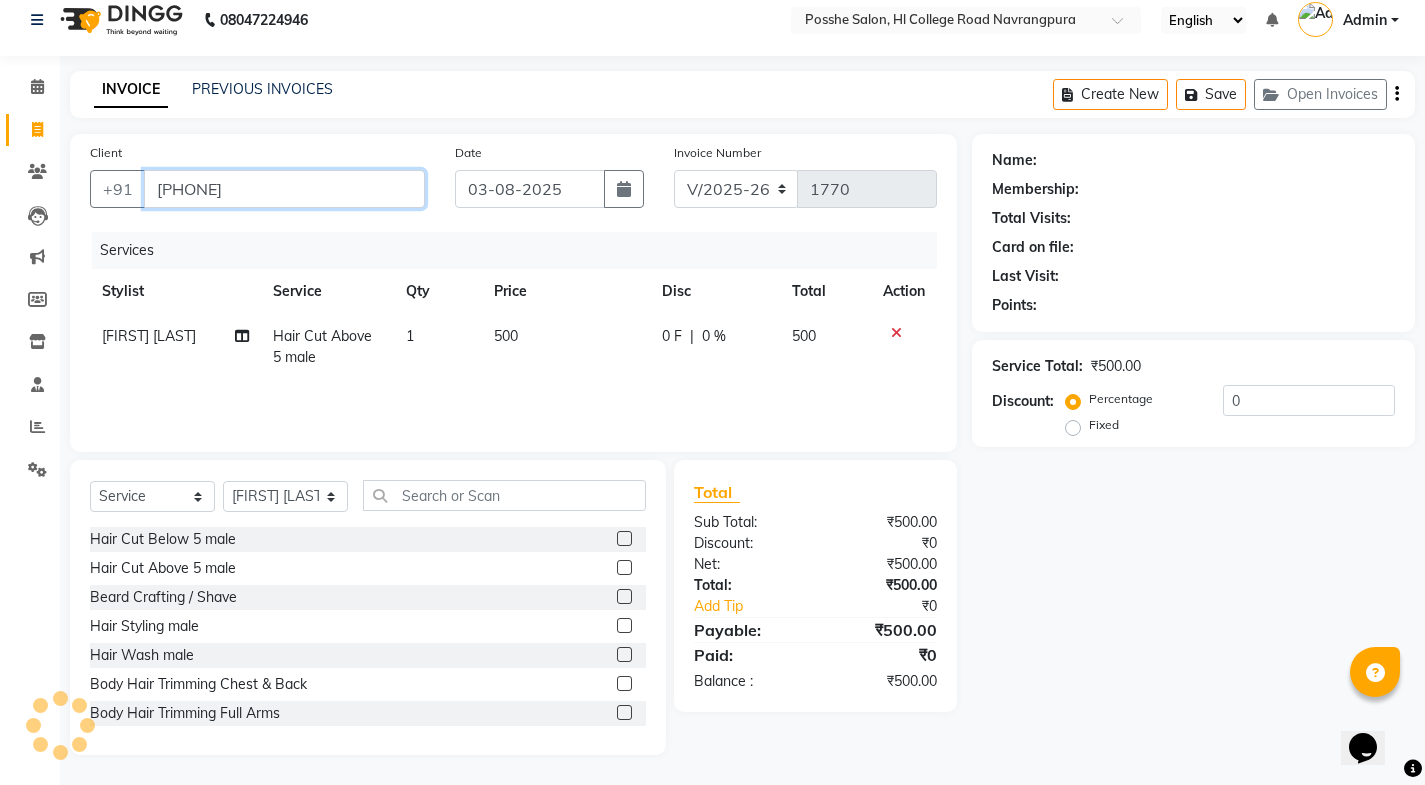 type on "[PHONE]" 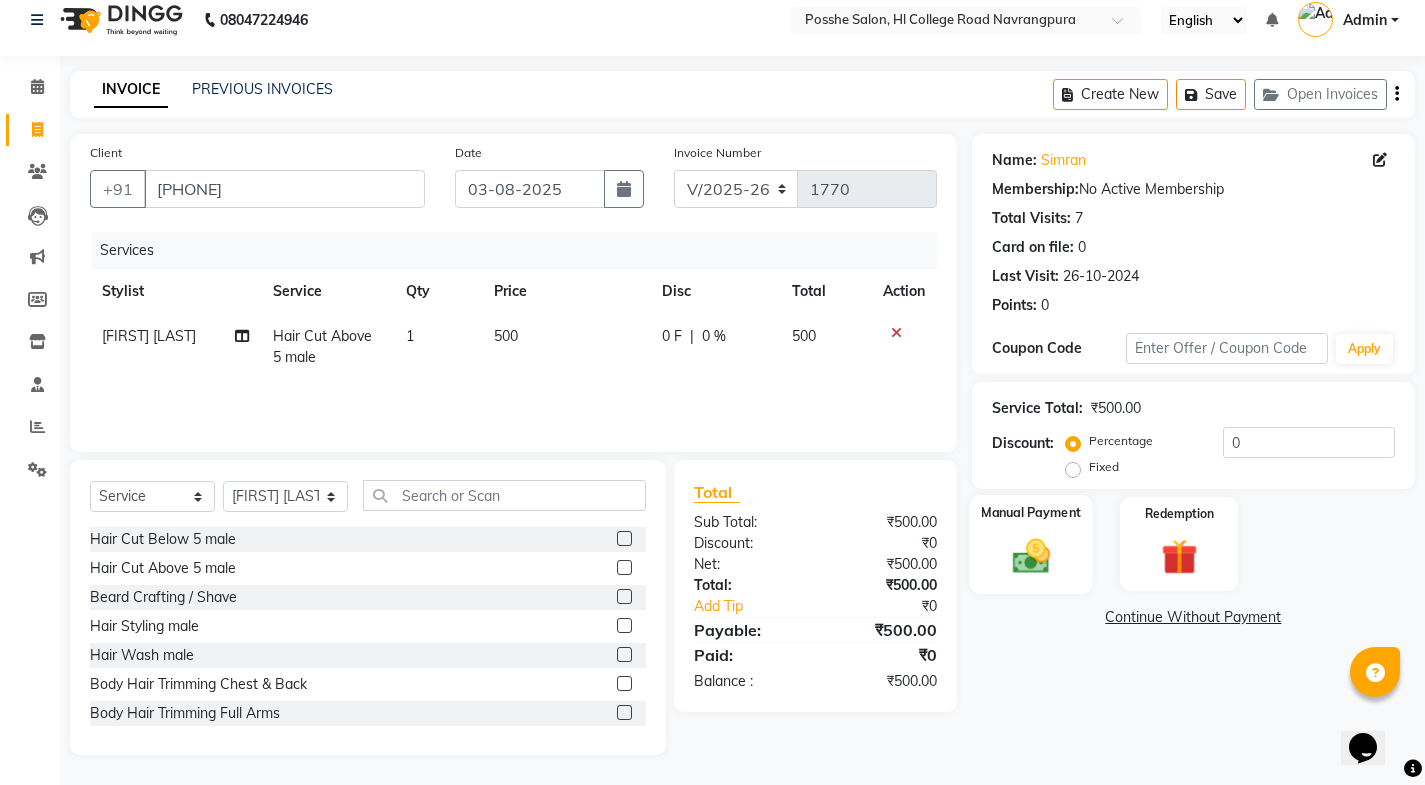 click 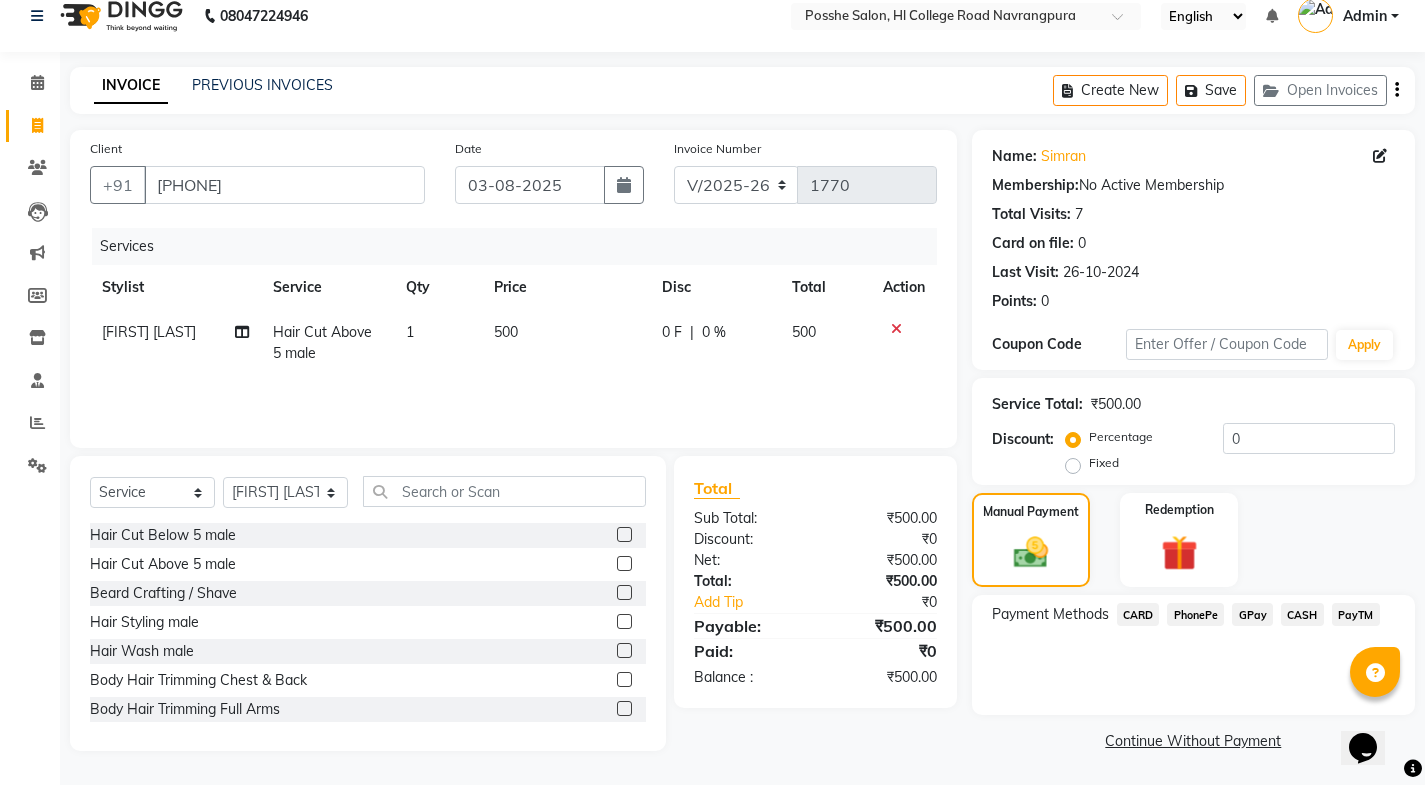 scroll, scrollTop: 21, scrollLeft: 0, axis: vertical 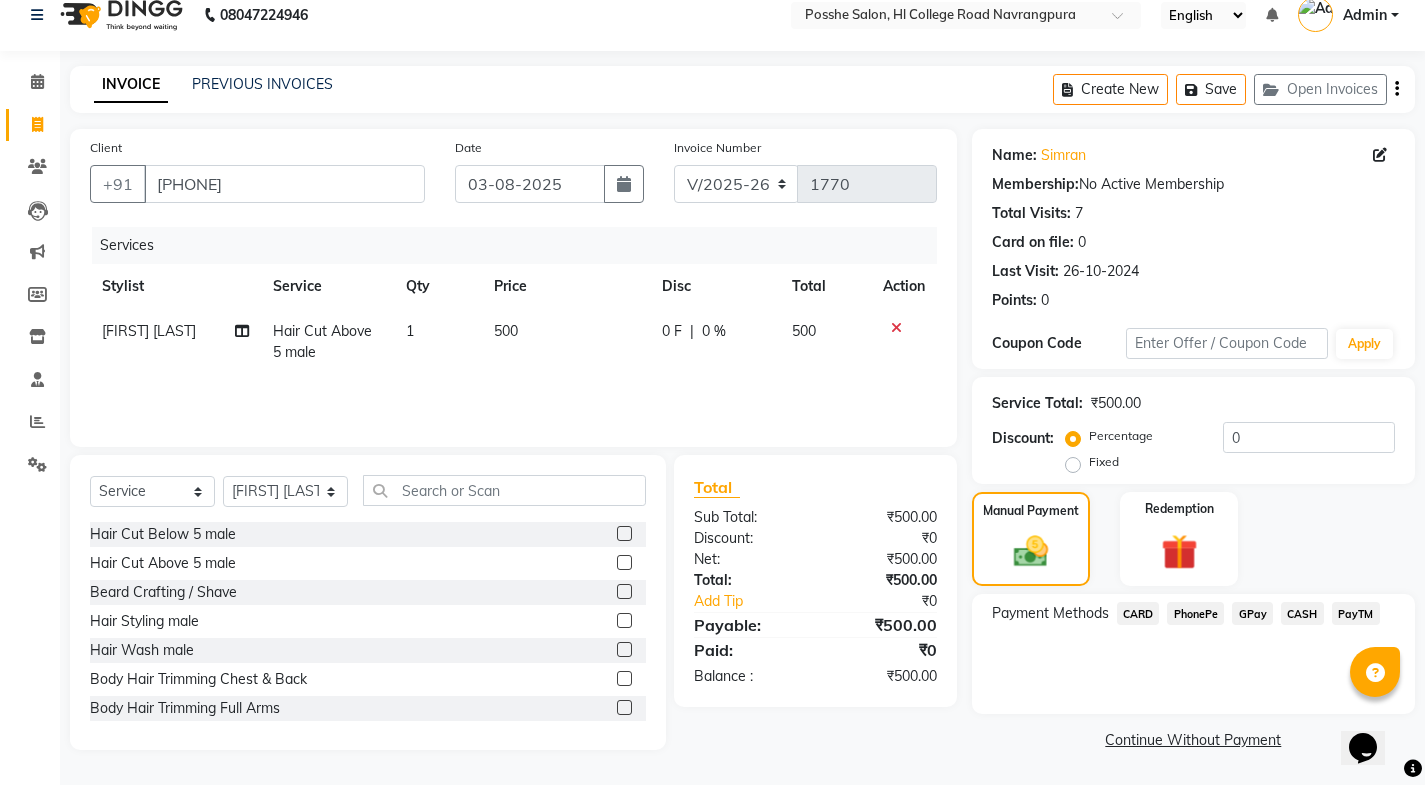 click on "CASH" 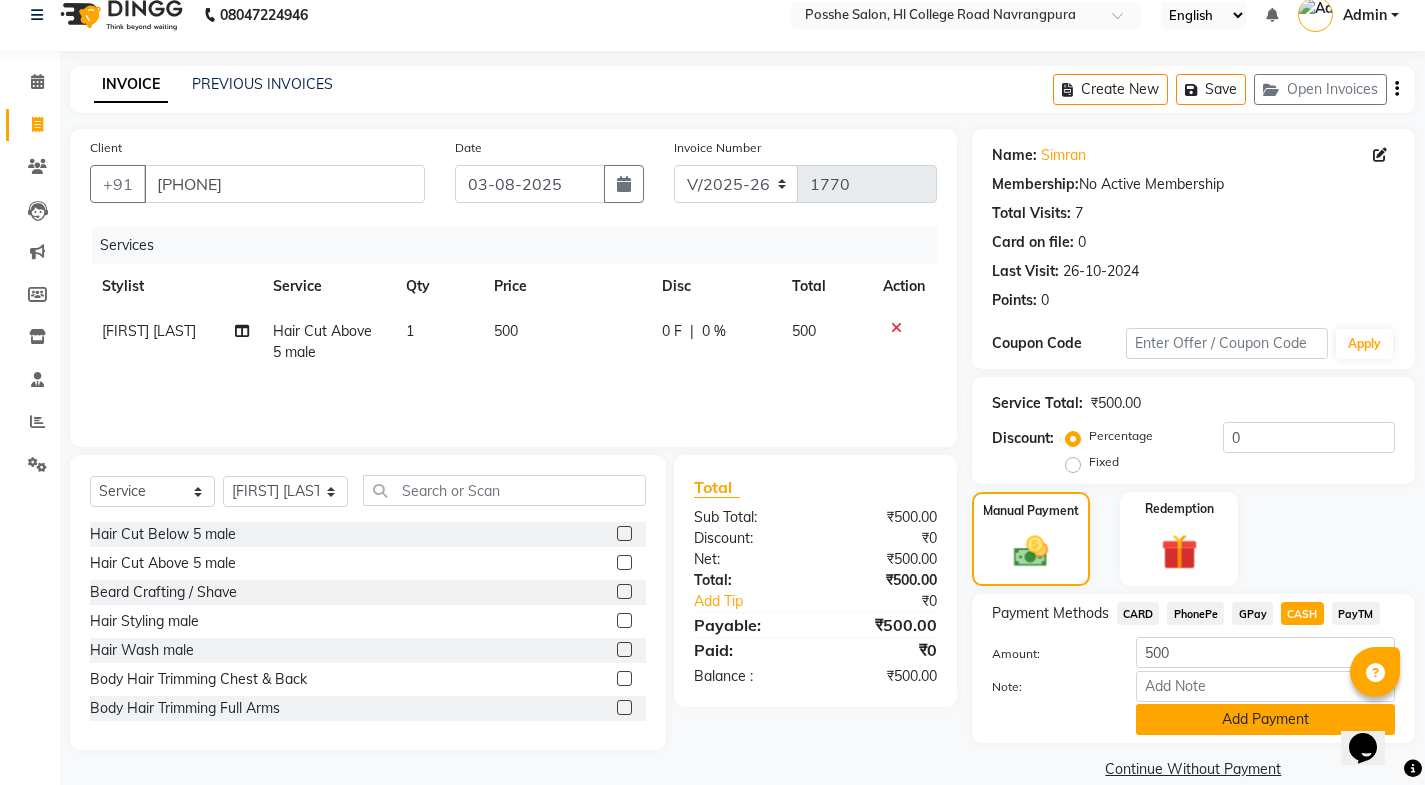 scroll, scrollTop: 50, scrollLeft: 0, axis: vertical 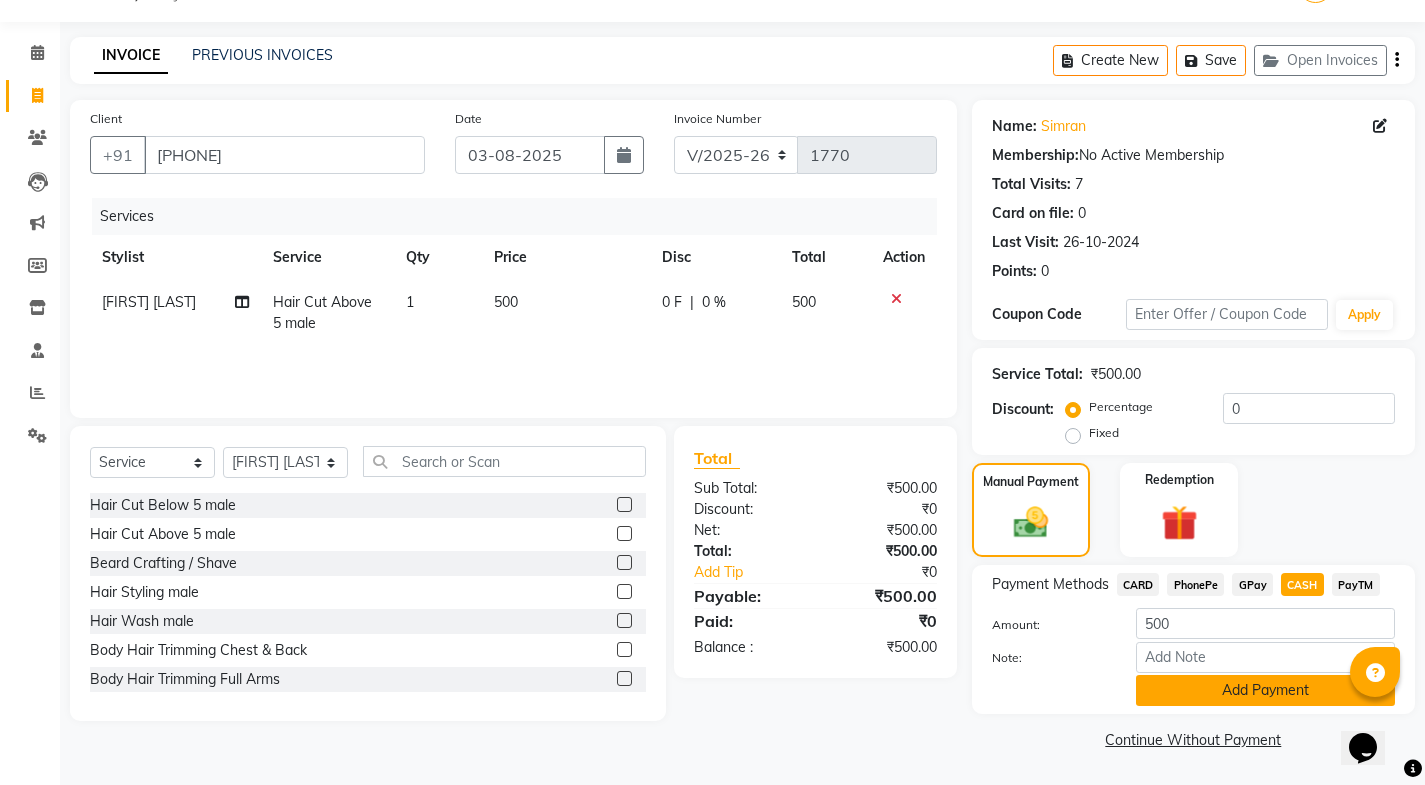 drag, startPoint x: 1259, startPoint y: 708, endPoint x: 1250, endPoint y: 691, distance: 19.235384 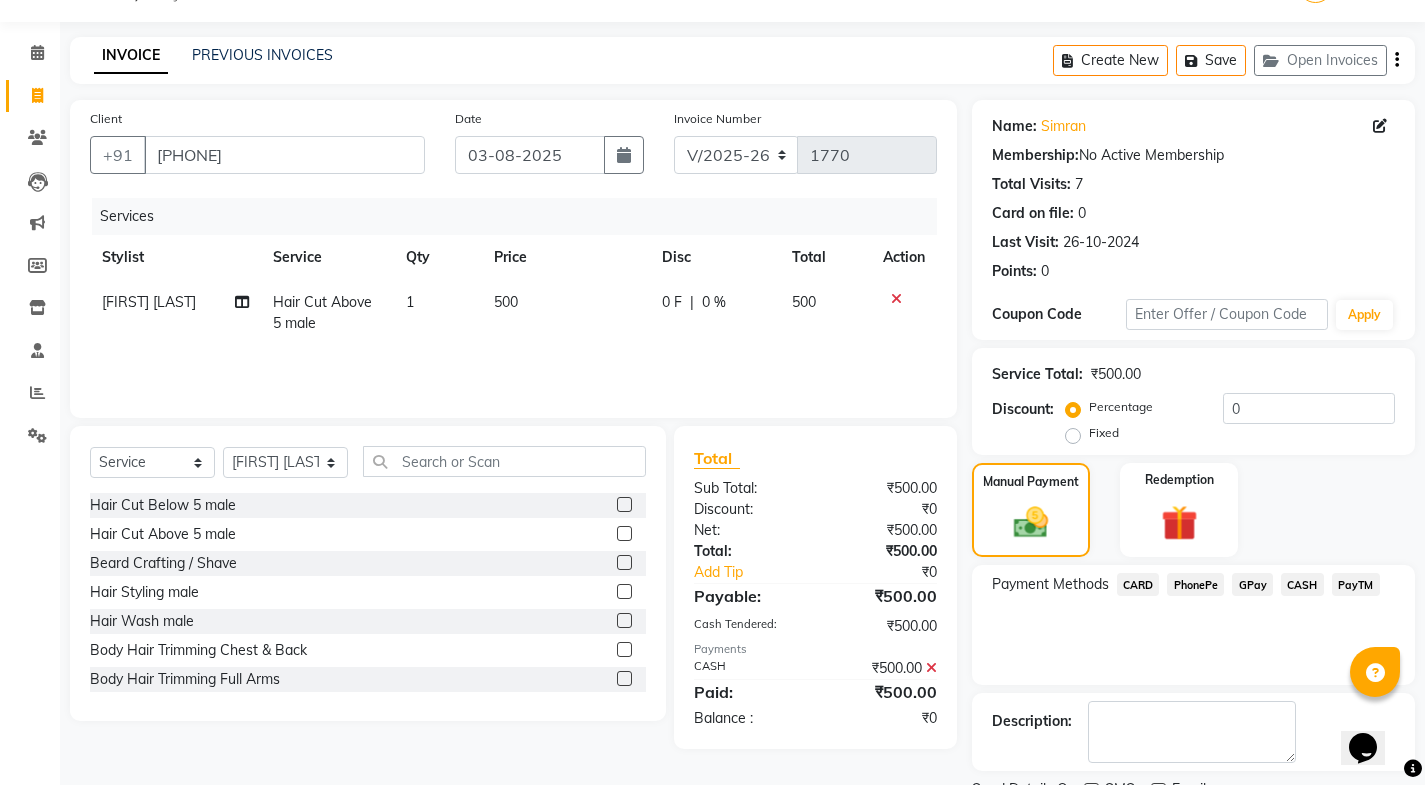 scroll, scrollTop: 134, scrollLeft: 0, axis: vertical 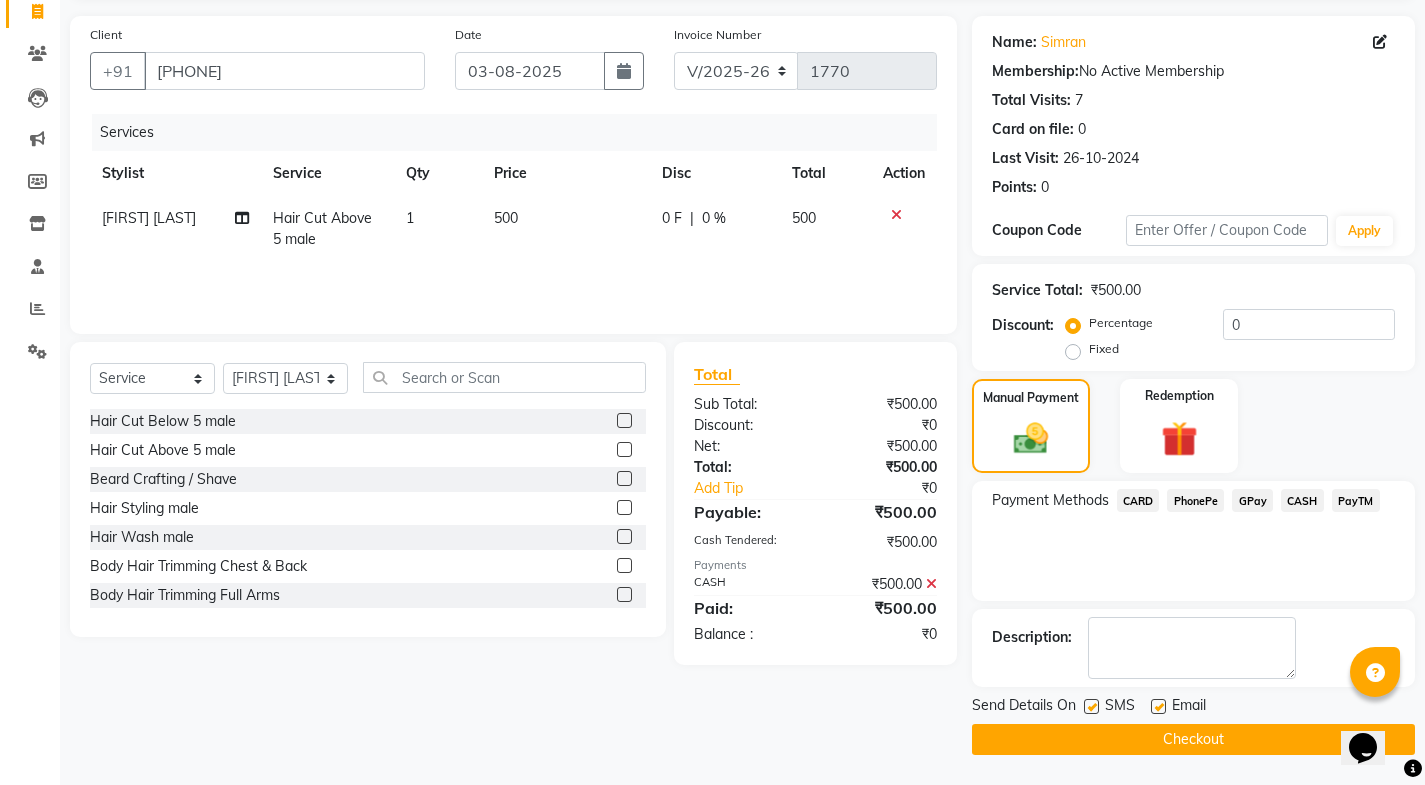 click 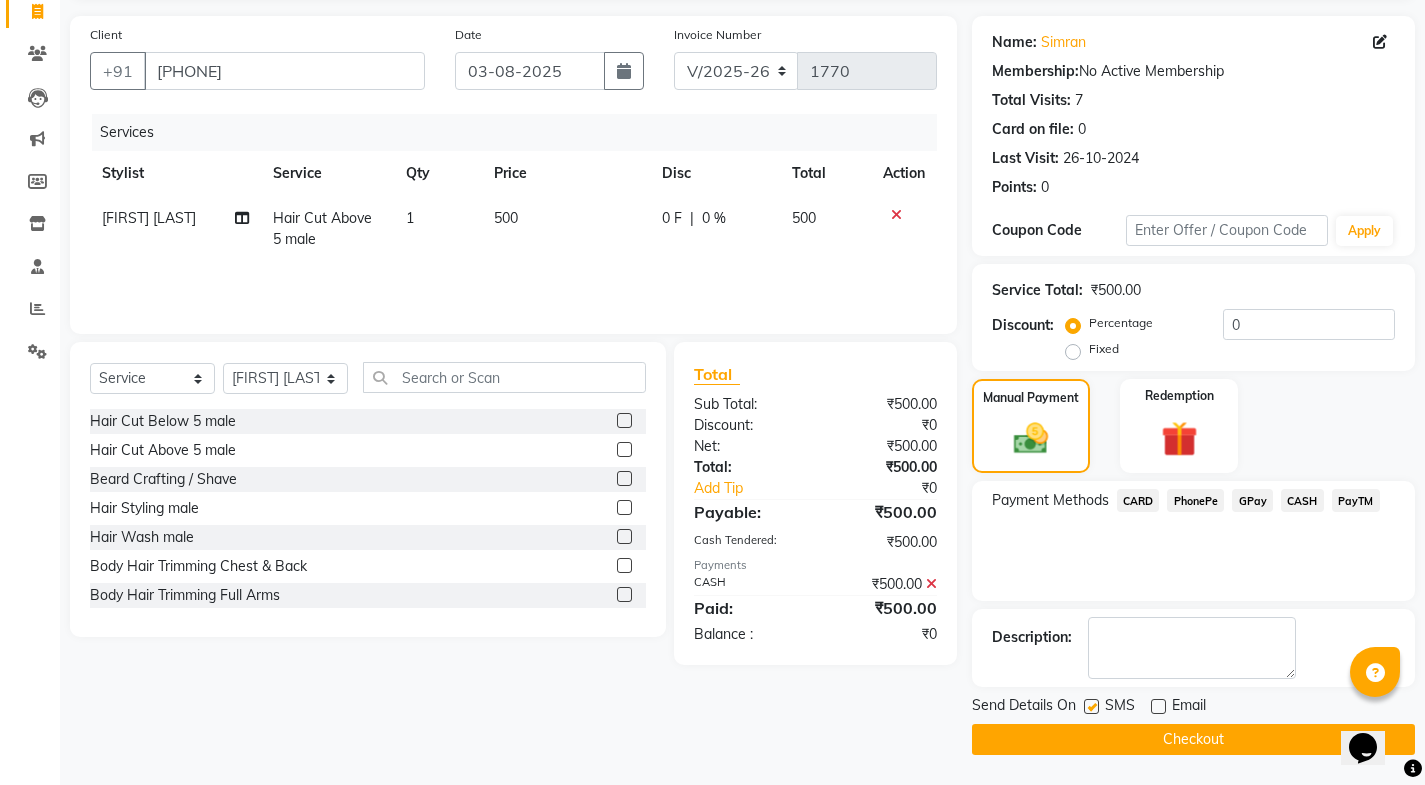 click 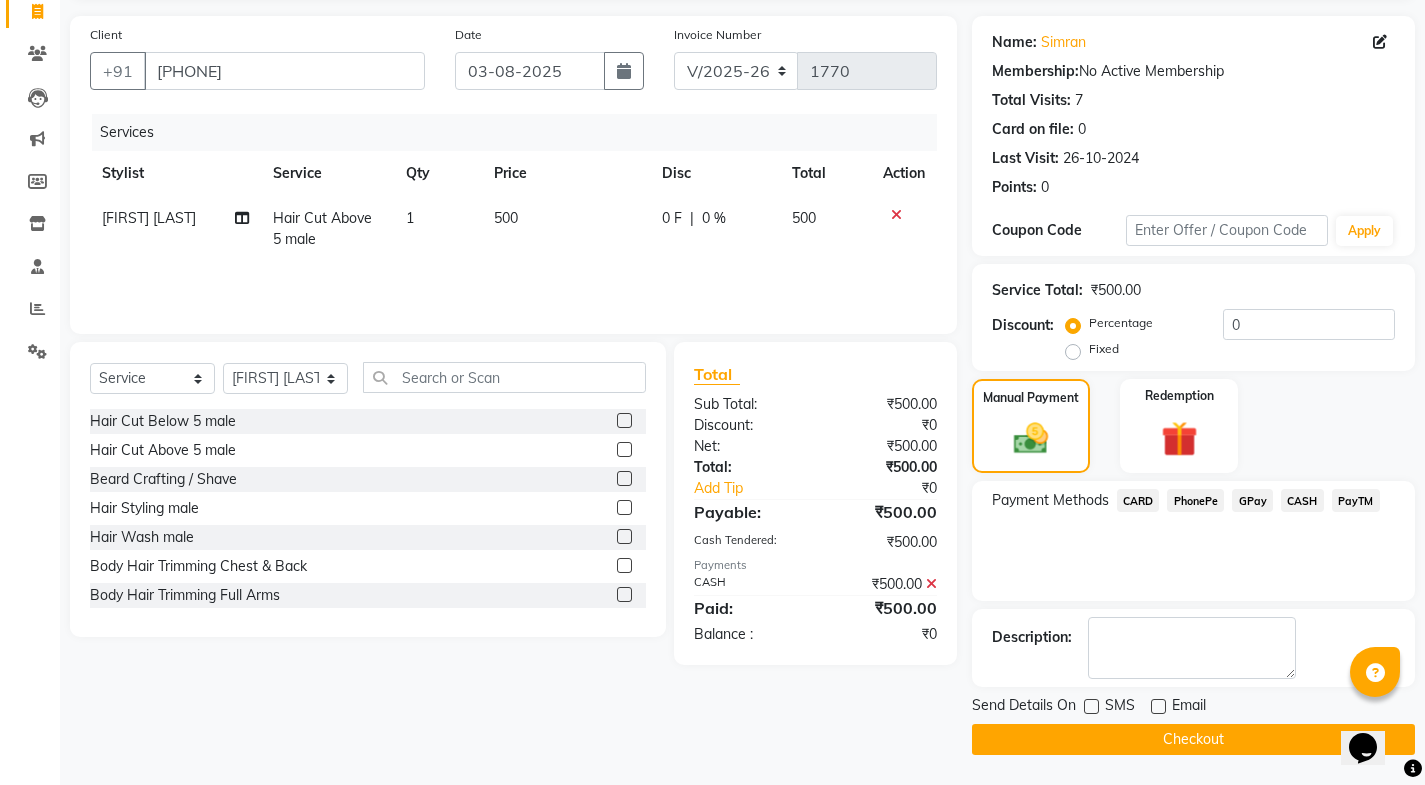 click on "INVOICE PREVIOUS INVOICES Create New Save Open Invoices Client +91 [PHONE] Date 03-08-2025 Invoice Number V/2025 V/2025-26 1770 Services Stylist Service Qty Price Disc Total Action [FIRST] Hair Cut Above 5 male 1 500 0 F | 0 % 500 Select Service Product Membership Package Voucher Prepaid Gift Card Select Stylist [FIRST] [FIRST] [FIRST] Posshe for products [FIRST] [FIRST] Hair Cut Below 5 male Hair Cut Above 5 male Beard Crafting / Shave Hair Styling male Hair Wash male Body Hair Trimming Chest & Back Body Hair Trimming Full Arms Hair Trimming Full Legs Hair Trimming Under Arms Hair Trimming Full Body Global Colour (Ammonia Base)male Global Highlight (Ammonia Base)male Per Streak Colour (Ammonia Base)male Beard & Moustache (Ammonia Base)male Global Colour (Ammonia Free)male Global Highlight (Ammonia Free)male Per Streak Colour (Ammonia Free)male Beard & Moustache (Ammonia Free)male Dry Head Massage (Hair Wash Excluded)male Hair Spa Nourishing male" 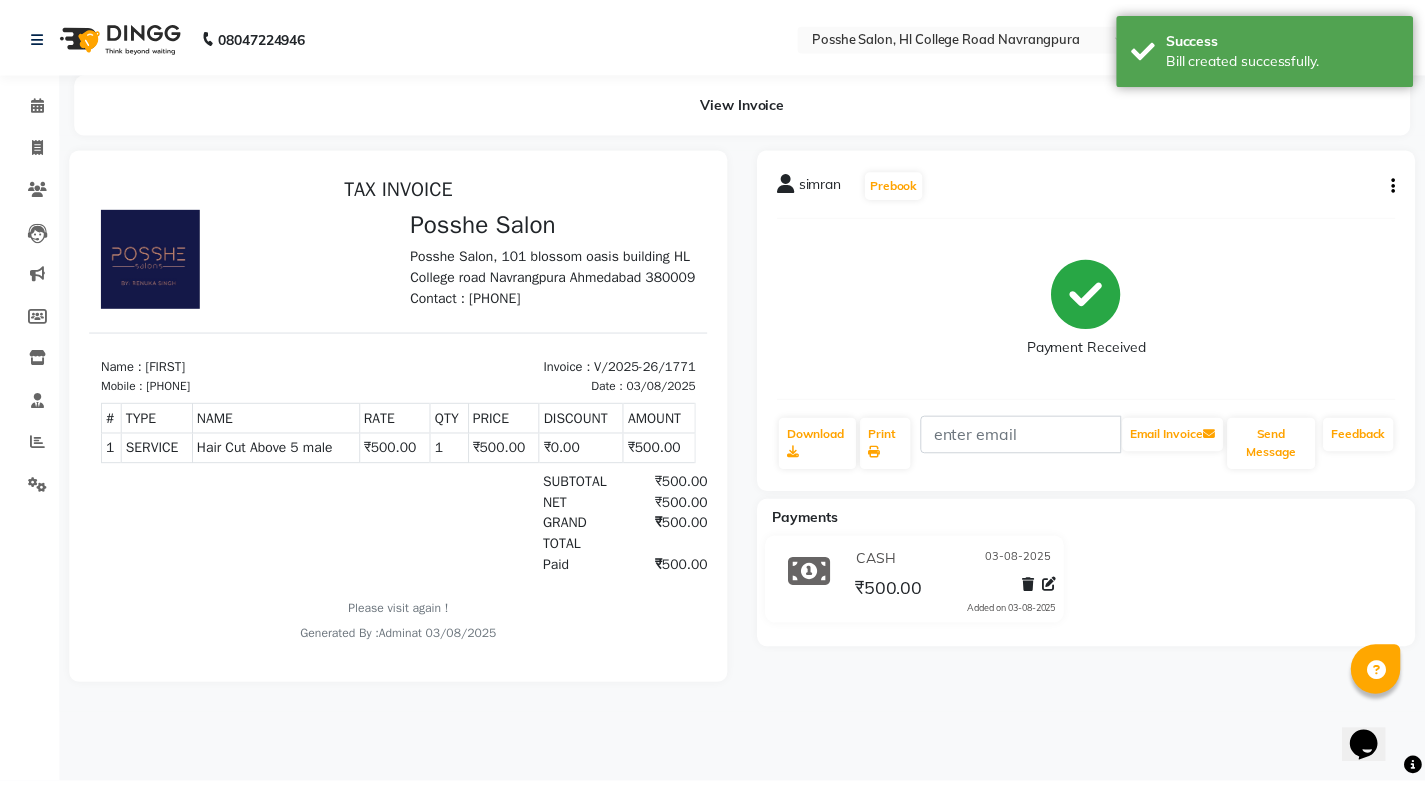 scroll, scrollTop: 0, scrollLeft: 0, axis: both 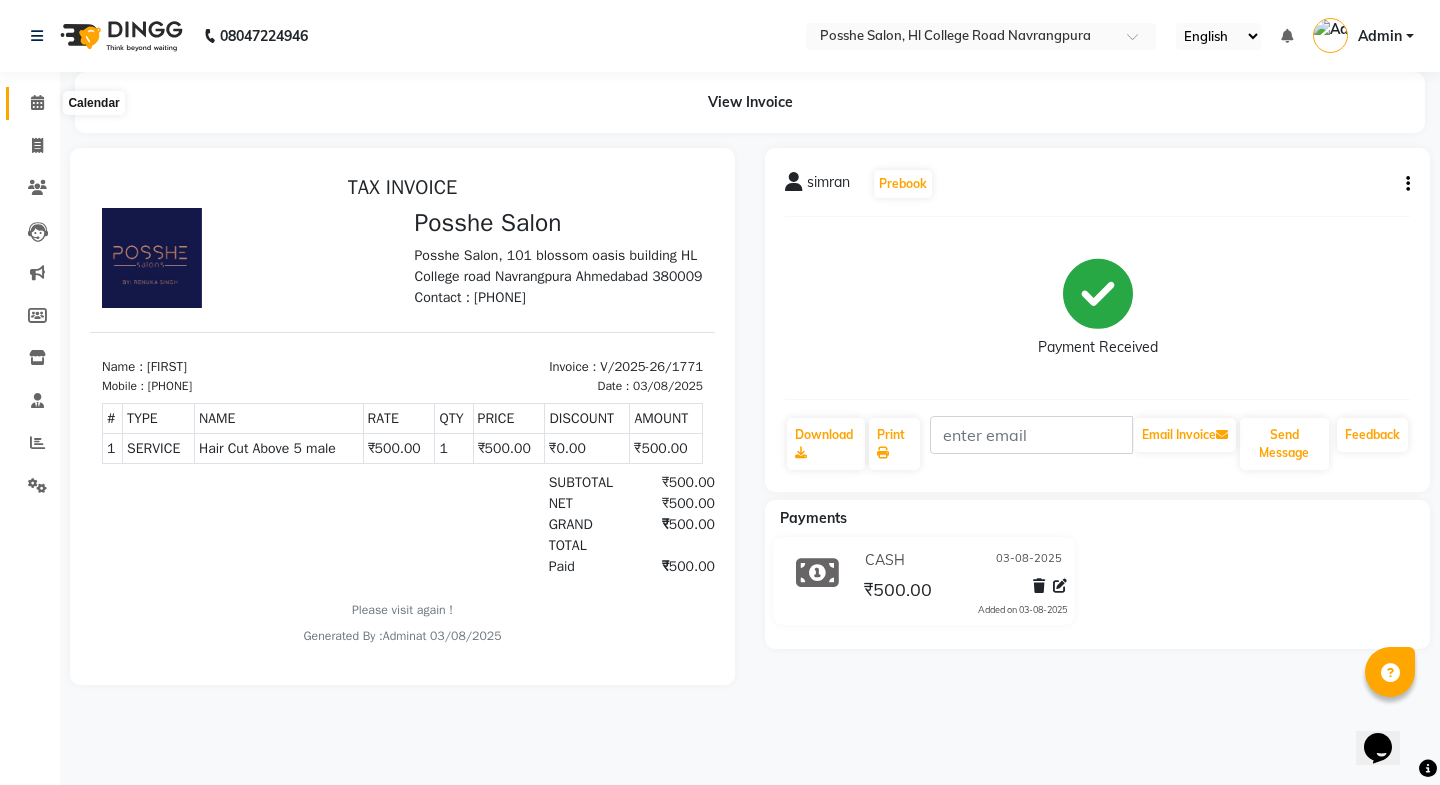 click 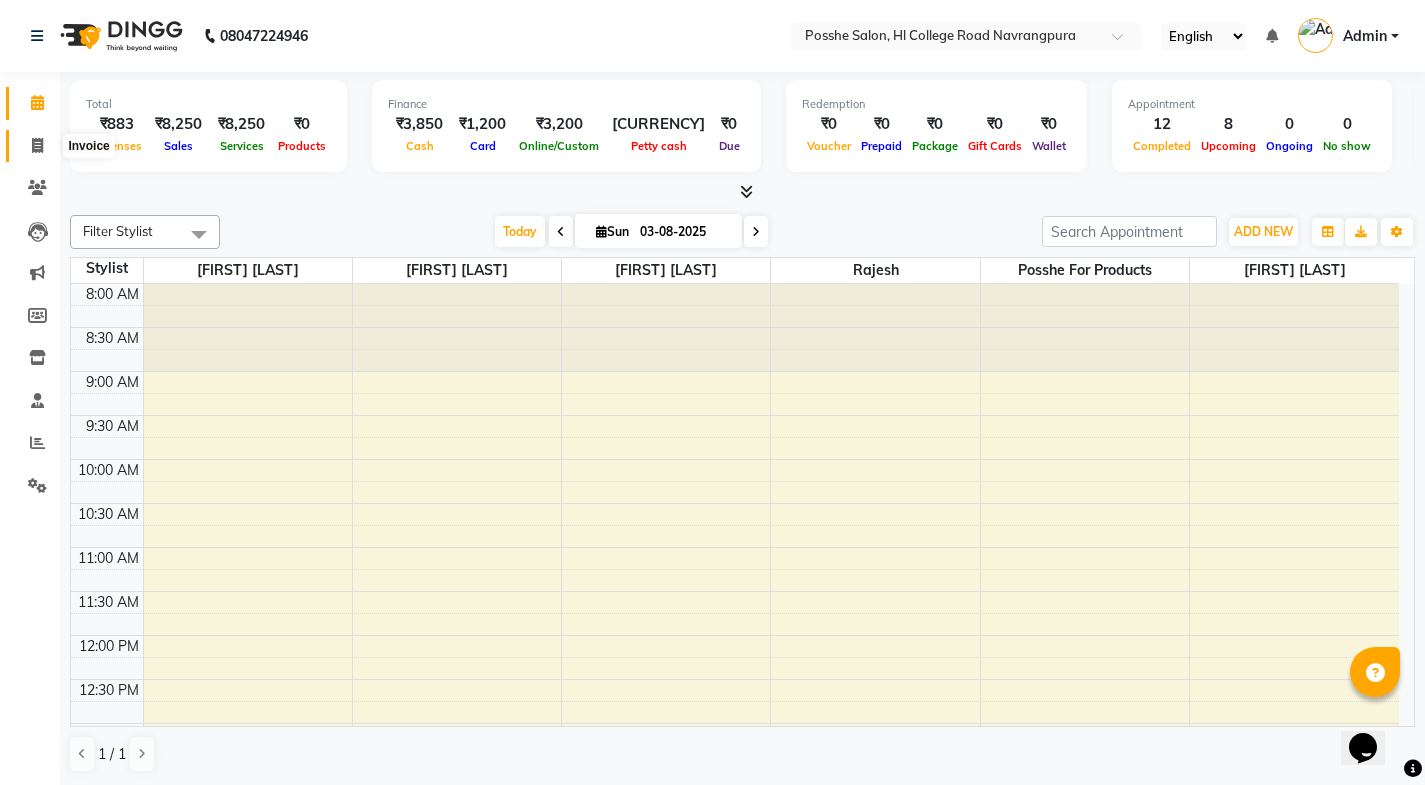 click 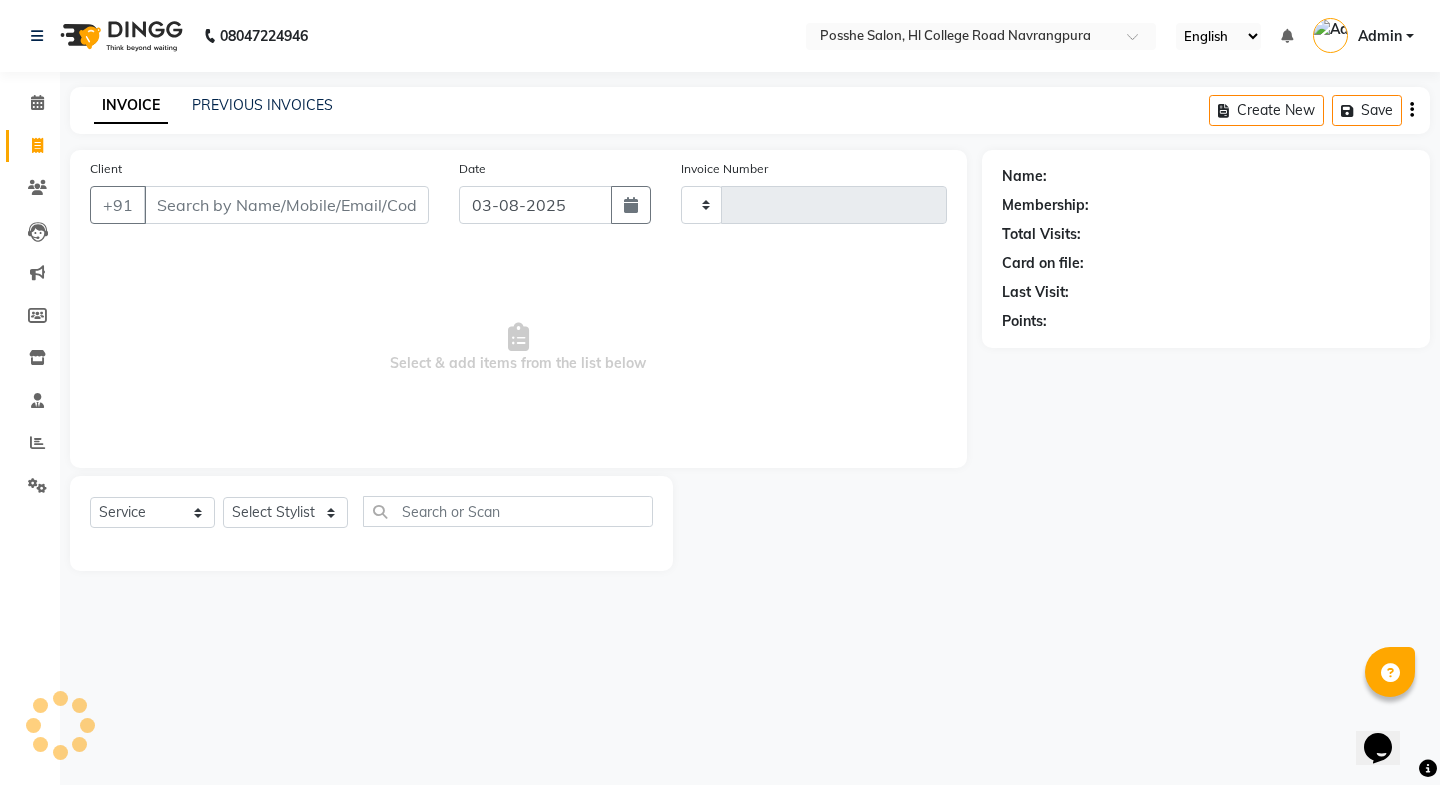 type on "1772" 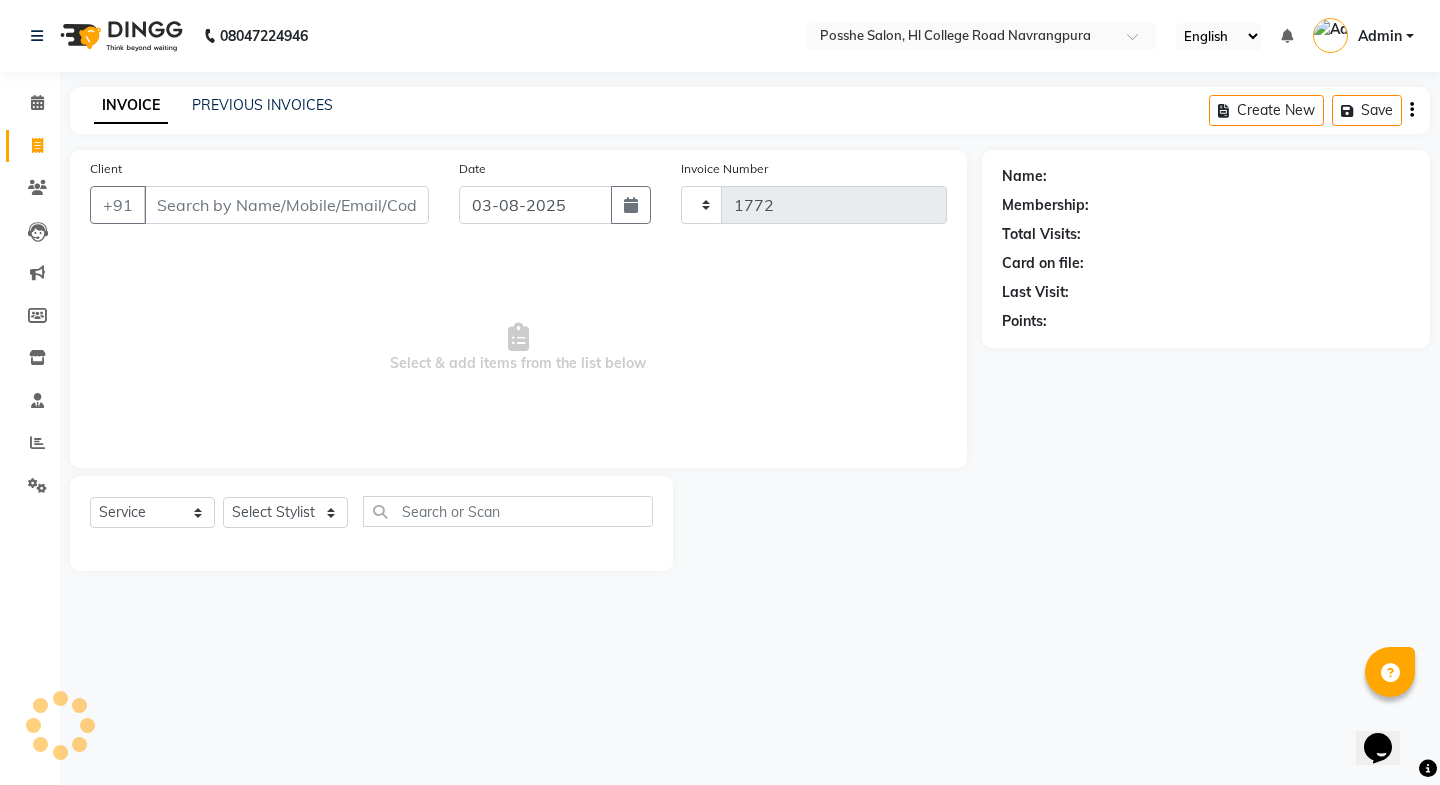 select on "6052" 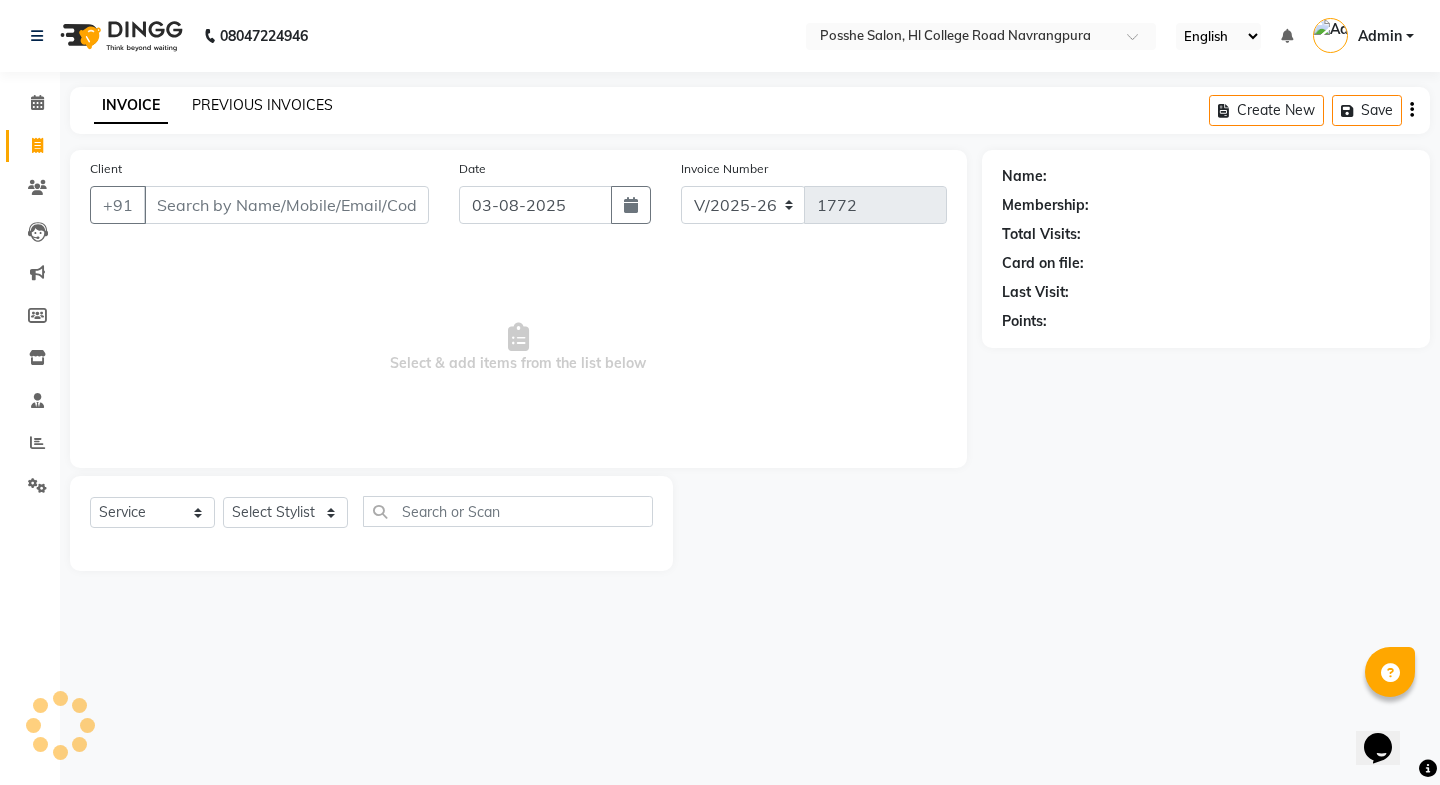 click on "PREVIOUS INVOICES" 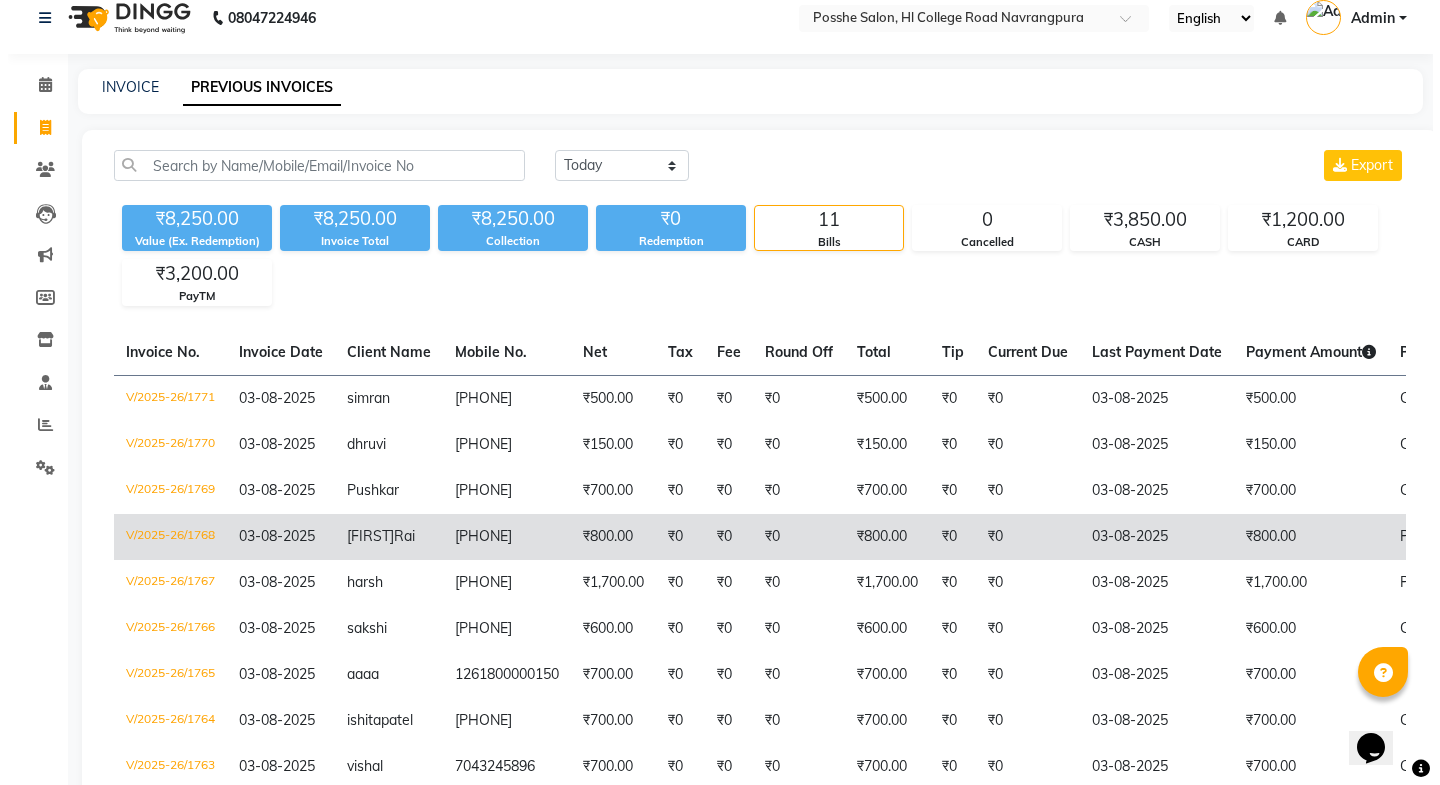 scroll, scrollTop: 0, scrollLeft: 0, axis: both 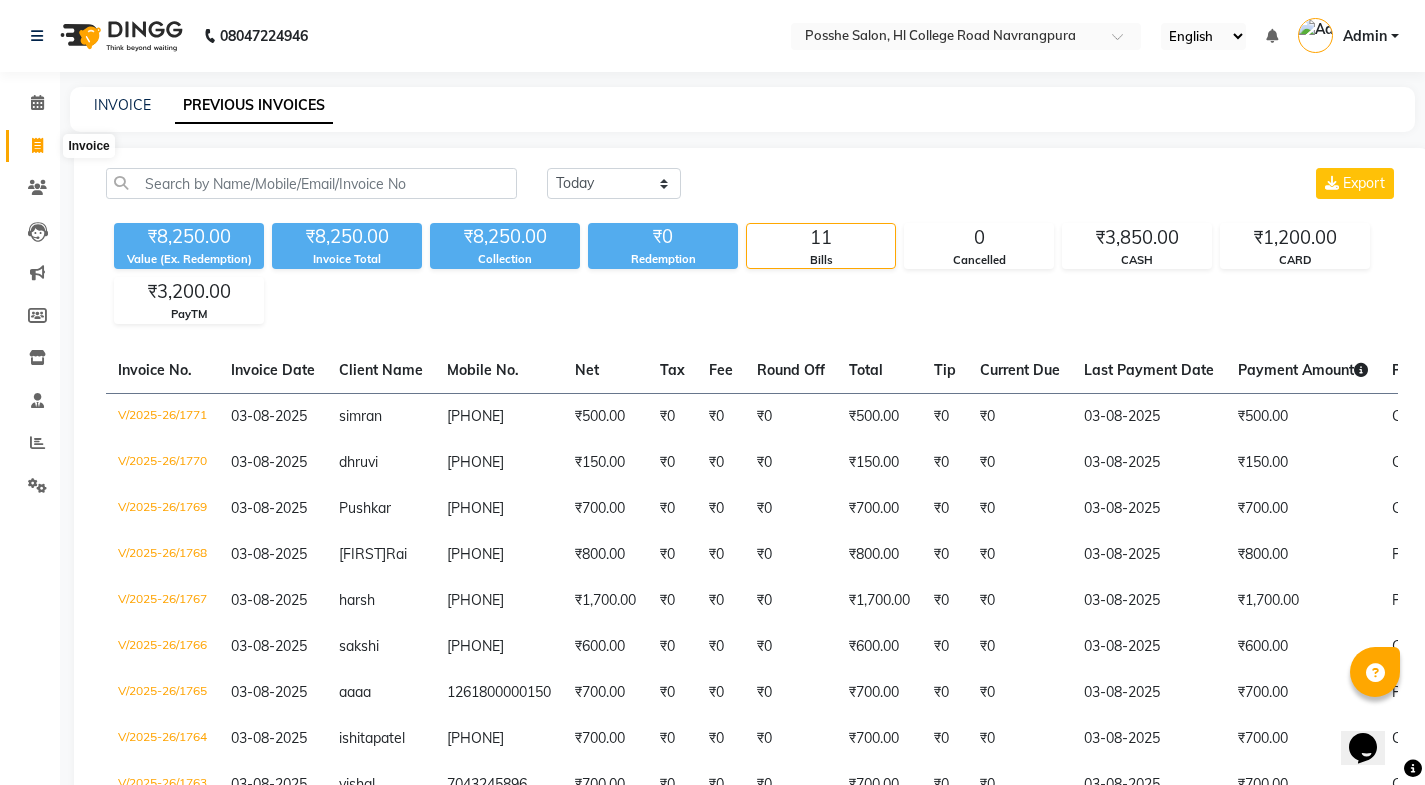 drag, startPoint x: 27, startPoint y: 150, endPoint x: 27, endPoint y: 128, distance: 22 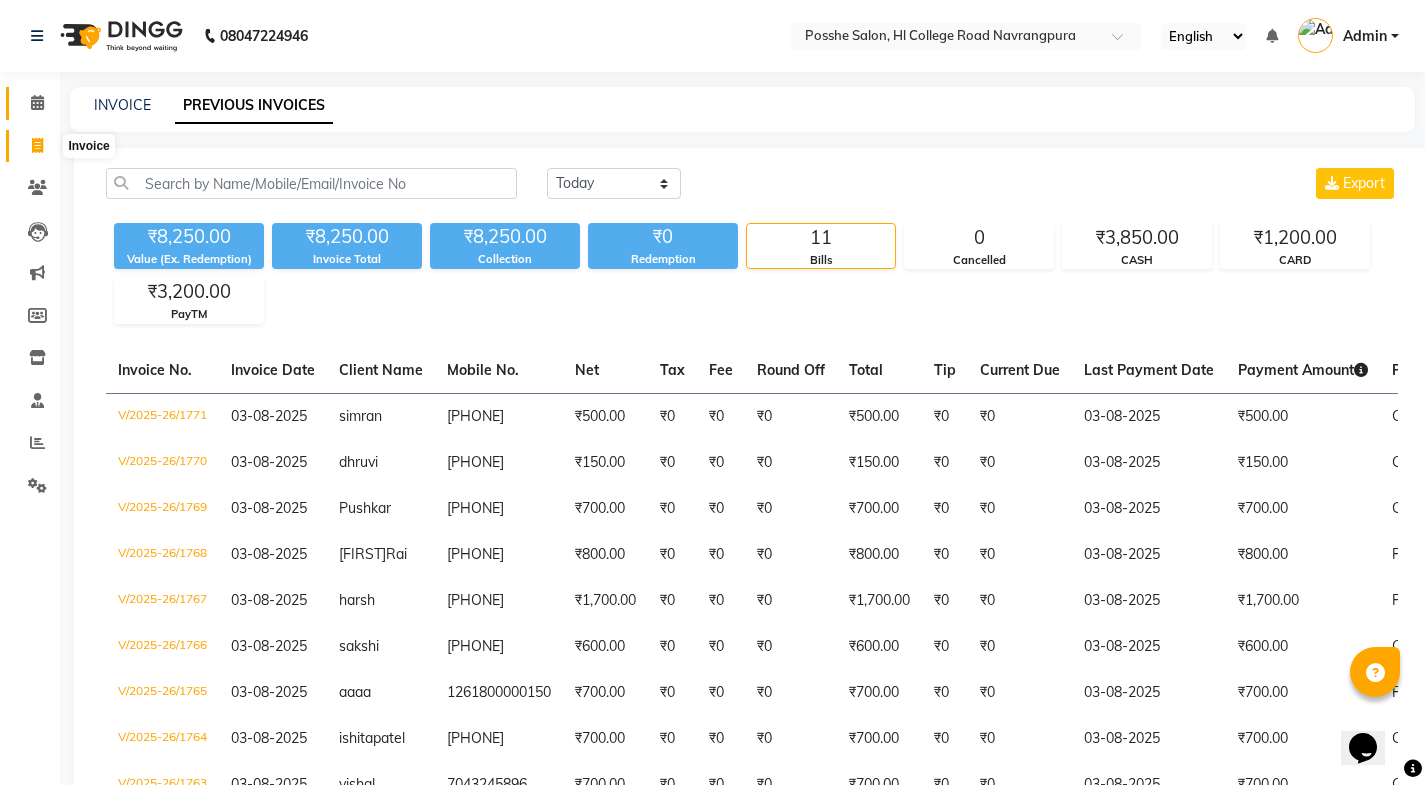 select on "6052" 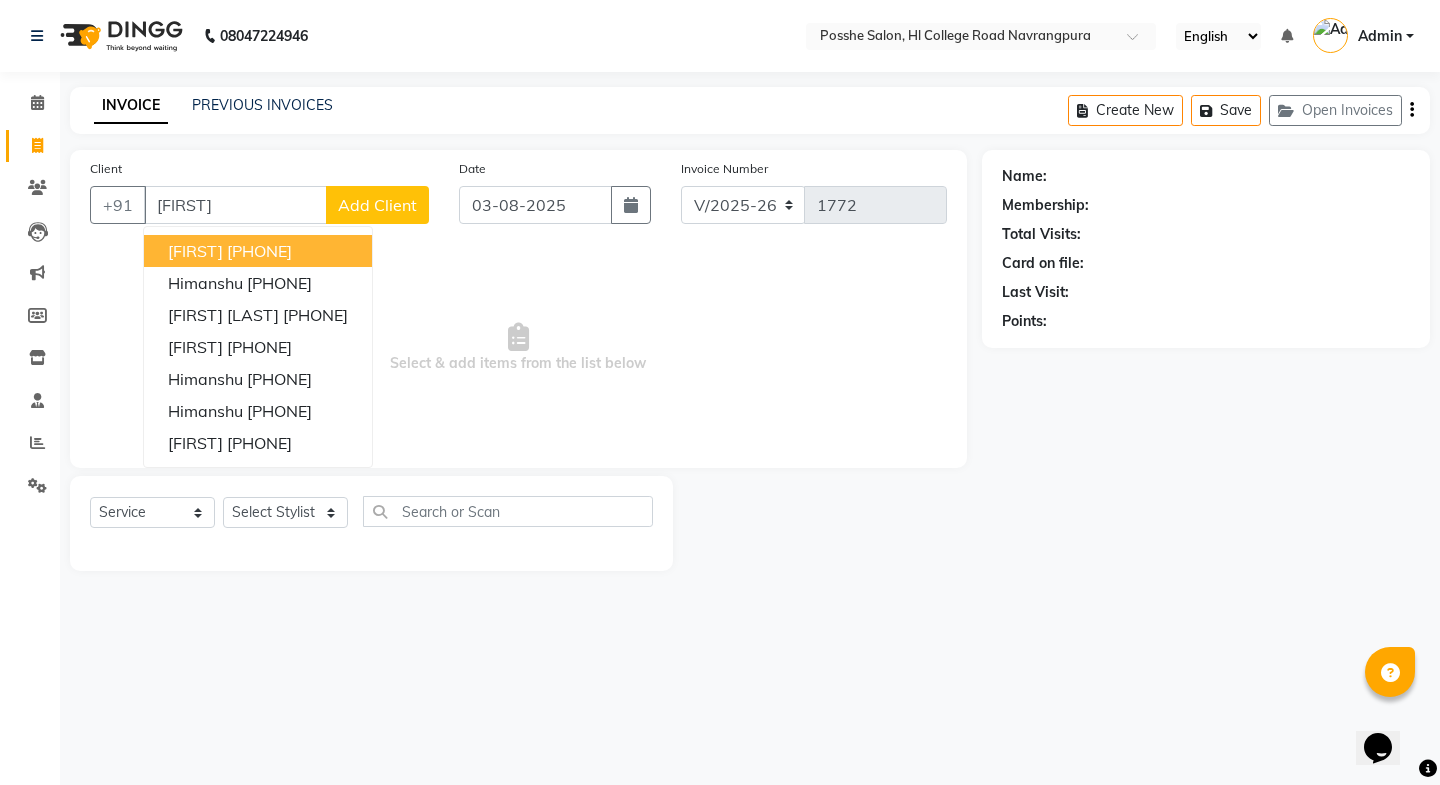 drag, startPoint x: 221, startPoint y: 208, endPoint x: 709, endPoint y: 537, distance: 588.5448 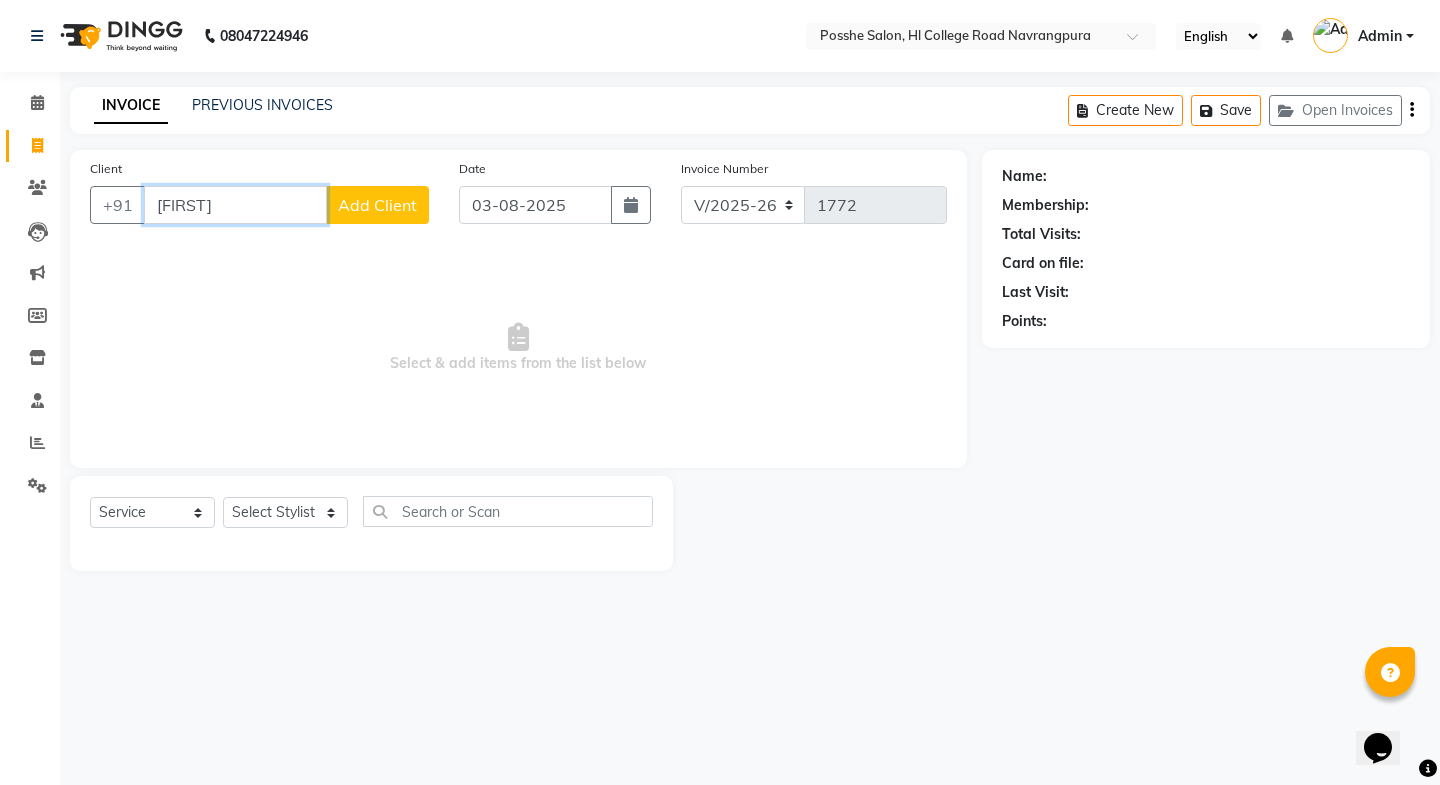 click on "anshu" at bounding box center [235, 205] 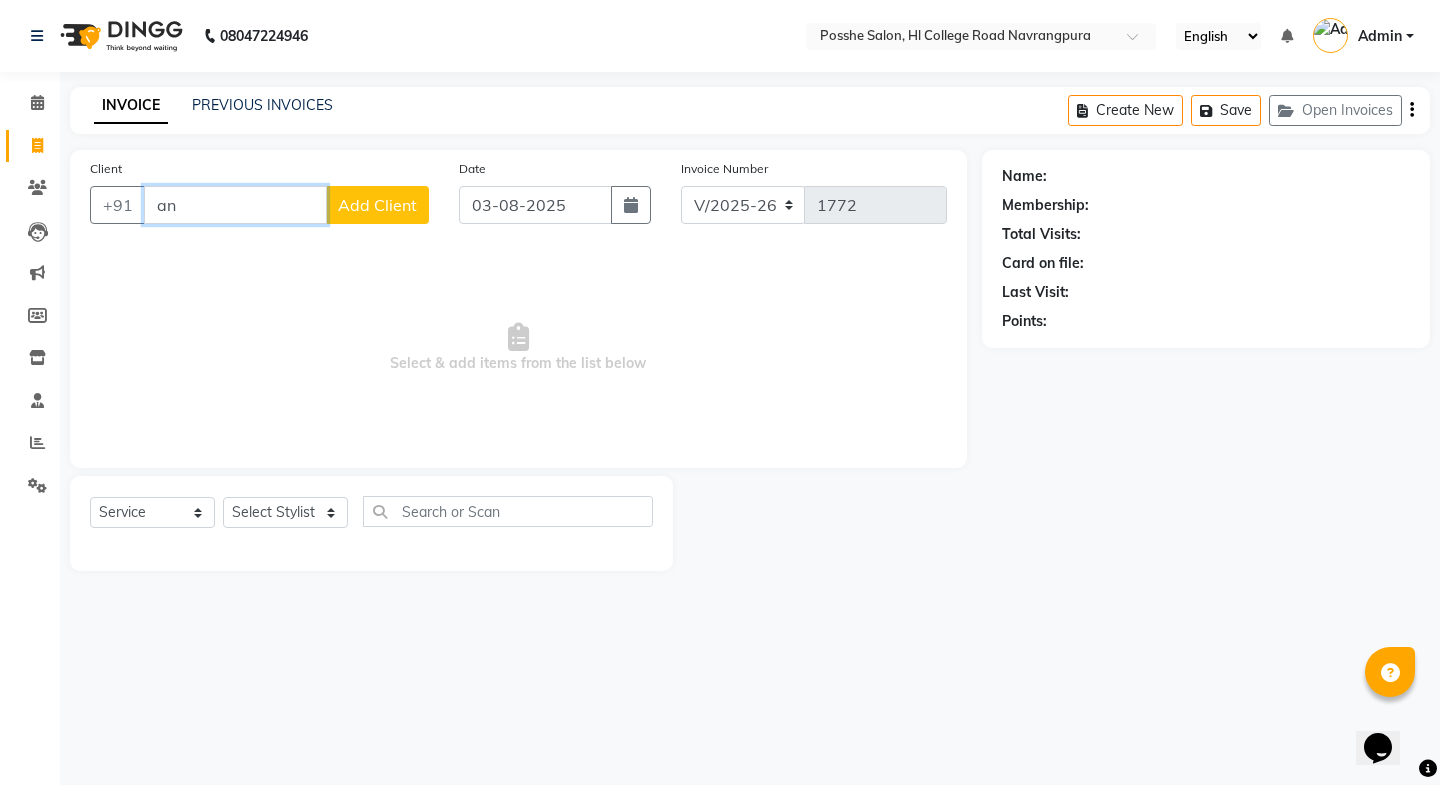 type on "a" 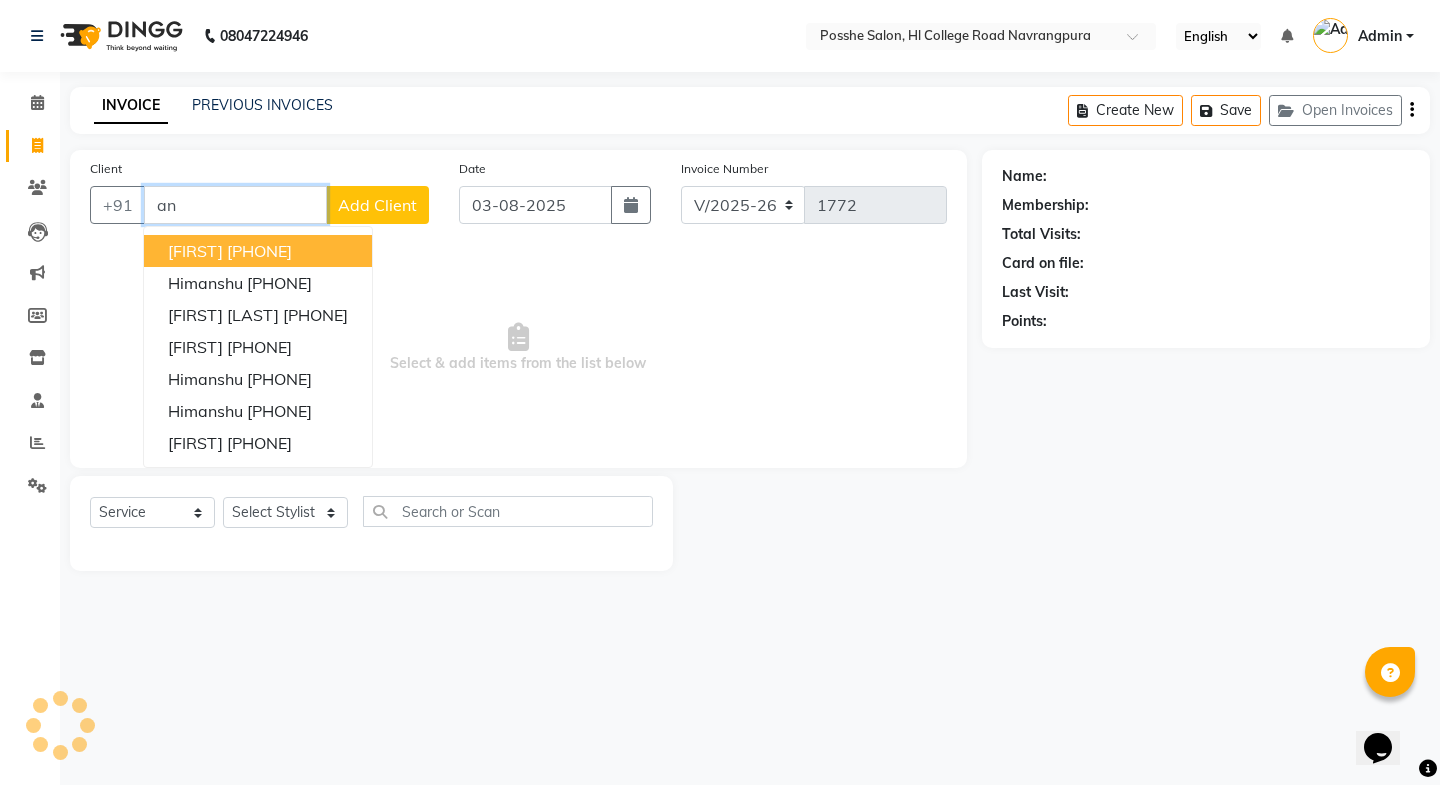 type on "a" 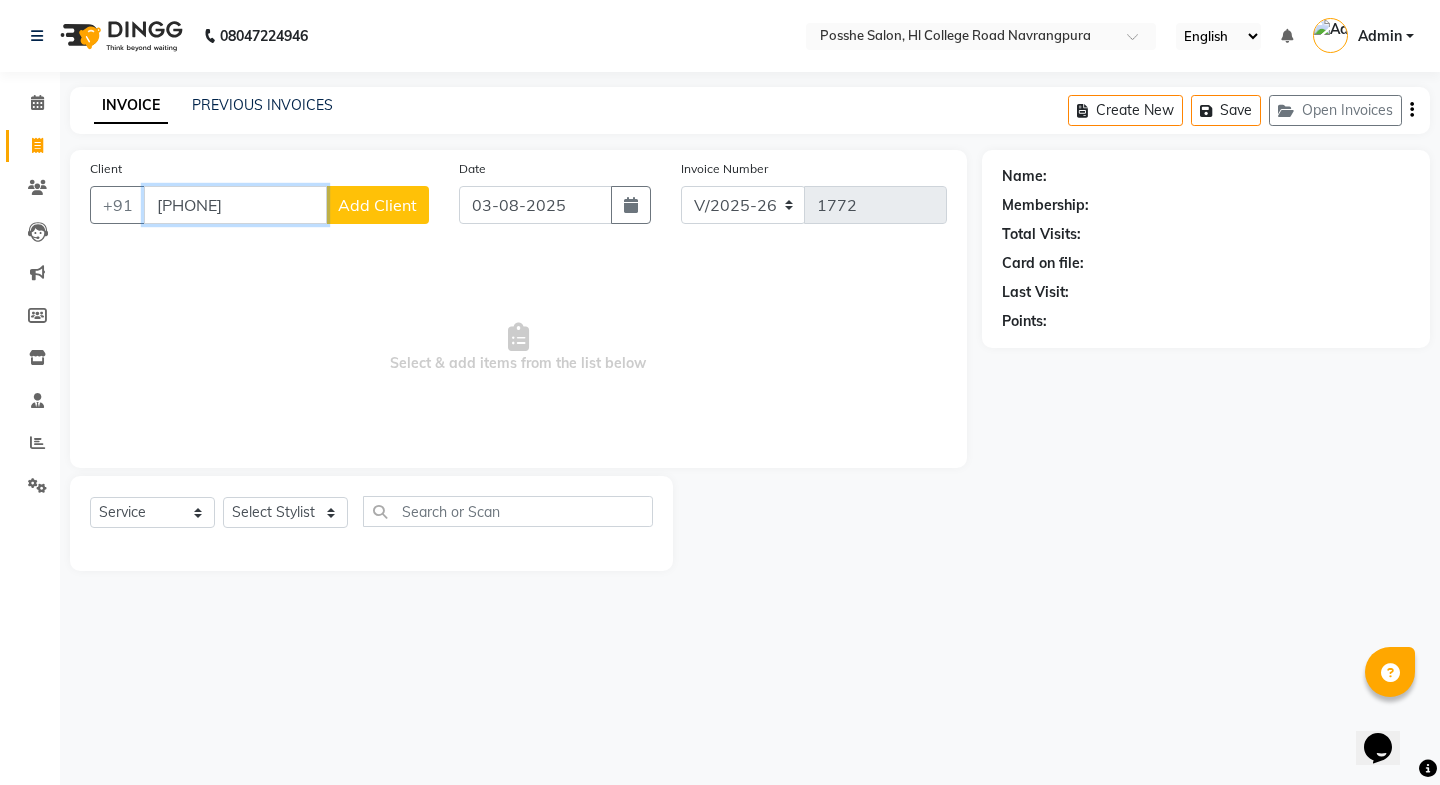 type on "7568427271" 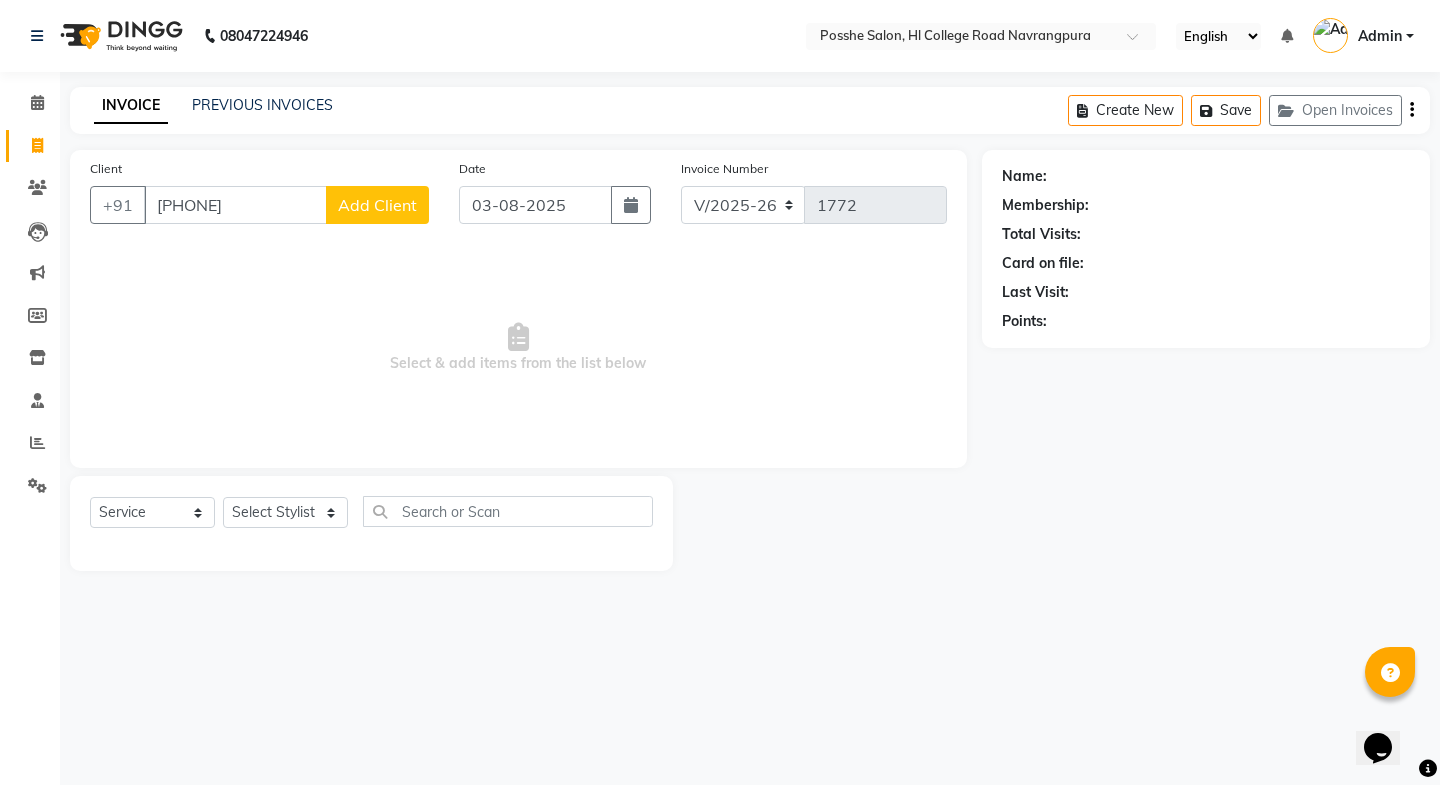 click on "Add Client" 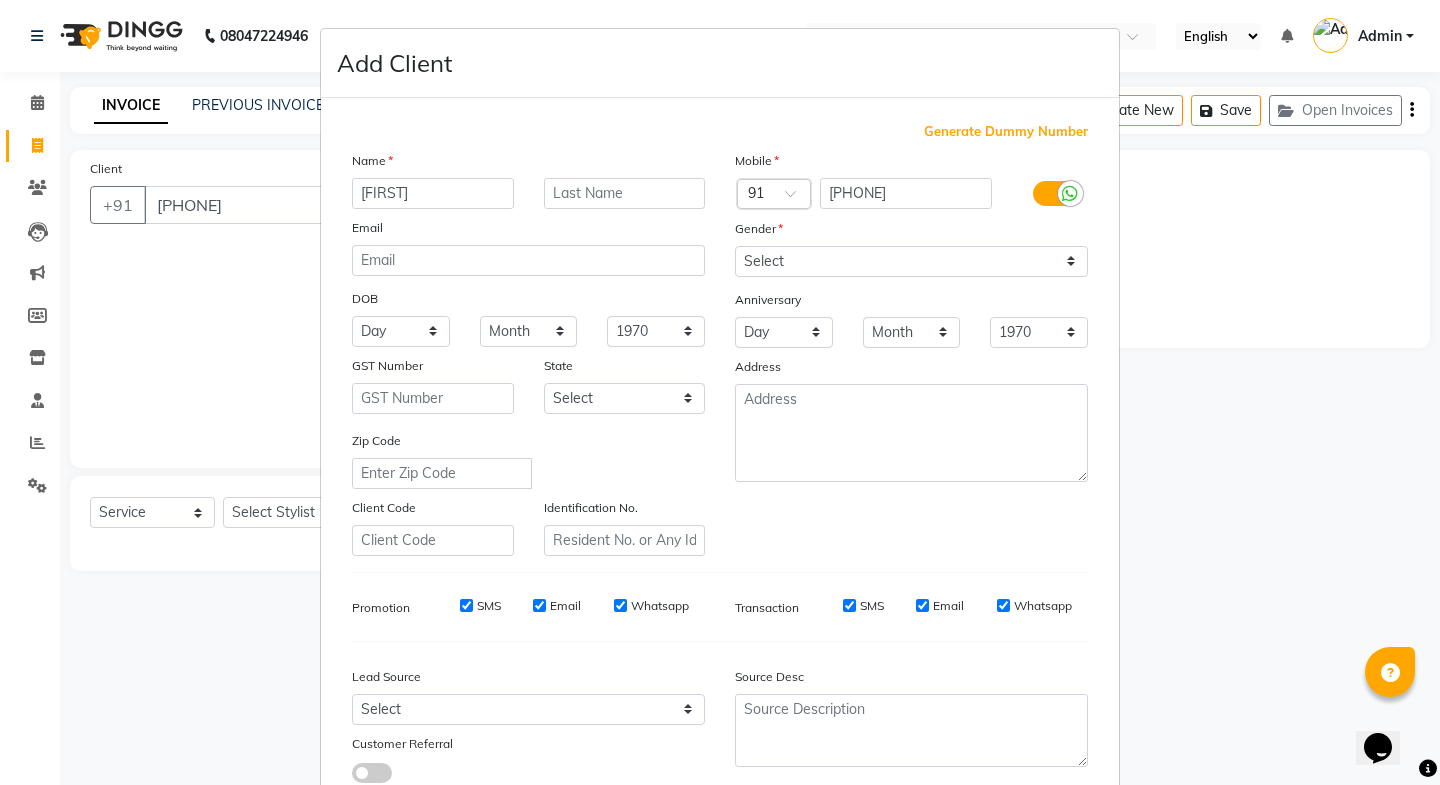 type on "anshul" 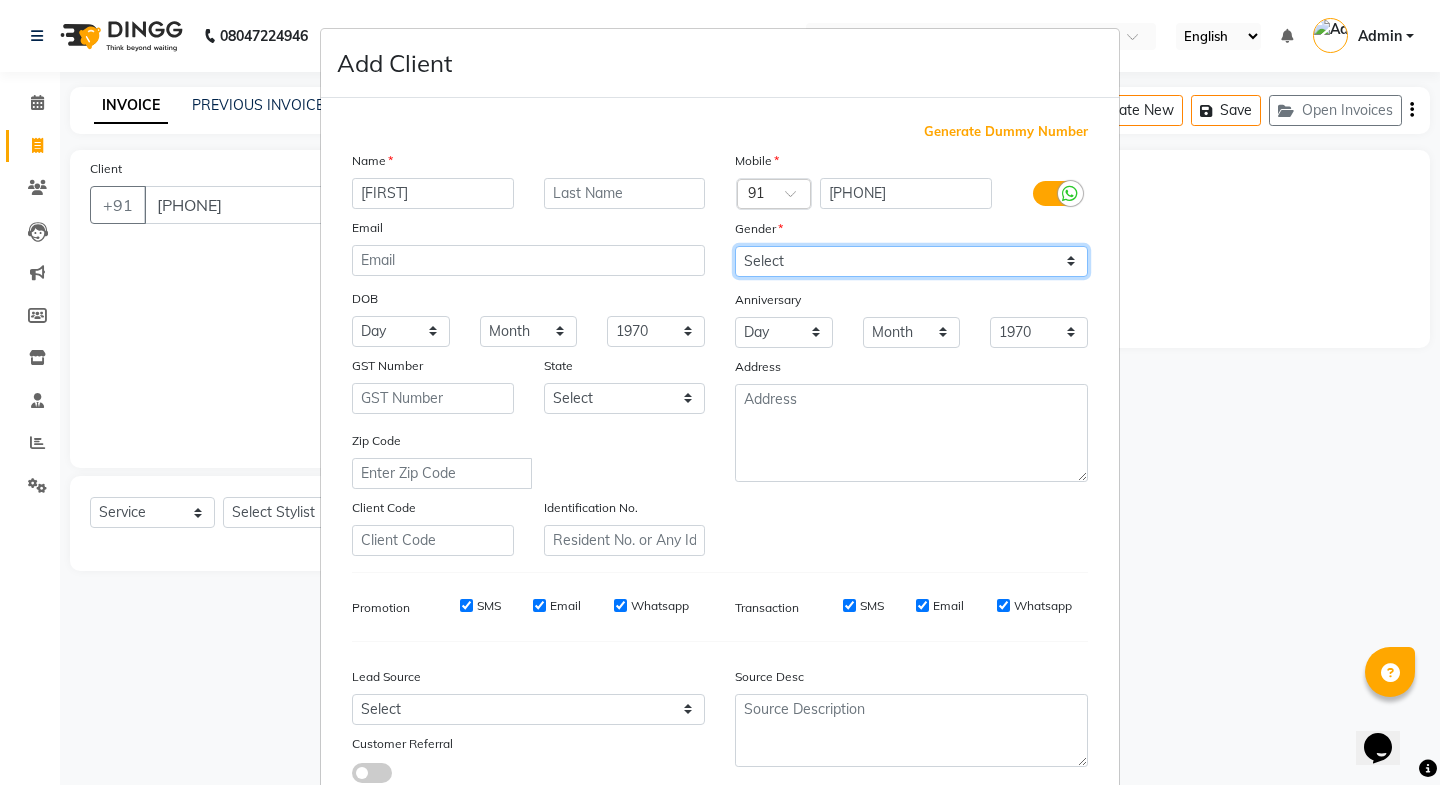 click on "Select Male Female Other Prefer Not To Say" at bounding box center [911, 261] 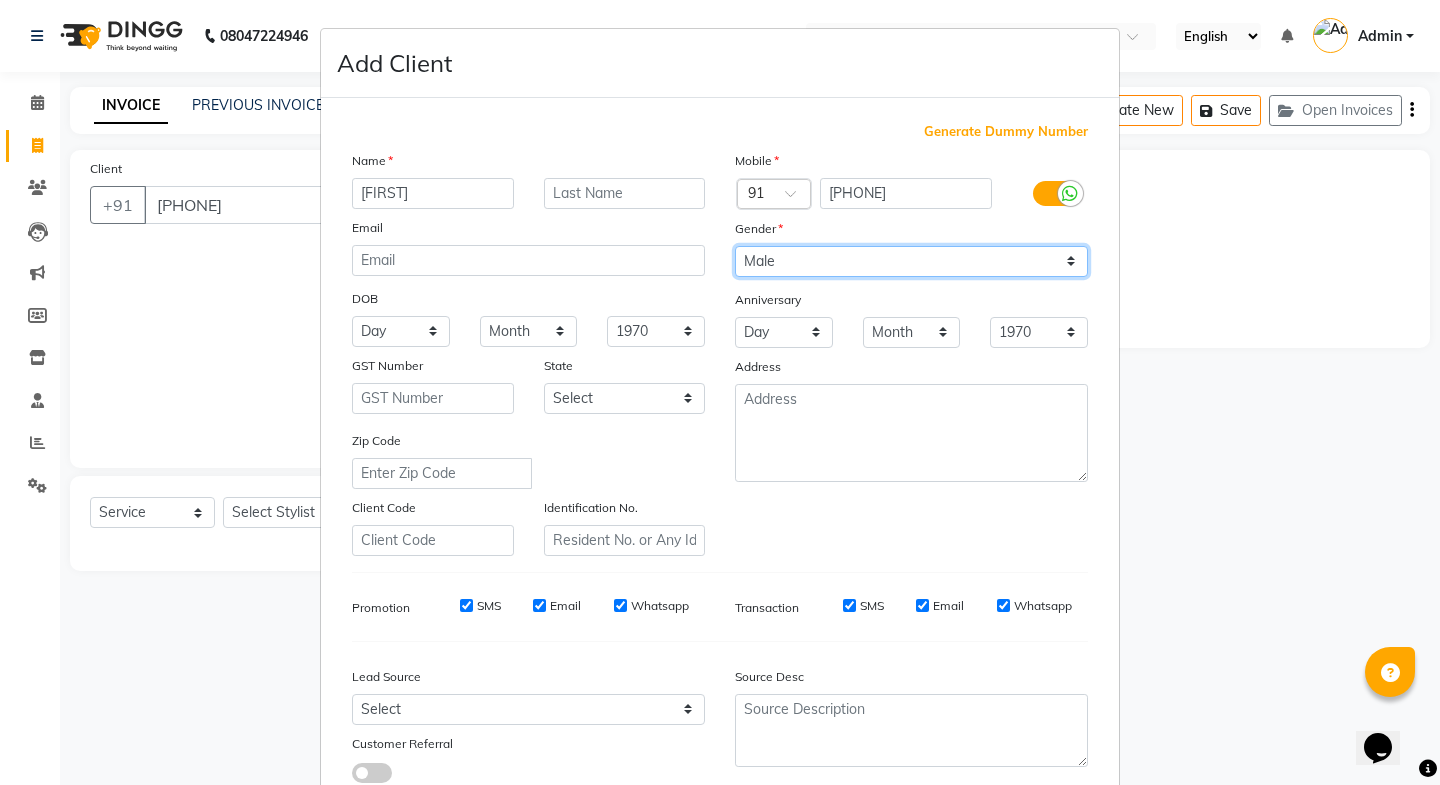 click on "Select Male Female Other Prefer Not To Say" at bounding box center [911, 261] 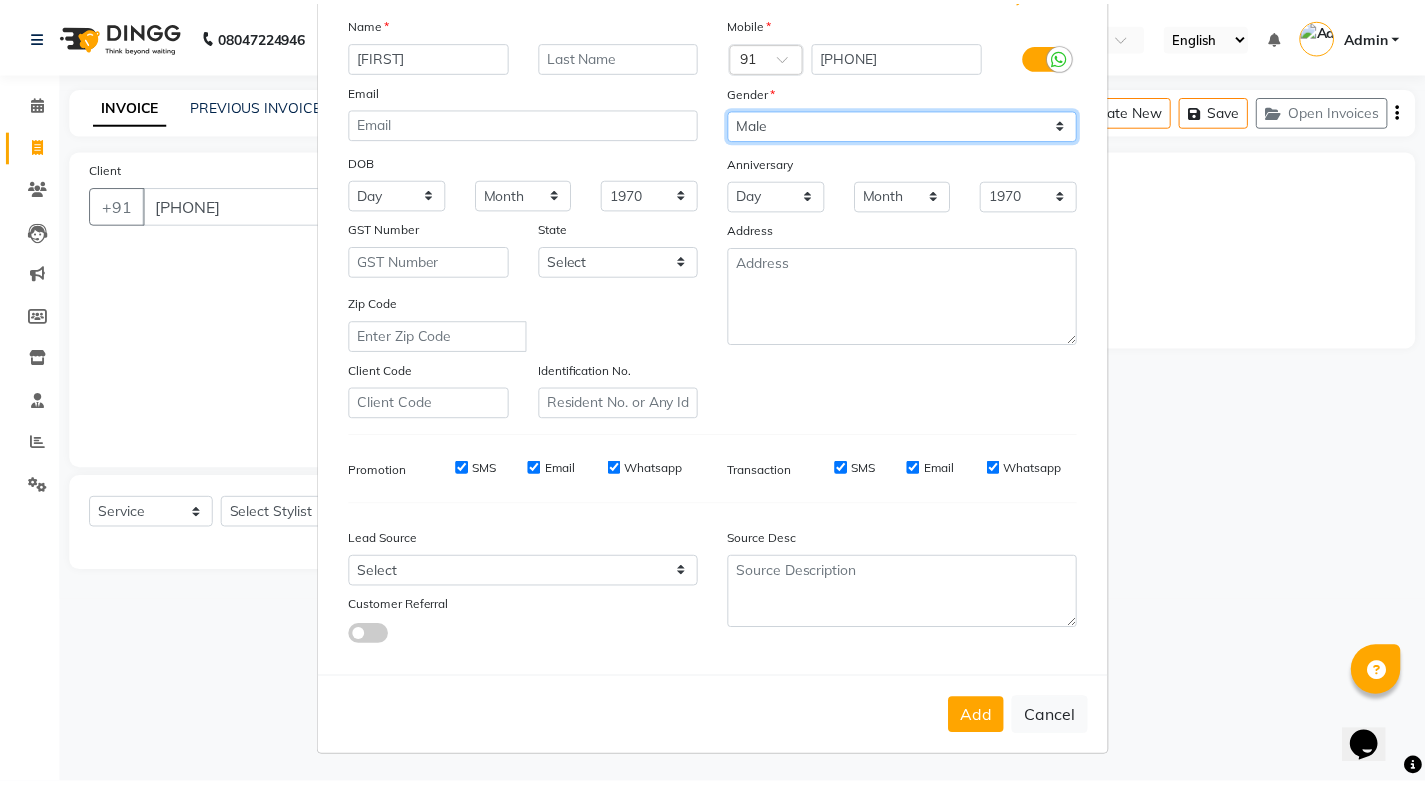 scroll, scrollTop: 138, scrollLeft: 0, axis: vertical 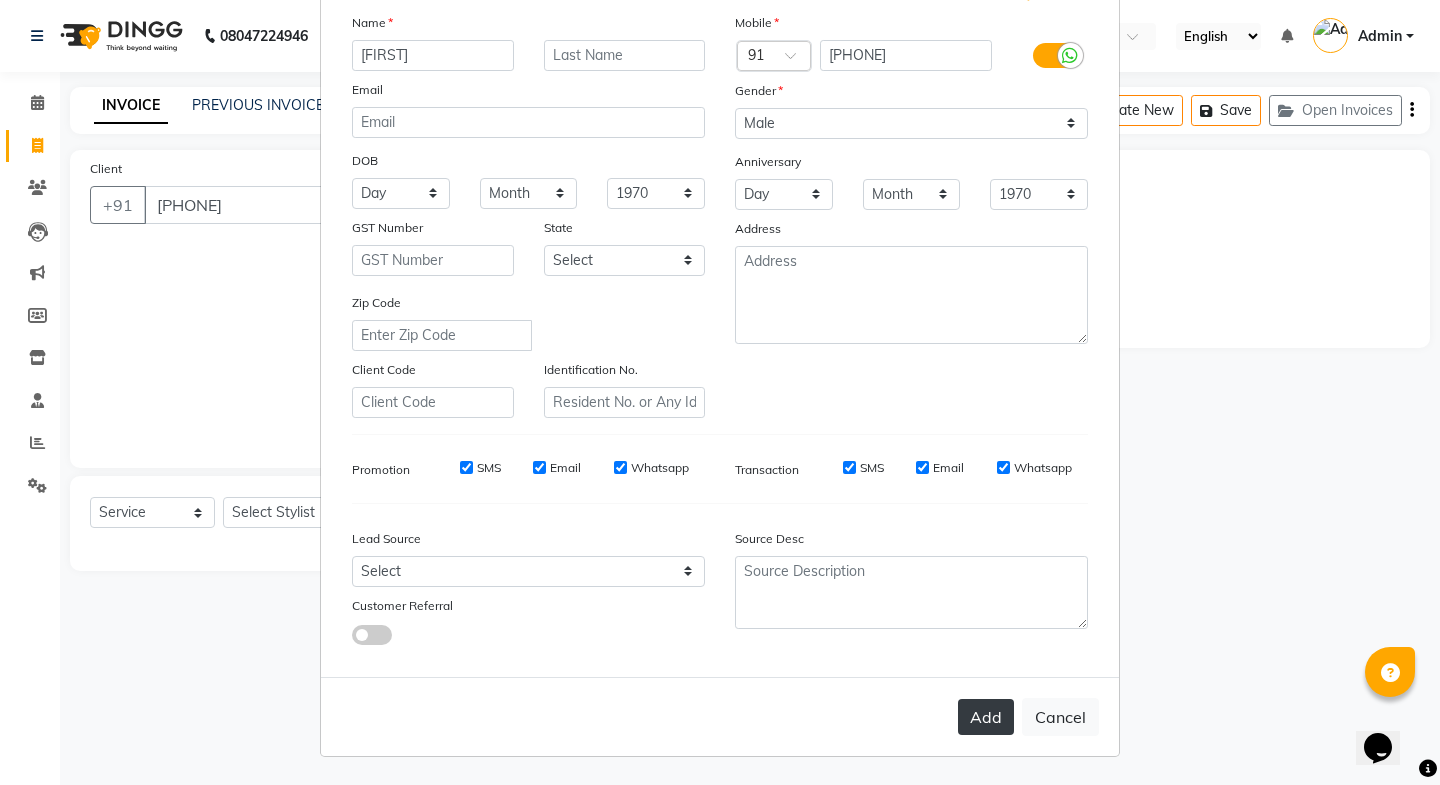 click on "Add" at bounding box center [986, 717] 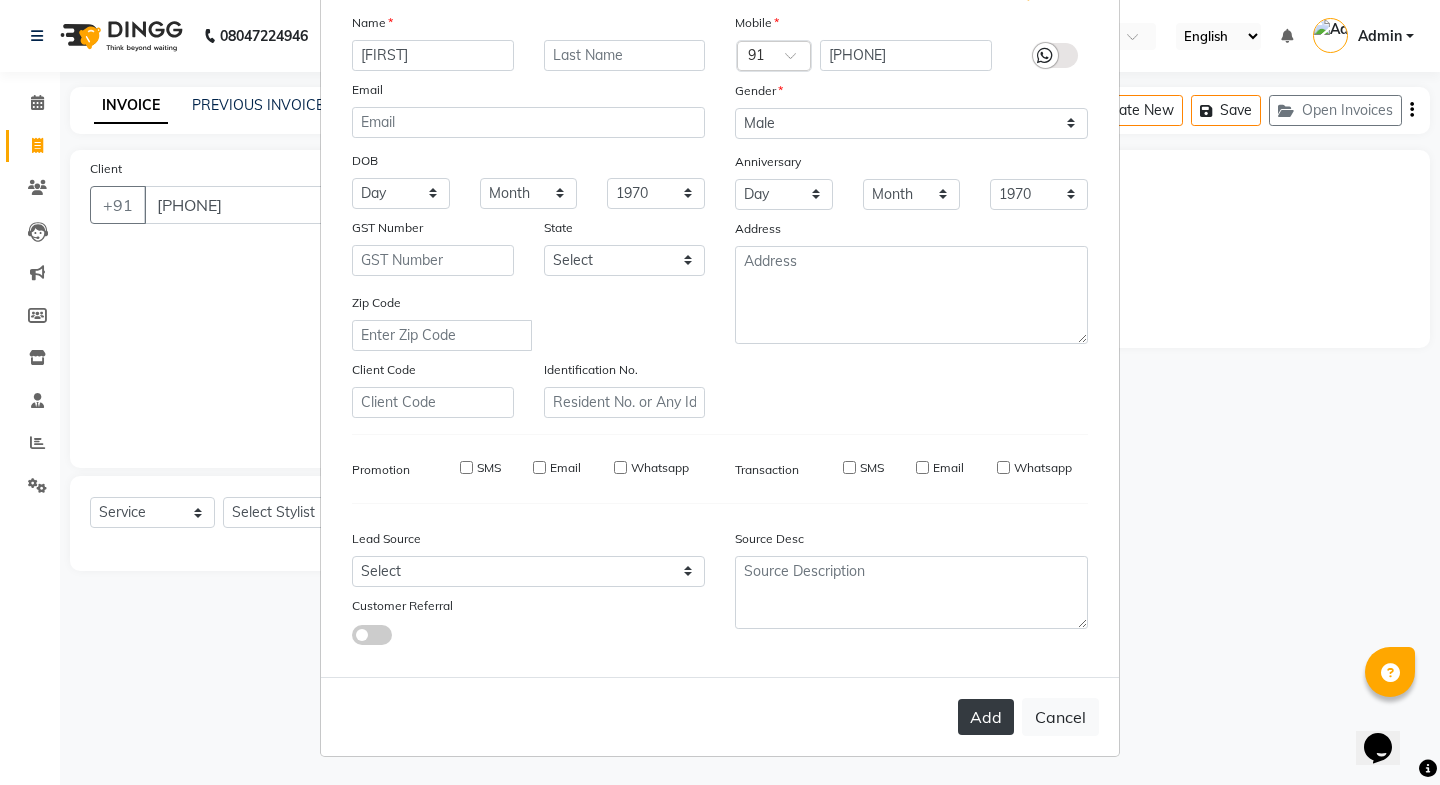 type 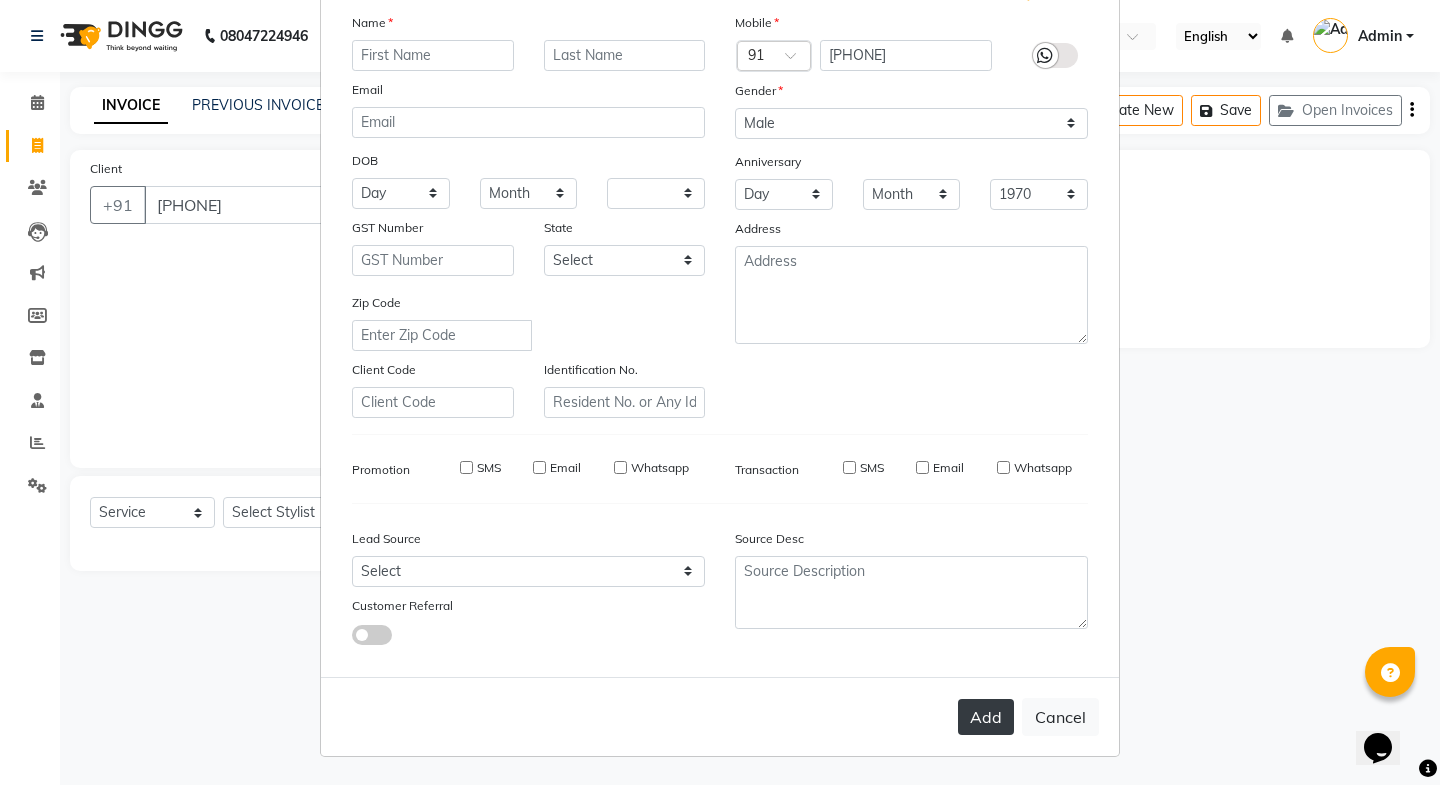 type 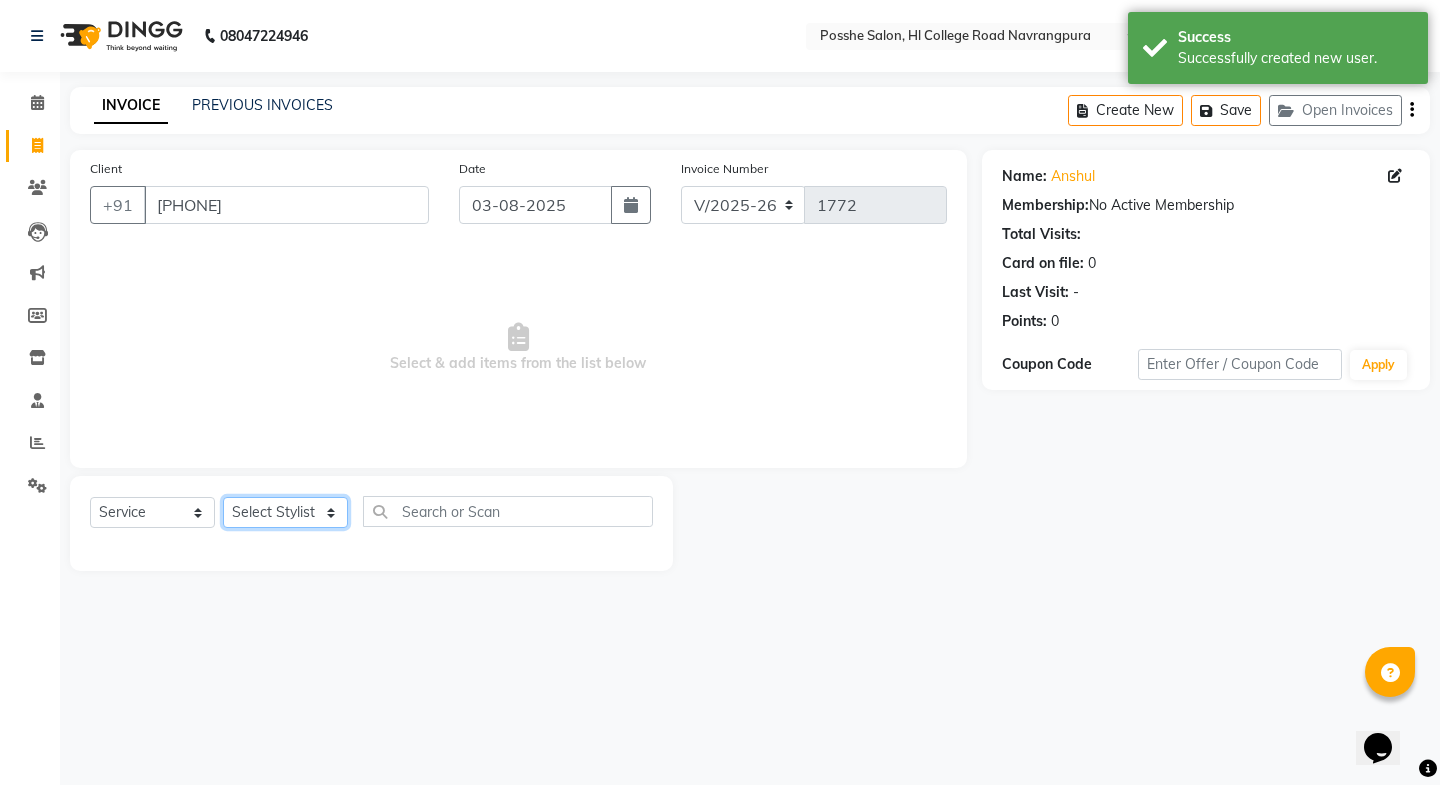 click on "Select Stylist [FIRST] [LAST] [FIRST] [LAST] [FIRST] [LAST] Posshe for products [FIRST] [LAST] [FIRST] [LAST]" 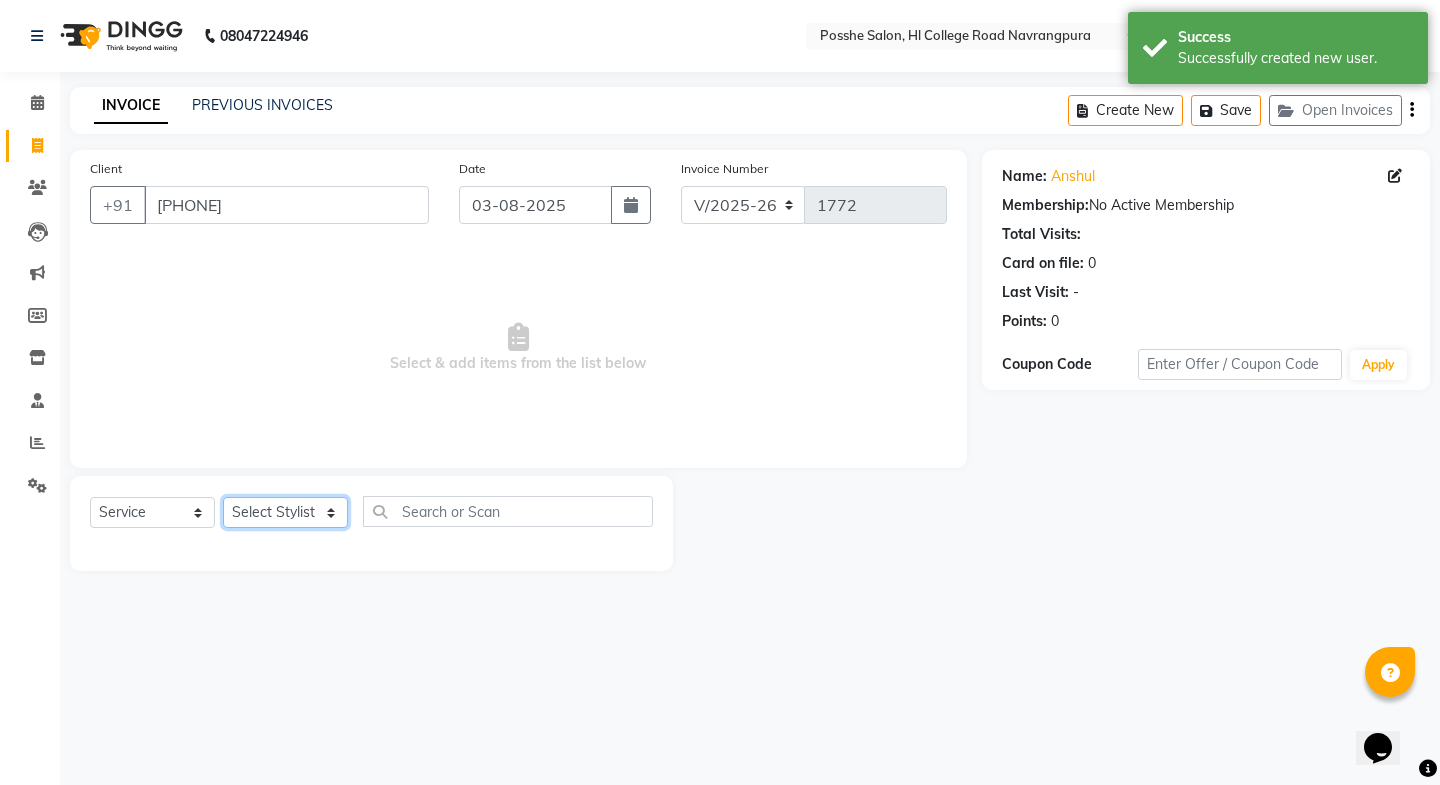 select on "43695" 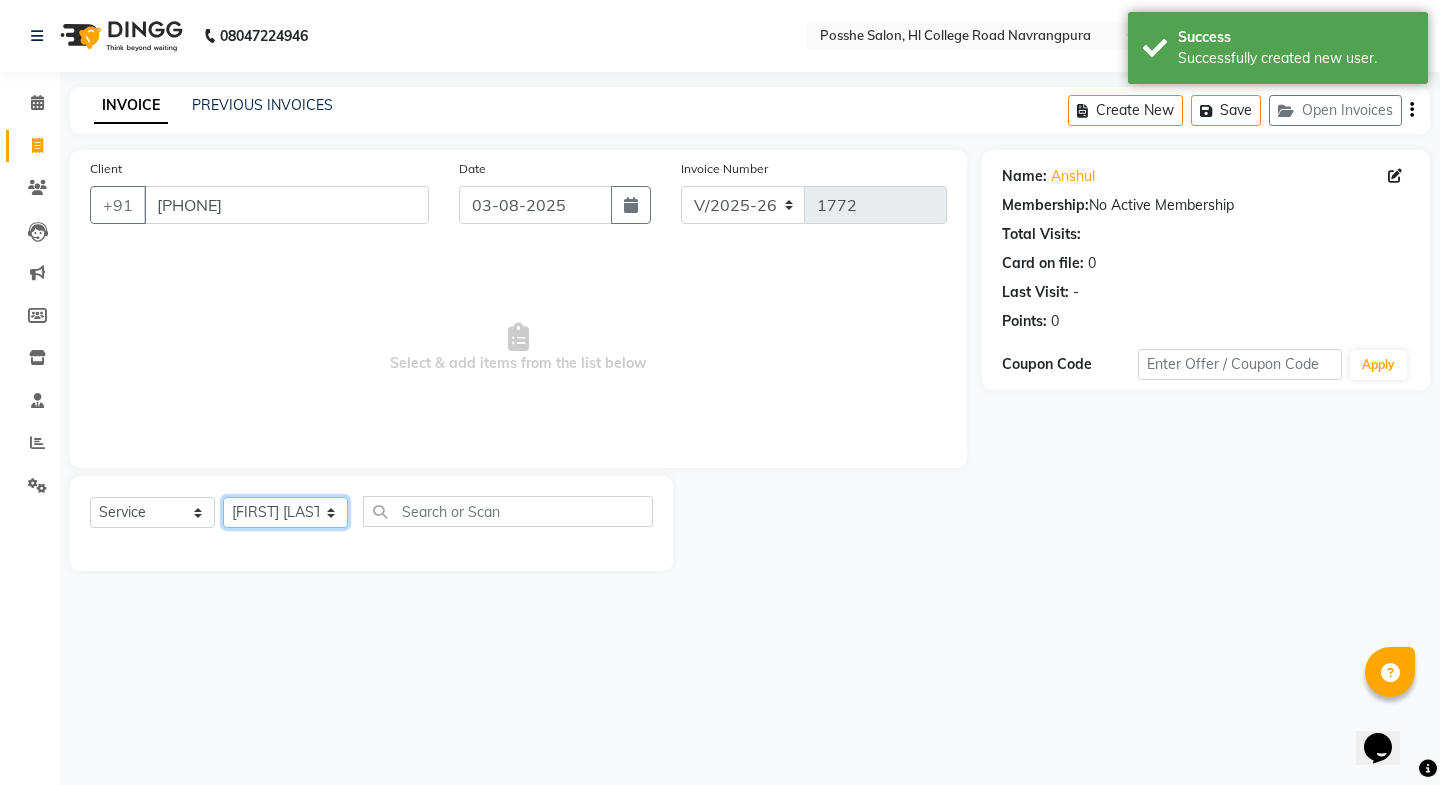click on "Select Stylist [FIRST] [LAST] [FIRST] [LAST] [FIRST] [LAST] Posshe for products [FIRST] [LAST] [FIRST] [LAST]" 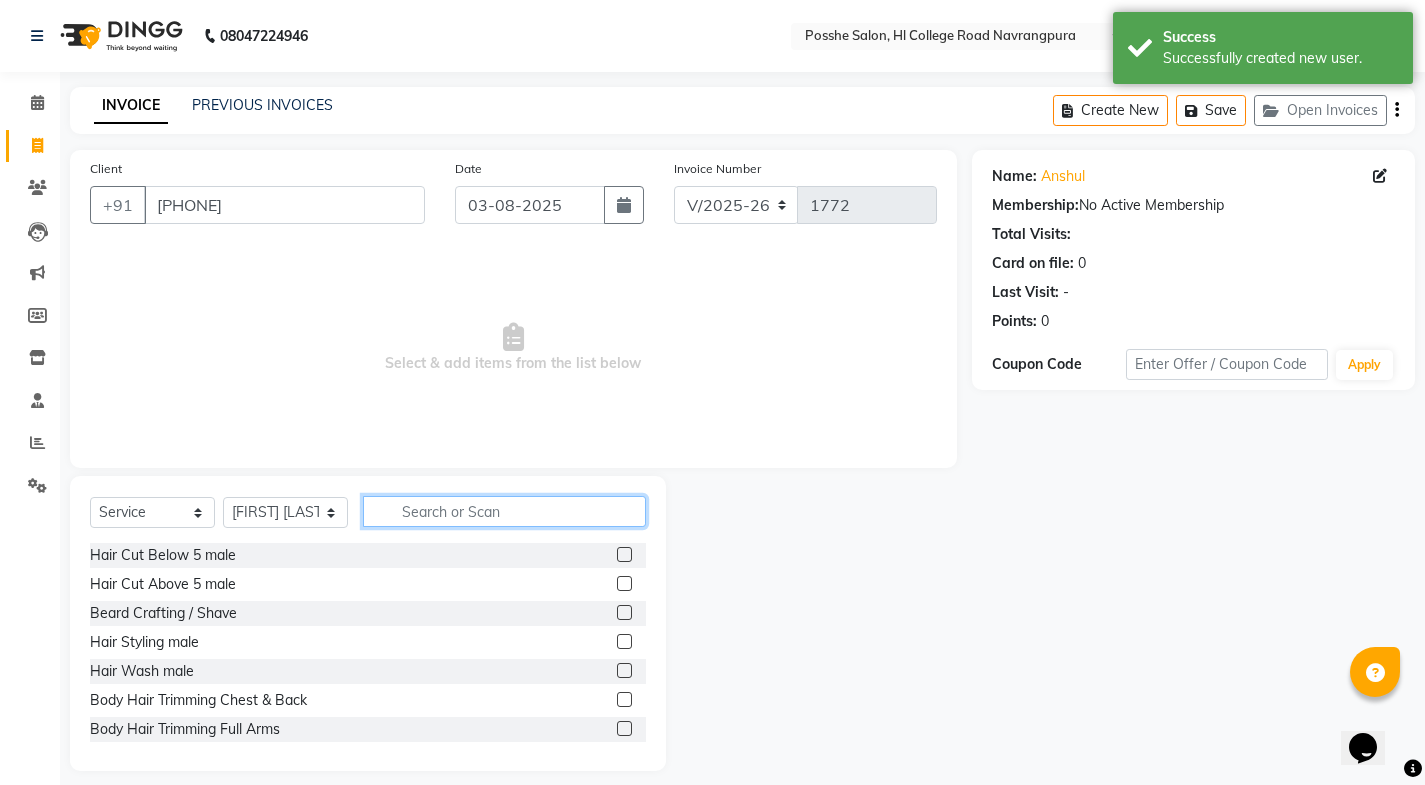 click 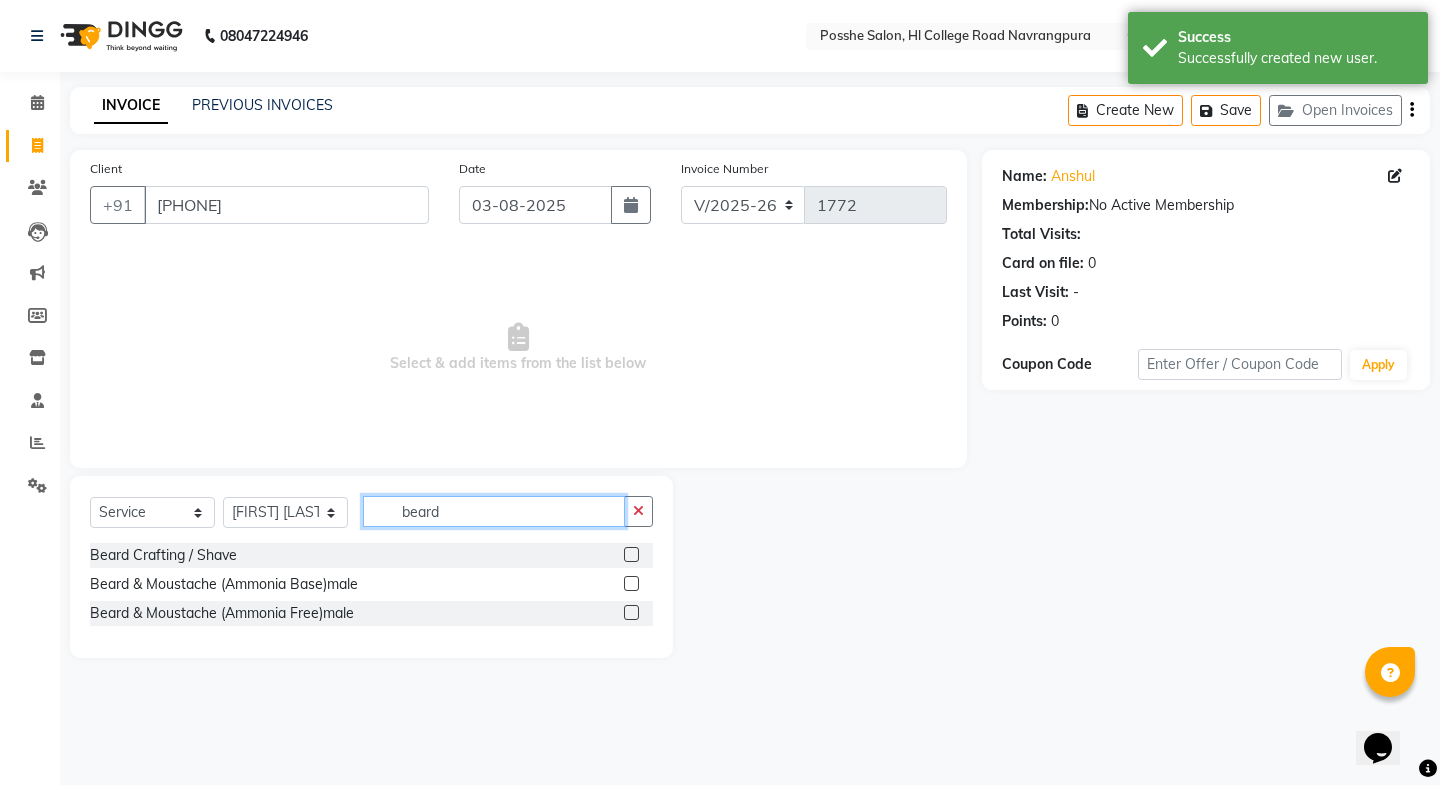 type on "beard" 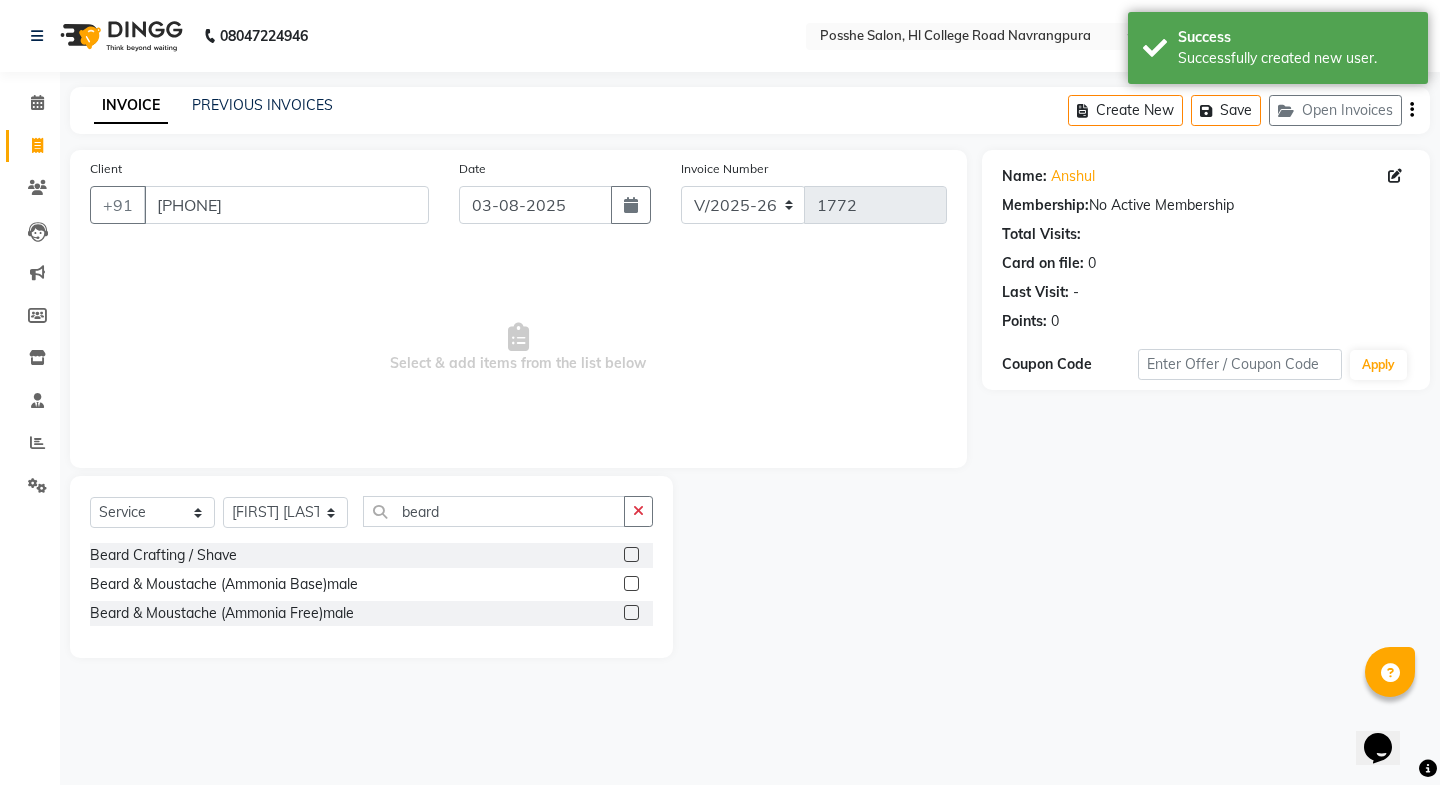 click 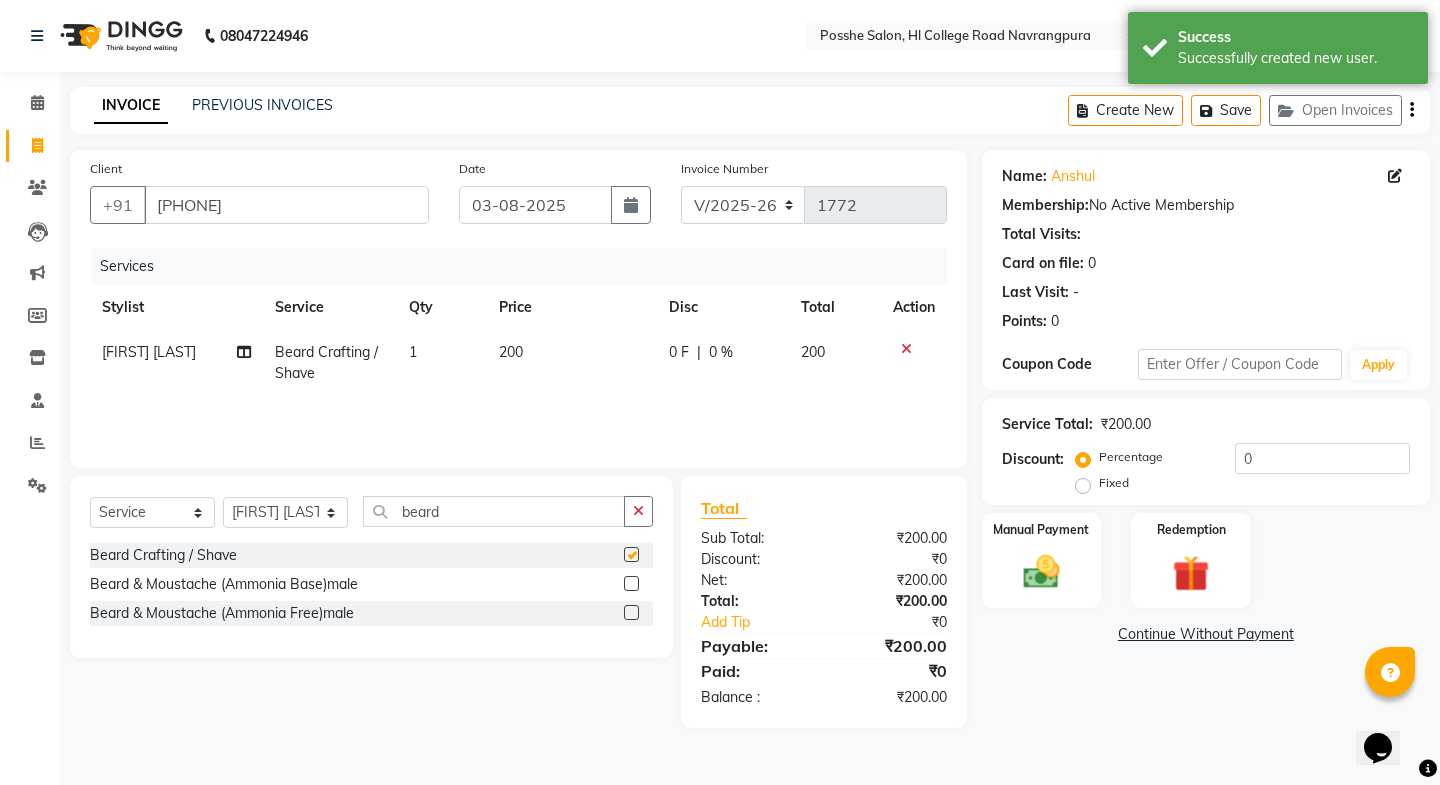 checkbox on "false" 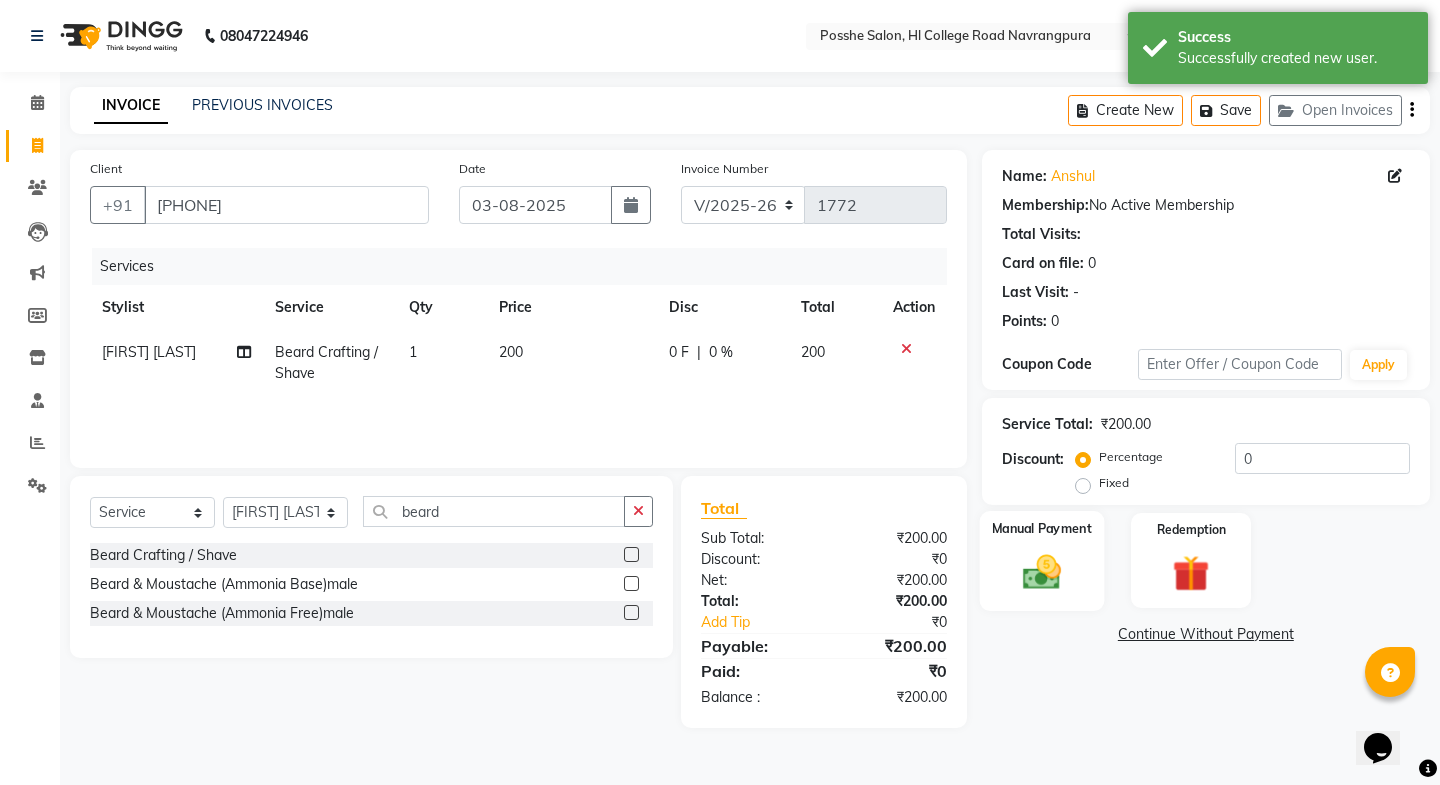 click on "Manual Payment" 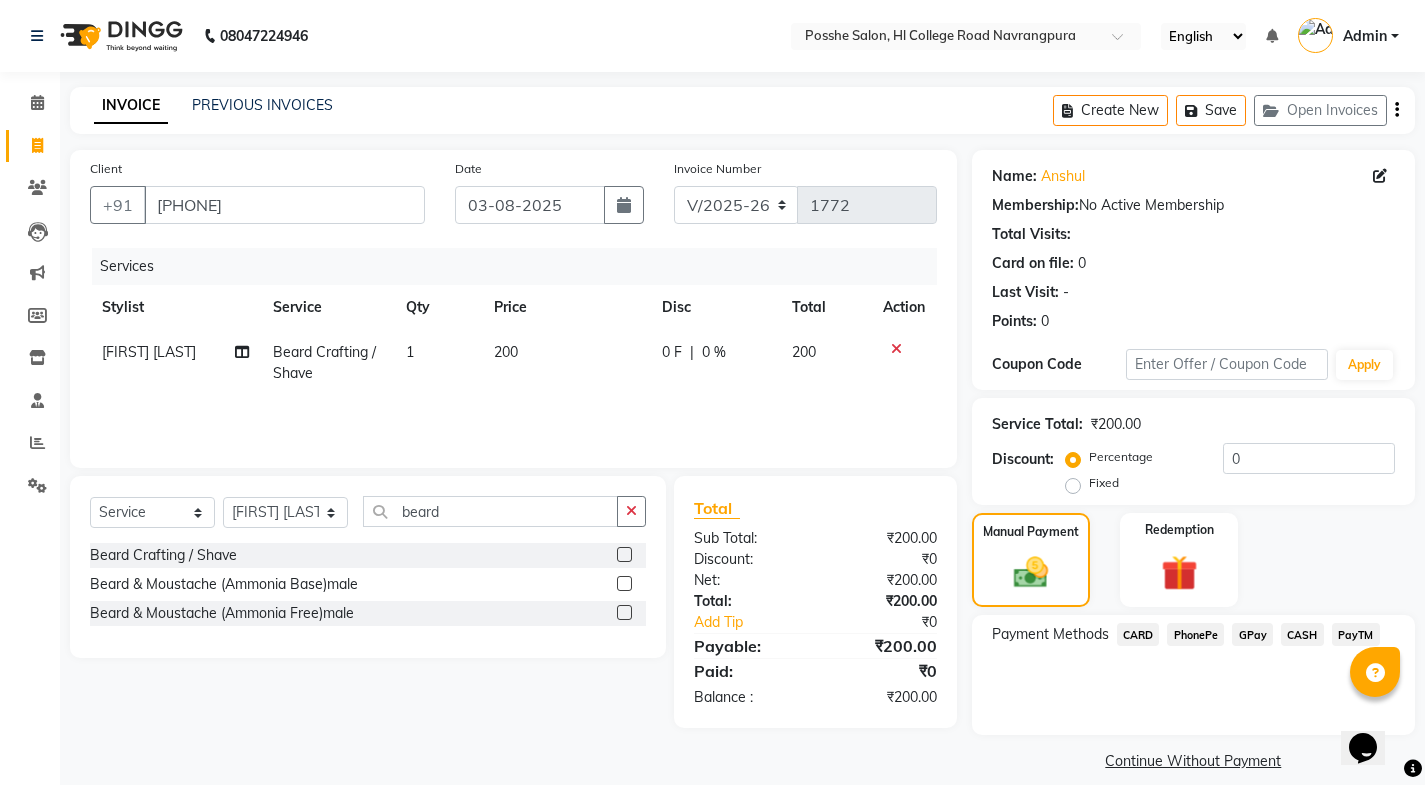 scroll, scrollTop: 21, scrollLeft: 0, axis: vertical 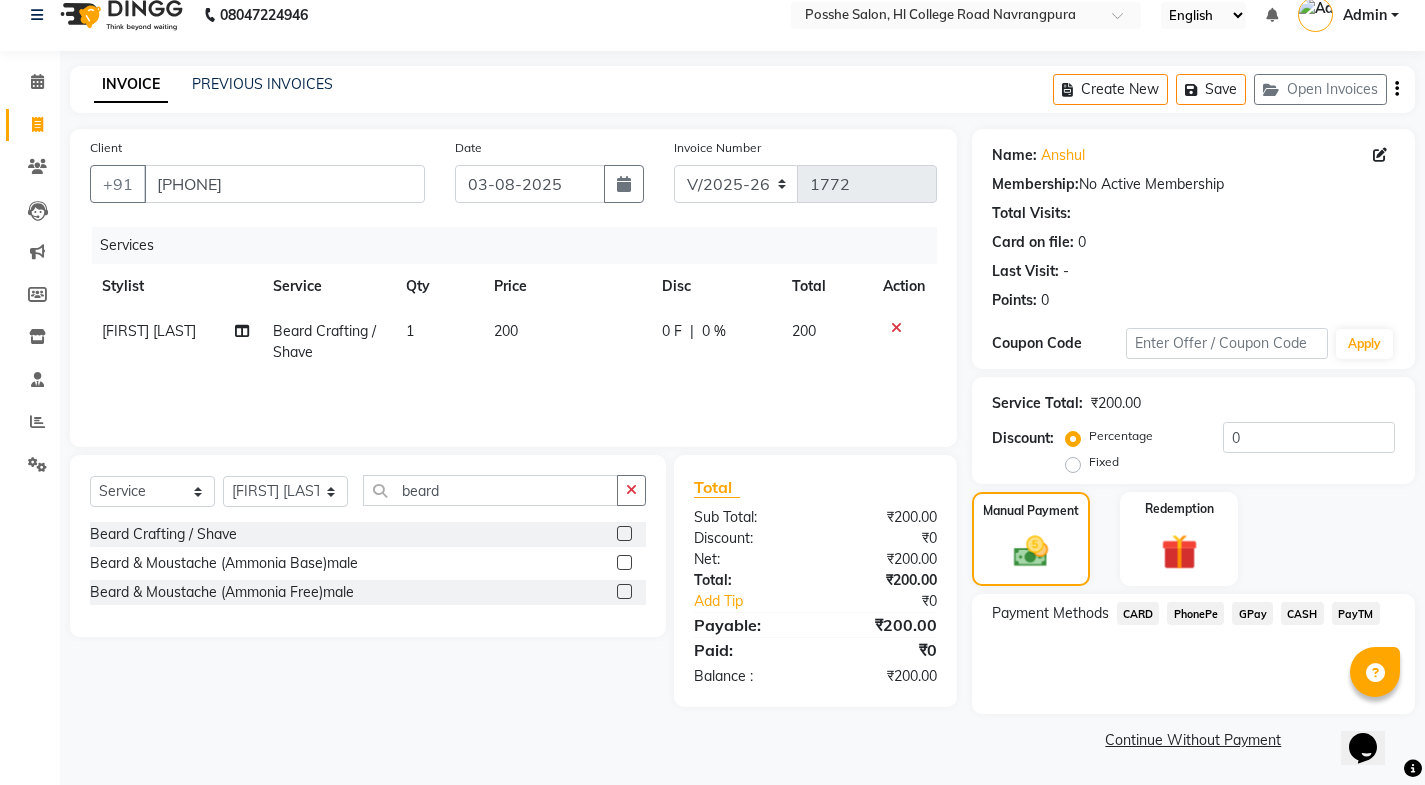 click on "GPay" 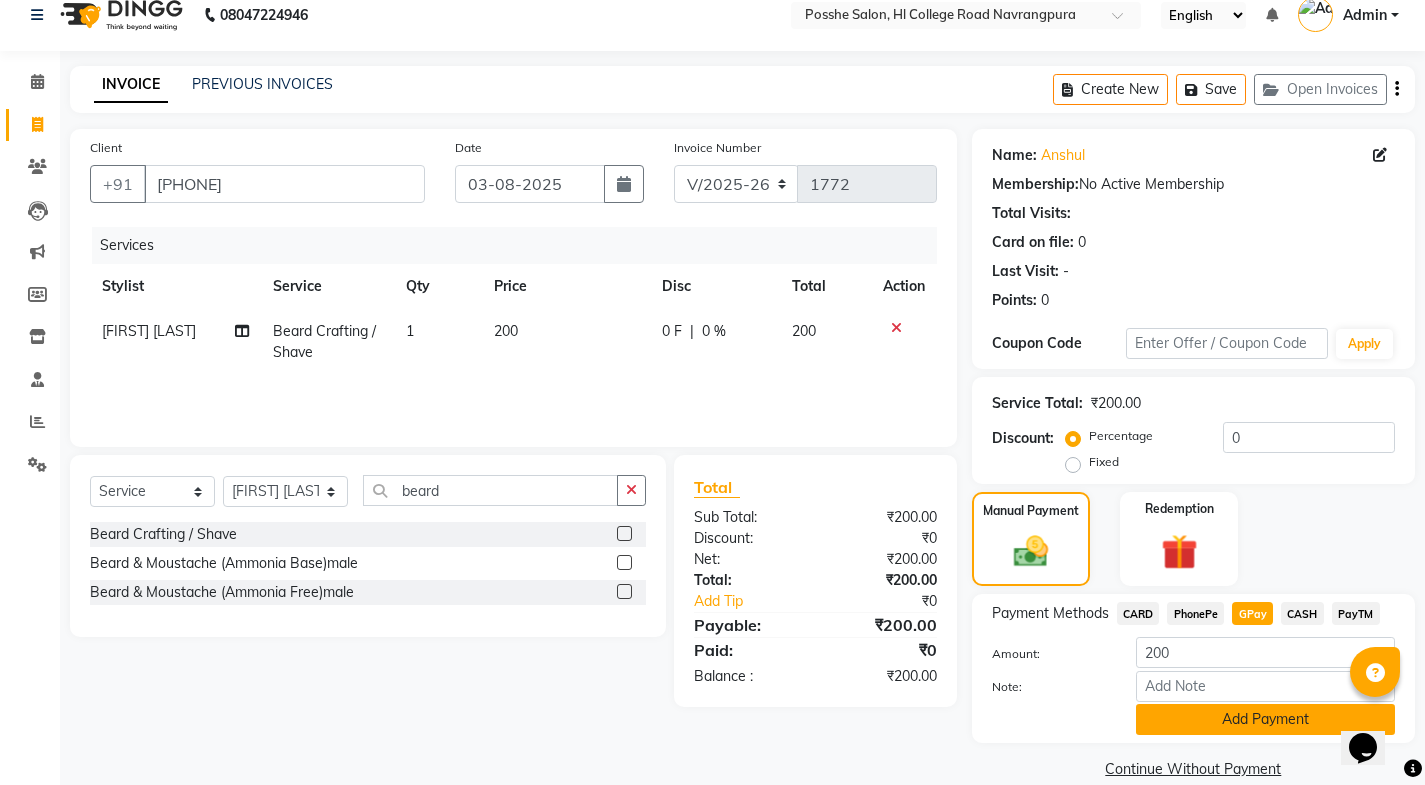 click on "Add Payment" 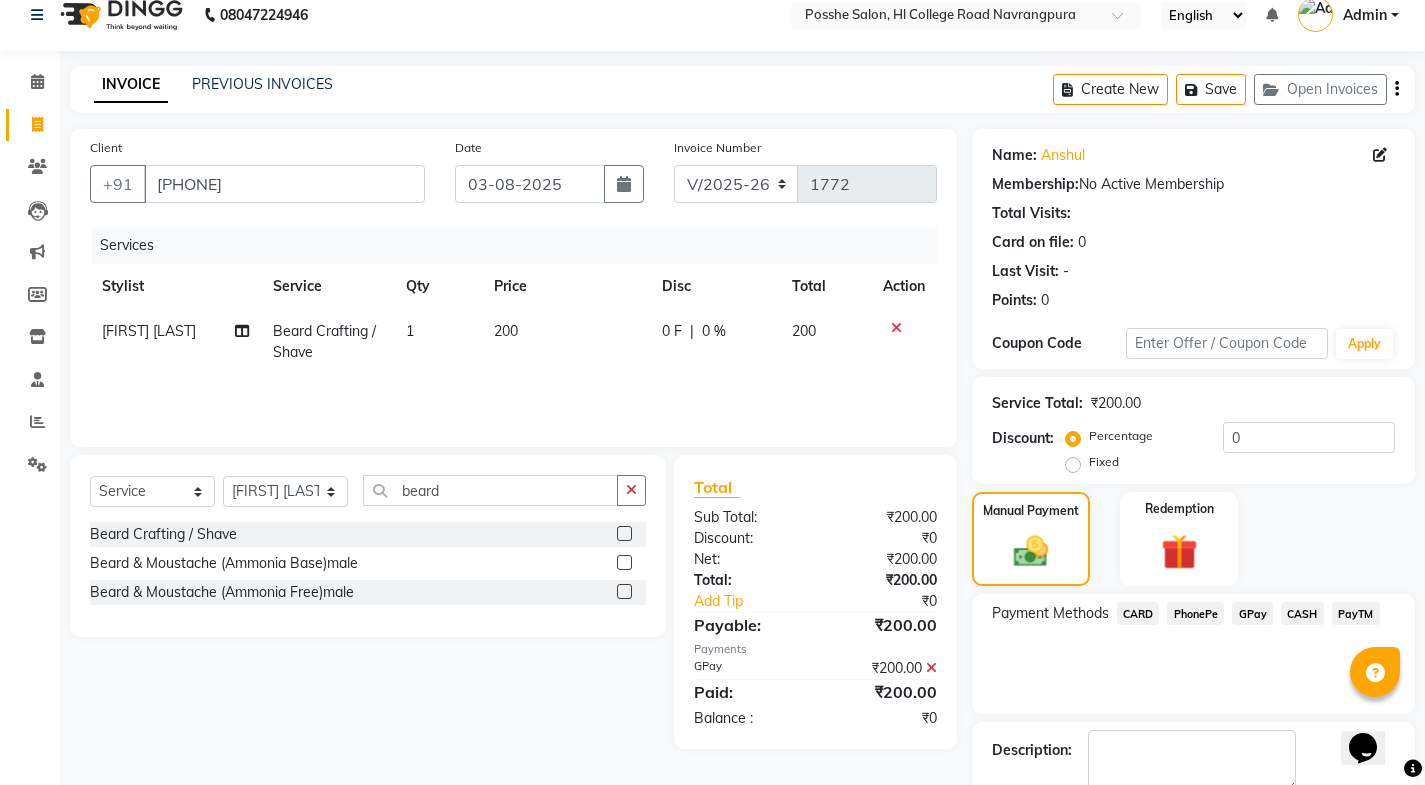 scroll, scrollTop: 134, scrollLeft: 0, axis: vertical 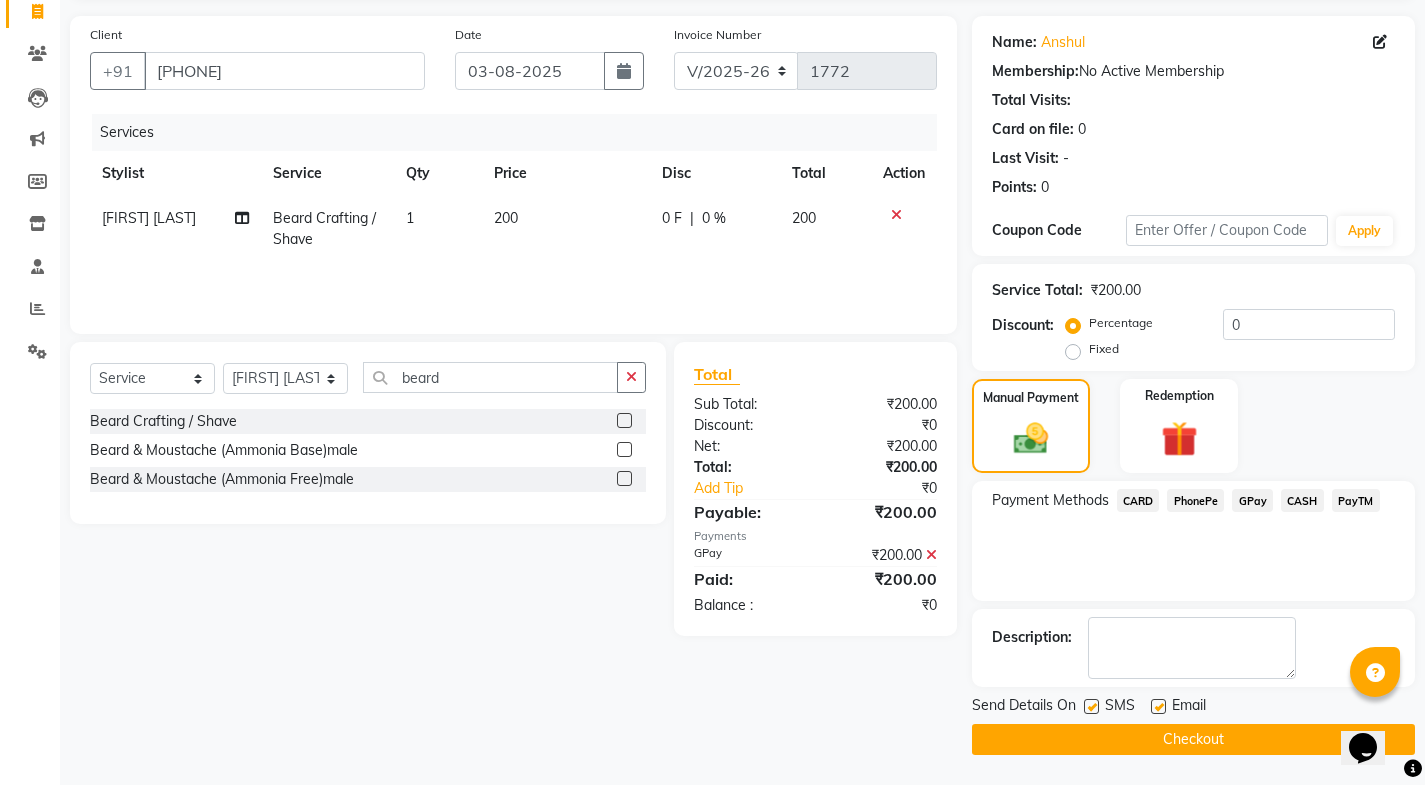 click 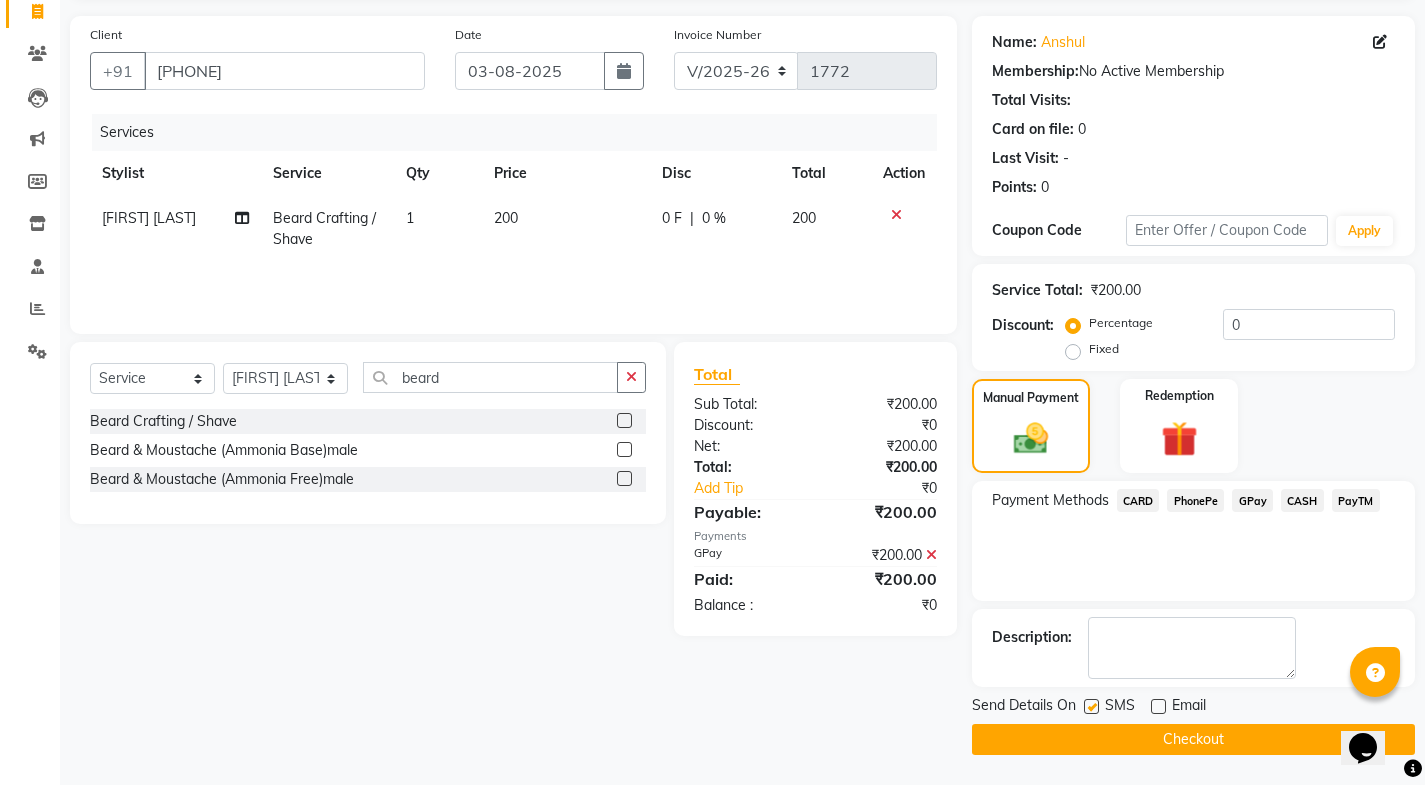 click on "Send Details On SMS Email" 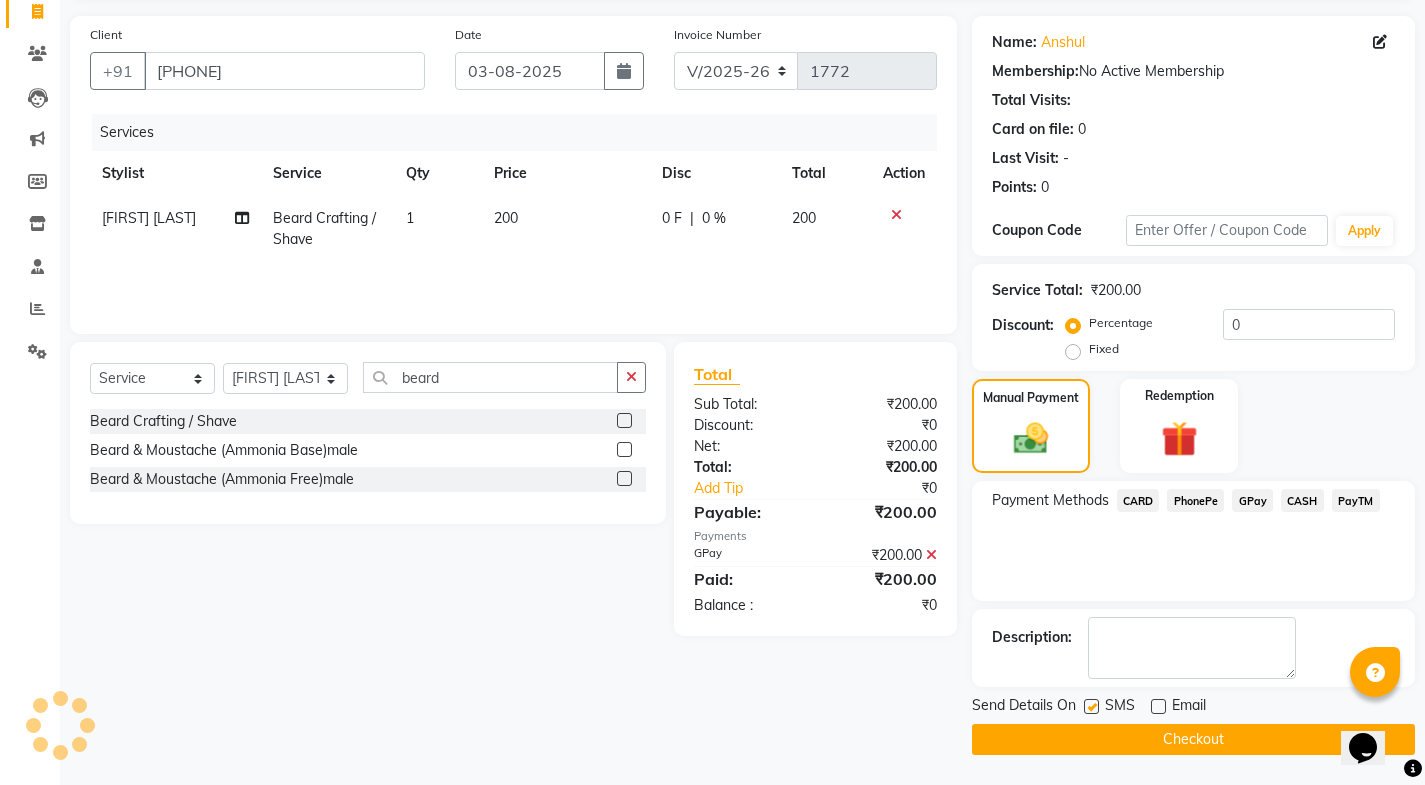 click 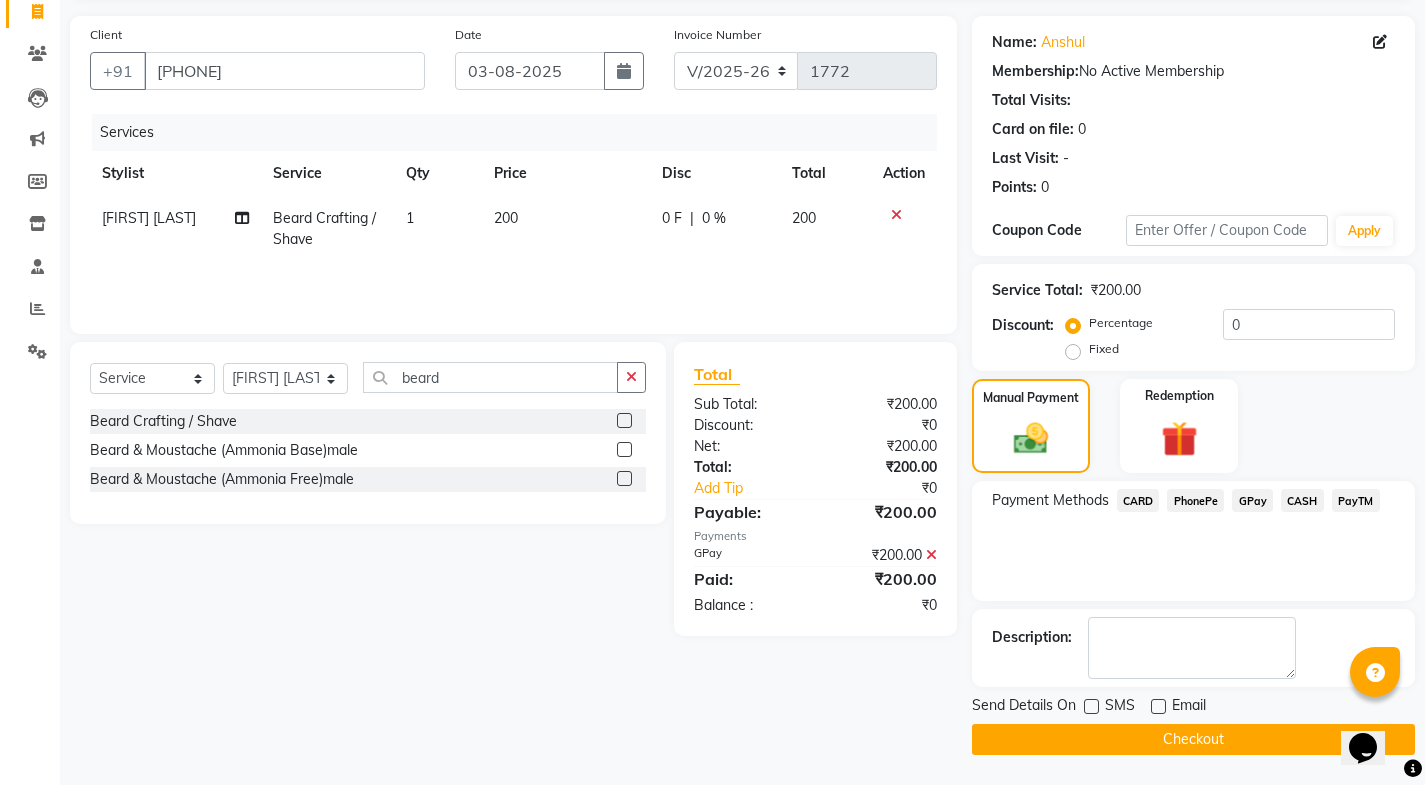click on "Checkout" 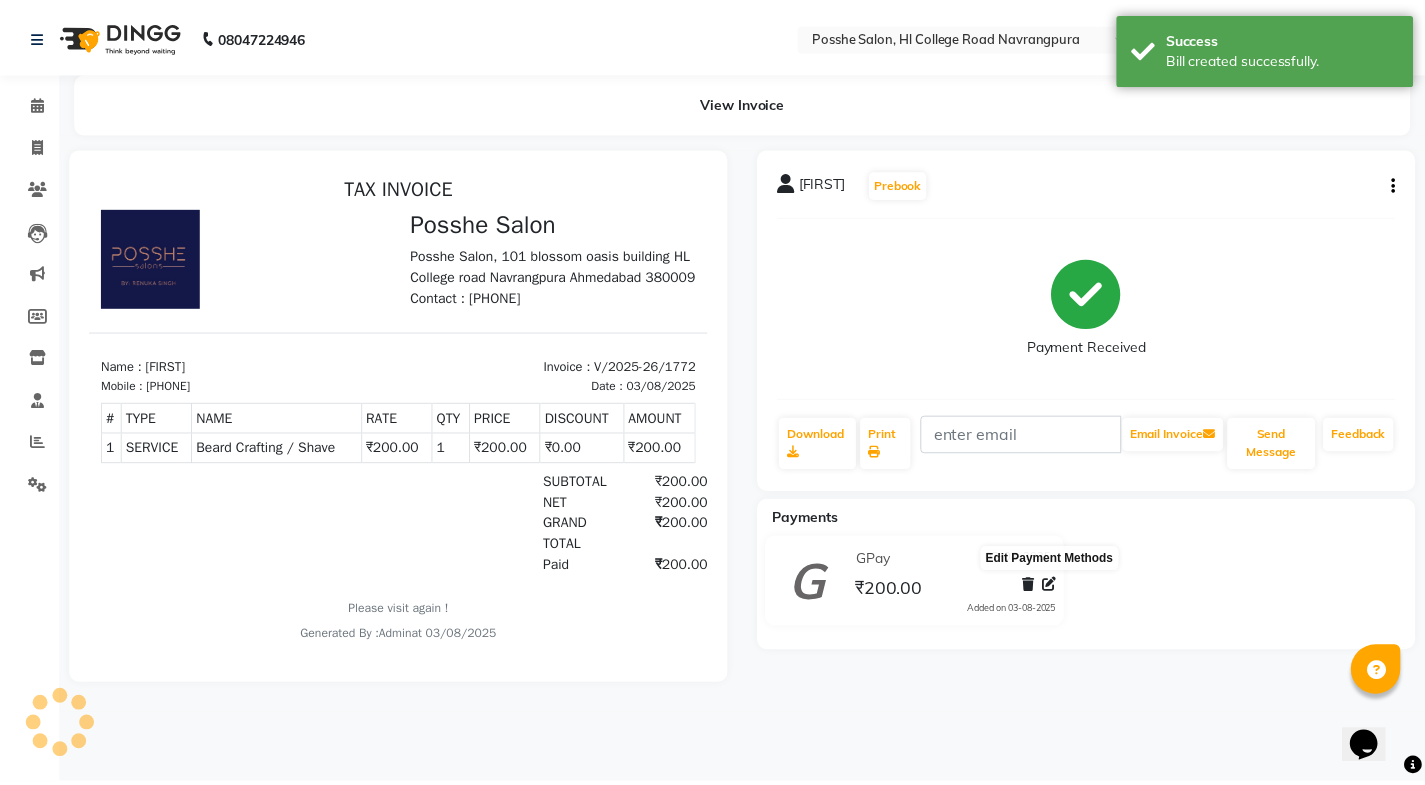 scroll, scrollTop: 0, scrollLeft: 0, axis: both 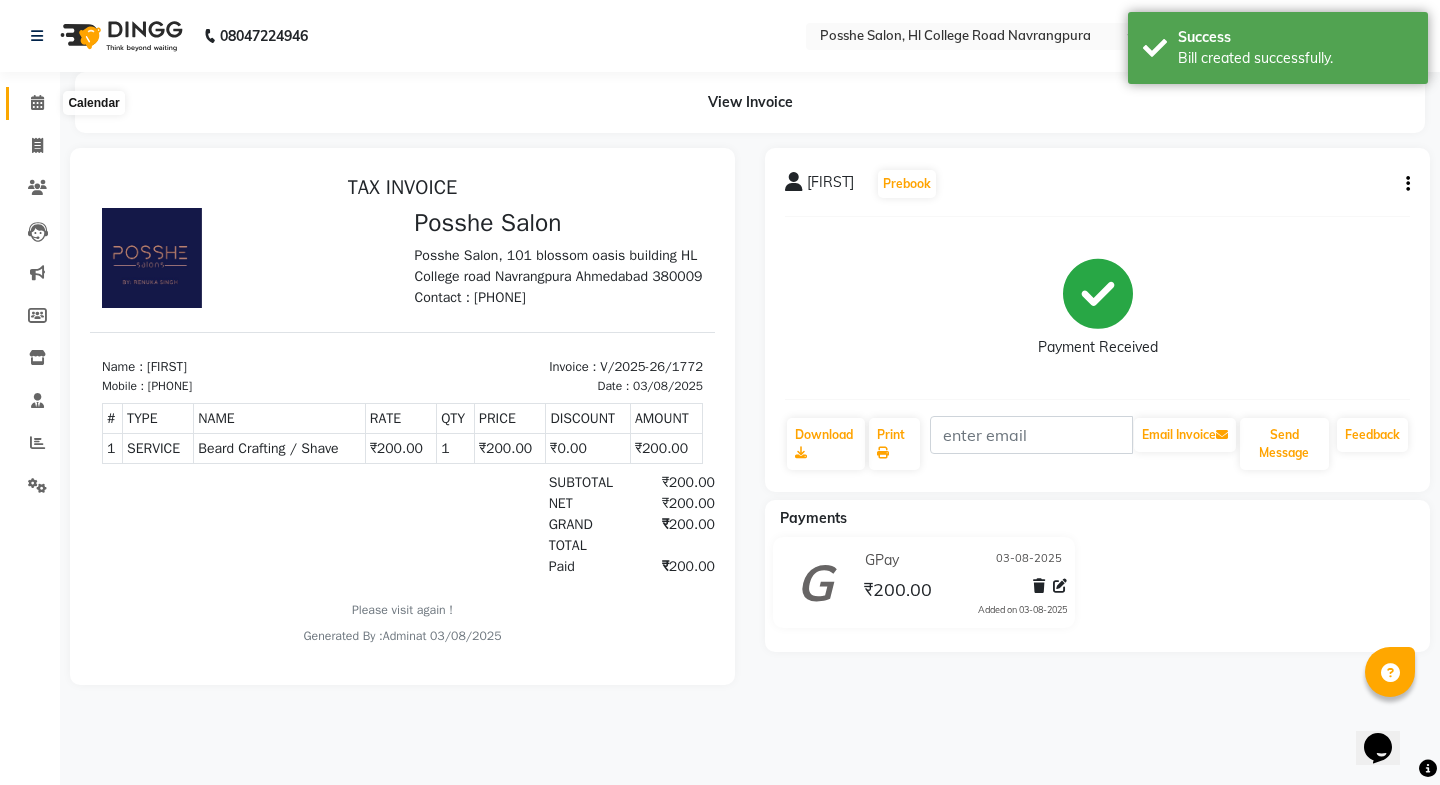 drag, startPoint x: 33, startPoint y: 110, endPoint x: 54, endPoint y: 175, distance: 68.30813 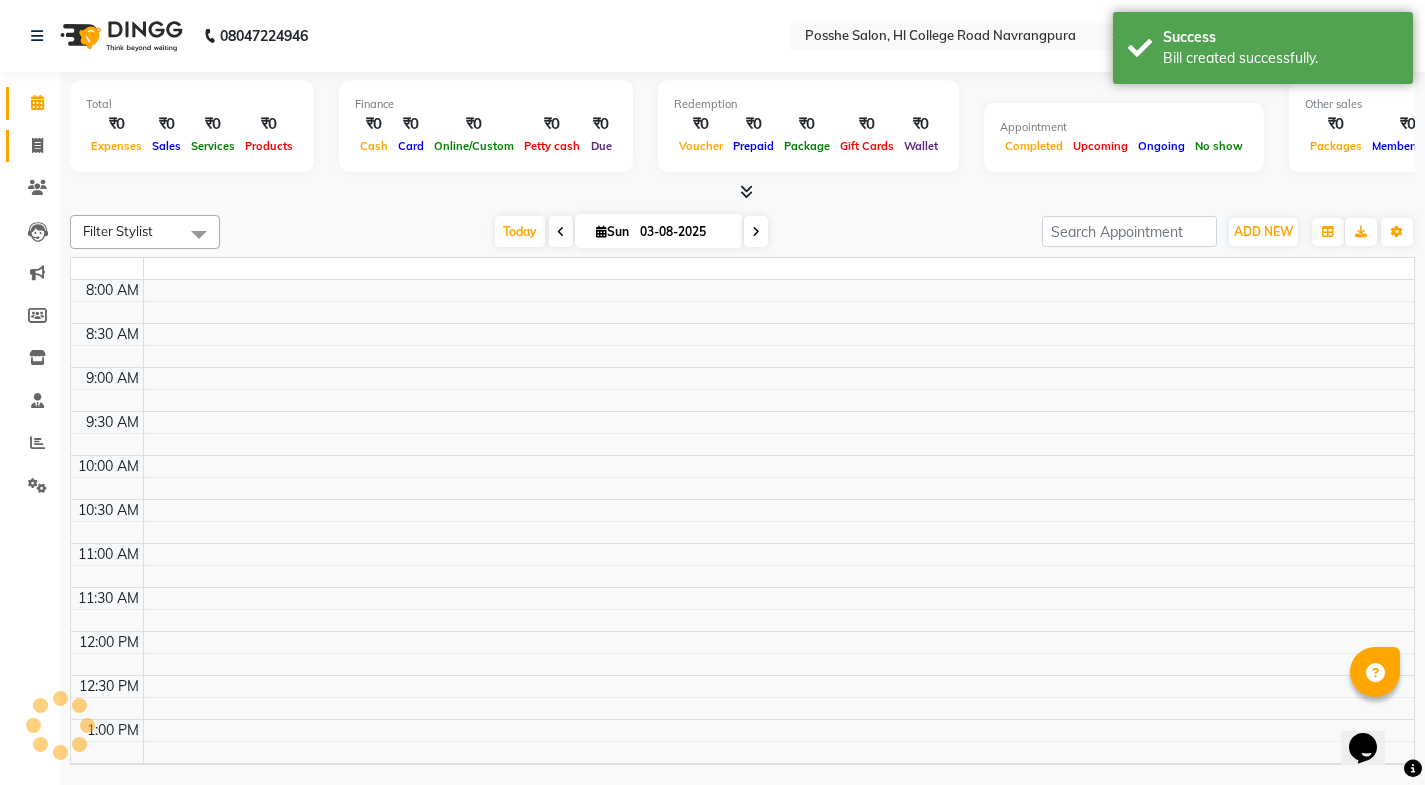scroll, scrollTop: 0, scrollLeft: 0, axis: both 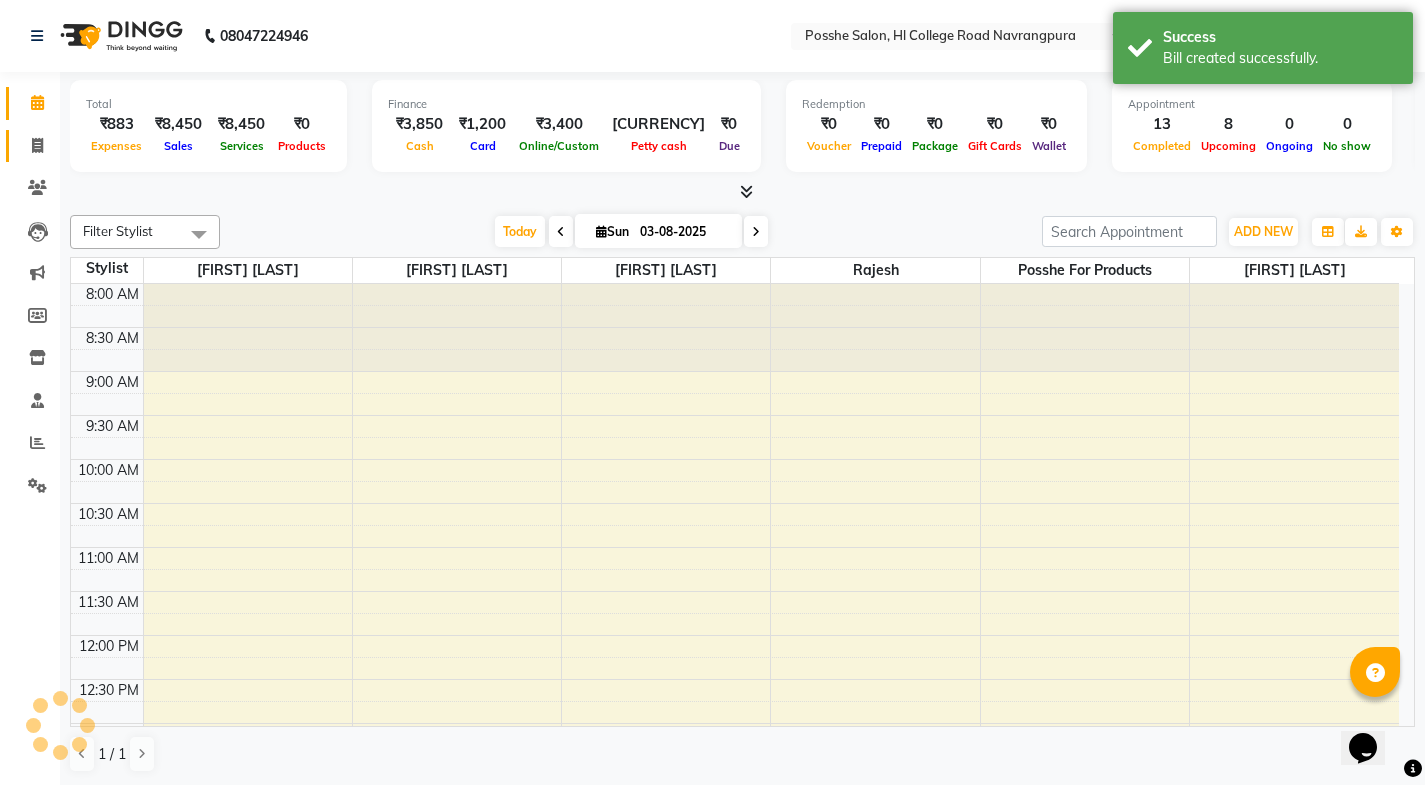 click 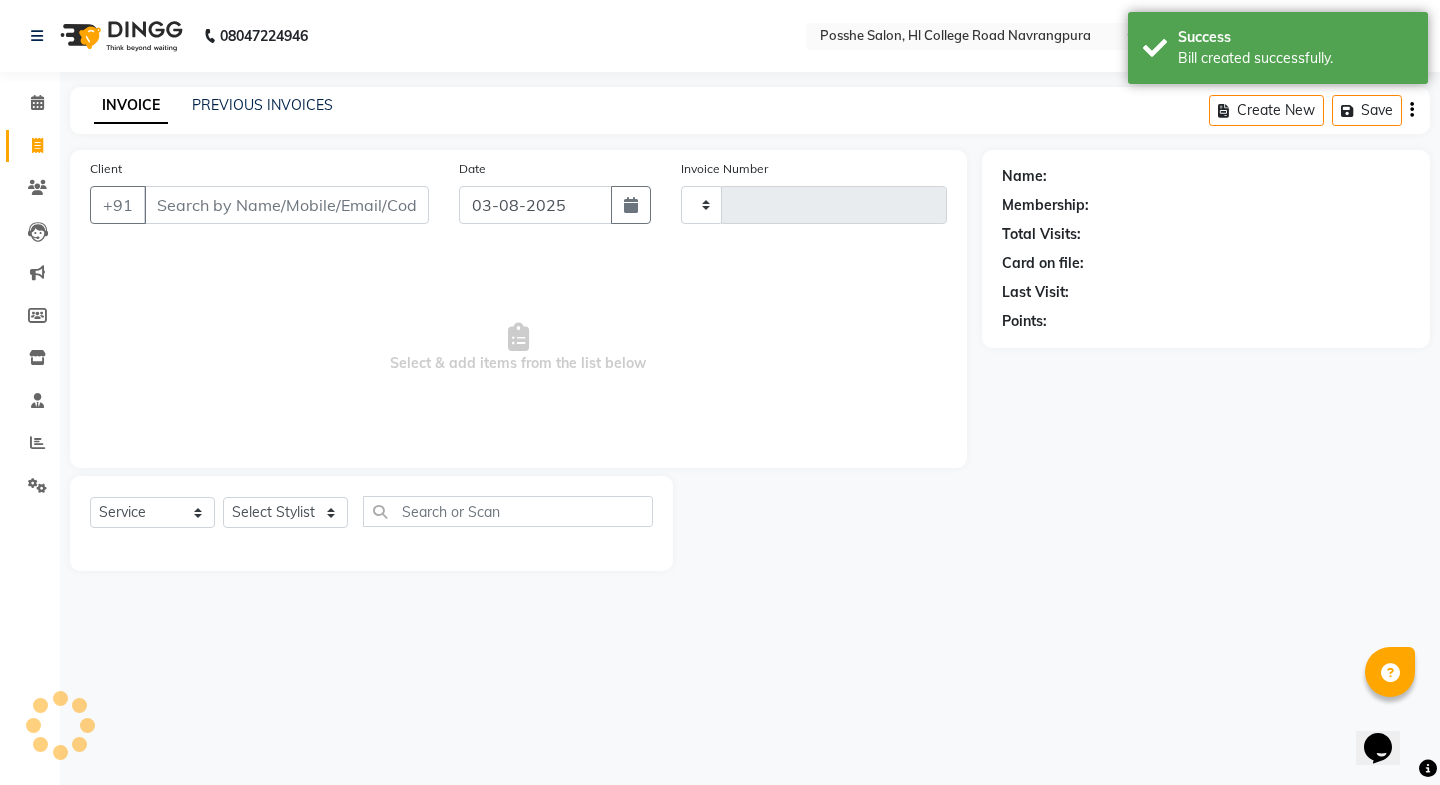 type on "1773" 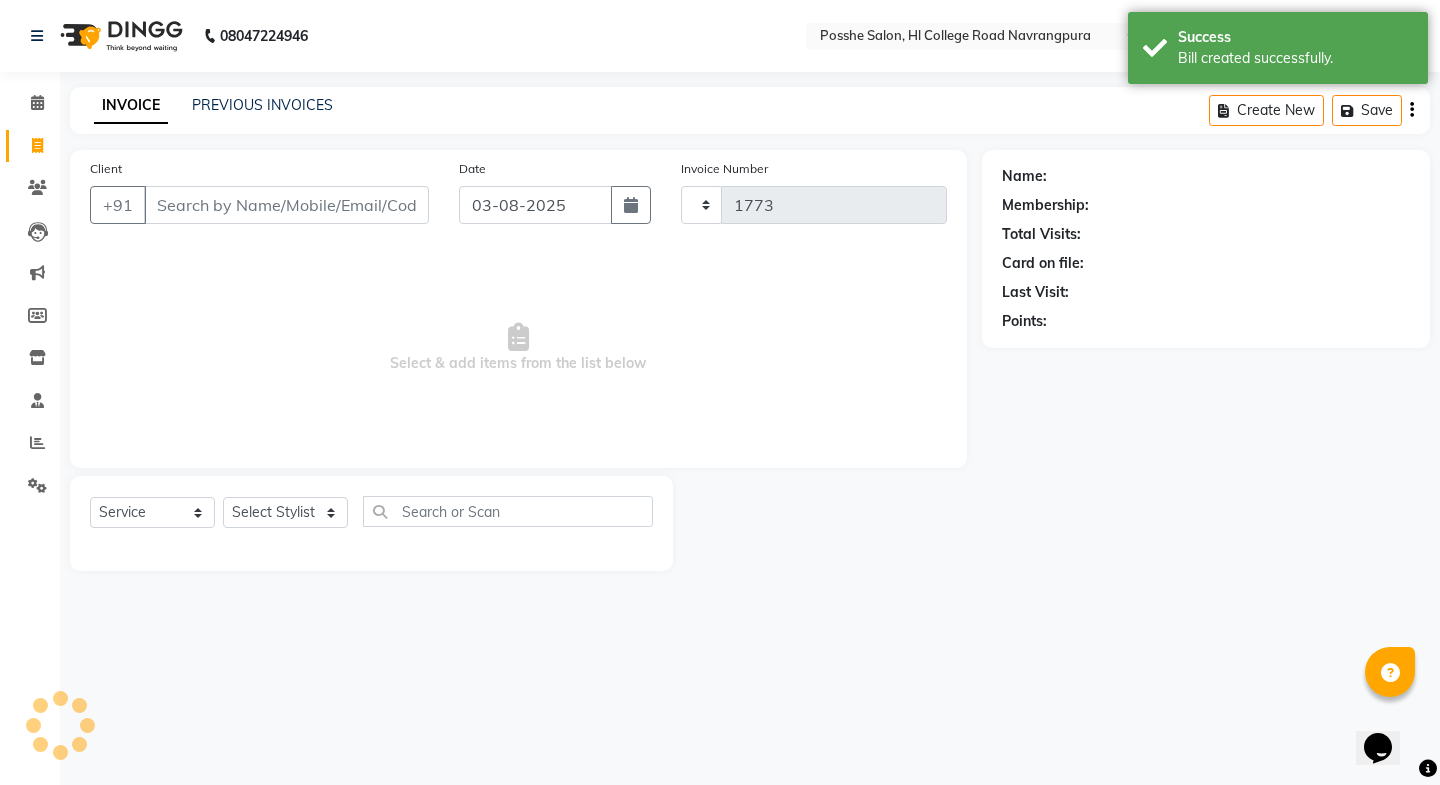 select on "6052" 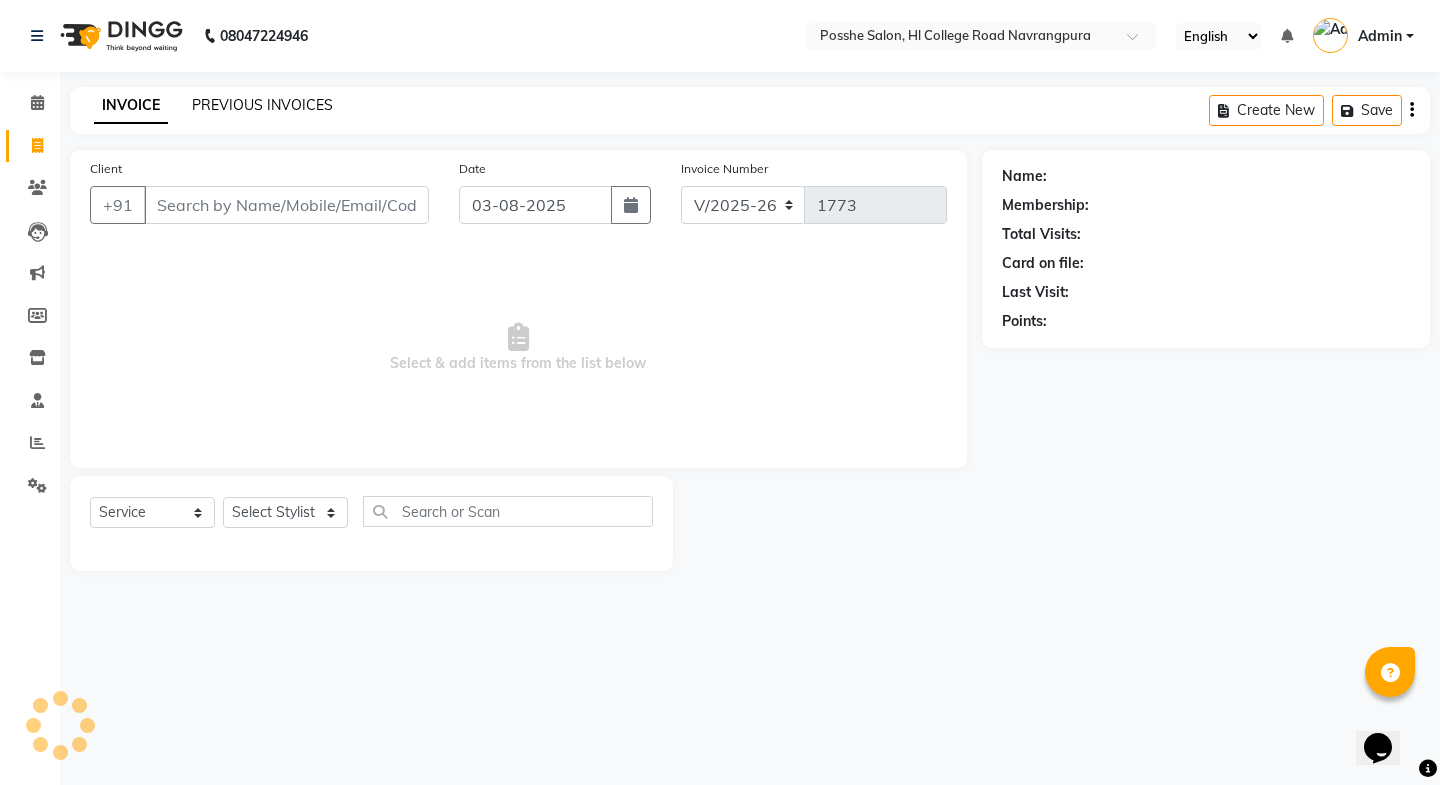 click on "PREVIOUS INVOICES" 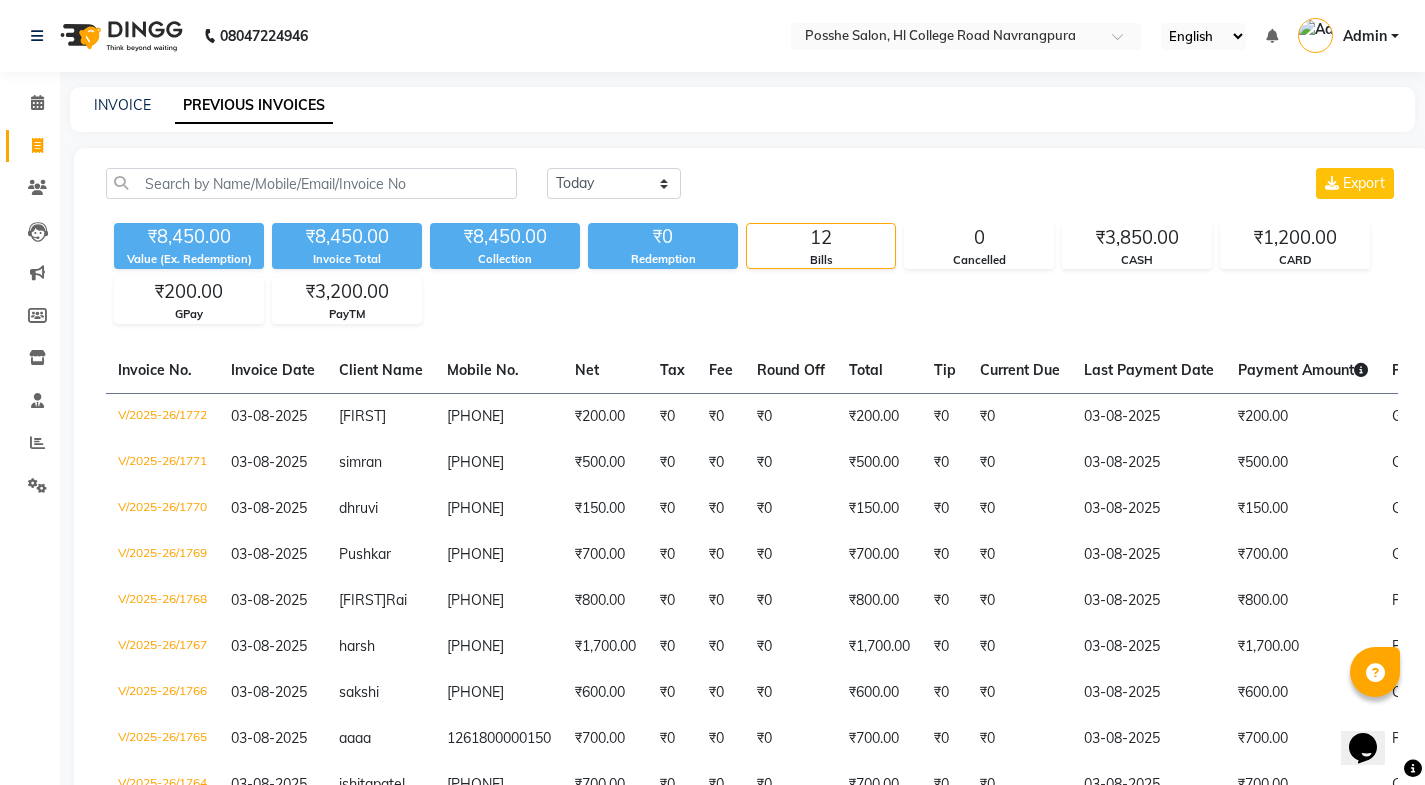 click on "₹8,450.00 Value (Ex. Redemption) ₹8,450.00 Invoice Total  ₹8,450.00 Collection ₹0 Redemption 12 Bills 0 Cancelled ₹3,850.00 CASH ₹1,200.00 CARD ₹200.00 GPay ₹3,200.00 PayTM" 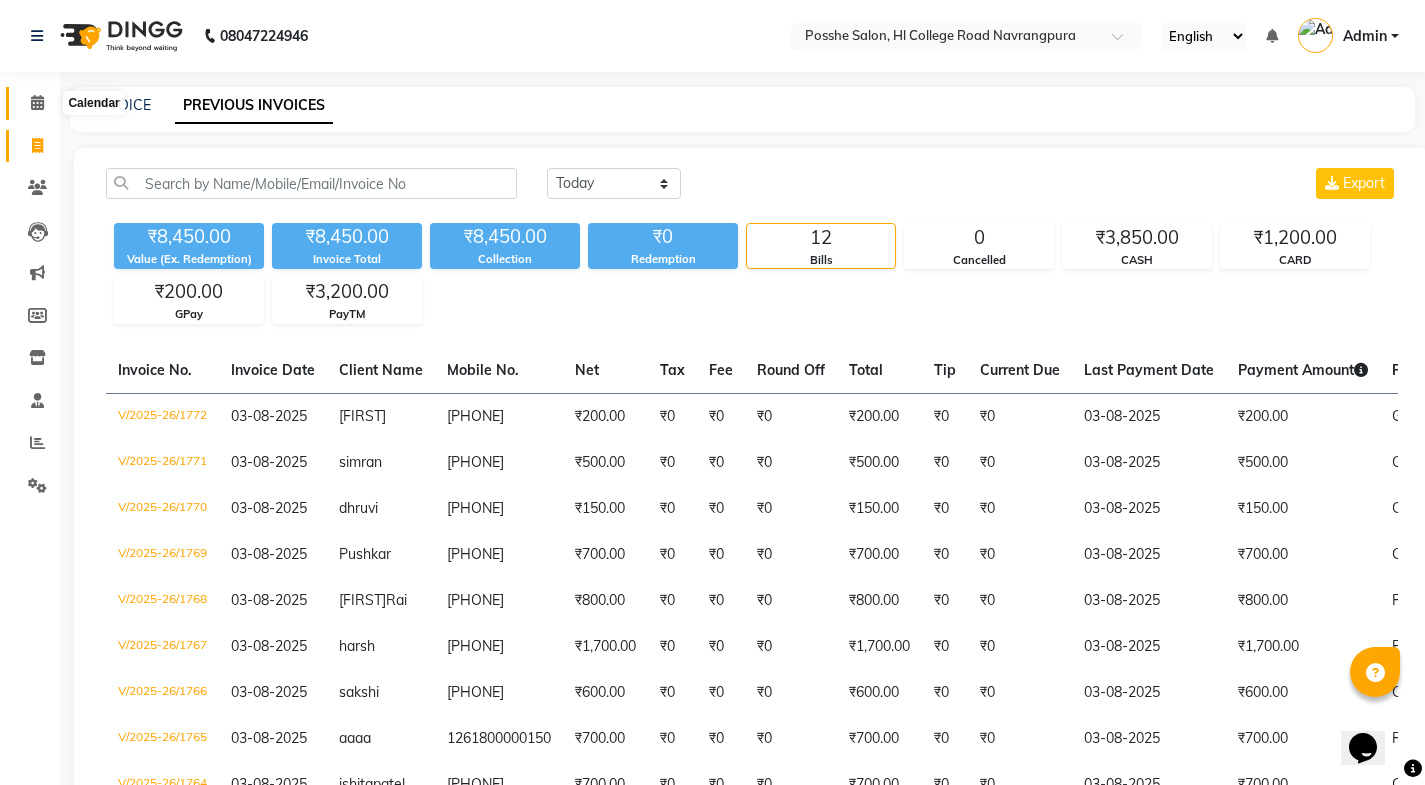 click 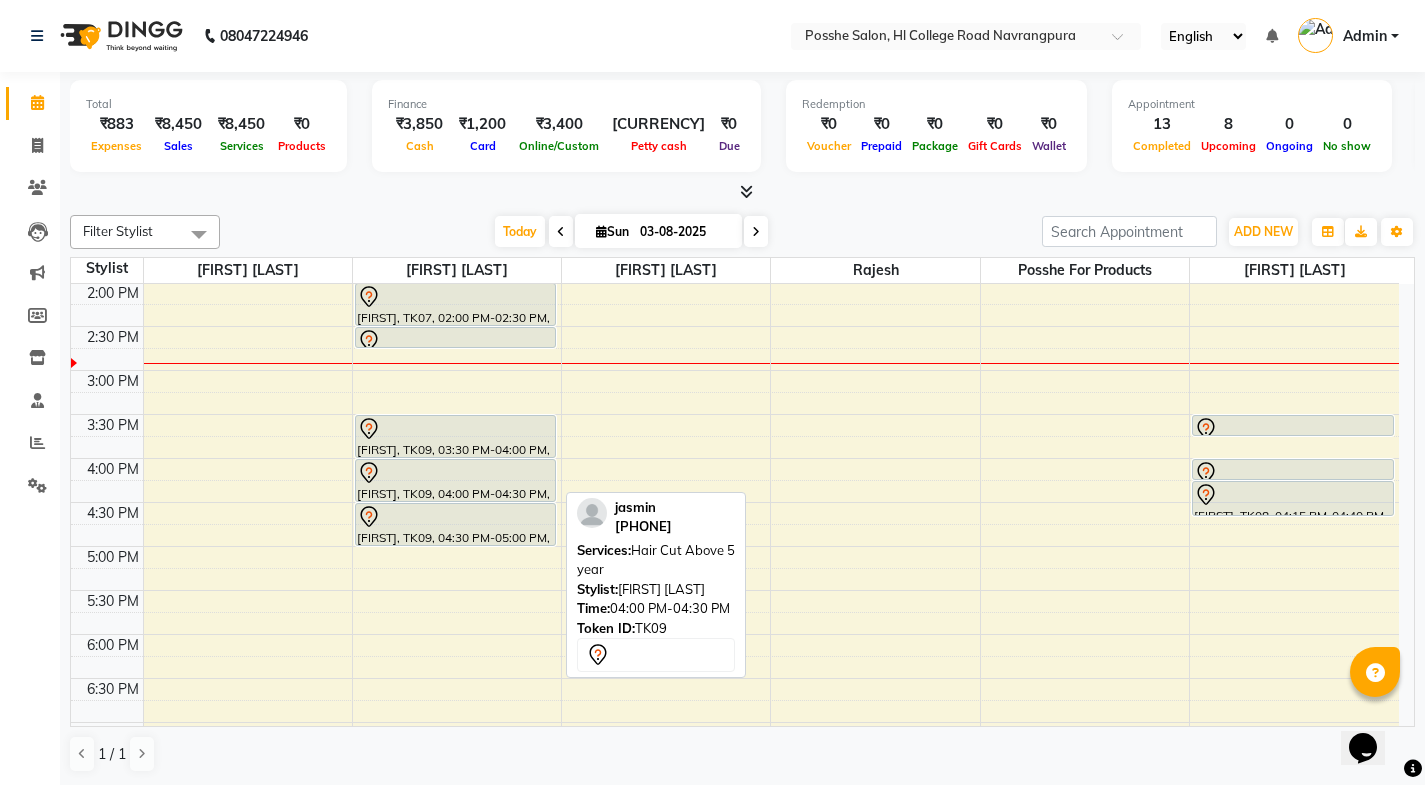 scroll, scrollTop: 429, scrollLeft: 0, axis: vertical 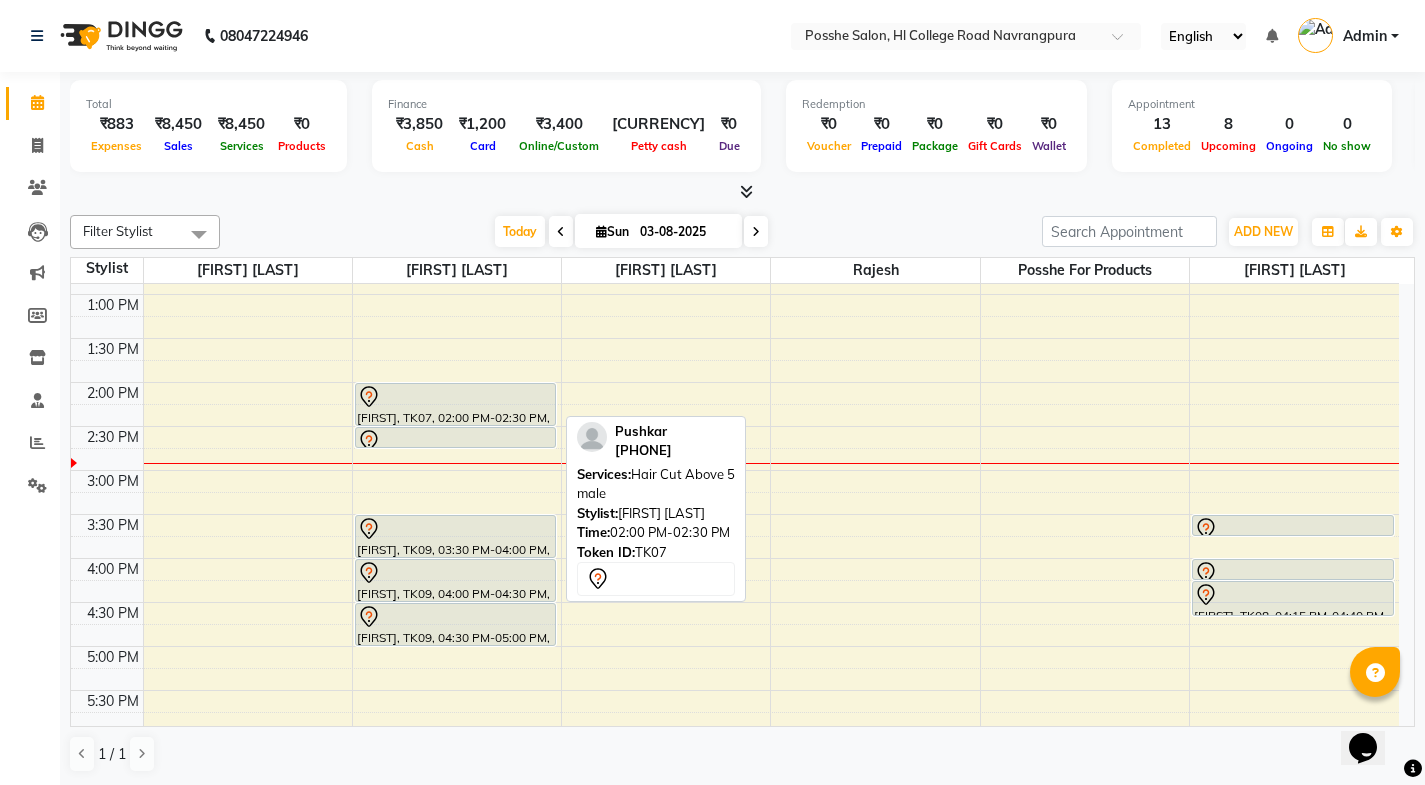 click at bounding box center [455, 397] 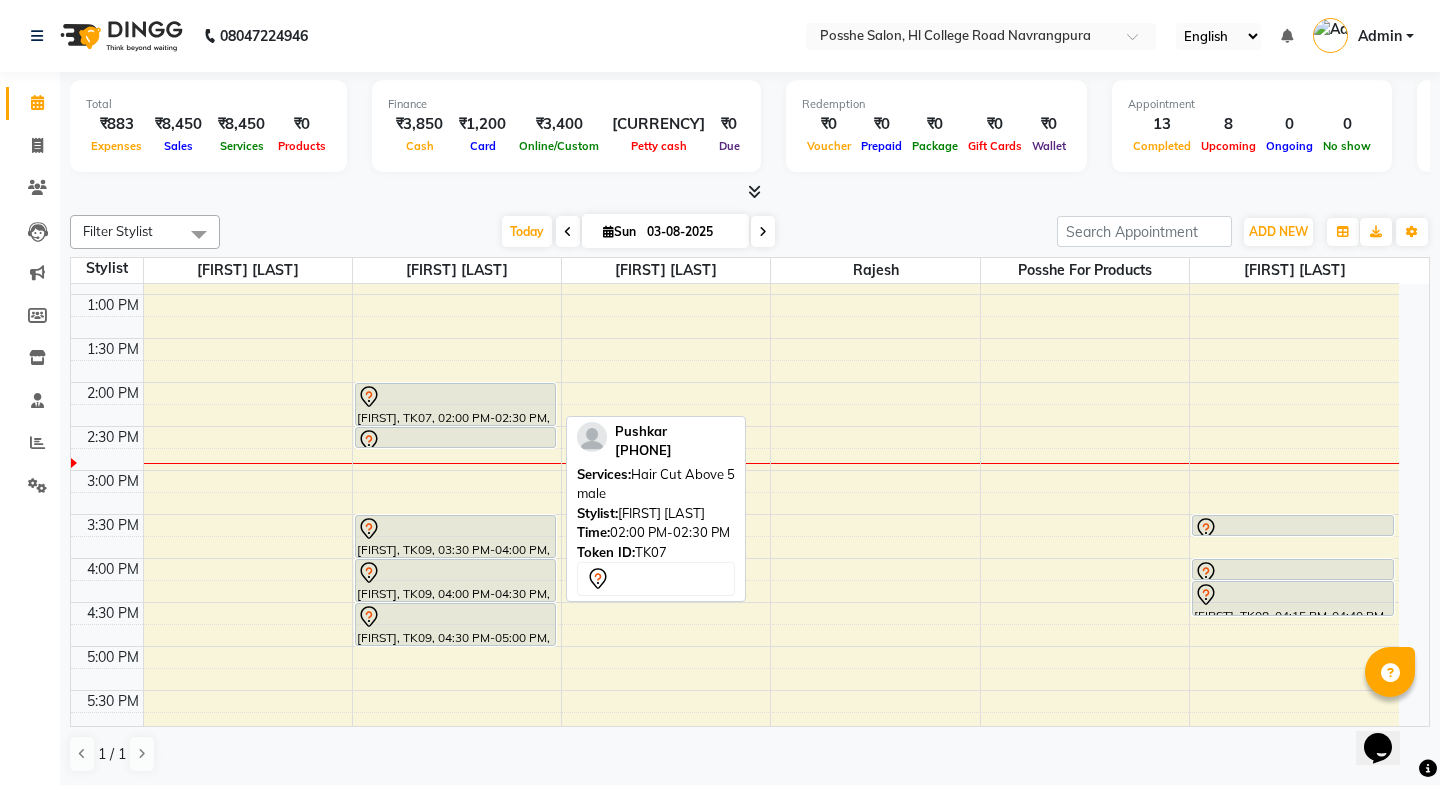 select on "7" 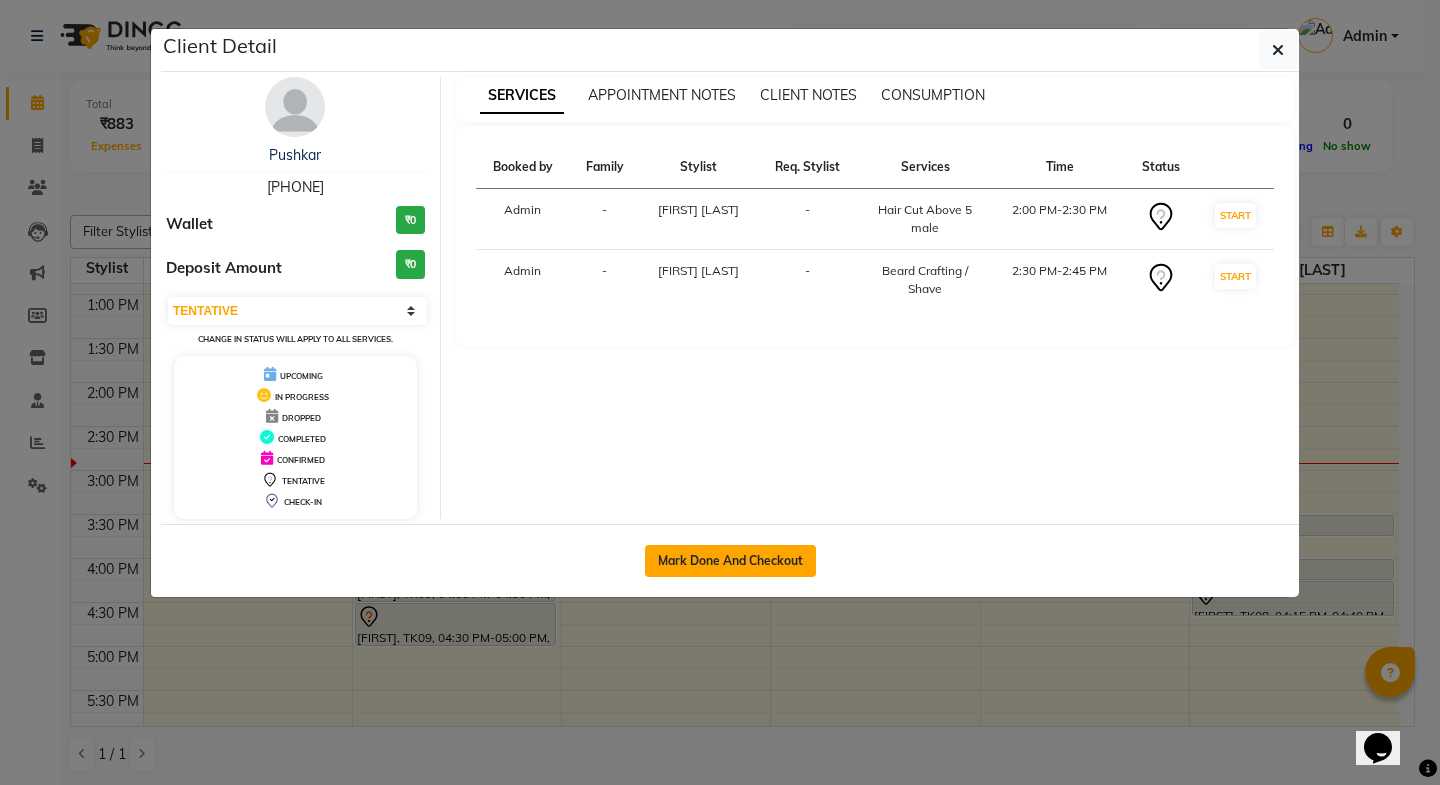 click on "Mark Done And Checkout" 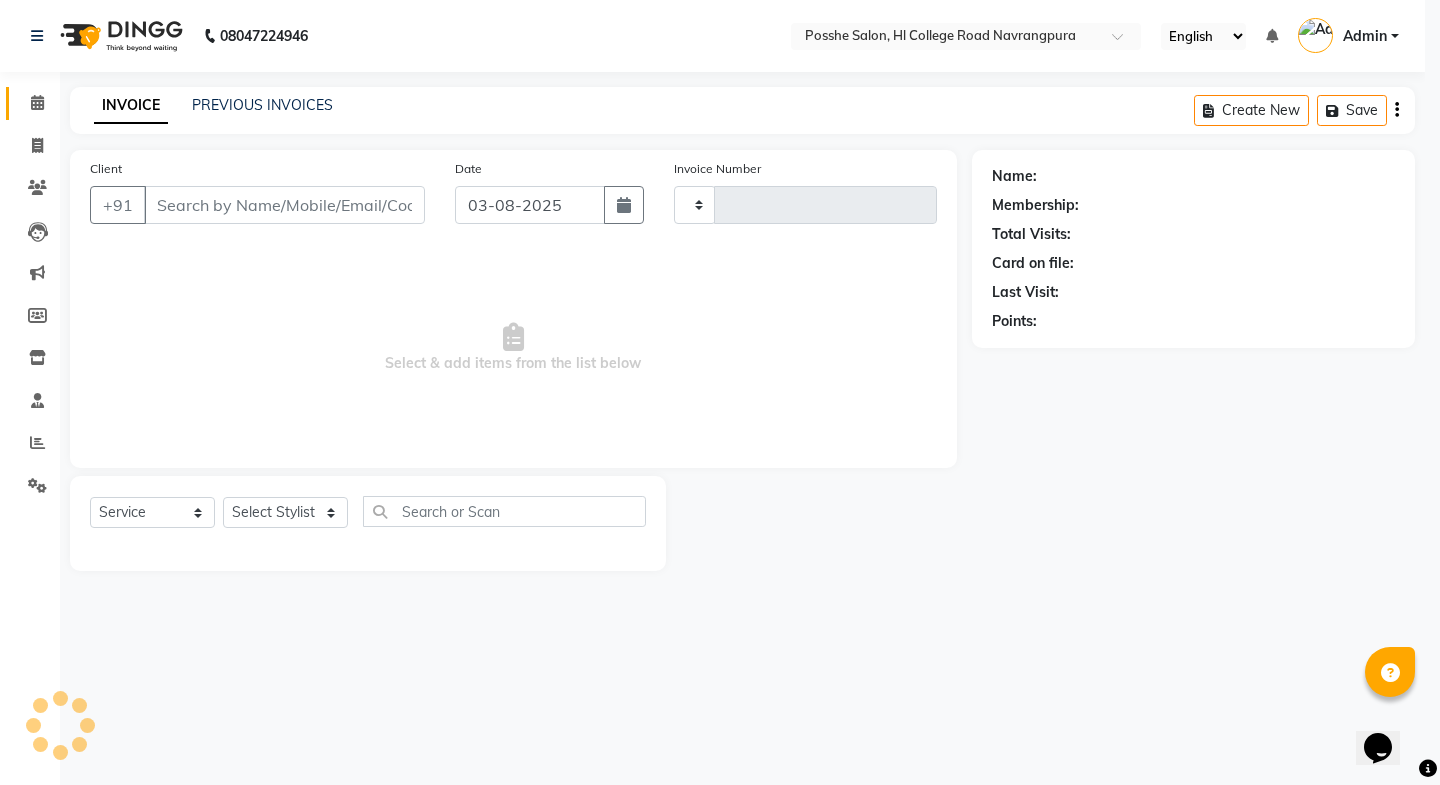 type on "1773" 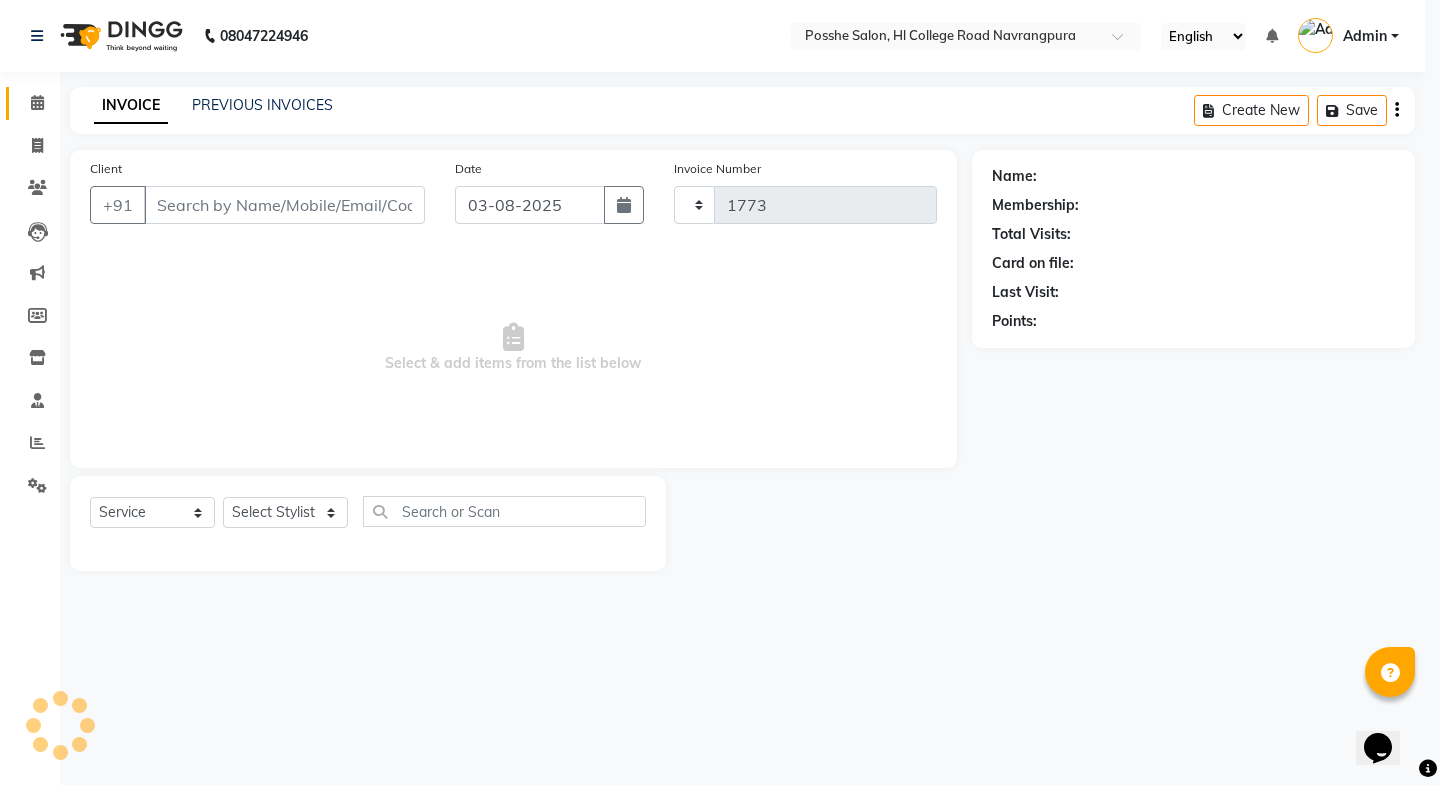 select on "6052" 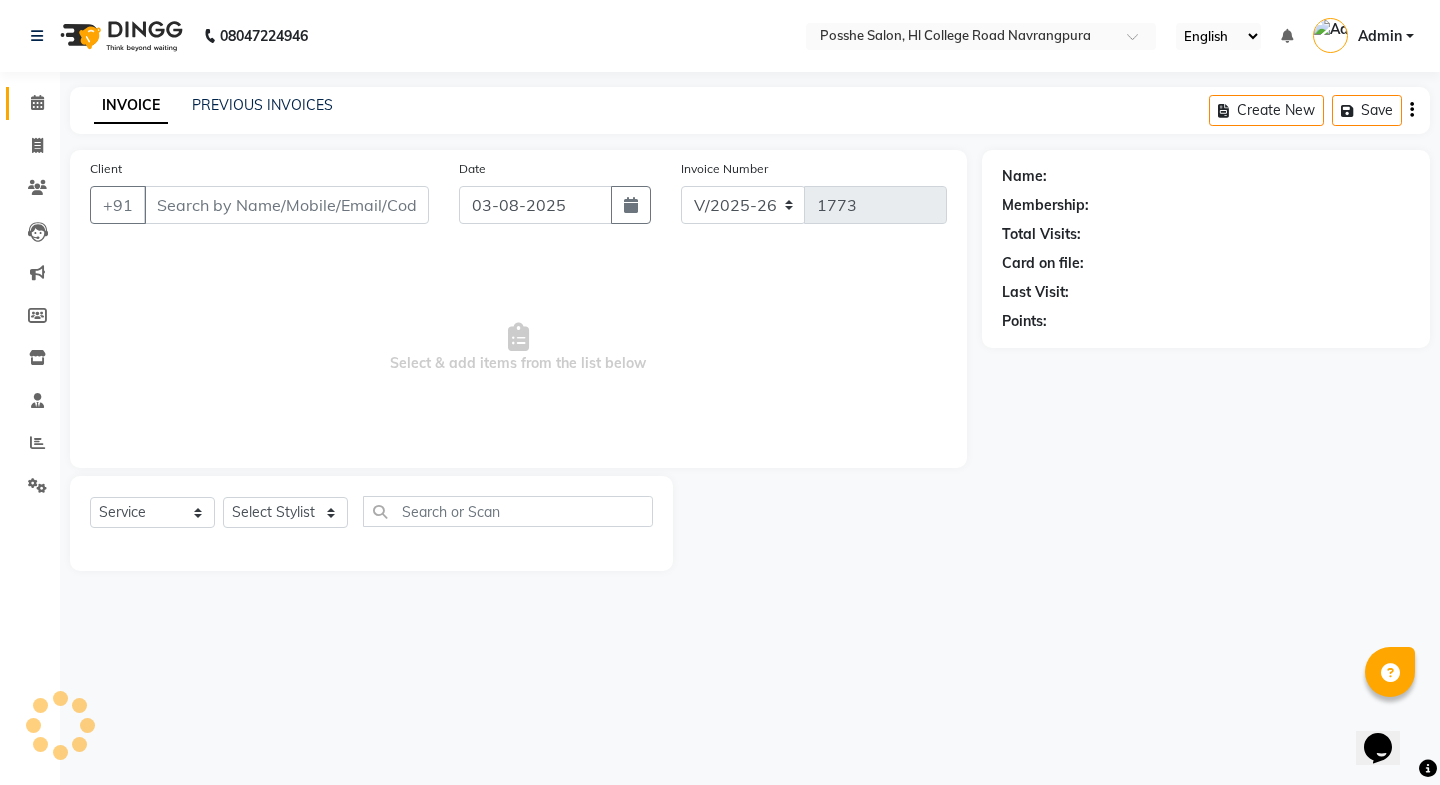 type on "9718611925" 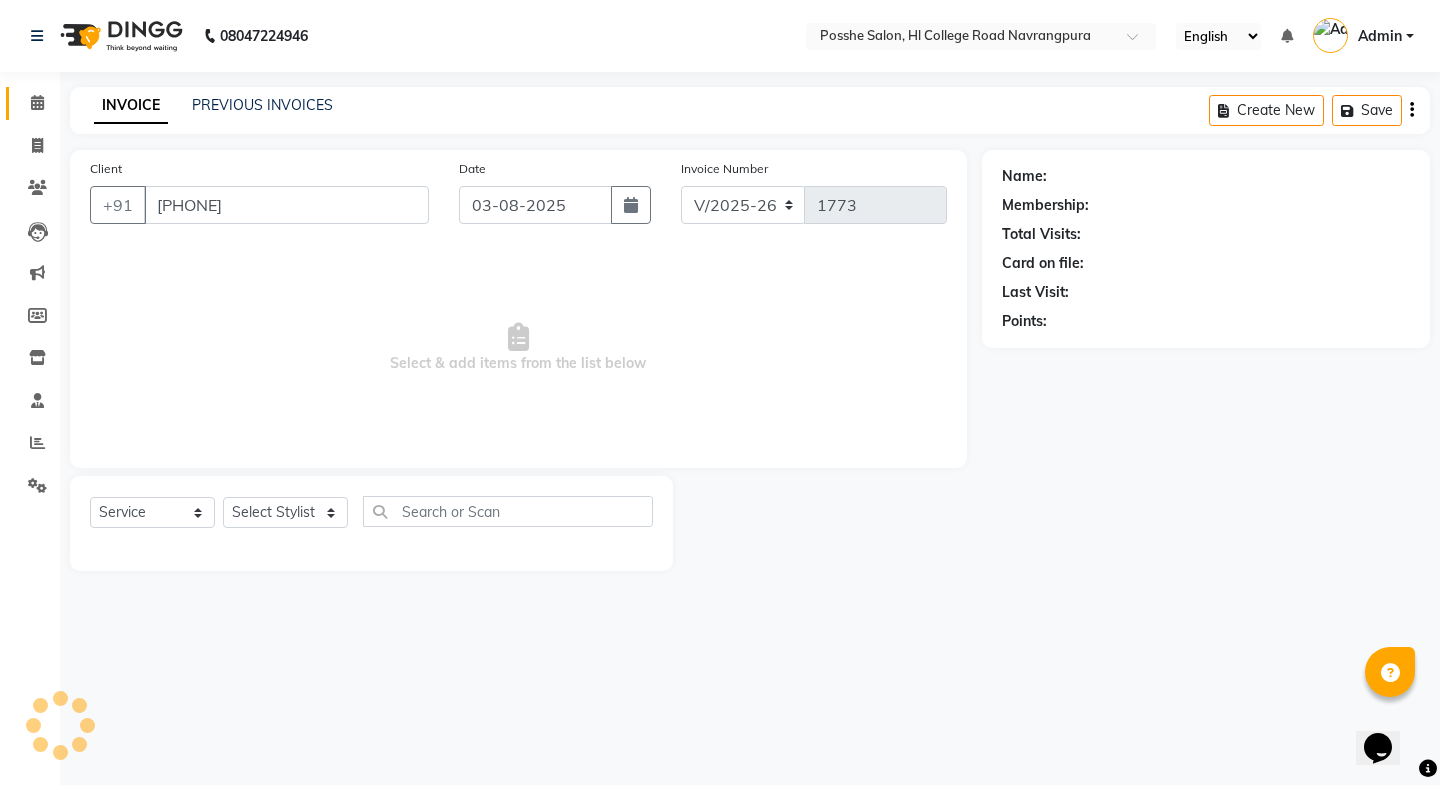 select on "43693" 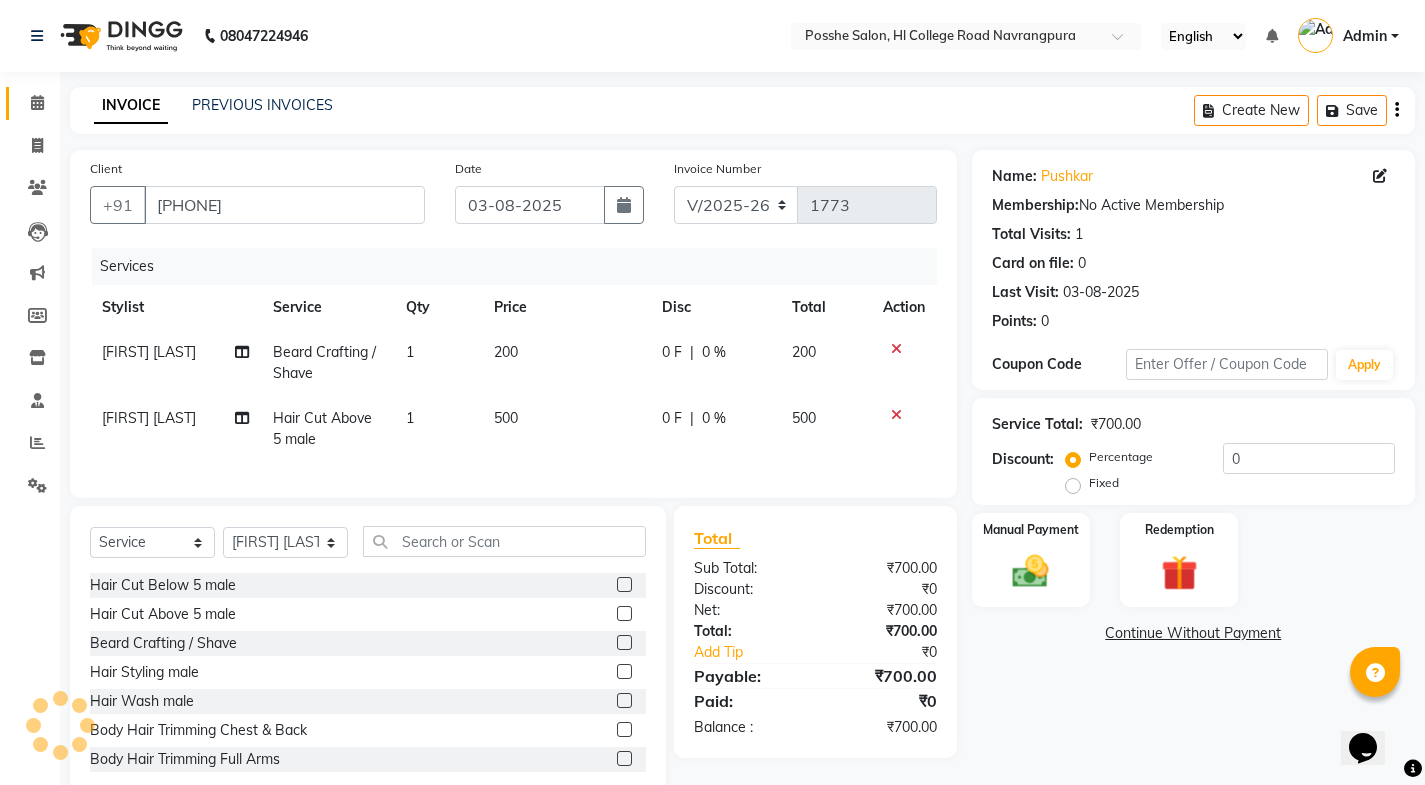 click 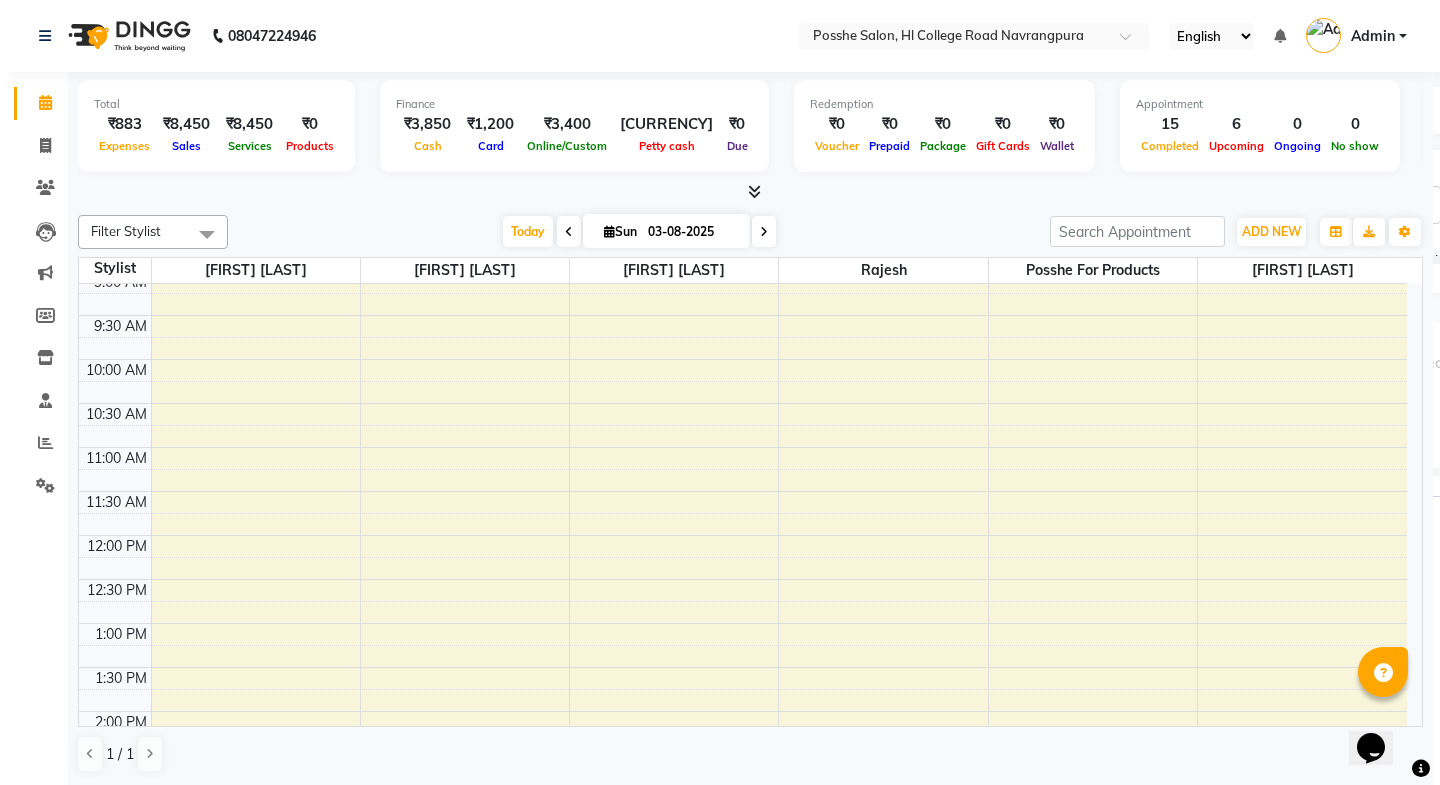 scroll, scrollTop: 0, scrollLeft: 0, axis: both 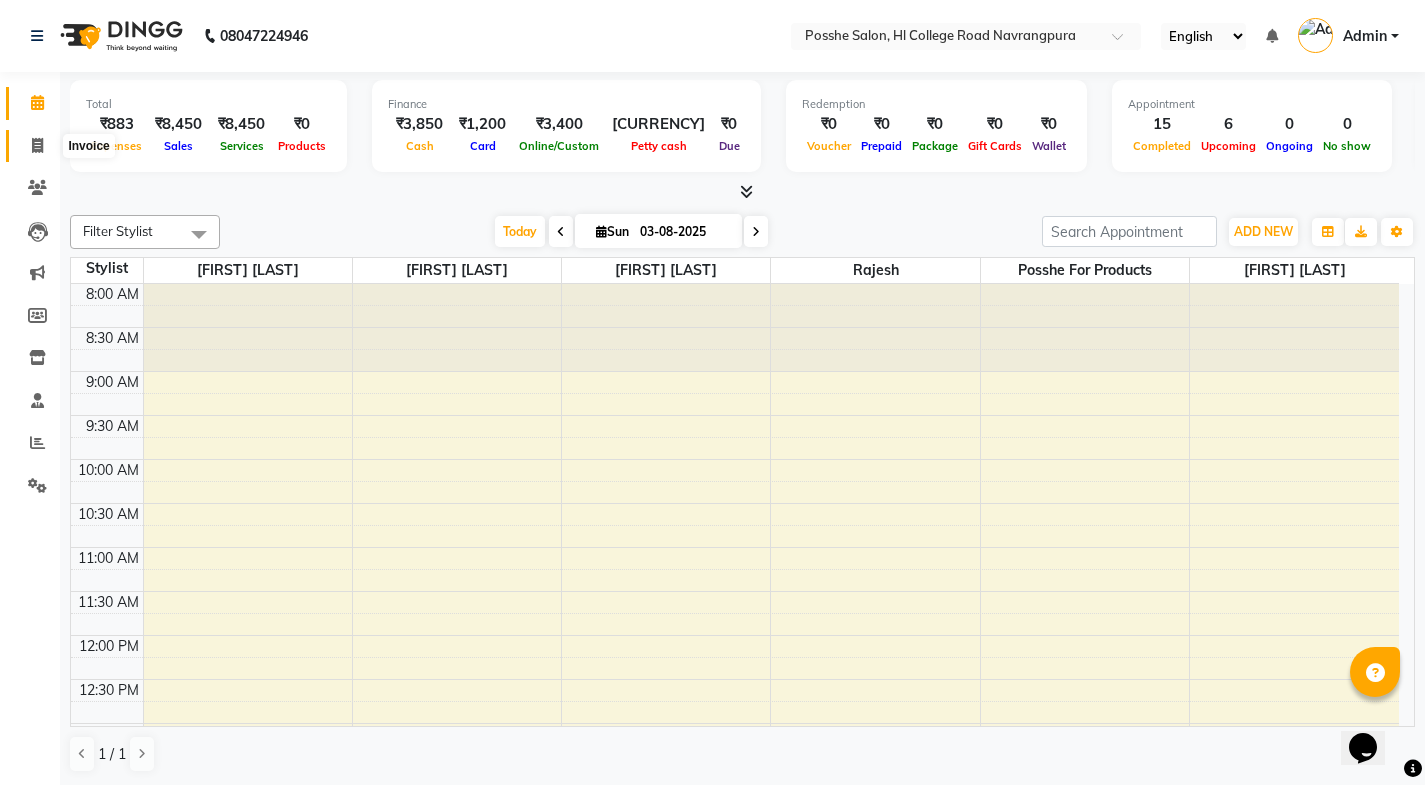 click 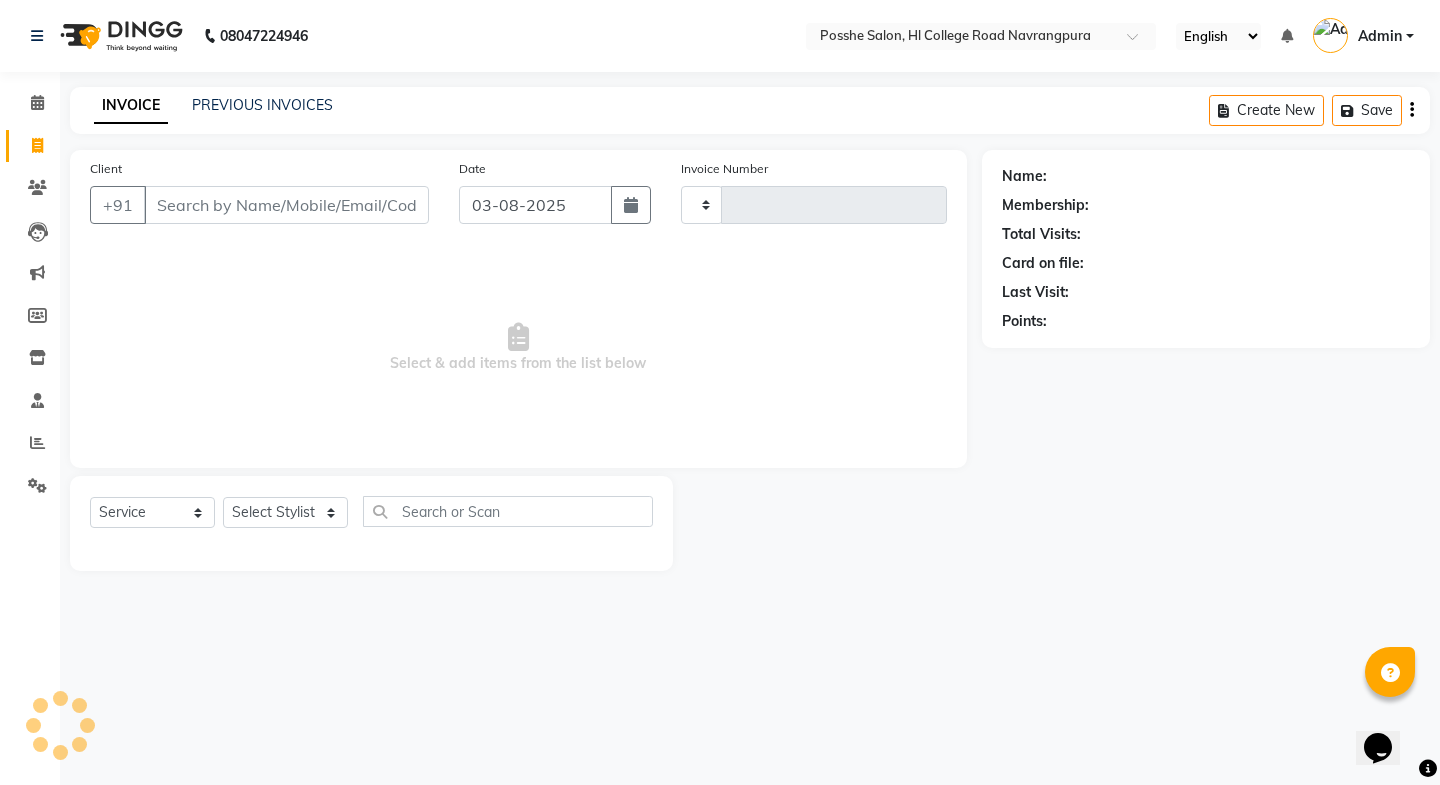 type on "1774" 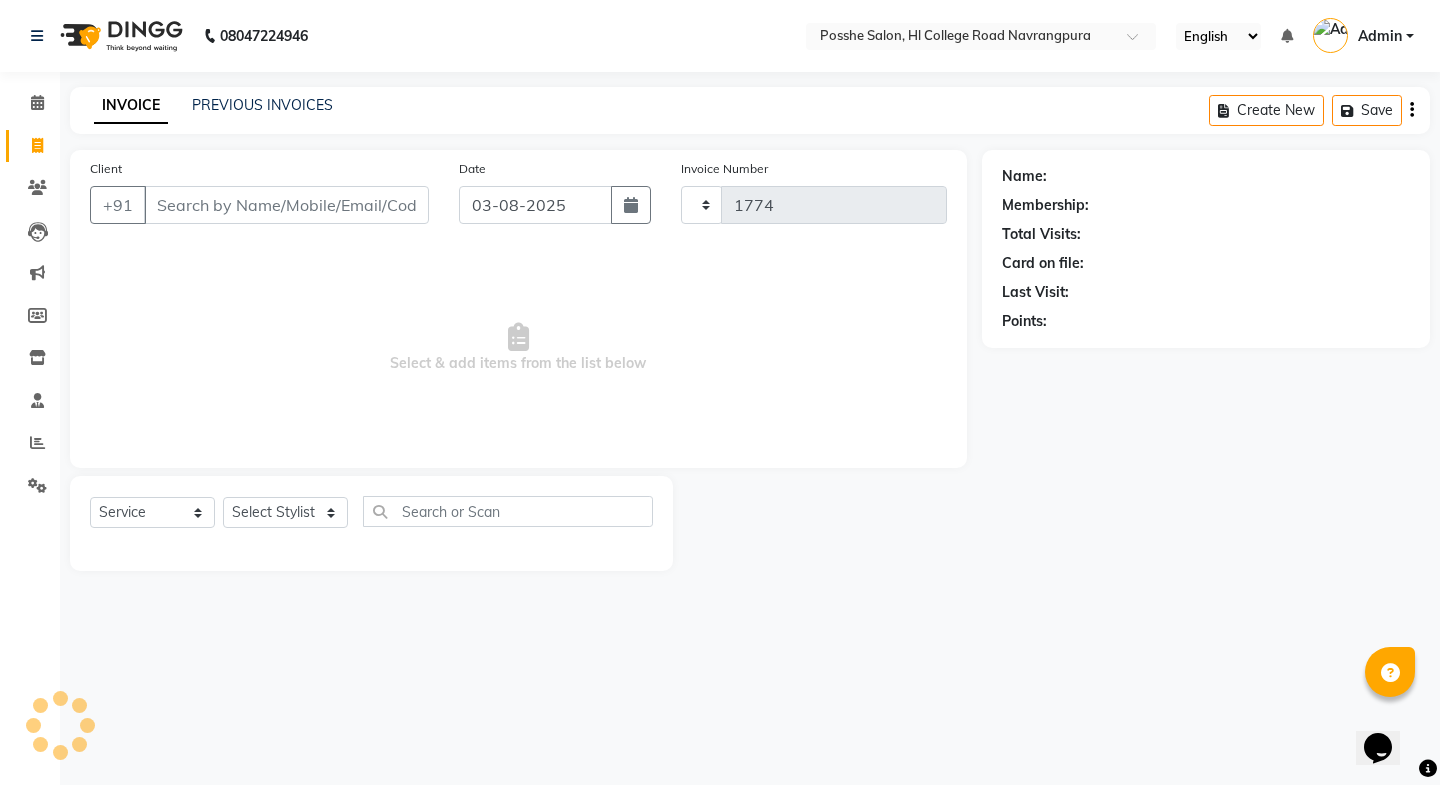 select on "6052" 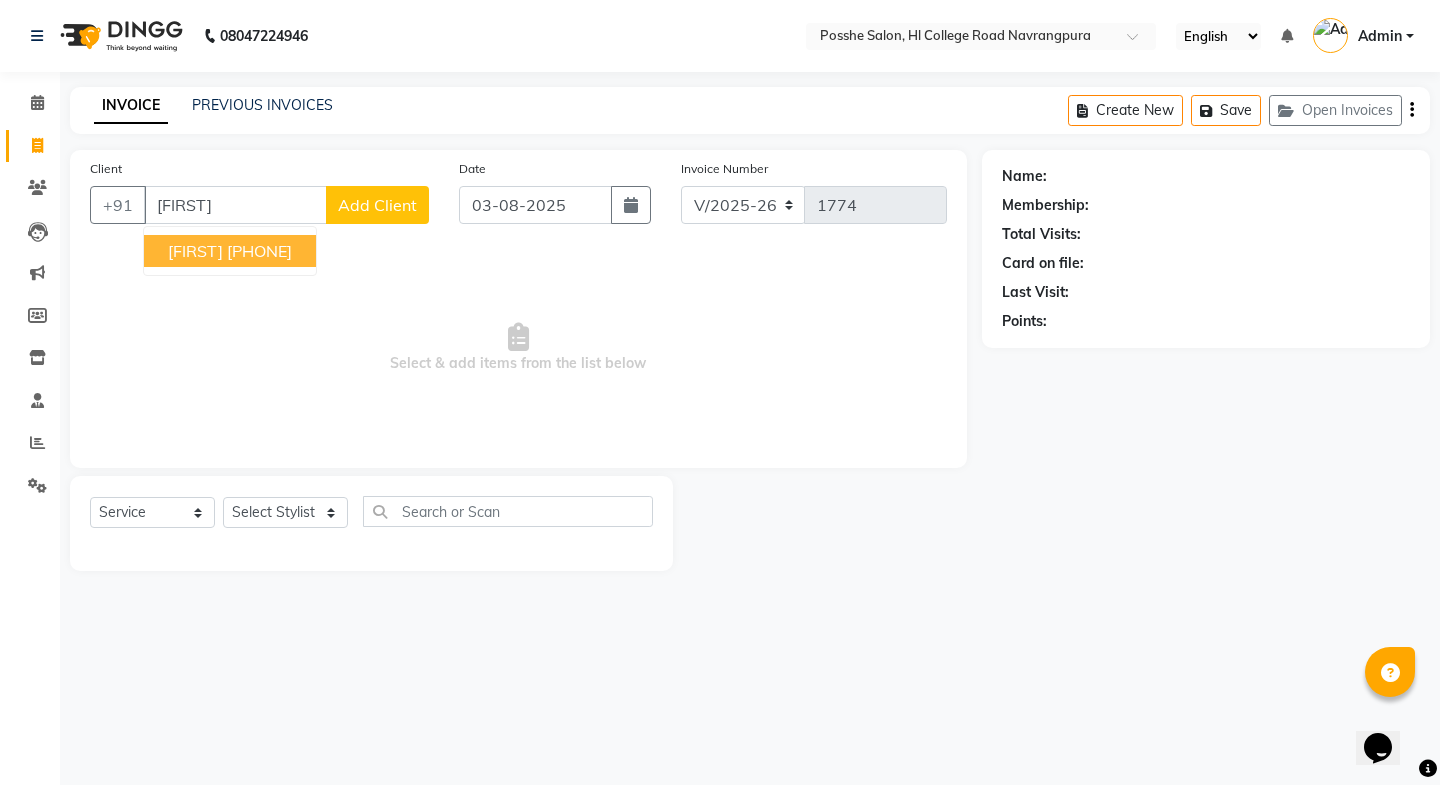 click on "8469714809" at bounding box center [259, 251] 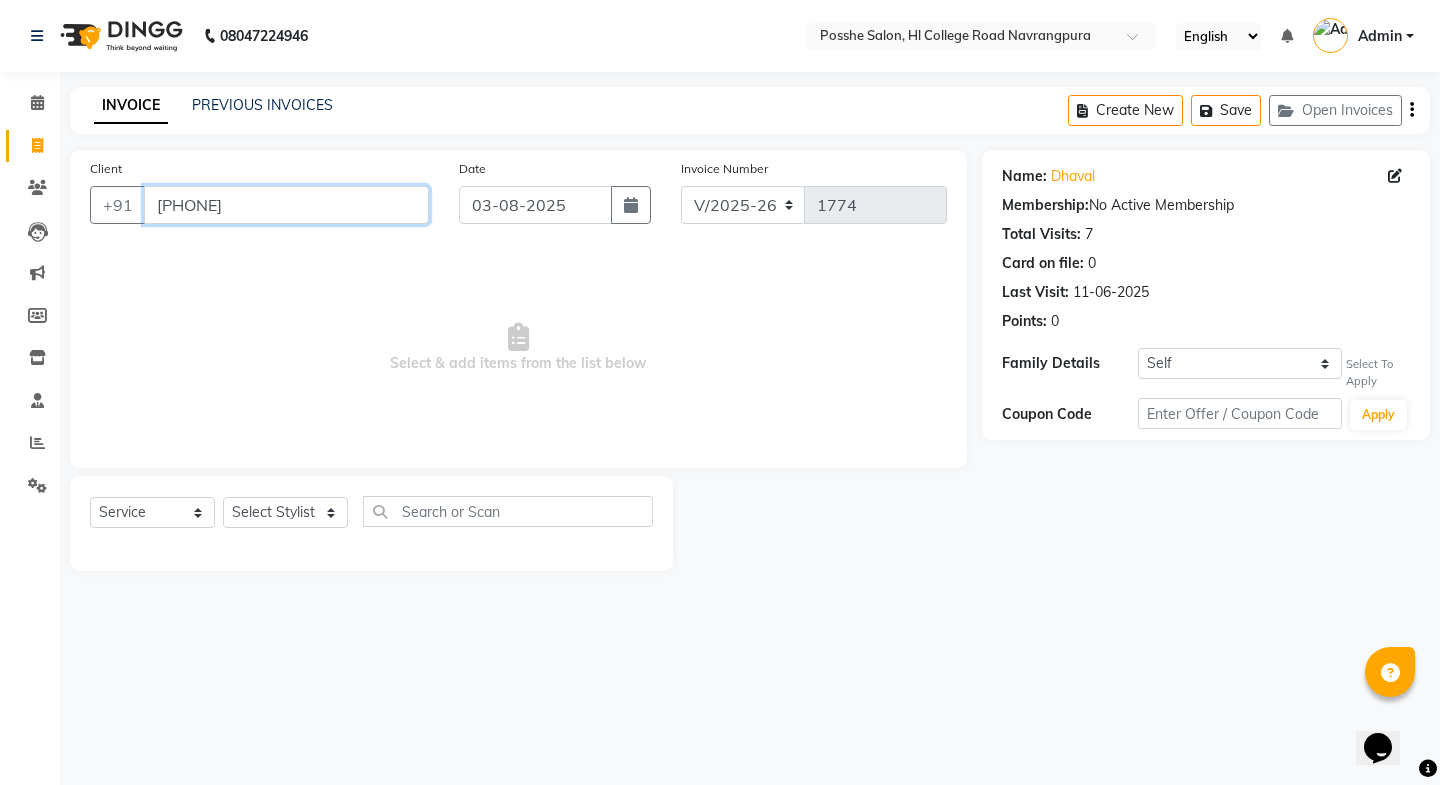 click on "8469714809" at bounding box center (286, 205) 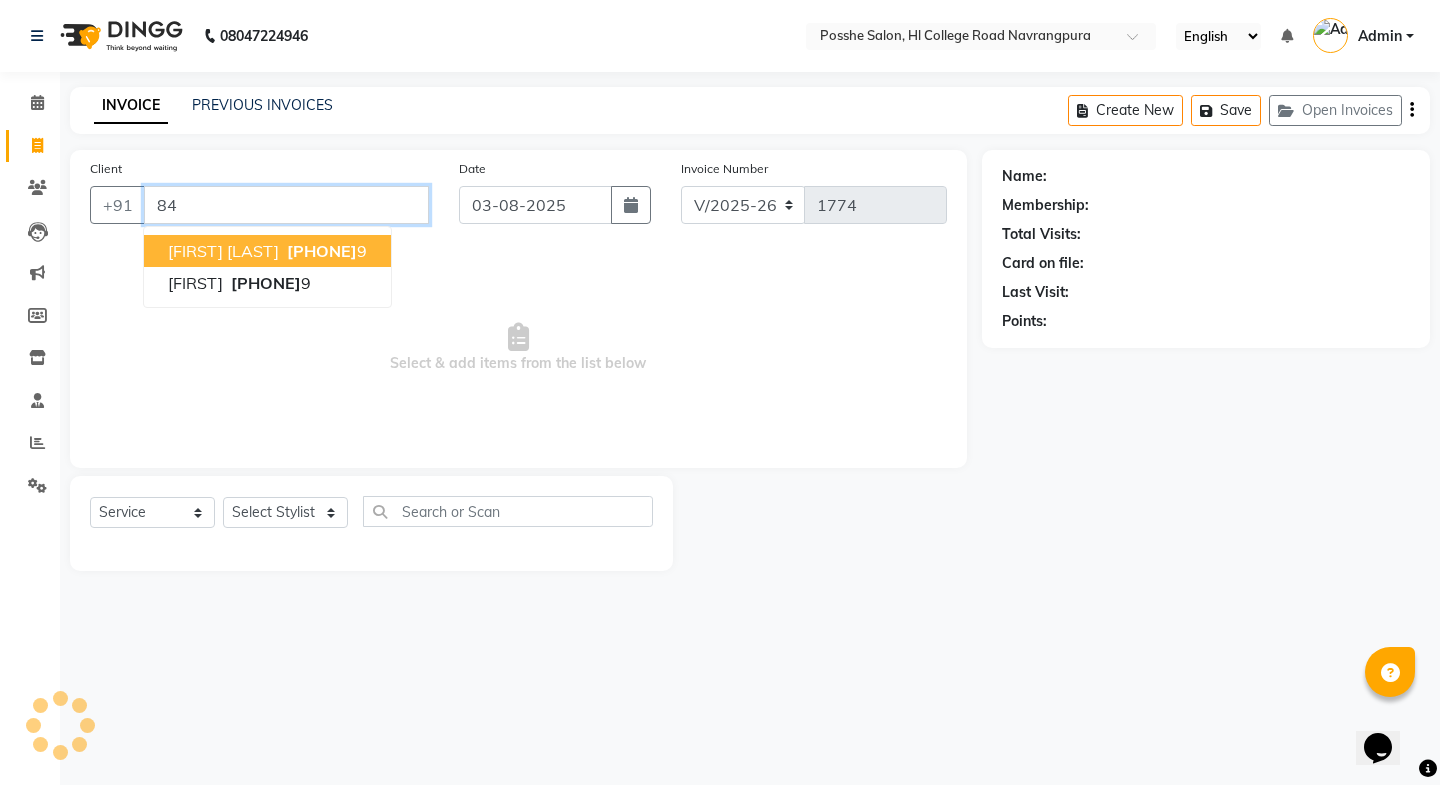 type on "8" 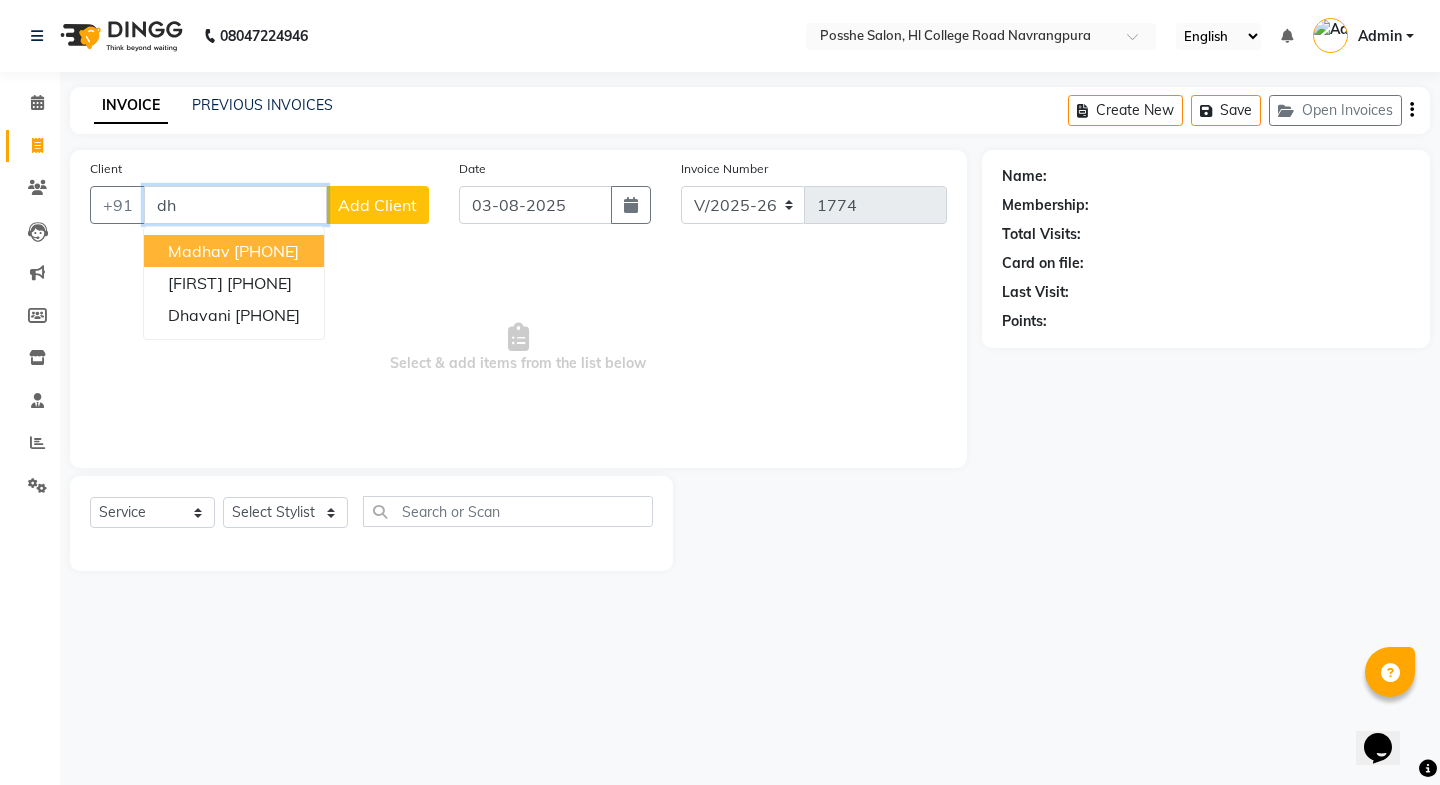 type on "d" 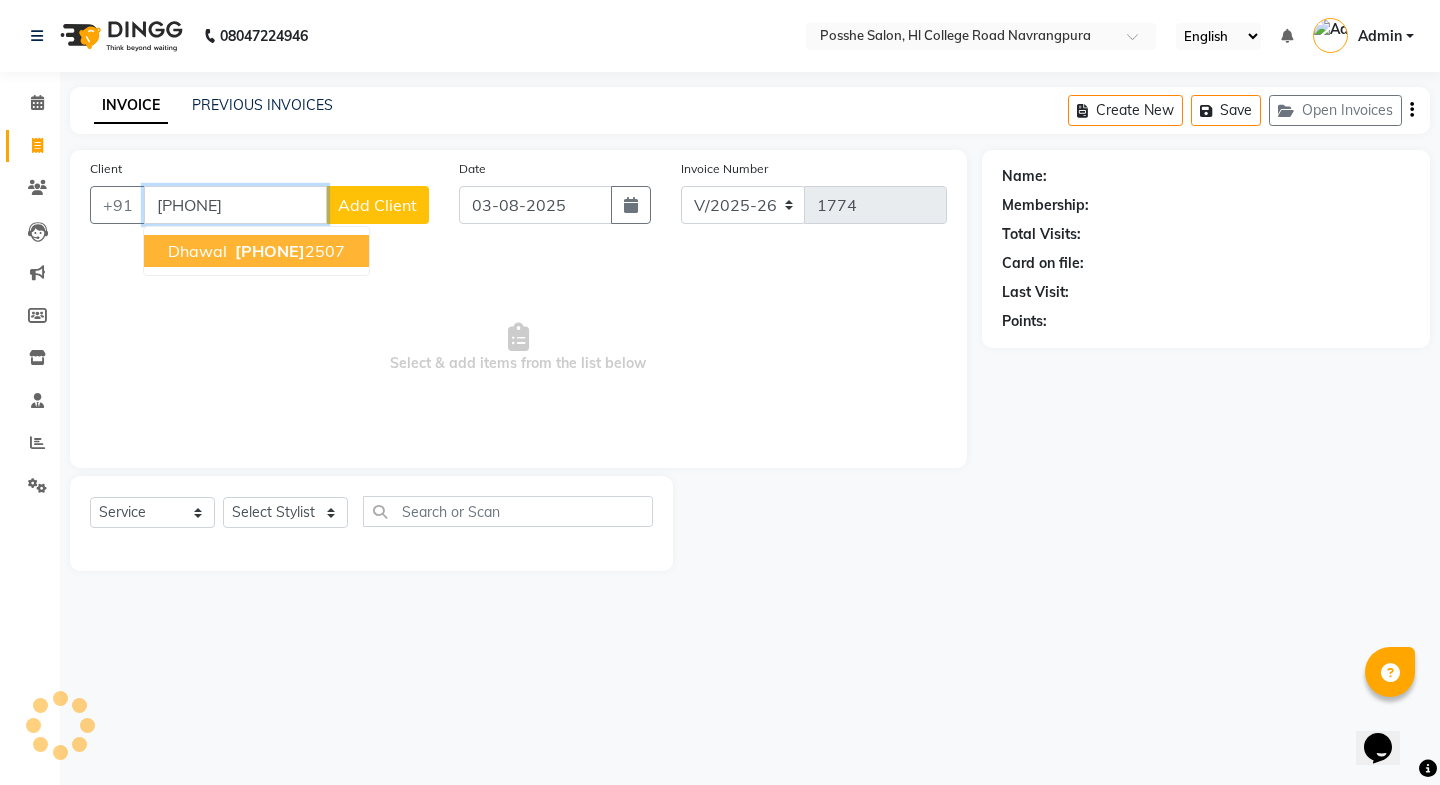 type on "9099662507" 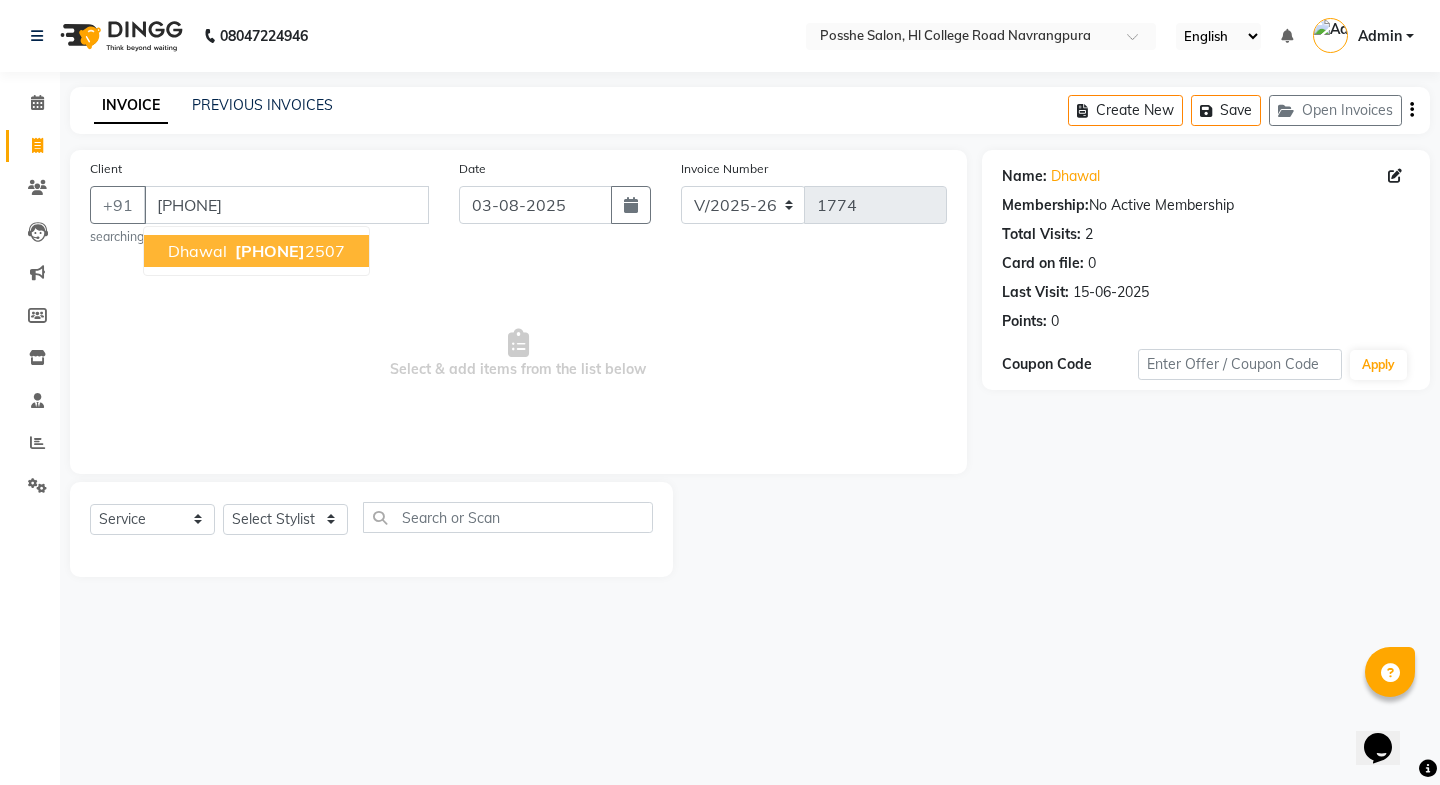 click on "909966" at bounding box center [270, 251] 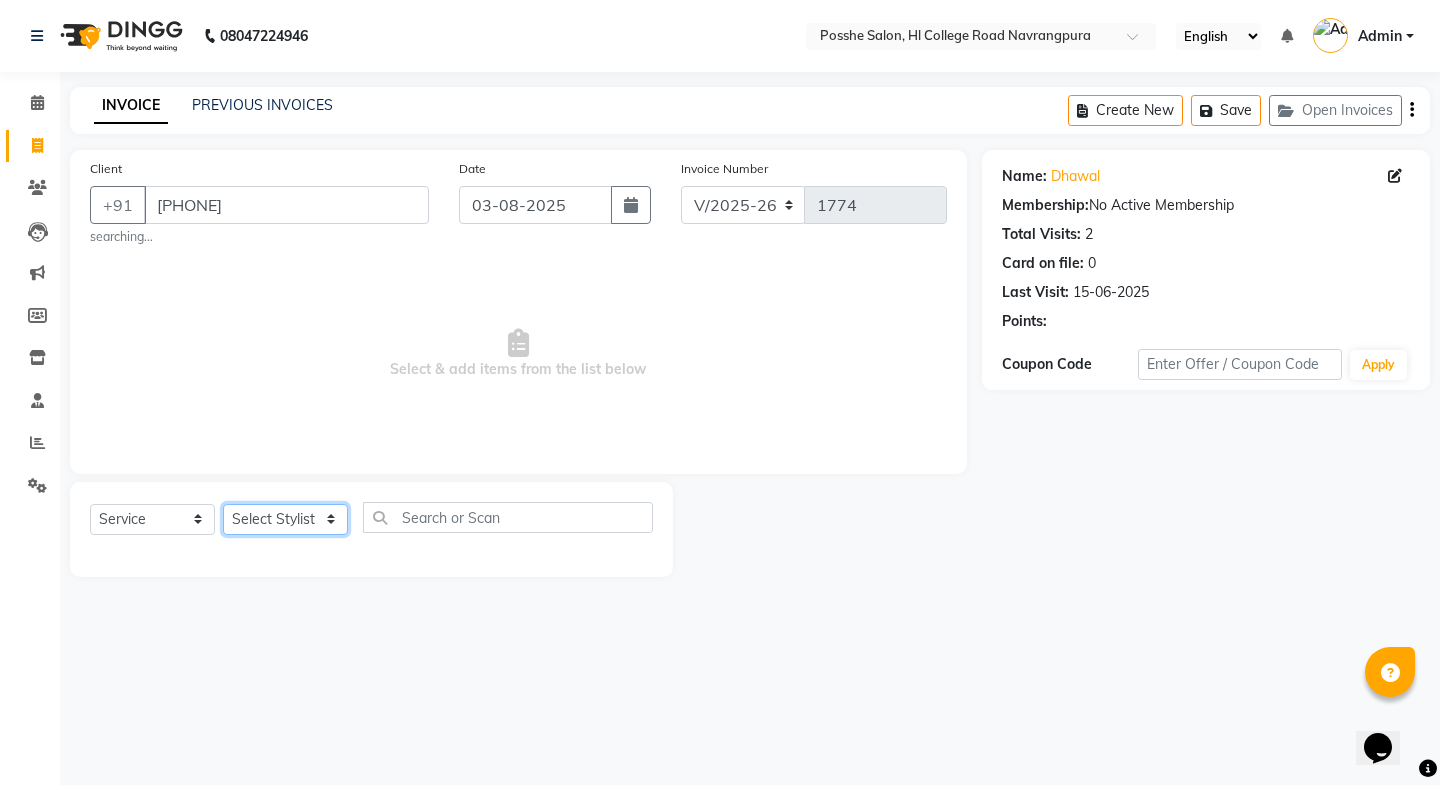 click on "Select Stylist Faheem Salmani Kajal Mali Kamal Chand Posshe for products Rajesh Sonu Verma" 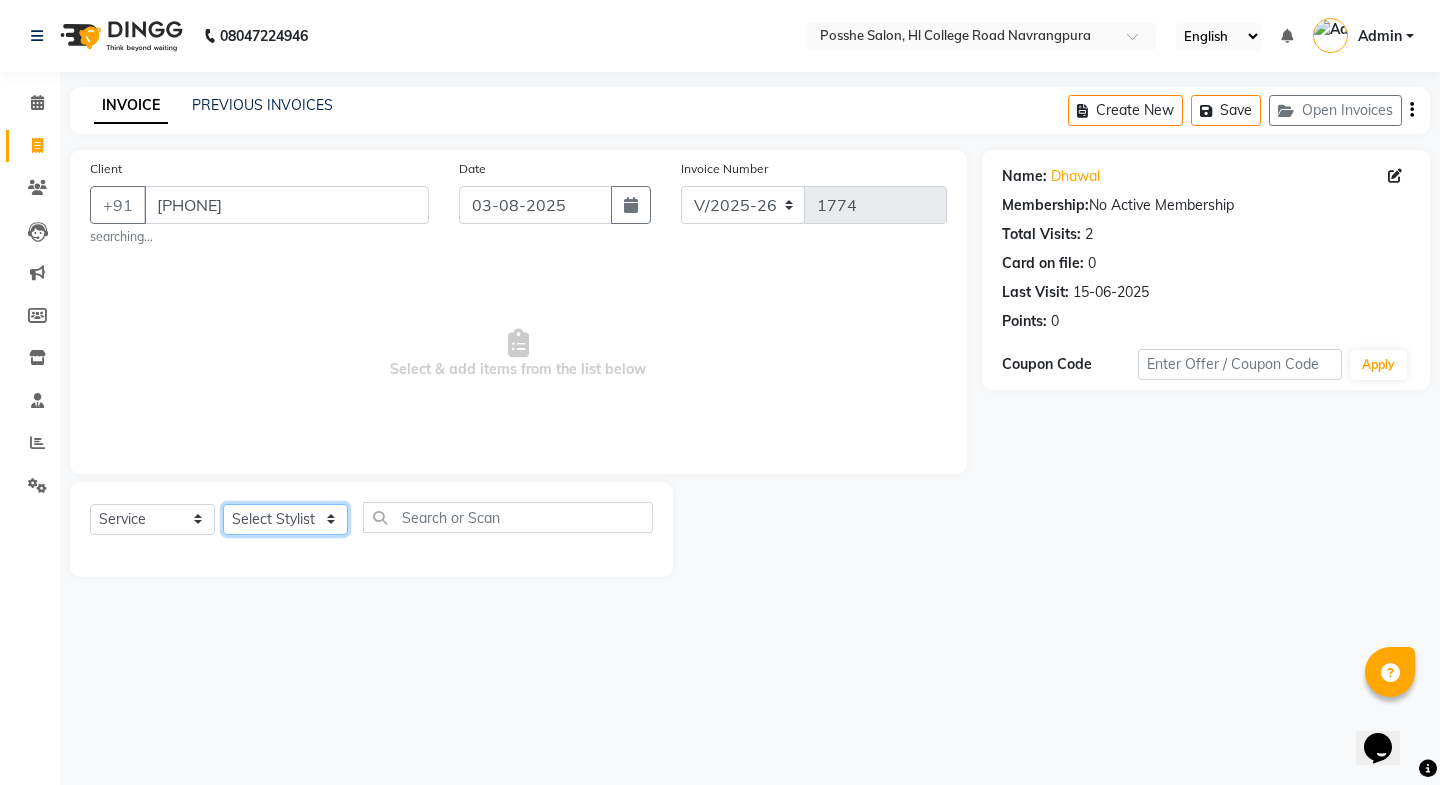 select on "43693" 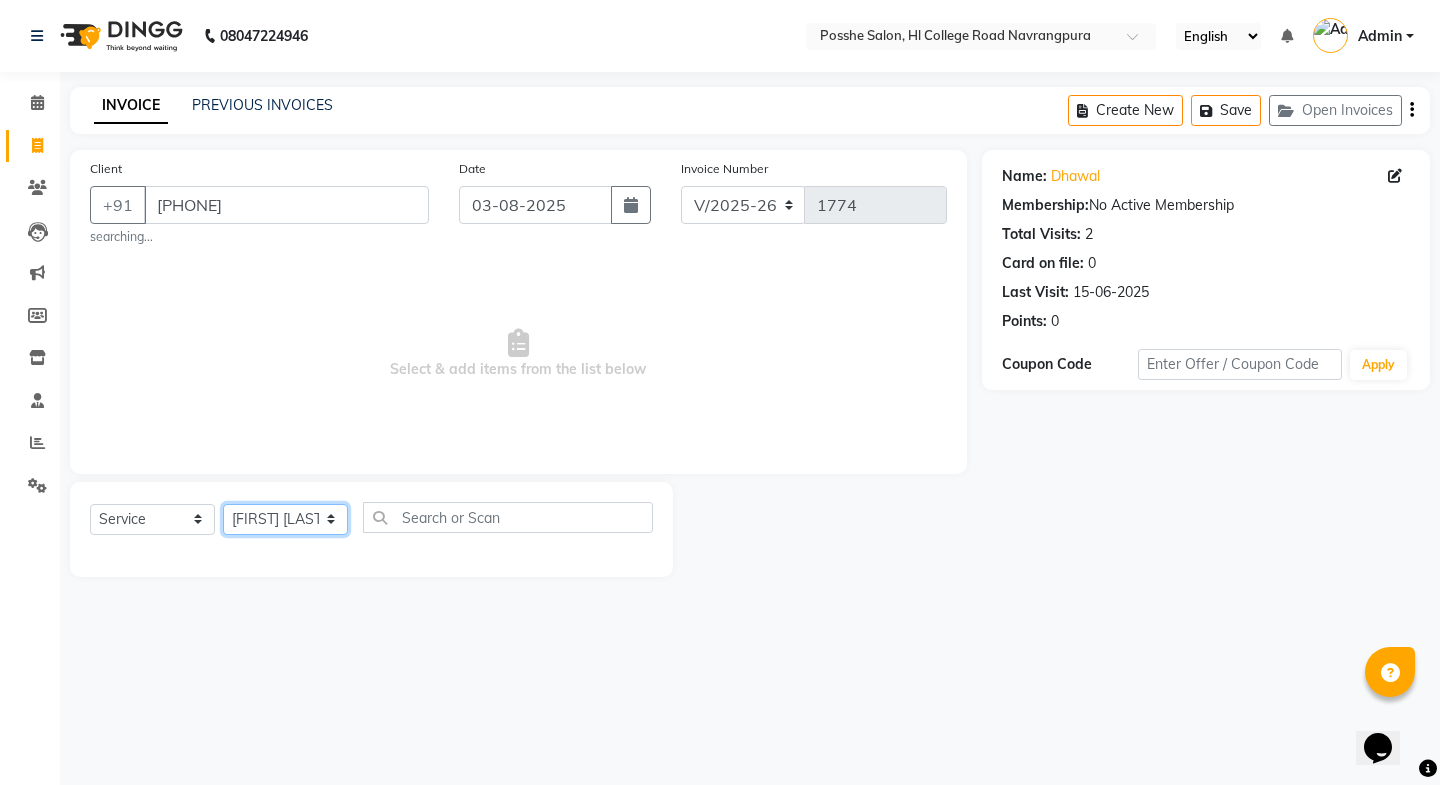 click on "Select Stylist Faheem Salmani Kajal Mali Kamal Chand Posshe for products Rajesh Sonu Verma" 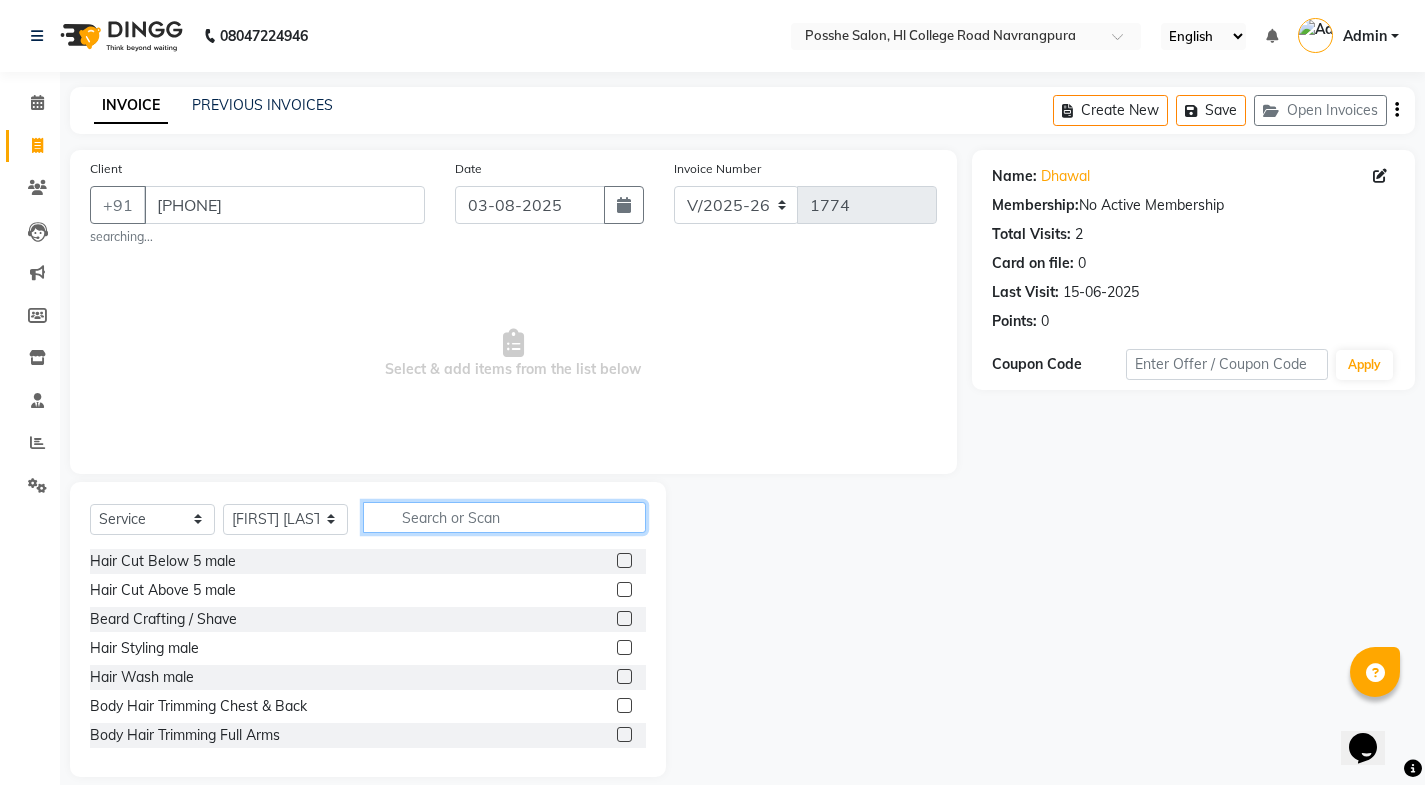 click 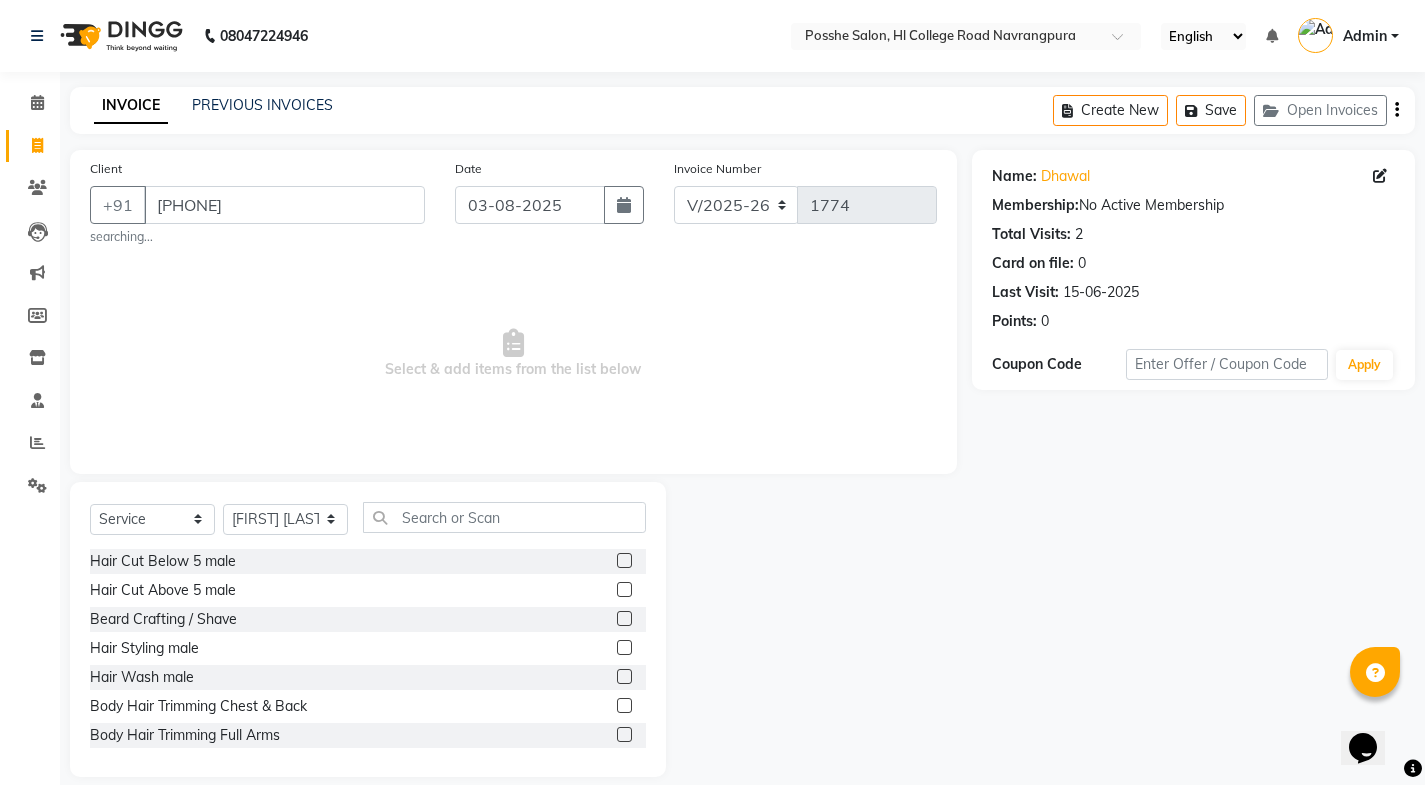 click 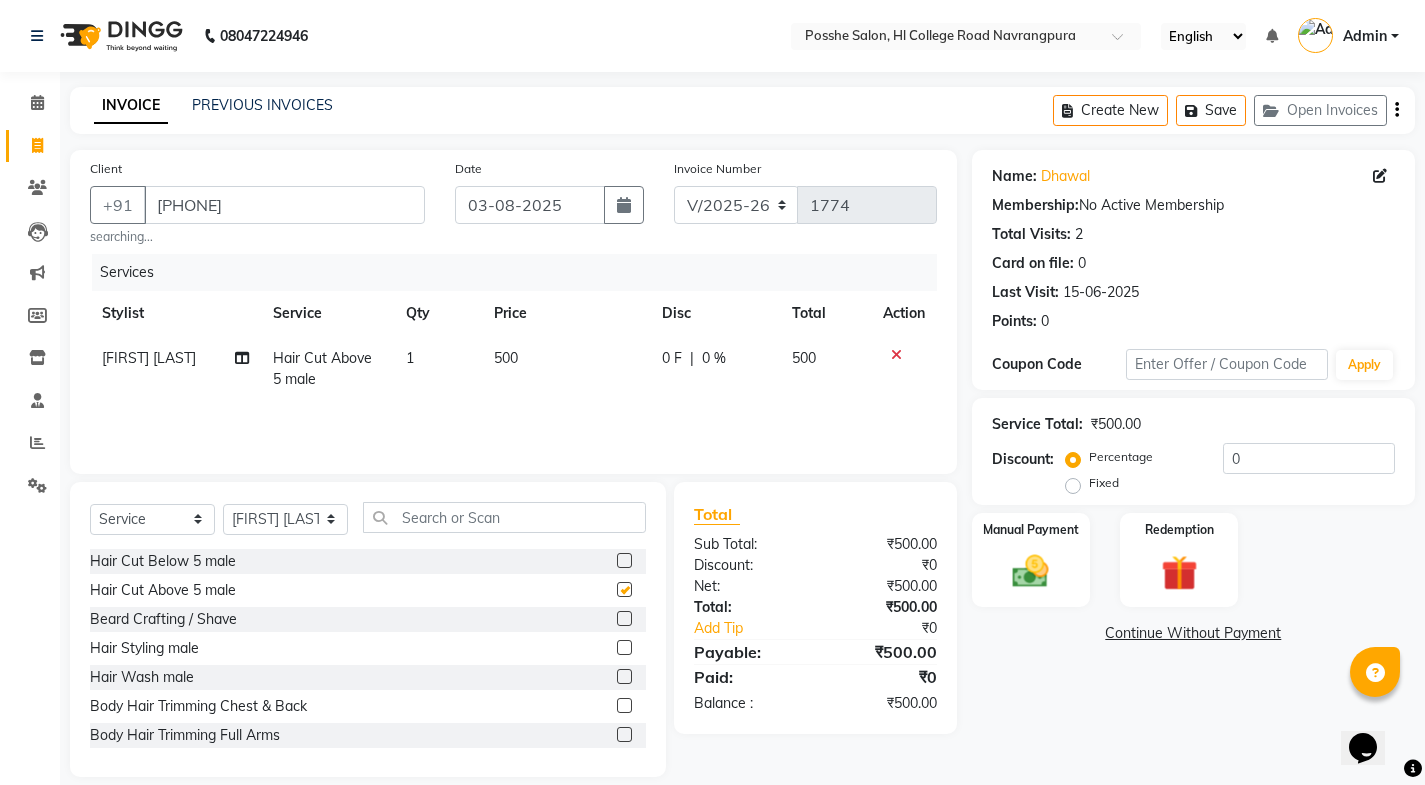 checkbox on "false" 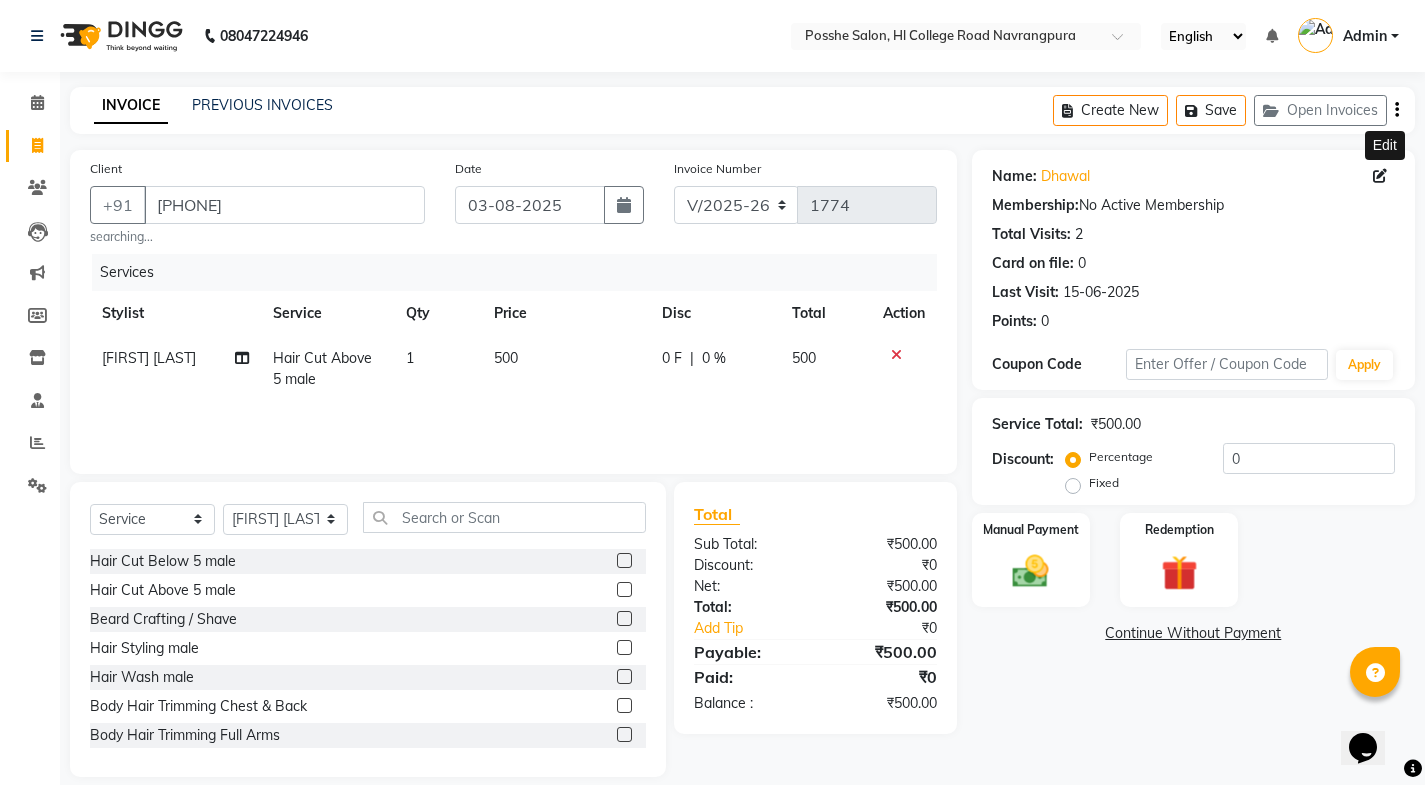click 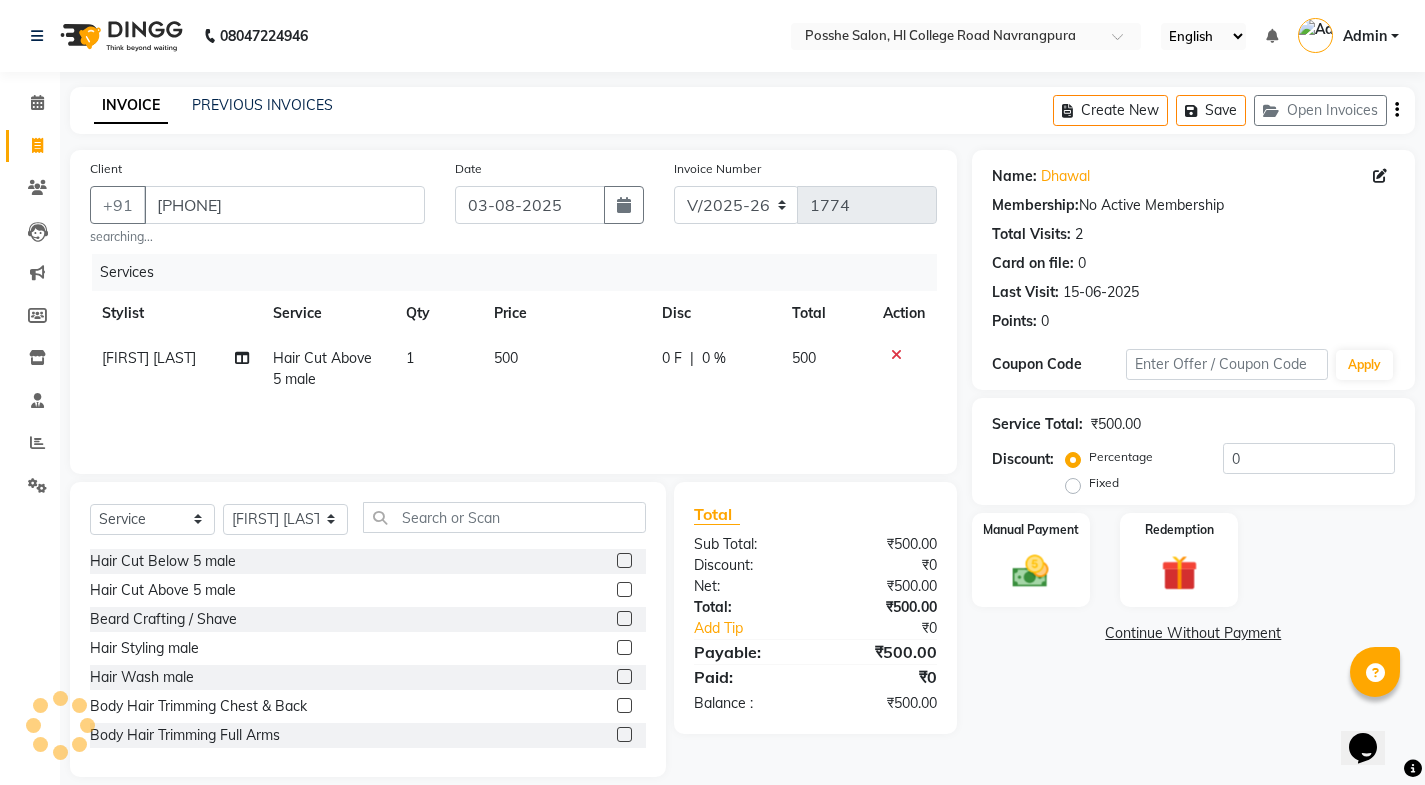 select on "male" 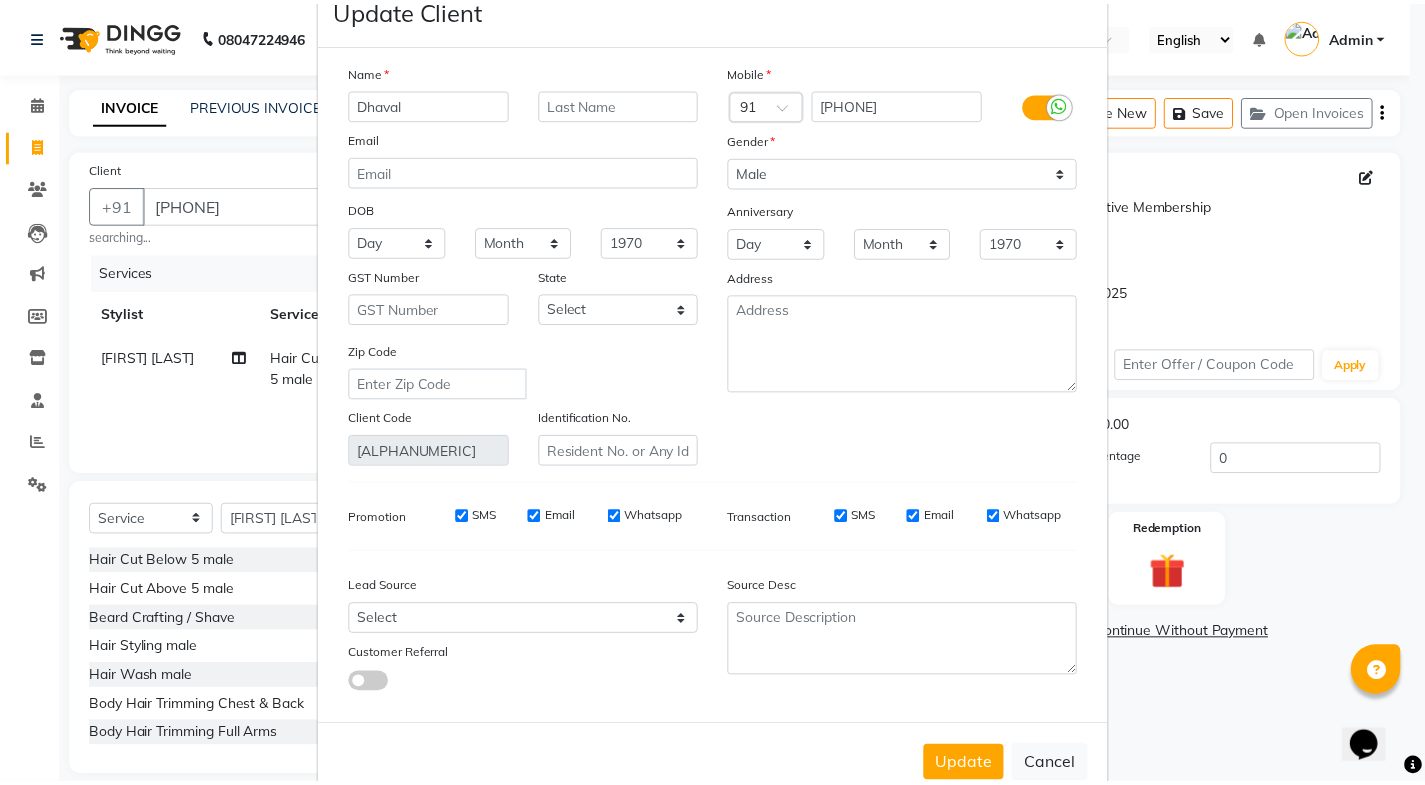 scroll, scrollTop: 102, scrollLeft: 0, axis: vertical 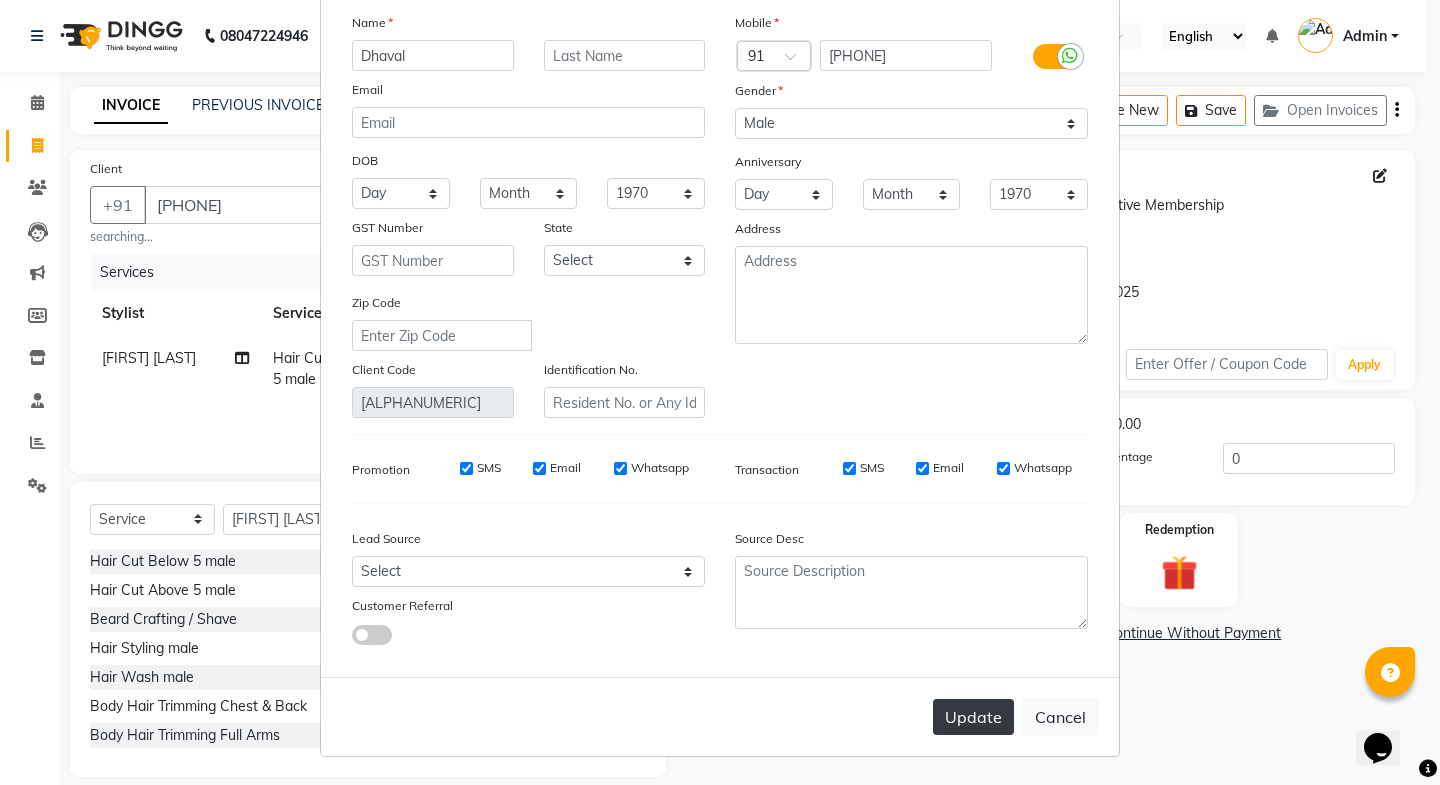 type on "Dhaval" 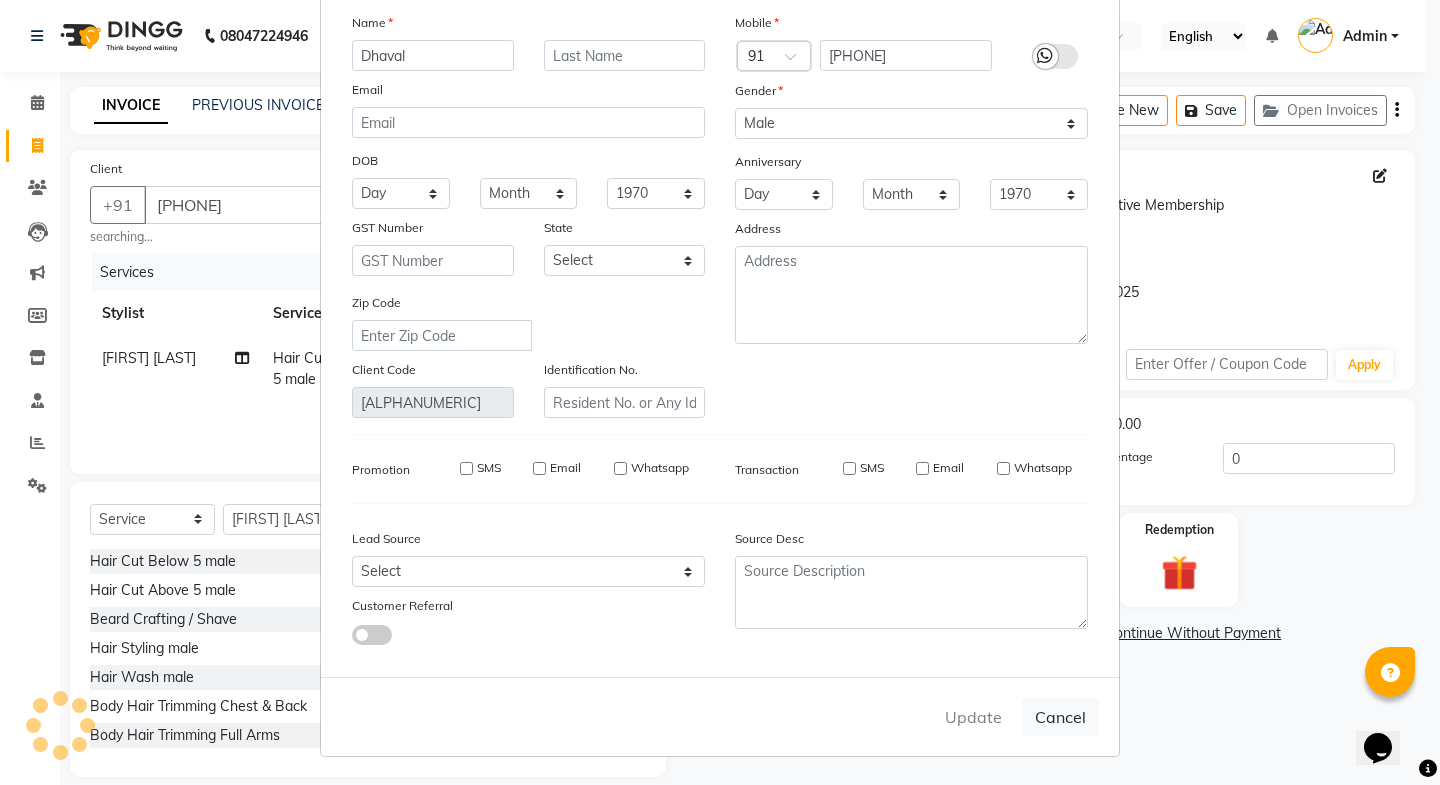 type 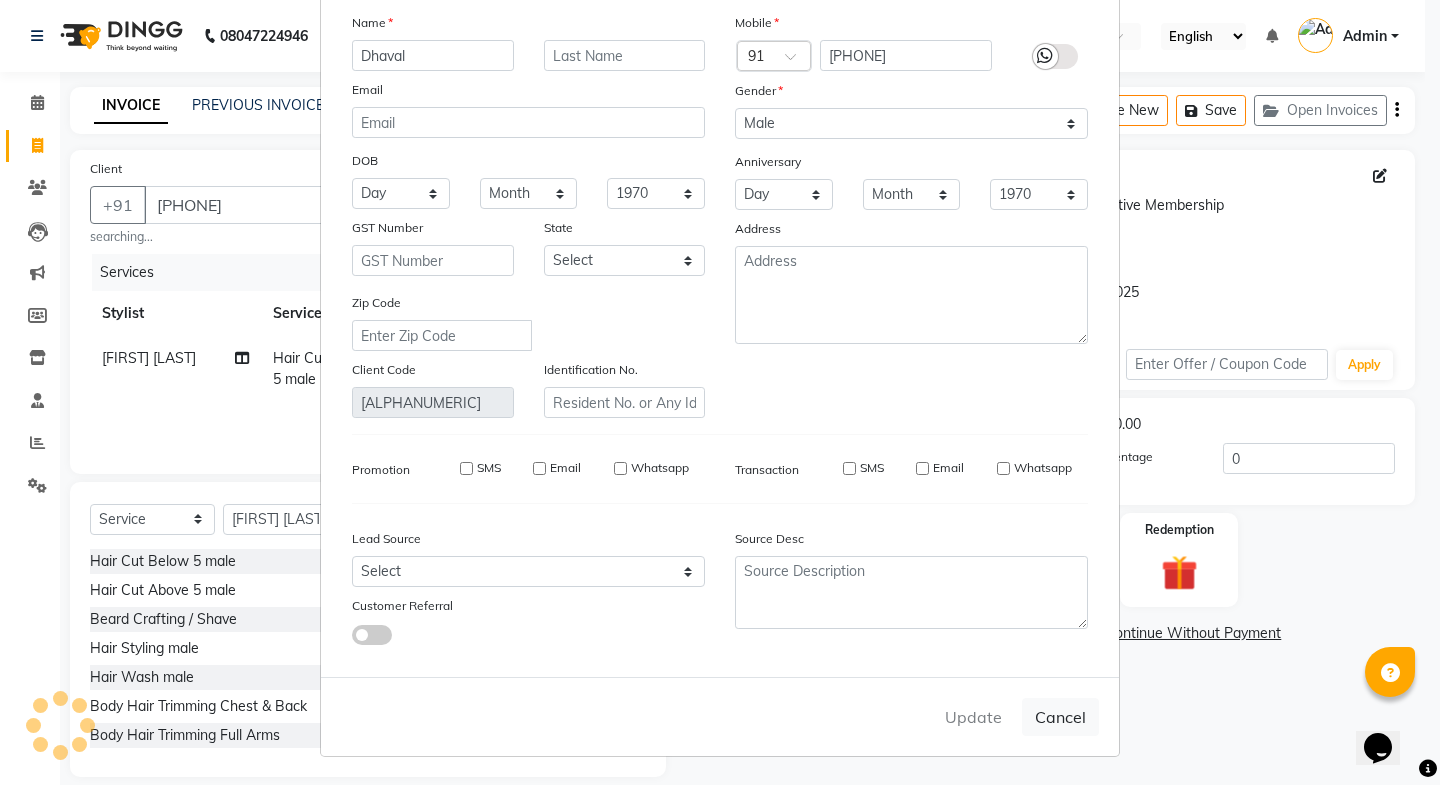 select 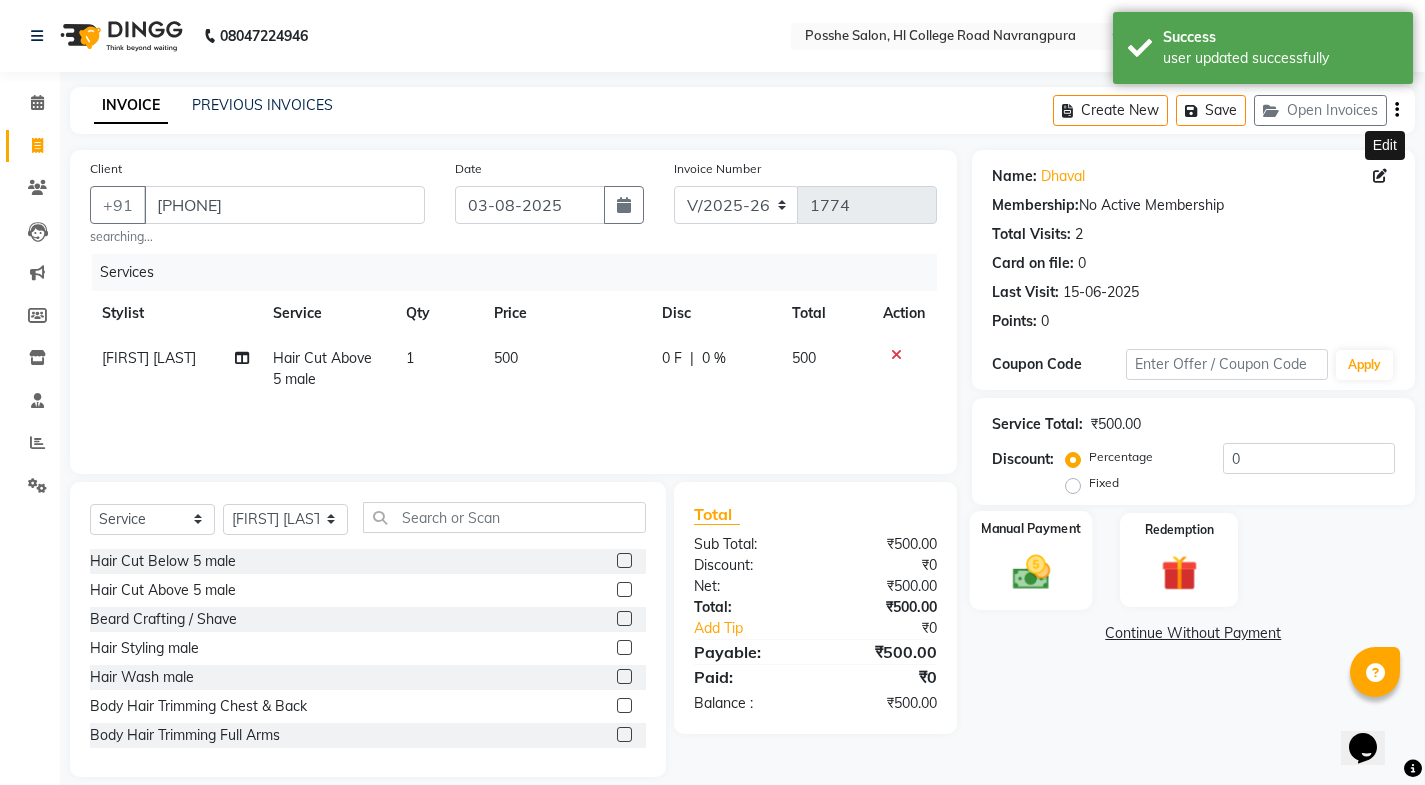 click on "Manual Payment" 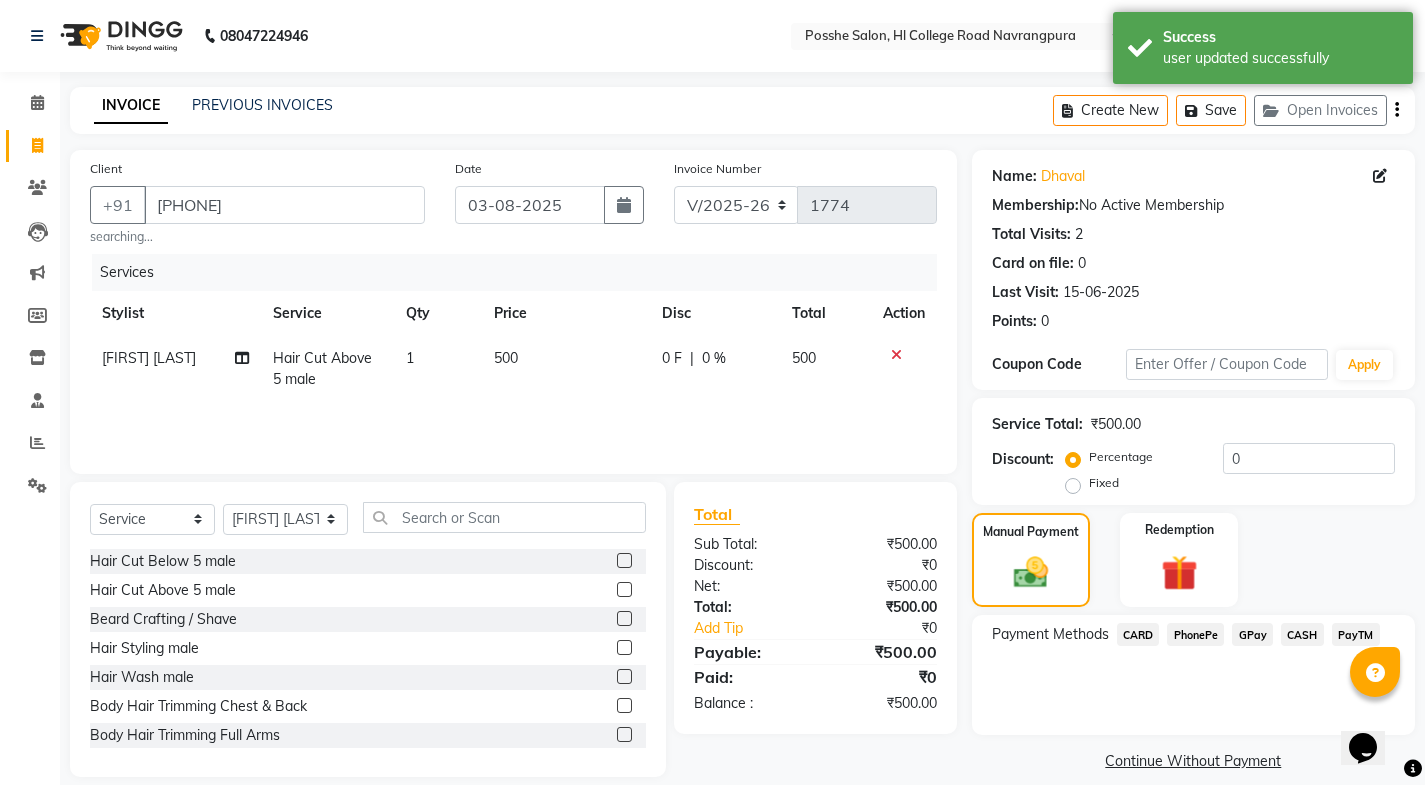 click on "CASH" 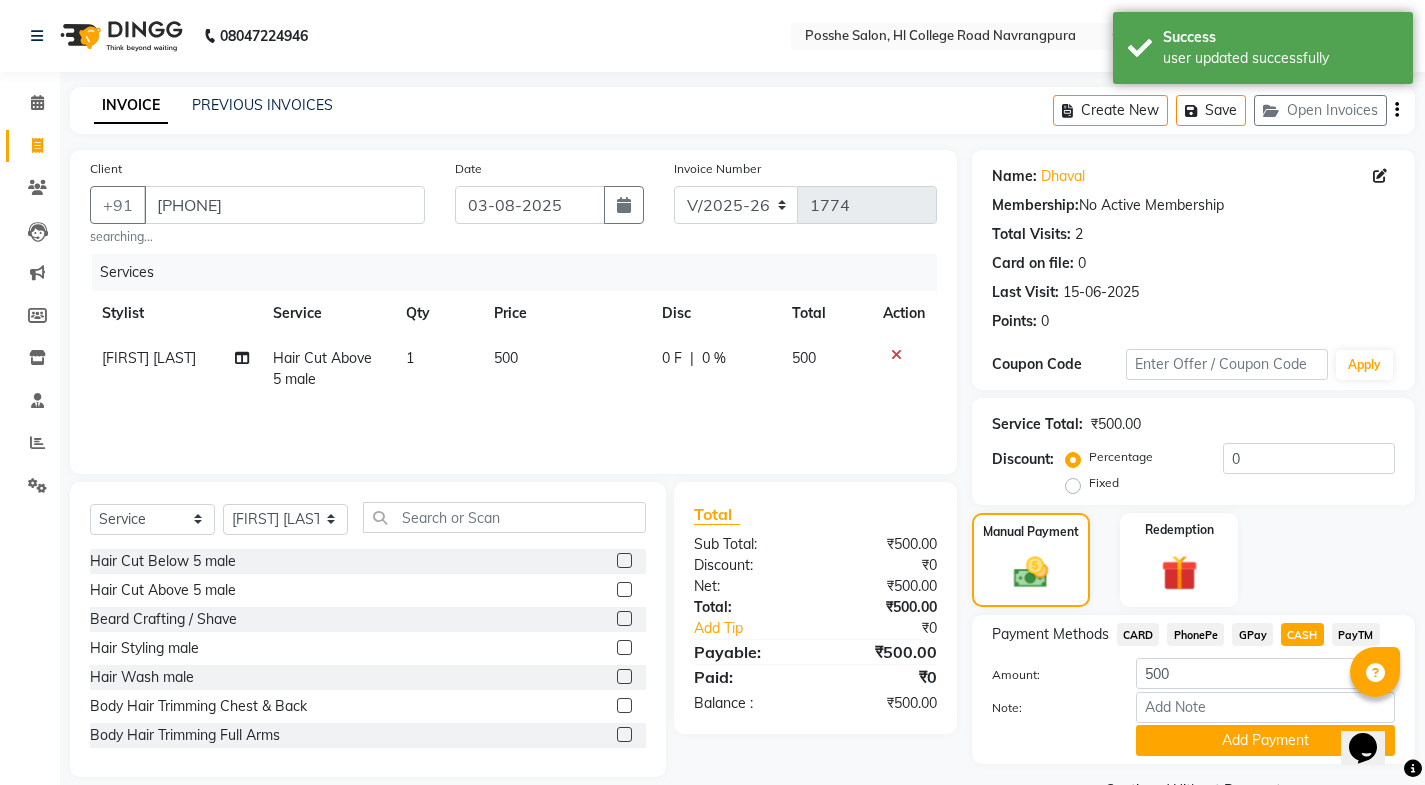 scroll, scrollTop: 50, scrollLeft: 0, axis: vertical 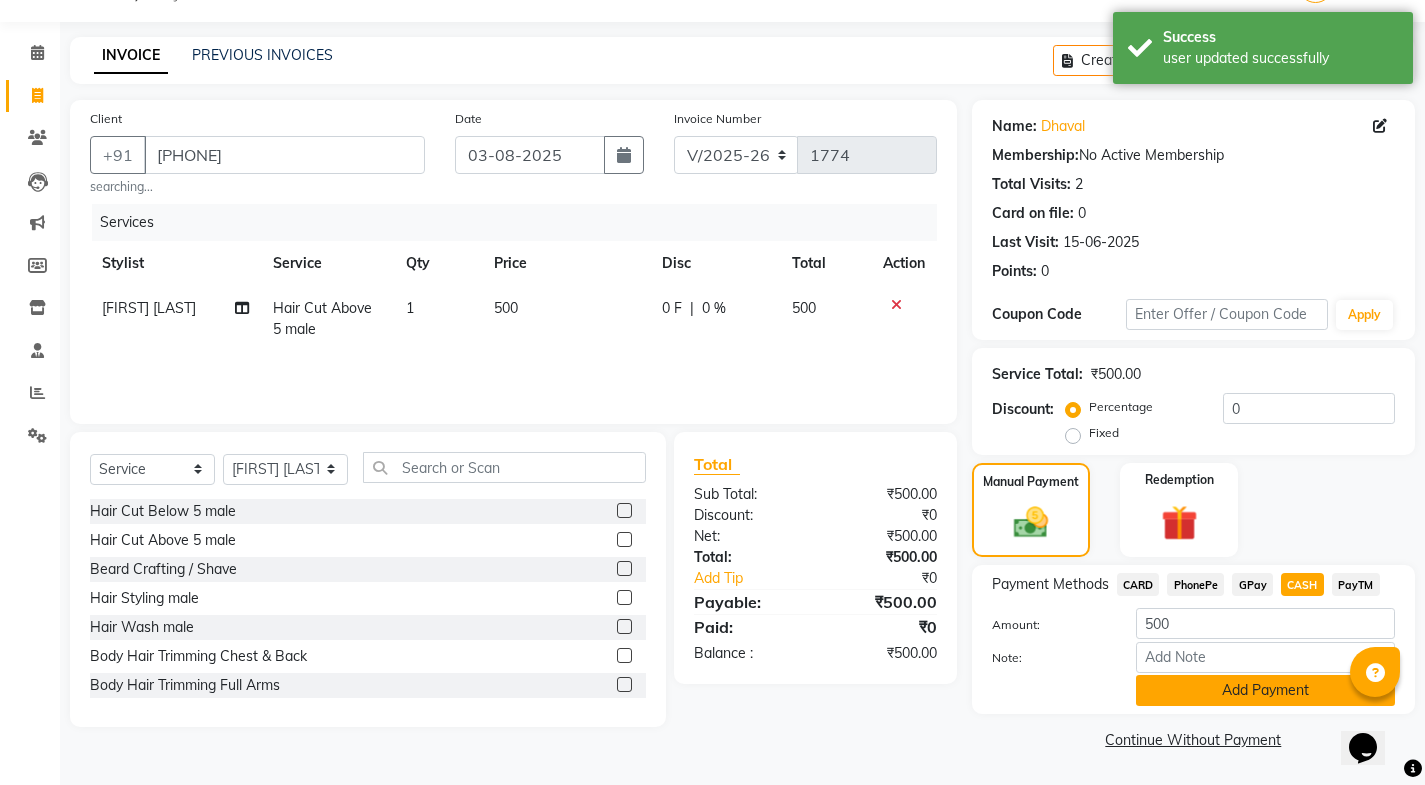 click on "Add Payment" 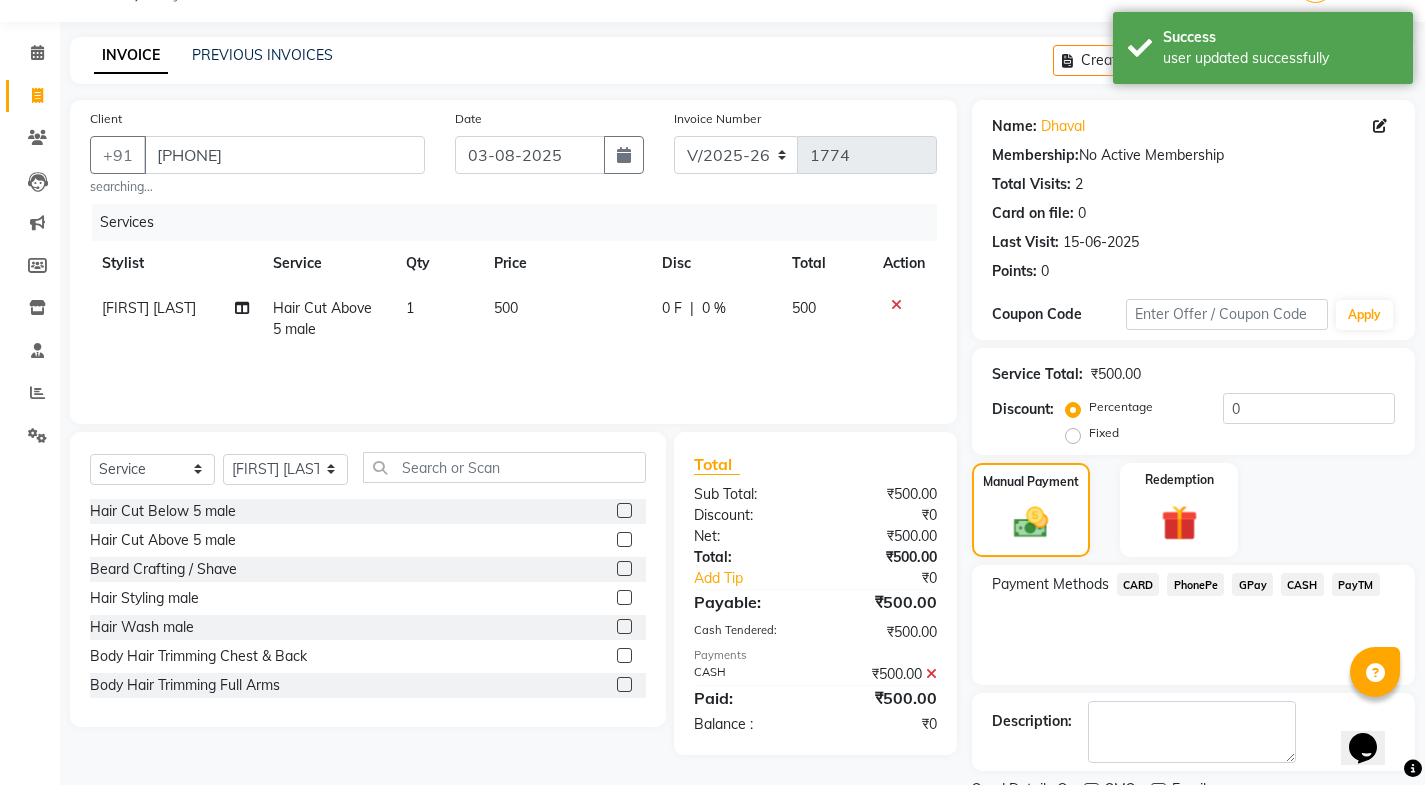 scroll, scrollTop: 134, scrollLeft: 0, axis: vertical 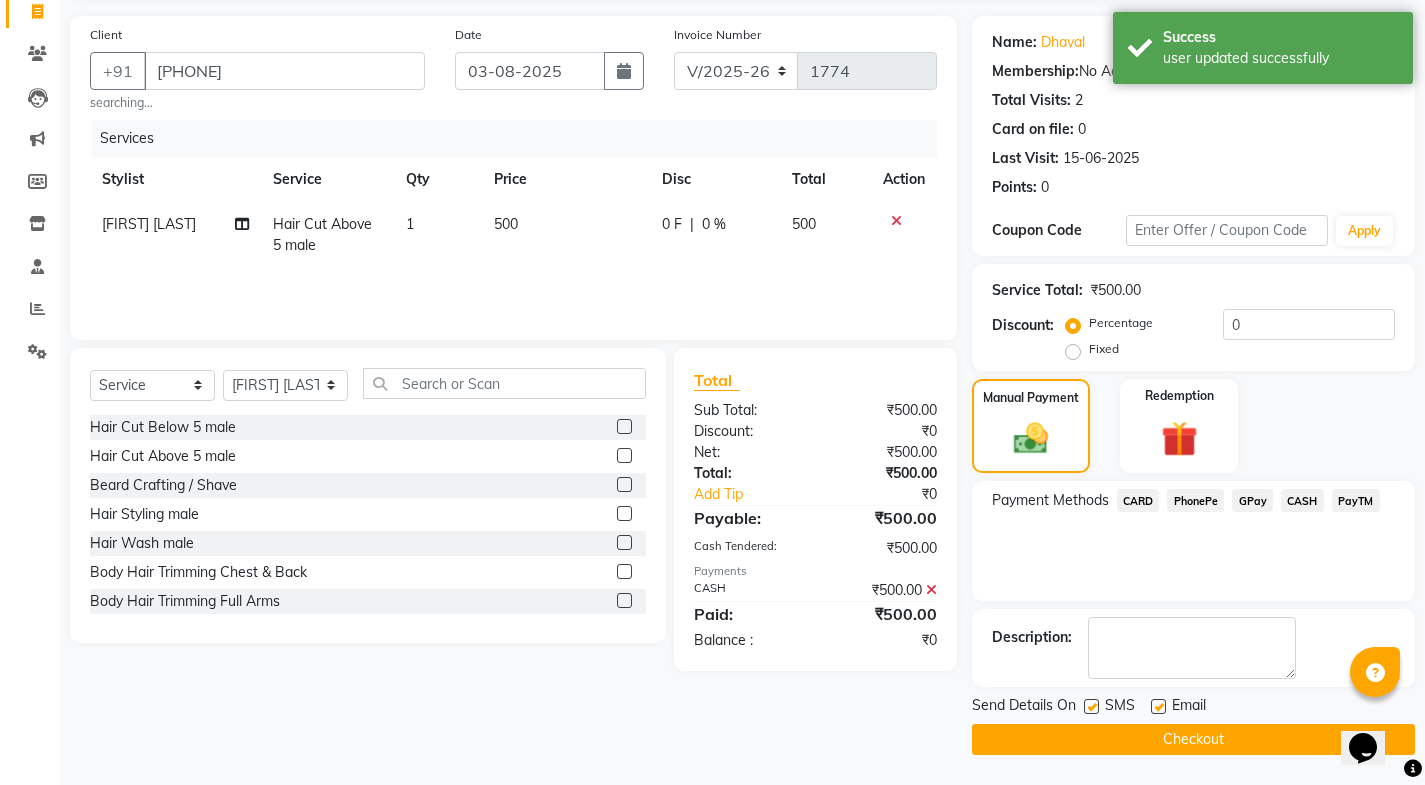 click 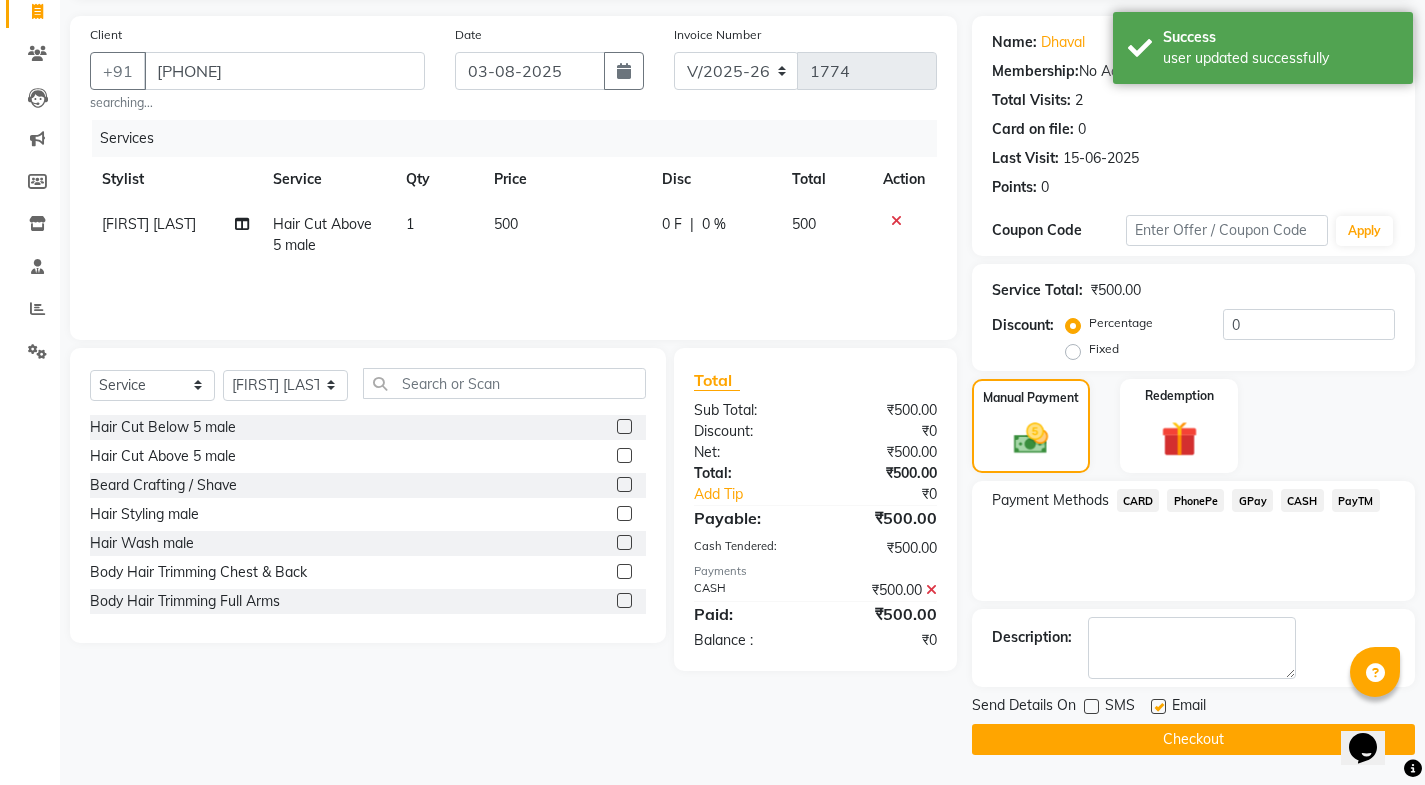 click 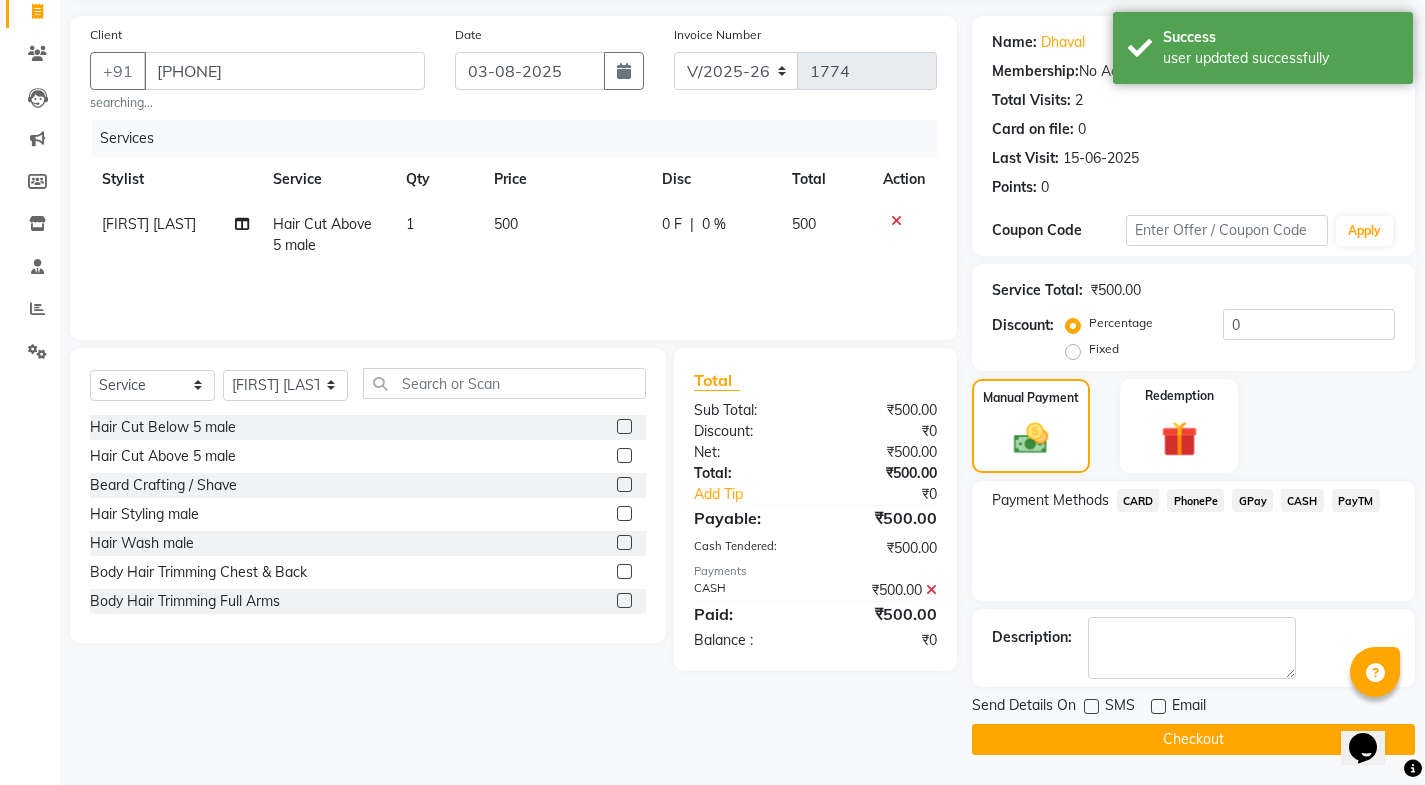 click on "Checkout" 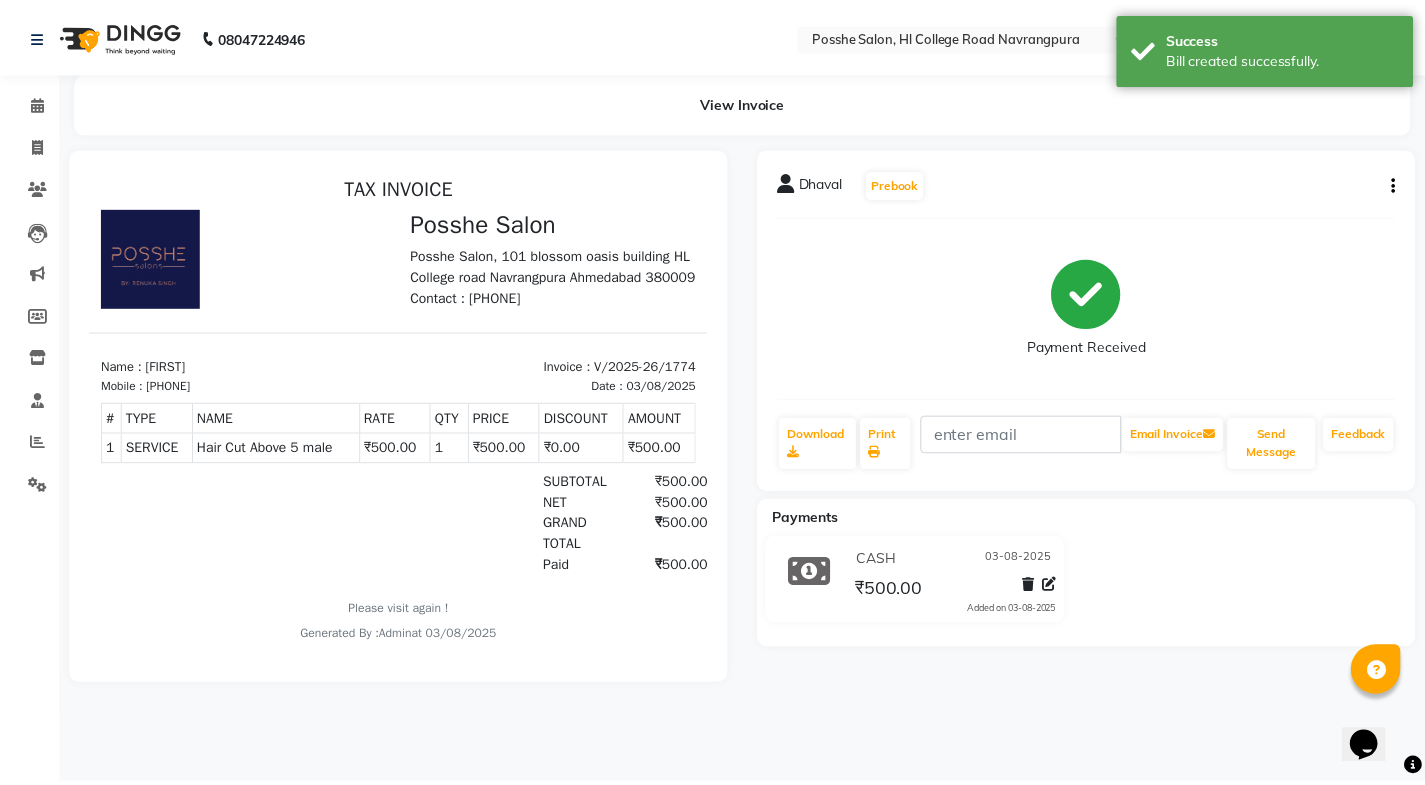 scroll, scrollTop: 0, scrollLeft: 0, axis: both 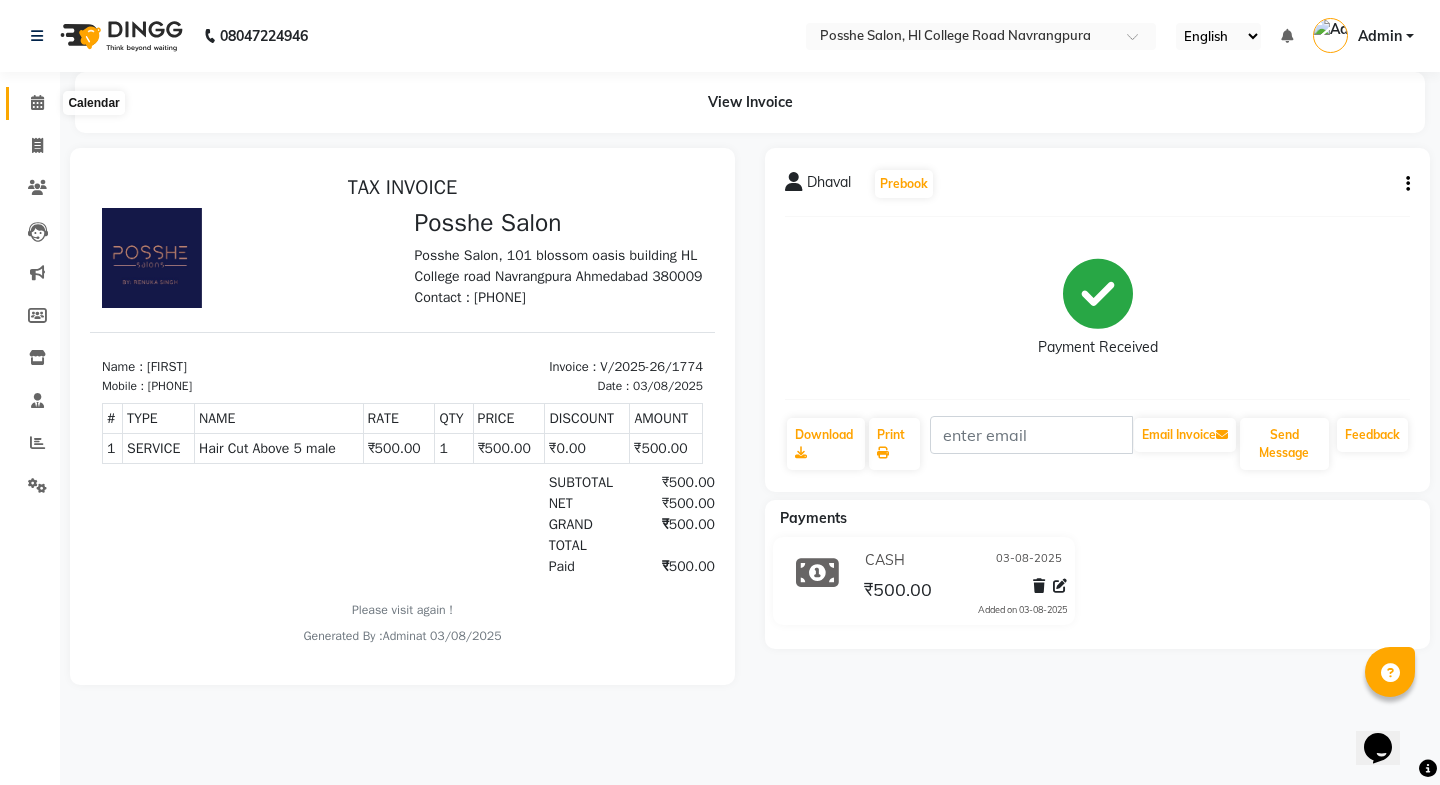 click 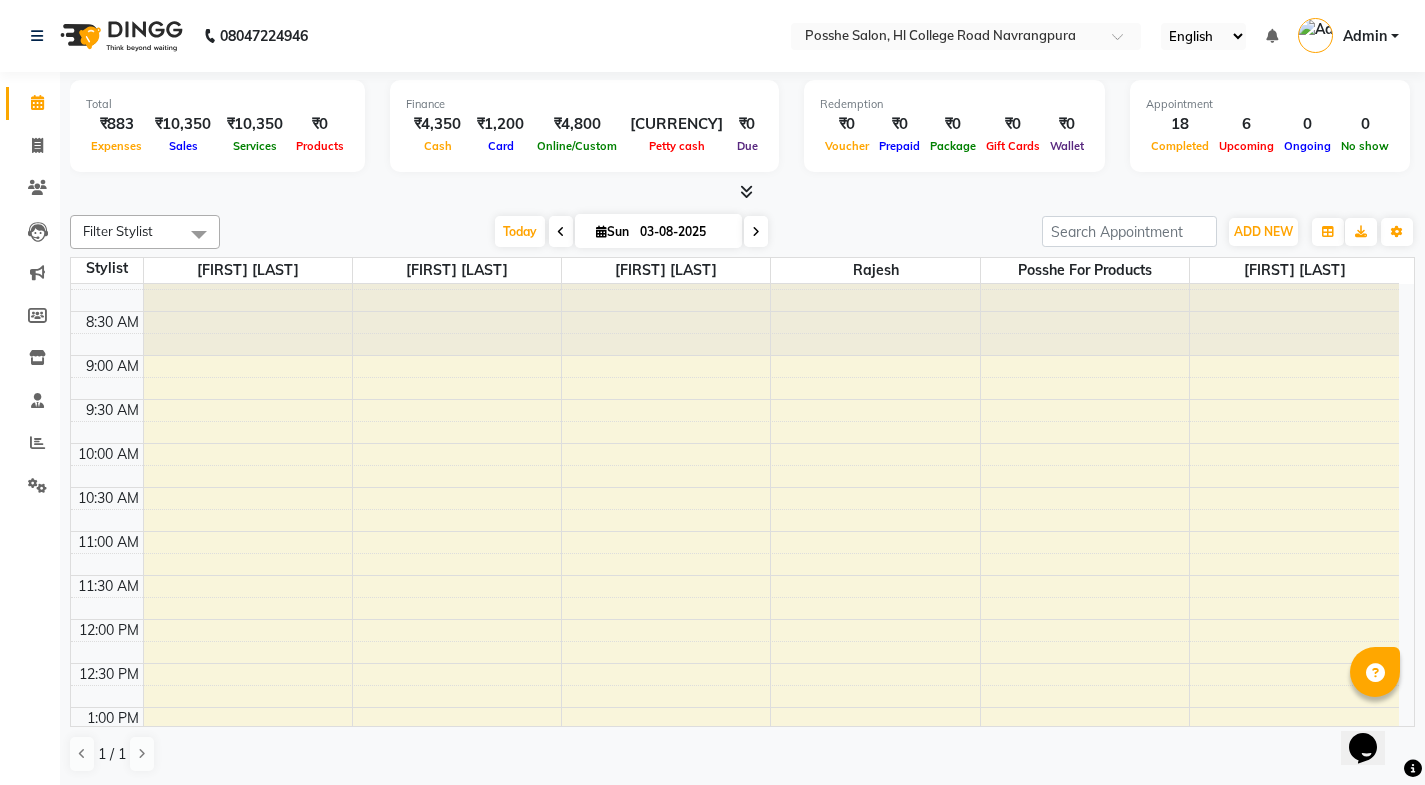 scroll, scrollTop: 0, scrollLeft: 0, axis: both 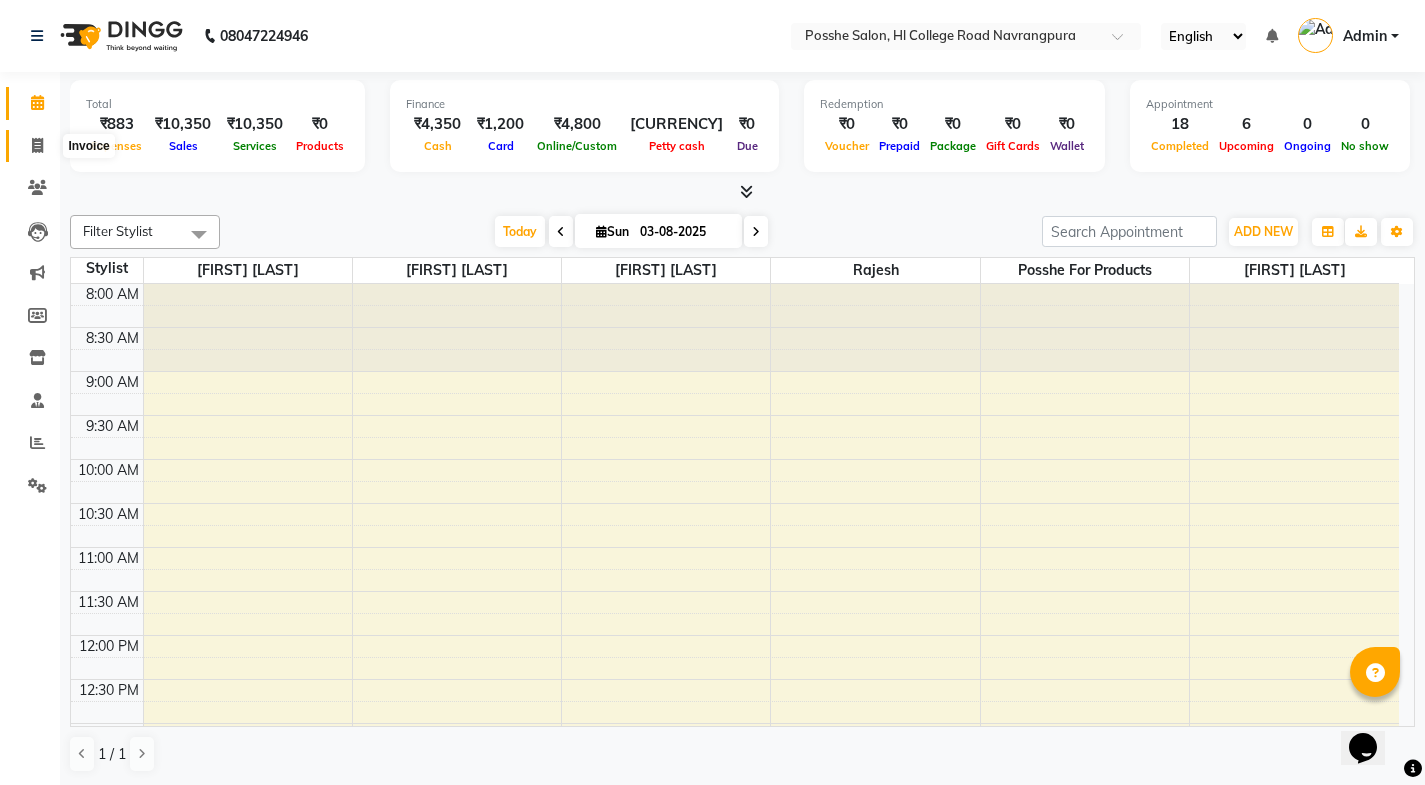 click 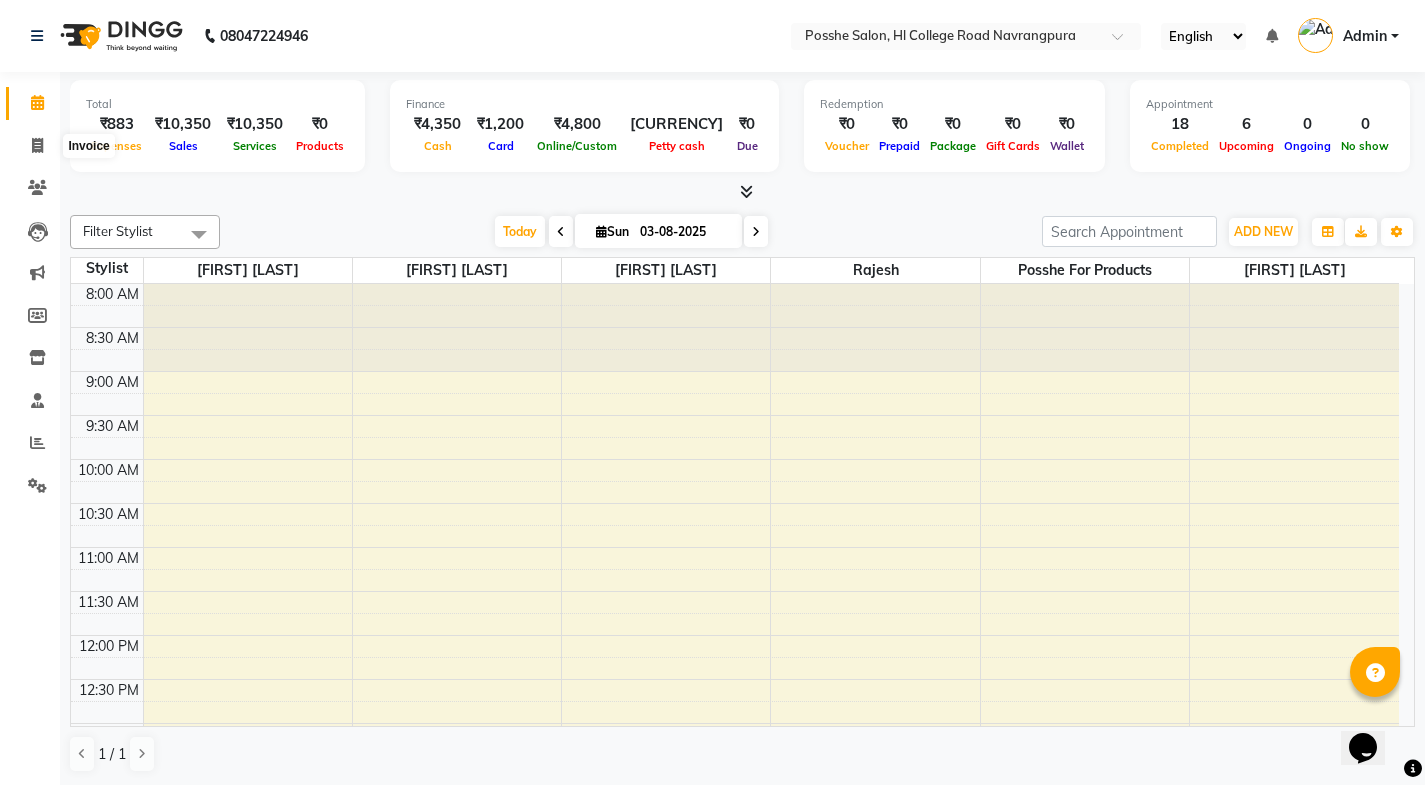 select on "6052" 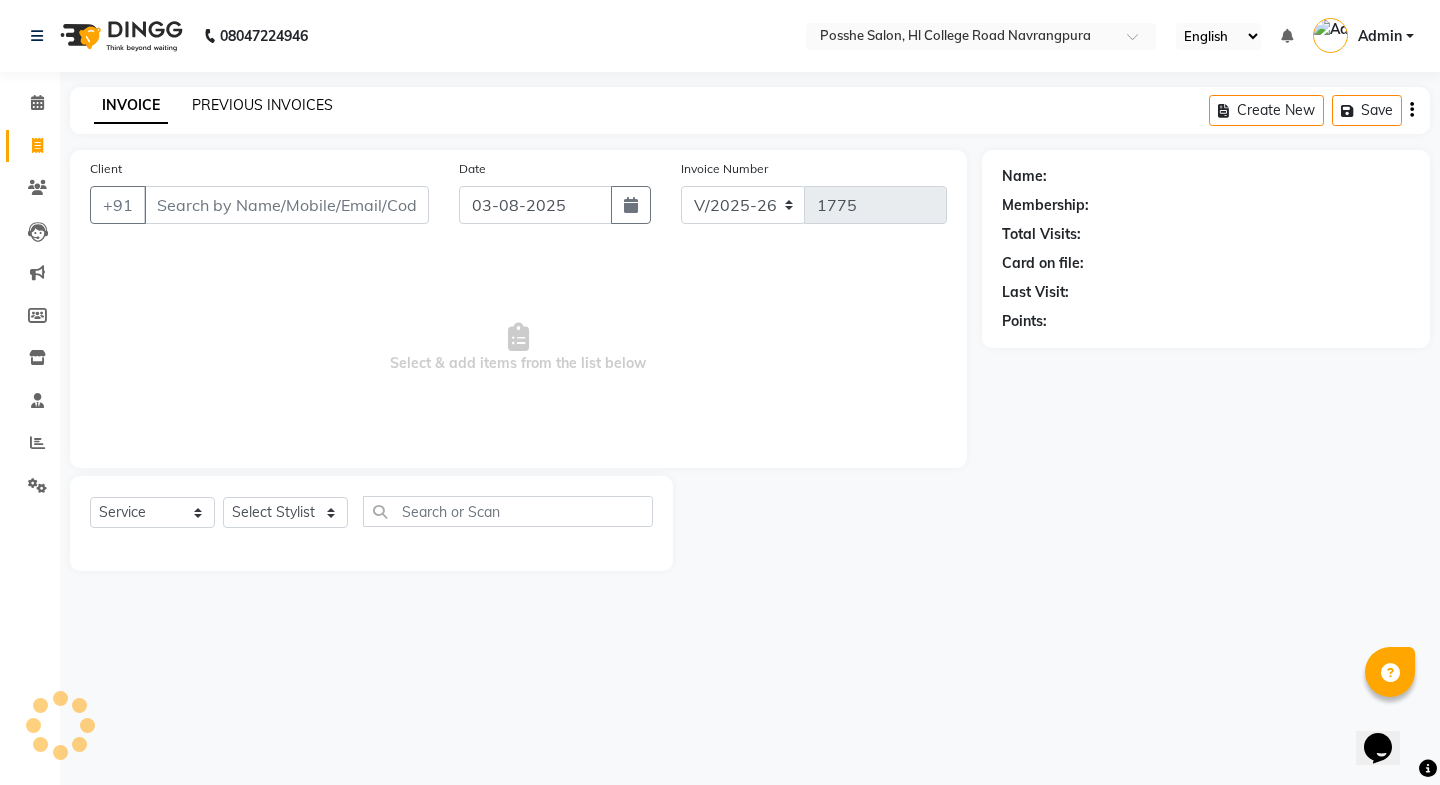 click on "PREVIOUS INVOICES" 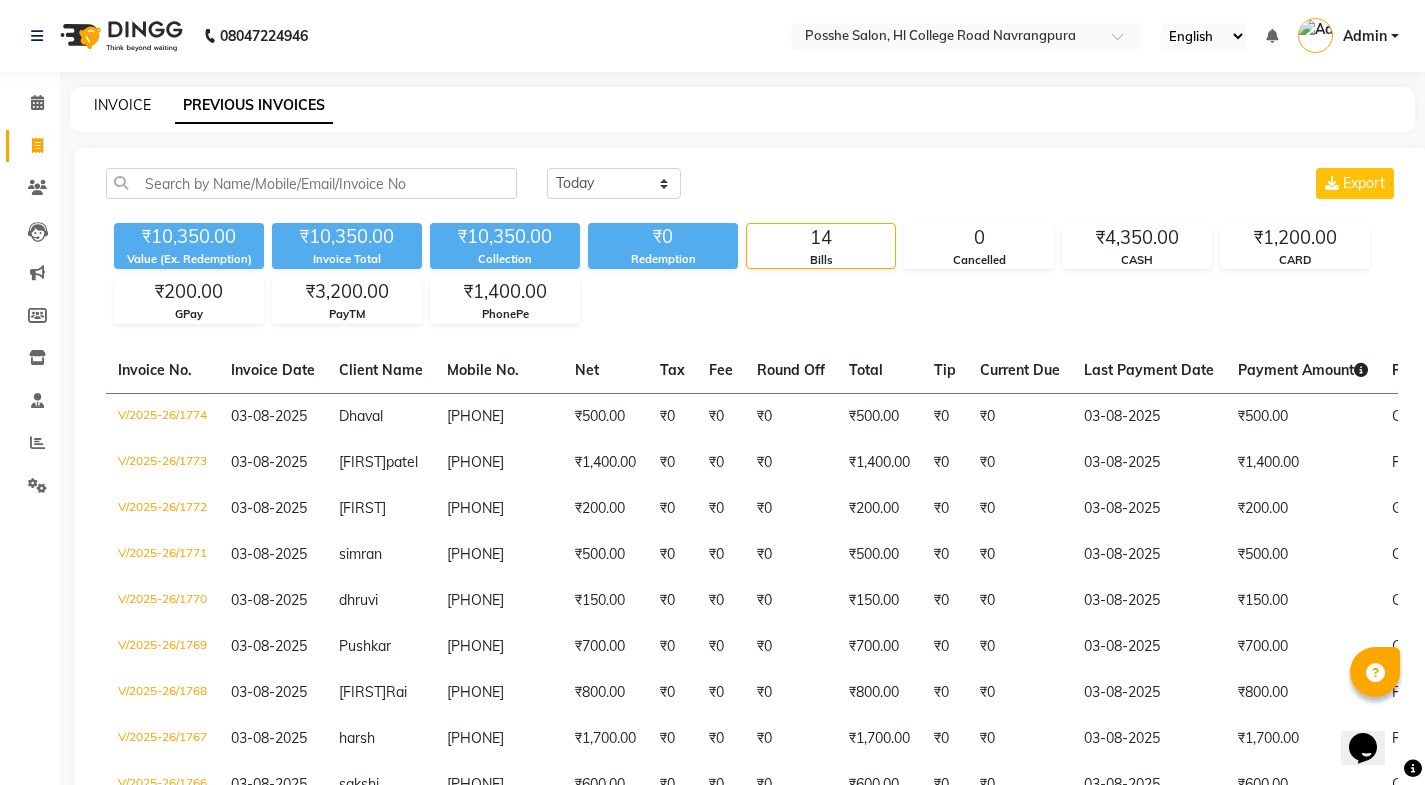 click on "INVOICE" 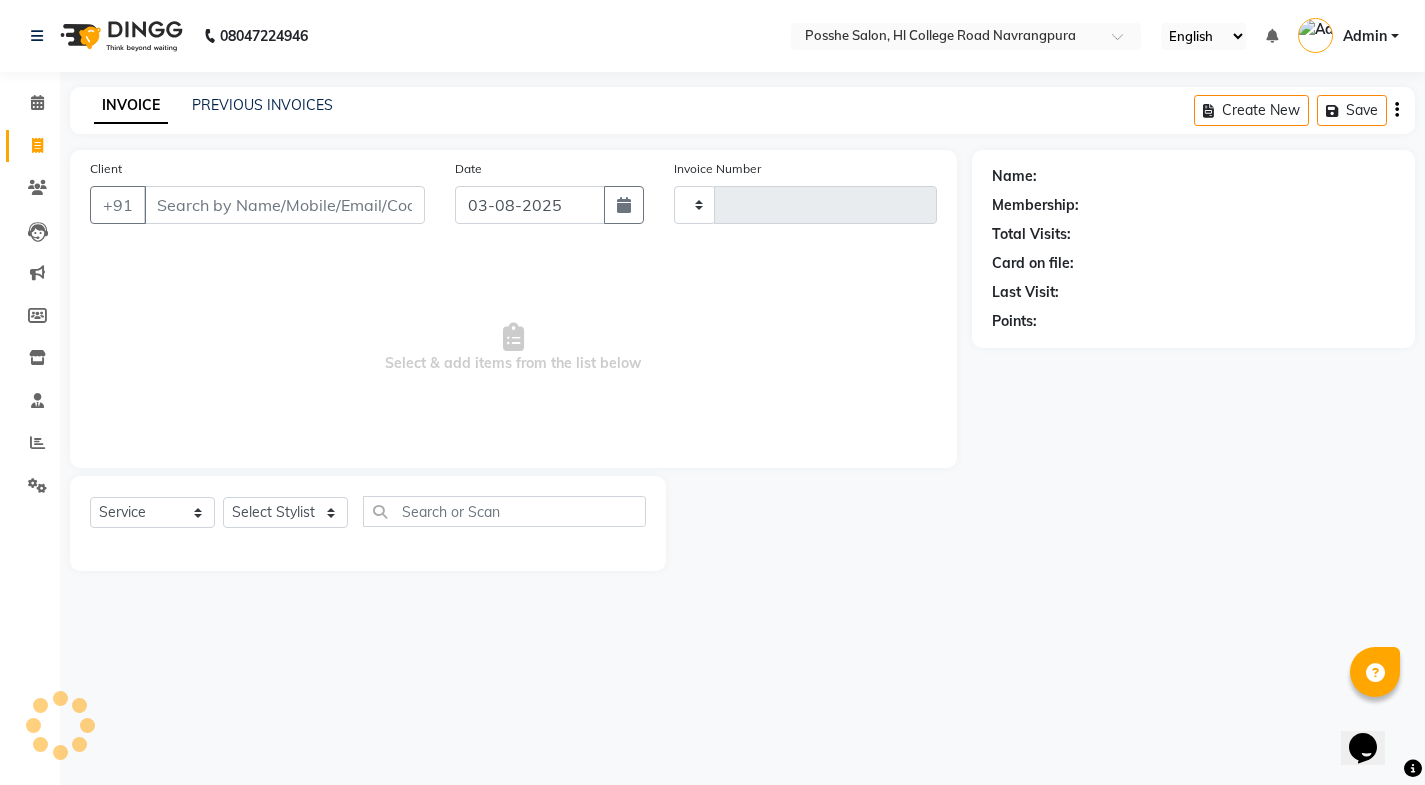 type on "1775" 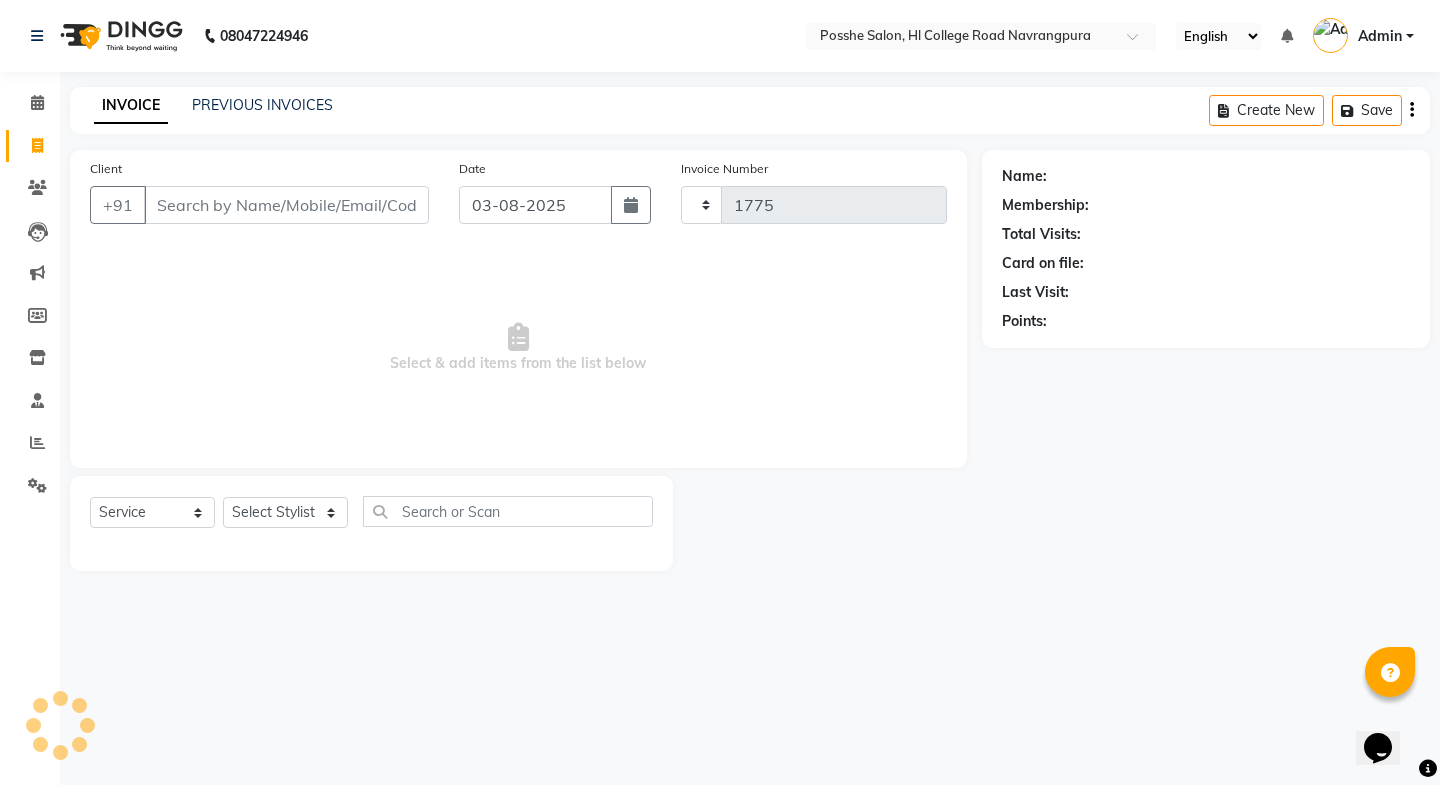 select on "6052" 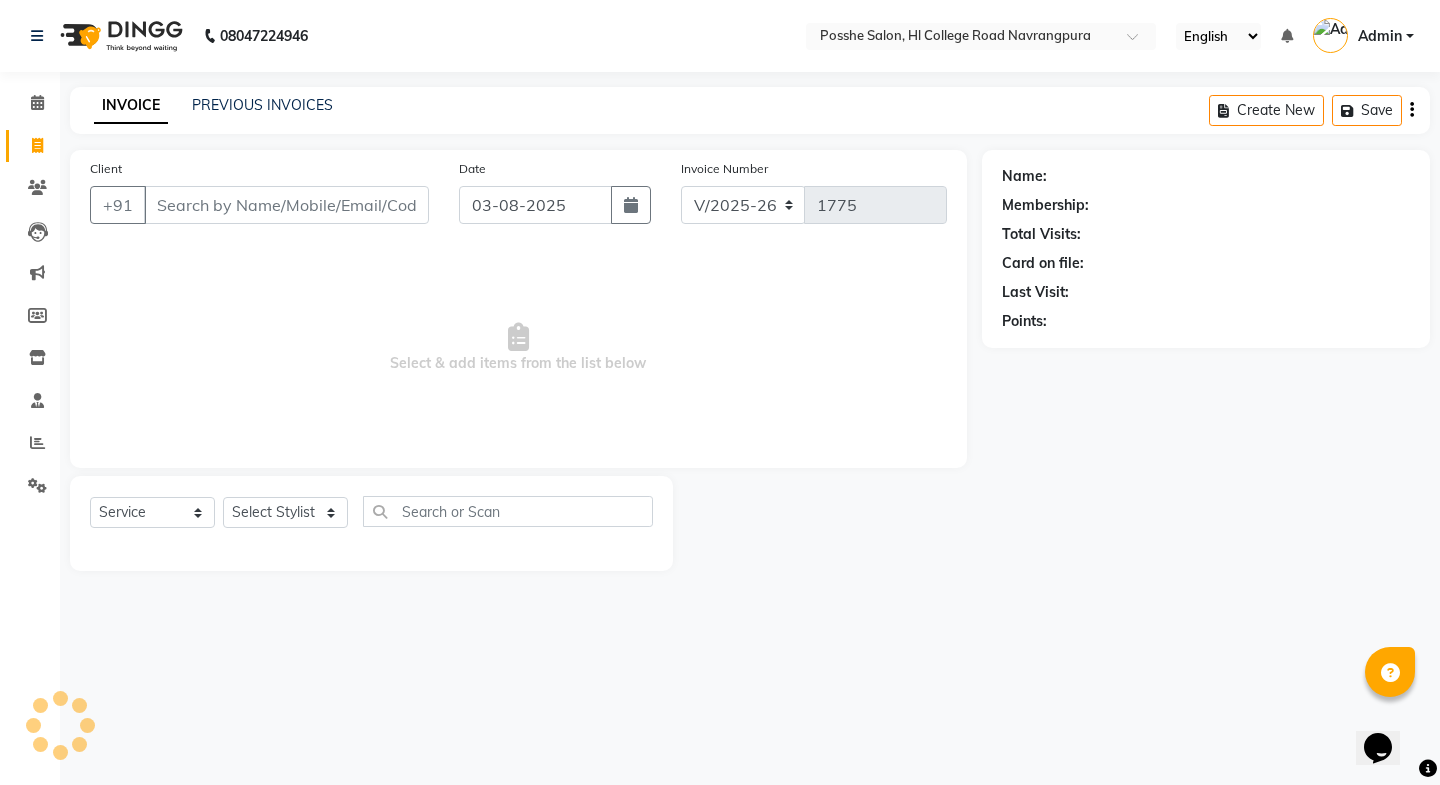 click on "INVOICE" 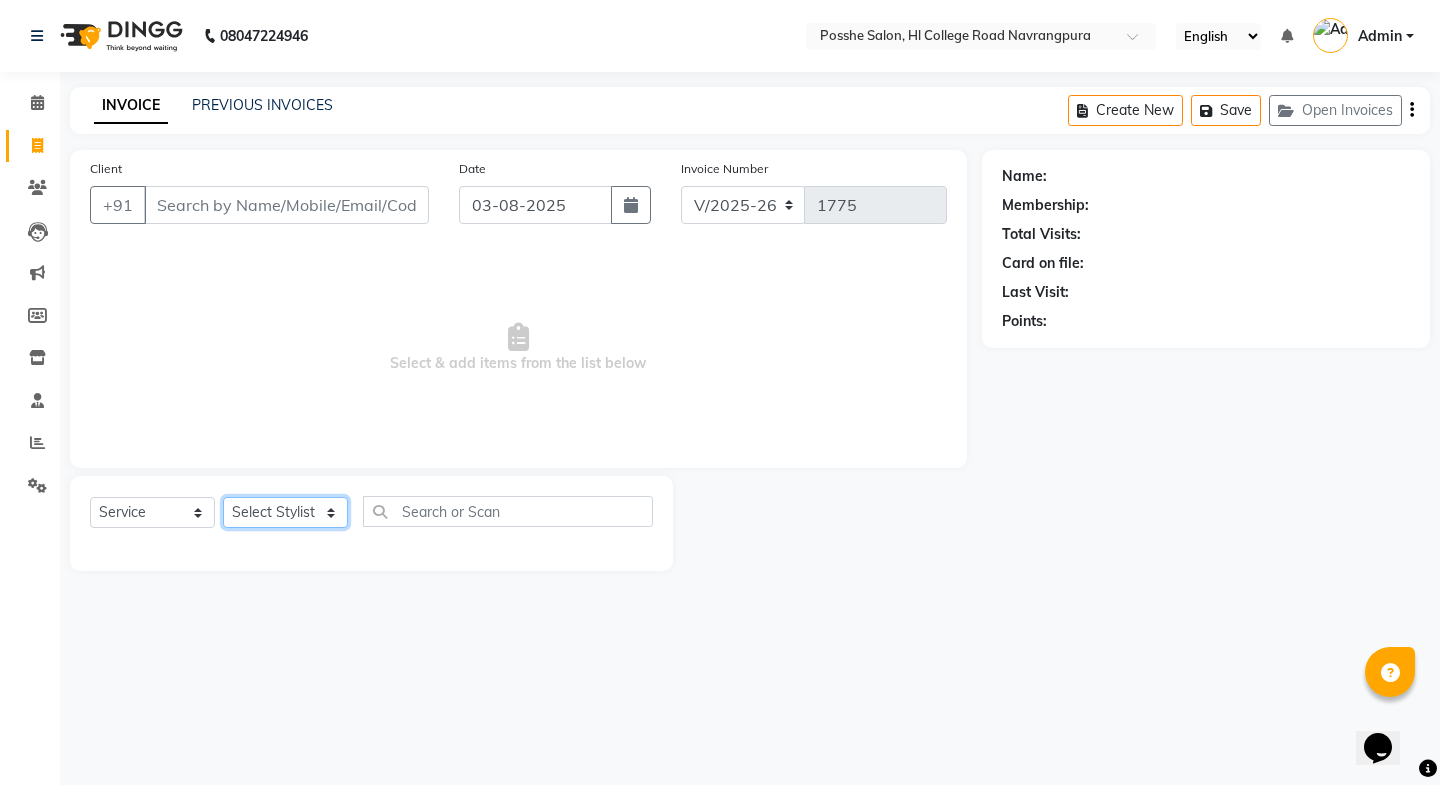 drag, startPoint x: 278, startPoint y: 513, endPoint x: 272, endPoint y: 522, distance: 10.816654 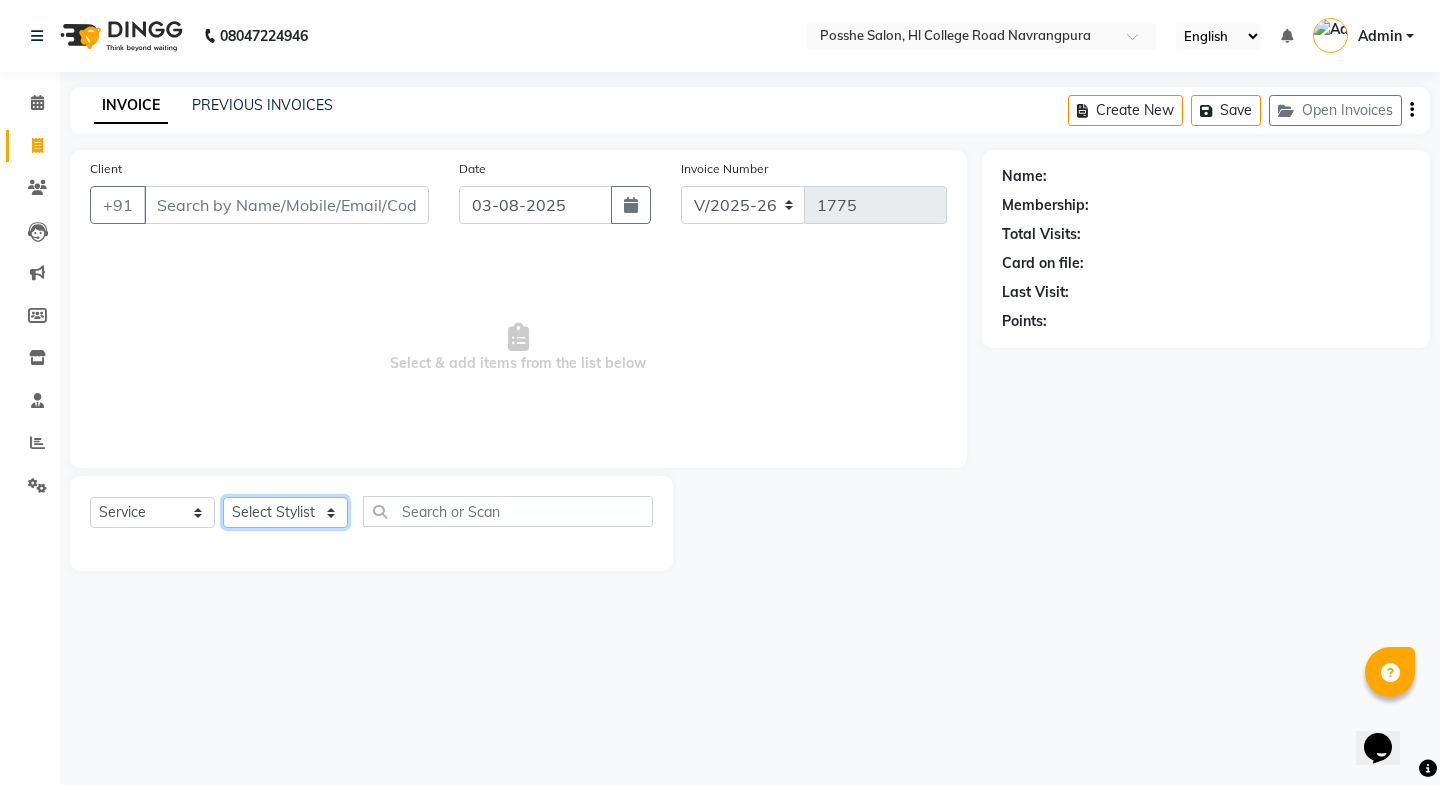 select on "43693" 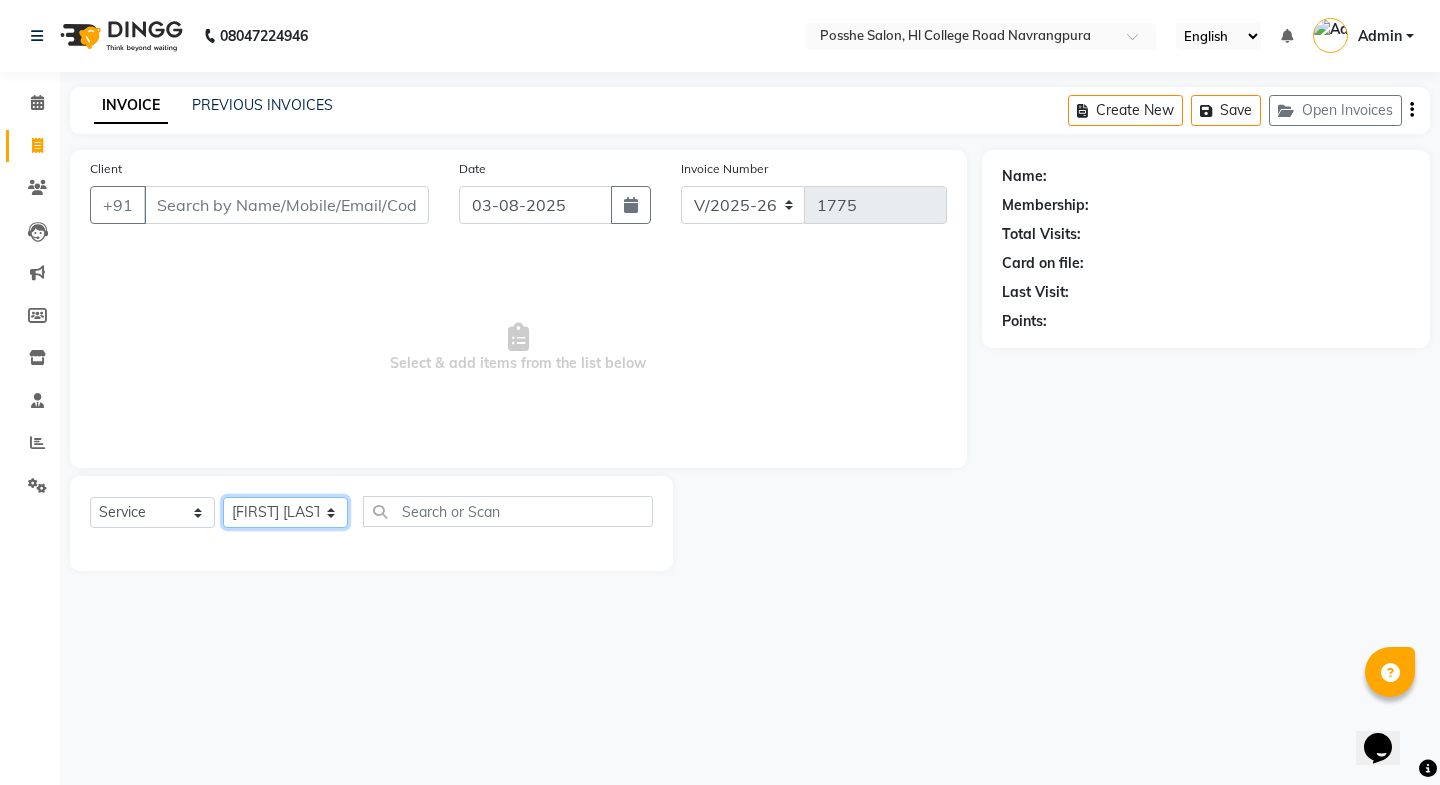 click on "Select Stylist Faheem Salmani Kajal Mali Kamal Chand Posshe for products Rajesh Sonu Verma" 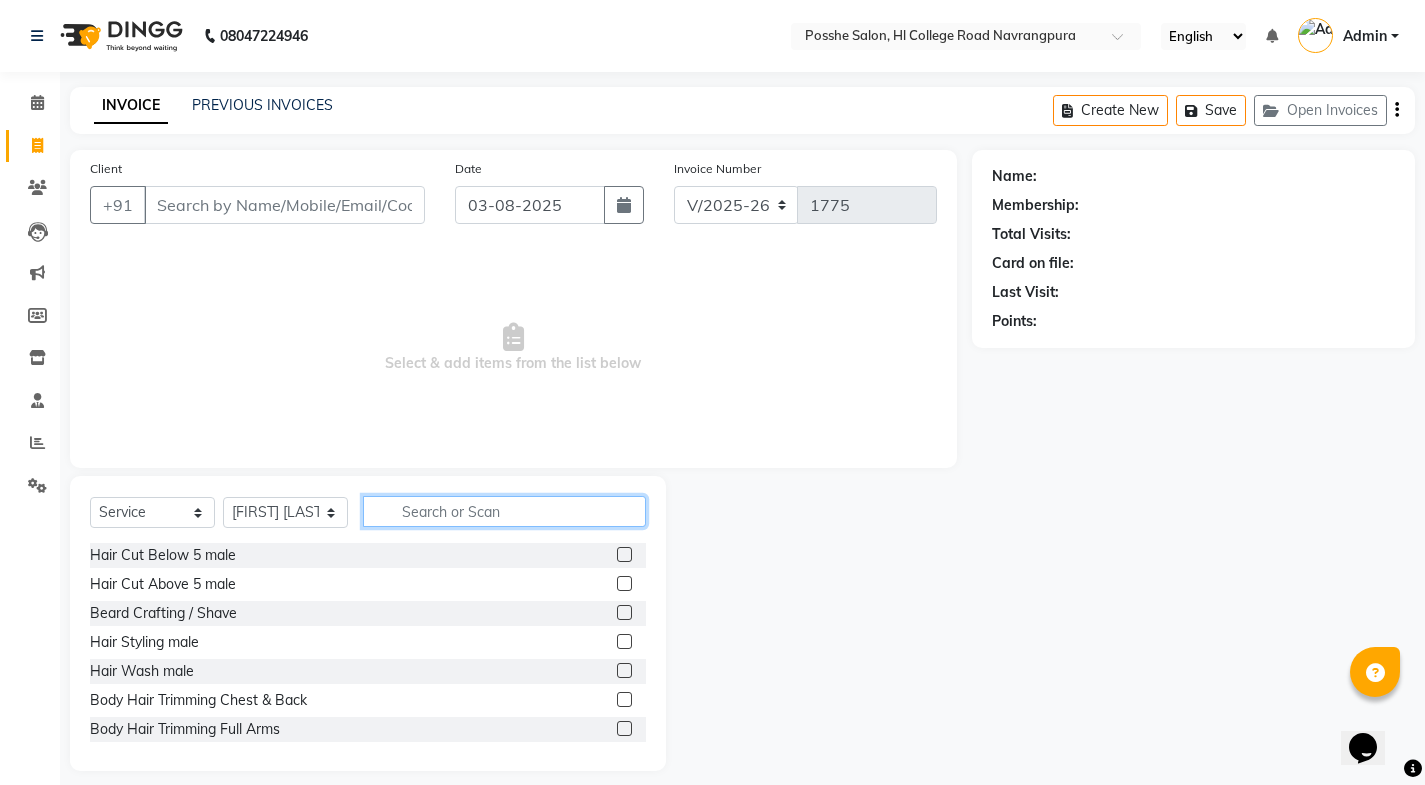 click 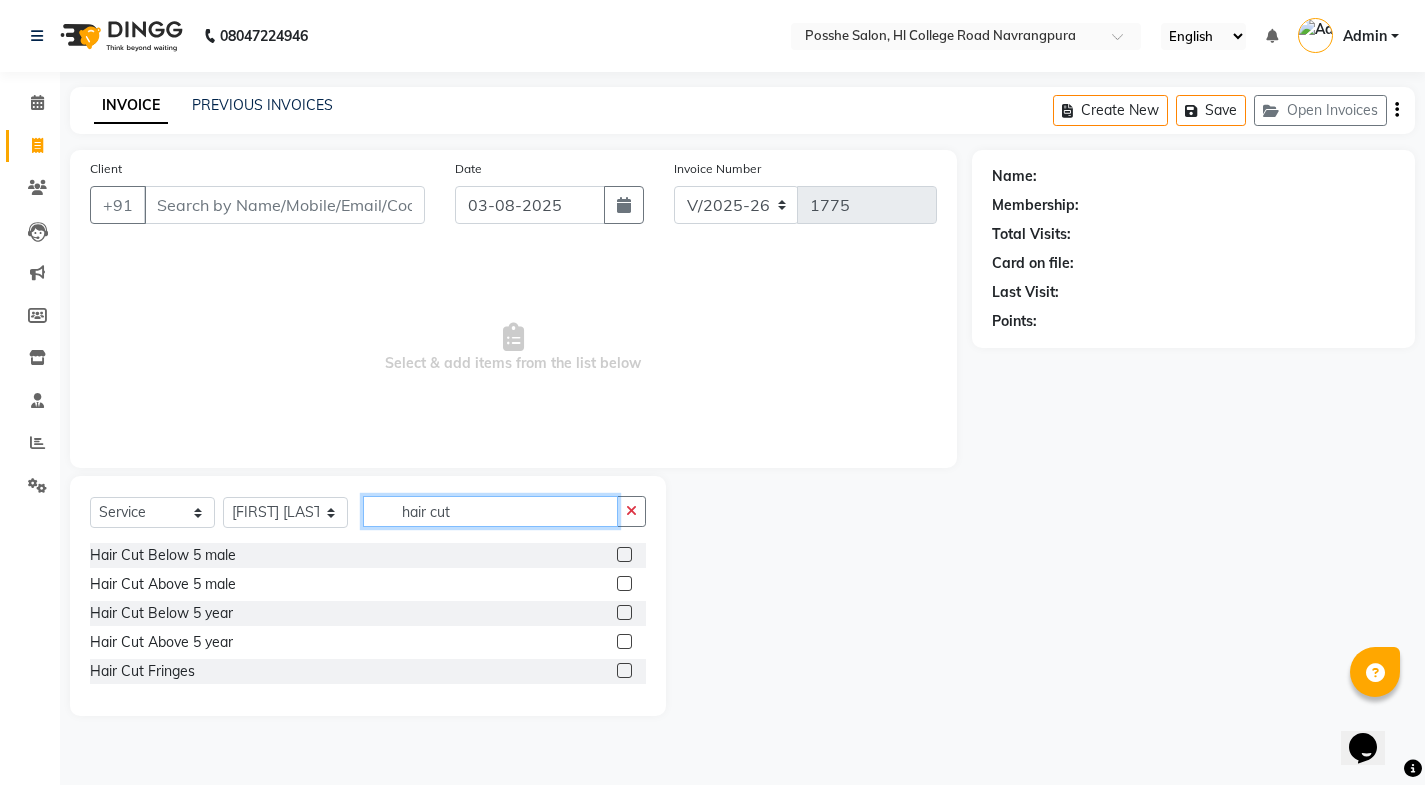 scroll, scrollTop: 0, scrollLeft: 0, axis: both 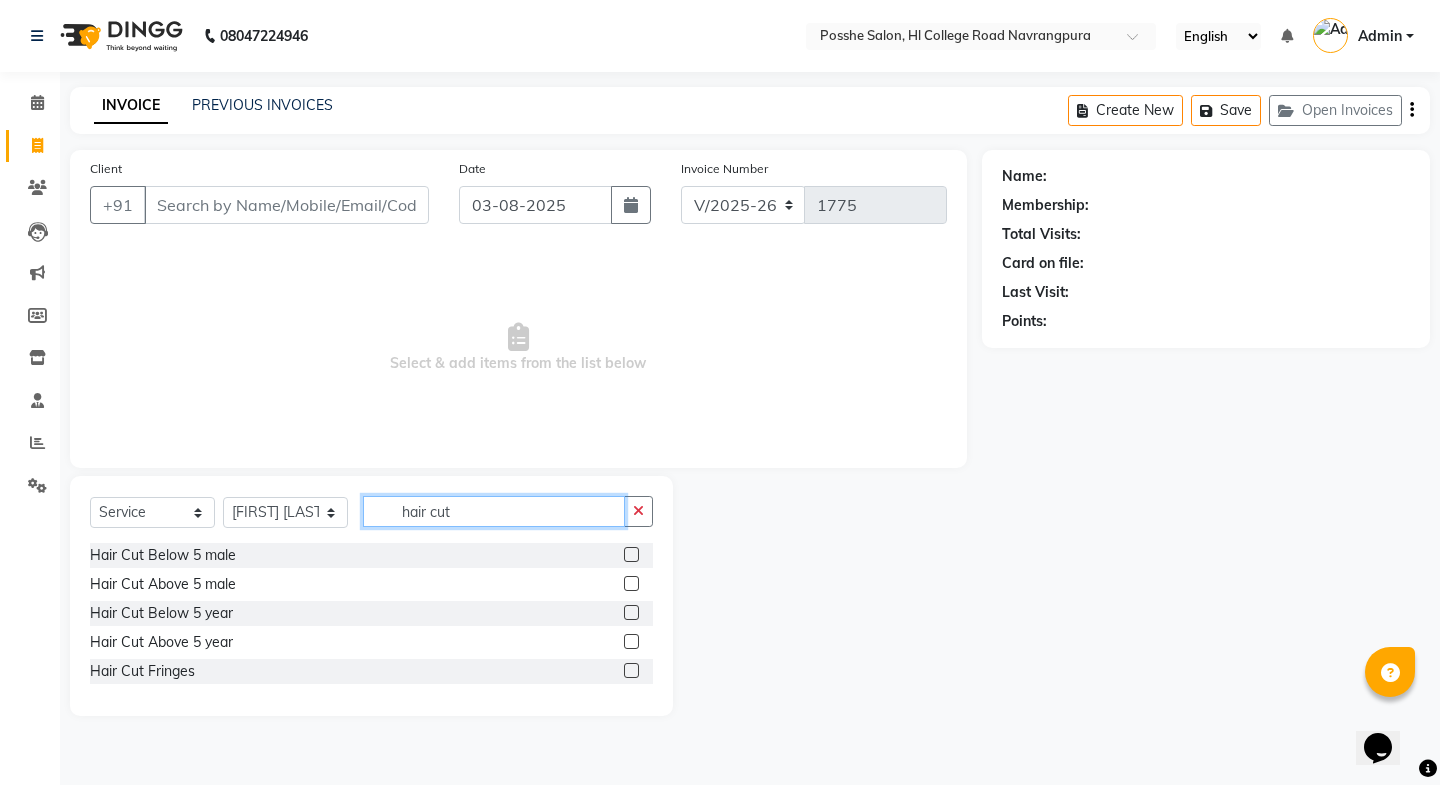 type on "hair cut" 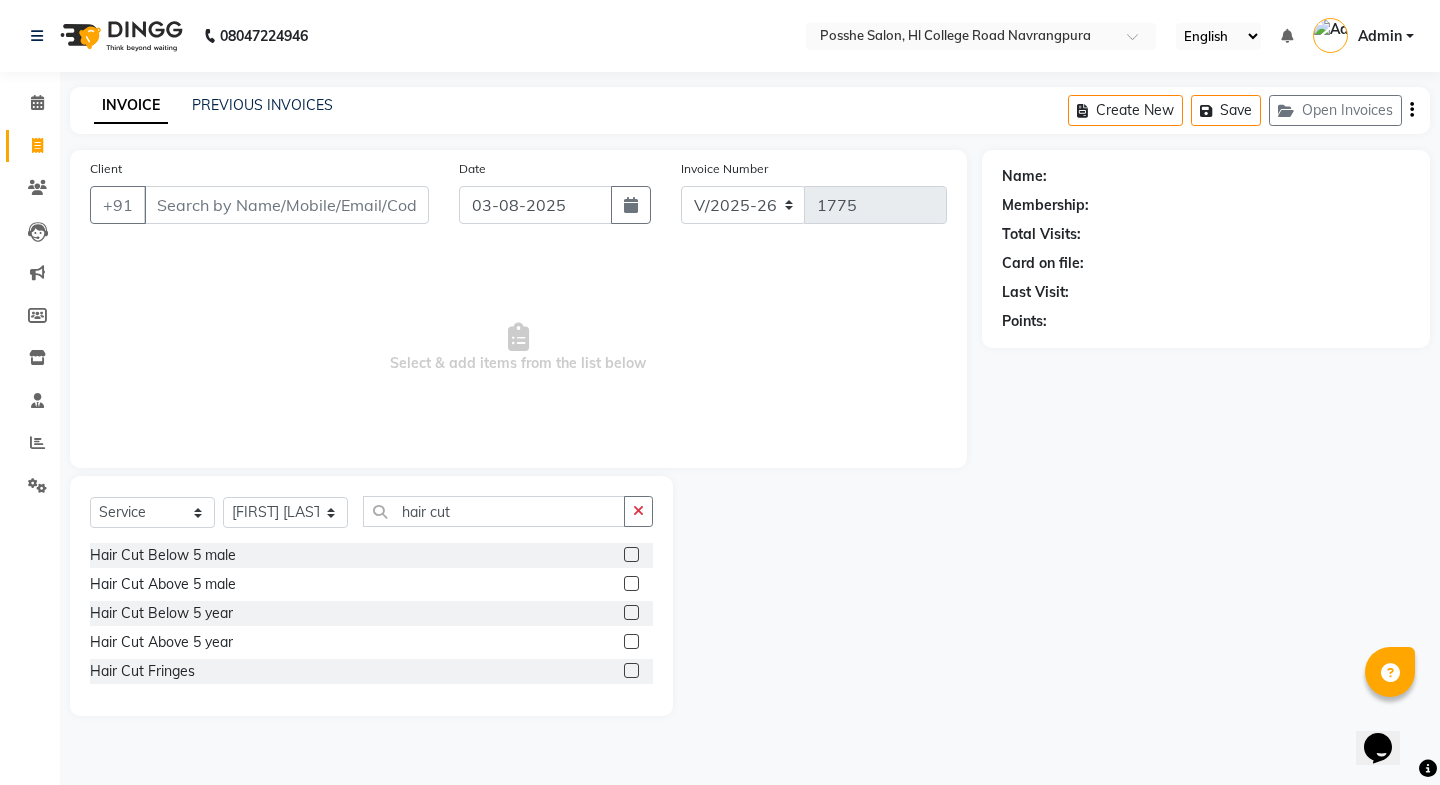 click 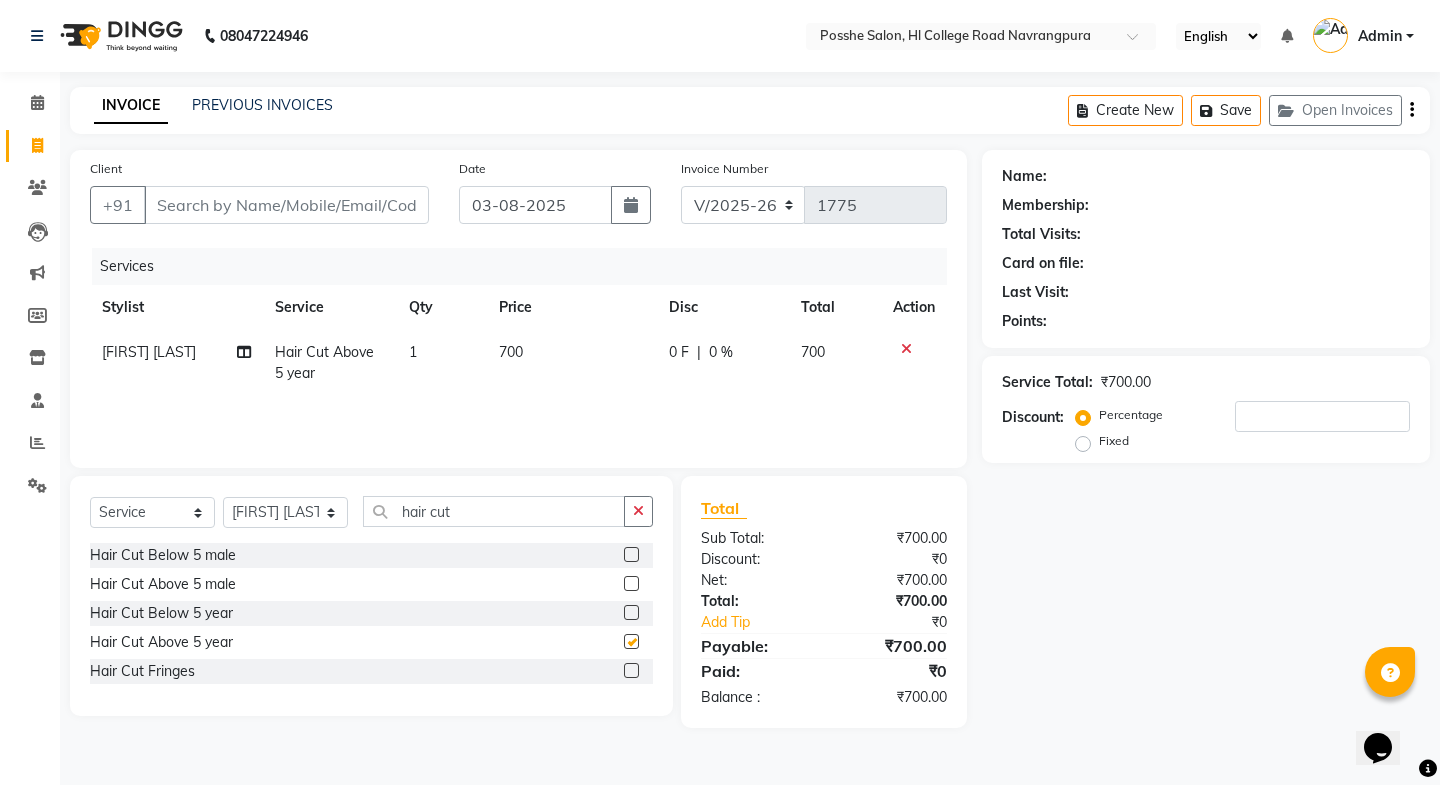 checkbox on "false" 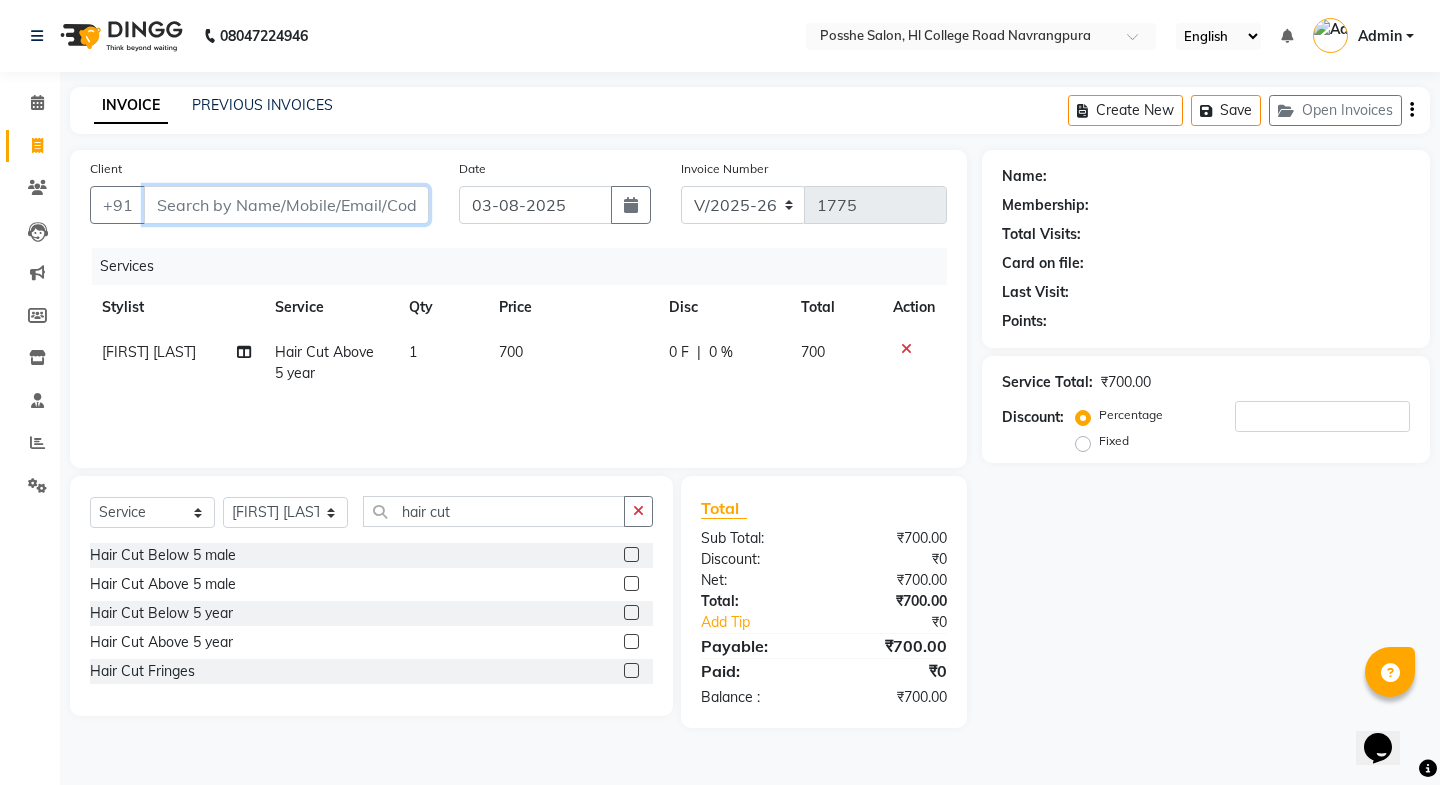 click on "Client" at bounding box center [286, 205] 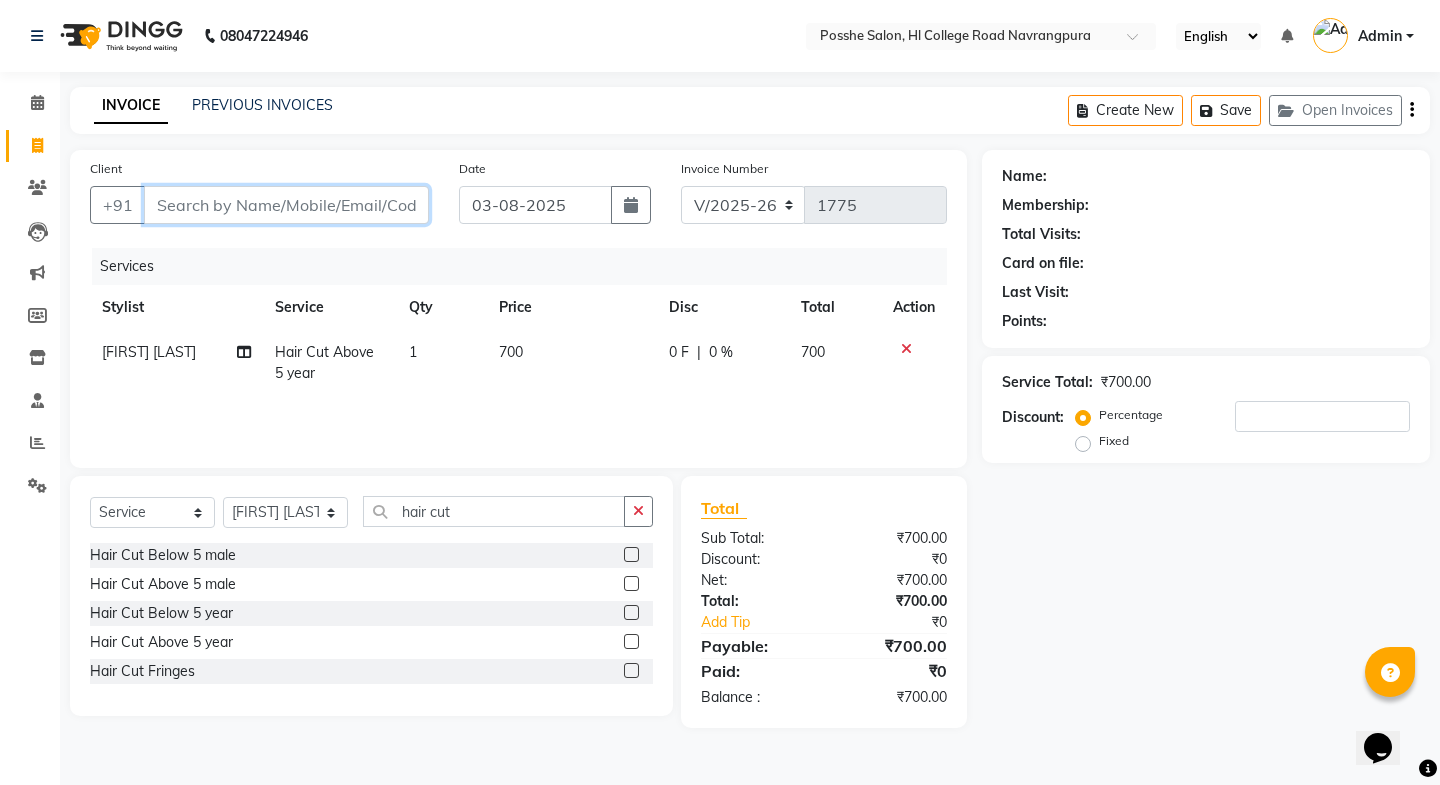 type on "a" 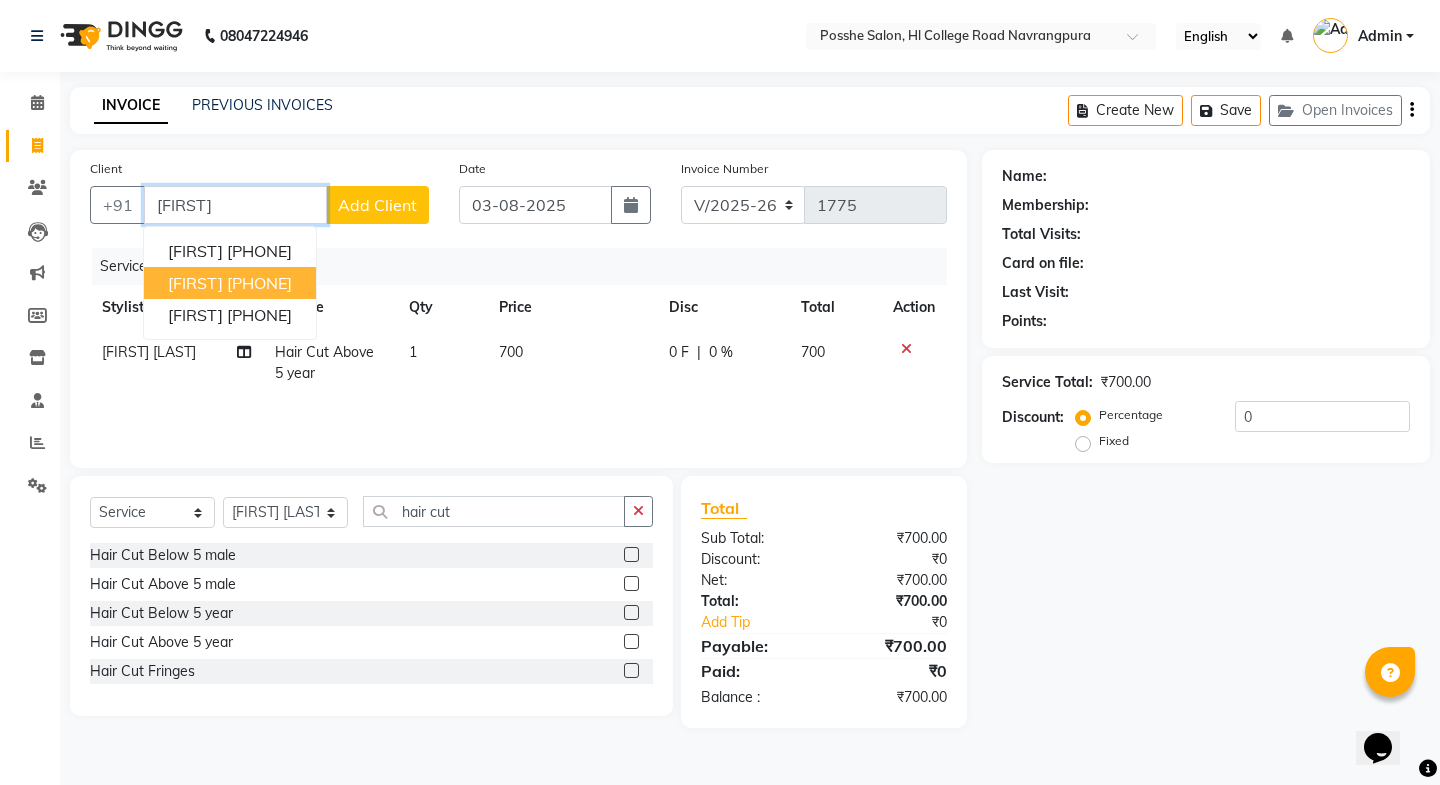 click on "akriti  9752918341" at bounding box center [230, 283] 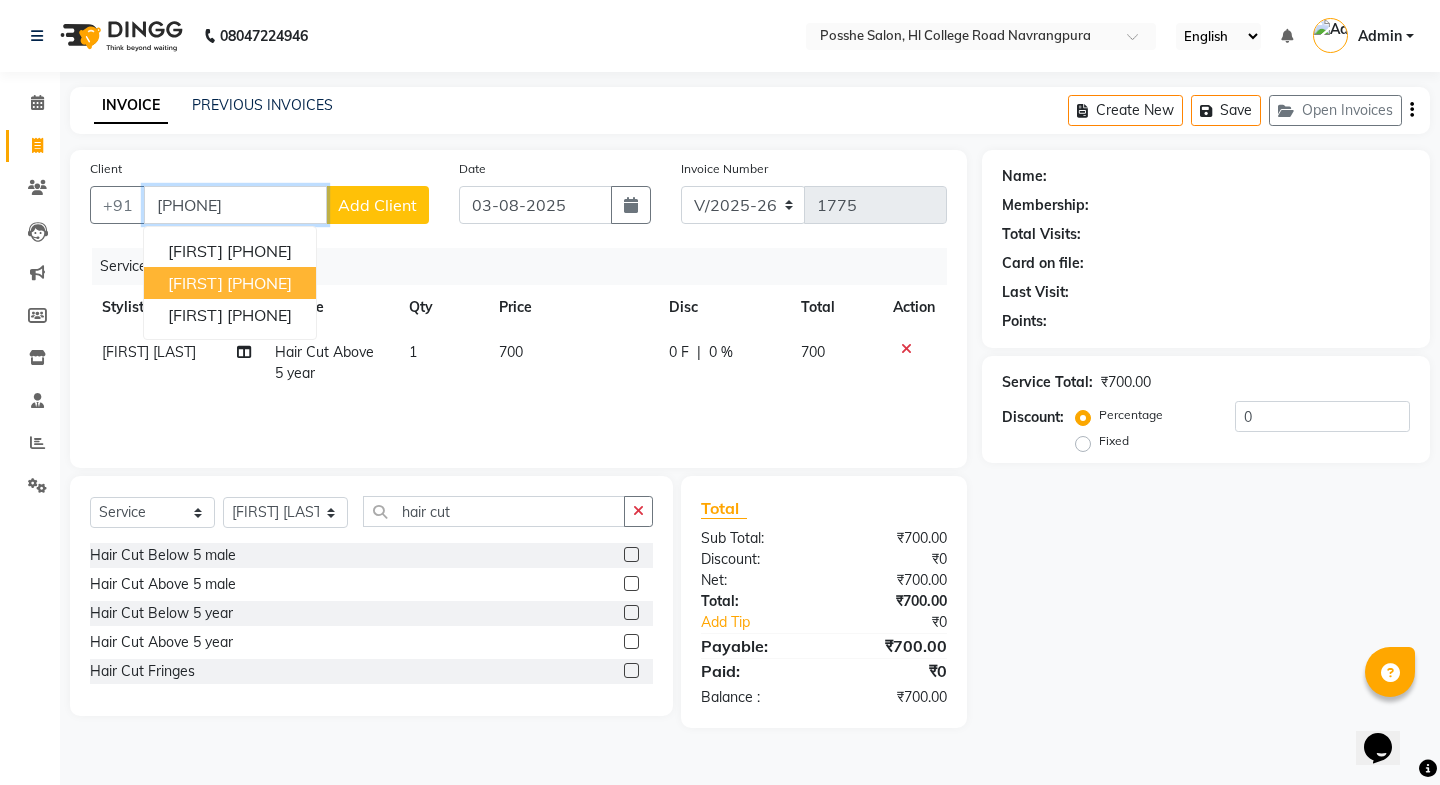 type on "9752918341" 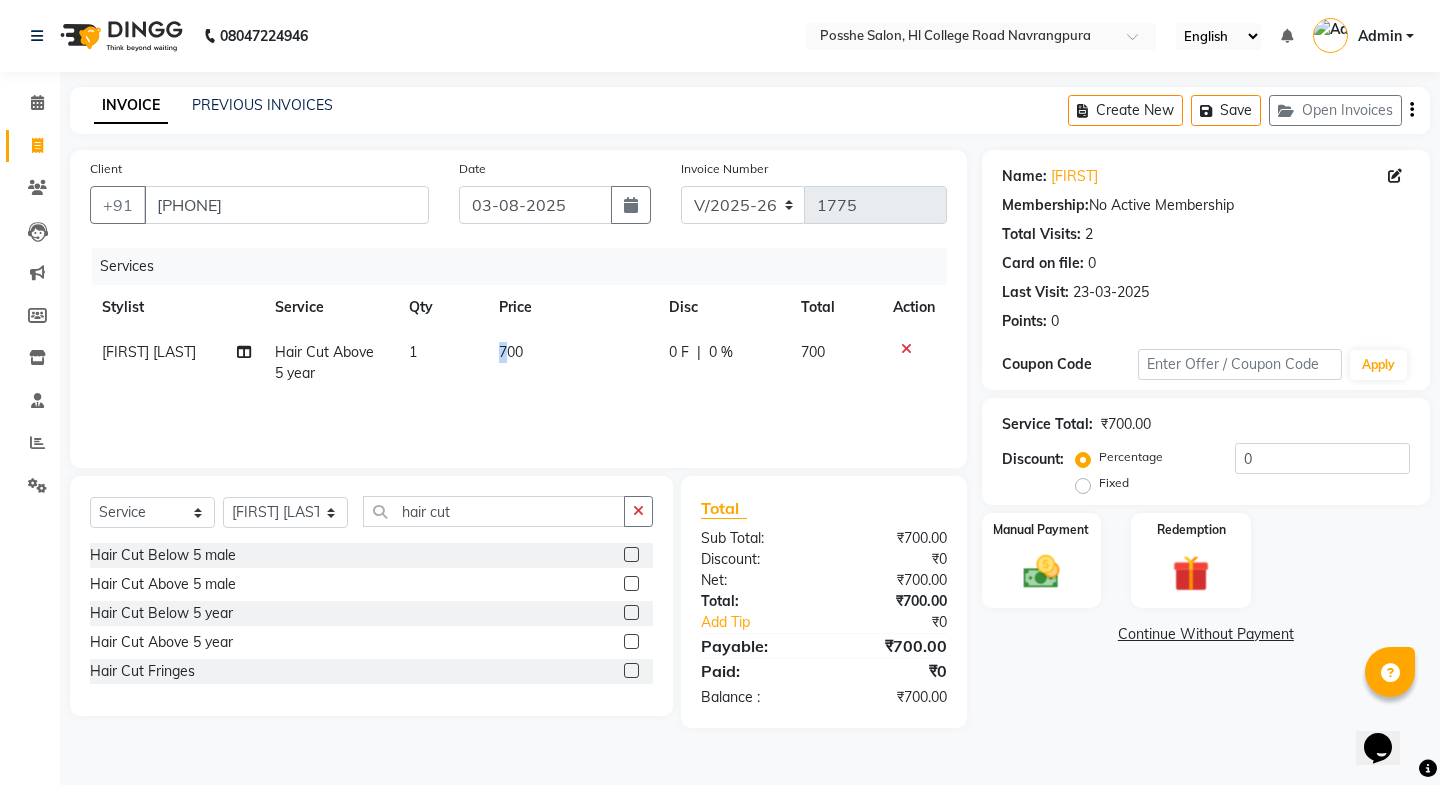 click on "700" 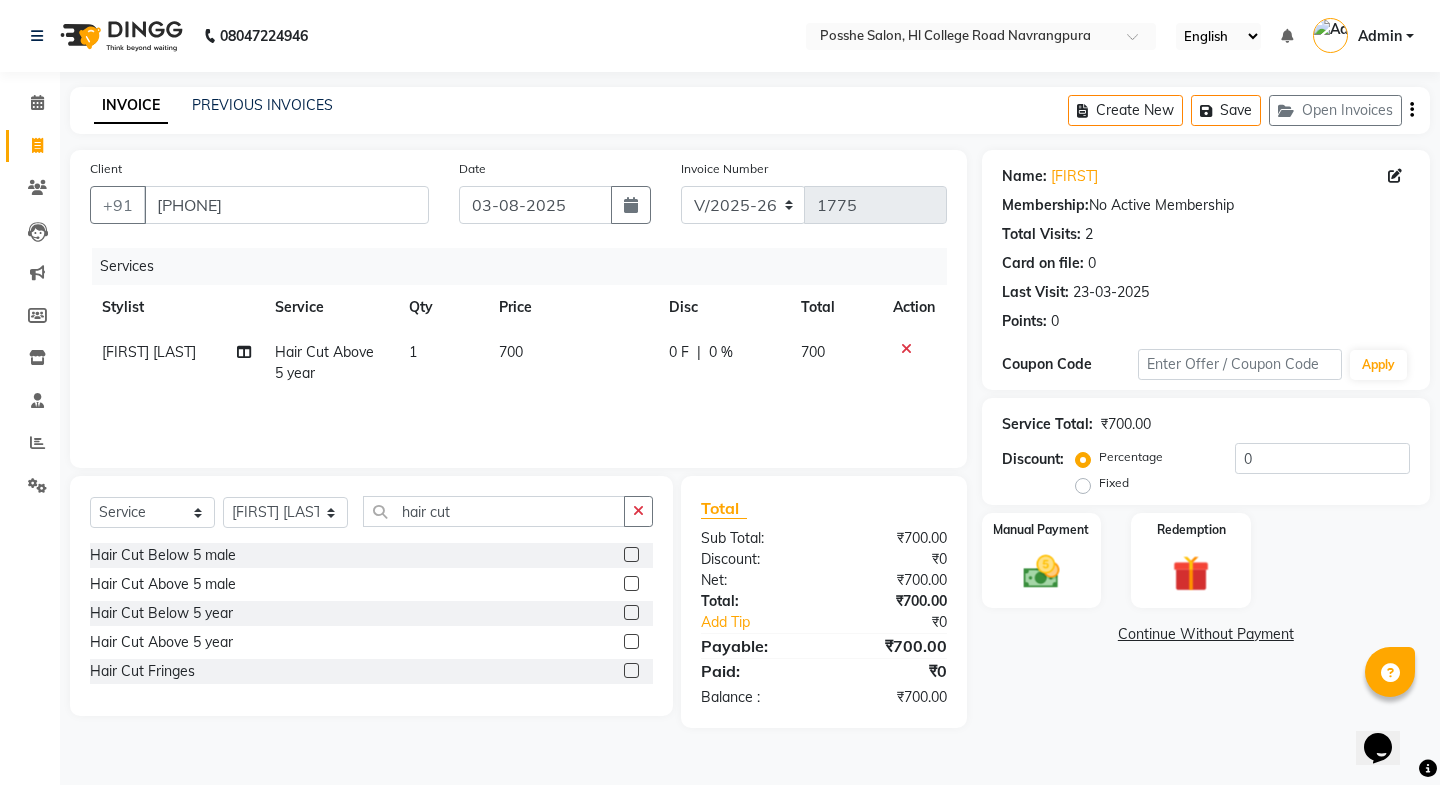 select on "43693" 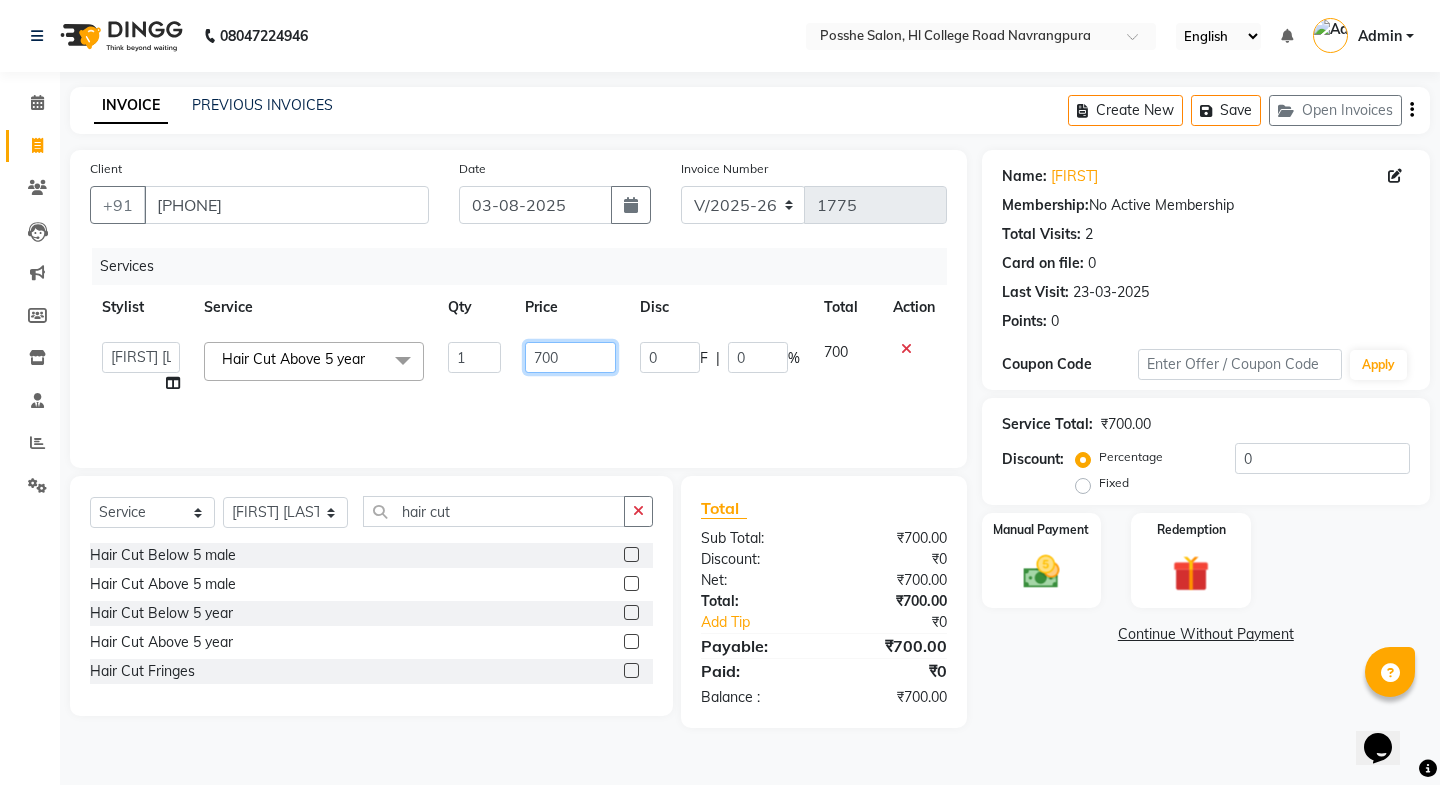 drag, startPoint x: 541, startPoint y: 356, endPoint x: 553, endPoint y: 368, distance: 16.970562 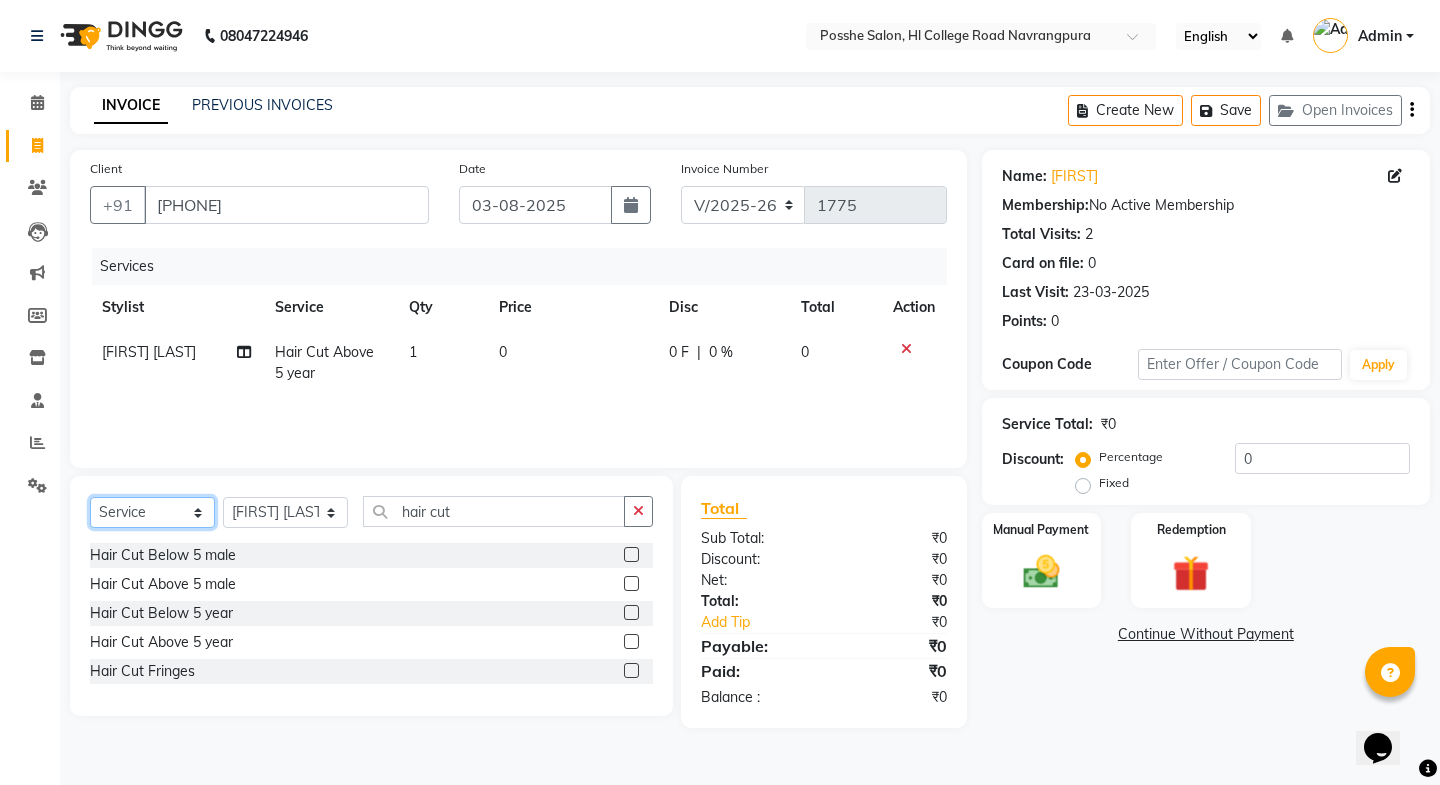 click on "Select  Service  Product  Membership  Package Voucher Prepaid Gift Card" 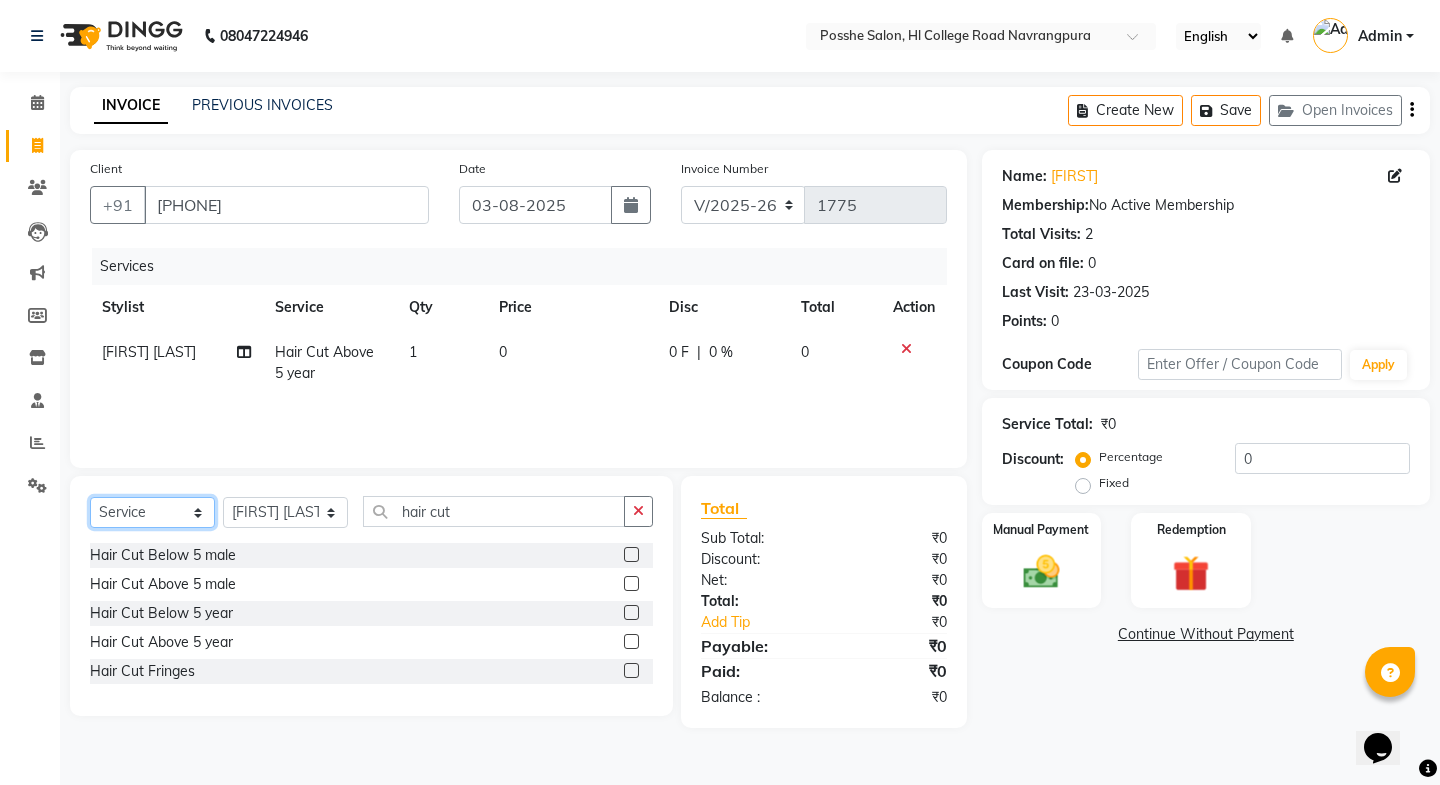 select on "product" 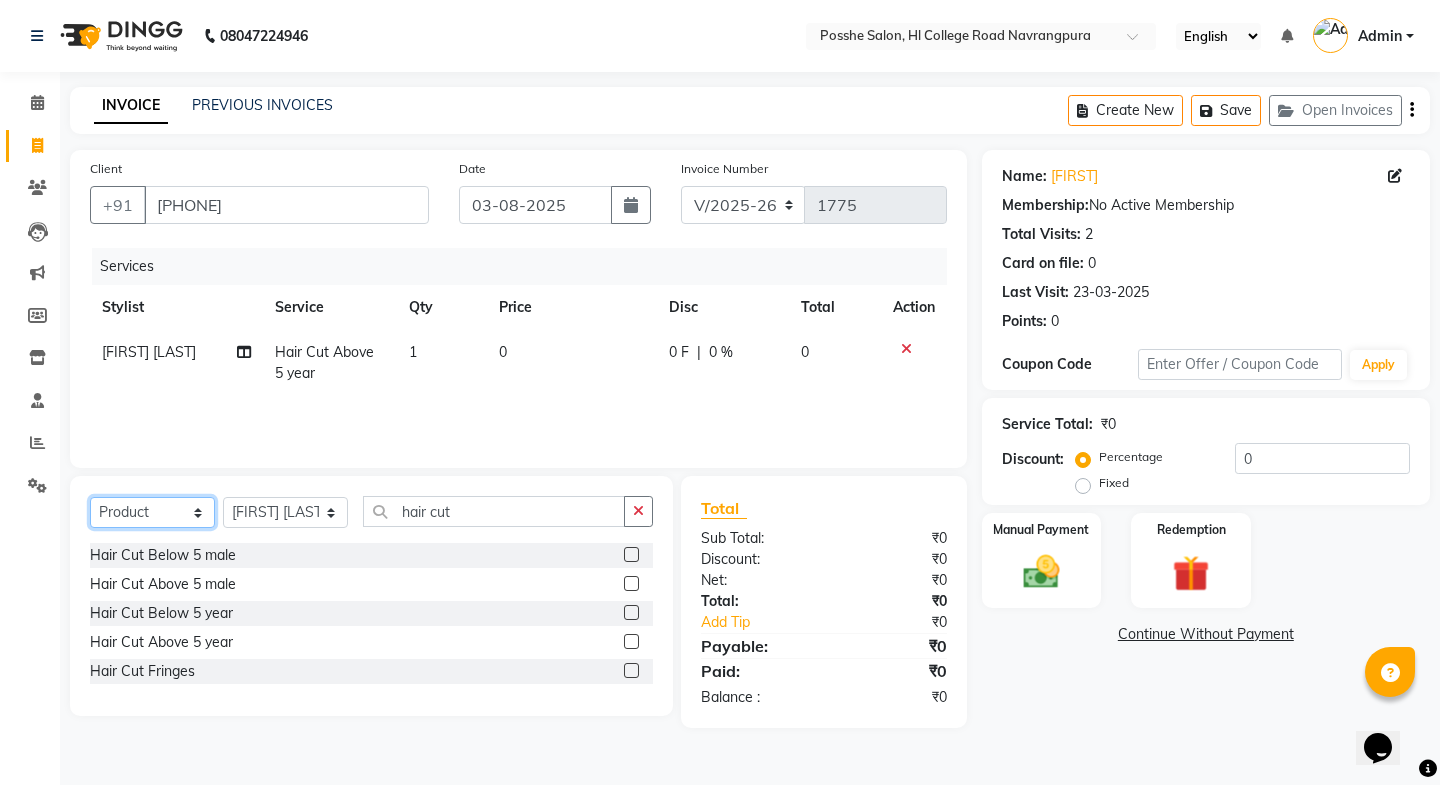 click on "Select  Service  Product  Membership  Package Voucher Prepaid Gift Card" 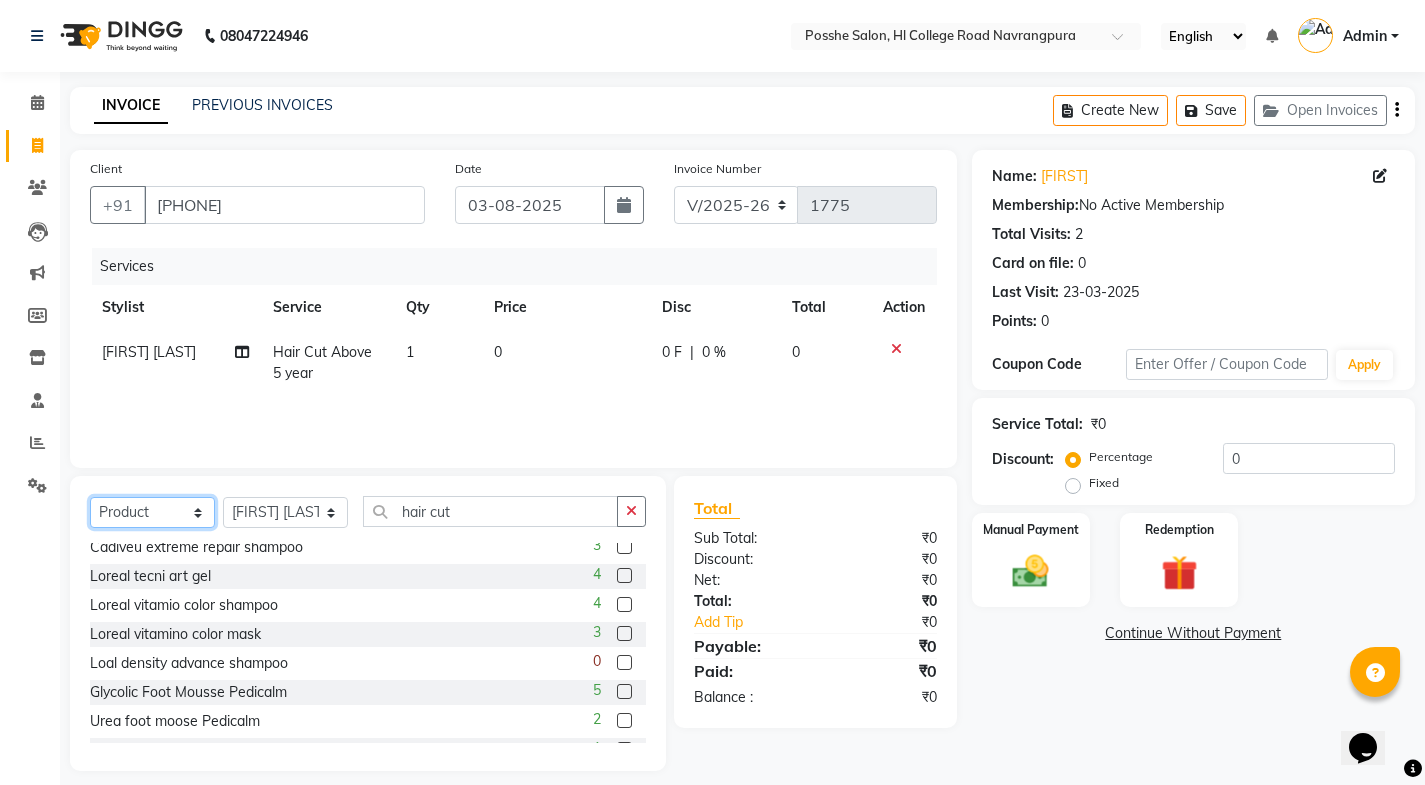 scroll, scrollTop: 351, scrollLeft: 0, axis: vertical 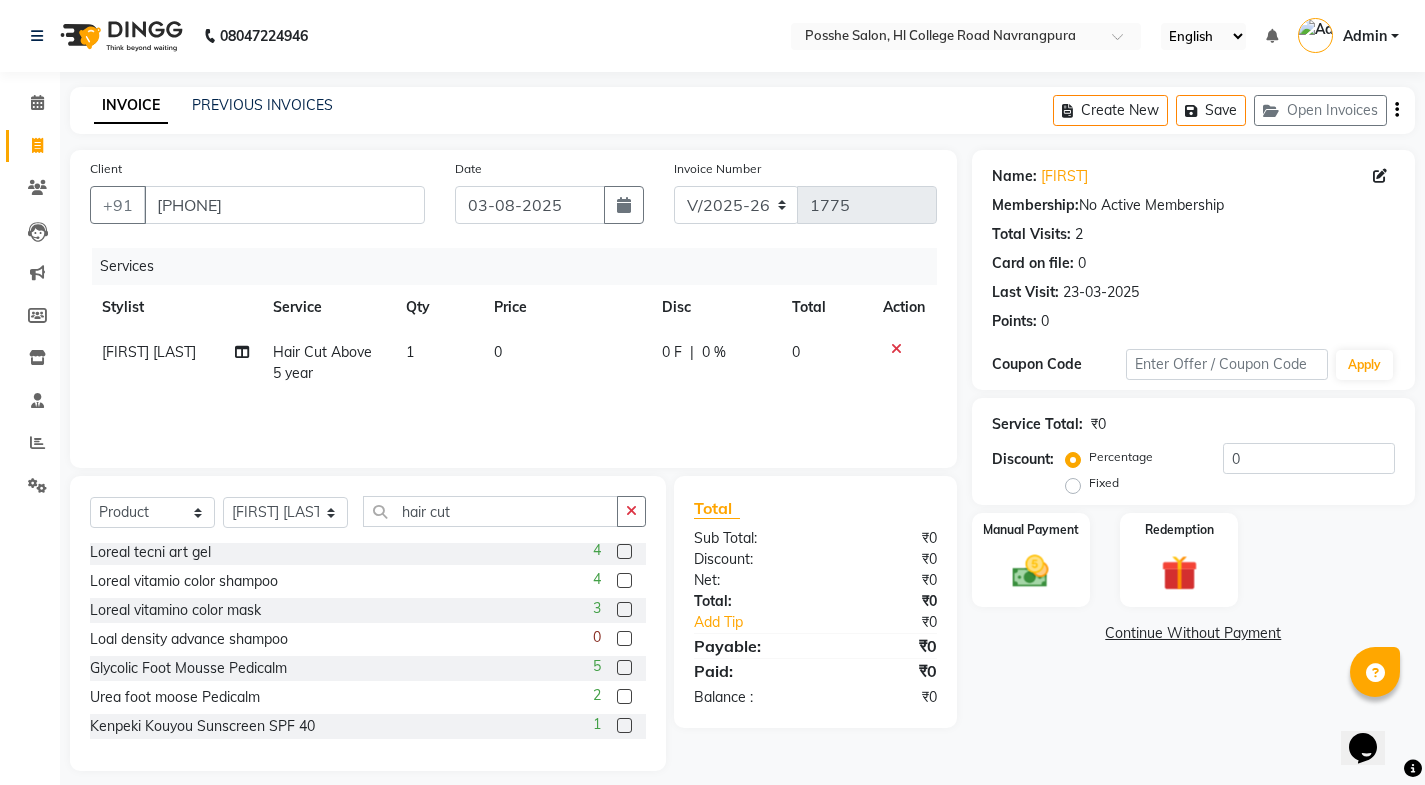 click 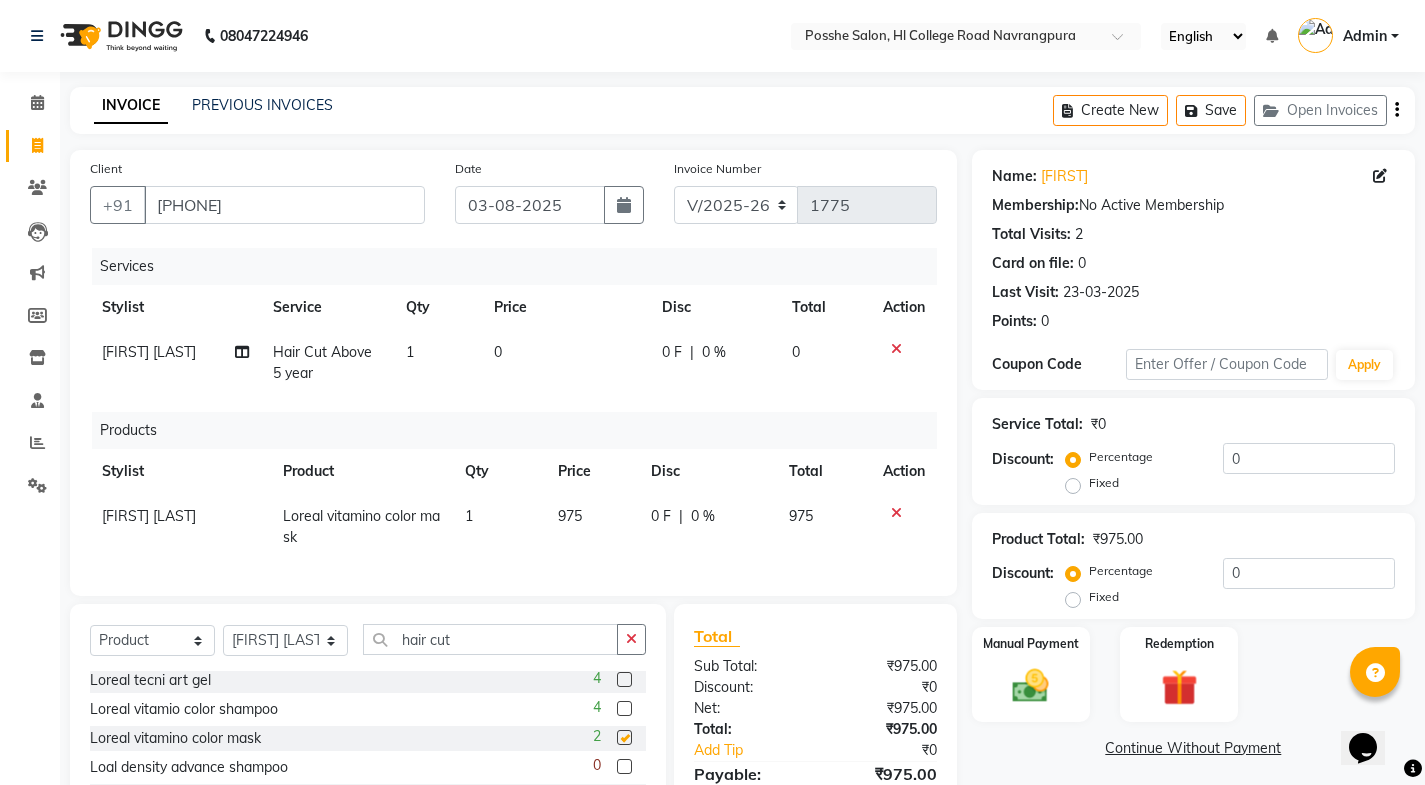 checkbox on "false" 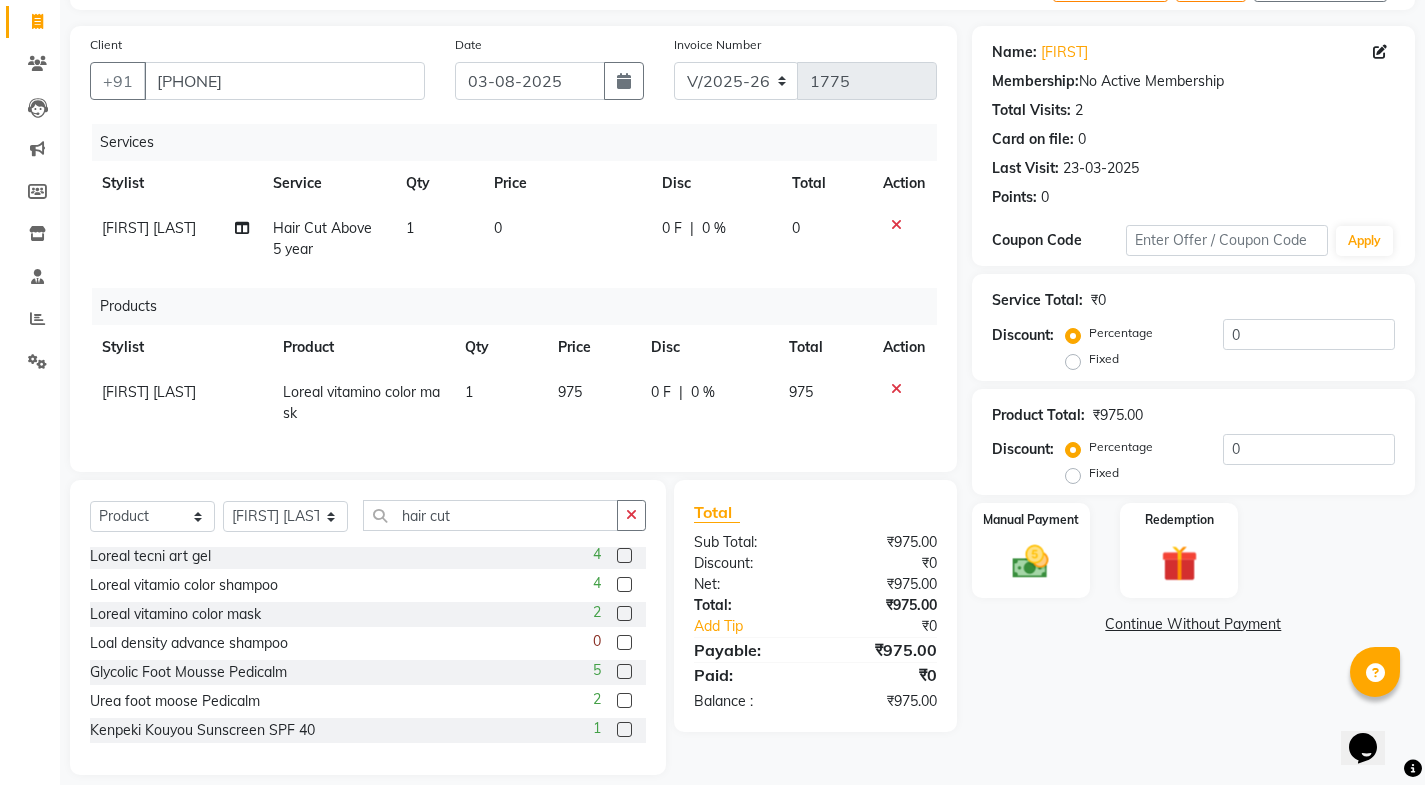 scroll, scrollTop: 159, scrollLeft: 0, axis: vertical 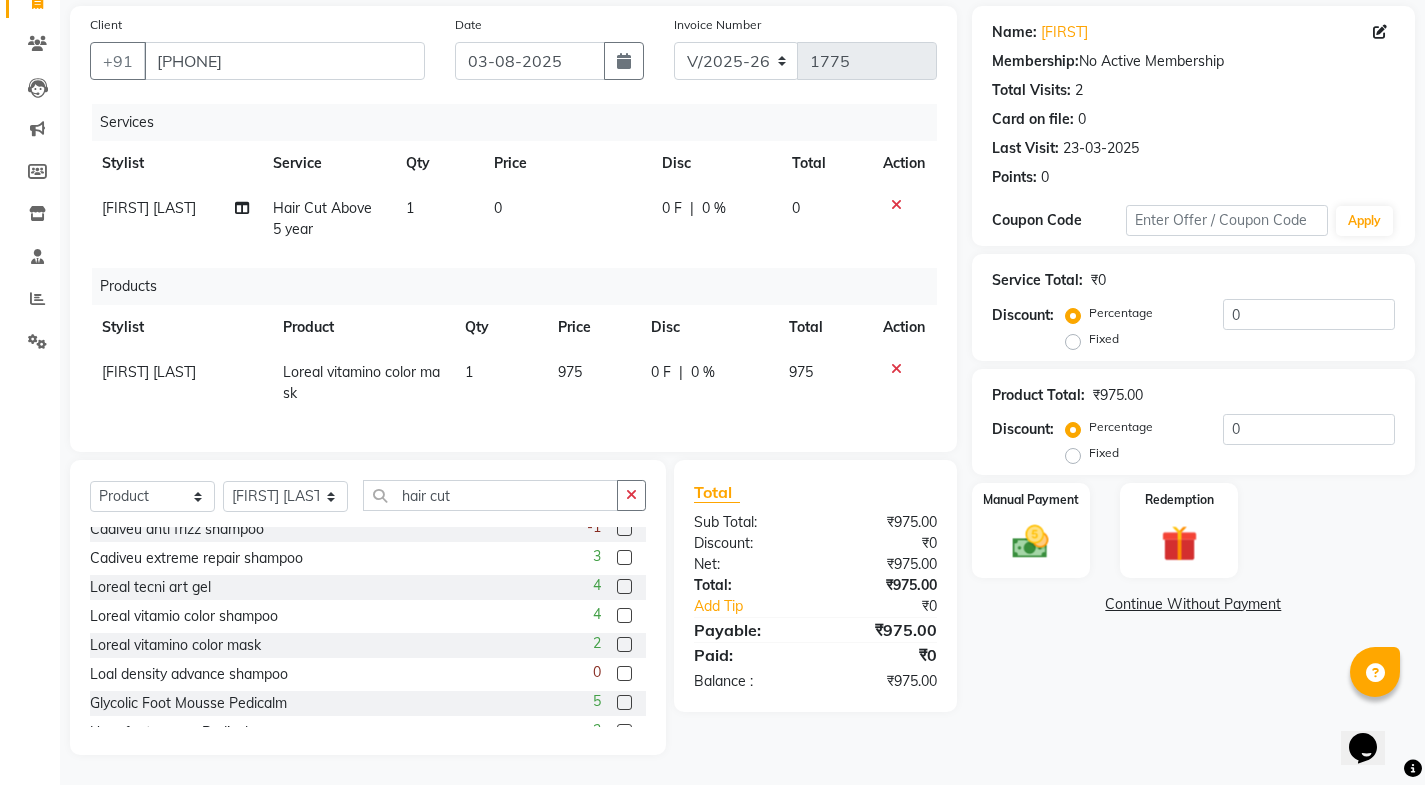 click 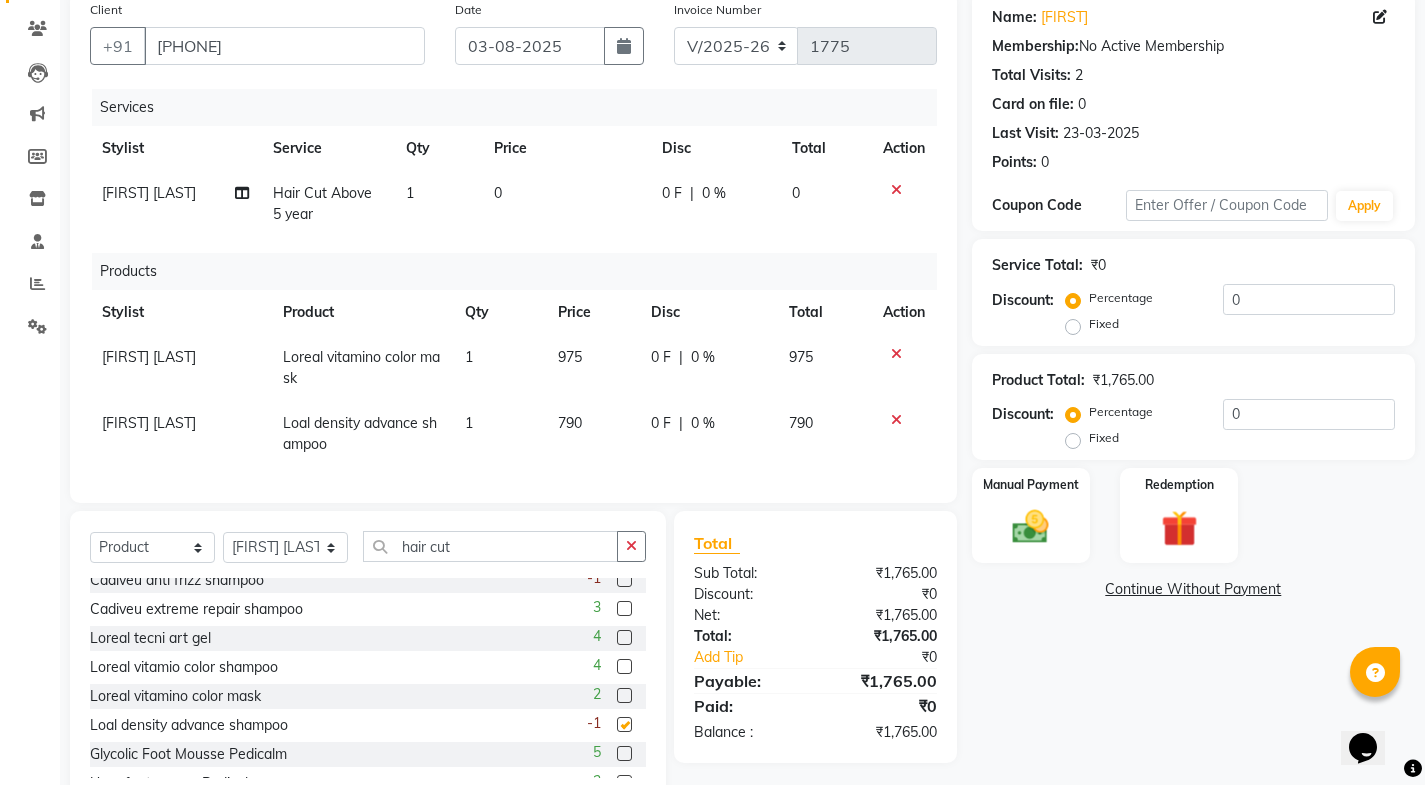 checkbox on "false" 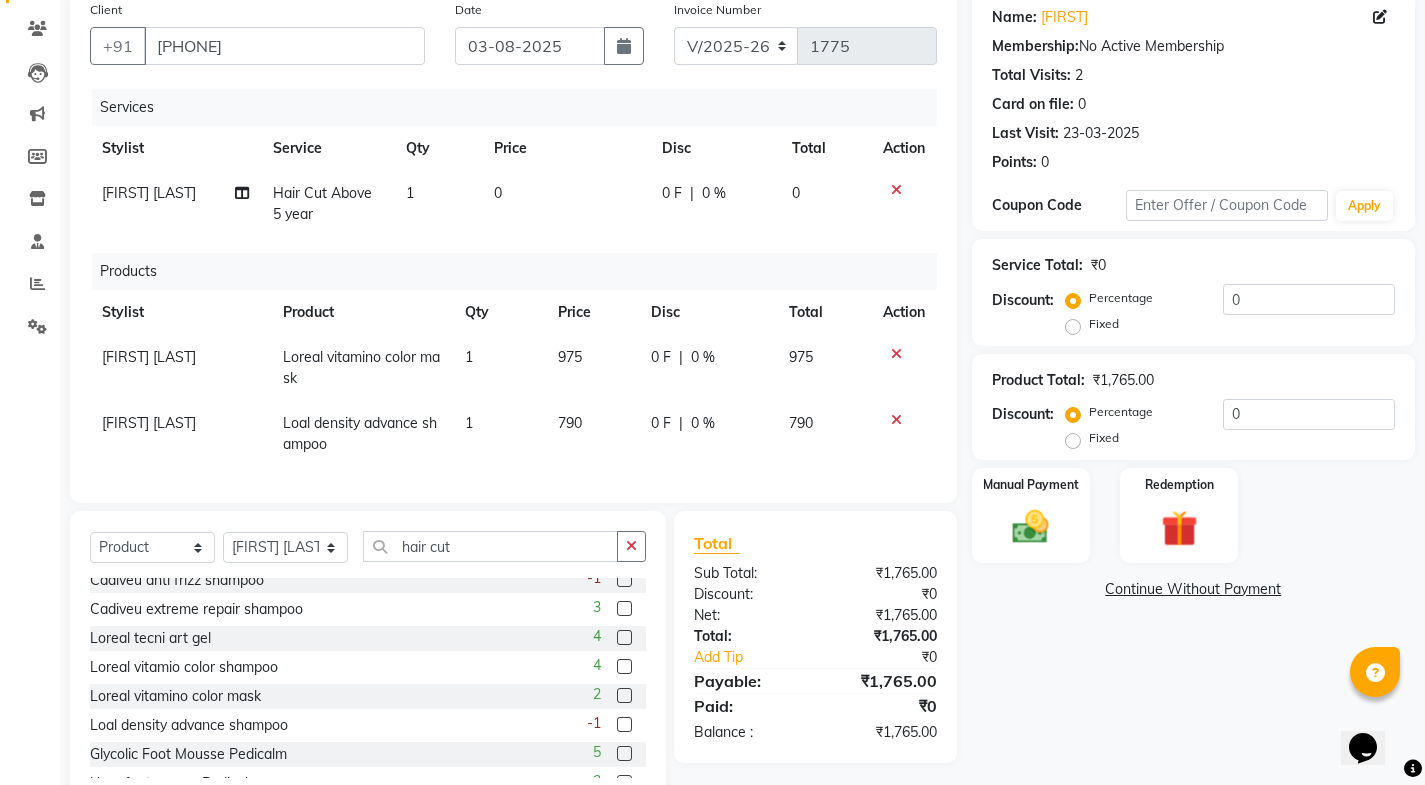 scroll, scrollTop: 0, scrollLeft: 0, axis: both 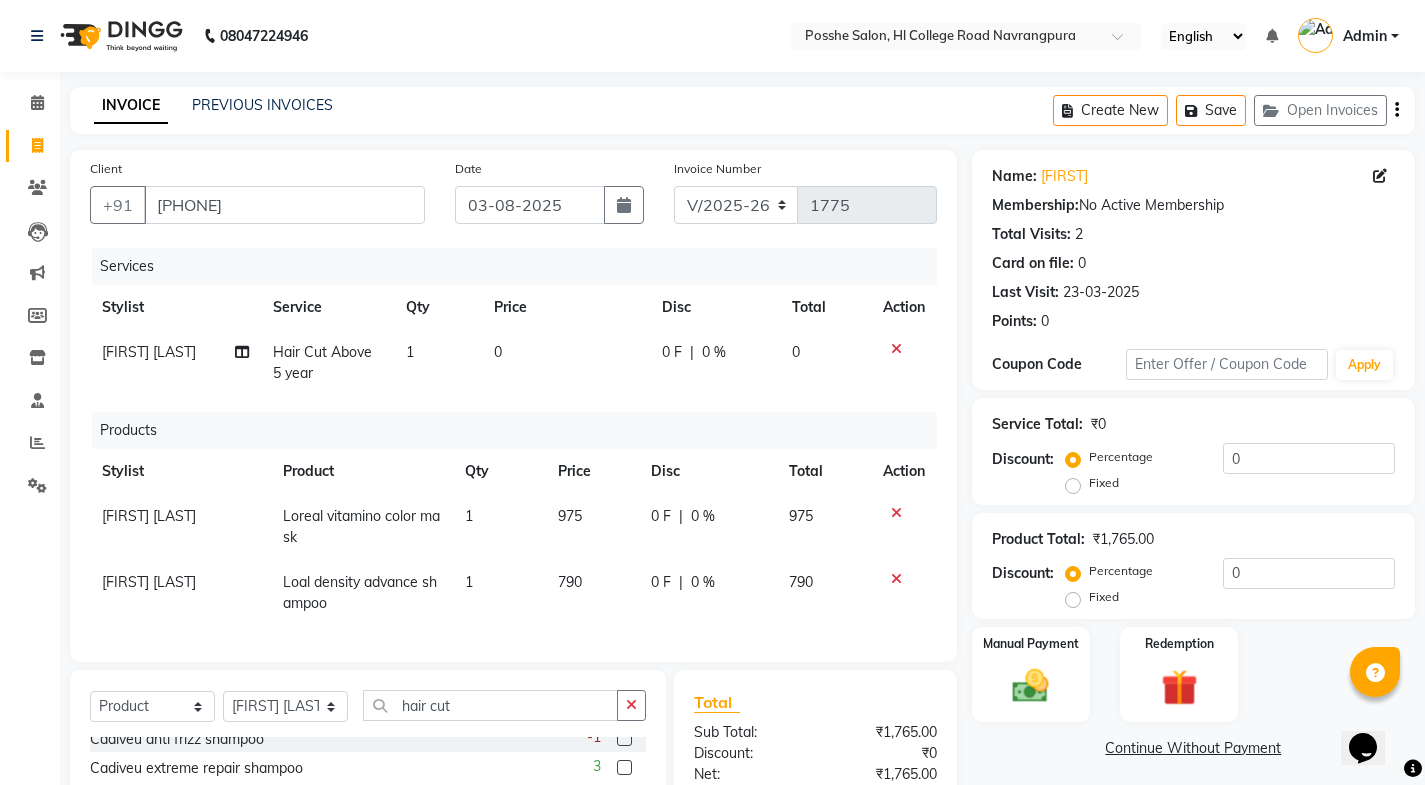 click on "790" 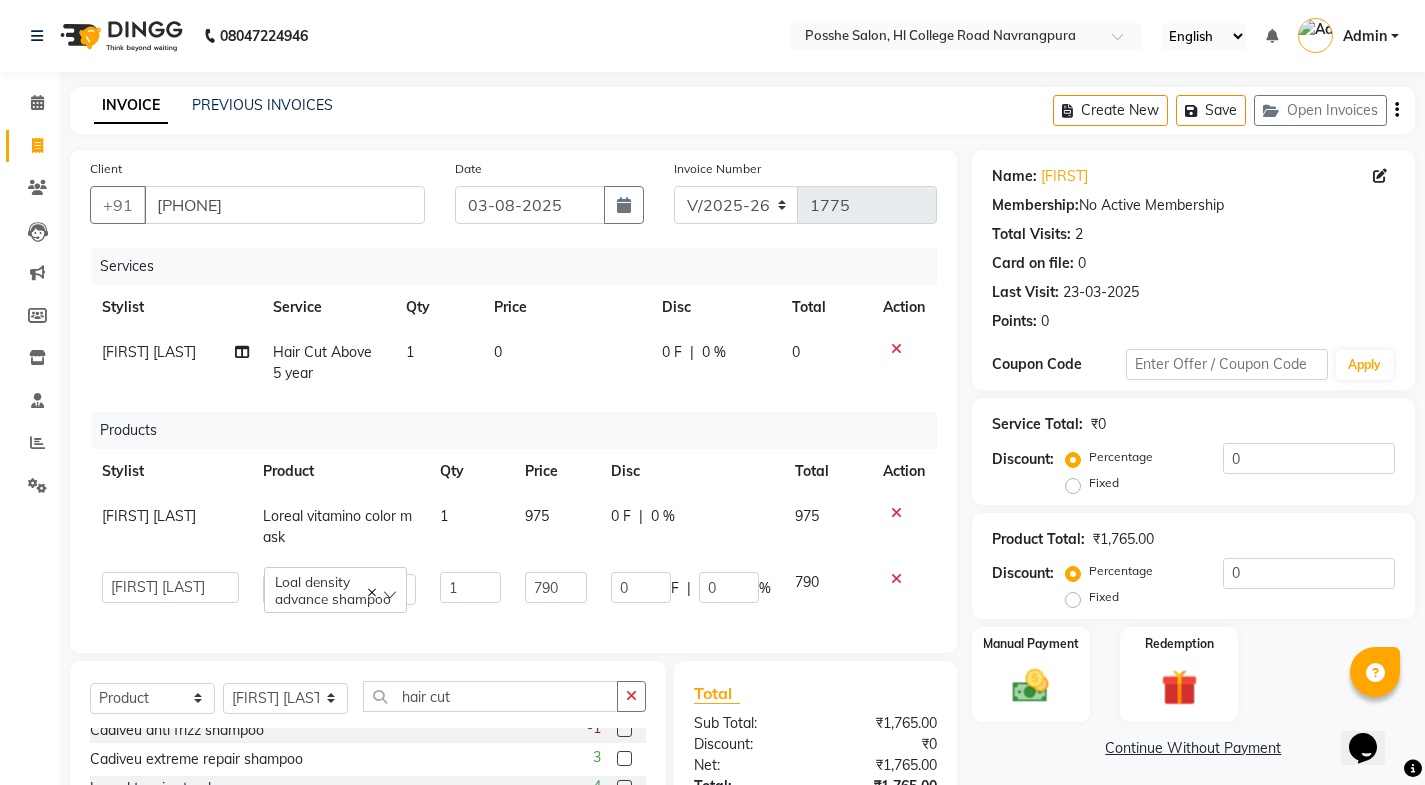 click on "790" 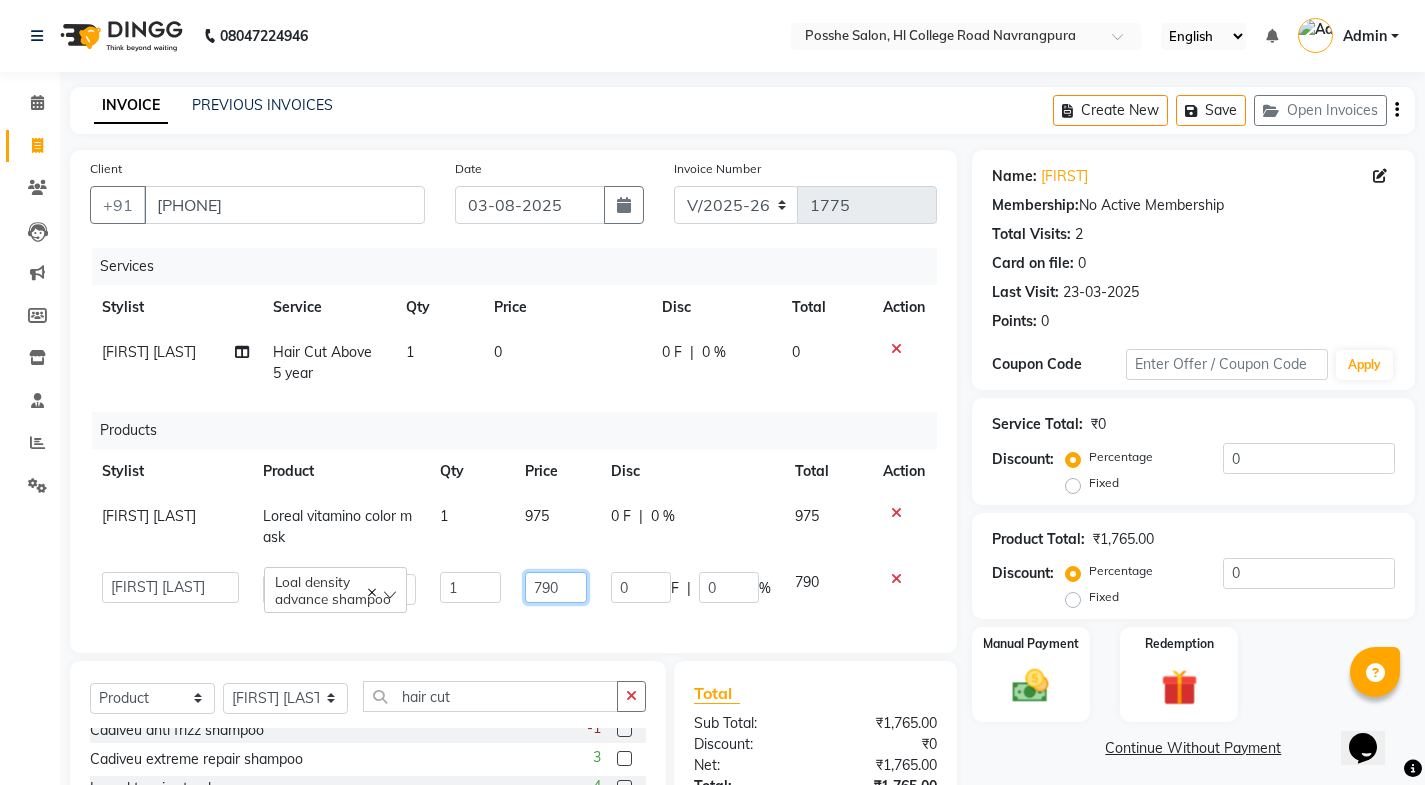click on "790" 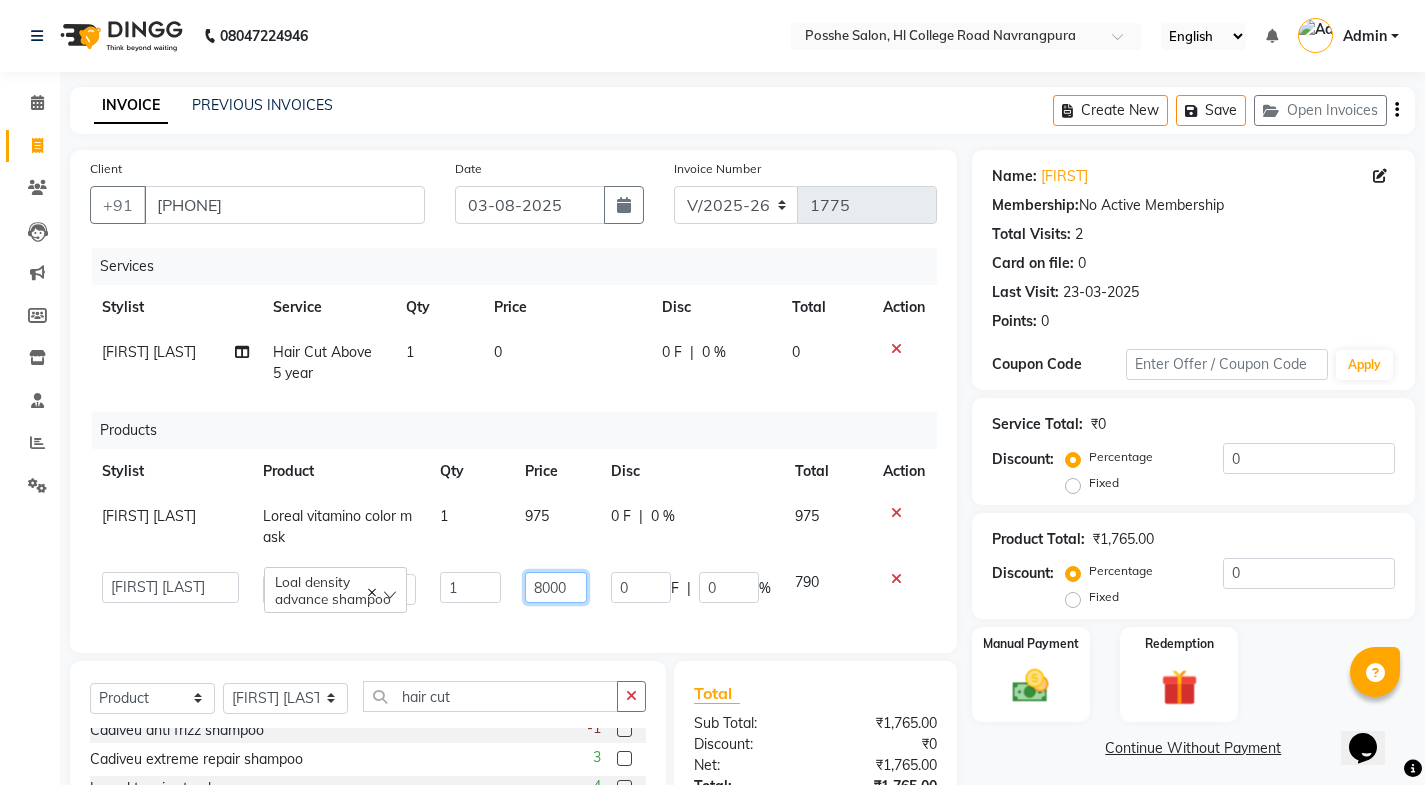 type on "800" 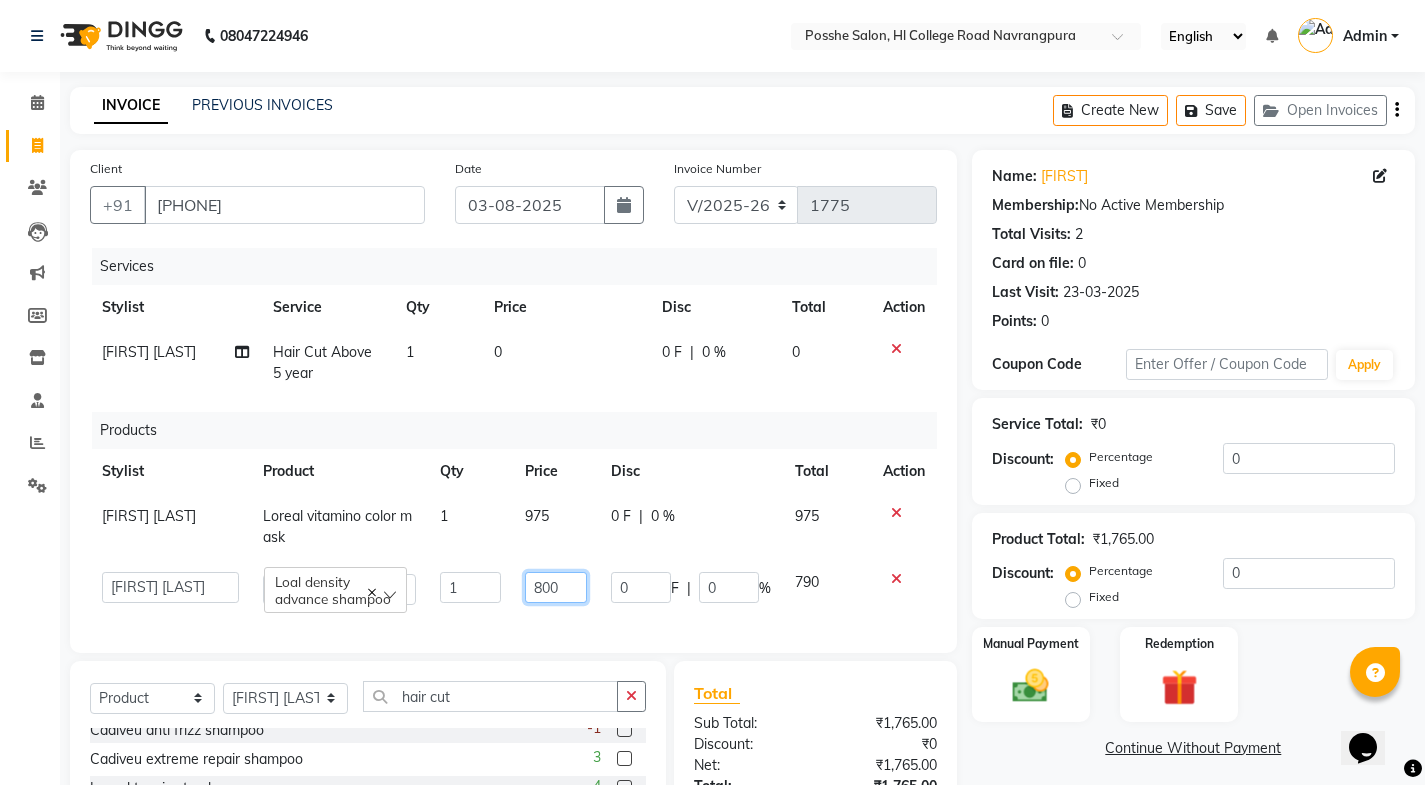 click on "800" 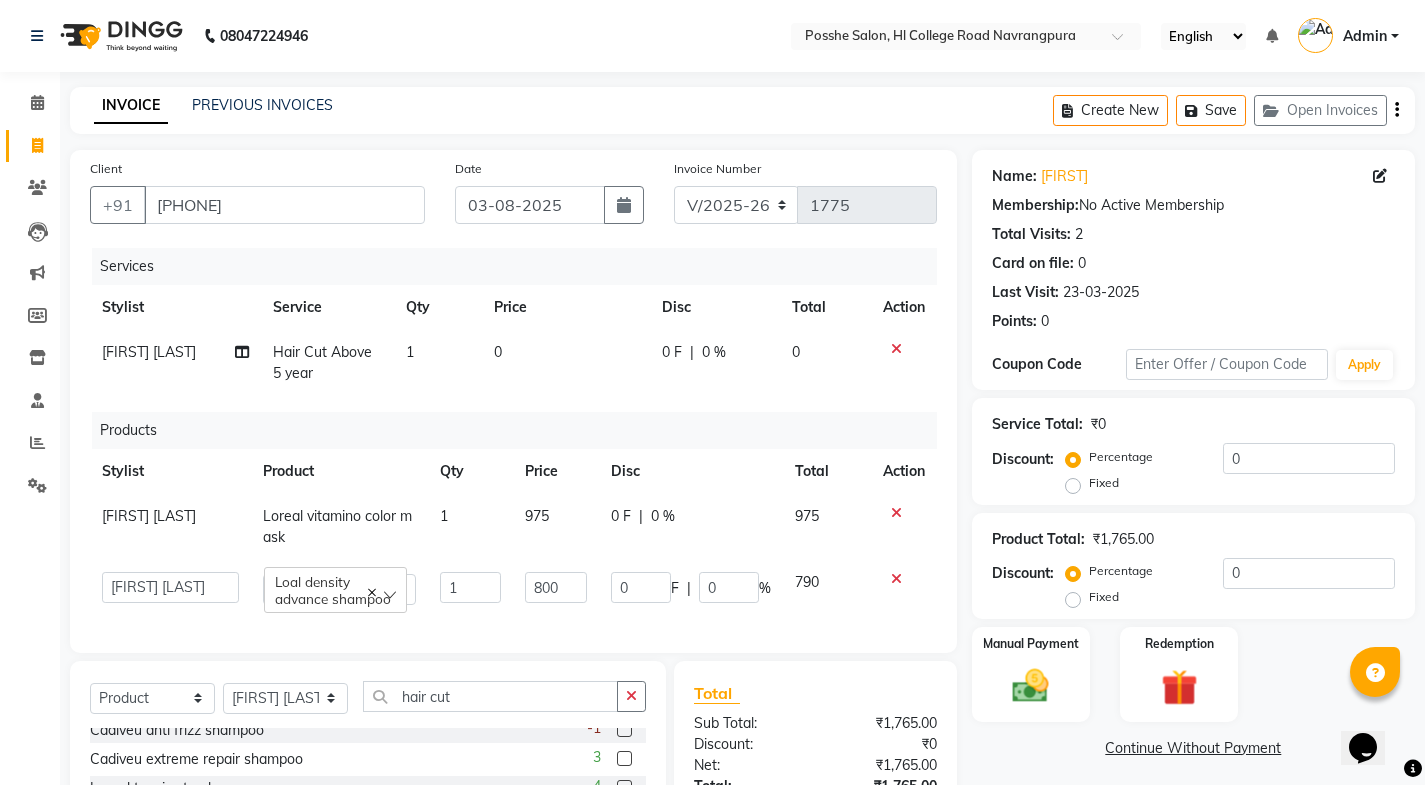click on "0" 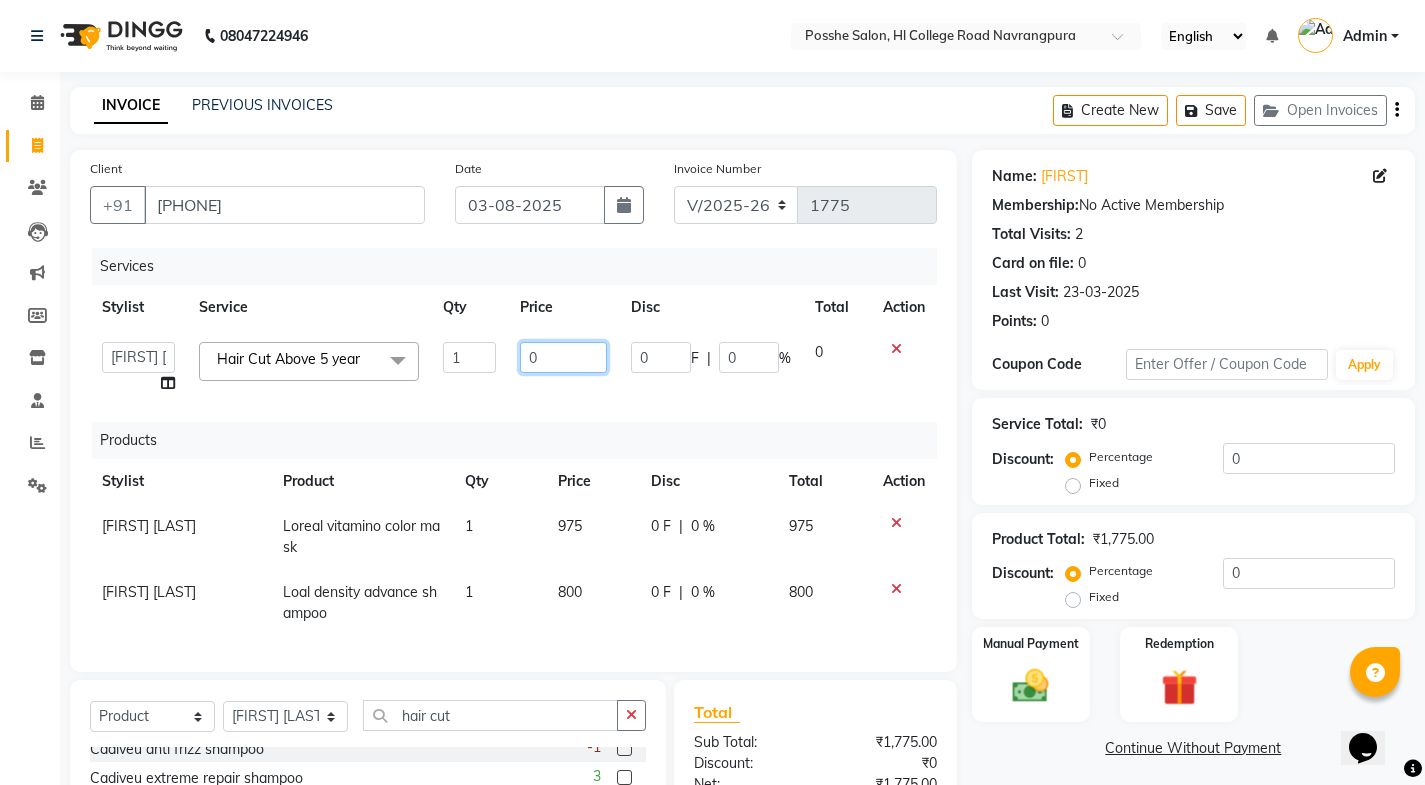 click on "0" 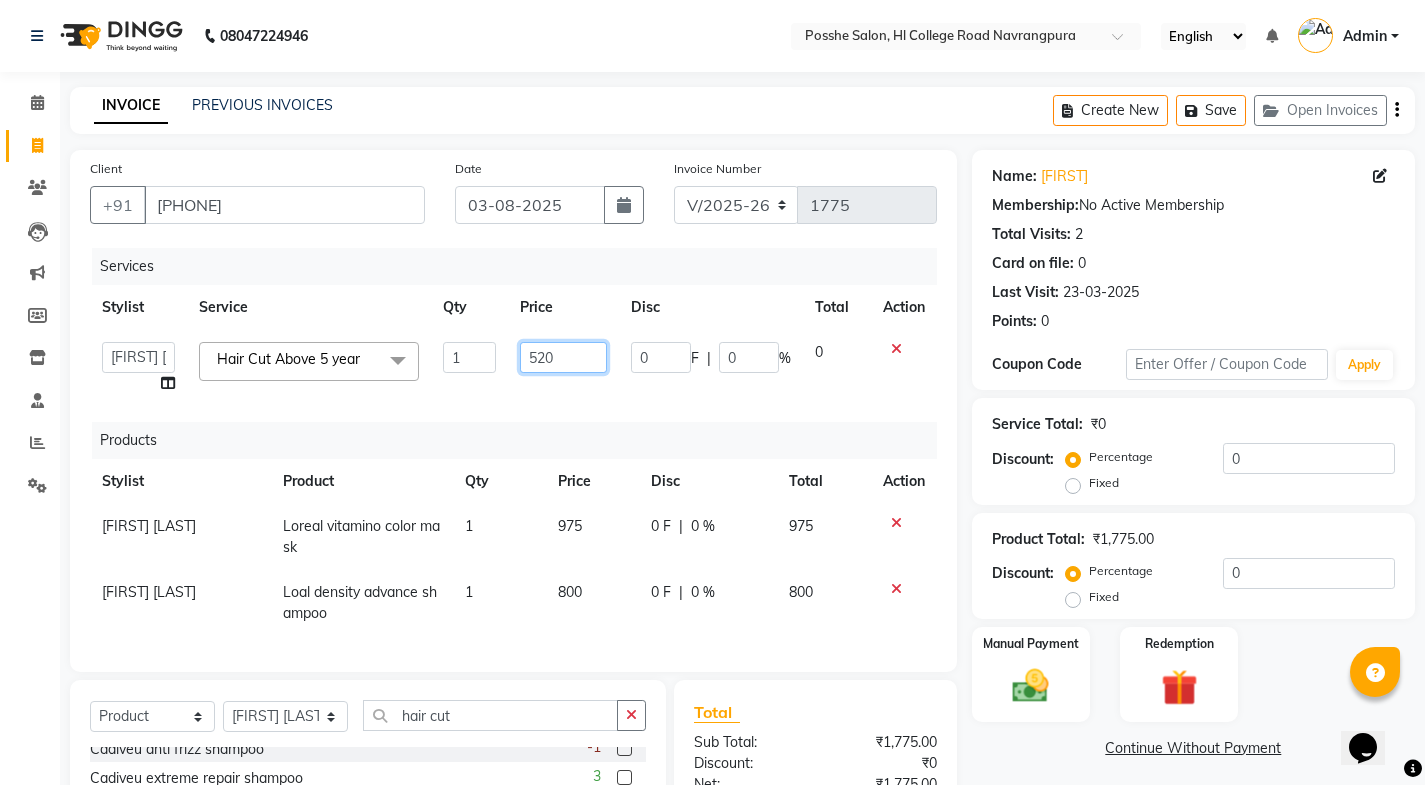 type on "5200" 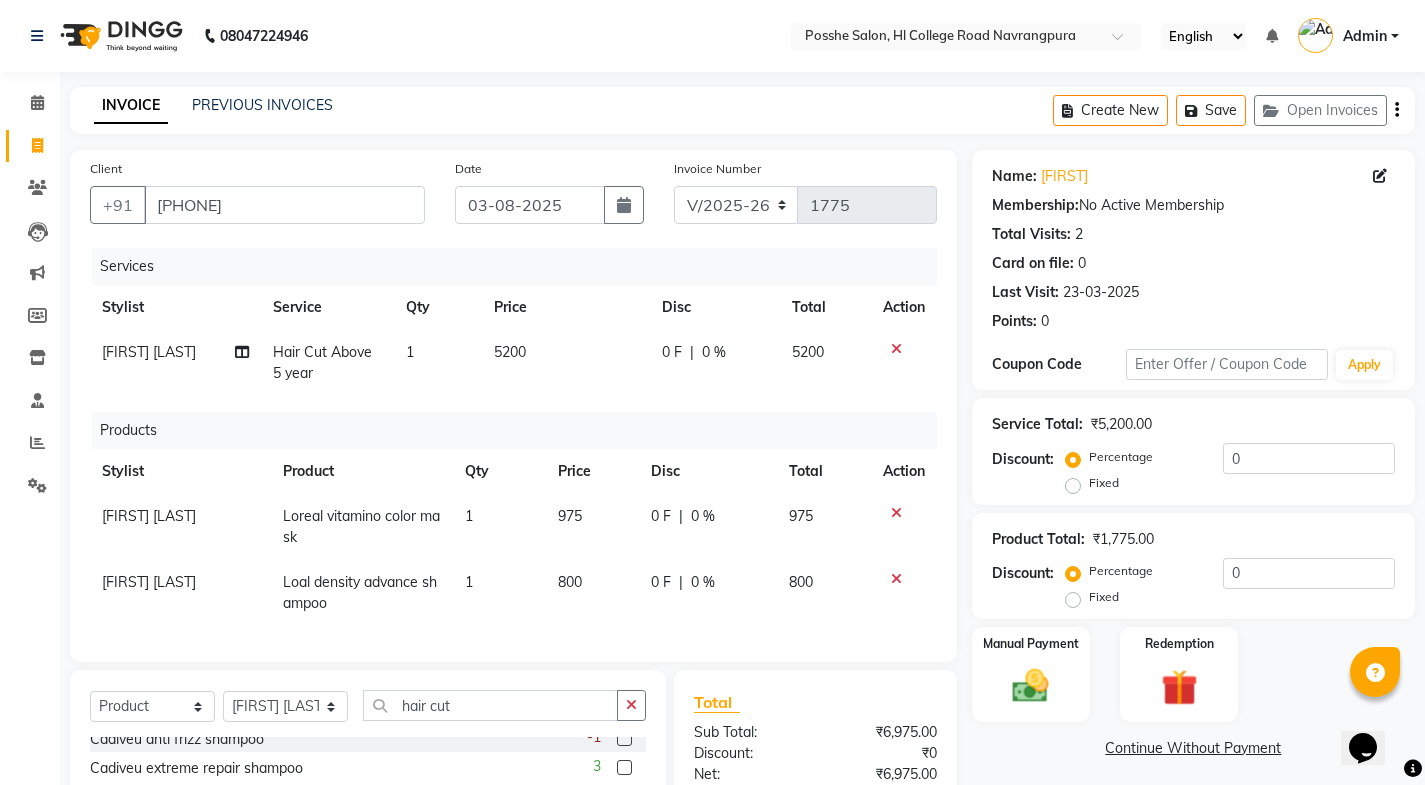 click on "Services Stylist Service Qty Price Disc Total Action Sonu Verma Hair Cut Above 5 year 1 5200 0 F | 0 % 5200 Products Stylist Product Qty Price Disc Total Action Sonu Verma Loreal vitamino color mask  1 975 0 F | 0 % 975 Sonu Verma Loal density advance shampoo  1 800 0 F | 0 % 800" 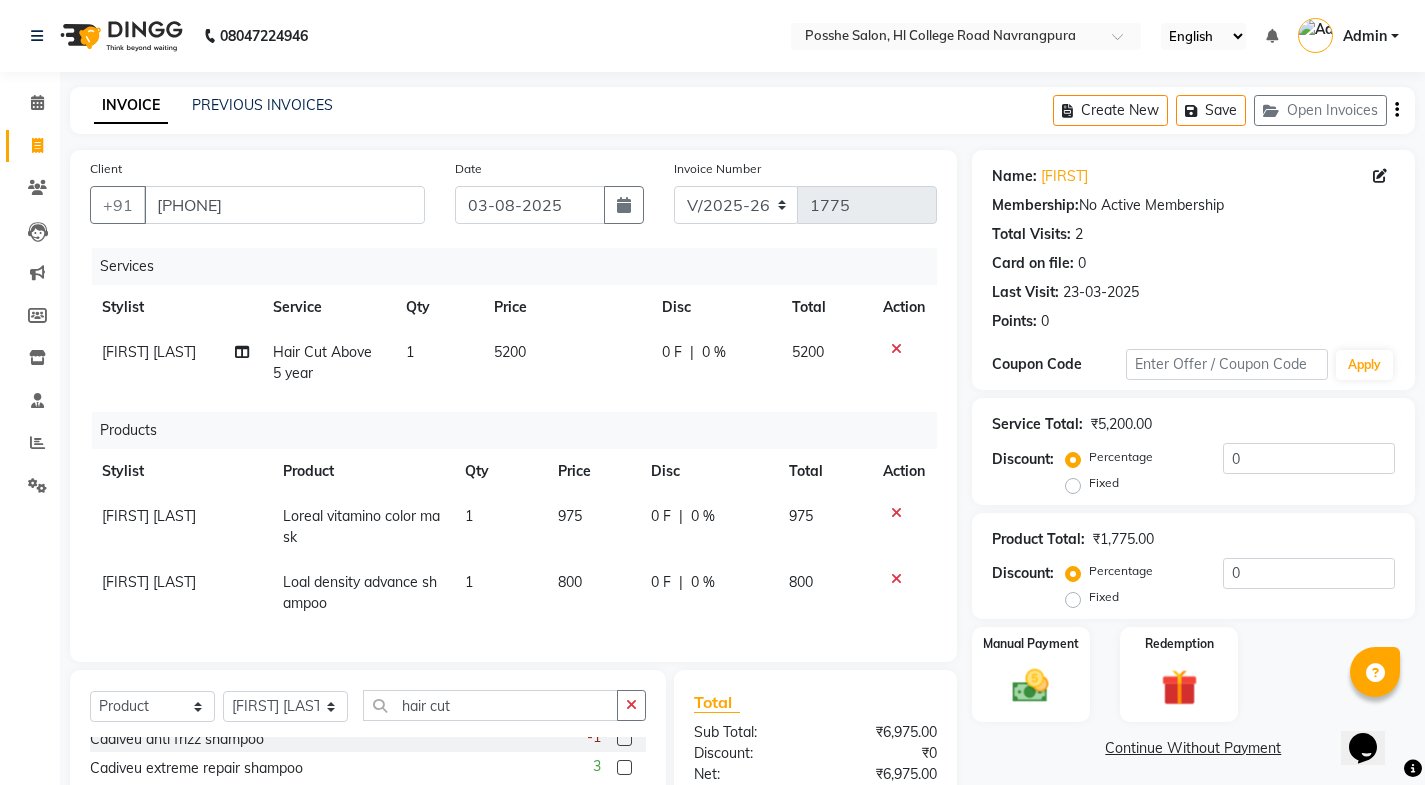 click on "[FIRST] [LAST]" 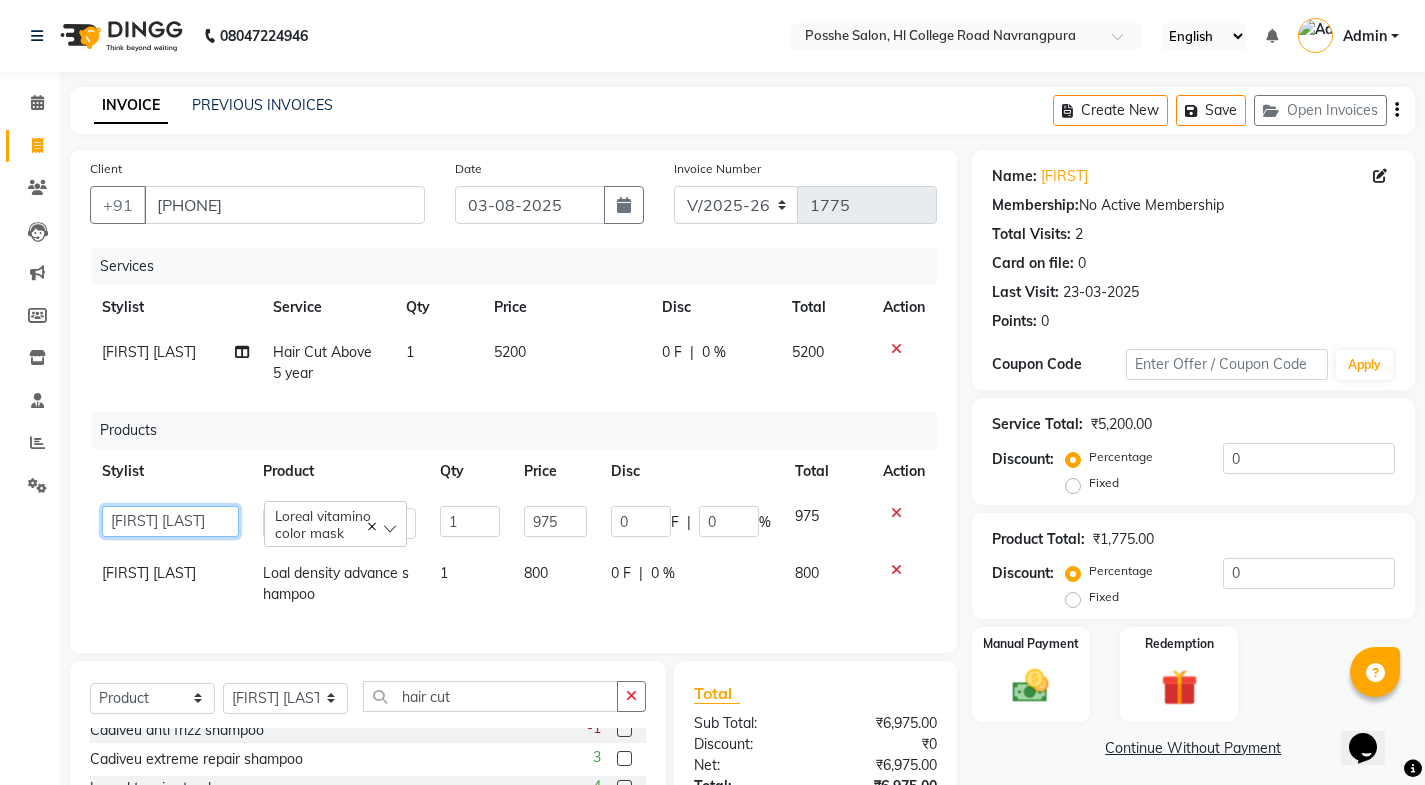 click on "Faheem Salmani   Kajal Mali   Kamal Chand   Posshe for products   Rajesh   Sonu Verma" 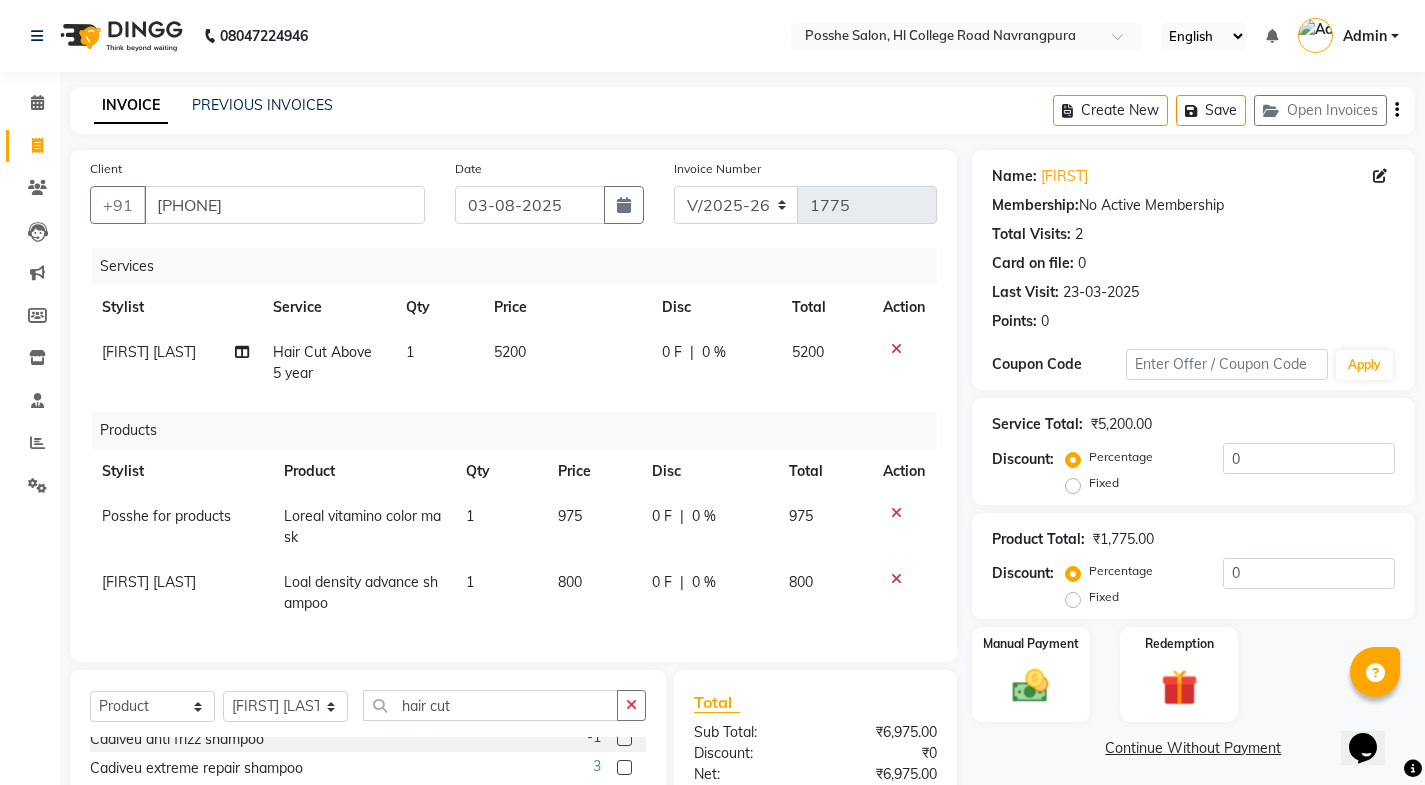 click on "[FIRST] [LAST]" 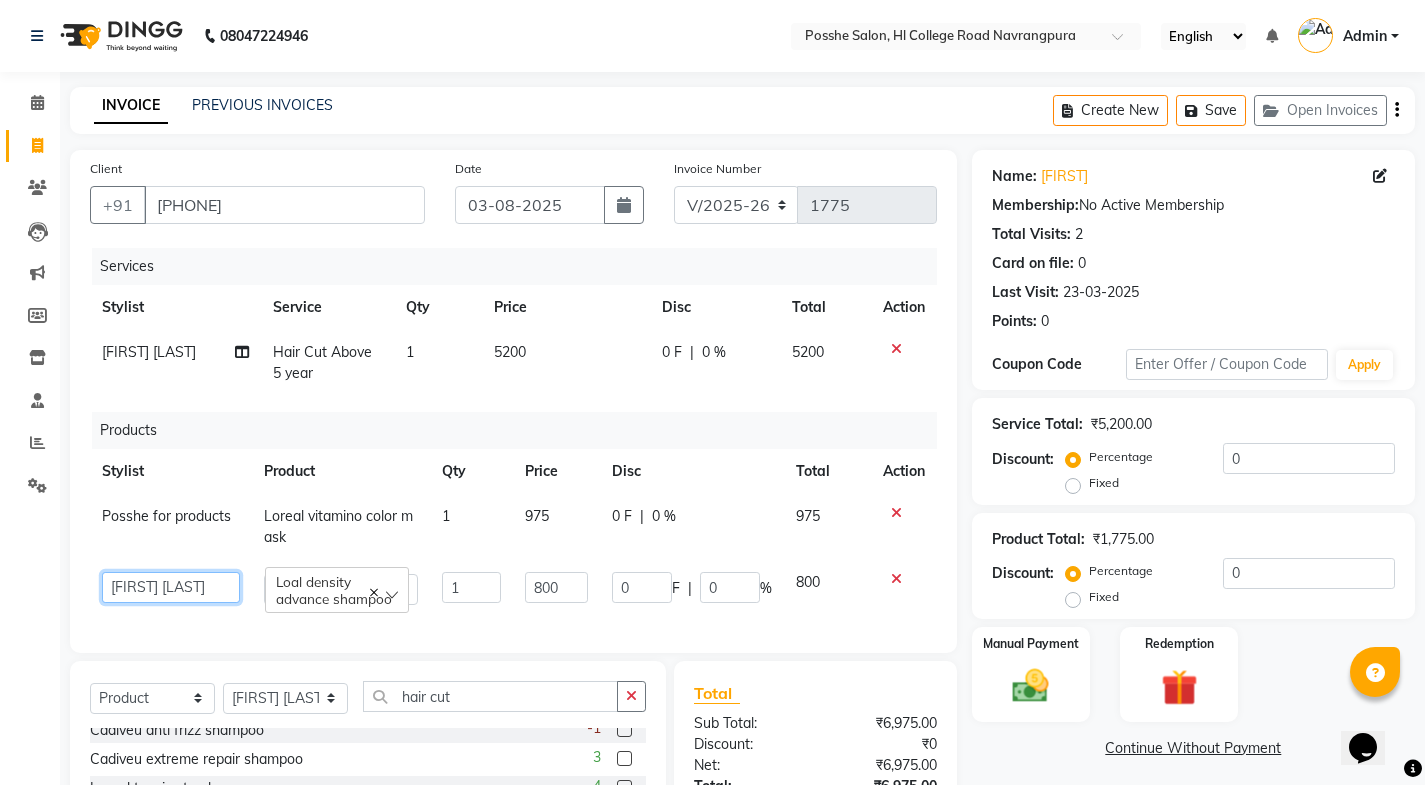 click on "Faheem Salmani   Kajal Mali   Kamal Chand   Posshe for products   Rajesh   Sonu Verma" 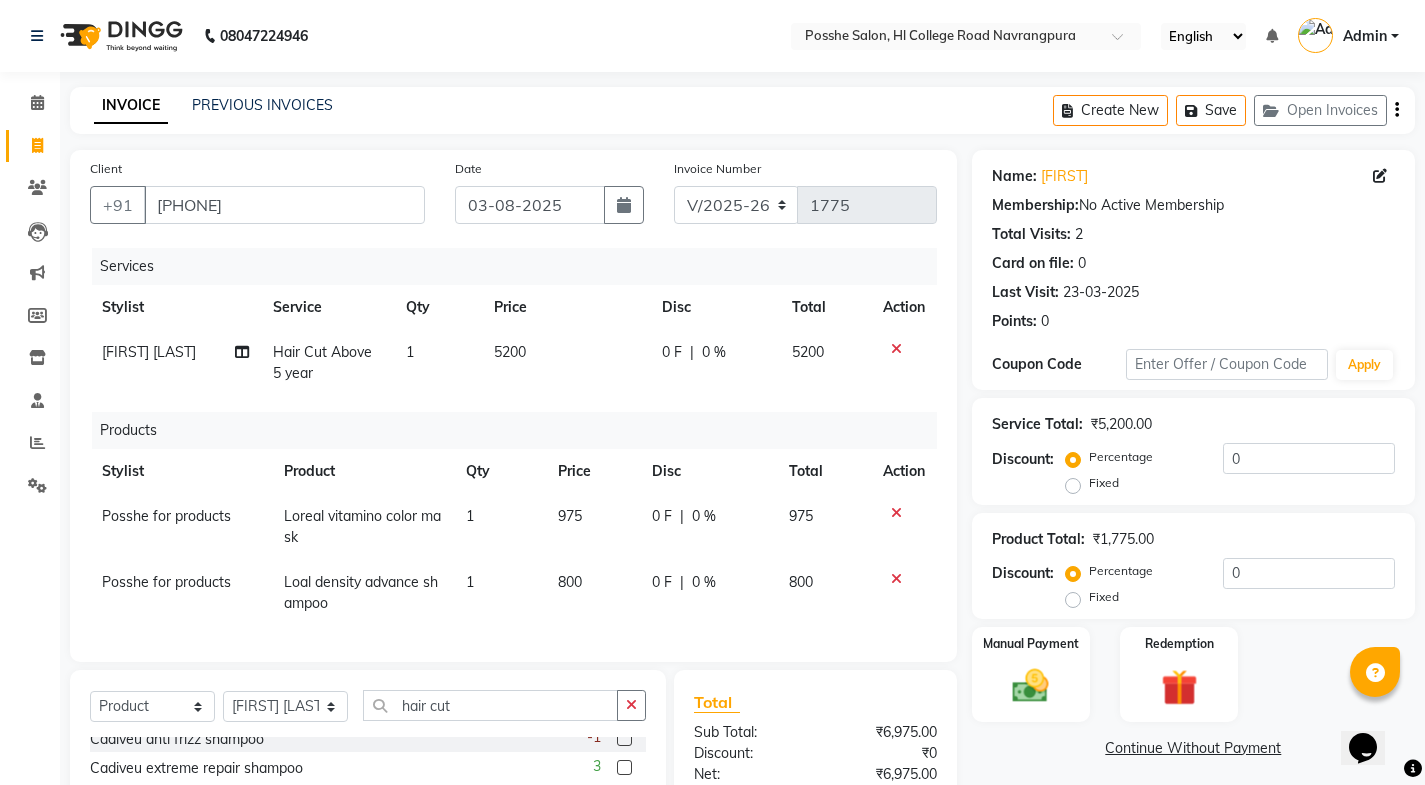 scroll, scrollTop: 225, scrollLeft: 0, axis: vertical 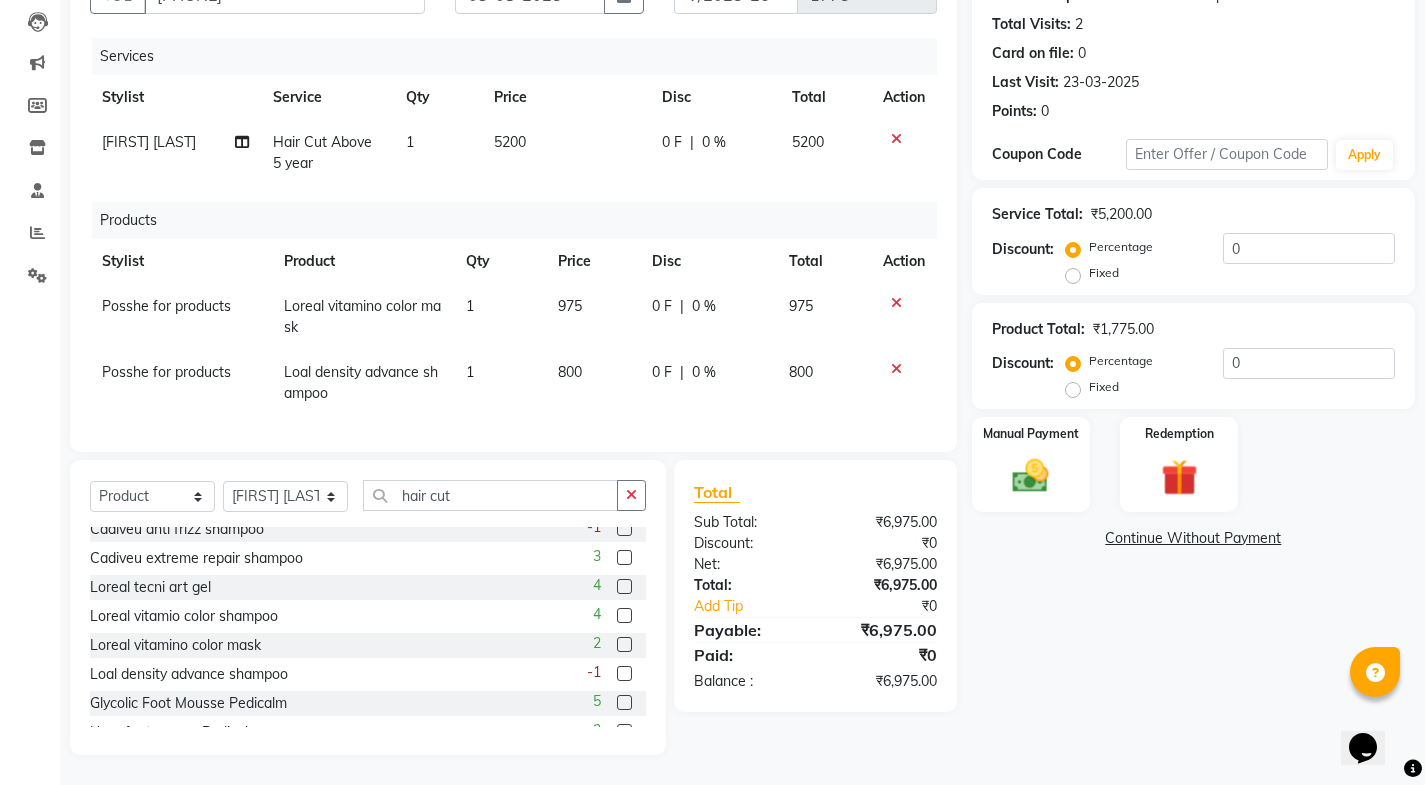 click on "Name: Akriti  Membership:  No Active Membership  Total Visits:  2 Card on file:  0 Last Visit:   23-03-2025 Points:   0  Coupon Code Apply Service Total:  ₹5,200.00  Discount:  Percentage   Fixed  0 Product Total:  ₹1,775.00  Discount:  Percentage   Fixed  0 Manual Payment Redemption  Continue Without Payment" 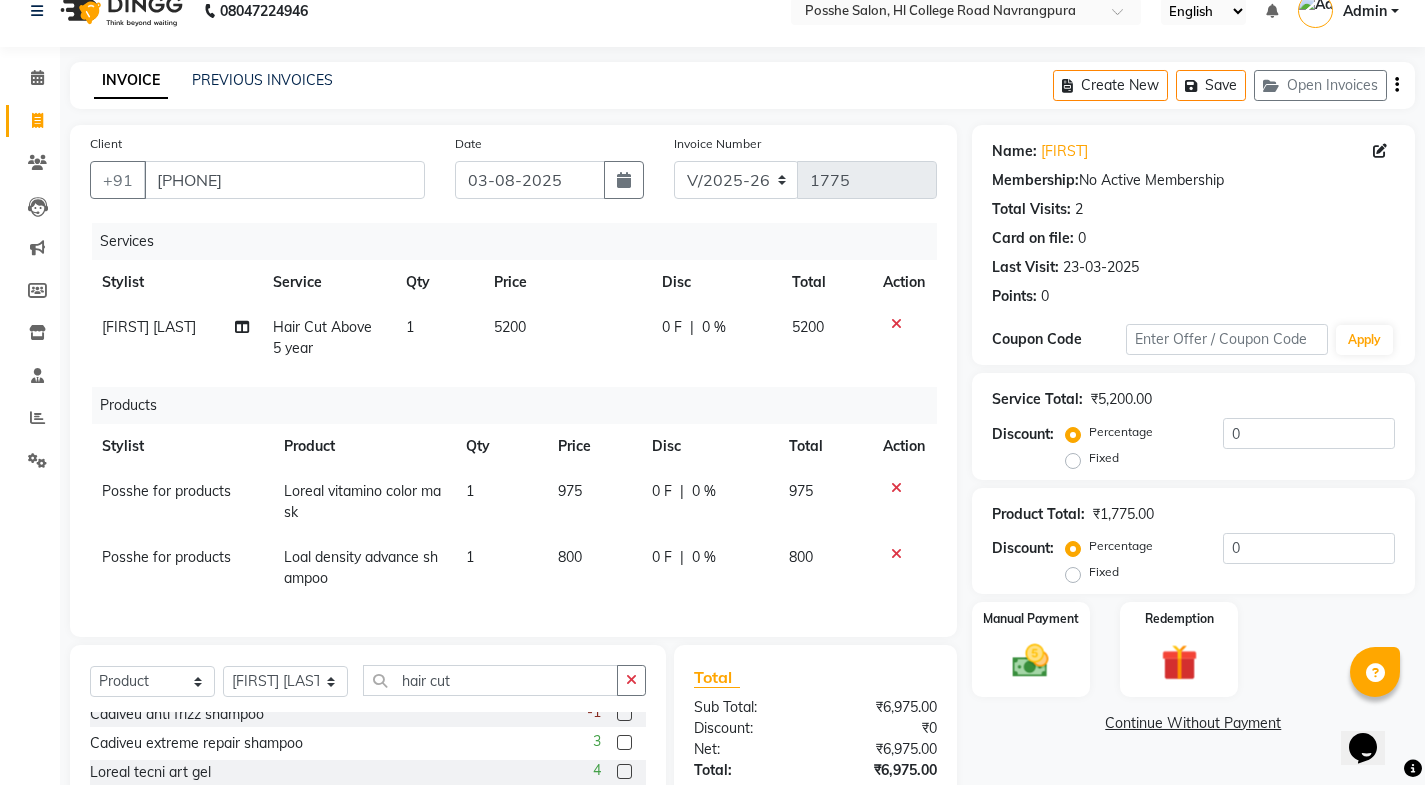 scroll, scrollTop: 225, scrollLeft: 0, axis: vertical 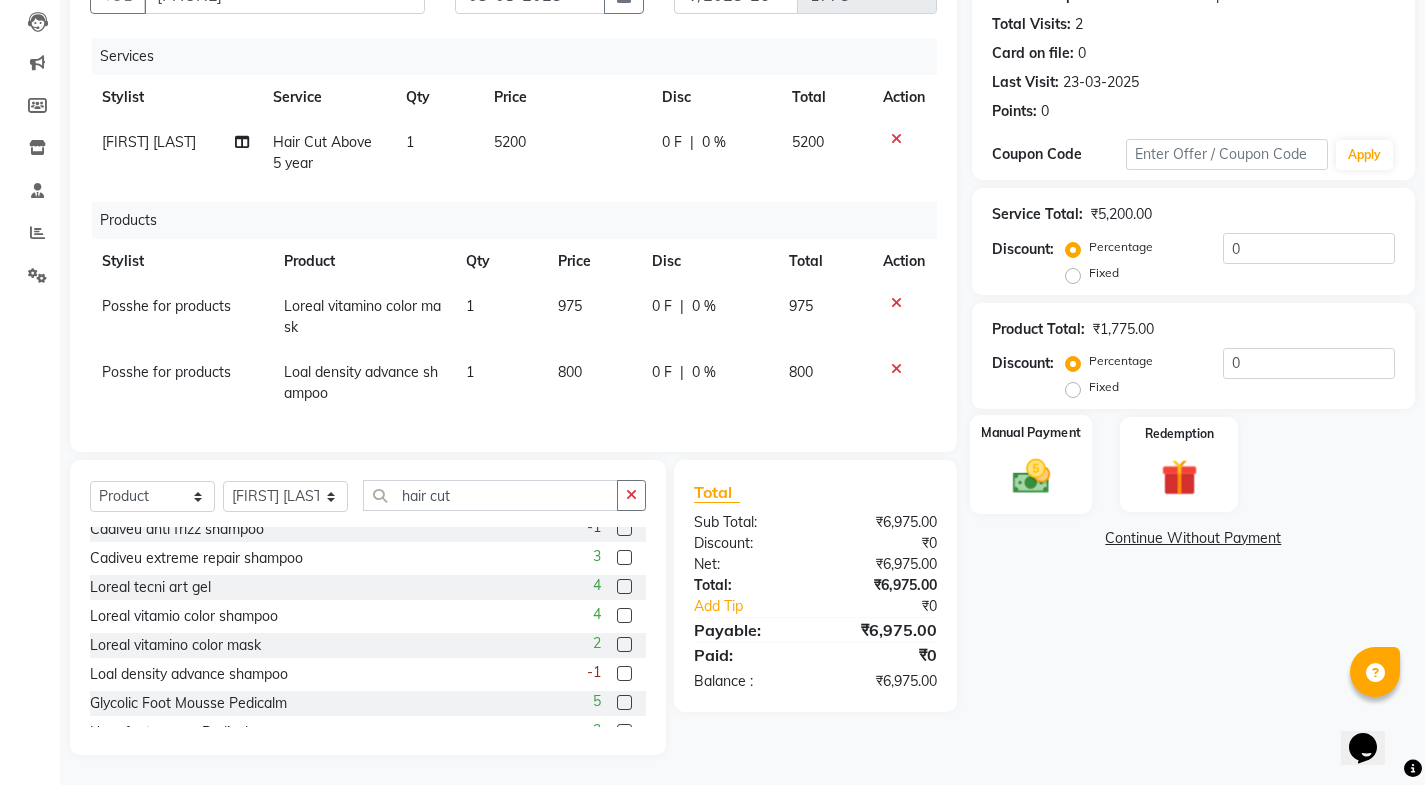 click 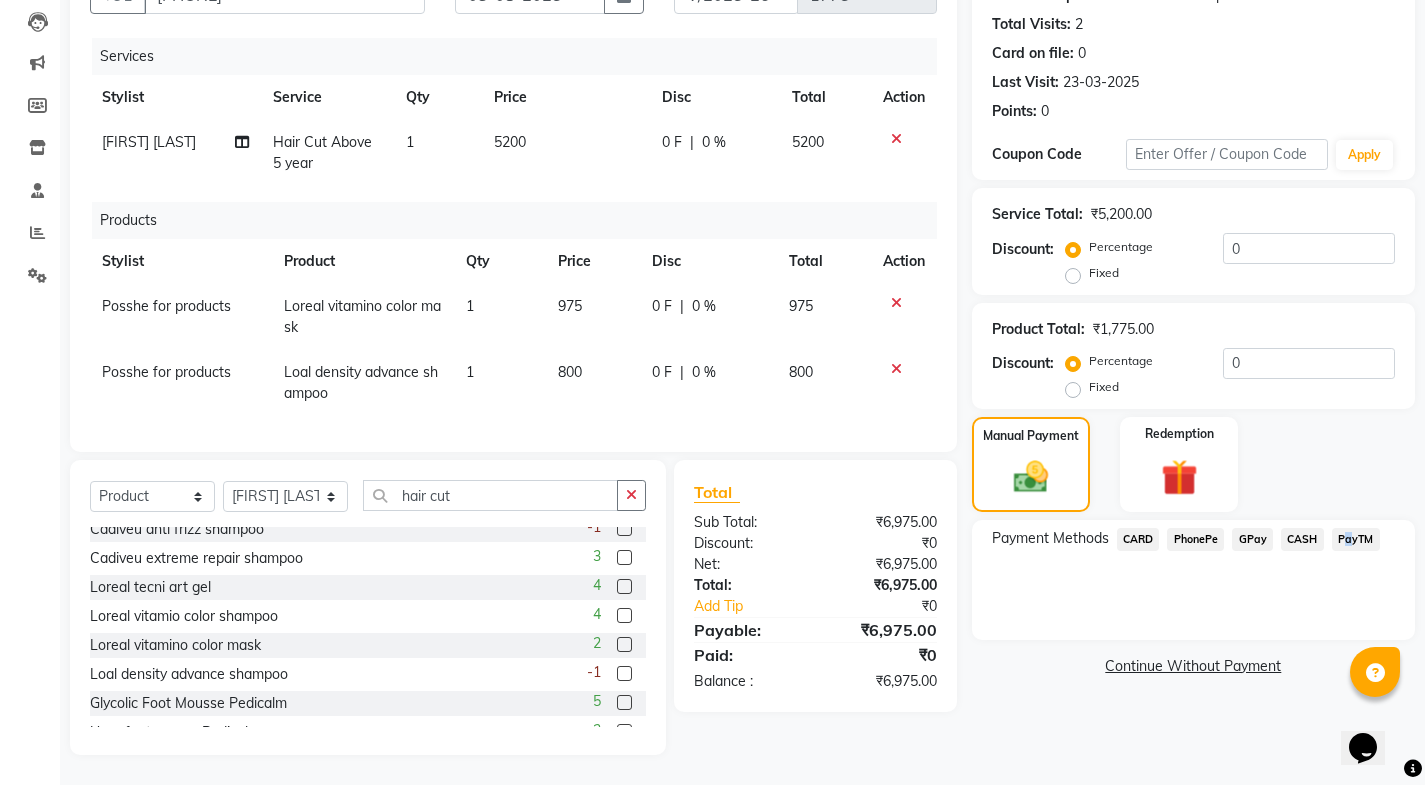 click on "PayTM" 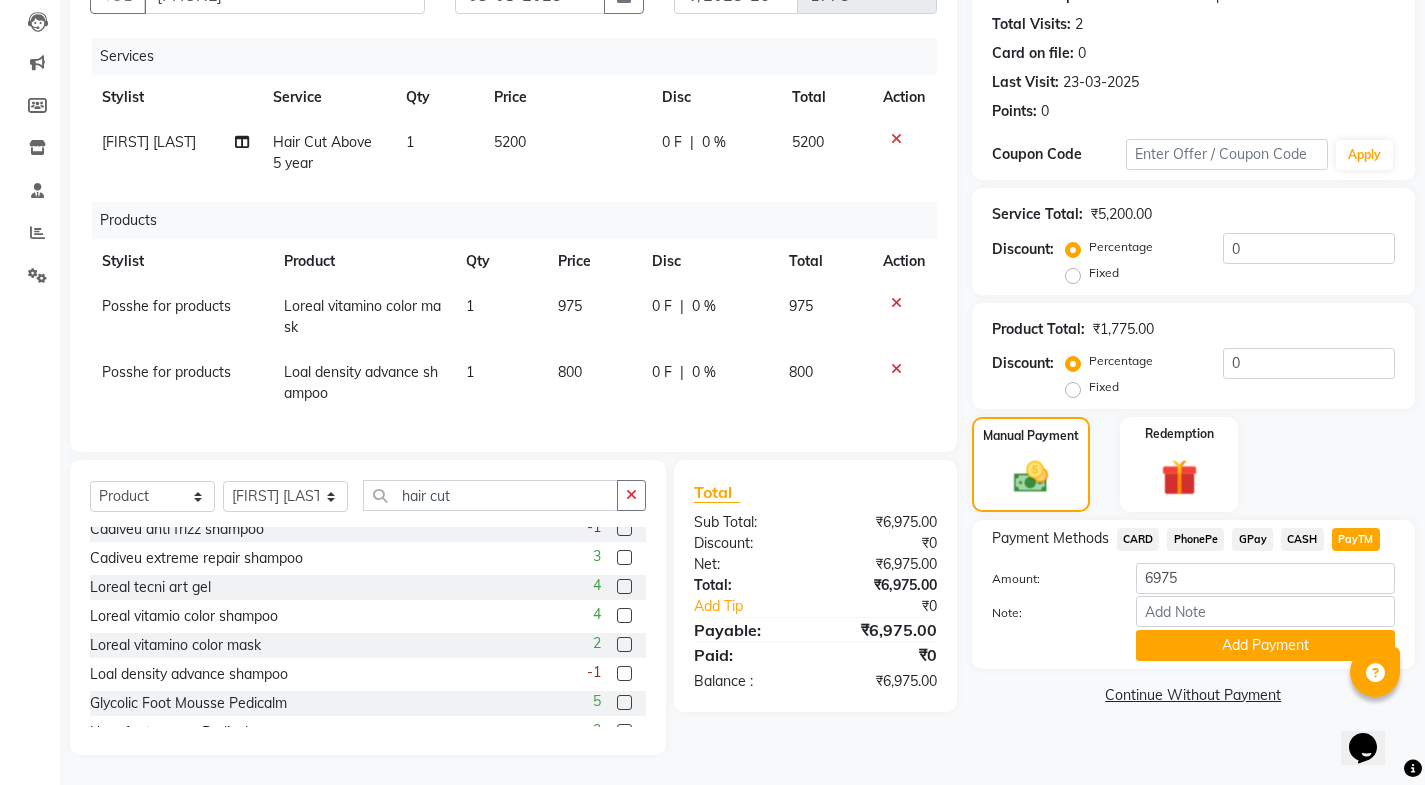 click on "CASH" 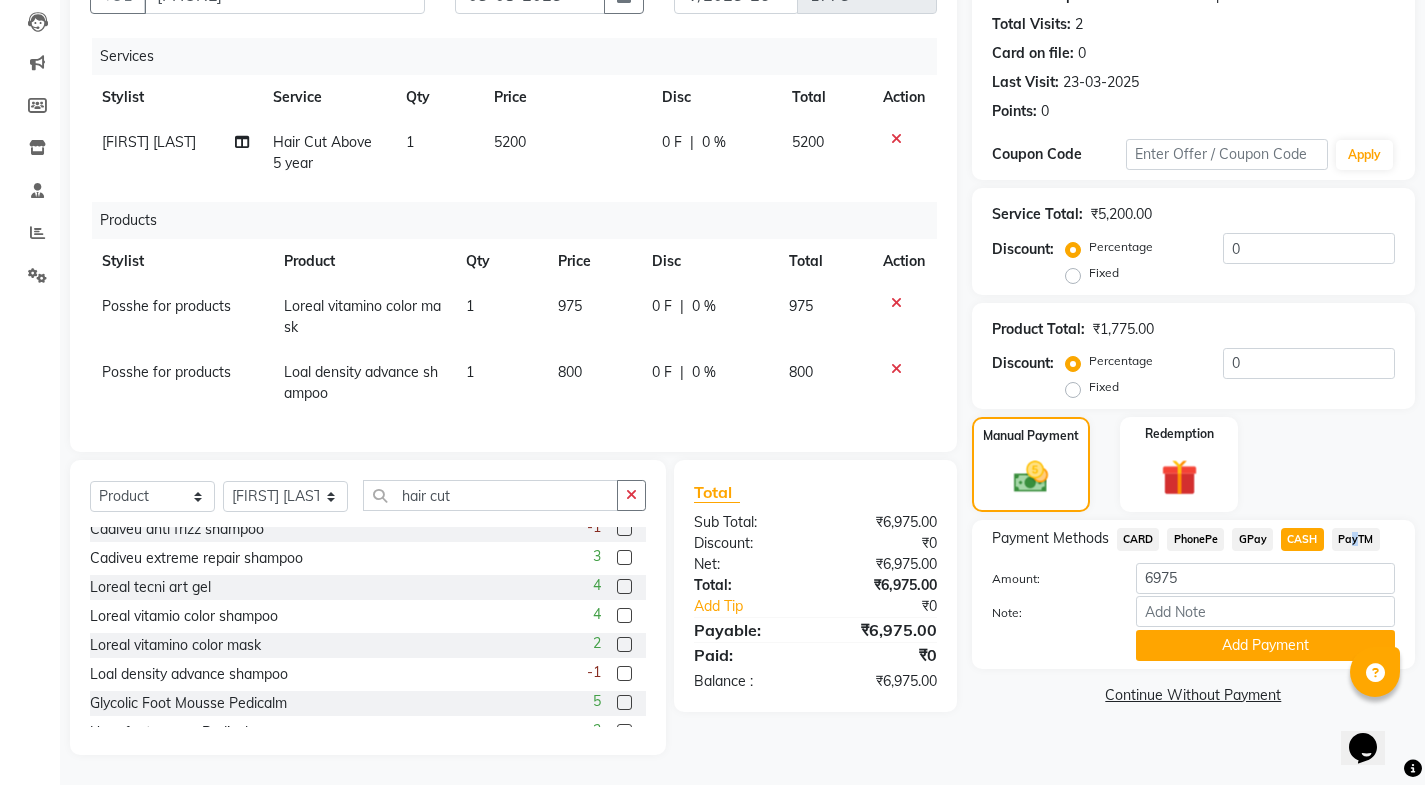 click on "PayTM" 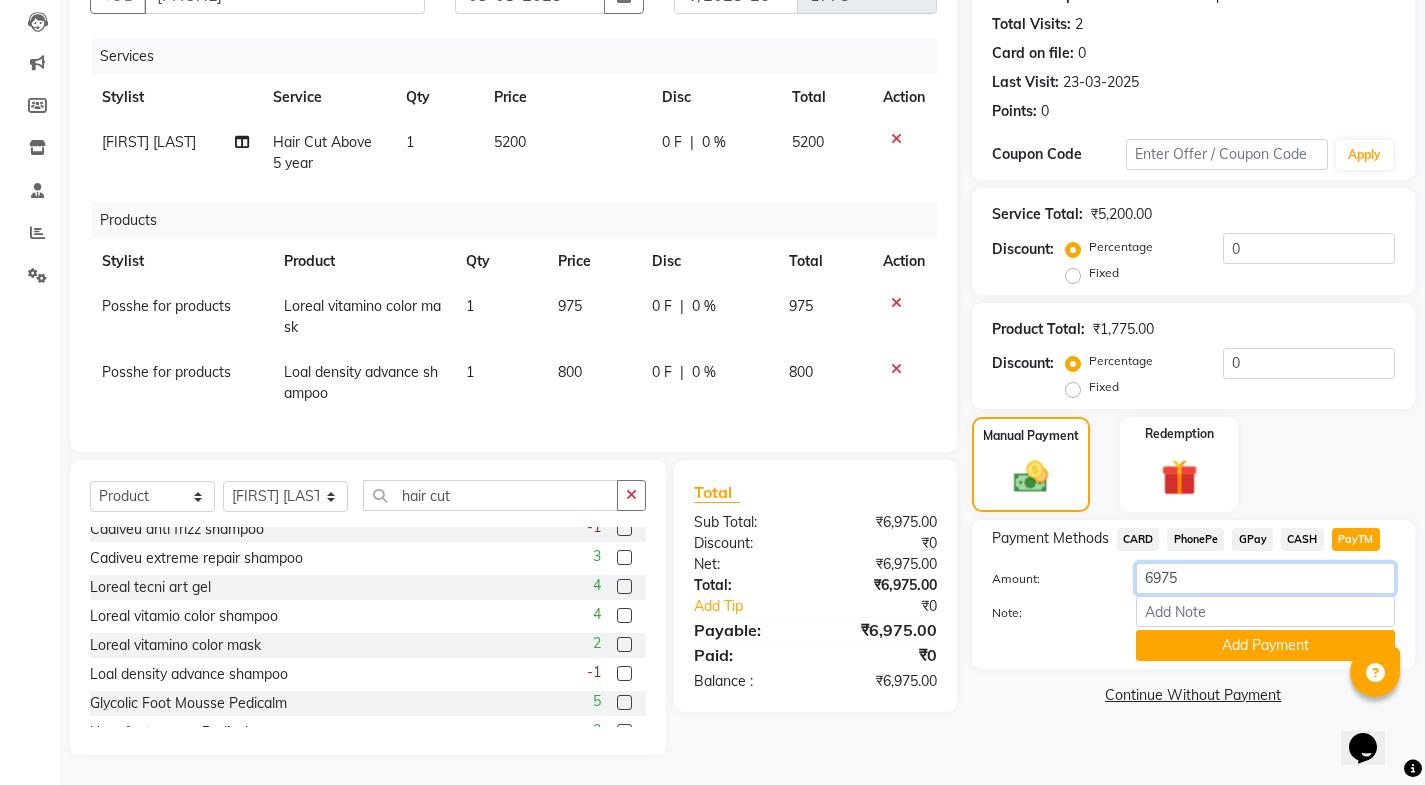 drag, startPoint x: 1184, startPoint y: 557, endPoint x: 1134, endPoint y: 560, distance: 50.08992 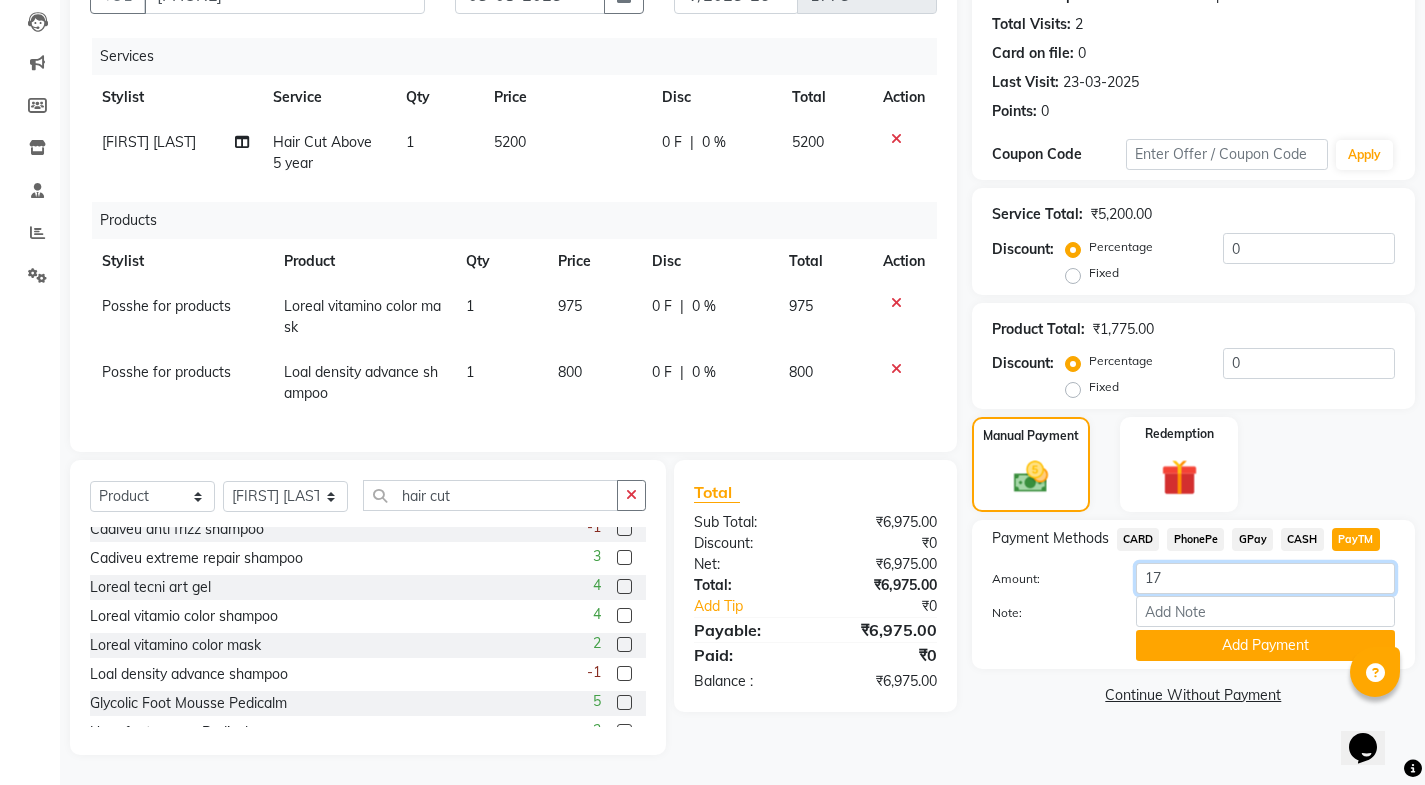 type on "1" 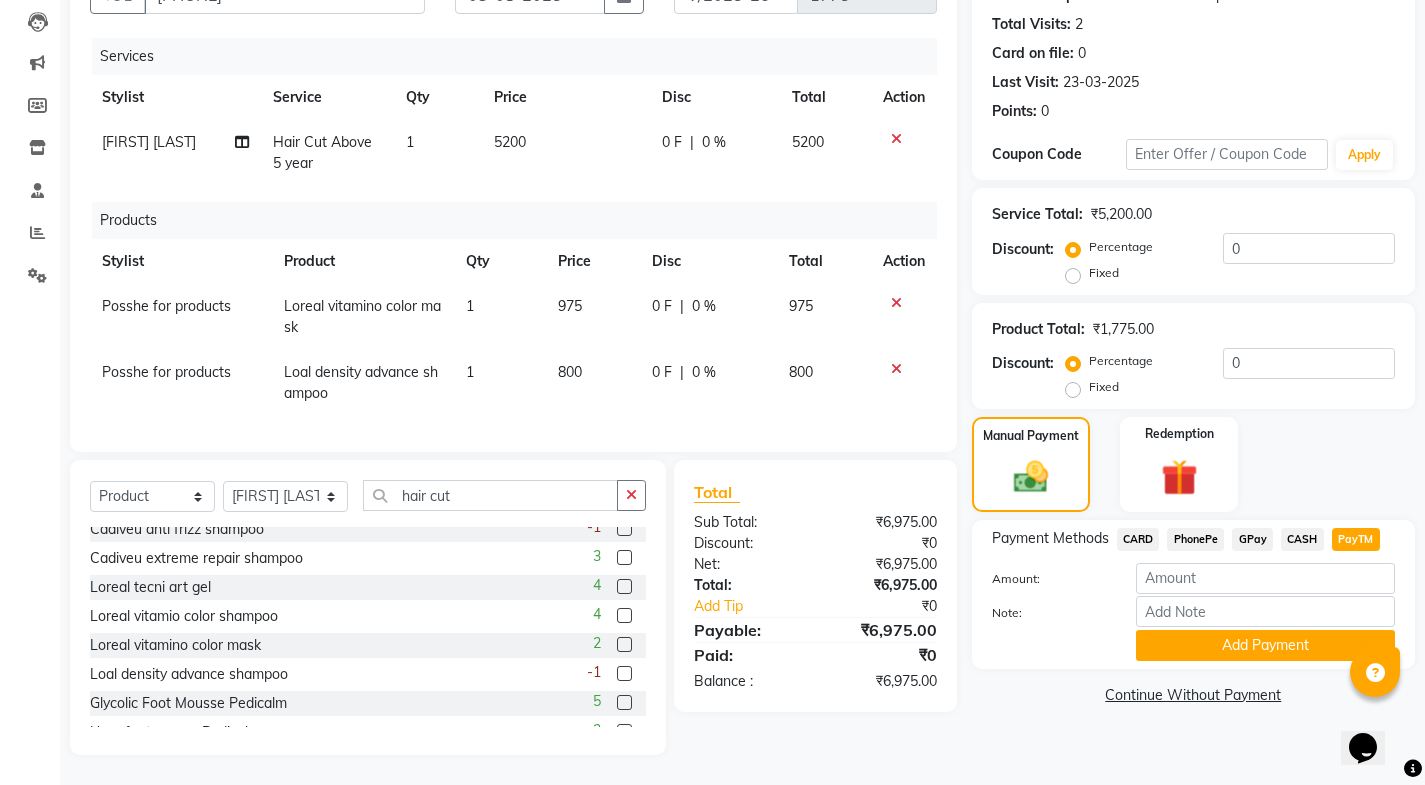 click on "Name: Akriti  Membership:  No Active Membership  Total Visits:  2 Card on file:  0 Last Visit:   23-03-2025 Points:   0  Coupon Code Apply Service Total:  ₹5,200.00  Discount:  Percentage   Fixed  0 Product Total:  ₹1,775.00  Discount:  Percentage   Fixed  0 Manual Payment Redemption Payment Methods  CARD   PhonePe   GPay   CASH   PayTM  Amount: Note: Add Payment  Continue Without Payment" 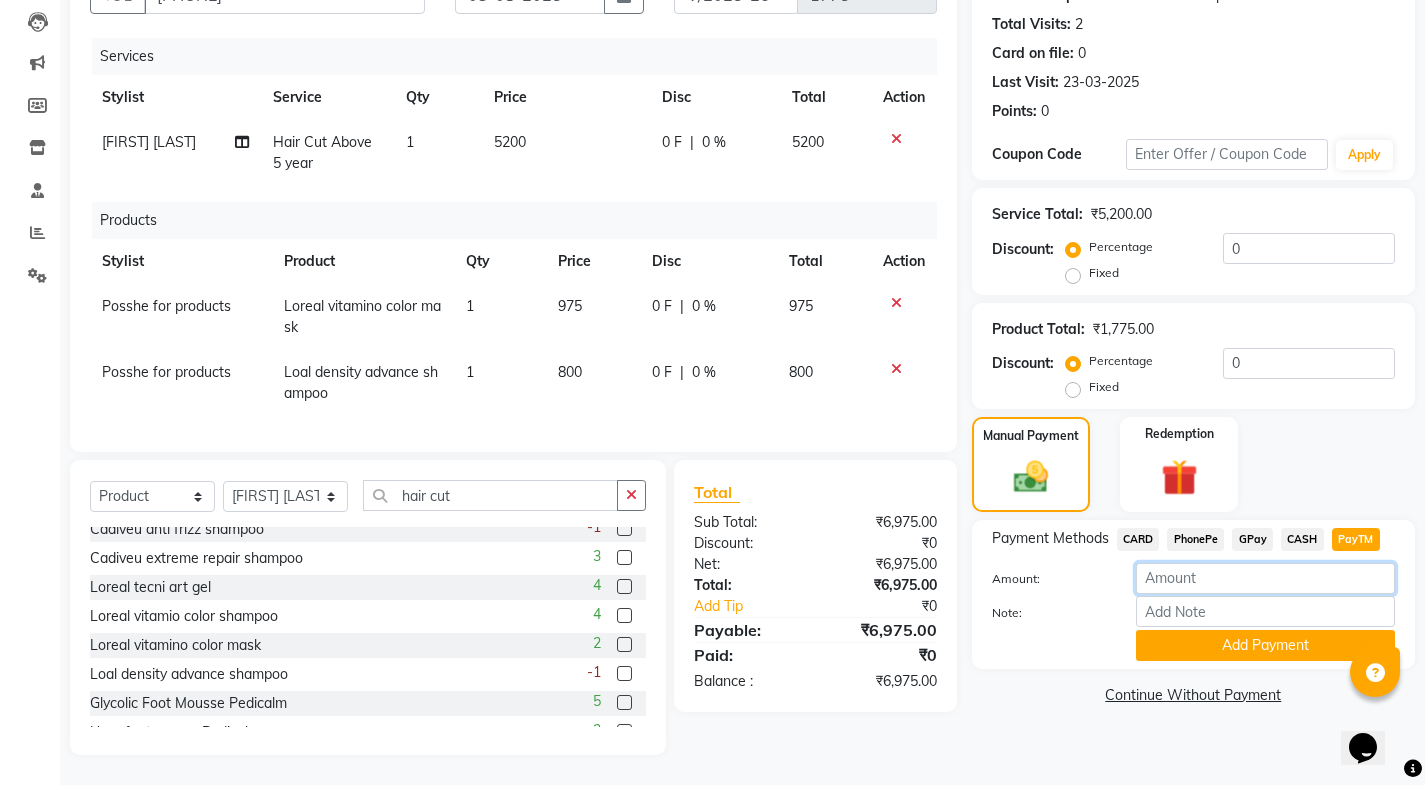 click 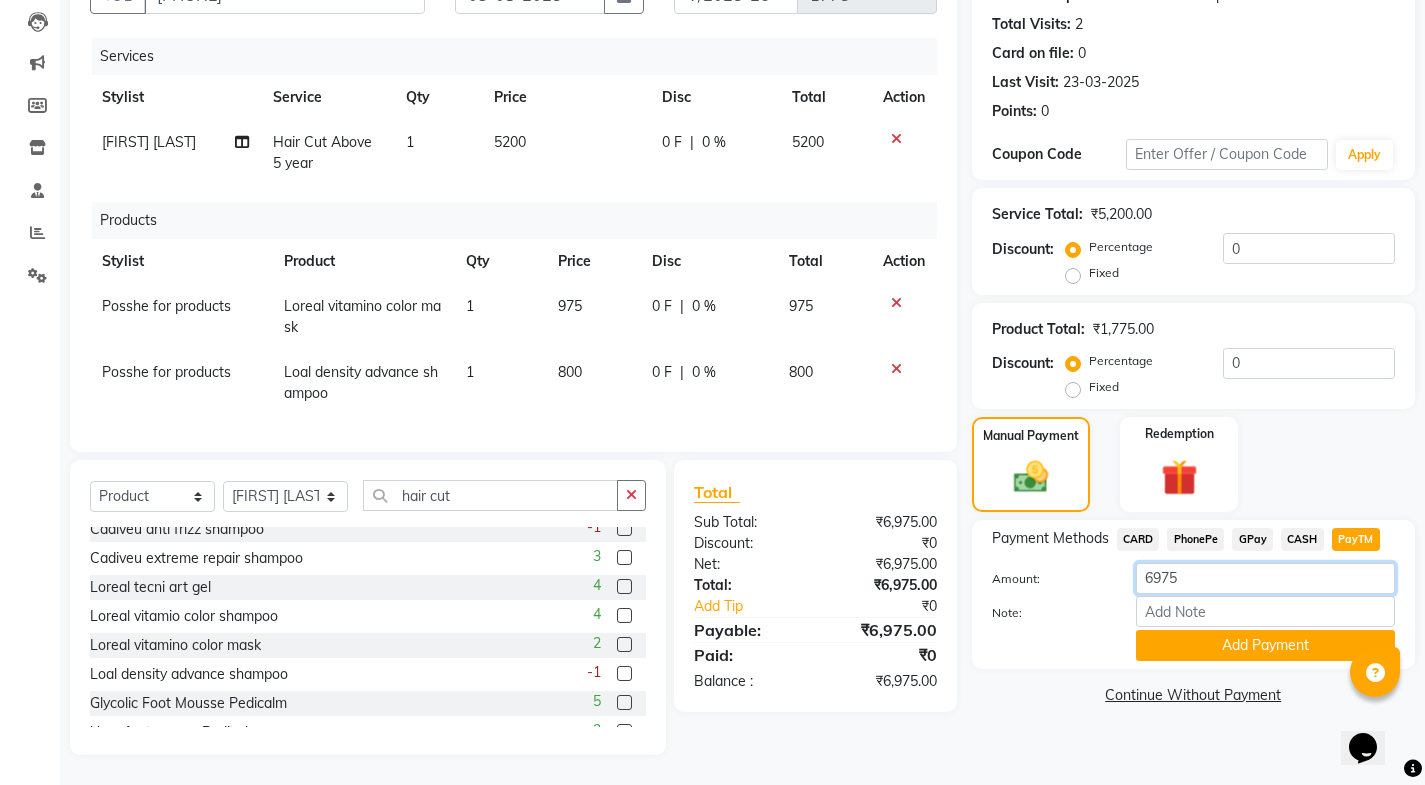 type on "6975" 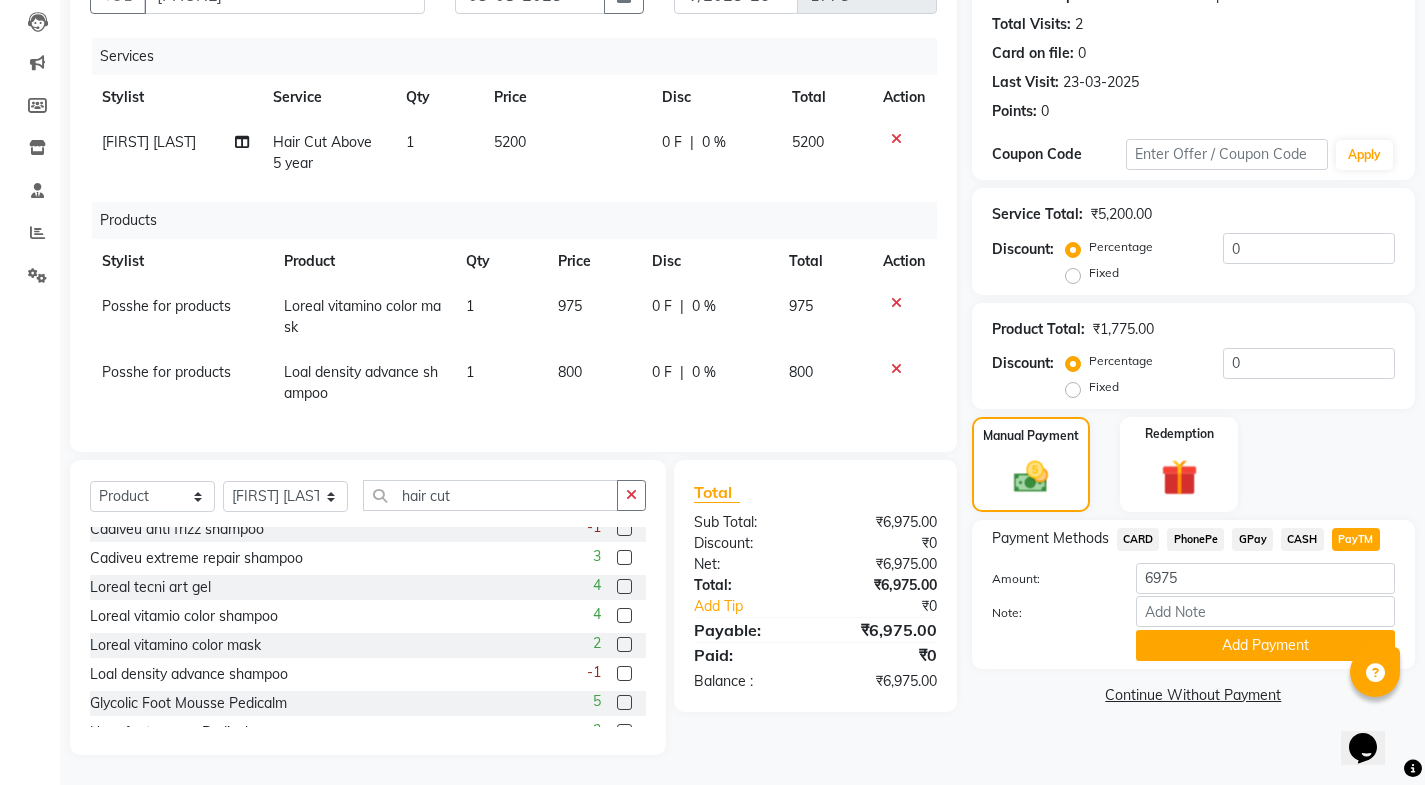 click on "INVOICE PREVIOUS INVOICES Create New   Save   Open Invoices  Client +91 9752918341 Date 03-08-2025 Invoice Number V/2025 V/2025-26 1775 Services Stylist Service Qty Price Disc Total Action Sonu Verma Hair Cut Above 5 year 1 5200 0 F | 0 % 5200 Products Stylist Product Qty Price Disc Total Action Posshe for products Loreal vitamino color mask  1 975 0 F | 0 % 975 Posshe for products Loal density advance shampoo  1 800 0 F | 0 % 800 Select  Service  Product  Membership  Package Voucher Prepaid Gift Card  Select Stylist Faheem Salmani Kajal Mali Kamal Chand Posshe for products Rajesh Sonu Verma hair cut Wella nutri-enrich shampoo  2 Loreal liss unlimited  3 Wella colour brilliance shampoo  3 Wella colour brillance mask  2 Loreal absolut repair mask   4 Wella nutri-enrich mask  4 Cadiveu anti frizz conditioner   1 Cadiveu extreme repair conditioner  1 Loreal absolut repair shampoo  4 Osis dust it  4 Cadiveu anti frizz shampoo  -1 Cadiveu extreme repair shampoo  3 Loreal tecni art gel  4 4 2 -1 5 2 1 Total ₹0  :" 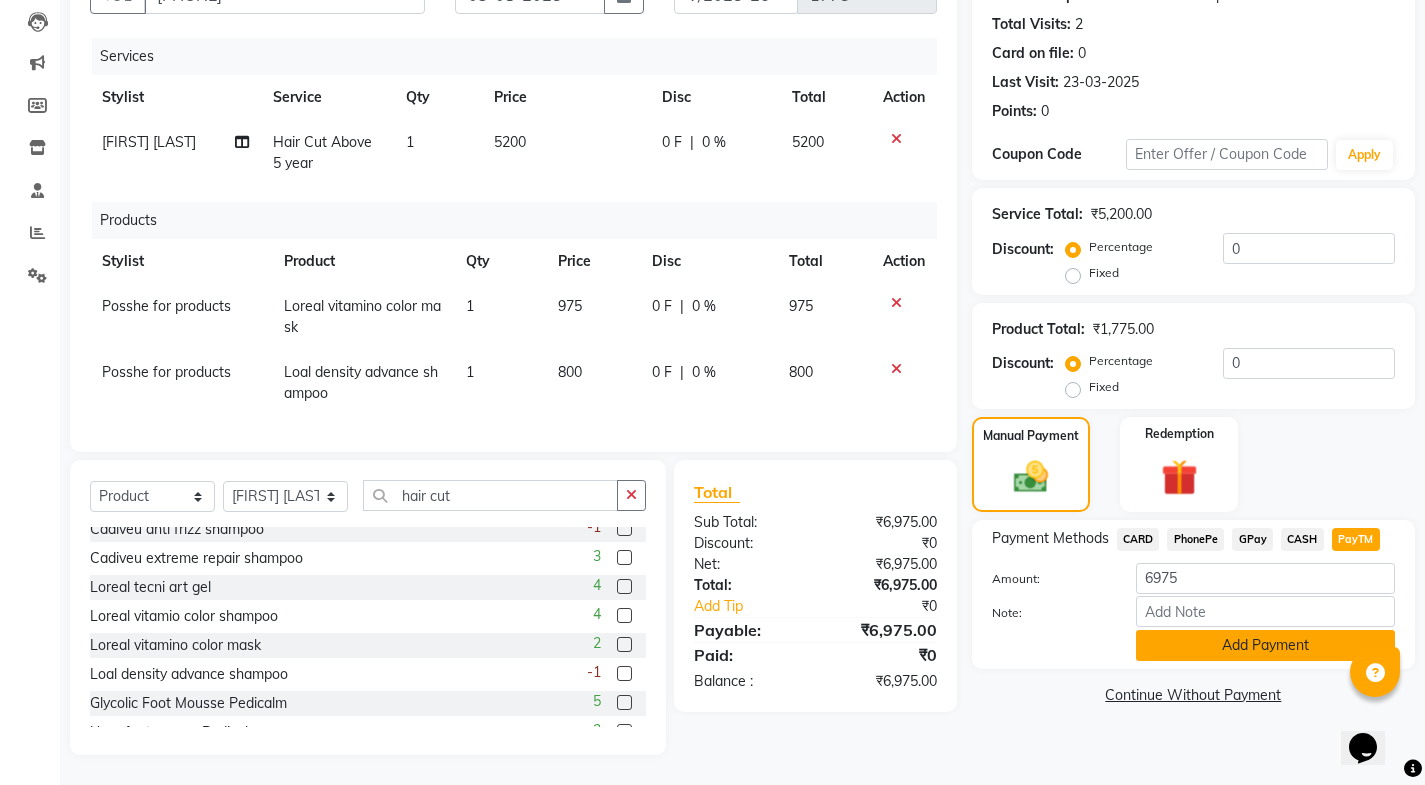 click on "Add Payment" 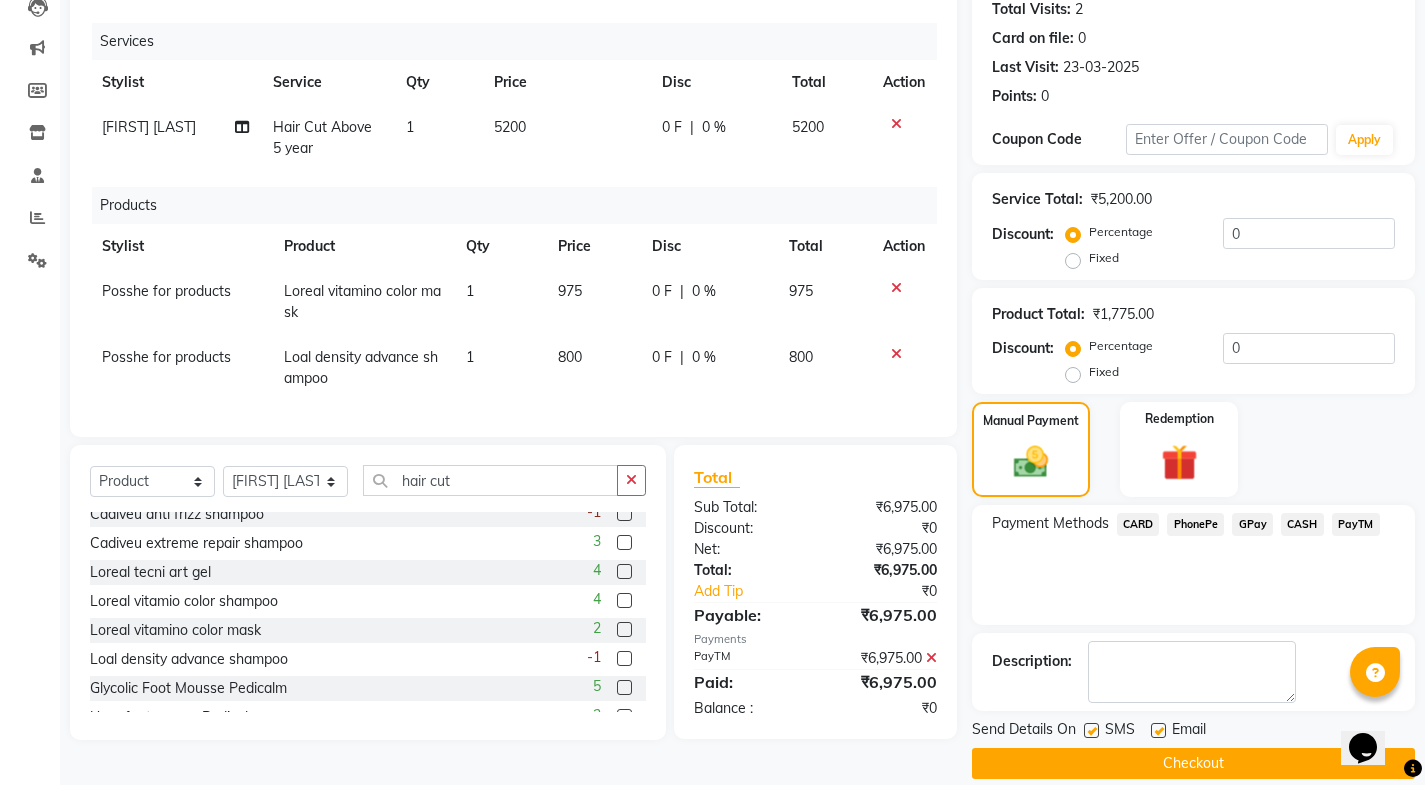 scroll, scrollTop: 249, scrollLeft: 0, axis: vertical 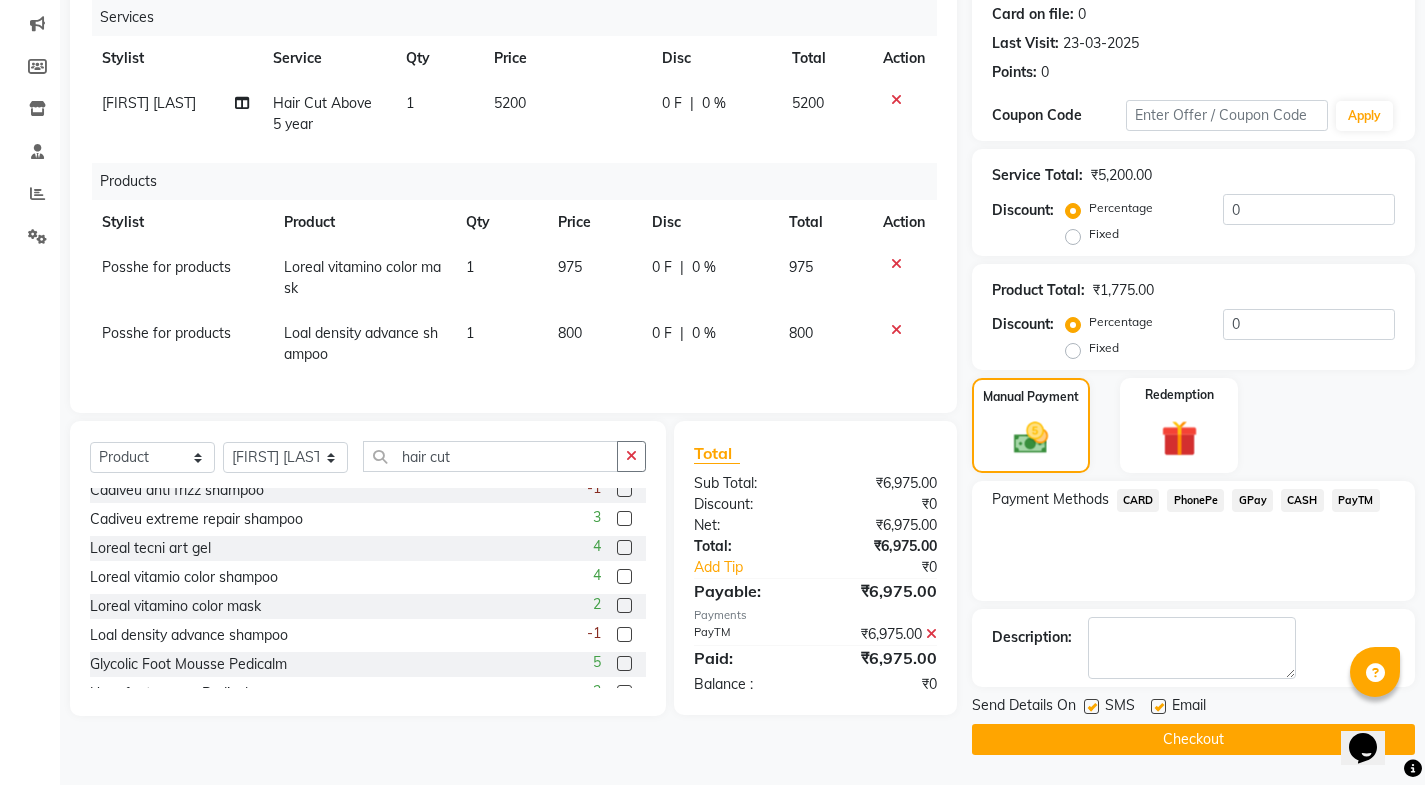 click 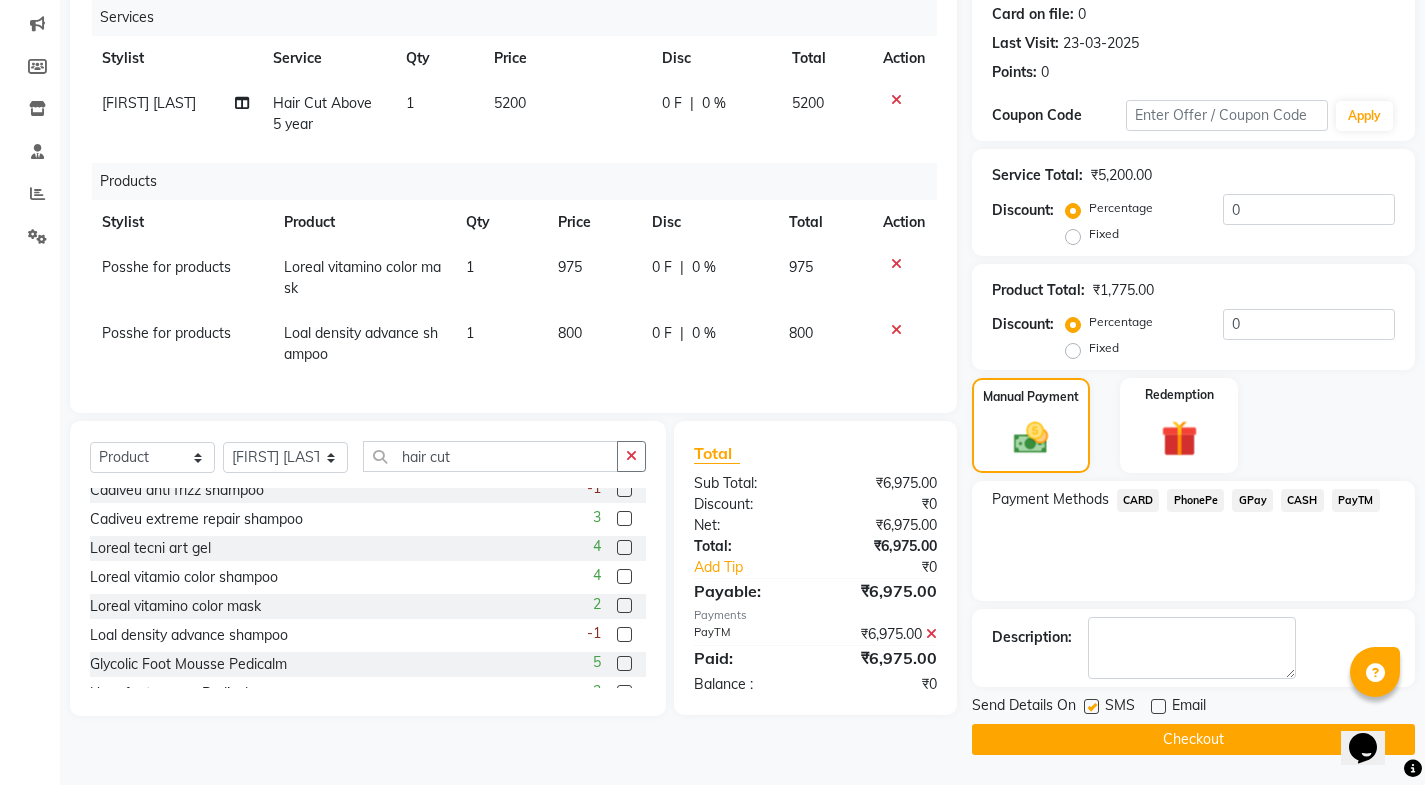 click 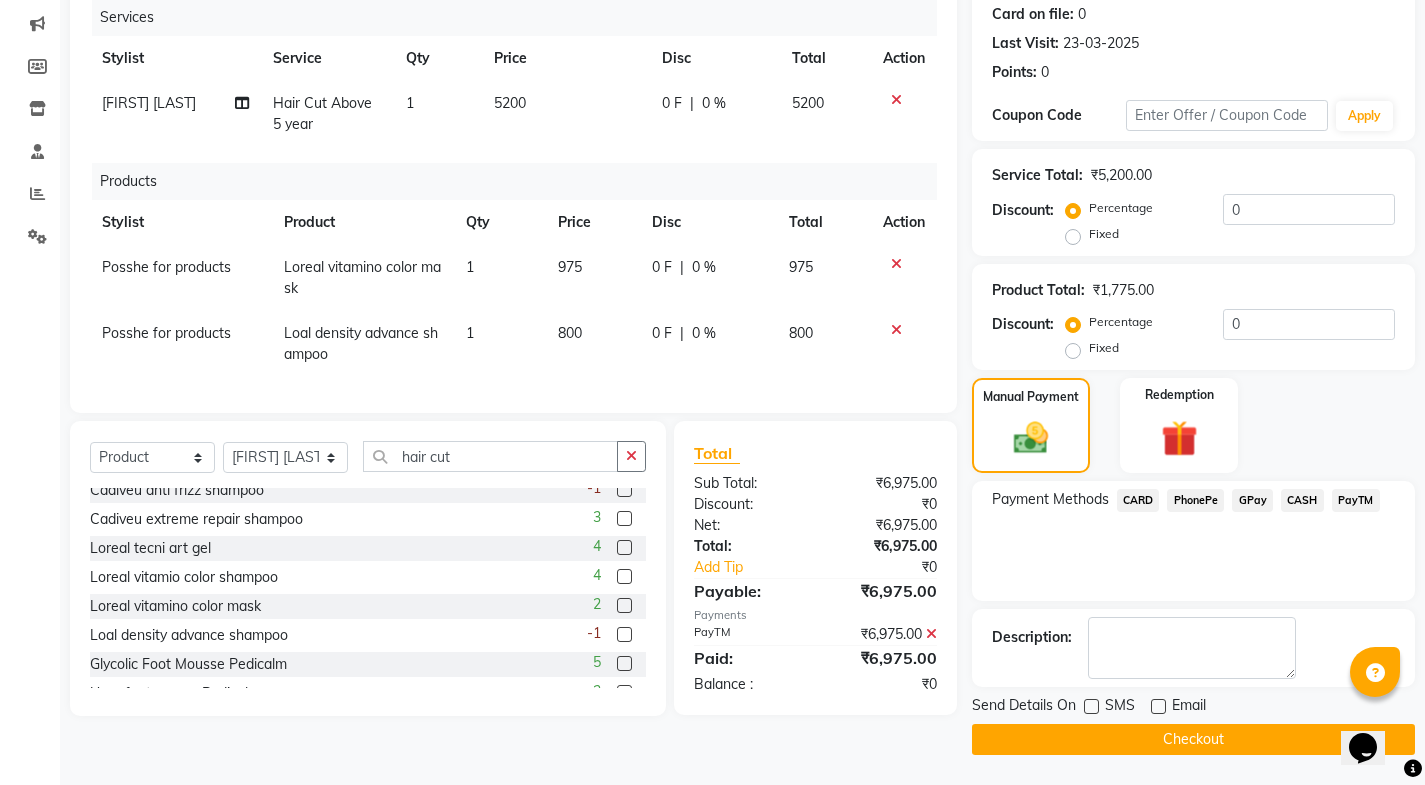 click on "Checkout" 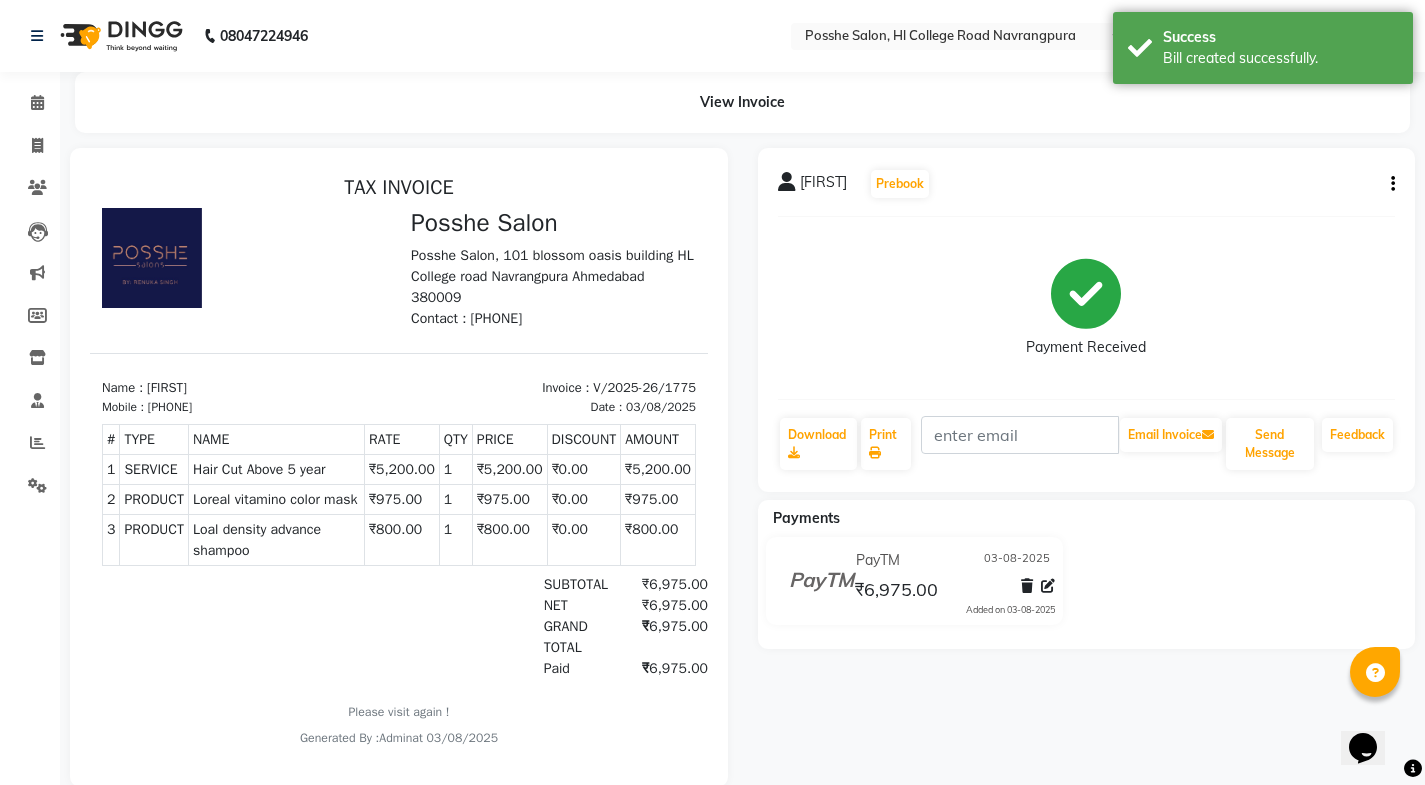 scroll, scrollTop: 0, scrollLeft: 0, axis: both 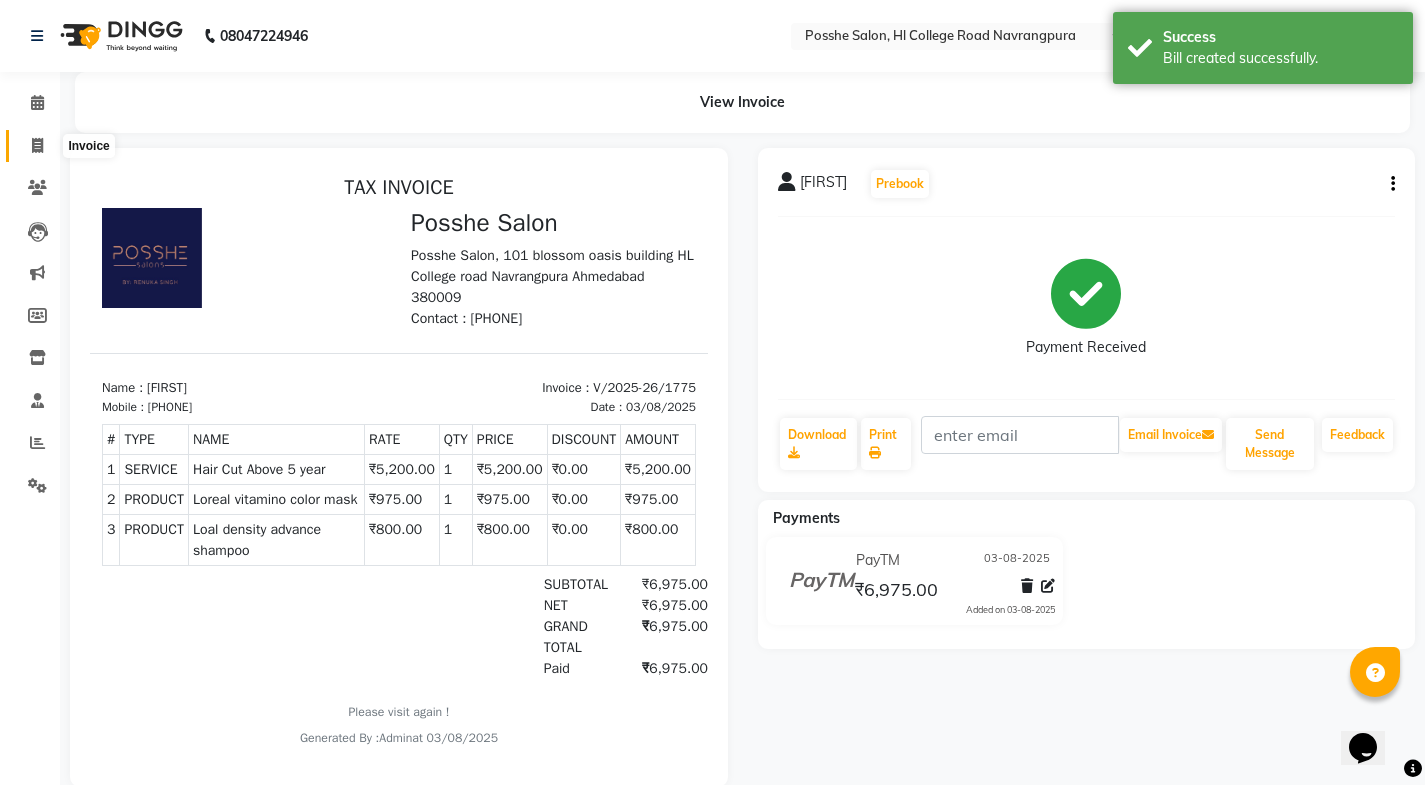 click 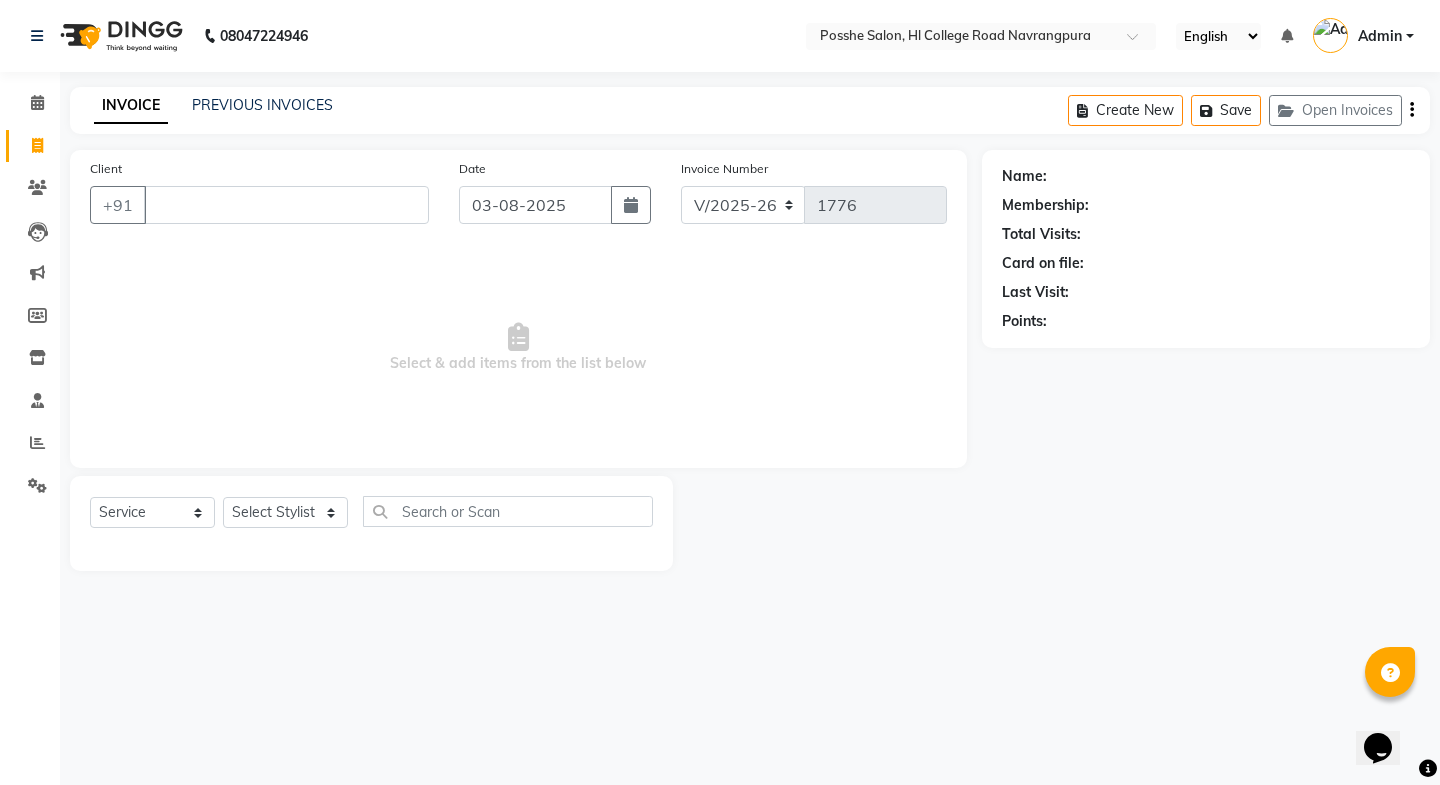 type 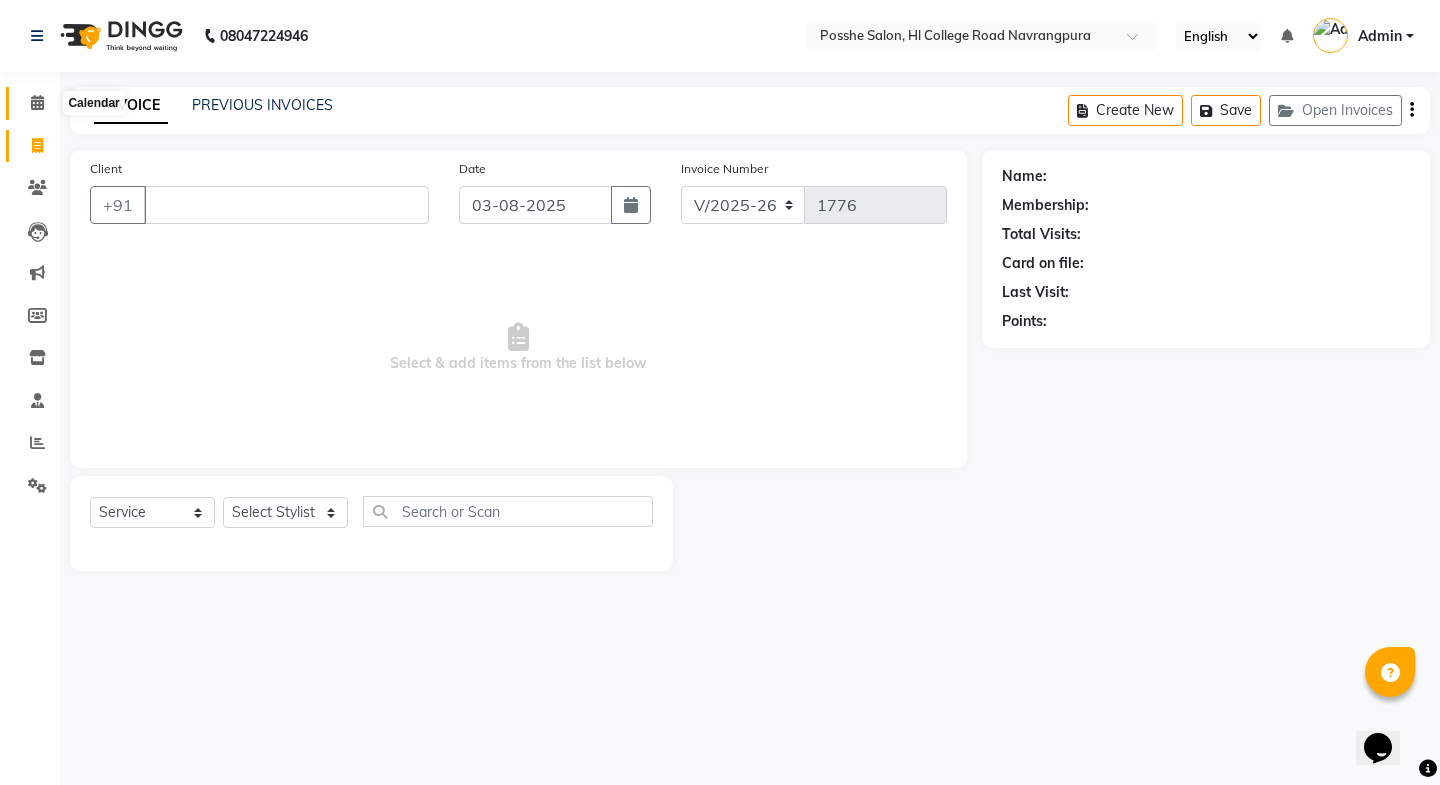 click 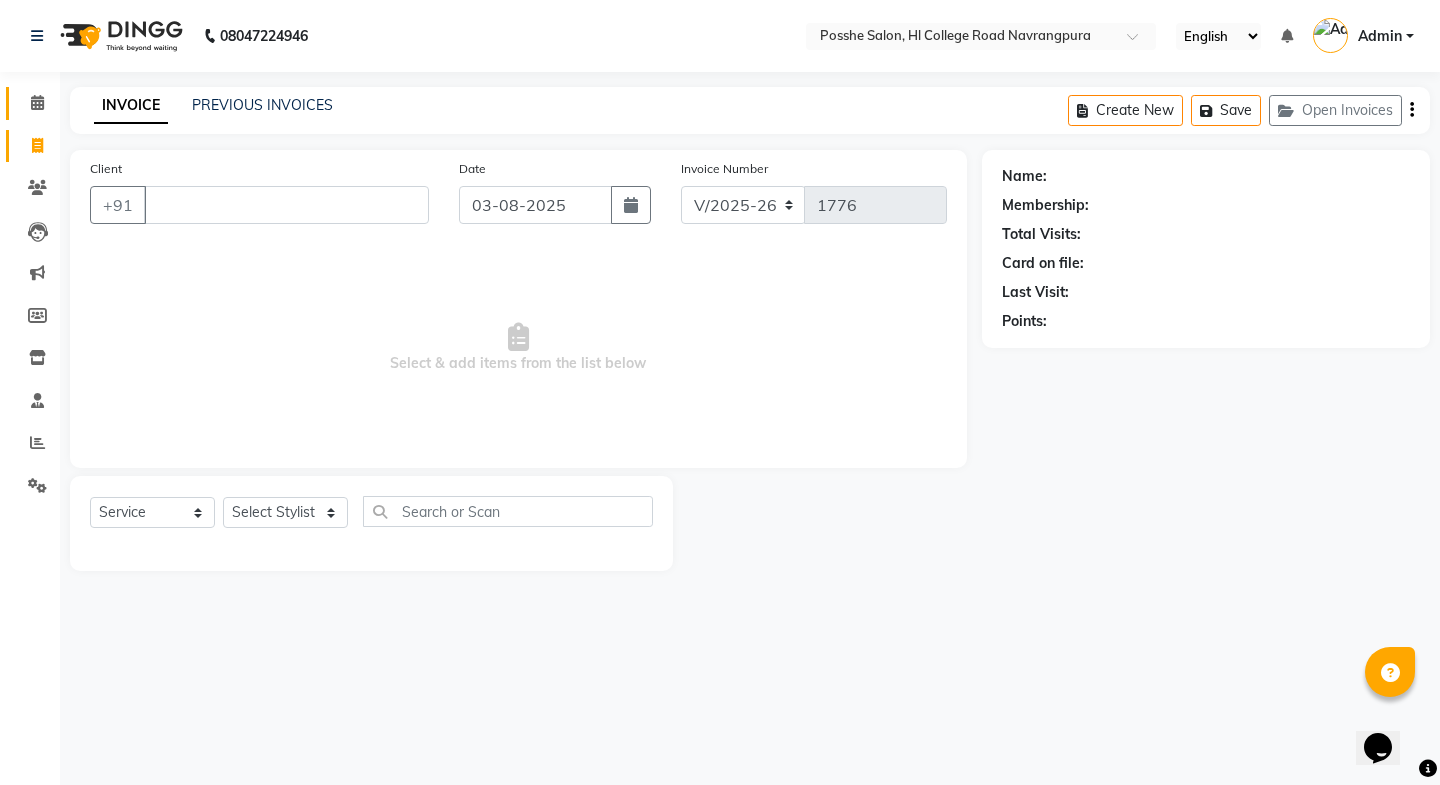 click on "Calendar" 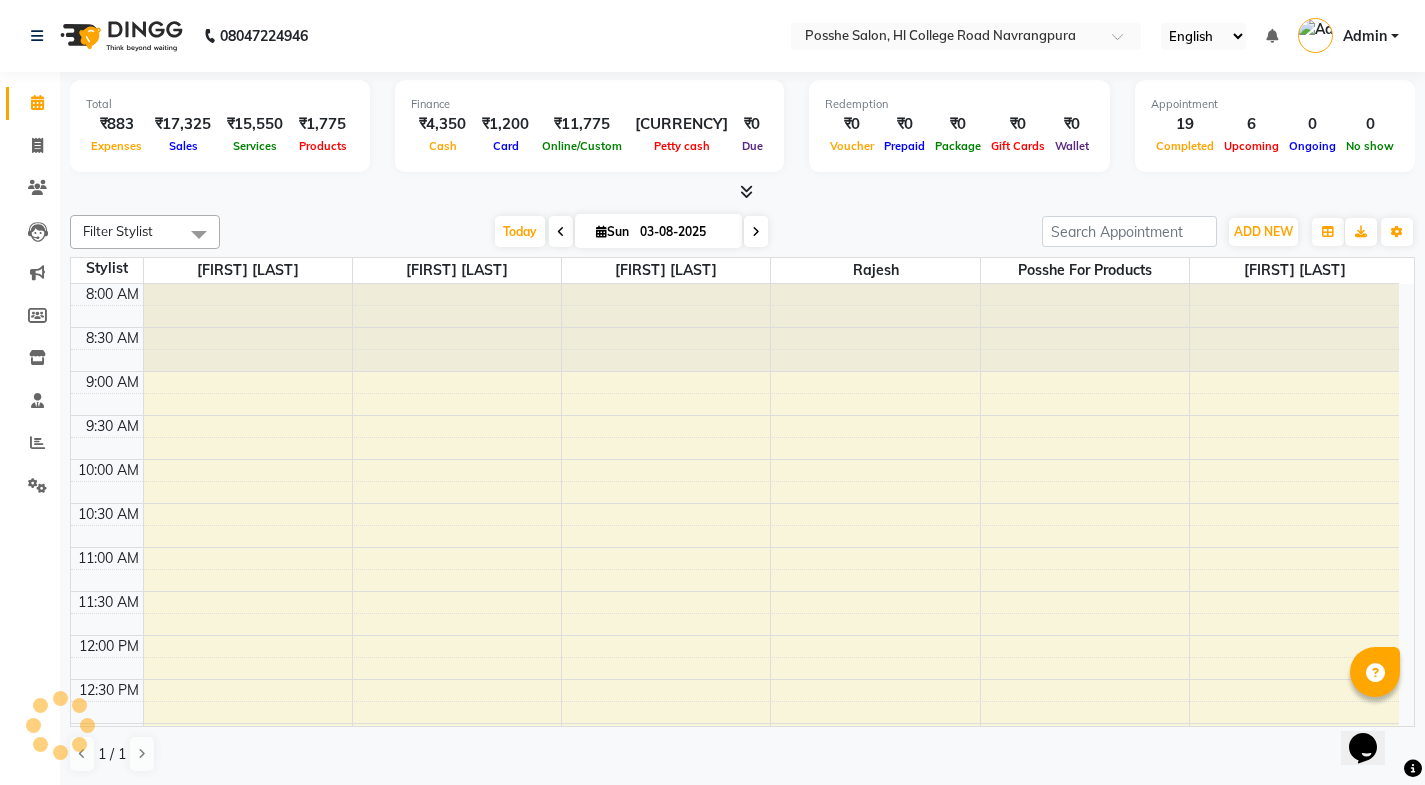 scroll, scrollTop: 701, scrollLeft: 0, axis: vertical 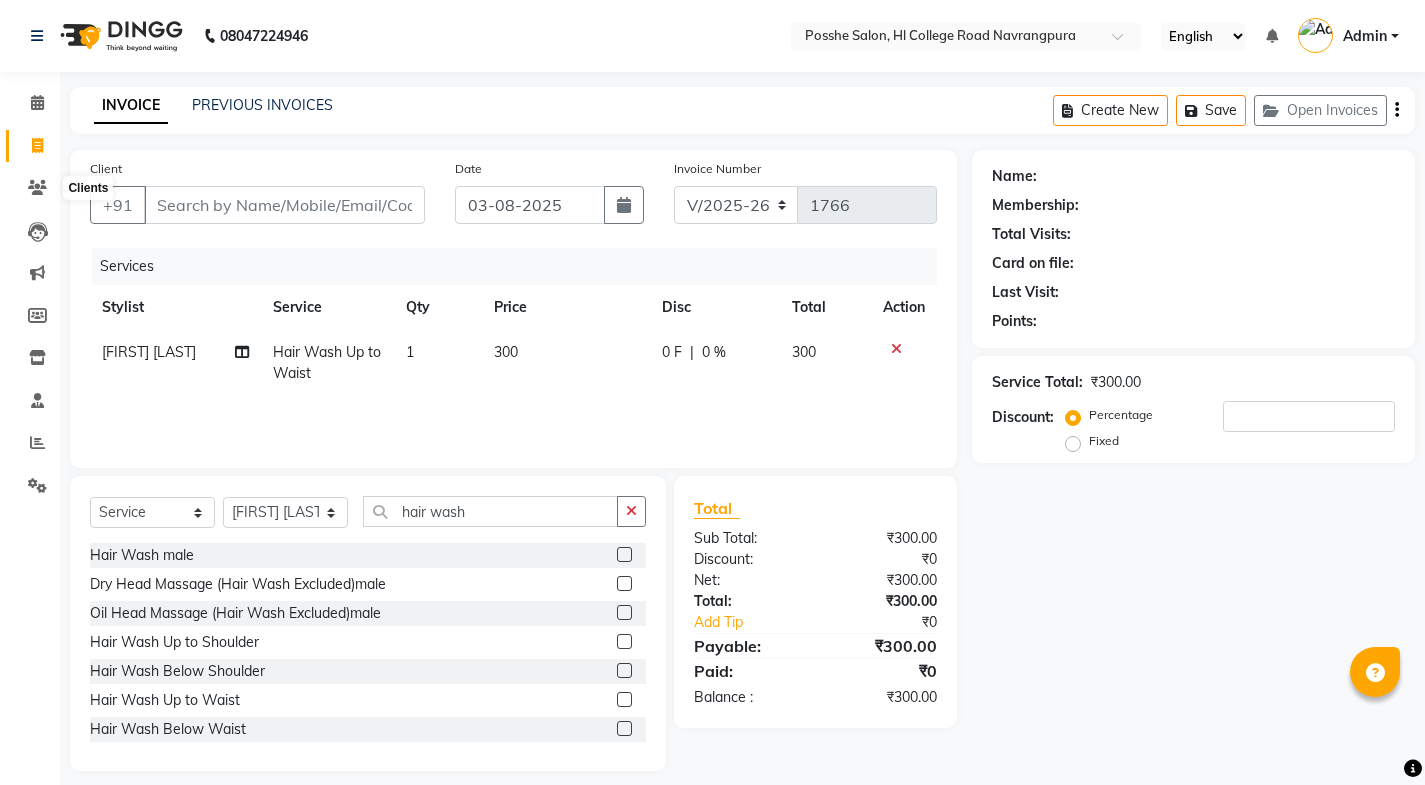 select on "6052" 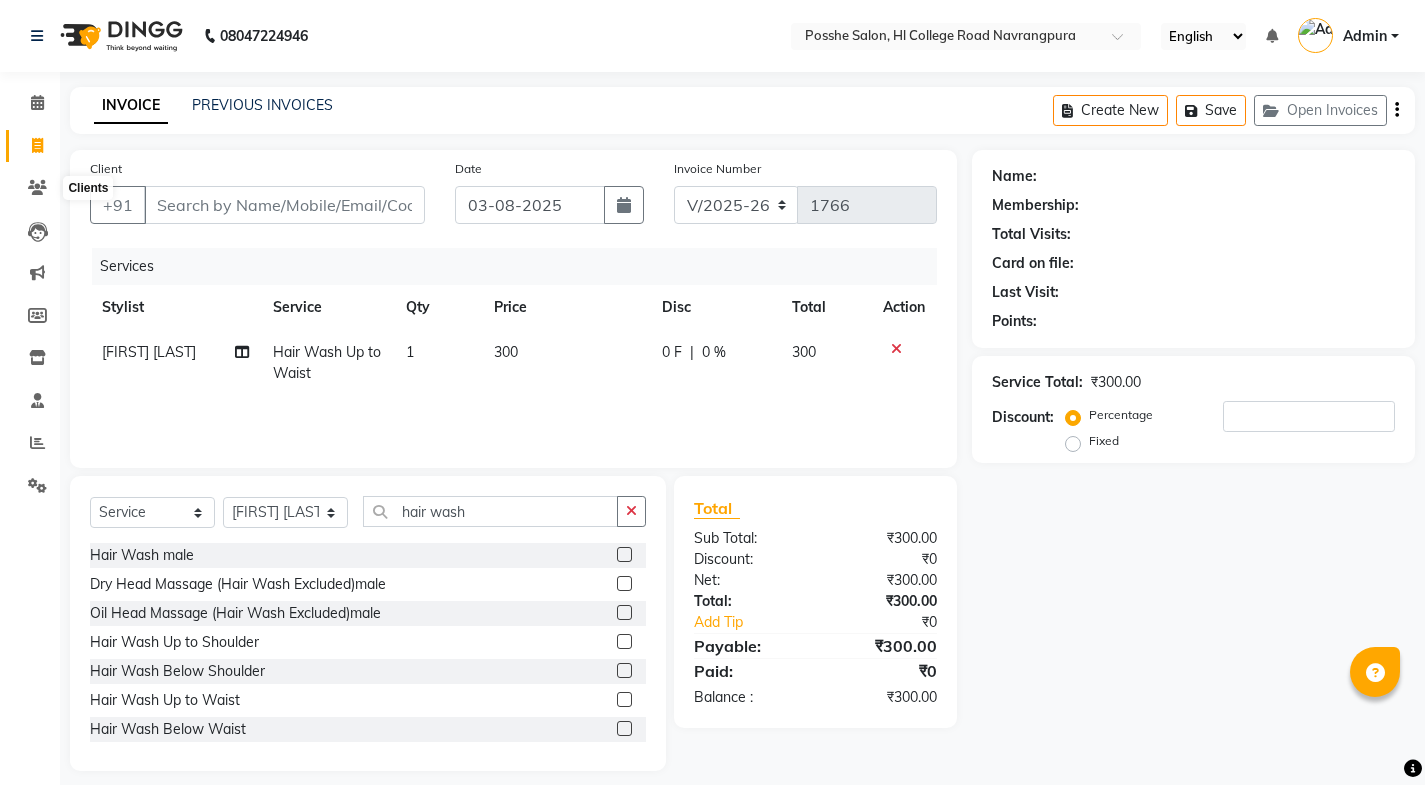 scroll, scrollTop: 0, scrollLeft: 0, axis: both 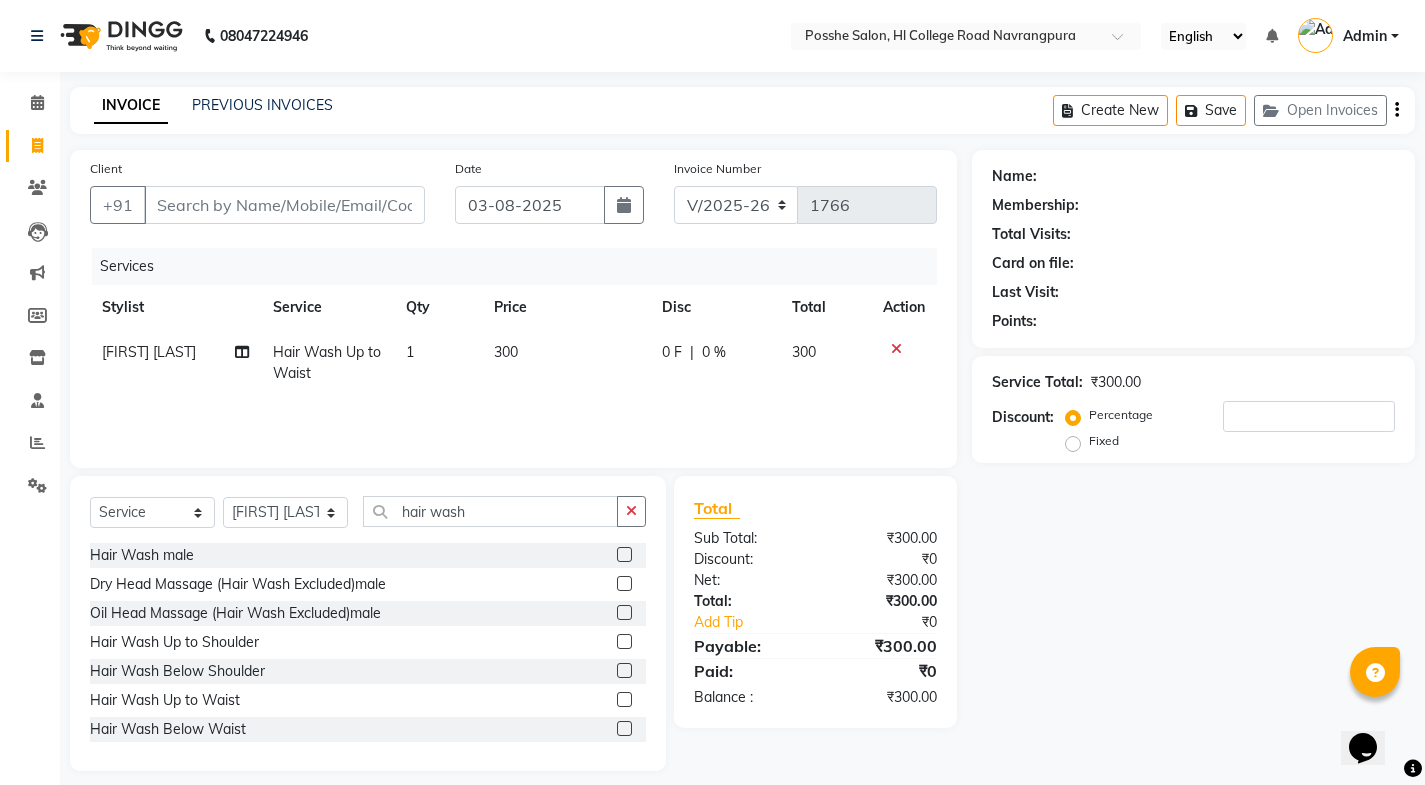 click 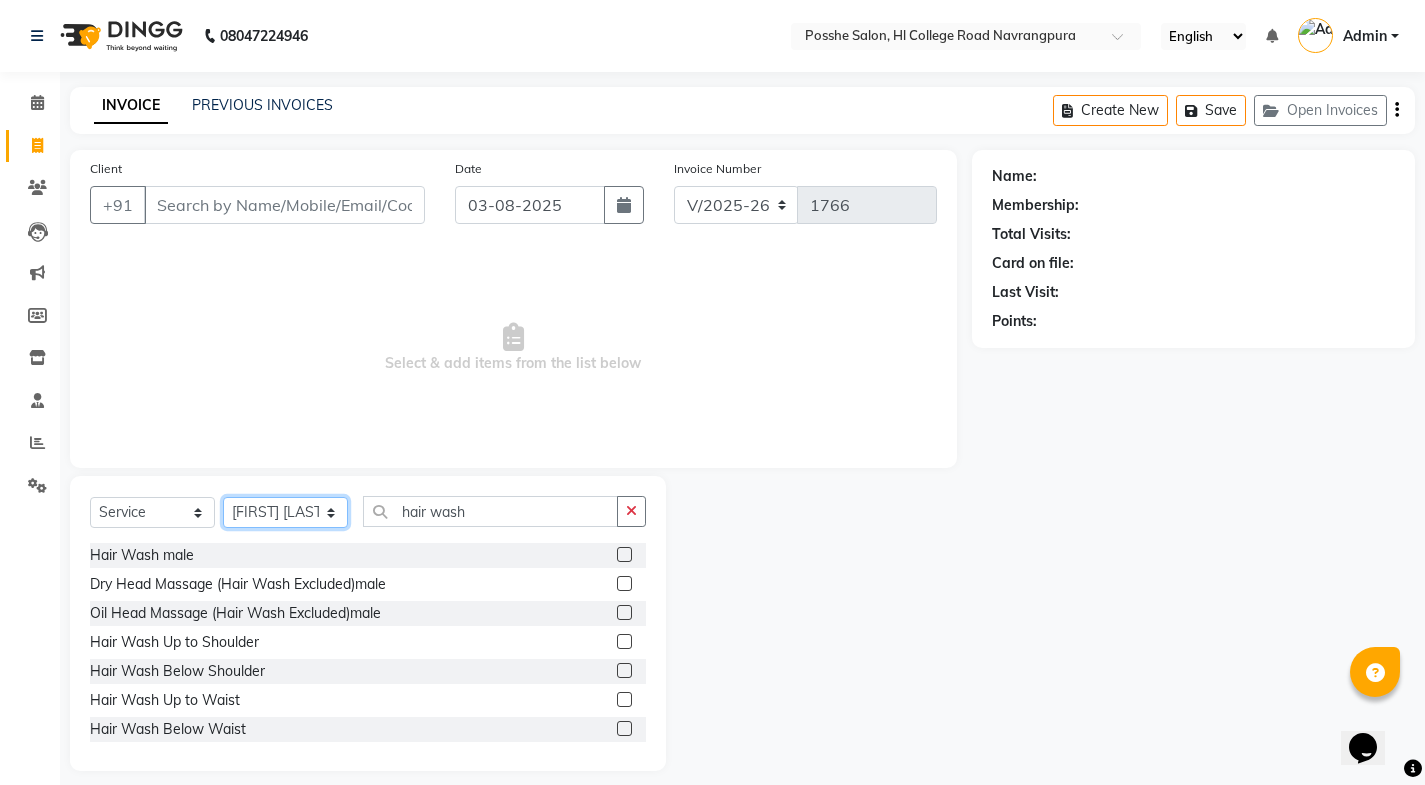click on "Select Stylist [FIRST] [LAST] [FIRST] [LAST] Posshe for products [FIRST] [FIRST] [FIRST] [FIRST]" 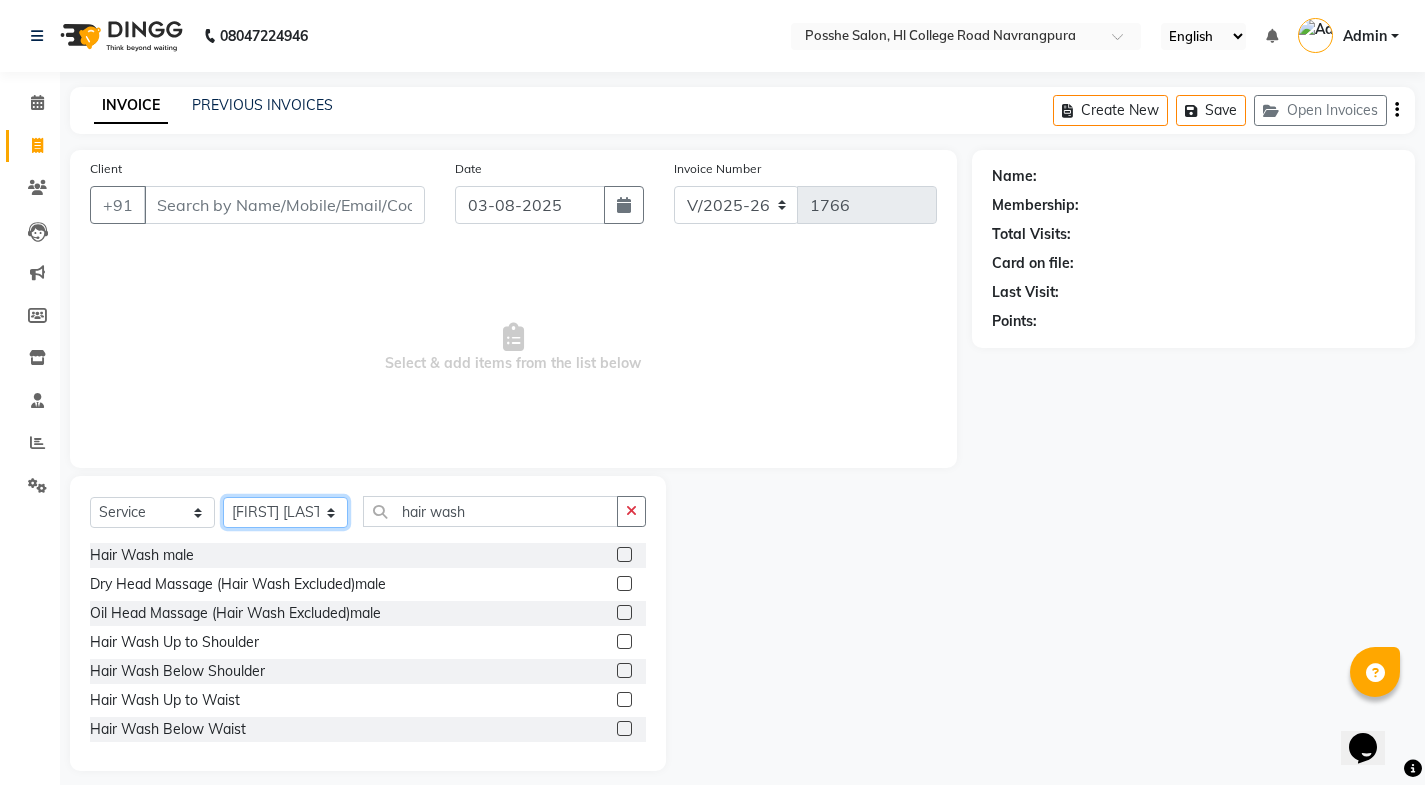 select on "84524" 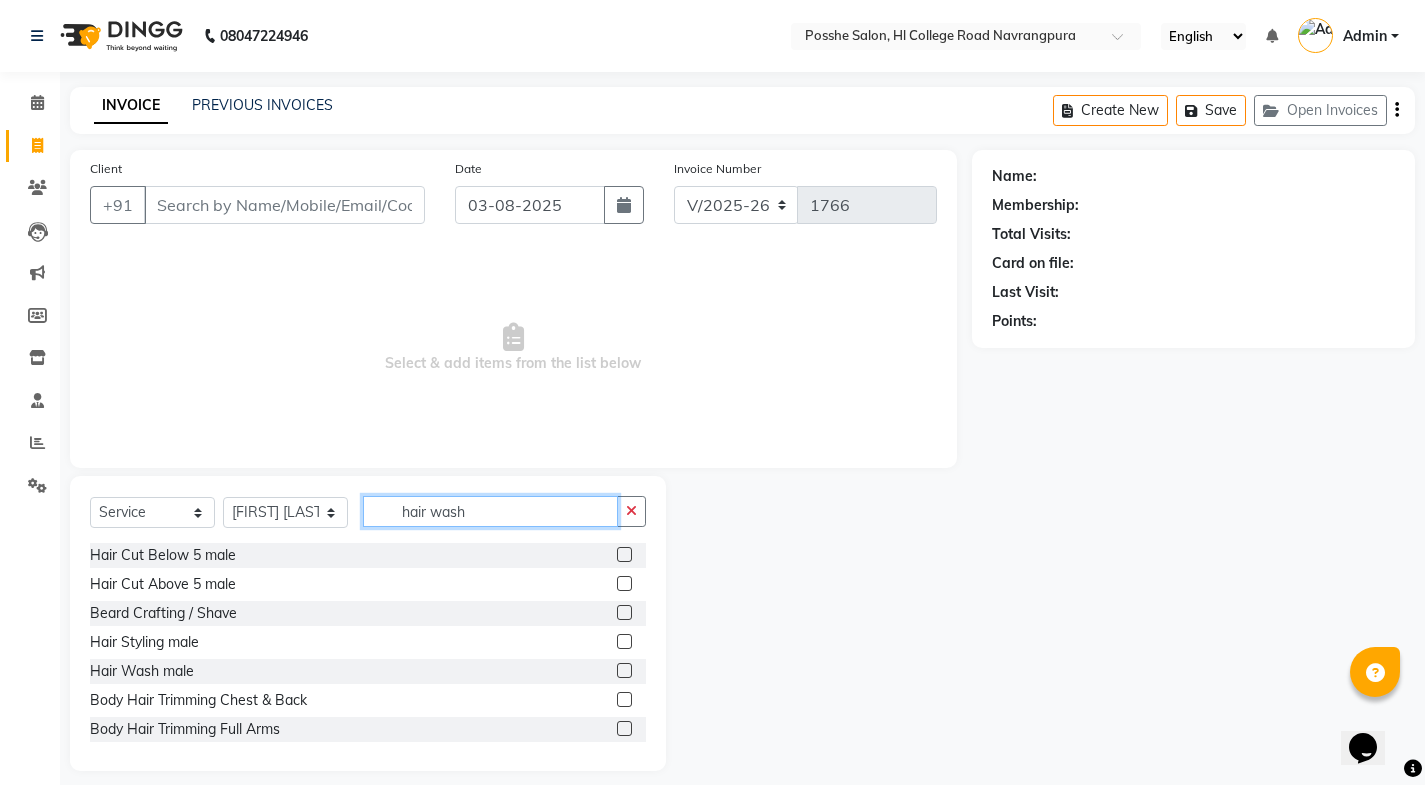 click on "hair wash" 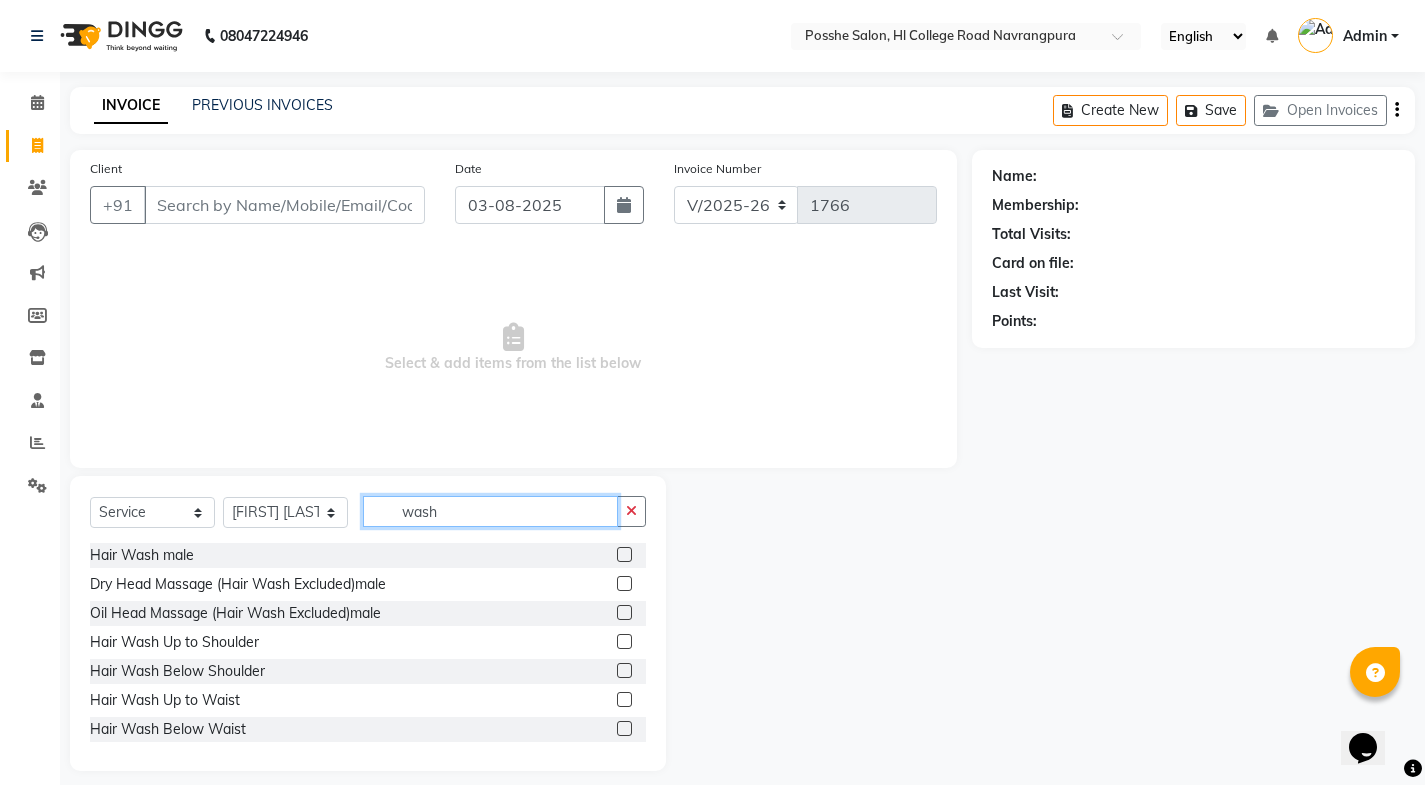 click on "wash" 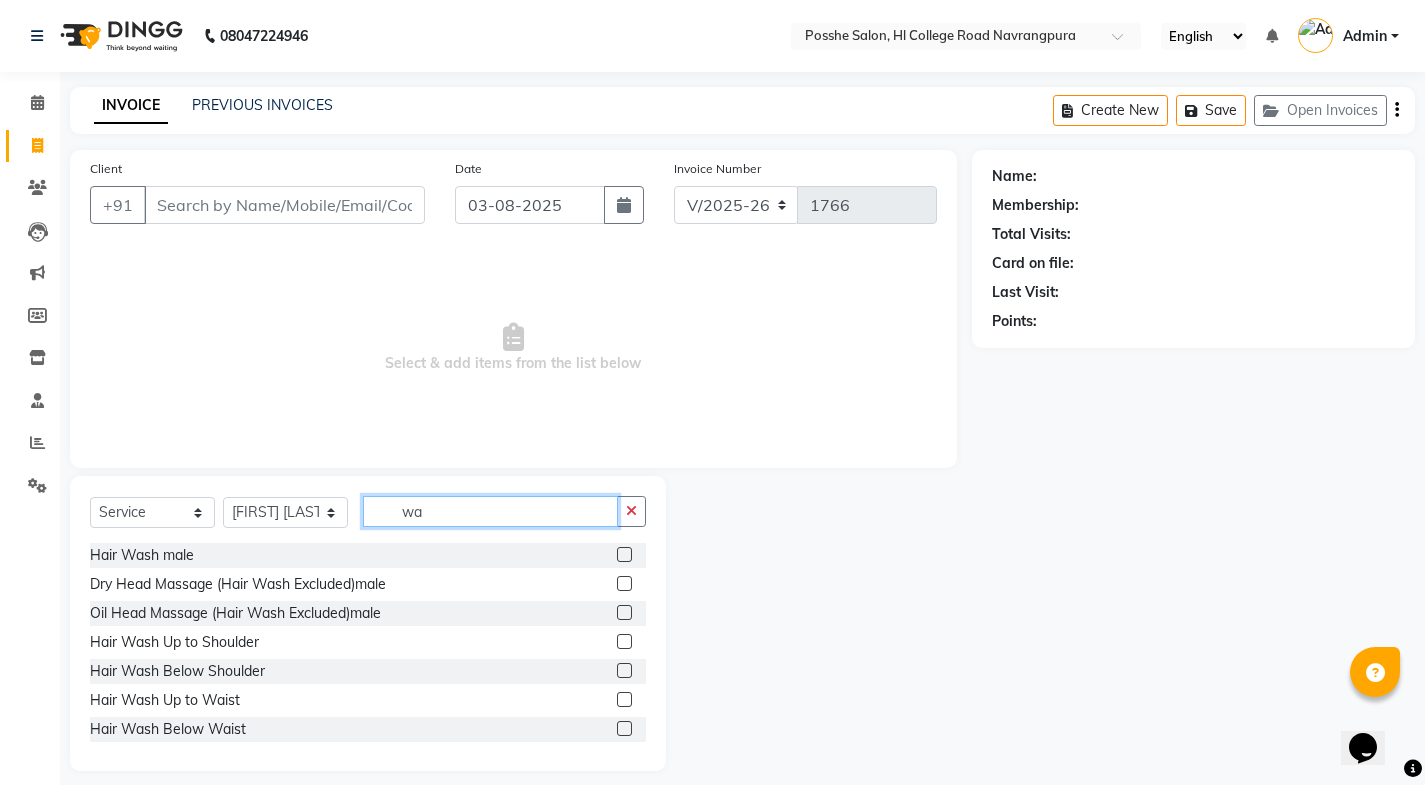 type on "w" 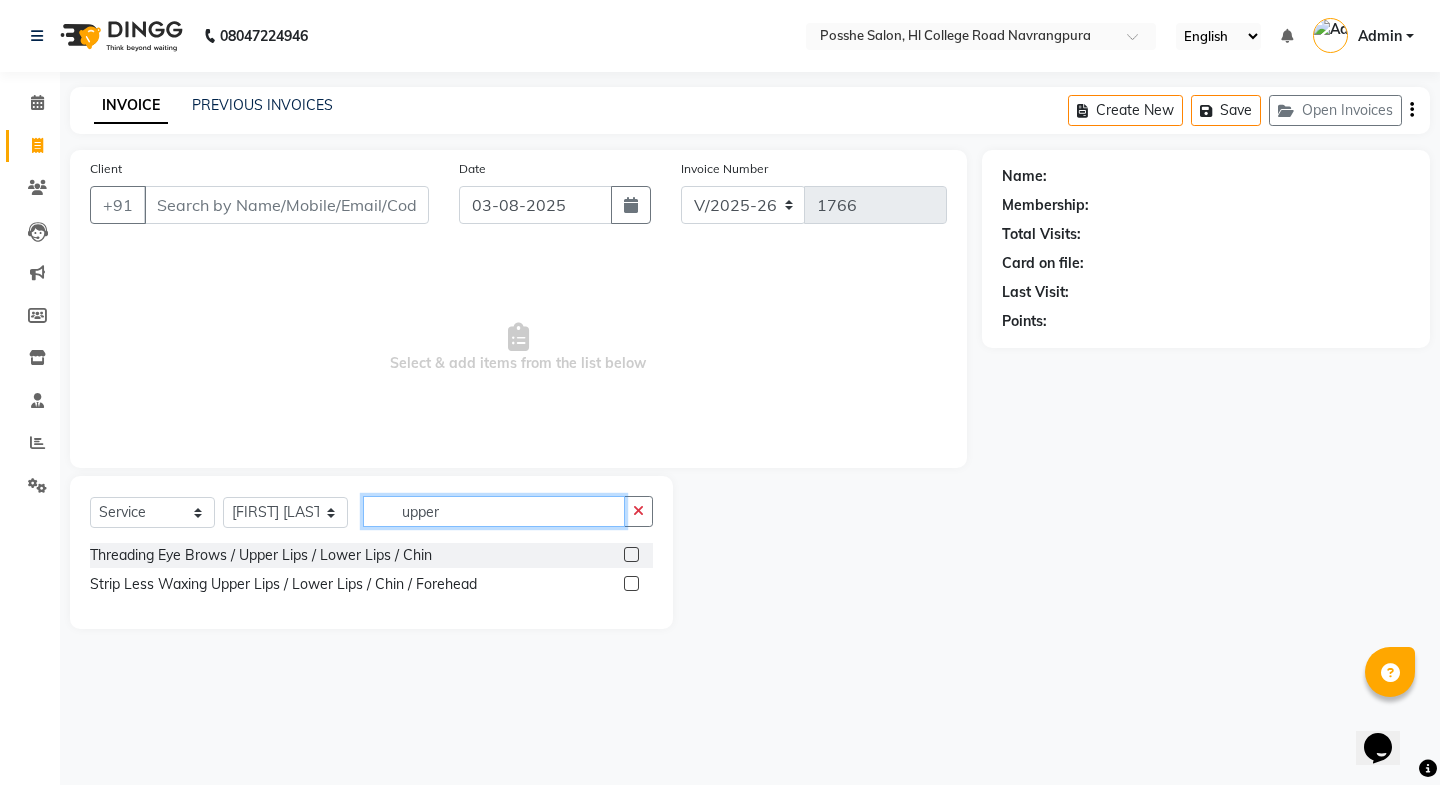 type on "upper" 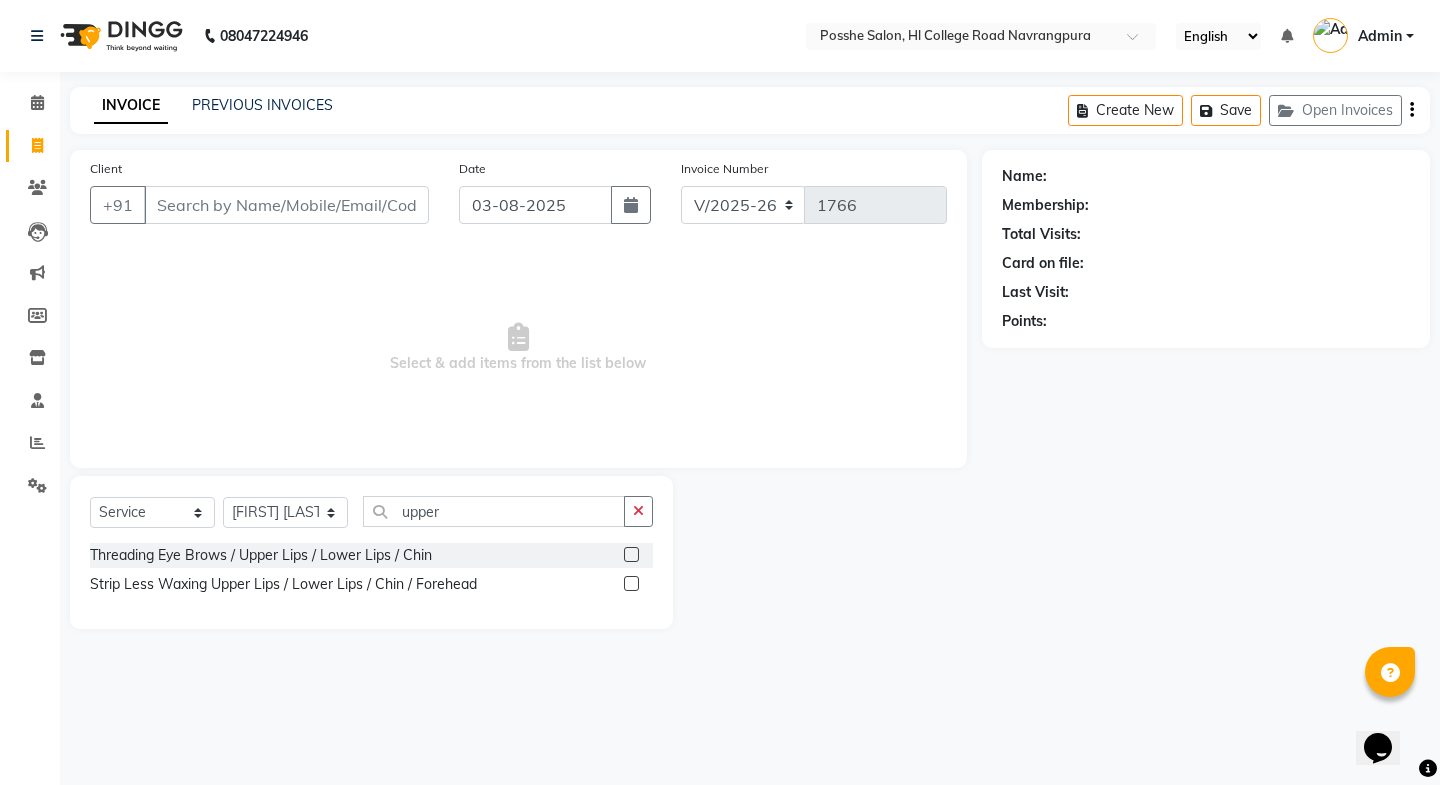 click 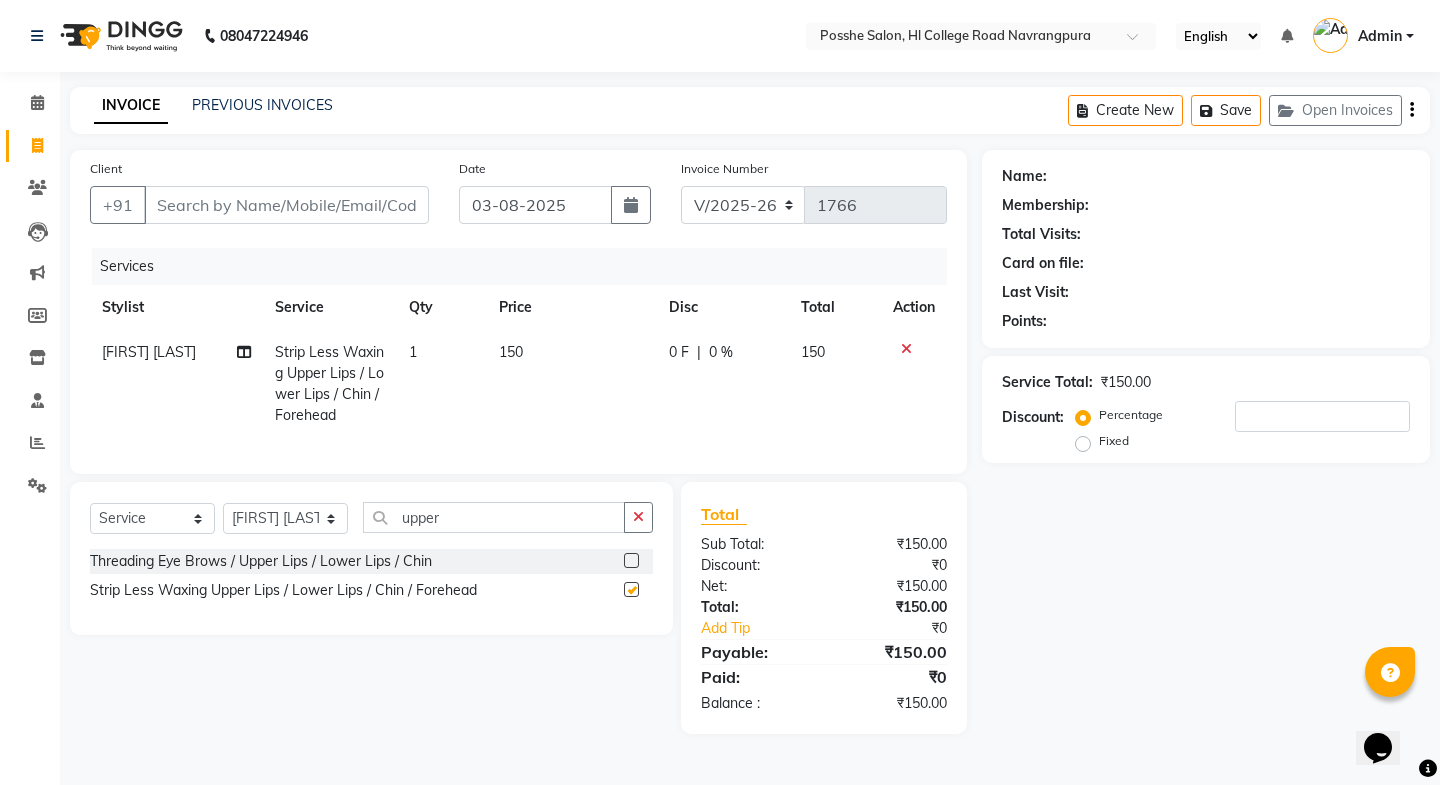 checkbox on "false" 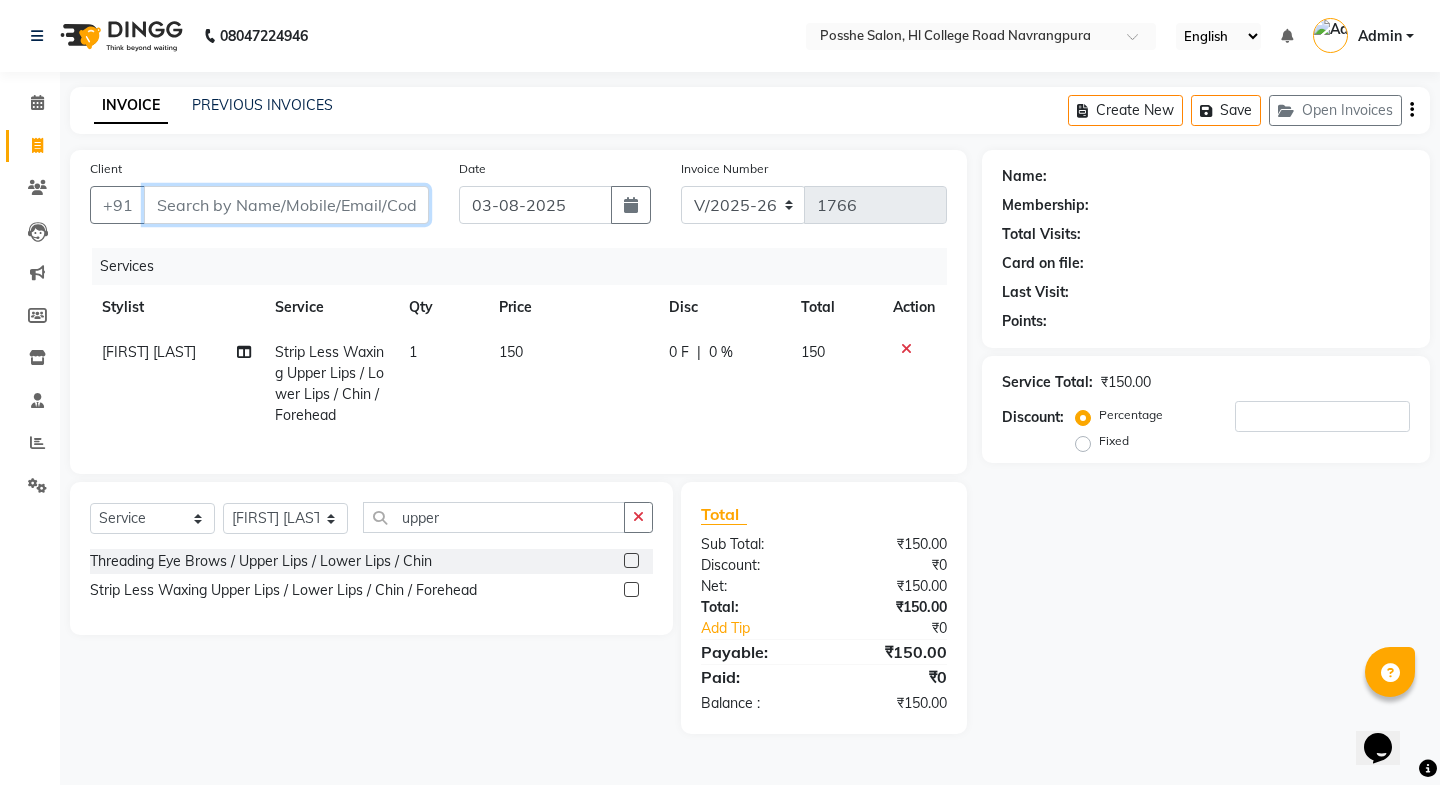 click on "Client" at bounding box center [286, 205] 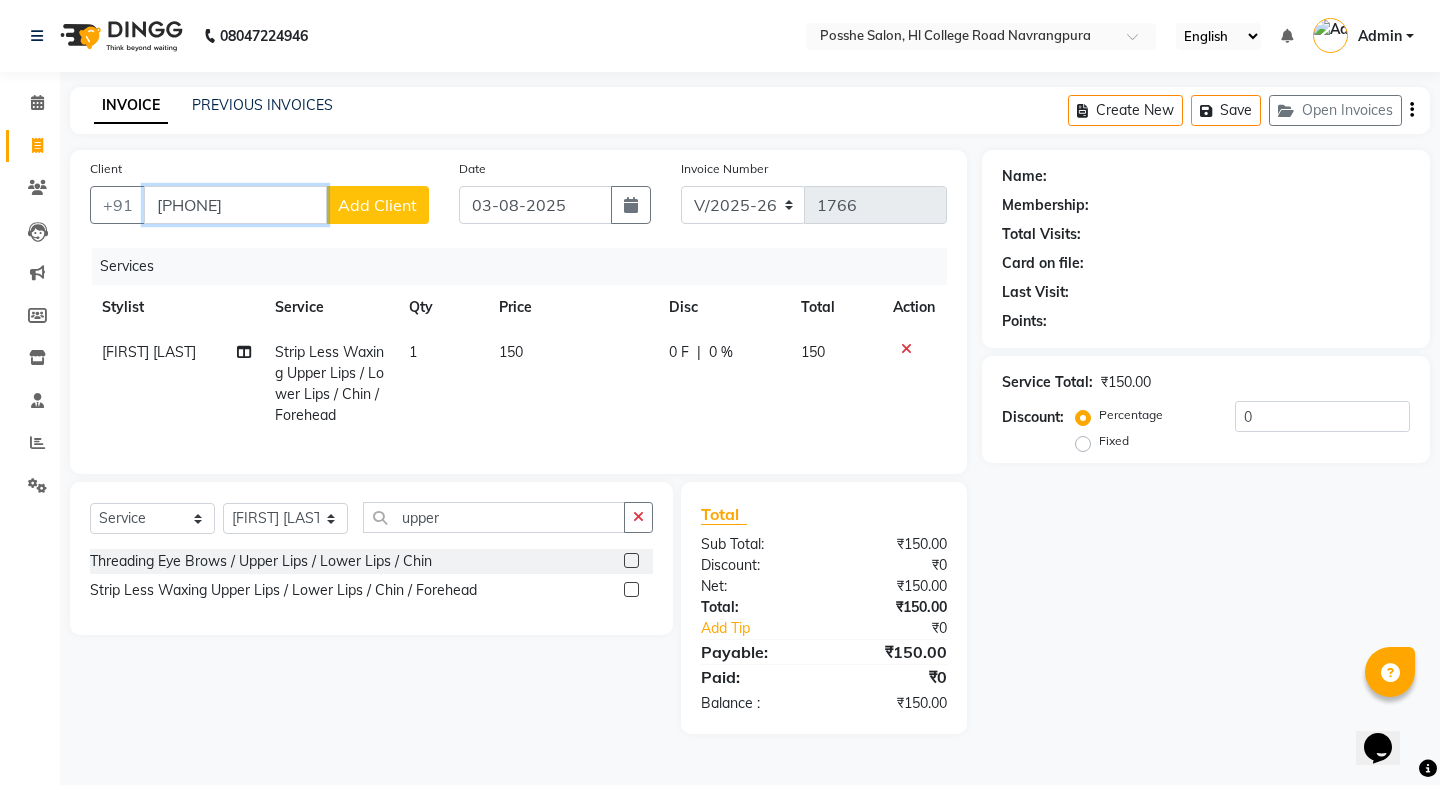 type on "[PHONE]" 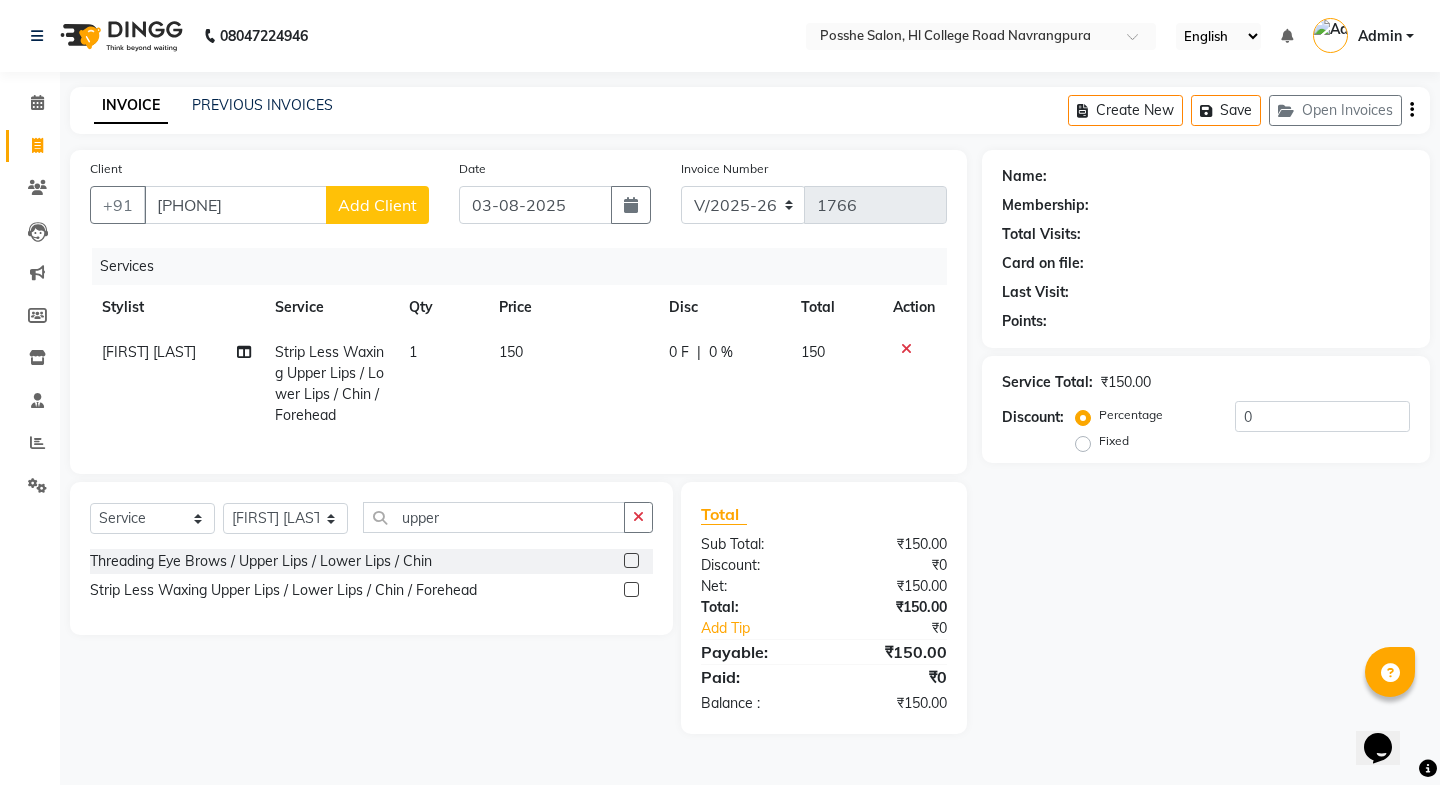 click on "Add Client" 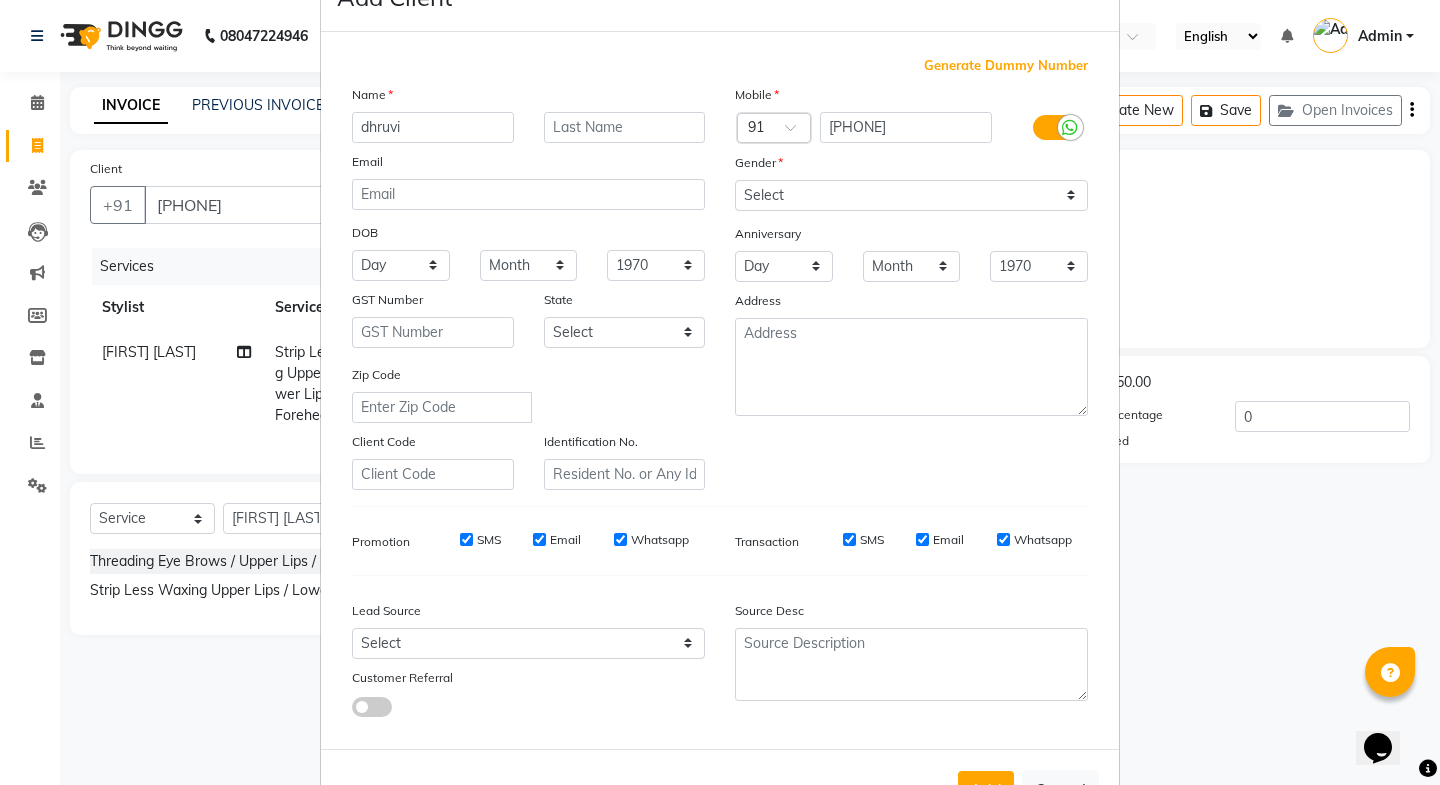 scroll, scrollTop: 100, scrollLeft: 0, axis: vertical 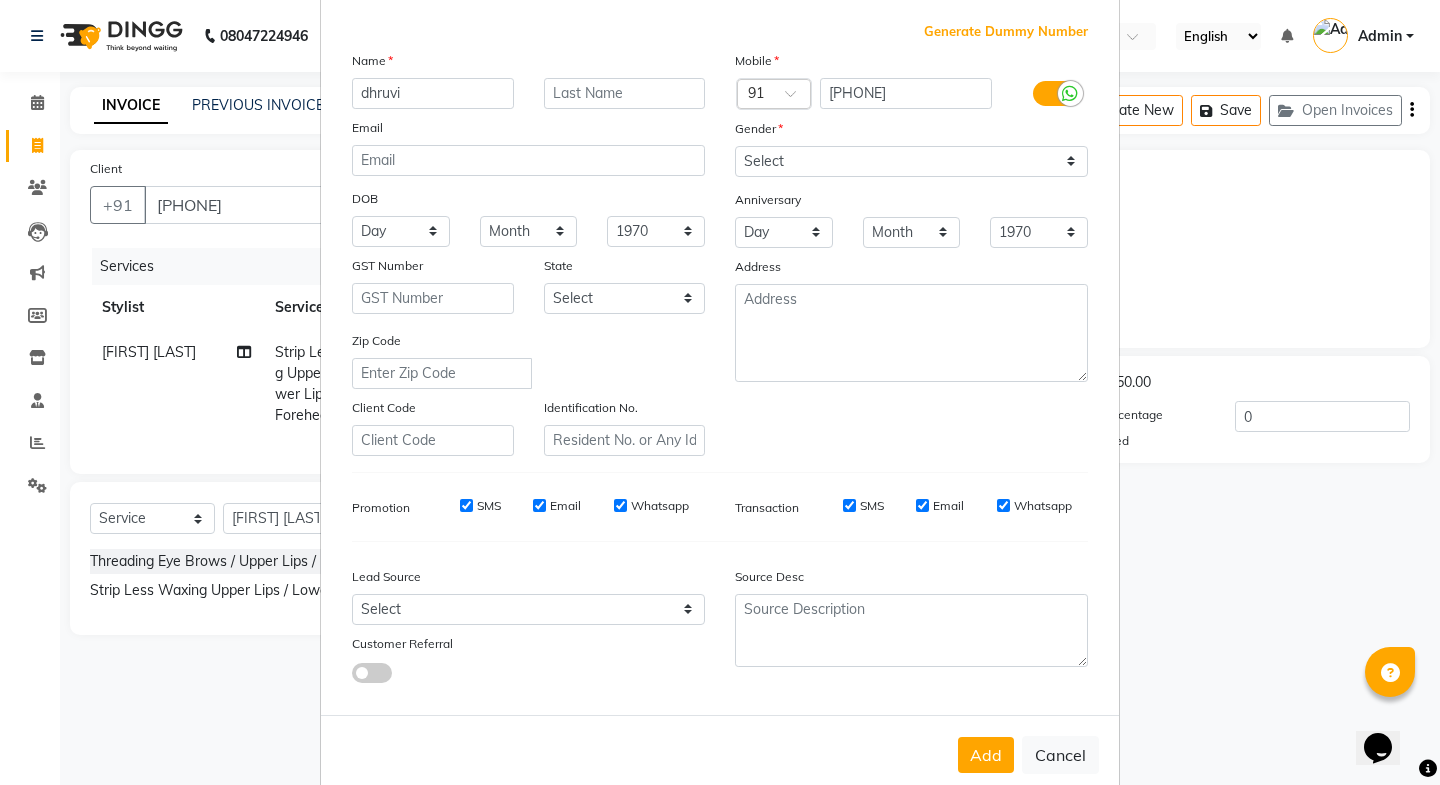 type on "dhruvi" 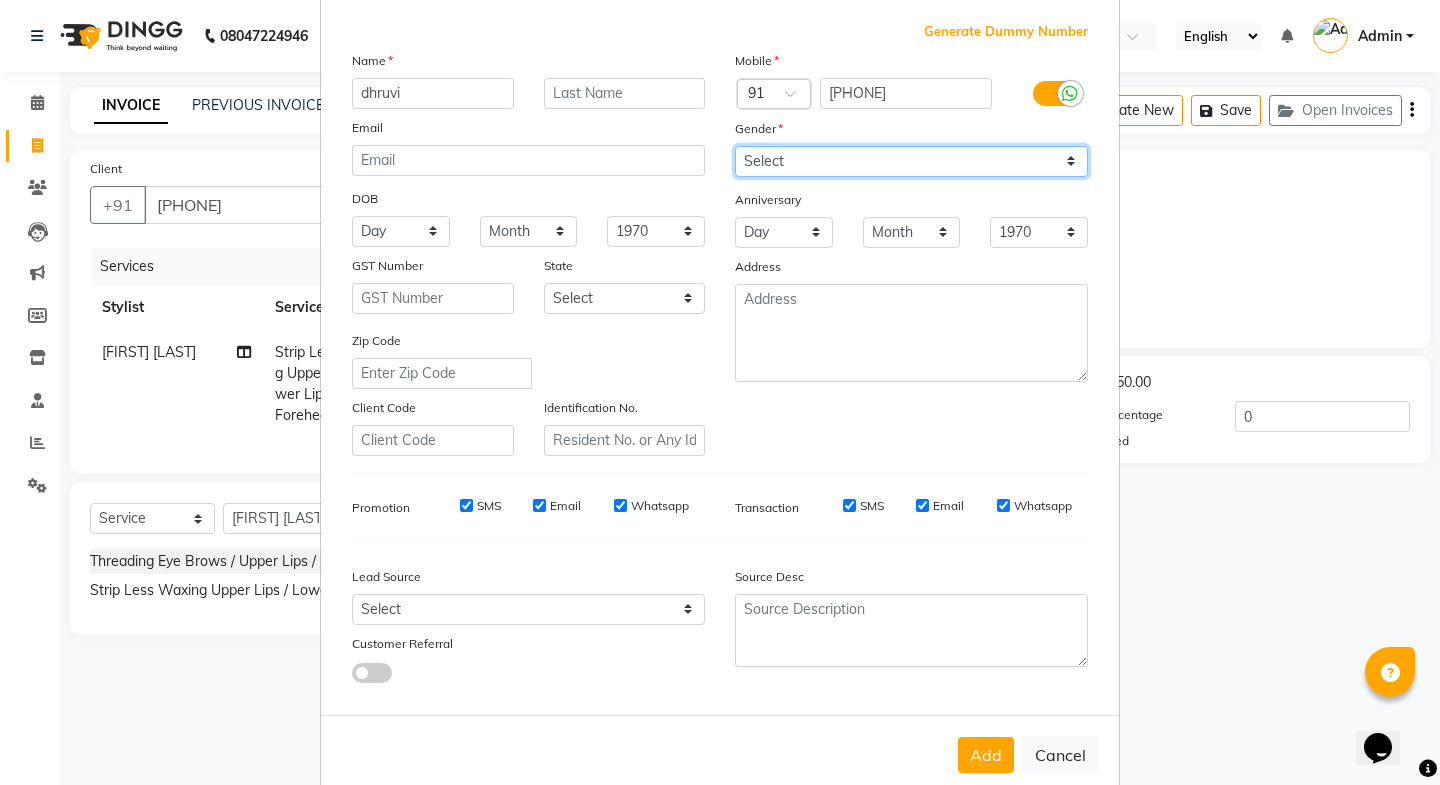 click on "Select Male Female Other Prefer Not To Say" at bounding box center [911, 161] 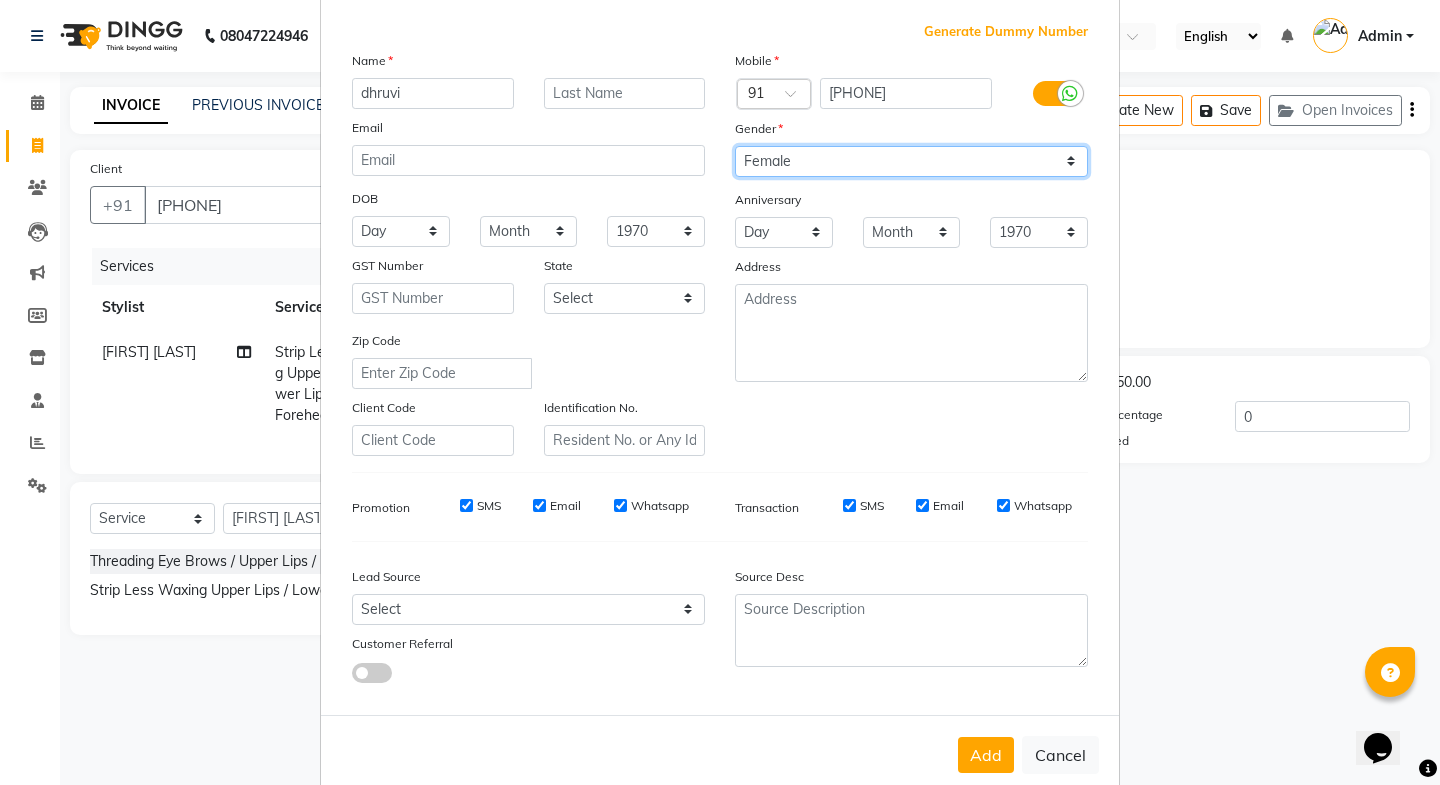click on "Select Male Female Other Prefer Not To Say" at bounding box center [911, 161] 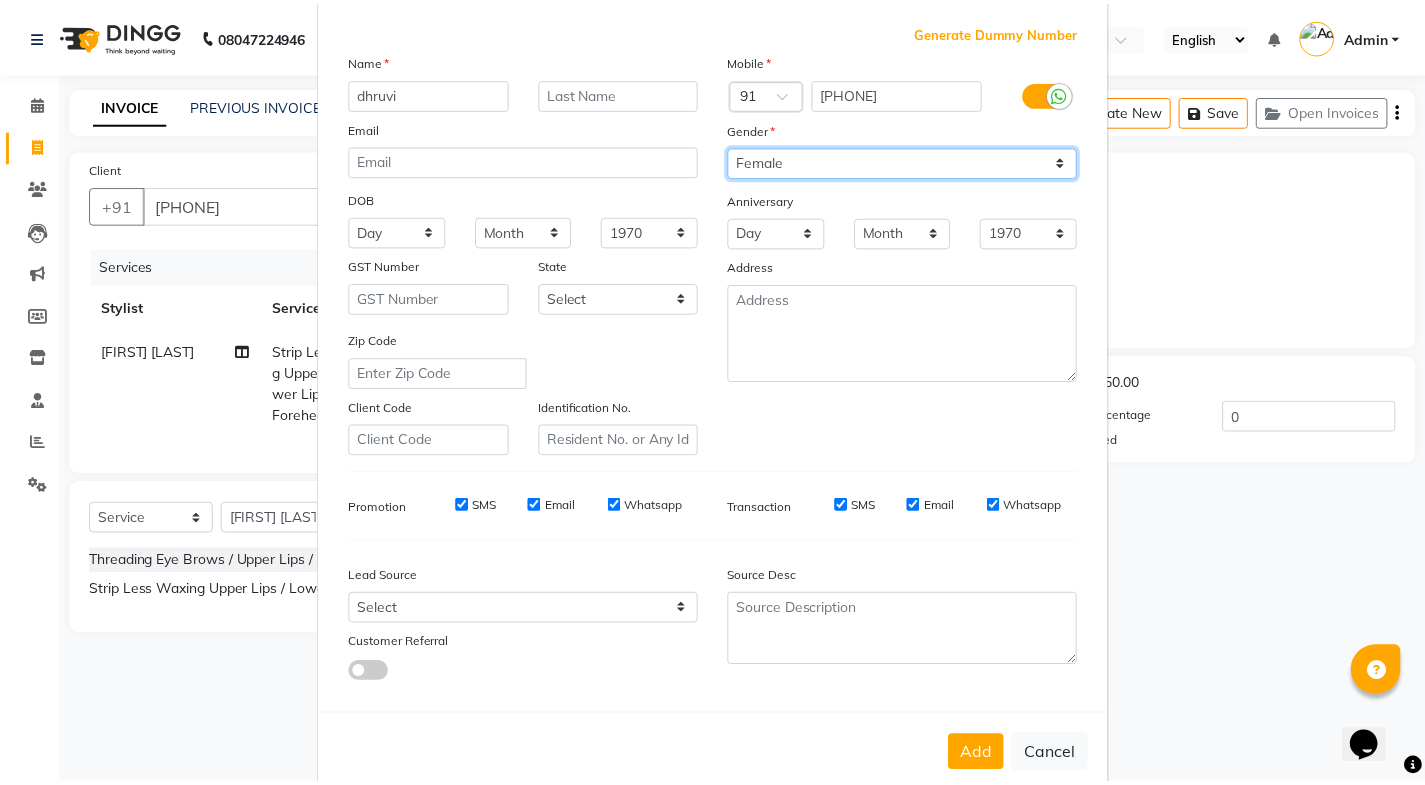 scroll, scrollTop: 138, scrollLeft: 0, axis: vertical 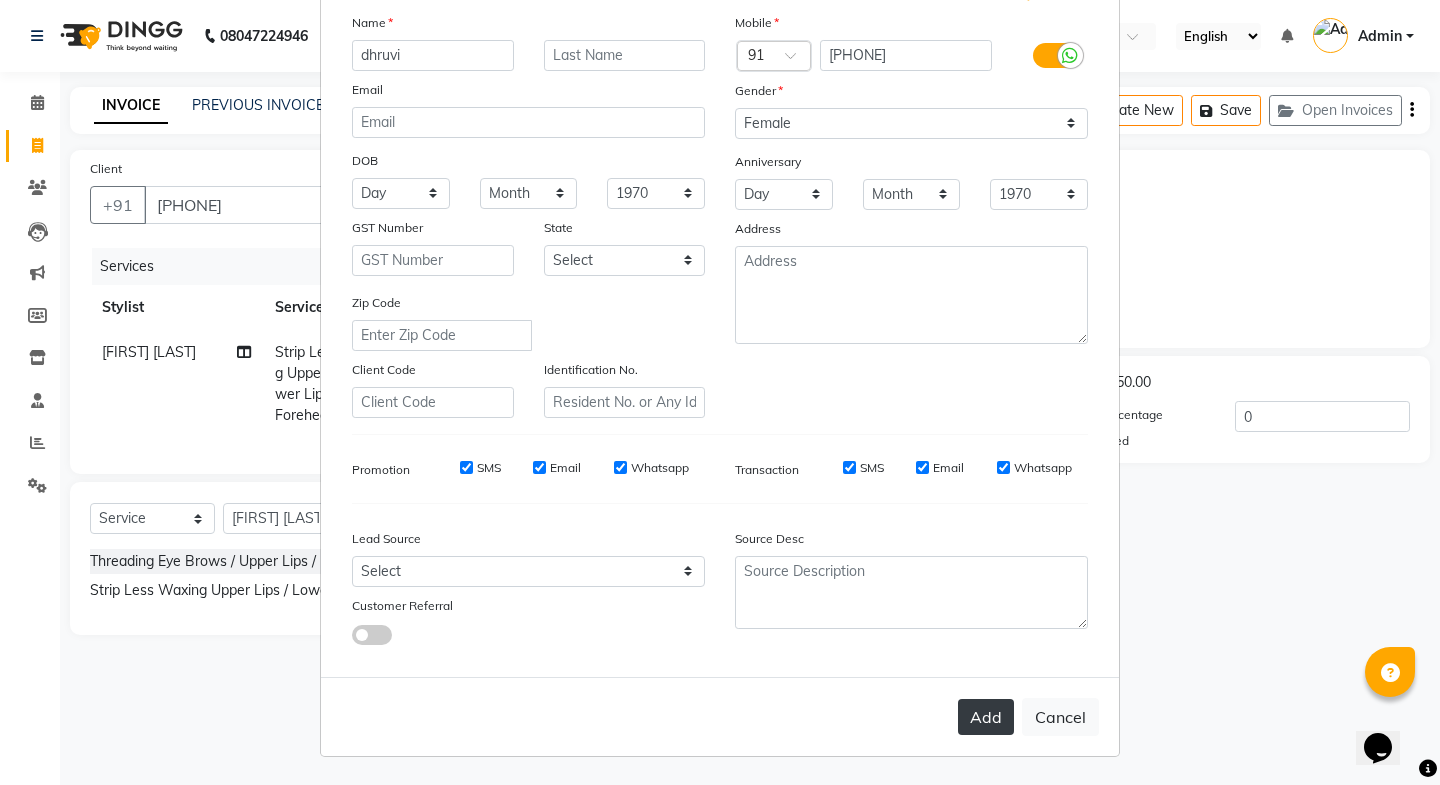 click on "Add" at bounding box center (986, 717) 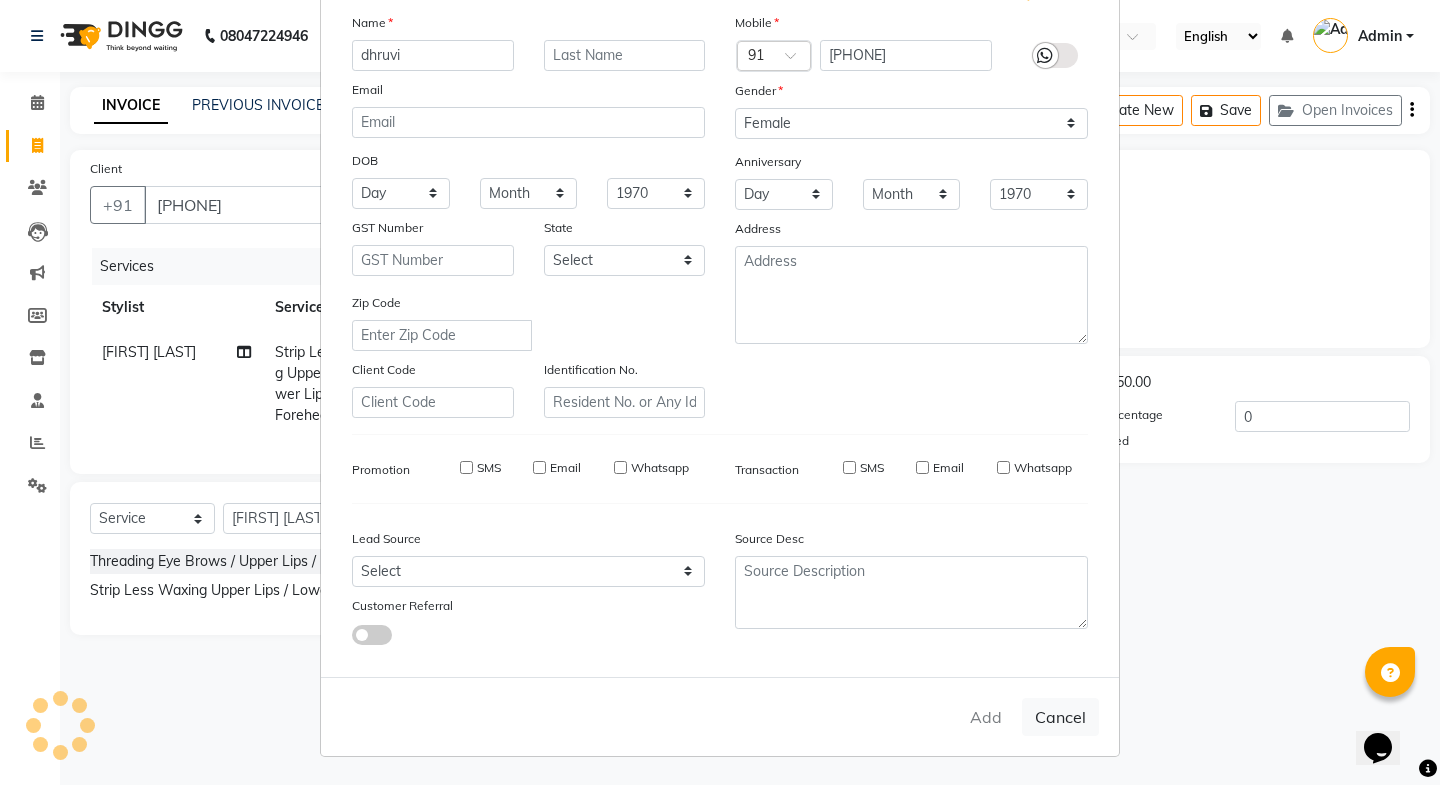 type 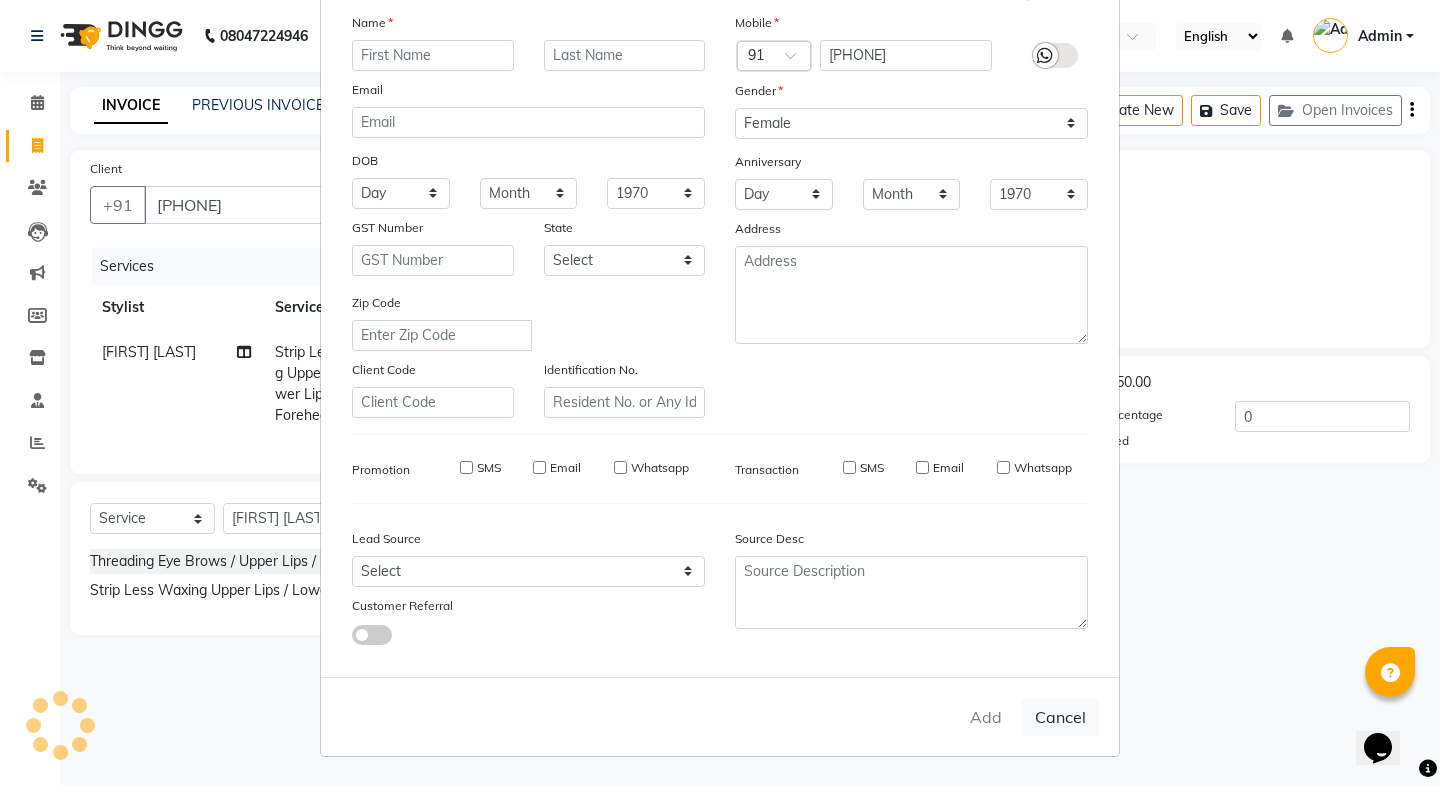 select 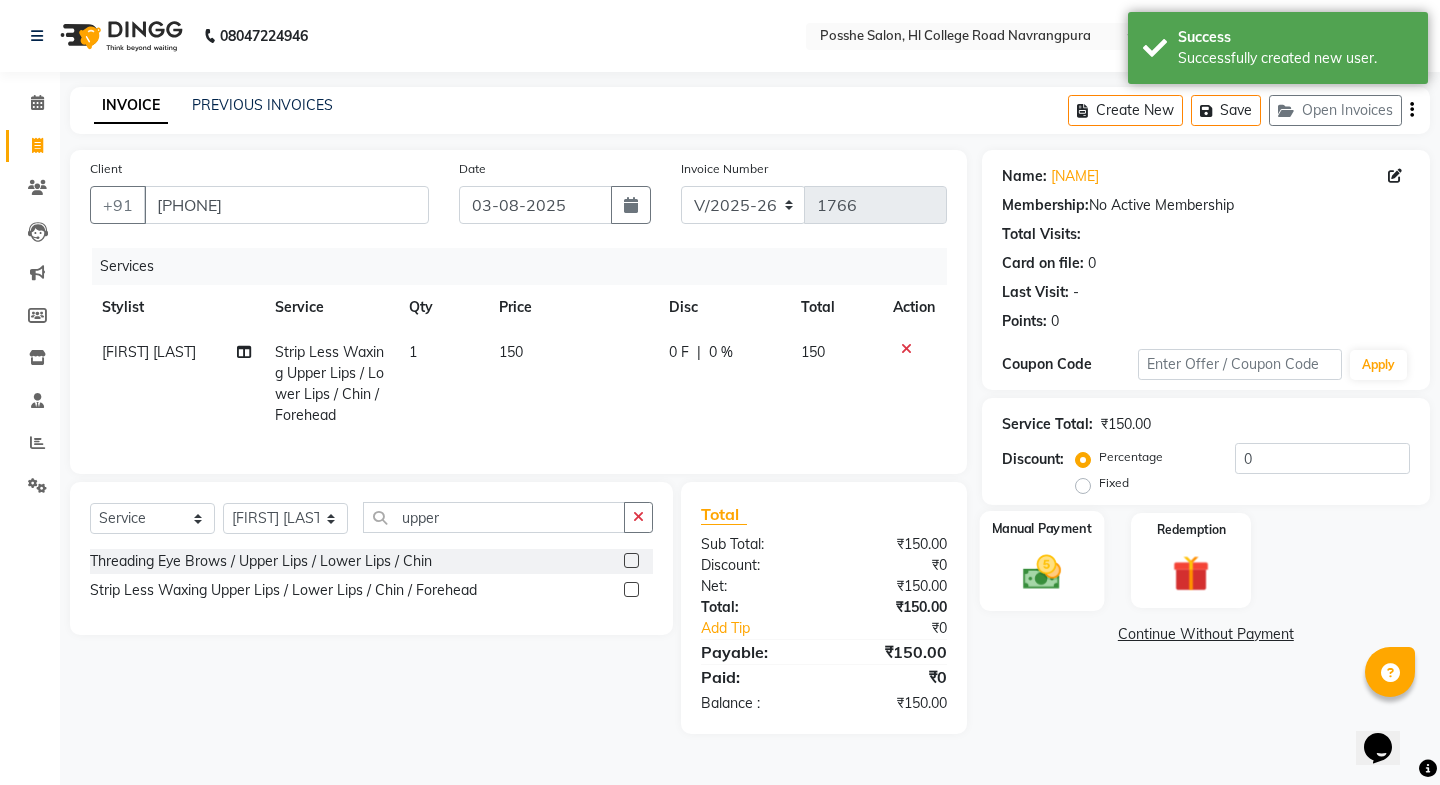 click on "Manual Payment" 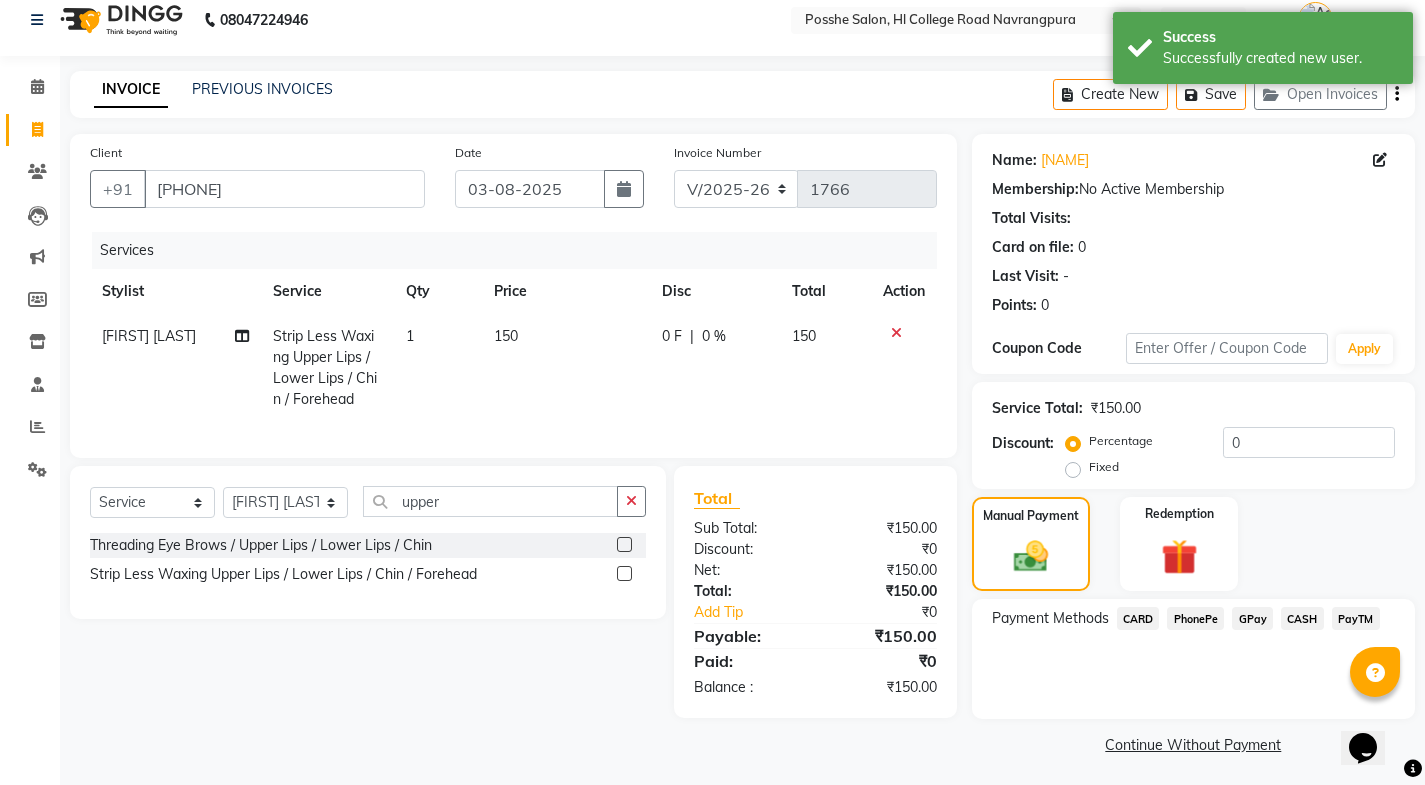 scroll, scrollTop: 21, scrollLeft: 0, axis: vertical 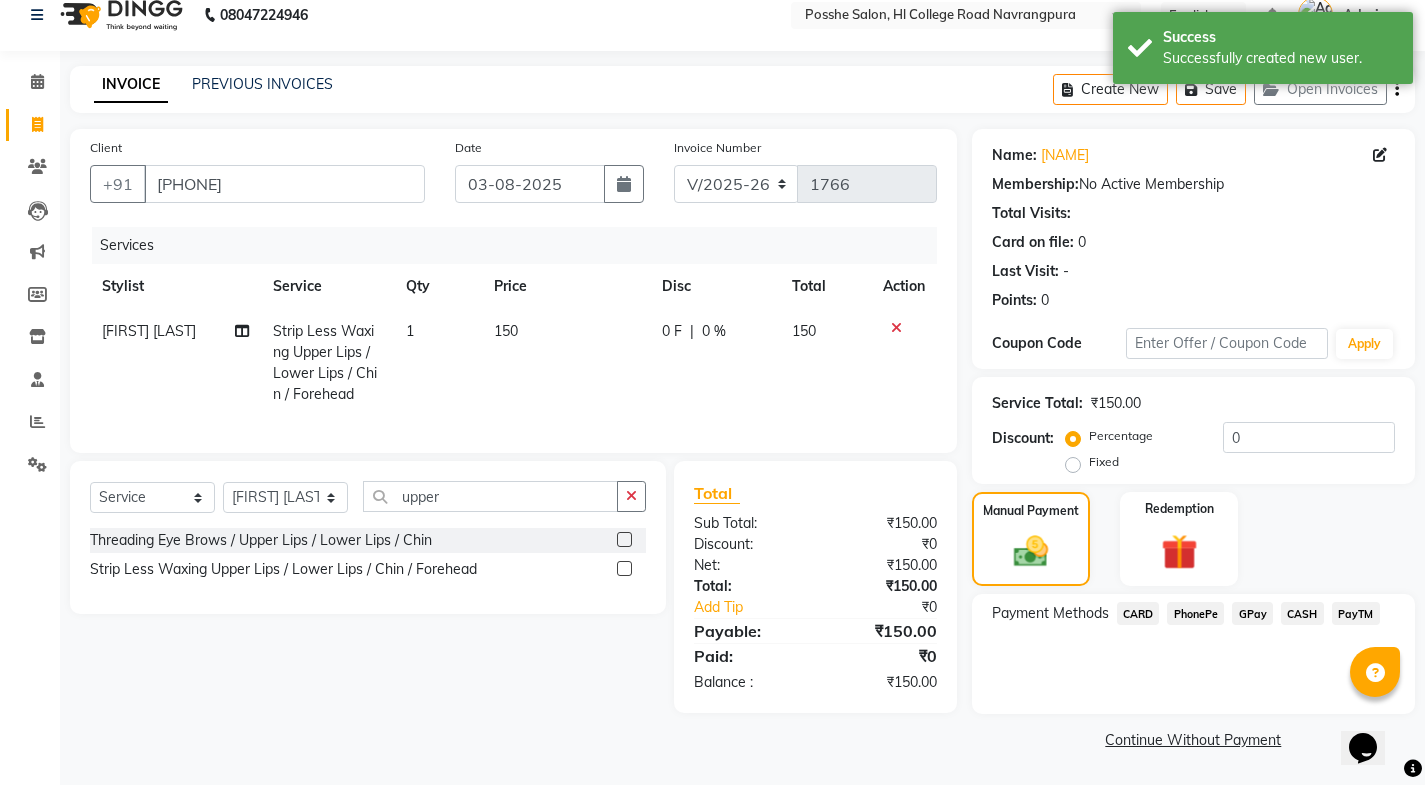 click on "CASH" 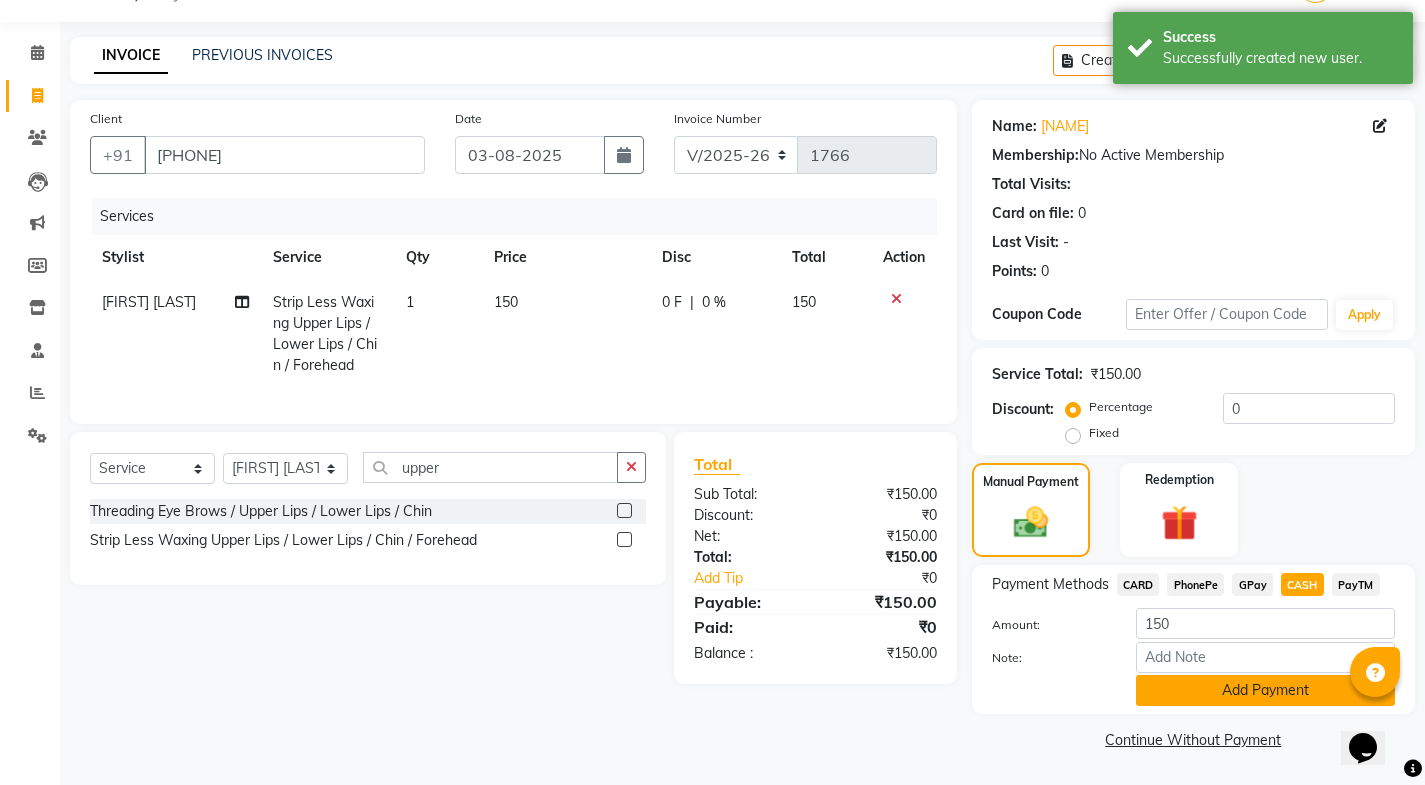 click on "Add Payment" 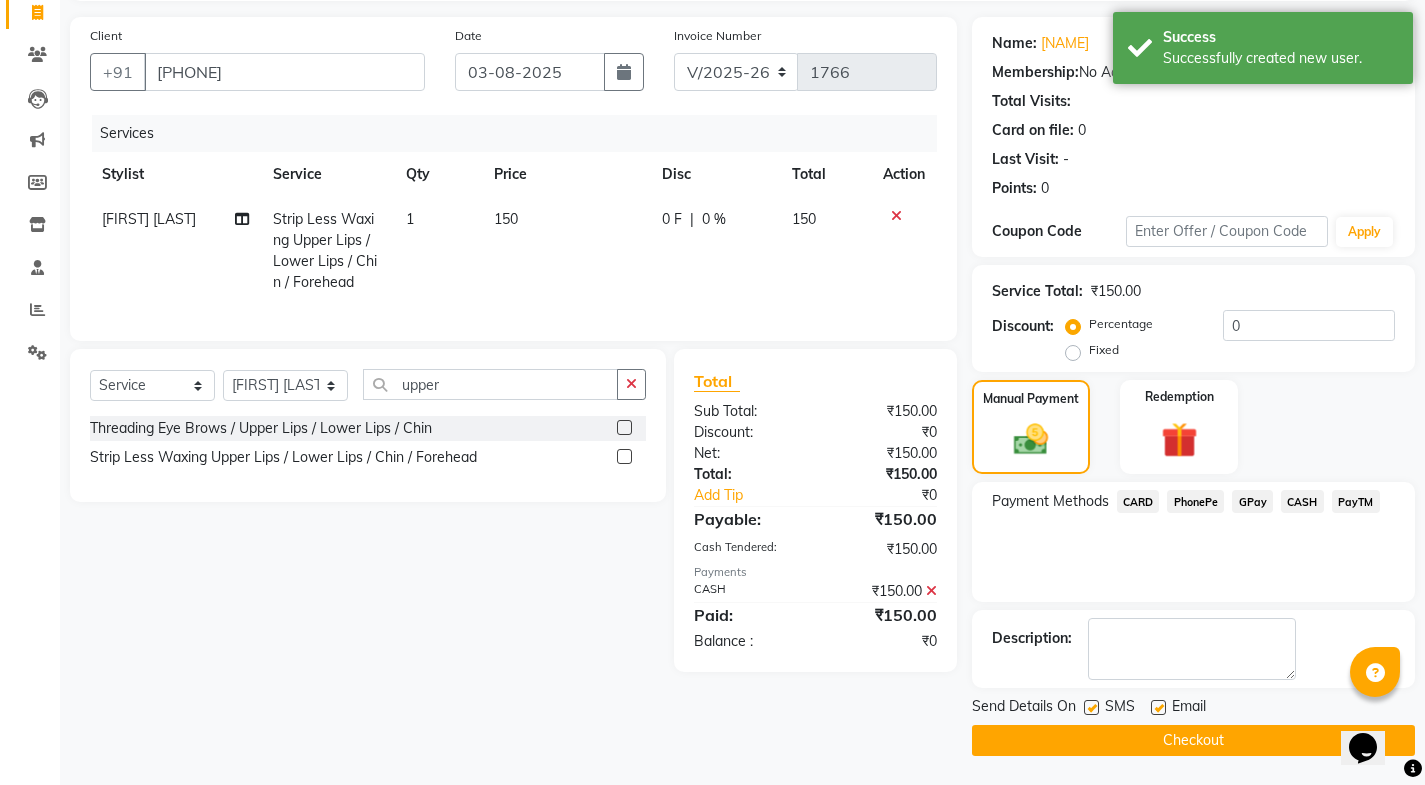 scroll, scrollTop: 134, scrollLeft: 0, axis: vertical 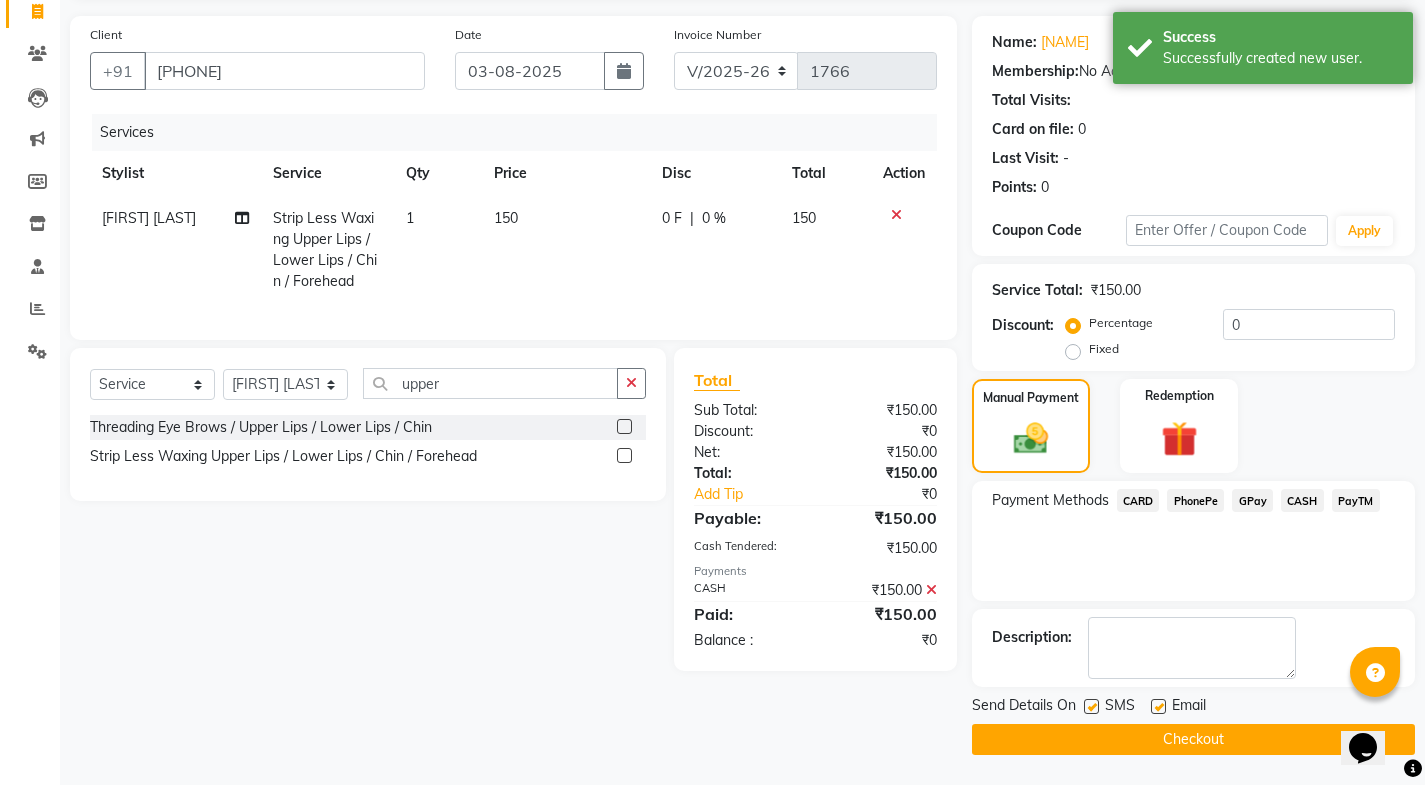 click 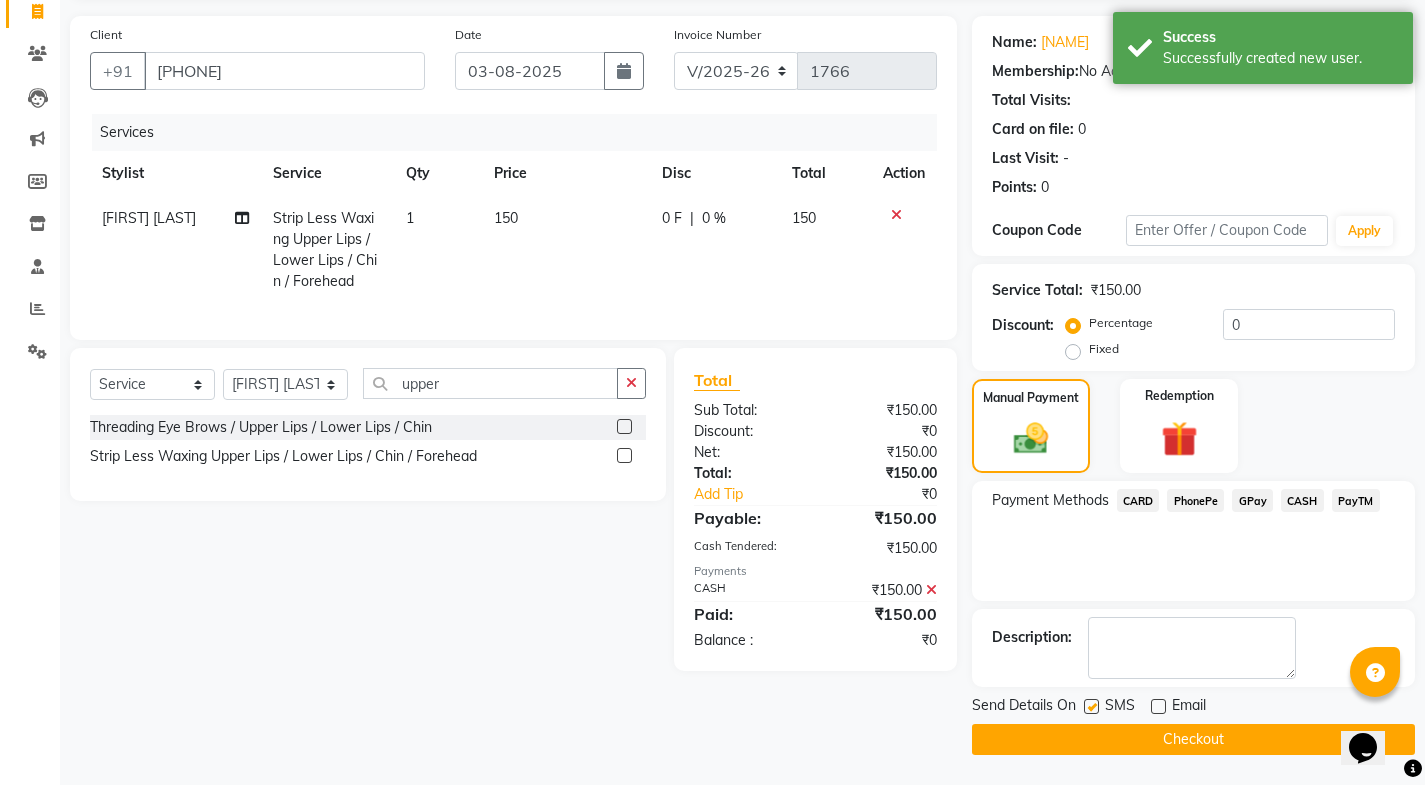 click 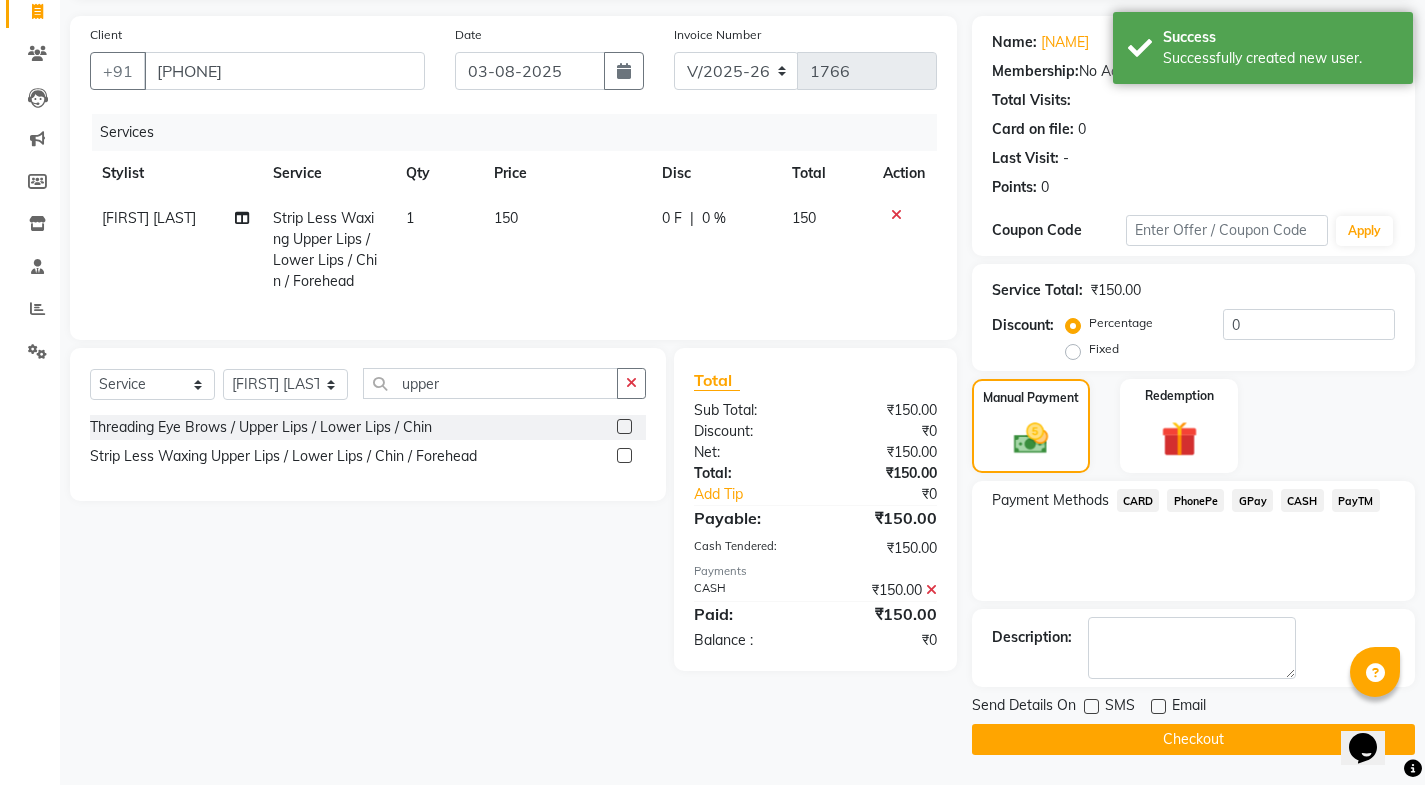 click on "Checkout" 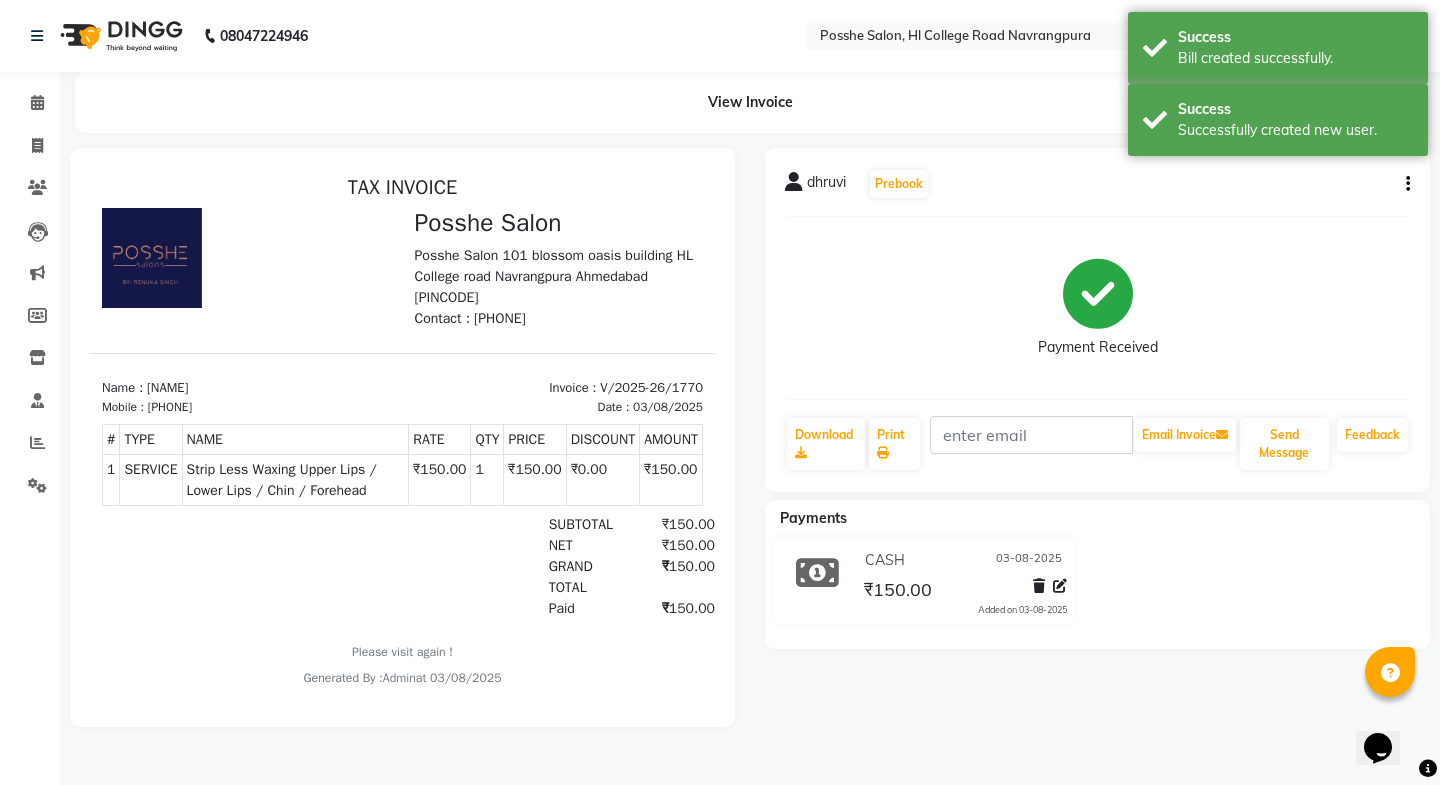 scroll, scrollTop: 0, scrollLeft: 0, axis: both 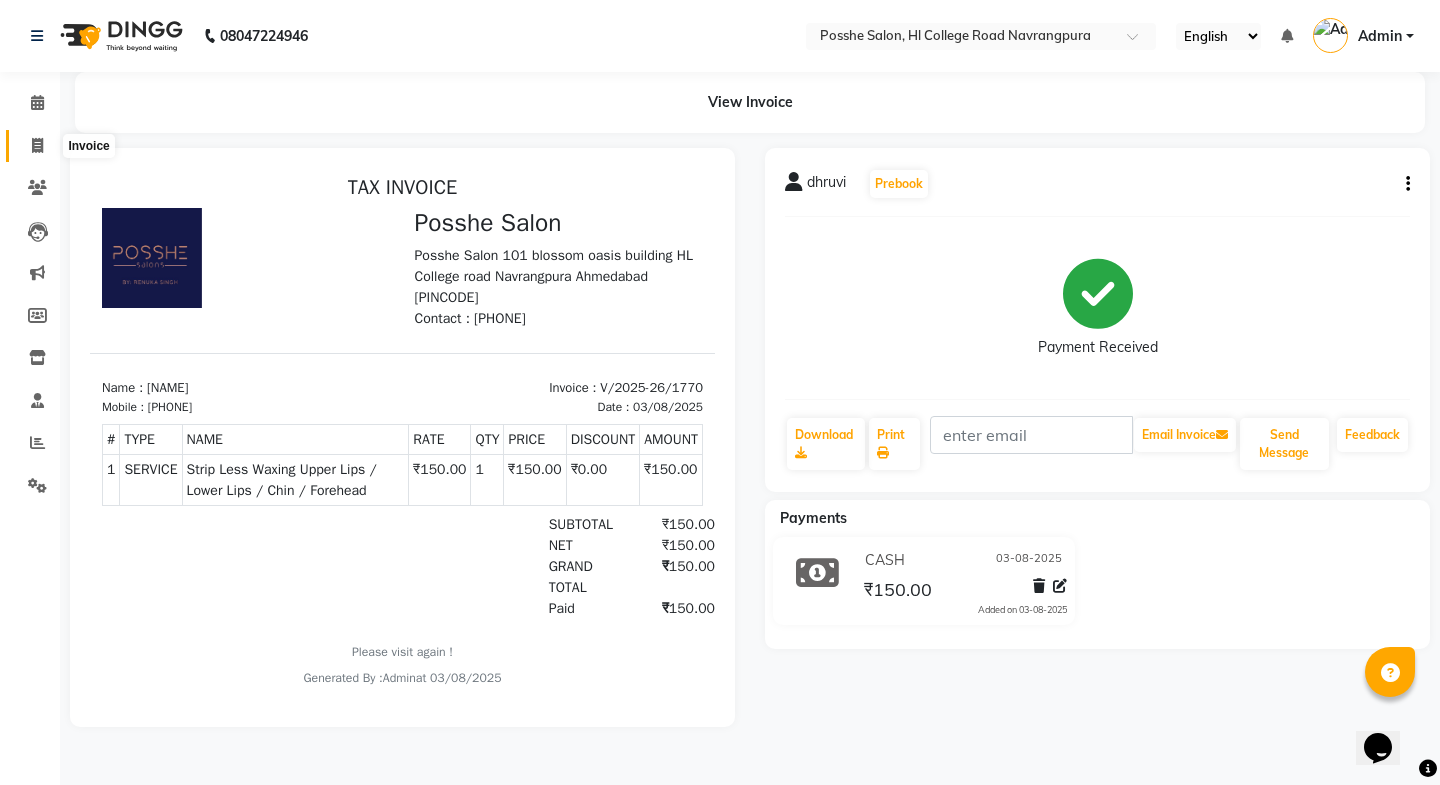 drag, startPoint x: 39, startPoint y: 154, endPoint x: 37, endPoint y: 142, distance: 12.165525 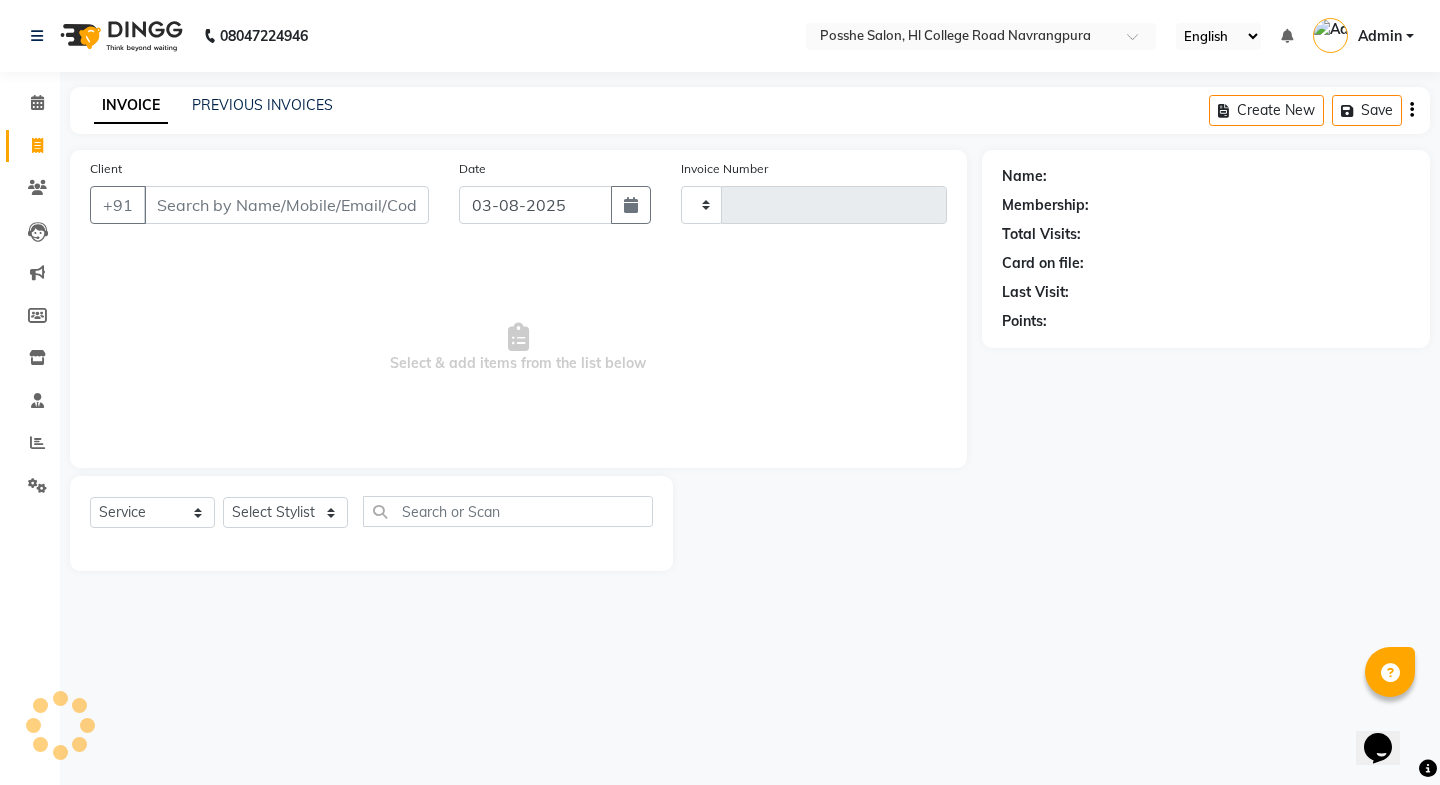 type on "1775" 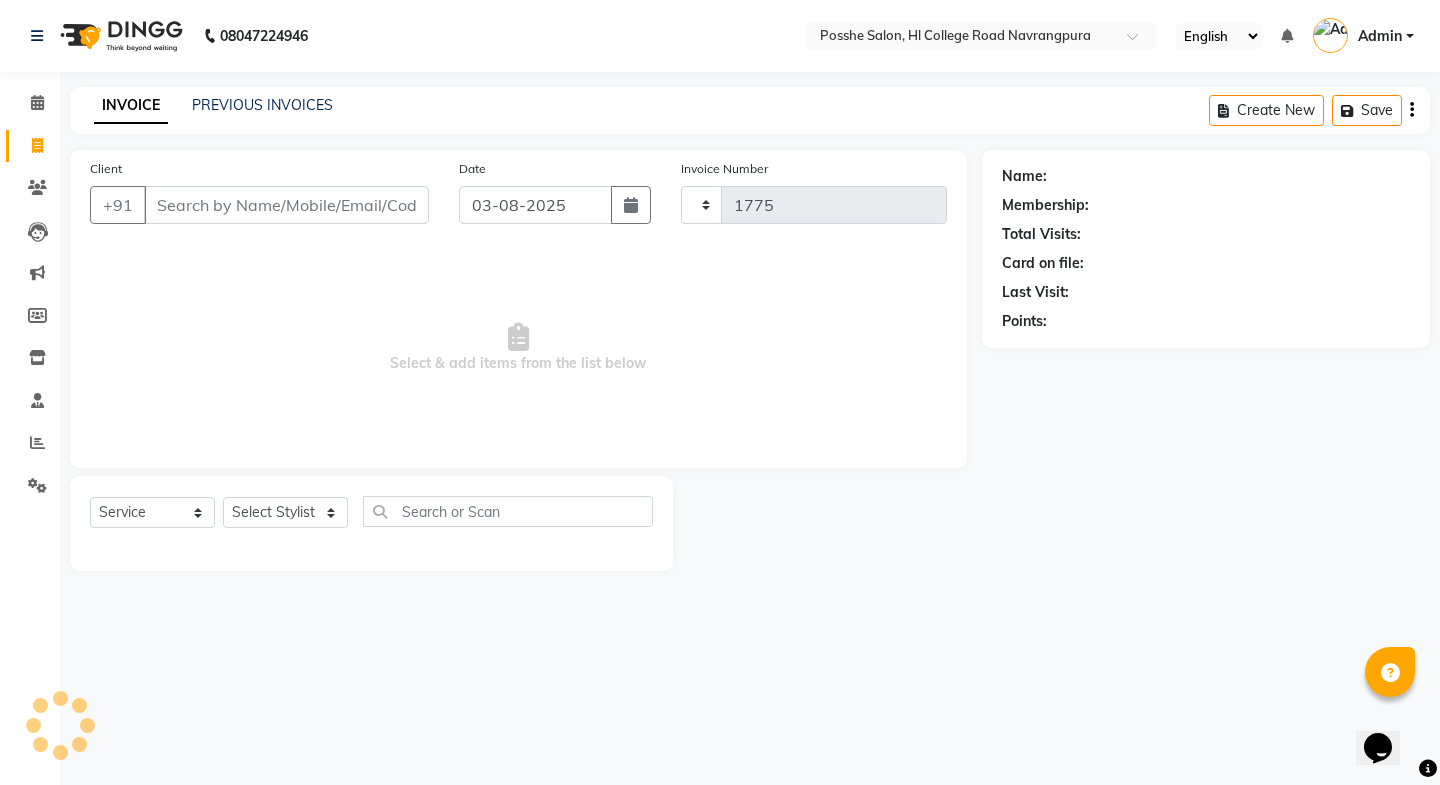 select on "6052" 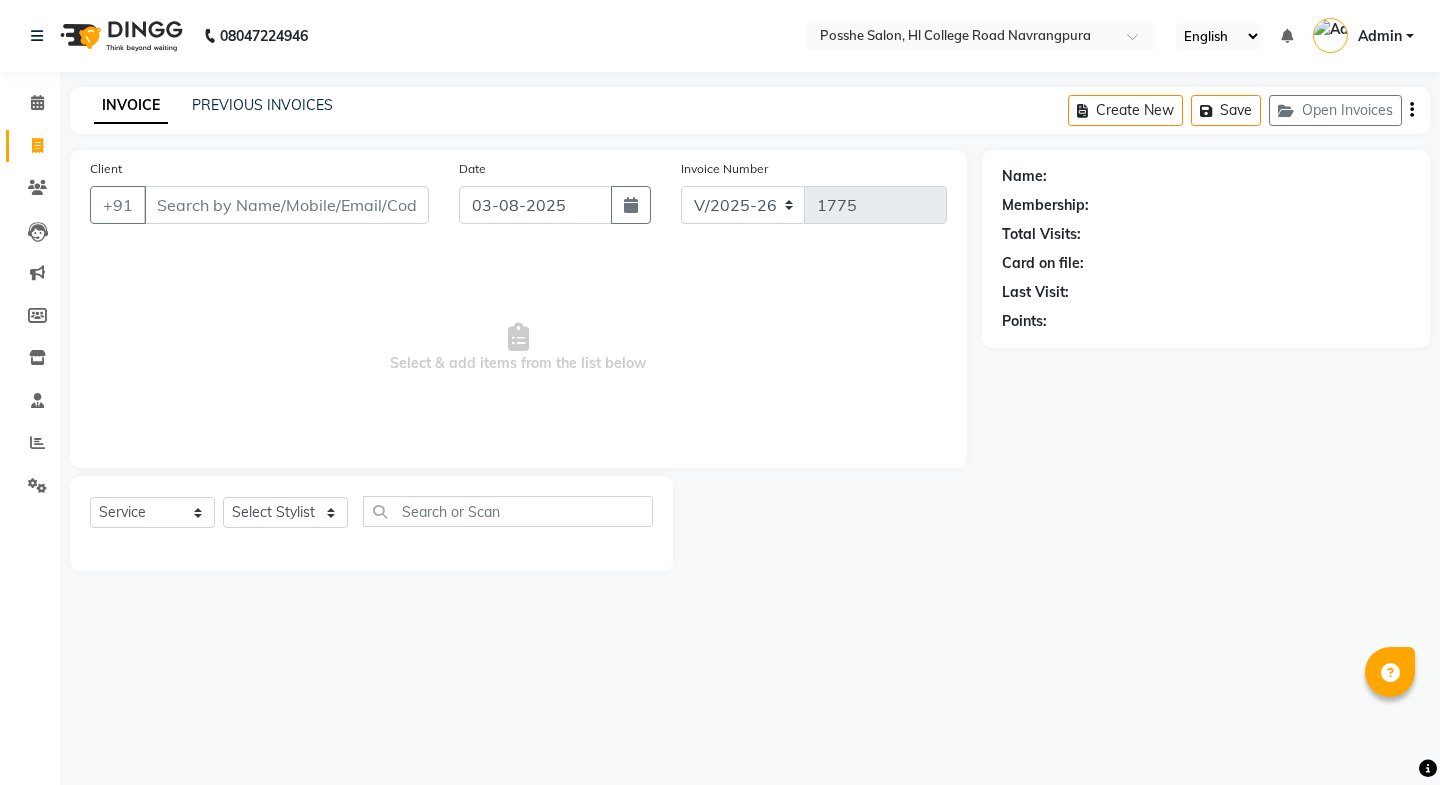 select on "6052" 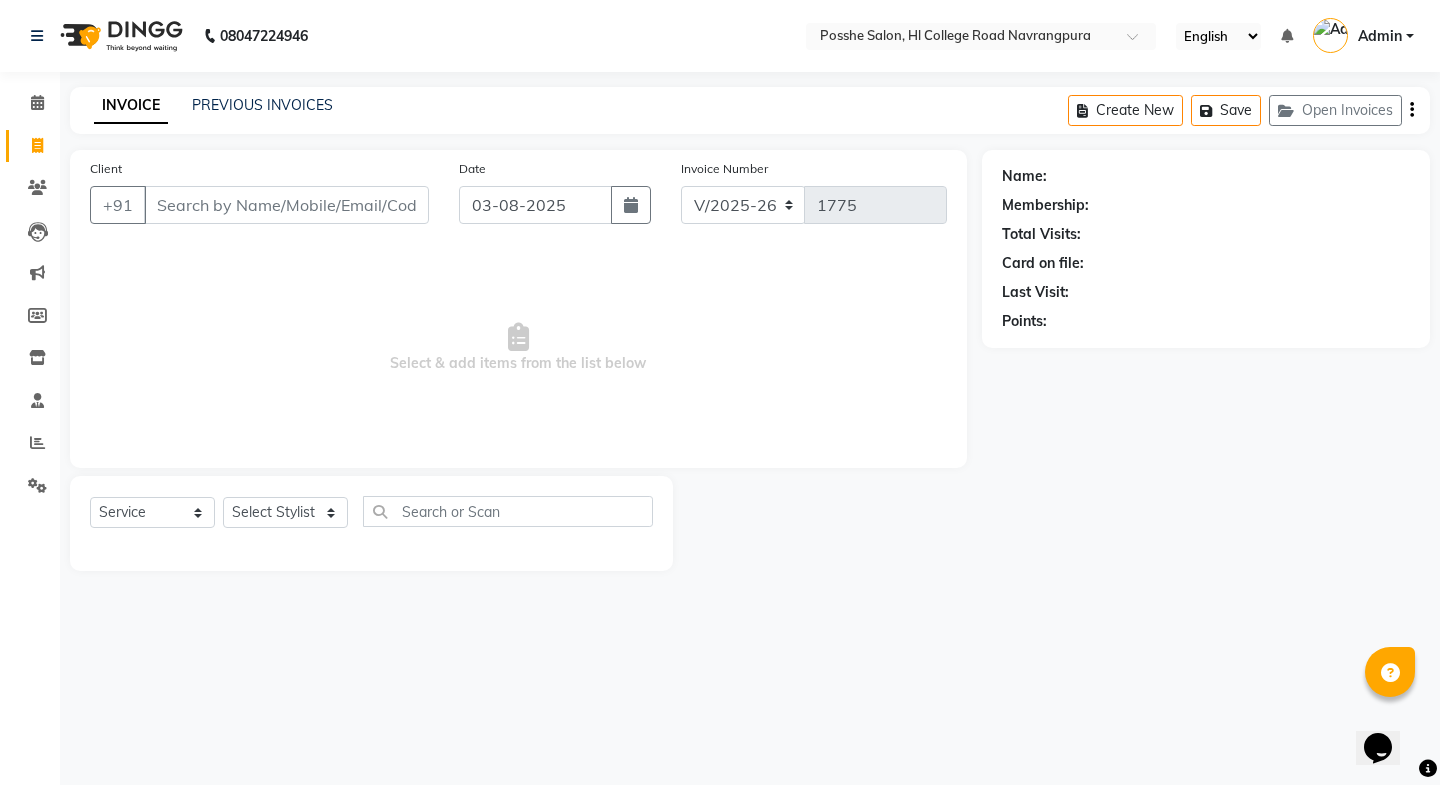 scroll, scrollTop: 0, scrollLeft: 0, axis: both 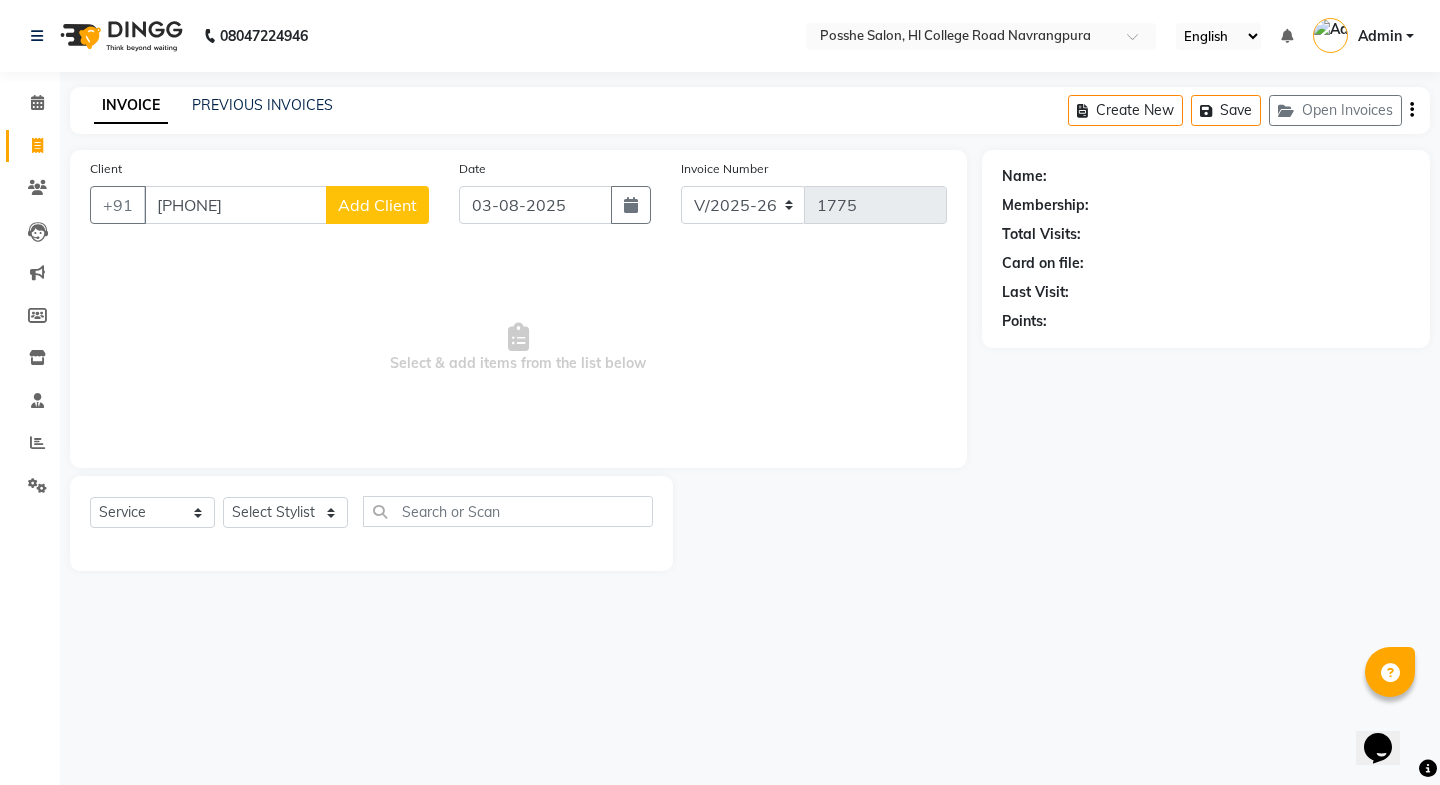 type on "[PHONE]" 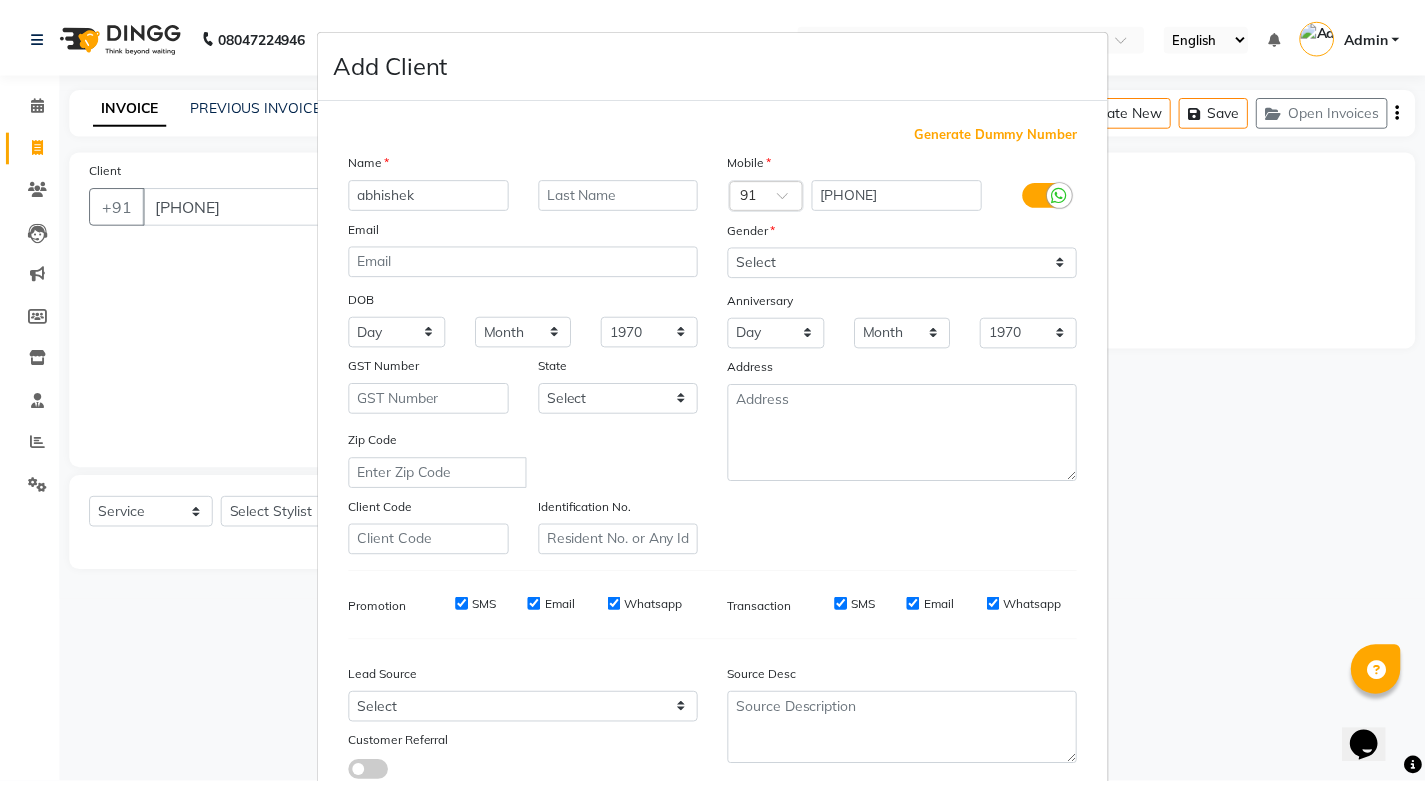 scroll, scrollTop: 138, scrollLeft: 0, axis: vertical 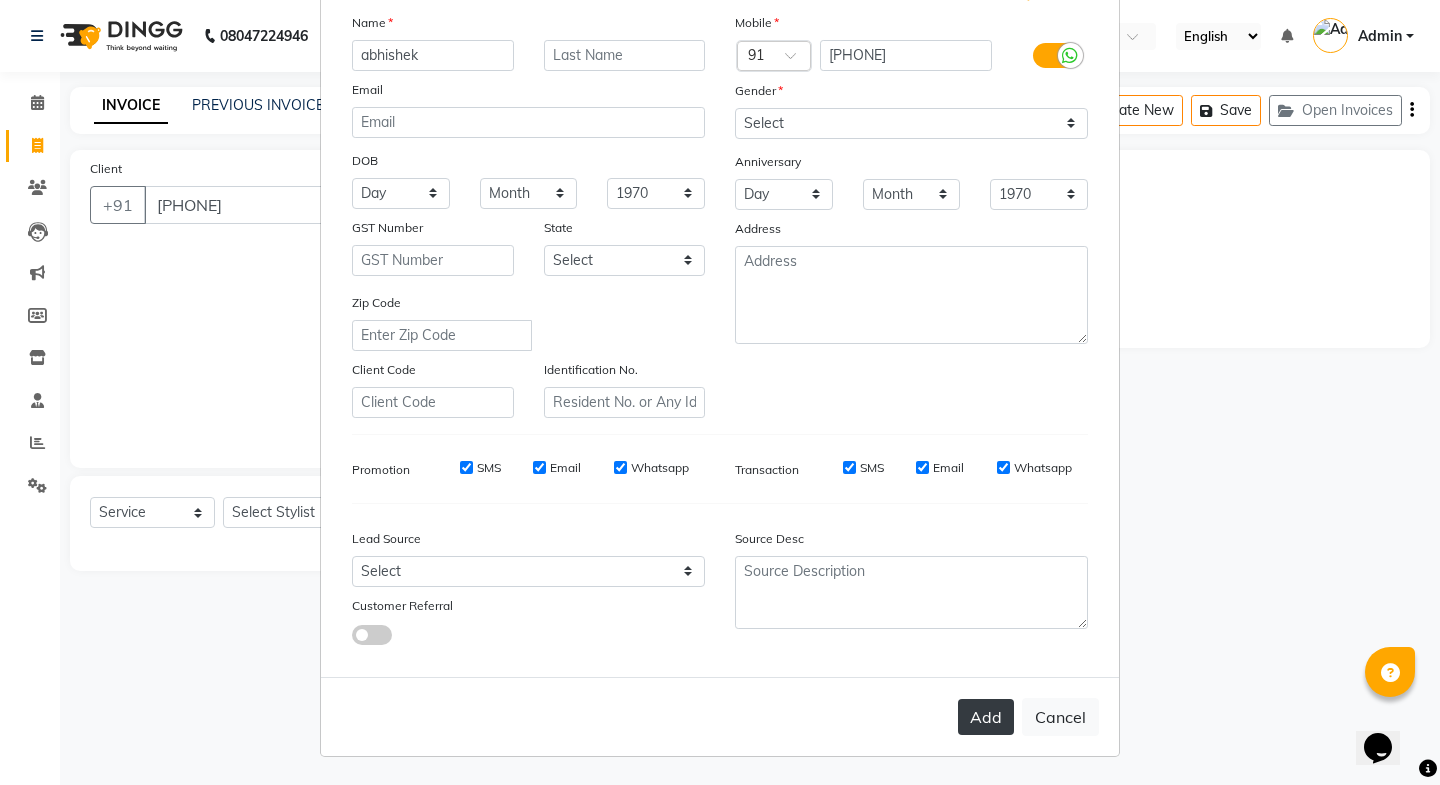 type on "abhishek" 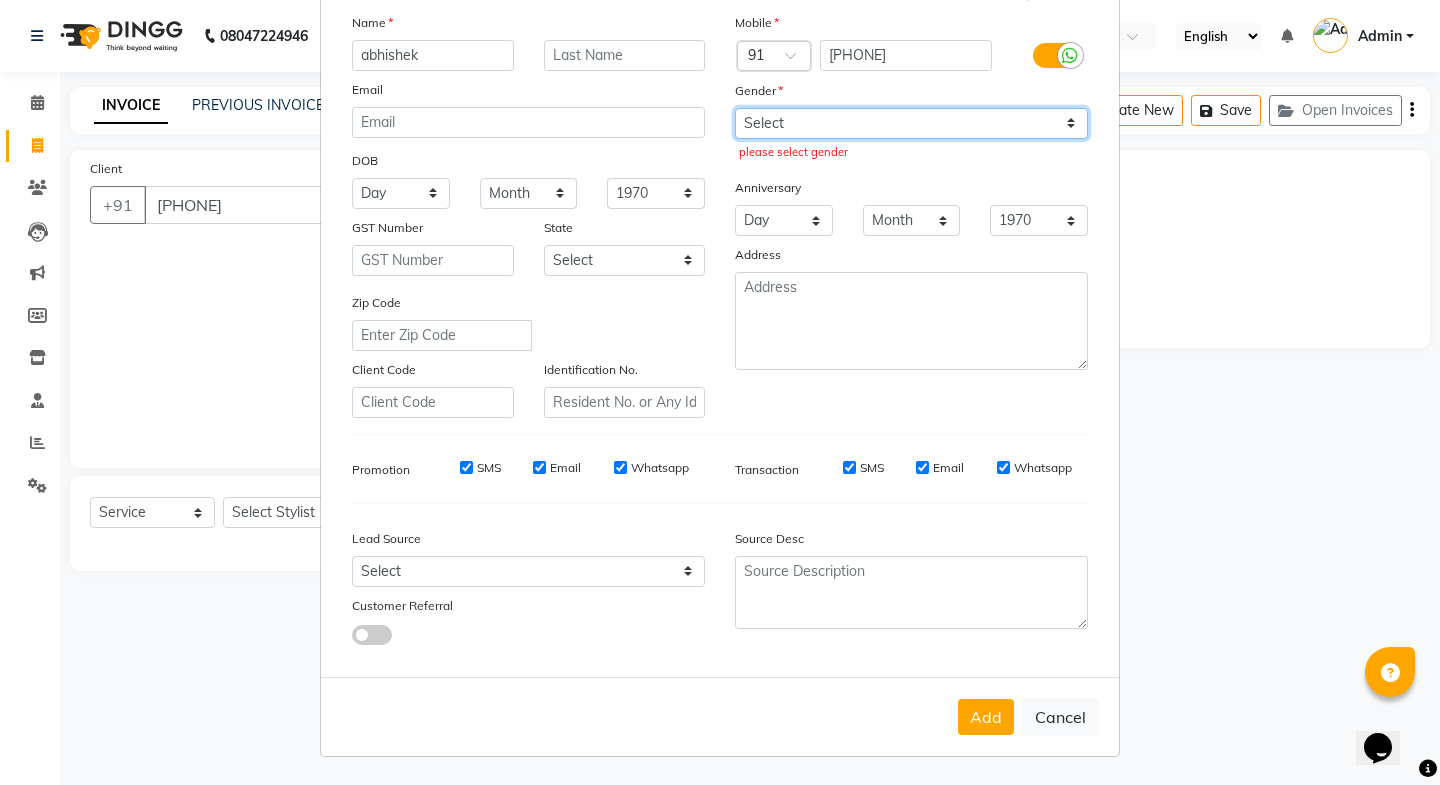 click on "Select Male Female Other Prefer Not To Say" at bounding box center [911, 123] 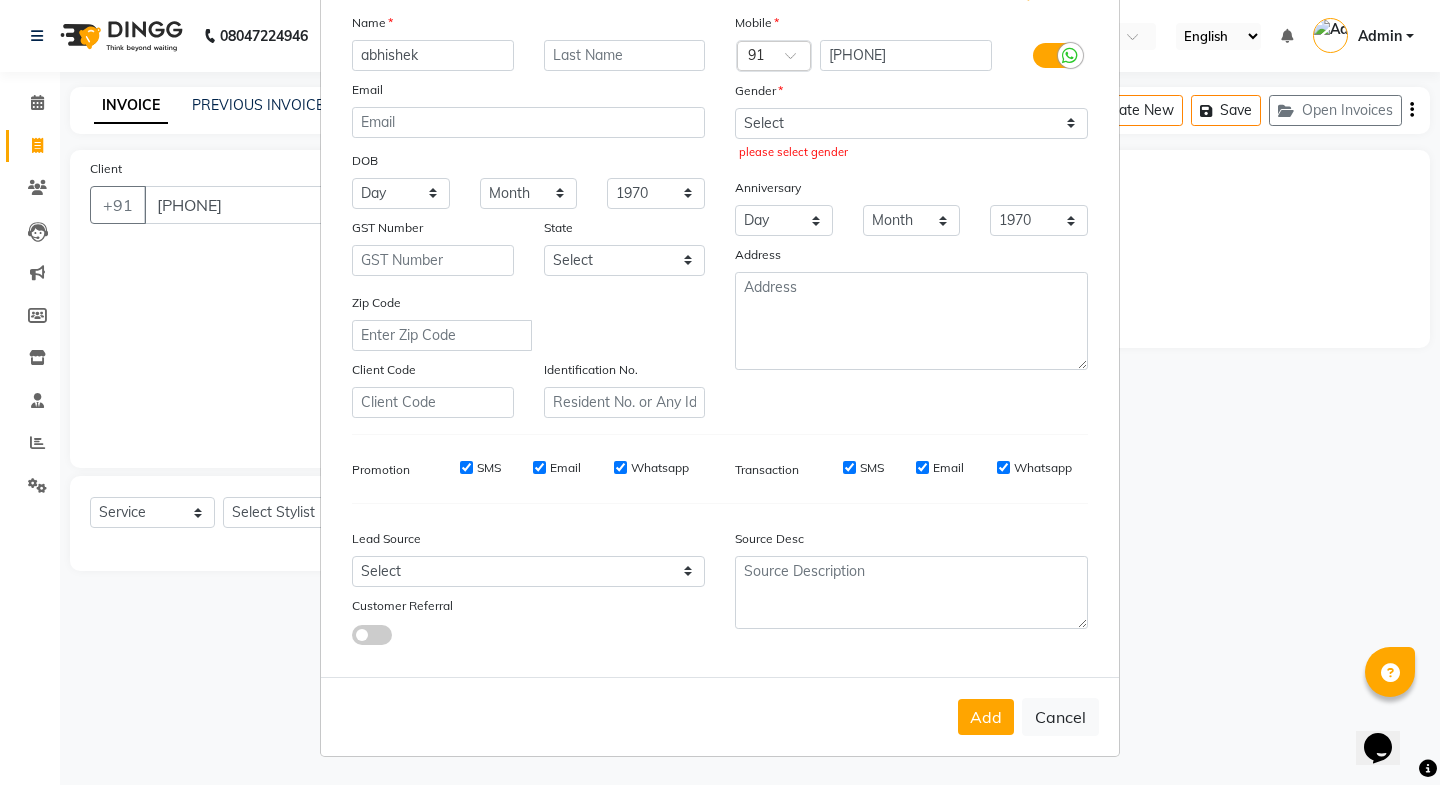 click on "Gender" at bounding box center [911, 94] 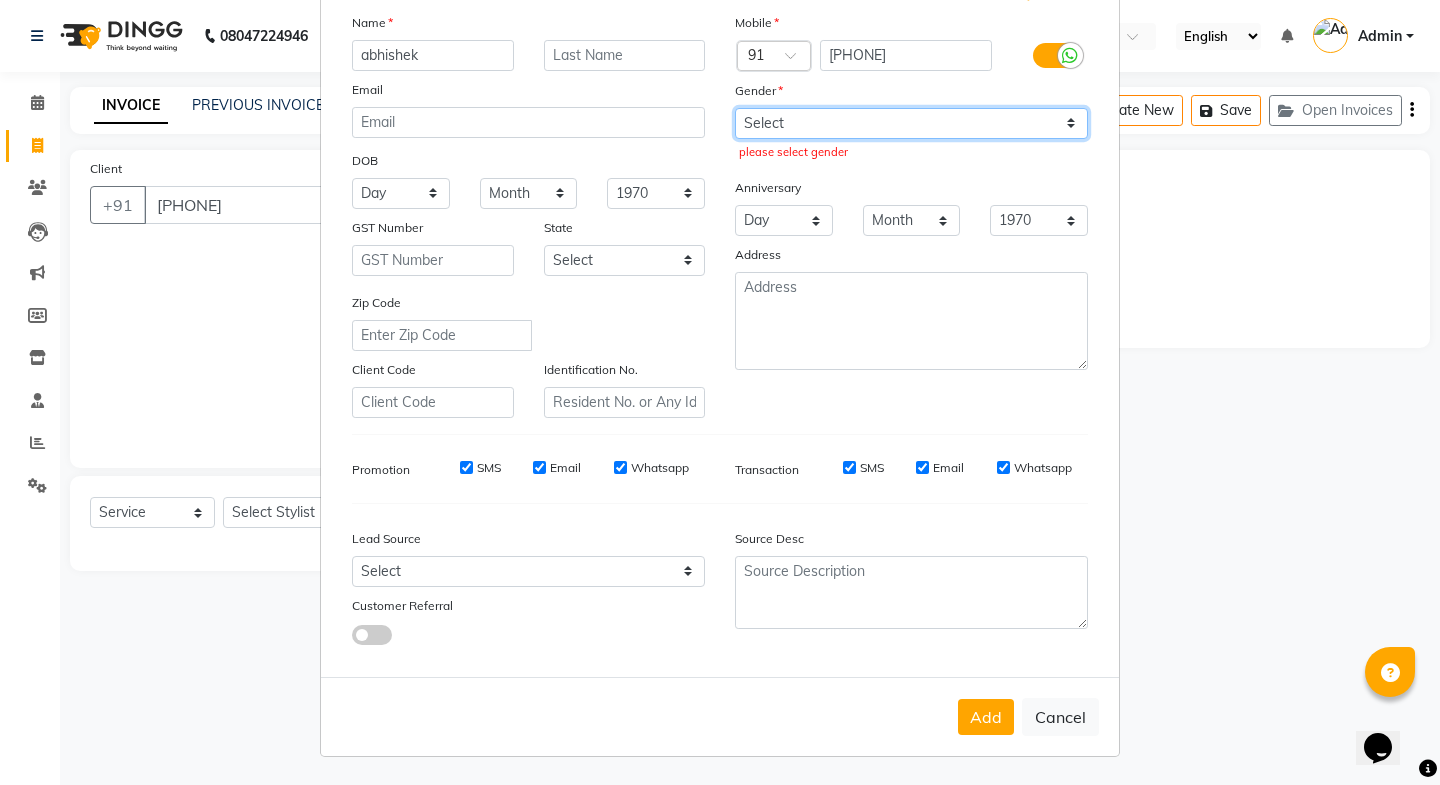 click on "Select Male Female Other Prefer Not To Say" at bounding box center [911, 123] 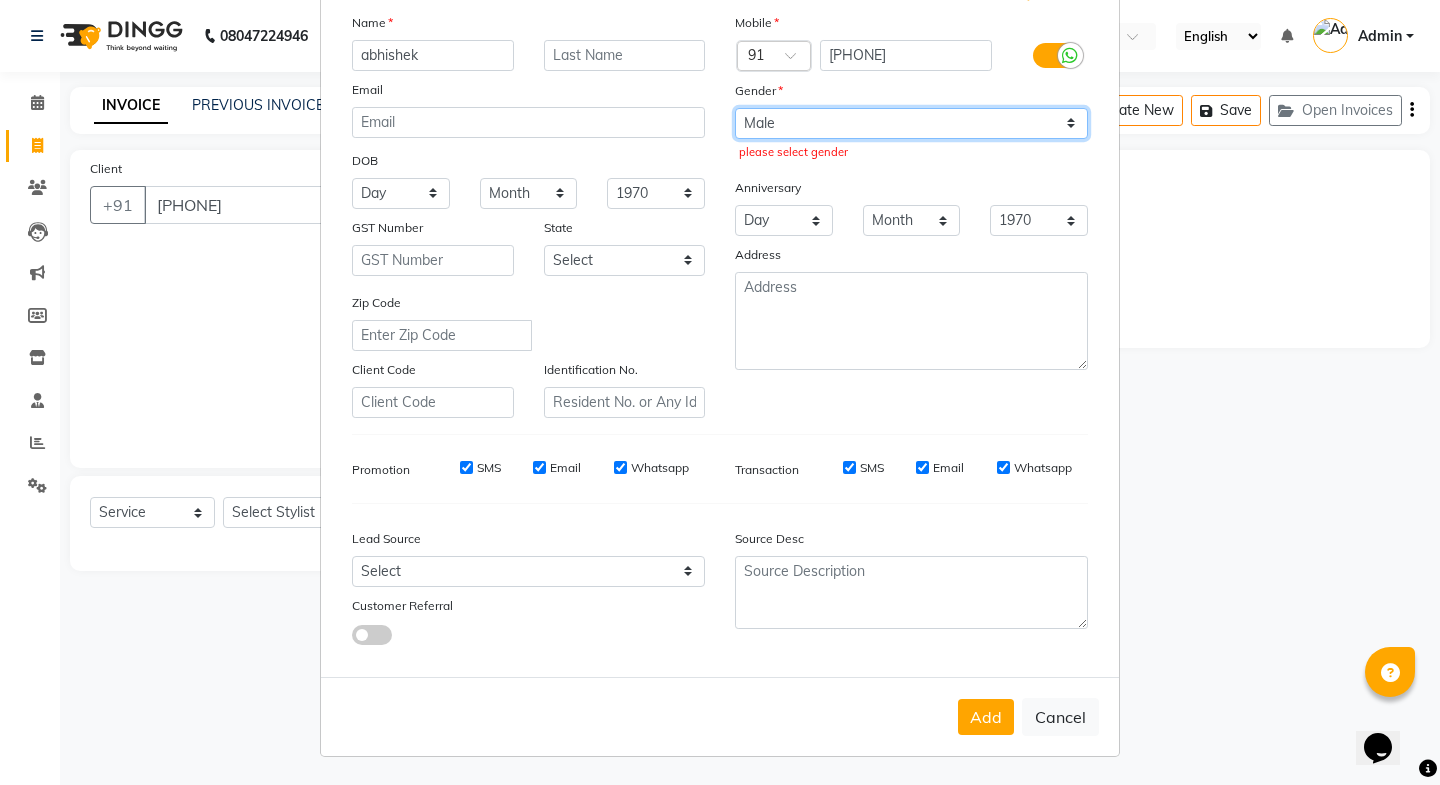 click on "Select Male Female Other Prefer Not To Say" at bounding box center (911, 123) 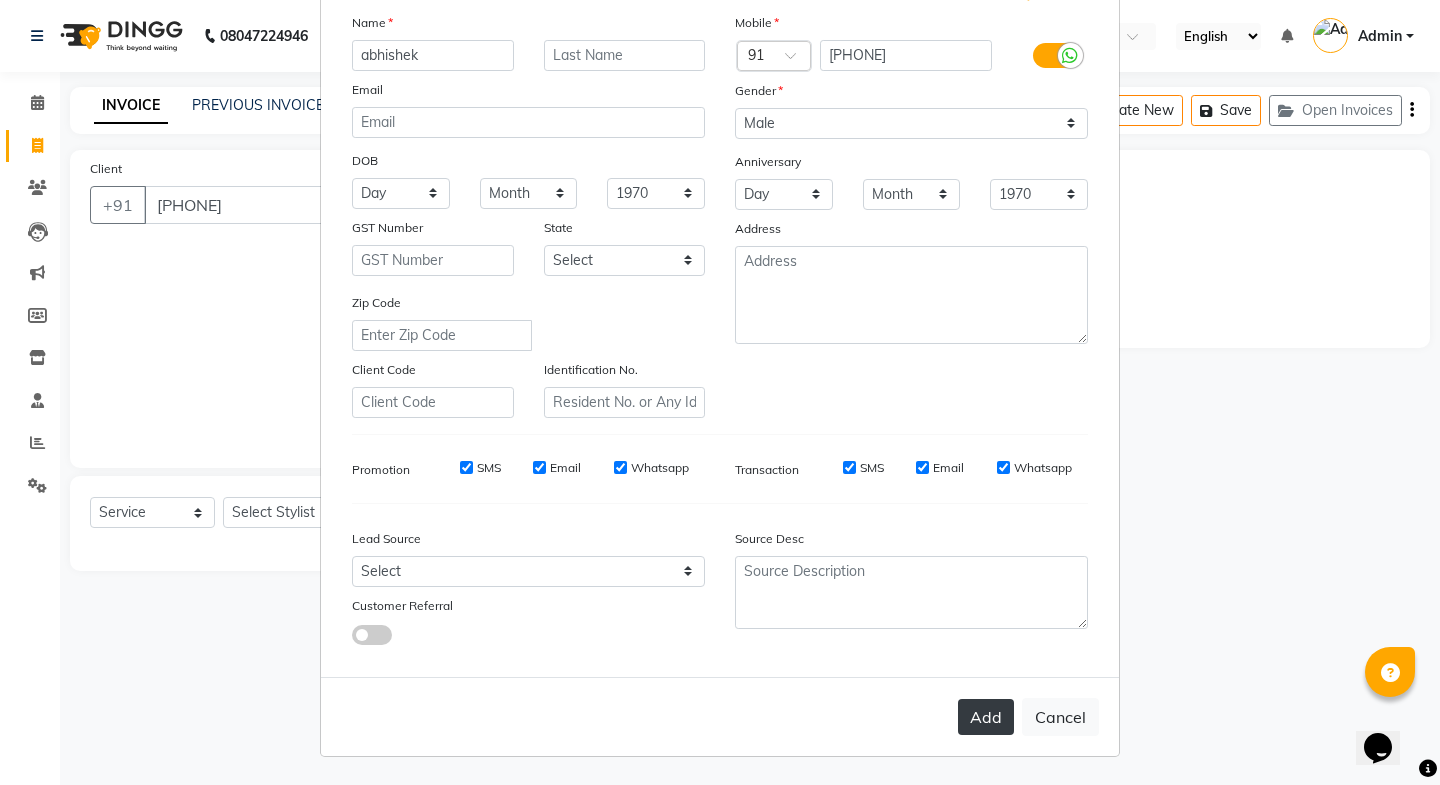 click on "Add" at bounding box center (986, 717) 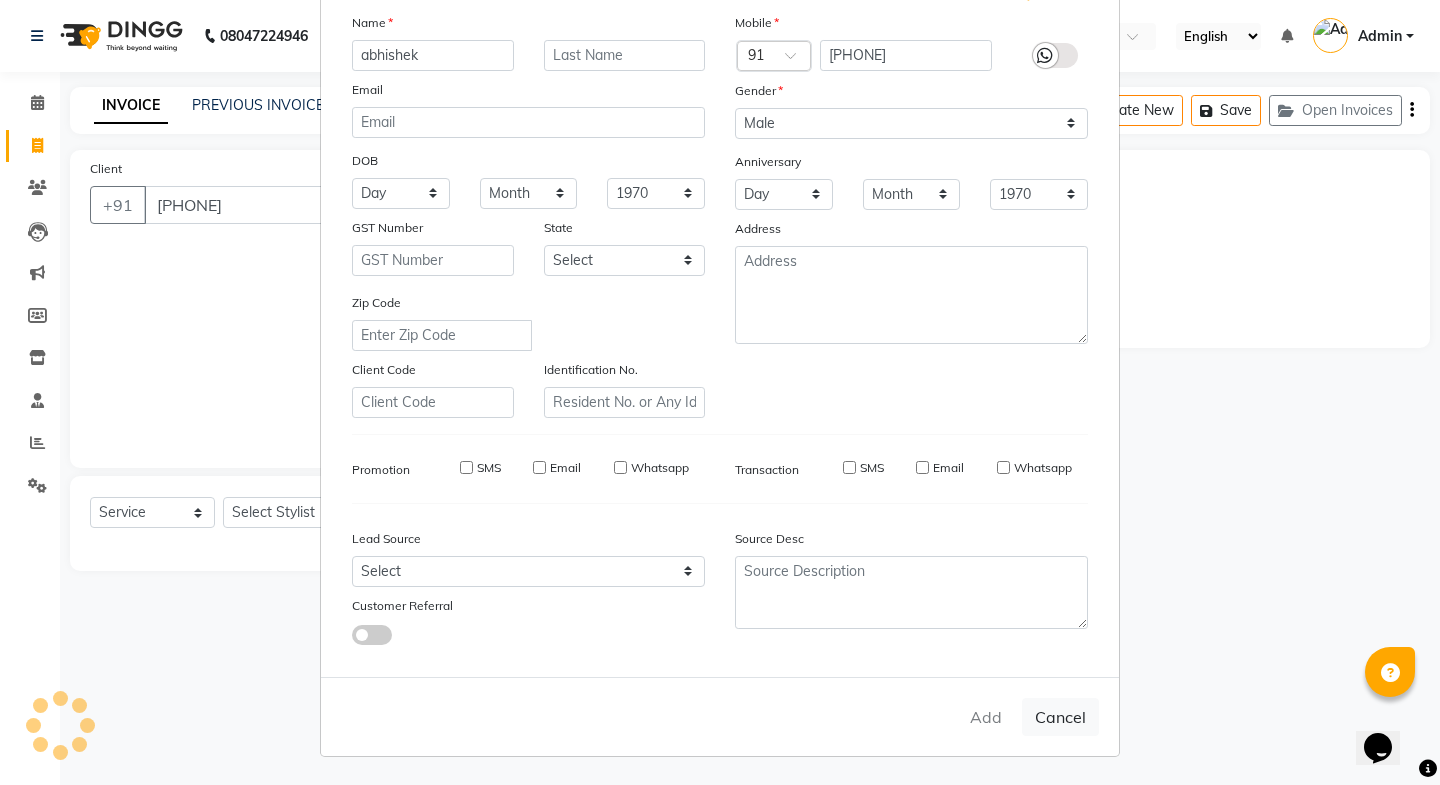 type 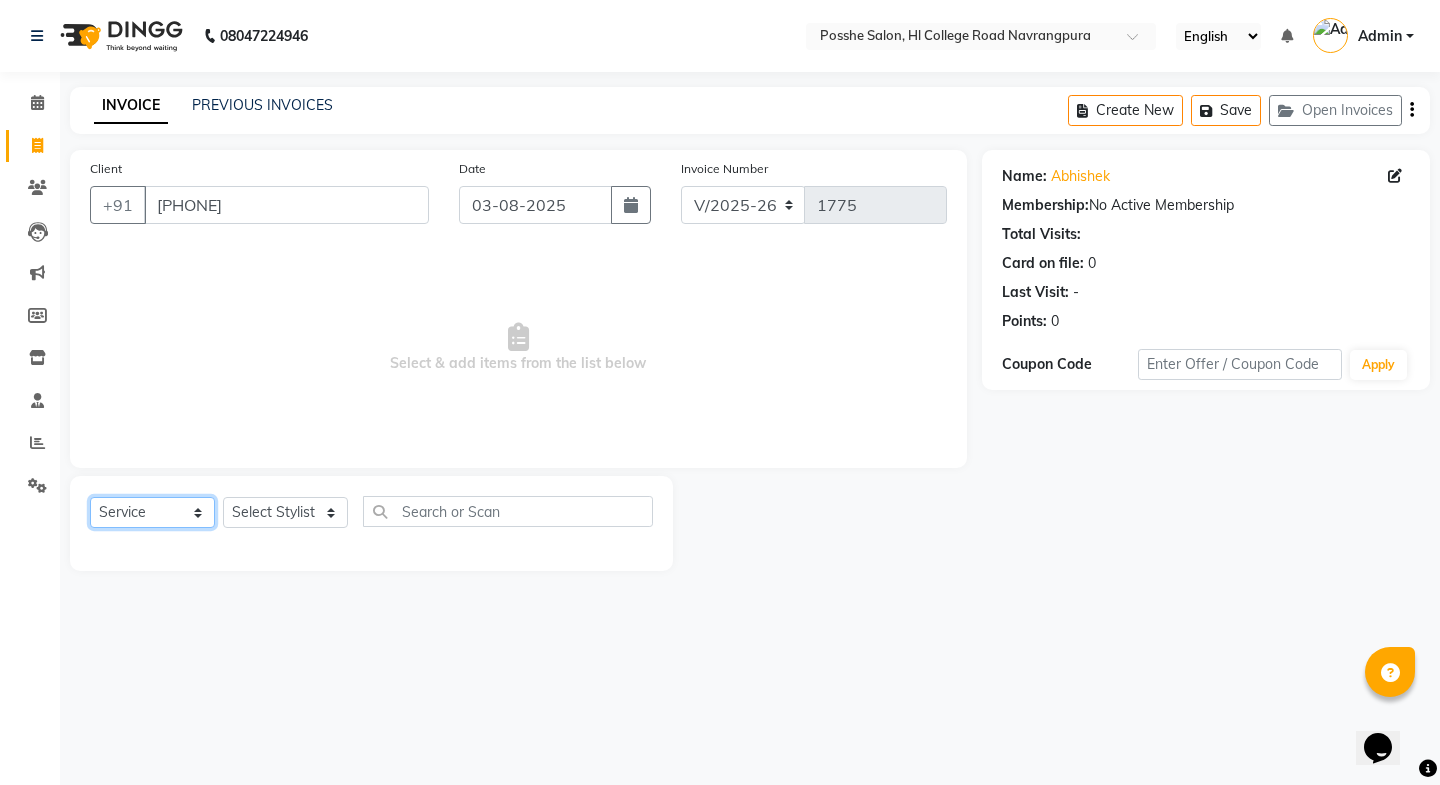 click on "Select  Service  Product  Membership  Package Voucher Prepaid Gift Card" 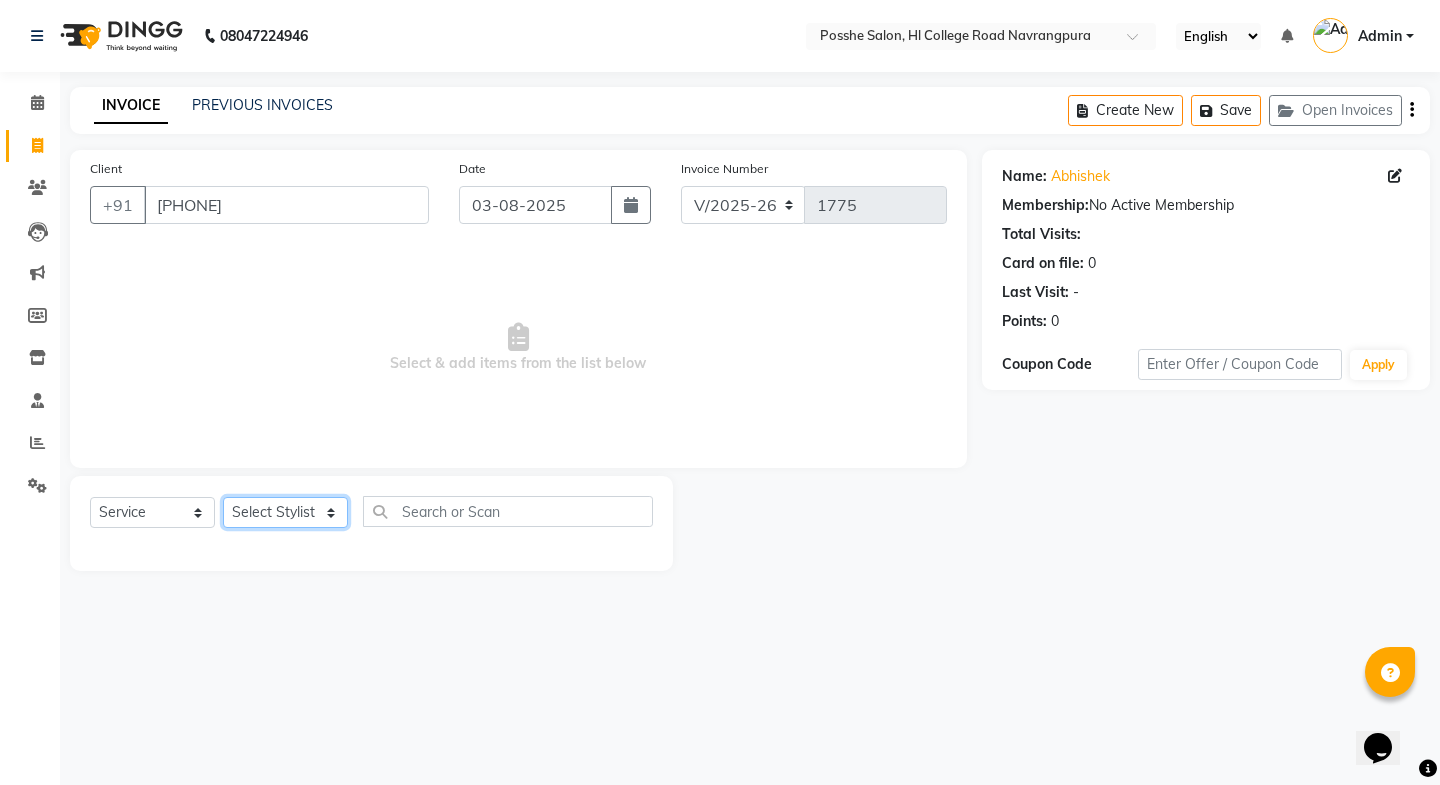 click on "Select Stylist [FIRST] [LAST] [FIRST] [LAST] [FIRST] [LAST] Posshe for products [FIRST] [LAST] [FIRST] [LAST]" 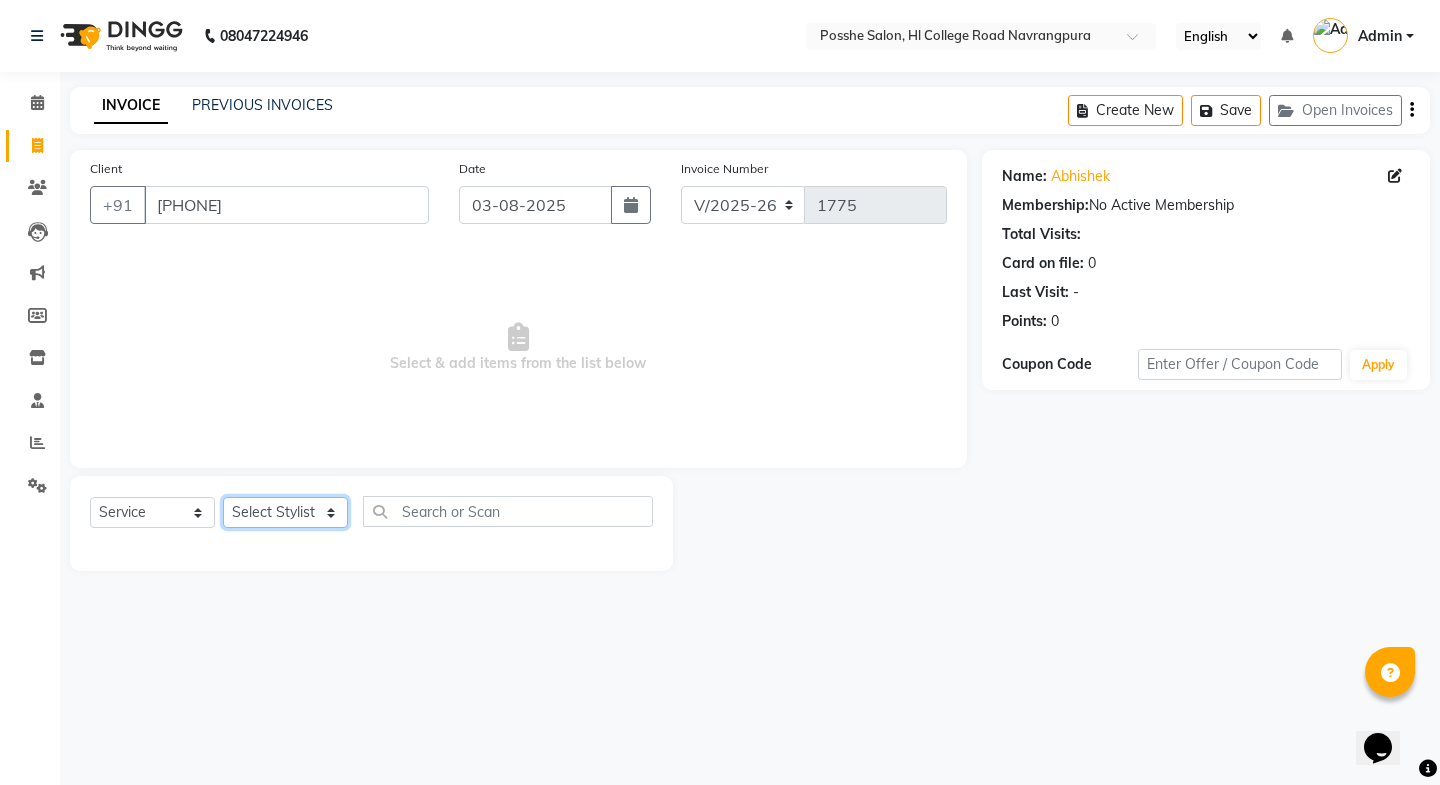 select on "43692" 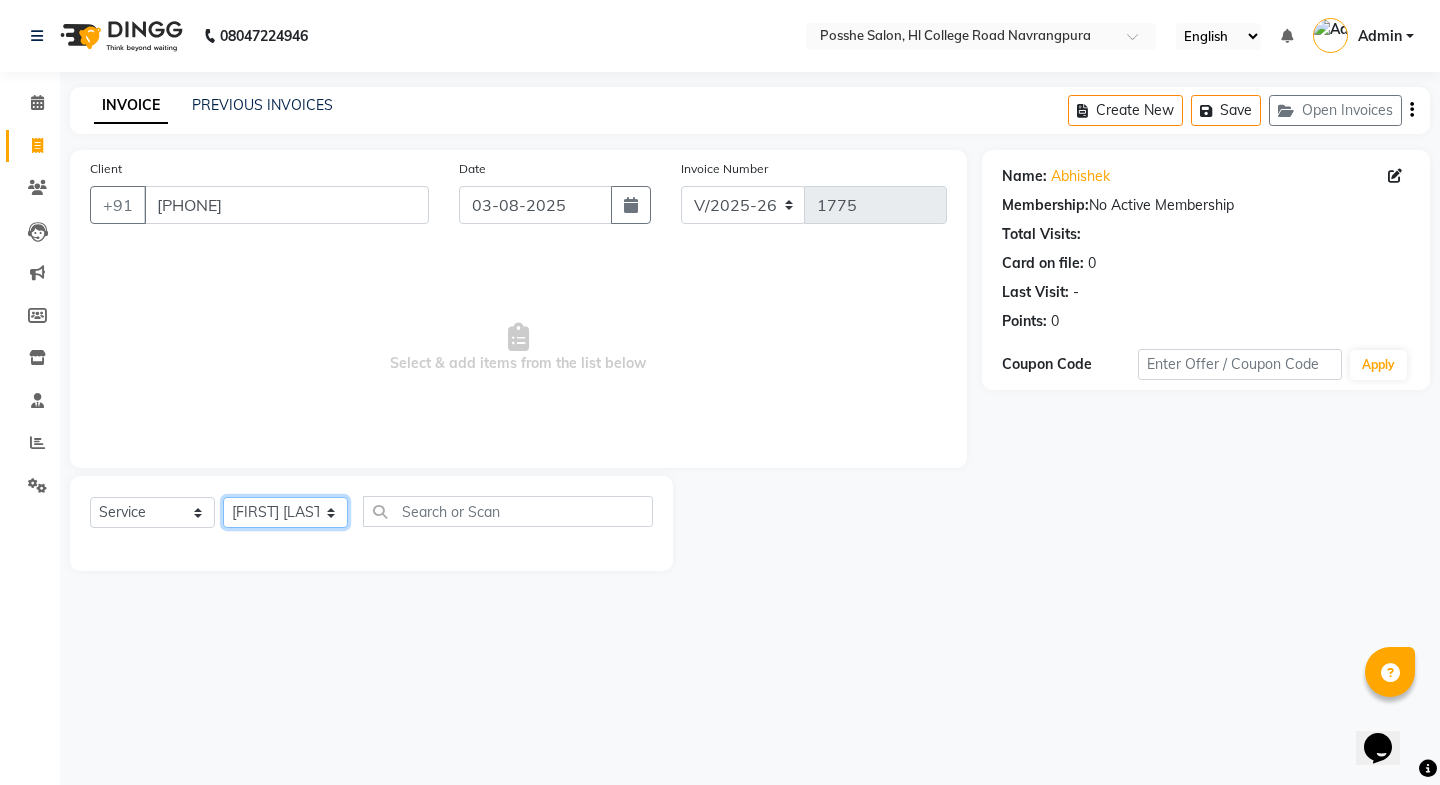 click on "Select Stylist [FIRST] [LAST] [FIRST] [LAST] [FIRST] [LAST] Posshe for products [FIRST] [LAST] [FIRST] [LAST]" 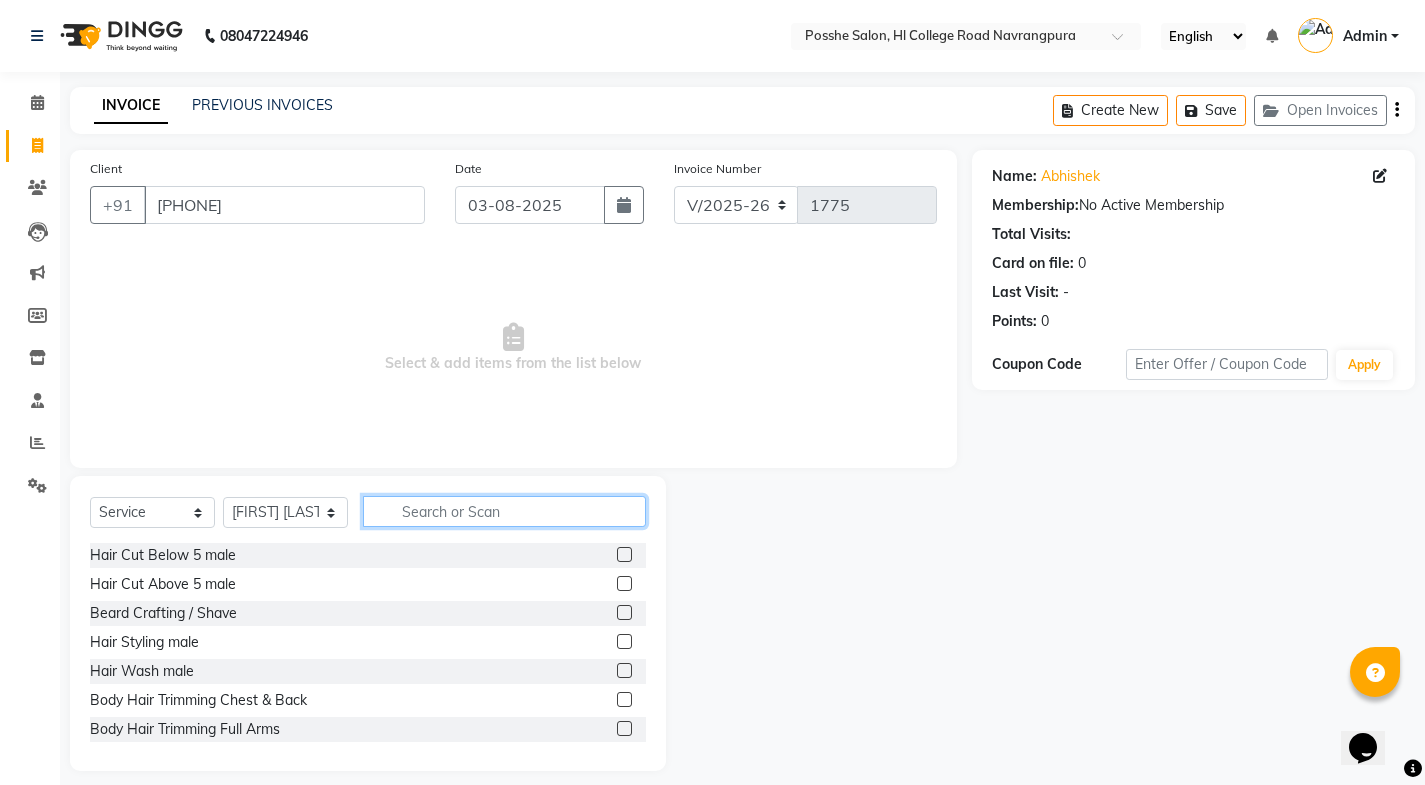 click 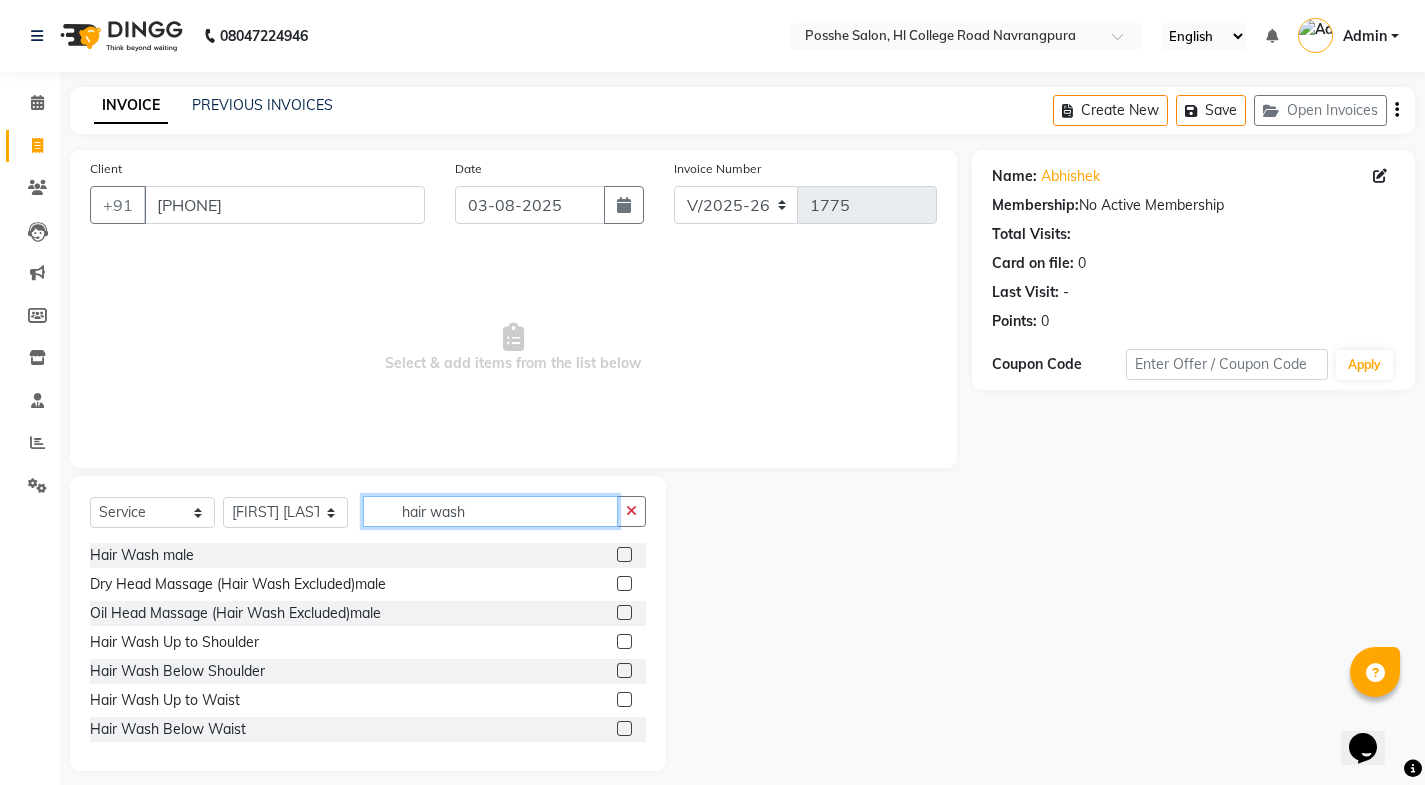 type on "hair wash" 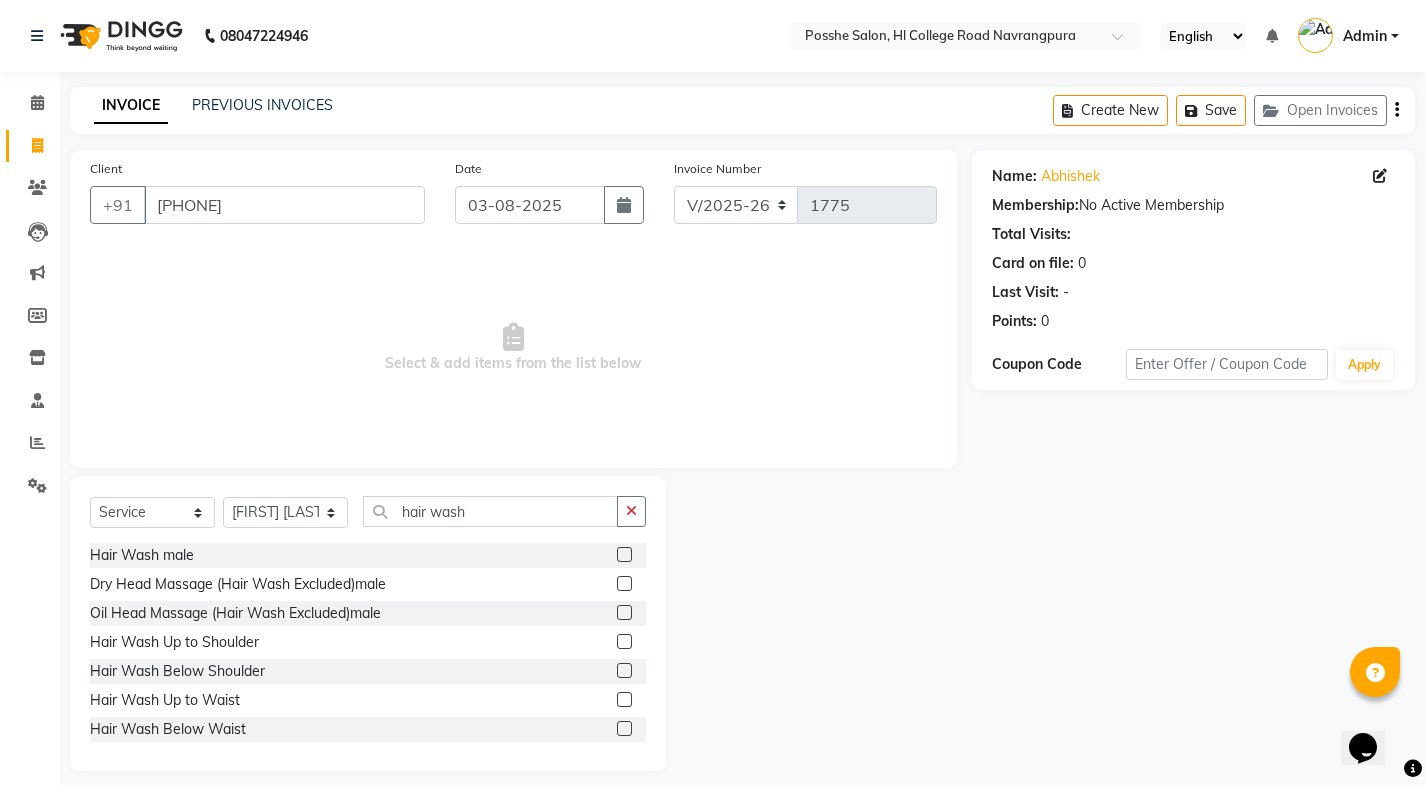 click 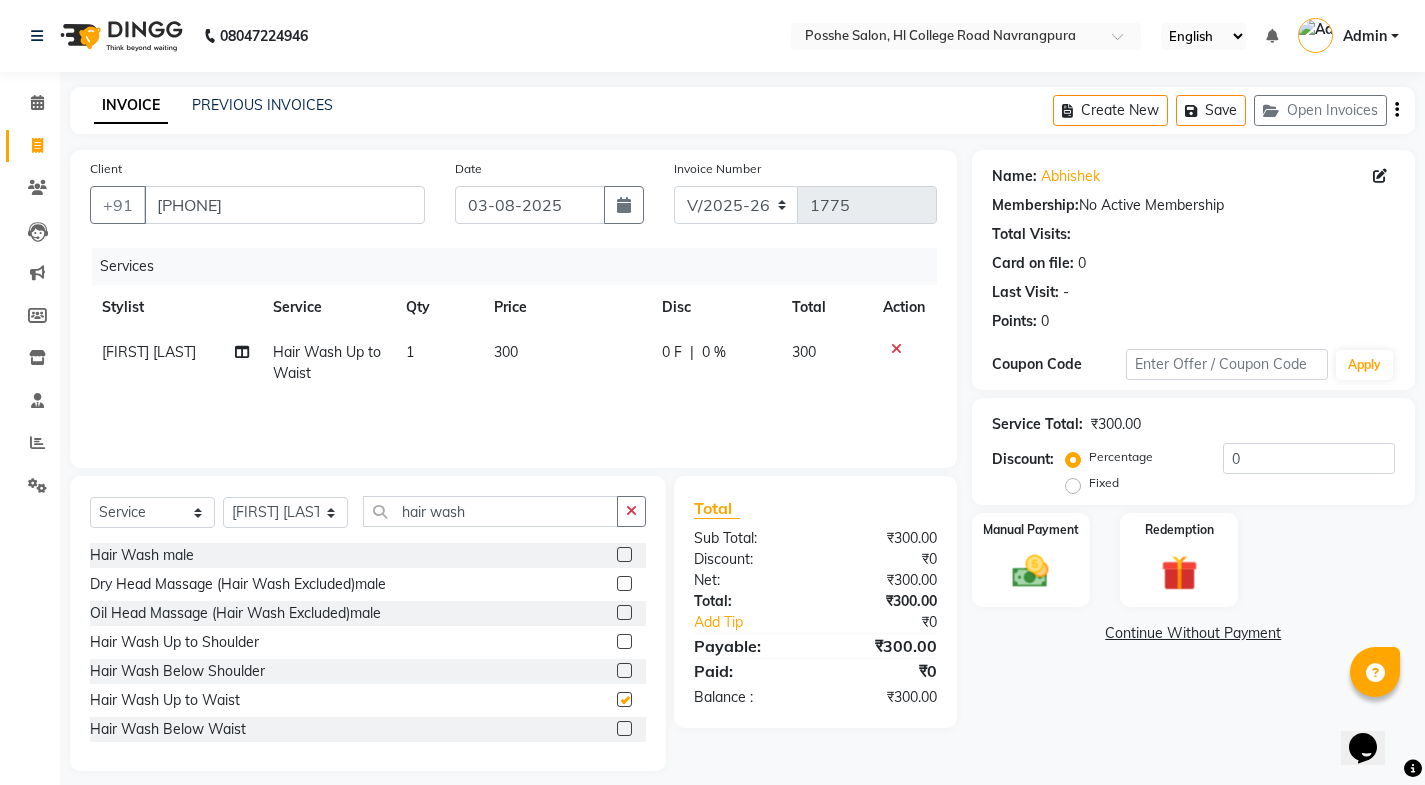 checkbox on "false" 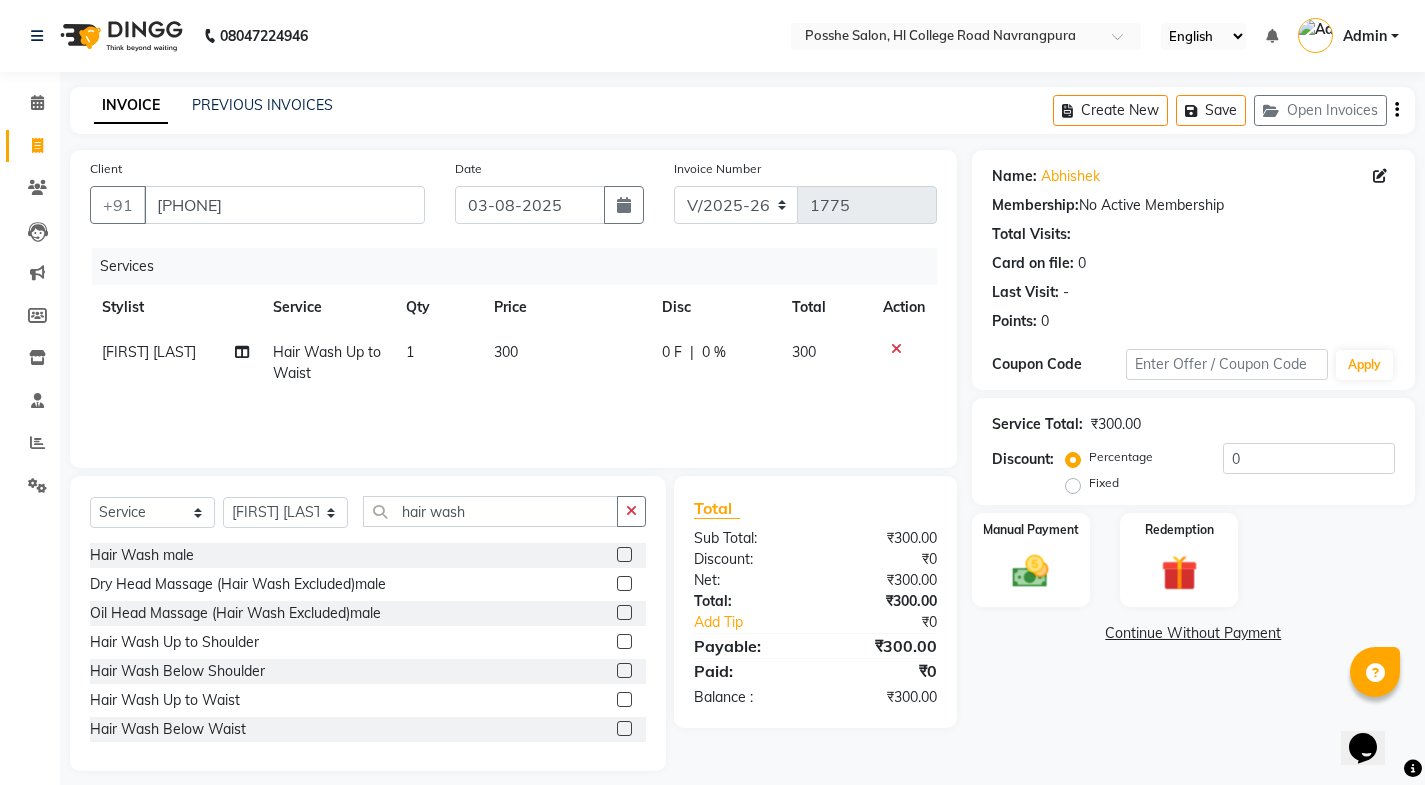 click on "300" 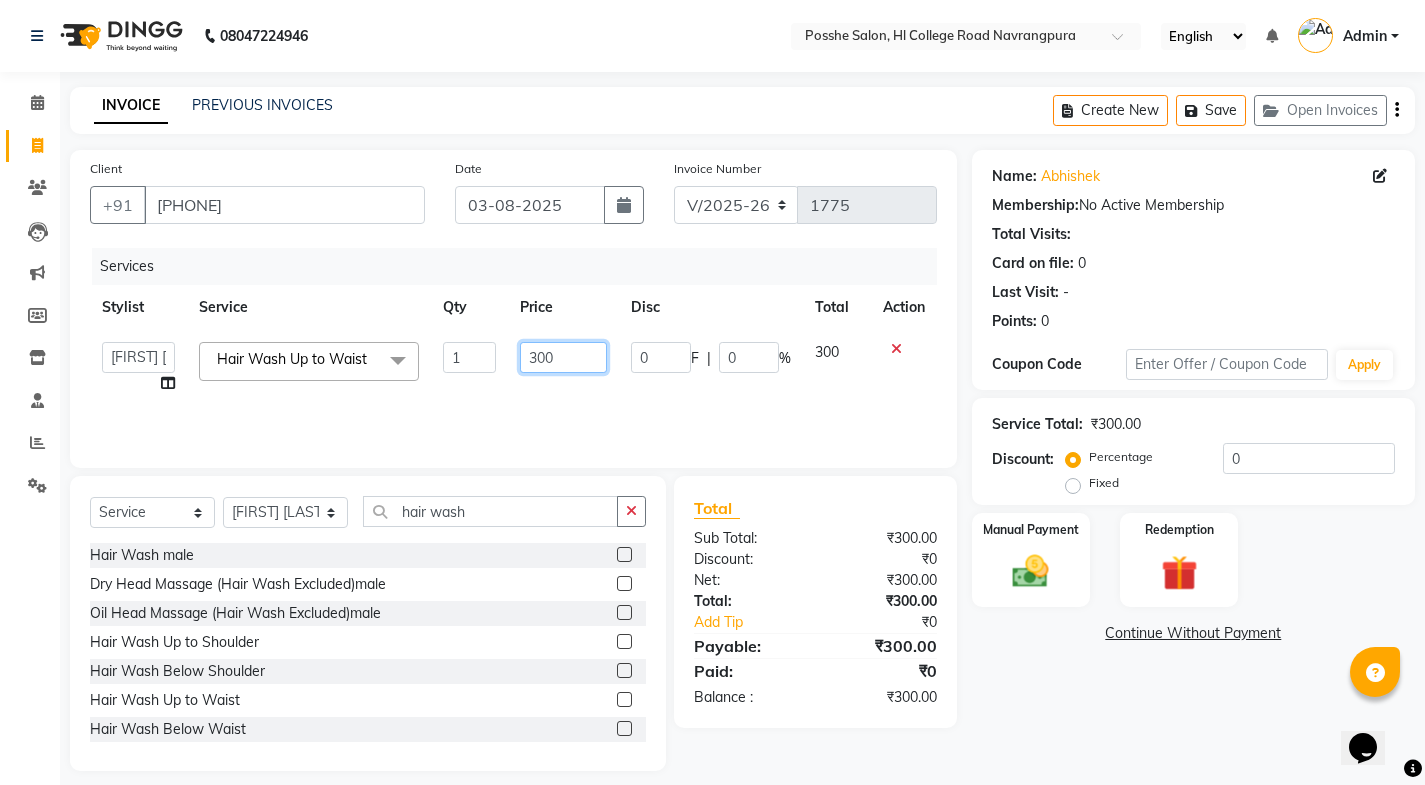 click on "300" 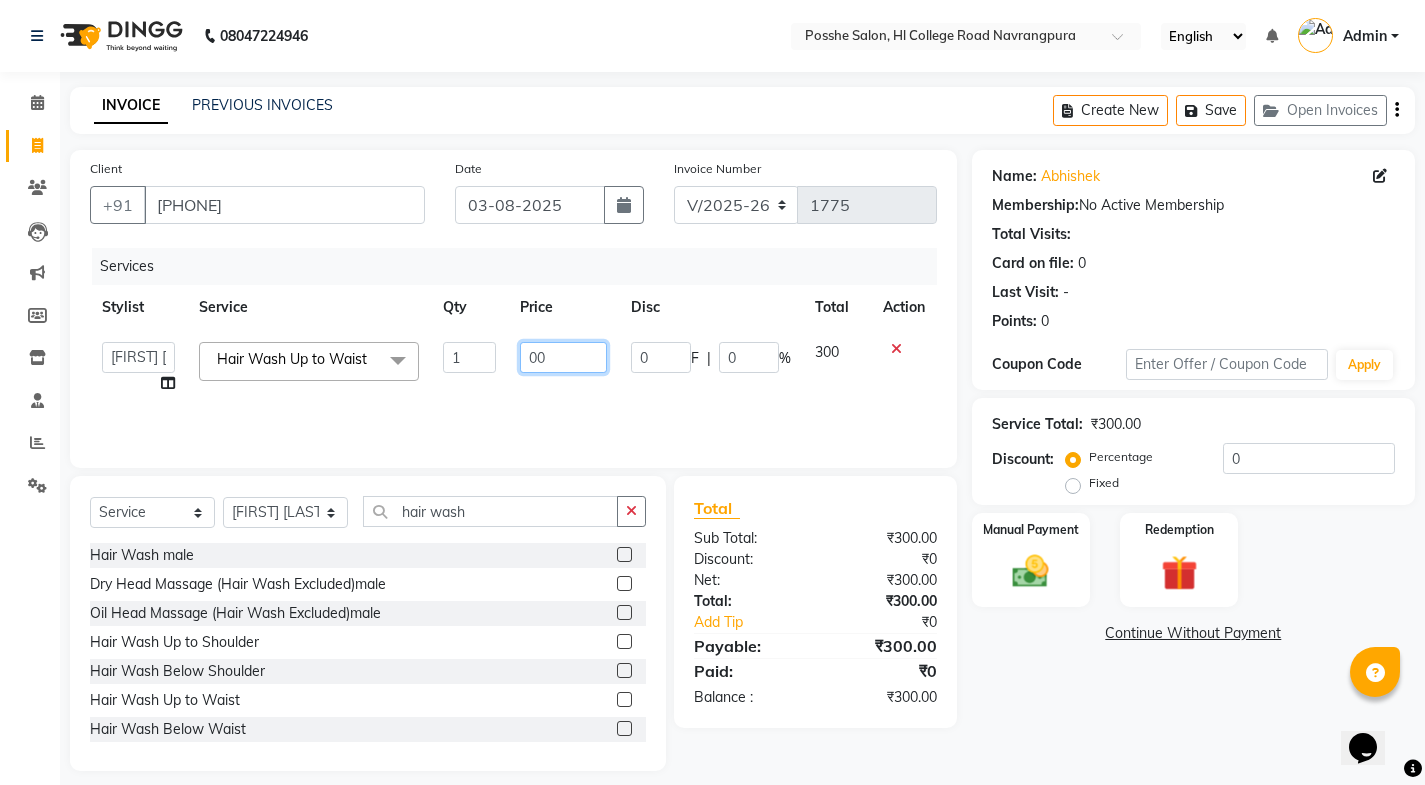 type on "400" 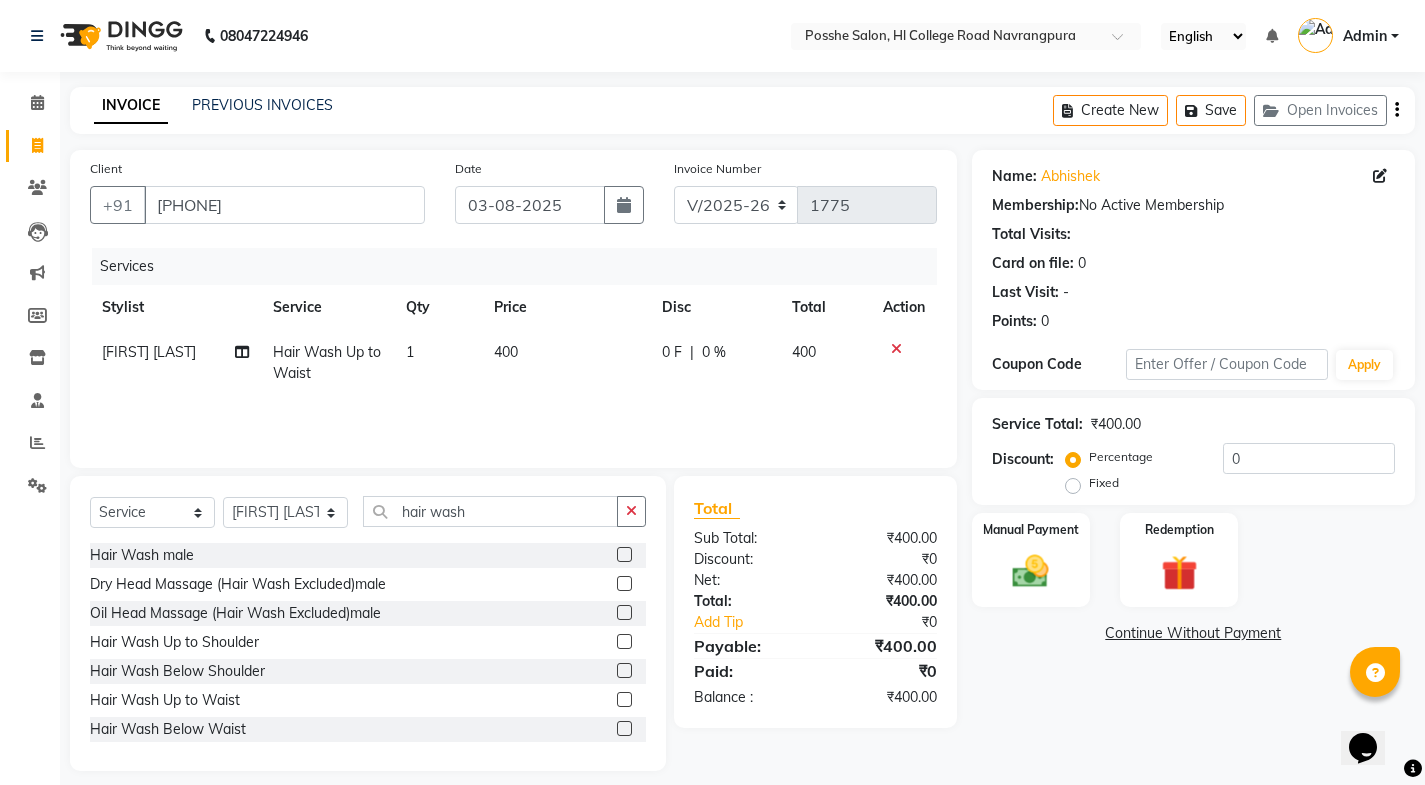 click on "400" 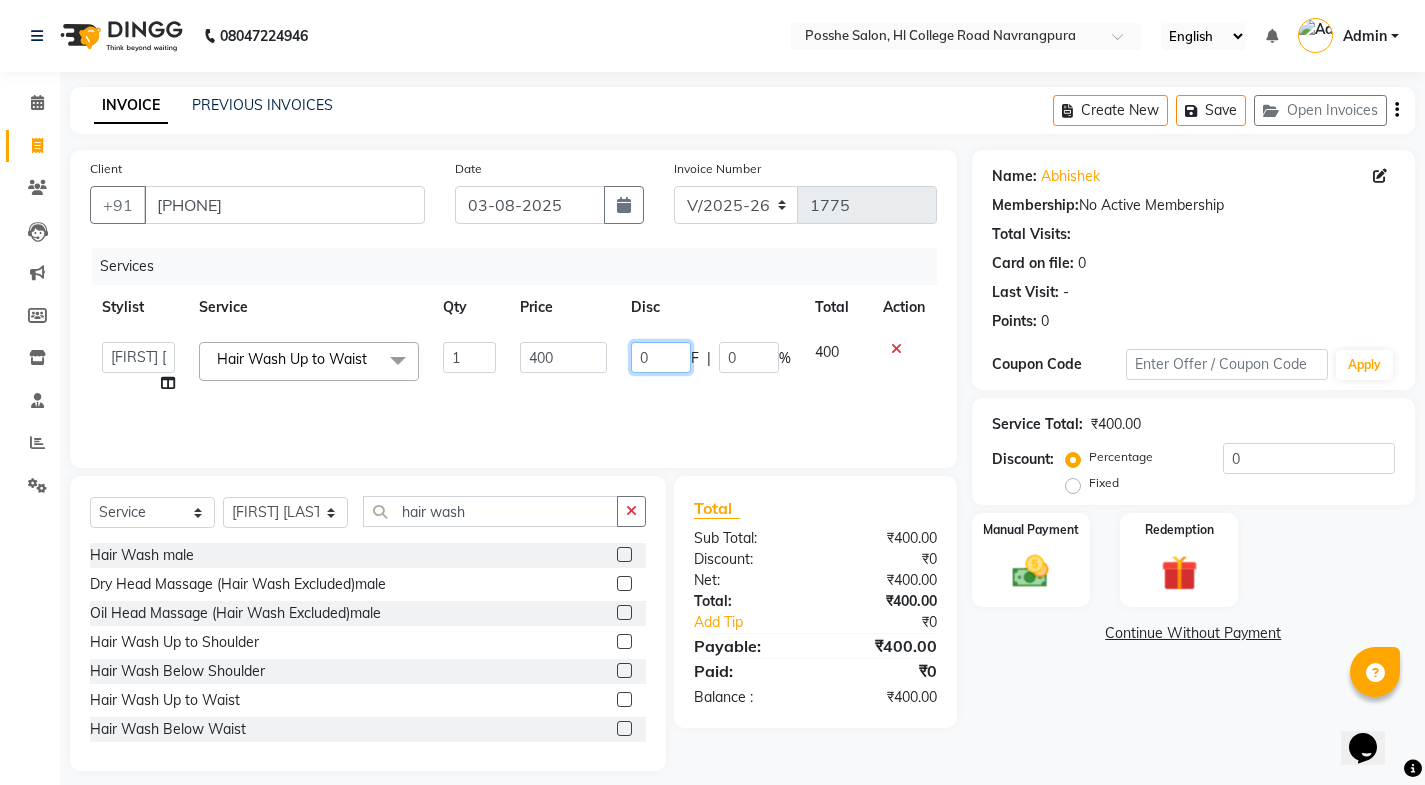 click on "0 F | 0 %" 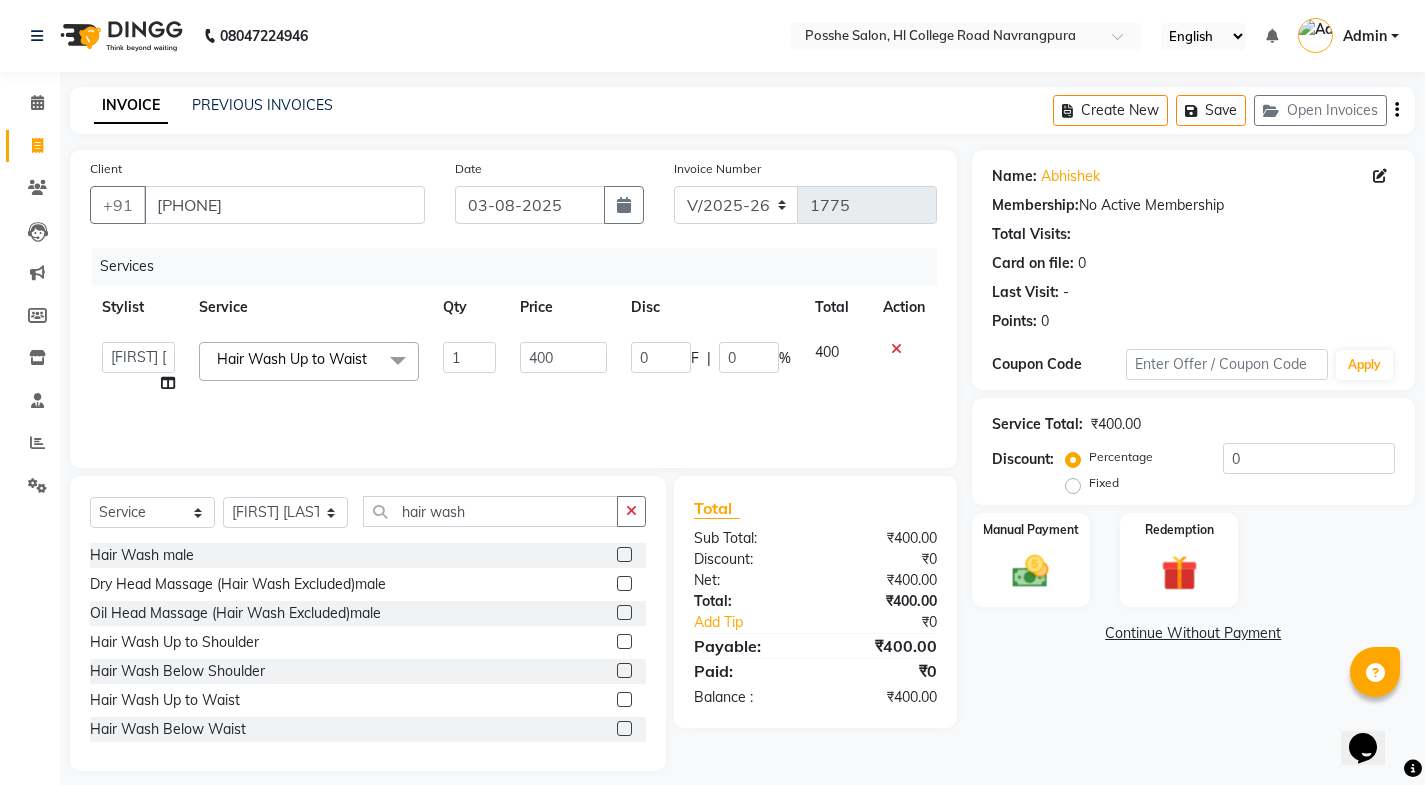 click on "Services Stylist Service Qty Price Disc Total Action  [FIRST] [LAST]   [FIRST] [LAST]   [FIRST] [LAST]   Posshe for products [FIRST] [LAST] [FIRST] [LAST] Hair Wash Up to Waist&nbsp; x  Hair Cut Below 5 male  Hair Cut Above 5 male Beard Crafting / Shave Hair Styling male  Hair Wash male Body Hair Trimming Chest & Back  Body Hair Trimming Full Arms  Hair Trimming Full Legs Hair Trimming Under Arms Hair Trimming Full Body  Global Colour (Ammonia Base)male  Global Highlight (Ammonia Base)male Per Streak Colour (Ammonia Base)male  Beard & Moustache (Ammonia Base)male Global Colour (Ammonia Free)male  Global Highlight (Ammonia Free)male Per Streak Colour (Ammonia Free)male Beard & Moustache (Ammonia Free)male Dry Head Massage (Hair Wash Excluded)male  Oil Head Massage (Hair Wash Excluded)male Hair Spa Nourishing male Hair Spa Purifying male Hair Spa Scalp Care & D-Tox male Hair Spa Plex Treatment male Hair Spa Purifying & Detox Female Hair Spa Plex Treatment Female Hair Spa deep damage repair Treatment Female  Keratin / Botox male" 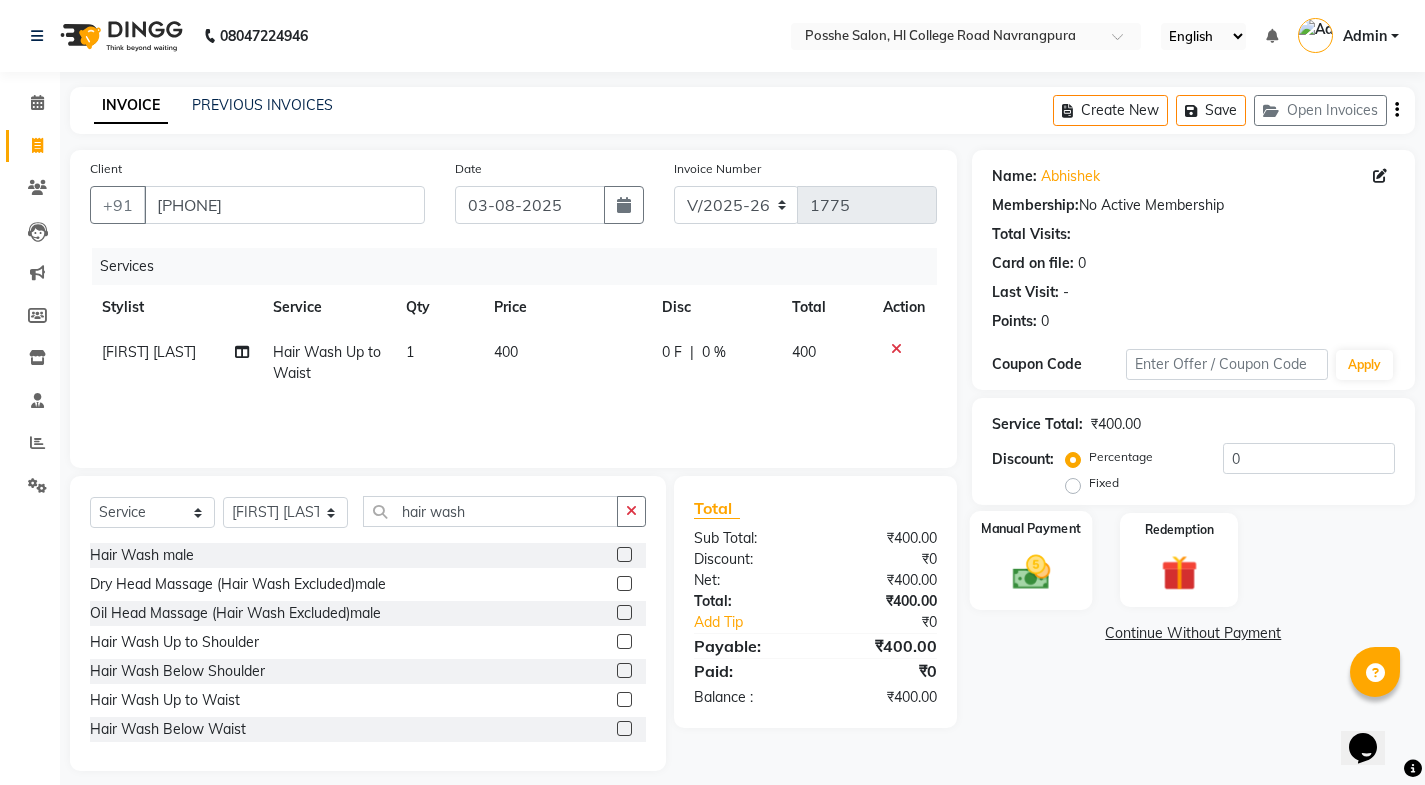 click on "Manual Payment" 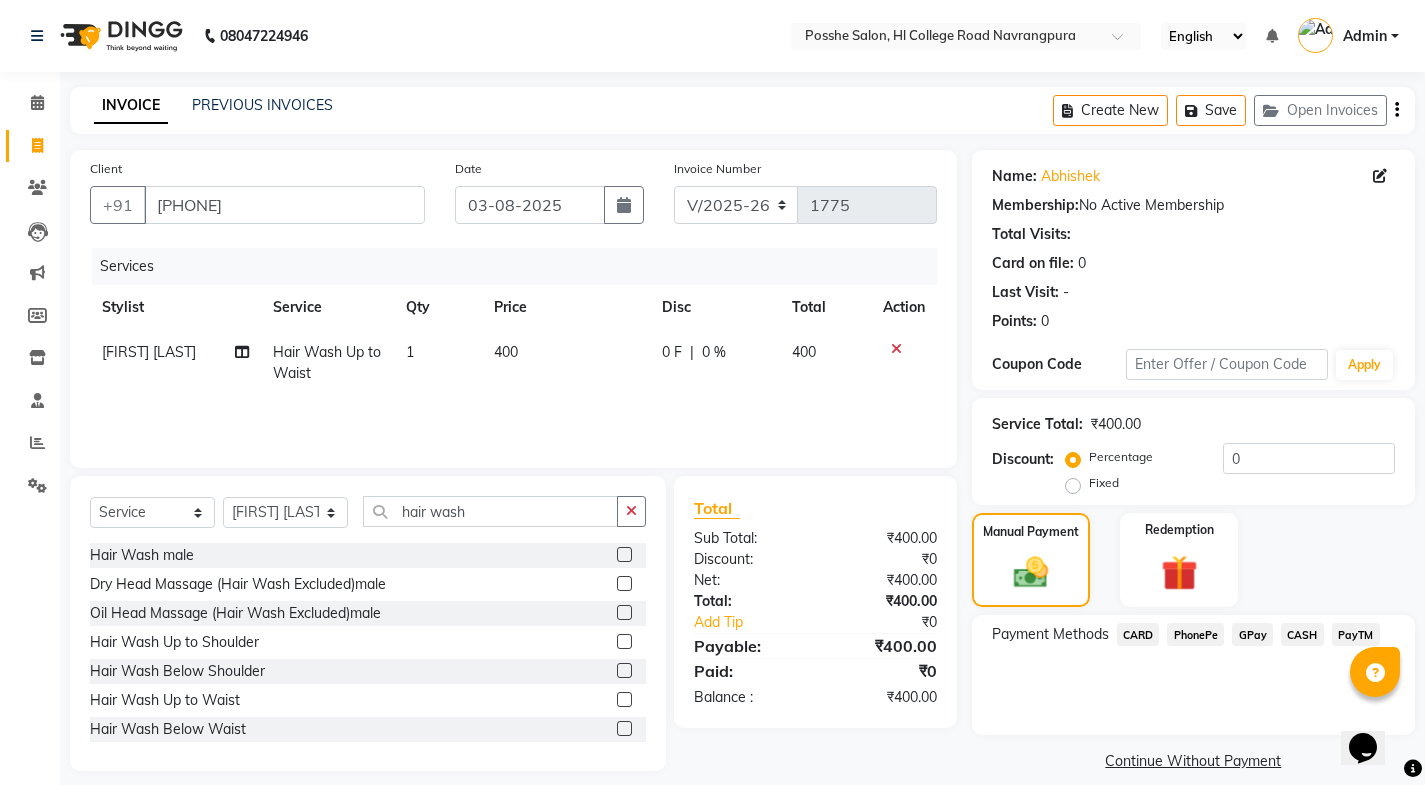 click on "CASH" 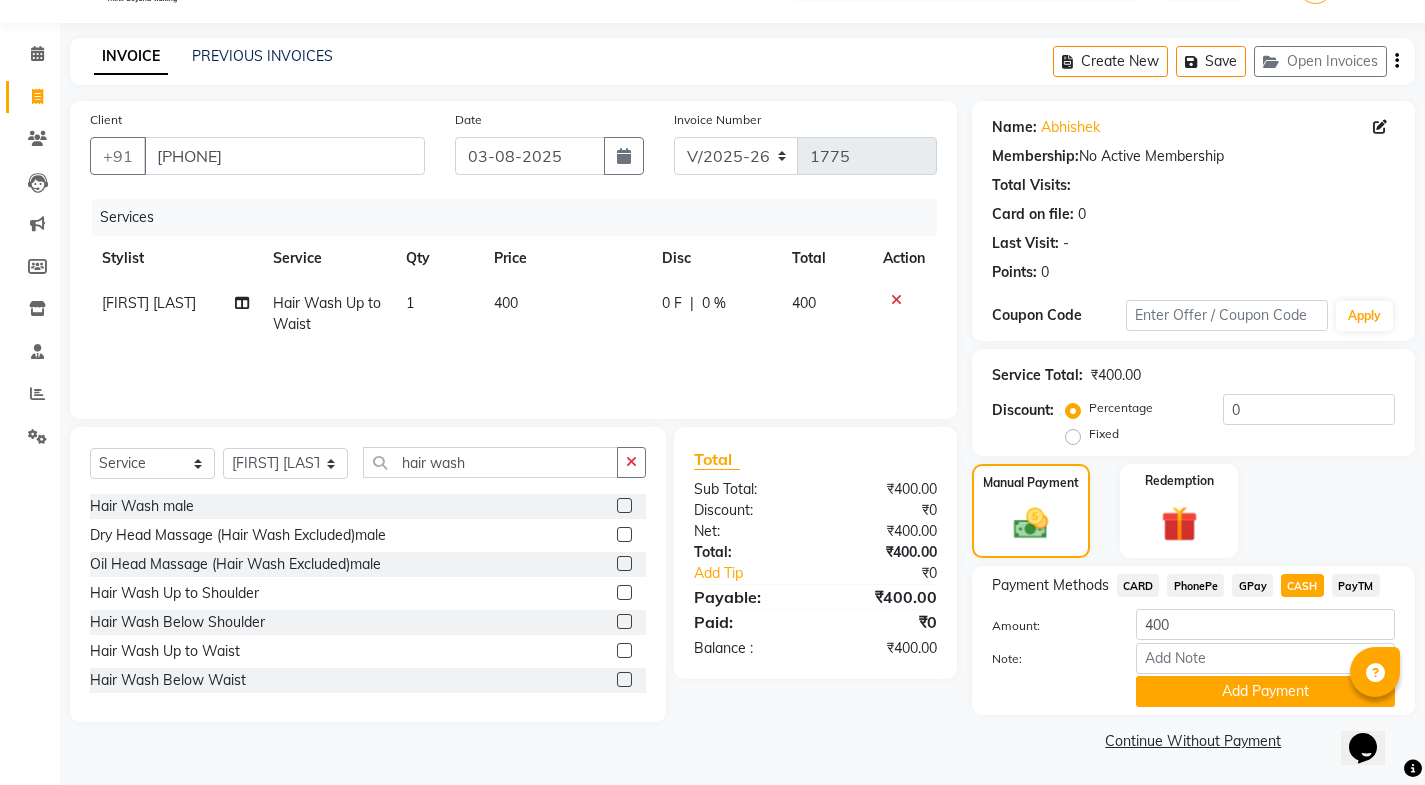 scroll, scrollTop: 50, scrollLeft: 0, axis: vertical 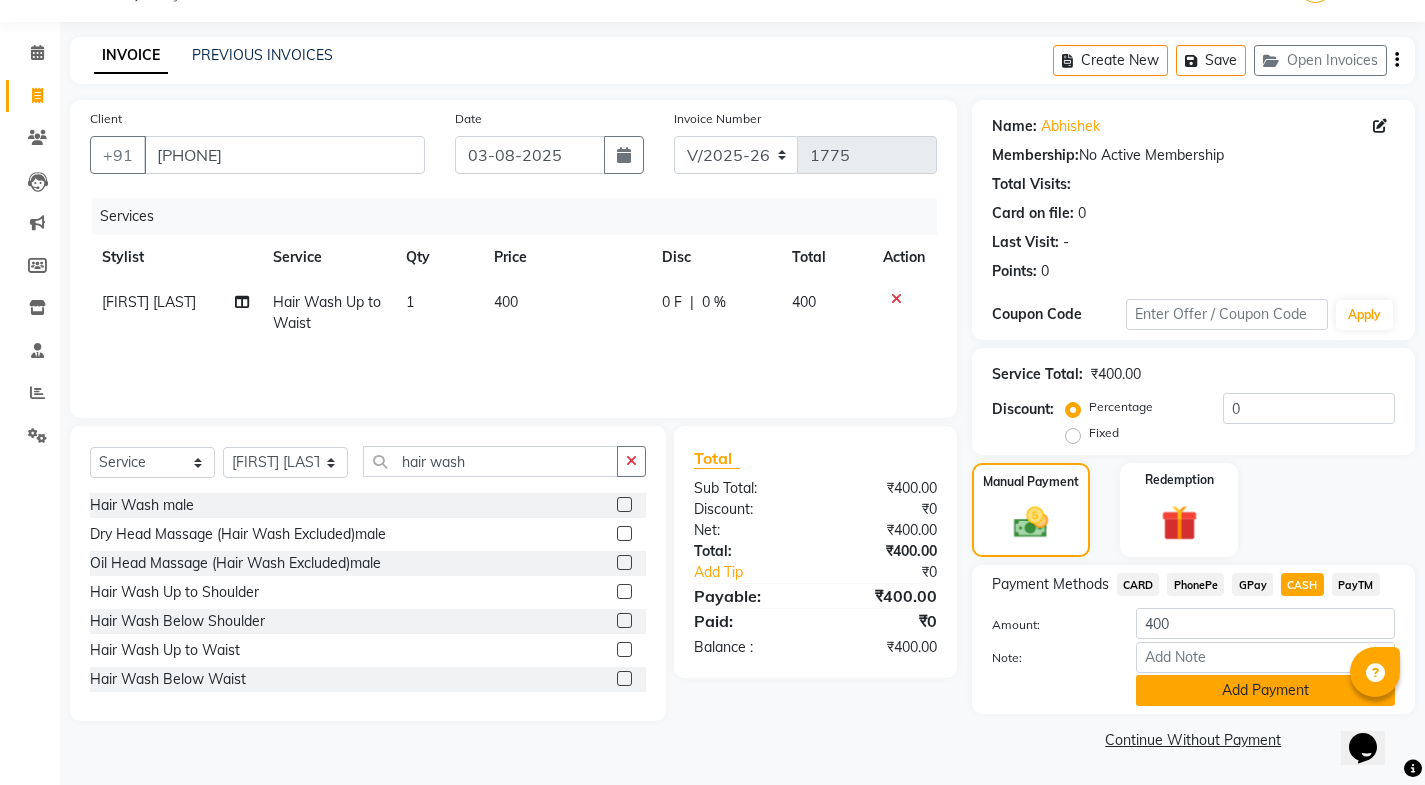 click on "Add Payment" 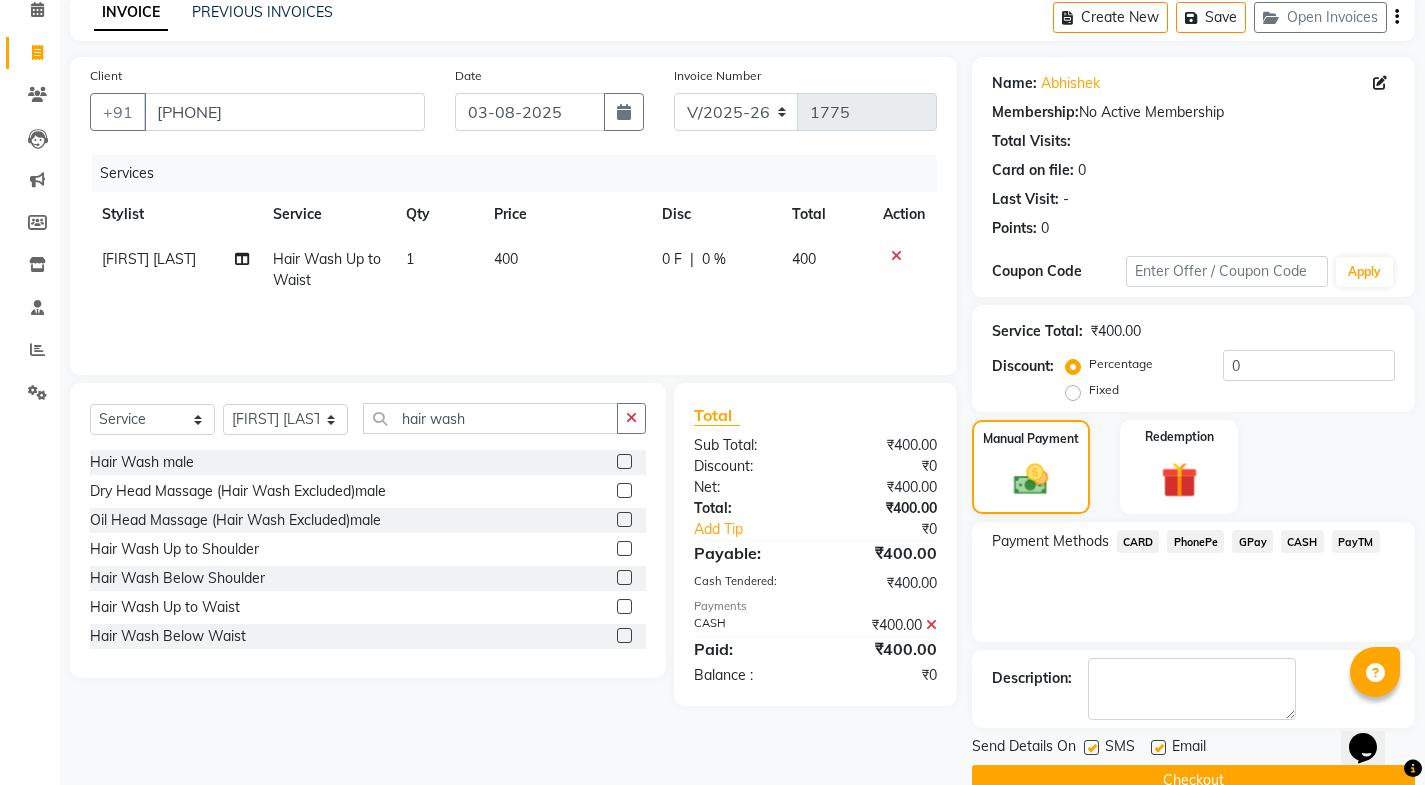 scroll, scrollTop: 134, scrollLeft: 0, axis: vertical 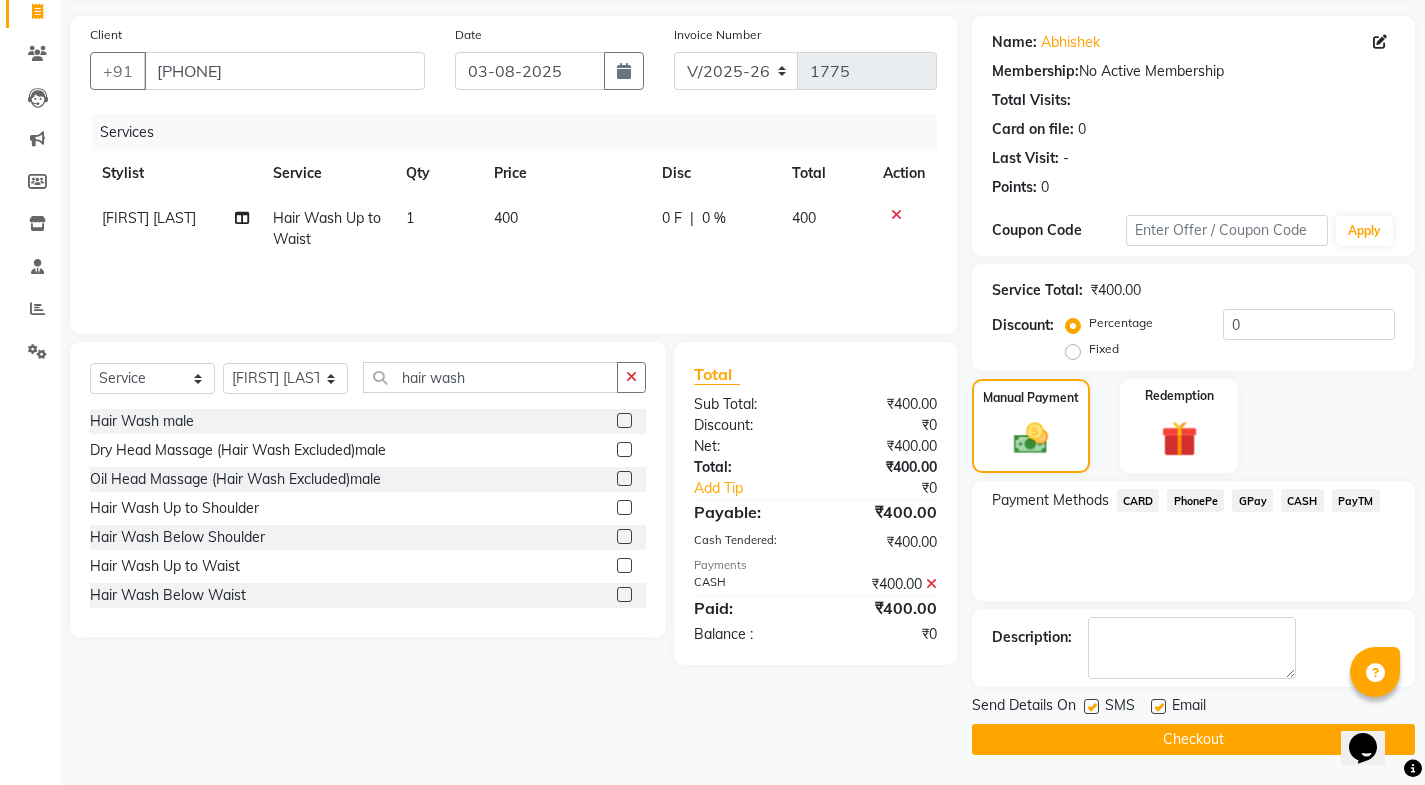 click 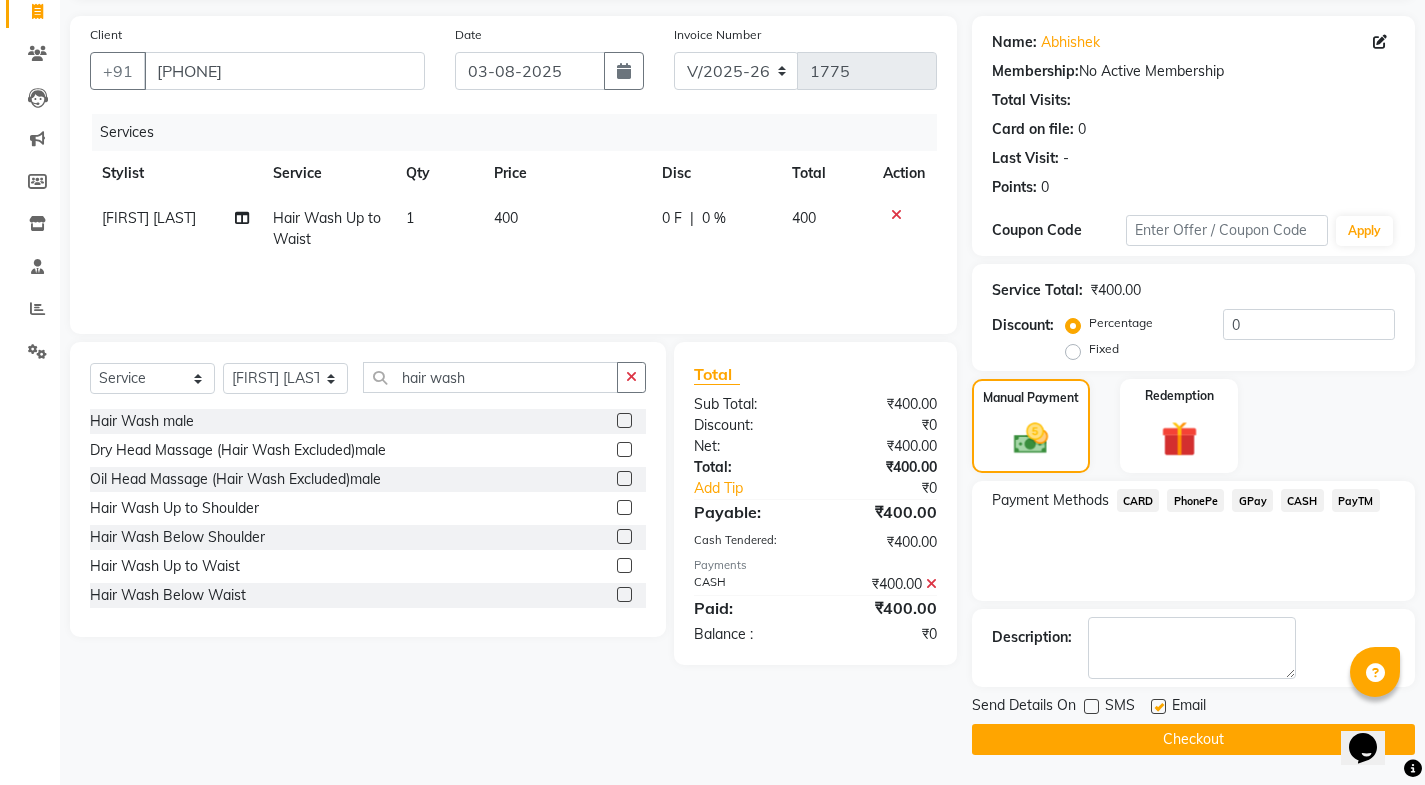 click 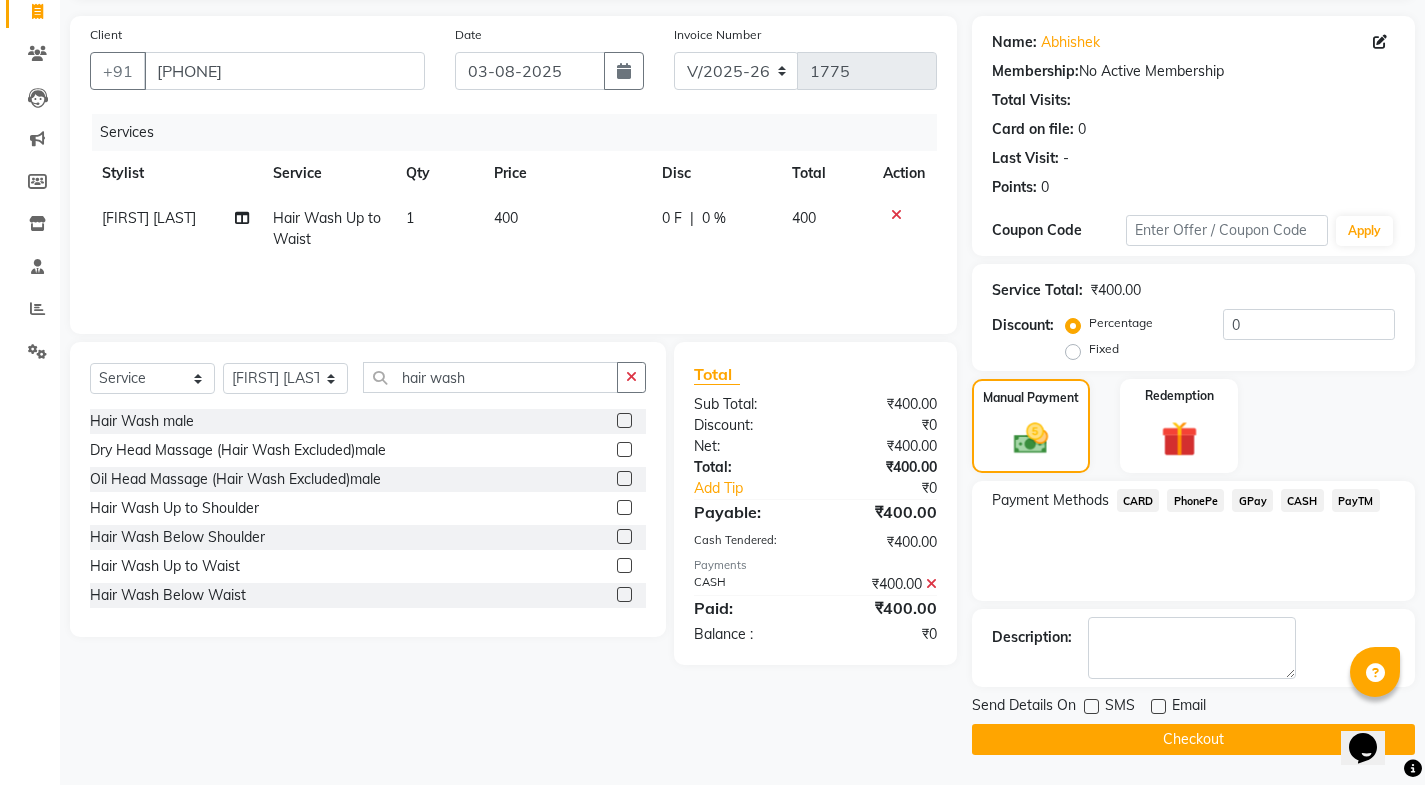 click on "Checkout" 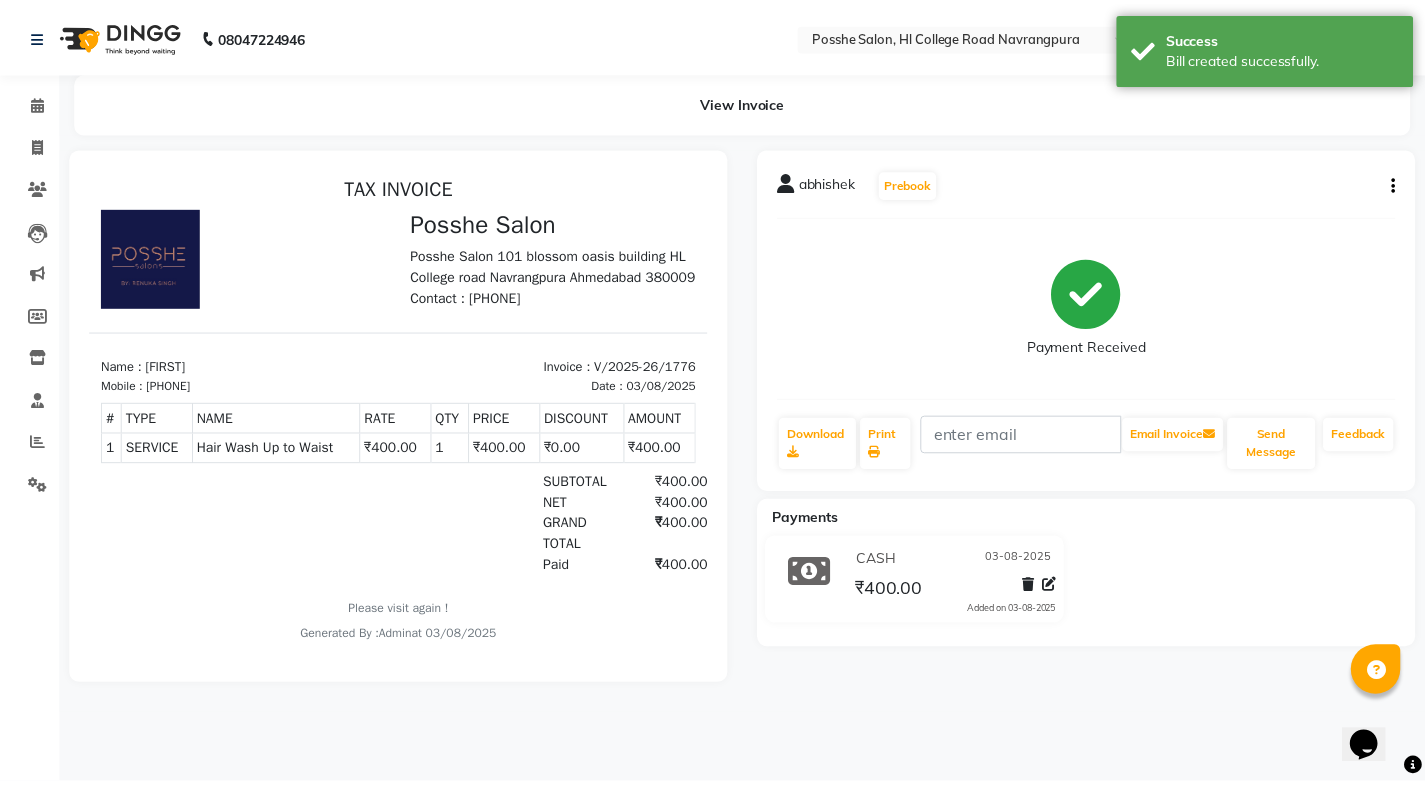 scroll, scrollTop: 0, scrollLeft: 0, axis: both 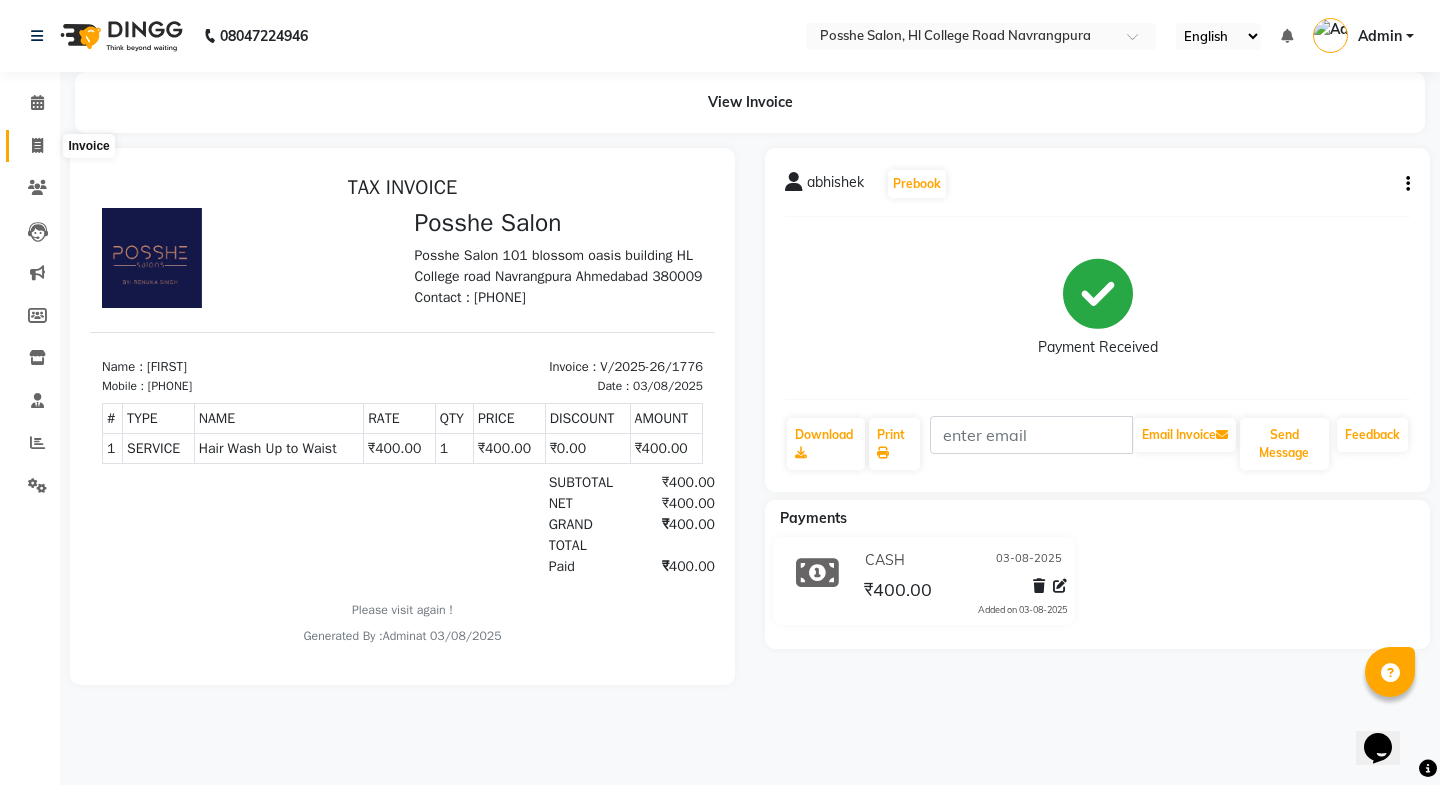click 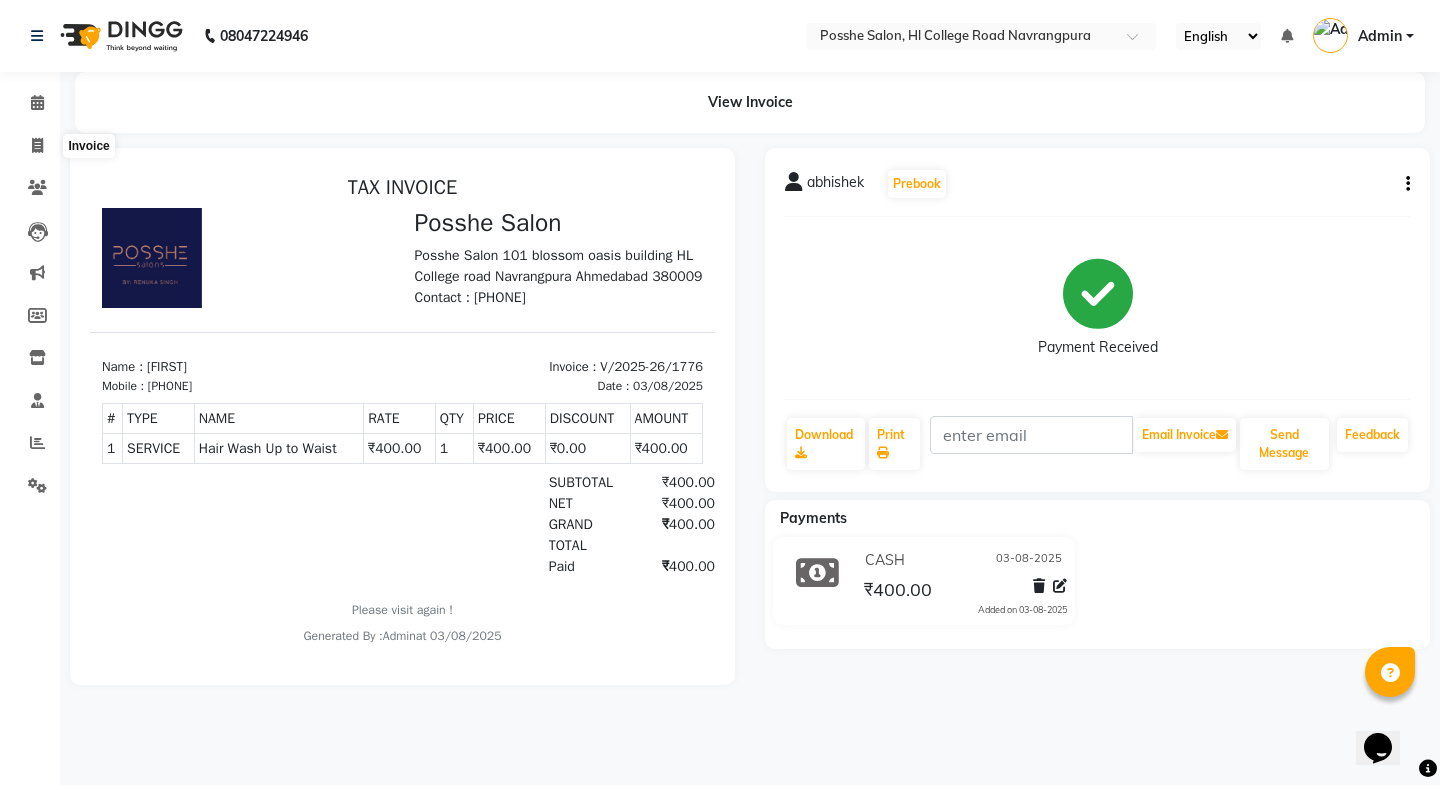 select on "service" 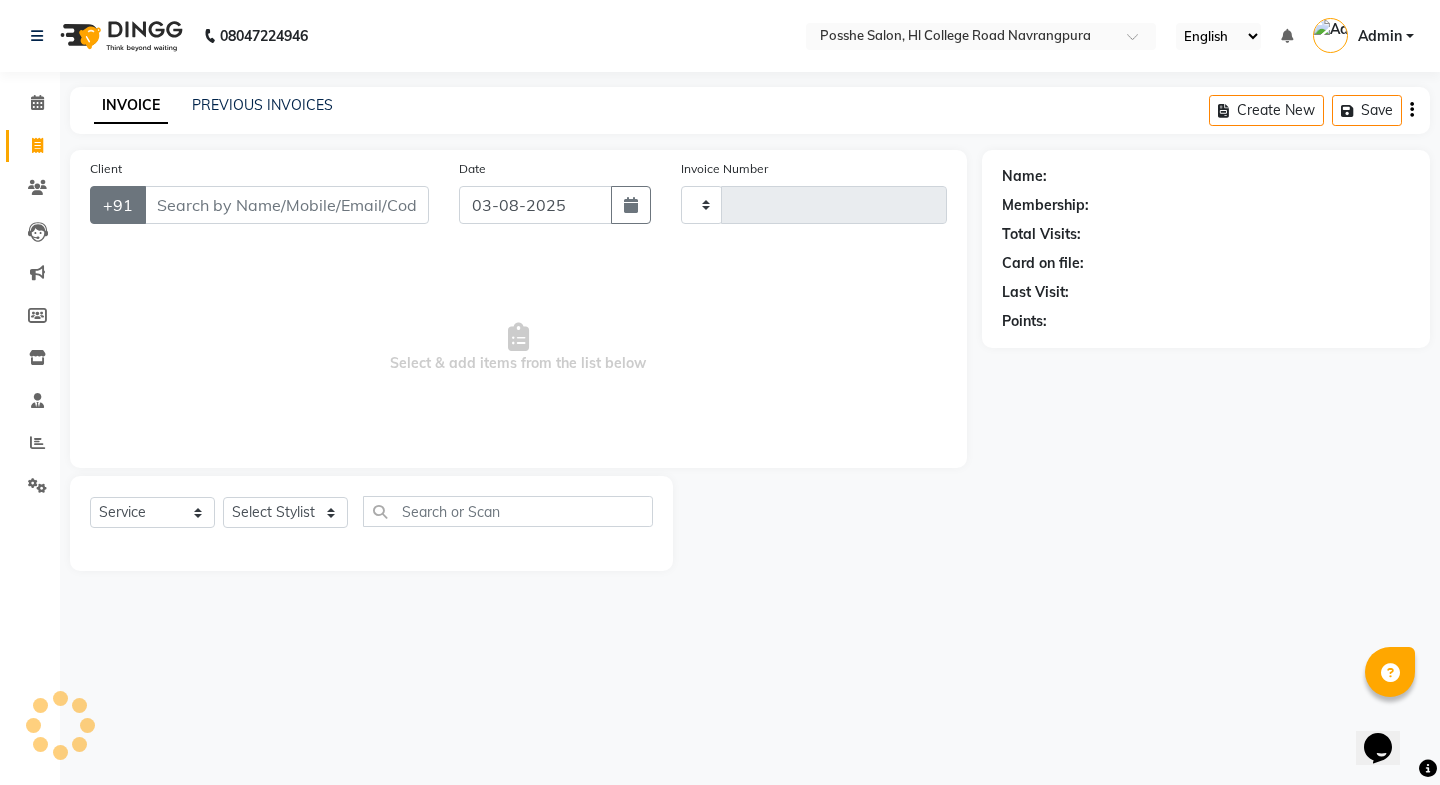 type on "1777" 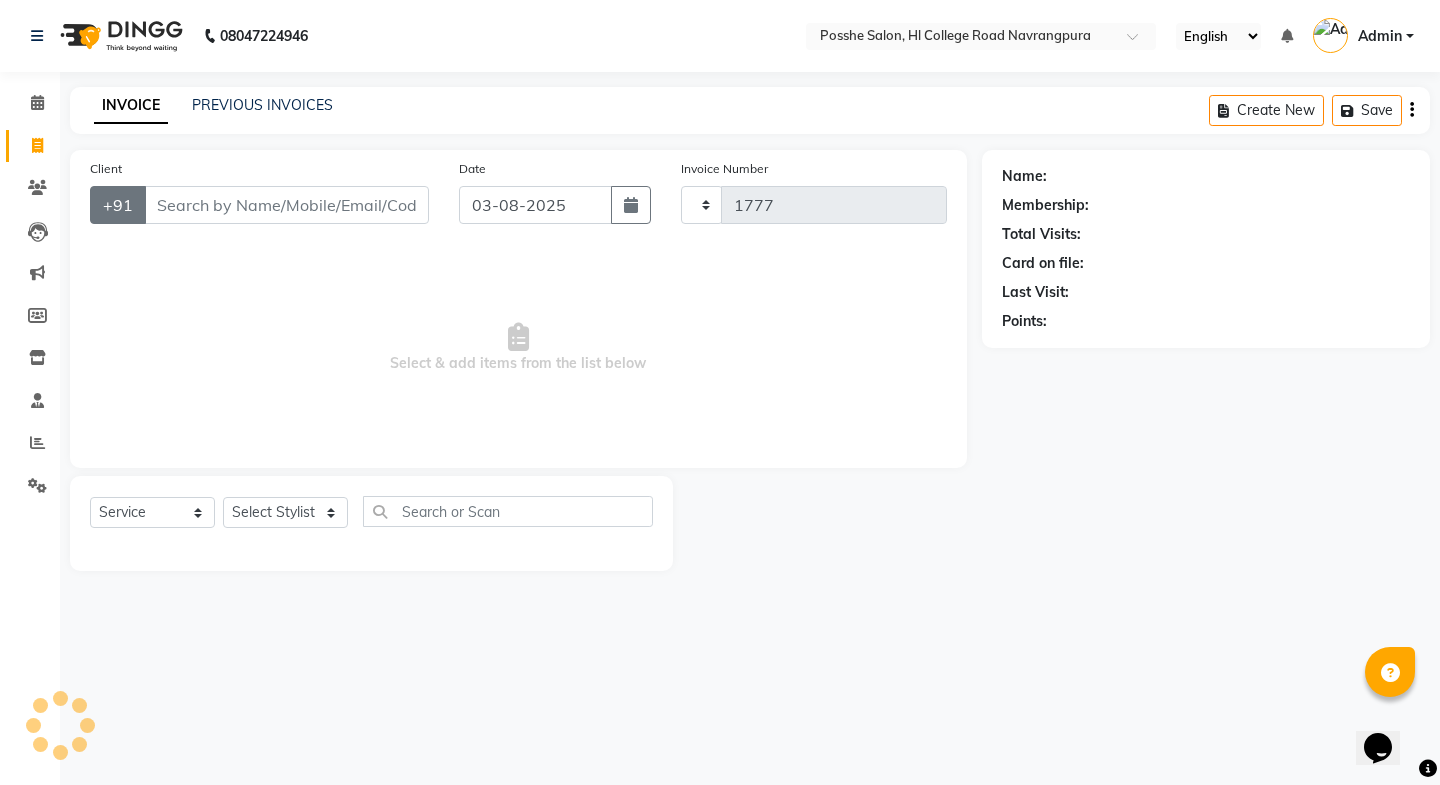 select on "6052" 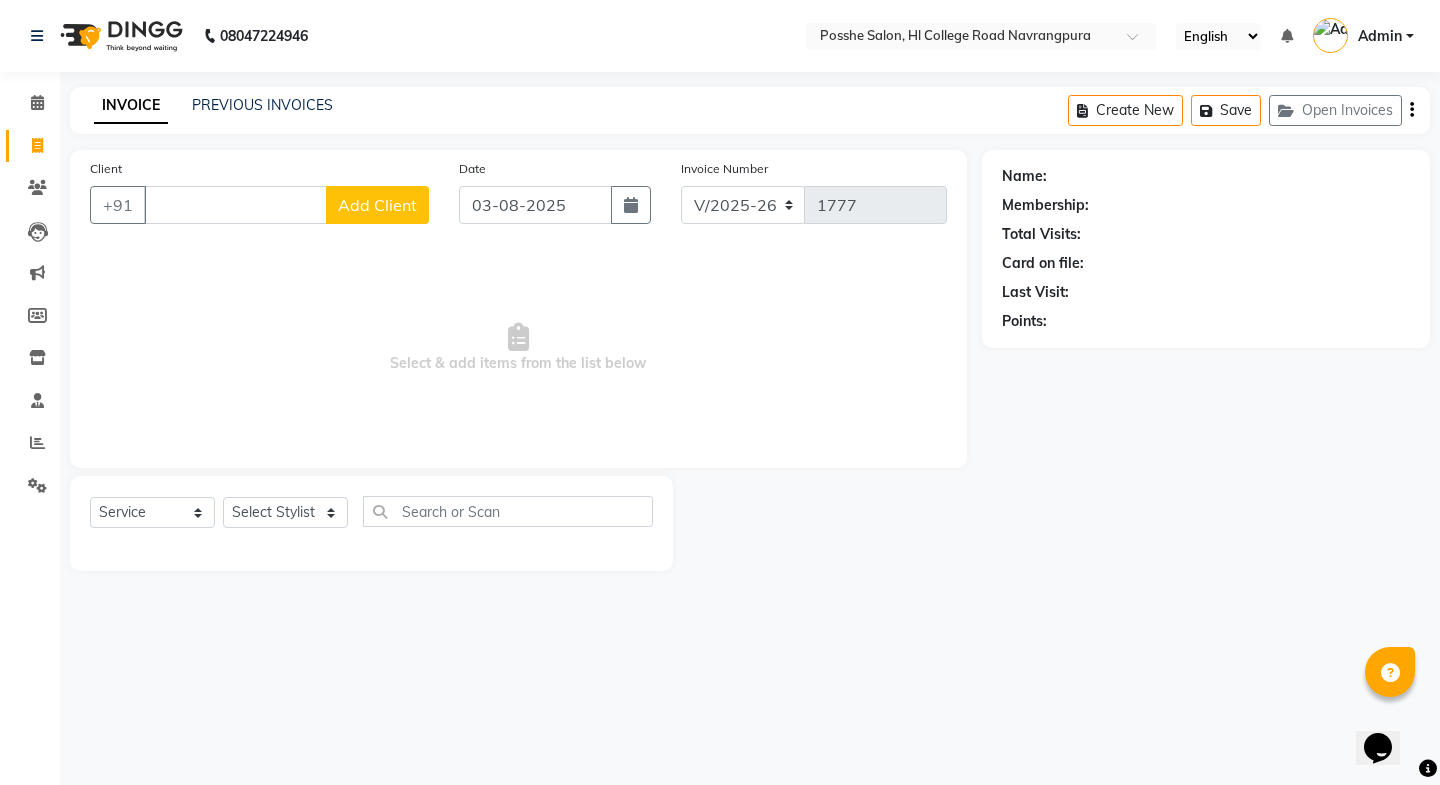 type 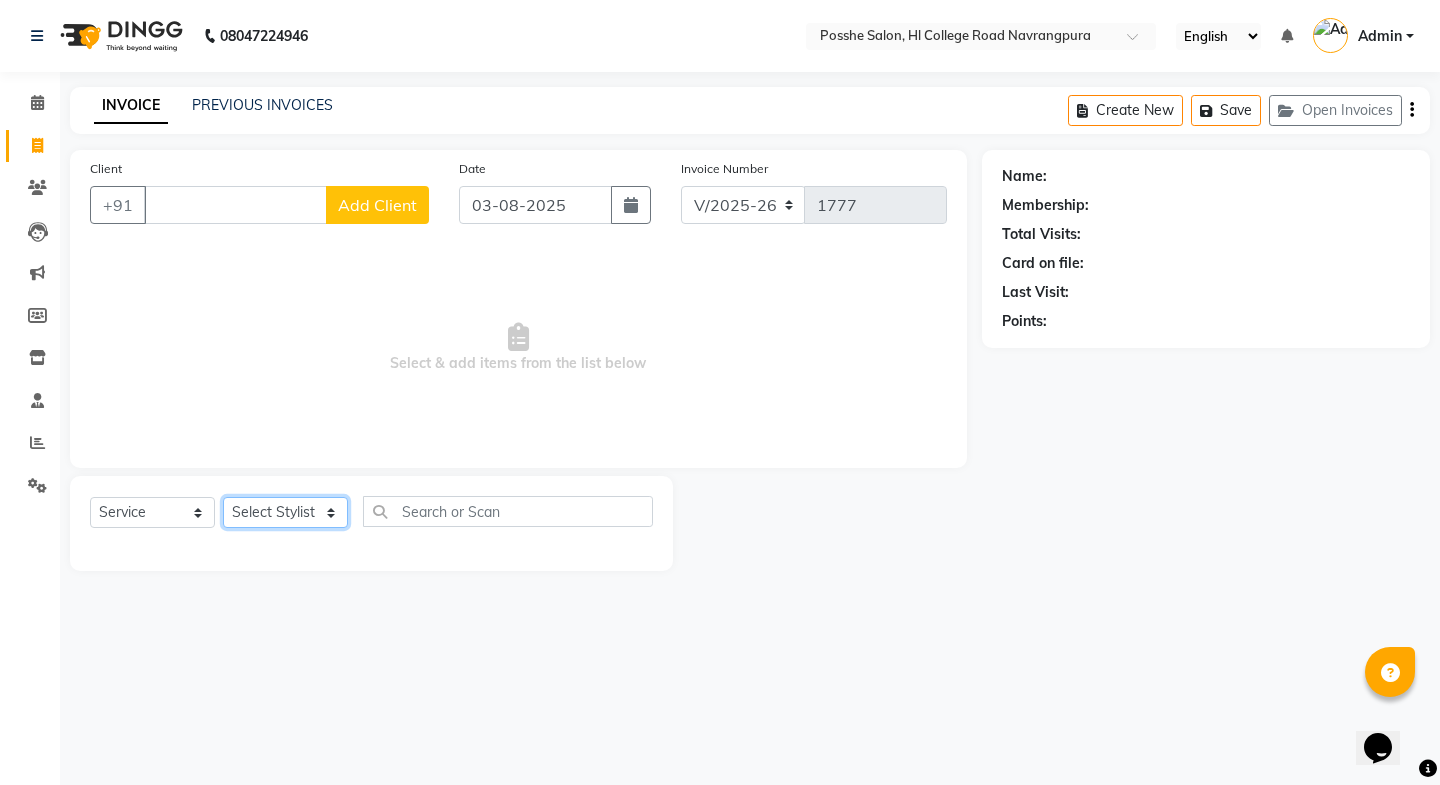 click on "Select Stylist [FIRST] [LAST] [FIRST] [LAST] [FIRST] [LAST] Posshe for products [FIRST] [LAST] [FIRST] [LAST]" 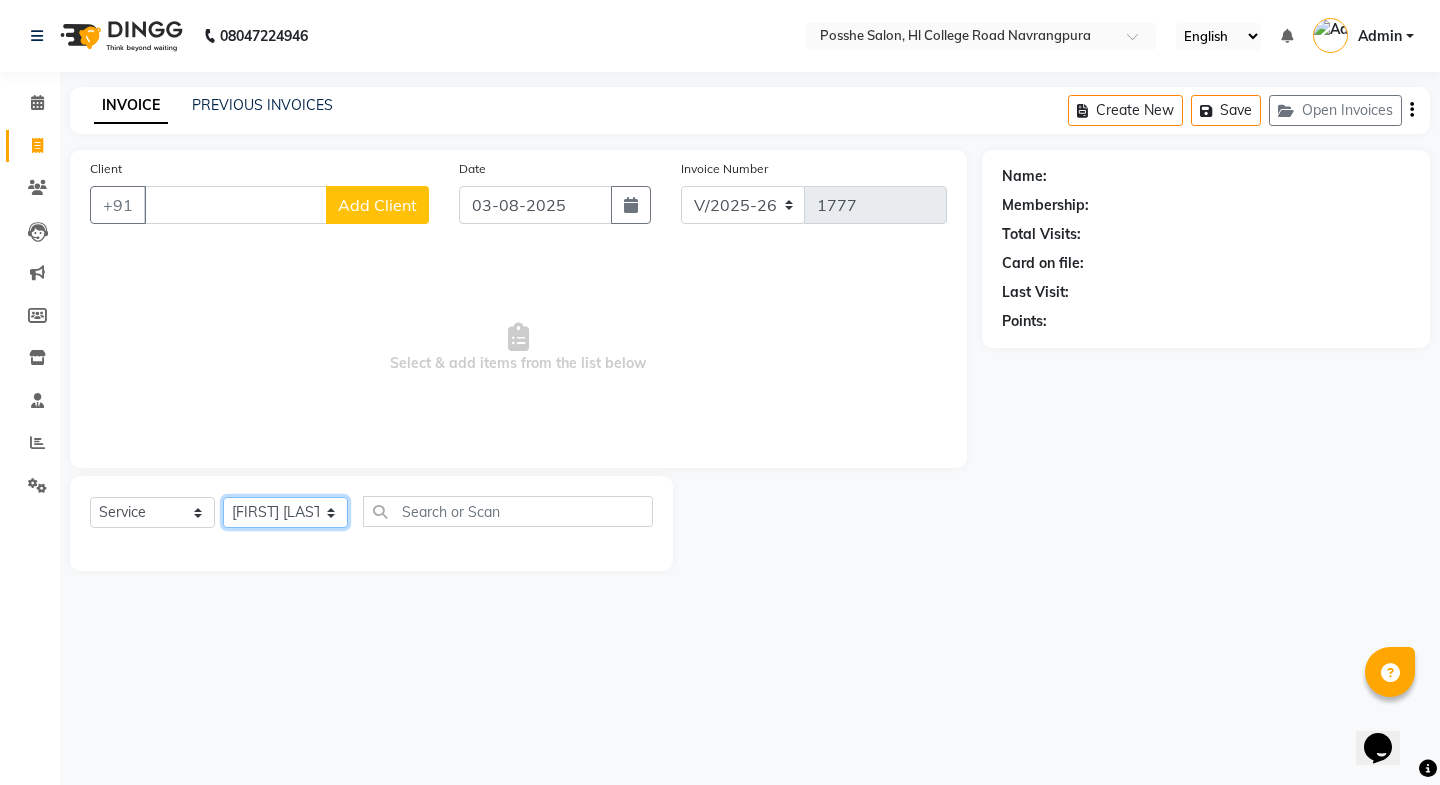 click on "Select Stylist [FIRST] [LAST] [FIRST] [LAST] [FIRST] [LAST] Posshe for products [FIRST] [LAST] [FIRST] [LAST]" 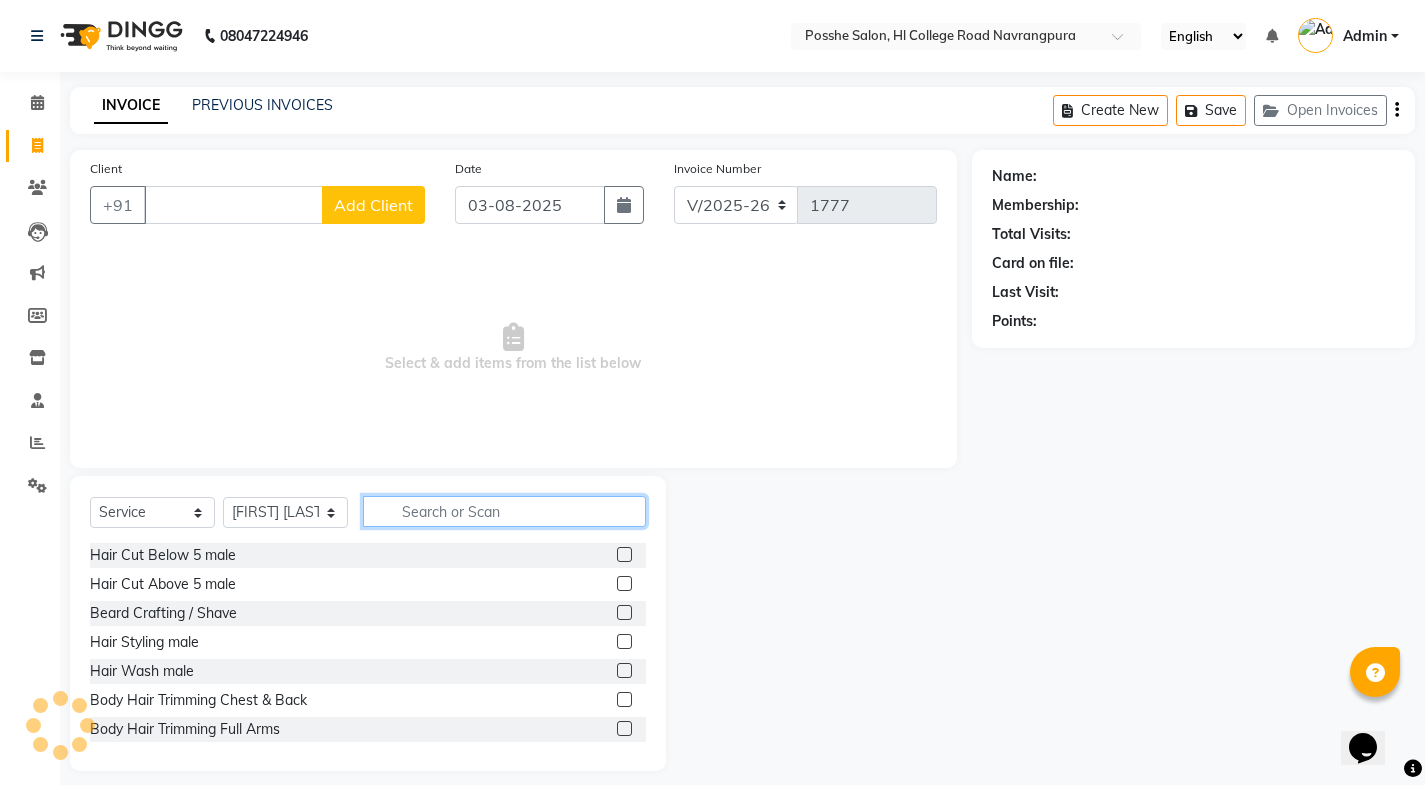 click 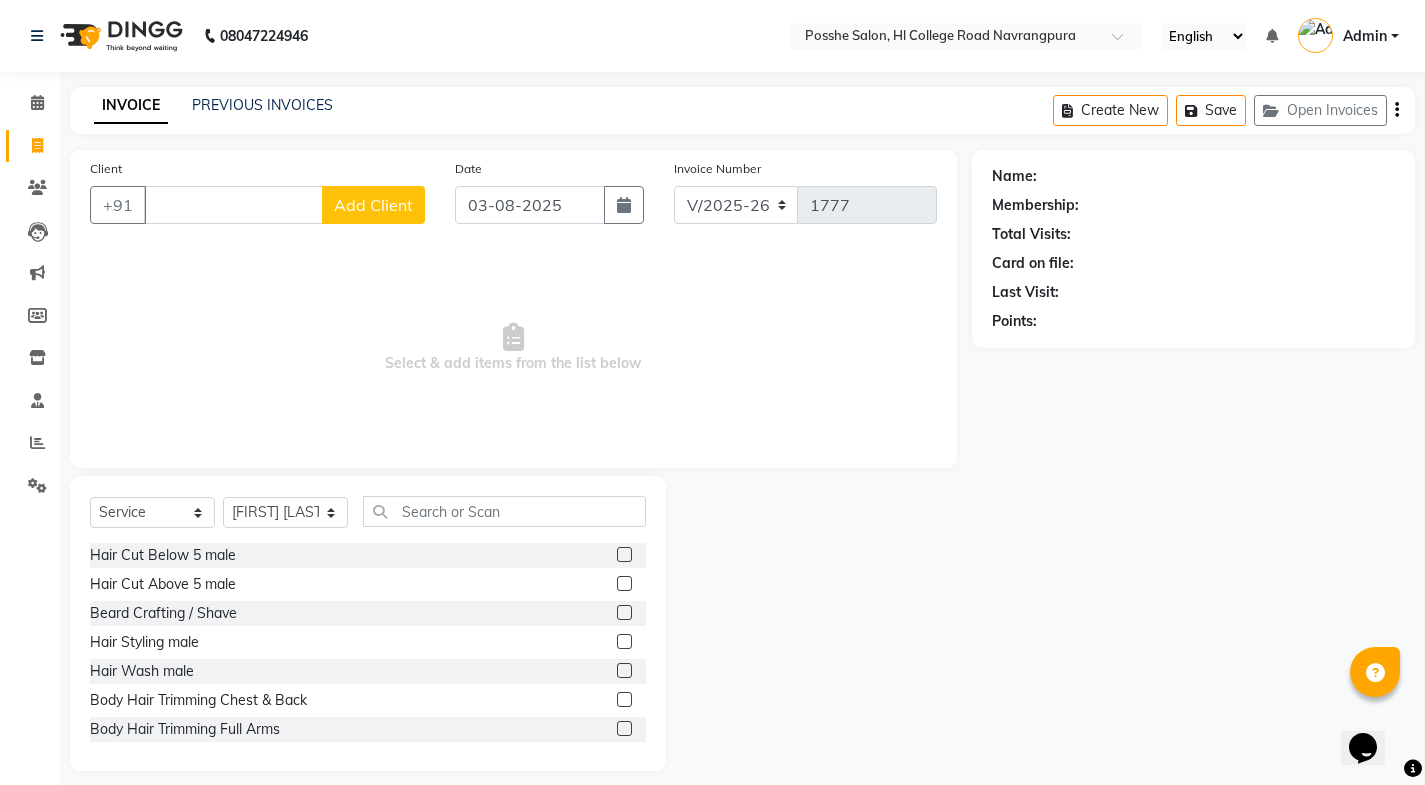 click 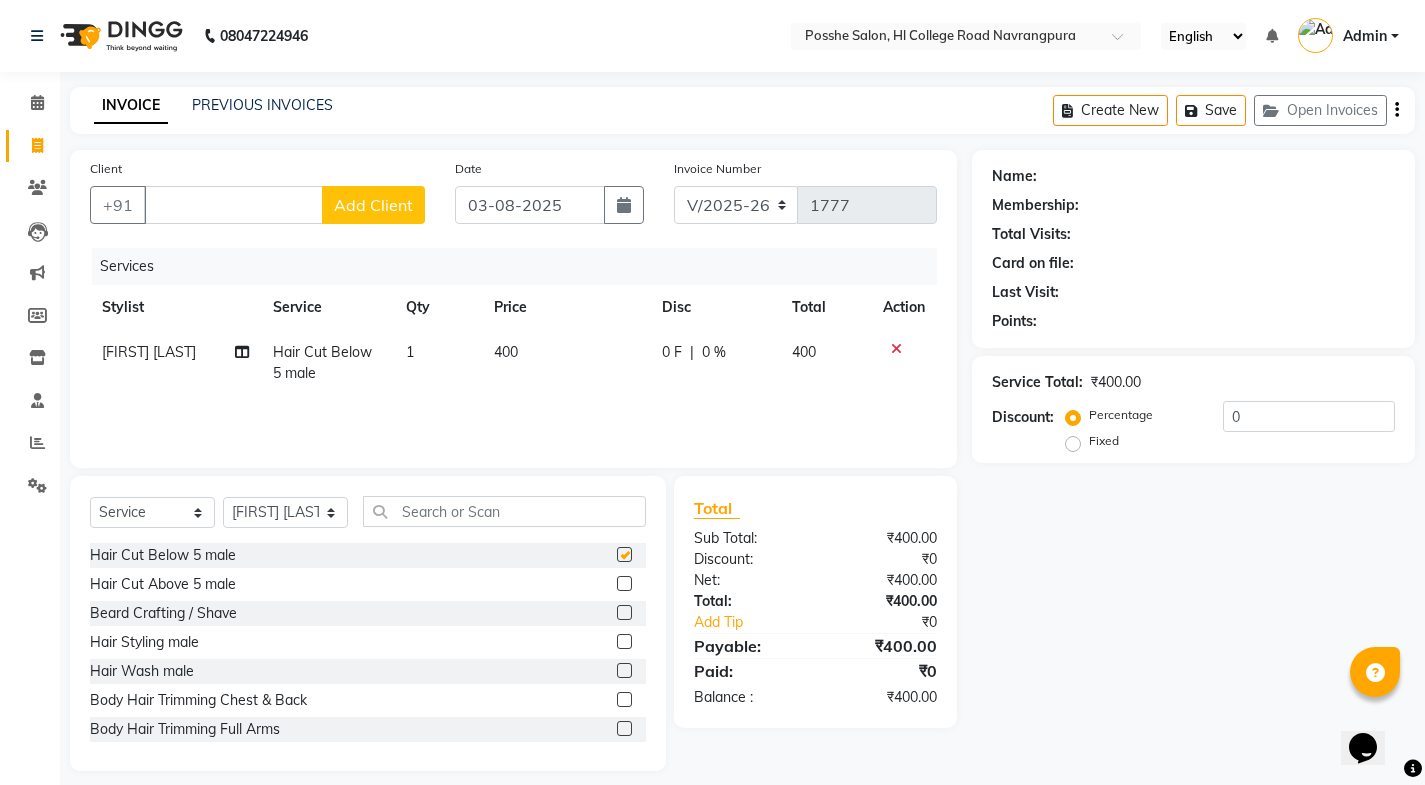 checkbox on "false" 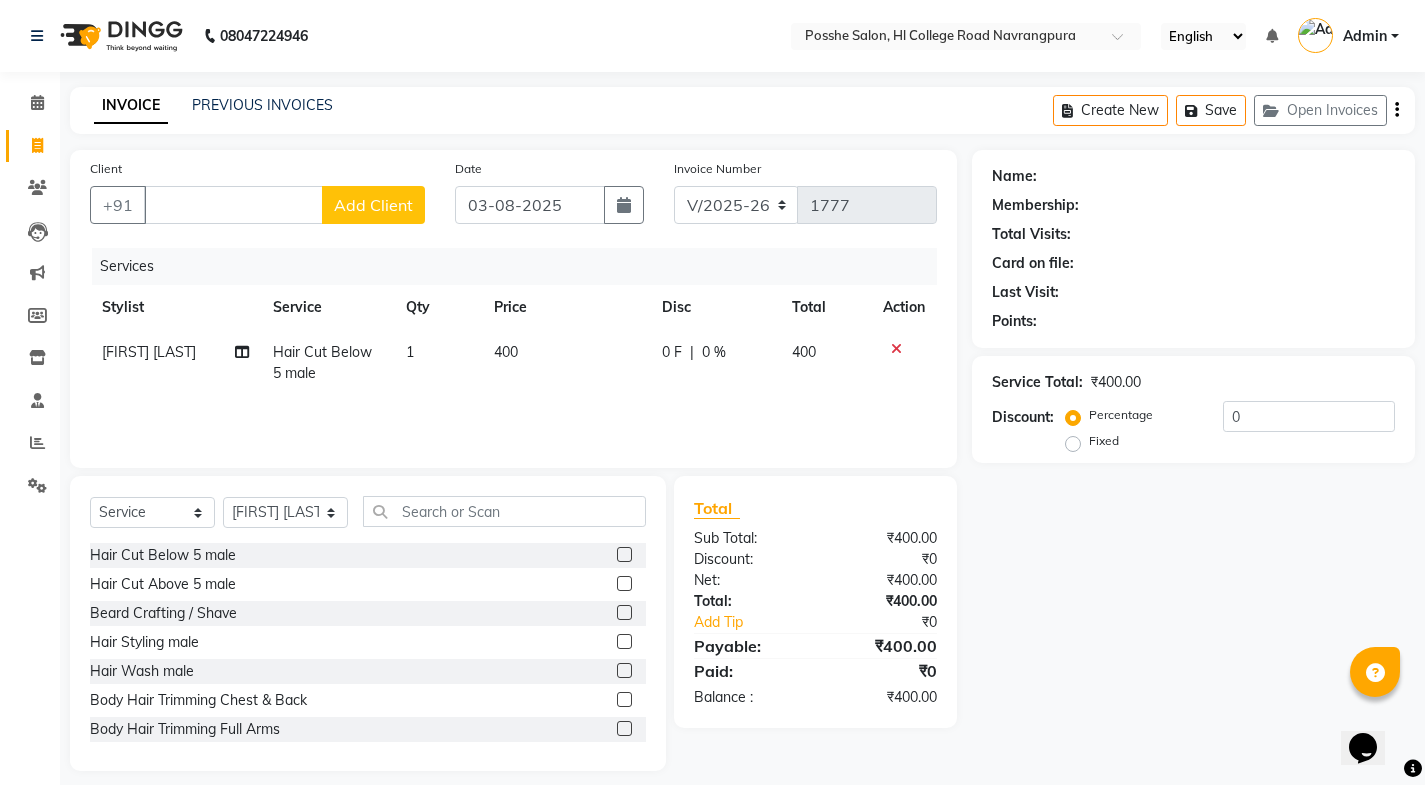 click on "400" 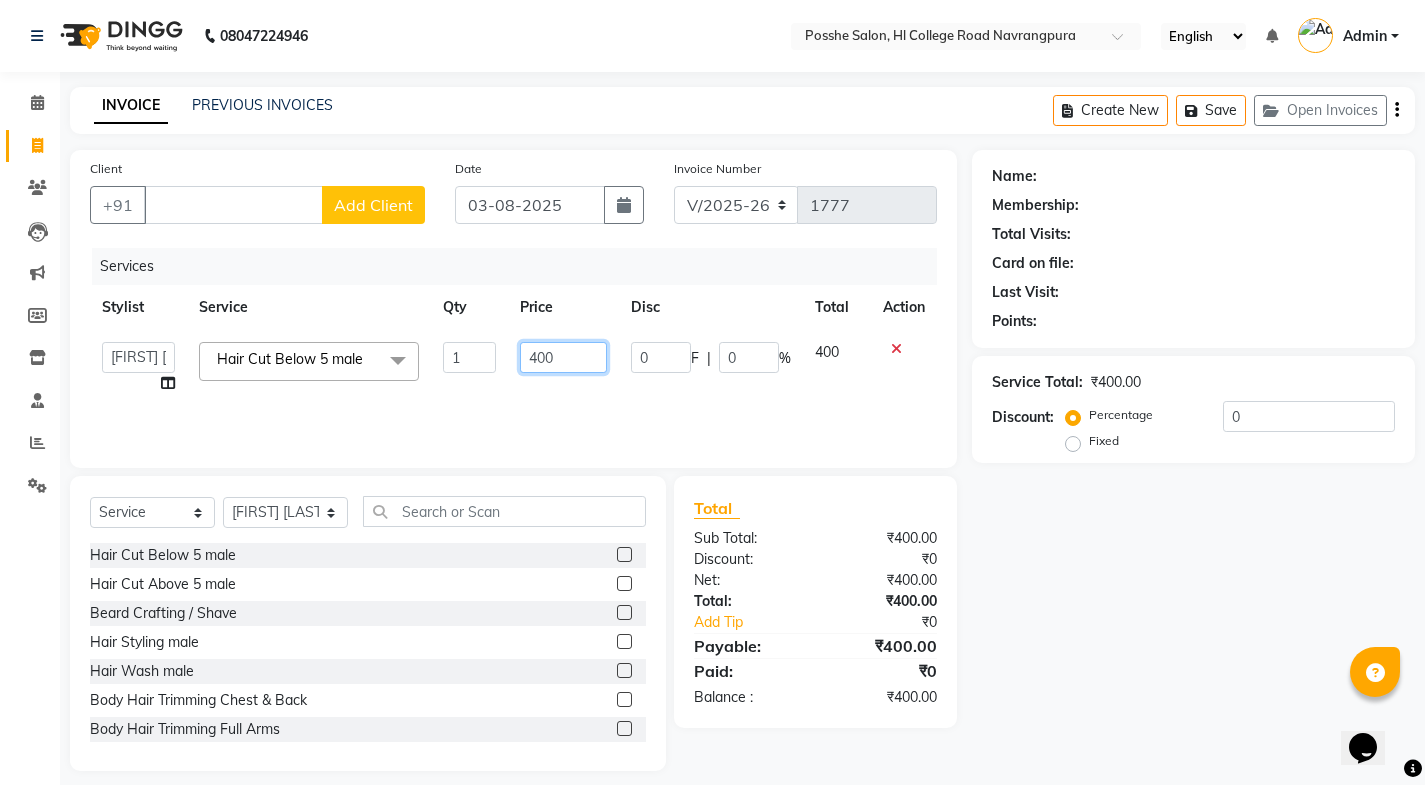 drag, startPoint x: 534, startPoint y: 351, endPoint x: 539, endPoint y: 361, distance: 11.18034 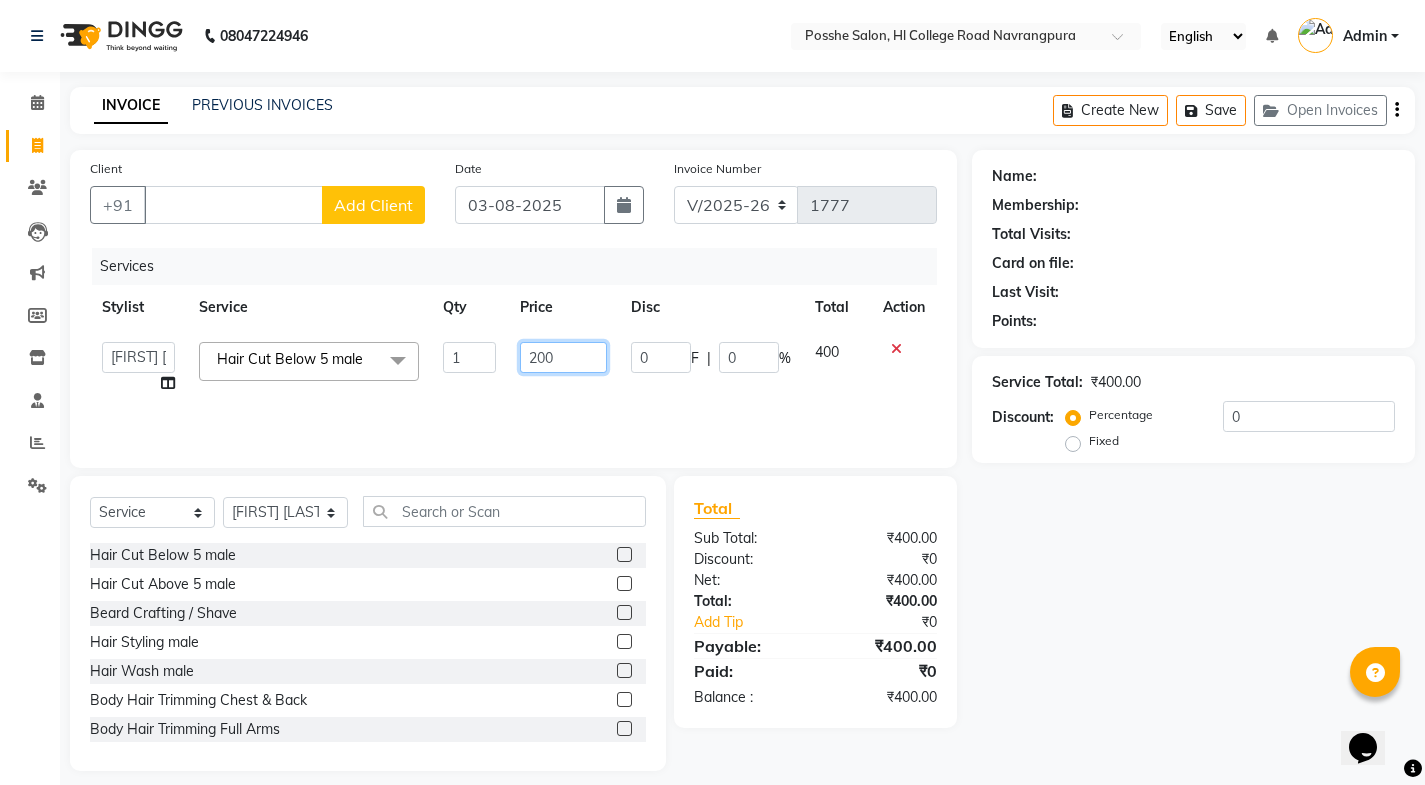 type on "2000" 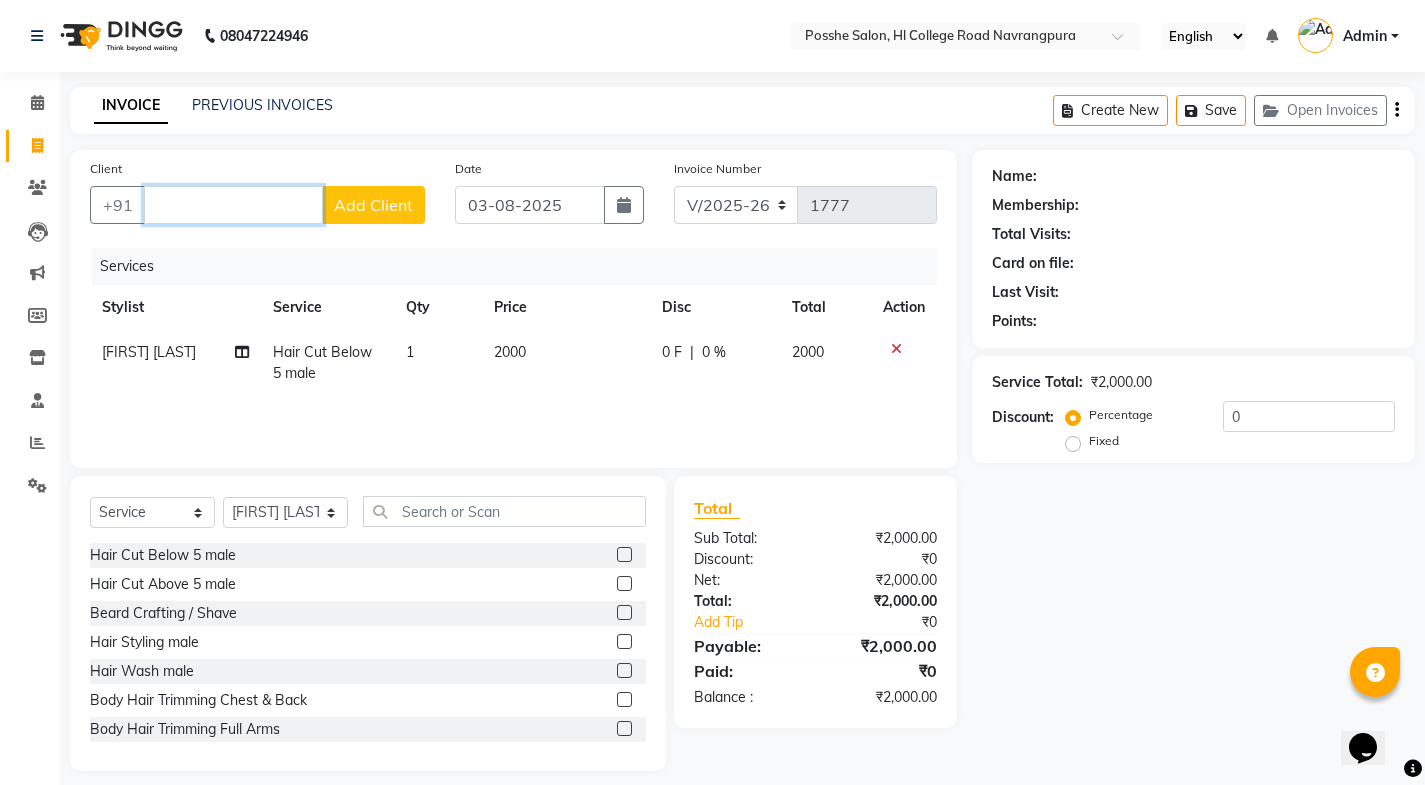 click on "Client" at bounding box center [233, 205] 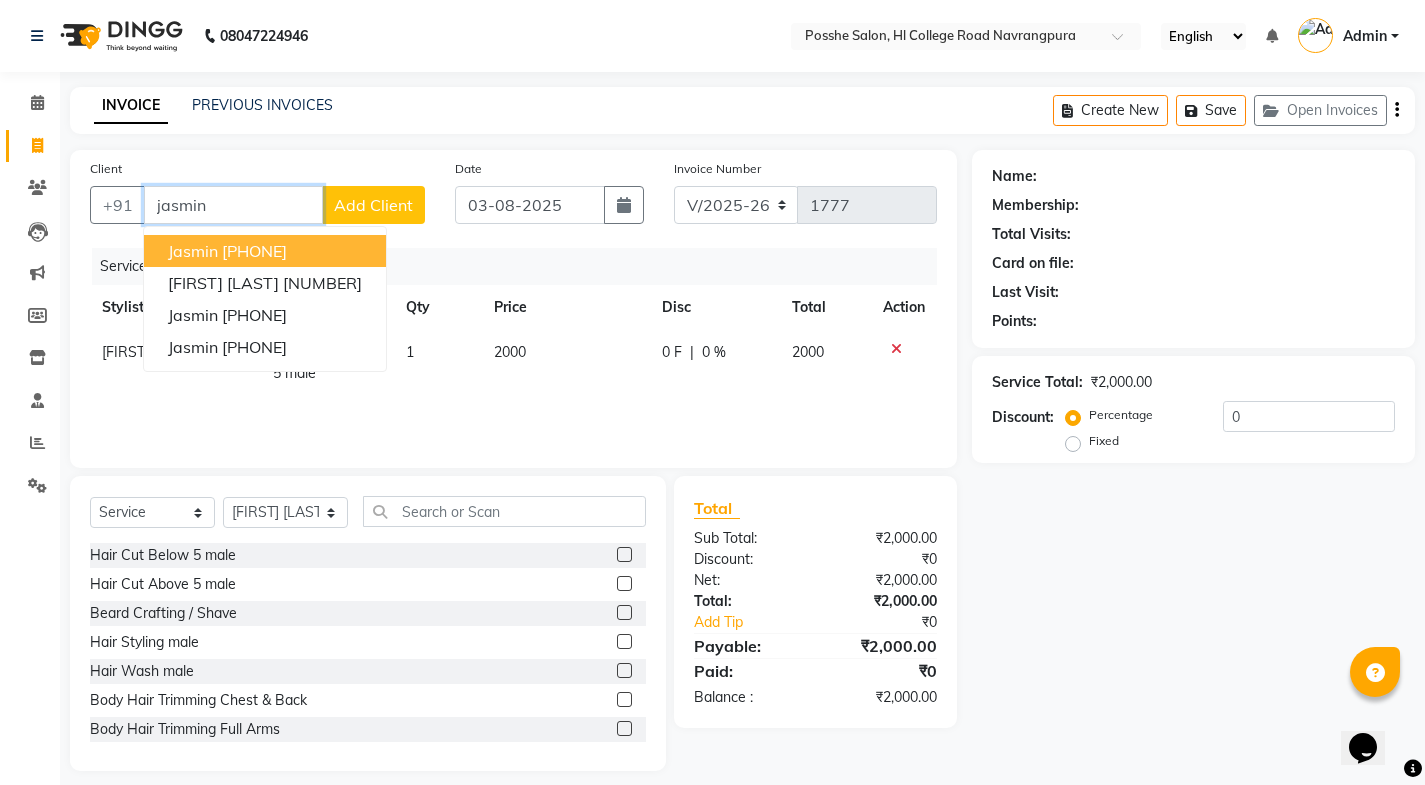 click on "[PHONE]" at bounding box center [254, 251] 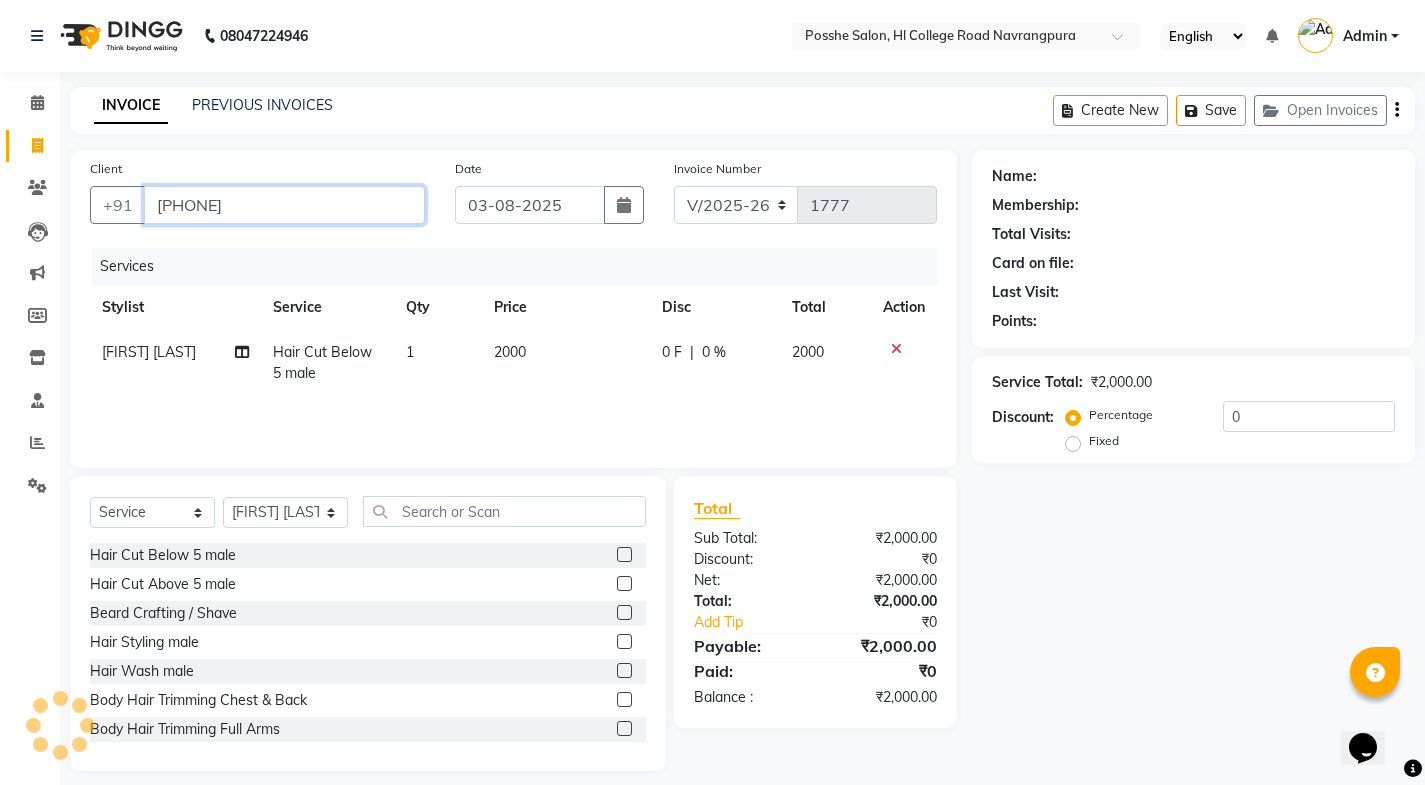 type on "[PHONE]" 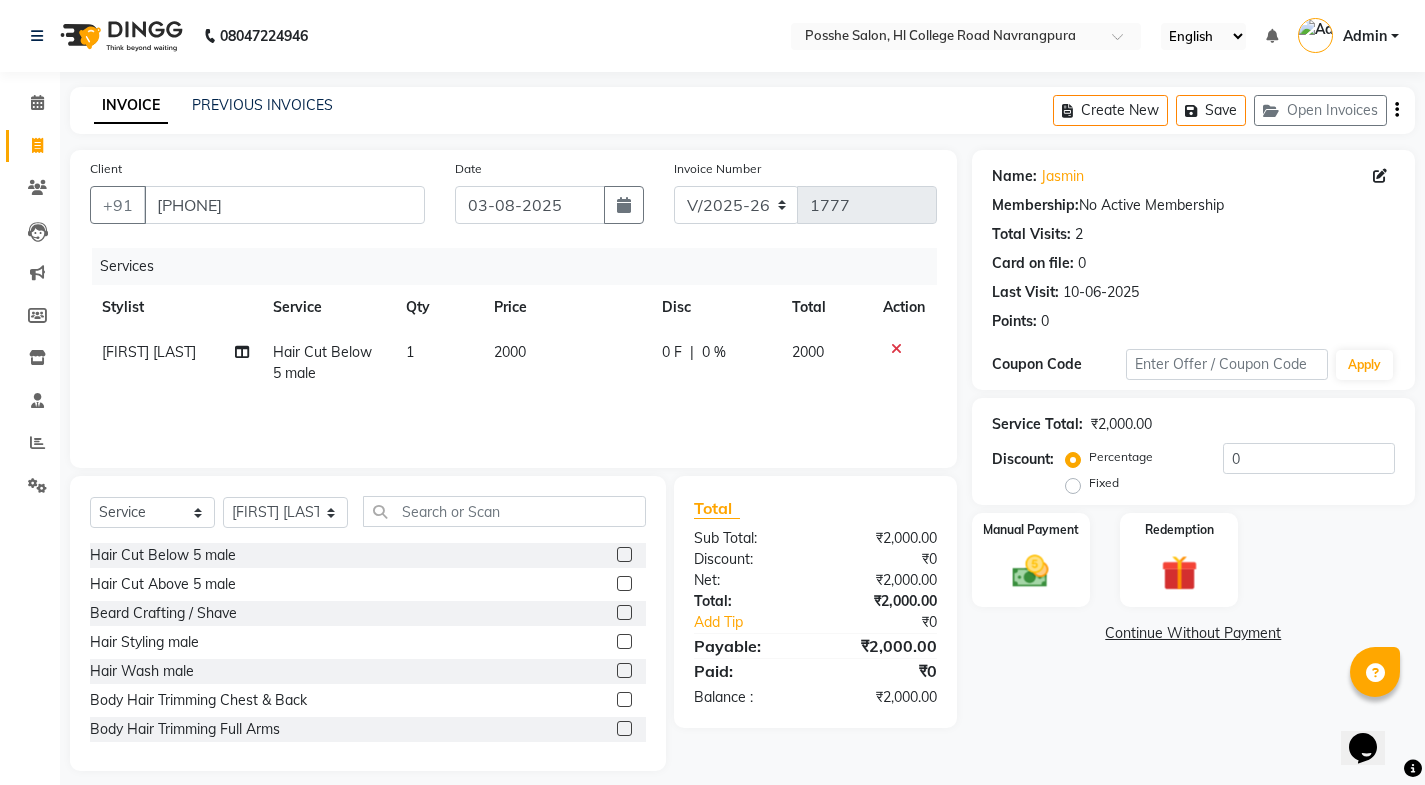 click on "Name: [FIRST]  Membership:  No Active Membership  Total Visits:  2 Card on file:  0 Last Visit:   10-06-2025 Points:   0  Coupon Code Apply Service Total:  ₹2,000.00  Discount:  Percentage   Fixed  0 Manual Payment Redemption  Continue Without Payment" 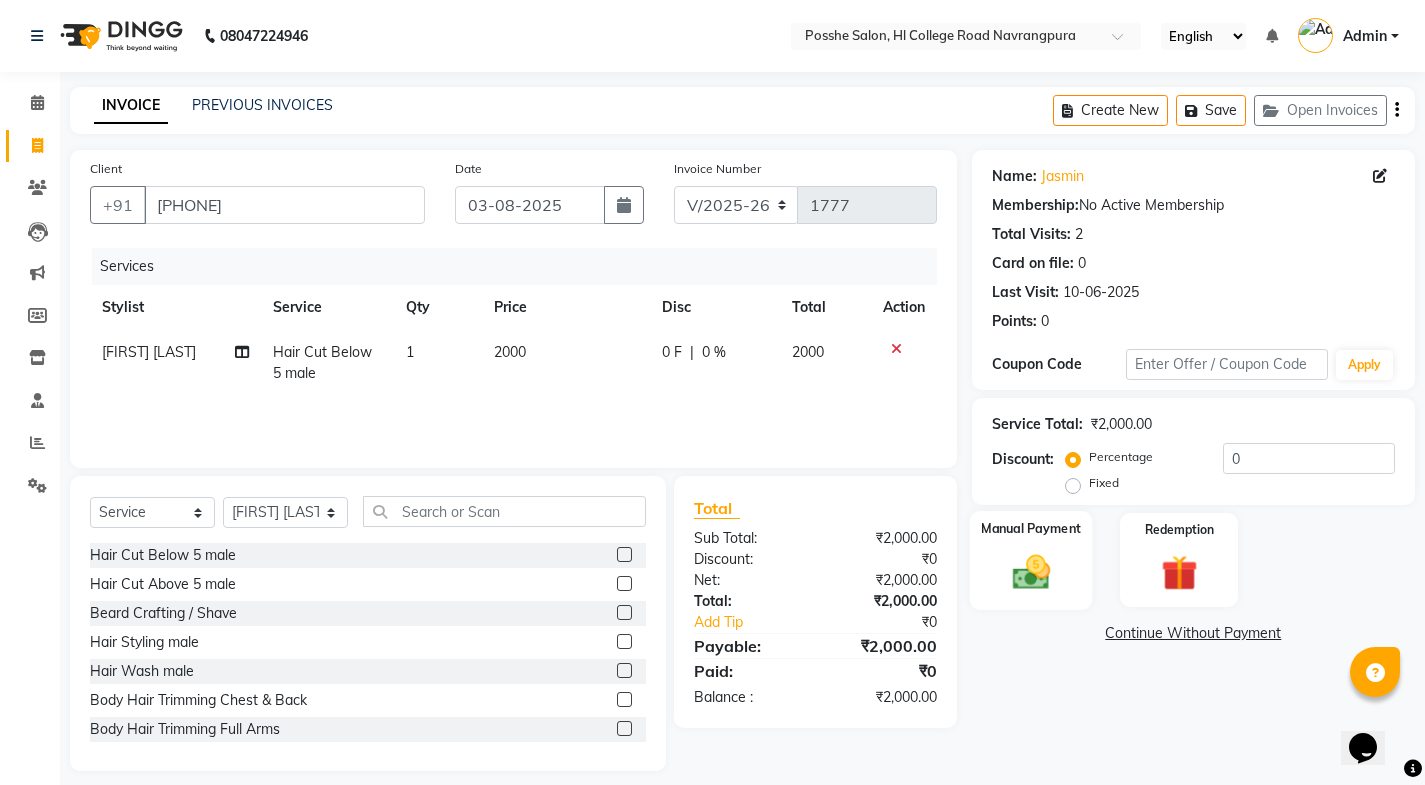 click on "Manual Payment" 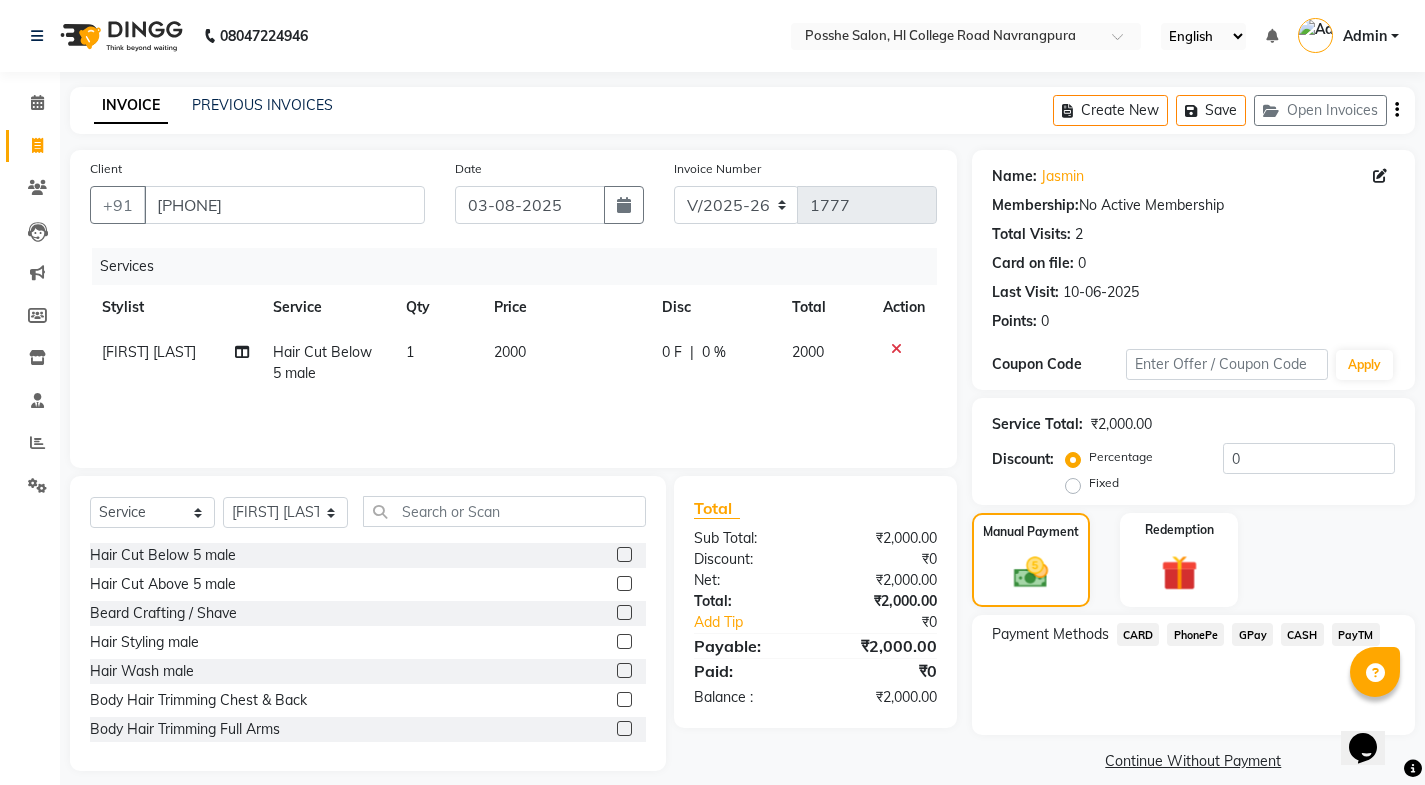 click on "PayTM" 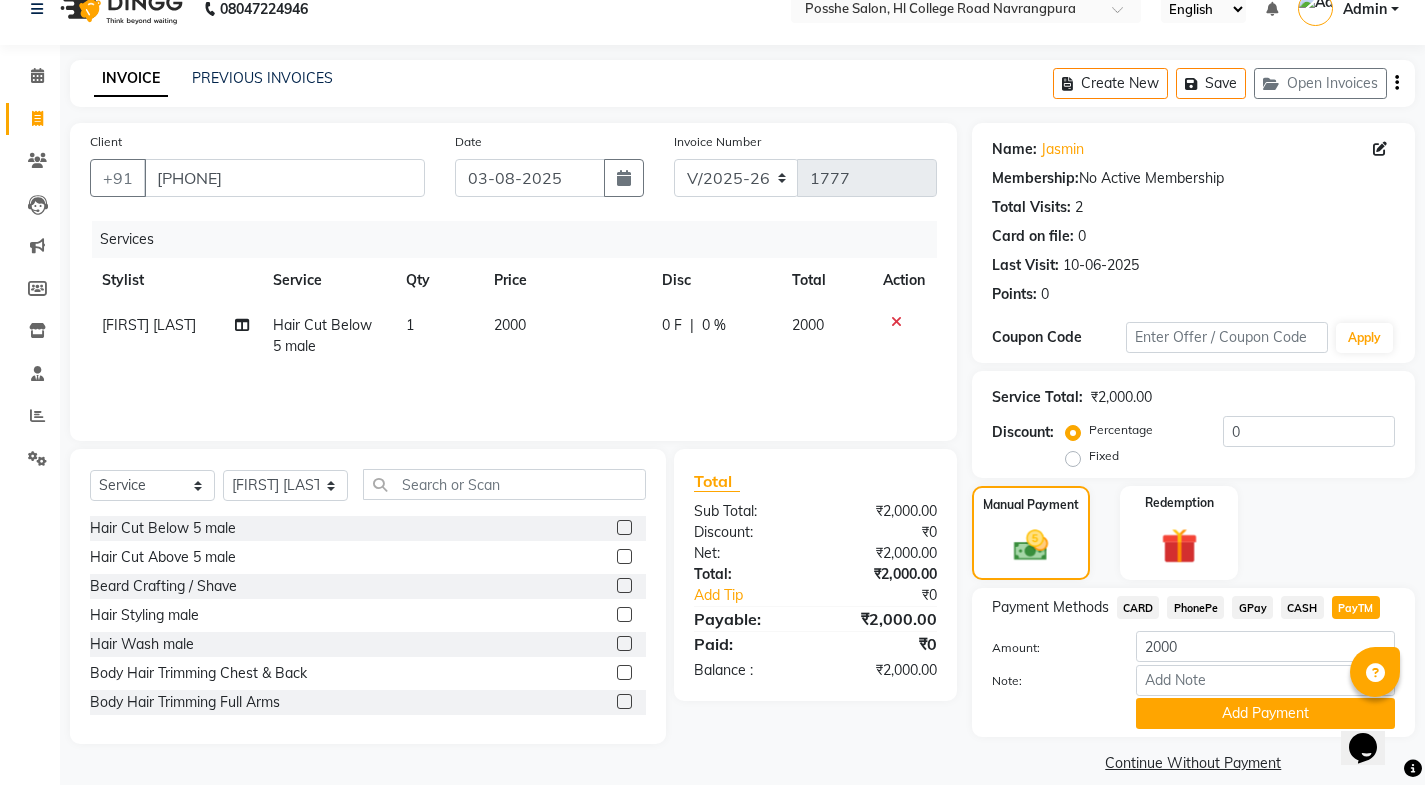 scroll, scrollTop: 50, scrollLeft: 0, axis: vertical 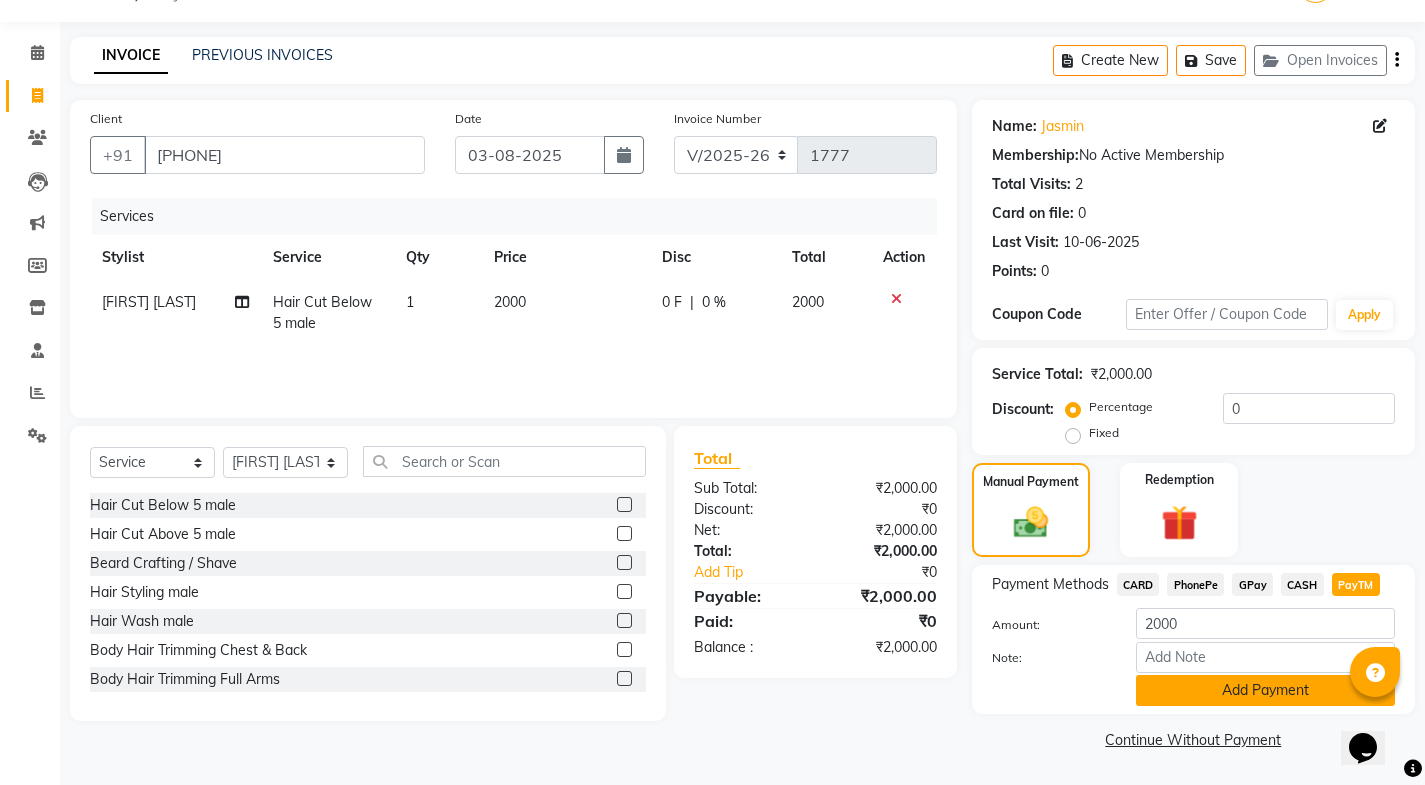 click on "Add Payment" 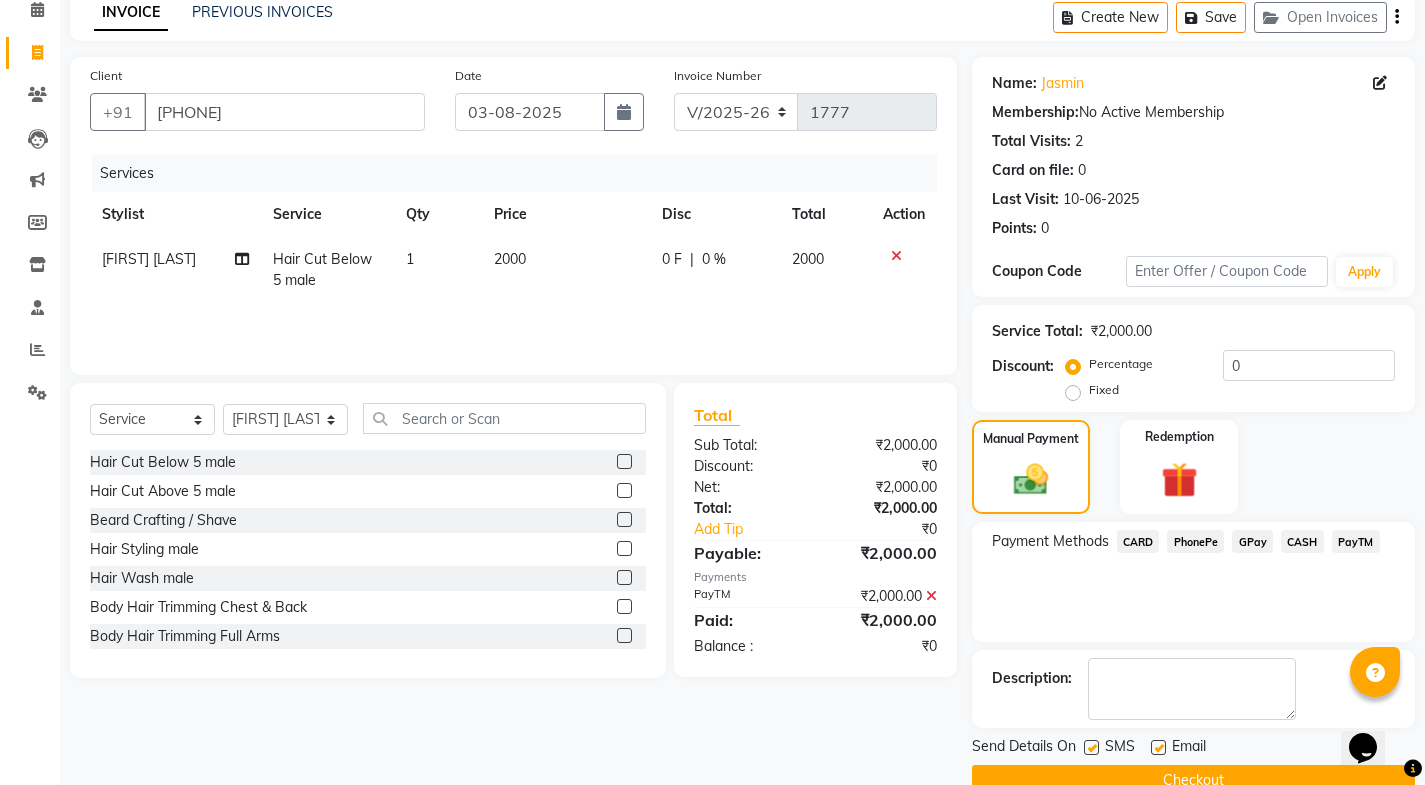 scroll, scrollTop: 134, scrollLeft: 0, axis: vertical 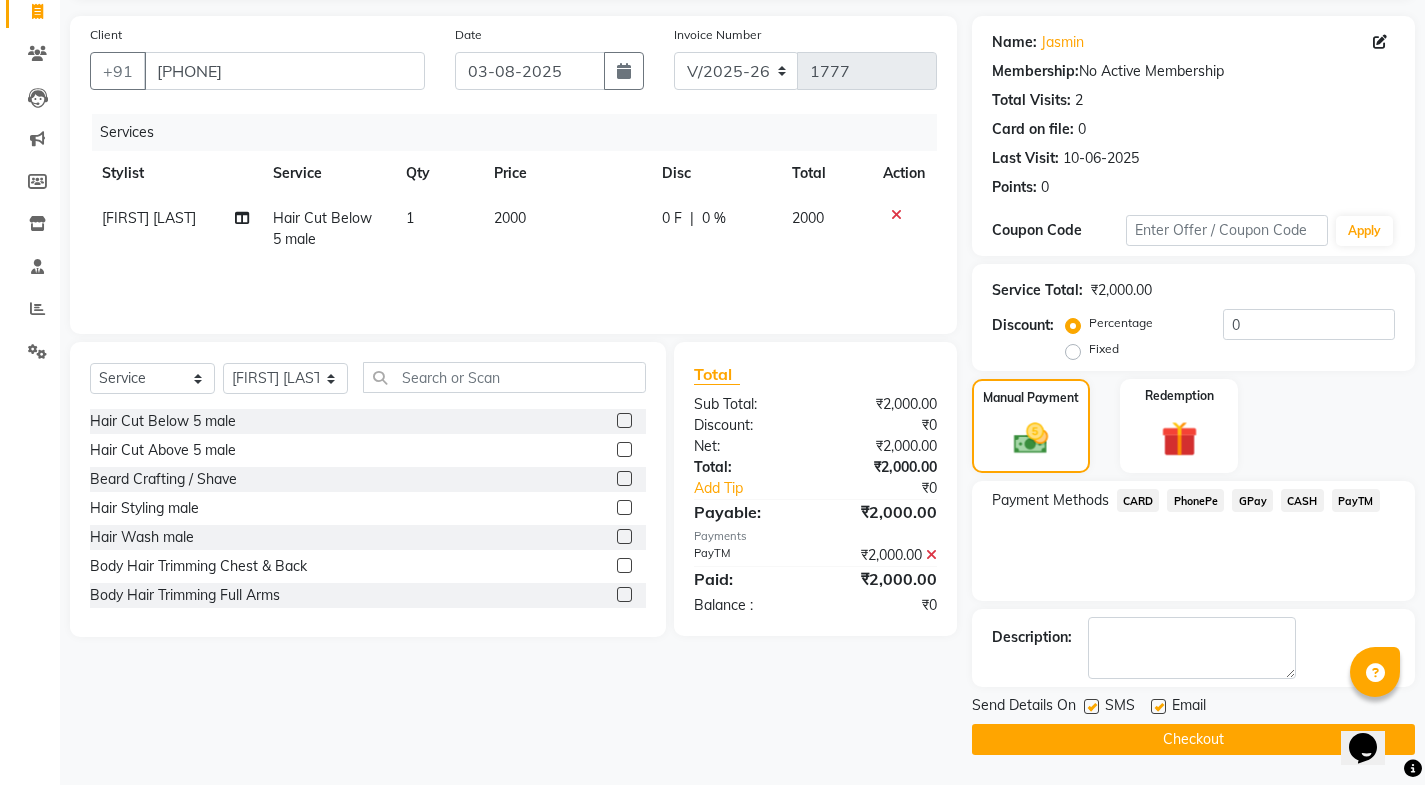 click 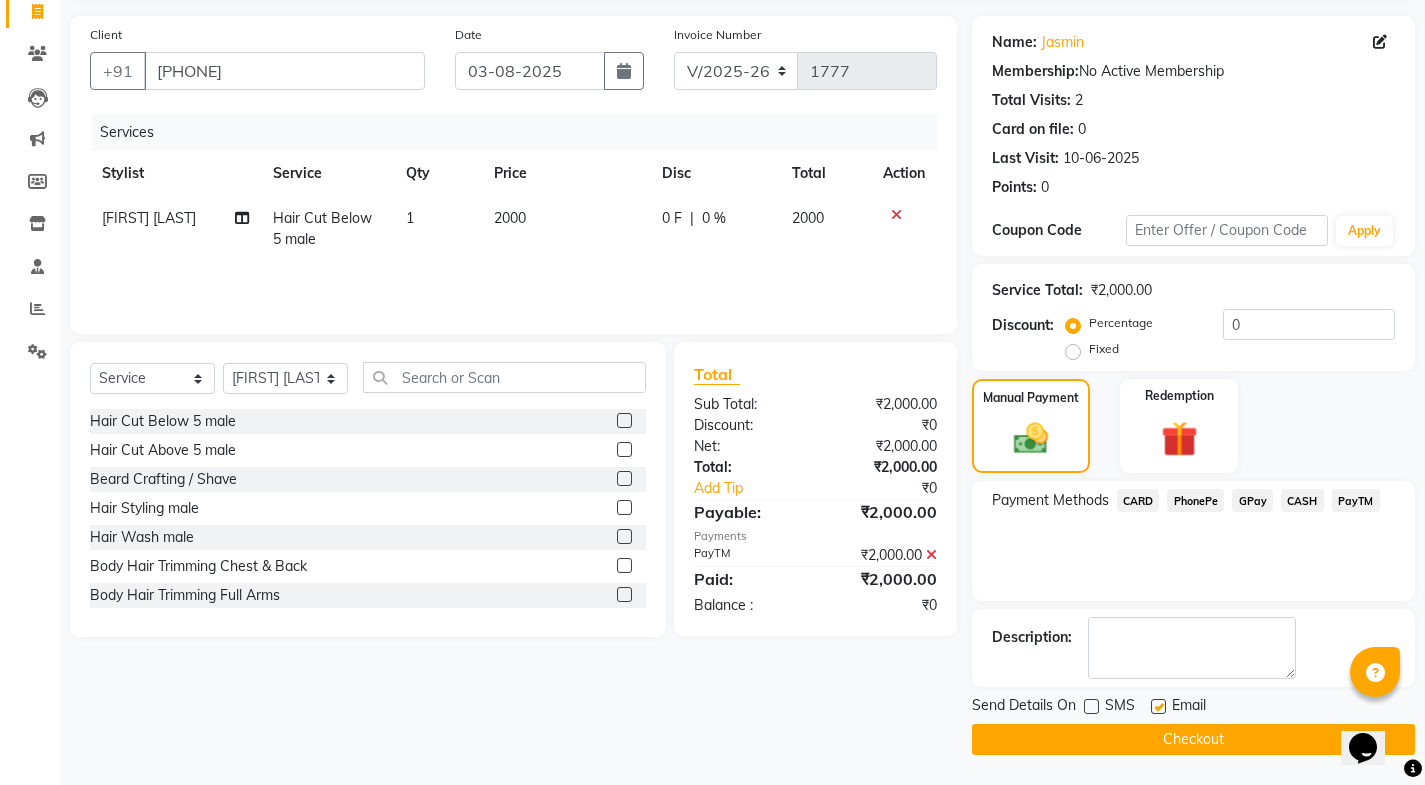 click 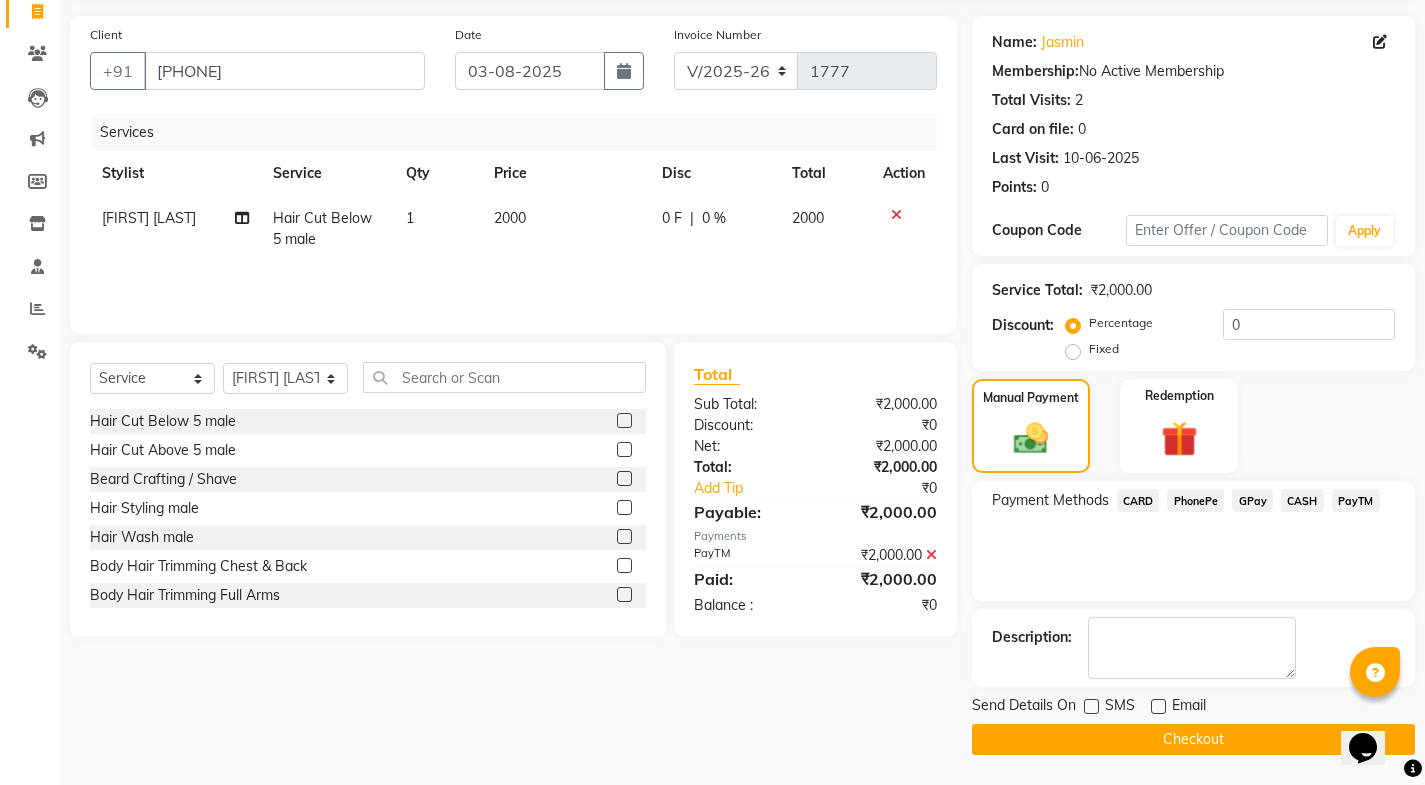 click on "Checkout" 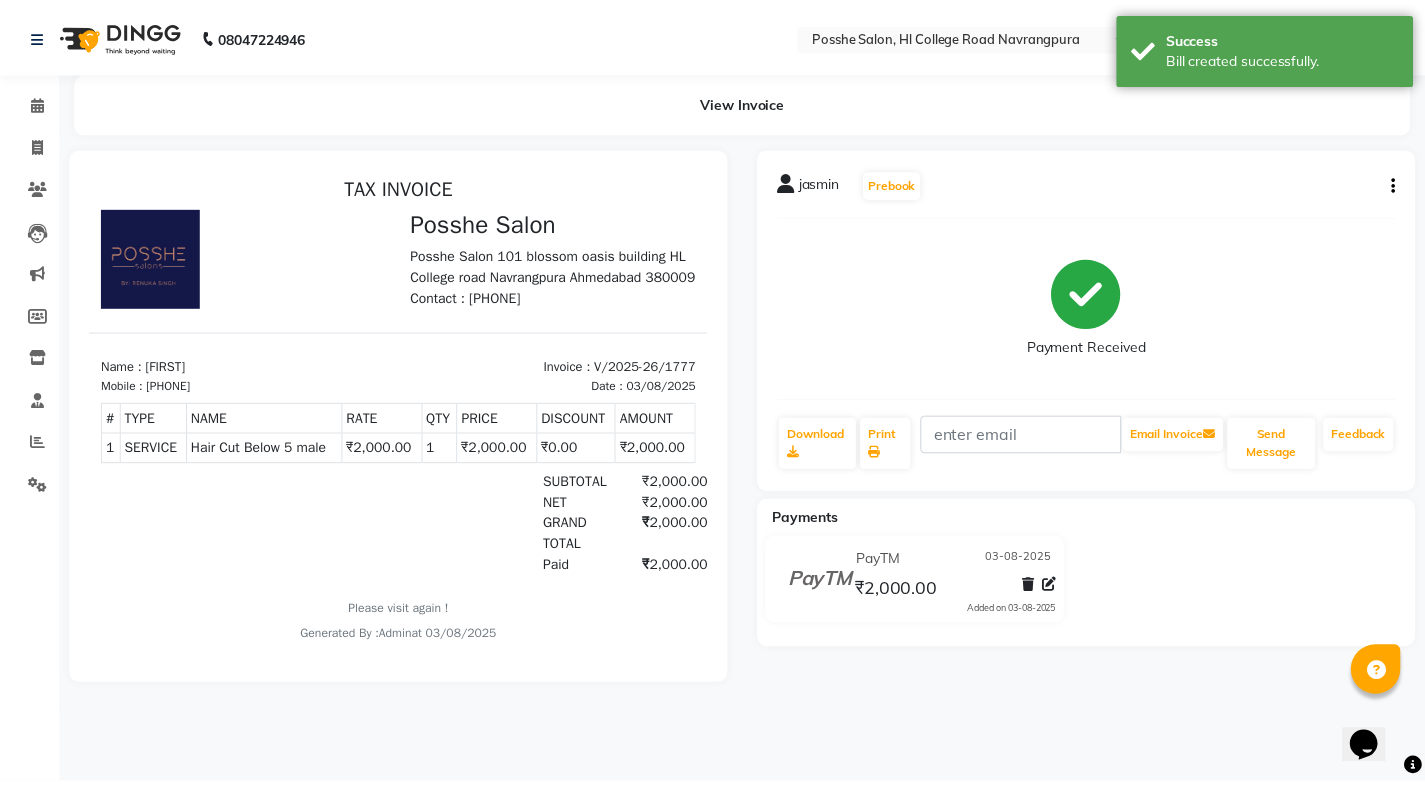 scroll, scrollTop: 0, scrollLeft: 0, axis: both 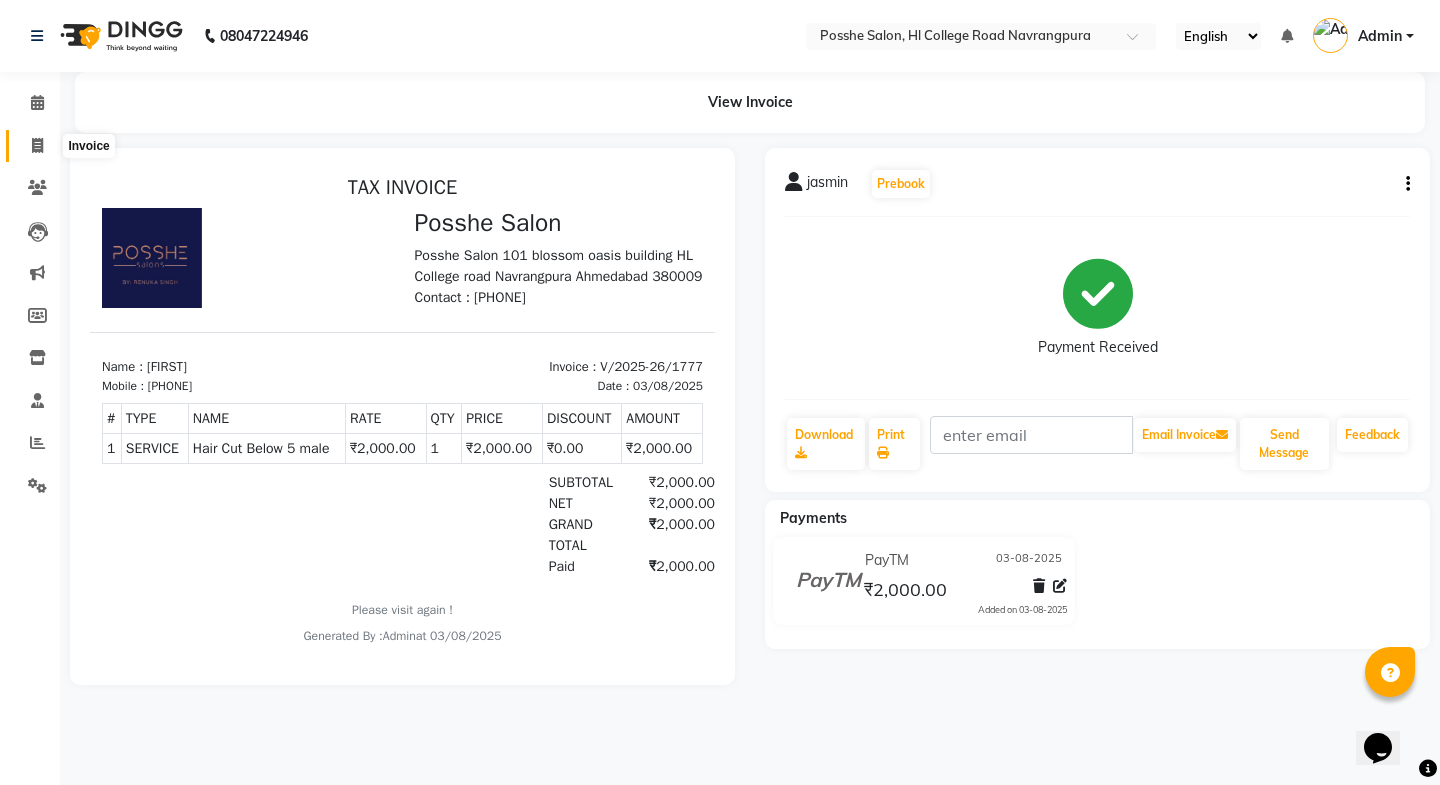 drag, startPoint x: 30, startPoint y: 138, endPoint x: 17, endPoint y: 149, distance: 17.029387 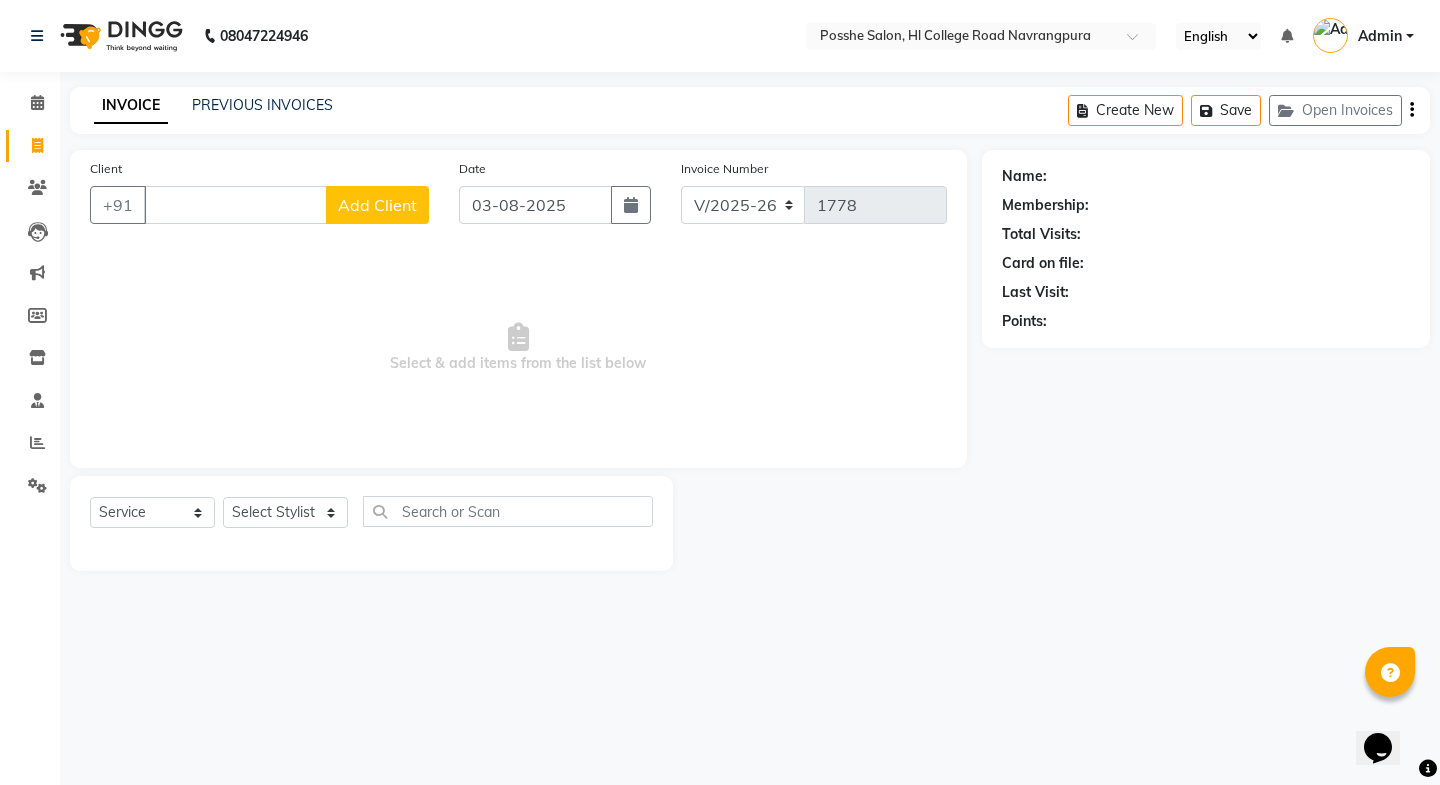 type 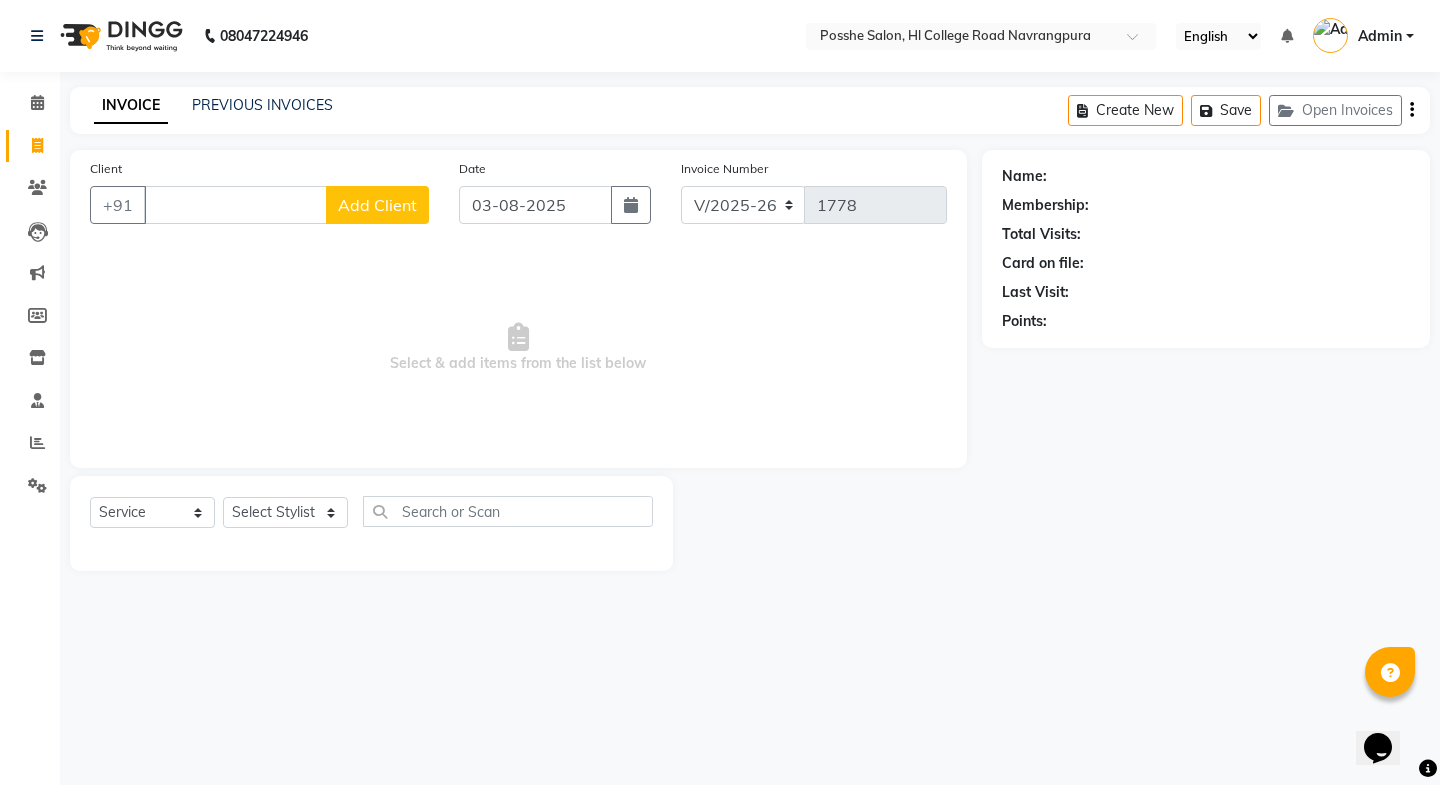 drag, startPoint x: 1136, startPoint y: 519, endPoint x: 894, endPoint y: 439, distance: 254.88037 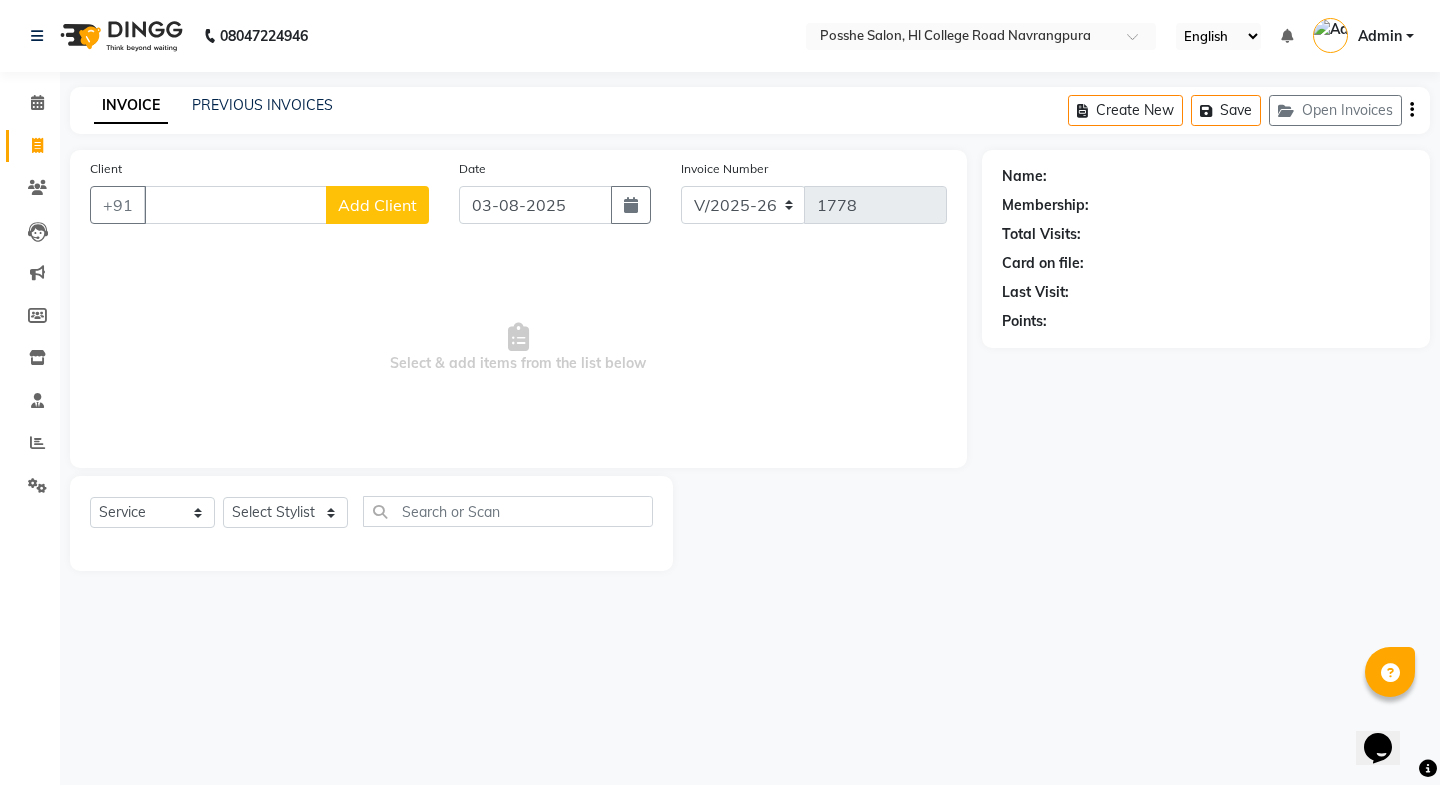 click on "Name: Membership: Total Visits: Card on file: Last Visit:  Points:" 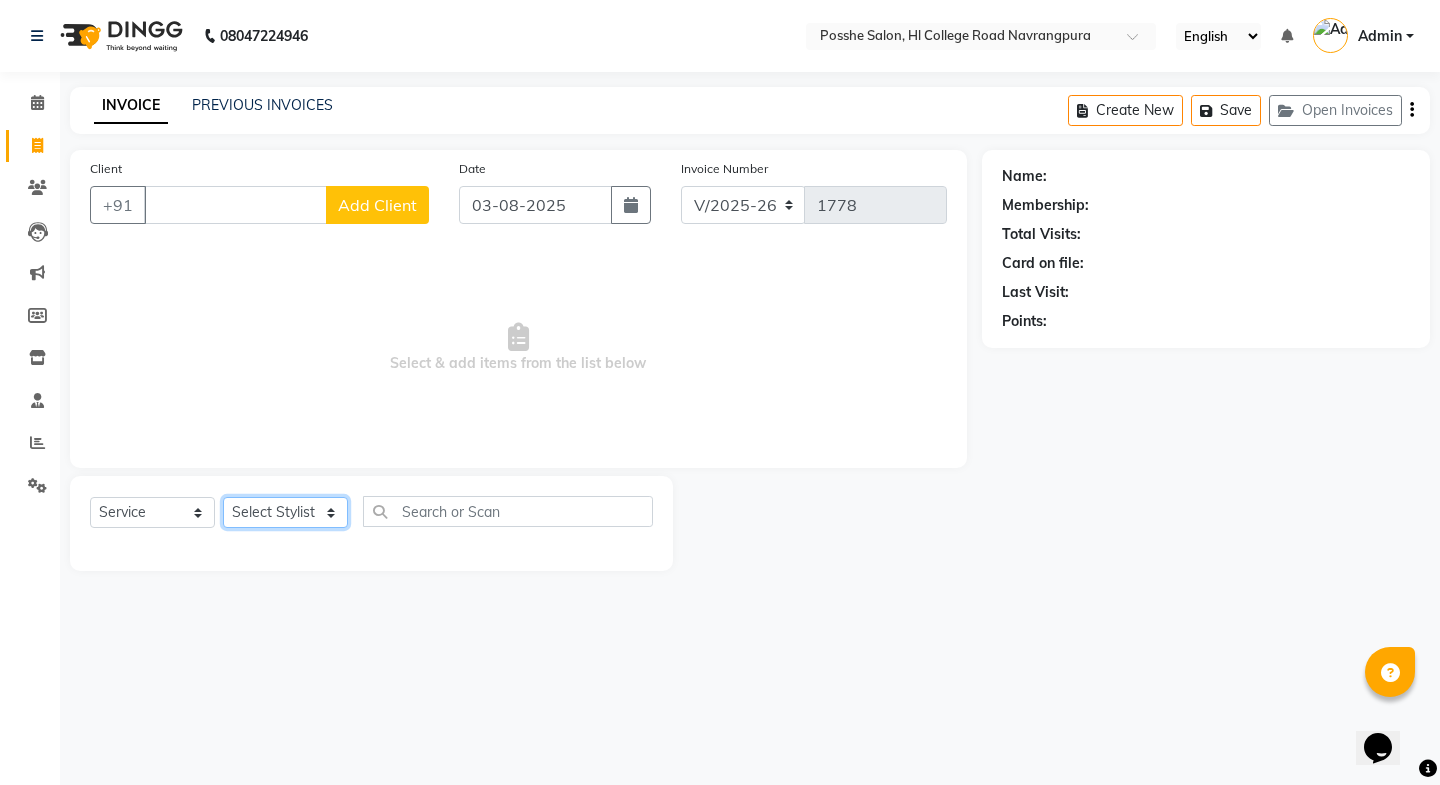 click on "Select Stylist [FIRST] [LAST] [FIRST] [LAST] [FIRST] [LAST] Posshe for products [FIRST] [FIRST] [LAST]" 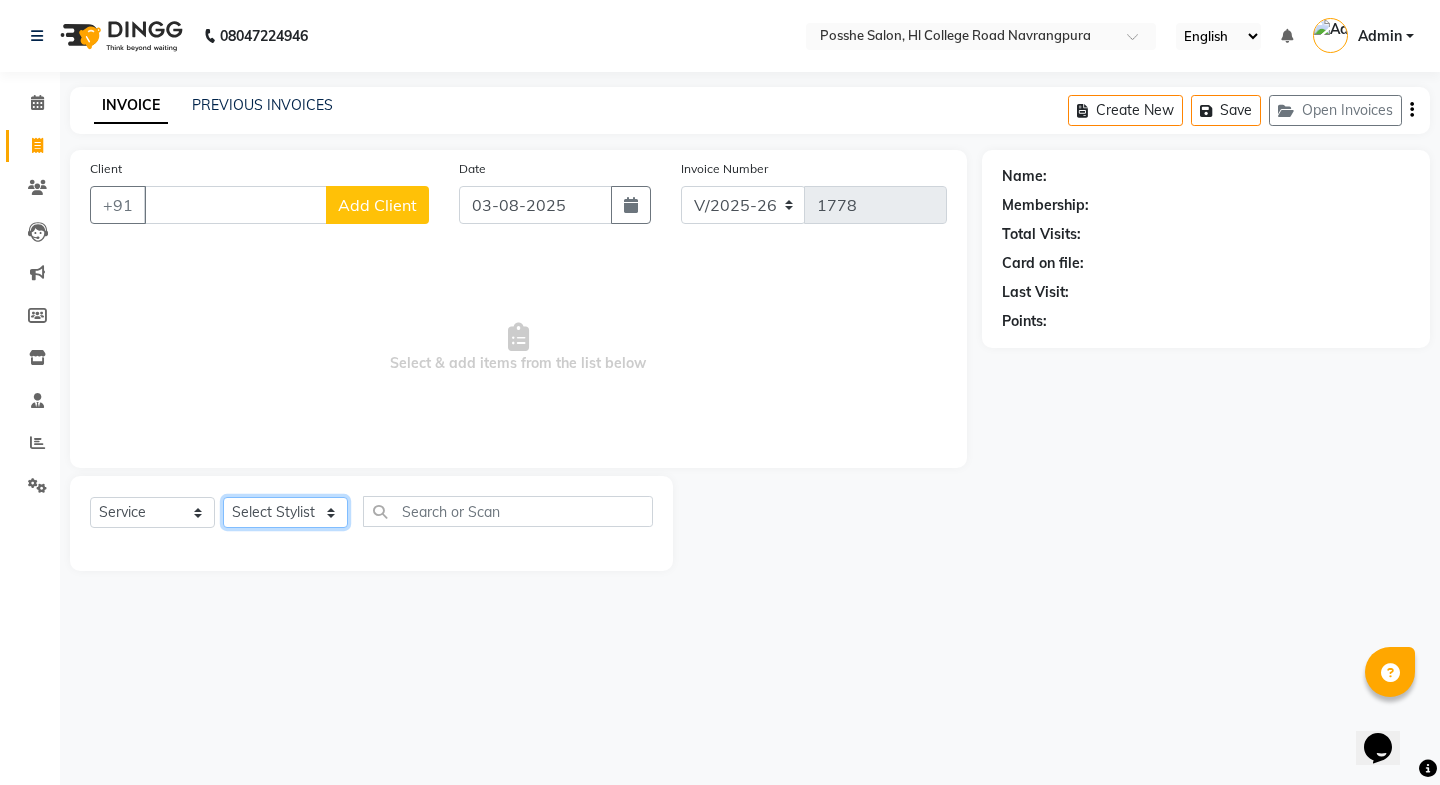 select on "43692" 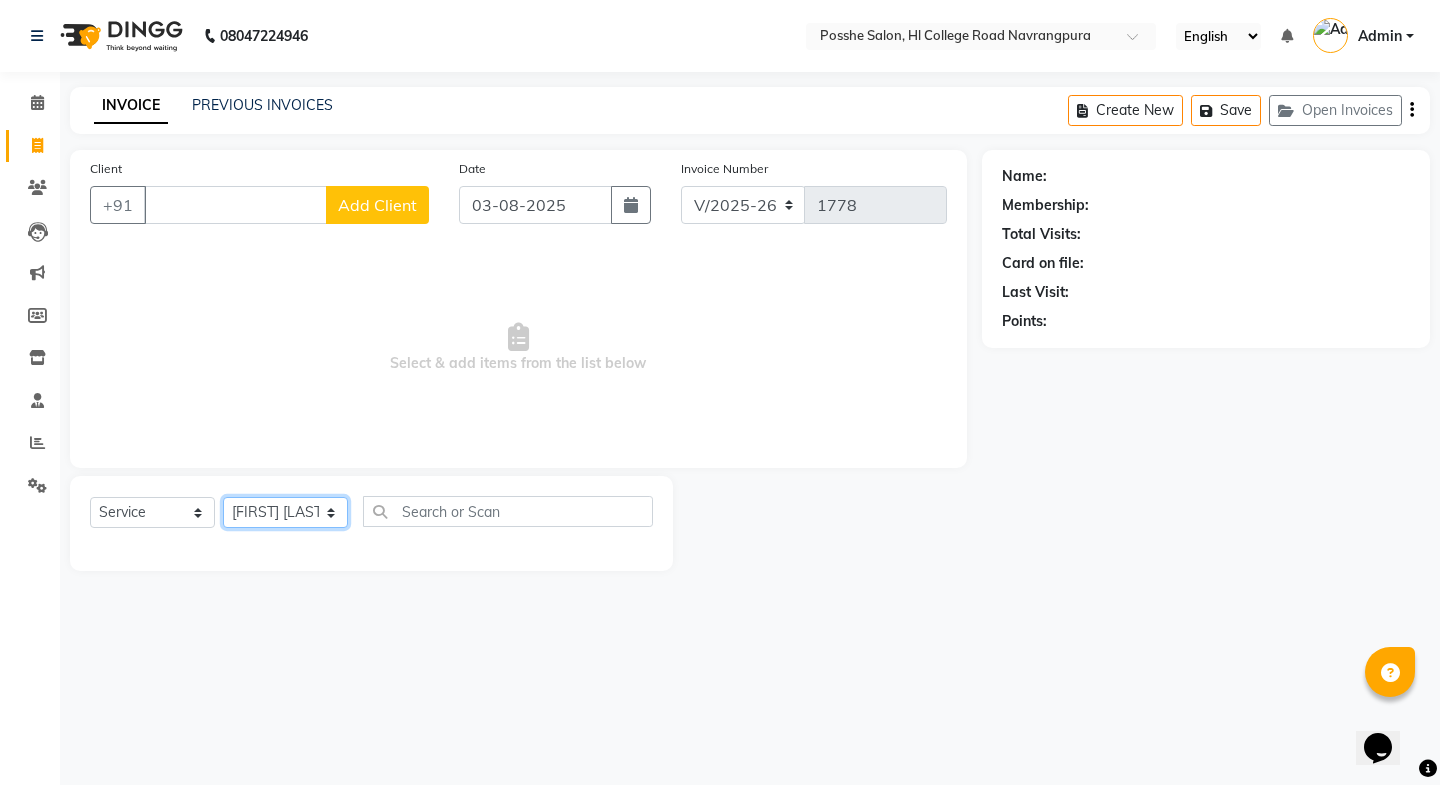 click on "Select Stylist [FIRST] [LAST] [FIRST] [LAST] [FIRST] [LAST] Posshe for products [FIRST] [FIRST] [LAST]" 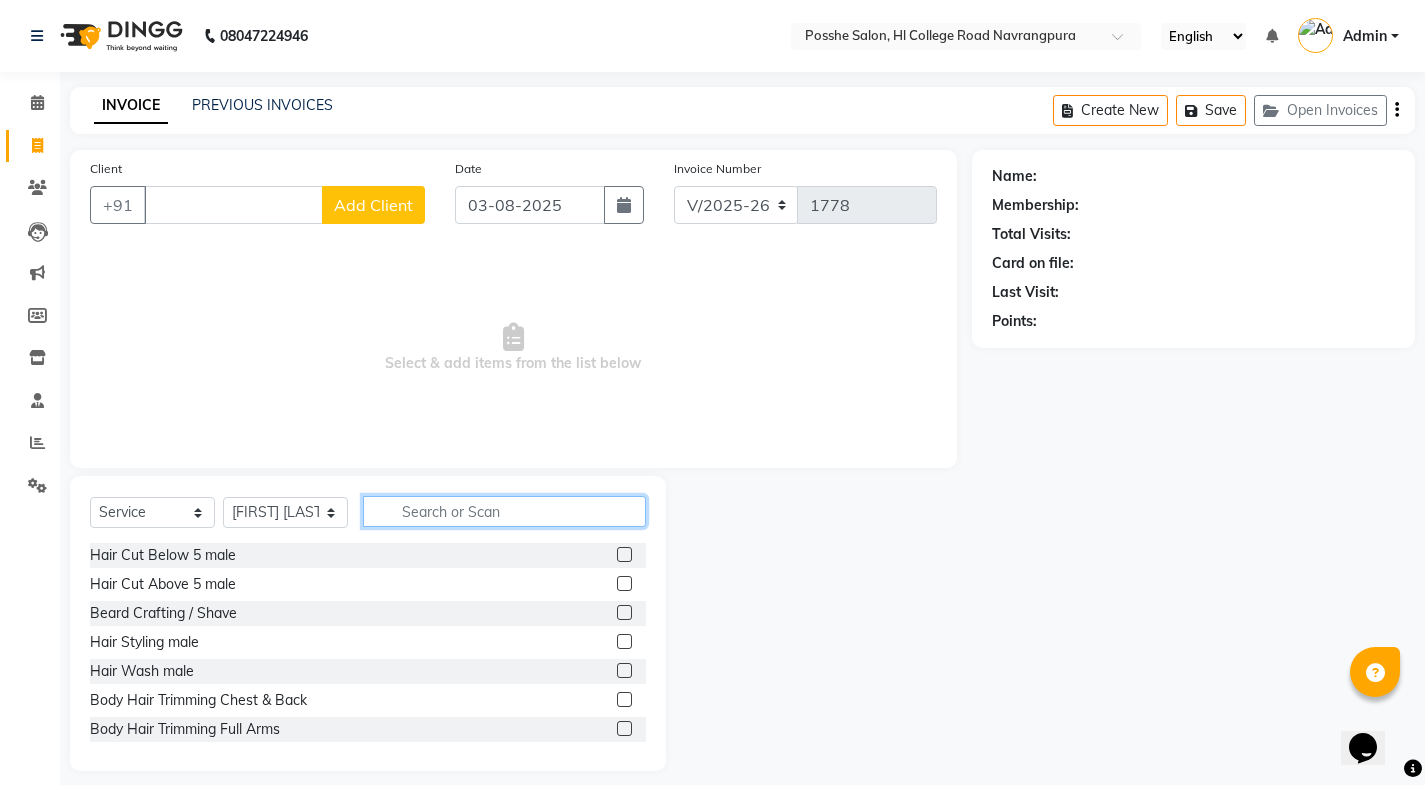 click 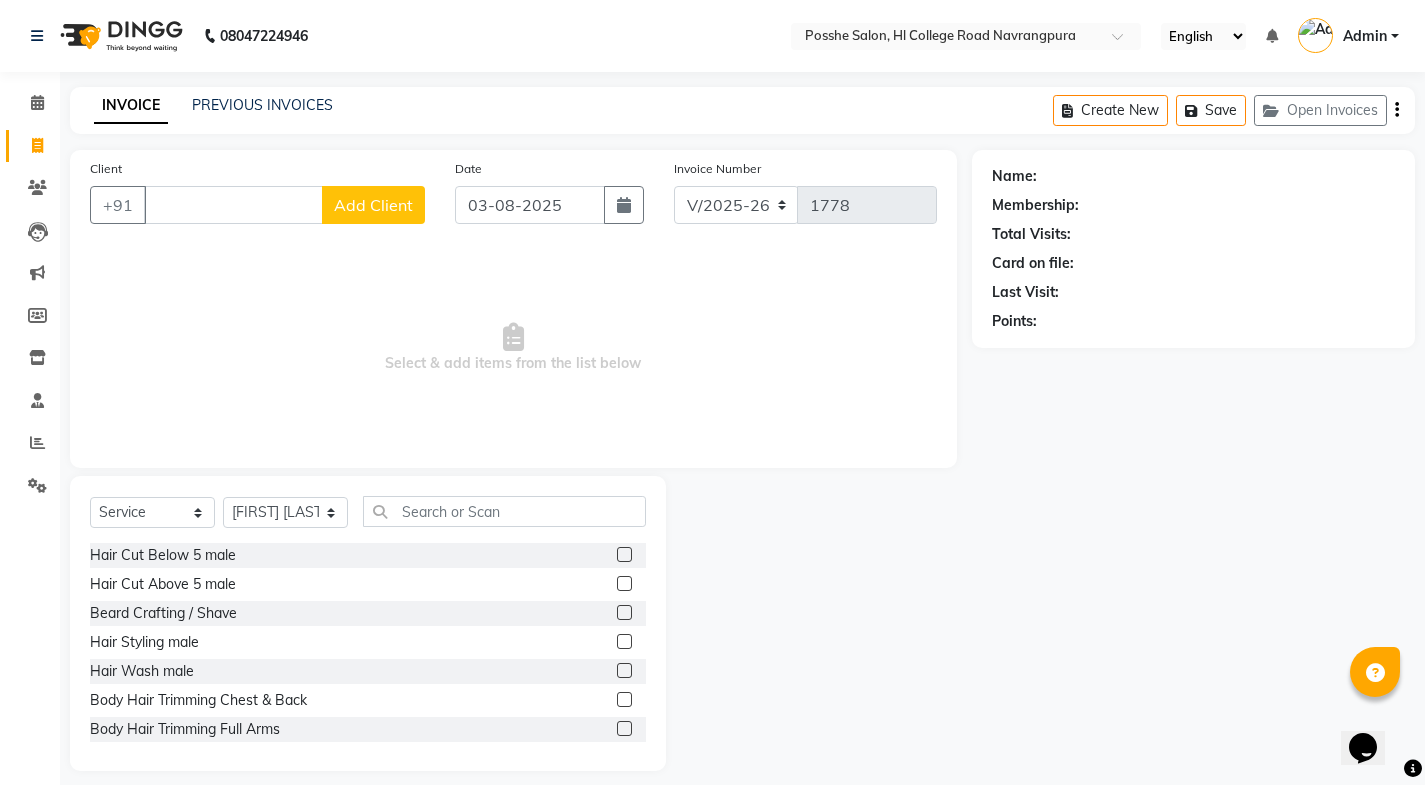 click 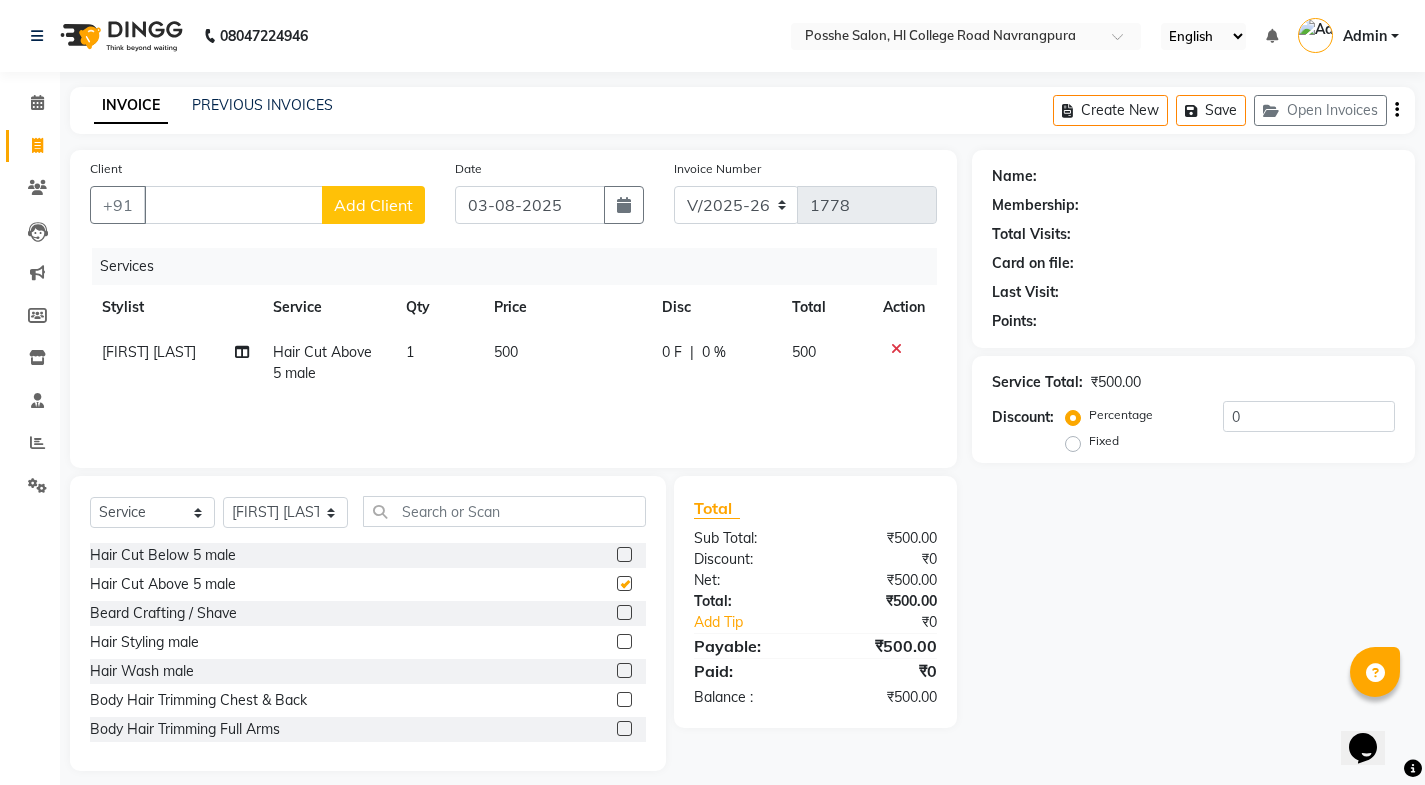 checkbox on "false" 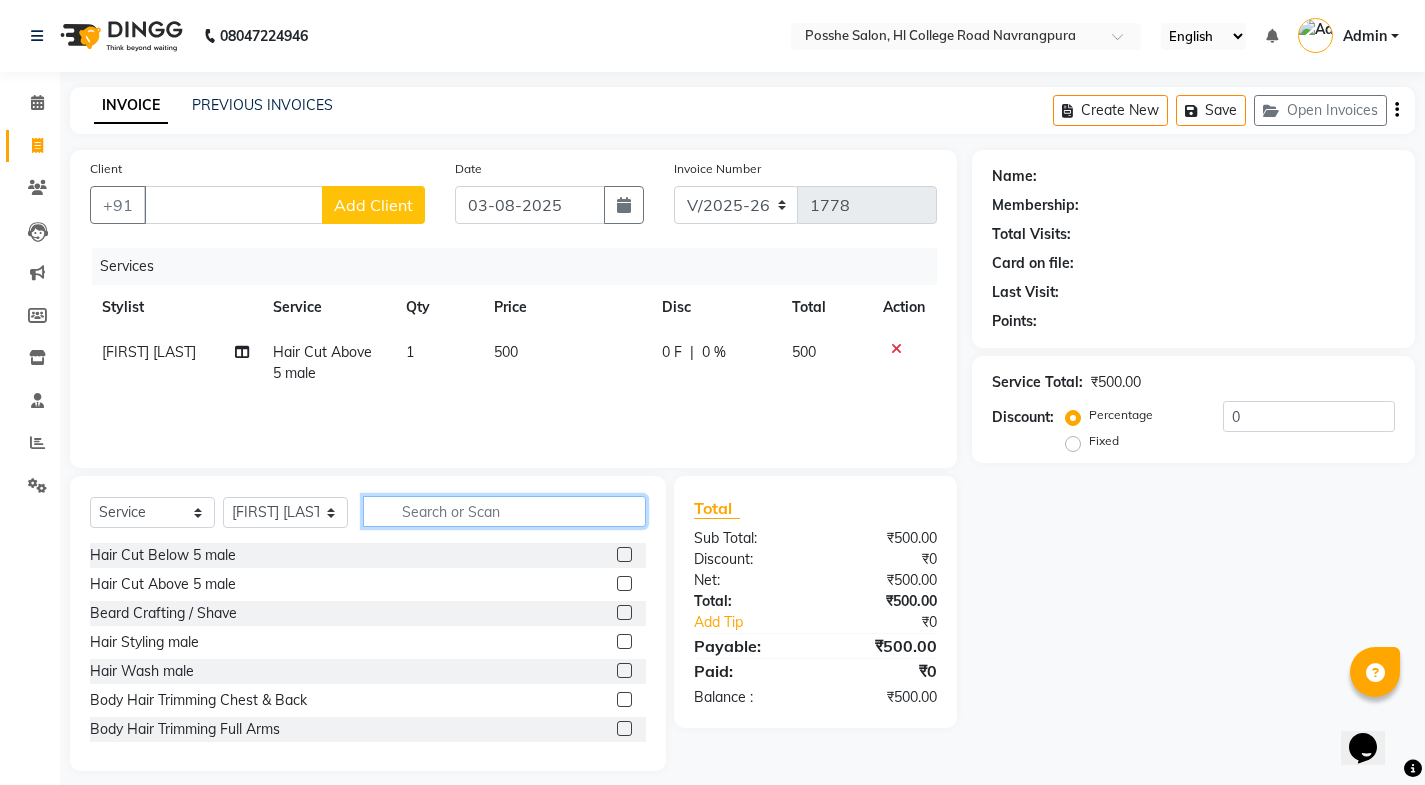 click 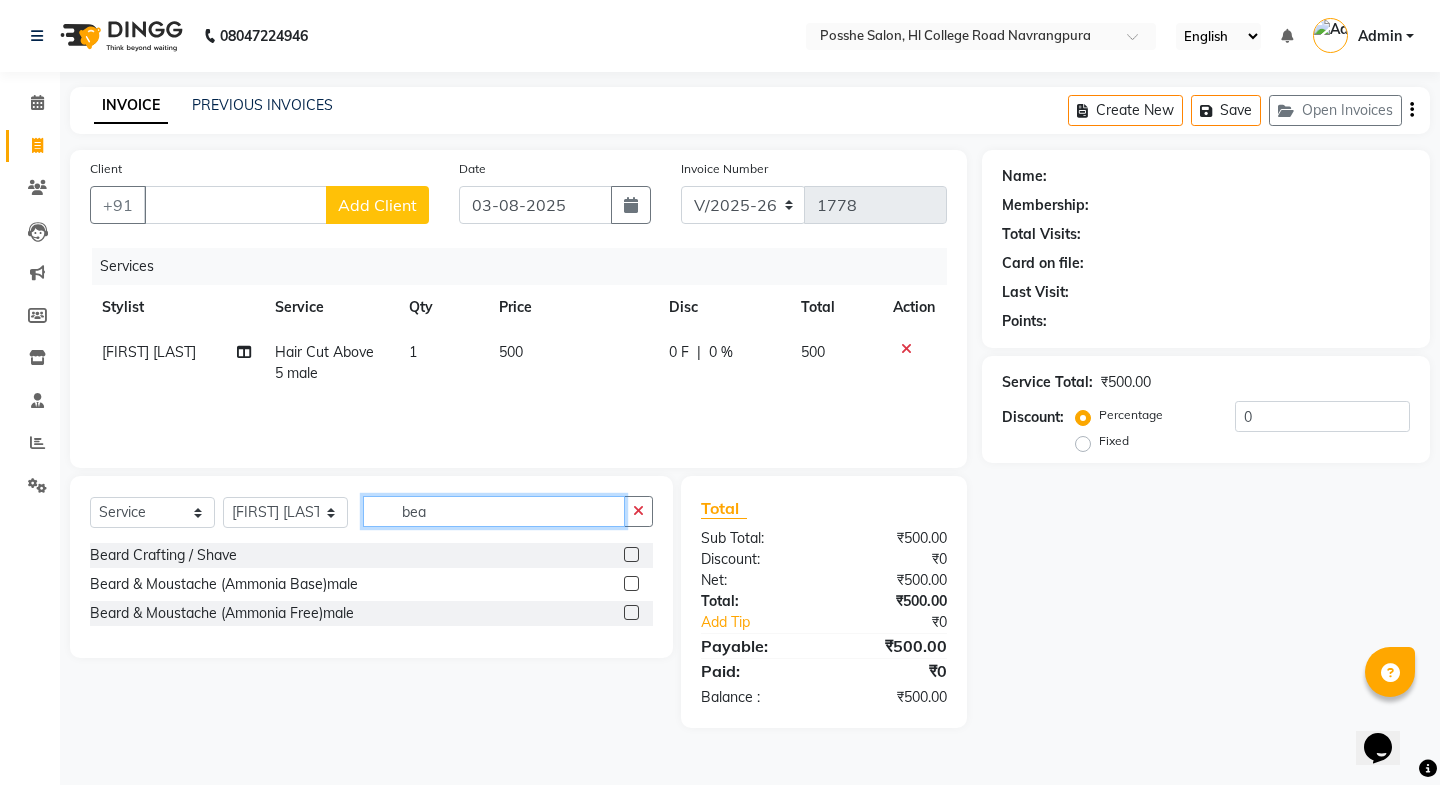 type on "bea" 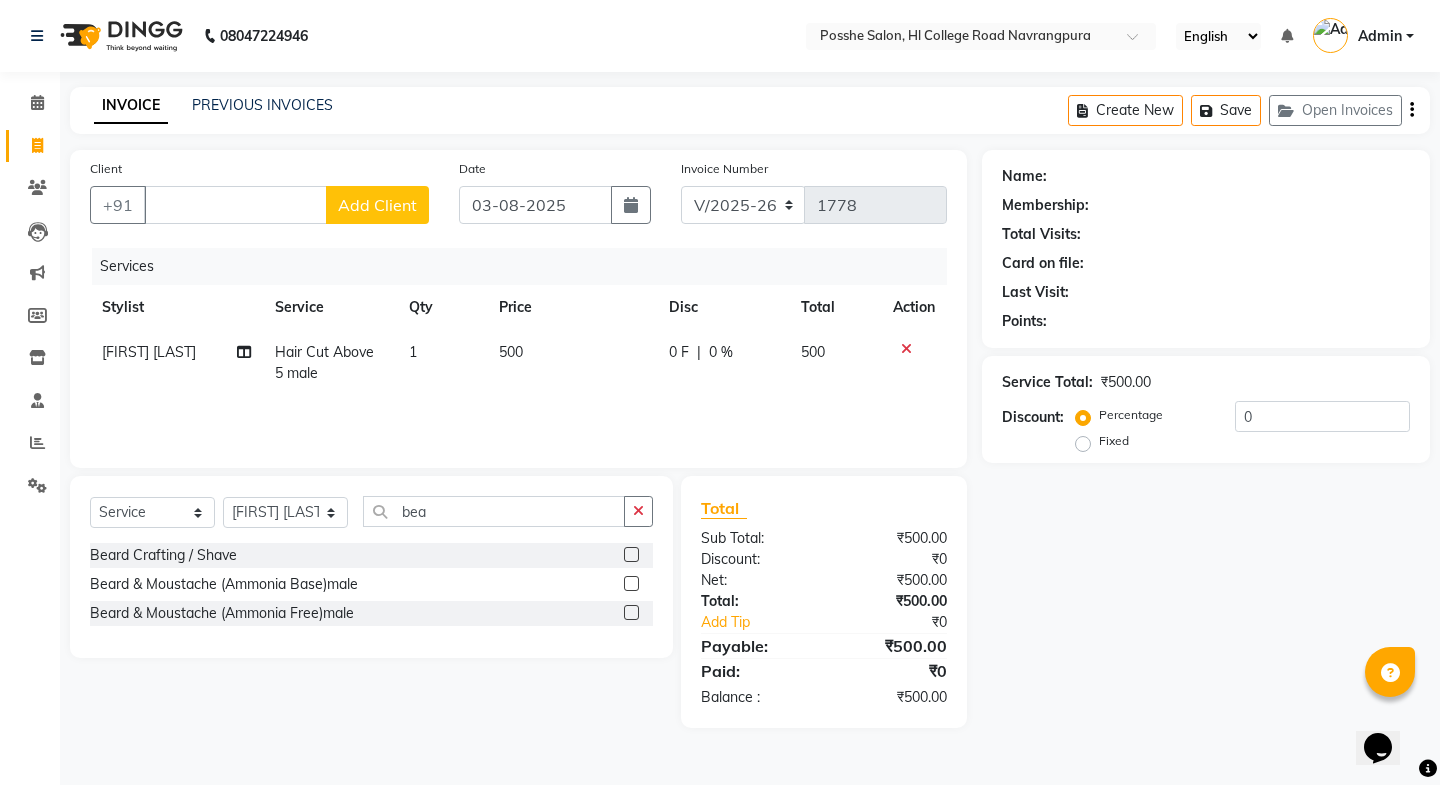 click 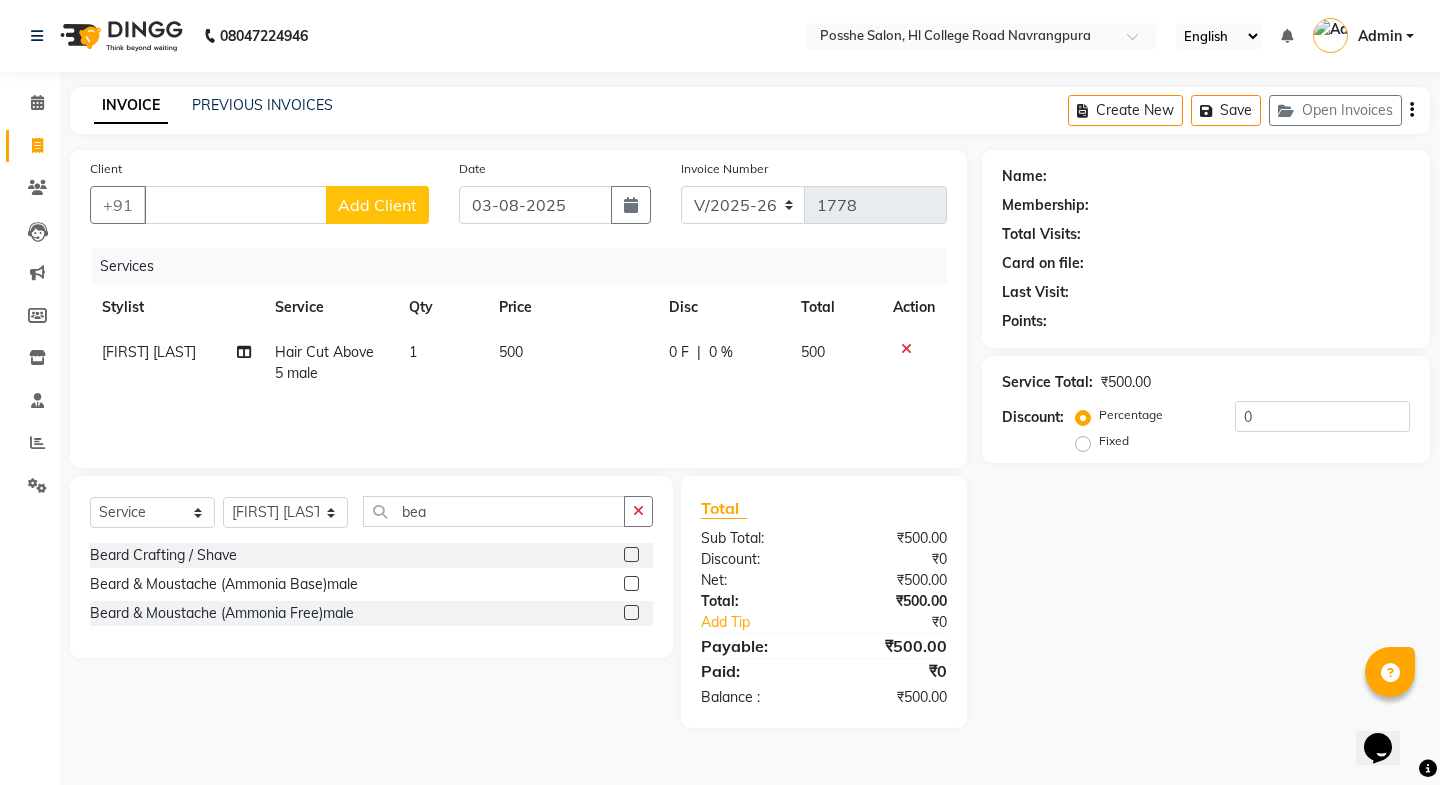 click at bounding box center (630, 555) 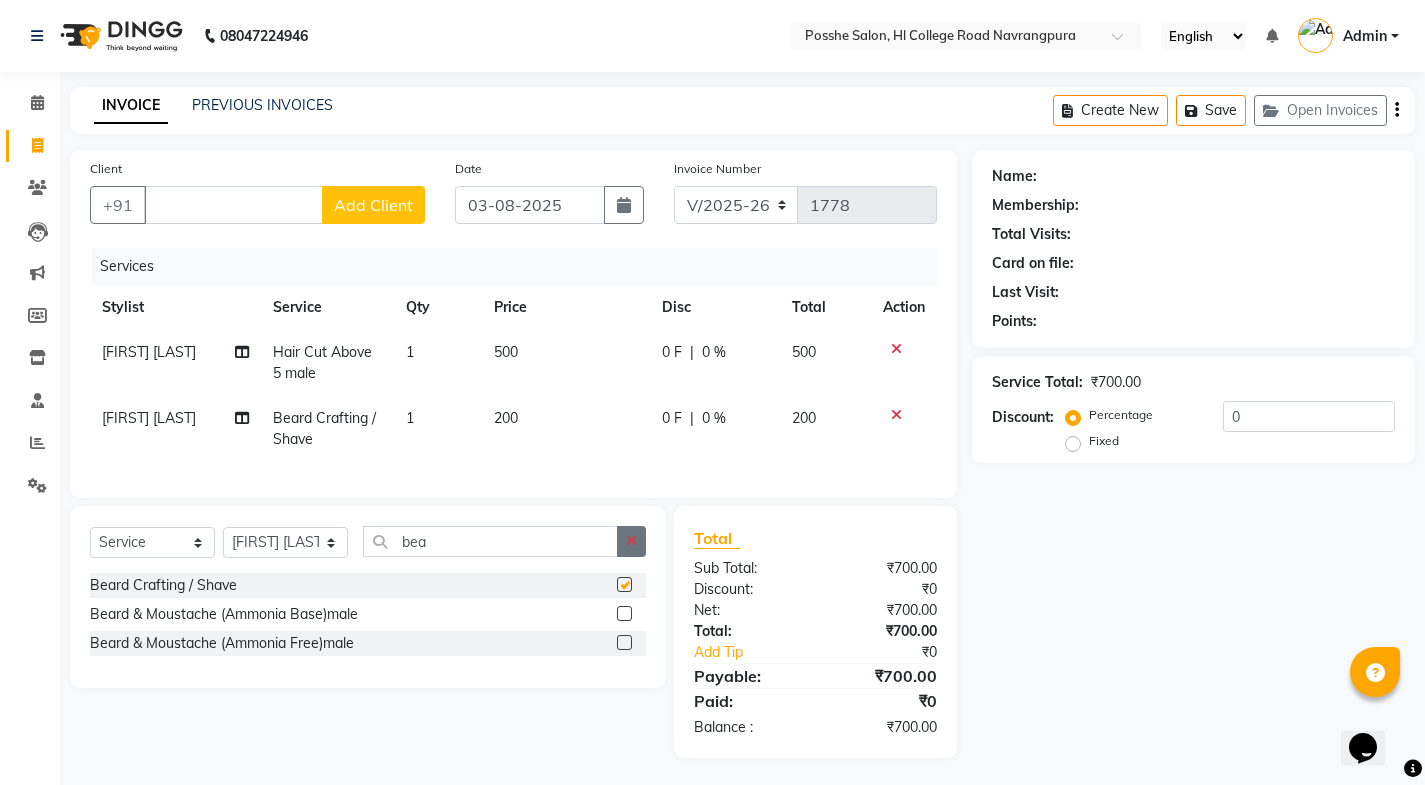 checkbox on "false" 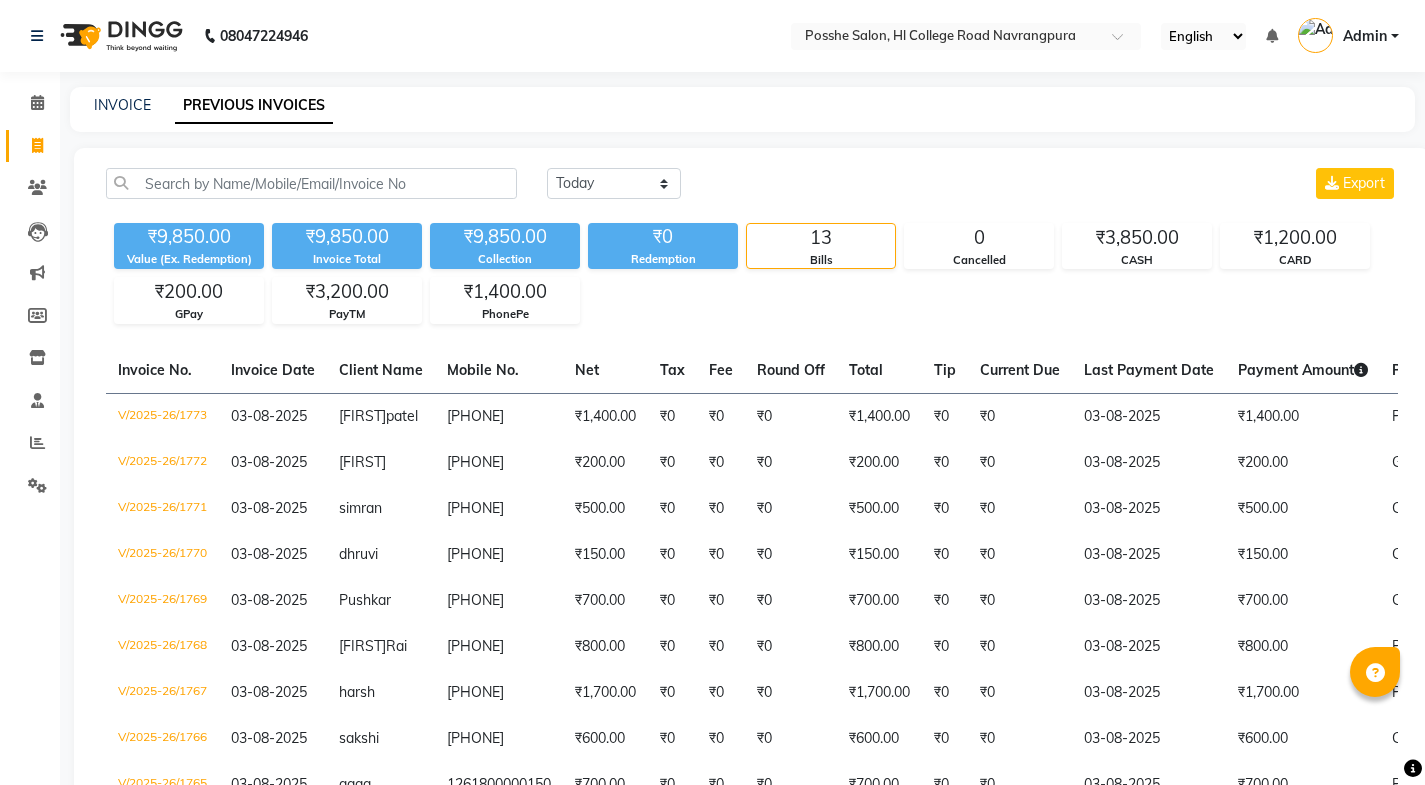 scroll, scrollTop: 0, scrollLeft: 0, axis: both 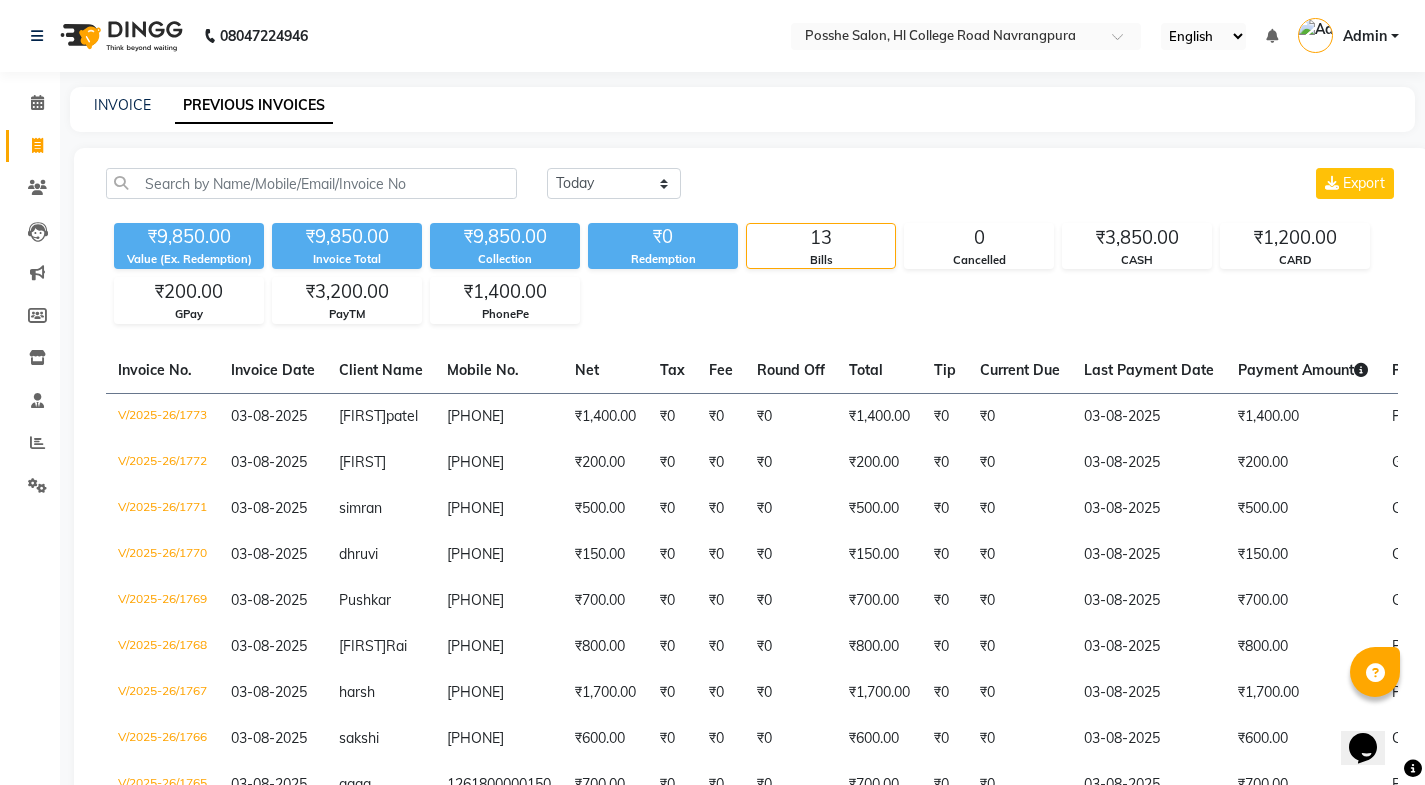 click on "INVOICE PREVIOUS INVOICES" 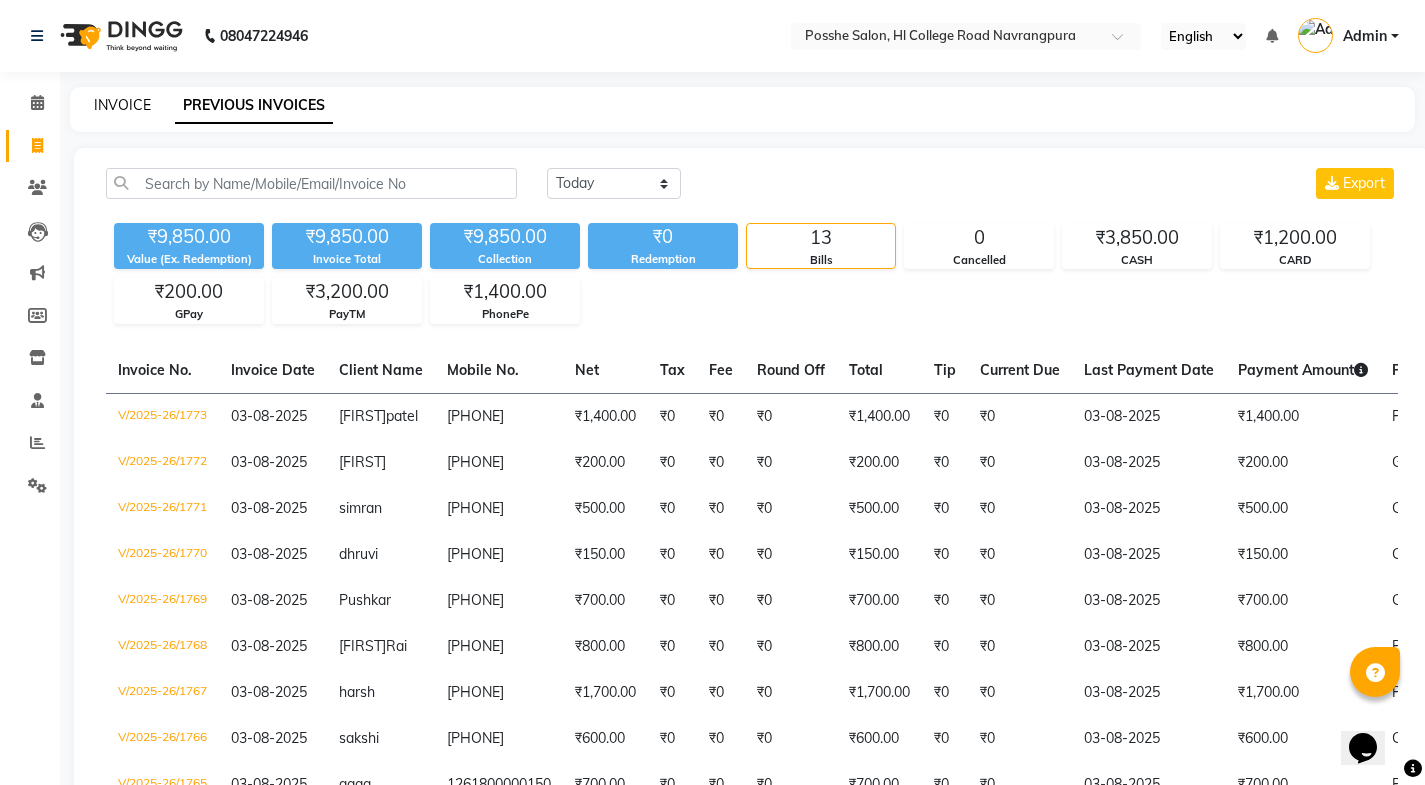 click on "INVOICE" 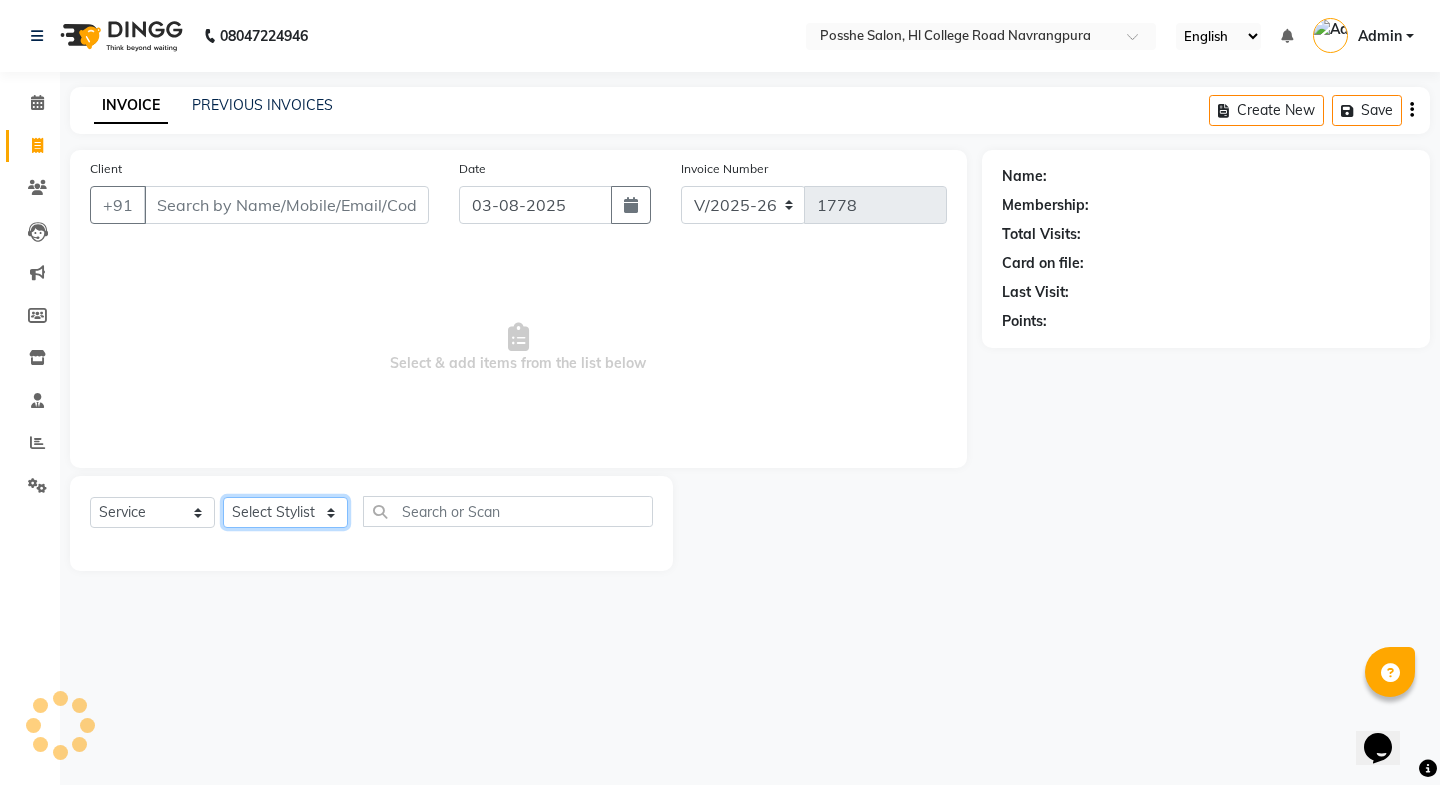drag, startPoint x: 282, startPoint y: 515, endPoint x: 282, endPoint y: 531, distance: 16 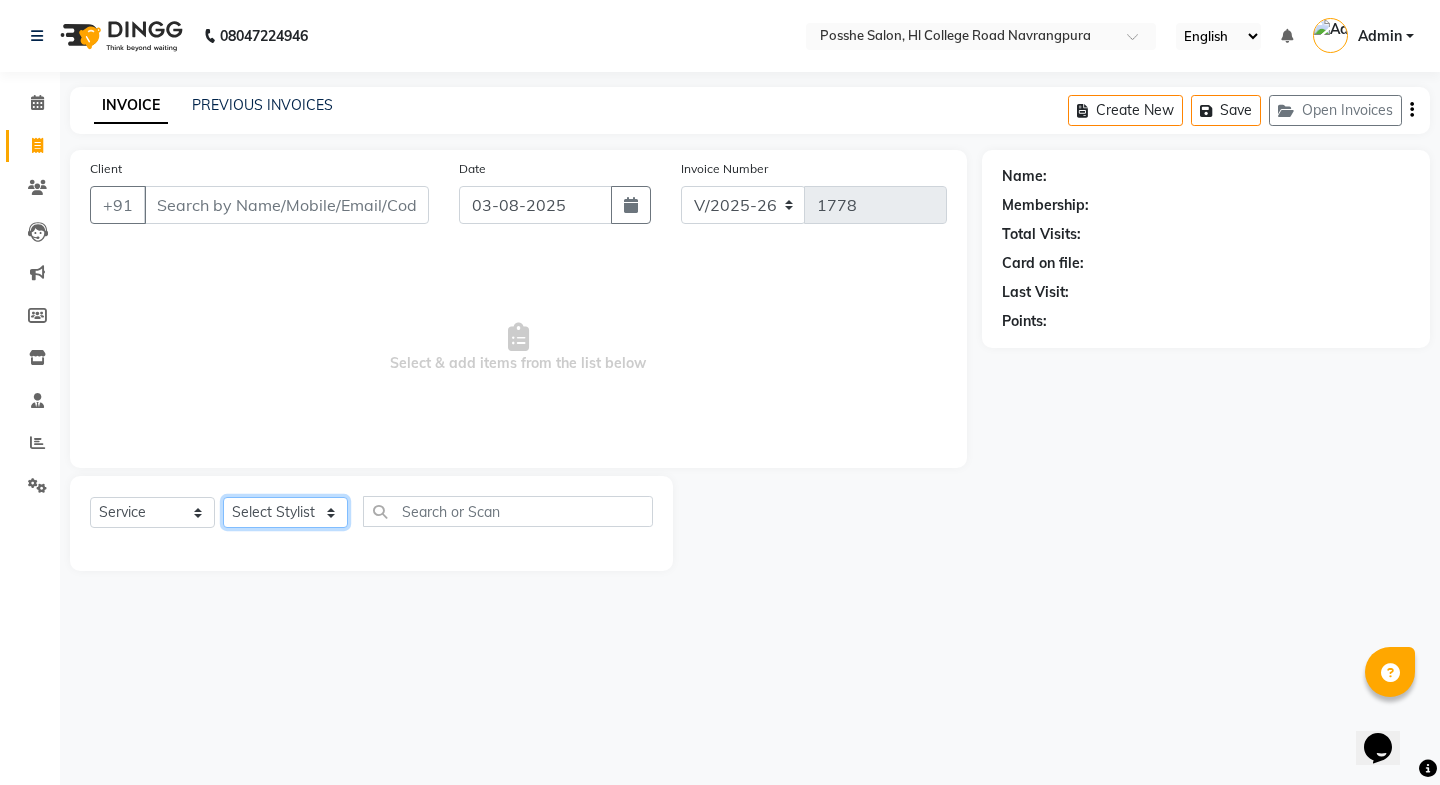 select on "43693" 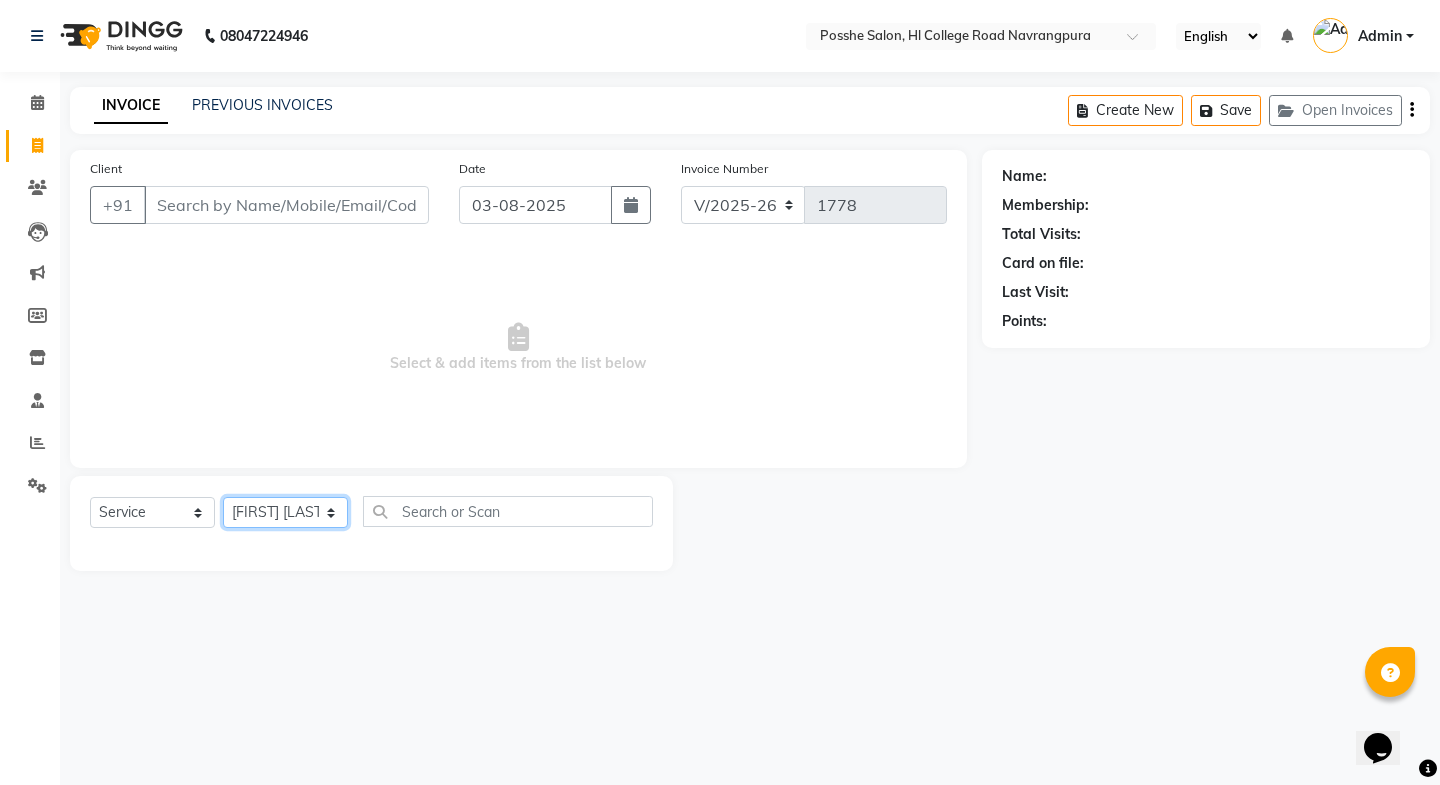 click on "Select Stylist [FIRST] [LAST] [FIRST] [LAST] [FIRST] [LAST] Posshe for products [FIRST] [FIRST] [LAST]" 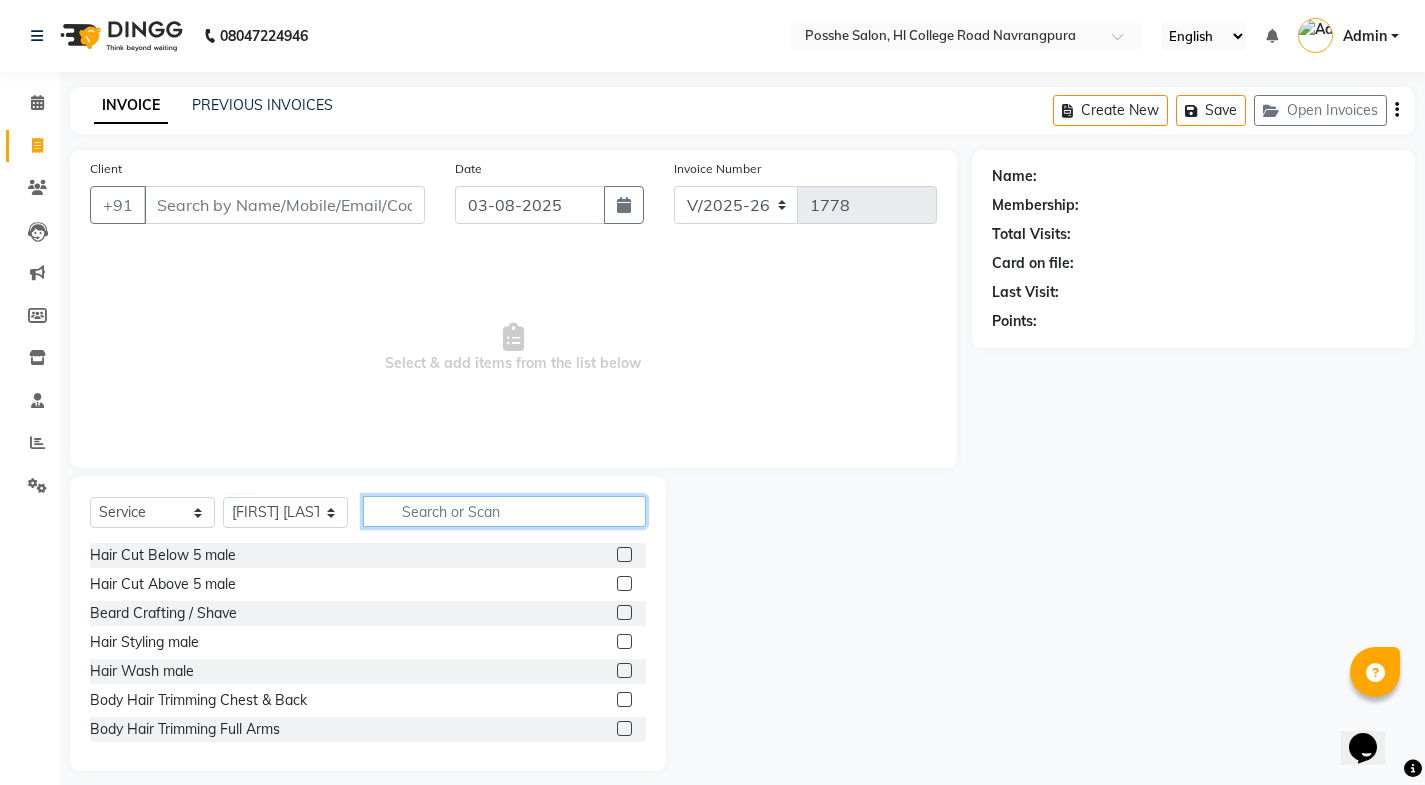 click 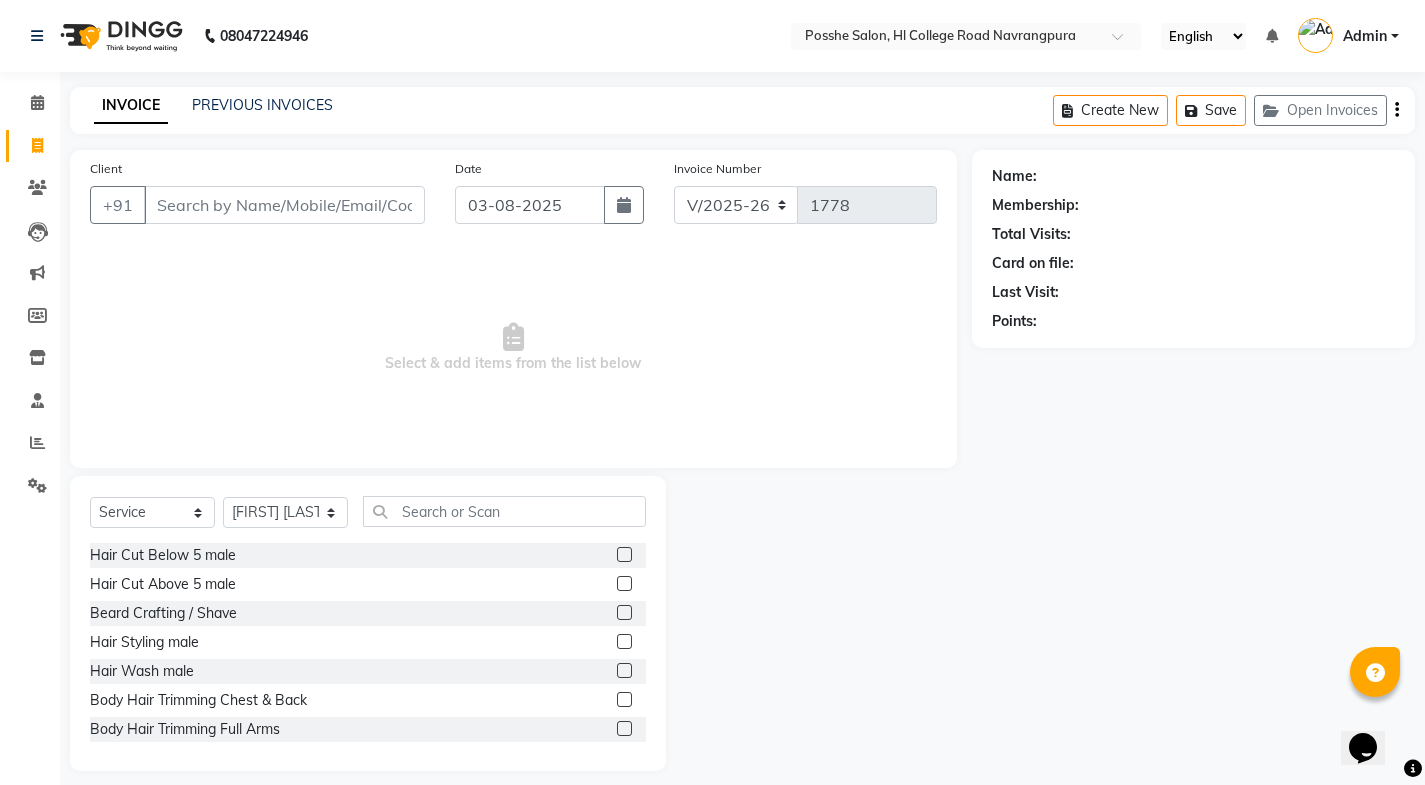 click 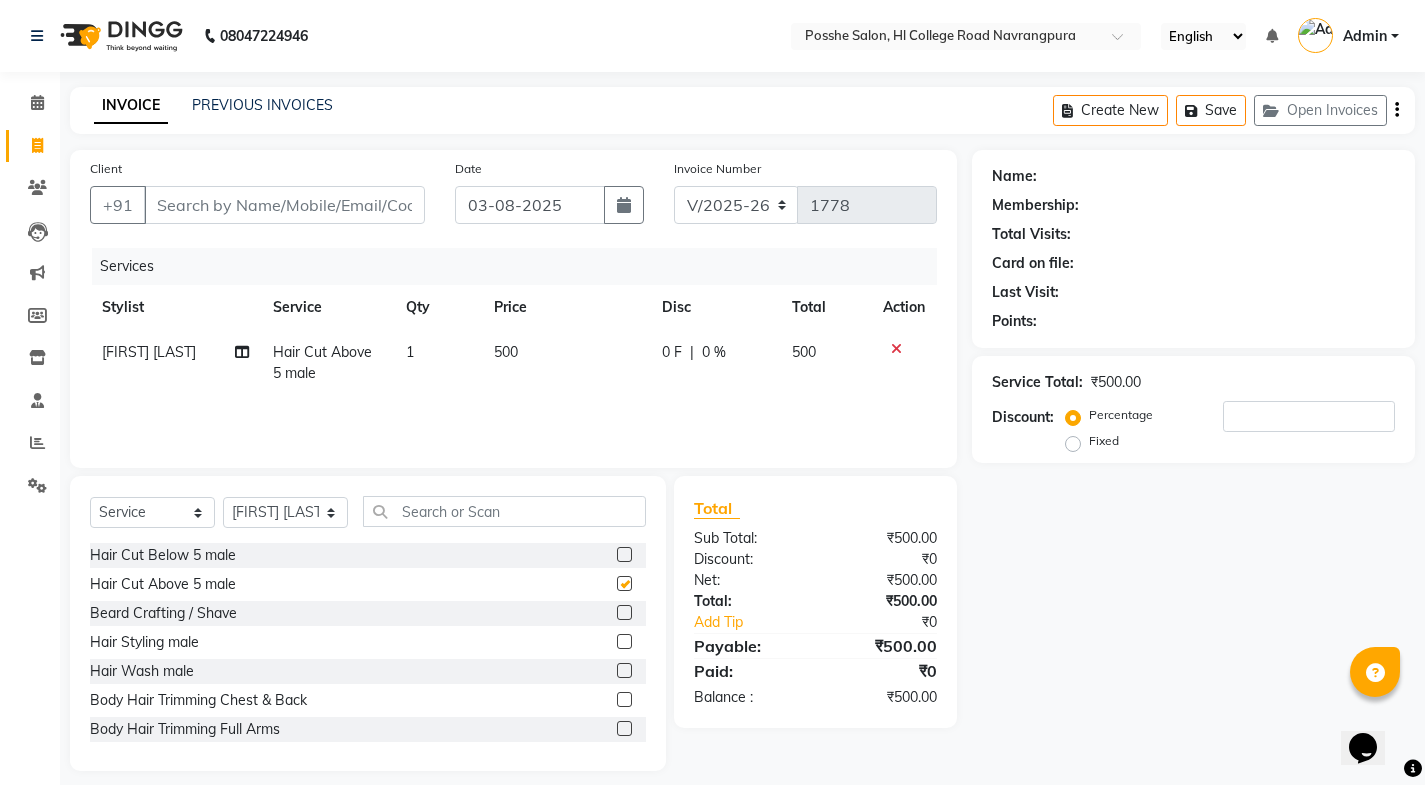 checkbox on "false" 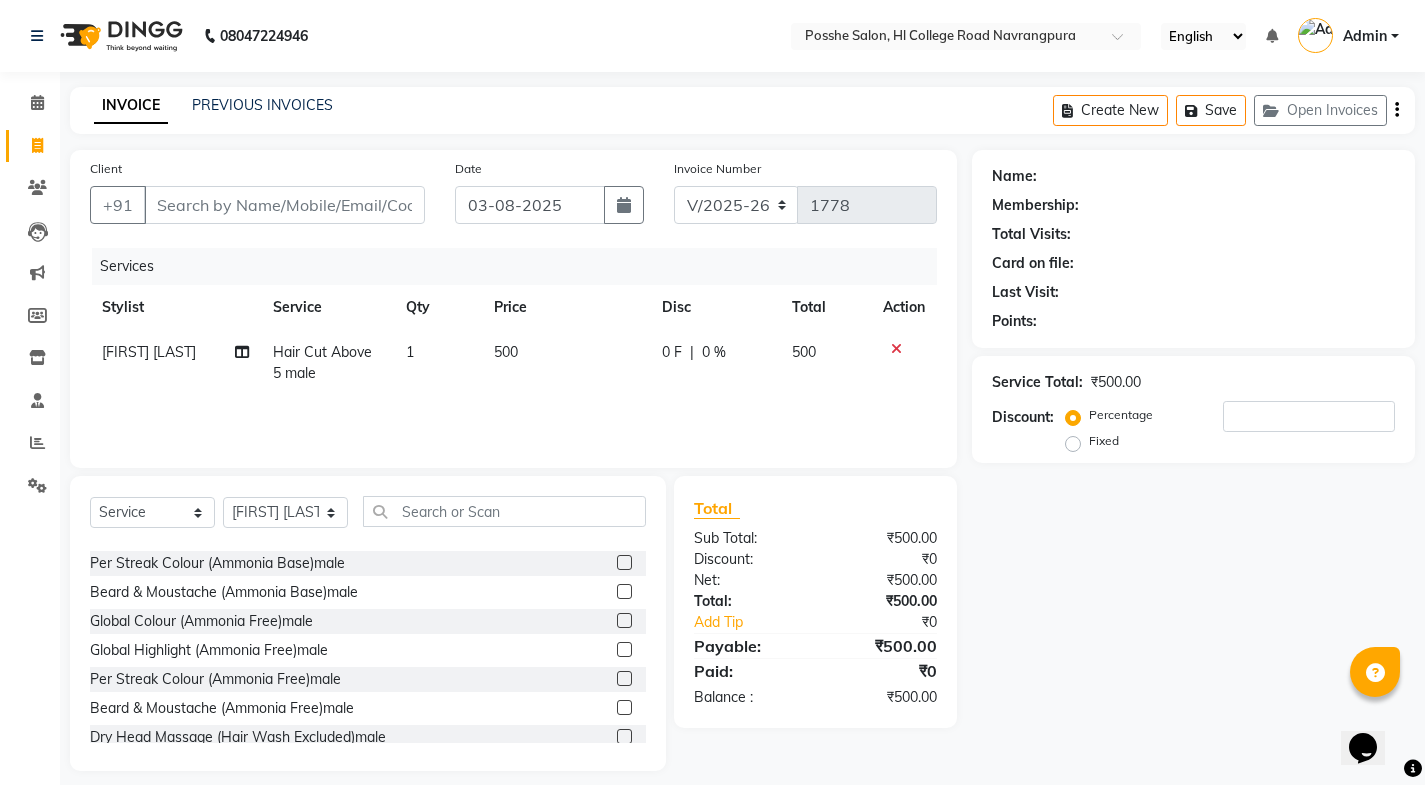 scroll, scrollTop: 350, scrollLeft: 0, axis: vertical 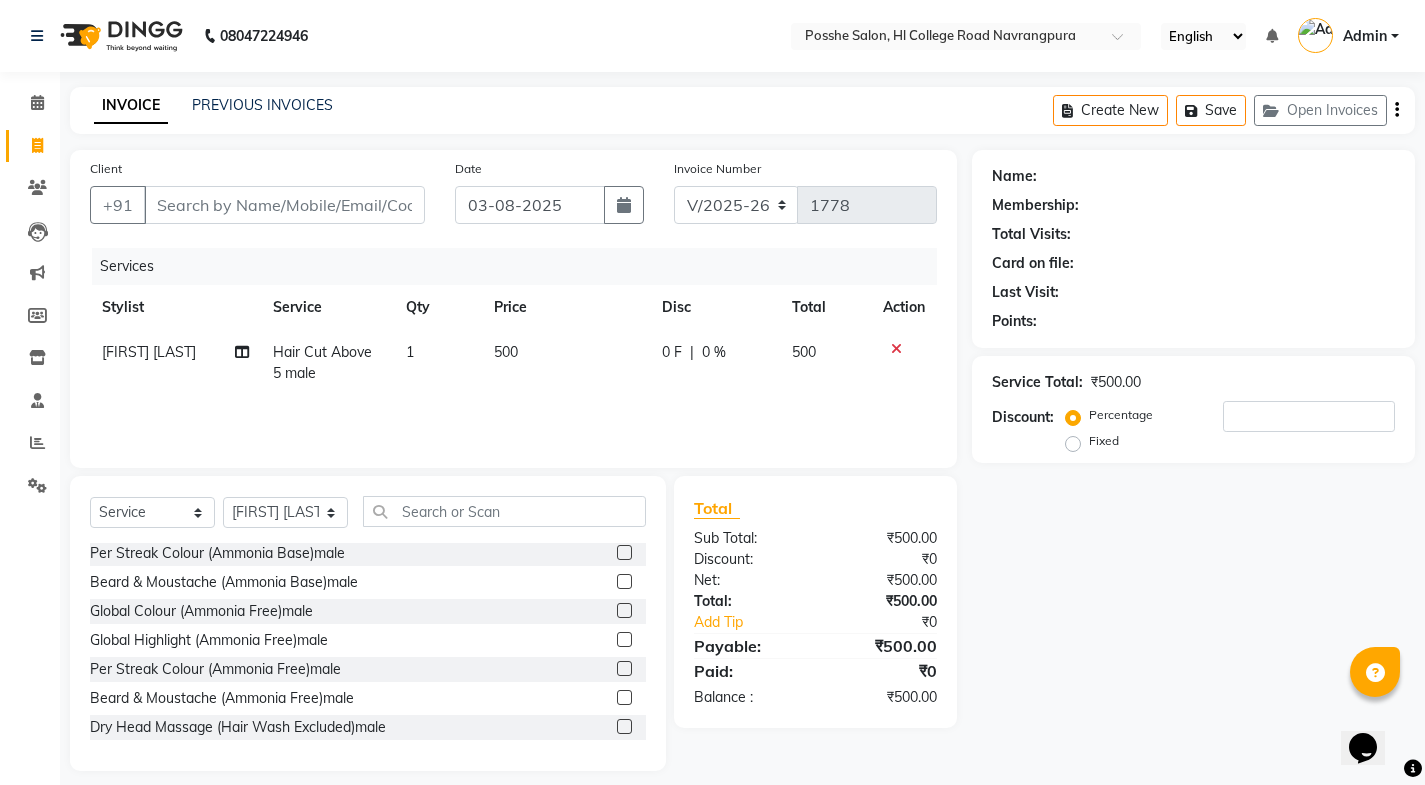 click on "Name: Membership: Total Visits: Card on file: Last Visit:  Points:  Service Total:  ₹500.00  Discount:  Percentage   Fixed" 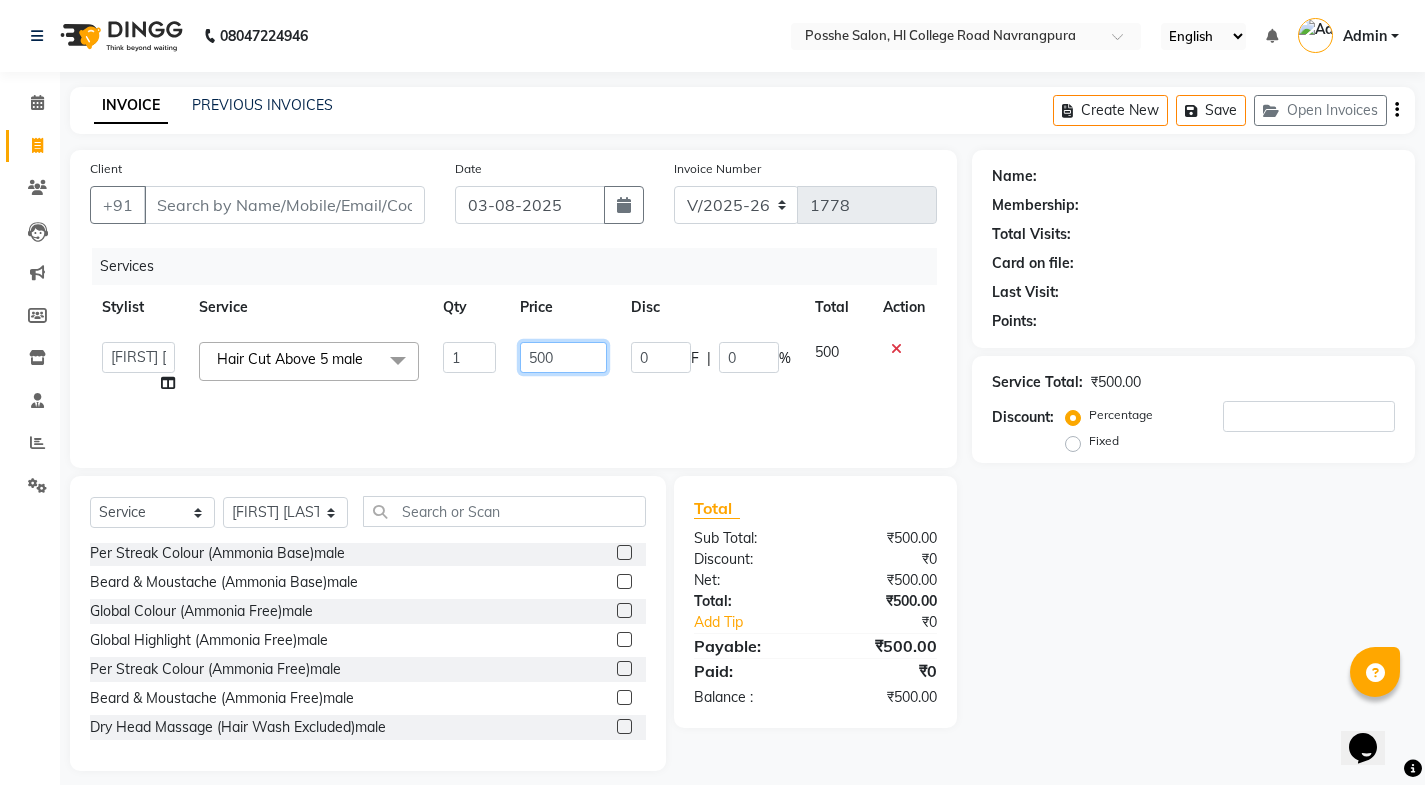 click on "500" 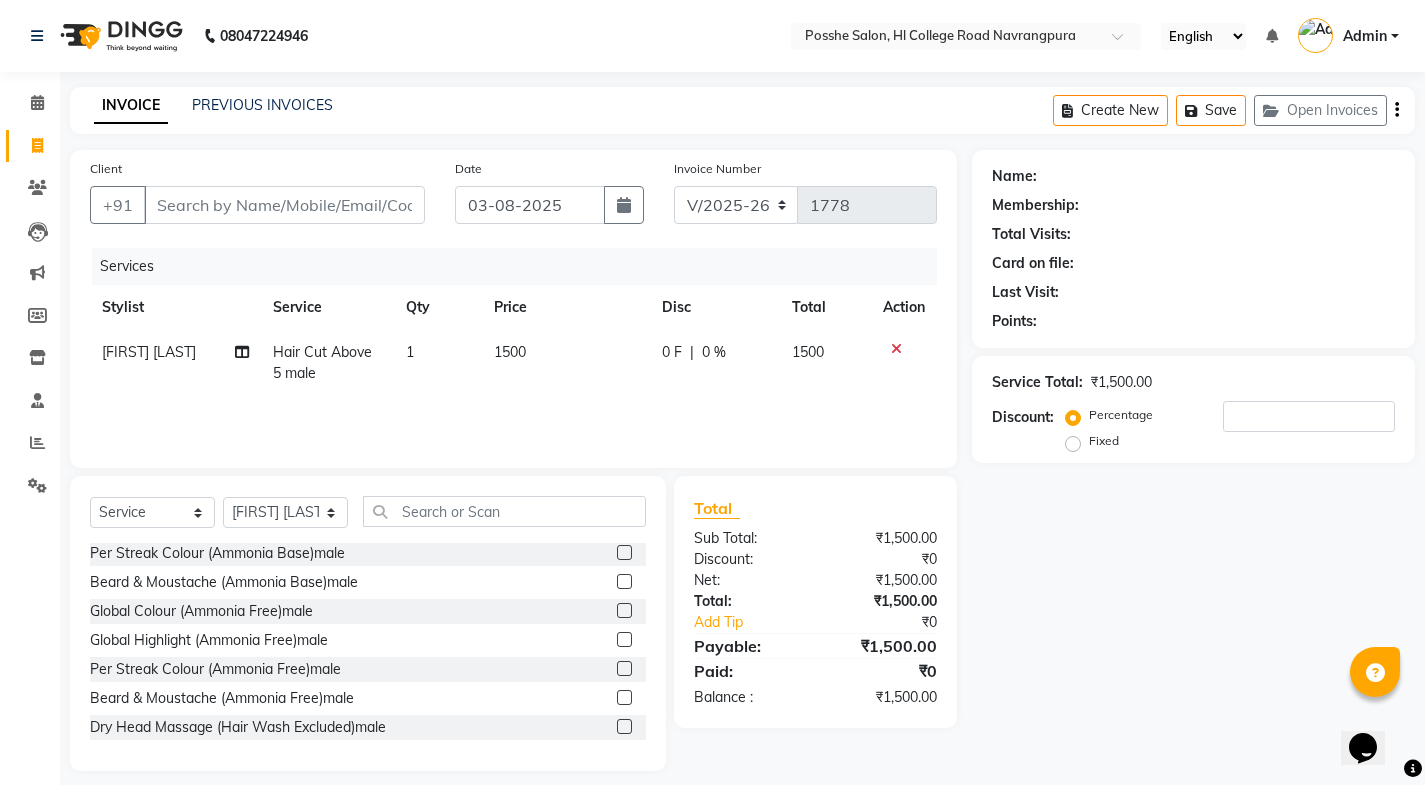 click on "Services Stylist Service Qty Price Disc Total Action [FIRST] [LAST]  Hair Cut Above 5 male 1 1500 0 F | 0 % 1500" 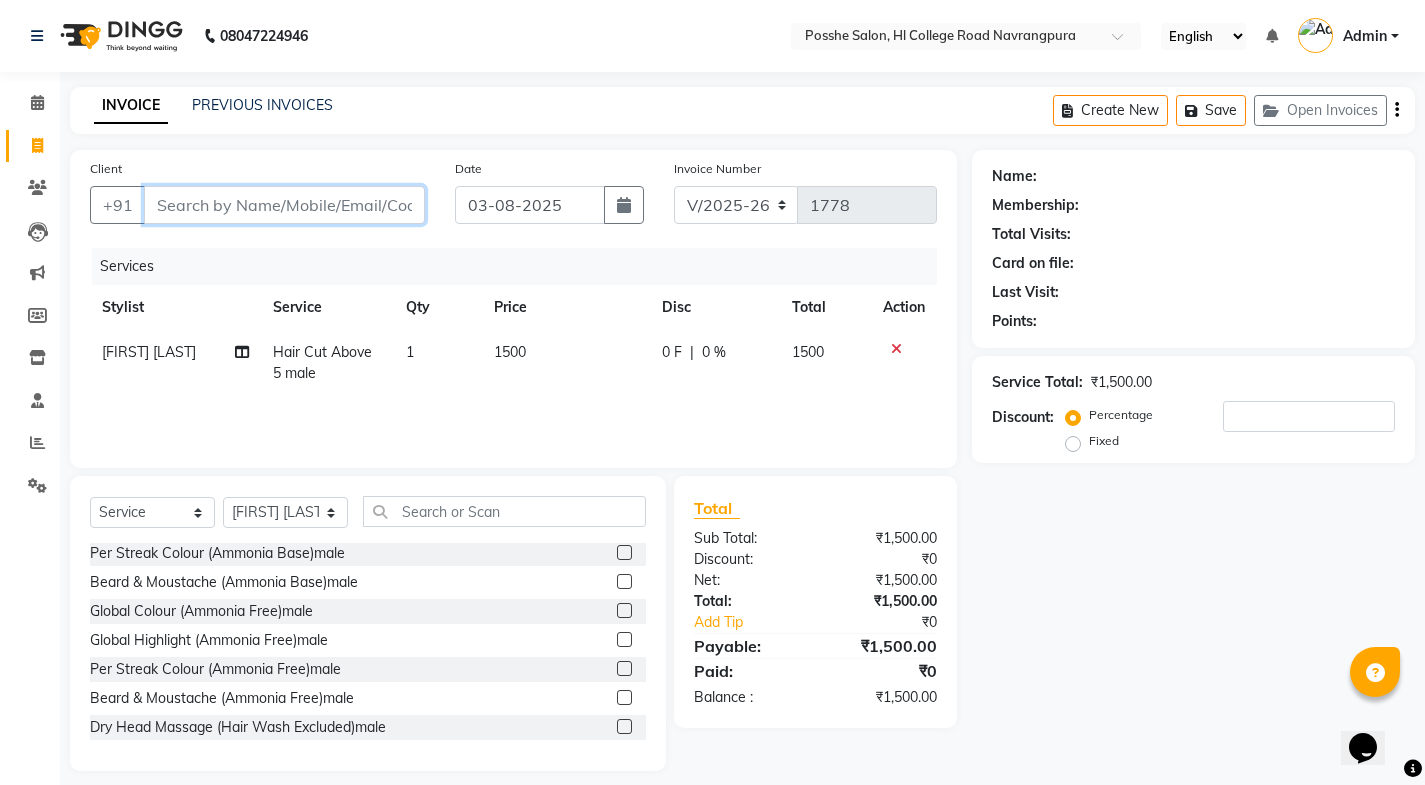 click on "Client" at bounding box center [284, 205] 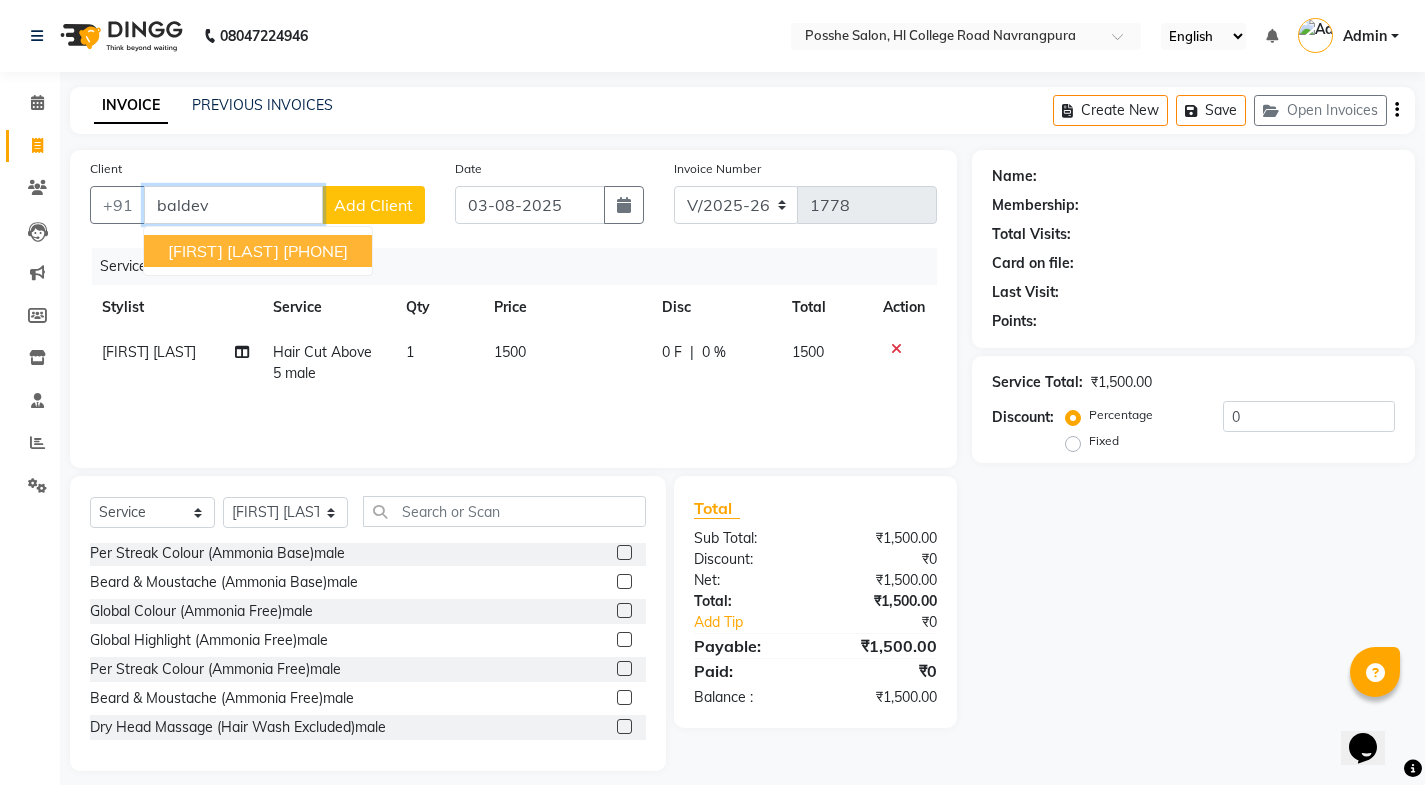 click on "[FIRST] [LAST]" at bounding box center (223, 251) 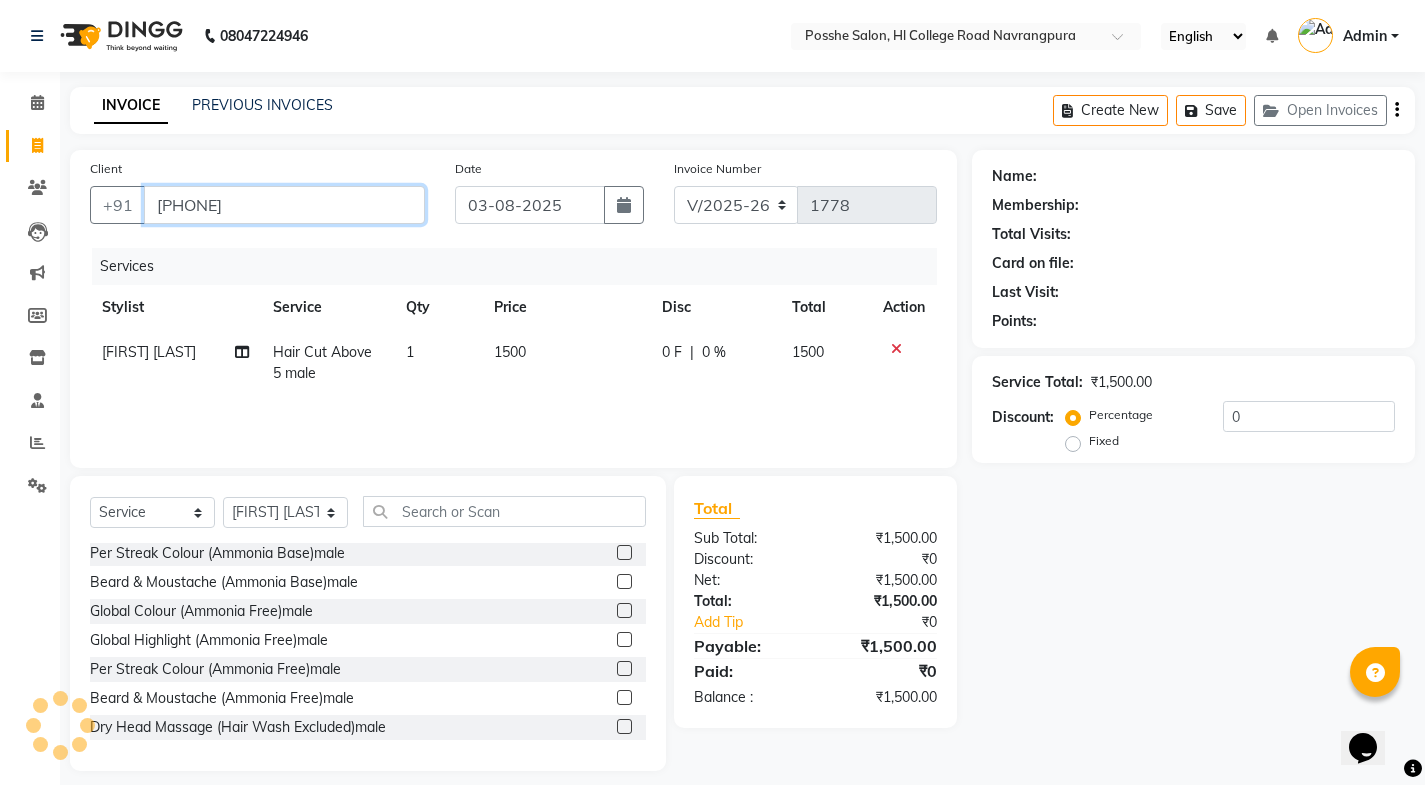 type on "[PHONE]" 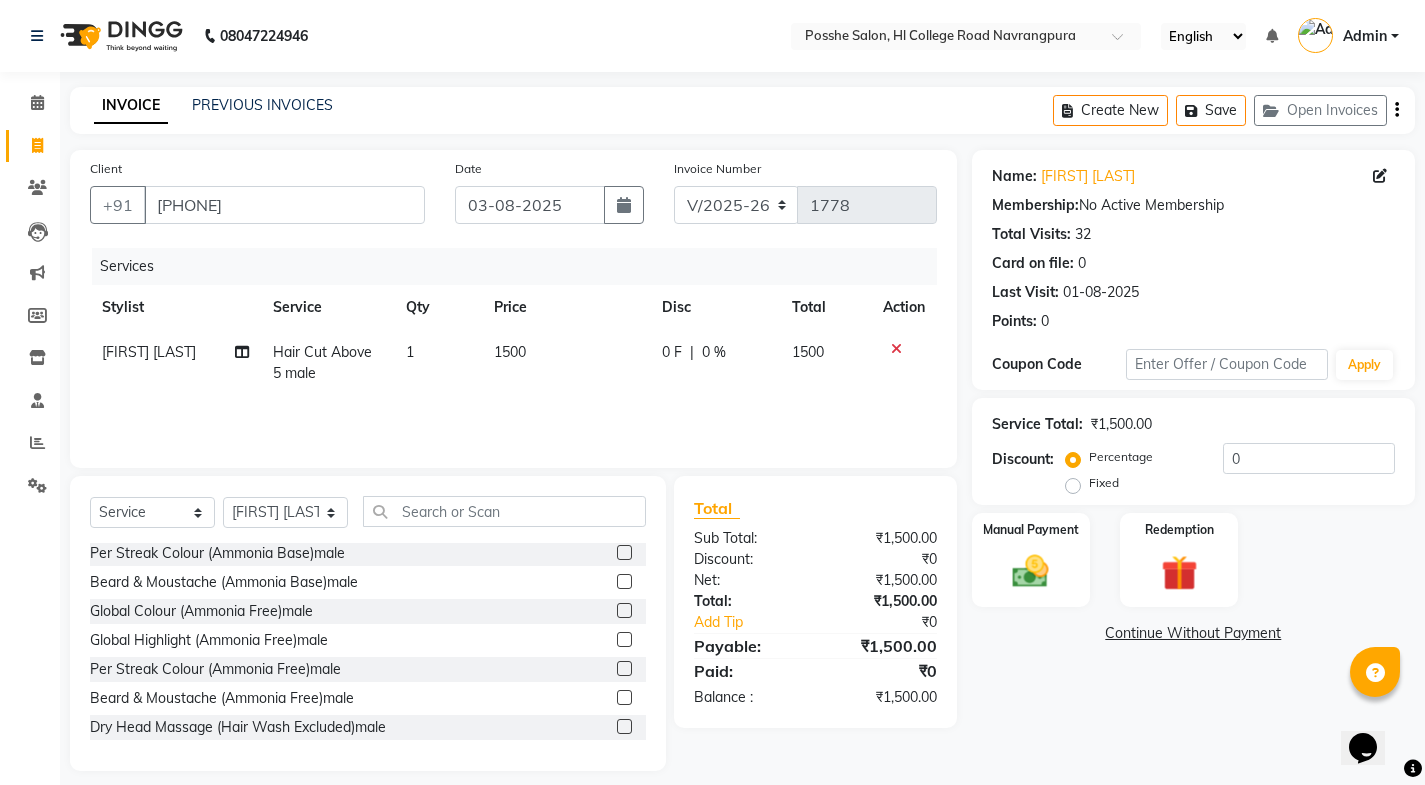 scroll, scrollTop: 16, scrollLeft: 0, axis: vertical 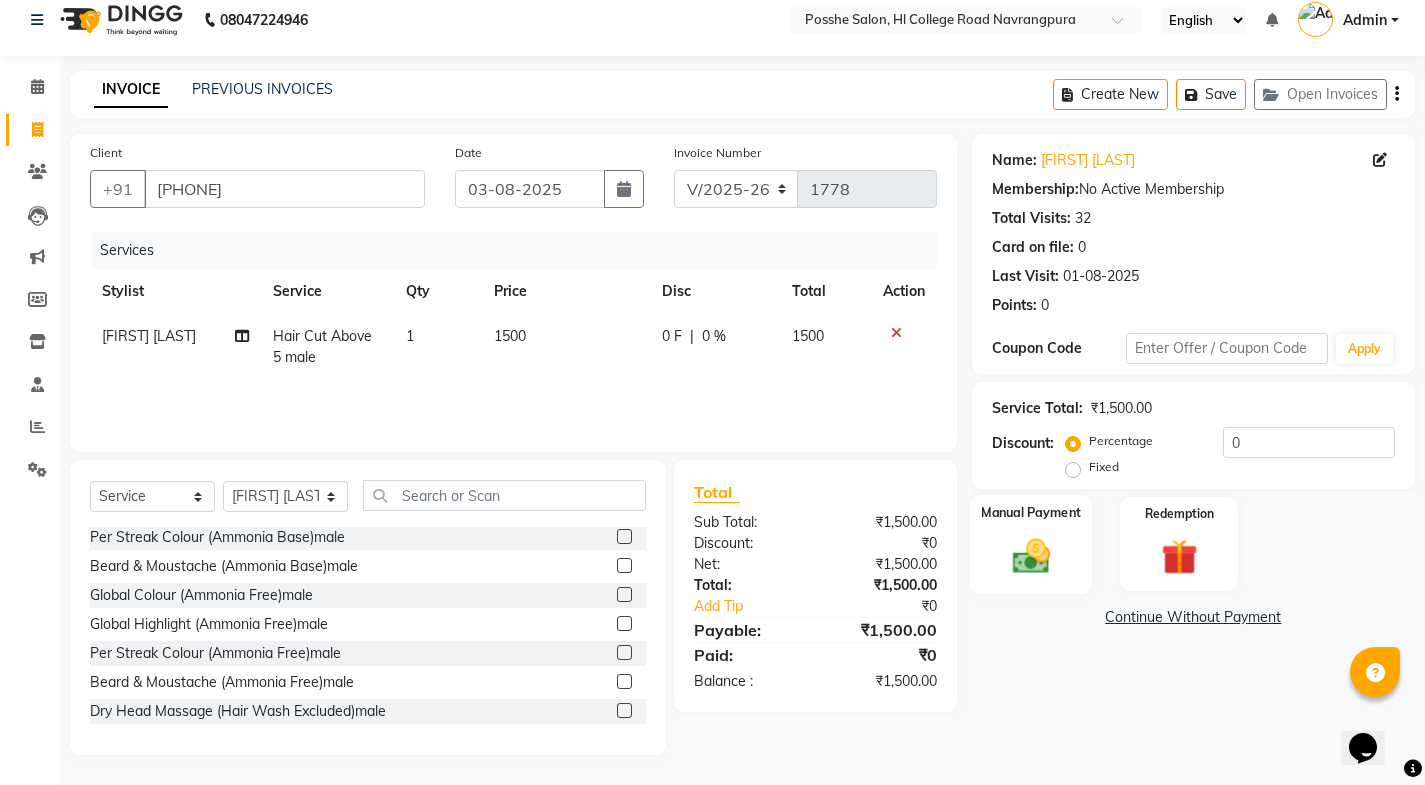click on "Manual Payment" 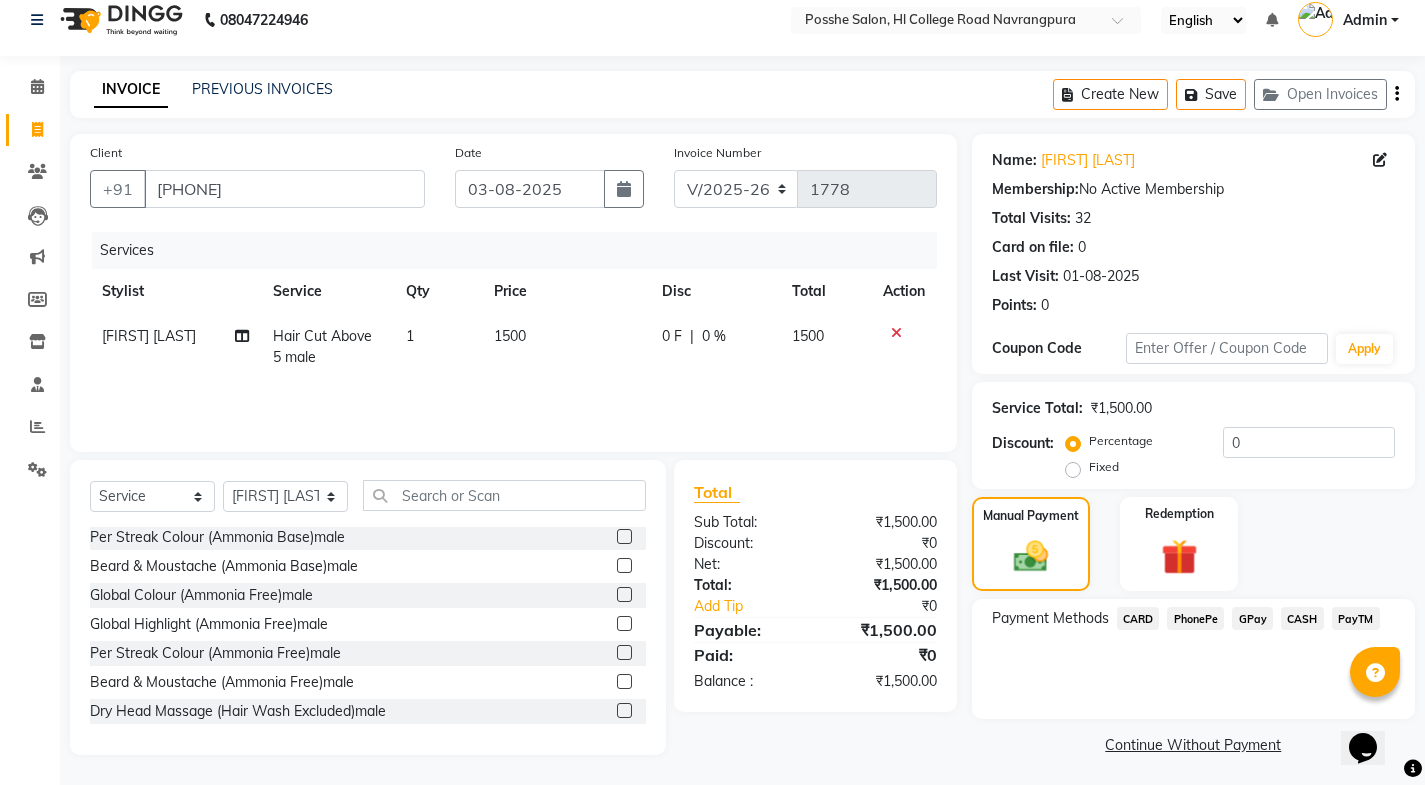 scroll, scrollTop: 21, scrollLeft: 0, axis: vertical 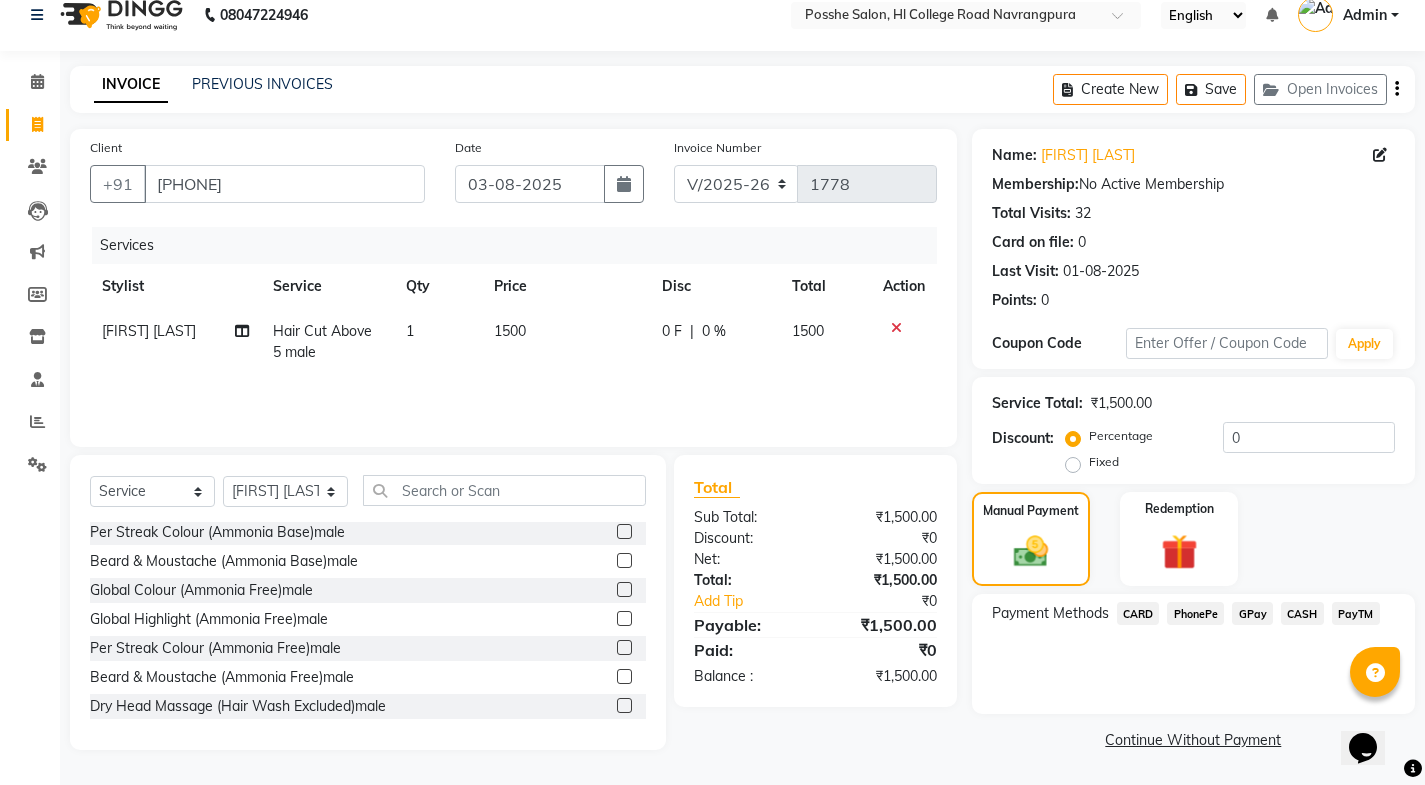 click on "PayTM" 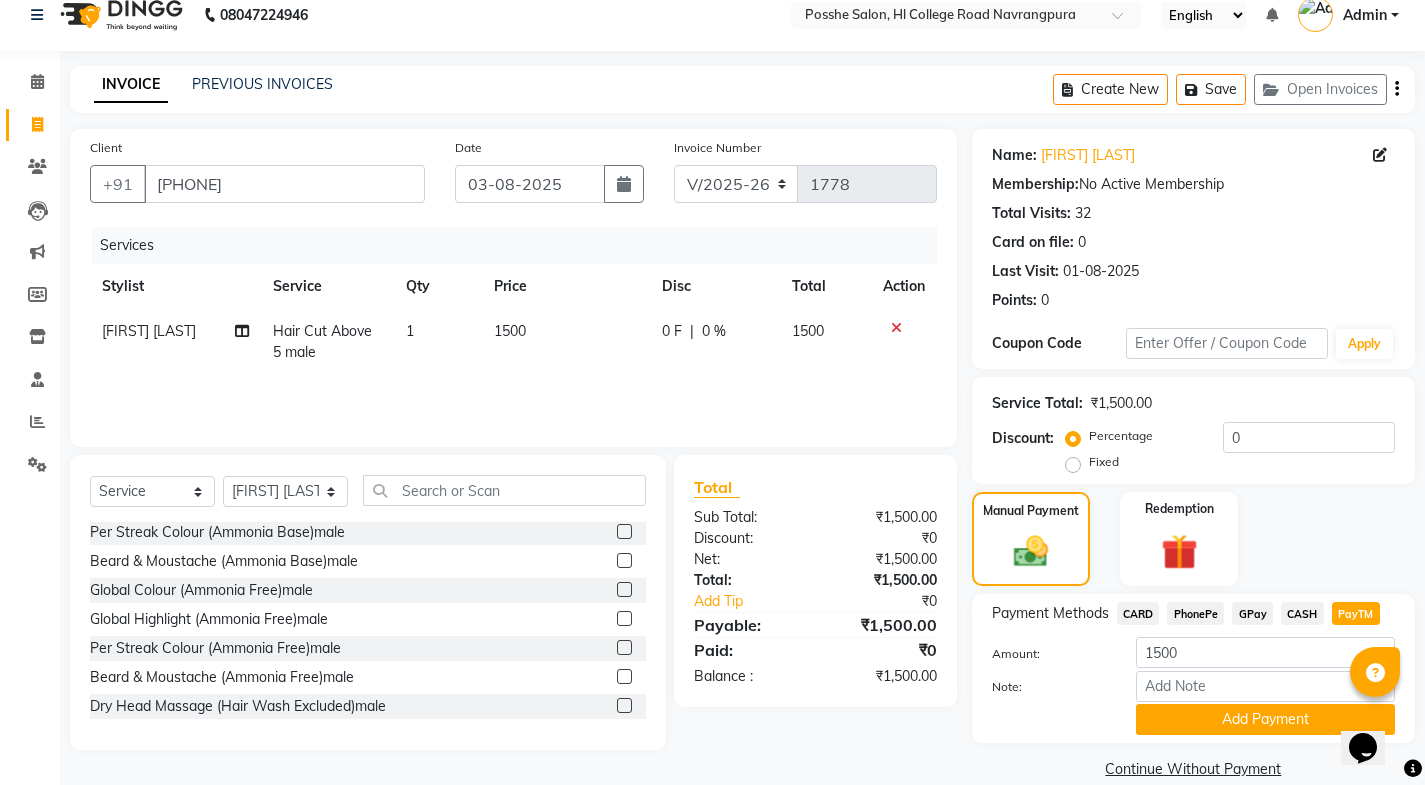 scroll, scrollTop: 50, scrollLeft: 0, axis: vertical 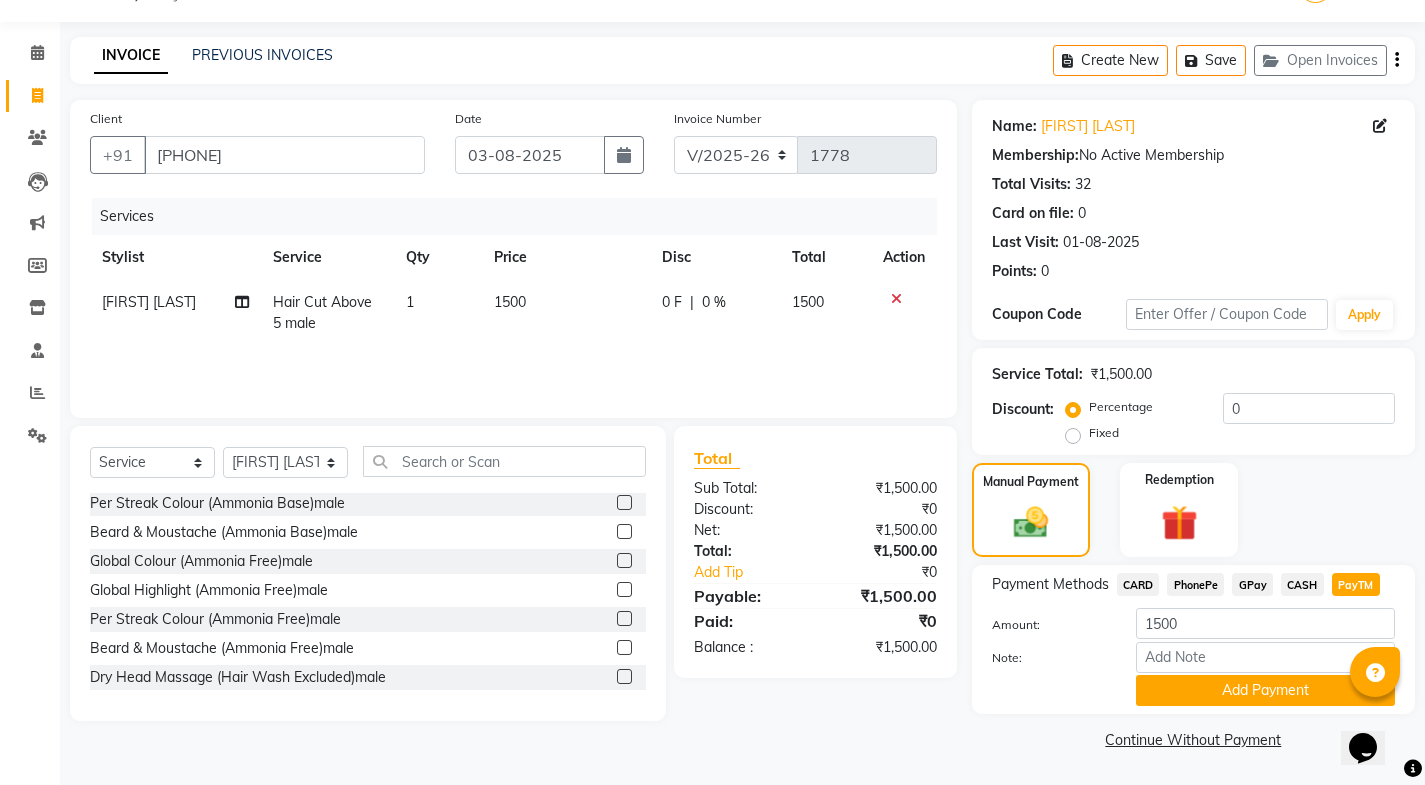 click on "Sonu Verma" 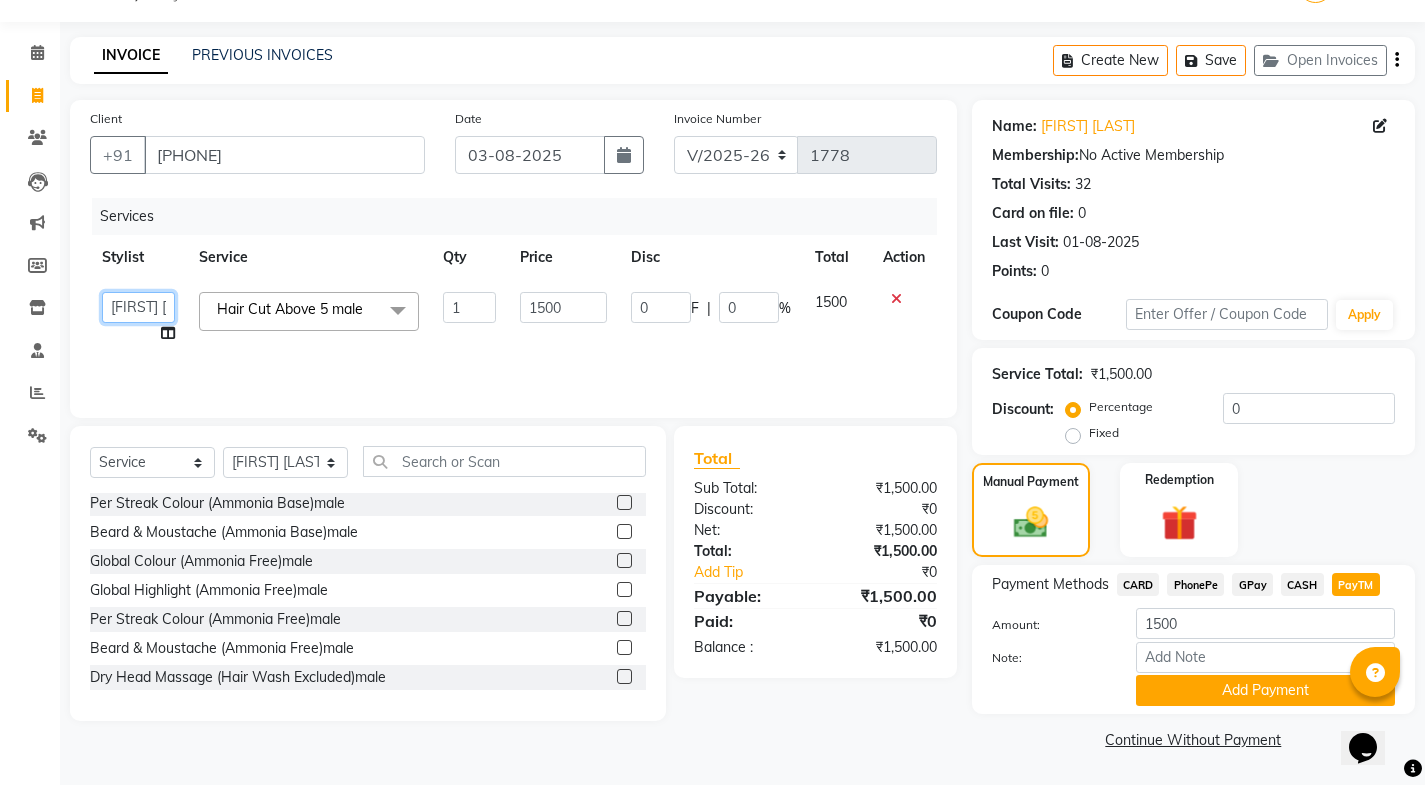 click on "Faheem Salmani   Kajal Mali   Kamal Chand   Posshe for products   Rajesh   Sonu Verma" 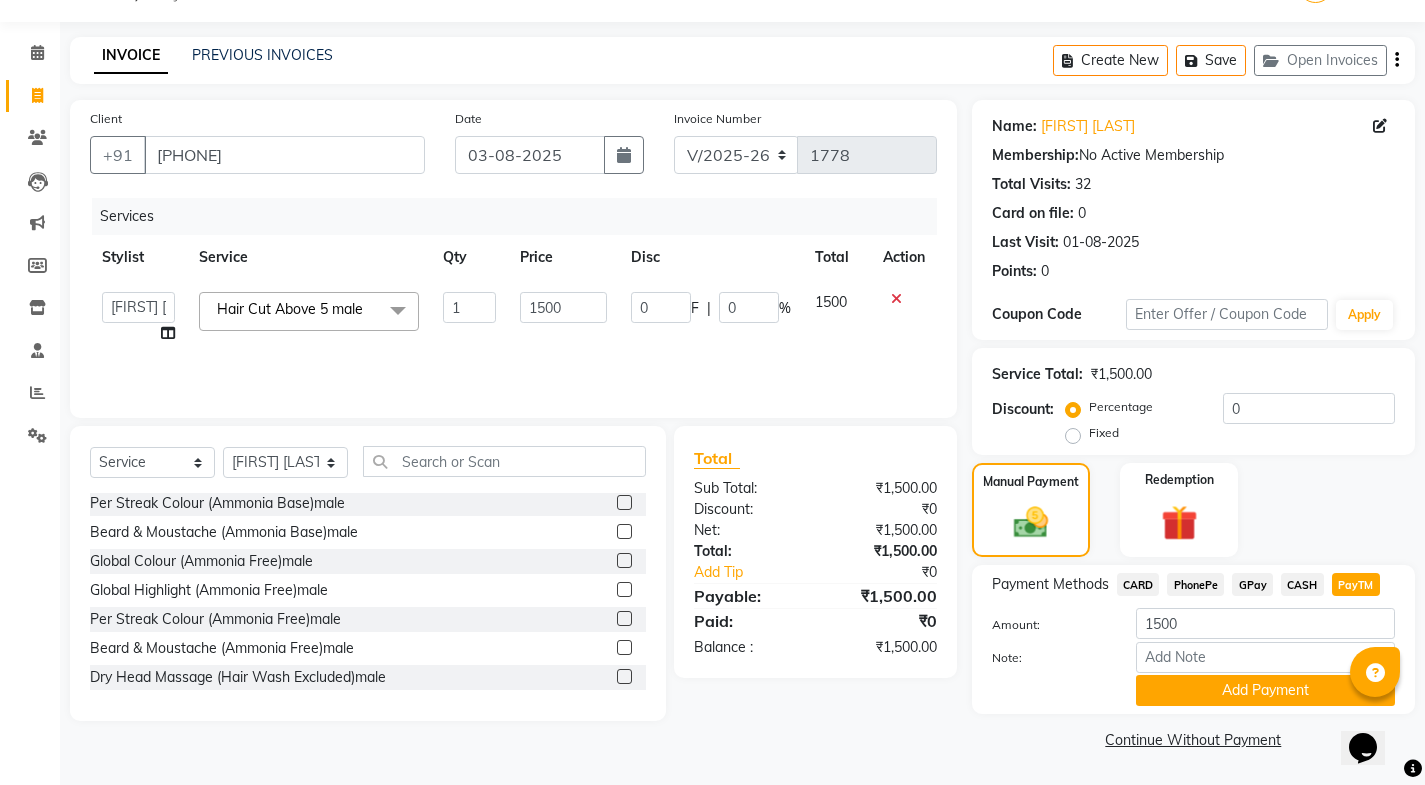 click on "Services Stylist Service Qty Price Disc Total Action  Faheem Salmani   Kajal Mali   Kamal Chand   Posshe for products   Rajesh   Sonu Verma   Hair Cut Above 5 male  x  Hair Cut Below 5 male  Hair Cut Above 5 male Beard Crafting / Shave Hair Styling male  Hair Wash male Body Hair Trimming Chest & Back  Body Hair Trimming Full Arms  Hair Trimming Full Legs Hair Trimming Under Arms Hair Trimming Full Body  Global Colour (Ammonia Base)male  Global Highlight (Ammonia Base)male Per Streak Colour (Ammonia Base)male  Beard & Moustache (Ammonia Base)male Global Colour (Ammonia Free)male  Global Highlight (Ammonia Free)male Per Streak Colour (Ammonia Free)male Beard & Moustache (Ammonia Free)male Dry Head Massage (Hair Wash Excluded)male  Oil Head Massage (Hair Wash Excluded)male Hair Spa Nourishing male Hair Spa Purifying male Hair Spa Scalp Care & D-Tox male Hair Spa Plex Treatment male Hair Spa Purifying & Detox Female Hair Spa Plex Treatment Female Hair Spa deep damage repair Treatment Female  Keratin / Botox male" 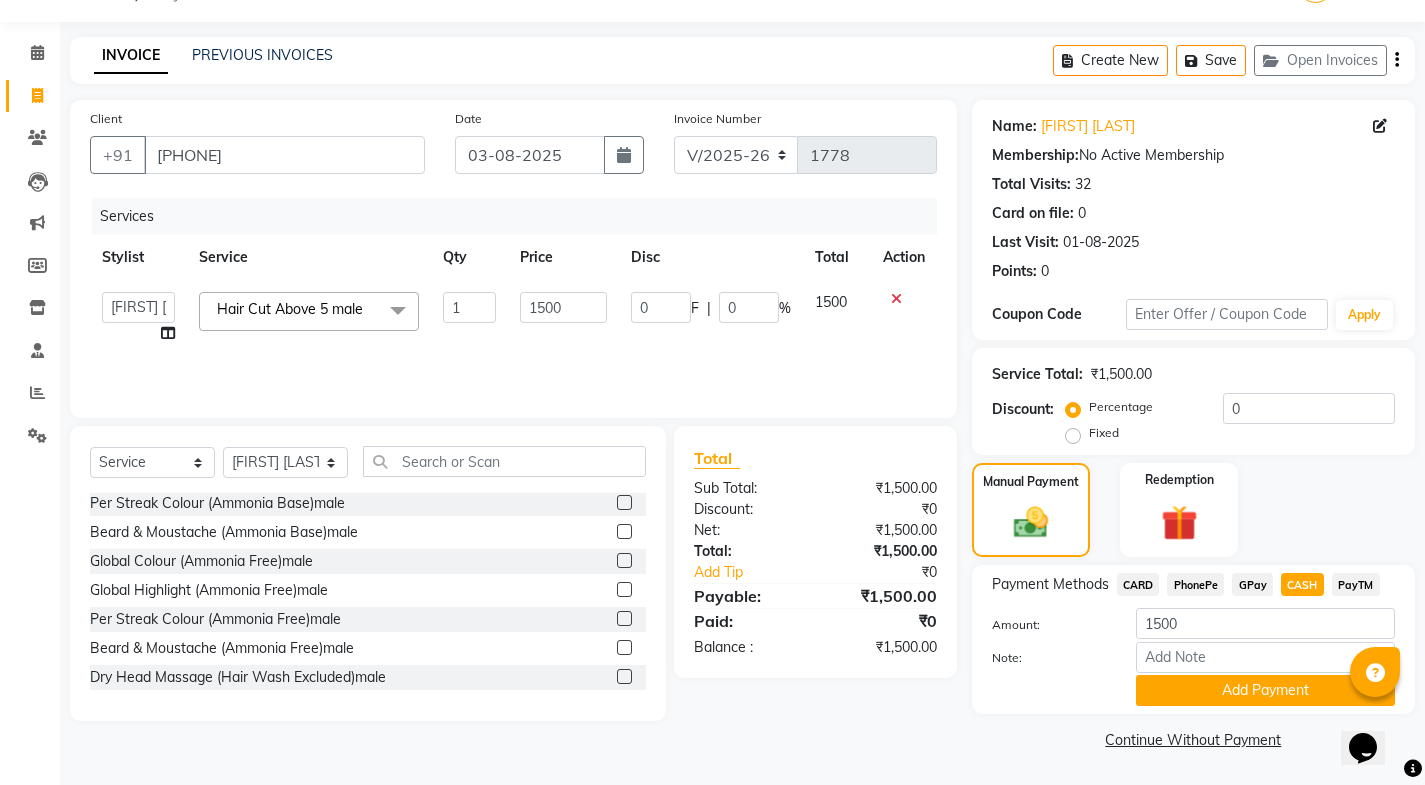 click on "PayTM" 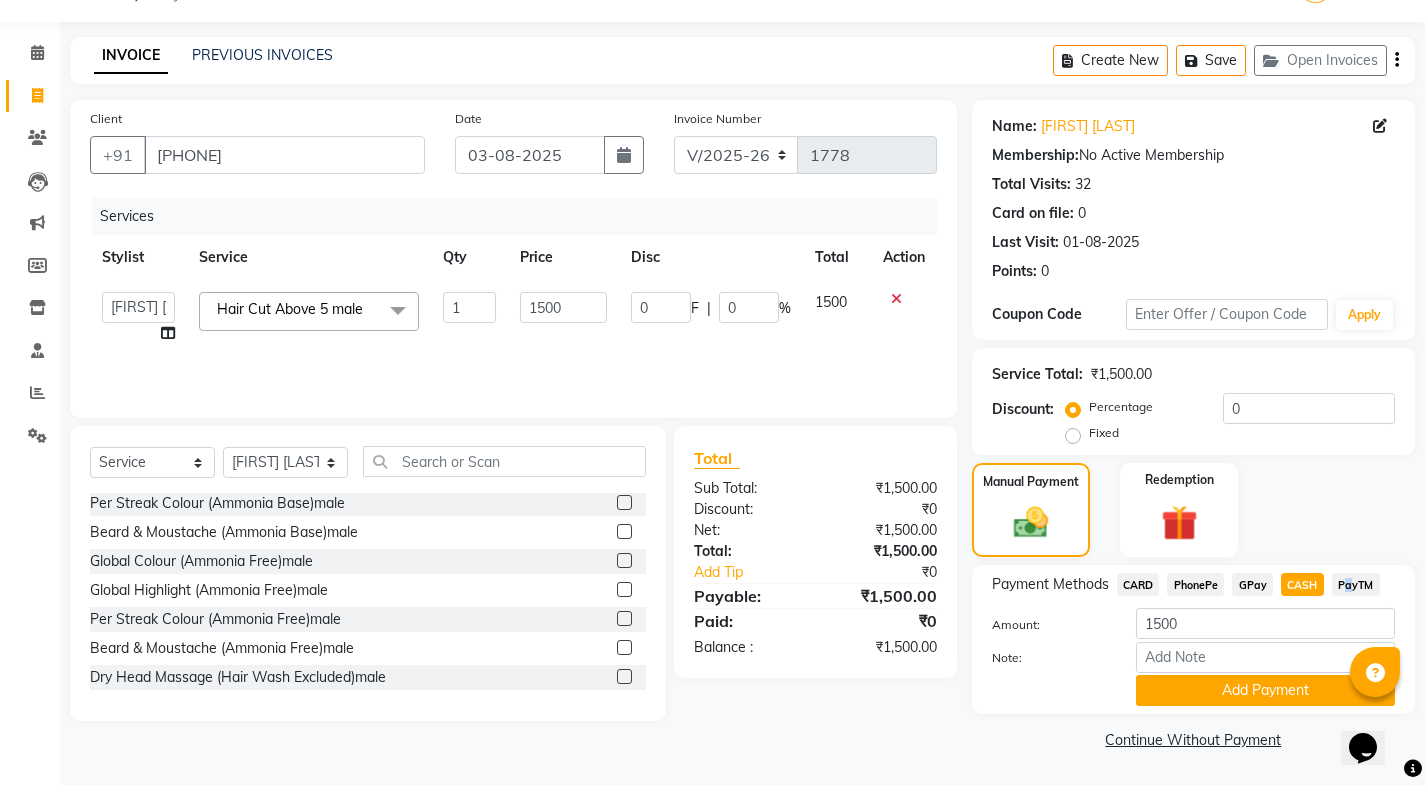 click on "PayTM" 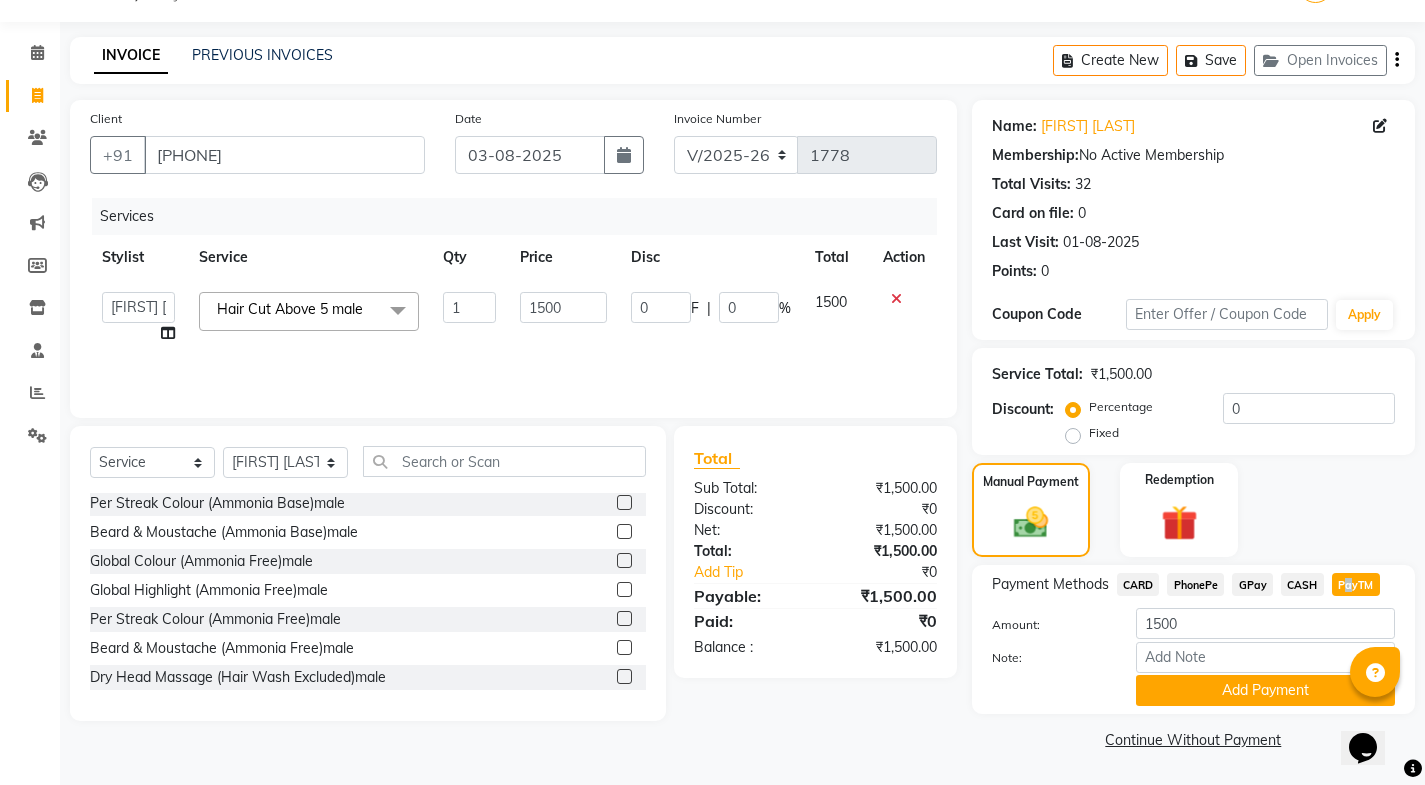 drag, startPoint x: 1277, startPoint y: 694, endPoint x: 1228, endPoint y: 670, distance: 54.56189 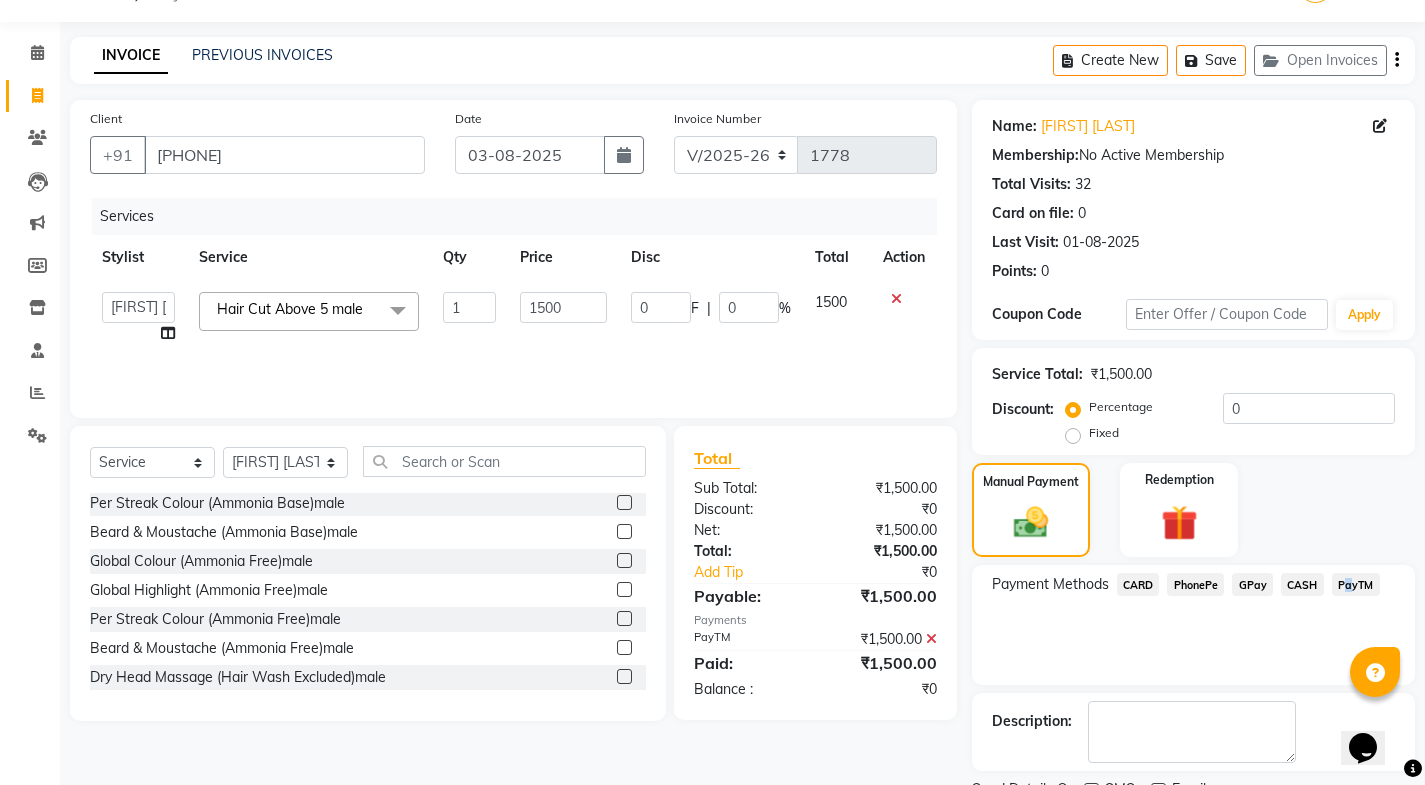 scroll, scrollTop: 134, scrollLeft: 0, axis: vertical 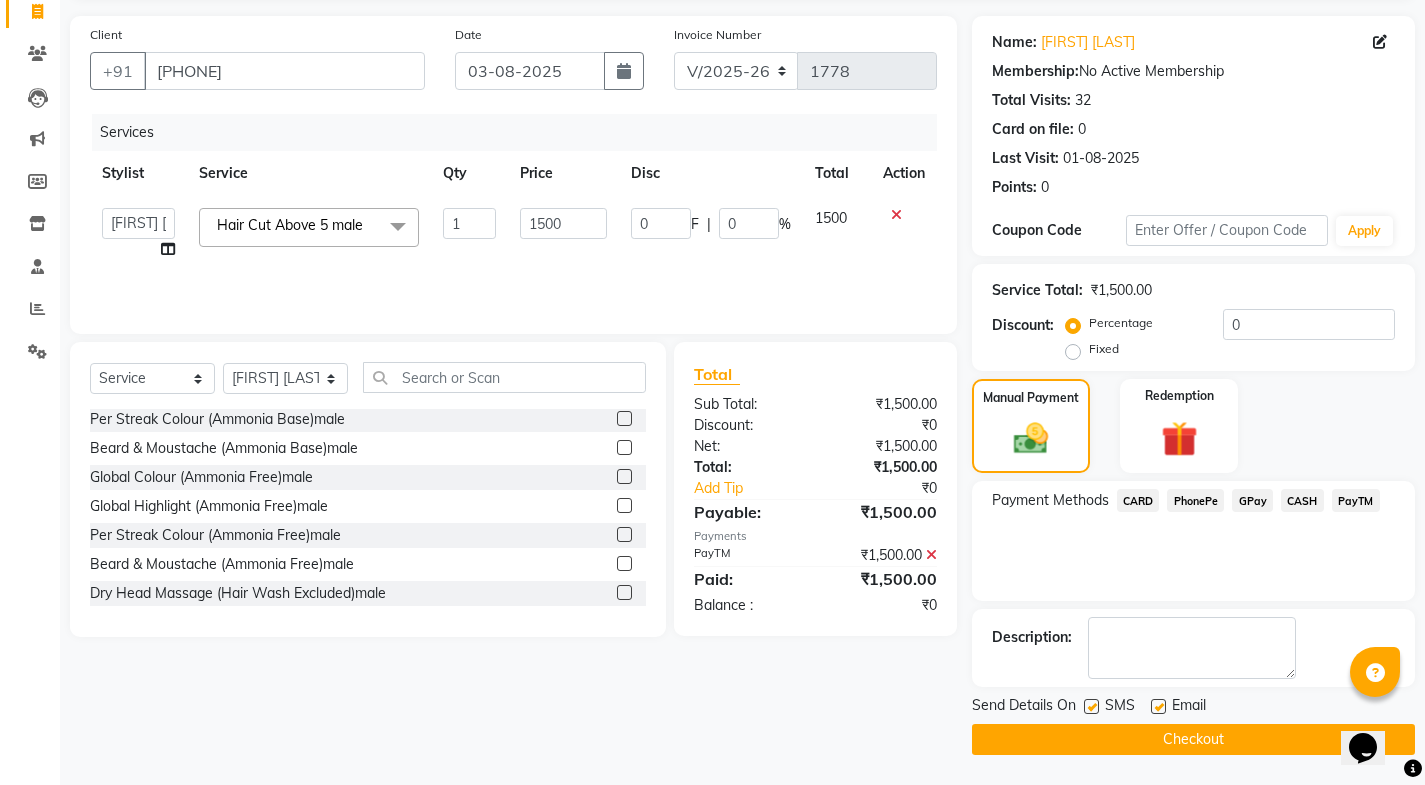 click on "Email" 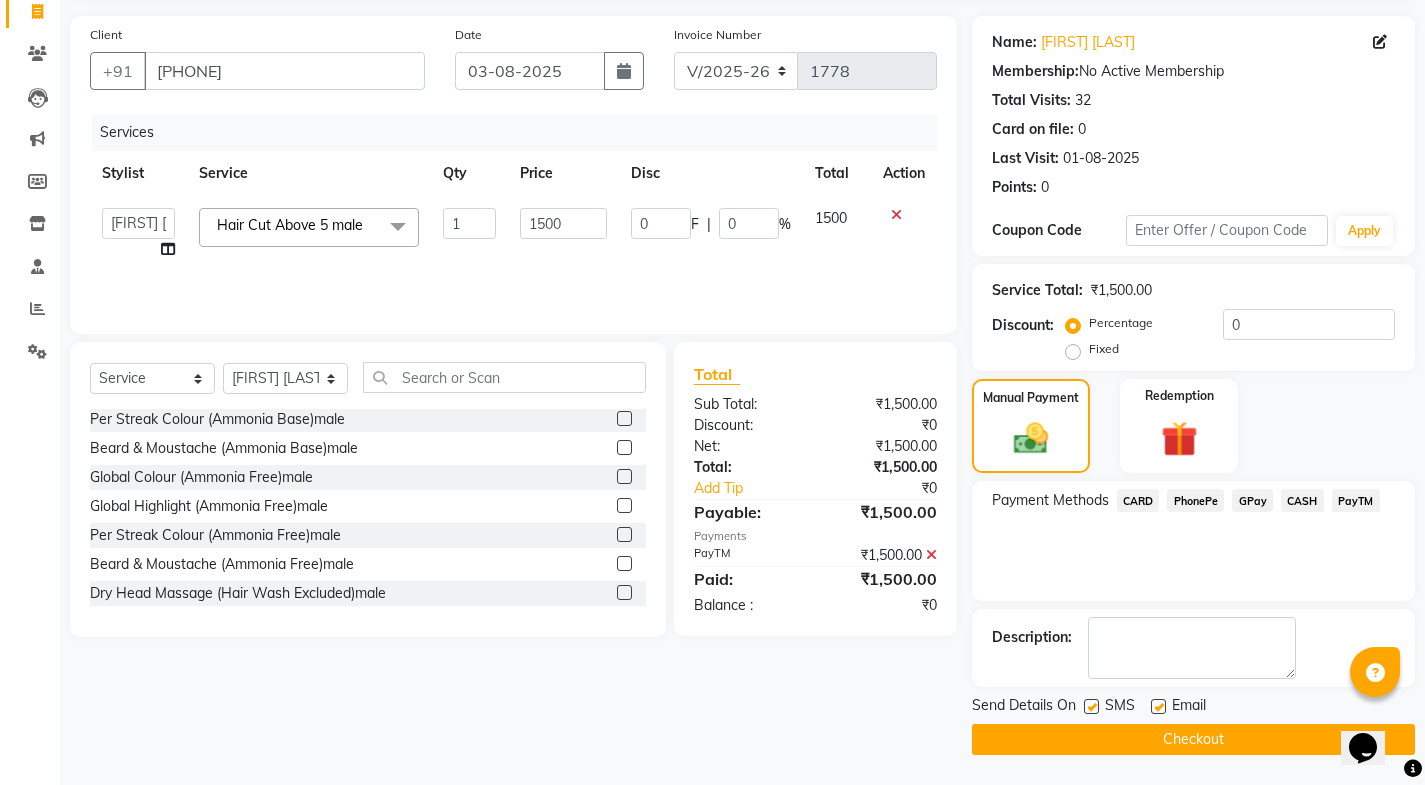 click at bounding box center (1090, 707) 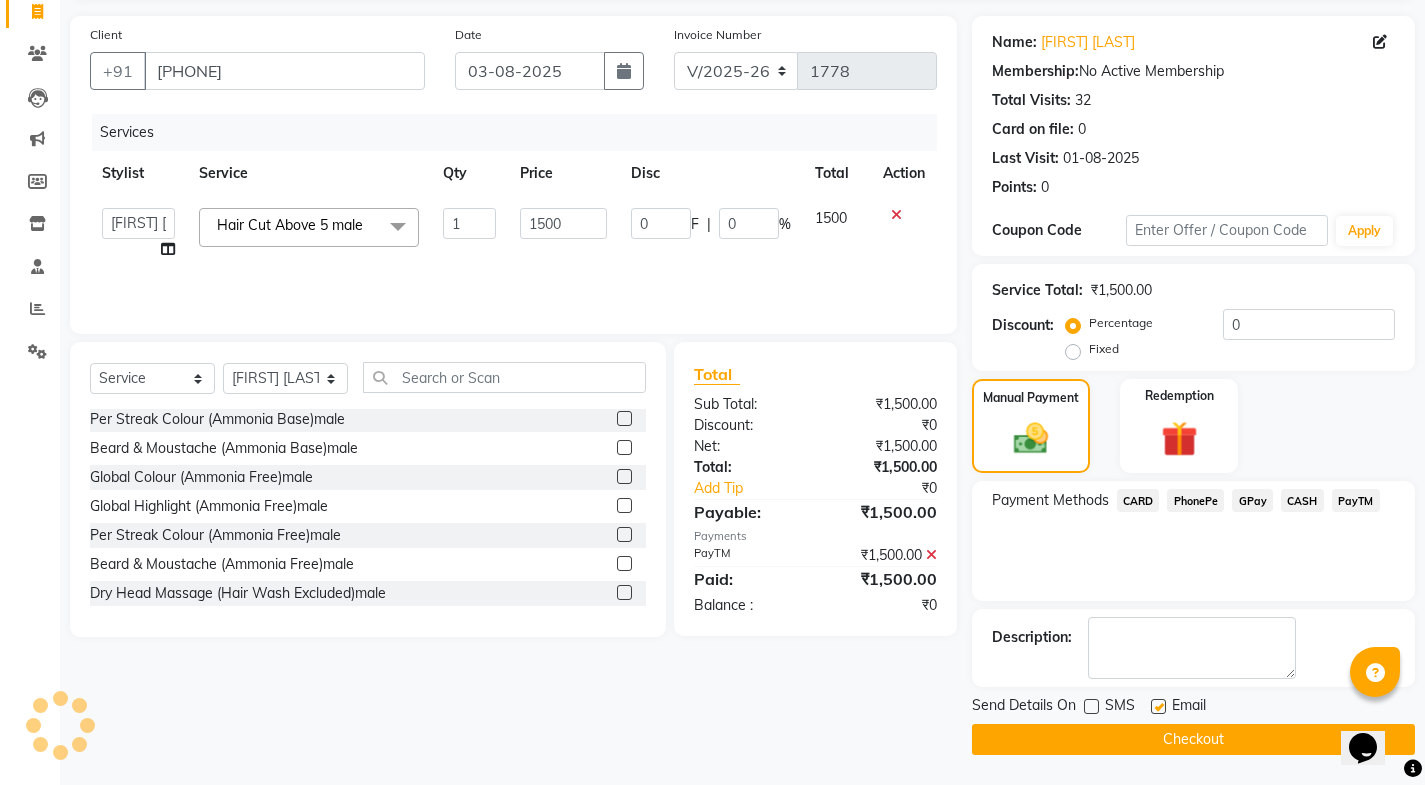 click 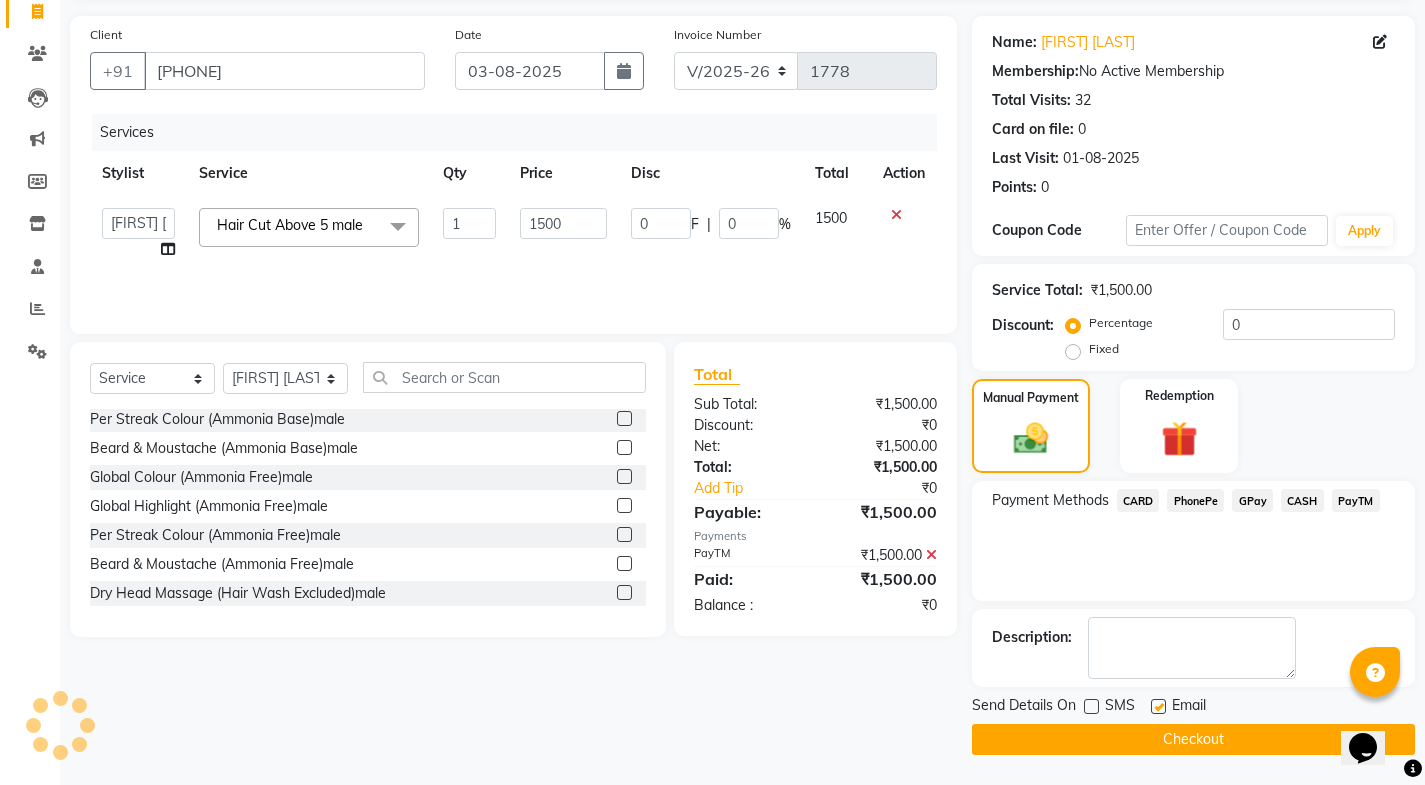 click at bounding box center [1157, 707] 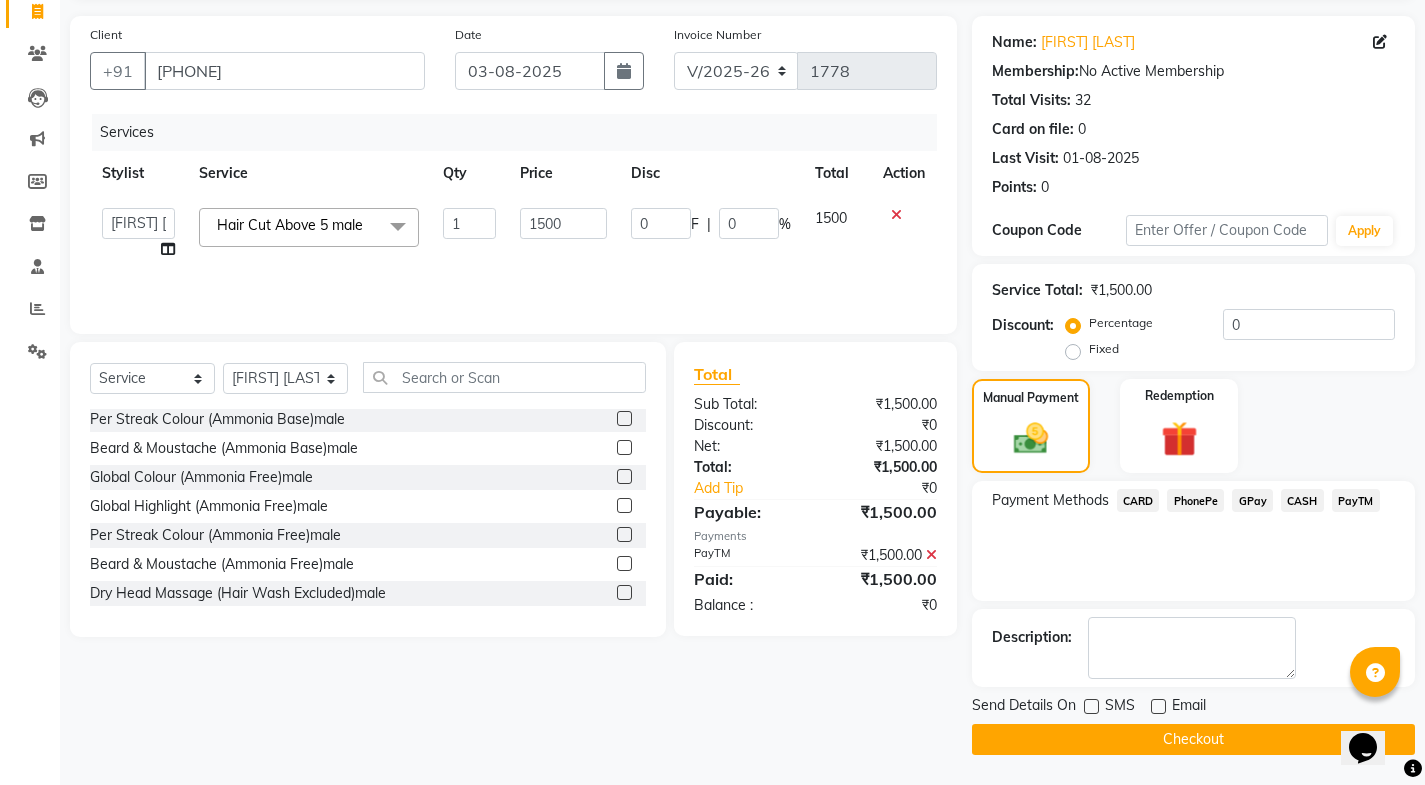 click on "Checkout" 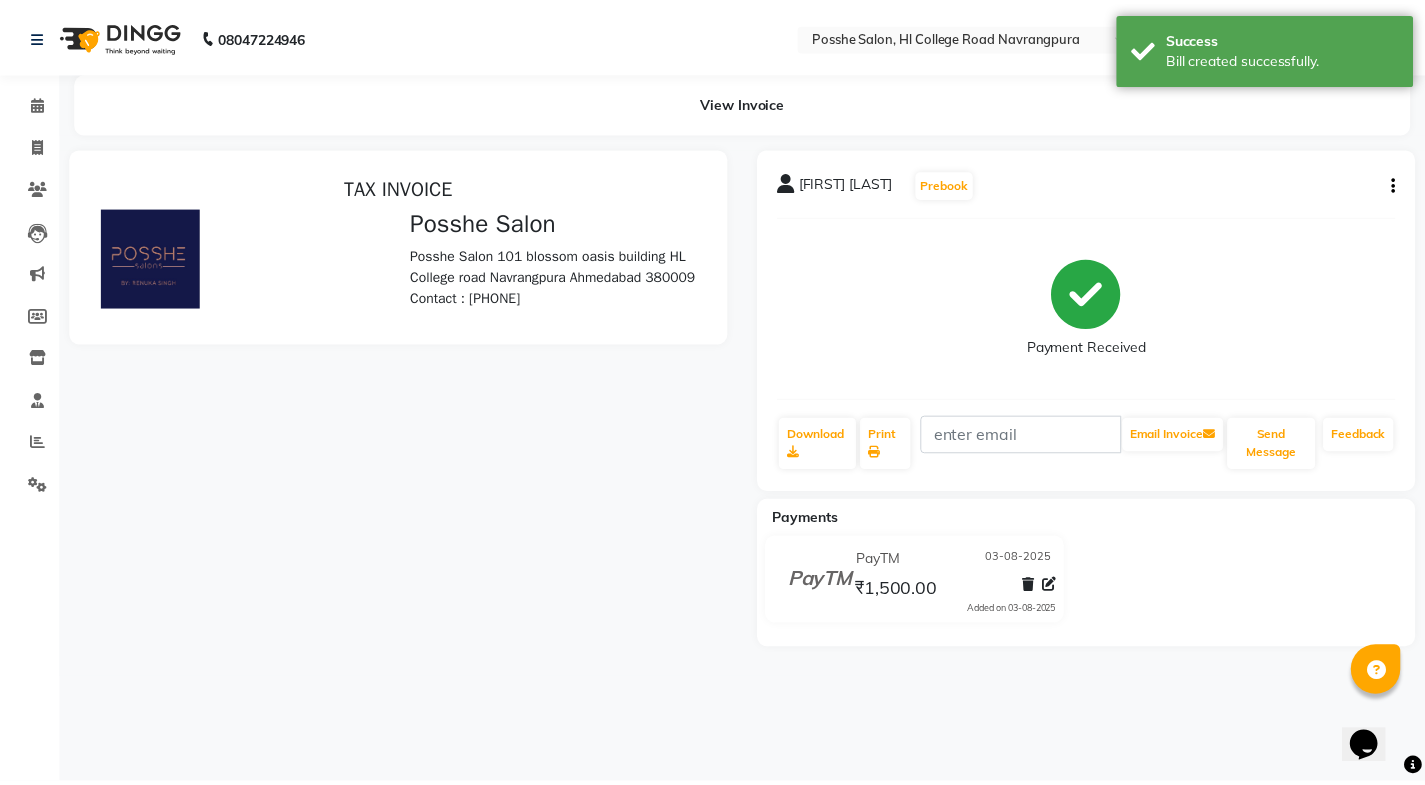 scroll, scrollTop: 0, scrollLeft: 0, axis: both 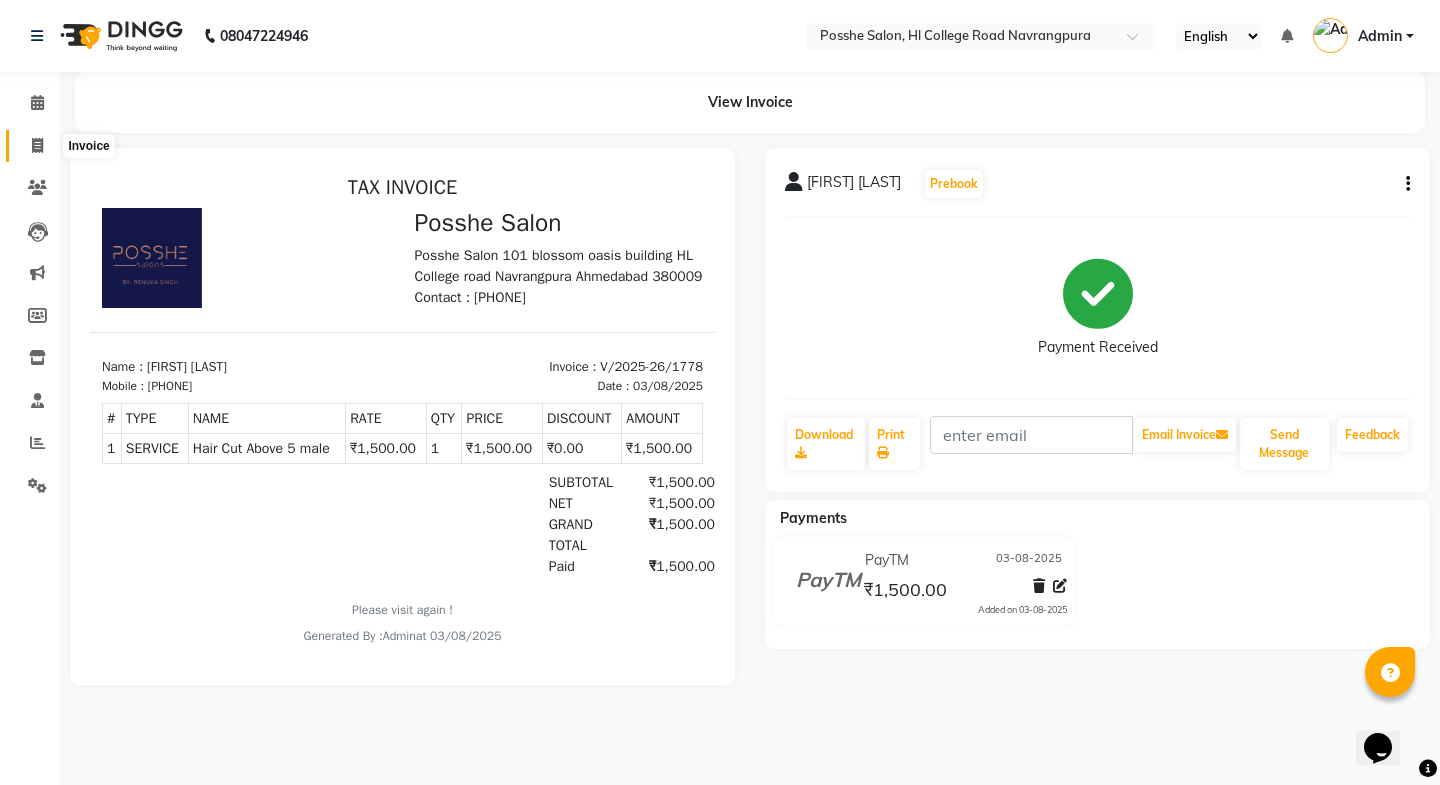 click 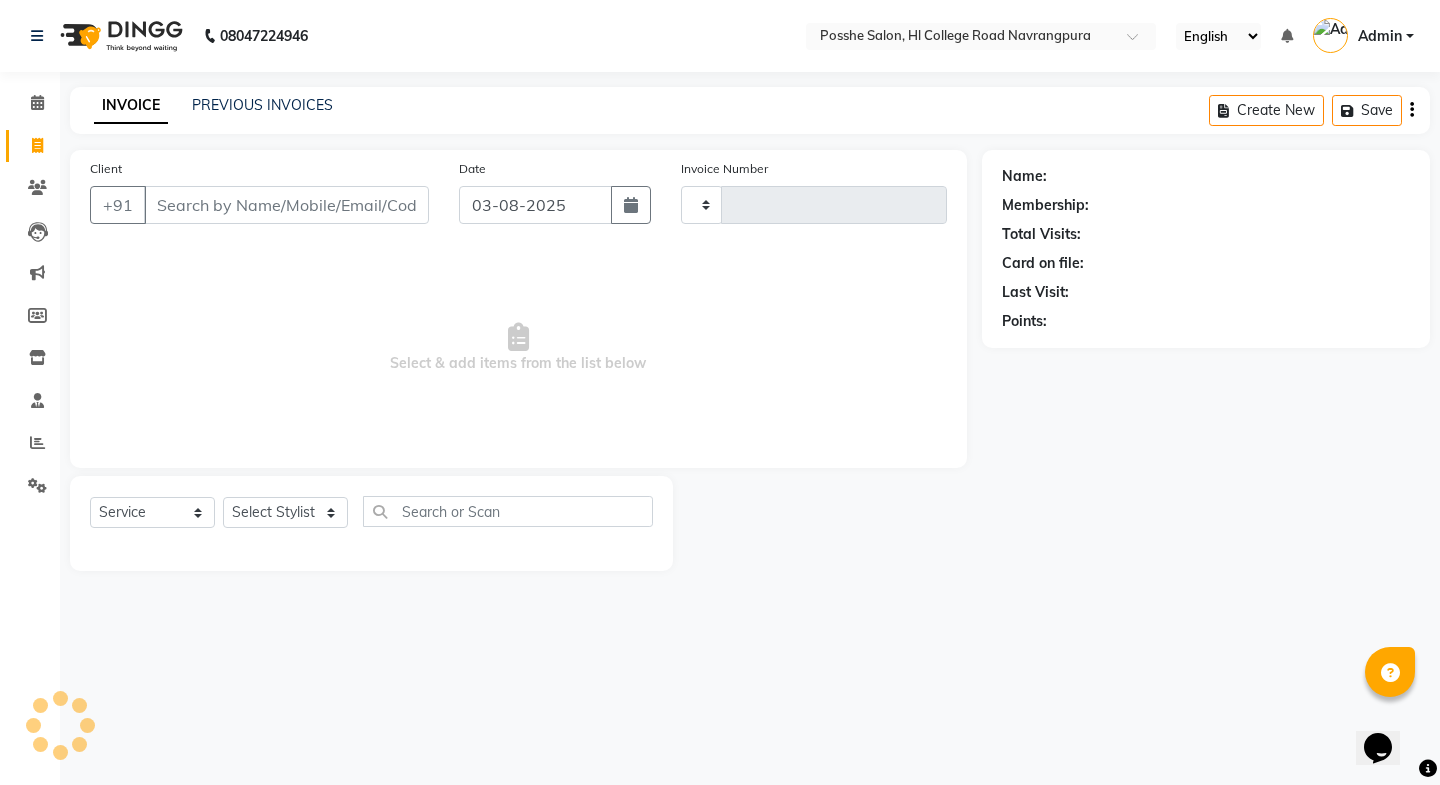 type on "1779" 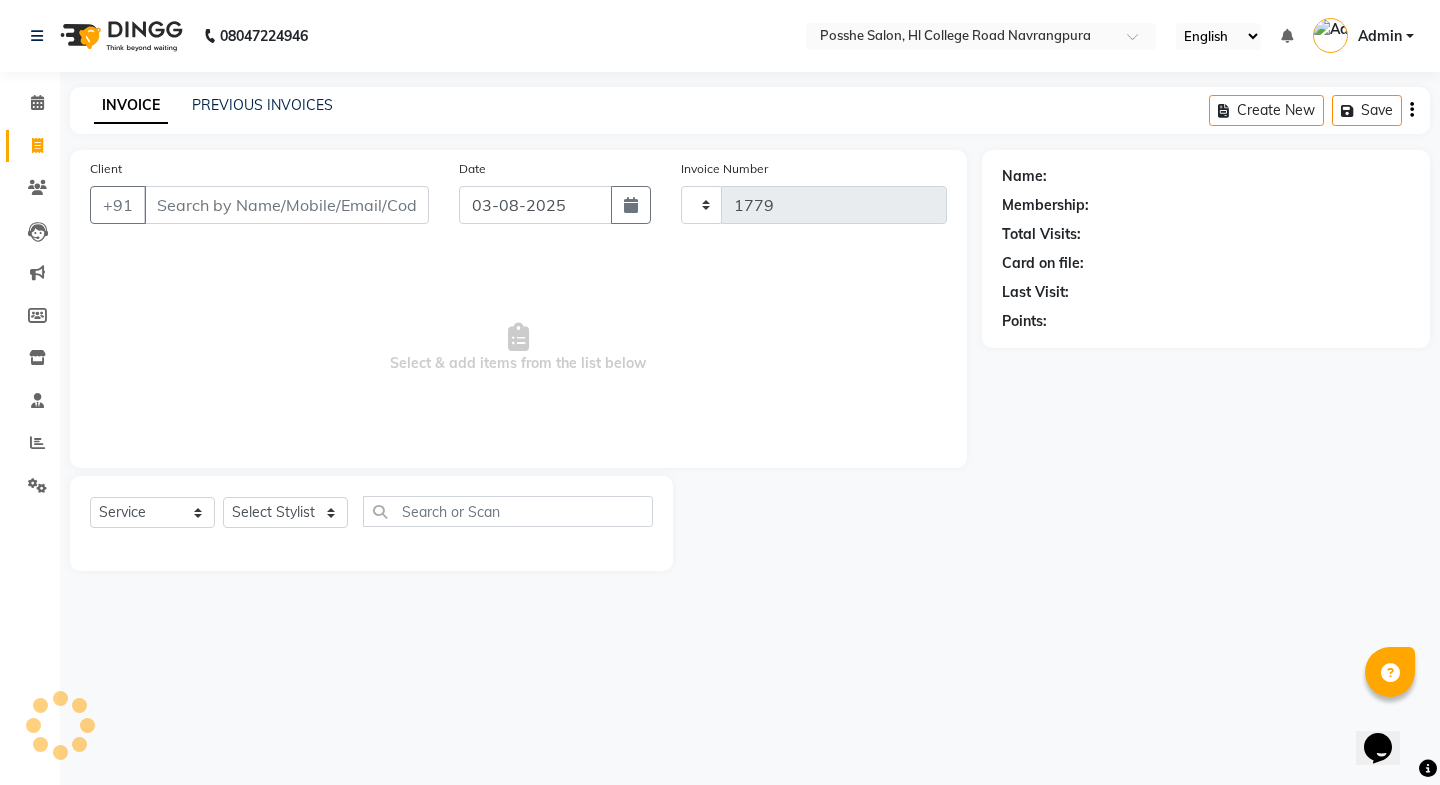 select on "6052" 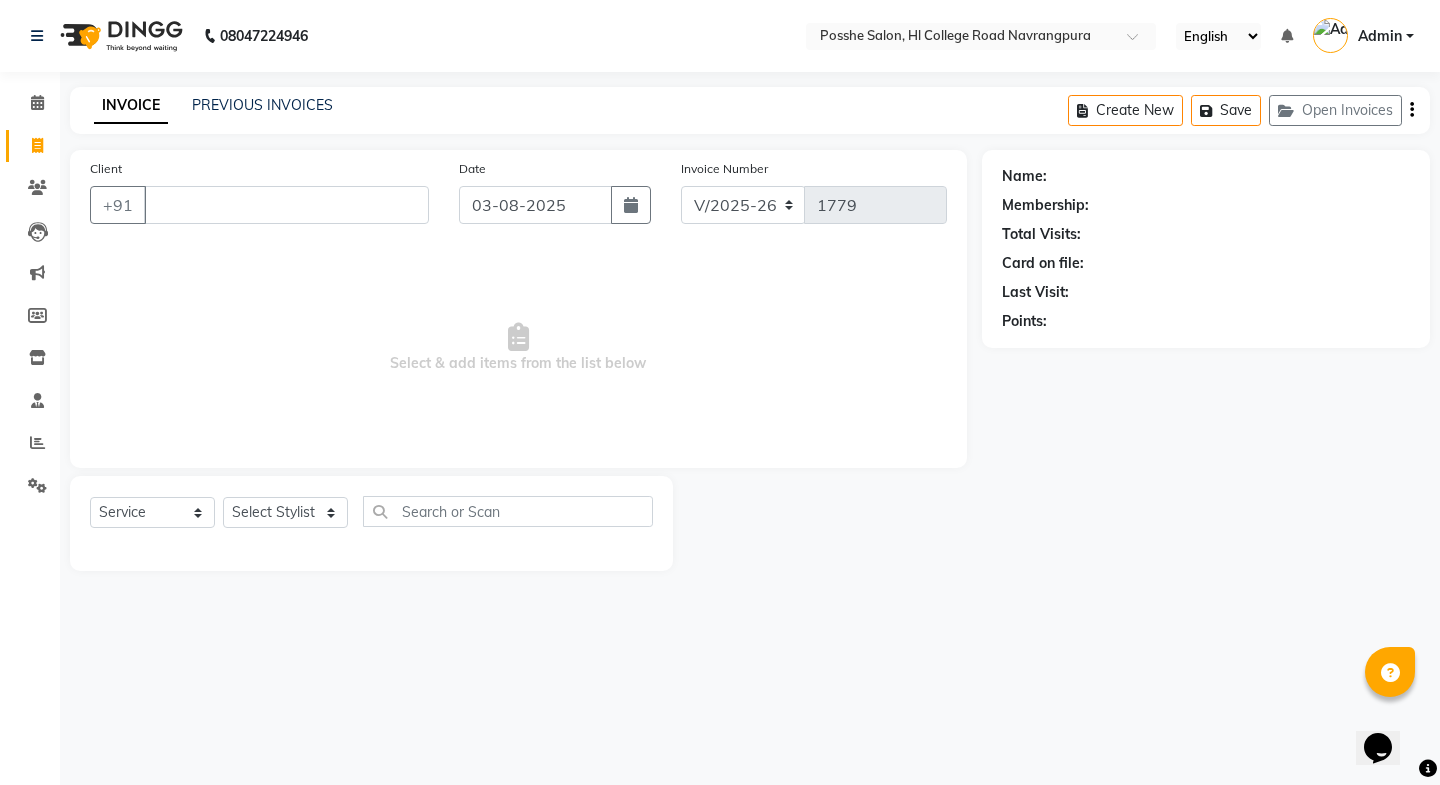 type 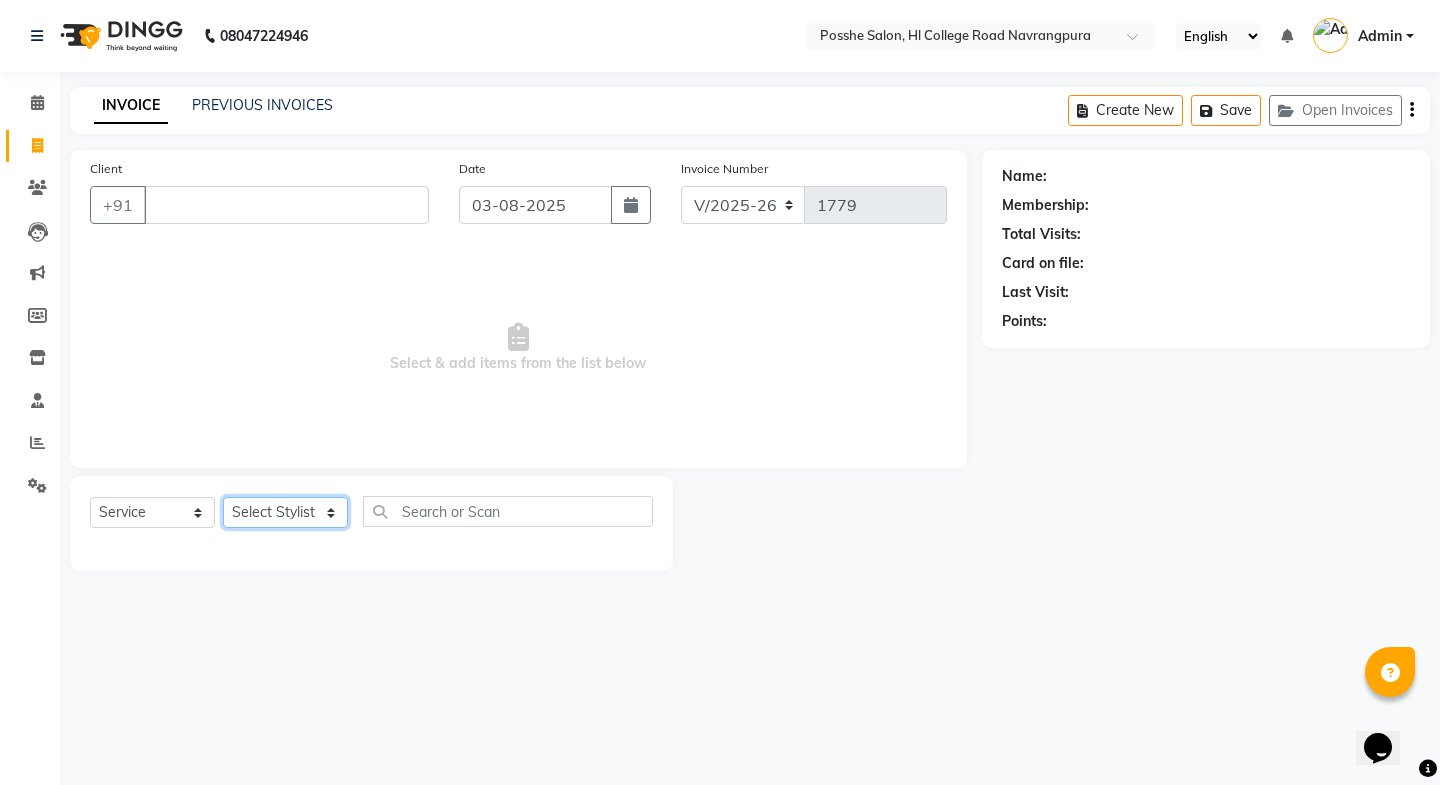 click on "Select Stylist Faheem Salmani Kajal Mali Kamal Chand Posshe for products Rajesh Sonu Verma" 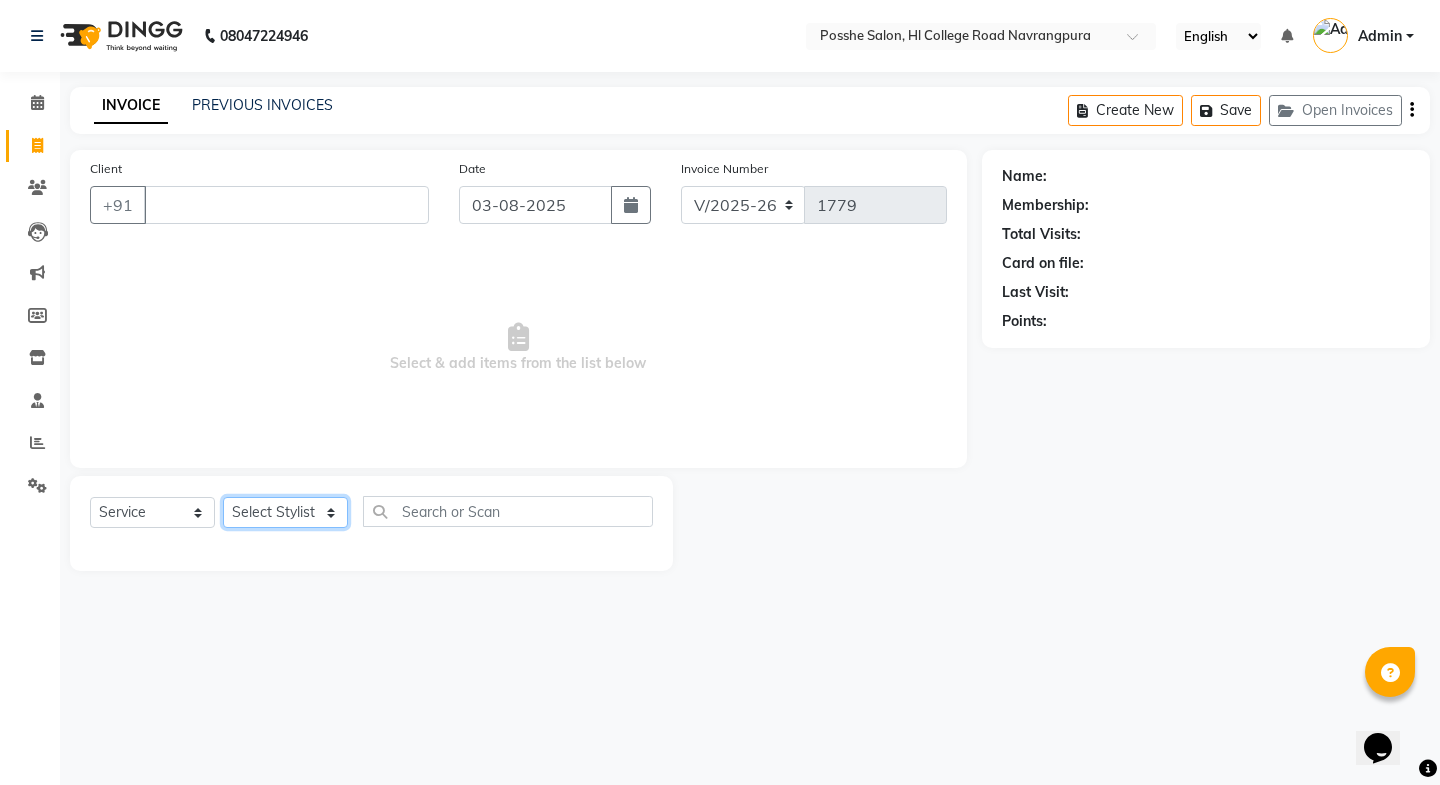 select on "43693" 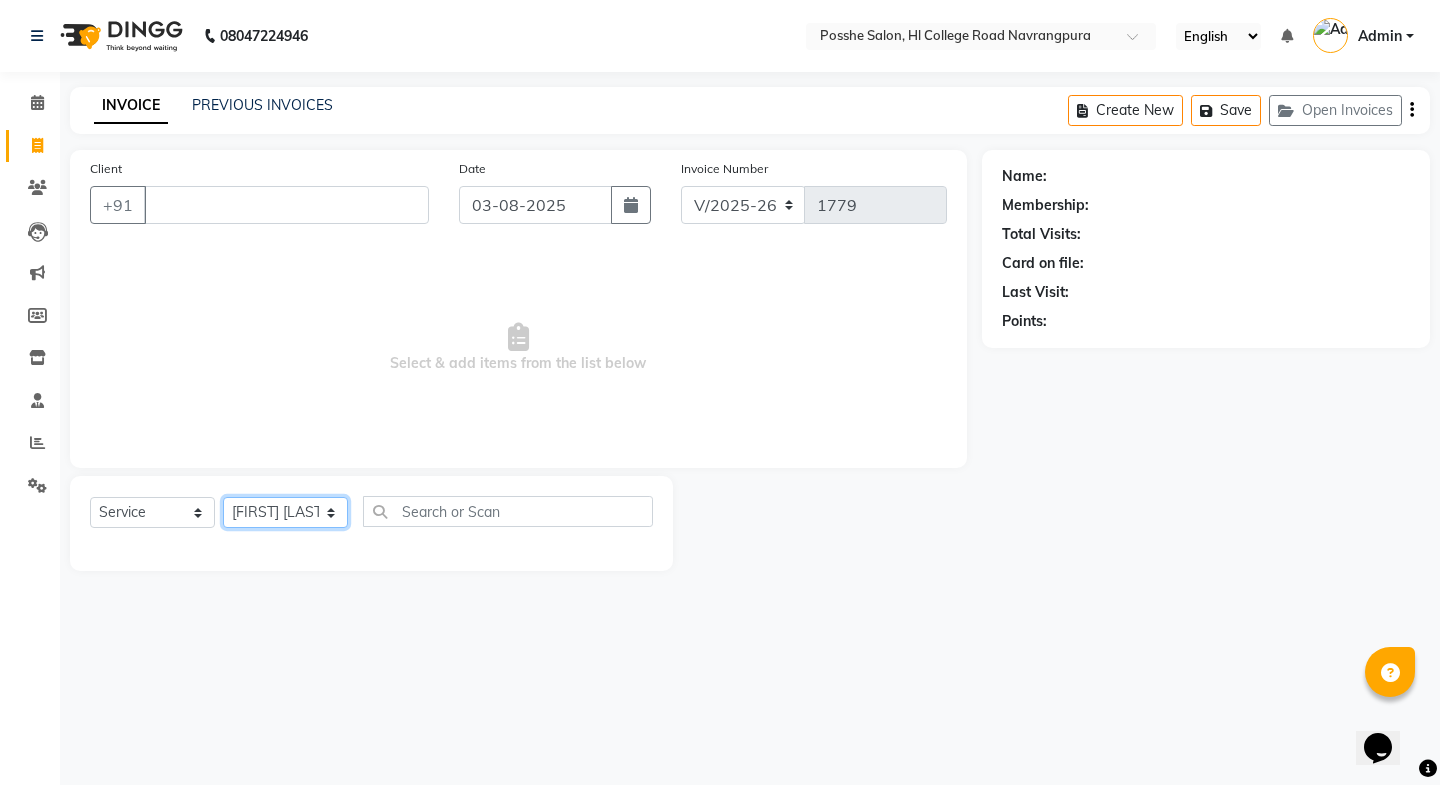 click on "Select Stylist Faheem Salmani Kajal Mali Kamal Chand Posshe for products Rajesh Sonu Verma" 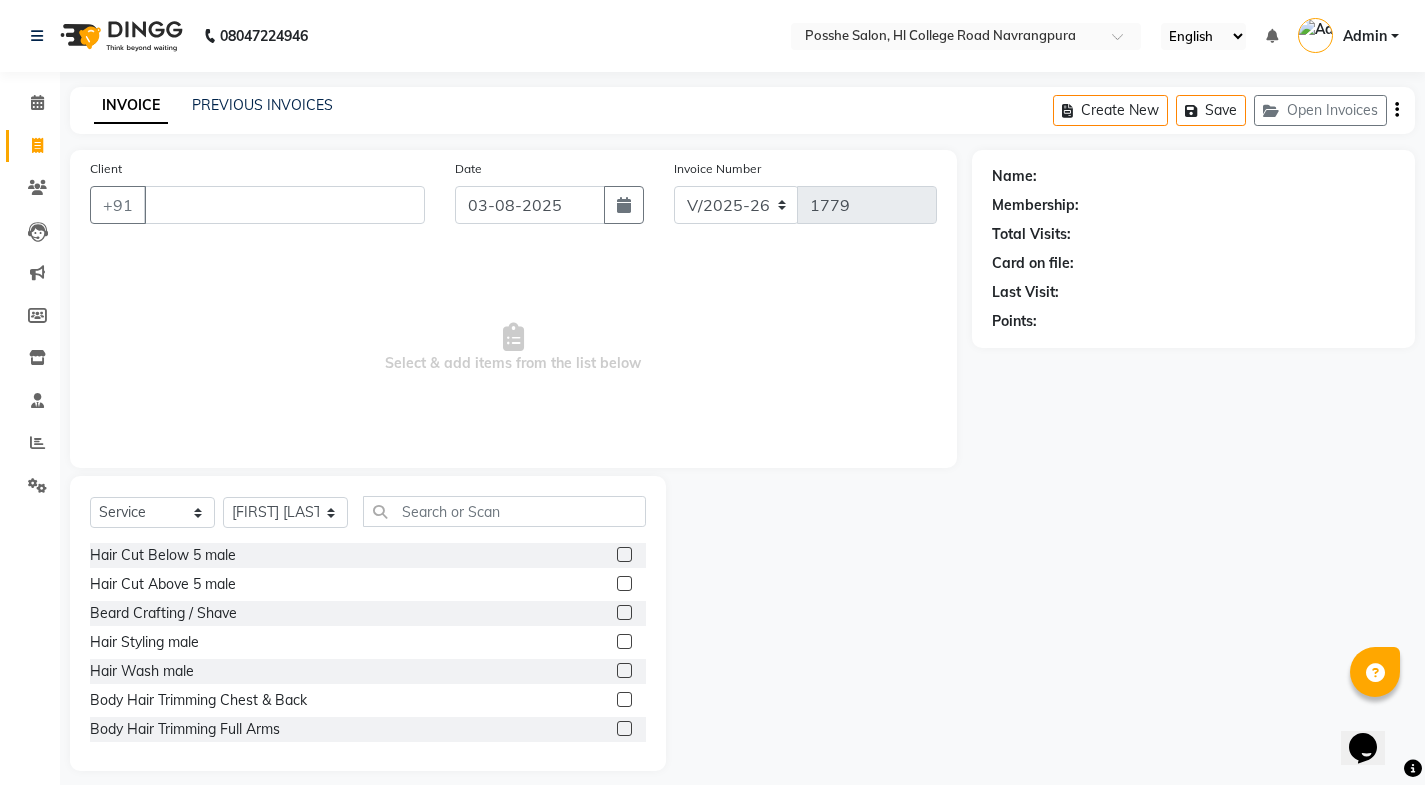 click 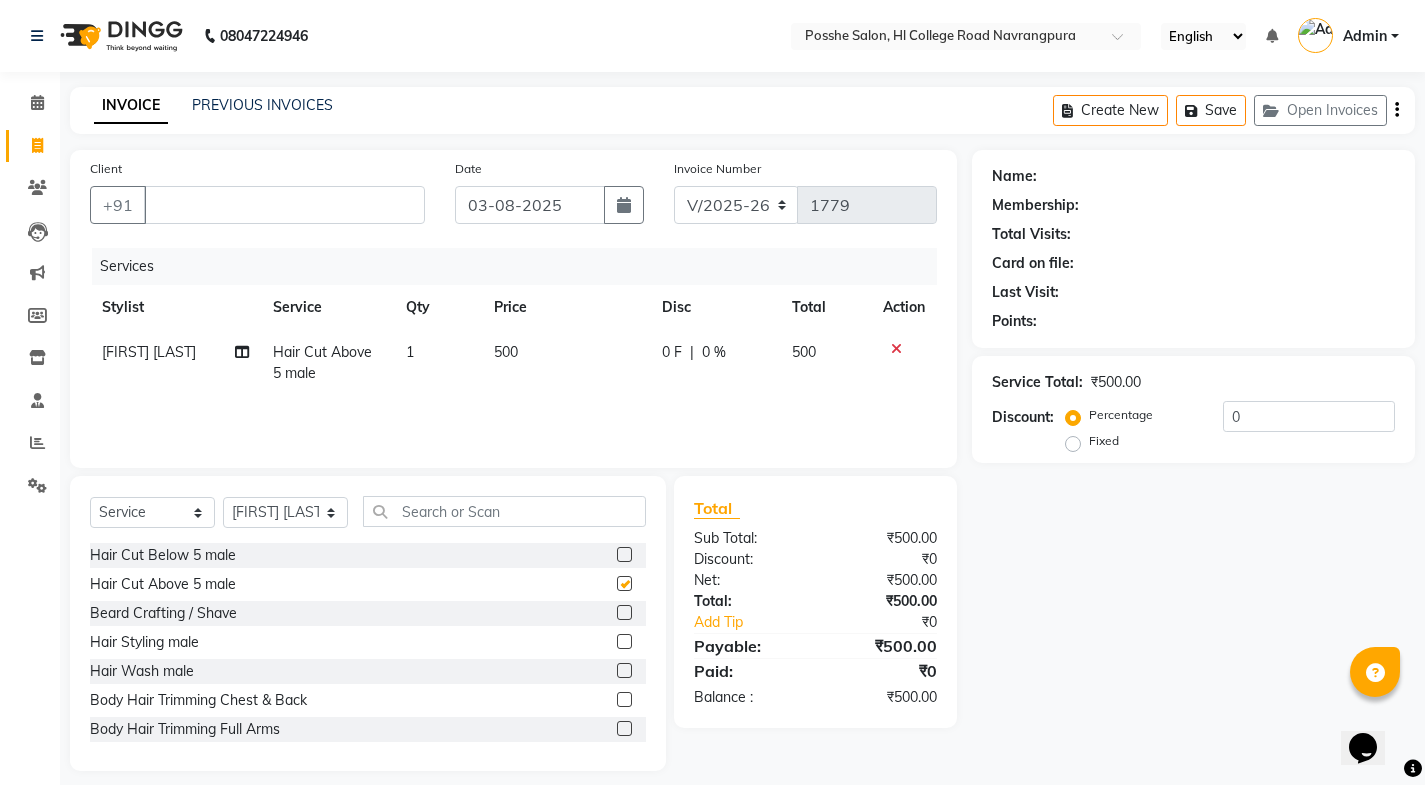 checkbox on "false" 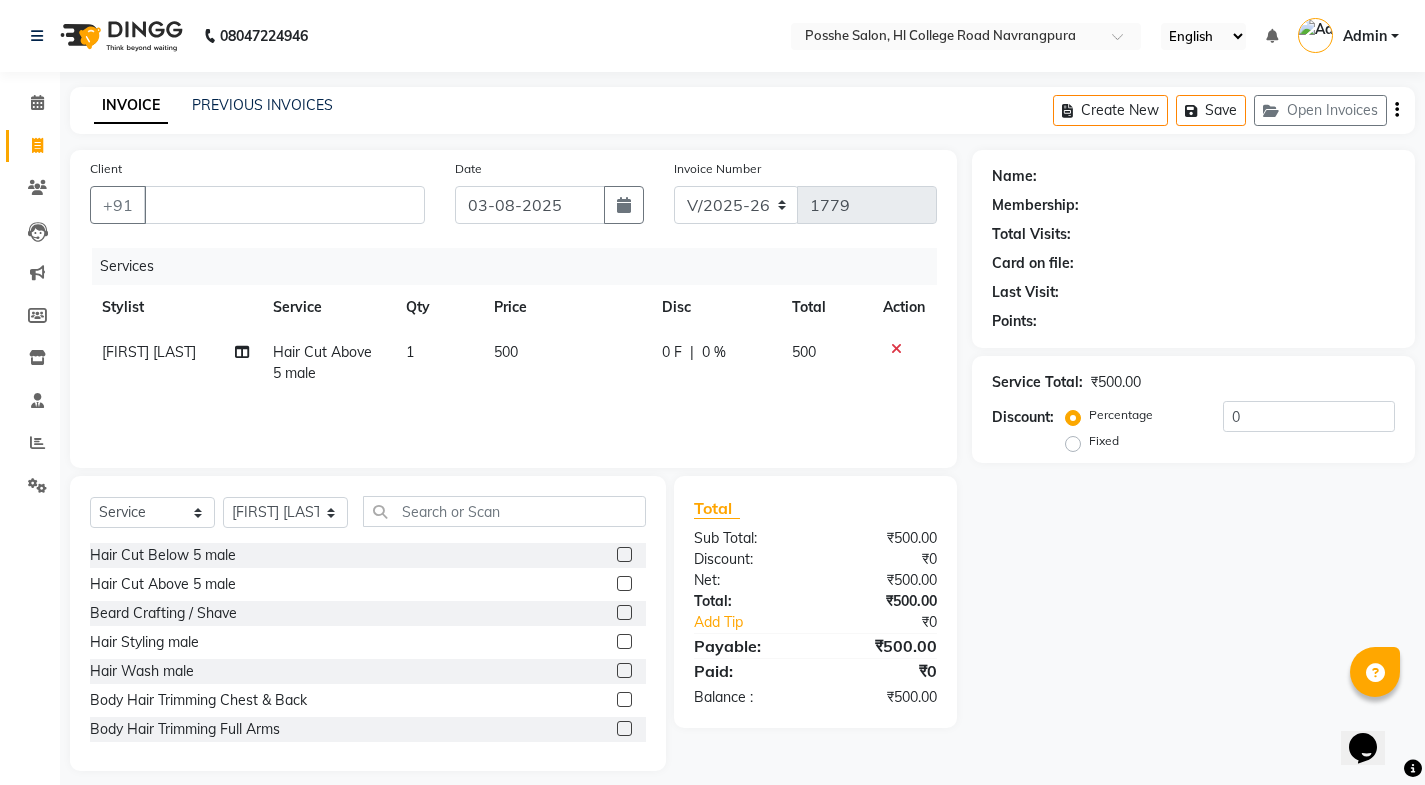click 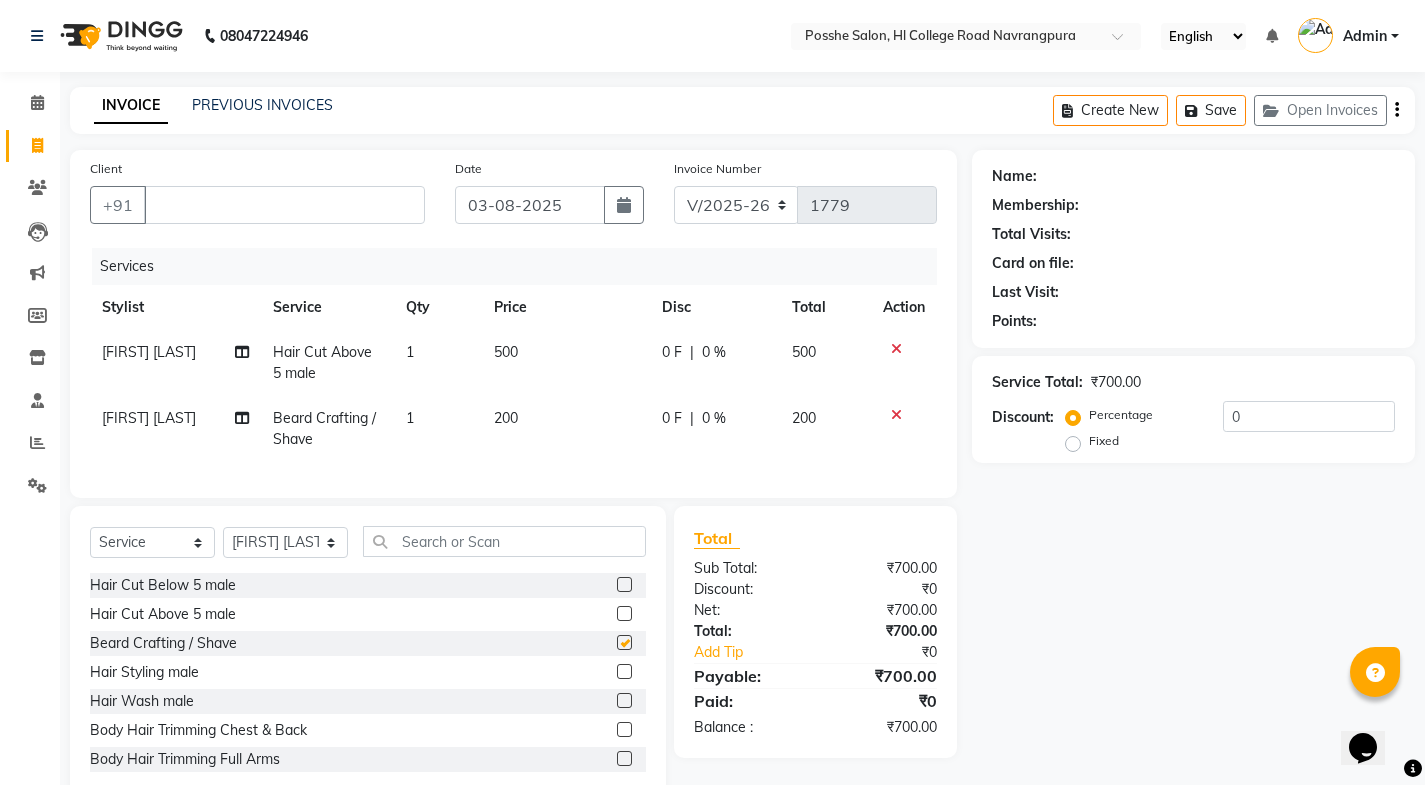 checkbox on "false" 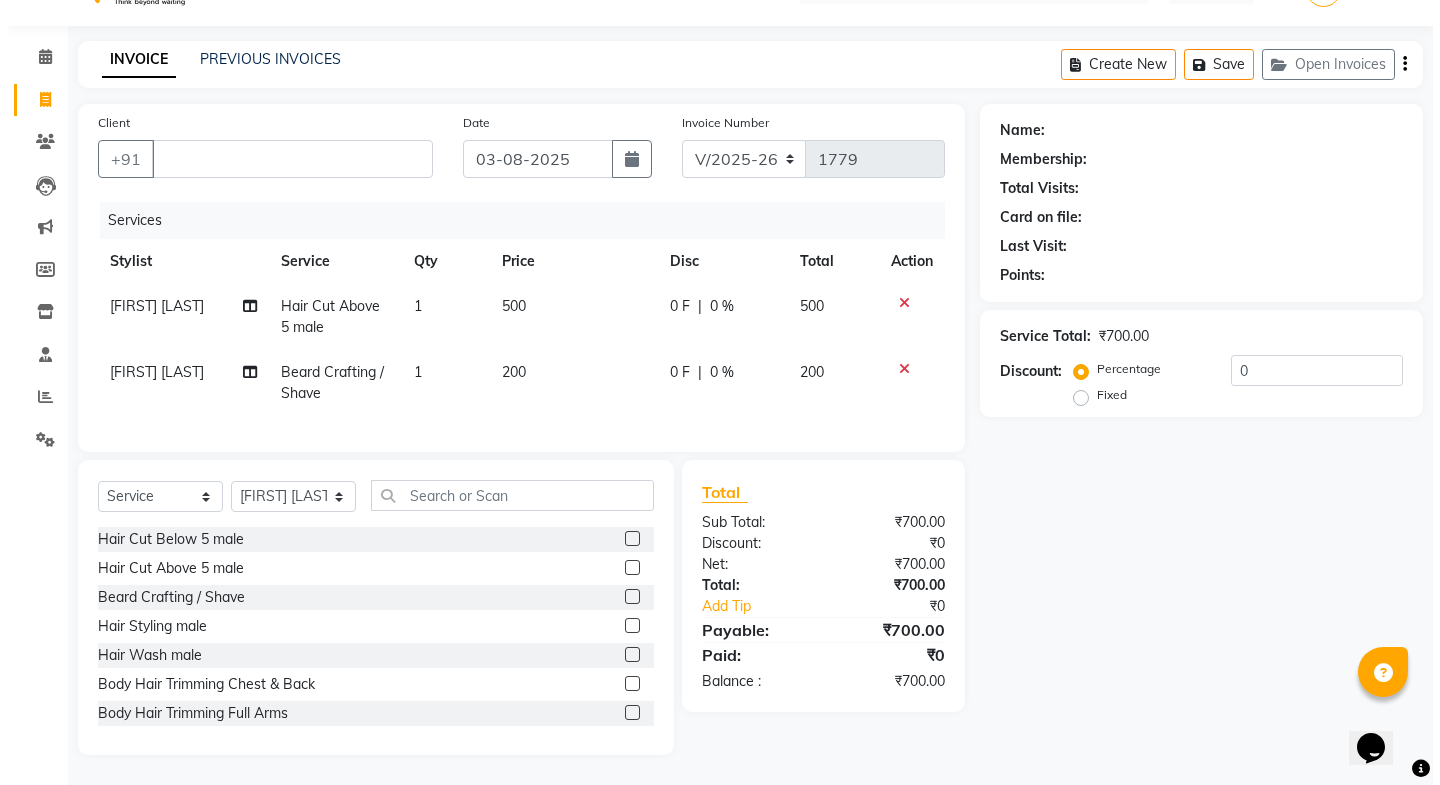 scroll, scrollTop: 61, scrollLeft: 0, axis: vertical 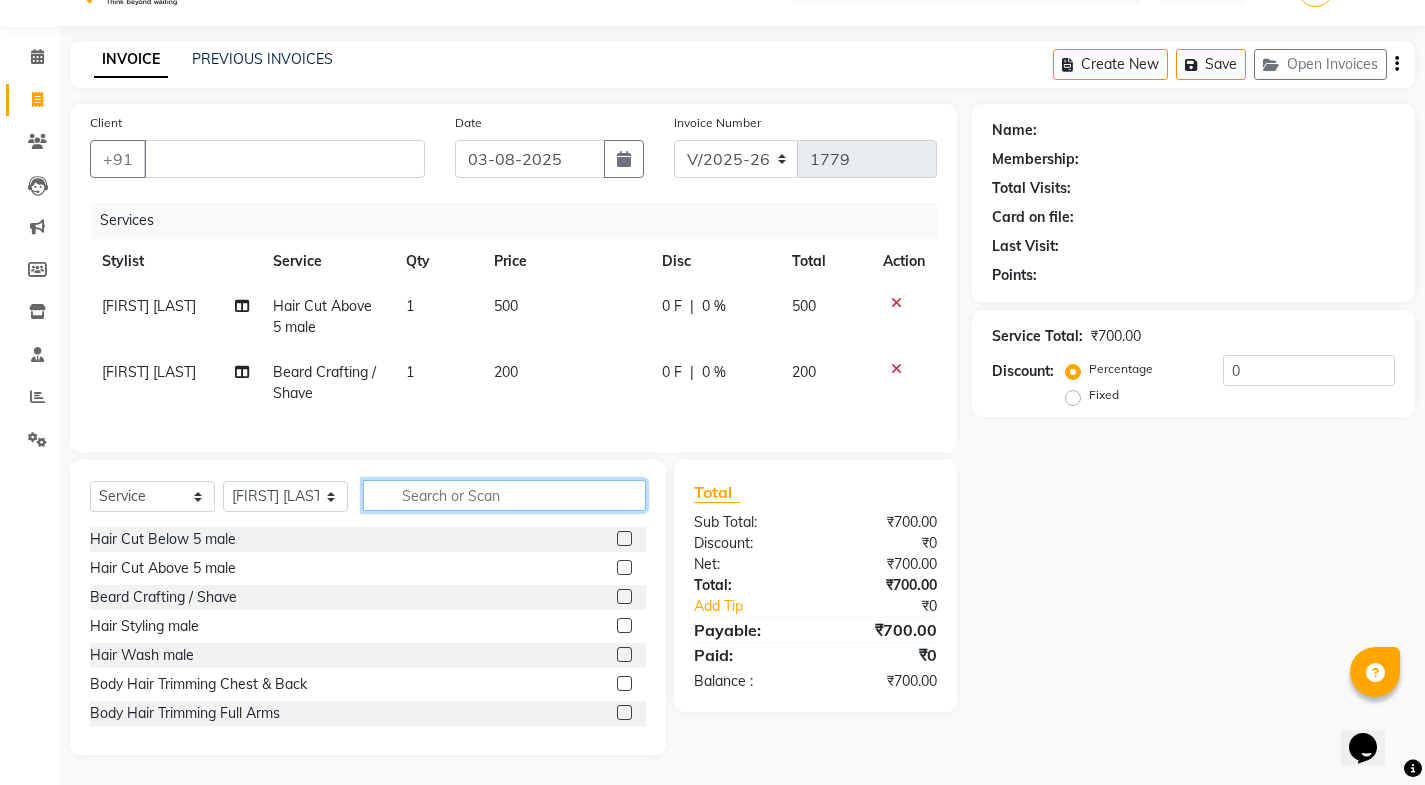 click 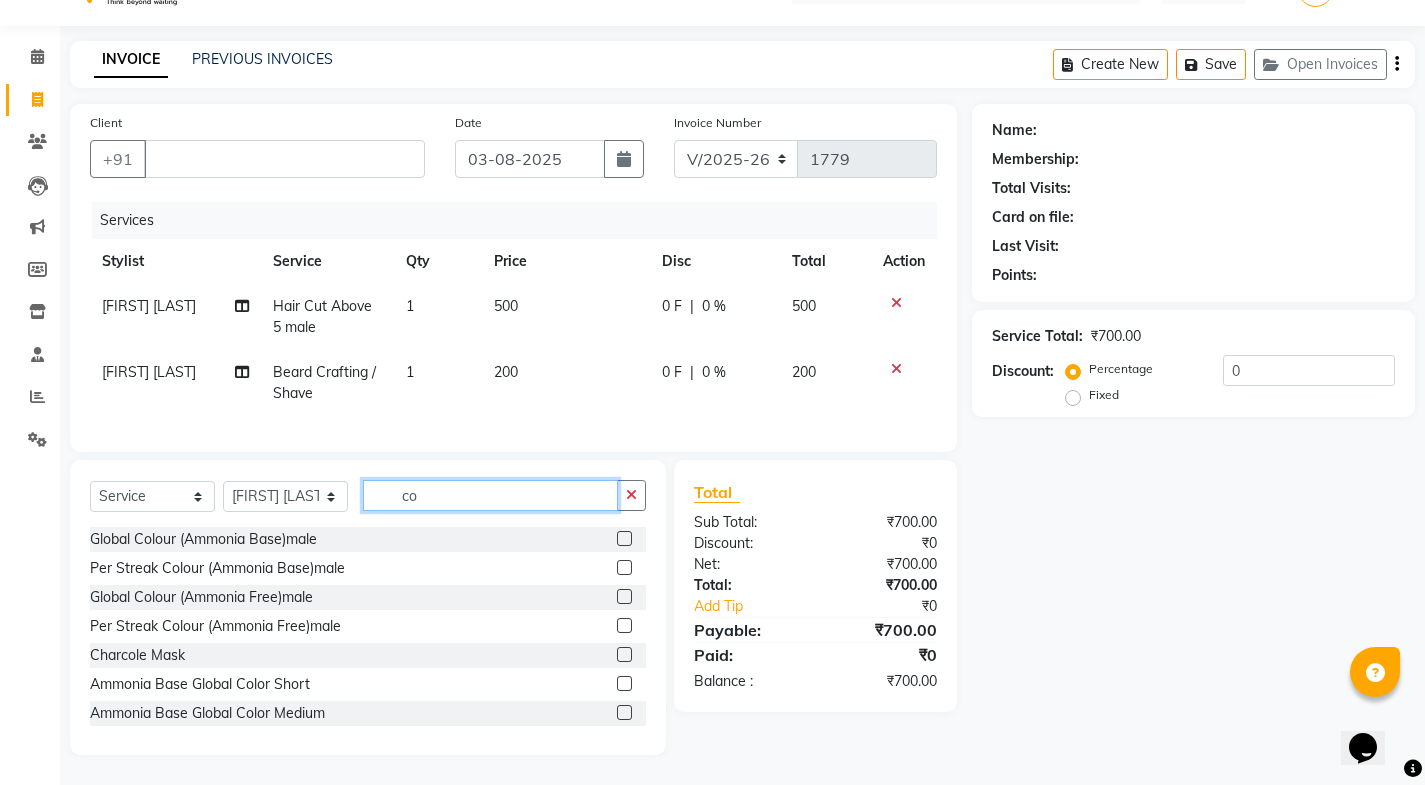 type on "co" 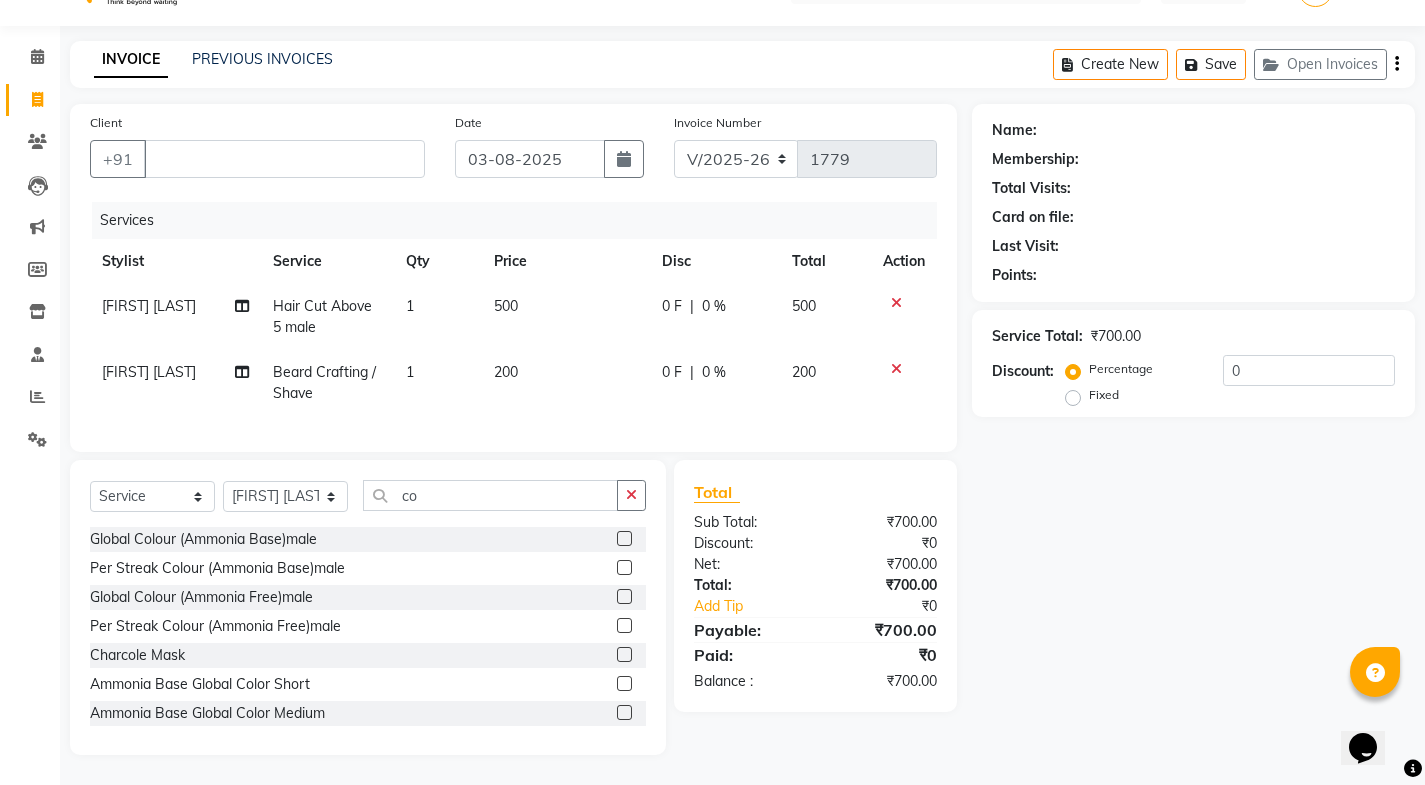 click 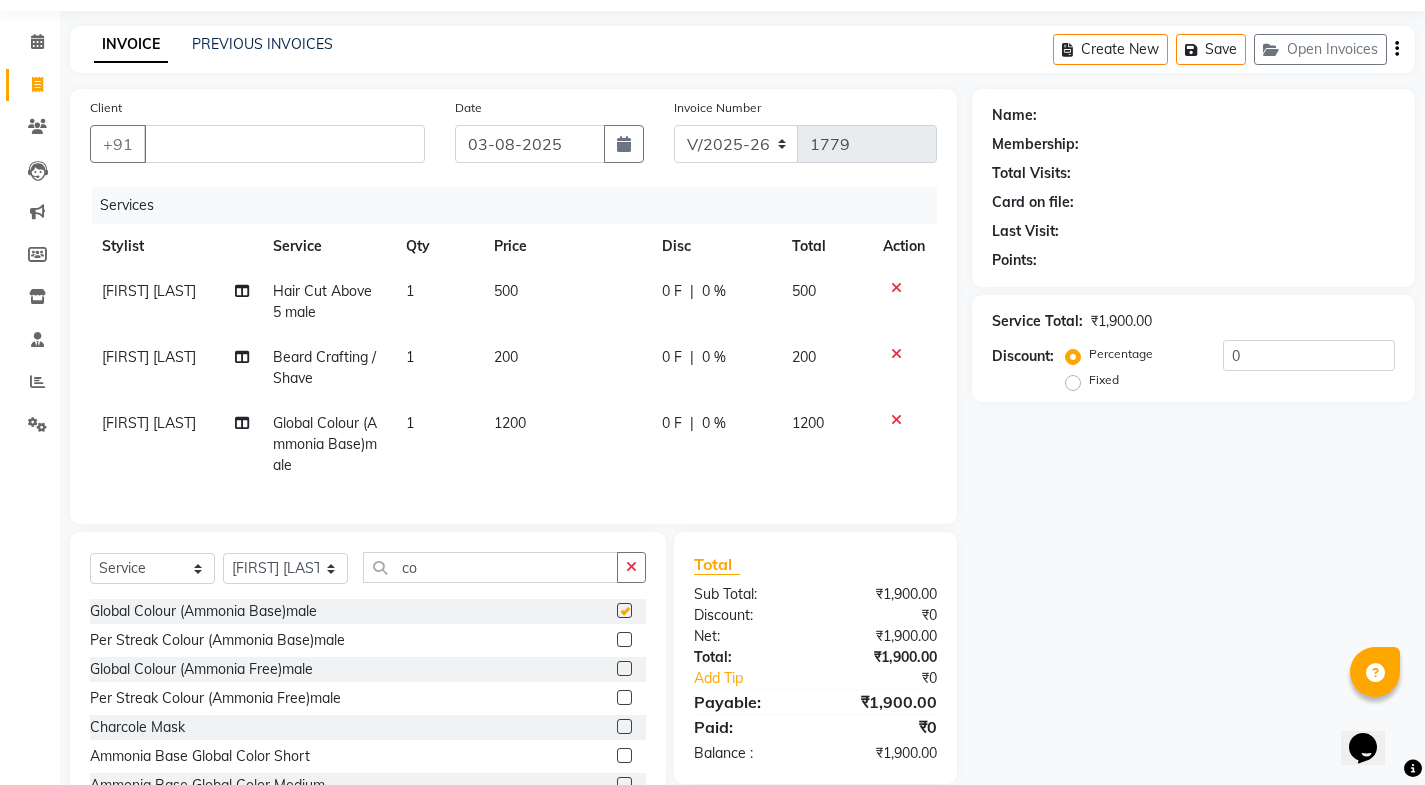 checkbox on "false" 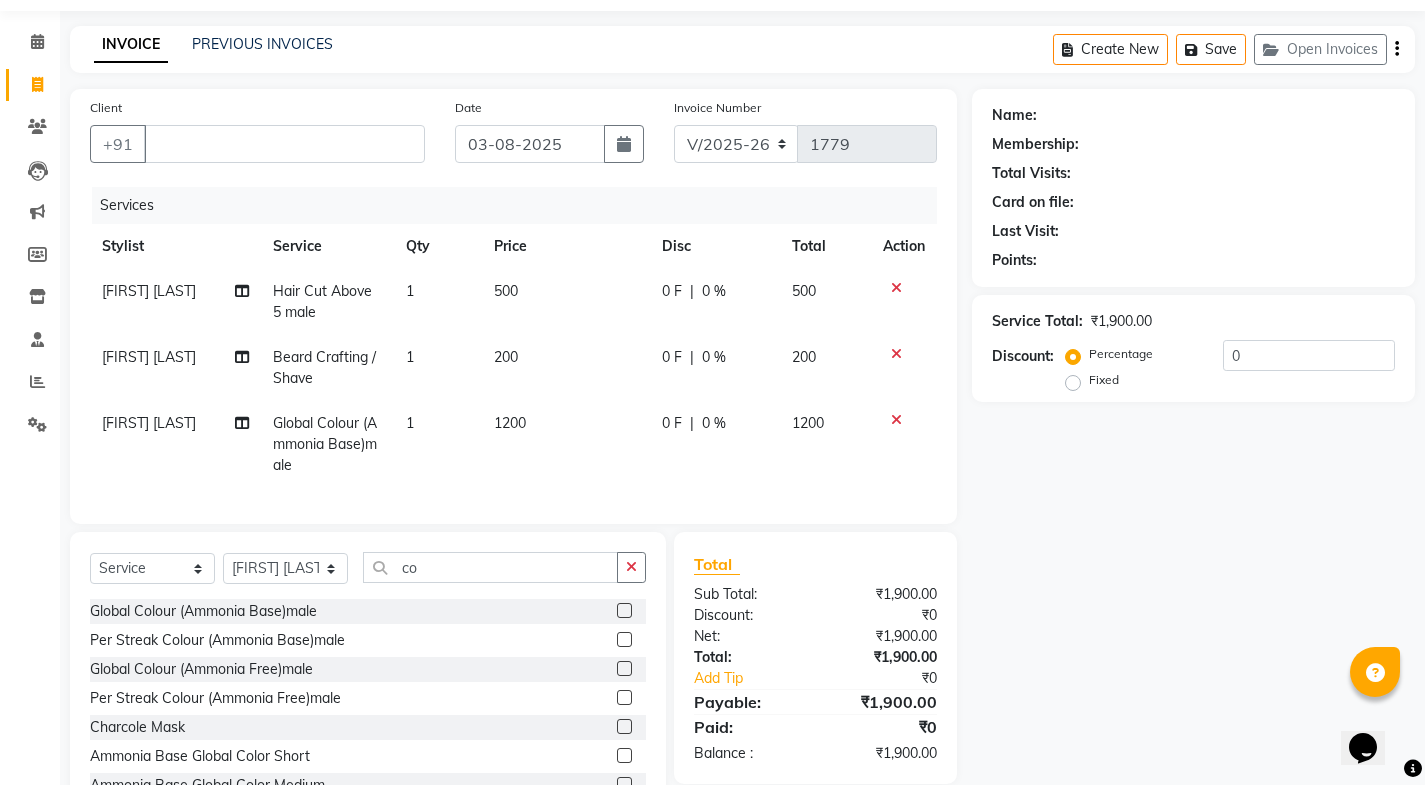 click on "200" 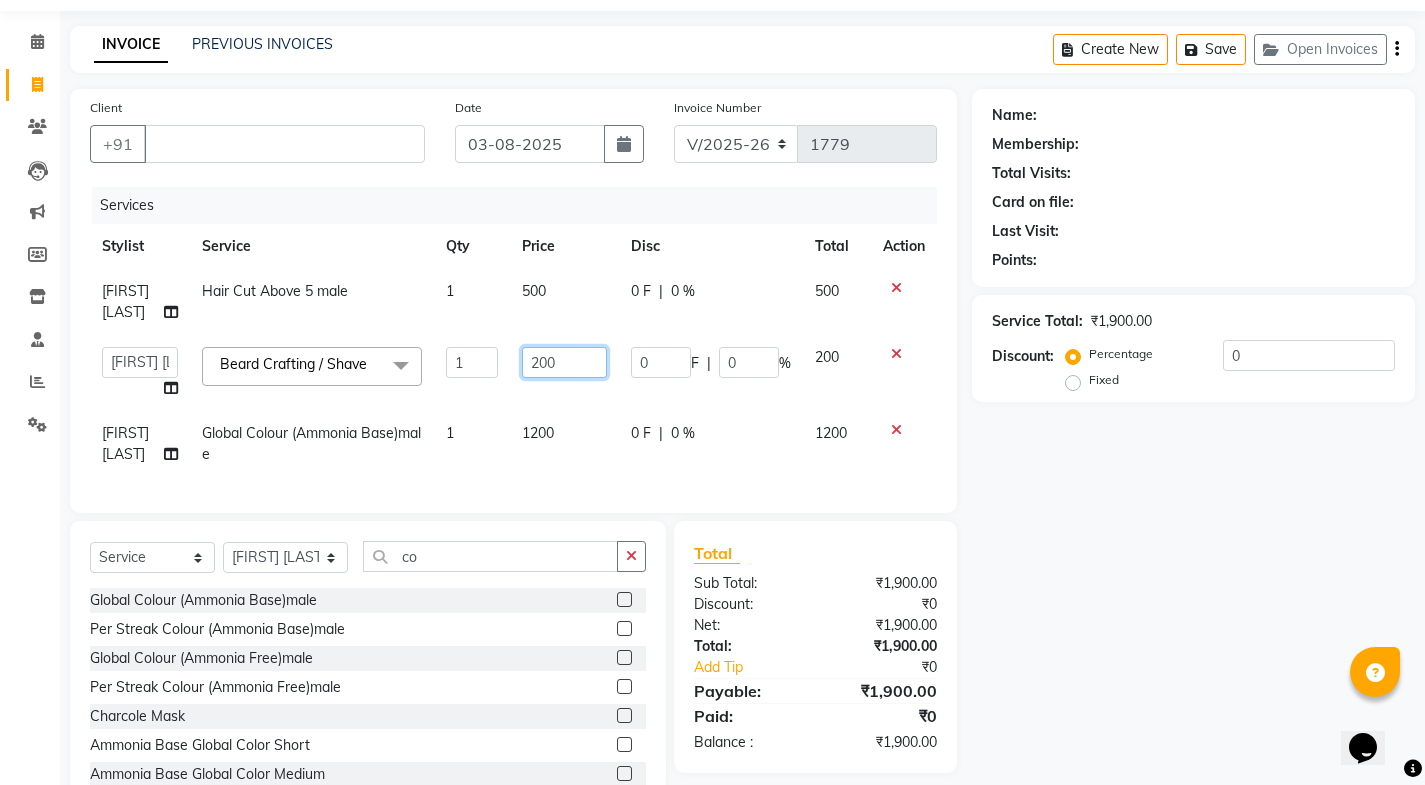 click on "200" 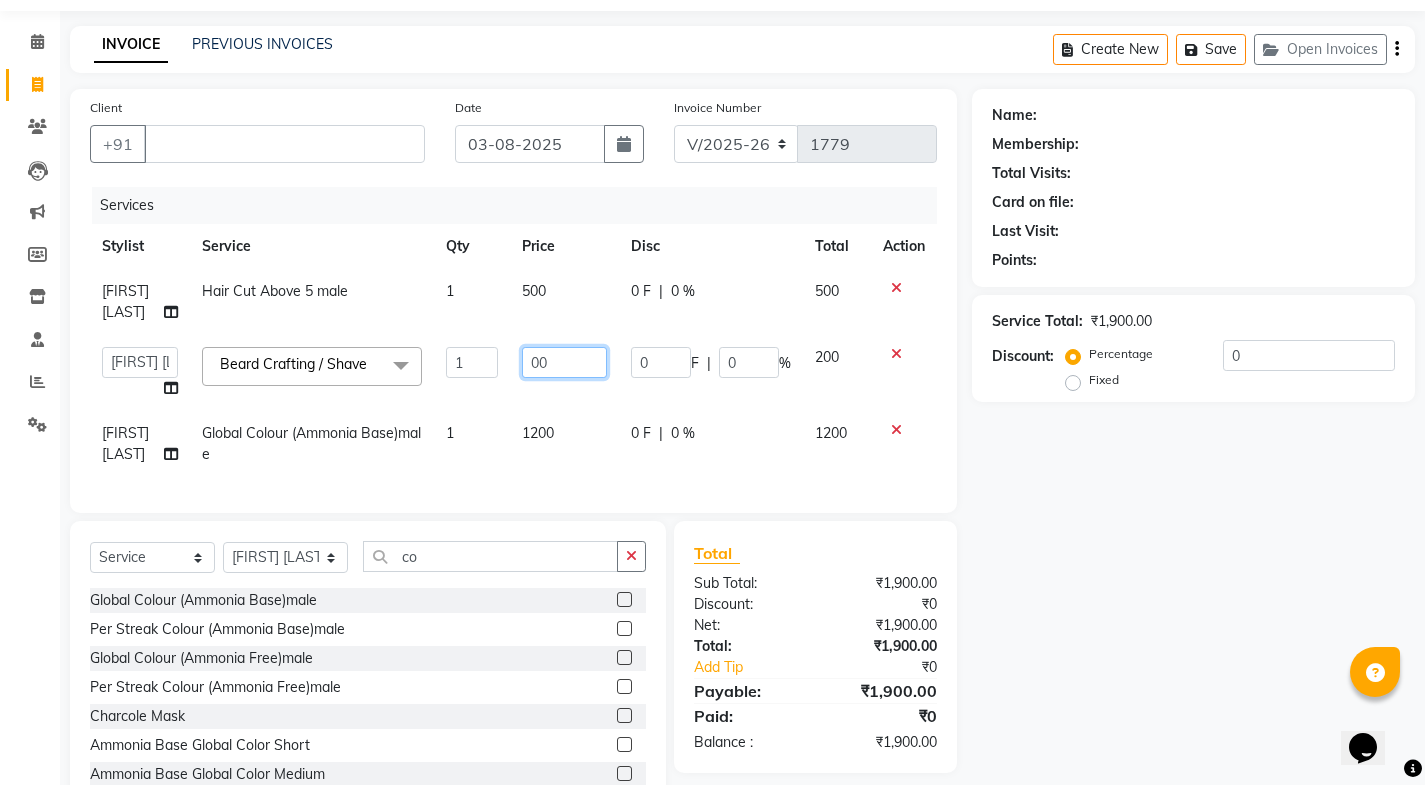 type on "300" 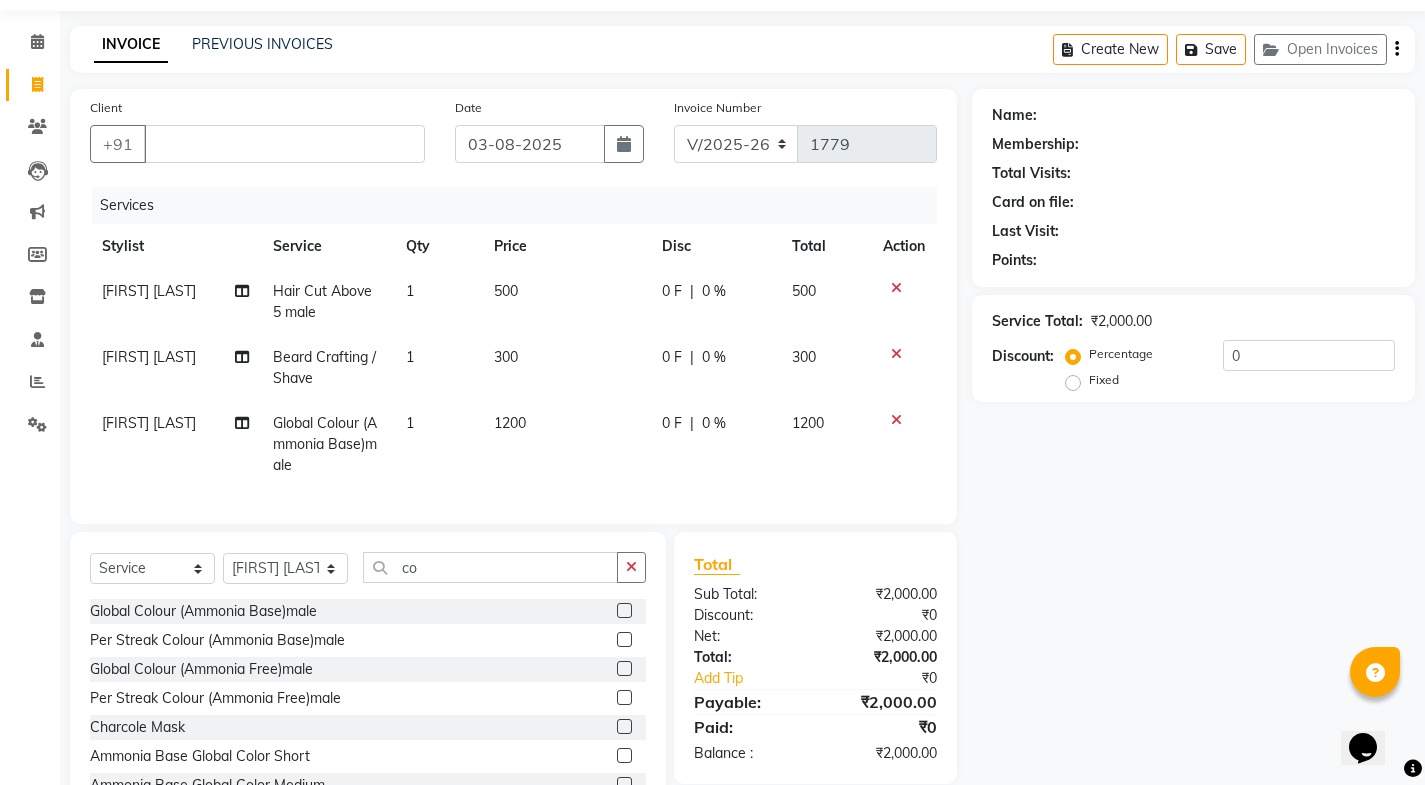 click on "Sonu Verma  Hair Cut Above 5 male 1 500 0 F | 0 % 500 Sonu Verma Beard Crafting / Shave 1 300 0 F | 0 % 300 Sonu Verma  Global Colour (Ammonia Base)male 1 1200 0 F | 0 % 1200" 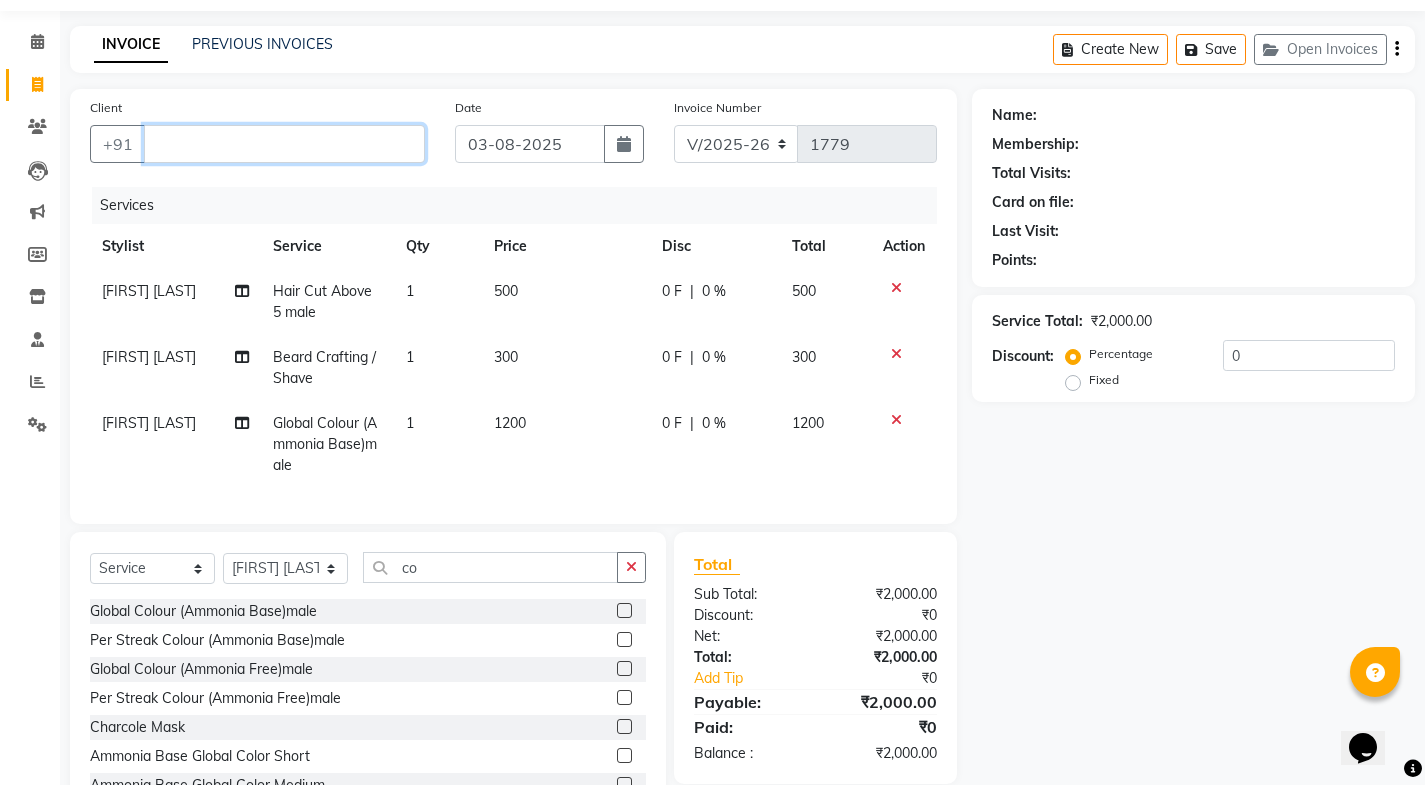 click on "Client" at bounding box center (284, 144) 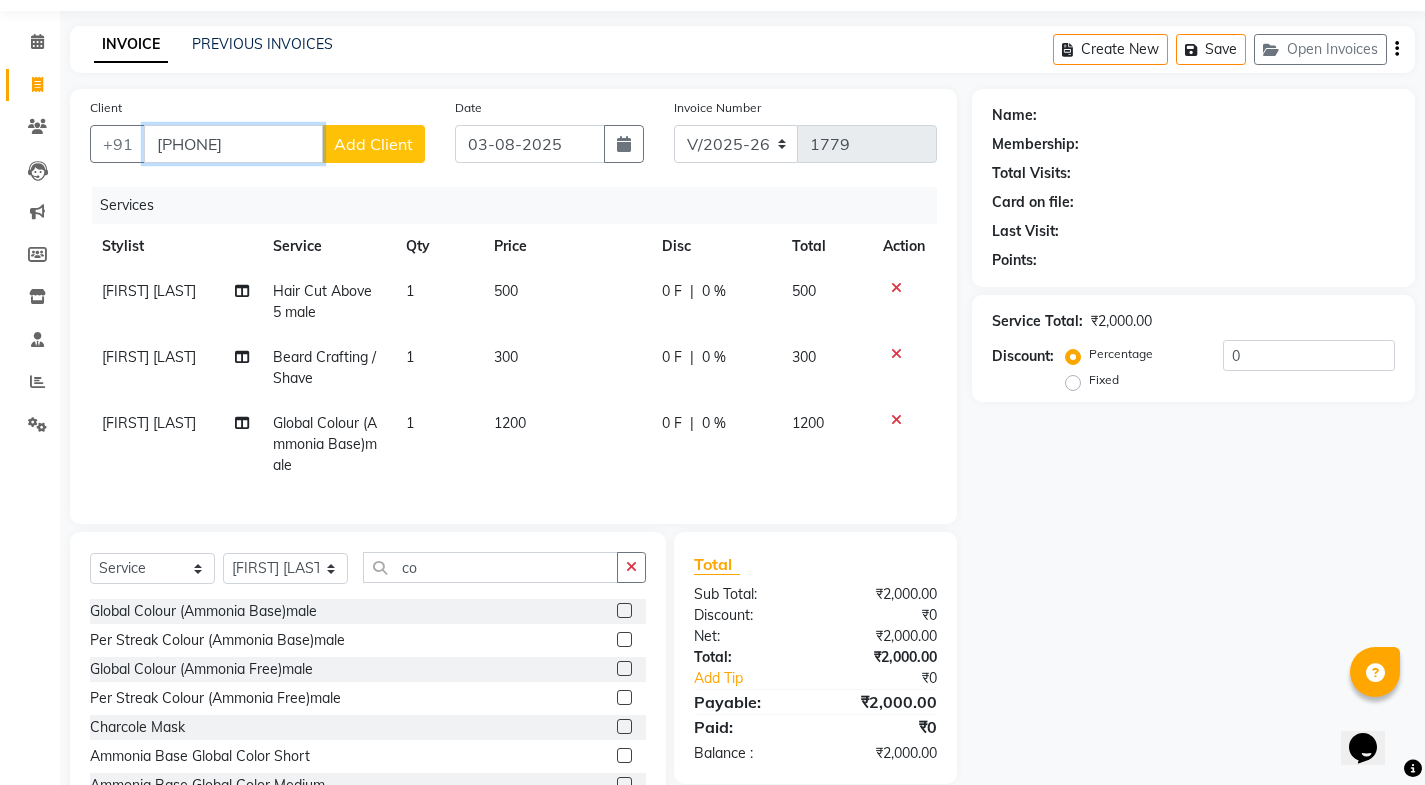 type on "9019121914" 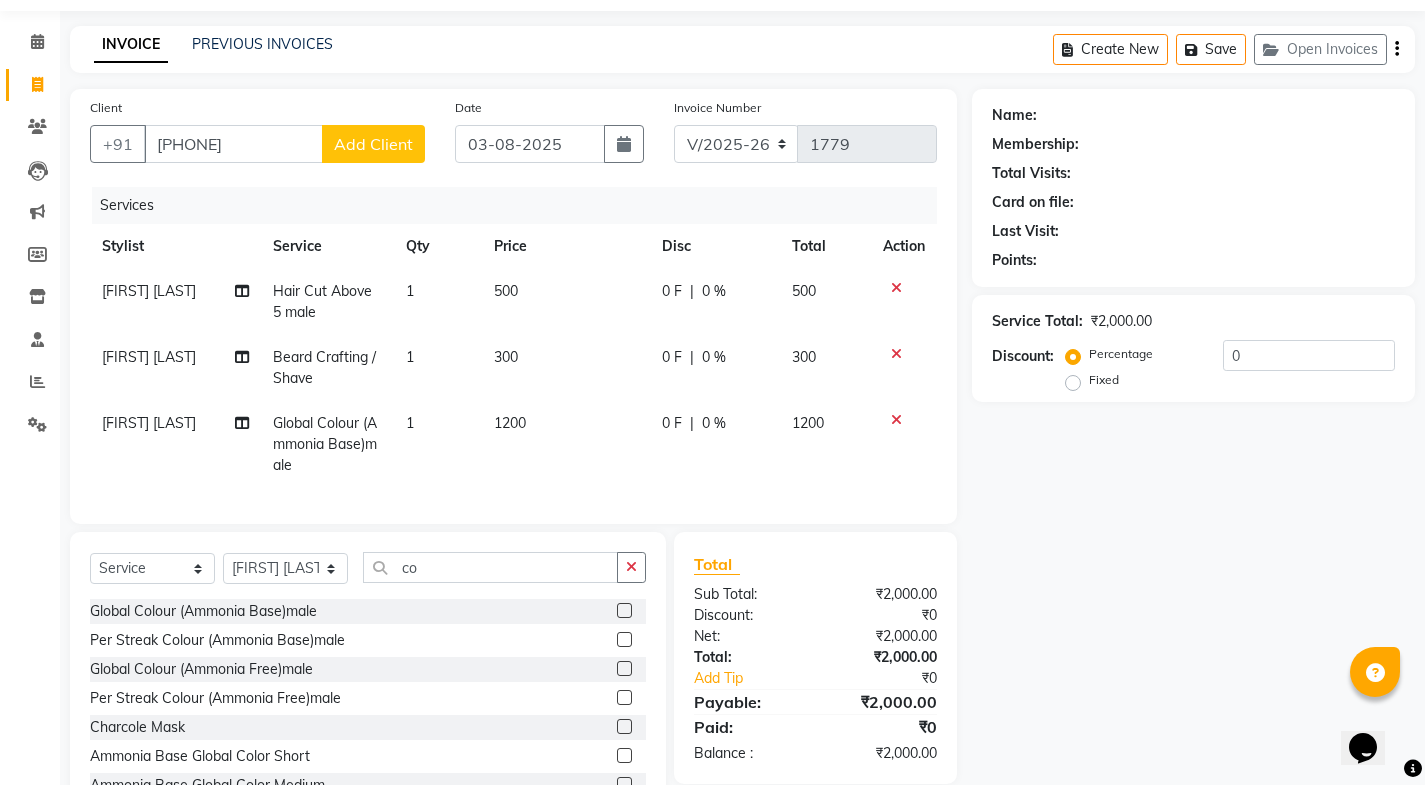 click on "Add Client" 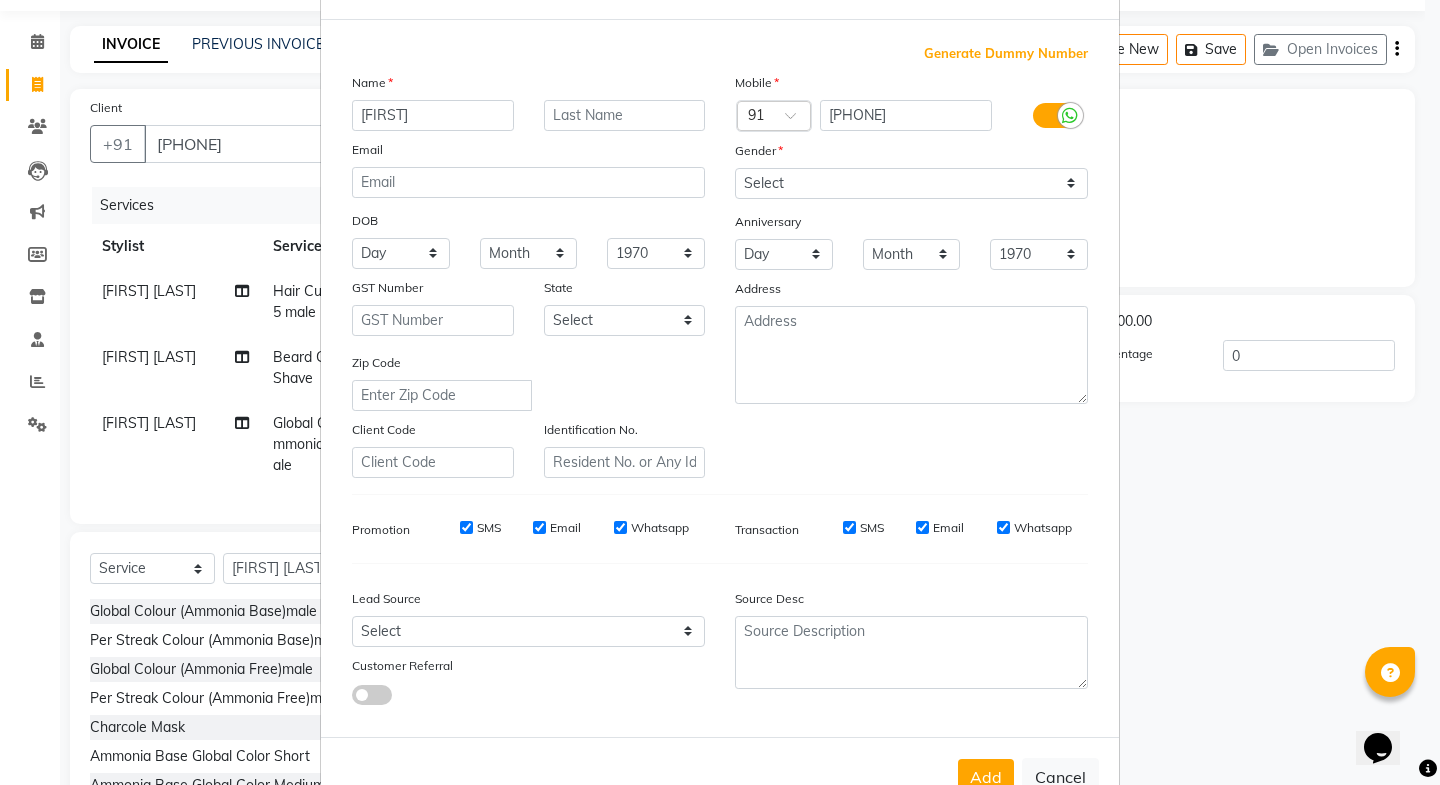 scroll, scrollTop: 100, scrollLeft: 0, axis: vertical 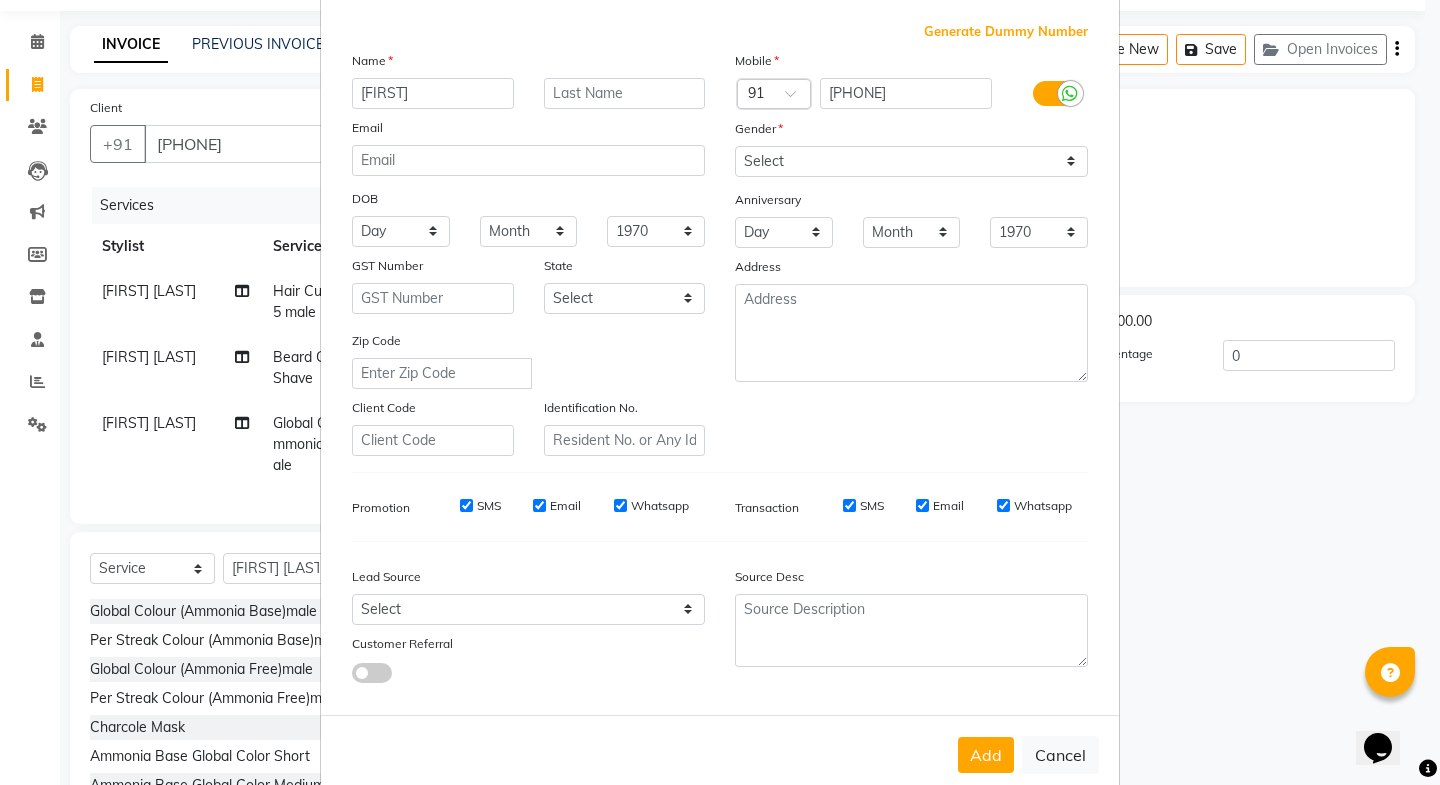 type on "dakshit" 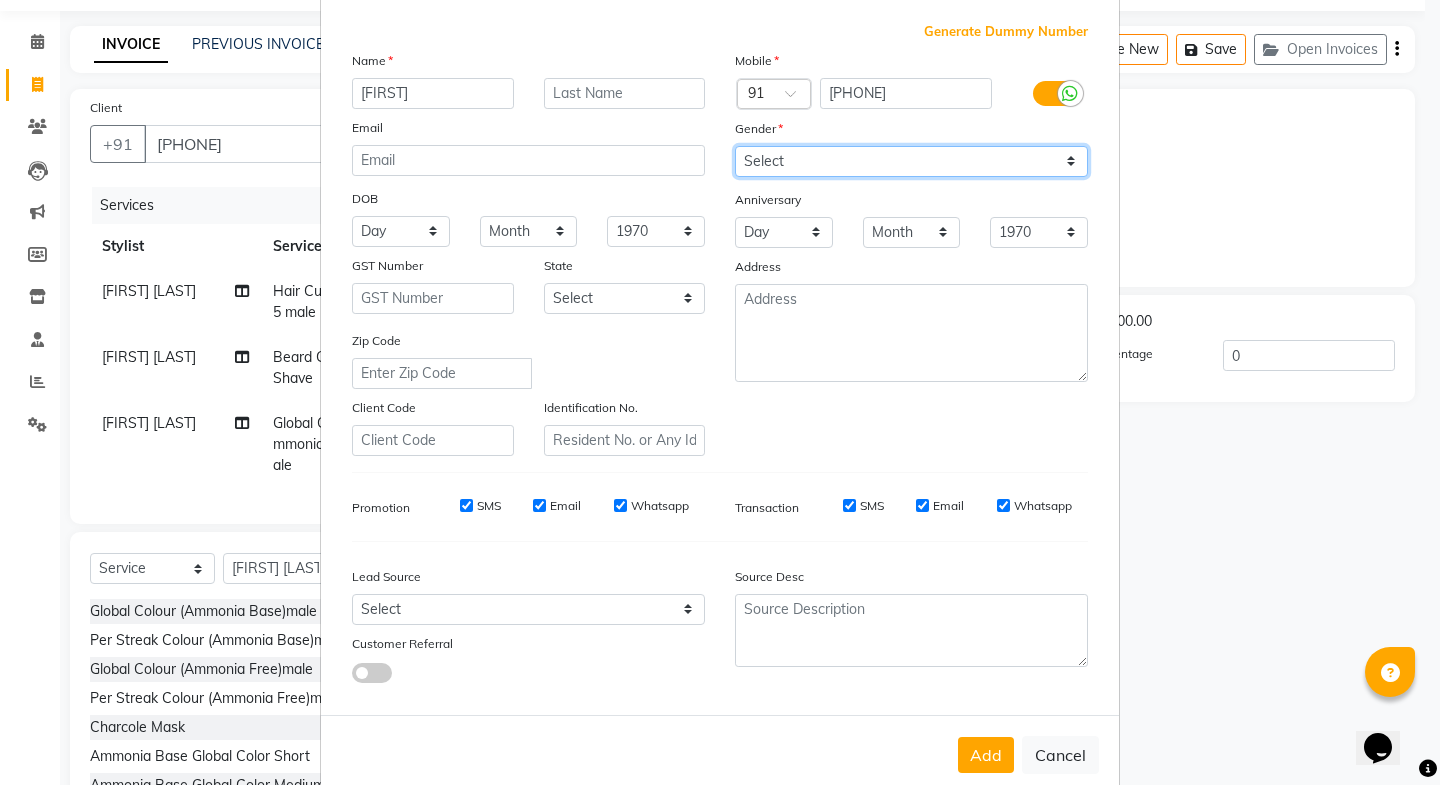 drag, startPoint x: 878, startPoint y: 158, endPoint x: 878, endPoint y: 180, distance: 22 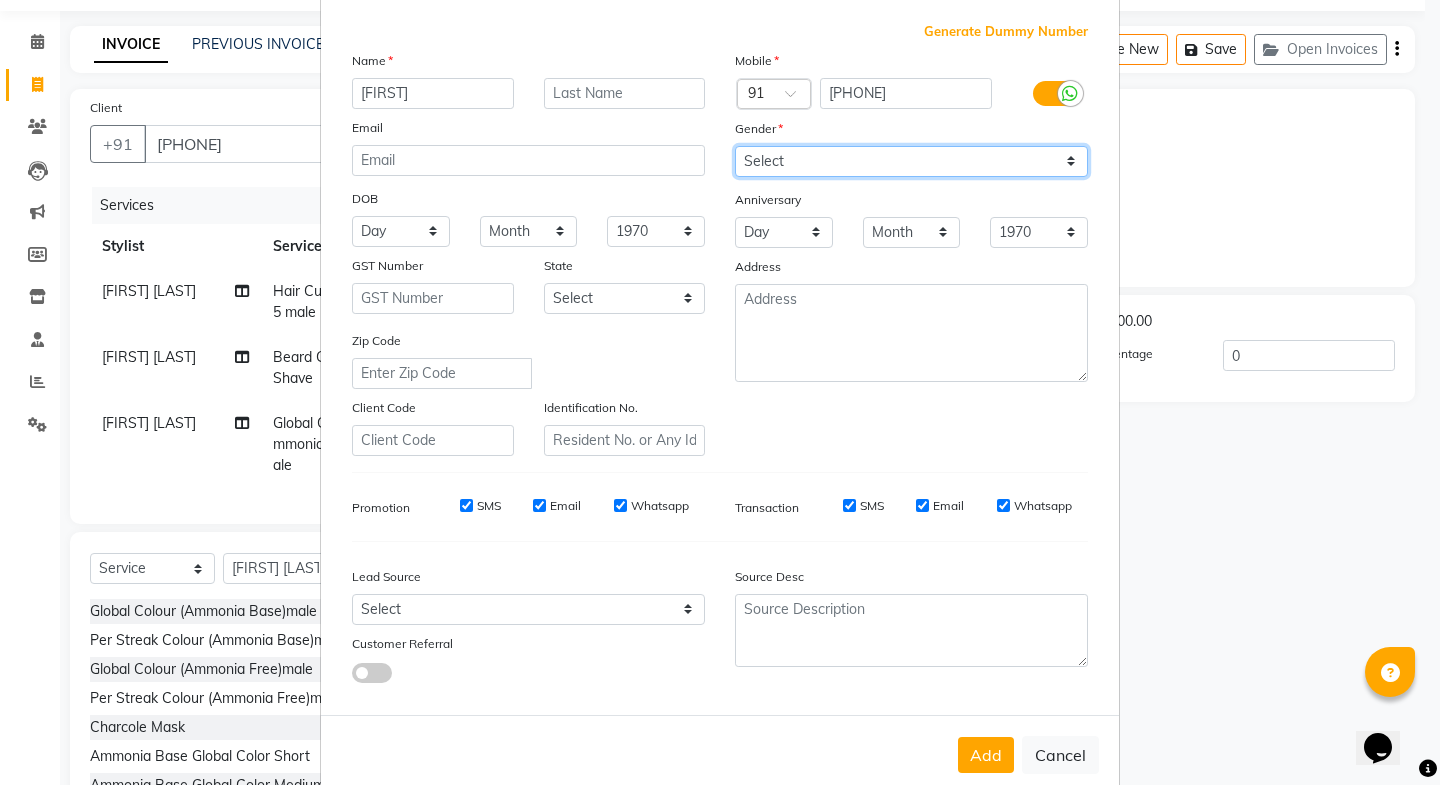 select on "male" 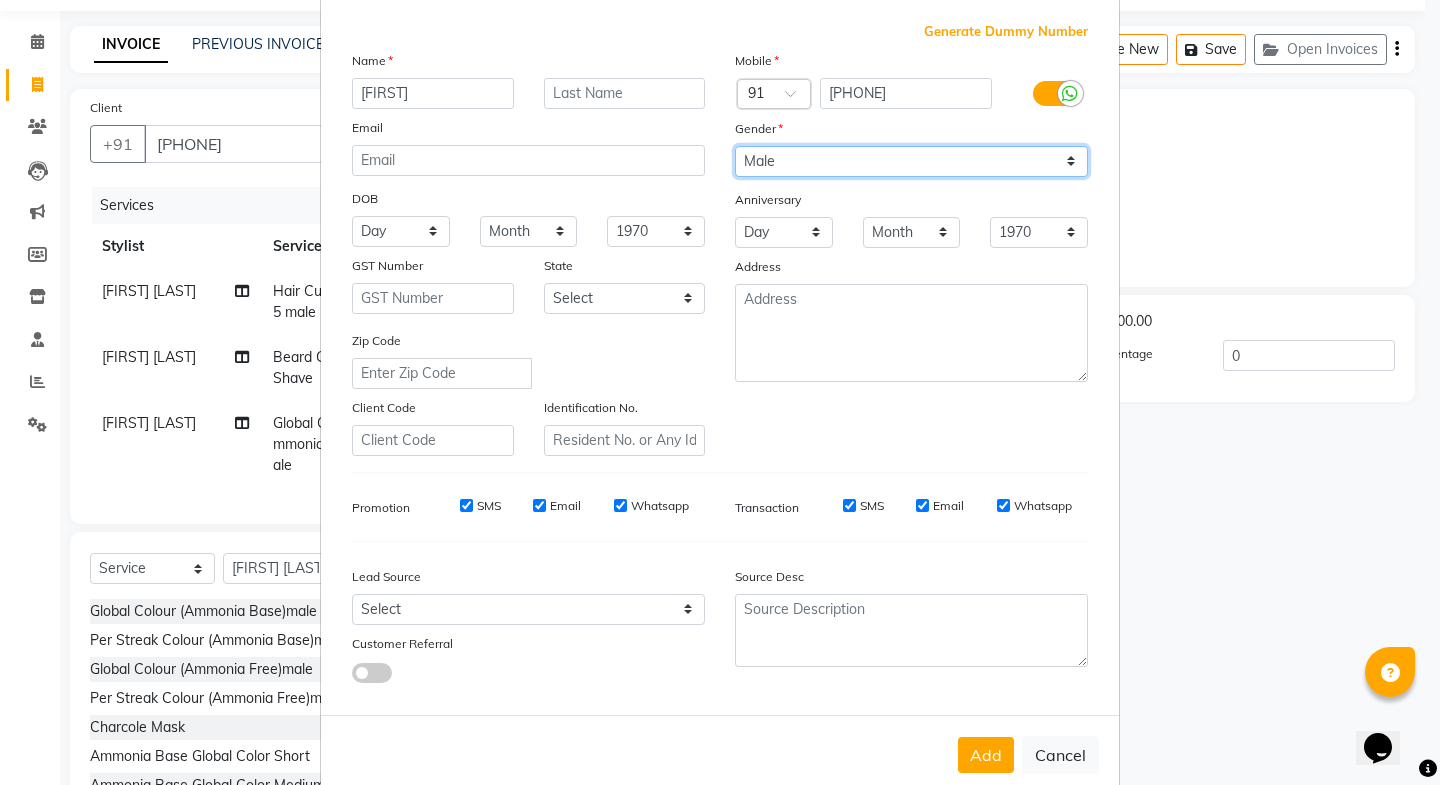 click on "Select Male Female Other Prefer Not To Say" at bounding box center [911, 161] 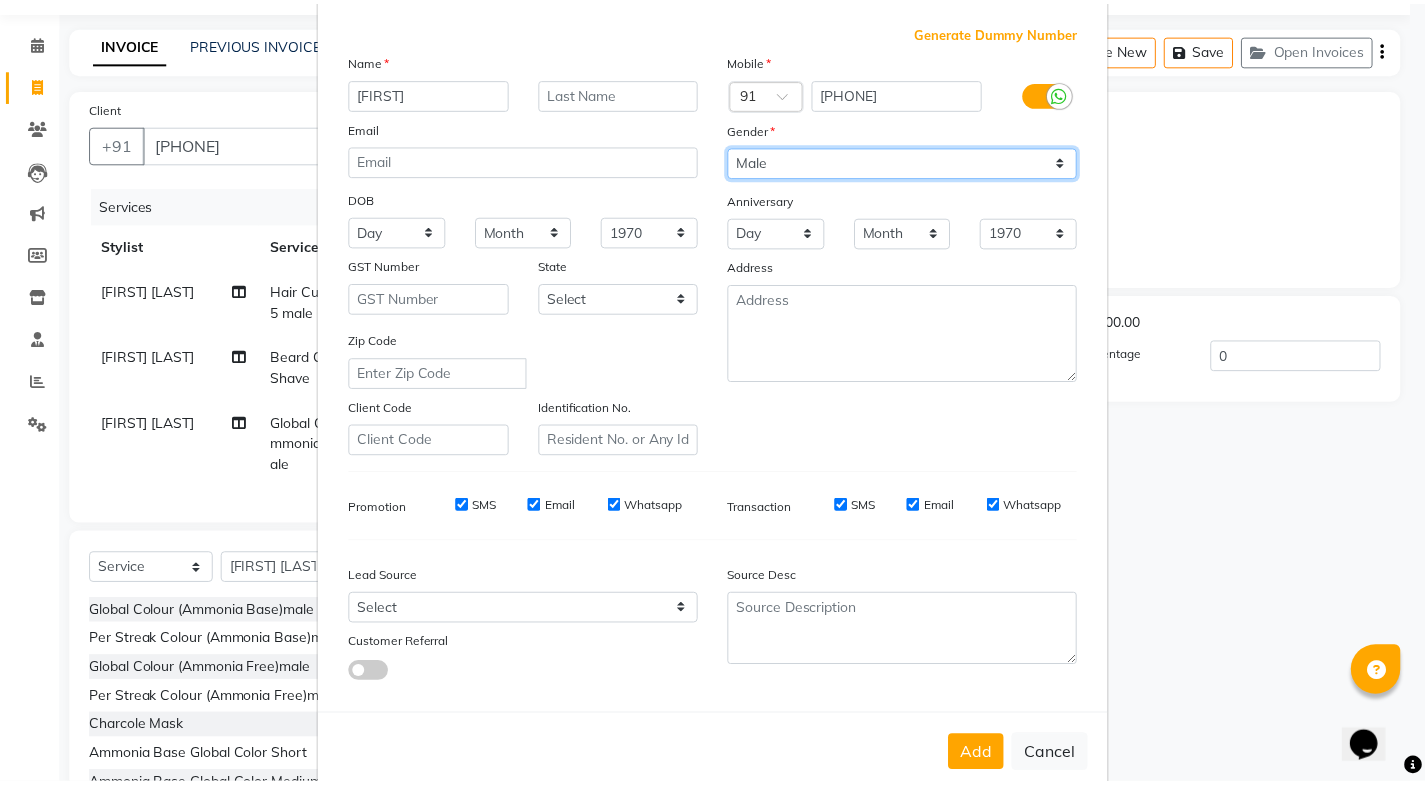 scroll, scrollTop: 138, scrollLeft: 0, axis: vertical 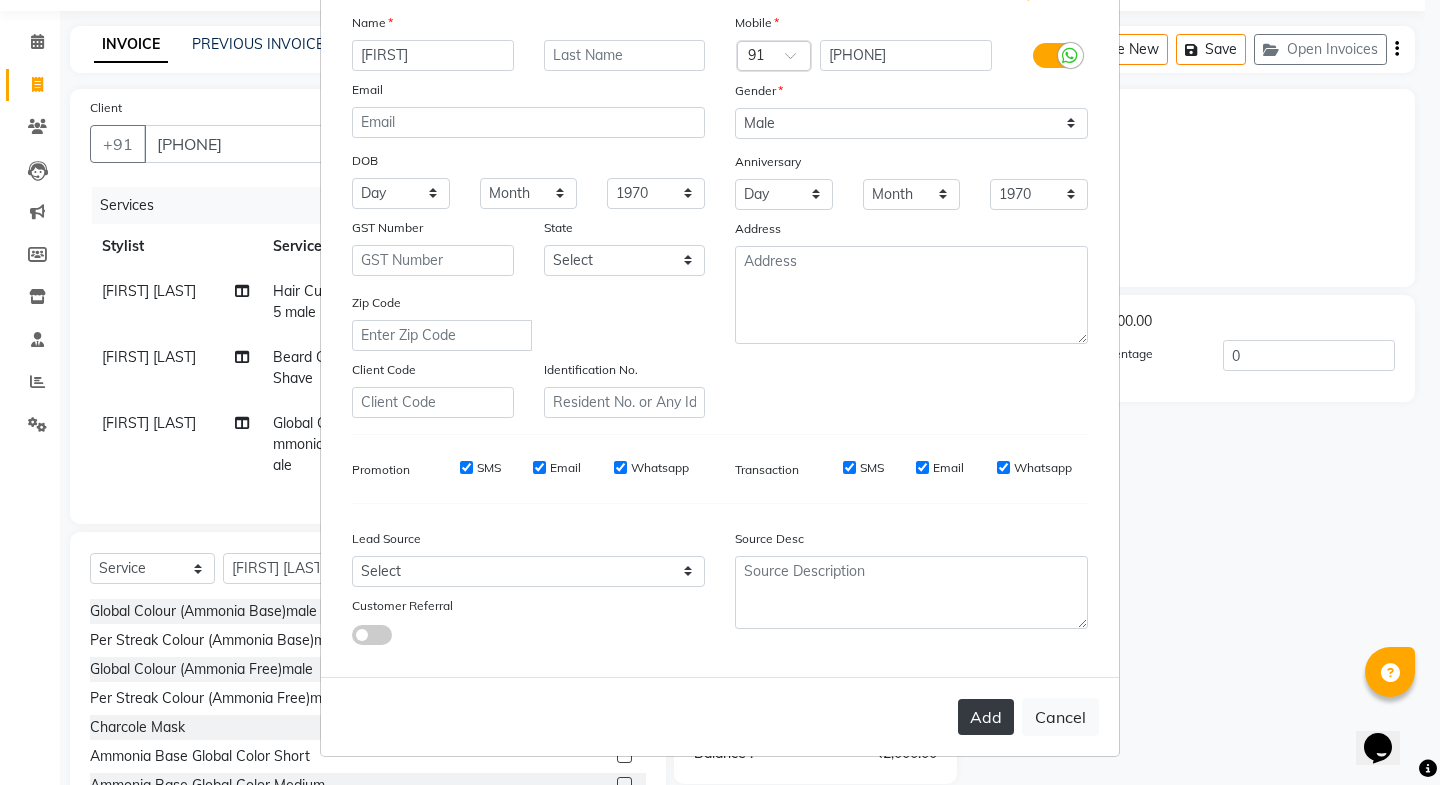 click on "Add" at bounding box center [986, 717] 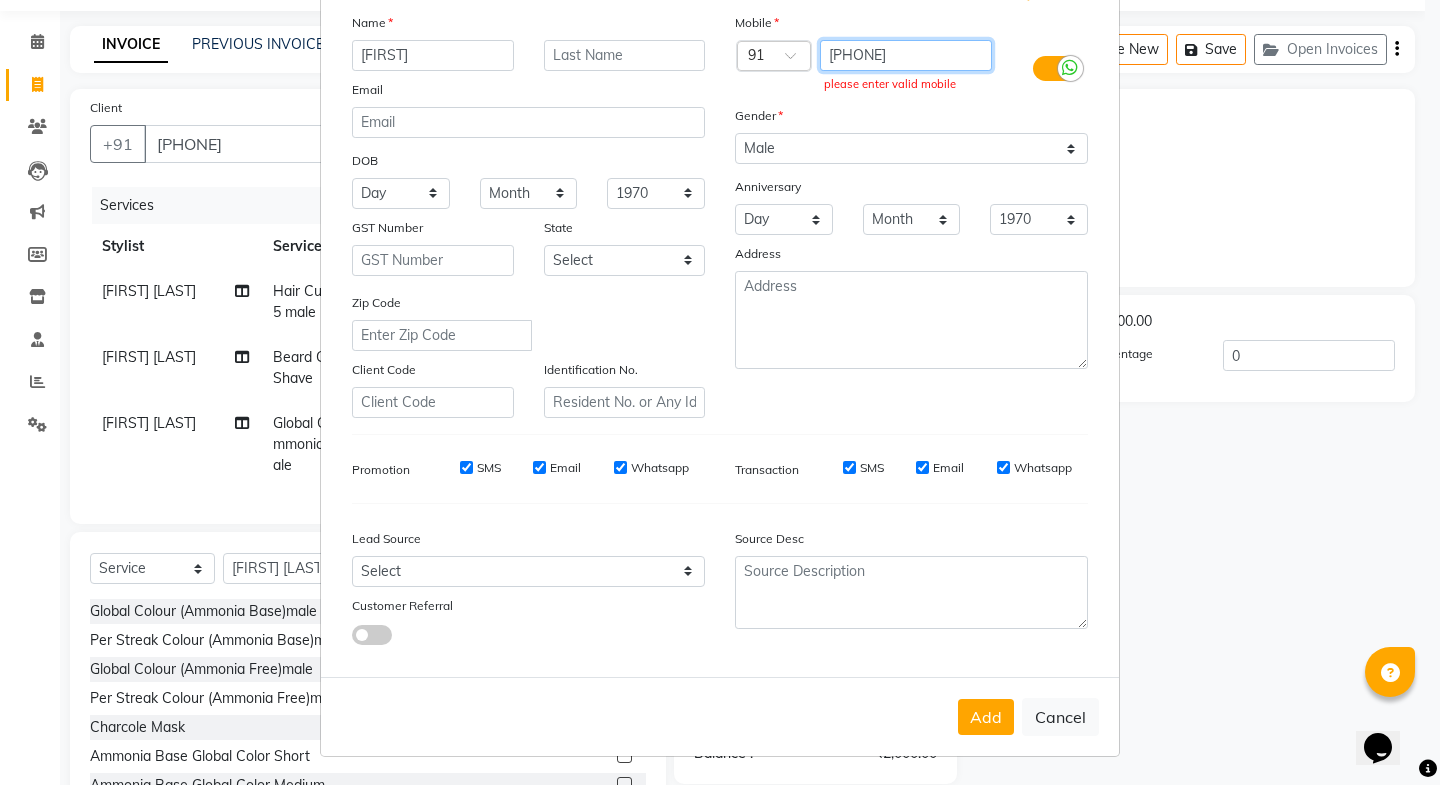 drag, startPoint x: 827, startPoint y: 49, endPoint x: 920, endPoint y: 46, distance: 93.04838 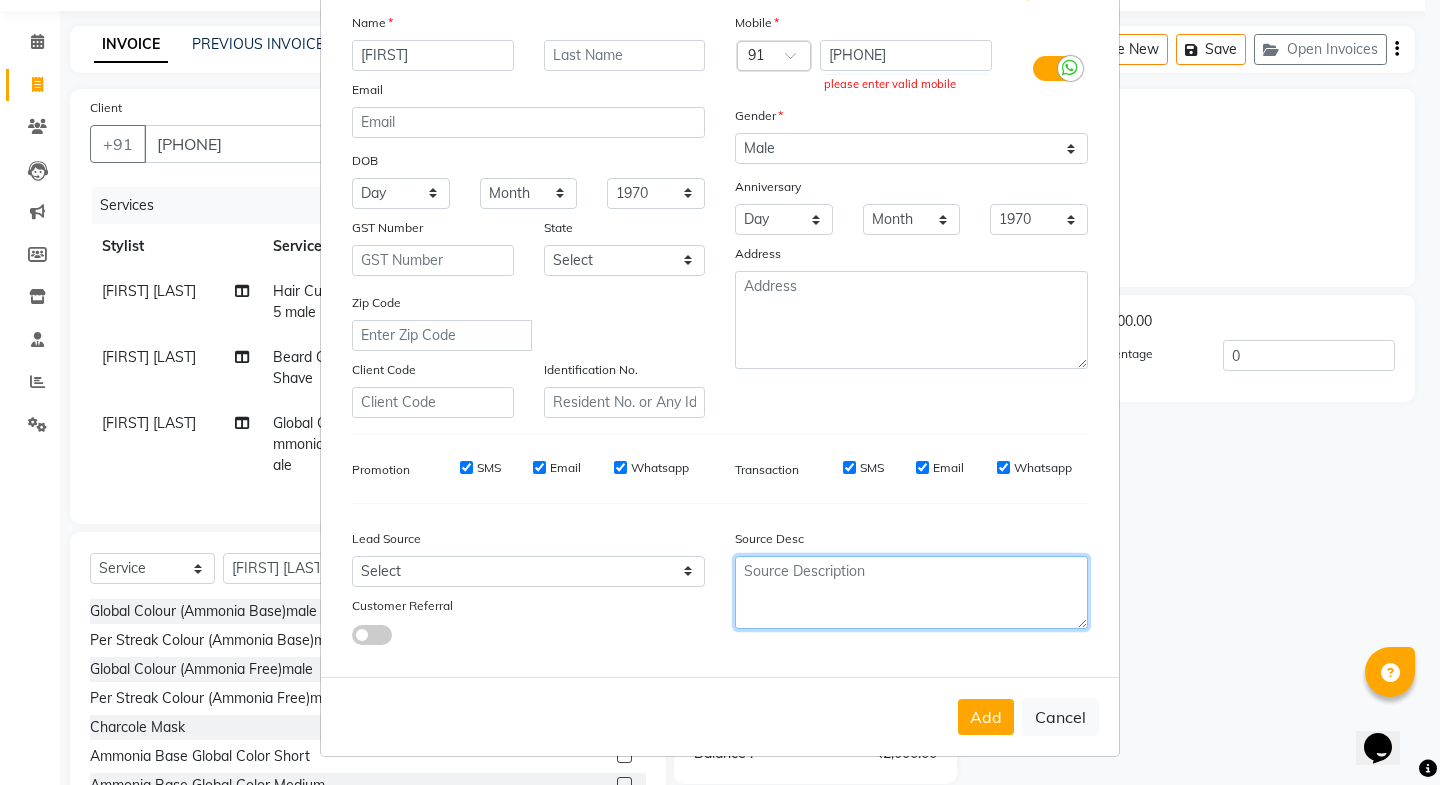 drag, startPoint x: 829, startPoint y: 595, endPoint x: 729, endPoint y: 590, distance: 100.12492 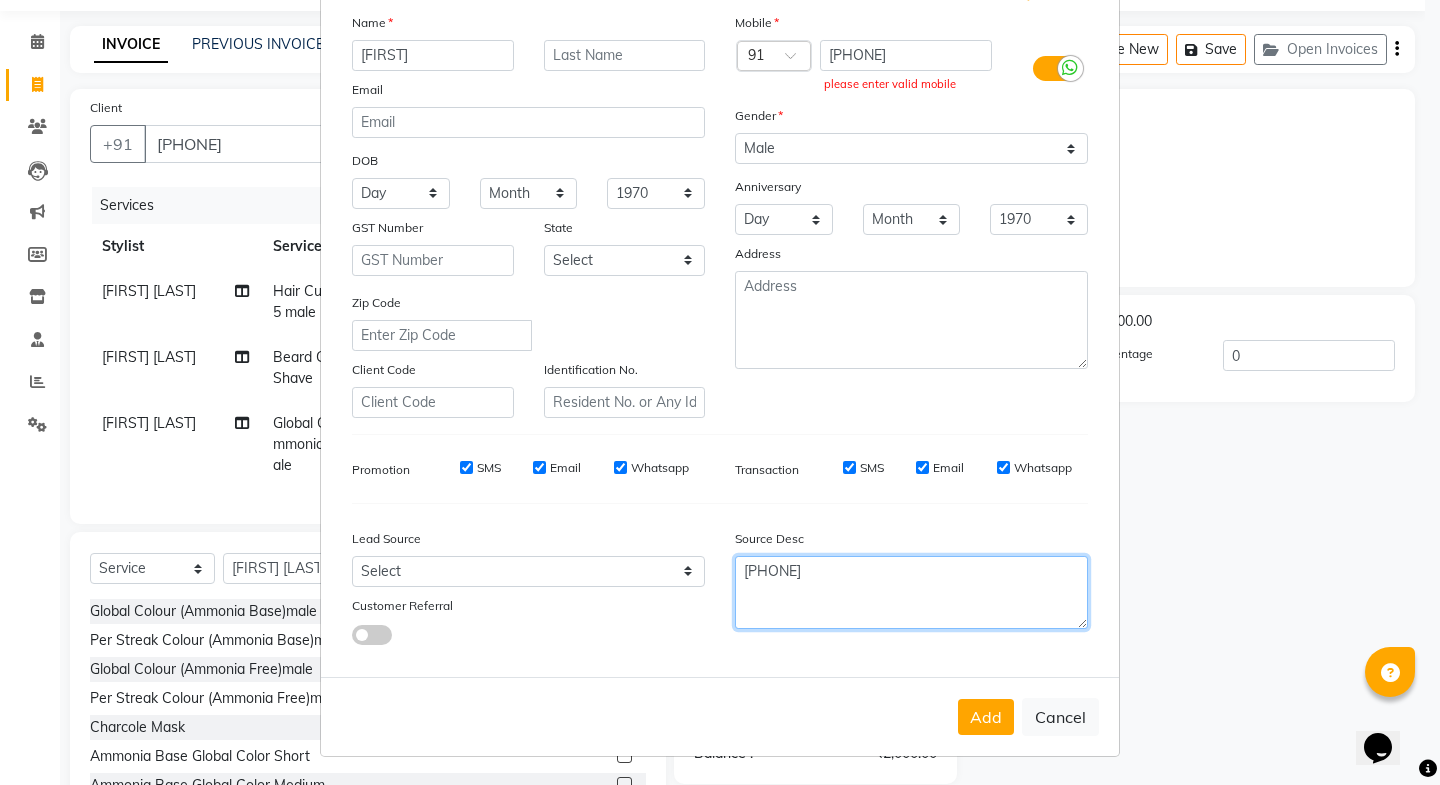 type on "9019121914" 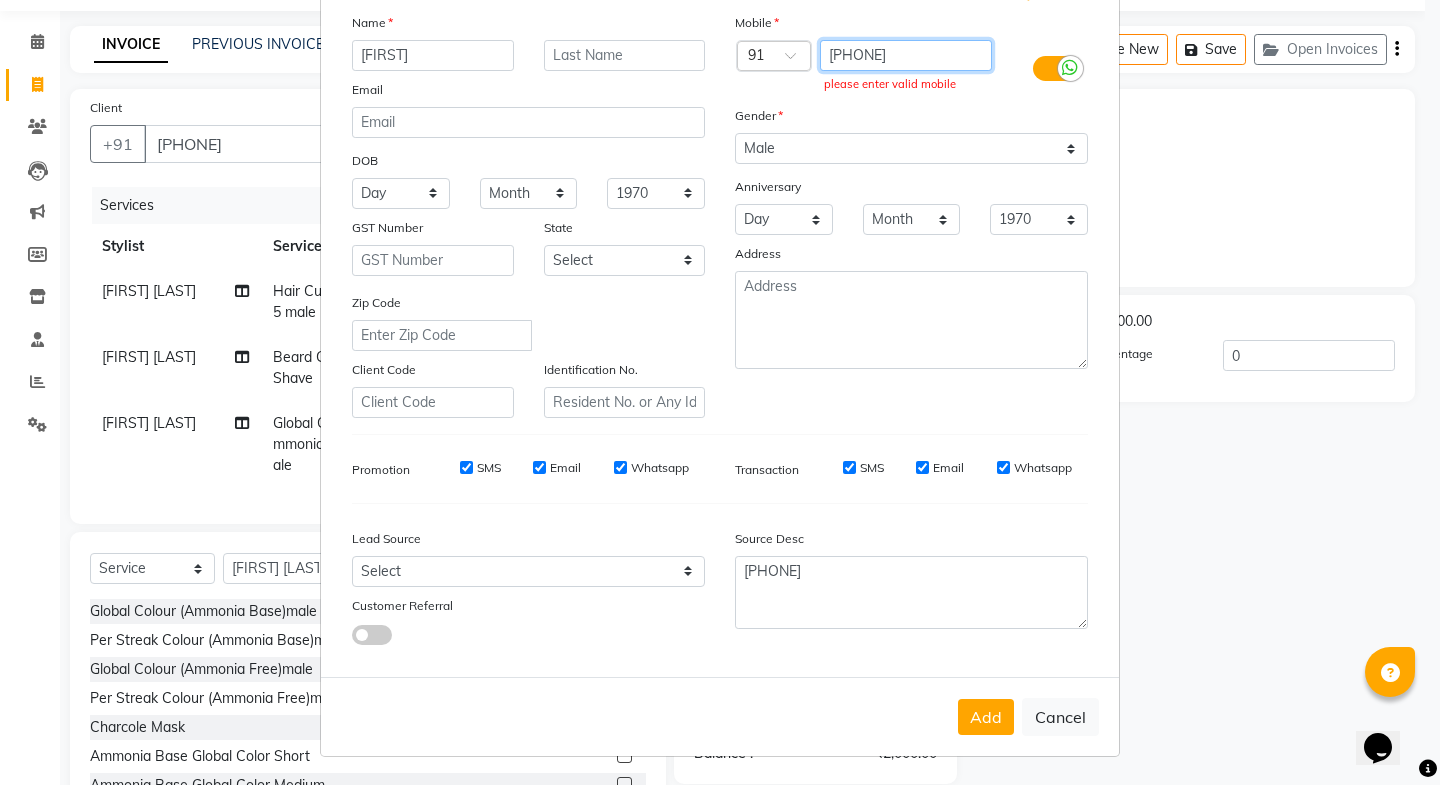 drag, startPoint x: 919, startPoint y: 51, endPoint x: 726, endPoint y: 56, distance: 193.06476 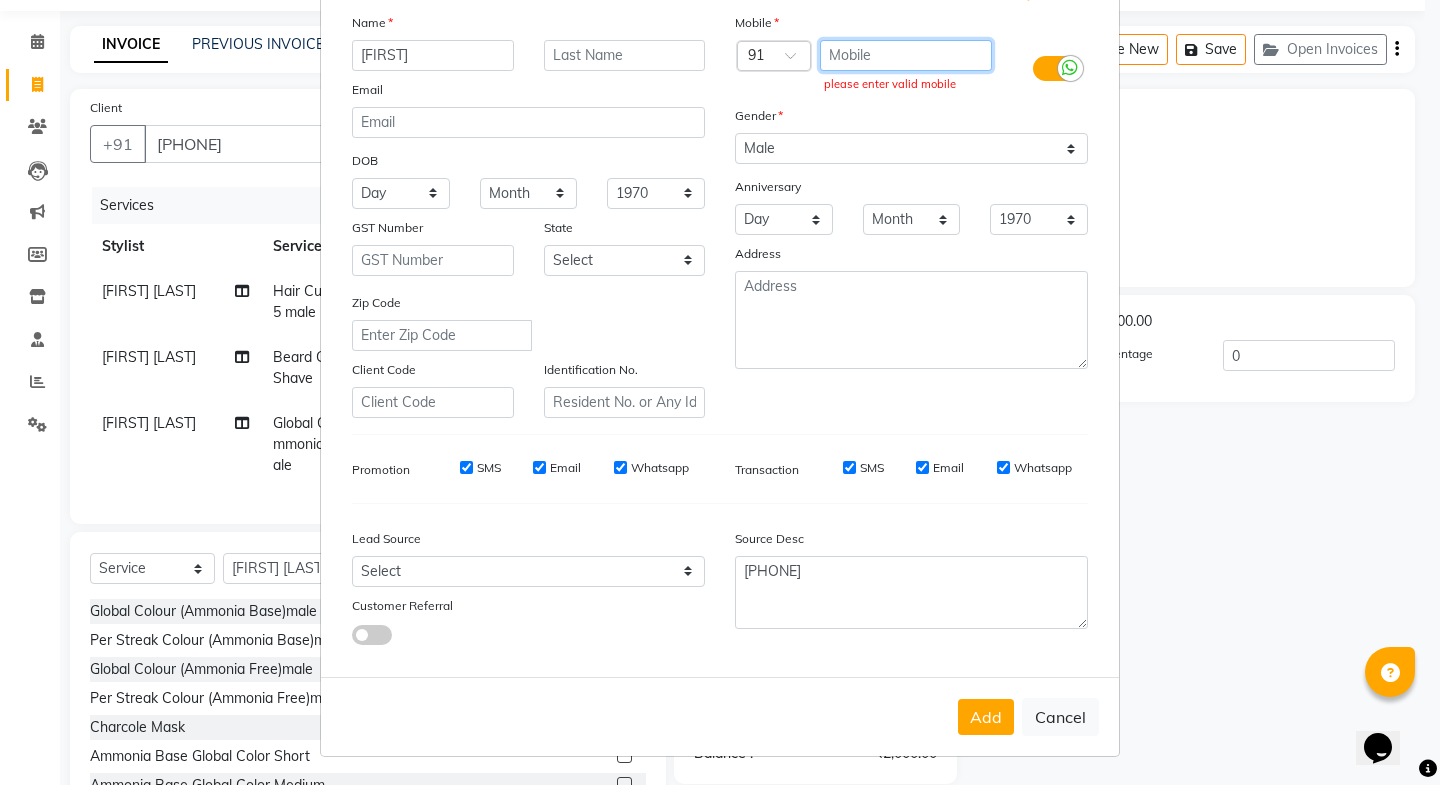 type on "h" 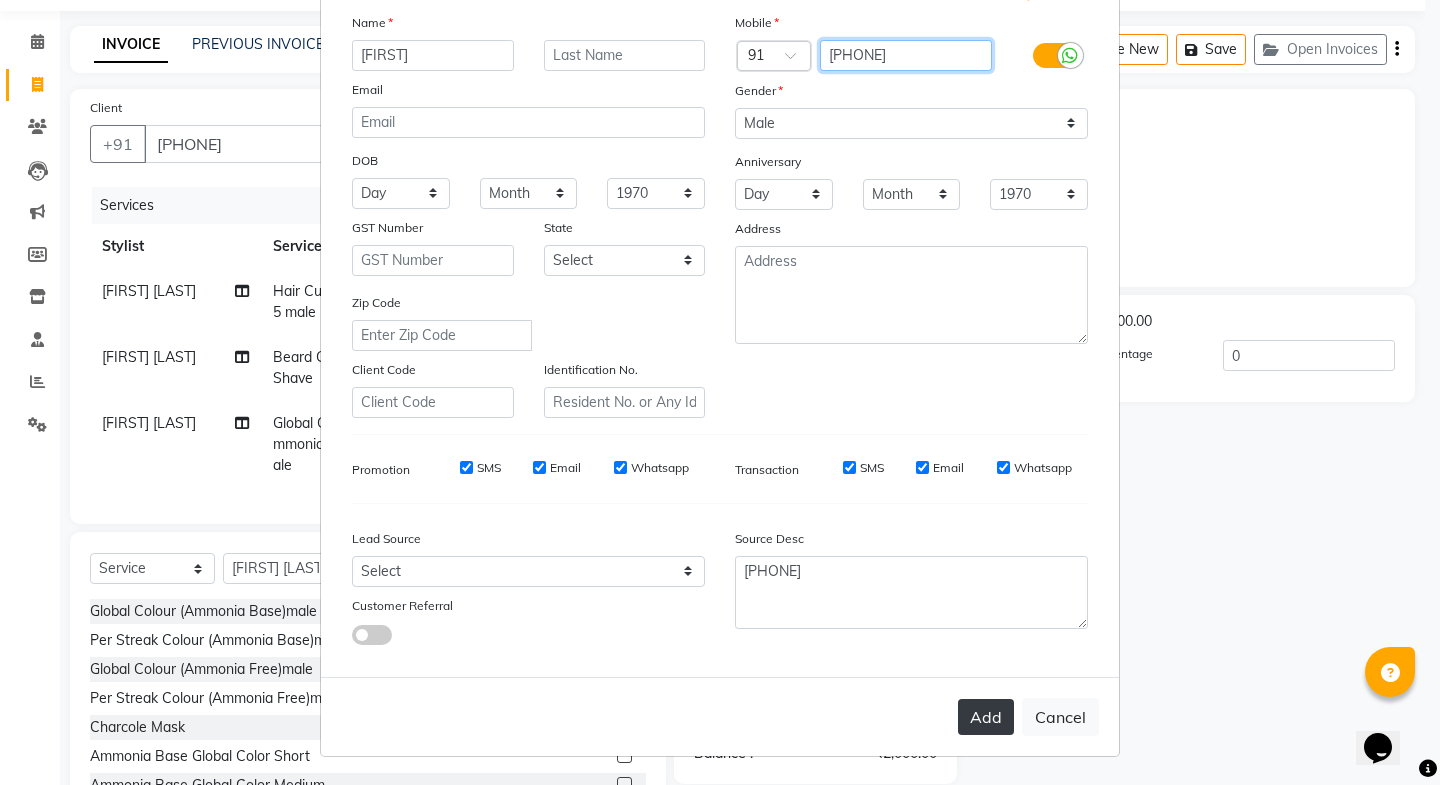 type on "1213656475" 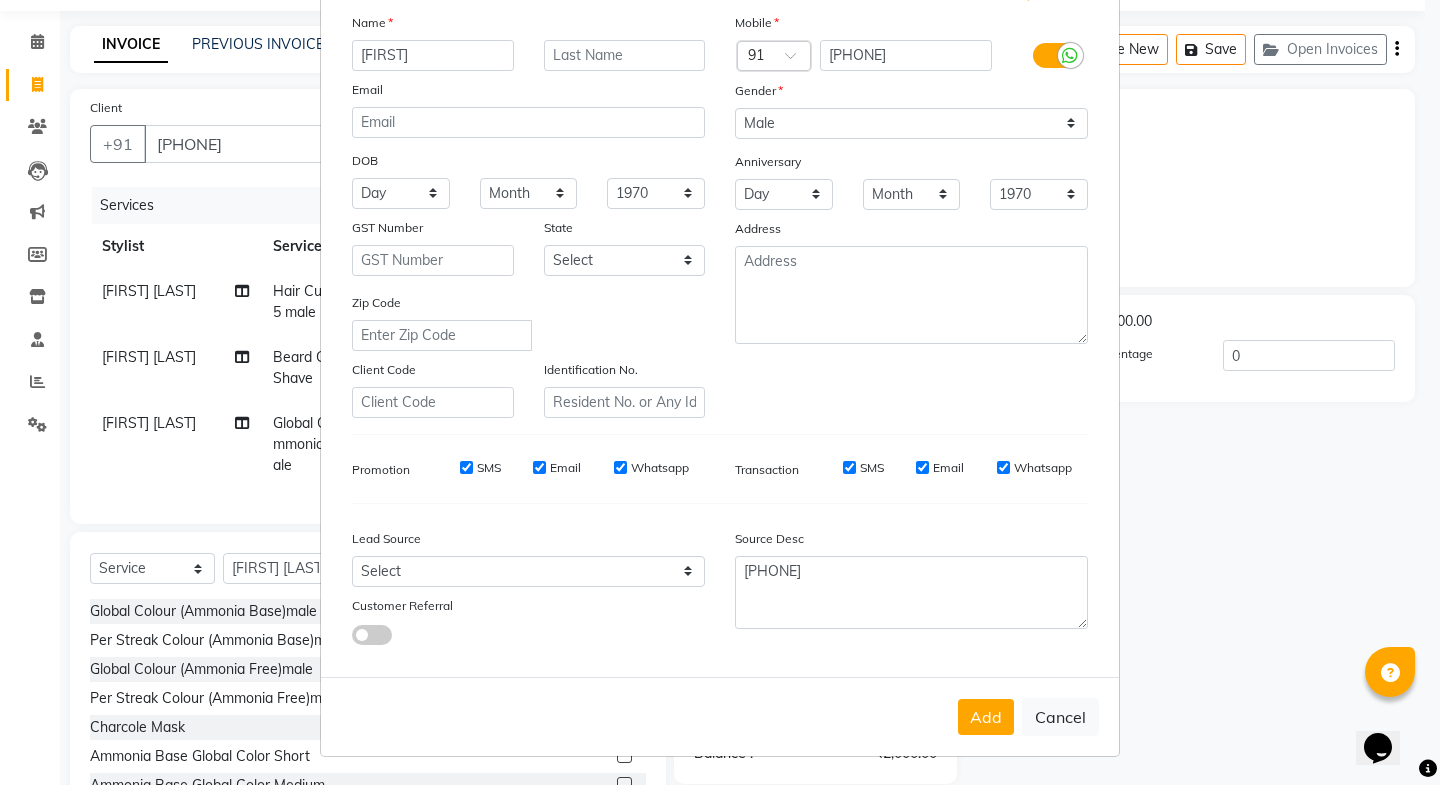 click on "Add" at bounding box center [986, 717] 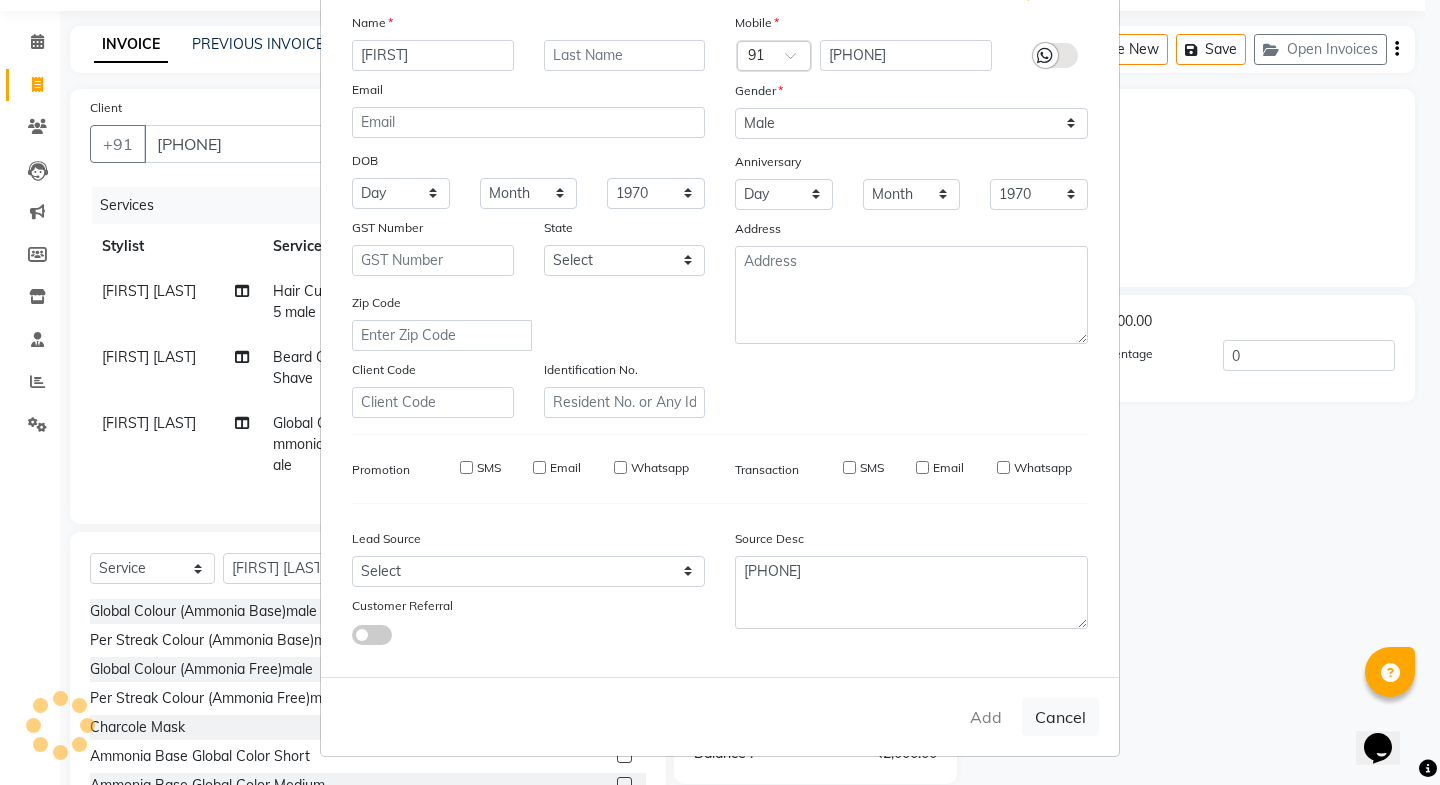 type on "1213656475" 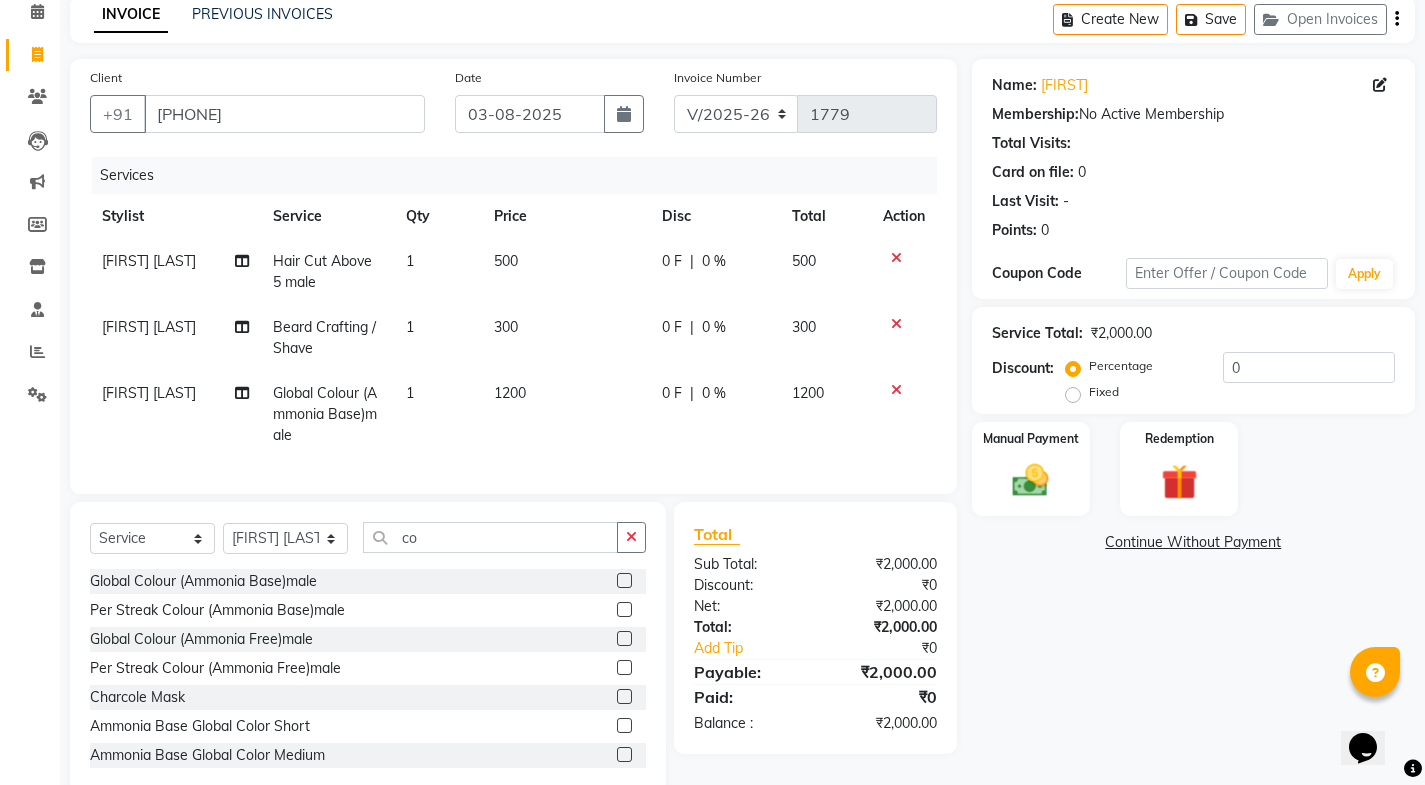scroll, scrollTop: 48, scrollLeft: 0, axis: vertical 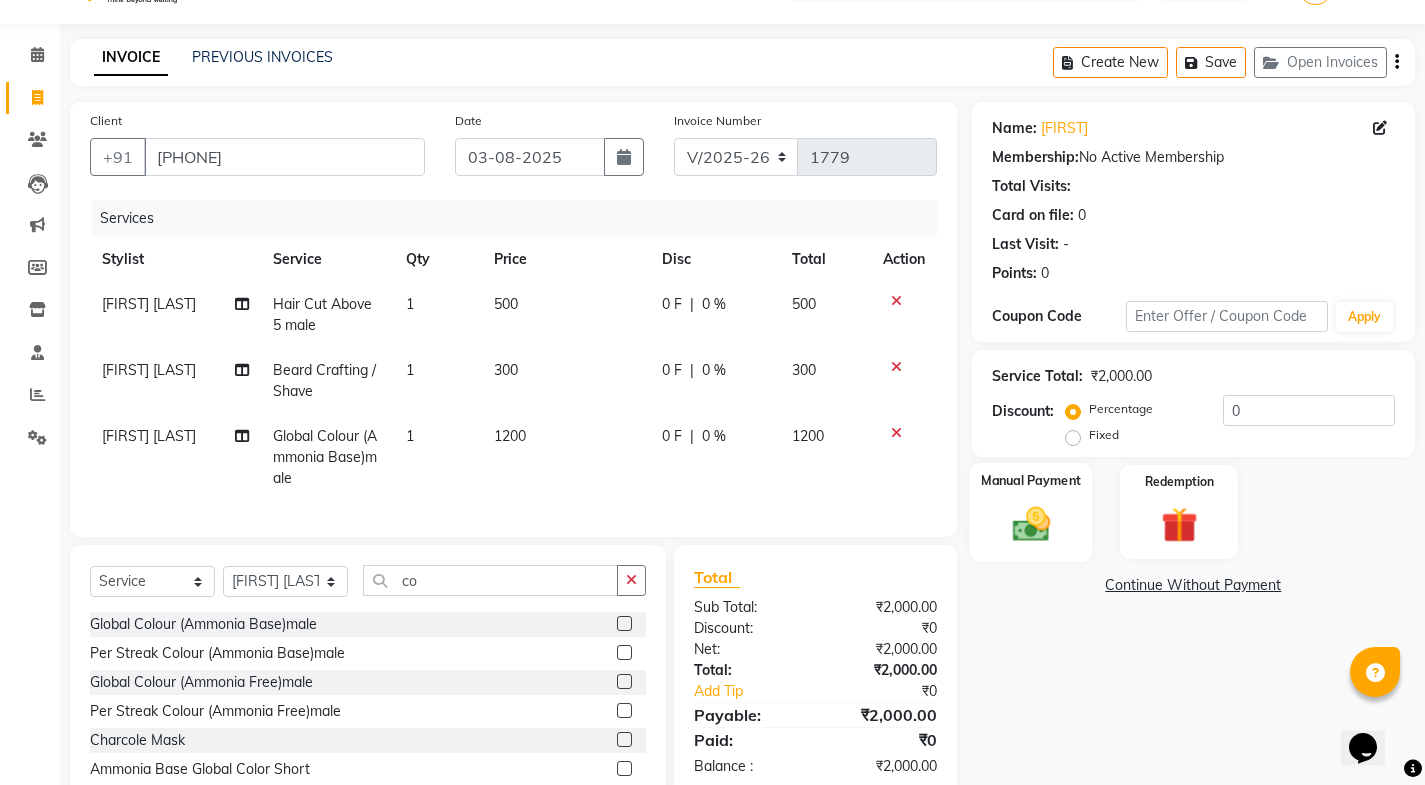 click 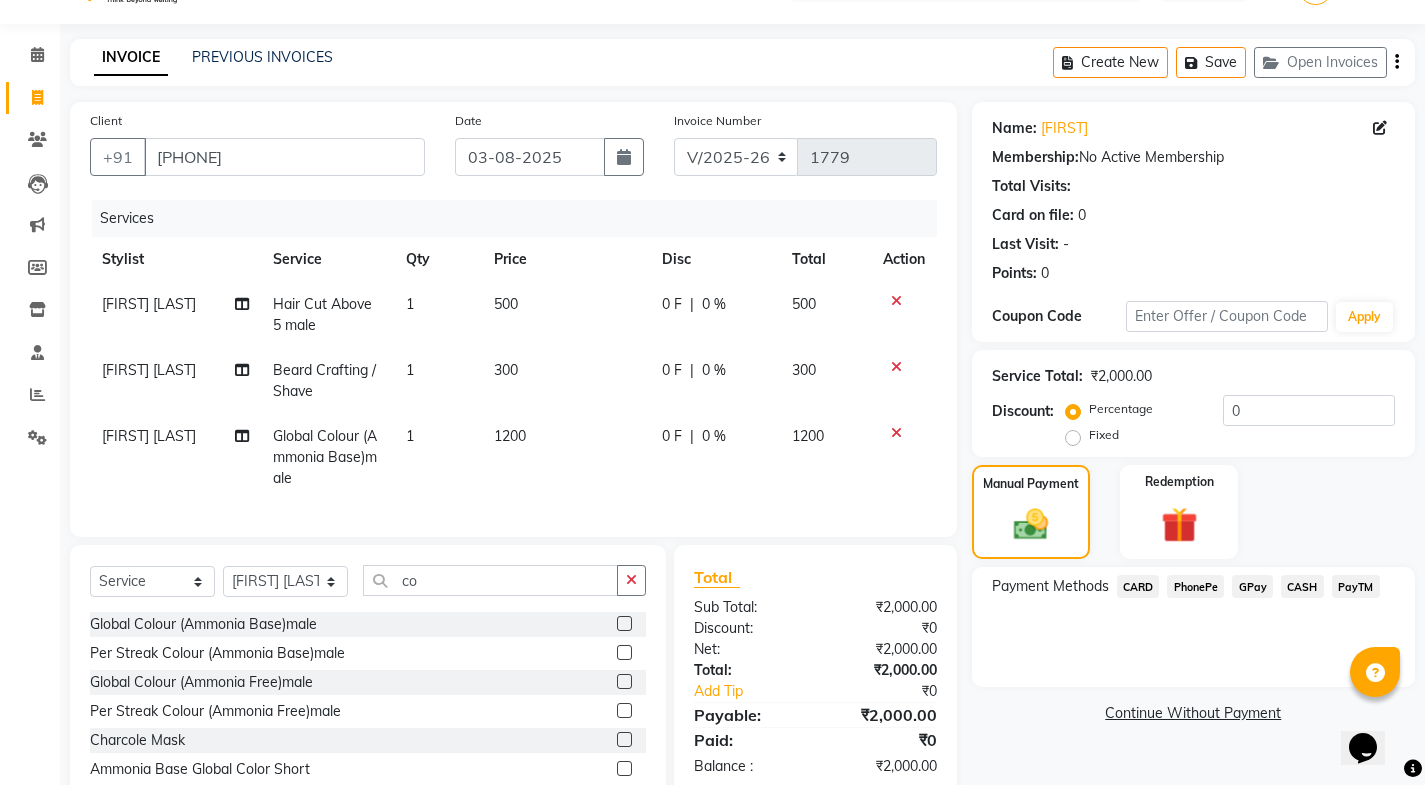 scroll, scrollTop: 148, scrollLeft: 0, axis: vertical 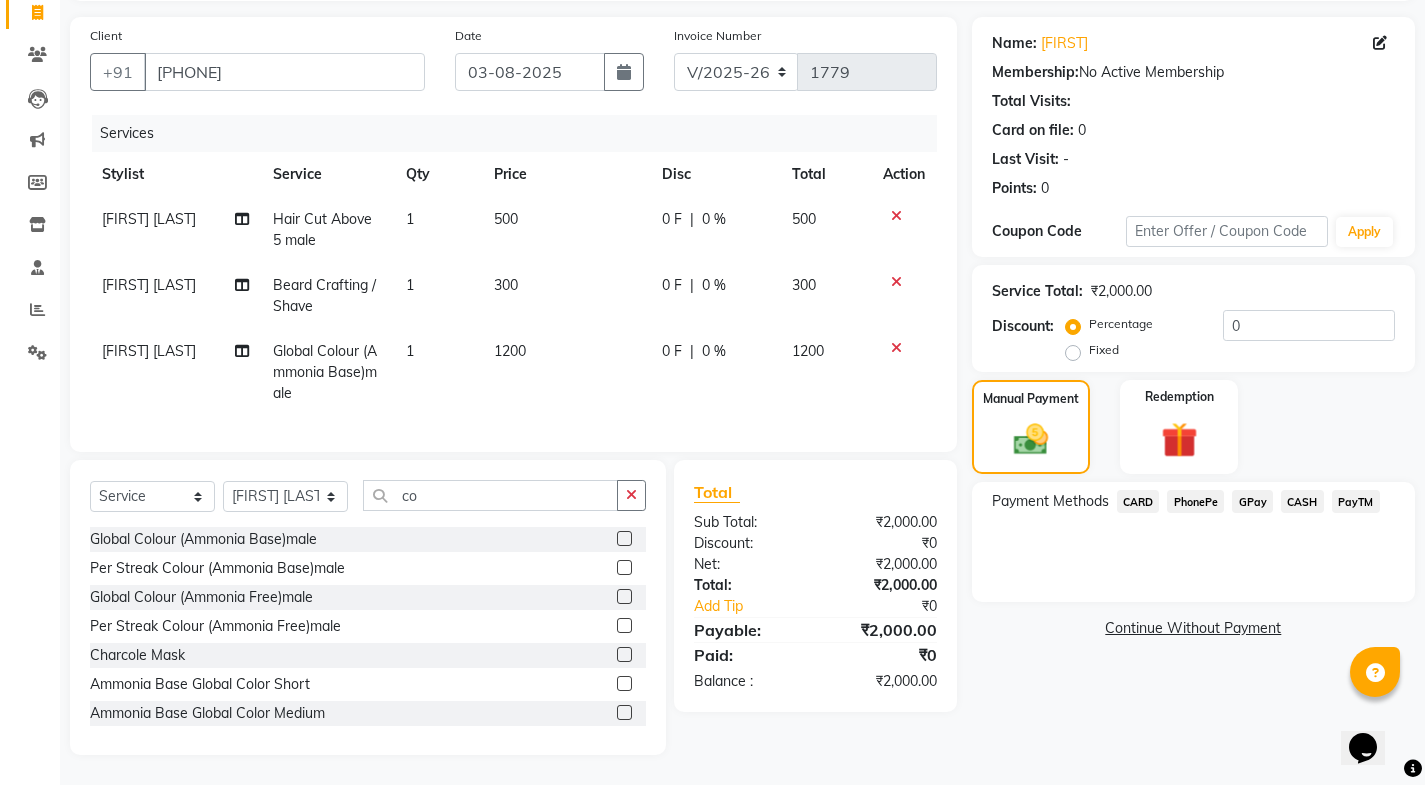 click on "CASH" 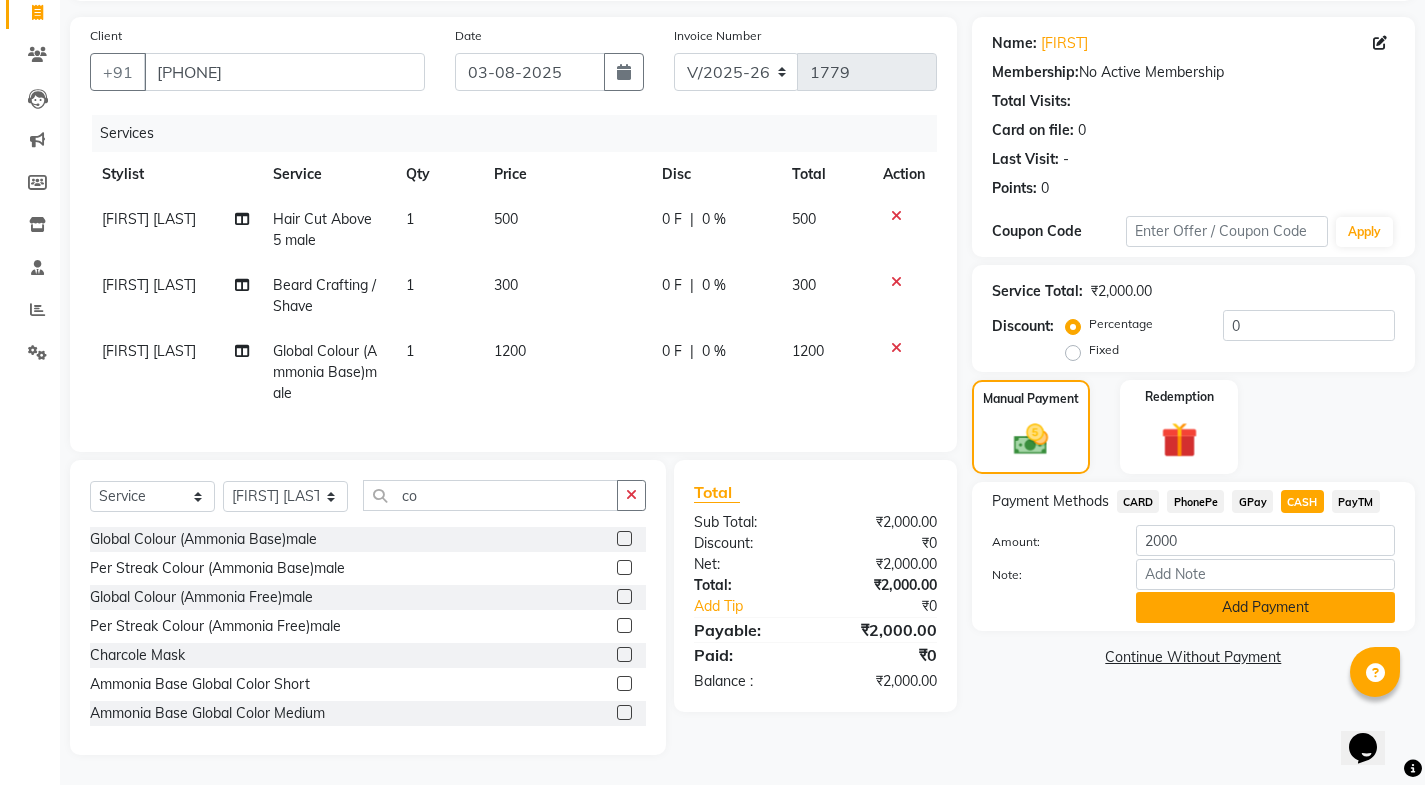 click on "Add Payment" 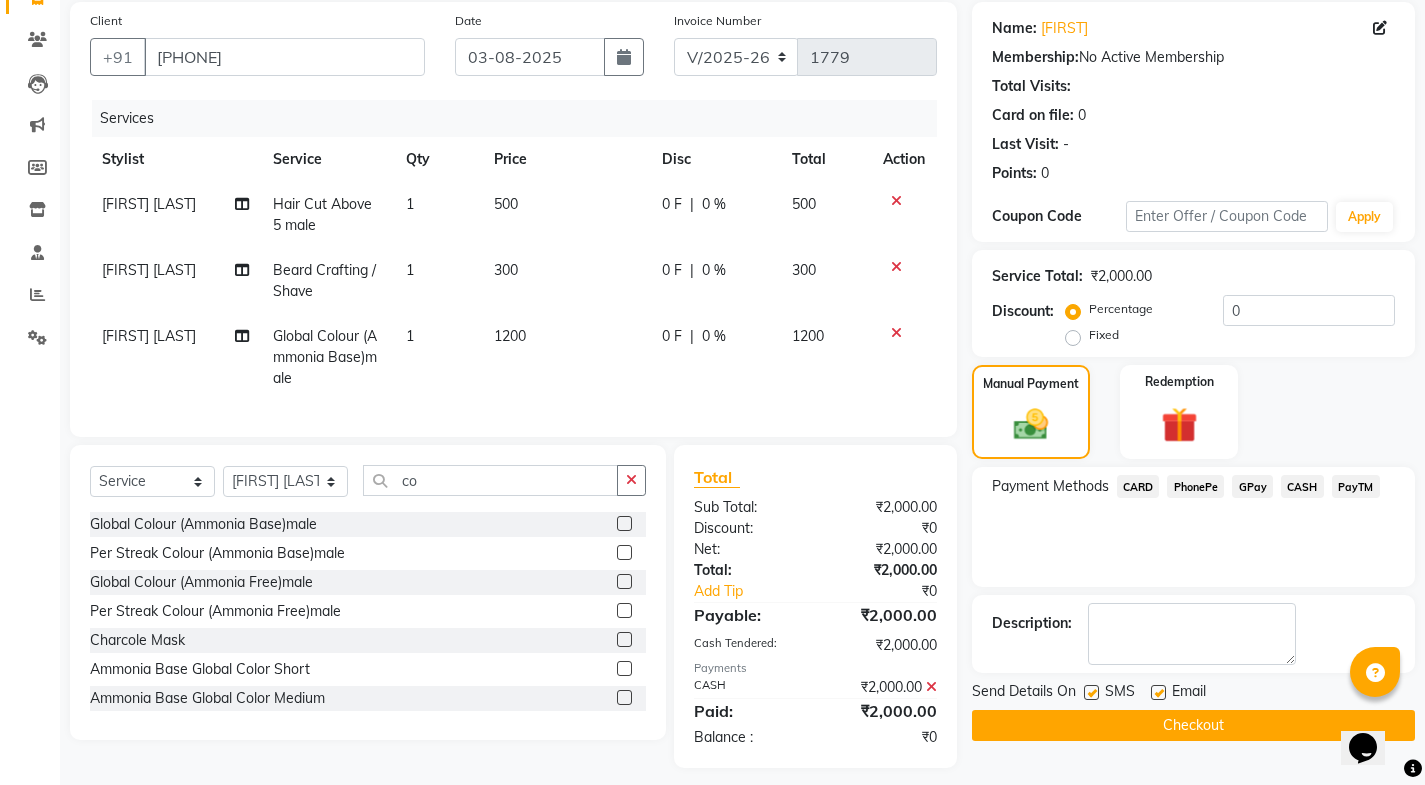 scroll, scrollTop: 176, scrollLeft: 0, axis: vertical 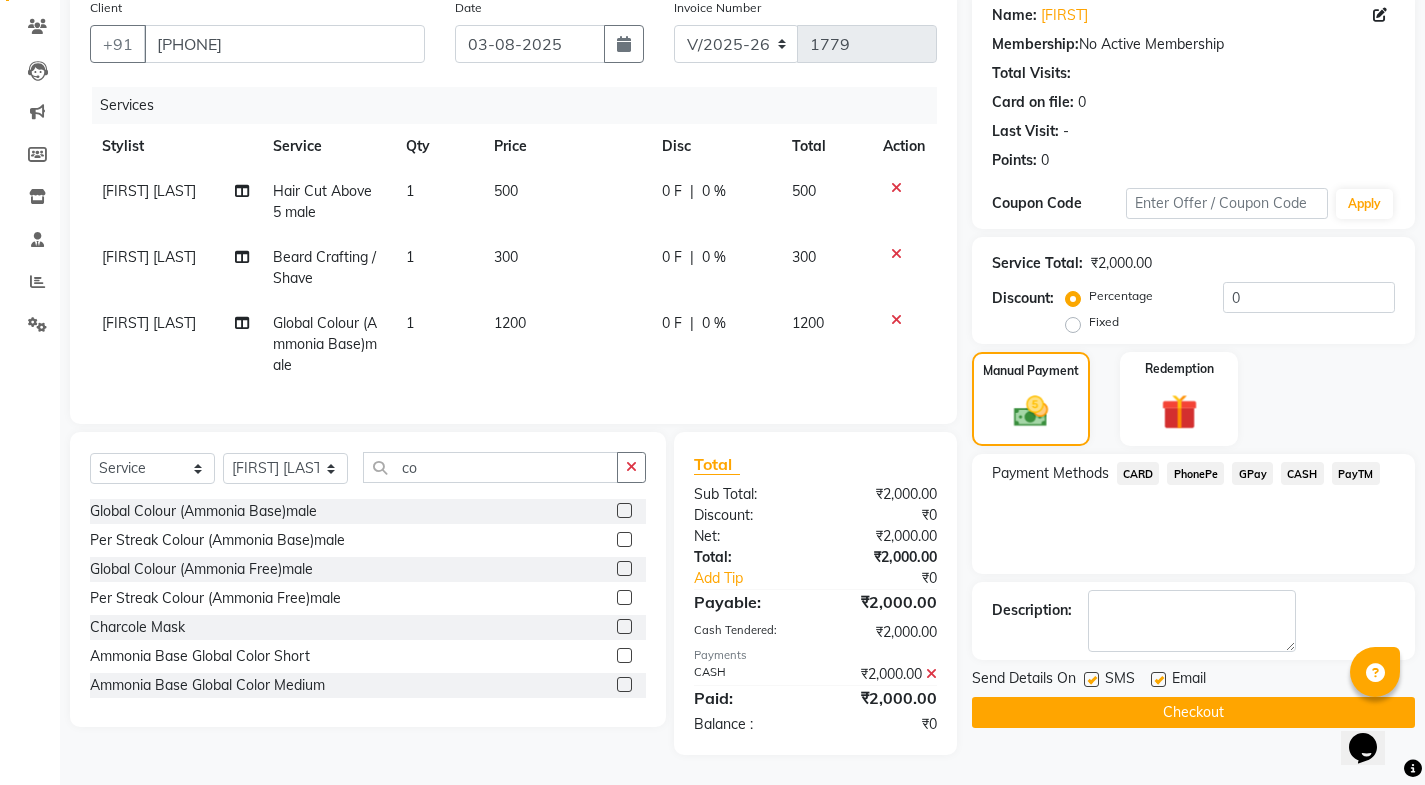 click 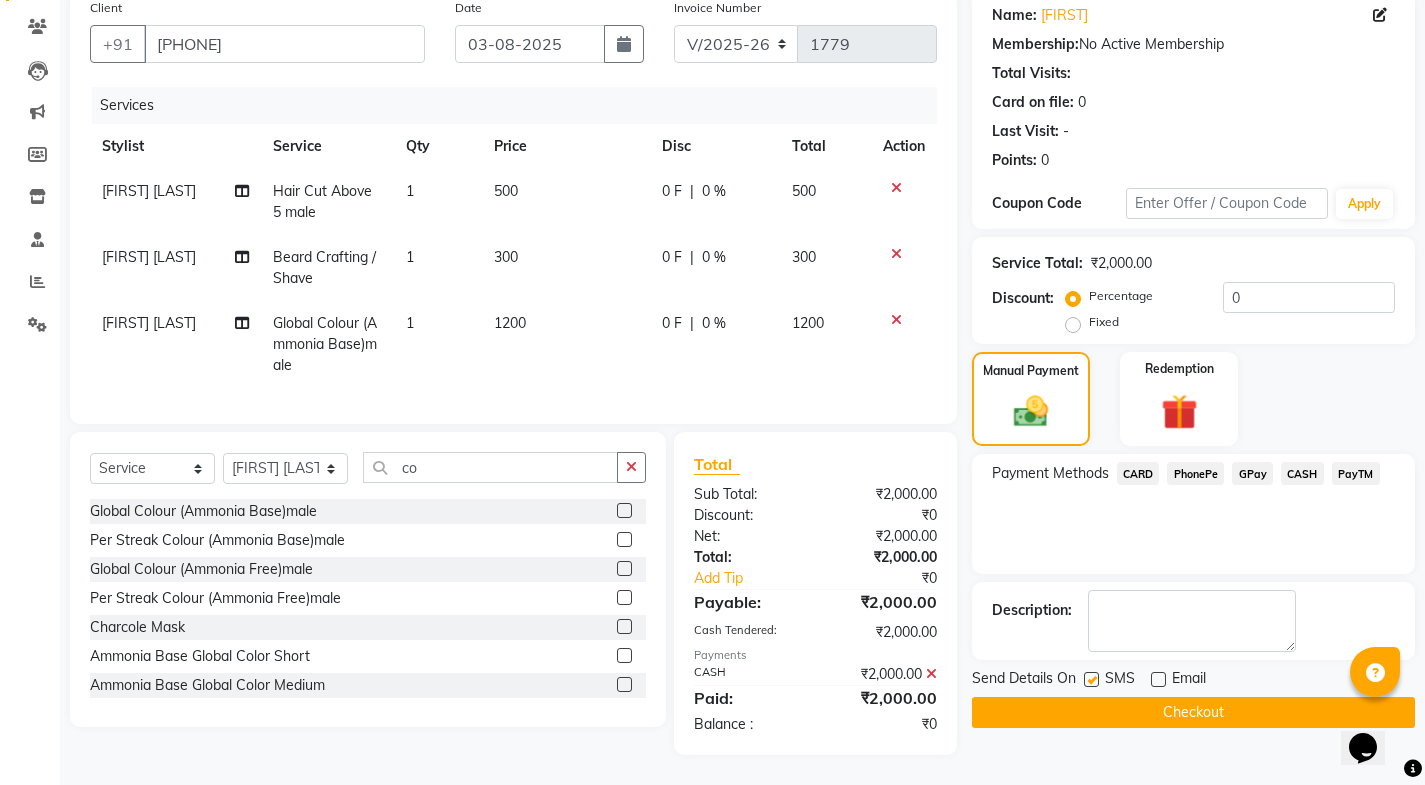 click 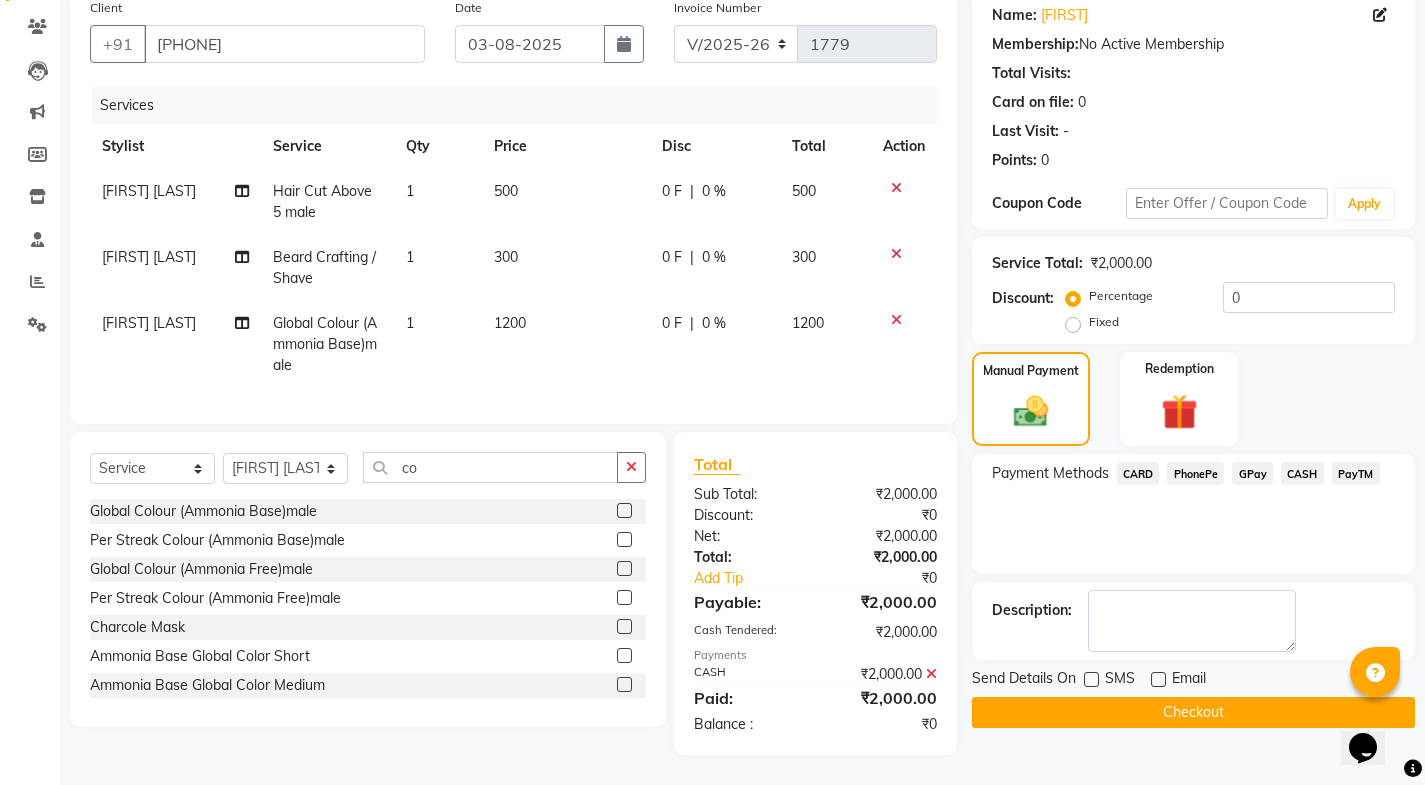 click on "Checkout" 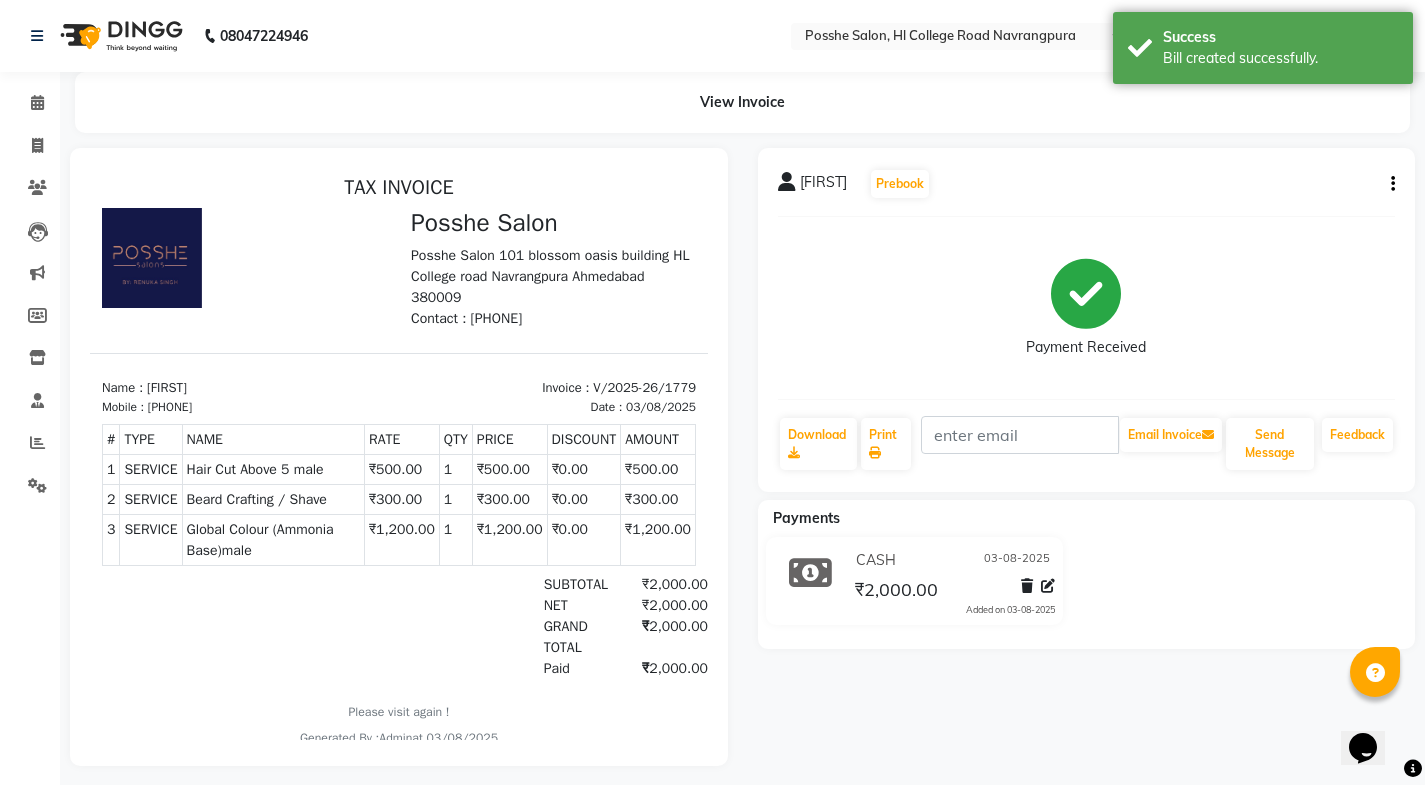 scroll, scrollTop: 0, scrollLeft: 0, axis: both 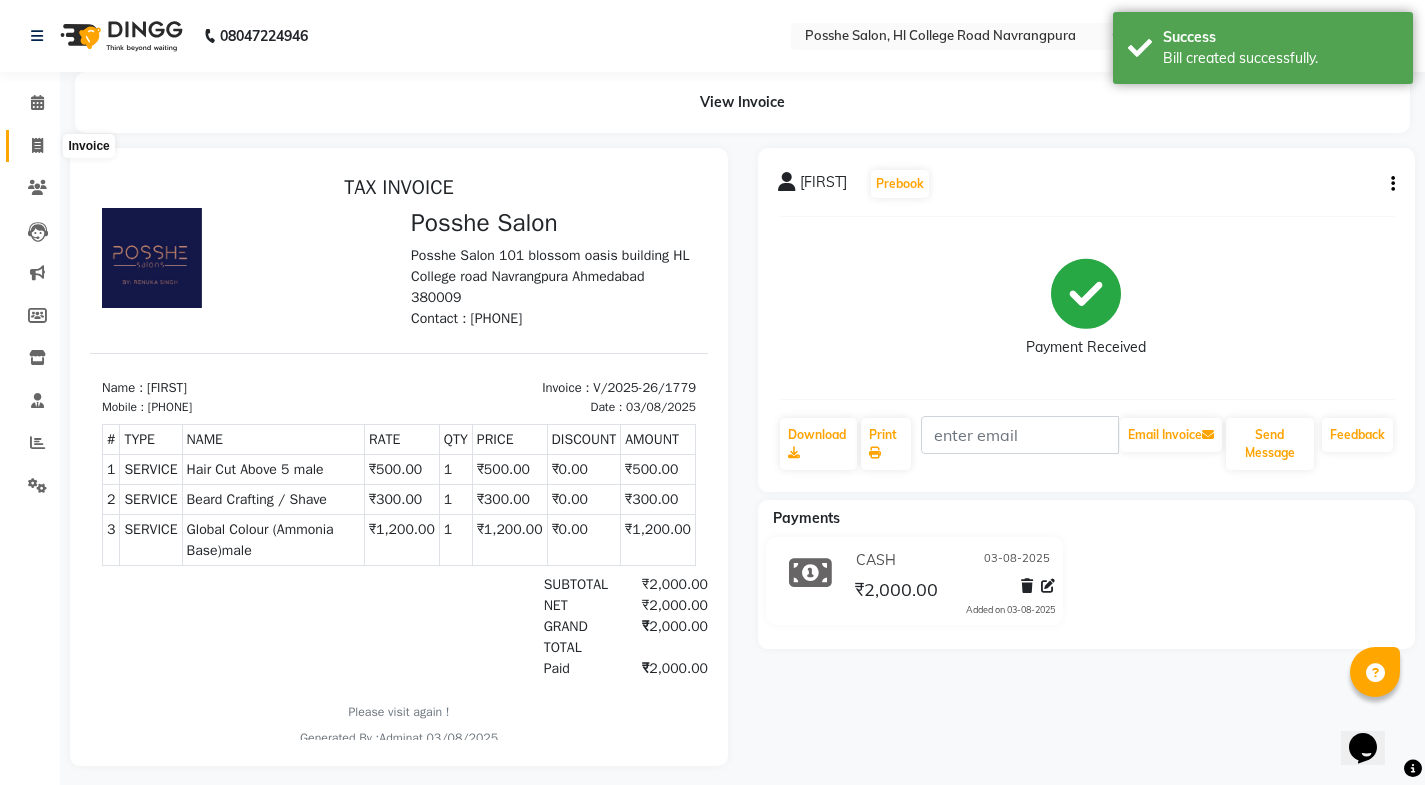 click 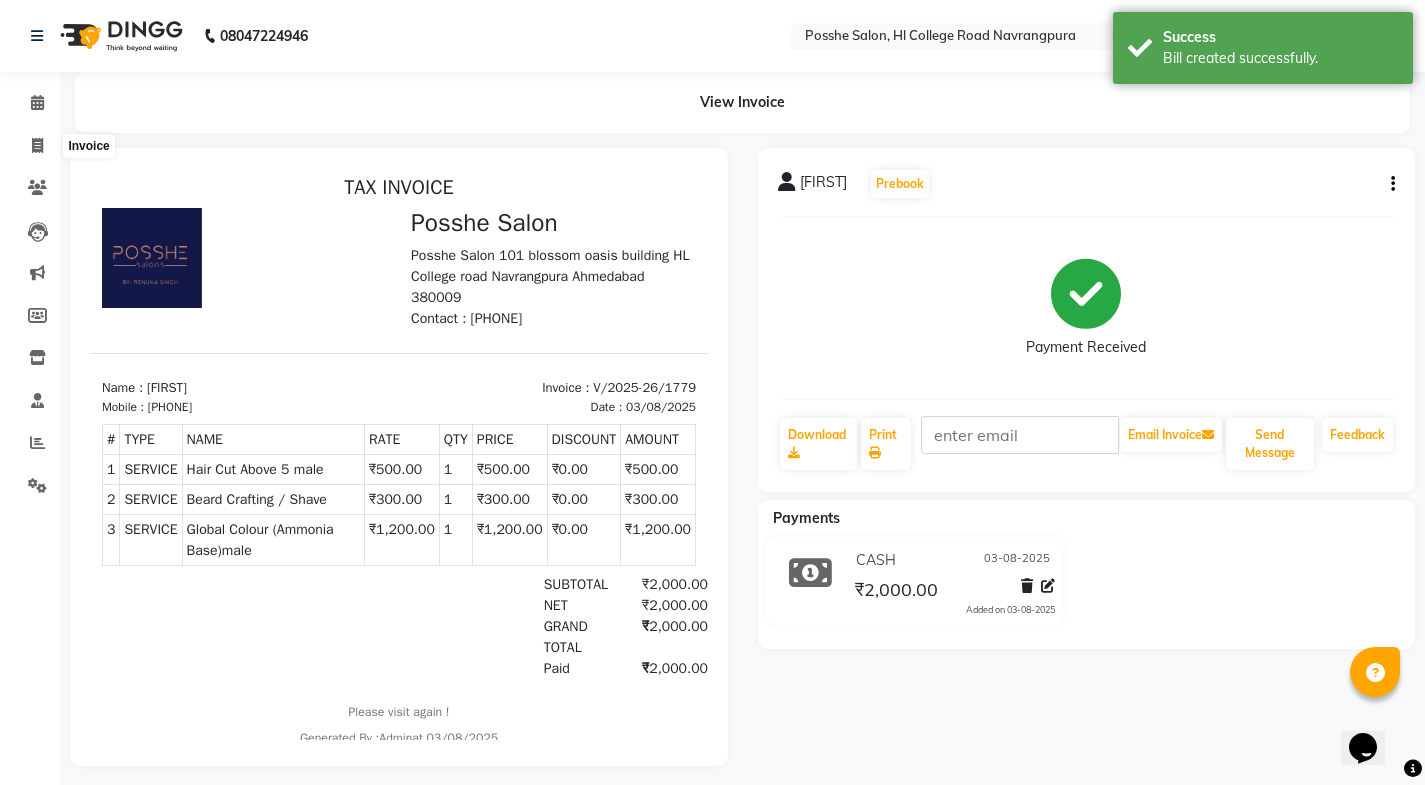 select on "6052" 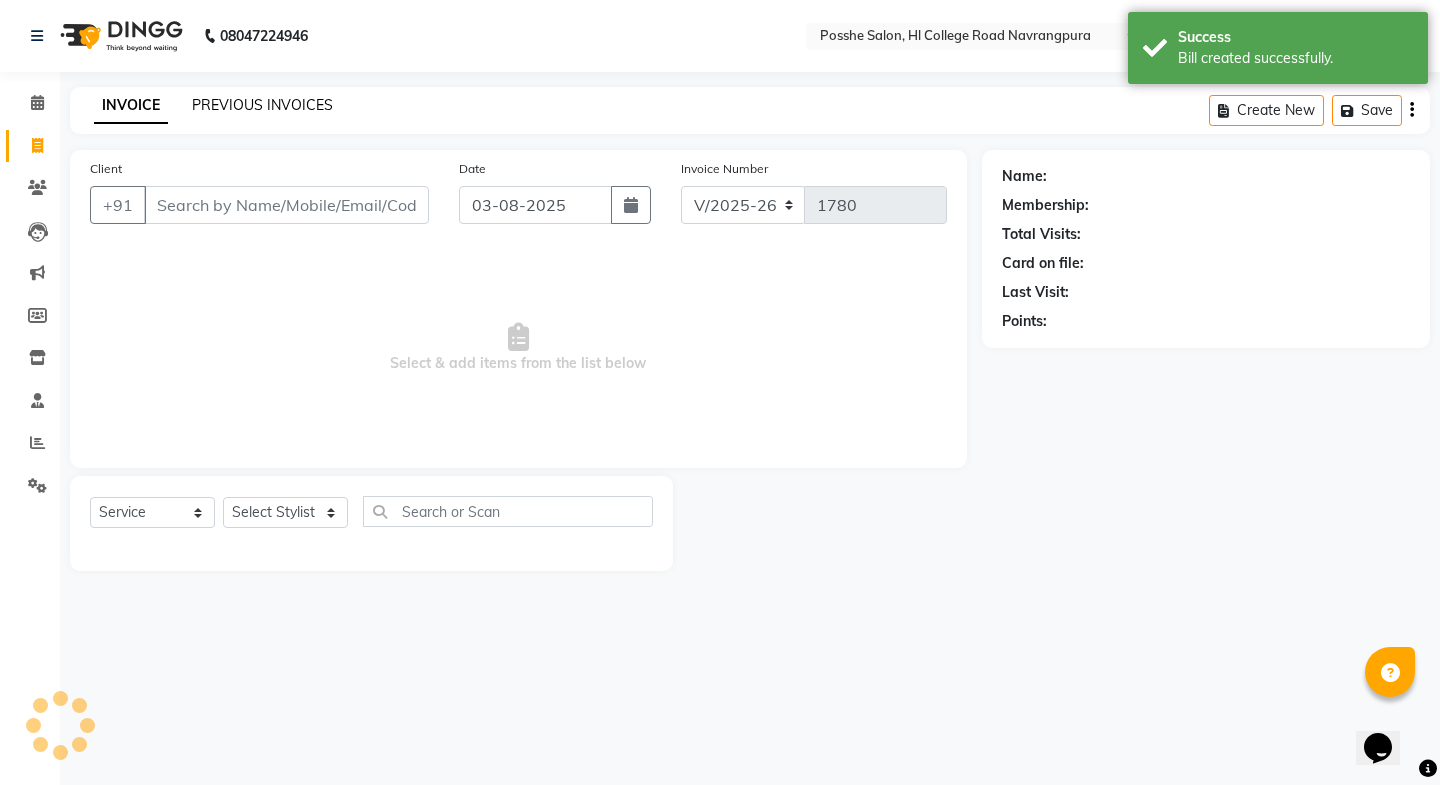 click on "PREVIOUS INVOICES" 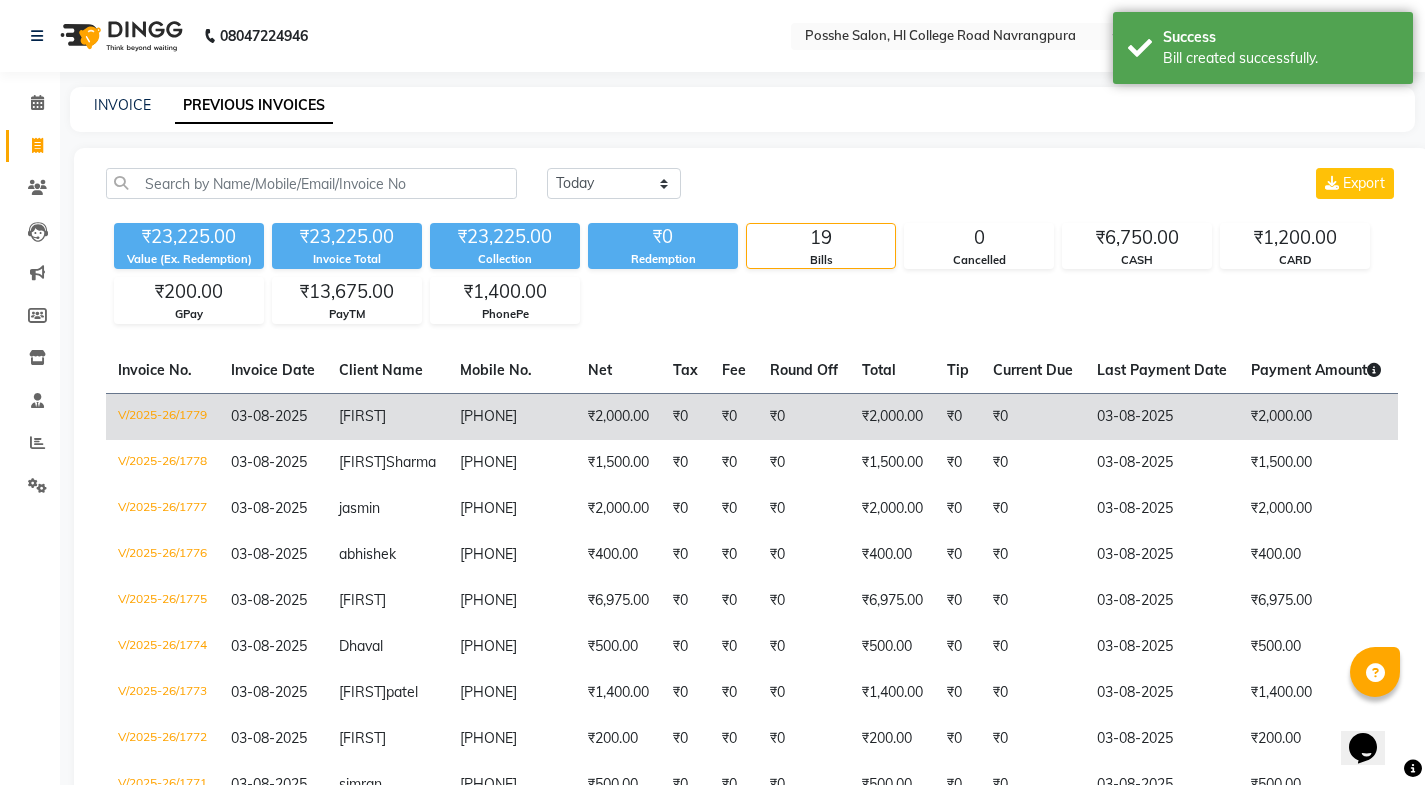 click on "[PHONE]" 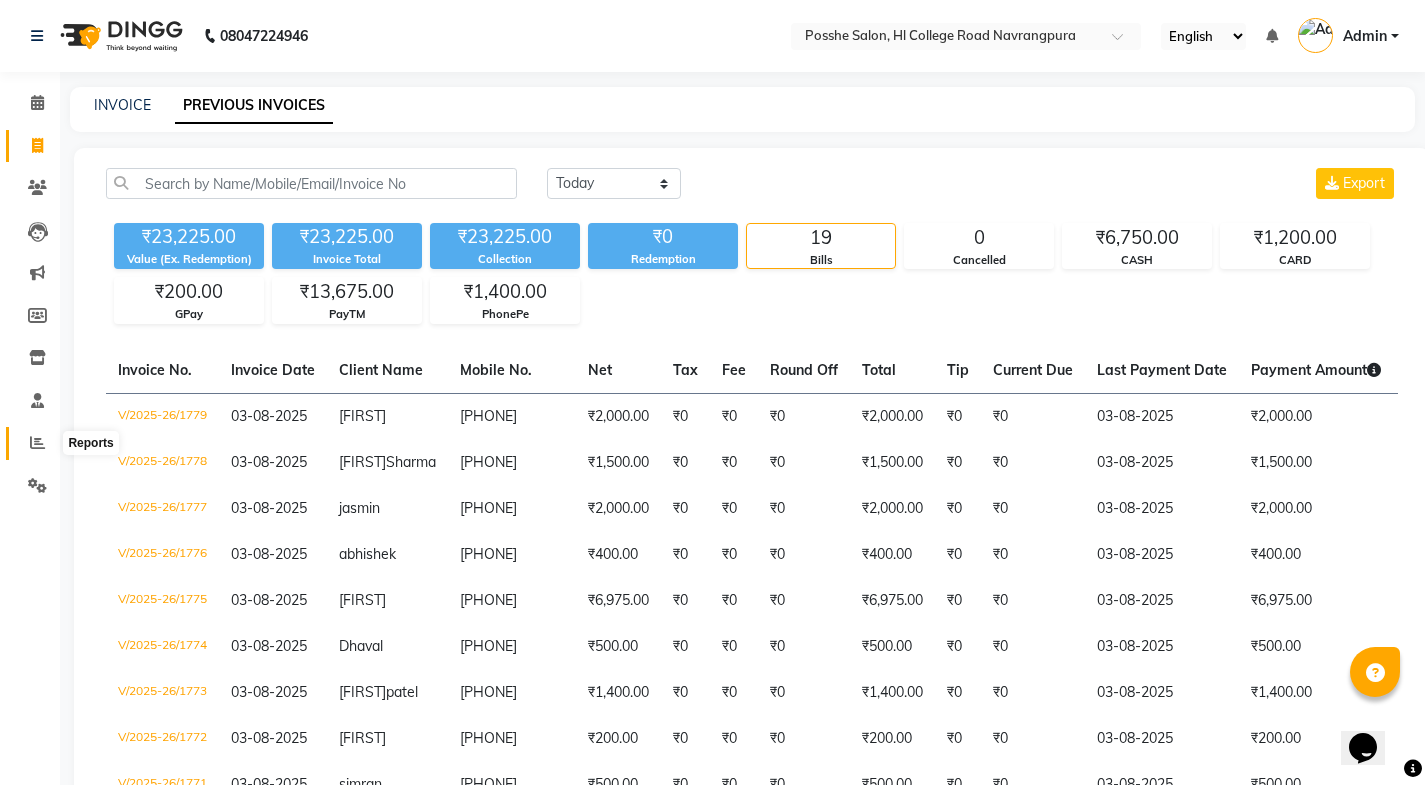 click 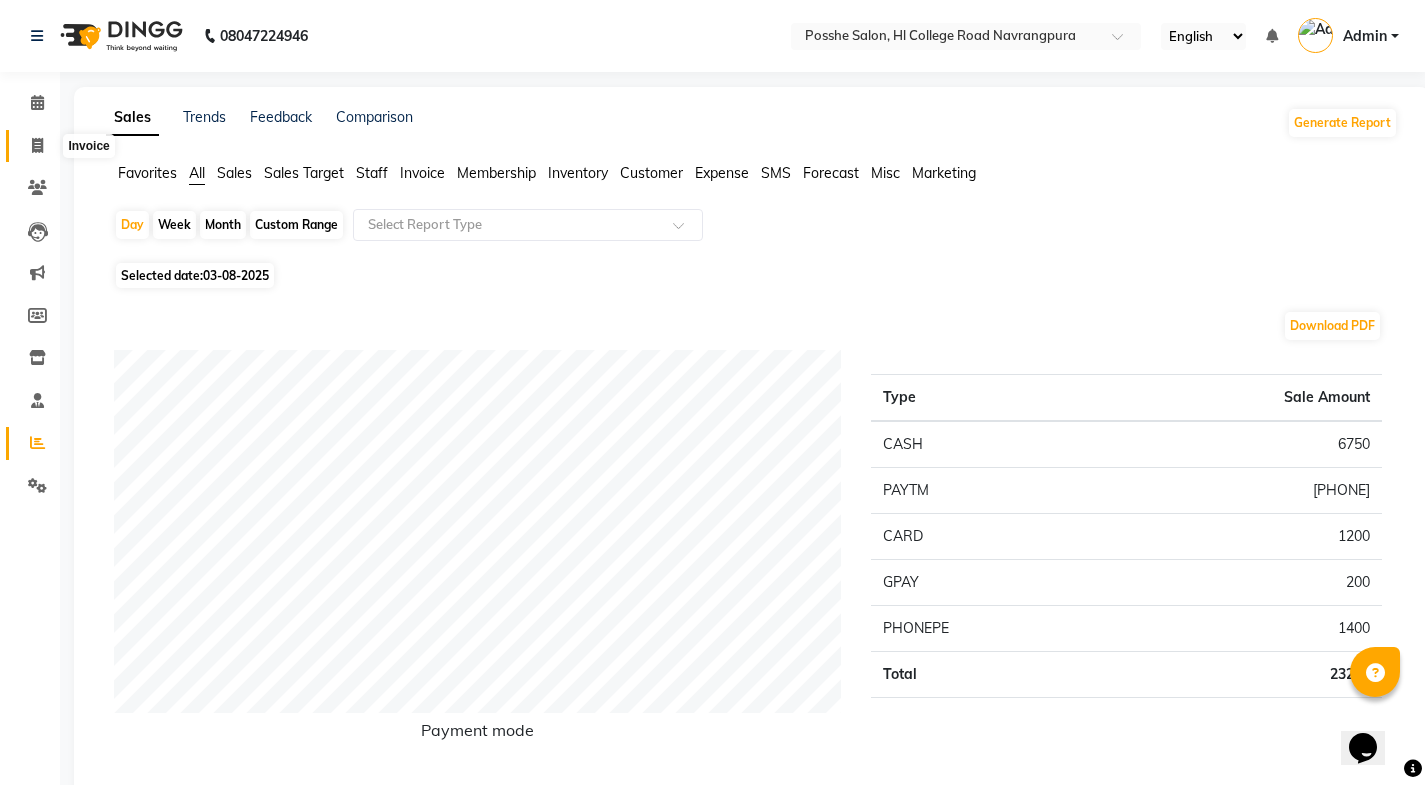 click 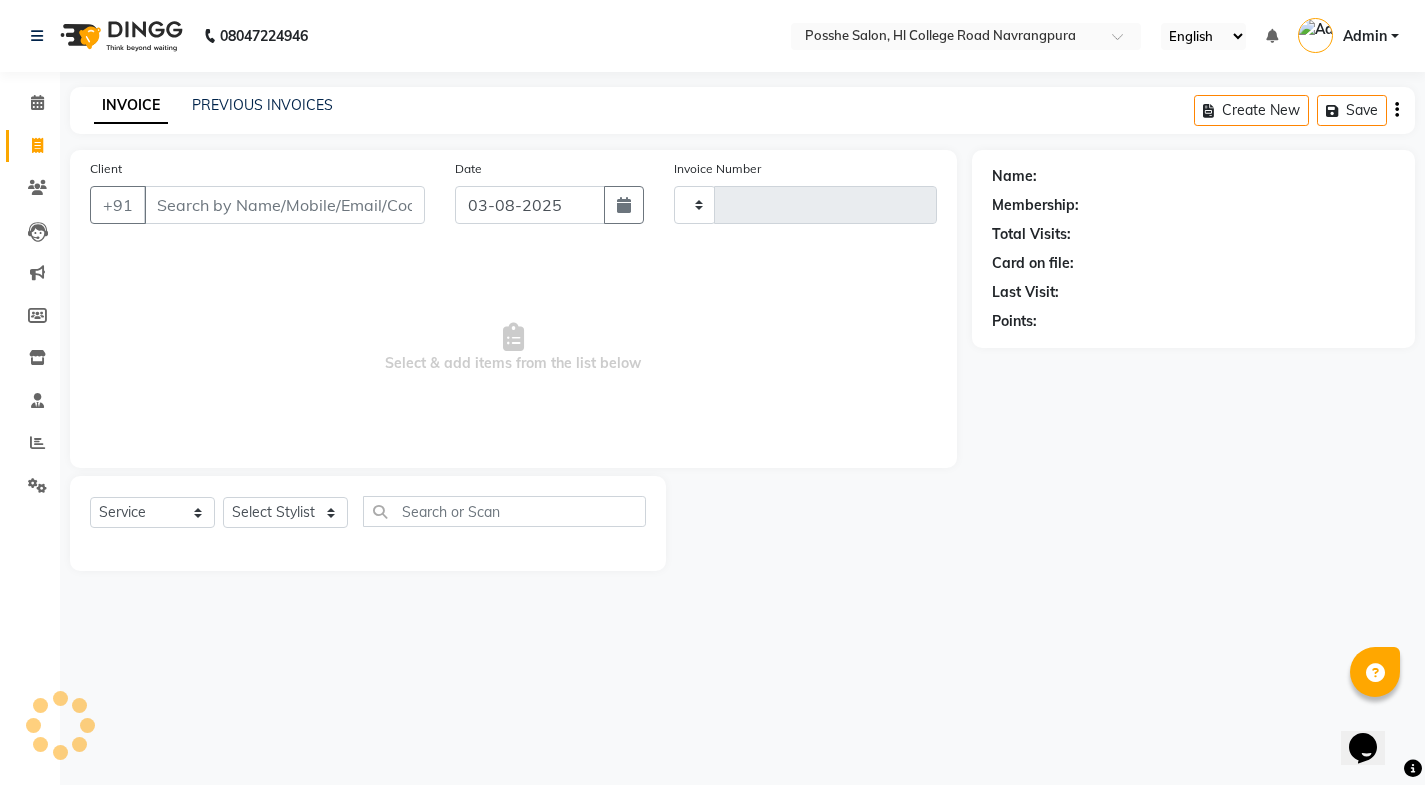 type on "1780" 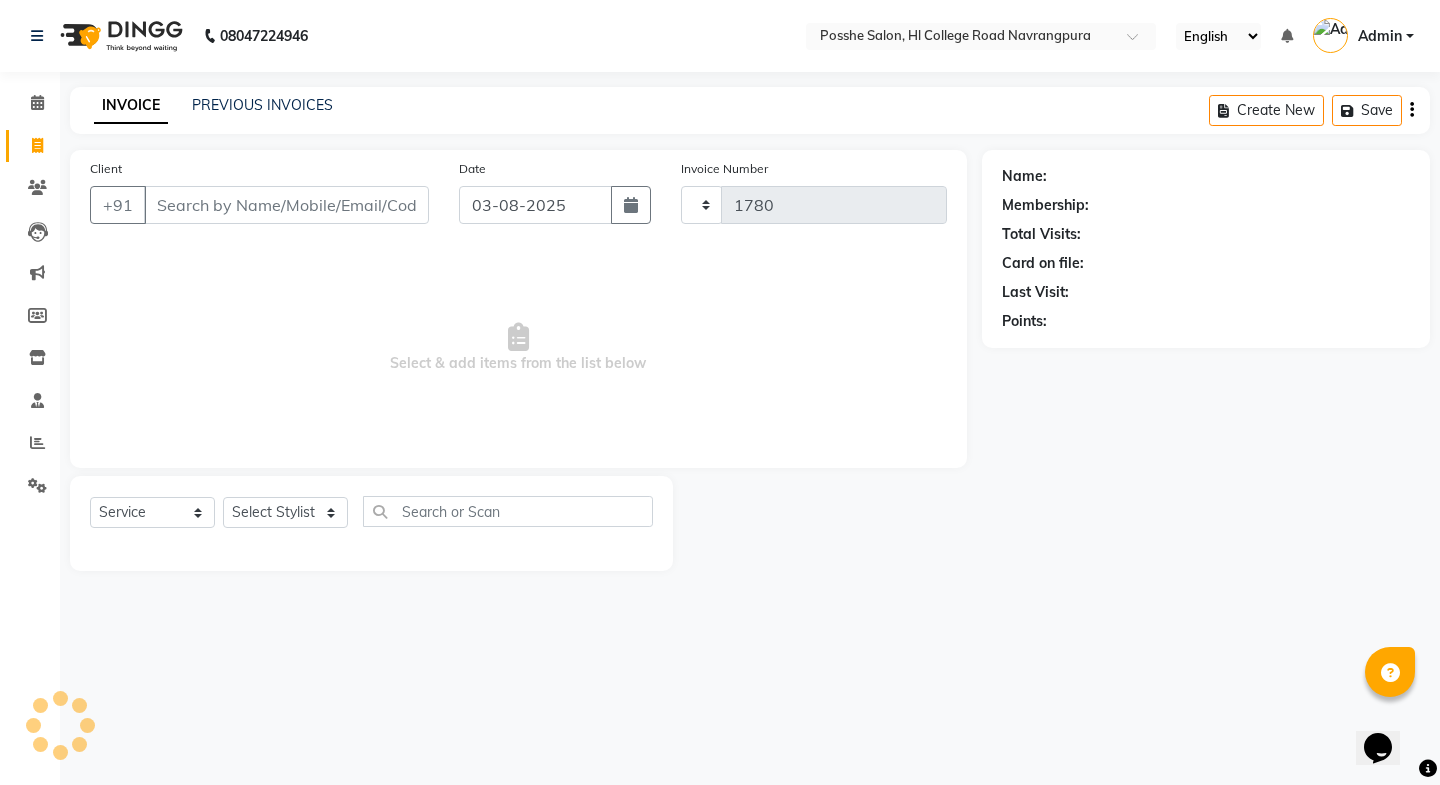 select on "6052" 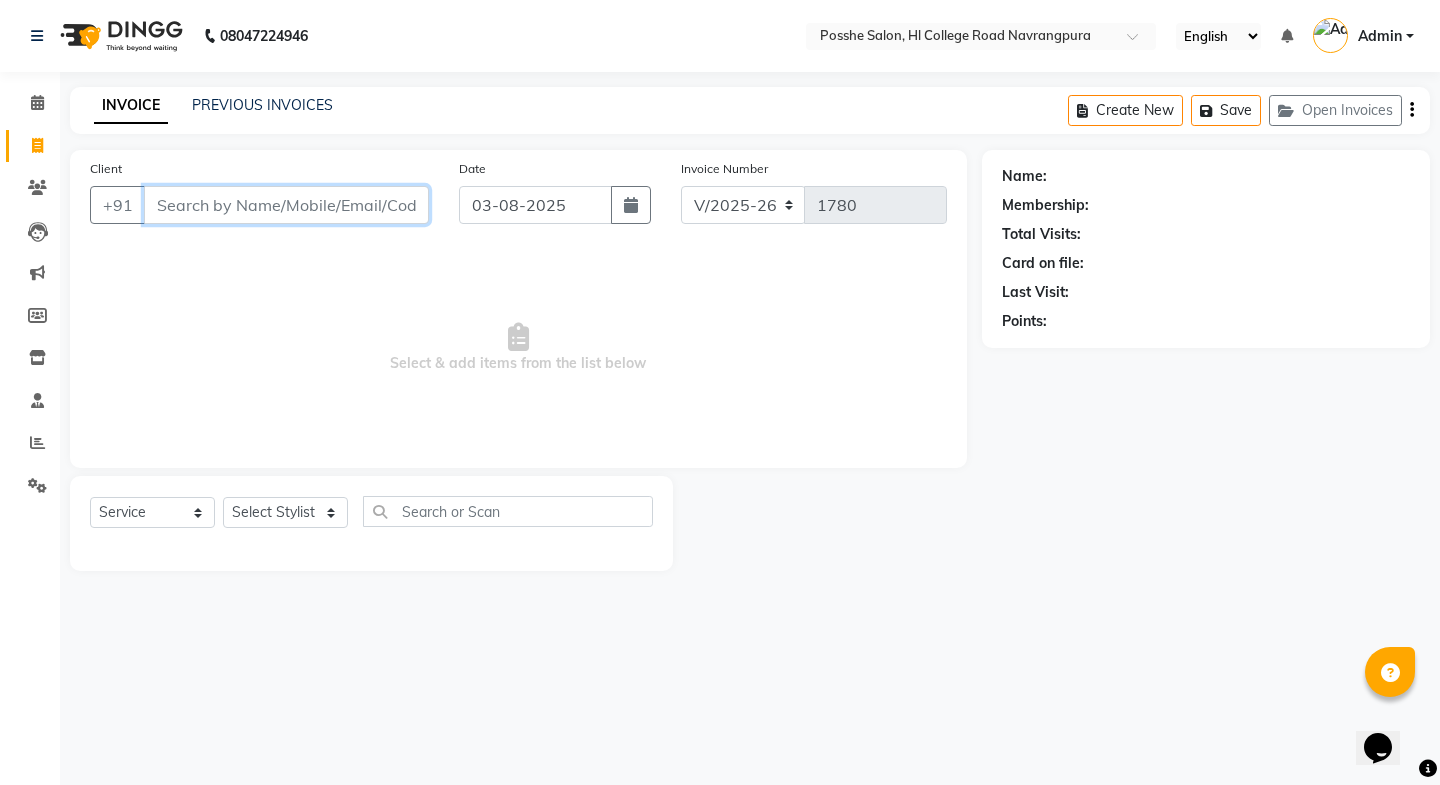 click on "Client" at bounding box center (286, 205) 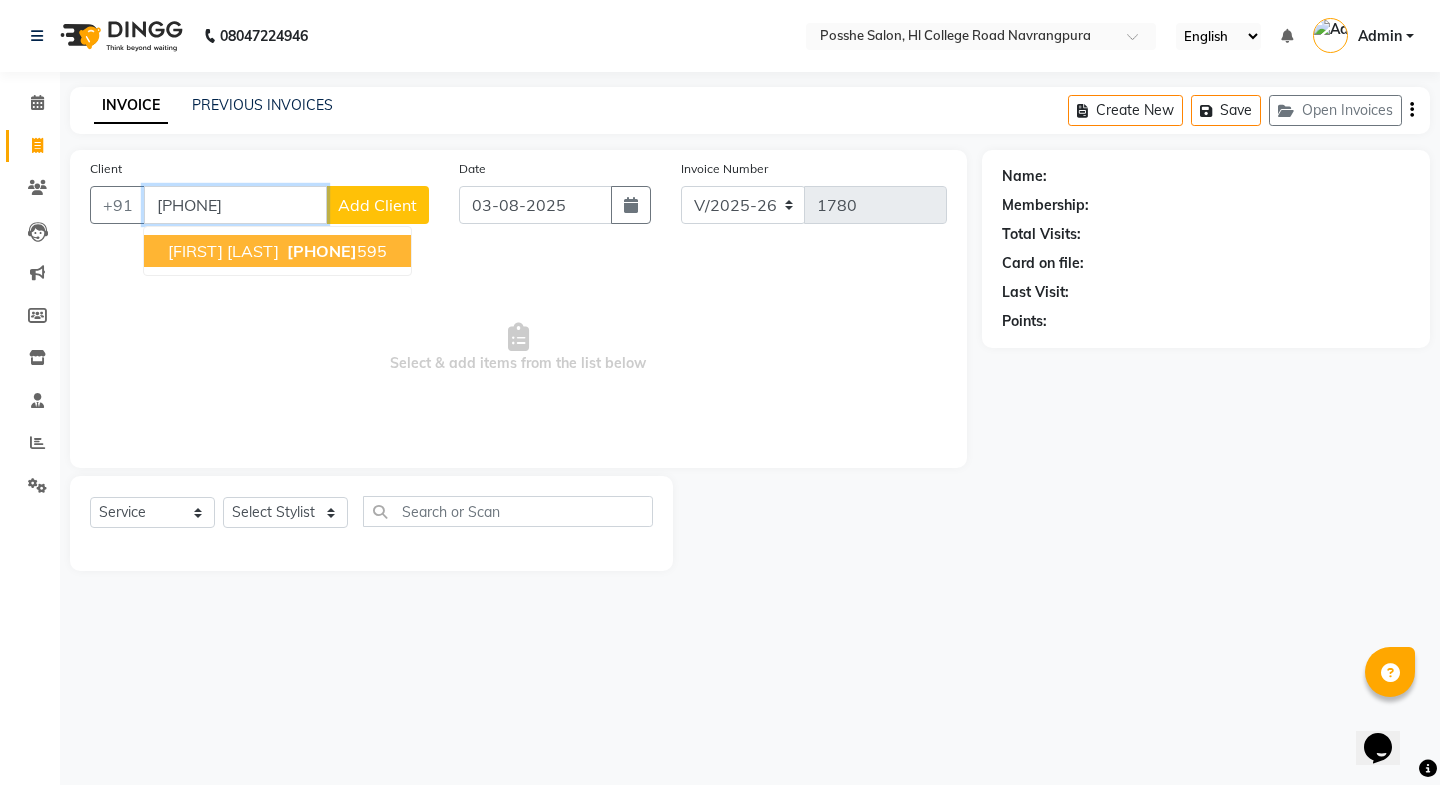 click on "9824297" at bounding box center (322, 251) 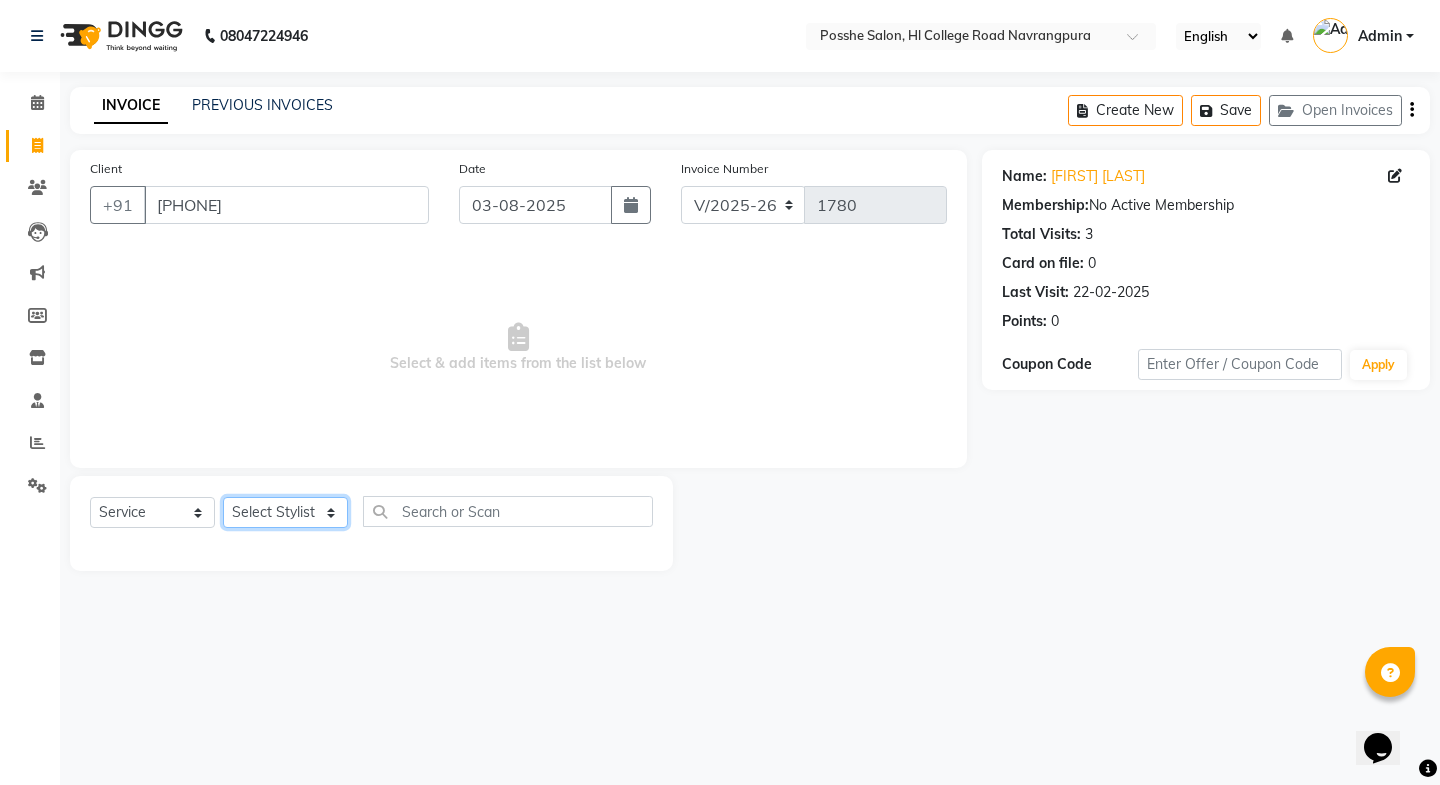 click on "Select Stylist [FIRST] [LAST] [FIRST] [LAST] [FIRST] [LAST] for products [FIRST] [LAST] [FIRST] [LAST] [LAST]" 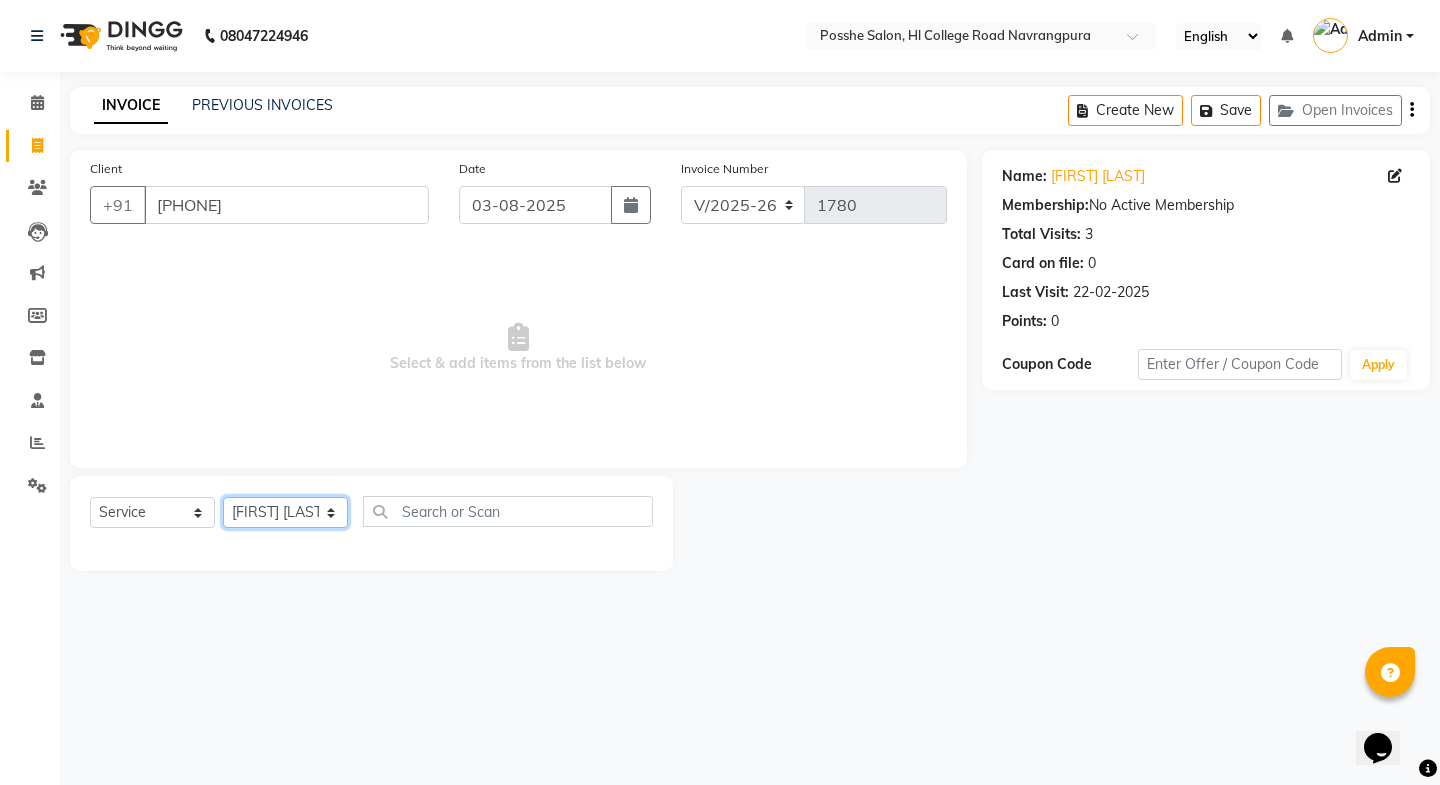 click on "Select Stylist [FIRST] [LAST] [FIRST] [LAST] [FIRST] [LAST] for products [FIRST] [LAST] [FIRST] [LAST] [LAST]" 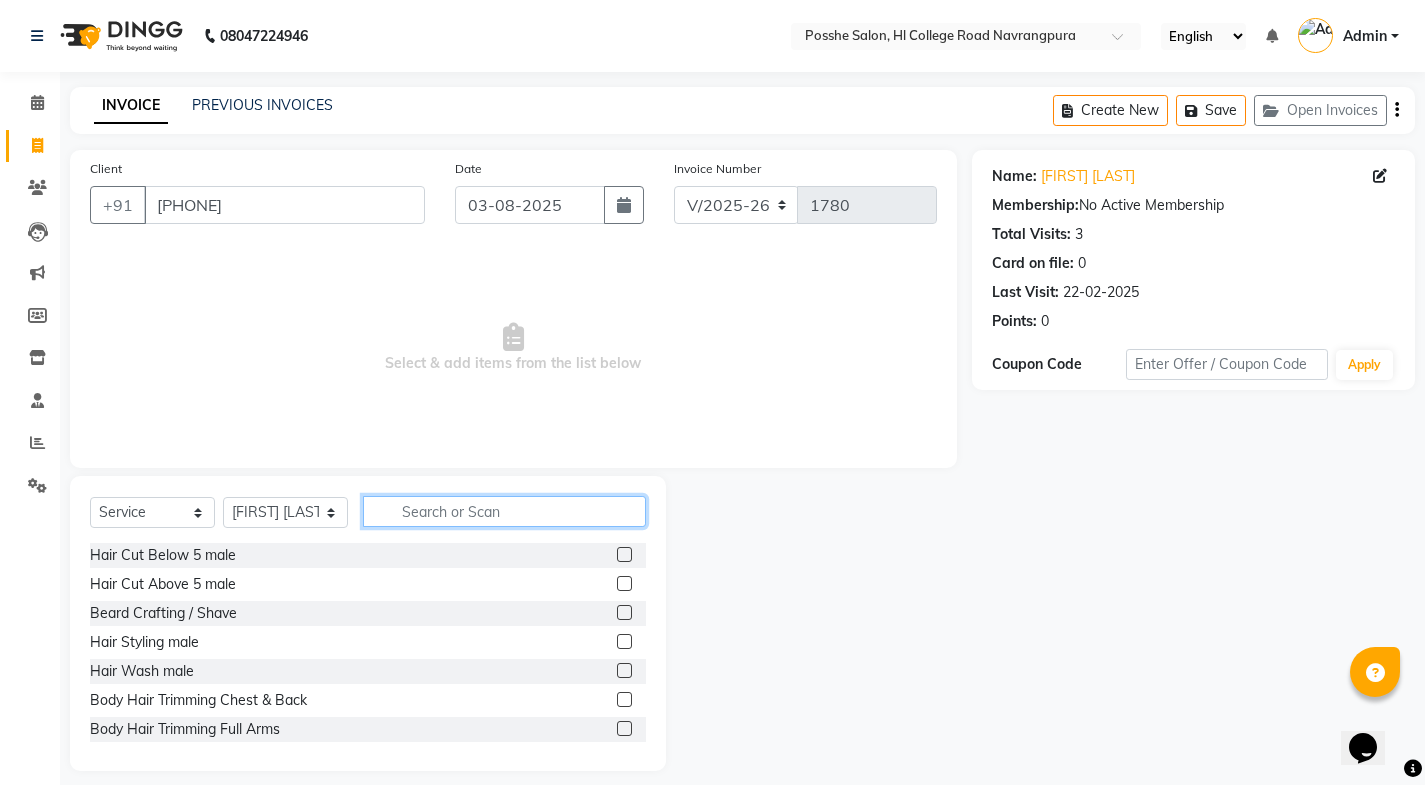 drag, startPoint x: 395, startPoint y: 497, endPoint x: 383, endPoint y: 541, distance: 45.607018 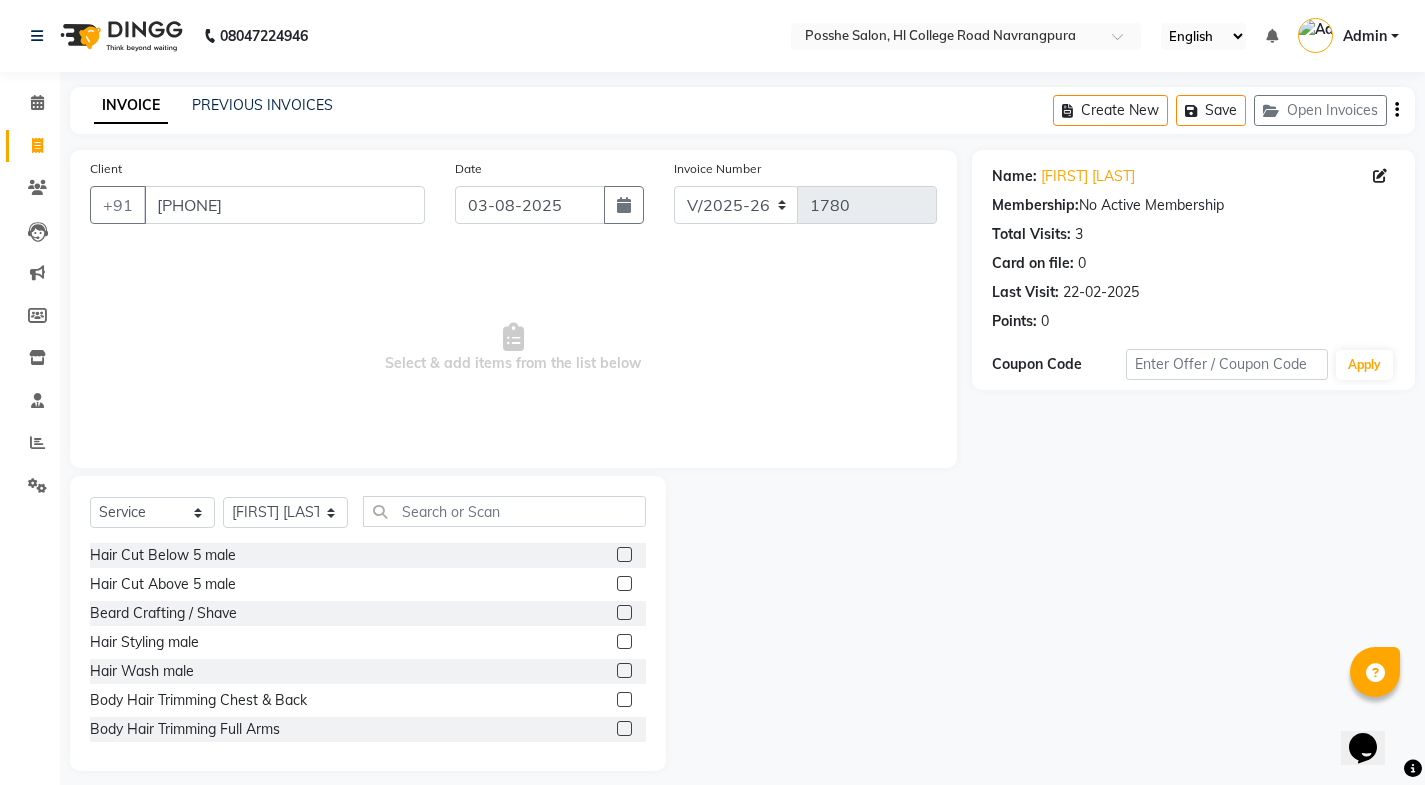 click on "Beard Crafting / Shave" 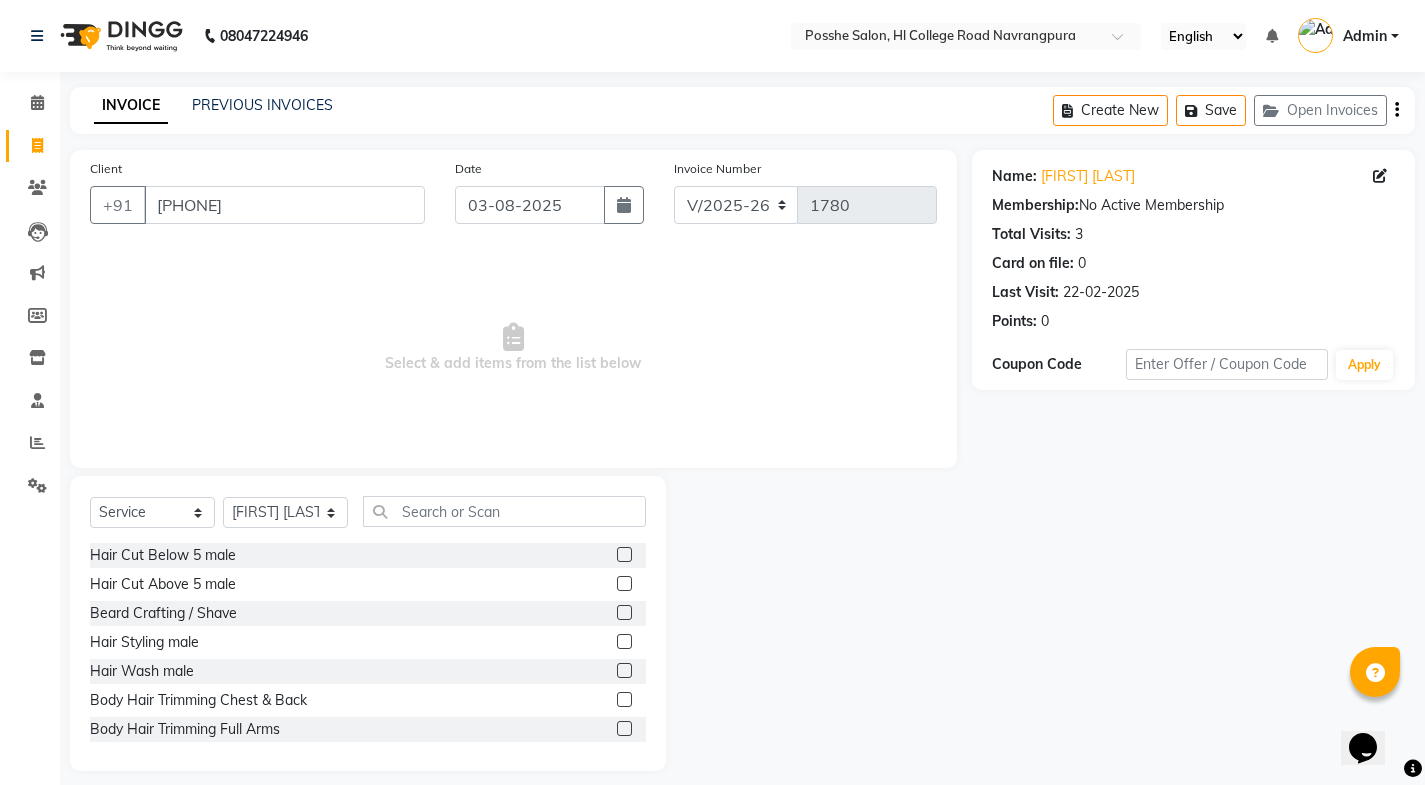 click 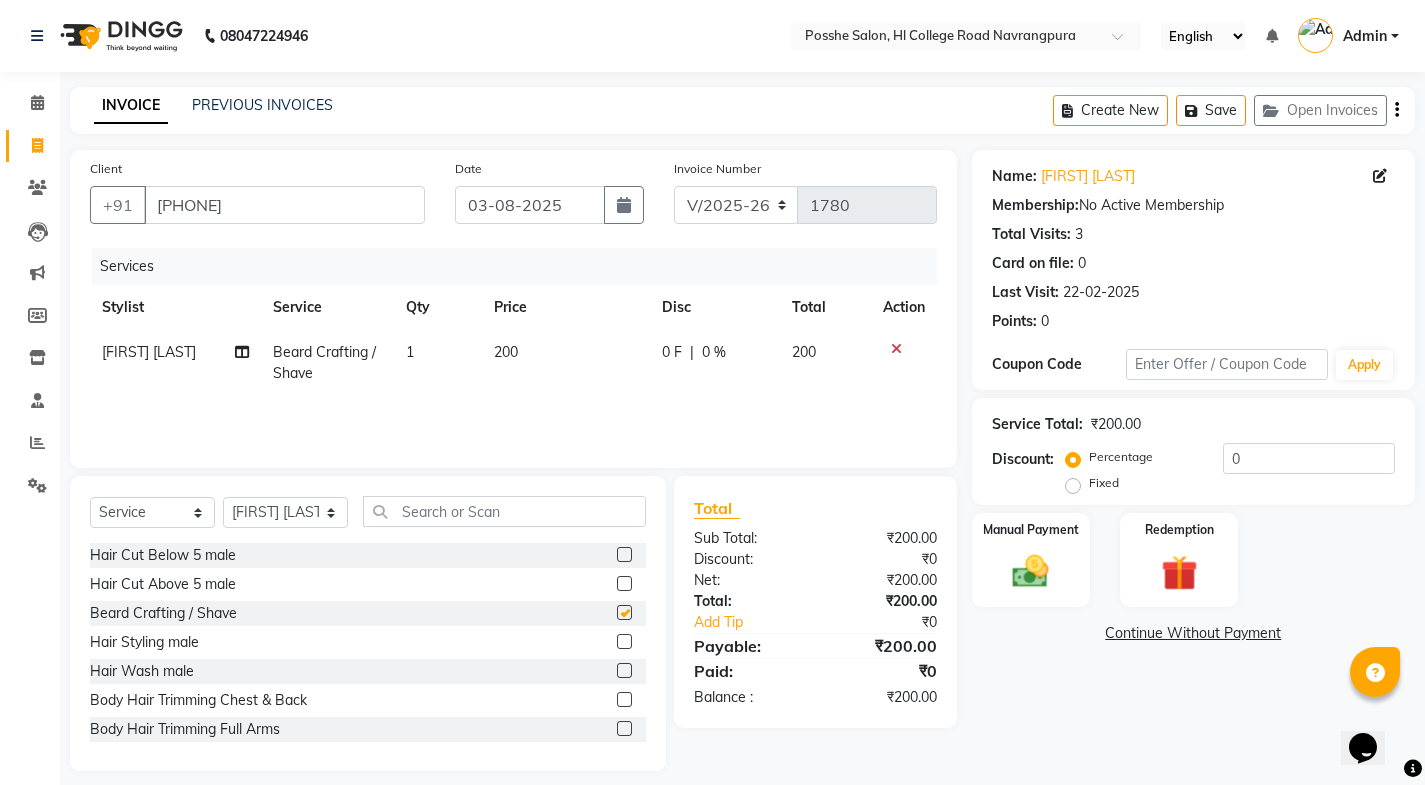 checkbox on "false" 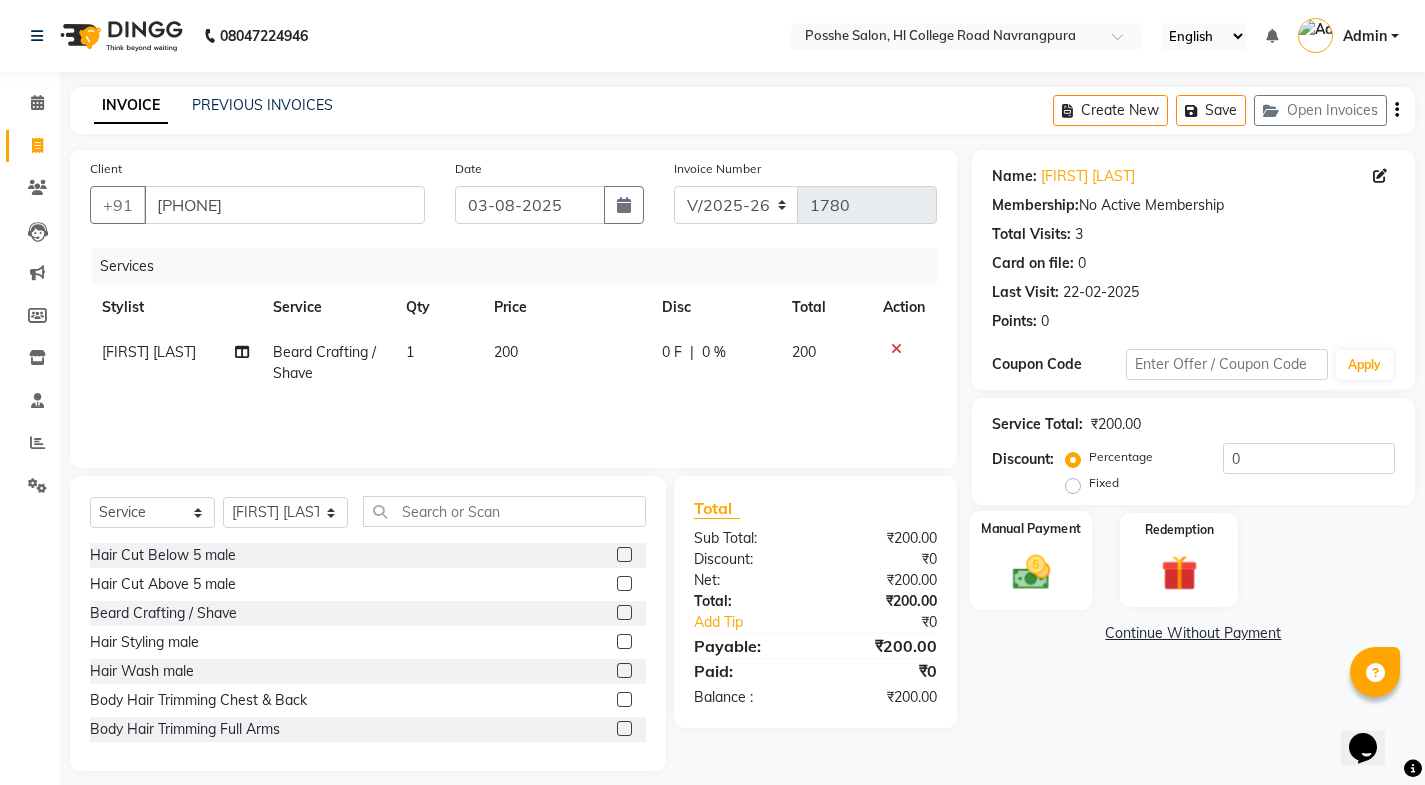 click 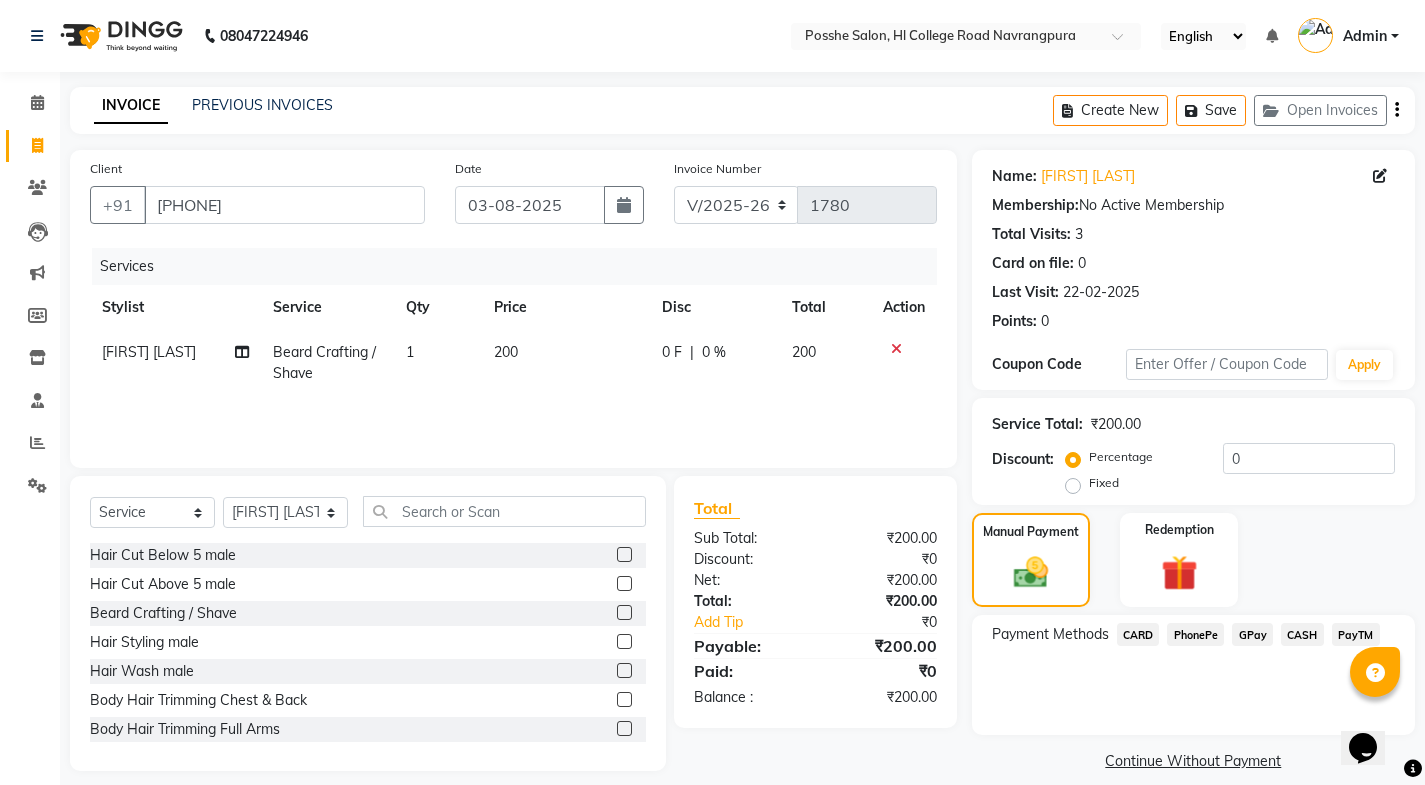 click on "CASH" 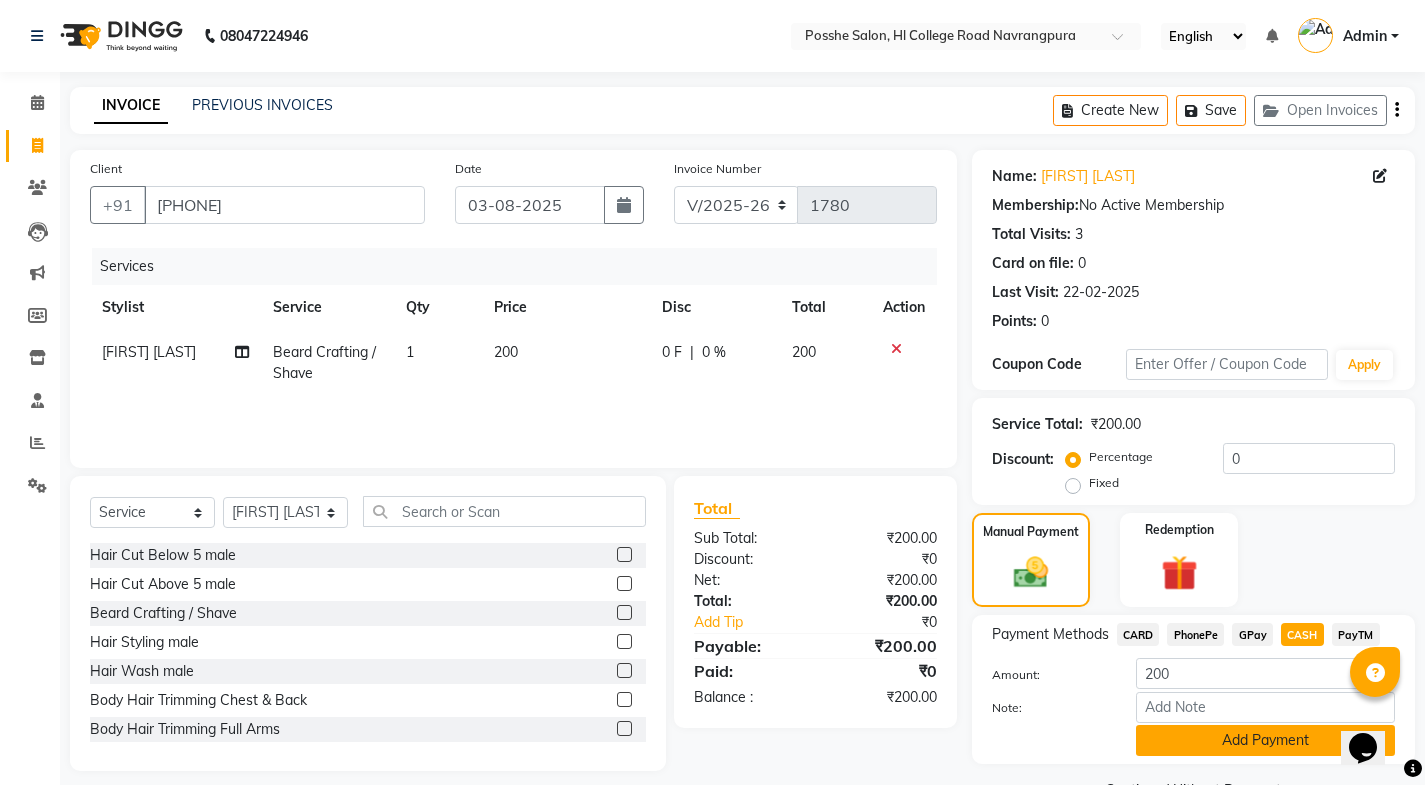 scroll, scrollTop: 50, scrollLeft: 0, axis: vertical 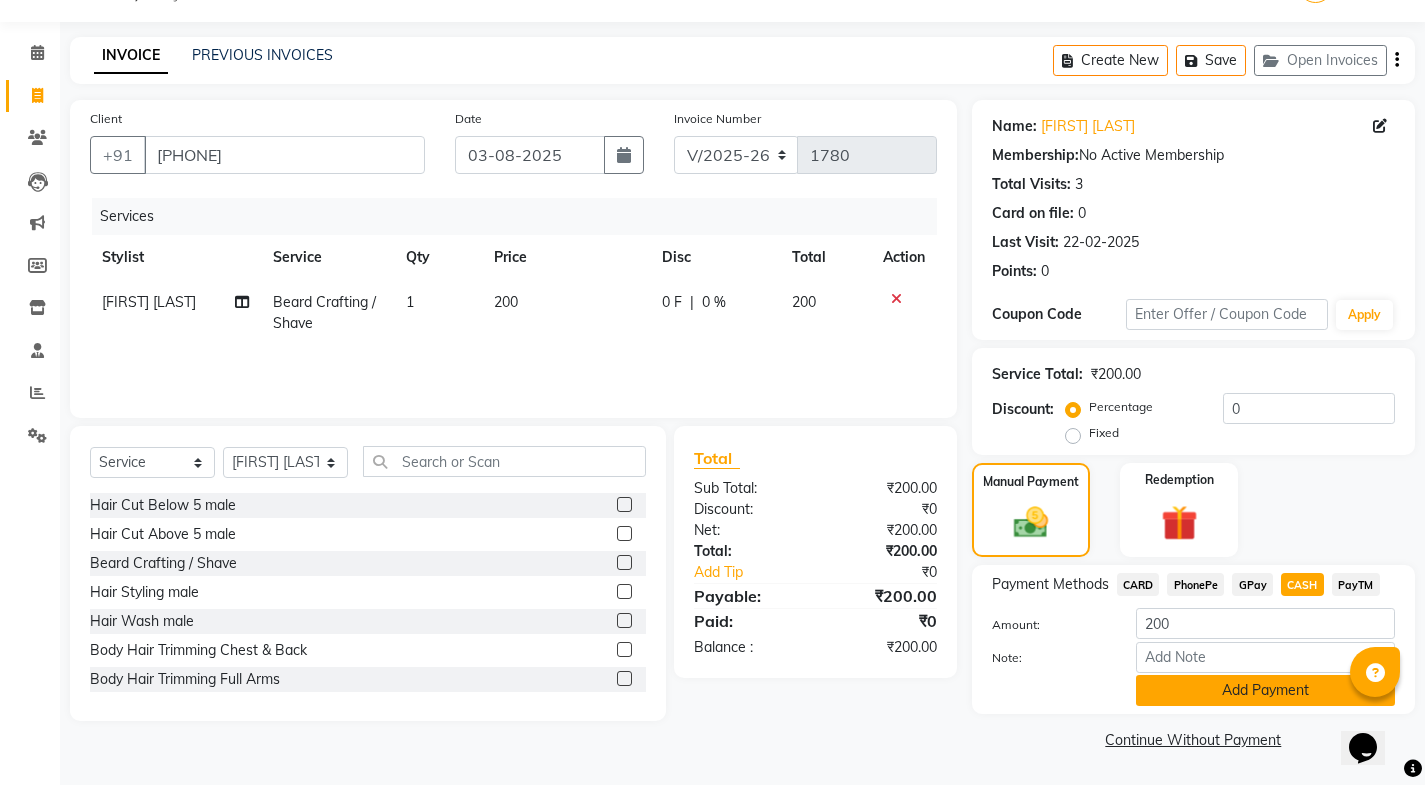 click on "Add Payment" 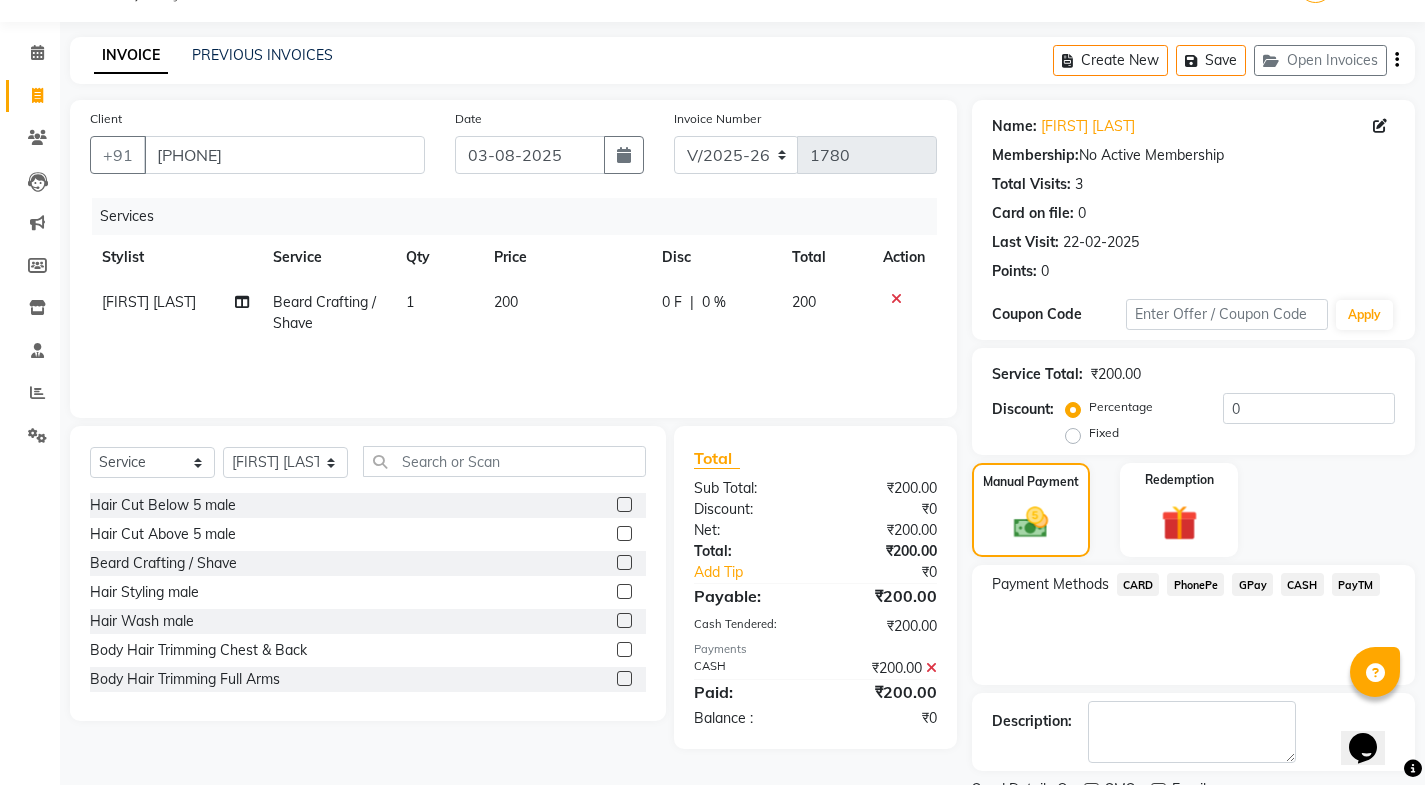 scroll, scrollTop: 134, scrollLeft: 0, axis: vertical 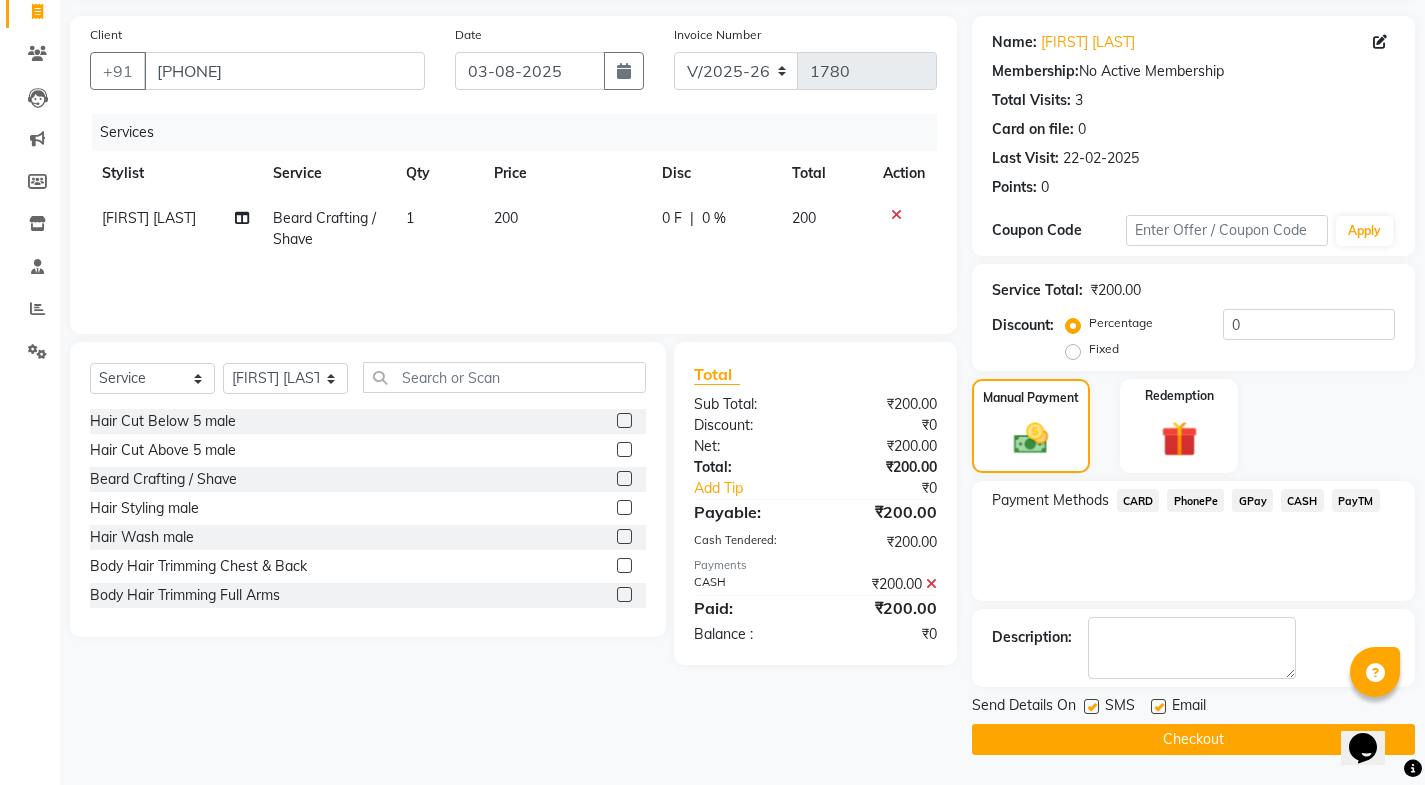 click 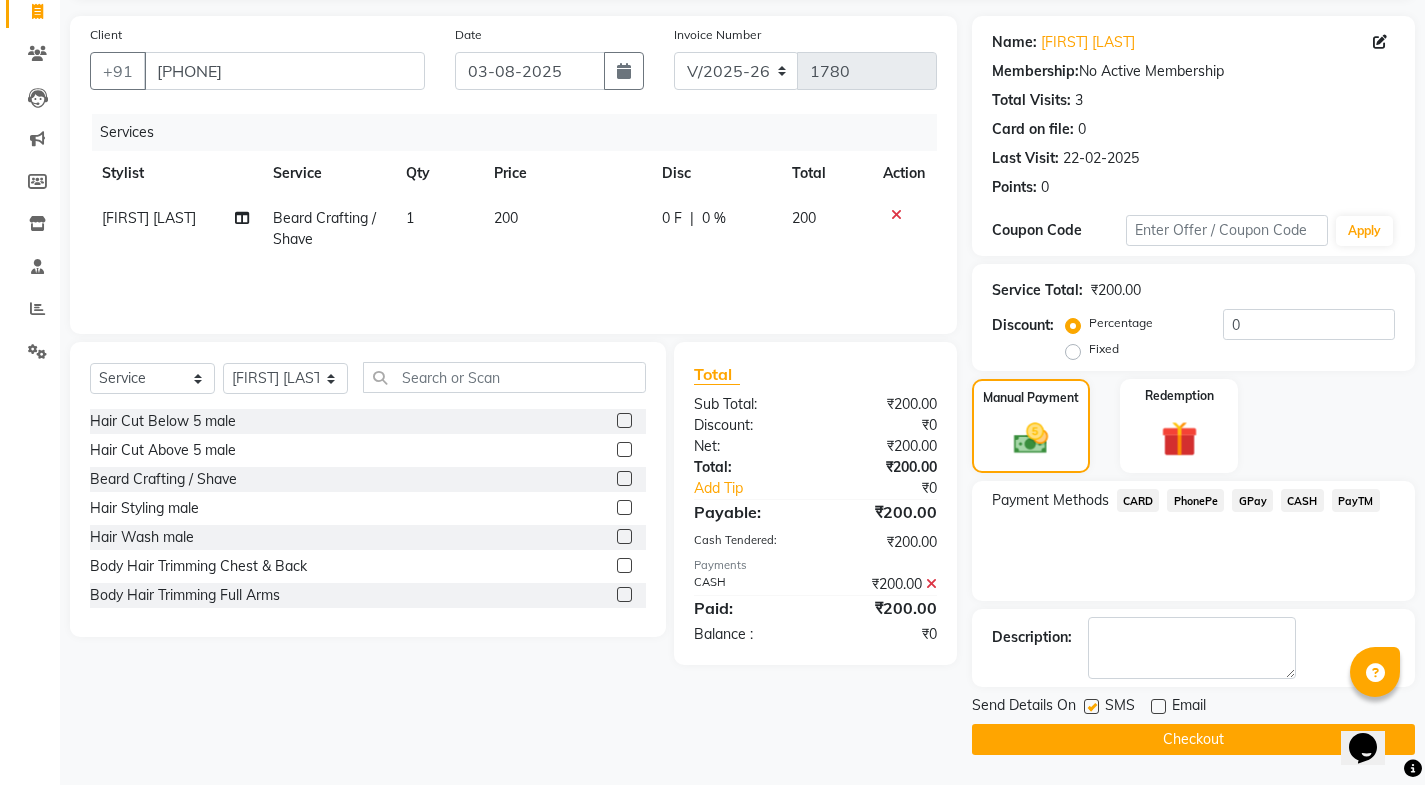 click 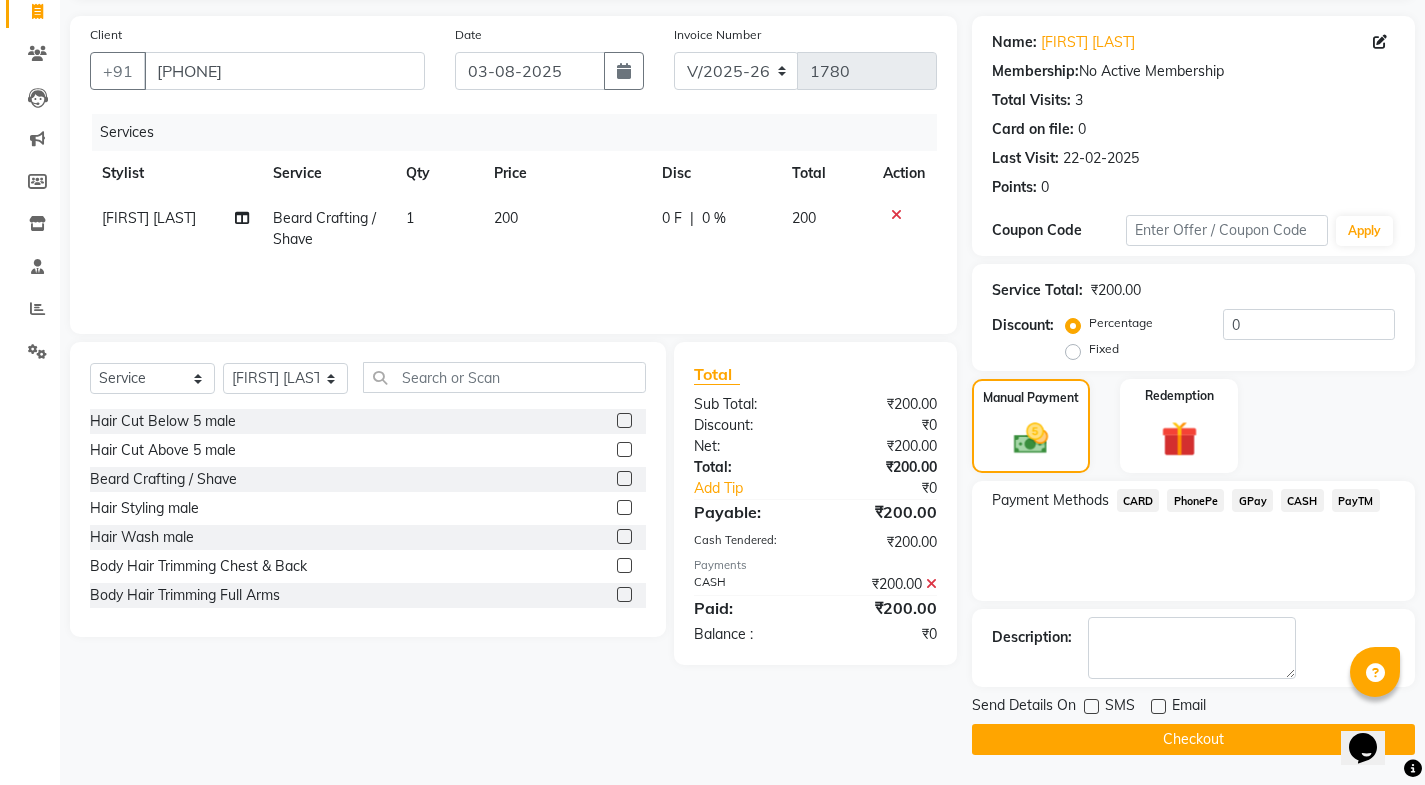 click on "Checkout" 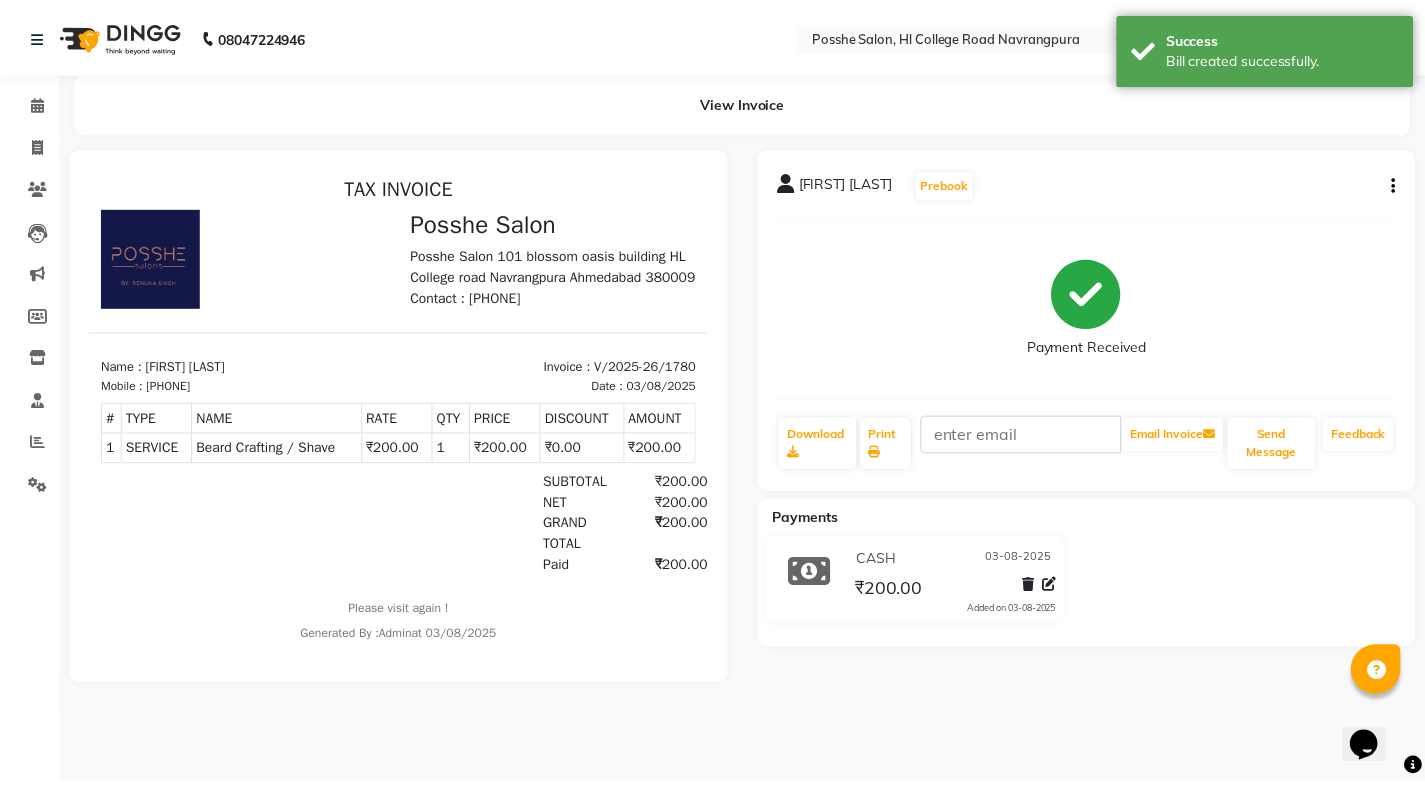 scroll, scrollTop: 0, scrollLeft: 0, axis: both 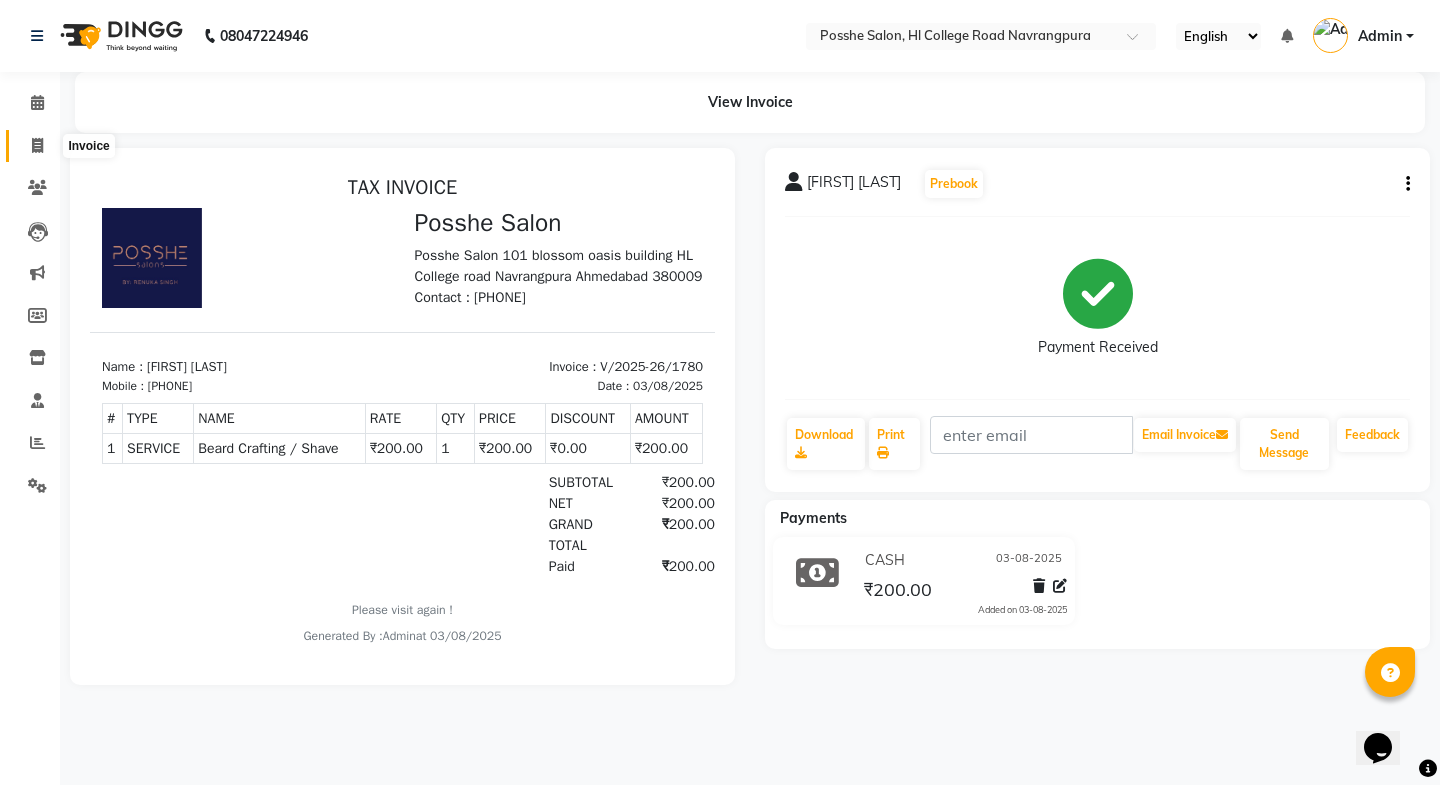 click 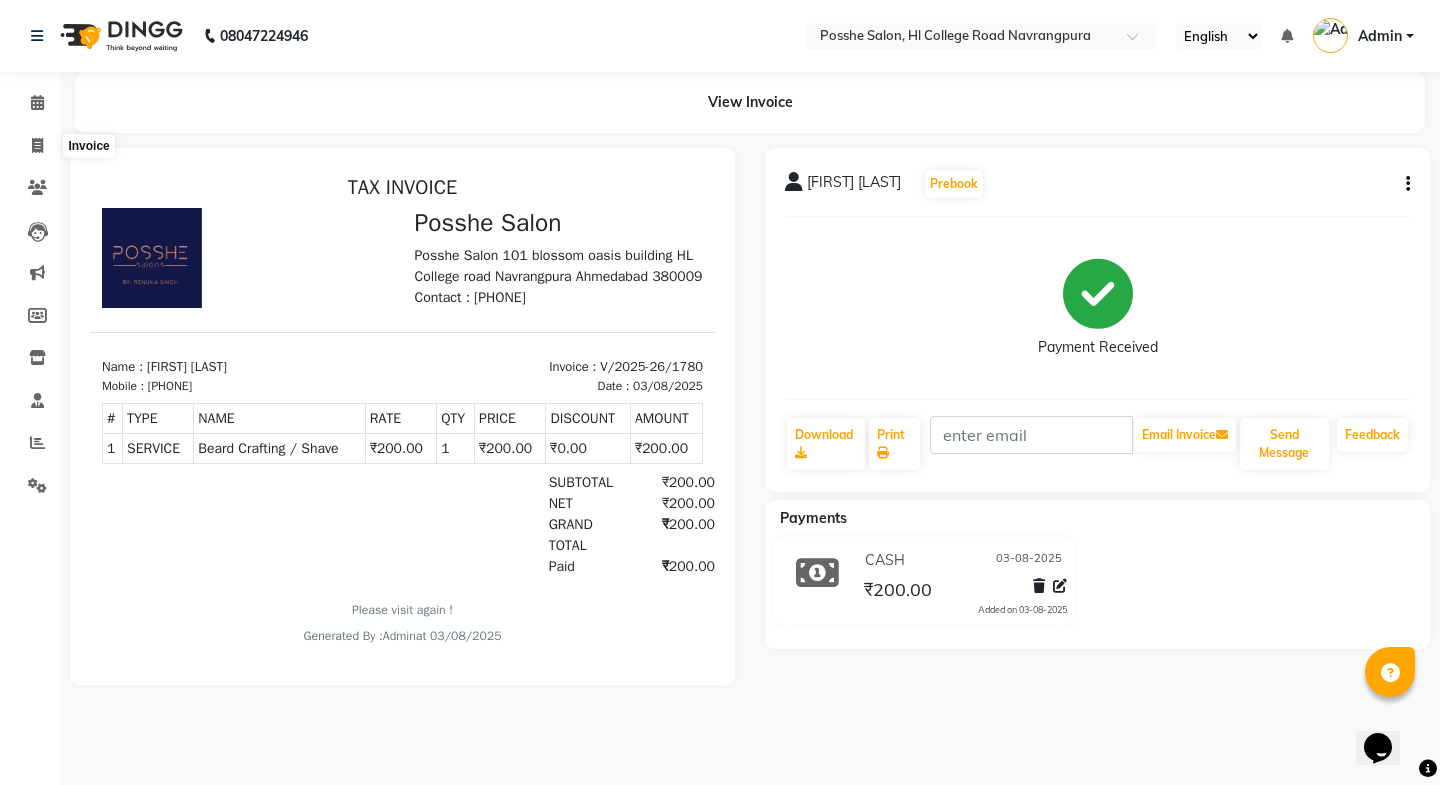 select on "6052" 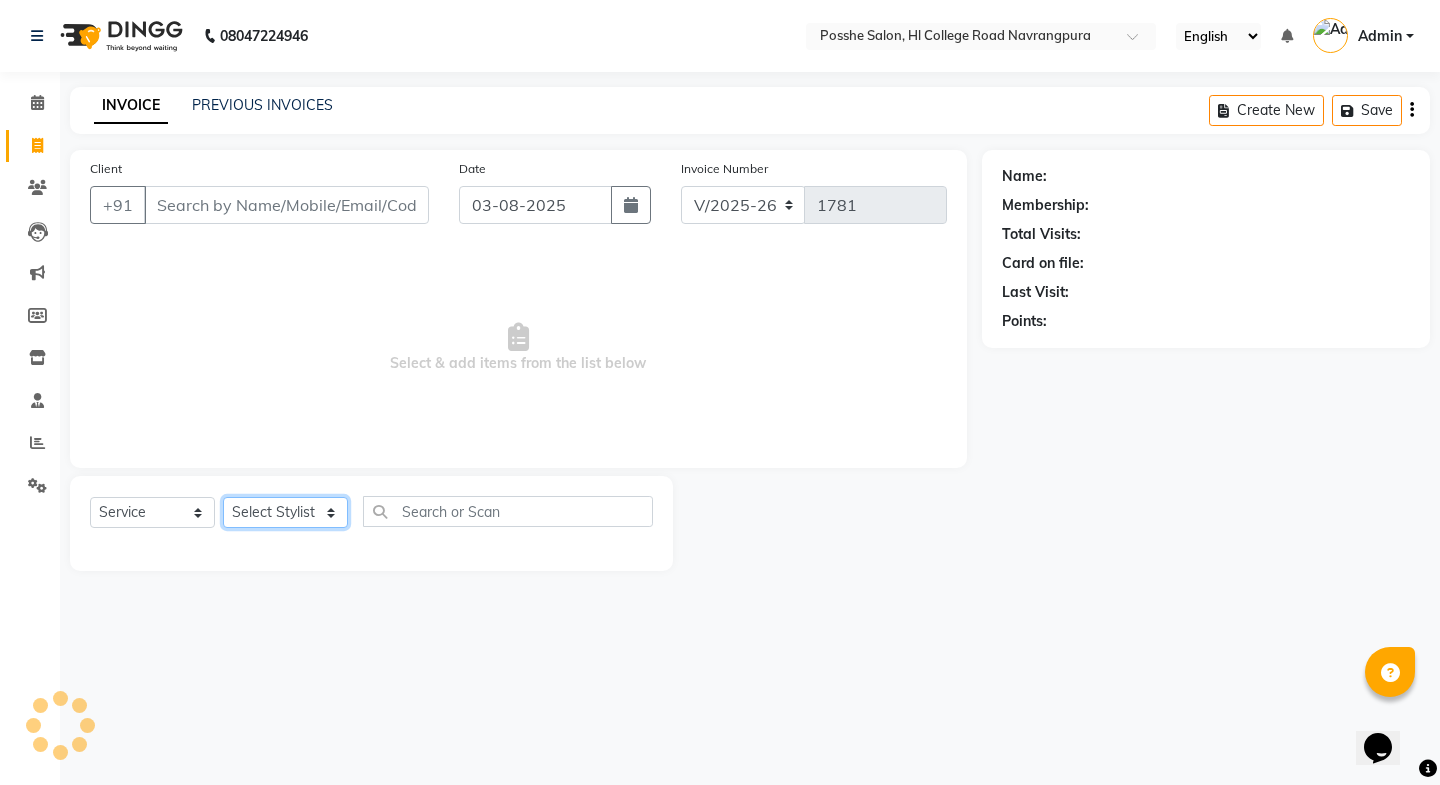 click on "Select Stylist [FIRST] [LAST] [FIRST] [LAST] [FIRST] [LAST] for products [FIRST] [LAST] [FIRST] [LAST] [LAST]" 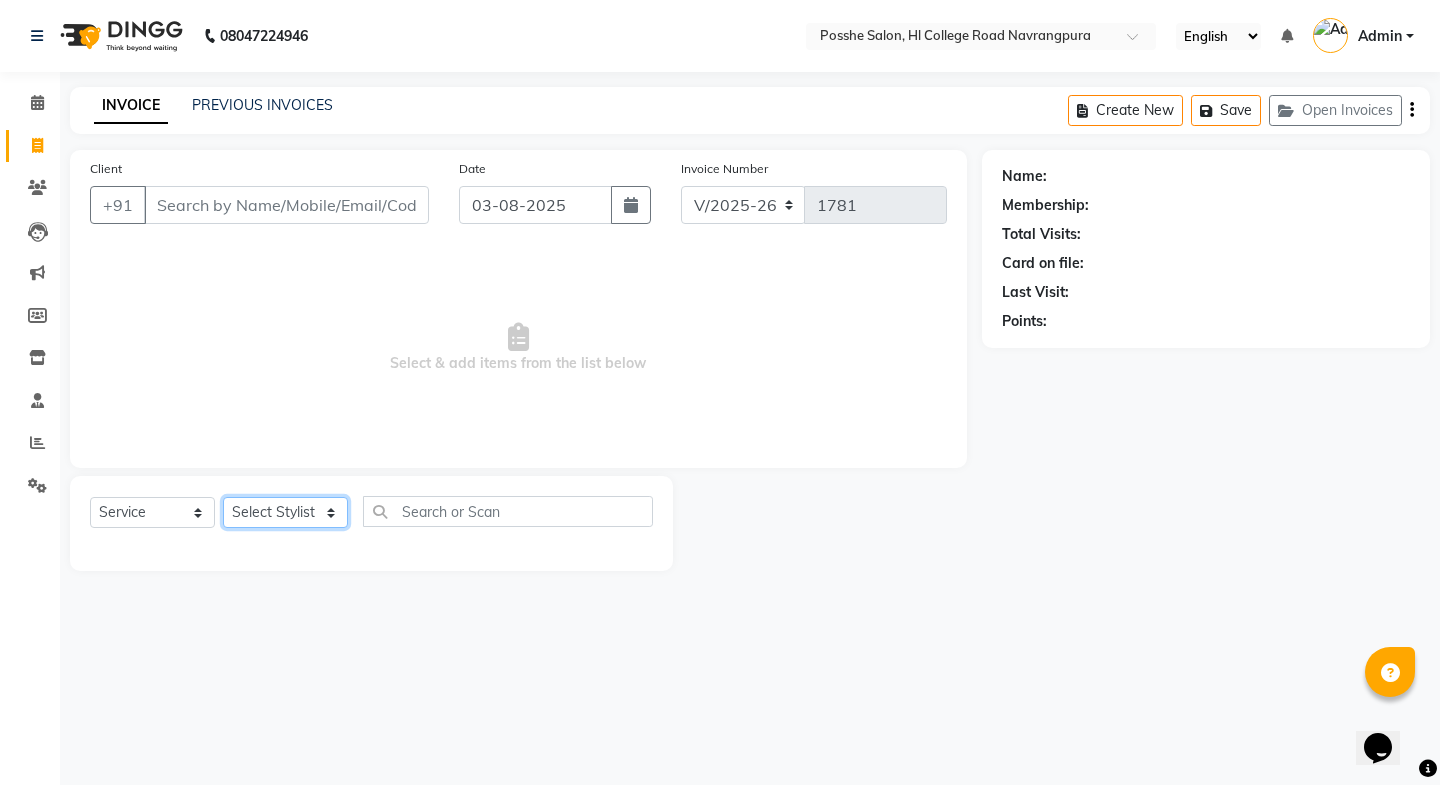select on "43692" 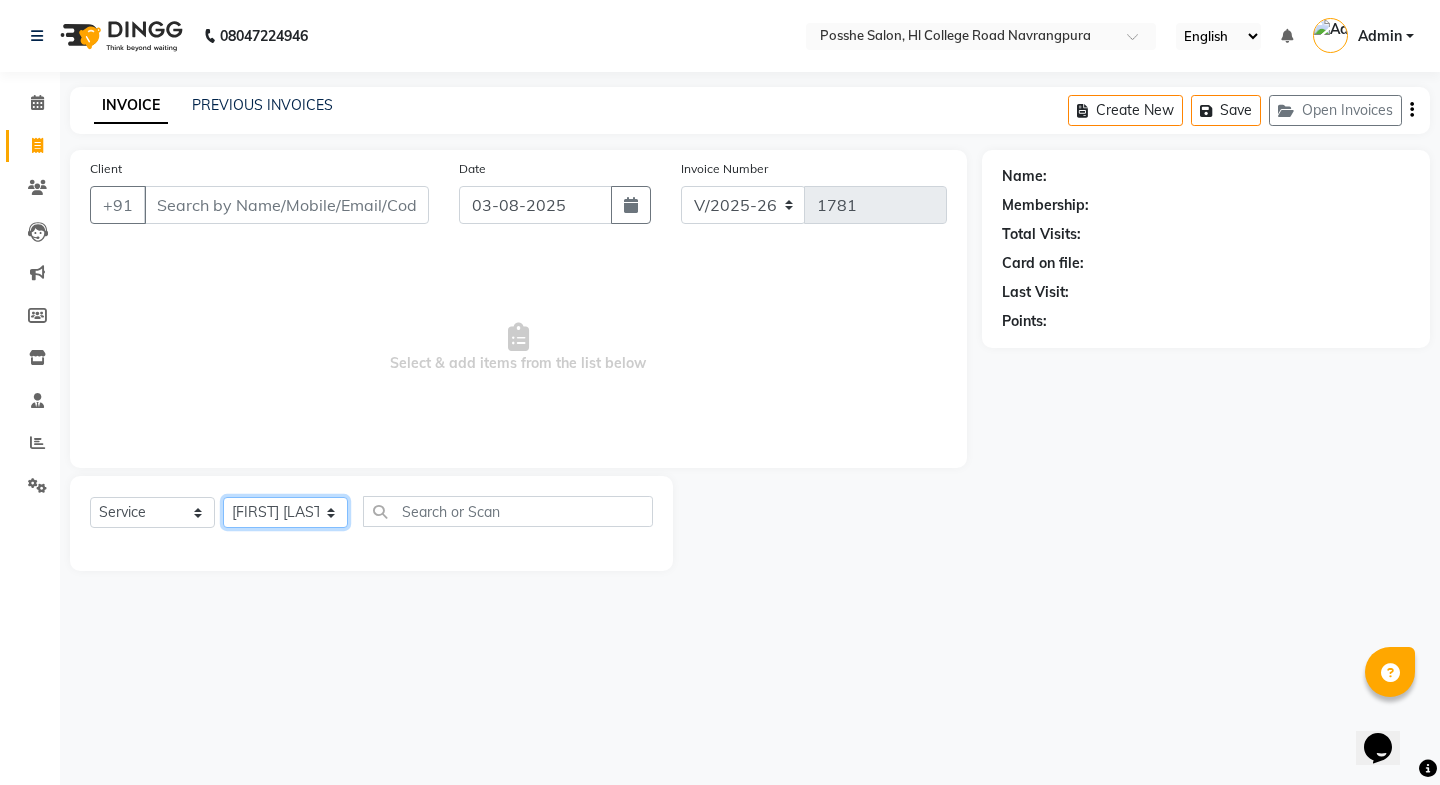 click on "Select Stylist [FIRST] [LAST] [FIRST] [LAST] [FIRST] [LAST] for products [FIRST] [LAST] [FIRST] [LAST] [LAST]" 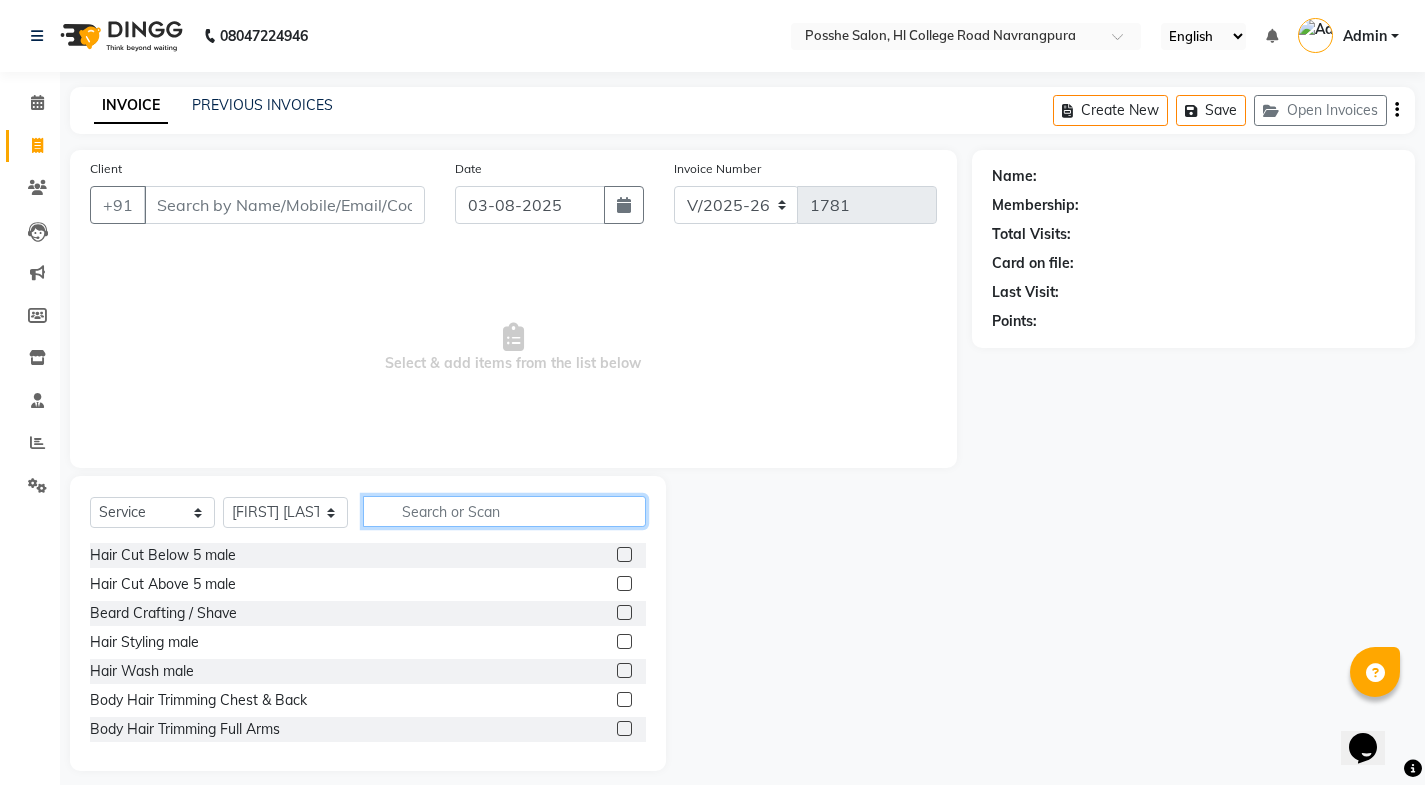 click 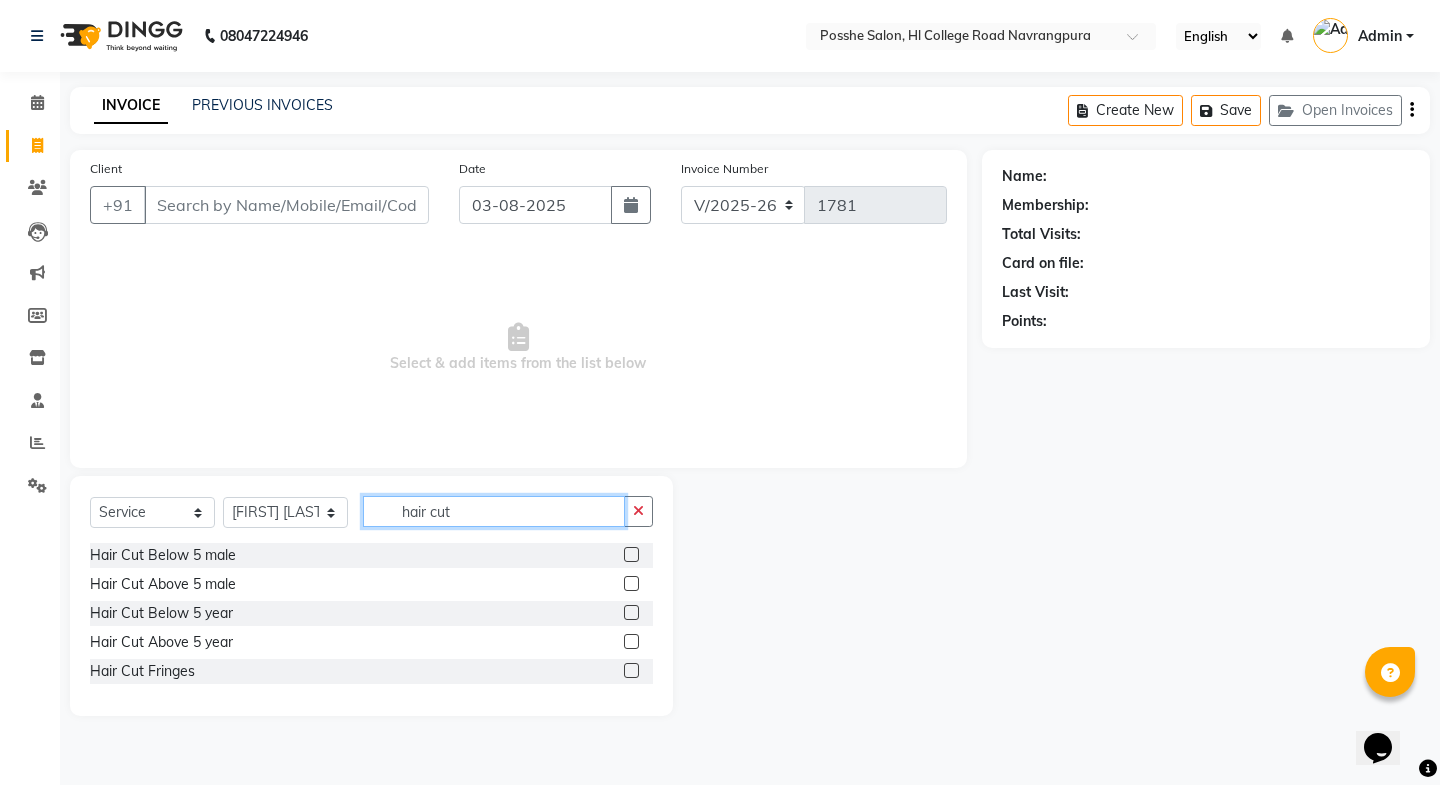 type on "hair cut" 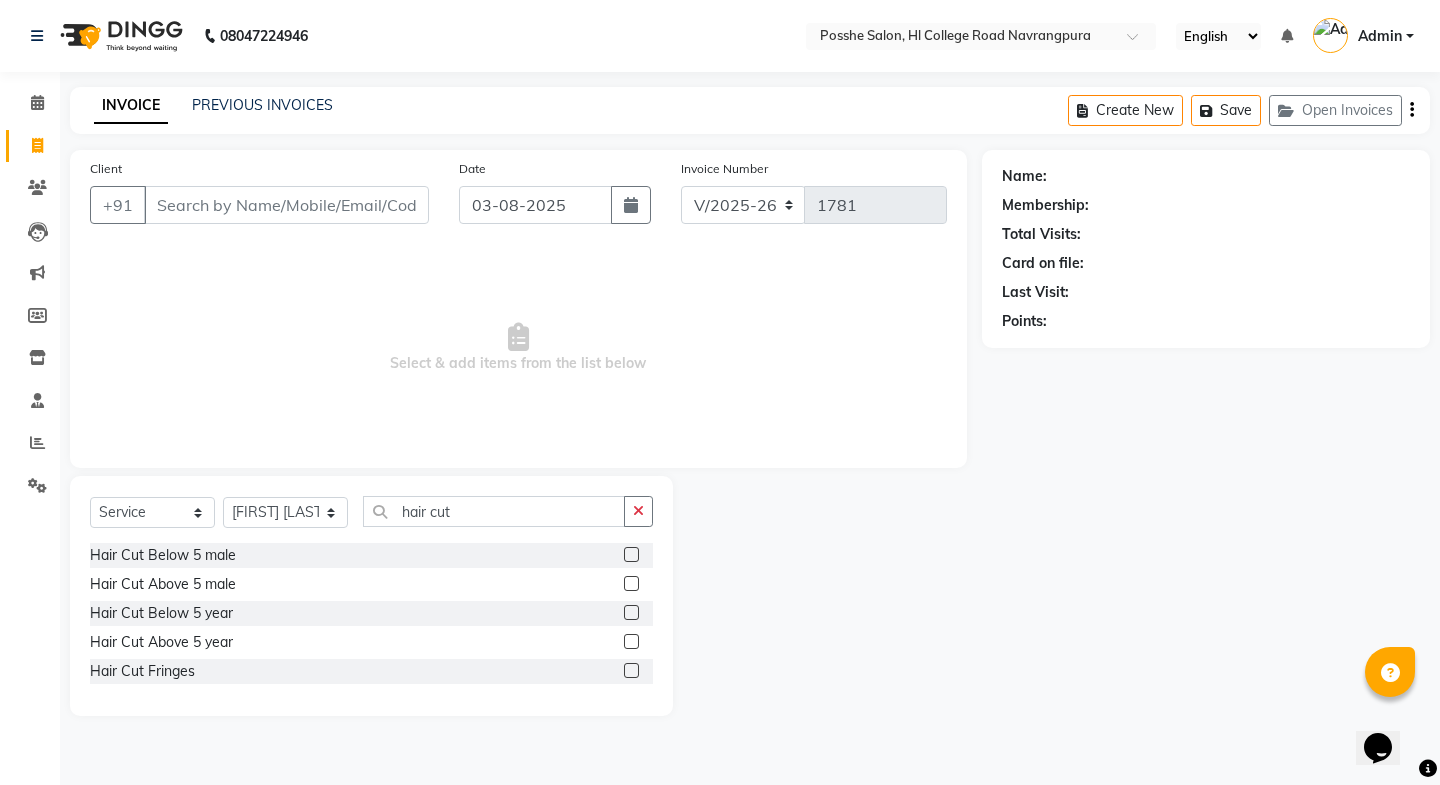 click 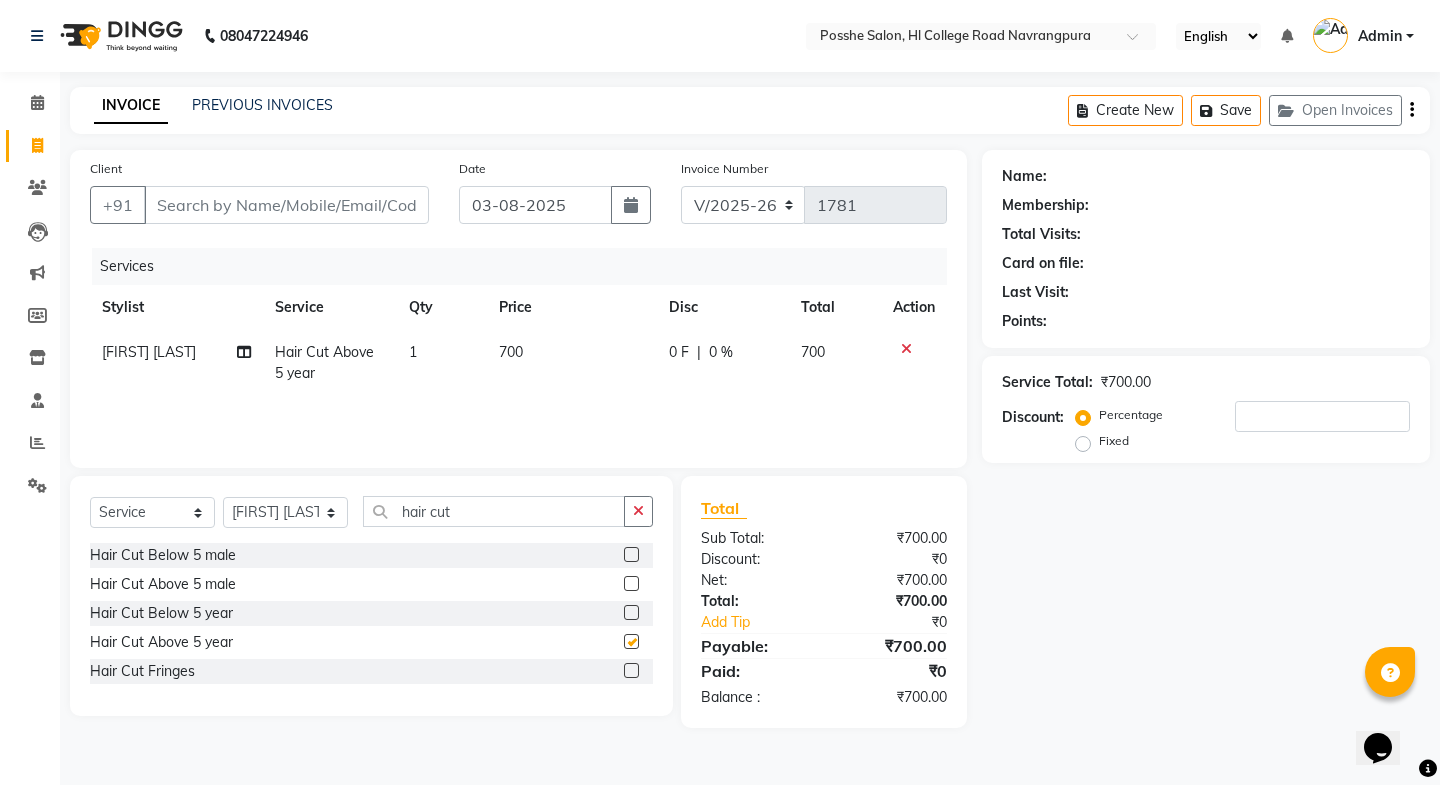 checkbox on "false" 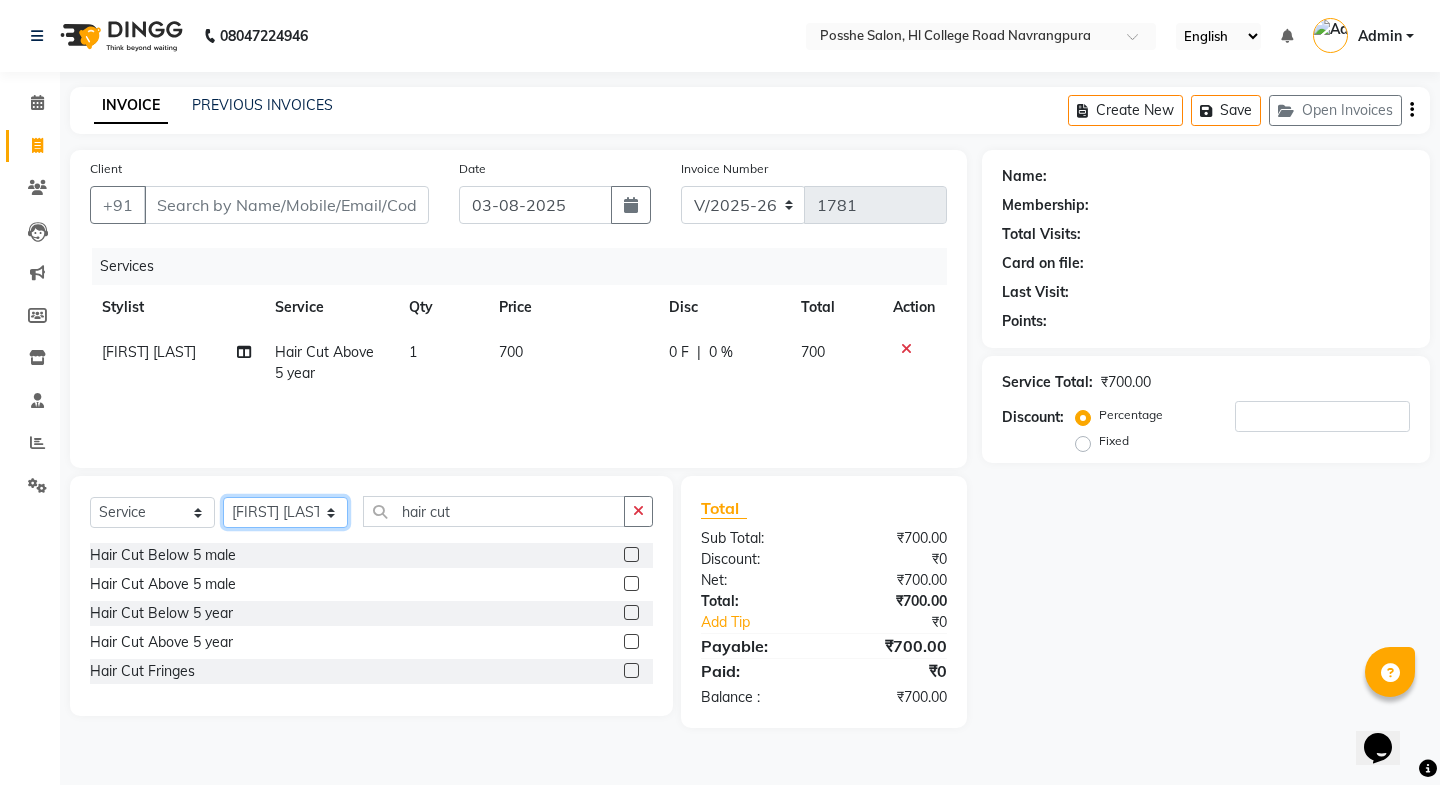 click on "Select Stylist [FIRST] [LAST] [FIRST] [LAST] [FIRST] [LAST] for products [FIRST] [LAST] [FIRST] [LAST] [LAST]" 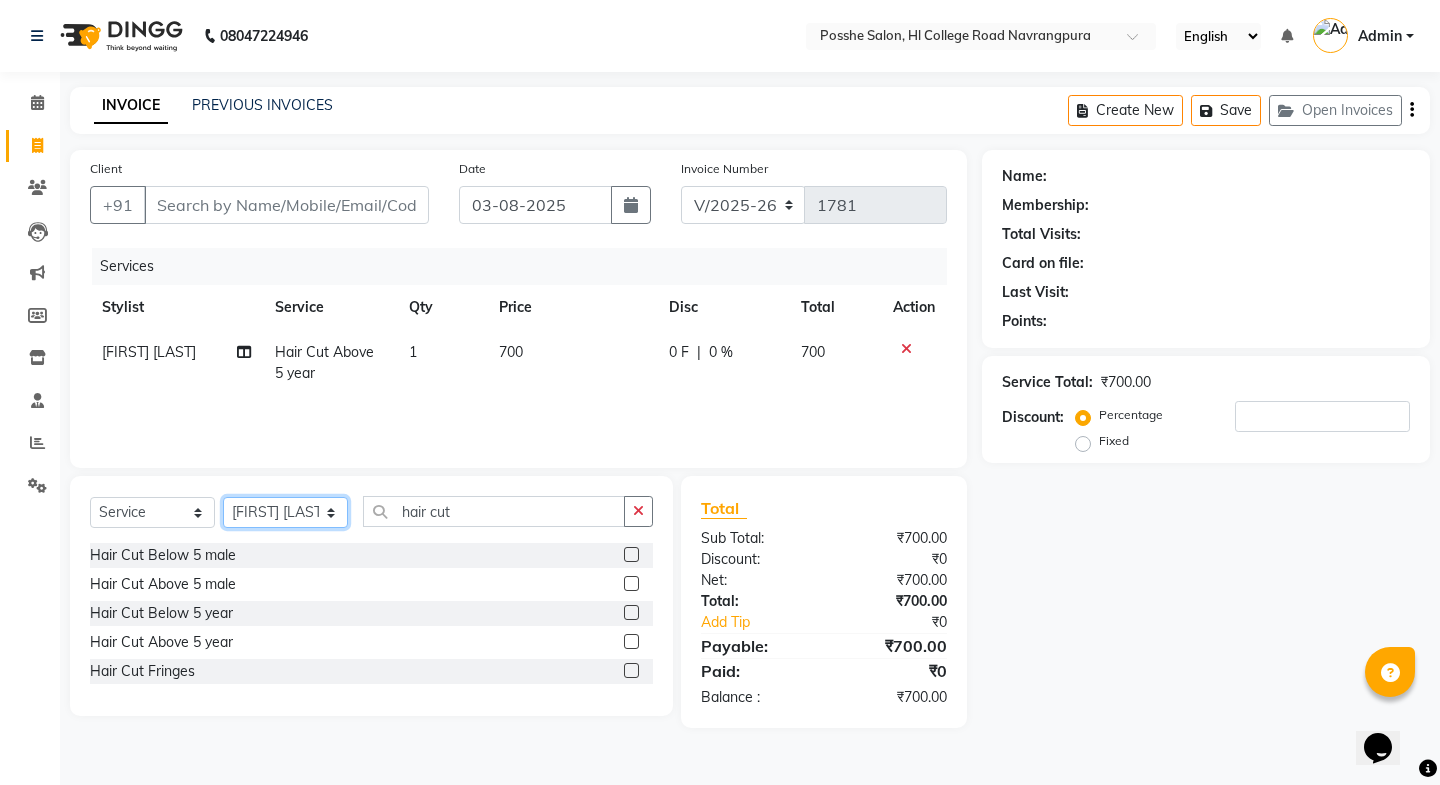 select on "84524" 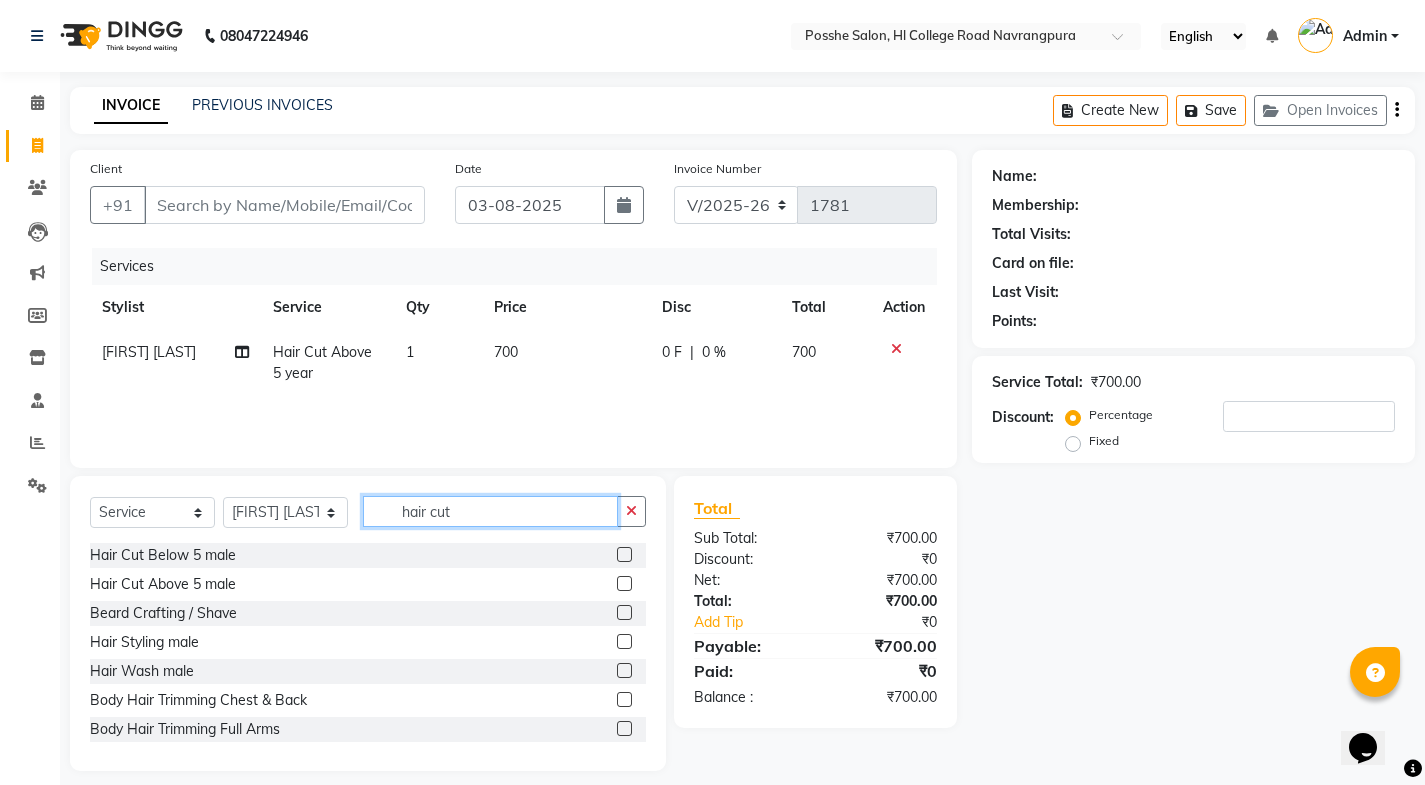 click on "hair cut" 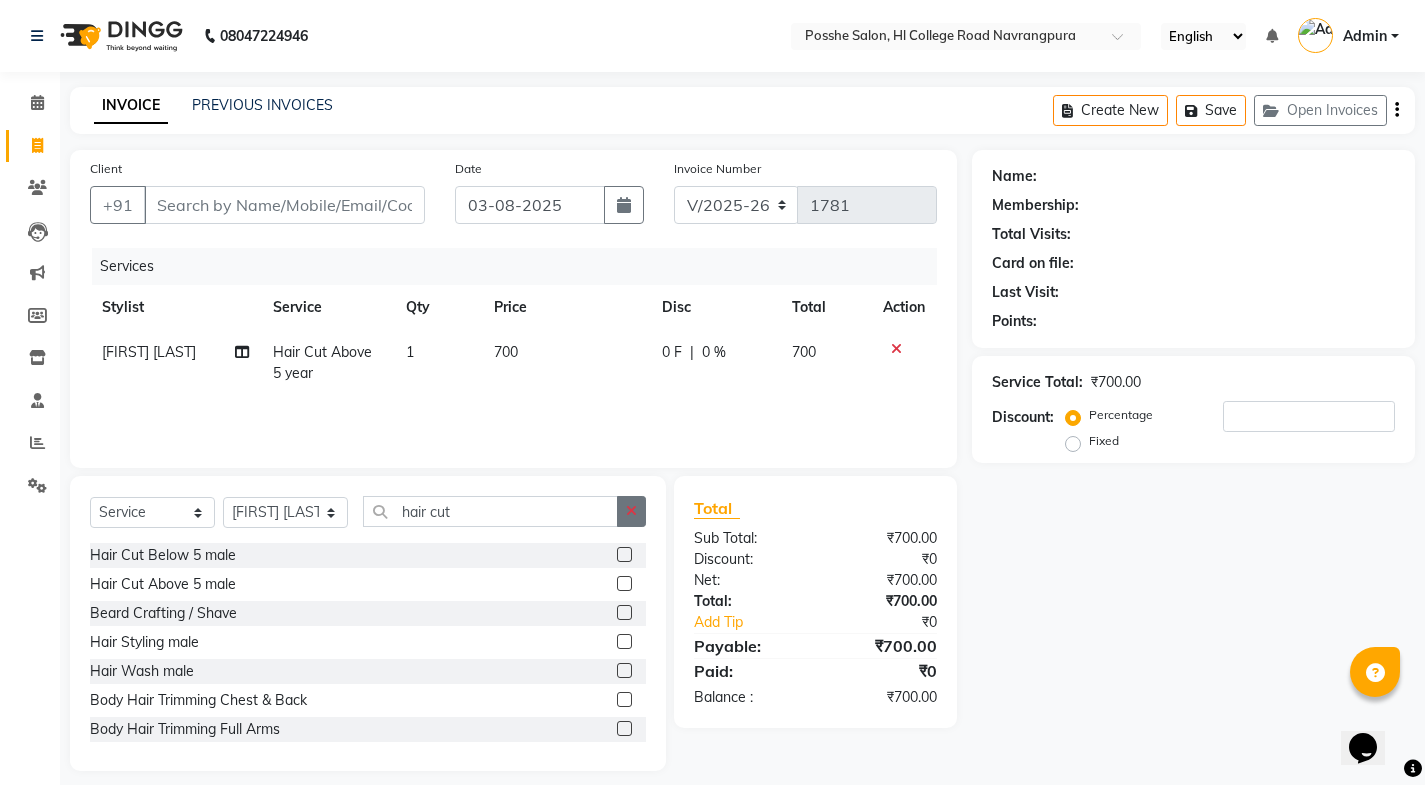 click 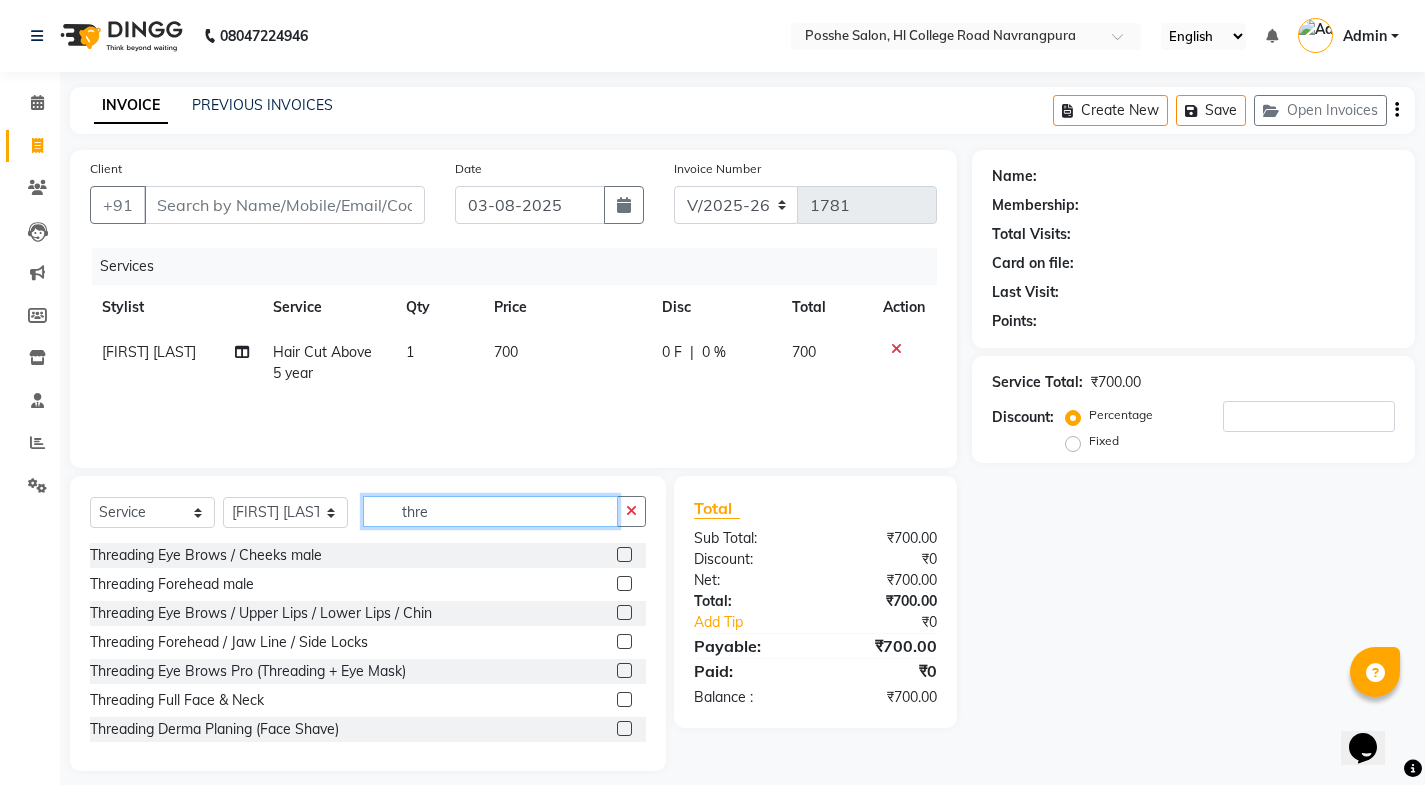 type on "thre" 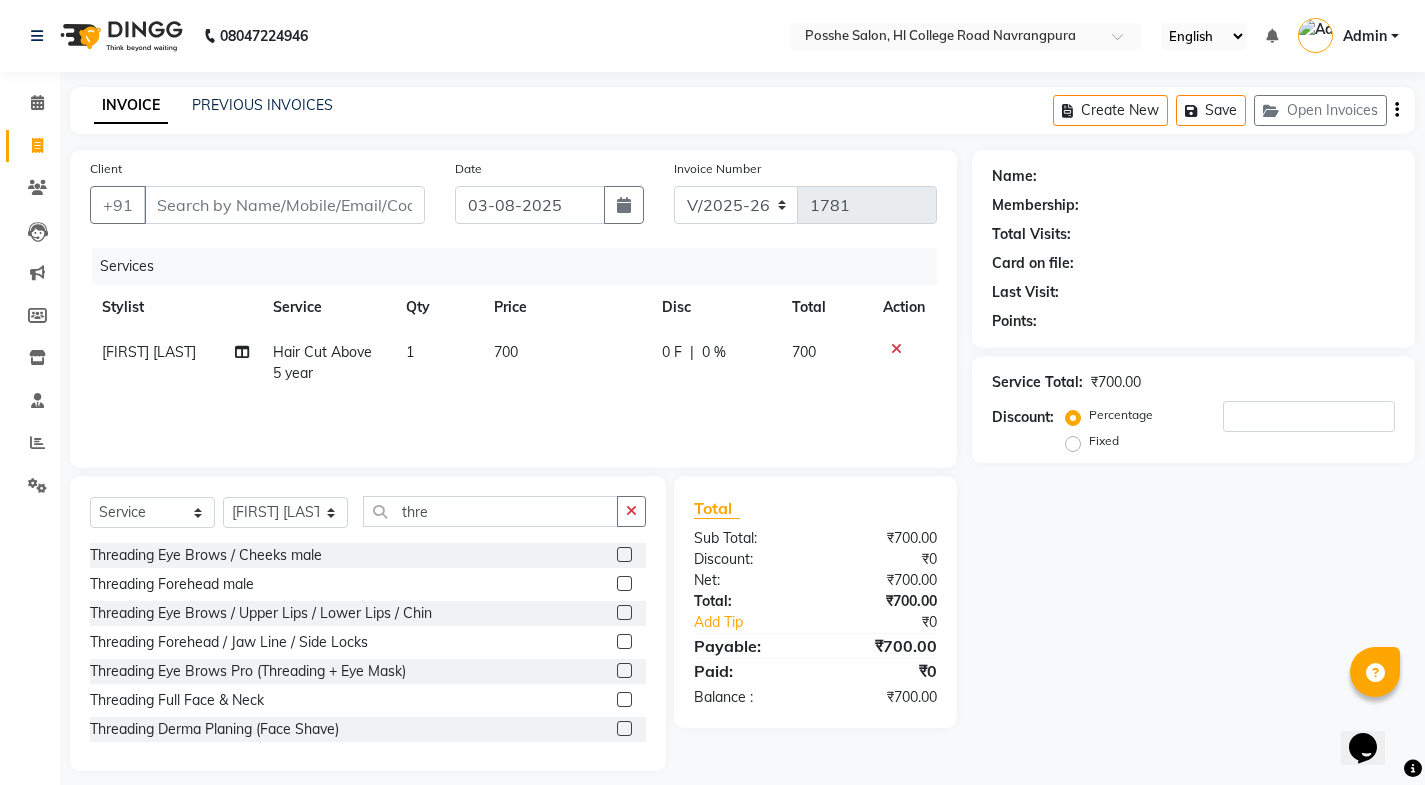 click 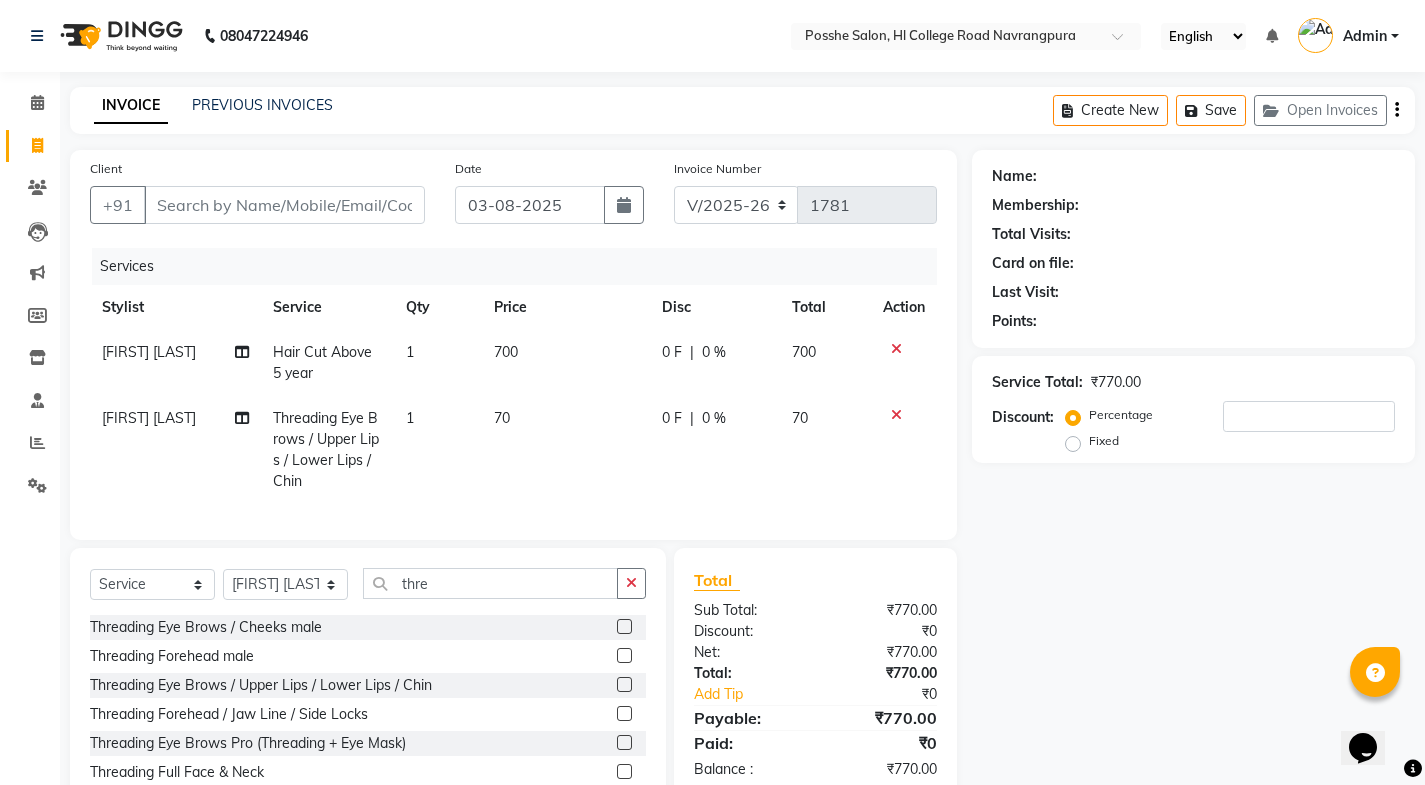 click 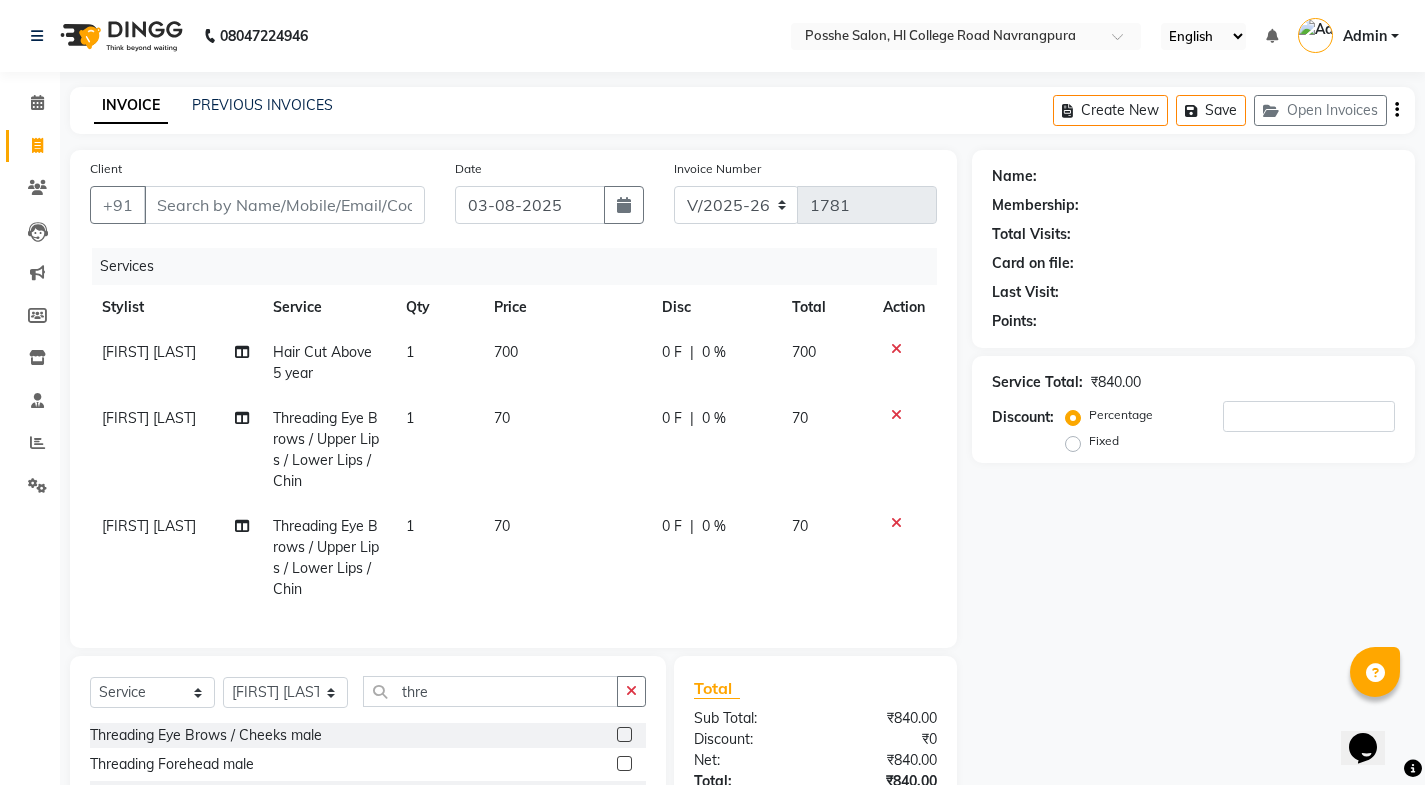 checkbox on "false" 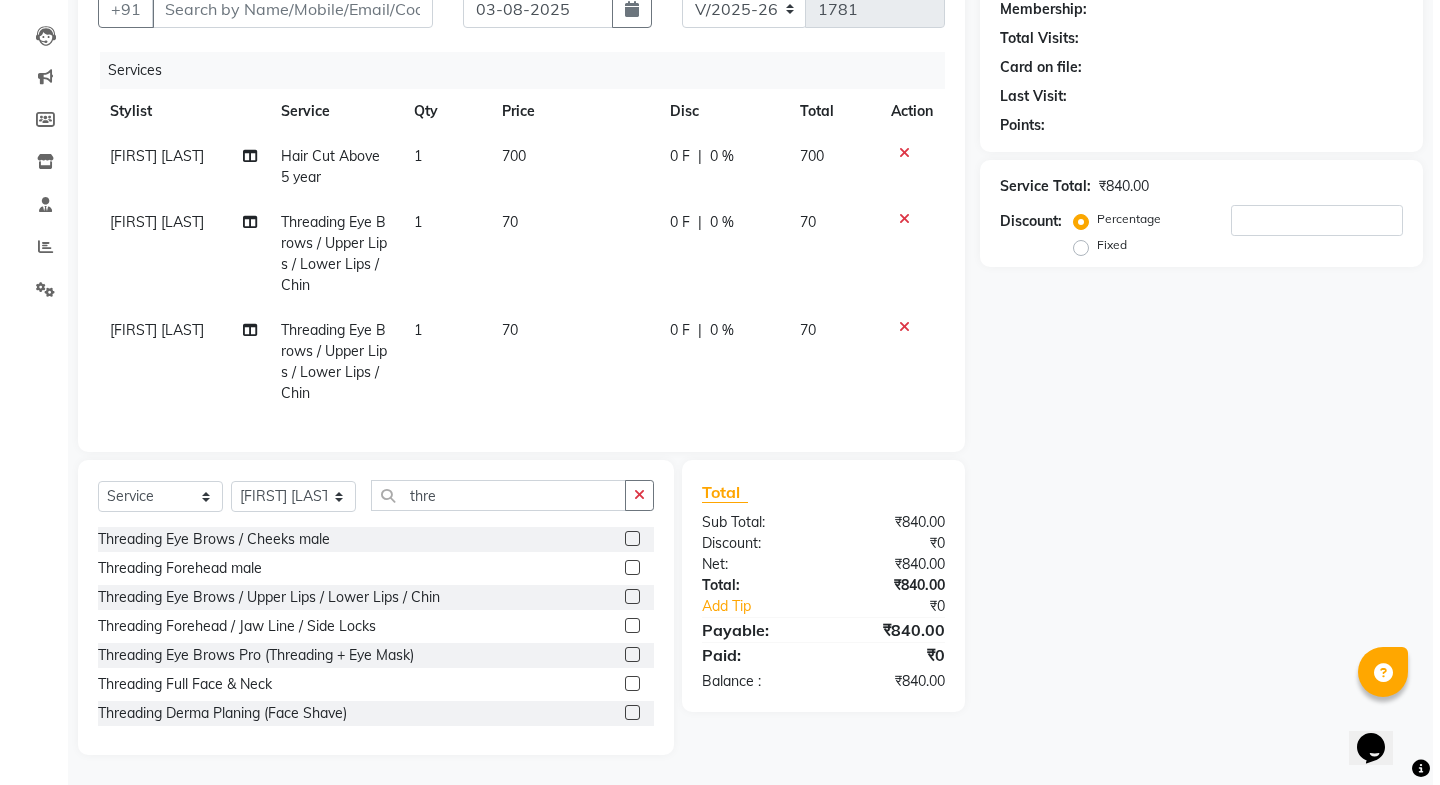 scroll, scrollTop: 0, scrollLeft: 0, axis: both 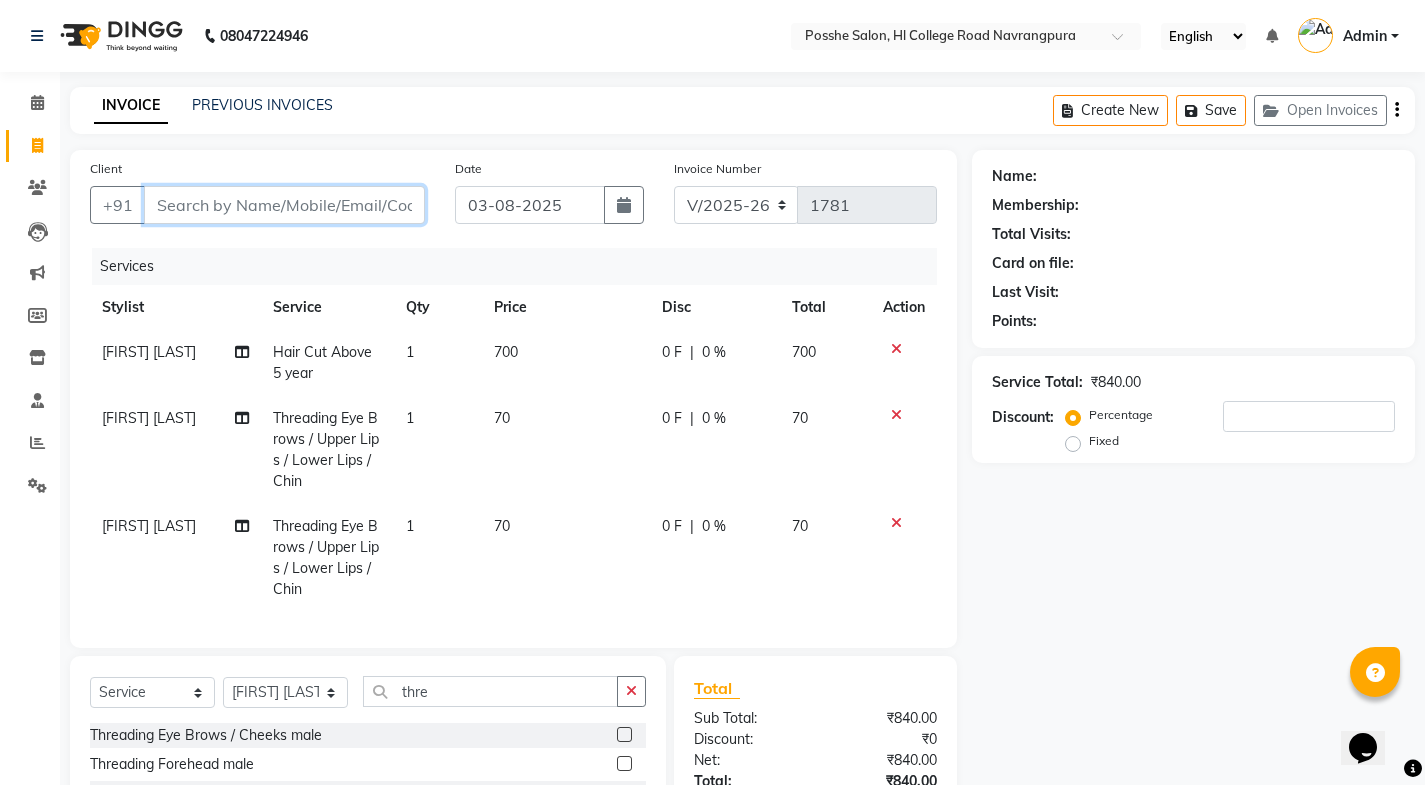 click on "Client" at bounding box center (284, 205) 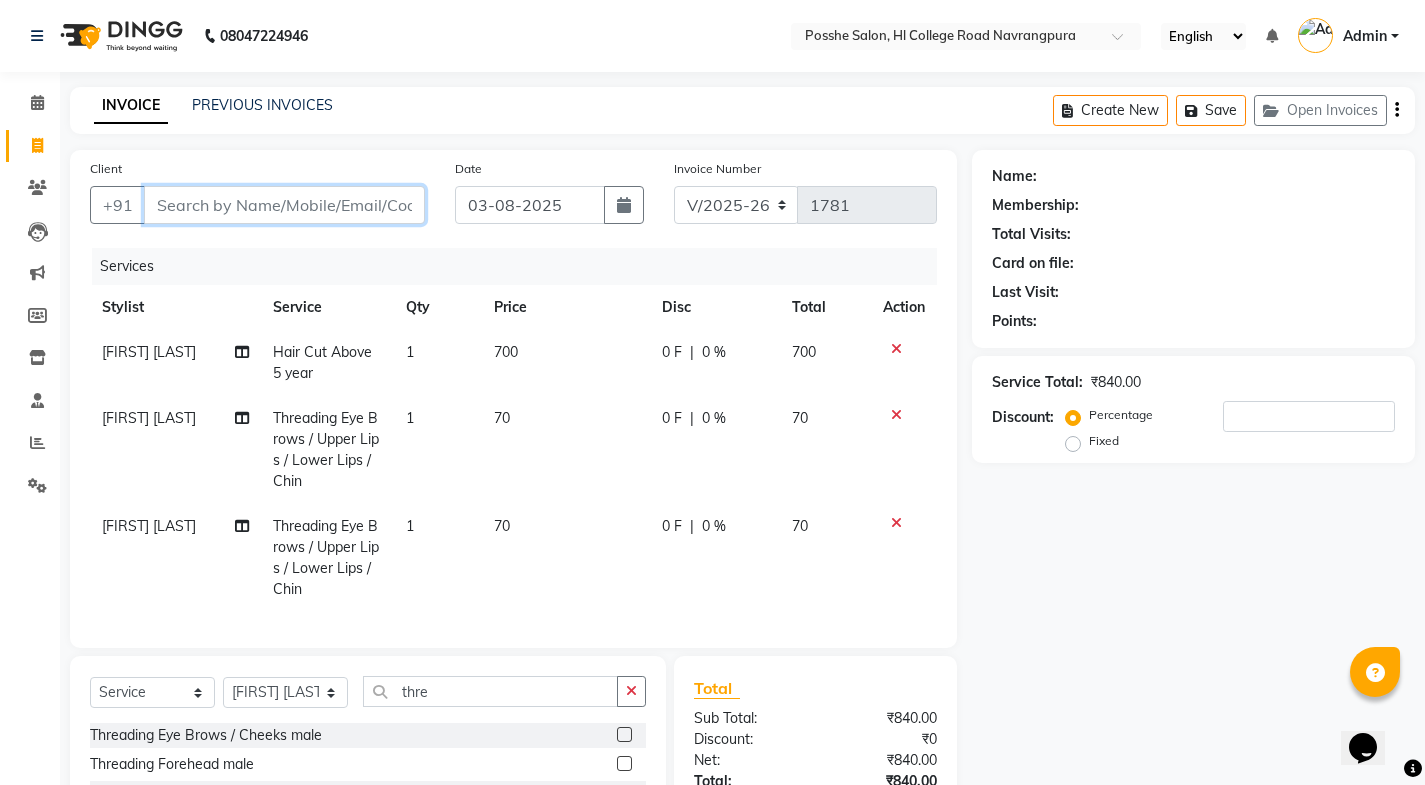 type on "8" 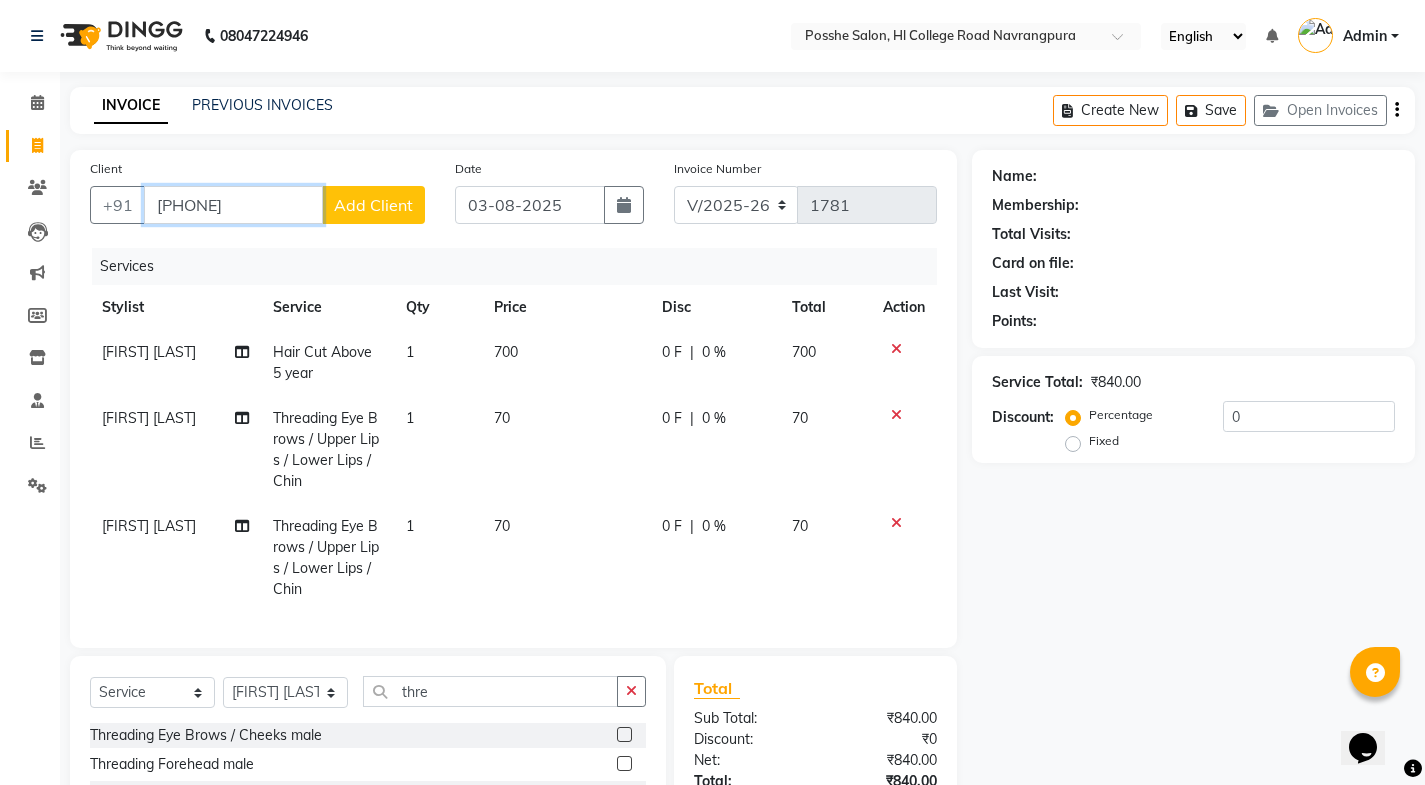 type on "[PHONE]" 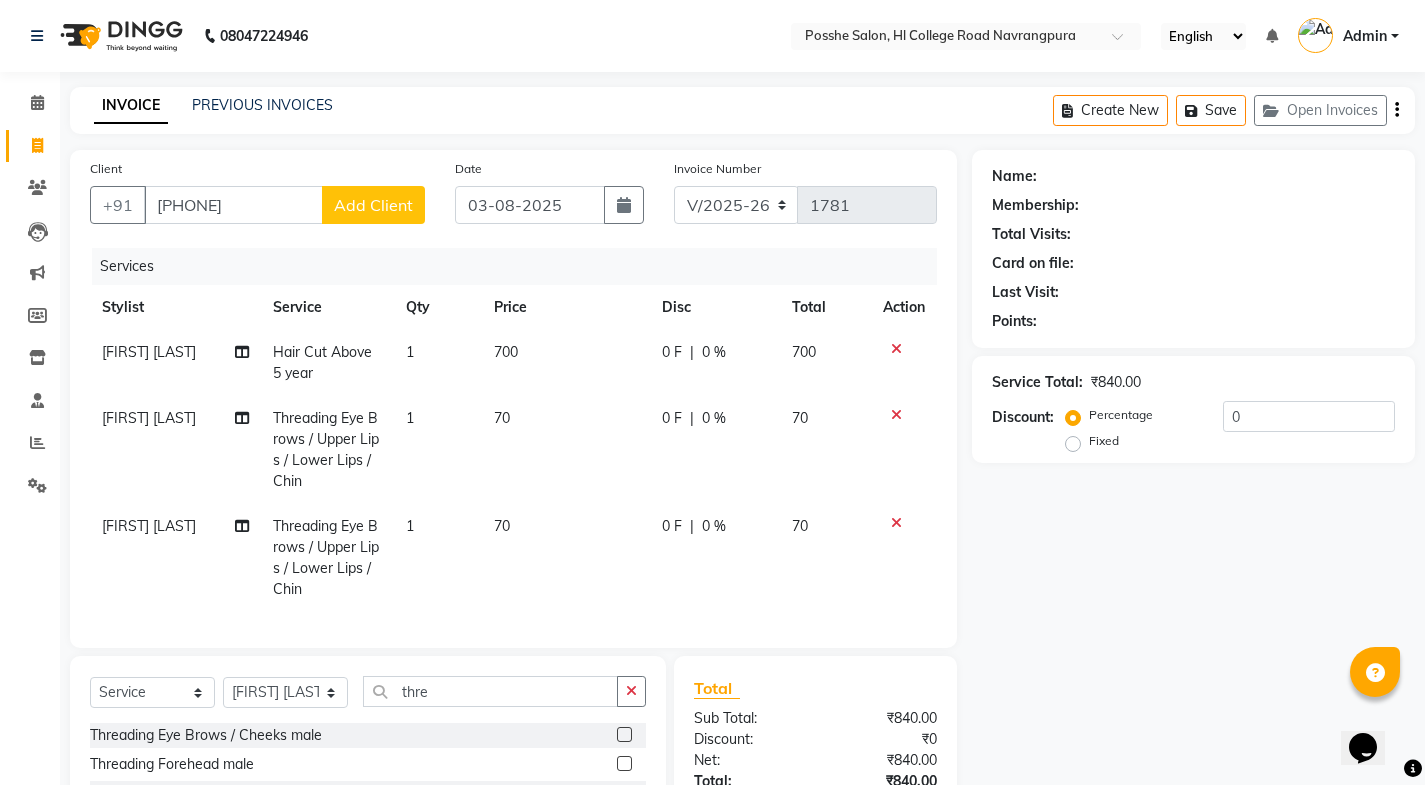 click on "Add Client" 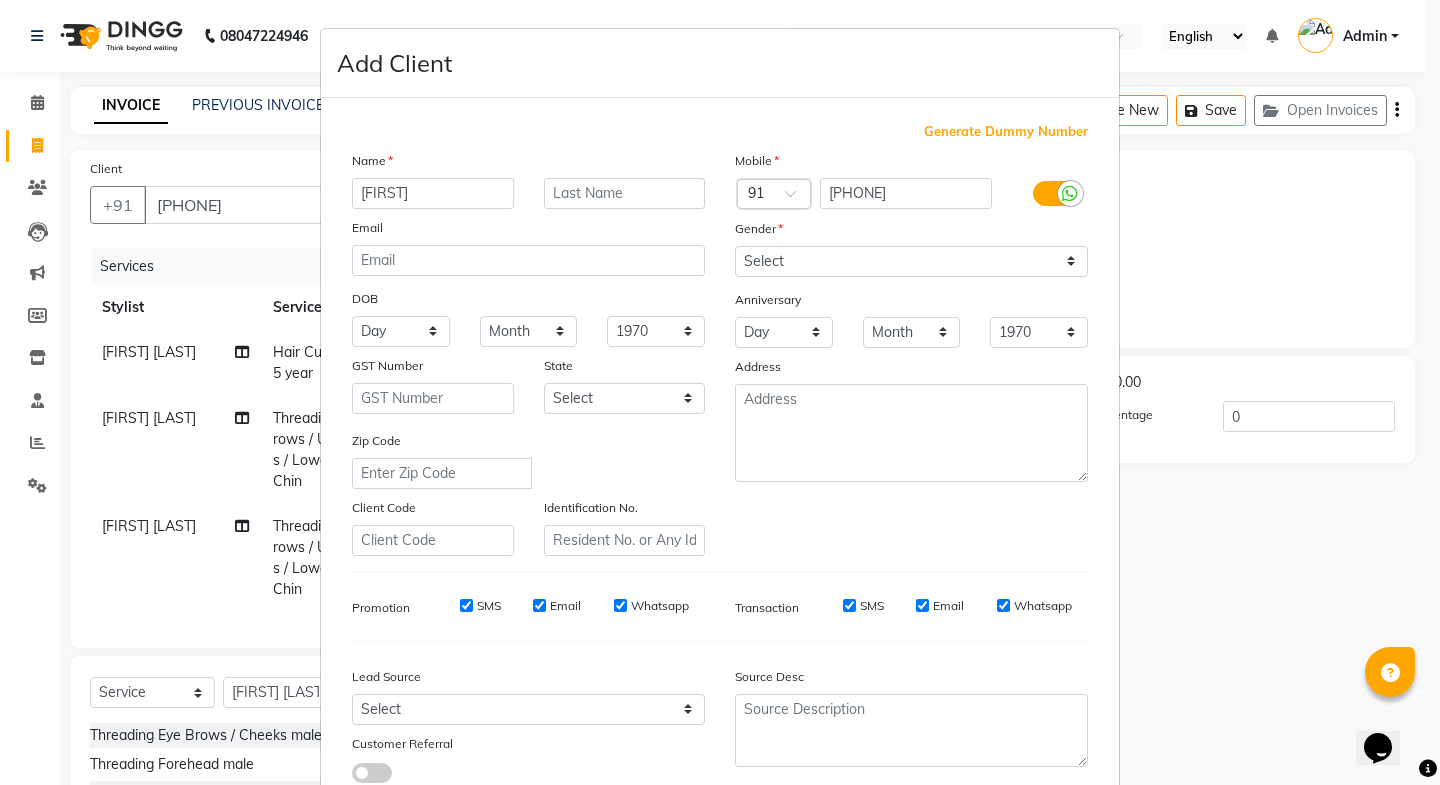 type on "[FIRST]" 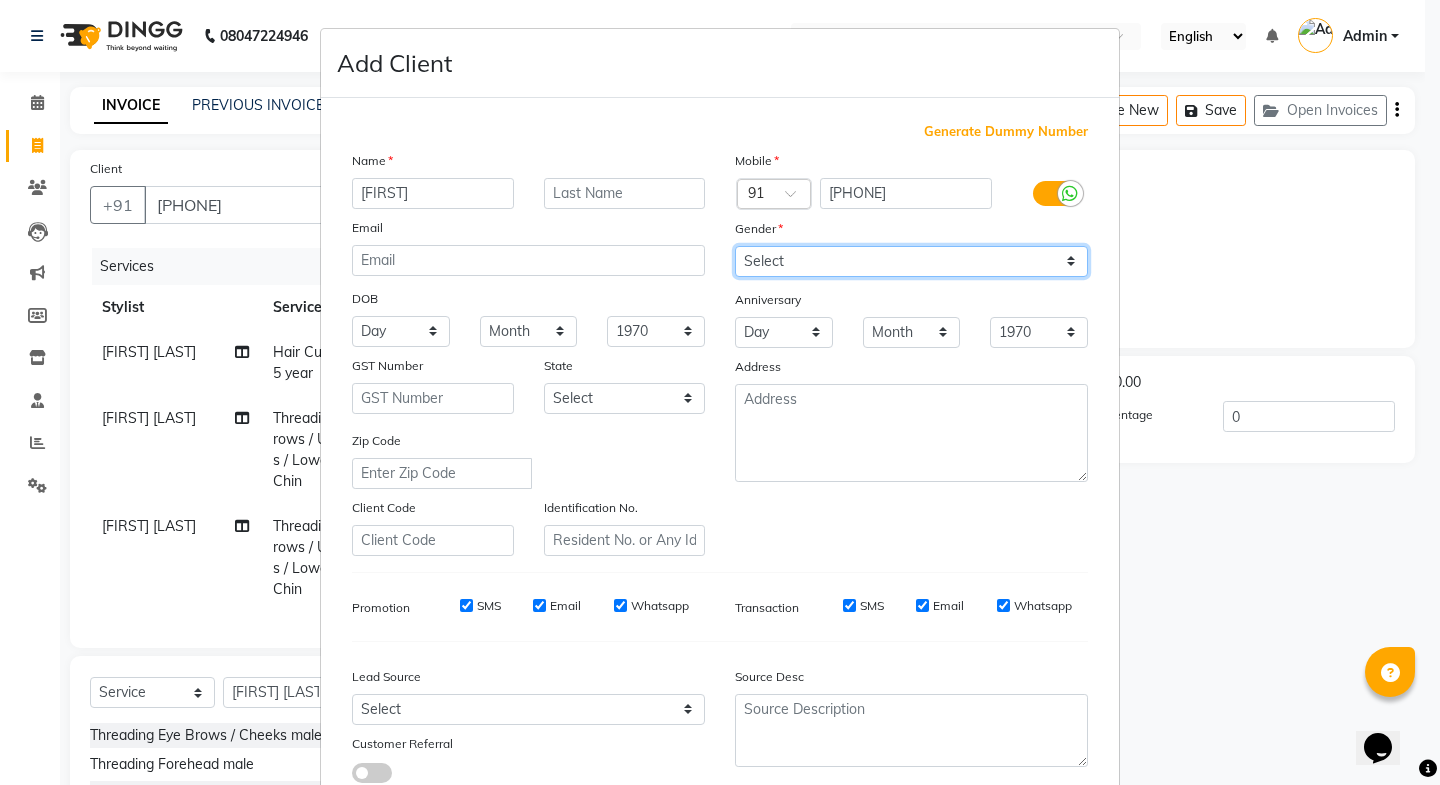 click on "Select Male Female Other Prefer Not To Say" at bounding box center (911, 261) 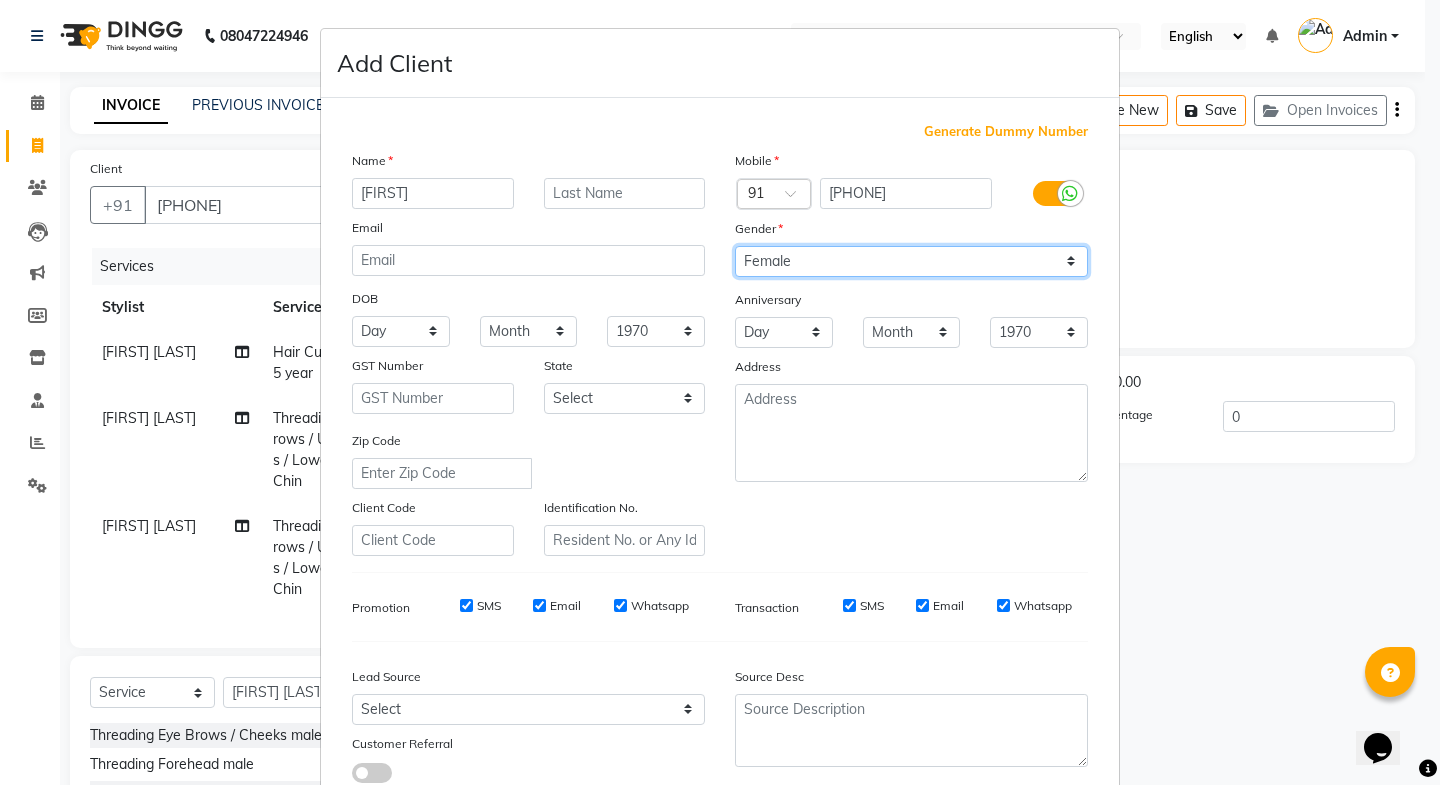 click on "Select Male Female Other Prefer Not To Say" at bounding box center (911, 261) 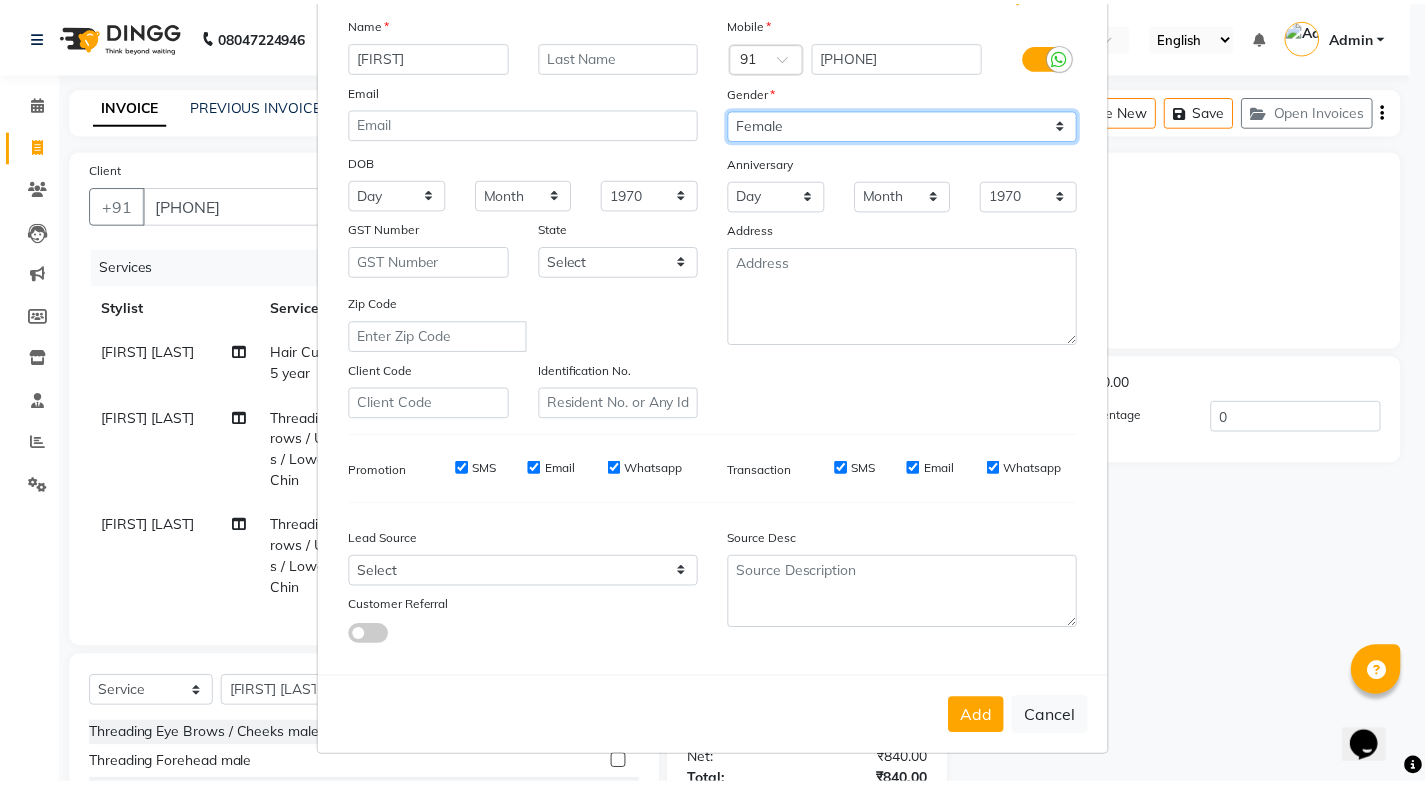 scroll, scrollTop: 138, scrollLeft: 0, axis: vertical 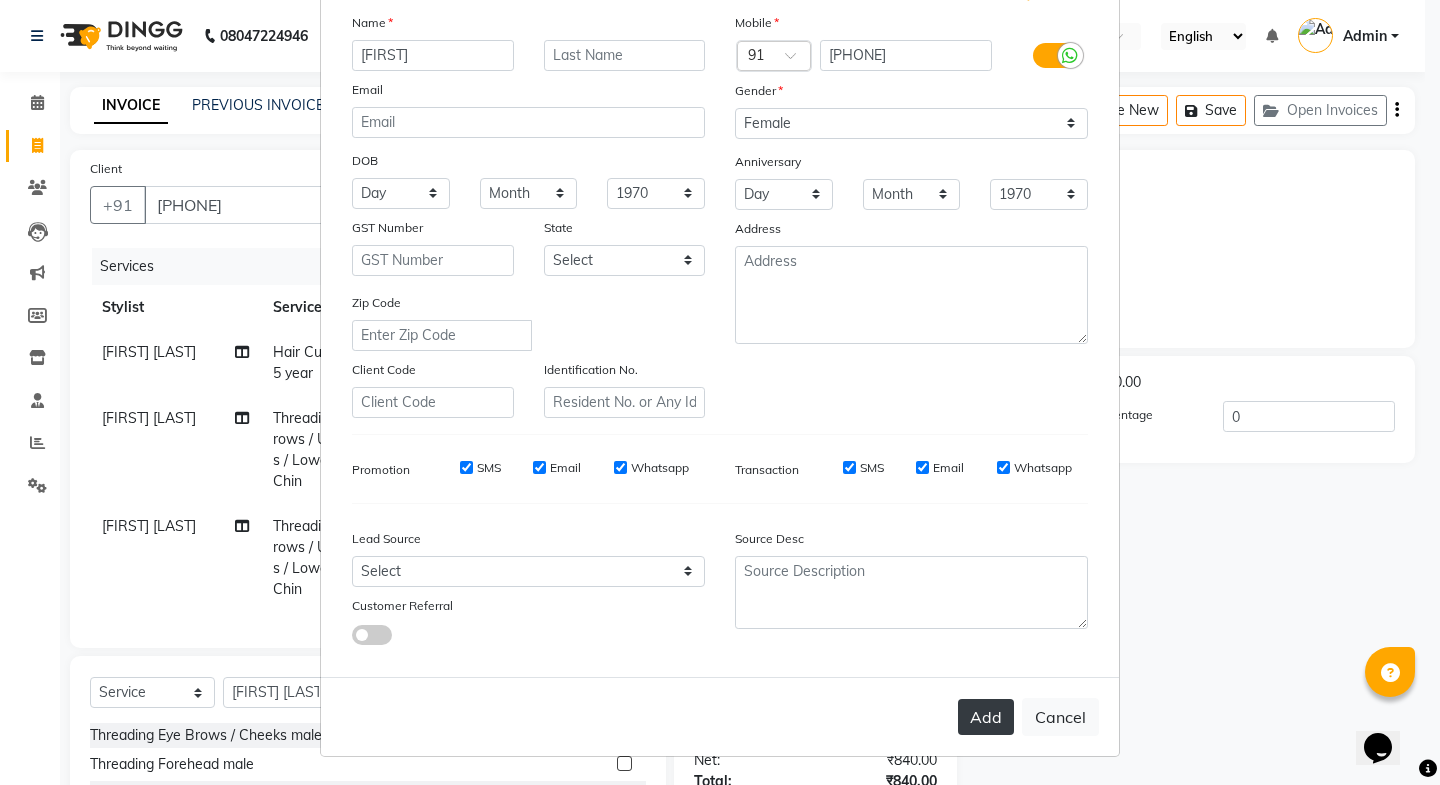 click on "Add" at bounding box center (986, 717) 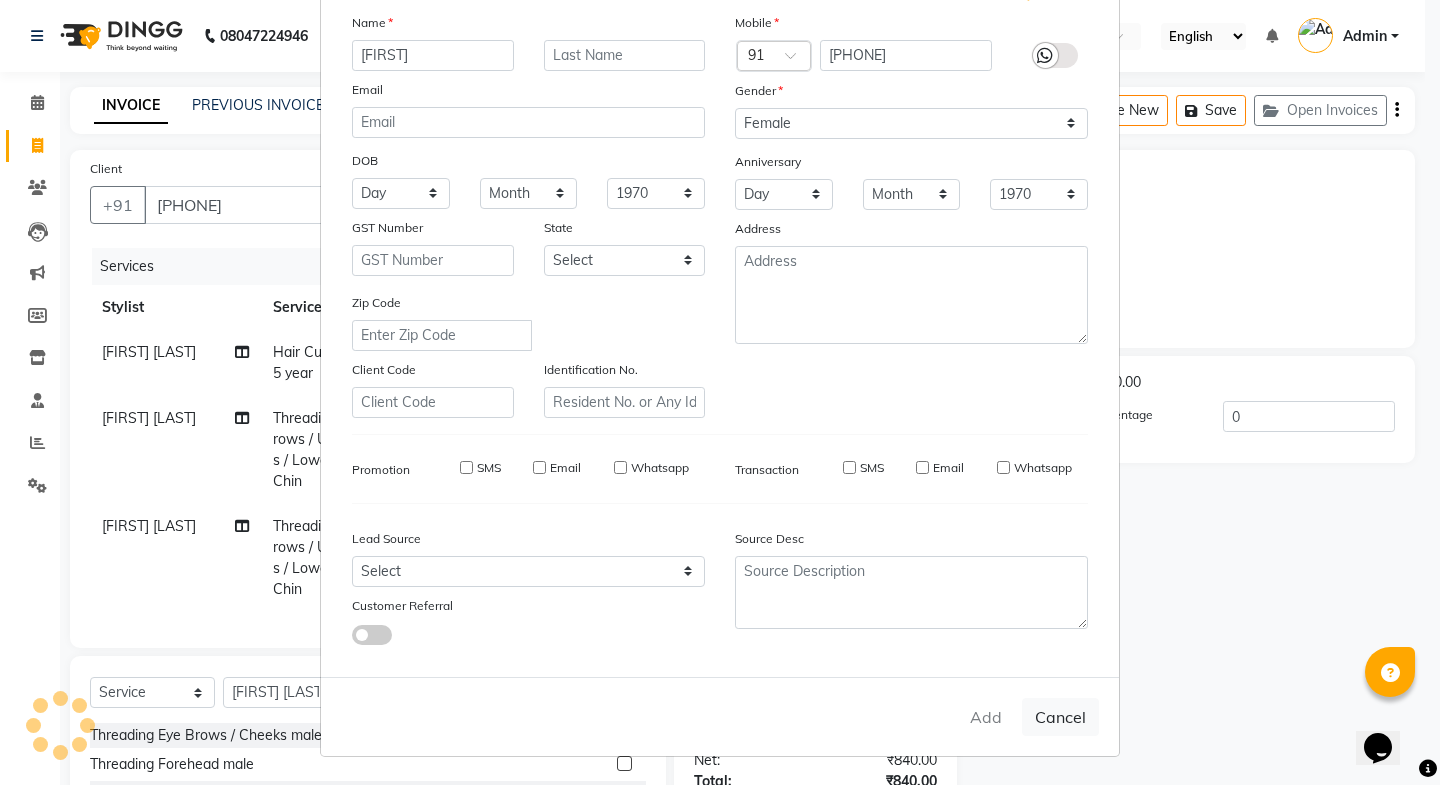 type 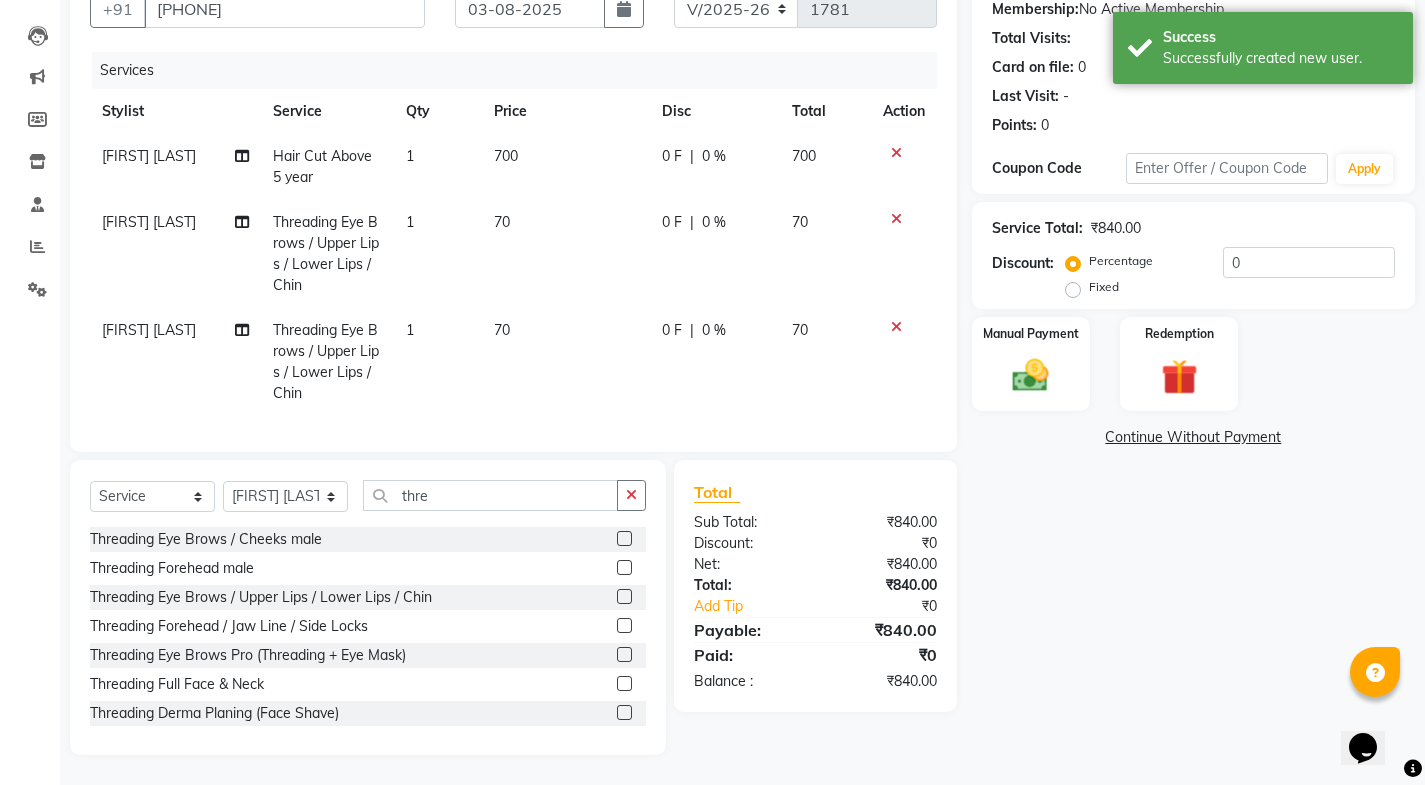 scroll, scrollTop: 0, scrollLeft: 0, axis: both 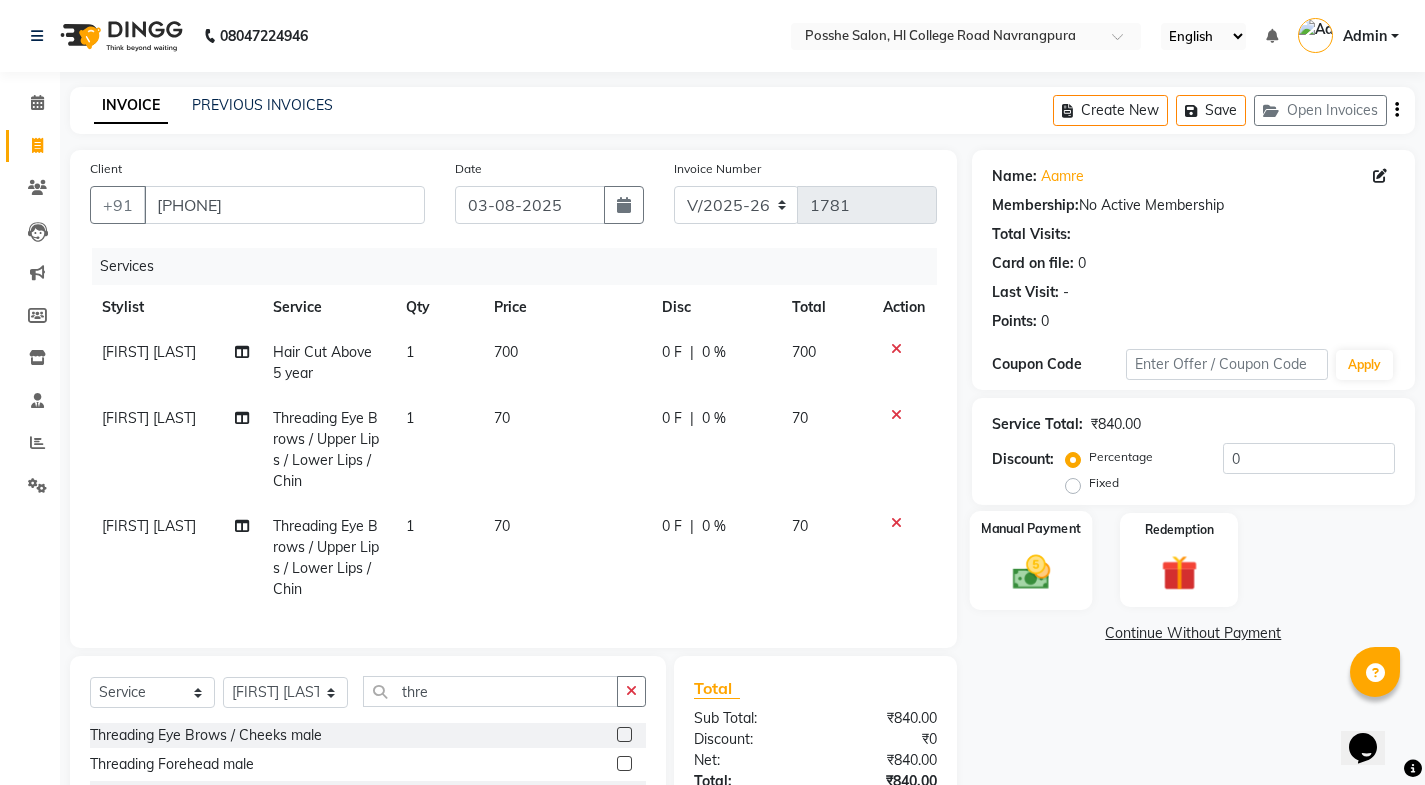 click 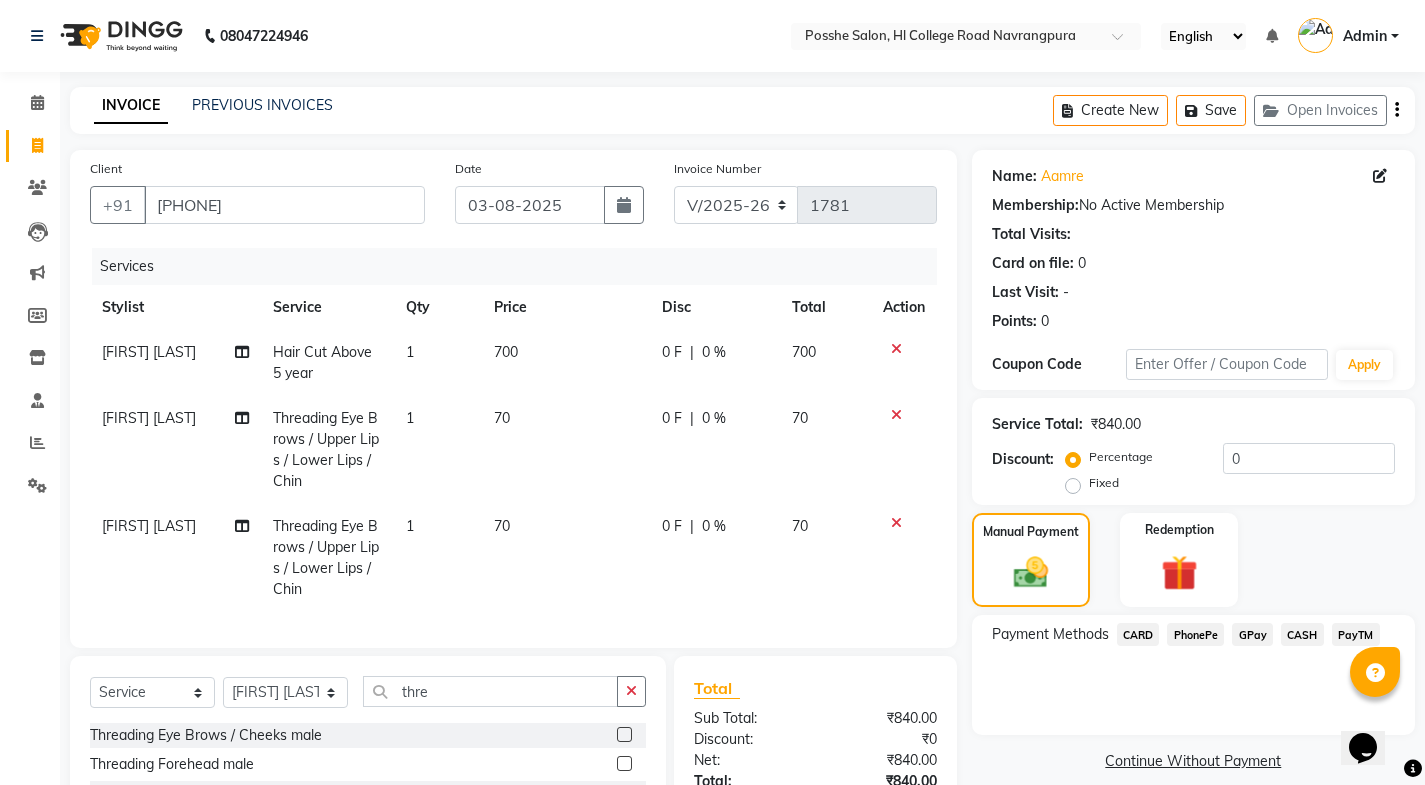 scroll, scrollTop: 211, scrollLeft: 0, axis: vertical 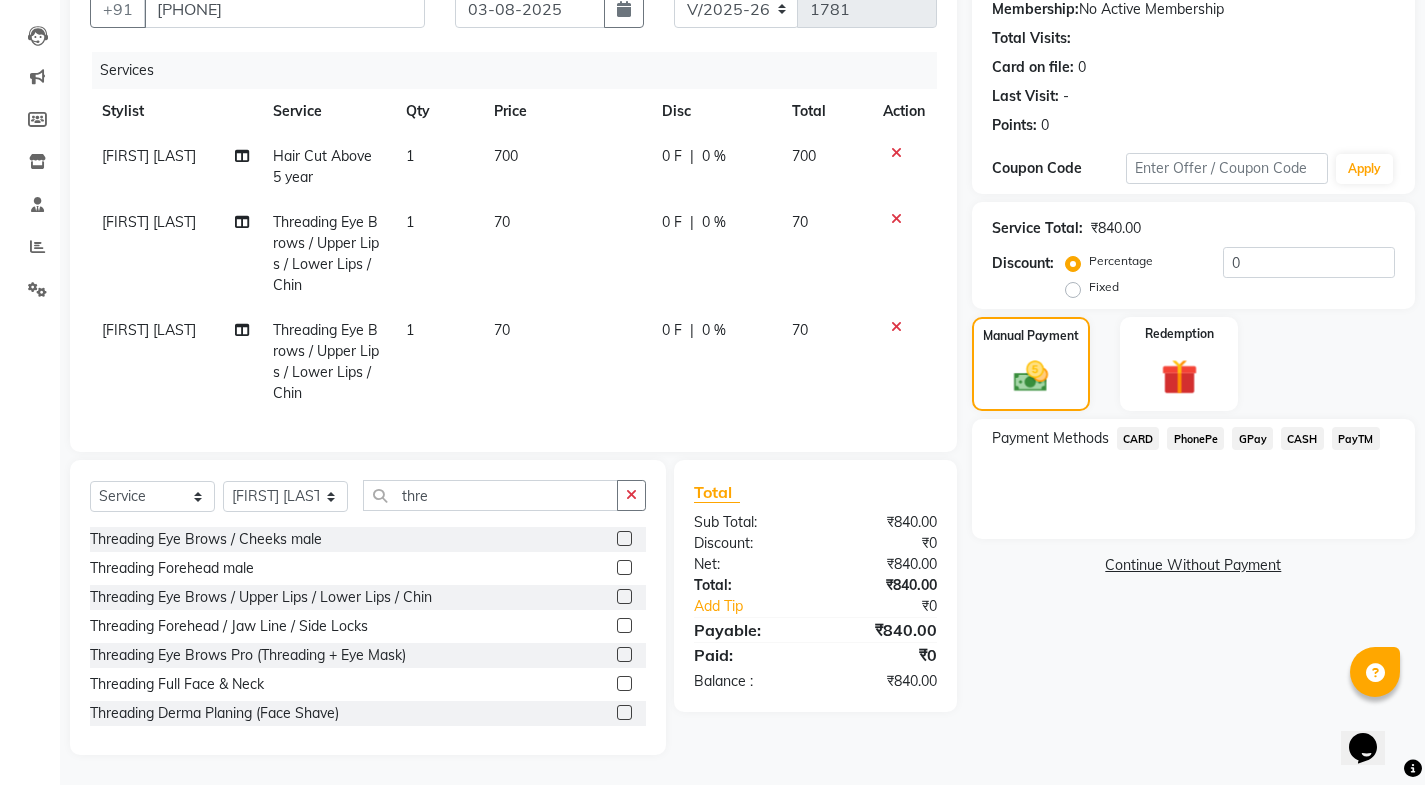 click on "PayTM" 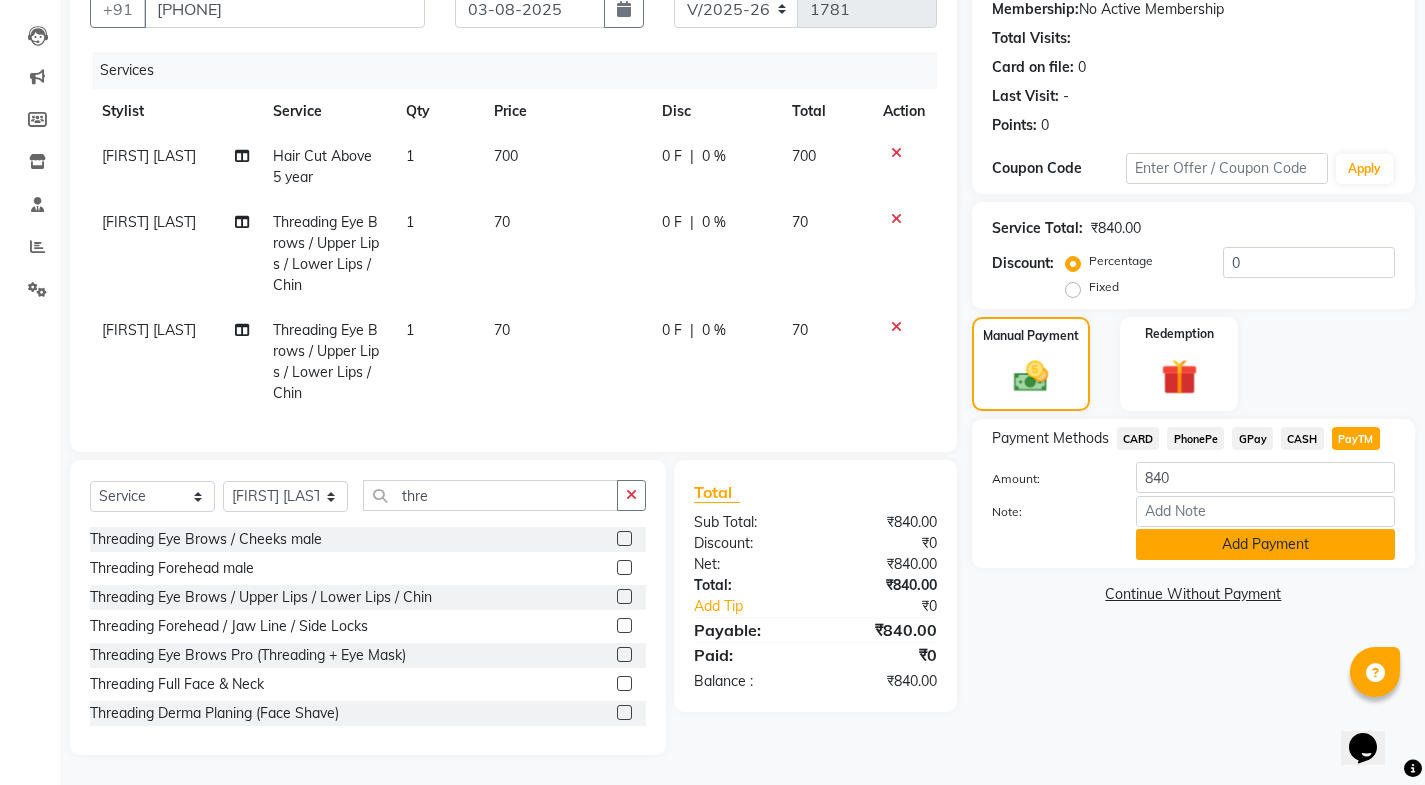 click on "Add Payment" 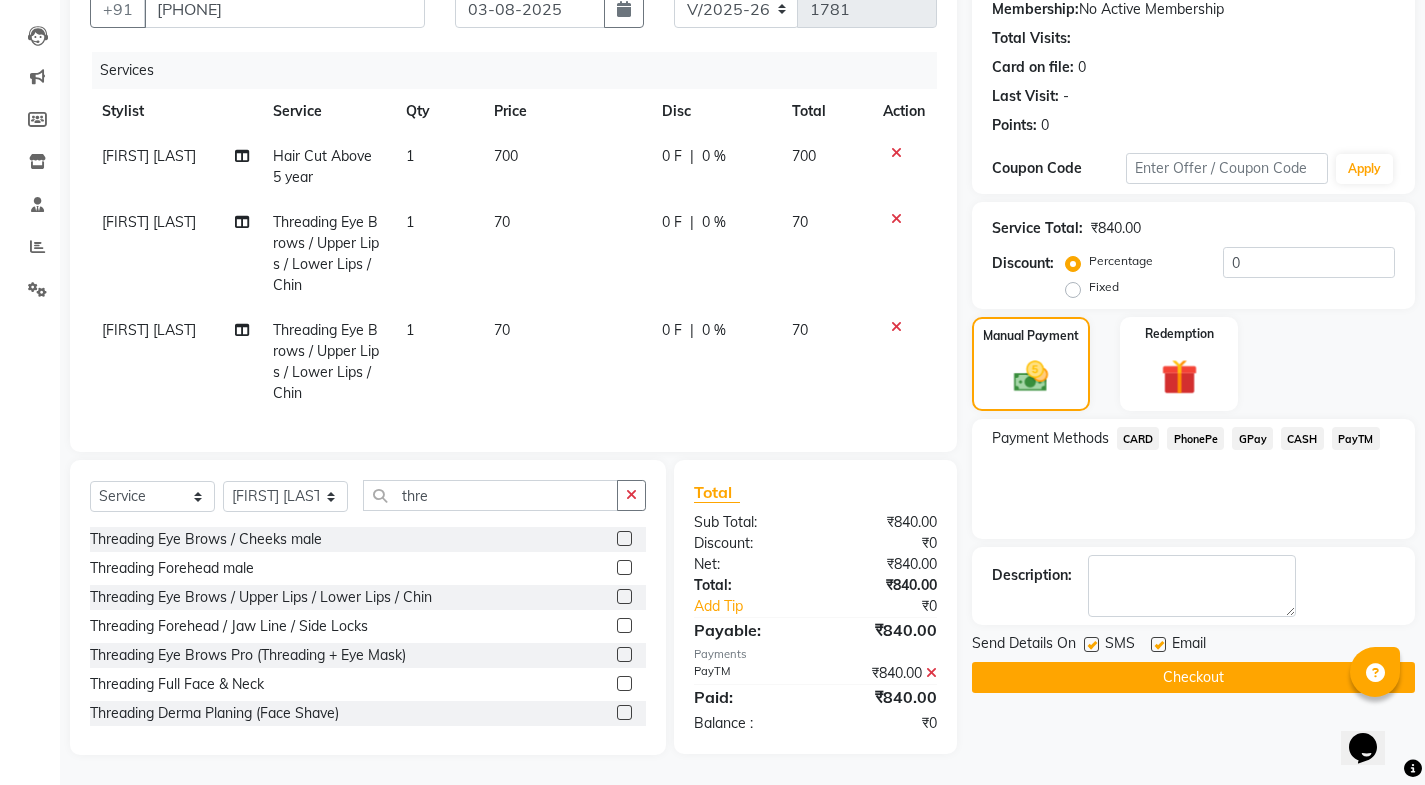 click 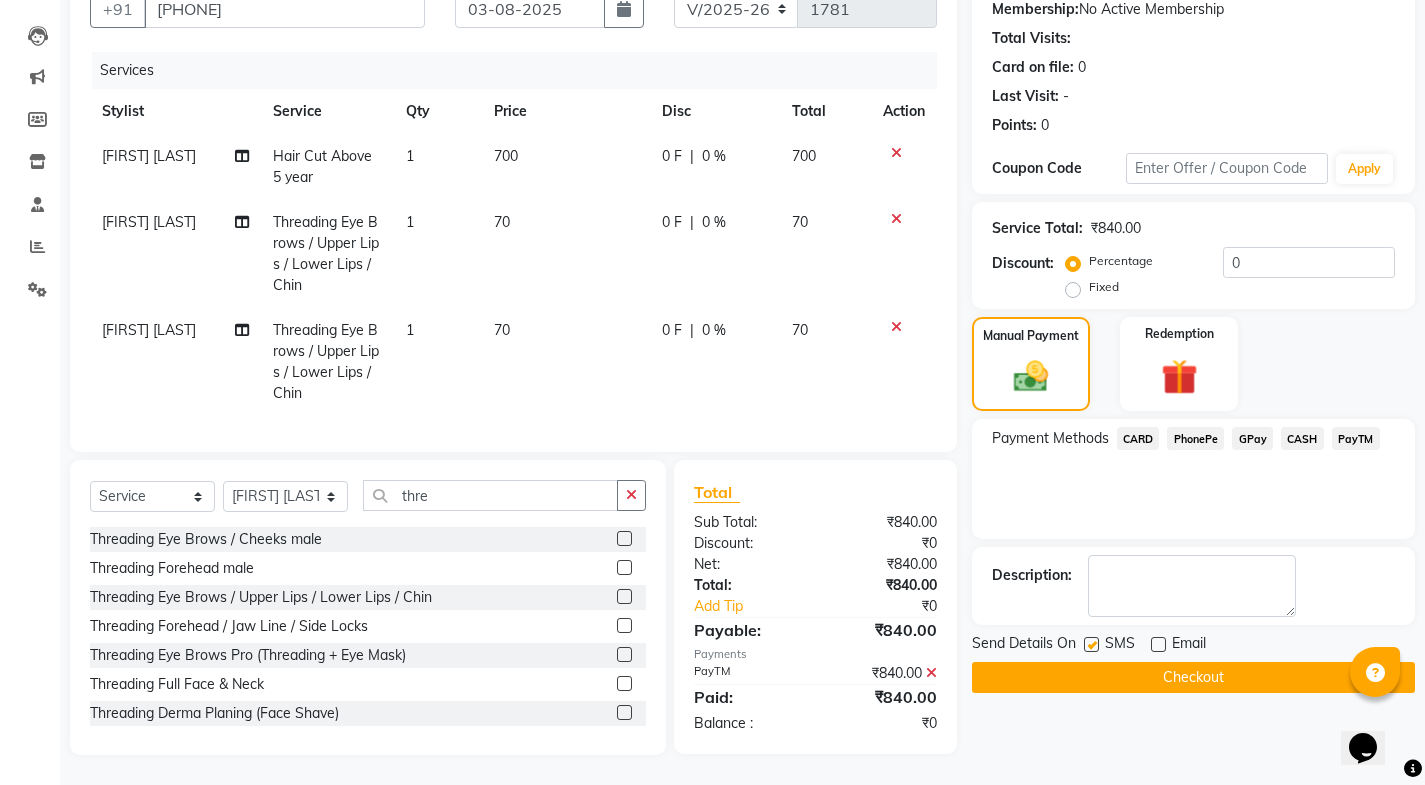 click 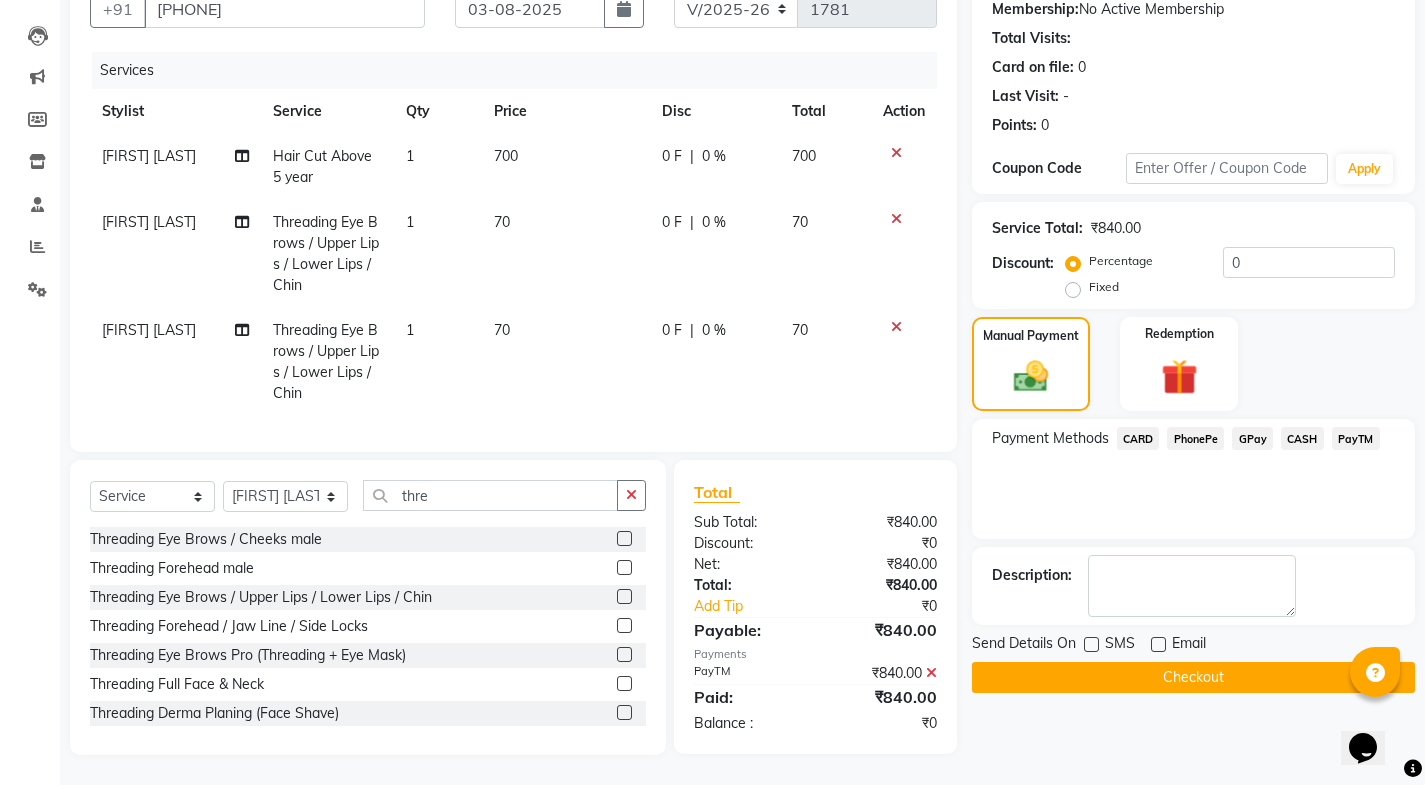 click on "Checkout" 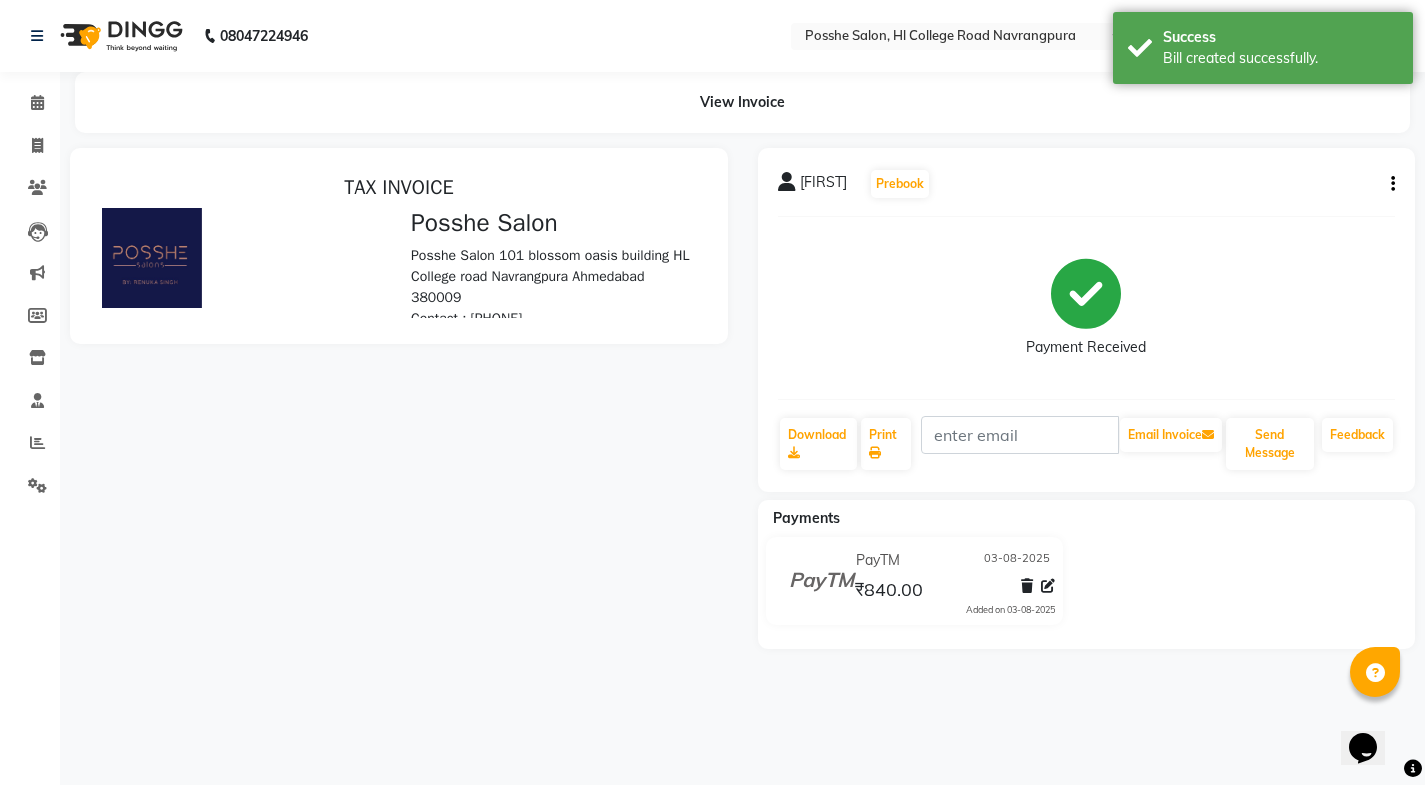 scroll, scrollTop: 0, scrollLeft: 0, axis: both 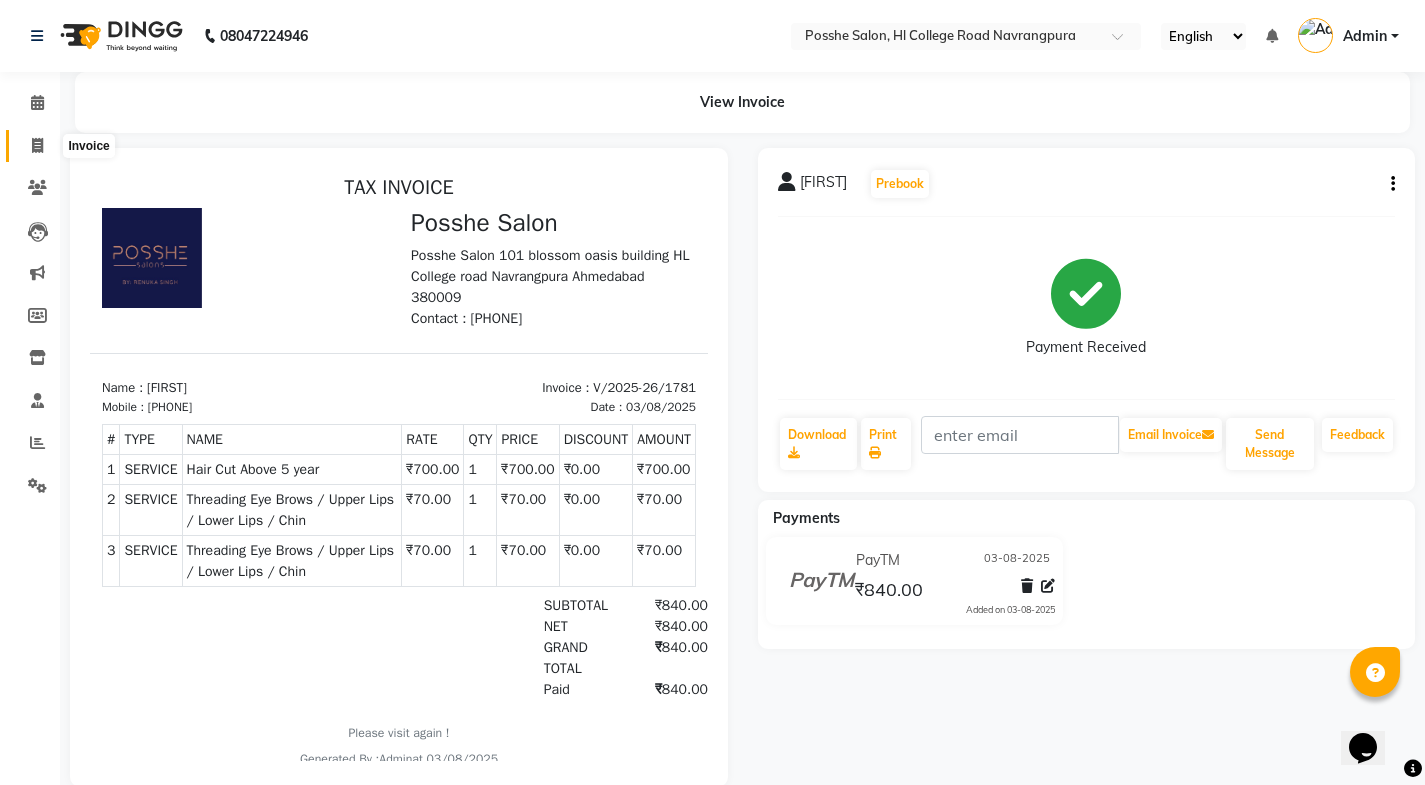 click 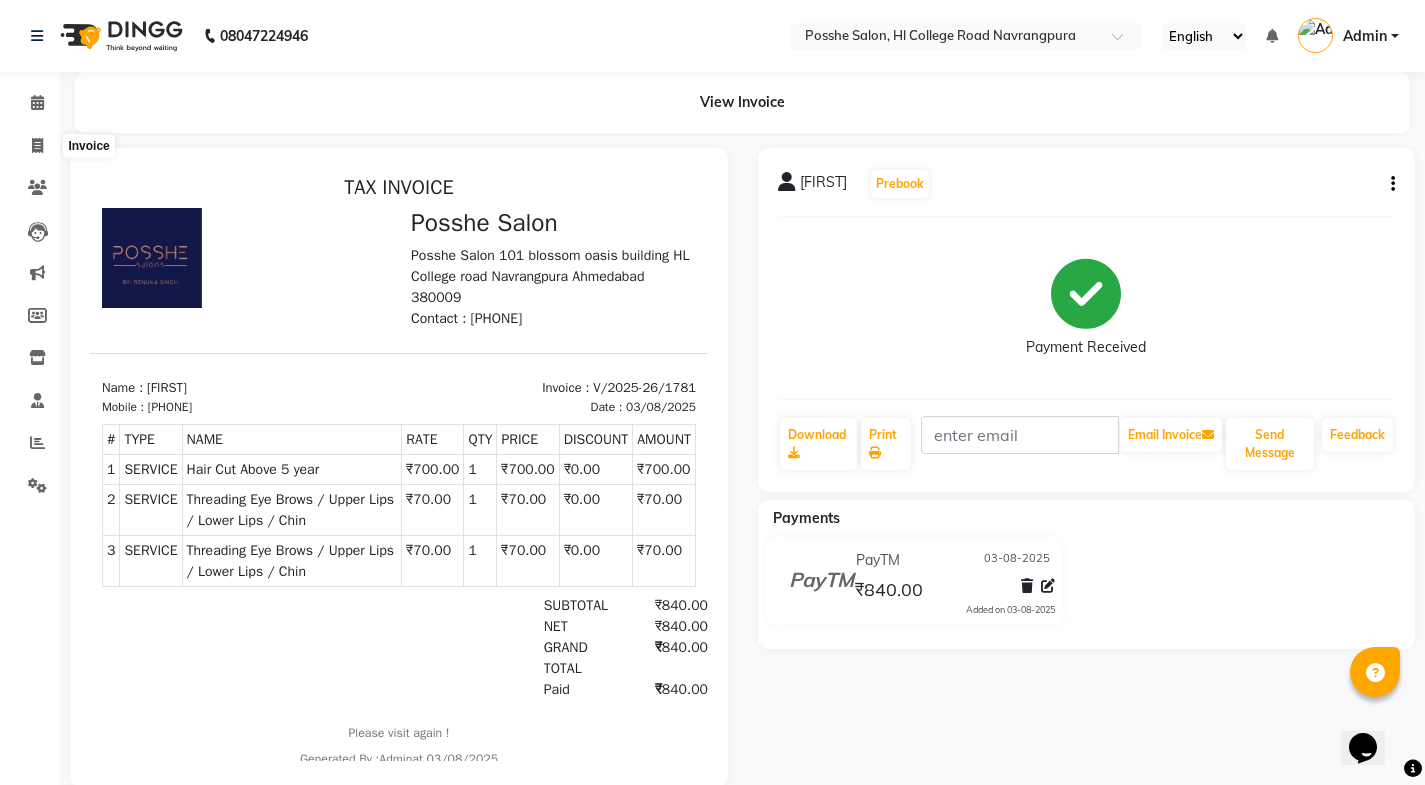 select on "6052" 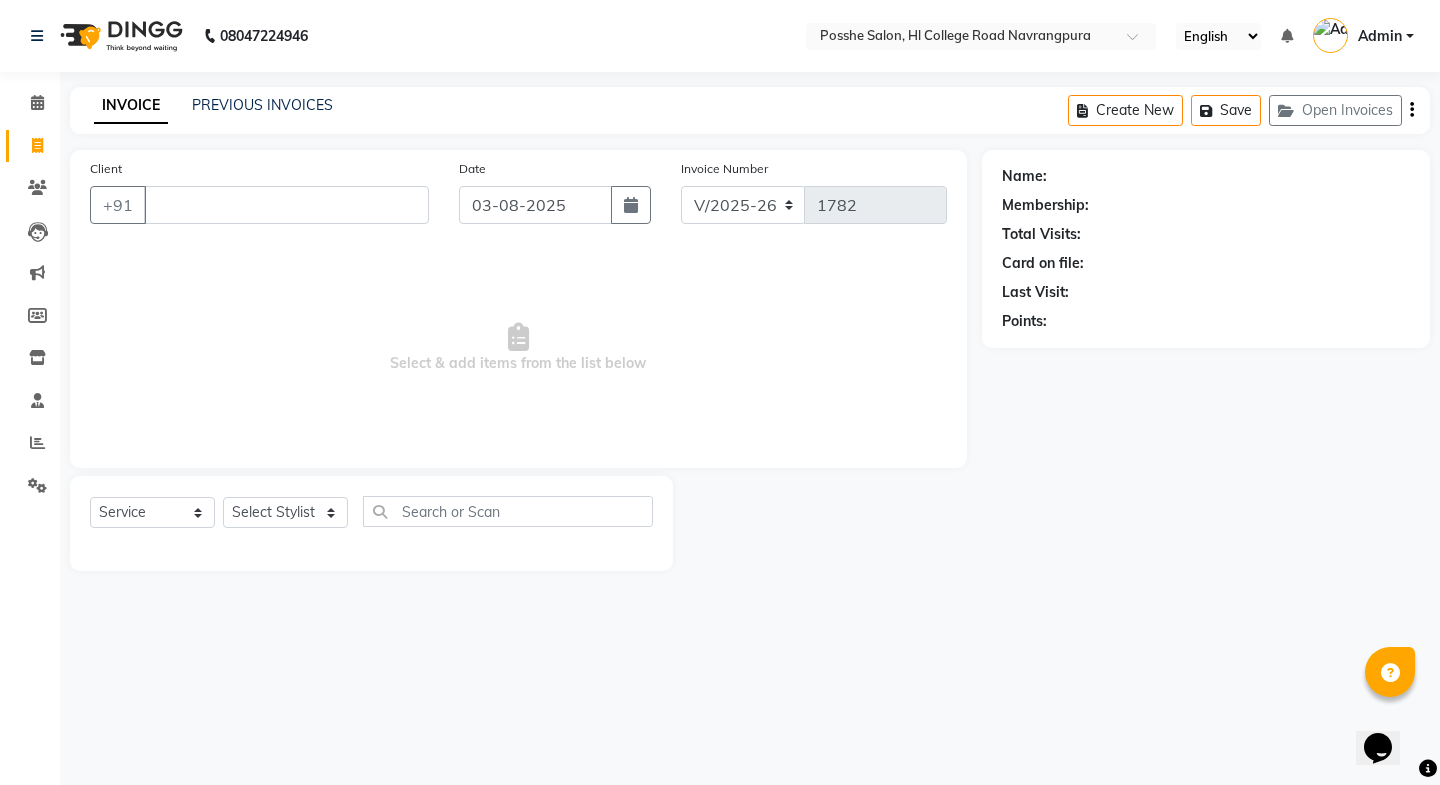 type 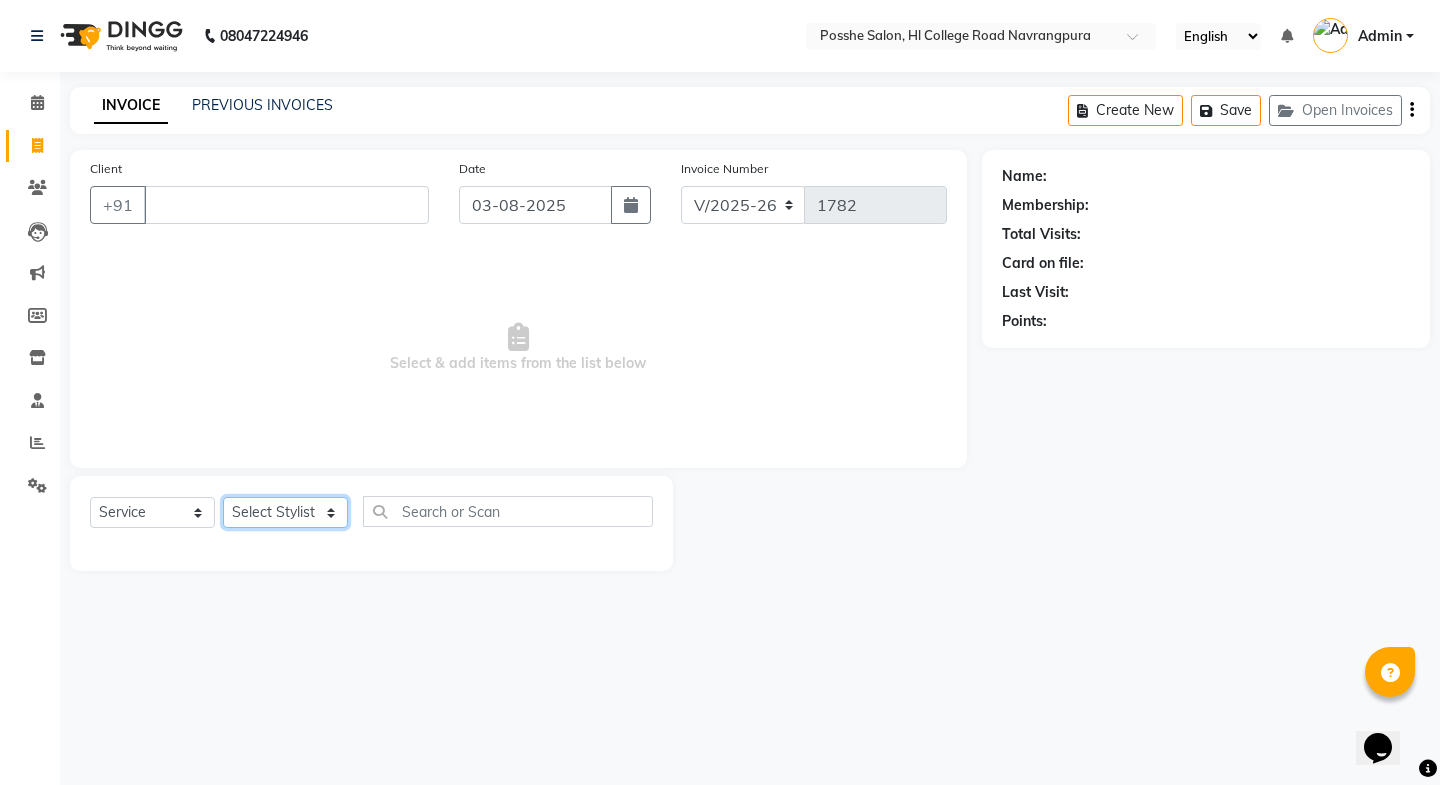 click on "Select Stylist Faheem Salmani Kajal Mali Kamal Chand Posshe for products Rajesh Sonu Verma" 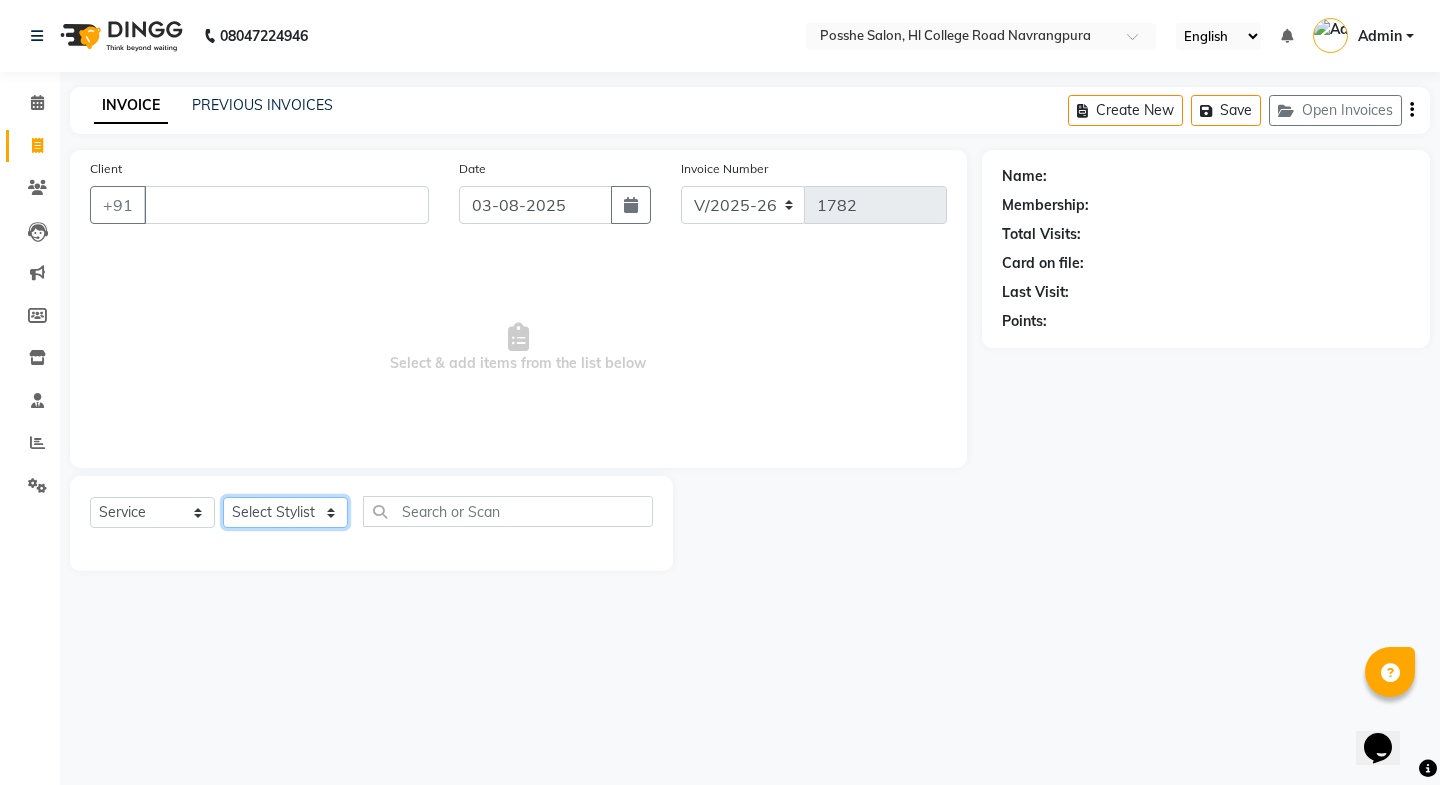 select on "43693" 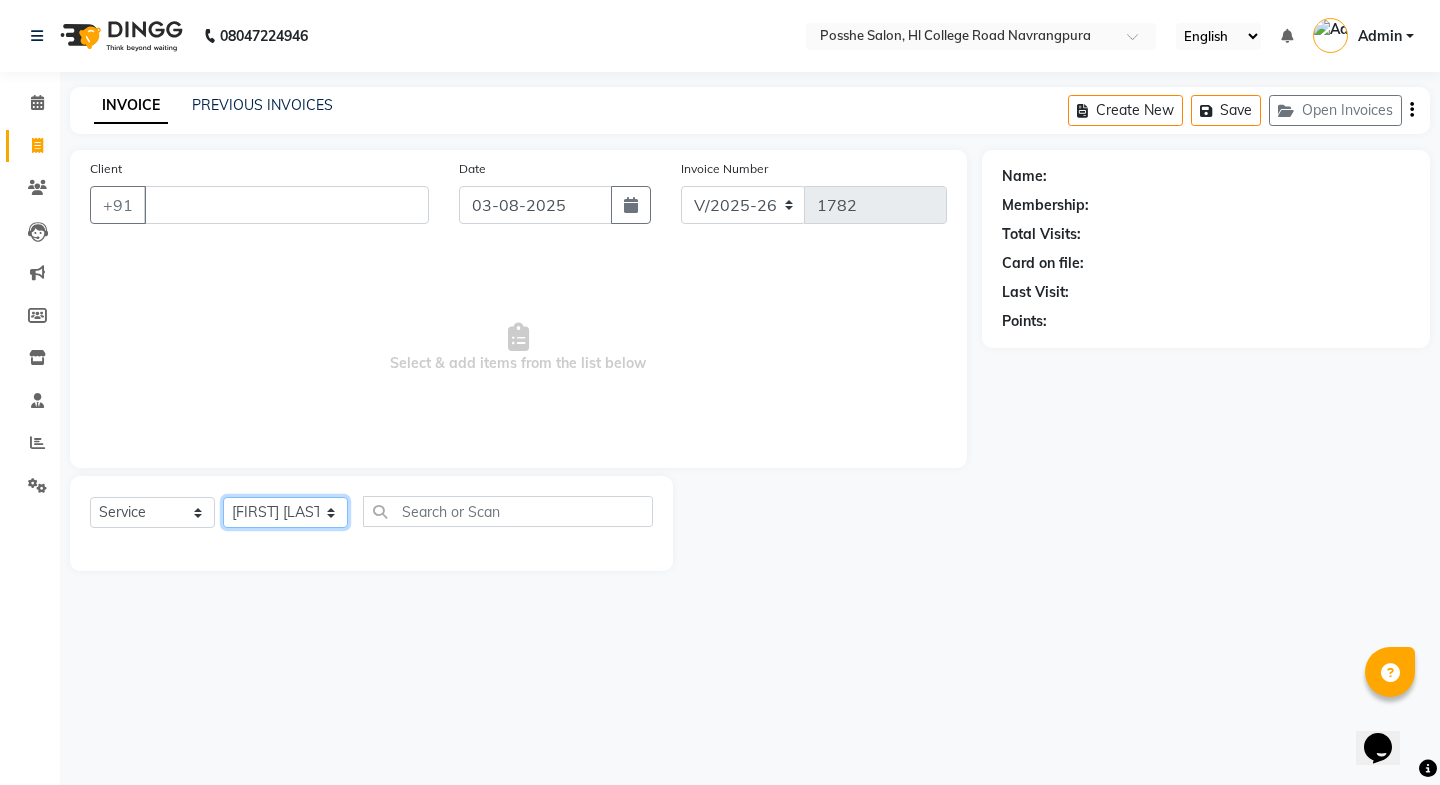 click on "Select Stylist Faheem Salmani Kajal Mali Kamal Chand Posshe for products Rajesh Sonu Verma" 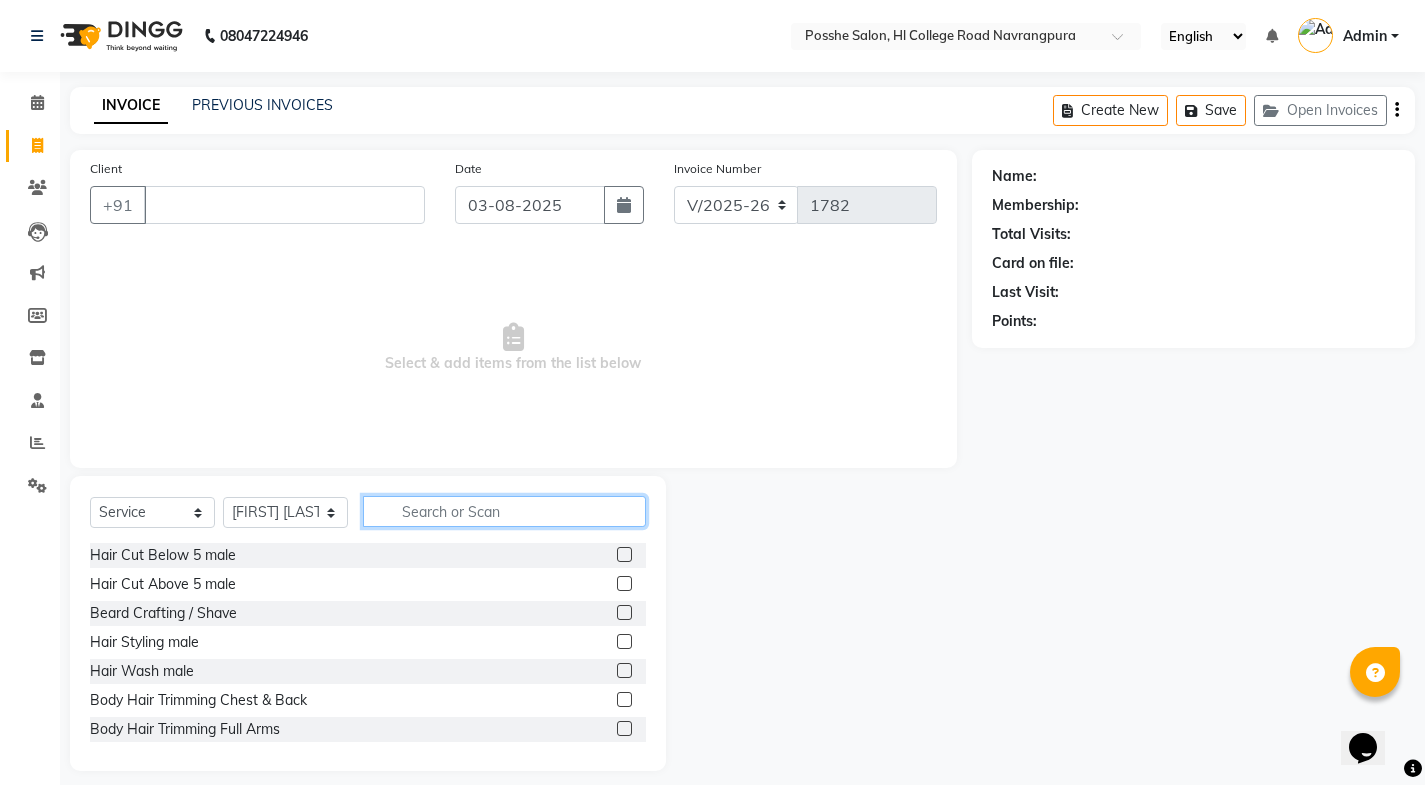 click 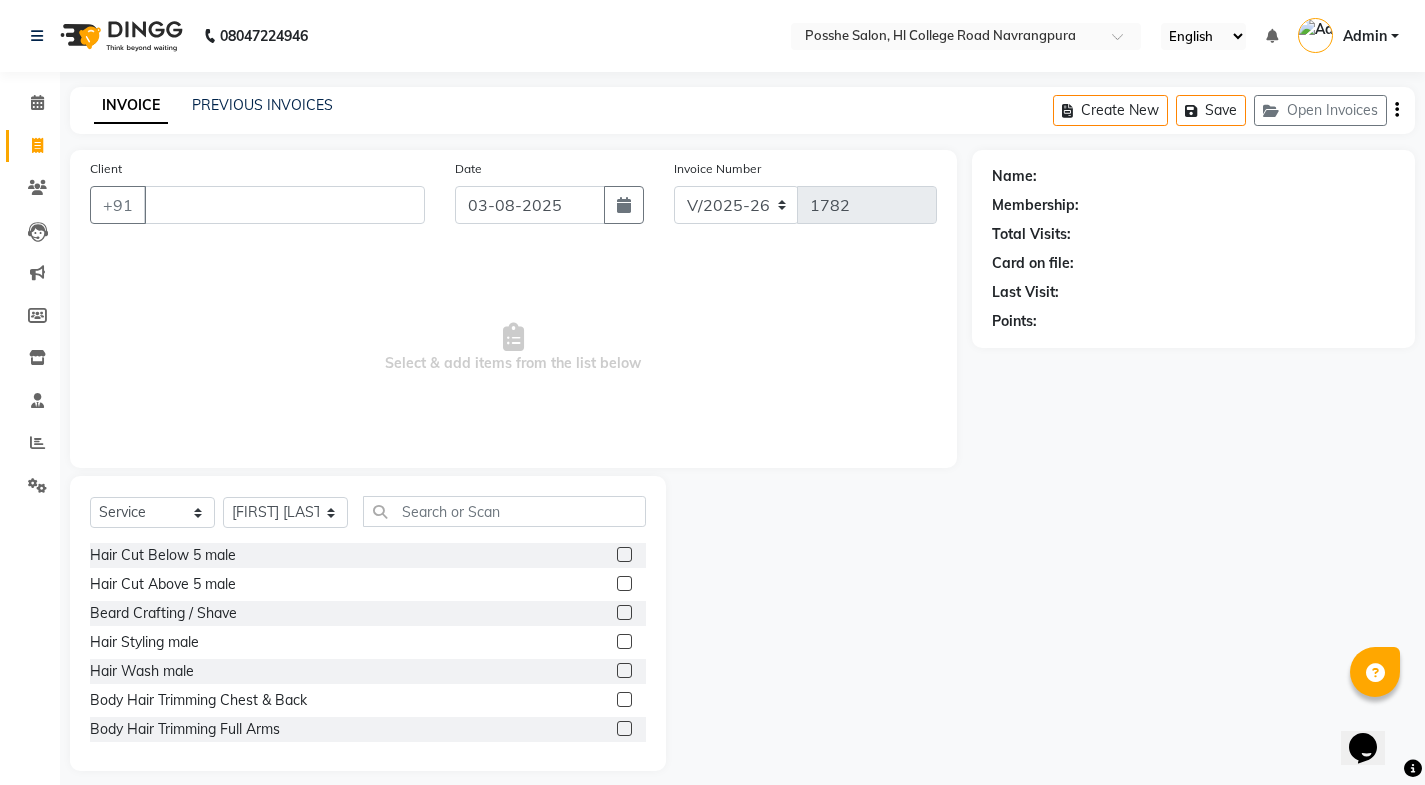 drag, startPoint x: 609, startPoint y: 588, endPoint x: 612, endPoint y: 607, distance: 19.235384 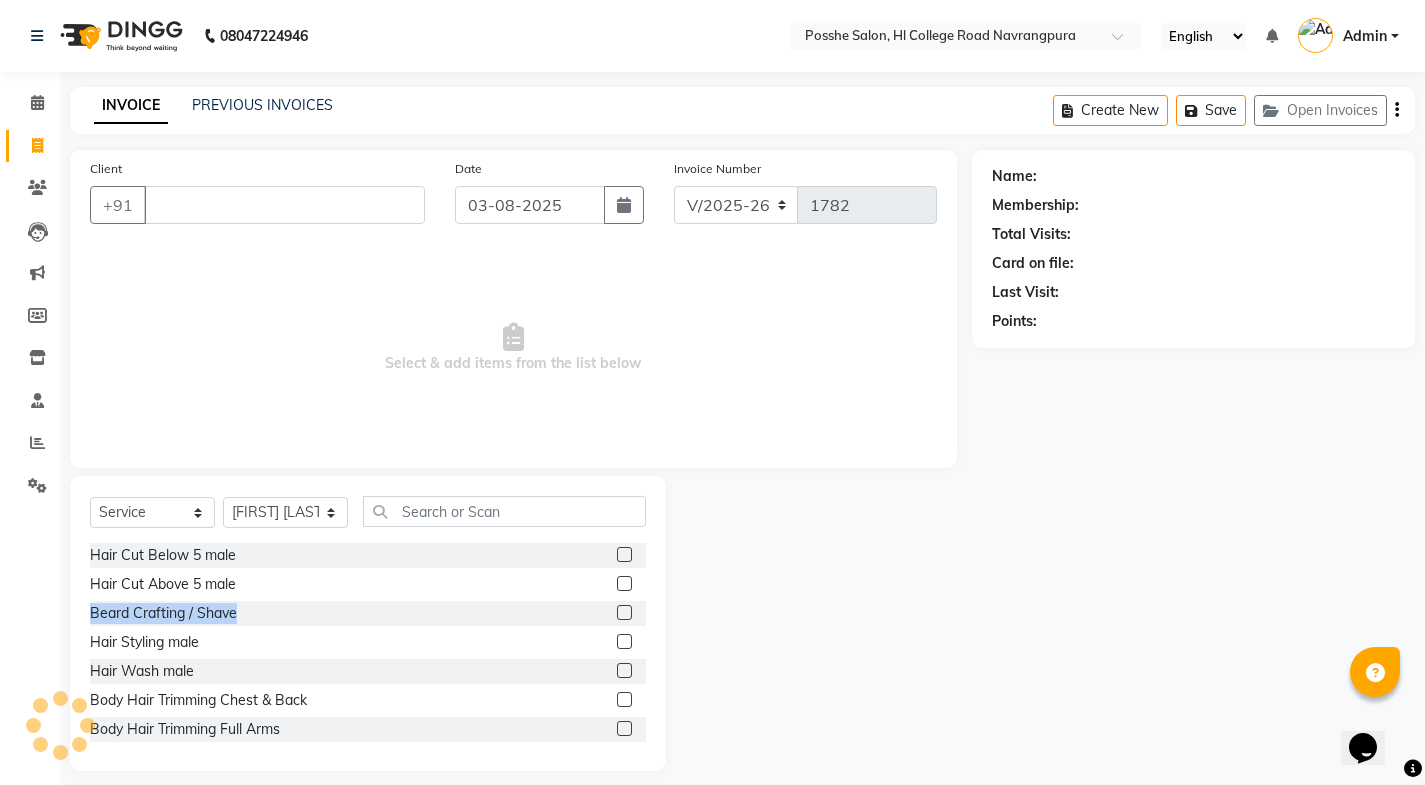 click 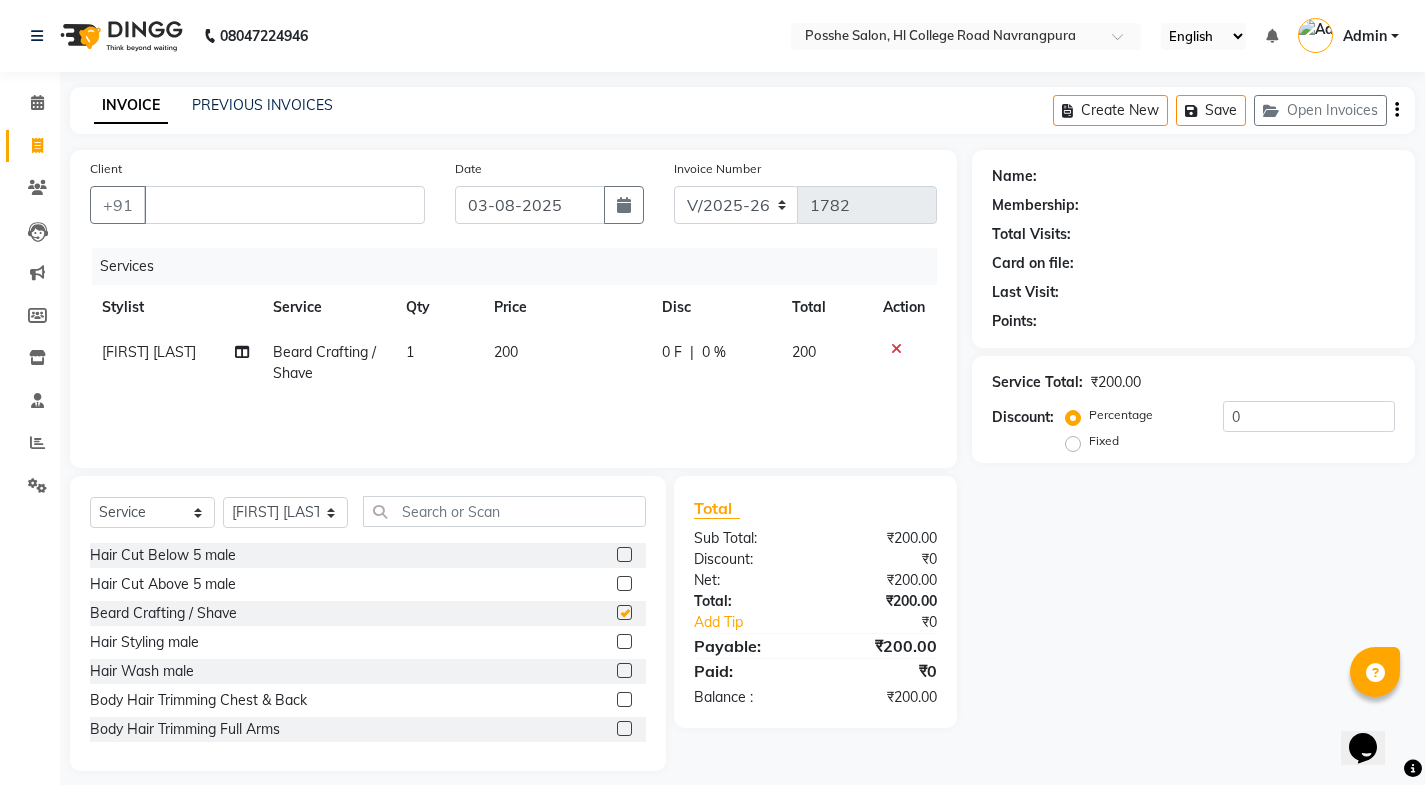 checkbox on "false" 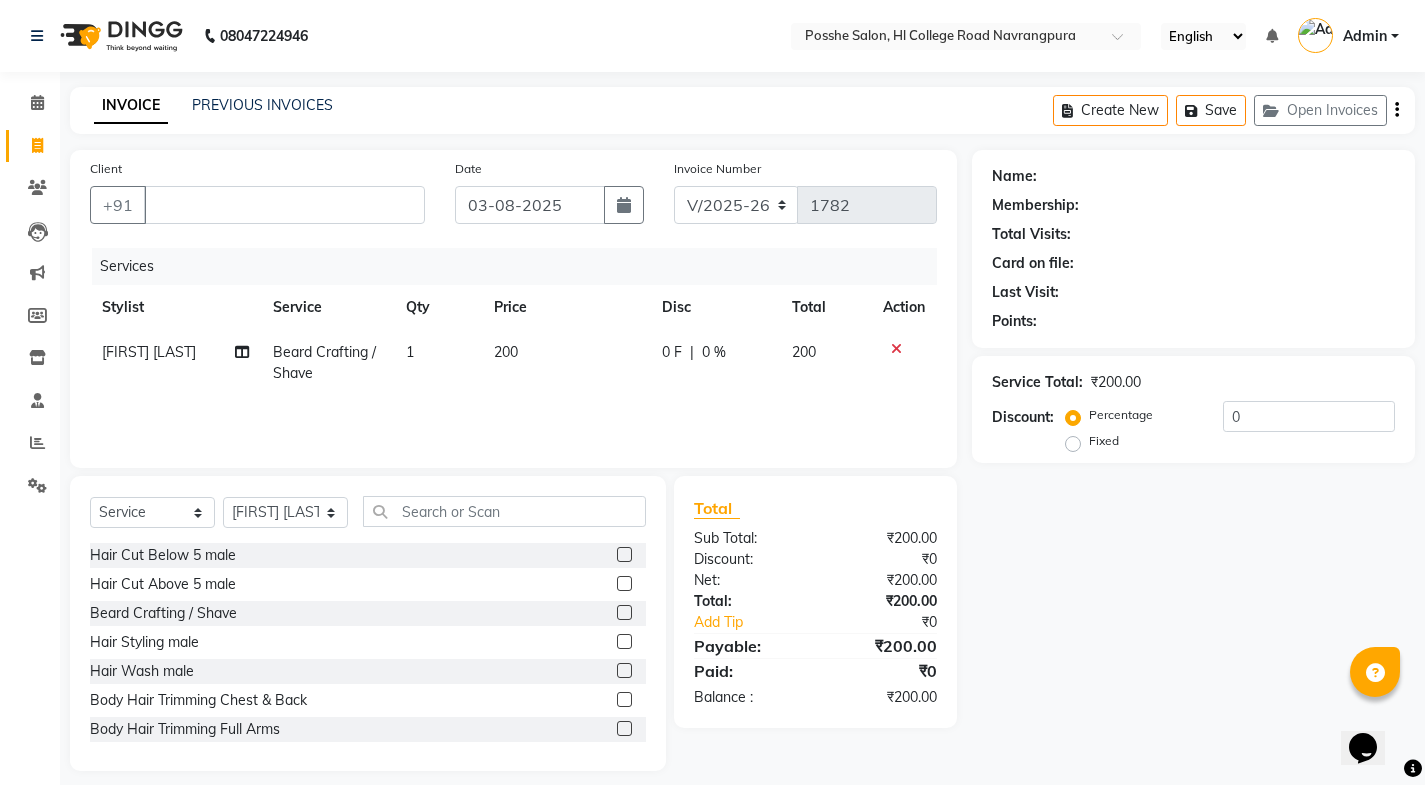 click 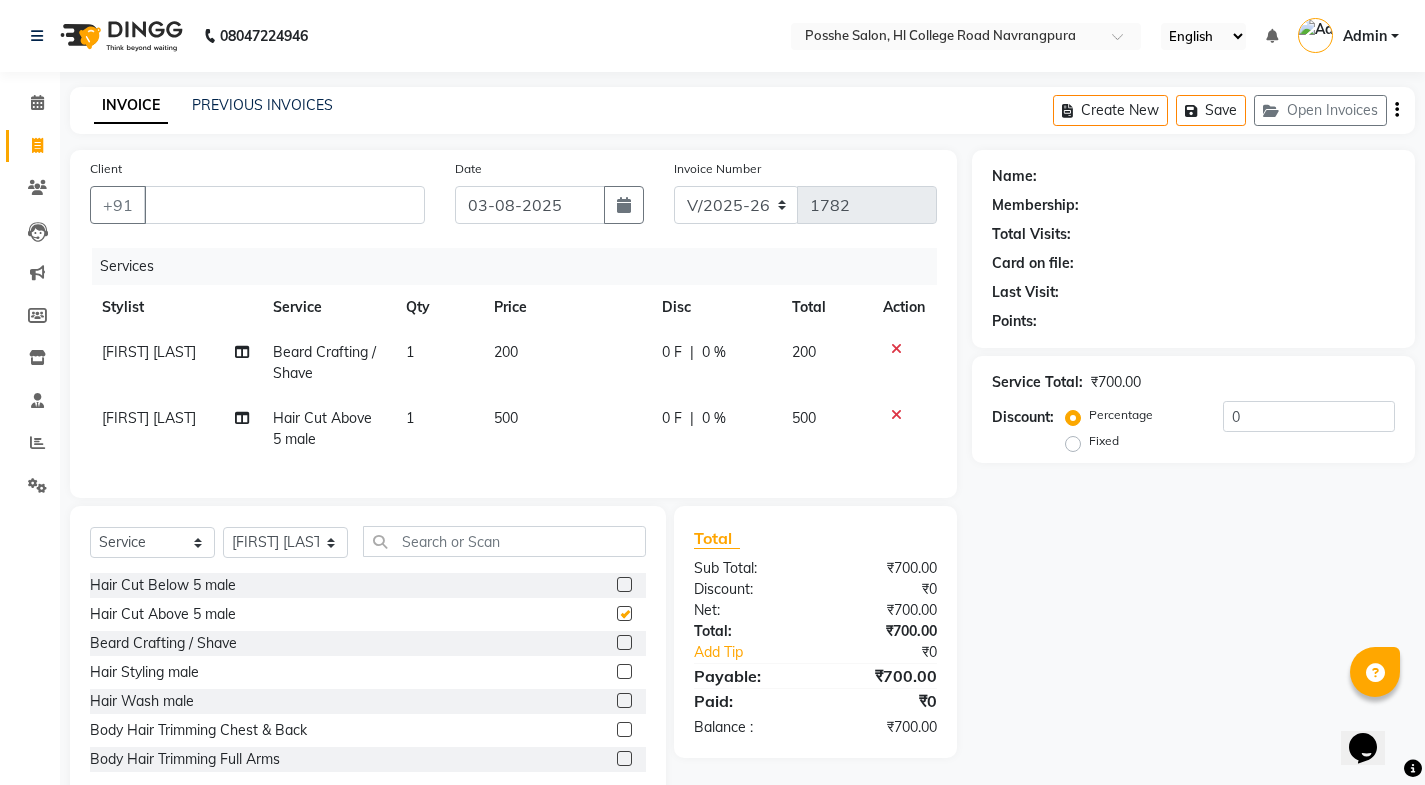 checkbox on "false" 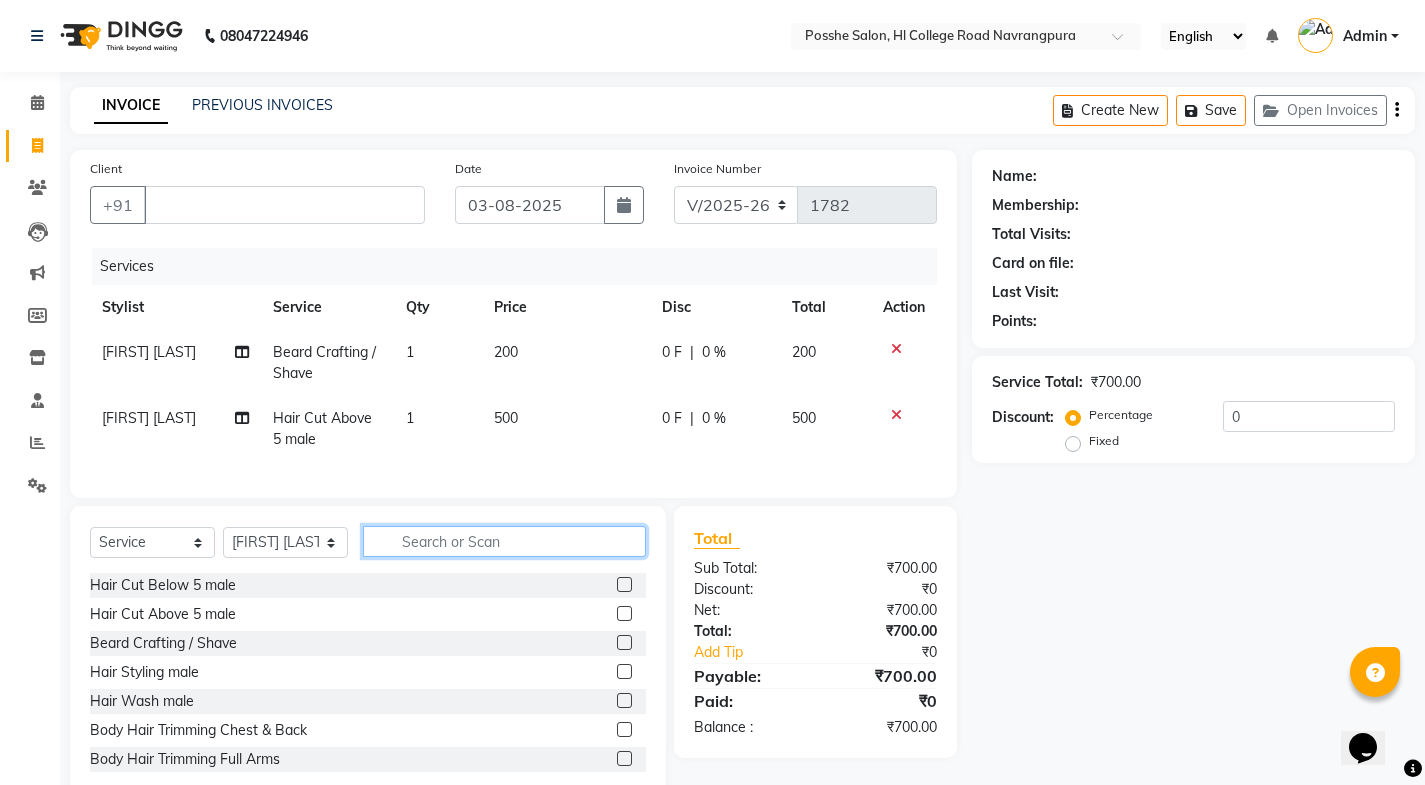 click 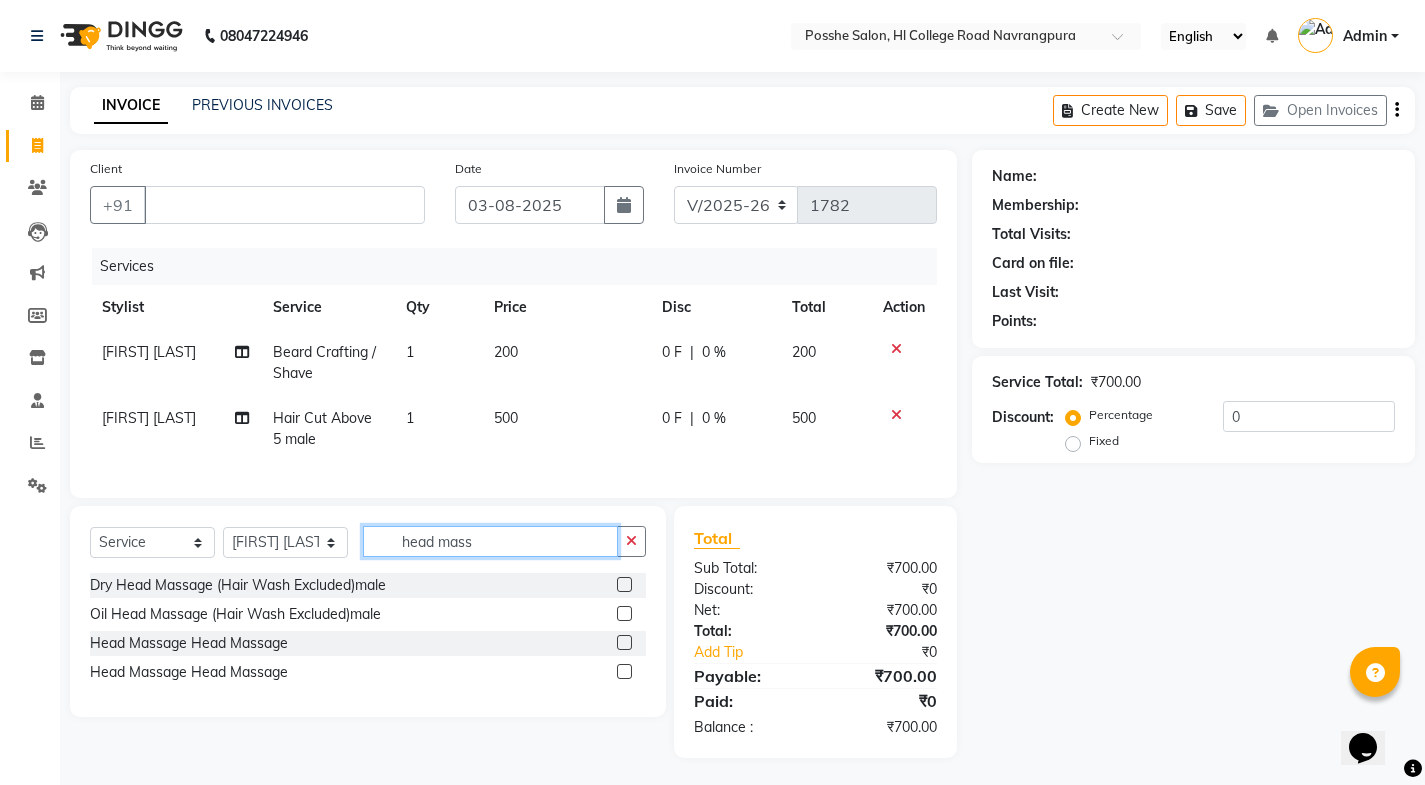 type on "head mass" 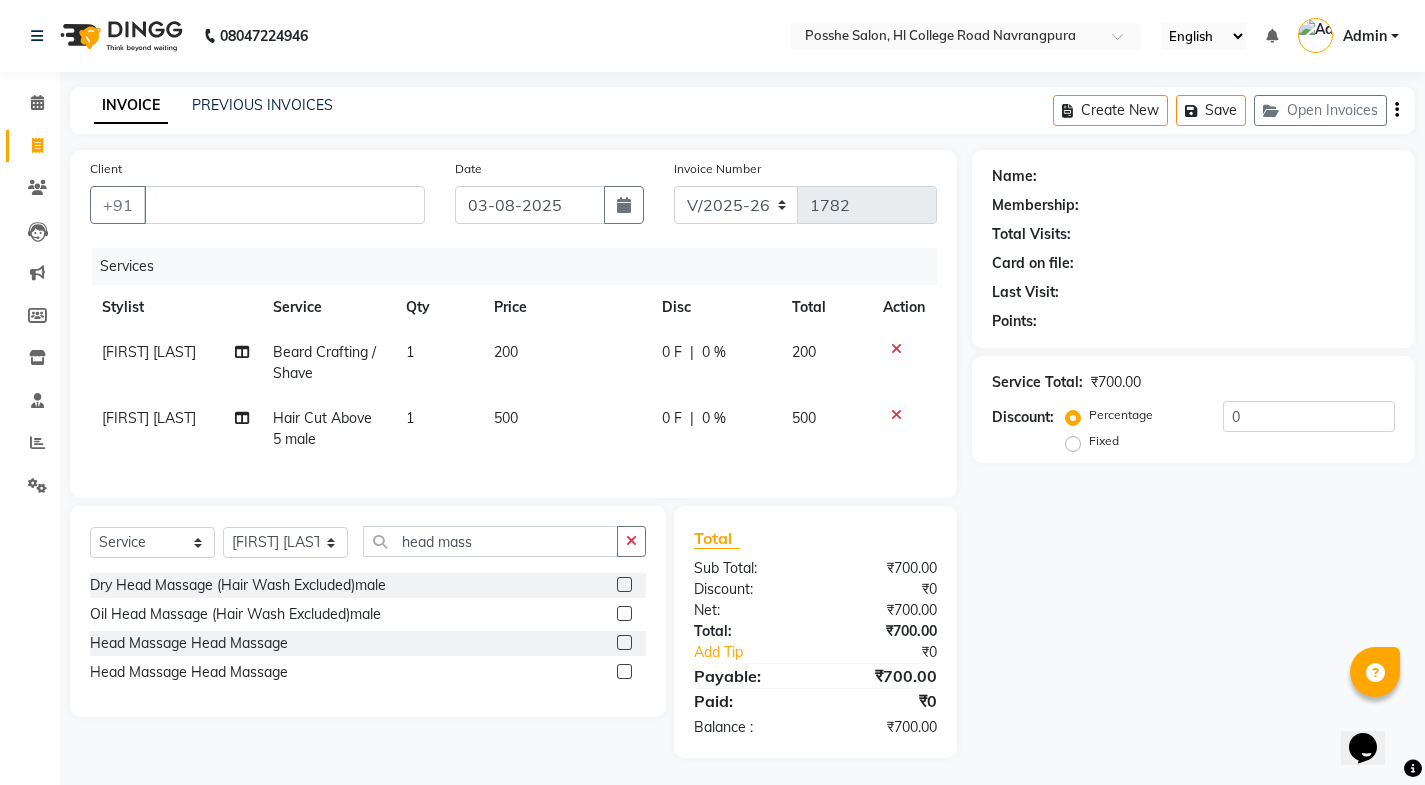 click 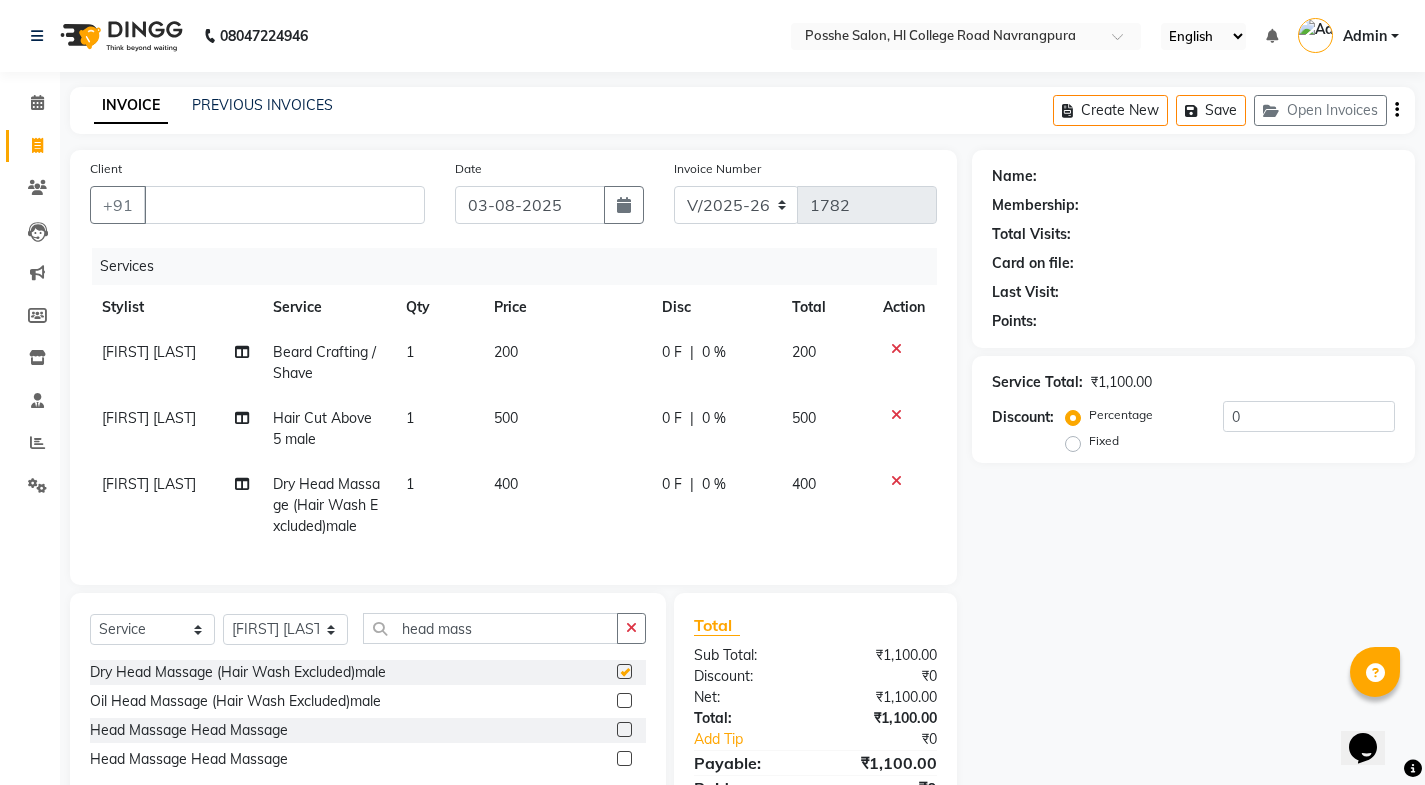 checkbox on "false" 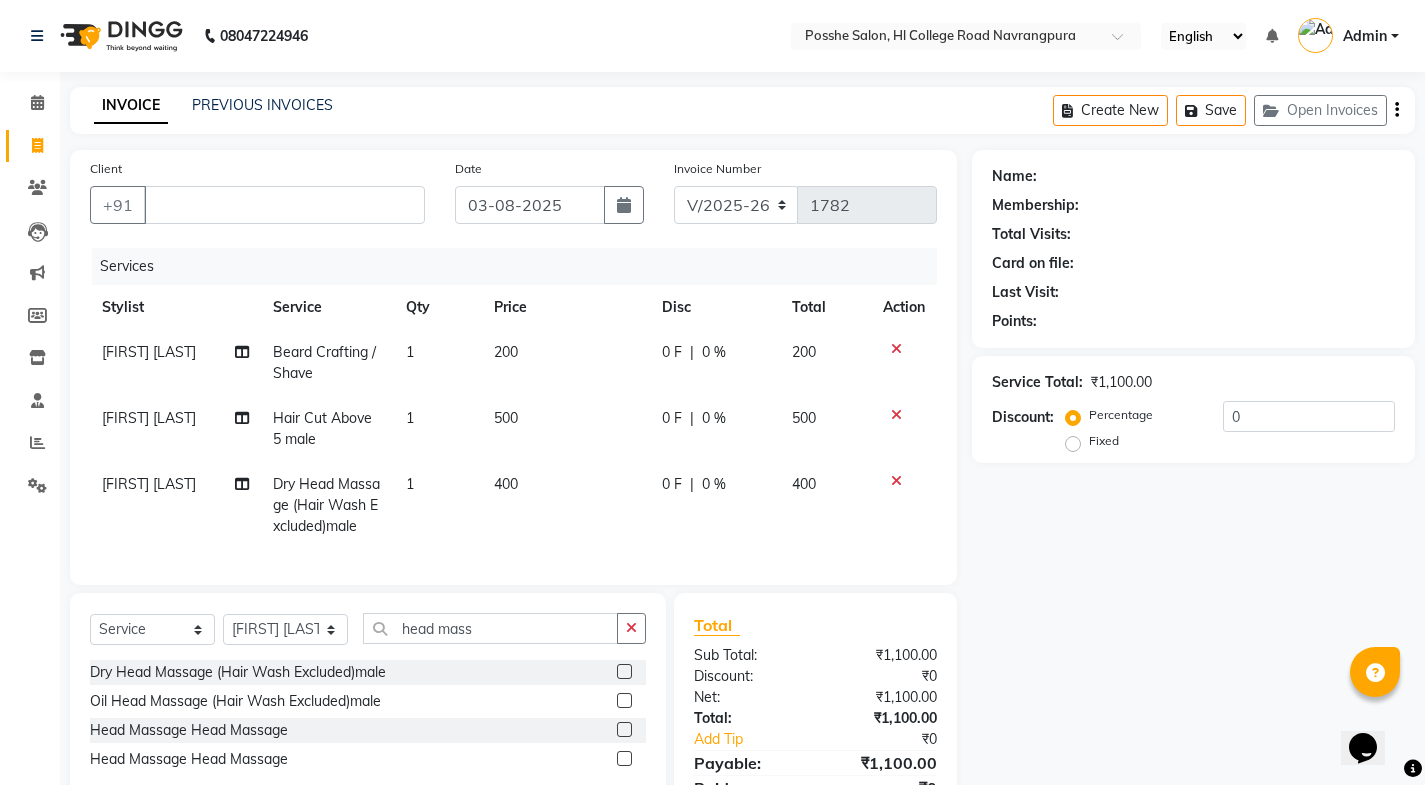 click on "400" 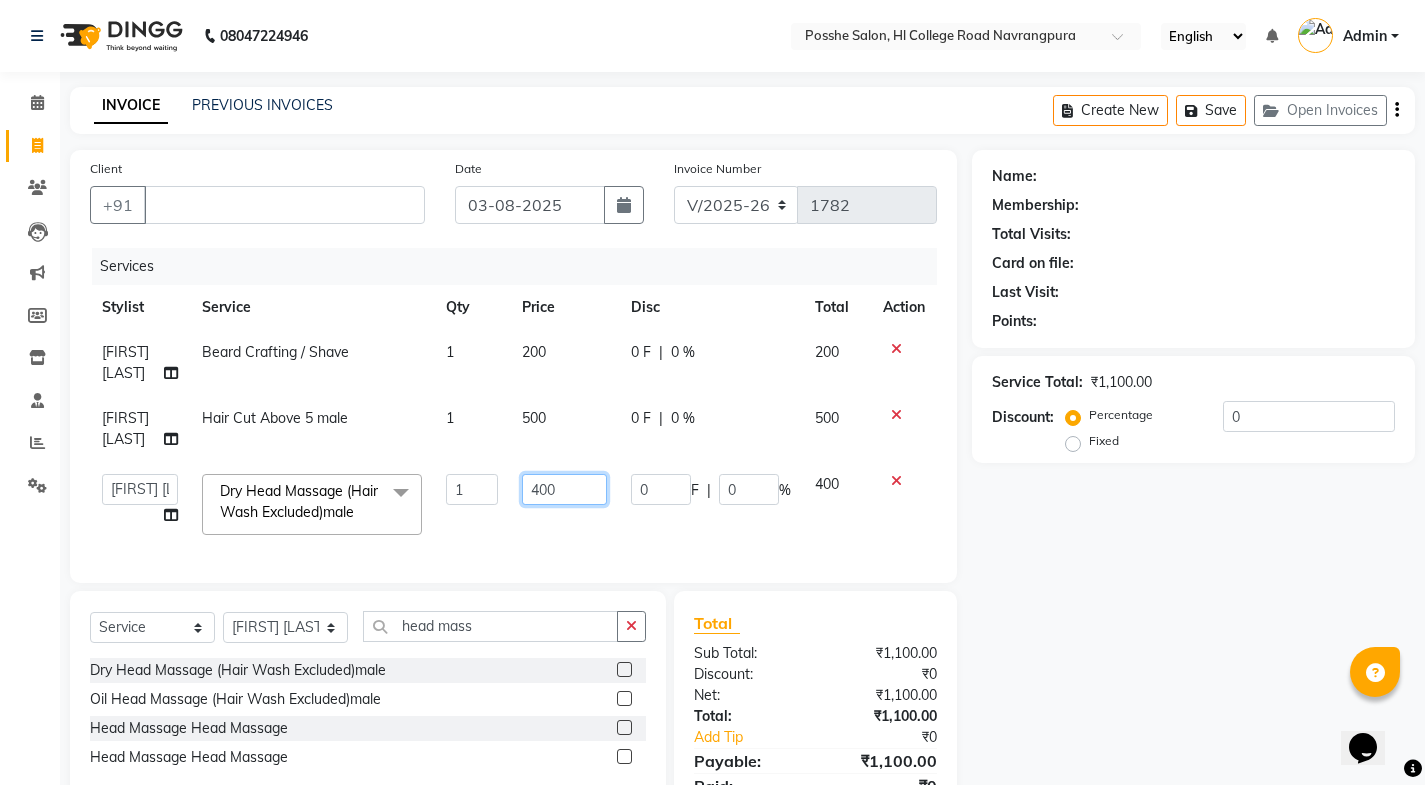 click on "400" 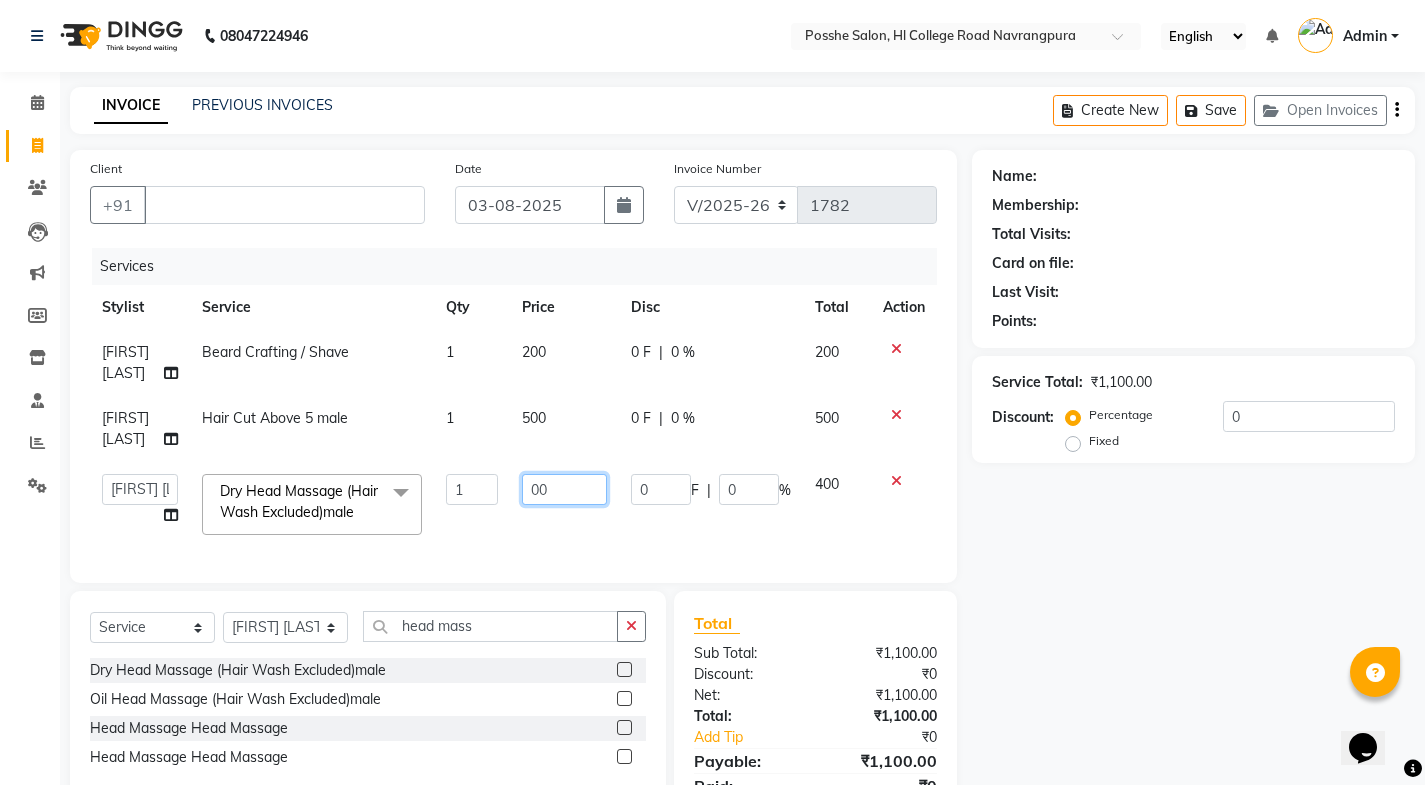 type on "500" 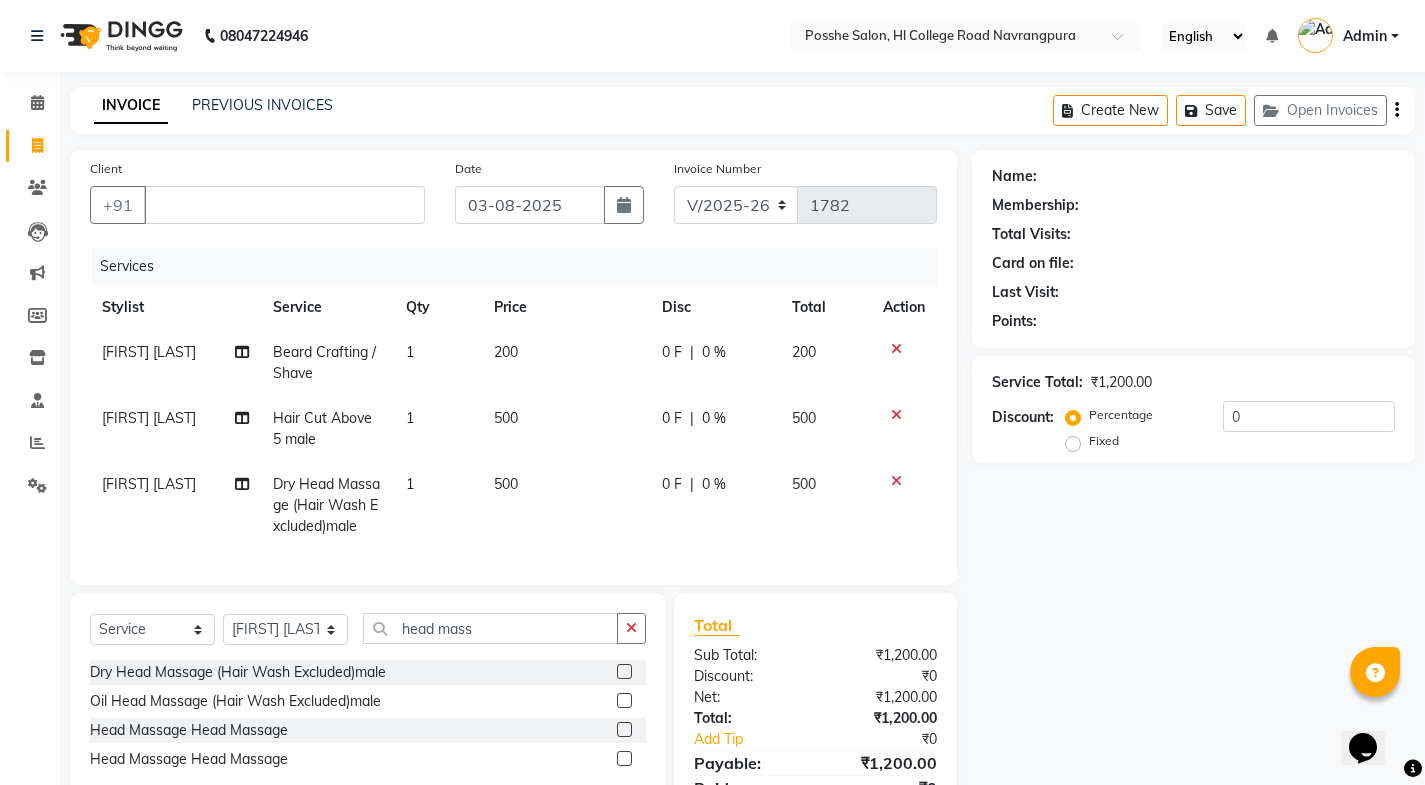 click on "500" 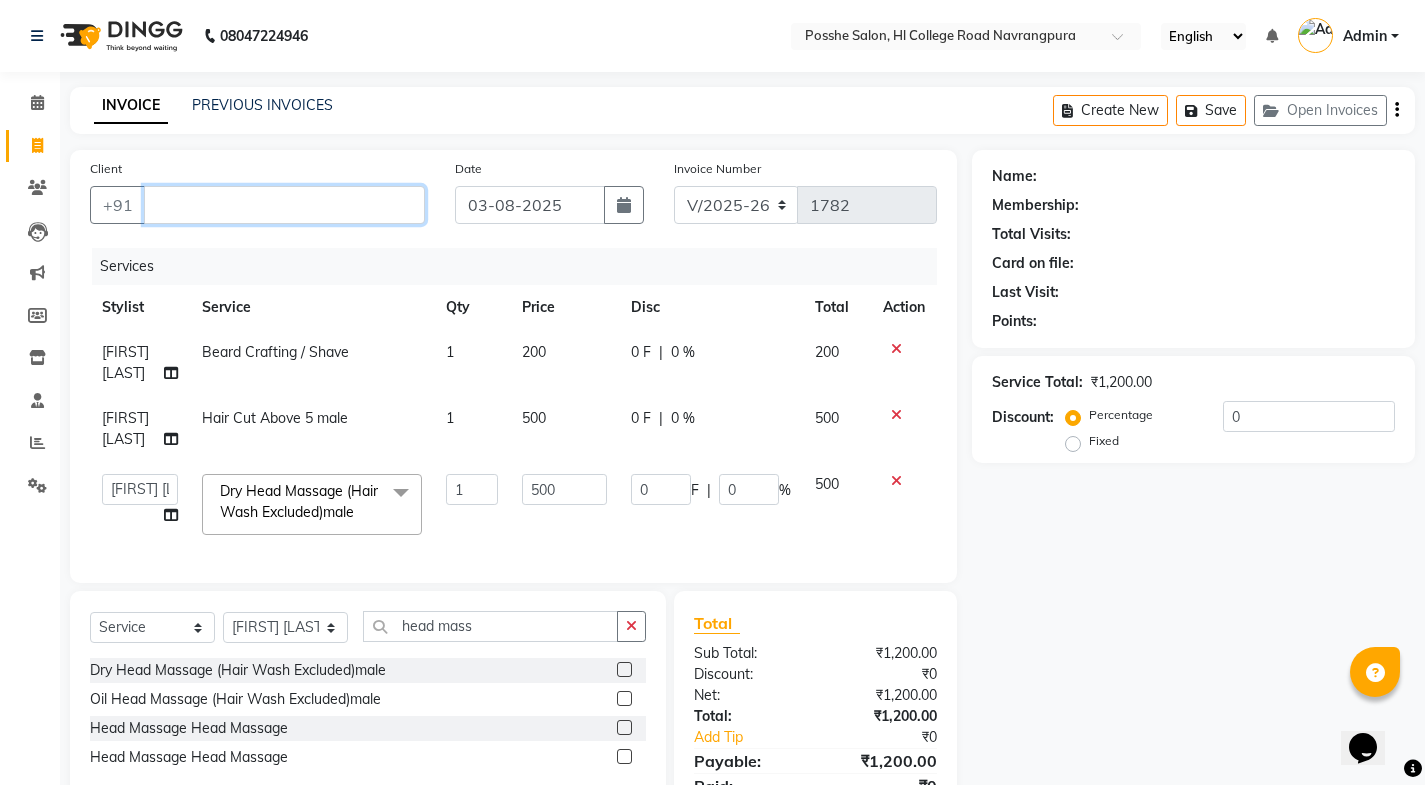 click on "Client" at bounding box center [284, 205] 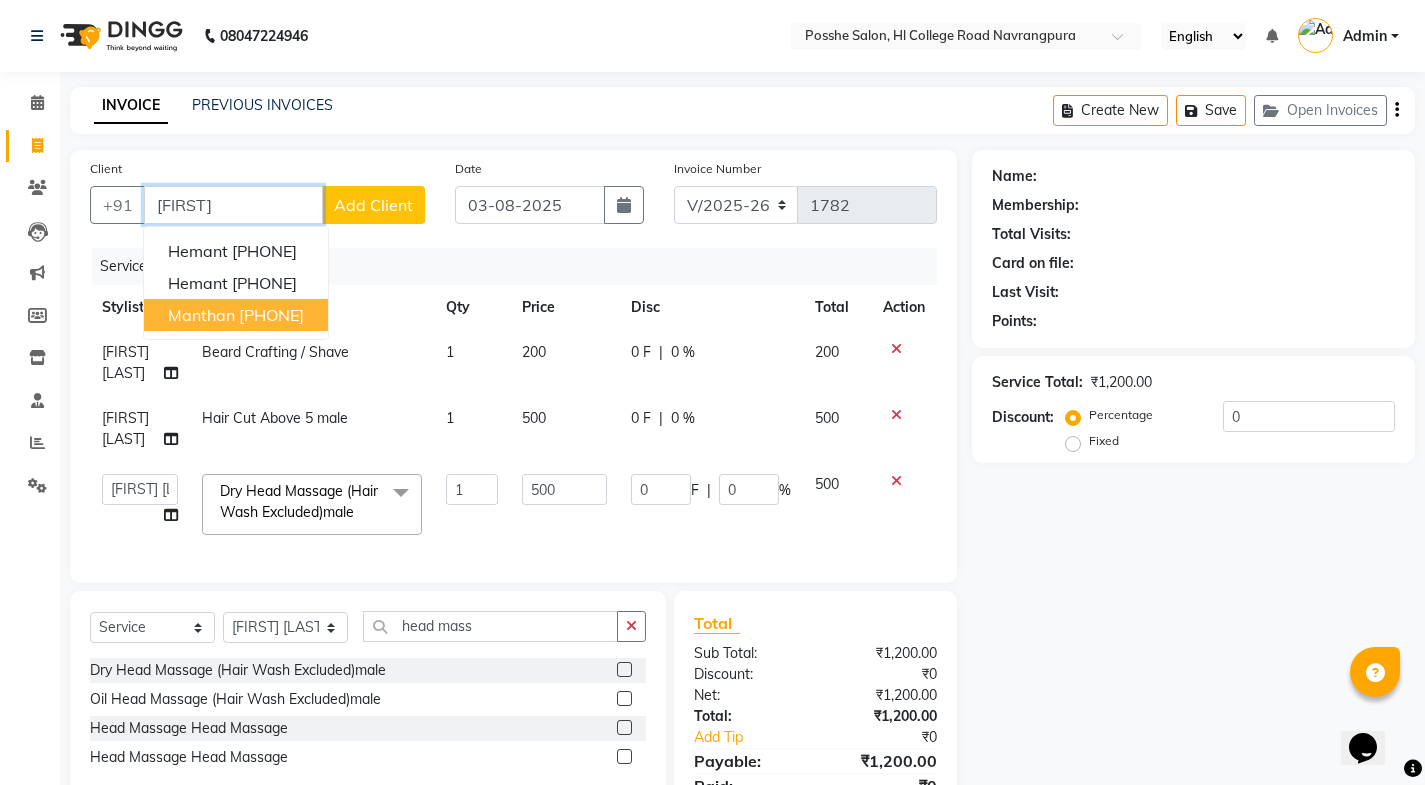 click on "manthan  7016822498" at bounding box center (236, 315) 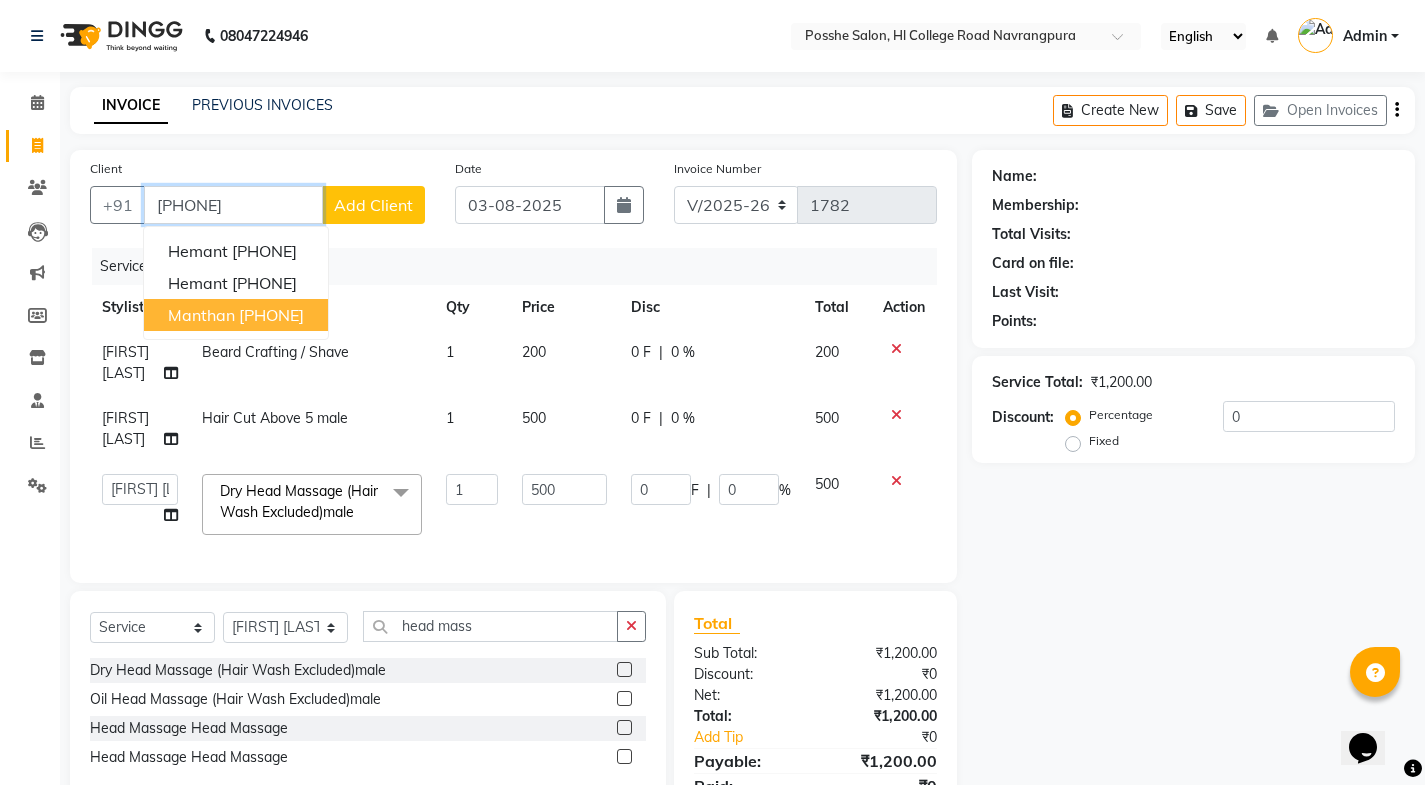 type on "[PHONE]" 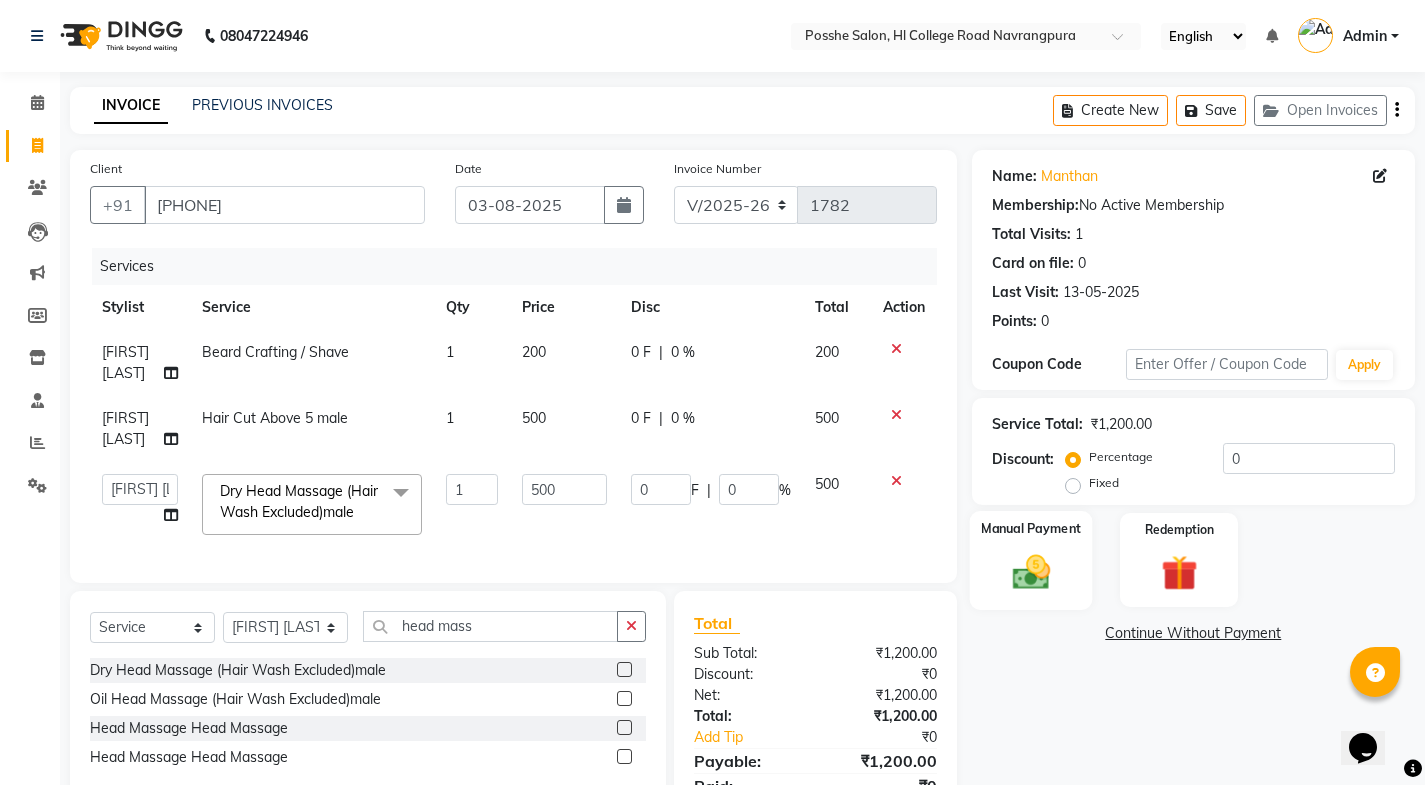 click 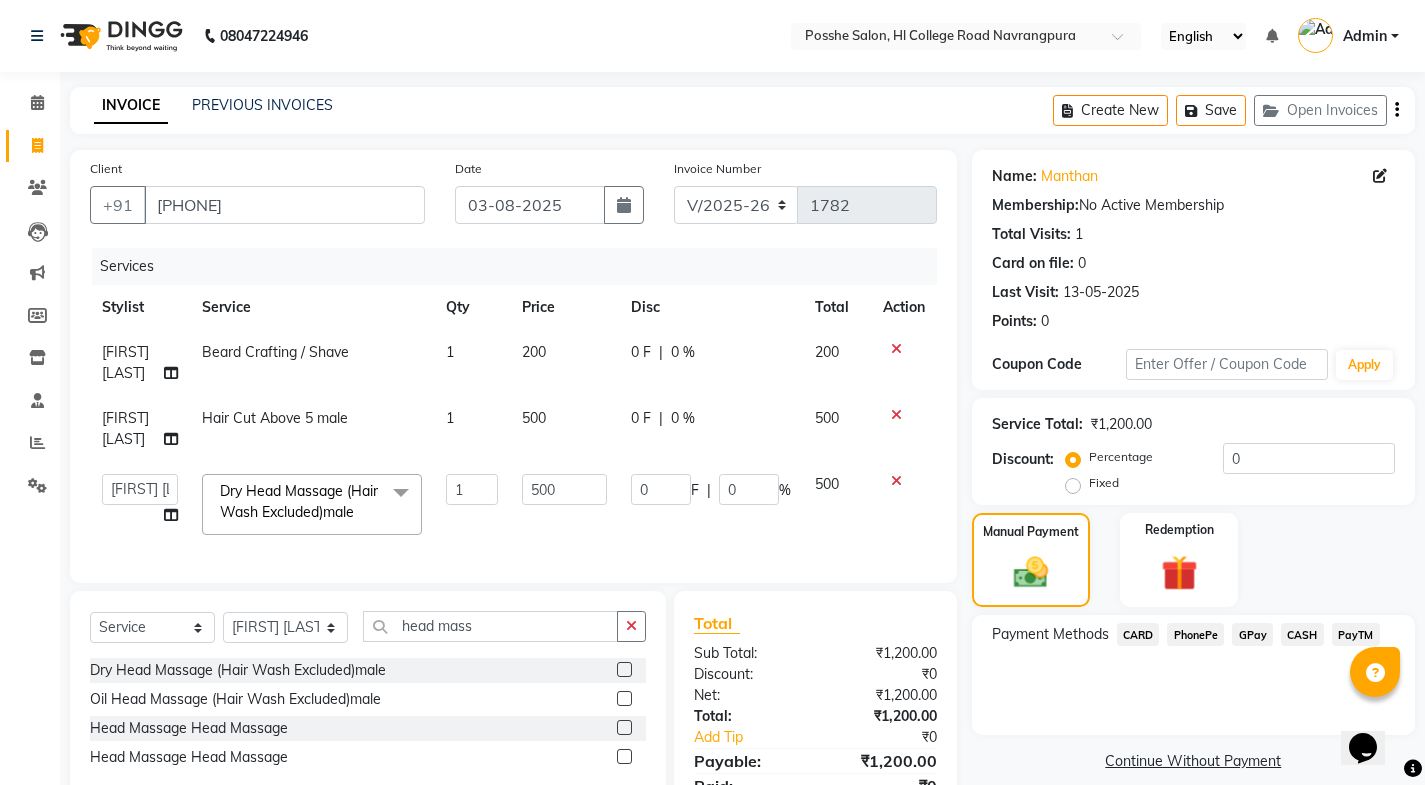 scroll, scrollTop: 103, scrollLeft: 0, axis: vertical 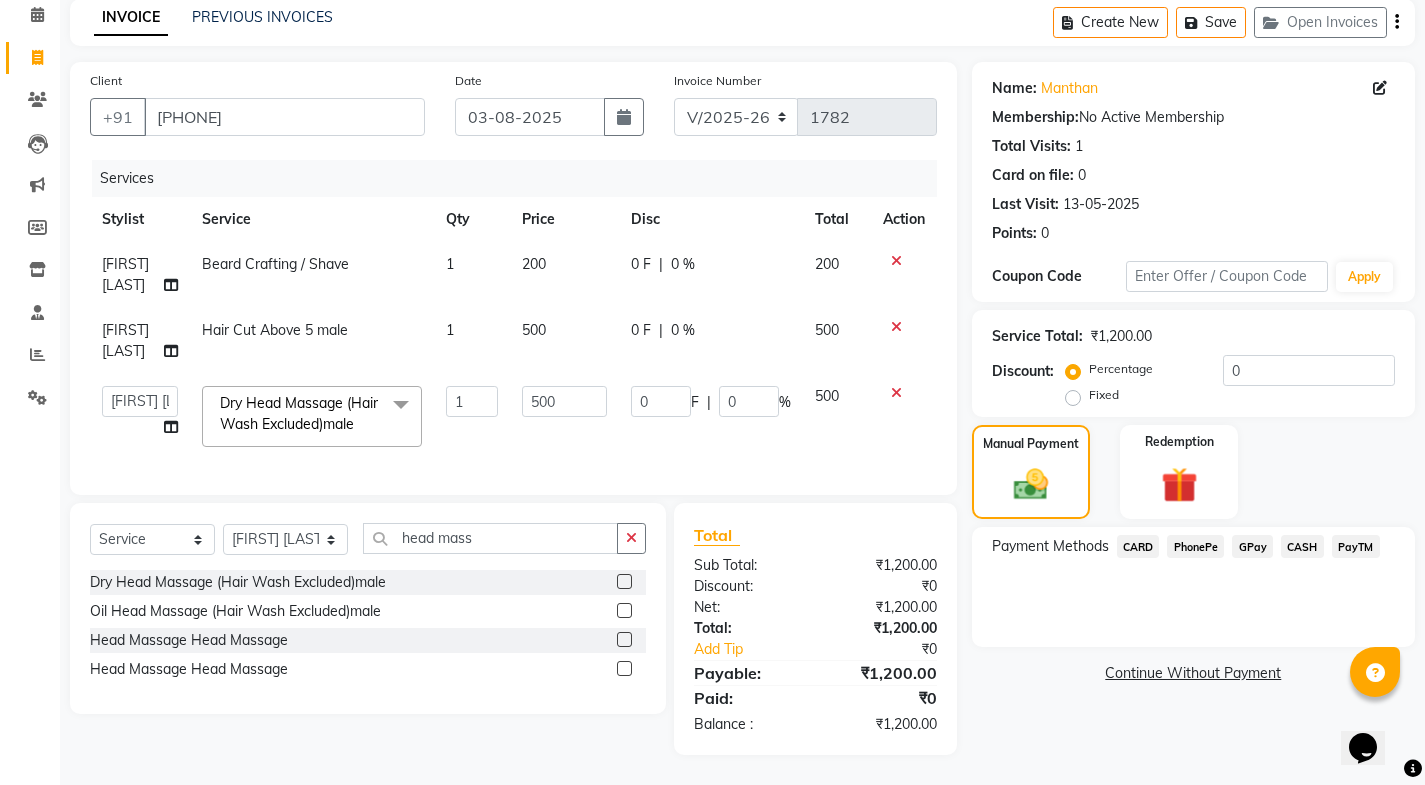 click on "PayTM" 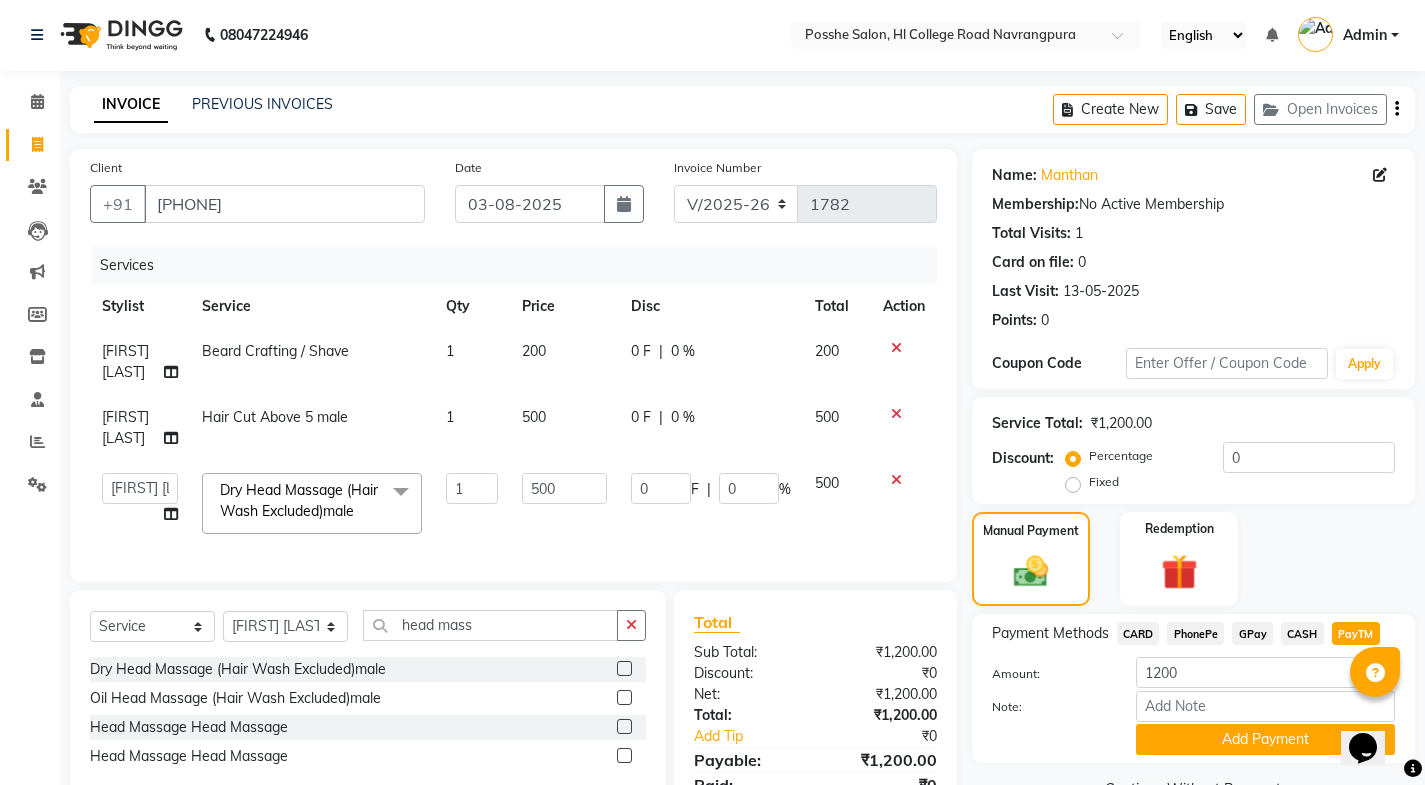 scroll, scrollTop: 0, scrollLeft: 0, axis: both 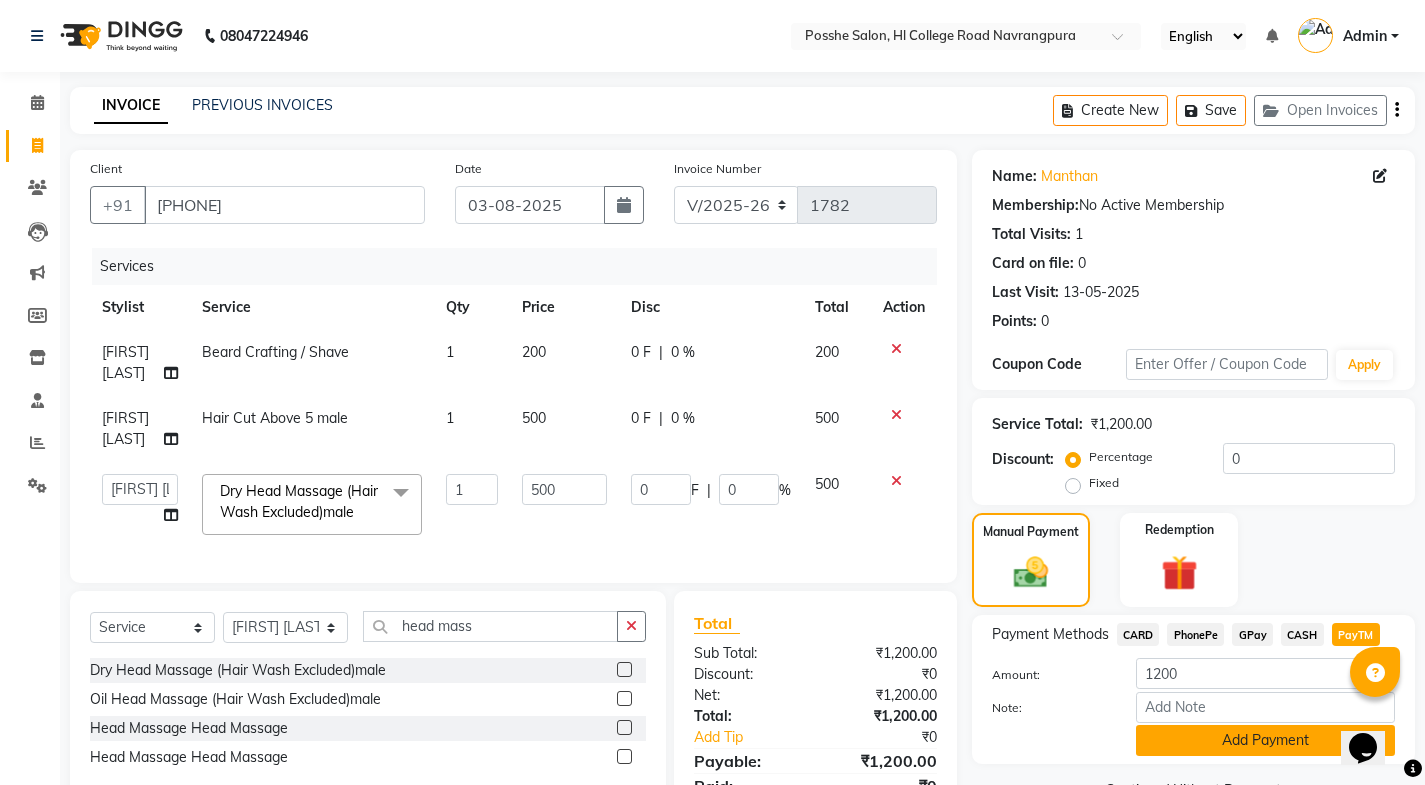 click on "Add Payment" 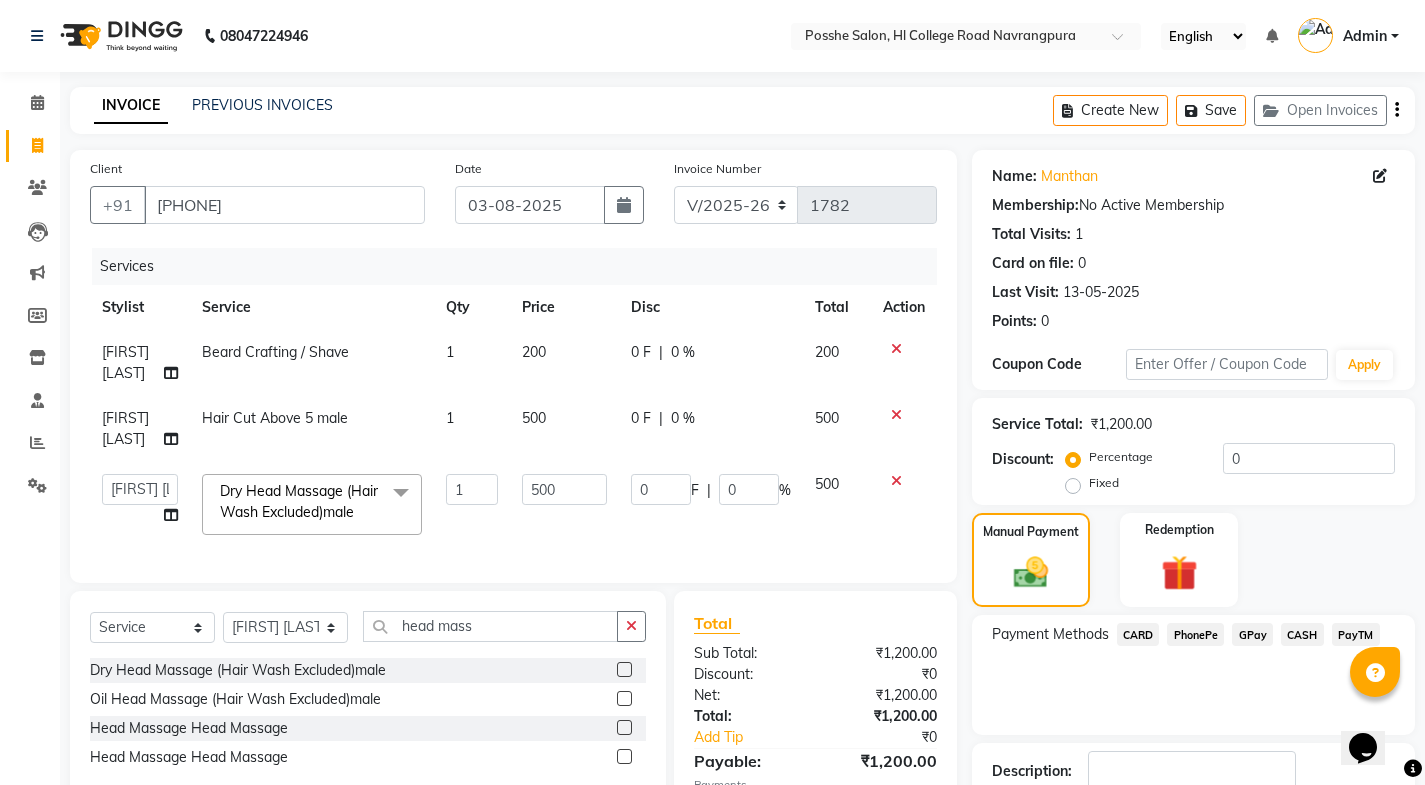 scroll, scrollTop: 145, scrollLeft: 0, axis: vertical 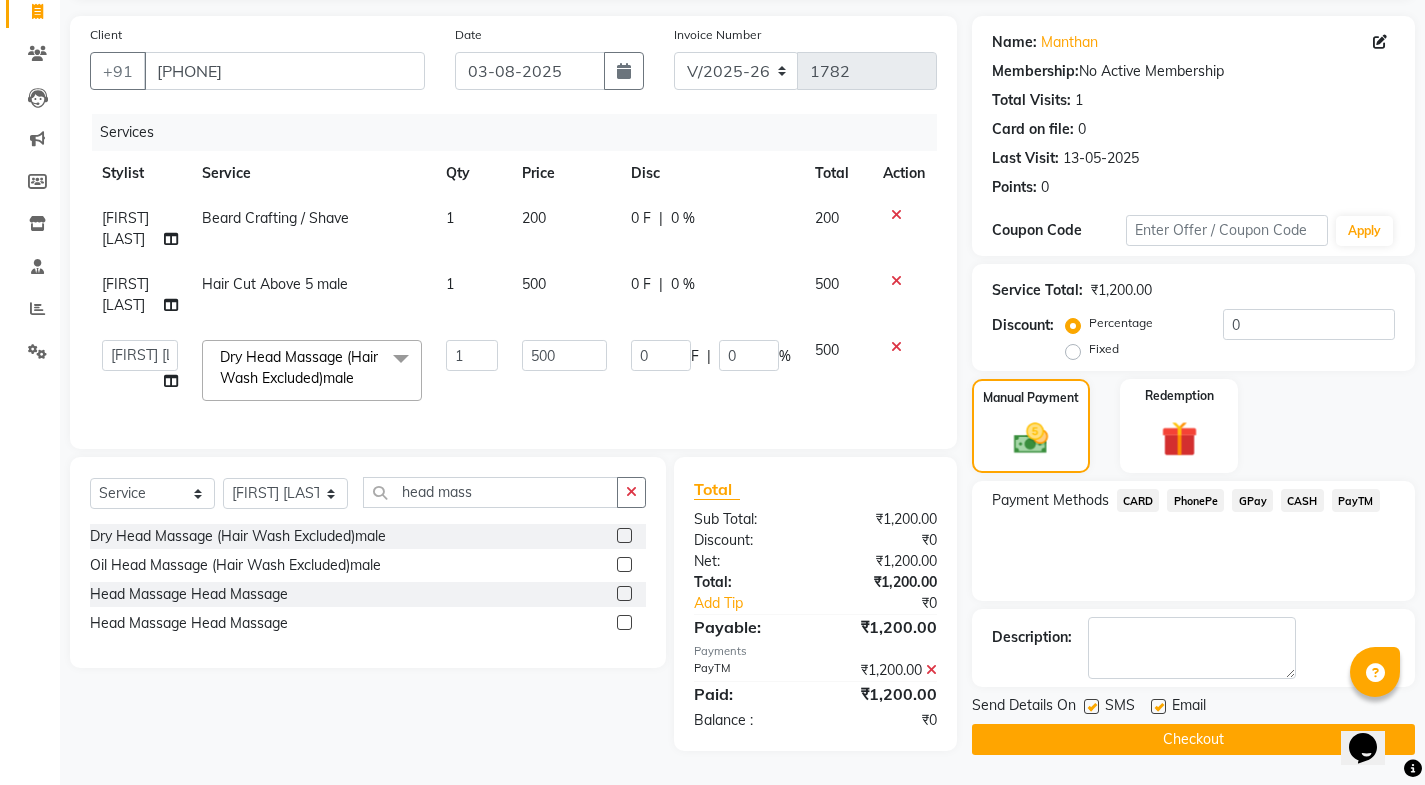click on "Send Details On SMS Email" 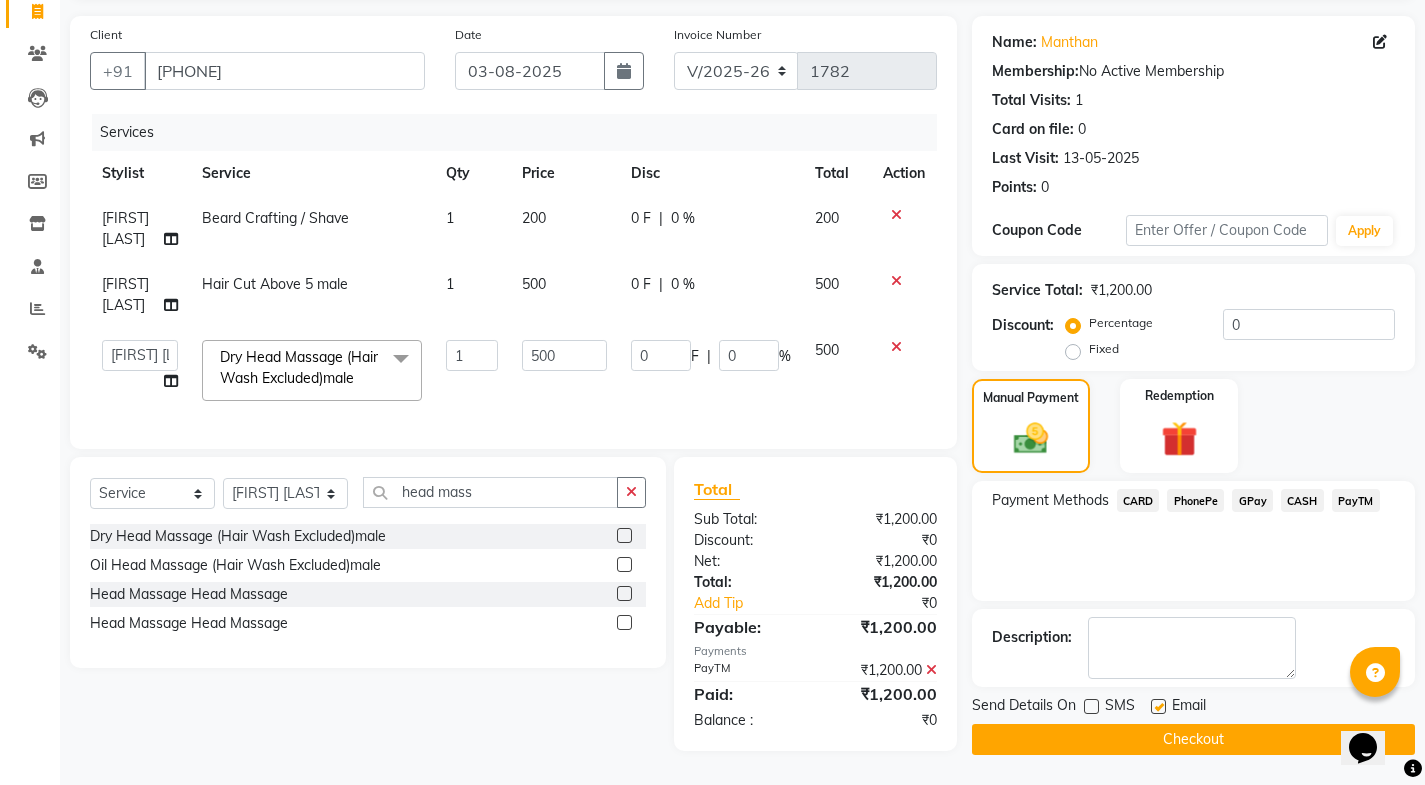 click 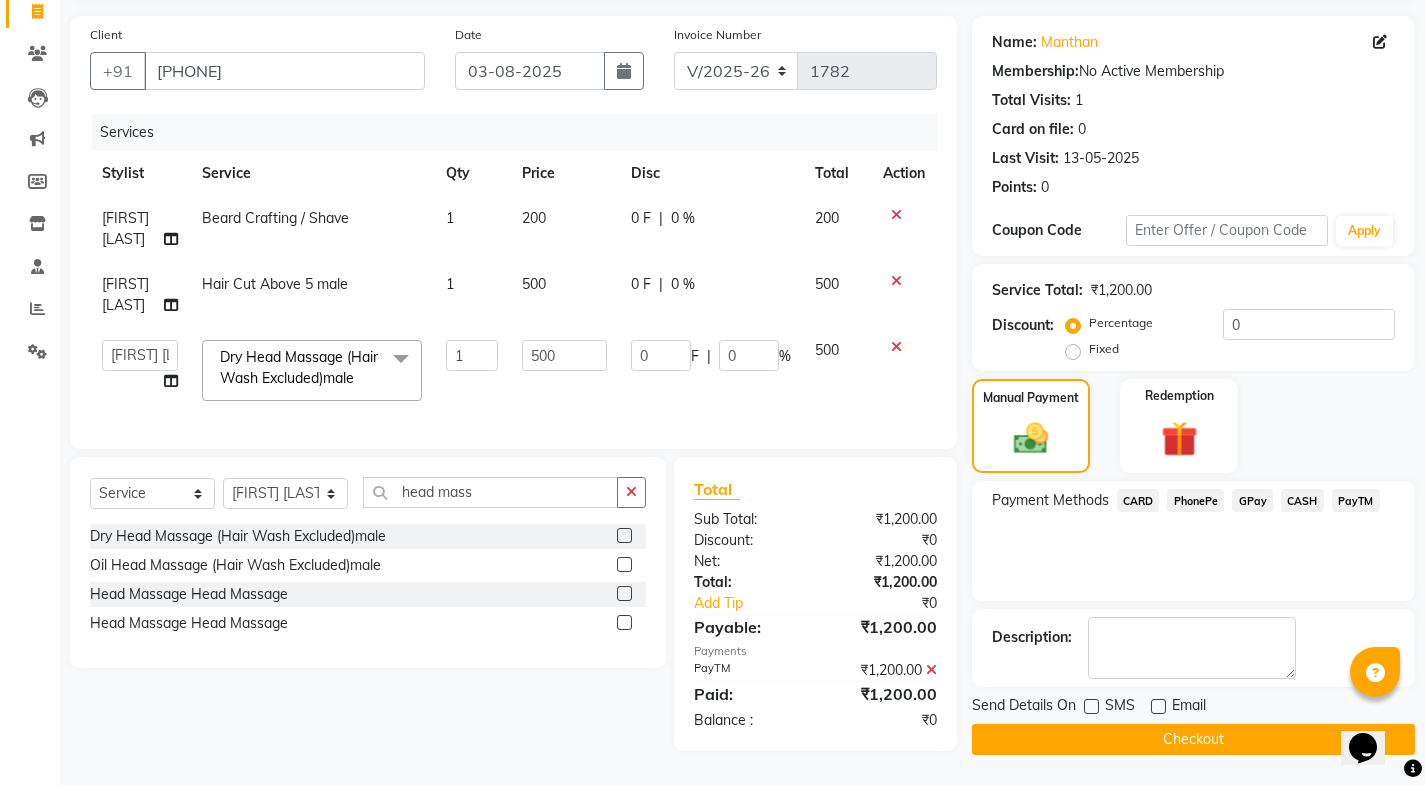 click on "Checkout" 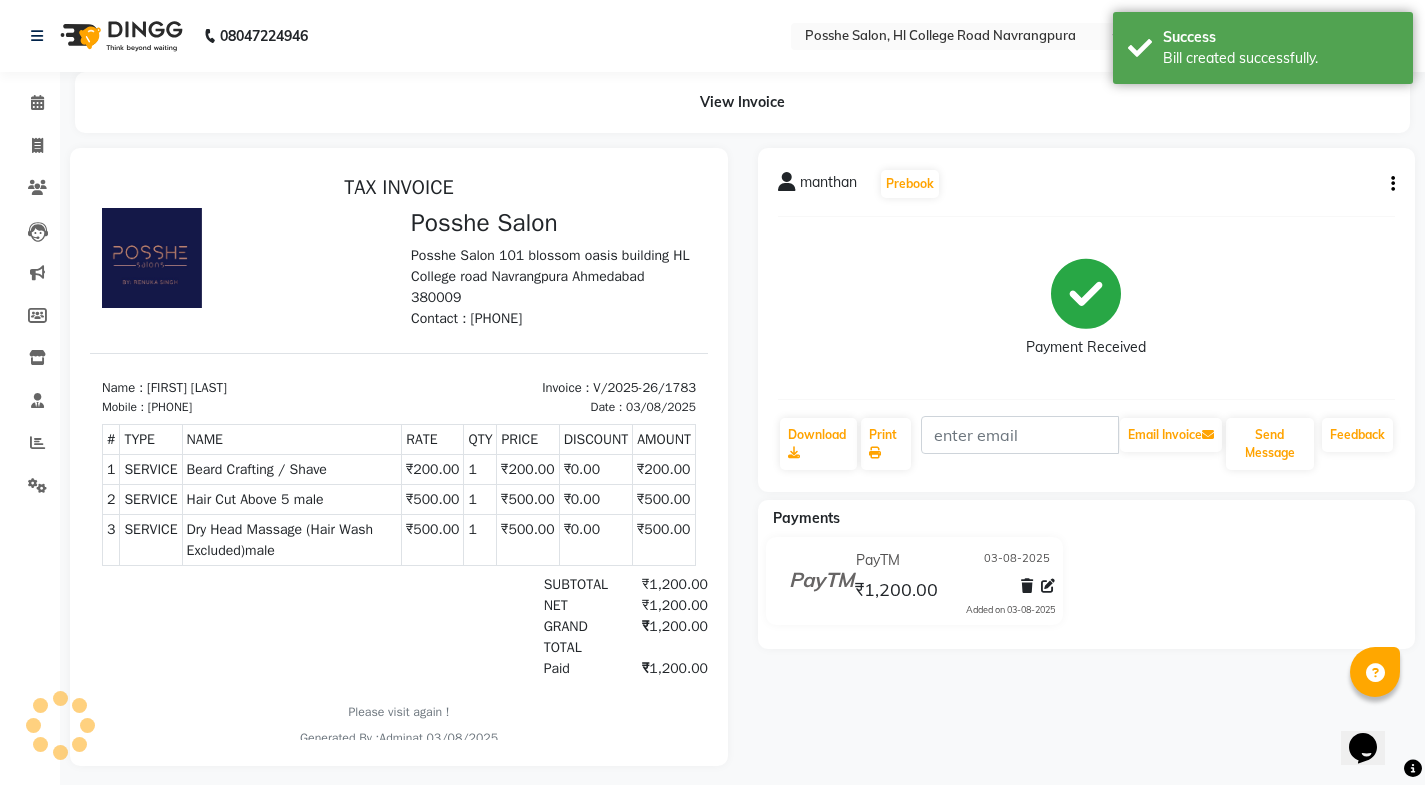 scroll, scrollTop: 0, scrollLeft: 0, axis: both 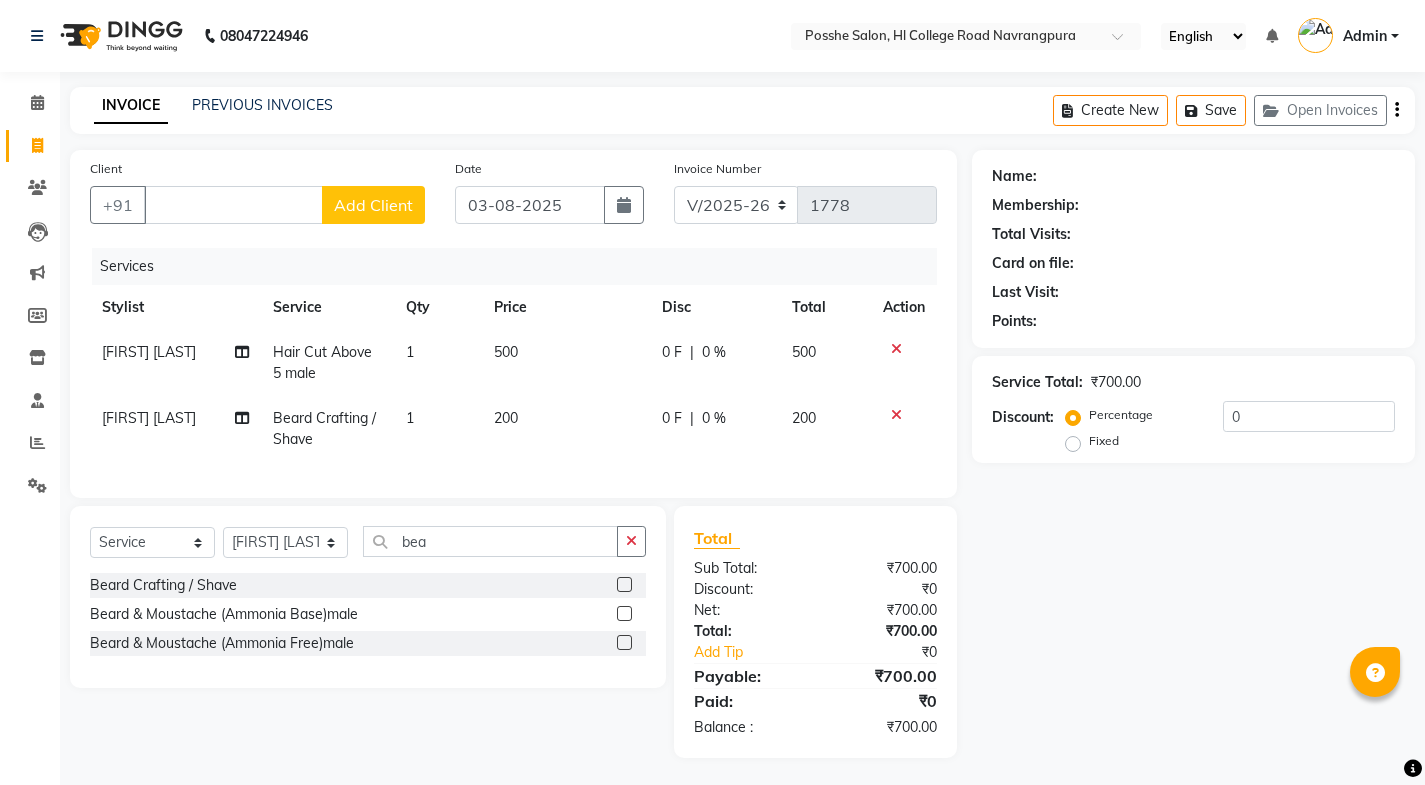 select on "6052" 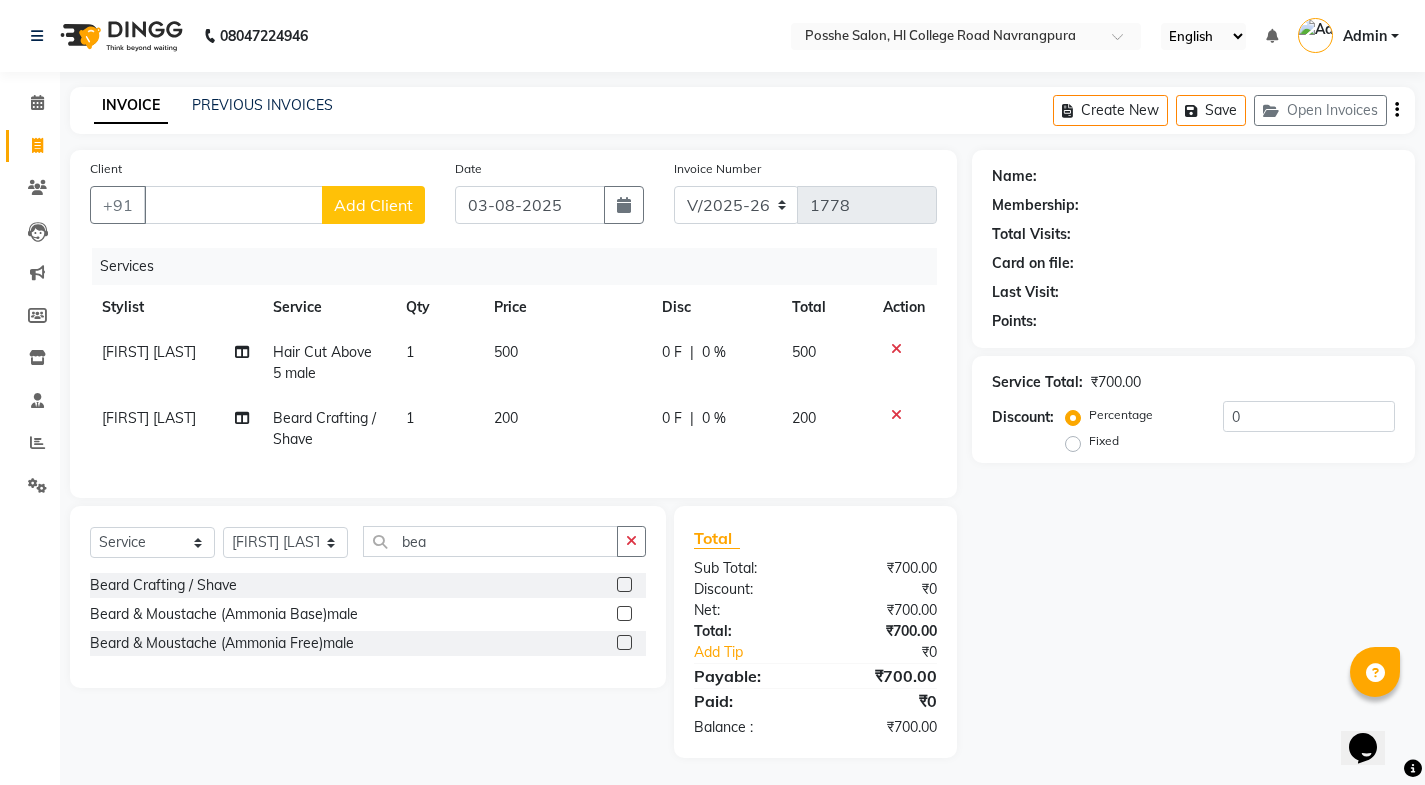 scroll, scrollTop: 0, scrollLeft: 0, axis: both 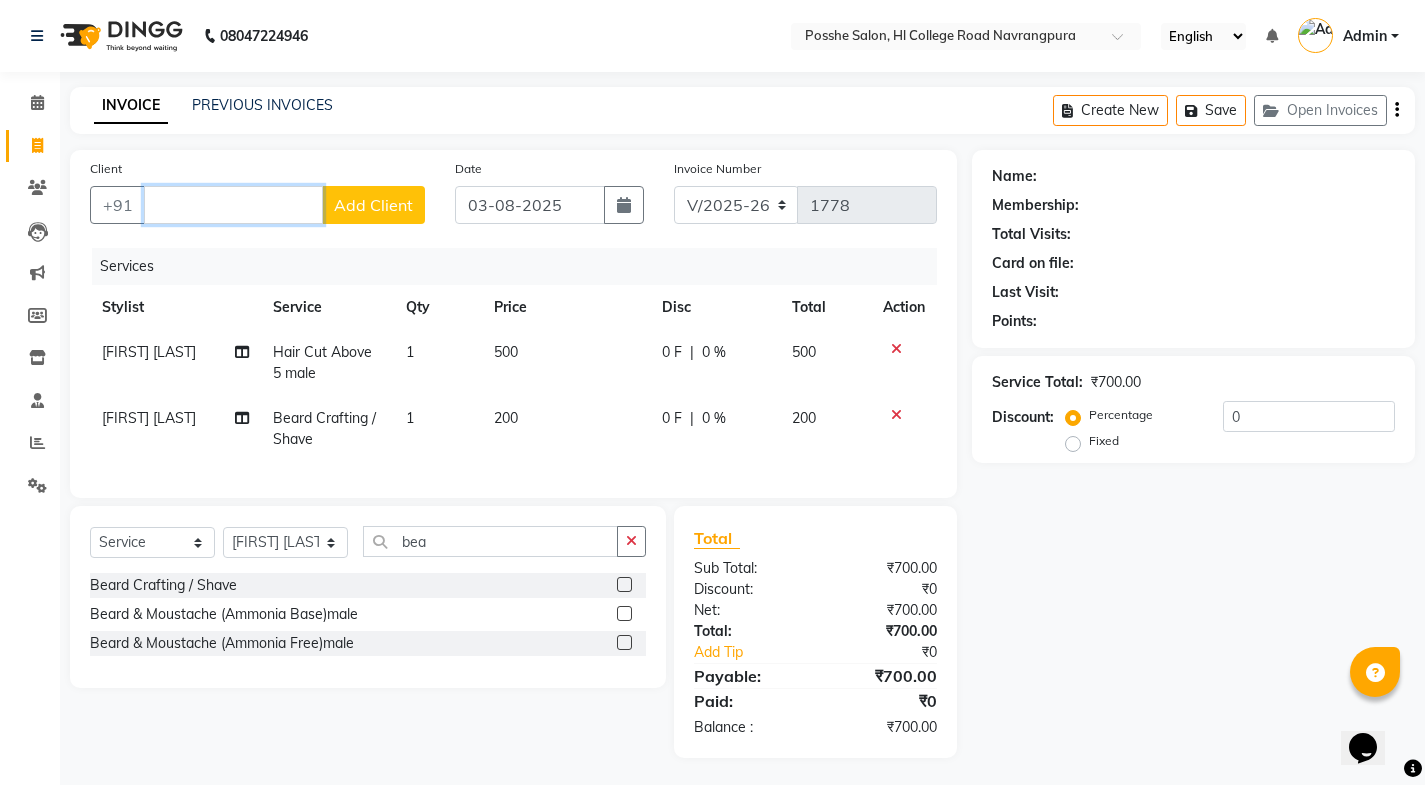 click on "Client" at bounding box center (233, 205) 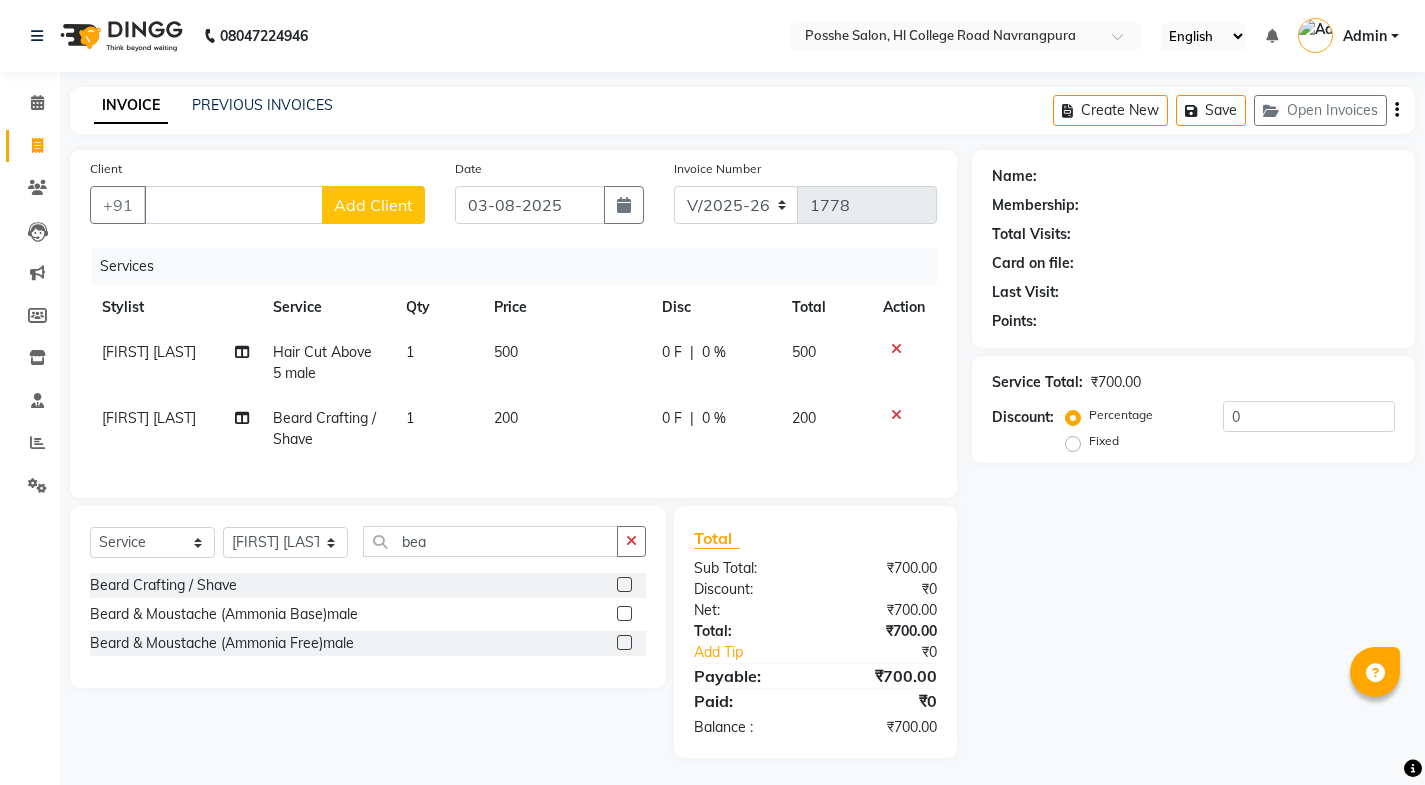 select on "6052" 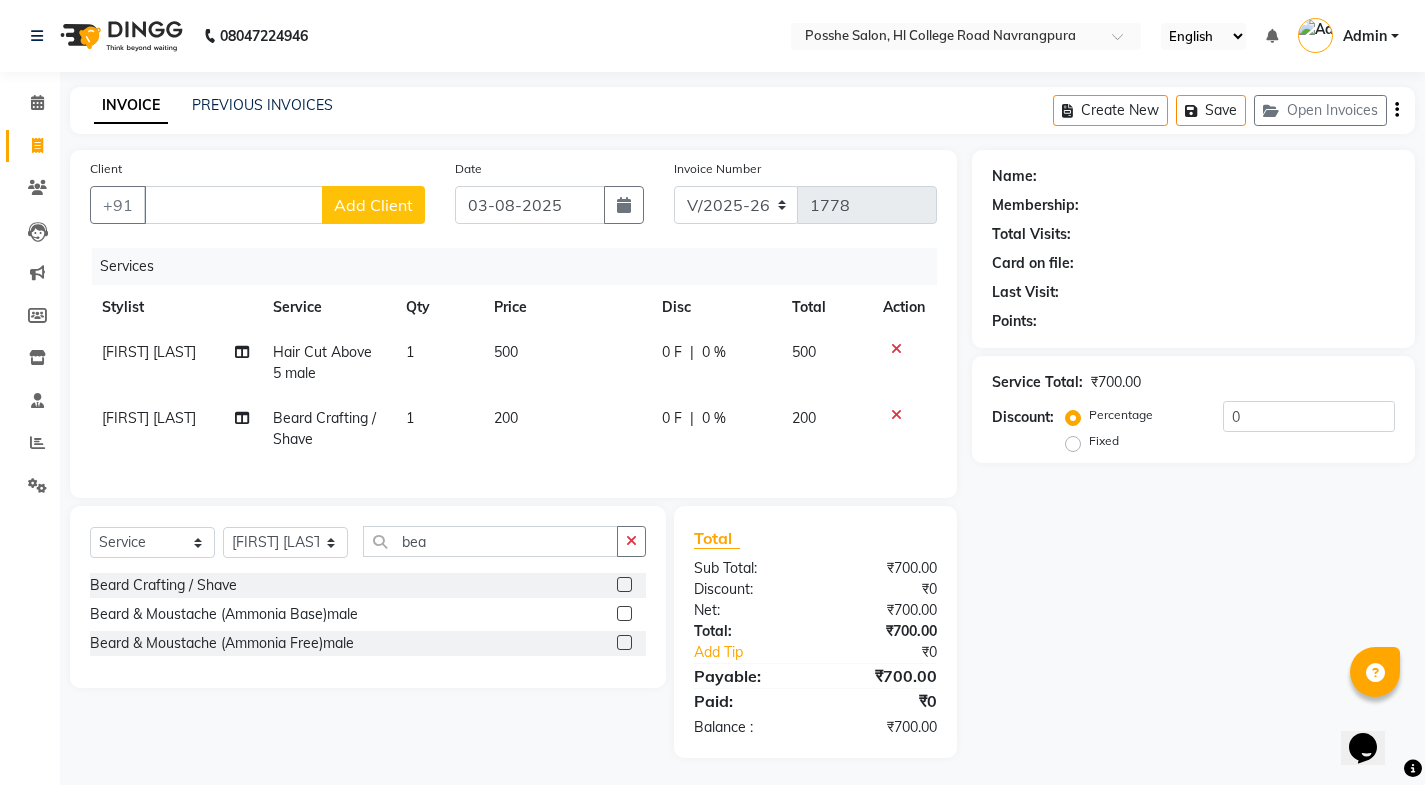 scroll, scrollTop: 0, scrollLeft: 0, axis: both 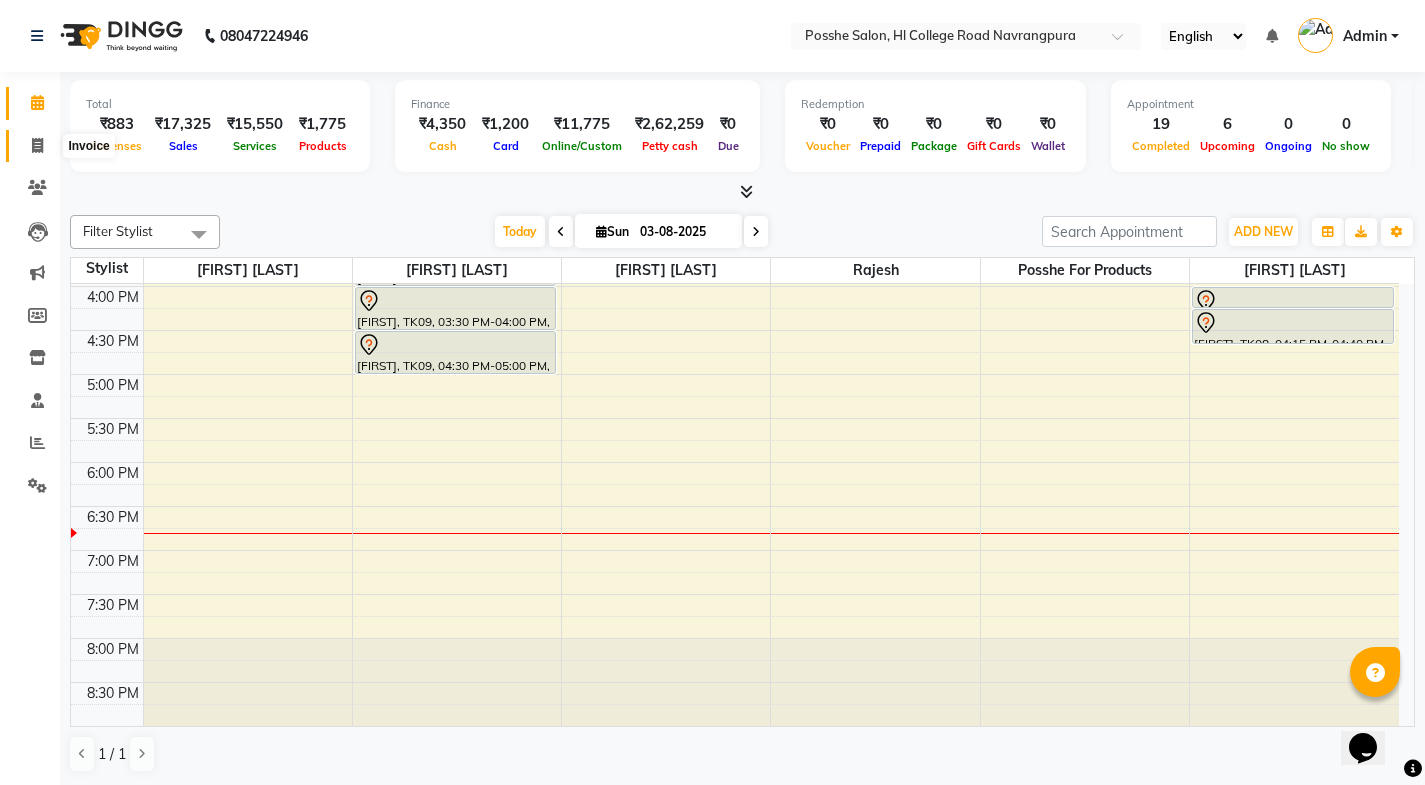 click 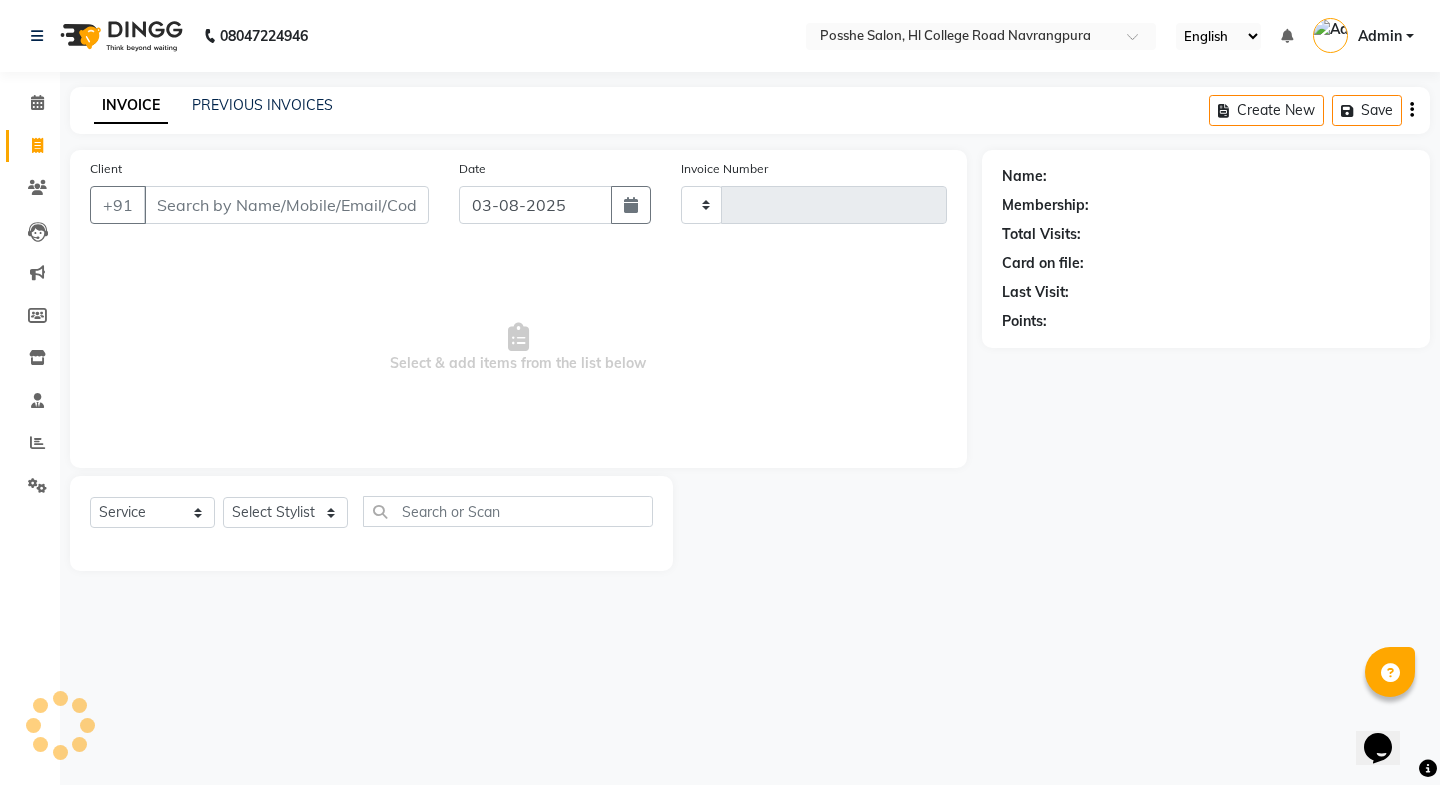type on "1782" 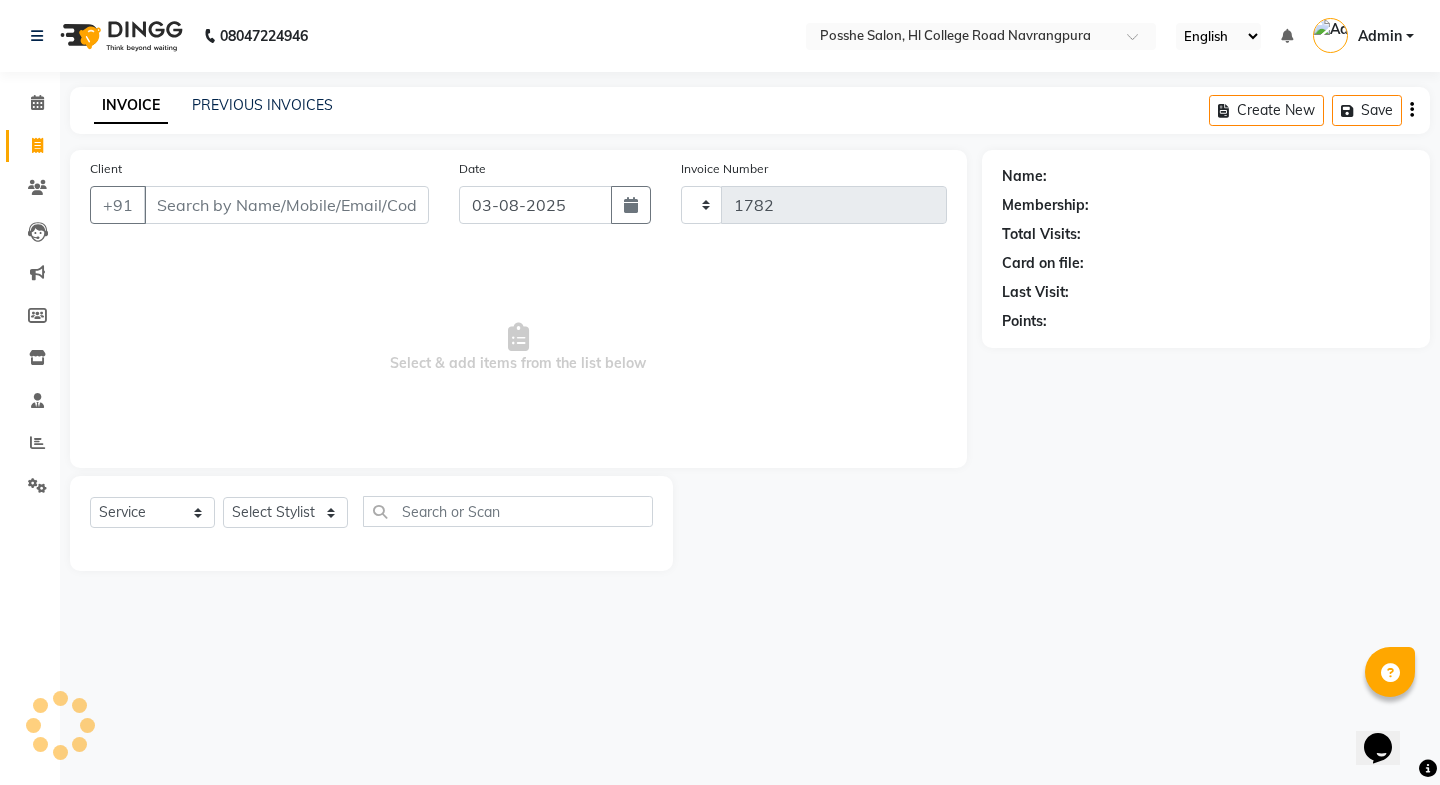 select on "6052" 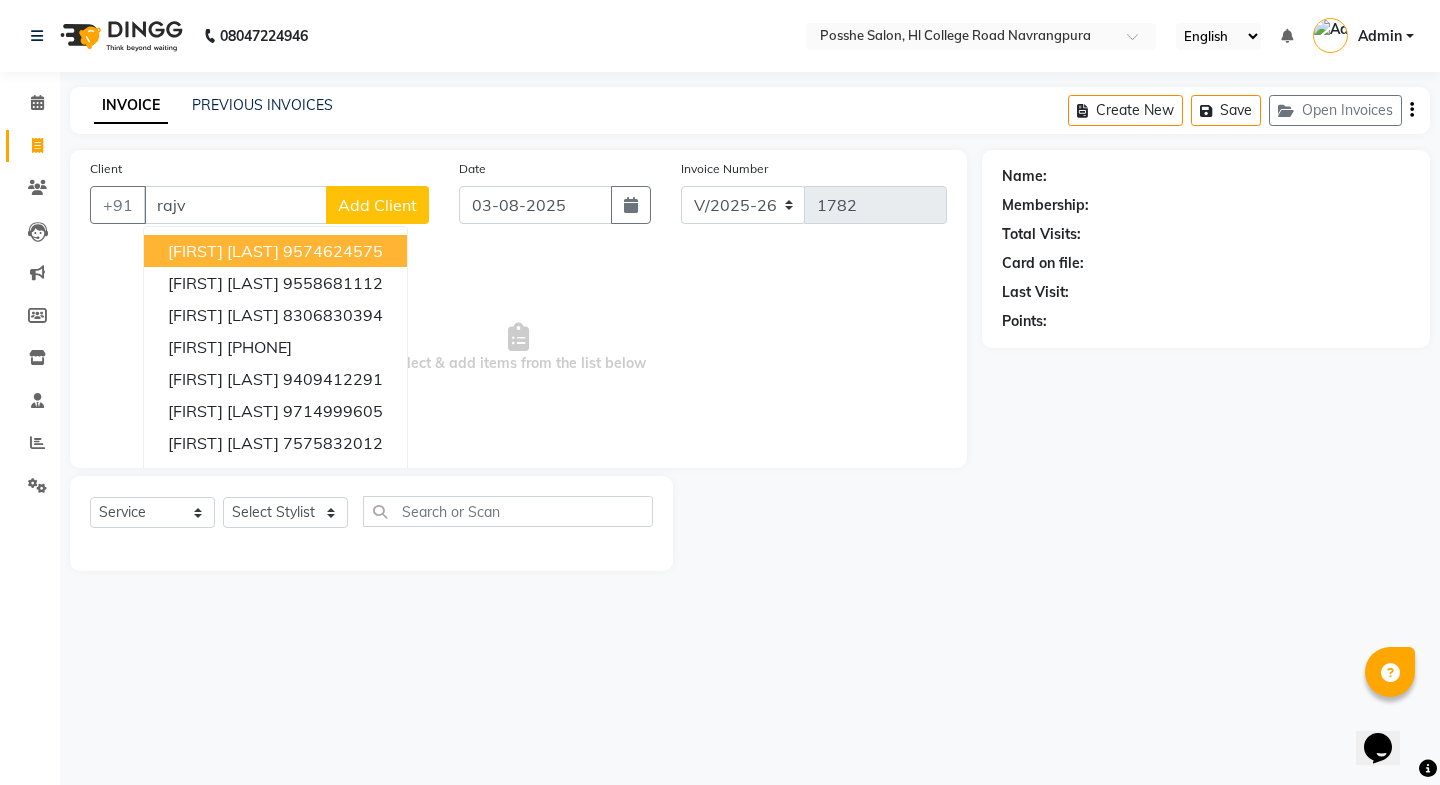 click on "9574624575" at bounding box center [333, 251] 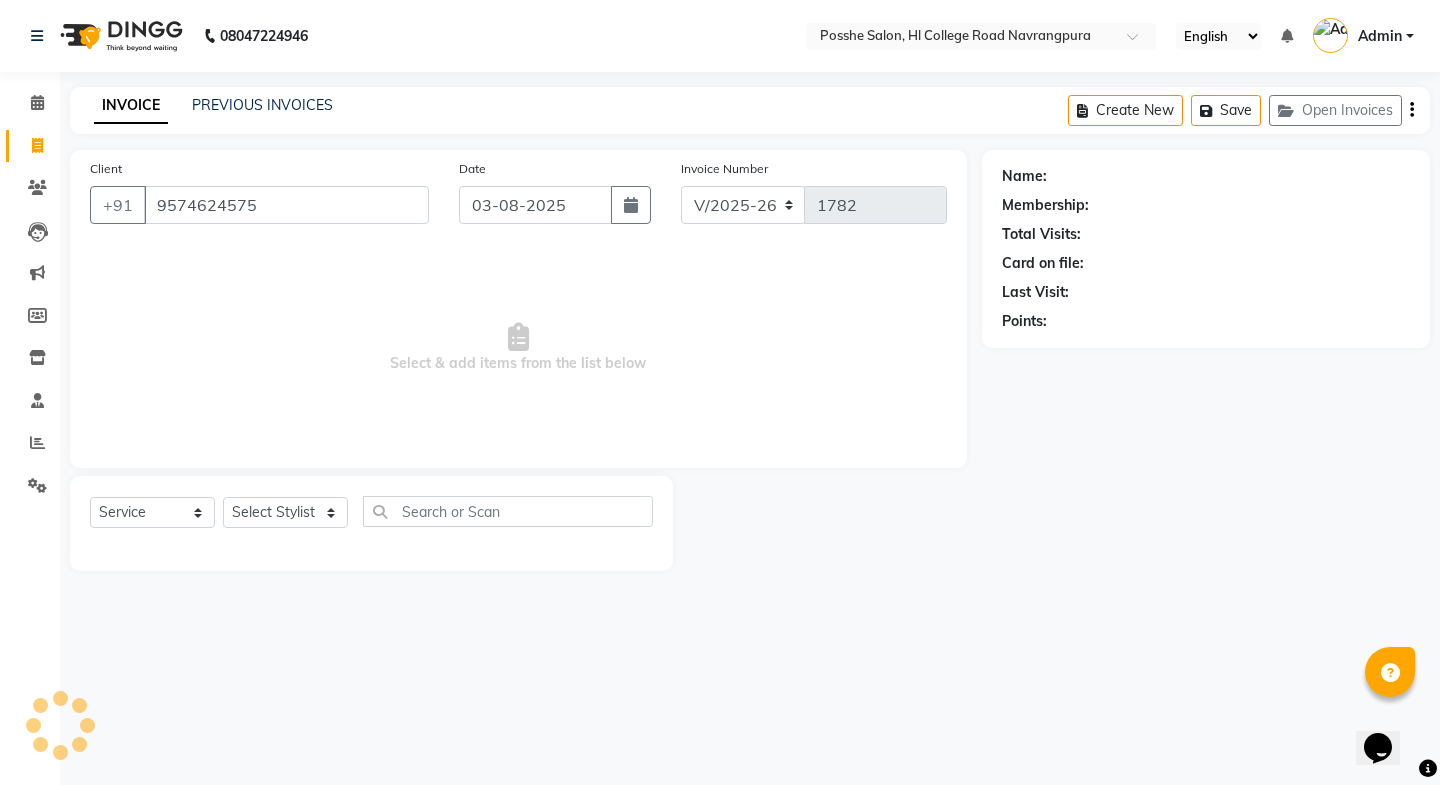 type on "9574624575" 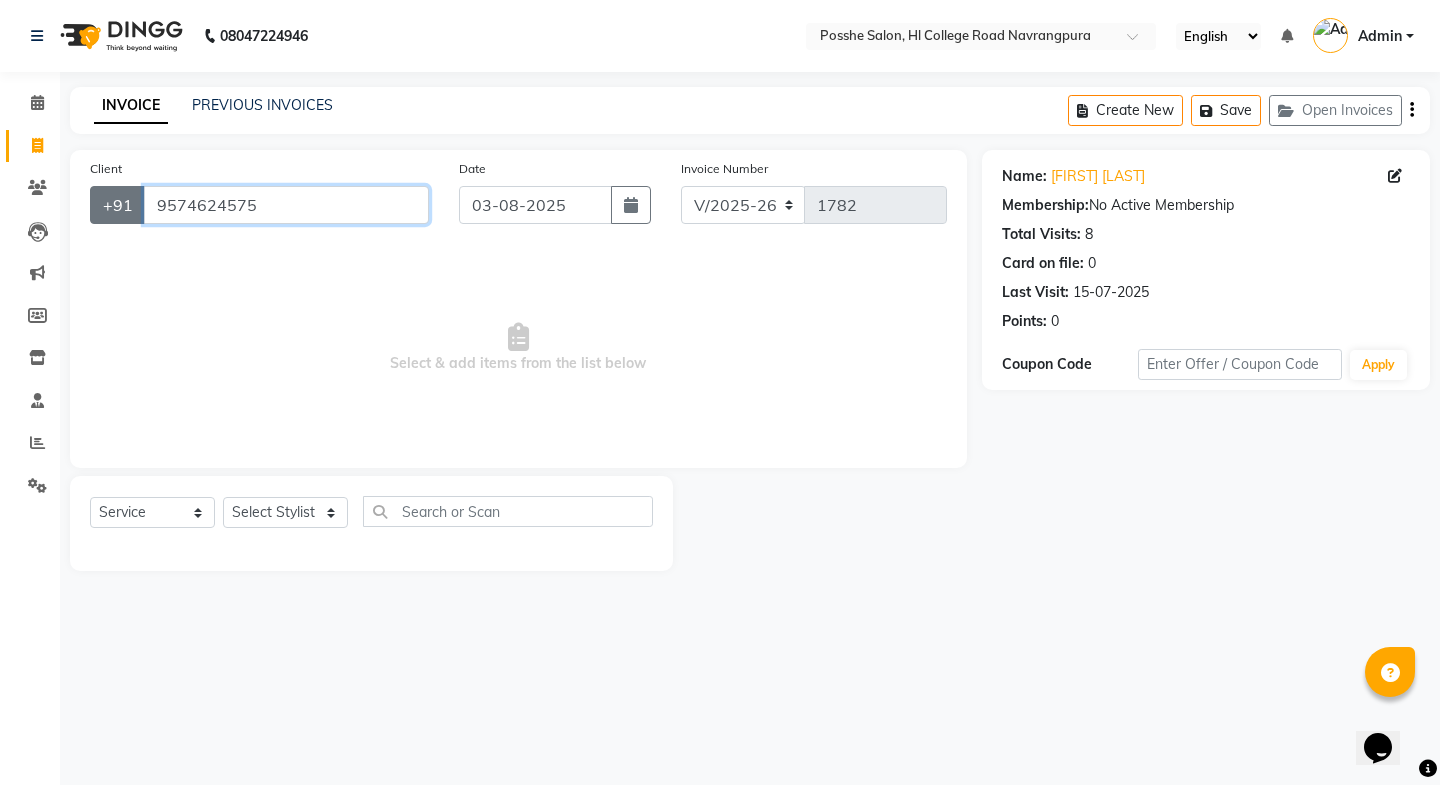 drag, startPoint x: 300, startPoint y: 214, endPoint x: 95, endPoint y: 210, distance: 205.03902 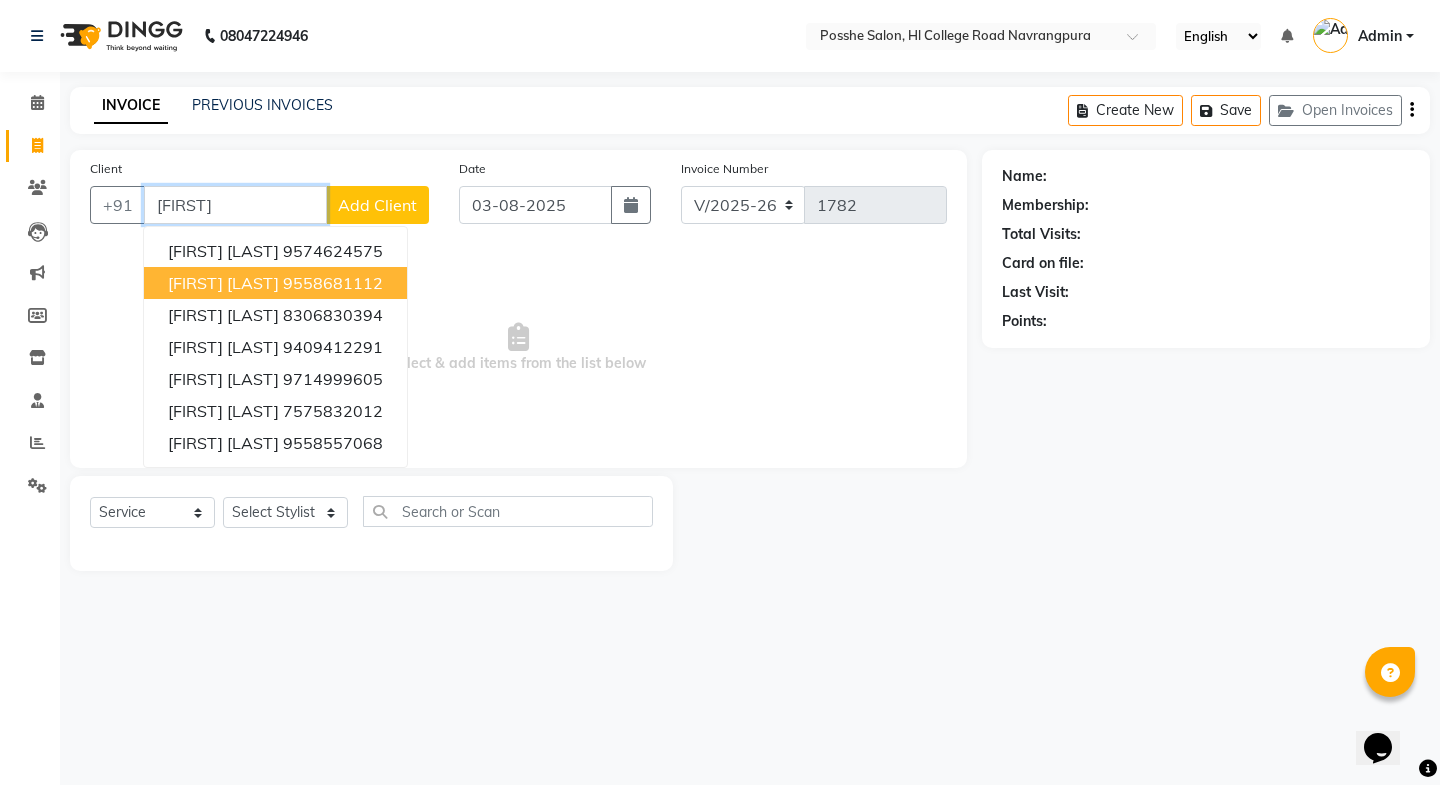 click on "9558681112" at bounding box center [333, 283] 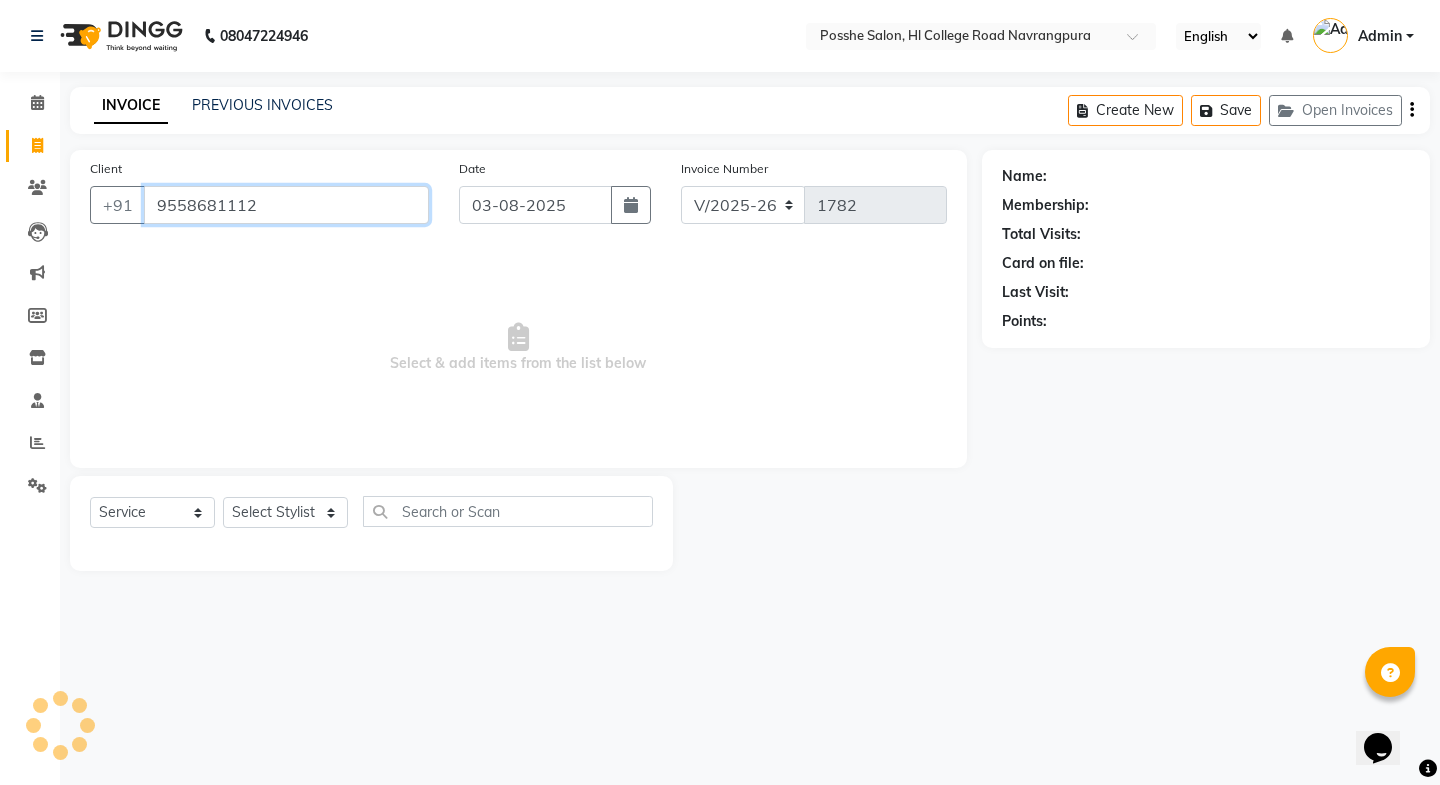 type on "9558681112" 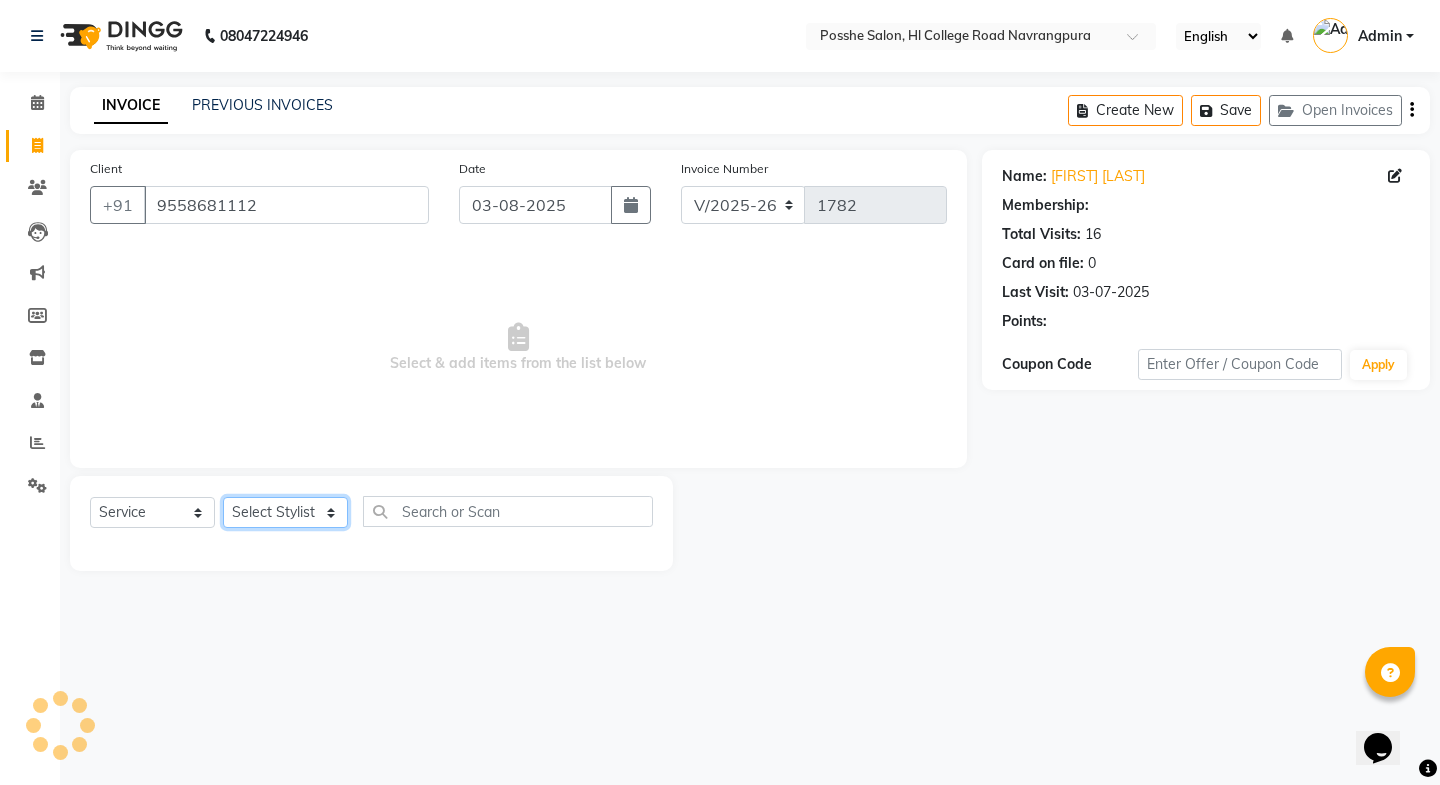 drag, startPoint x: 239, startPoint y: 510, endPoint x: 241, endPoint y: 526, distance: 16.124516 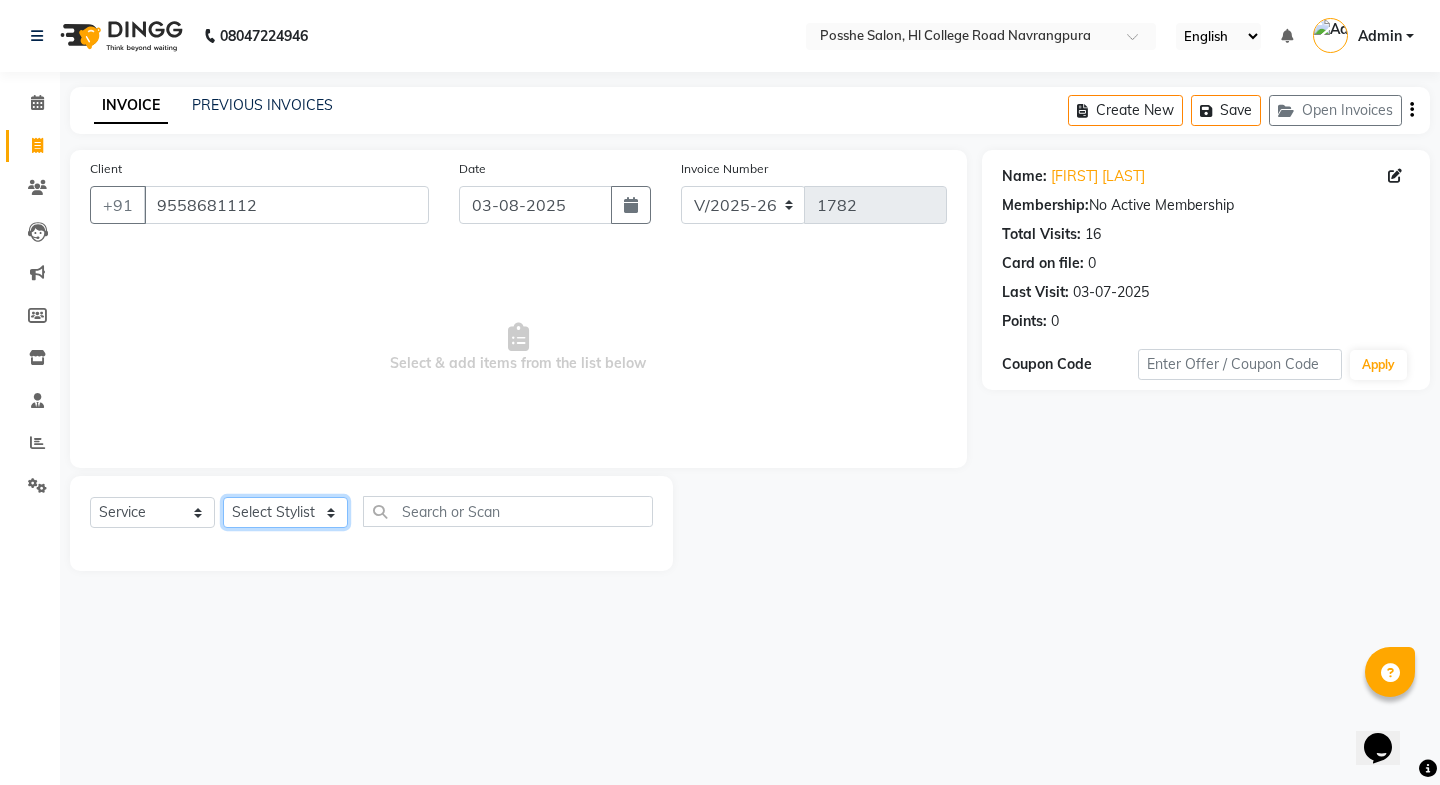 select on "43693" 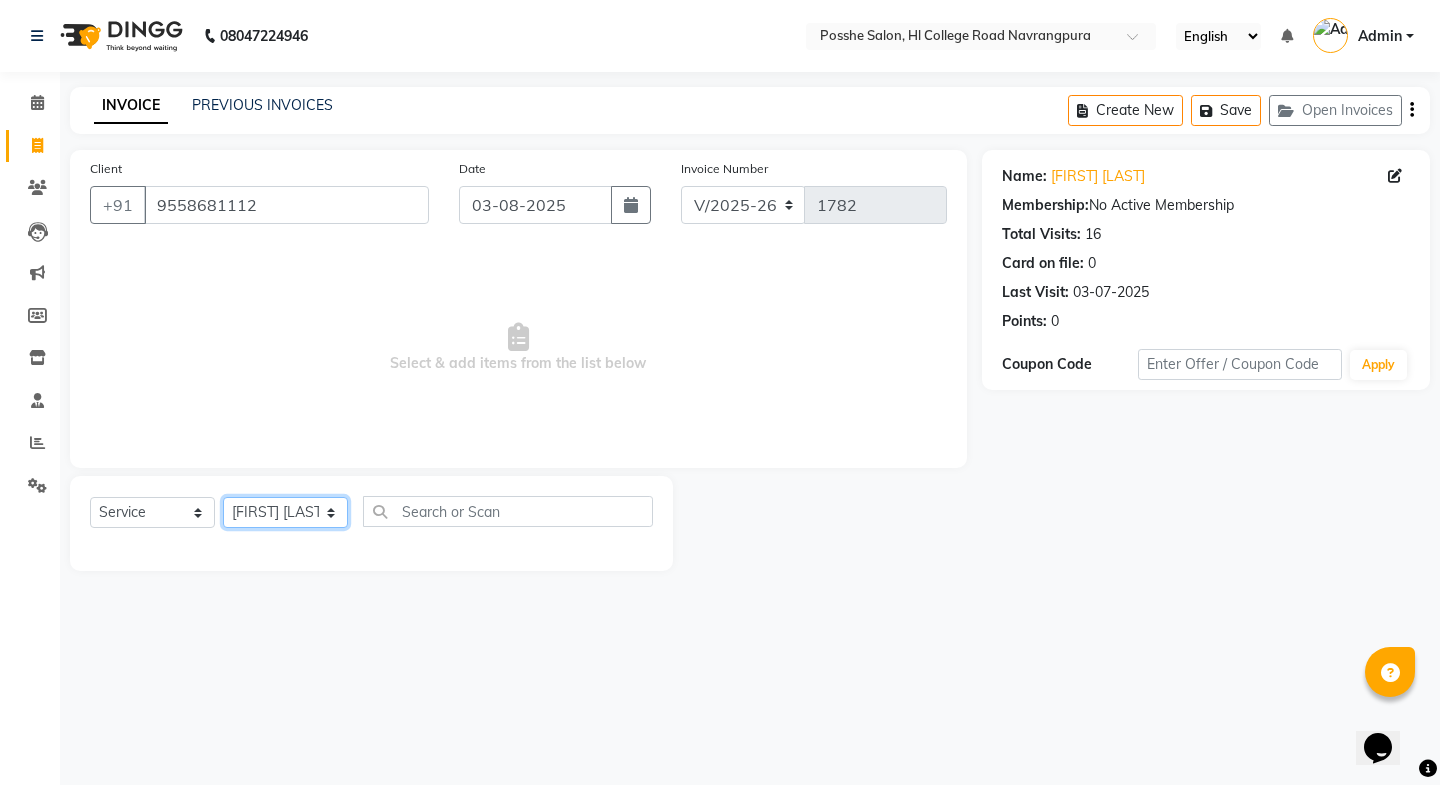 click on "Select Stylist [LAST] [LAST] [LAST] Posshe for products [LAST] [LAST] [LAST]" 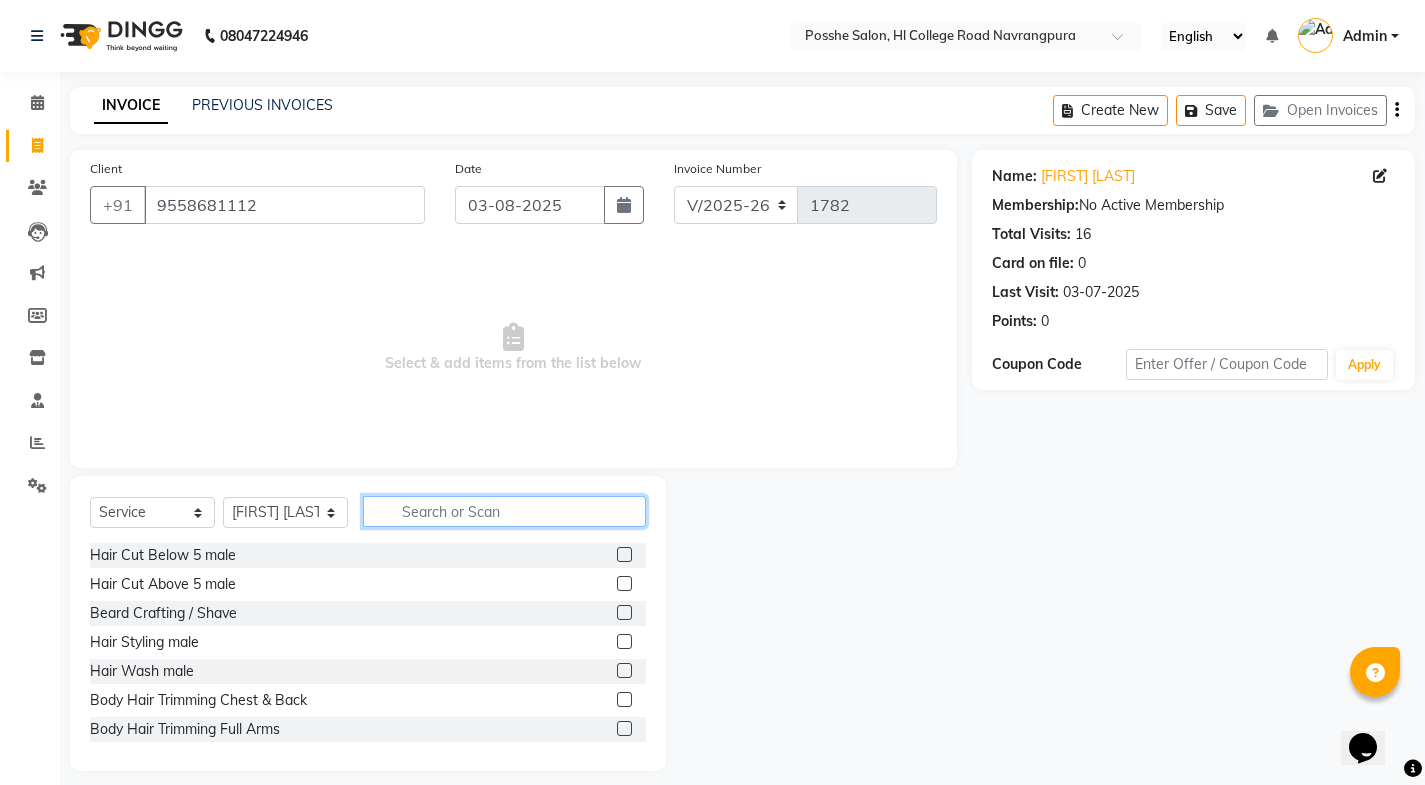 click 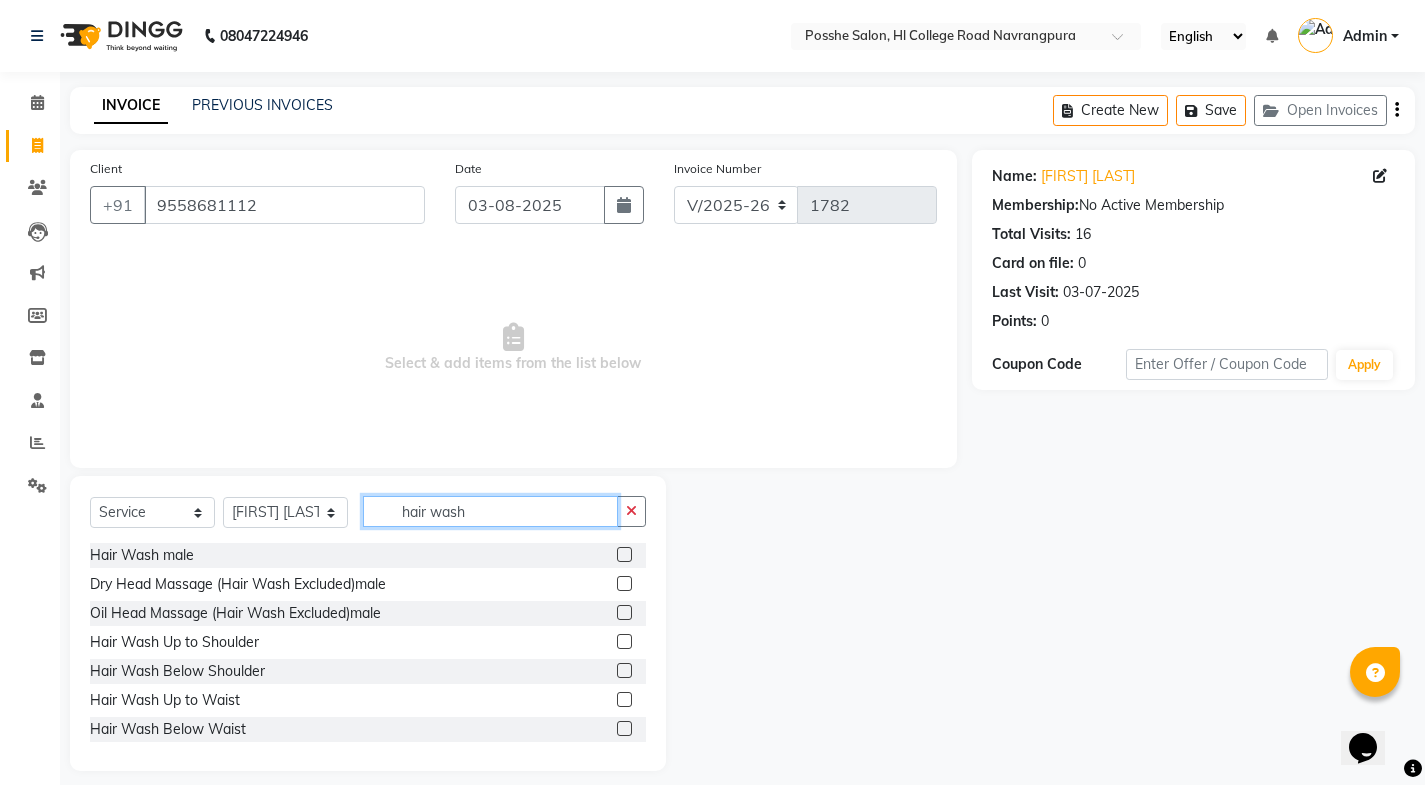 type on "hair wash" 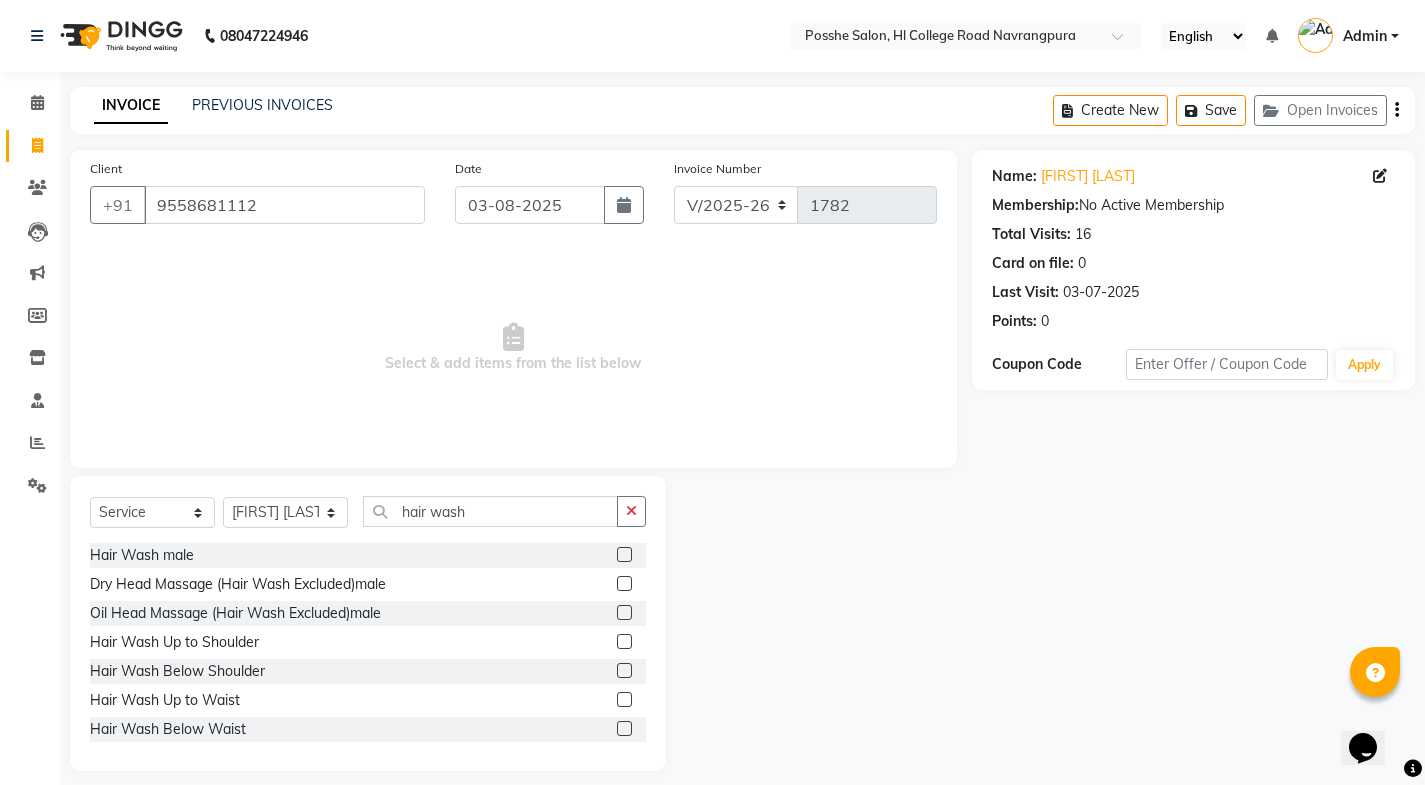 click 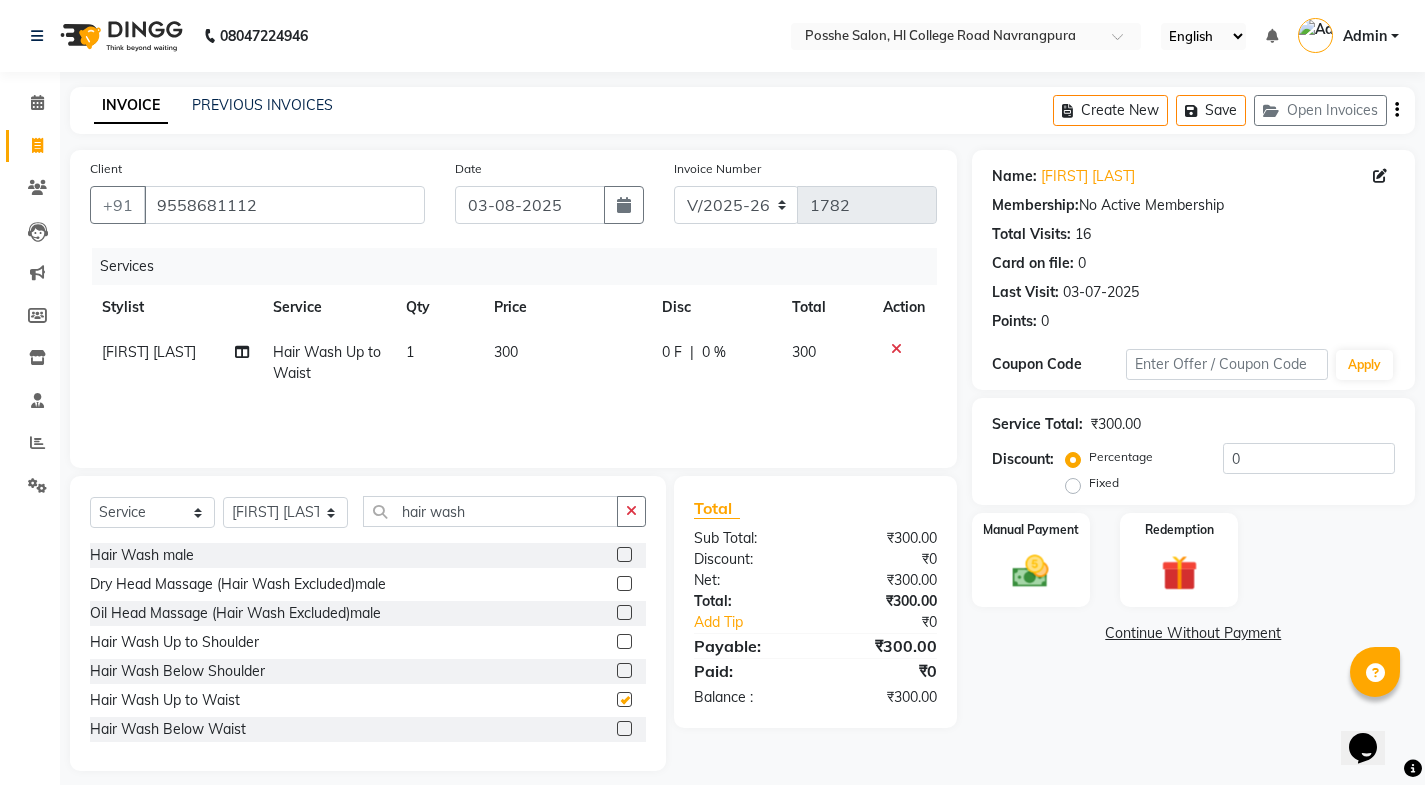 checkbox on "false" 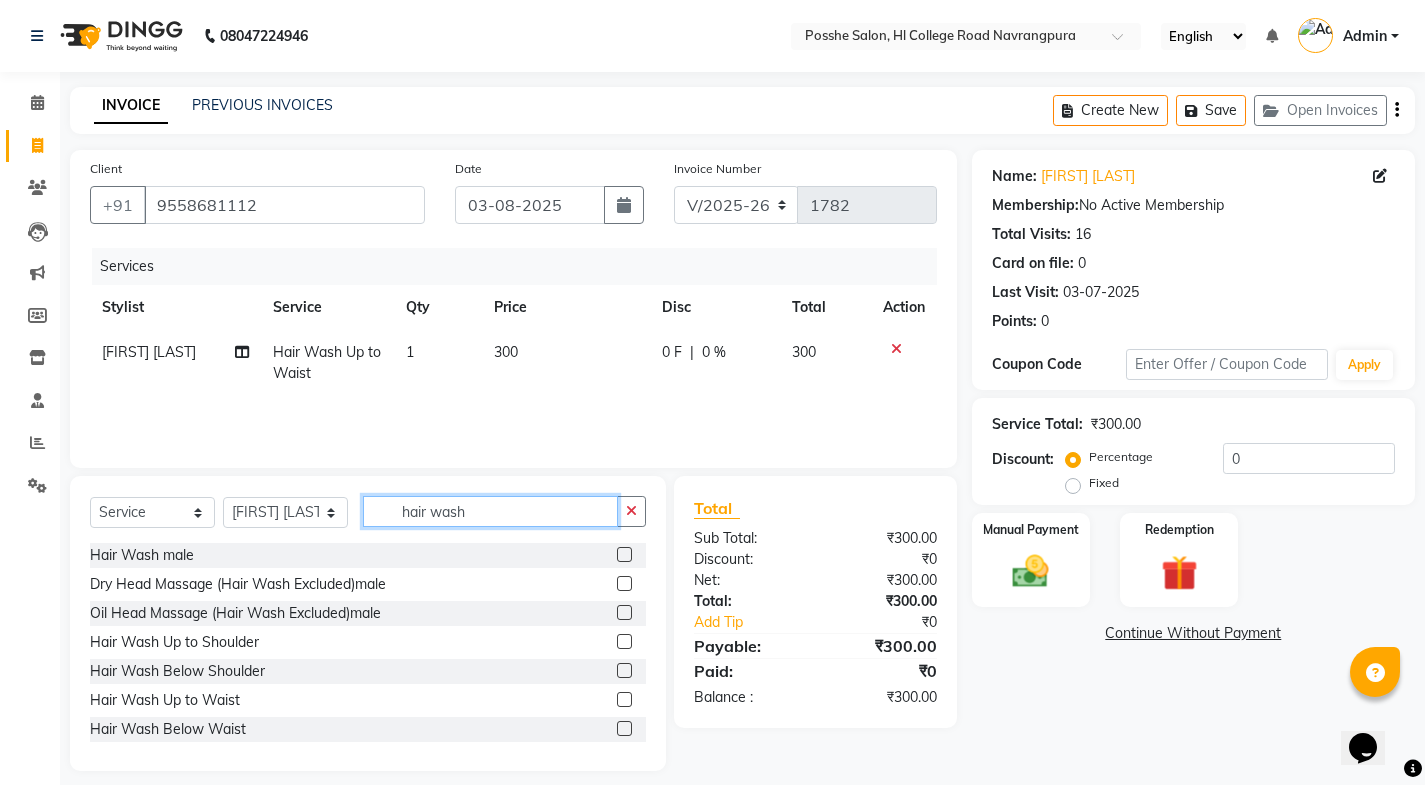 click on "hair wash" 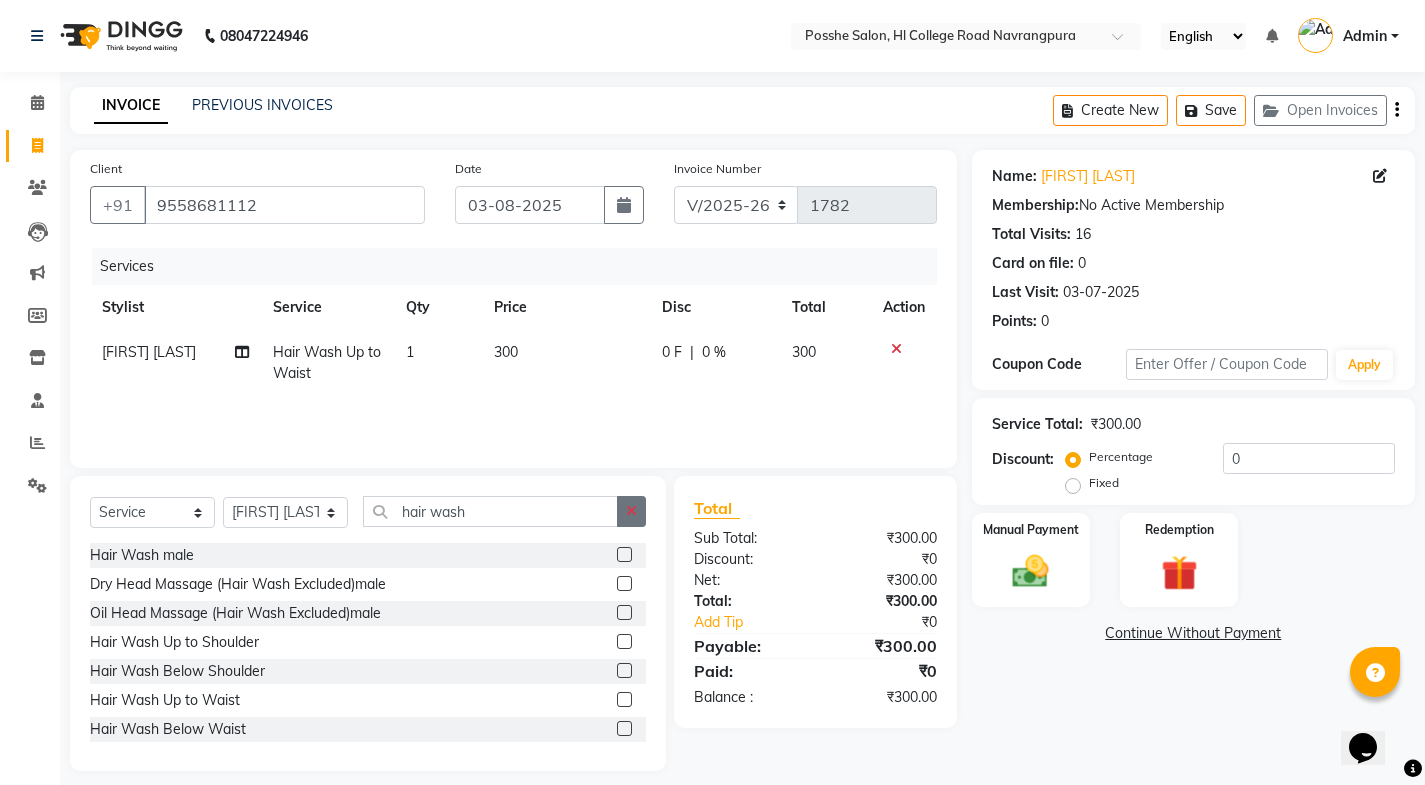 click 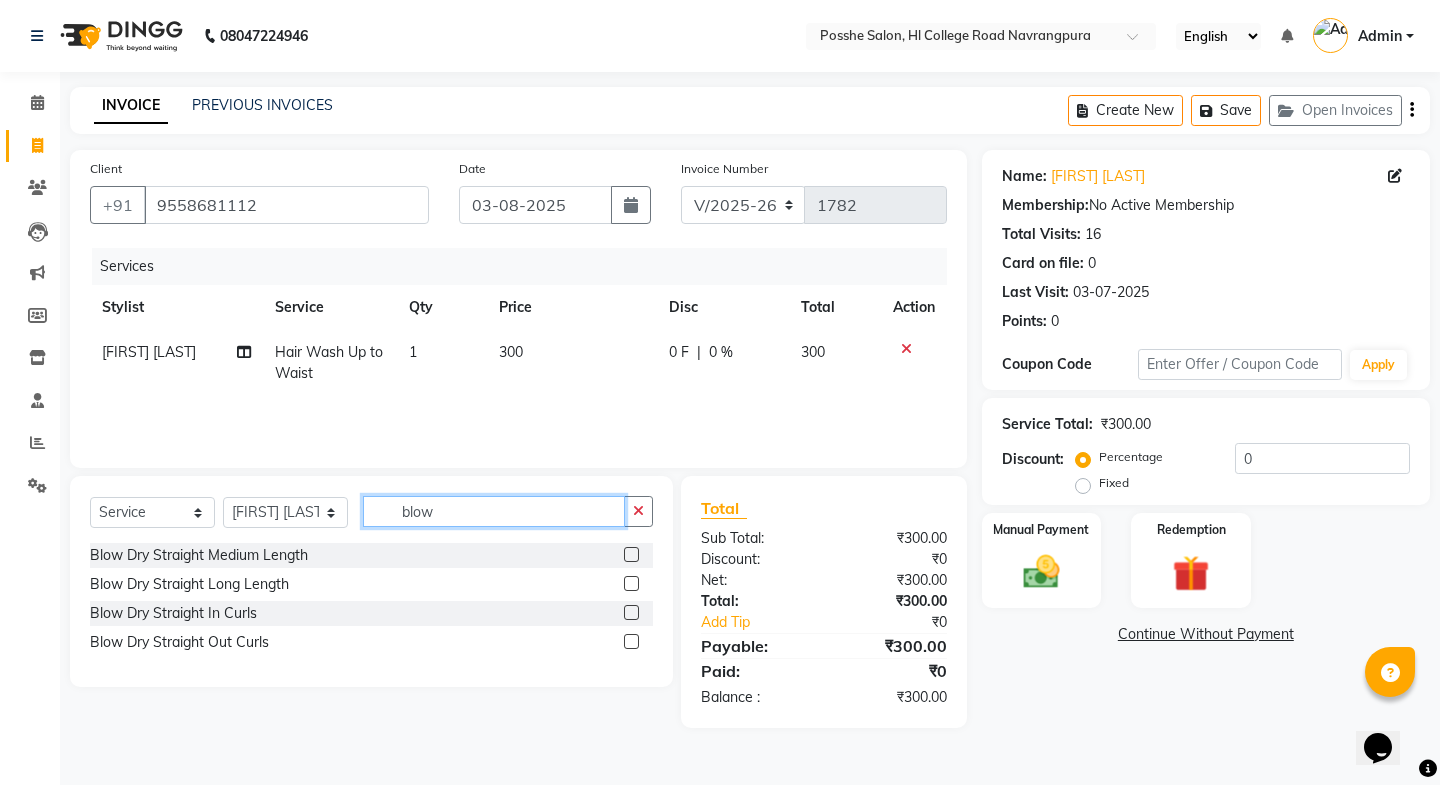 type on "blow" 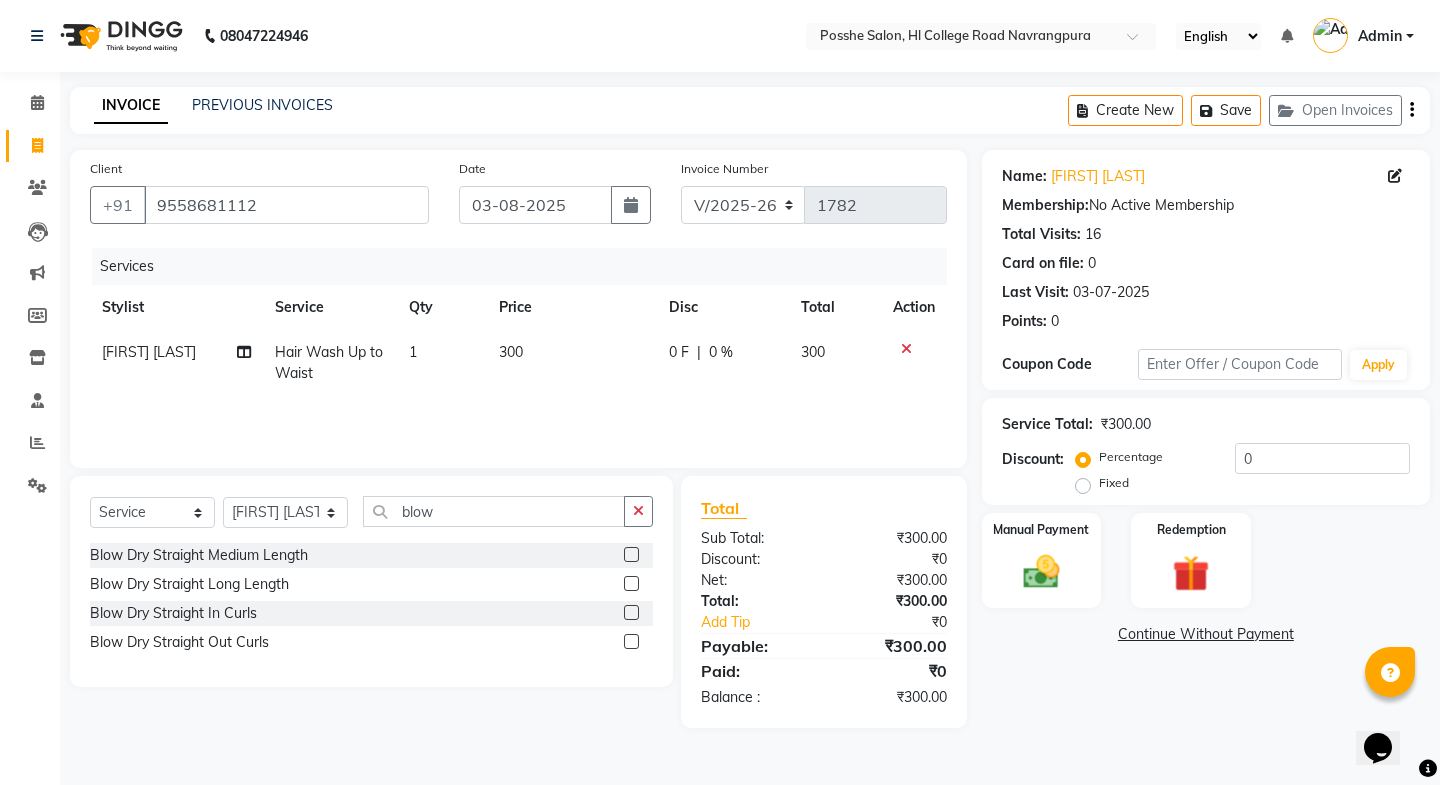 click 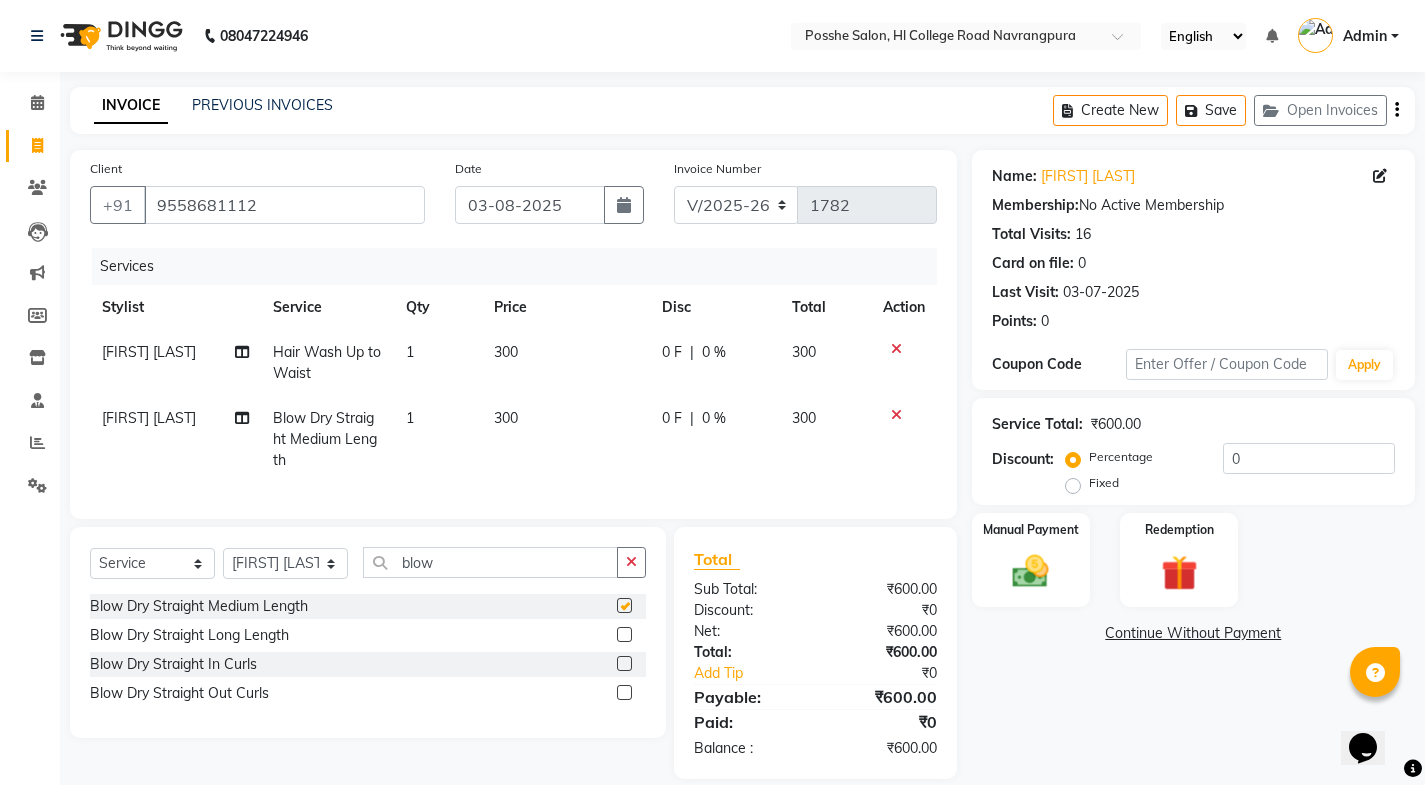 checkbox on "false" 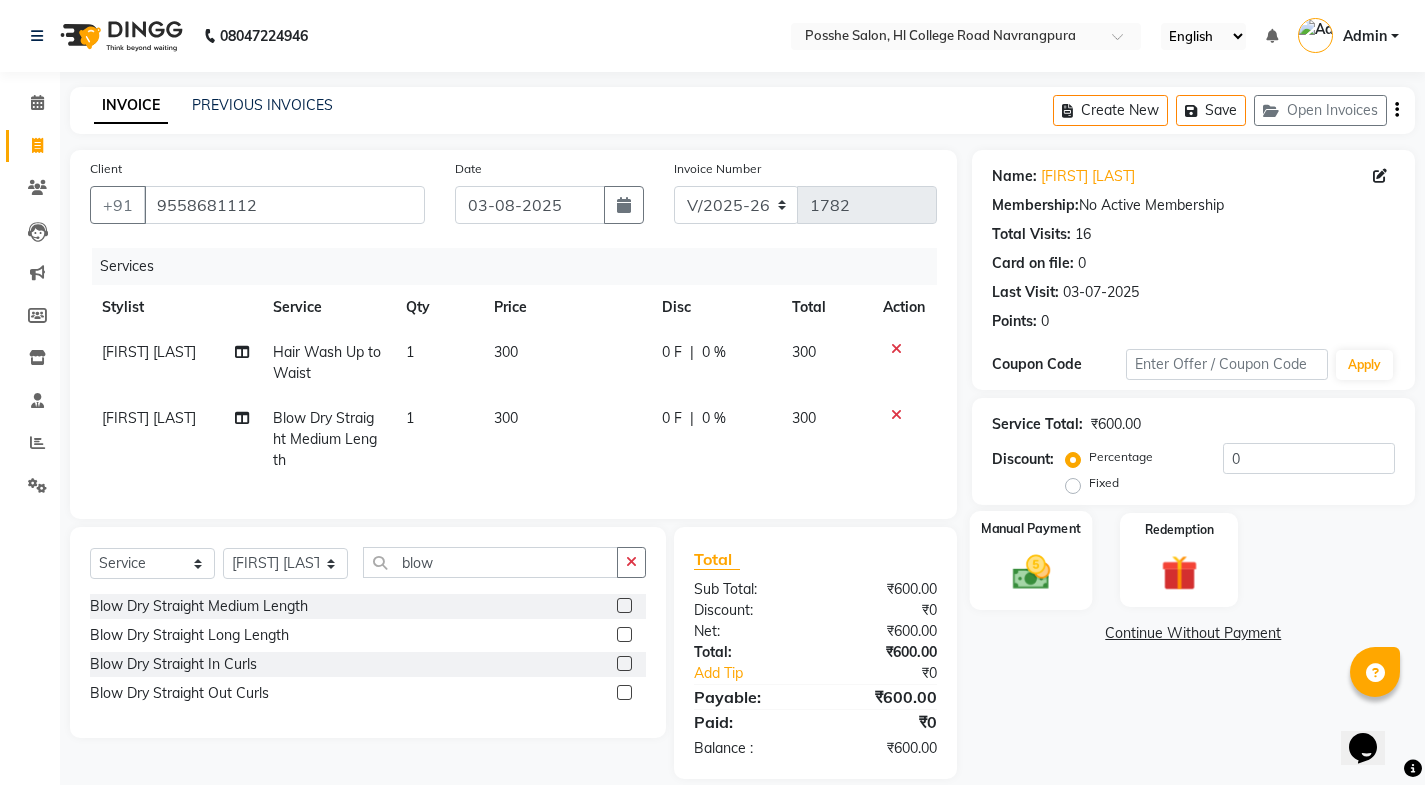 click 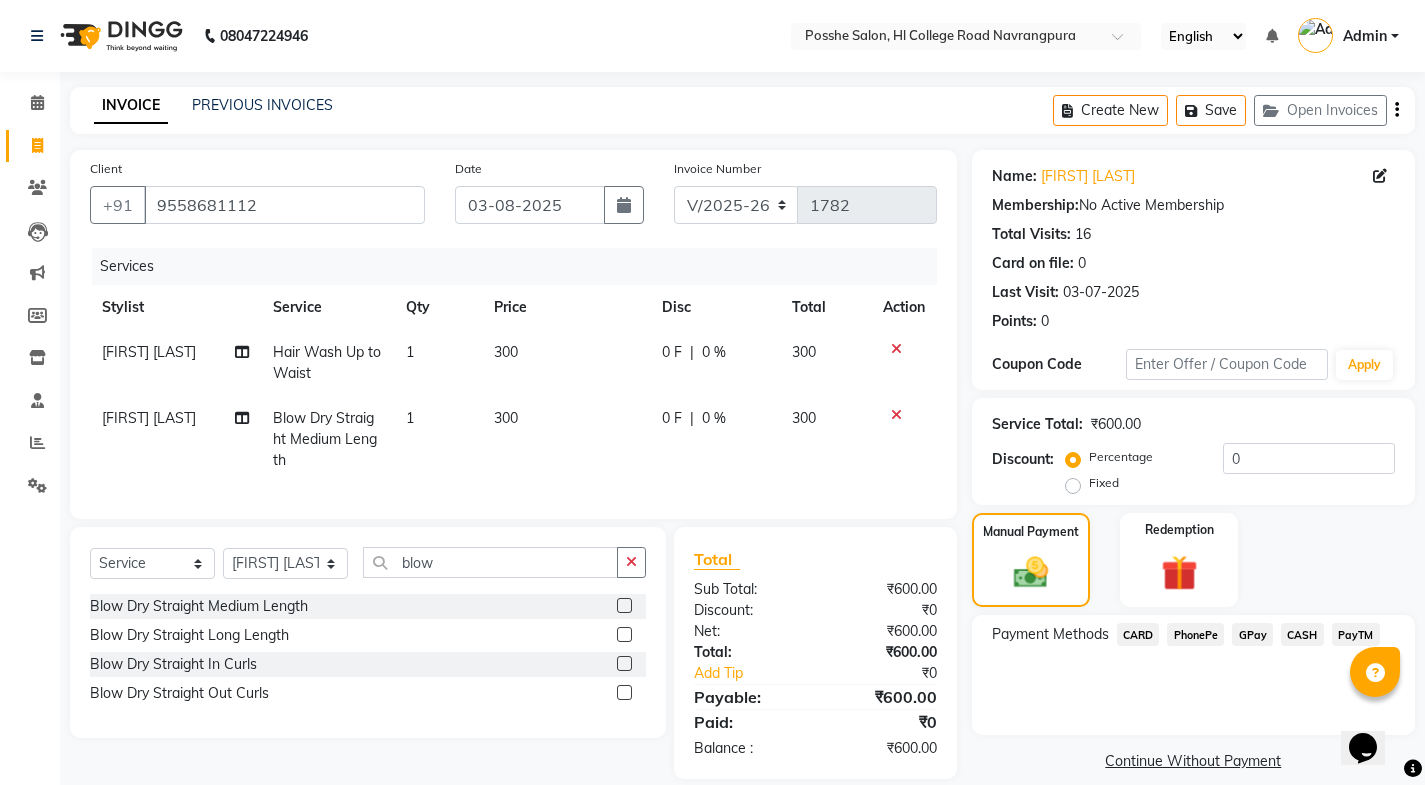 click on "PayTM" 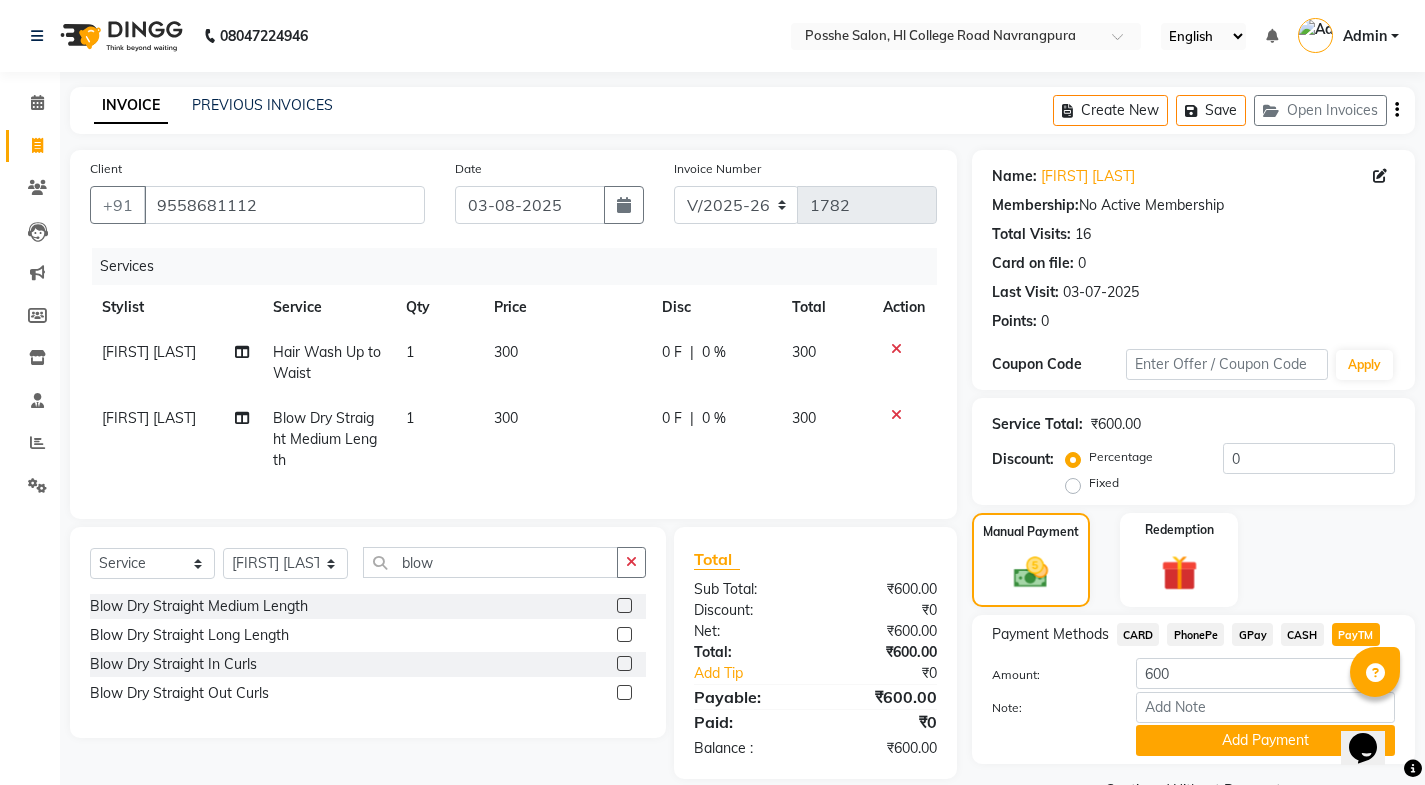 scroll, scrollTop: 50, scrollLeft: 0, axis: vertical 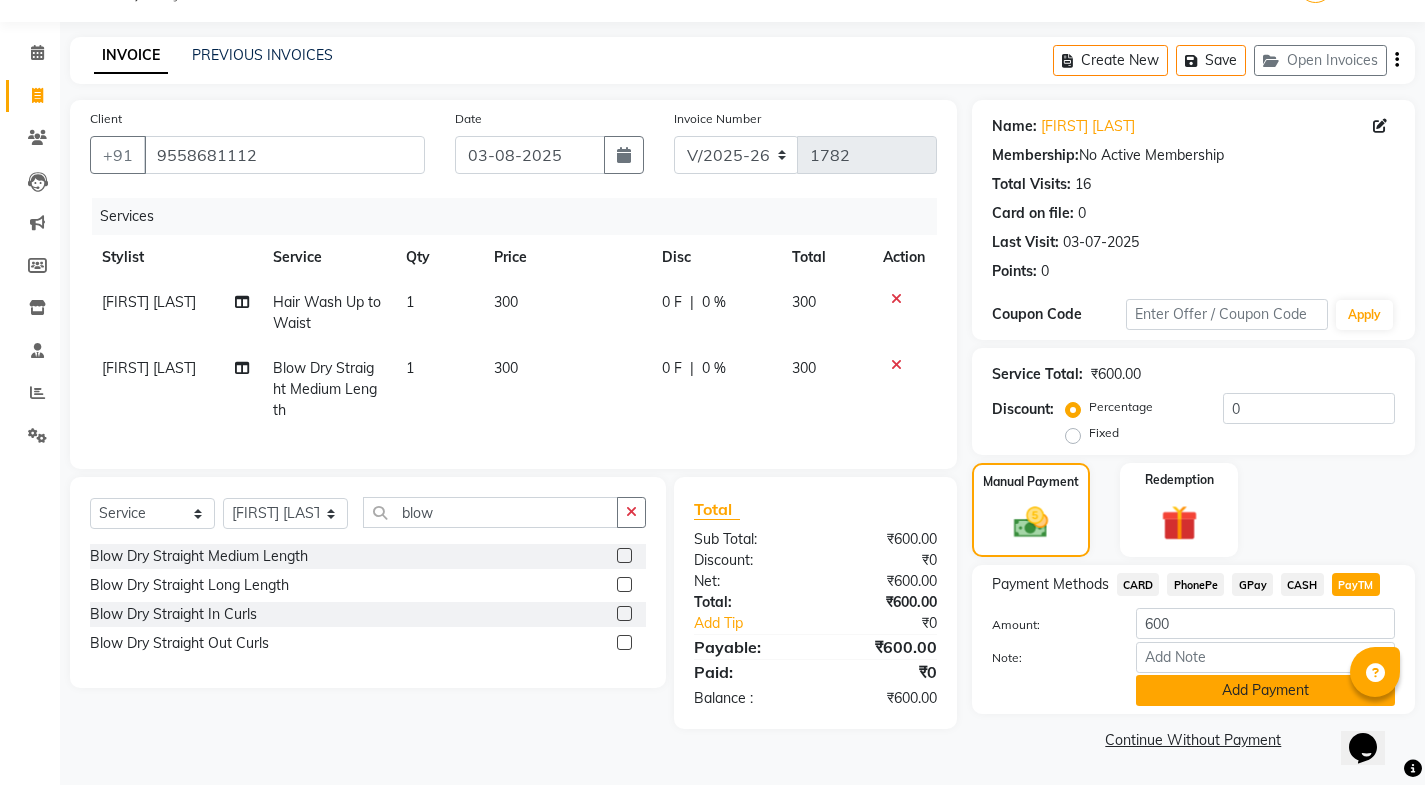 click on "Add Payment" 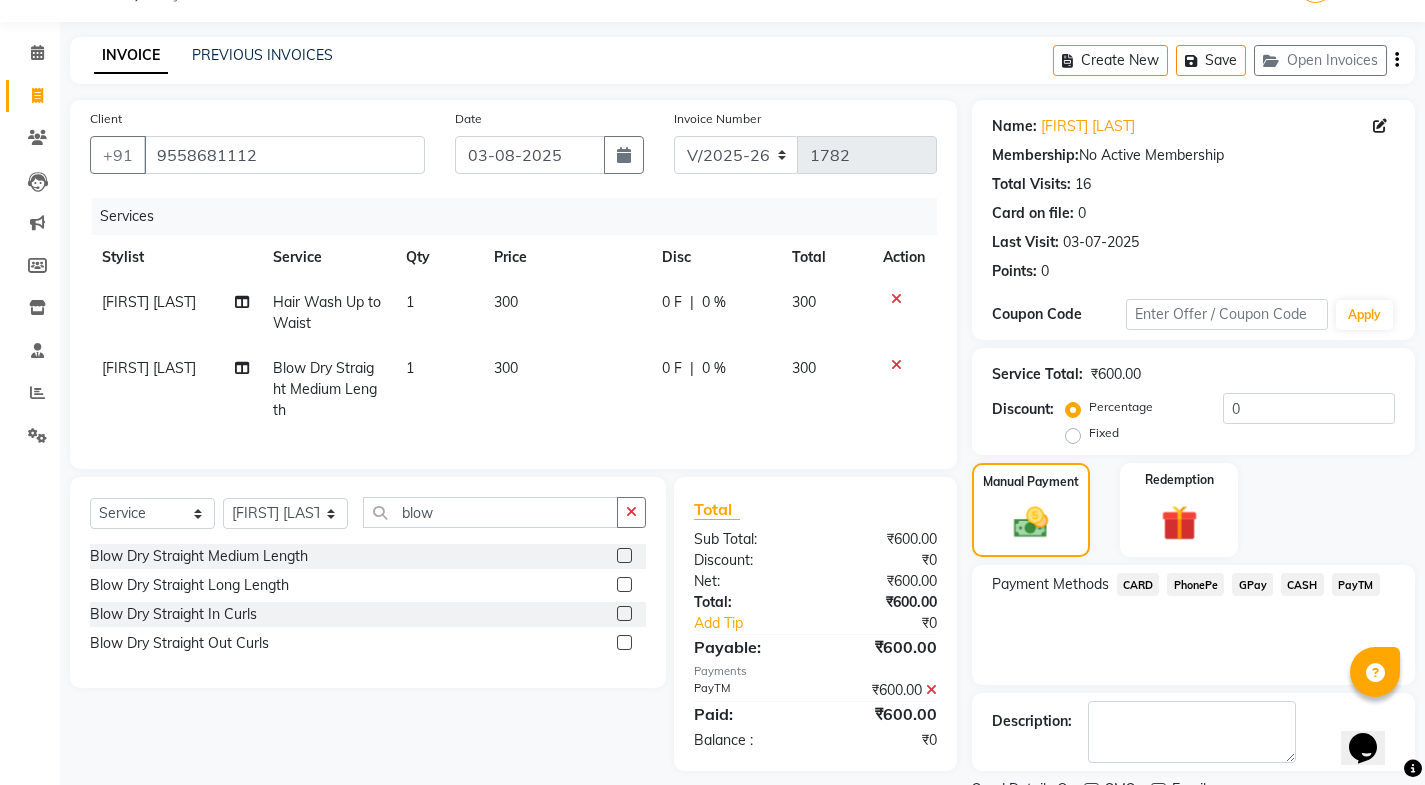 scroll, scrollTop: 134, scrollLeft: 0, axis: vertical 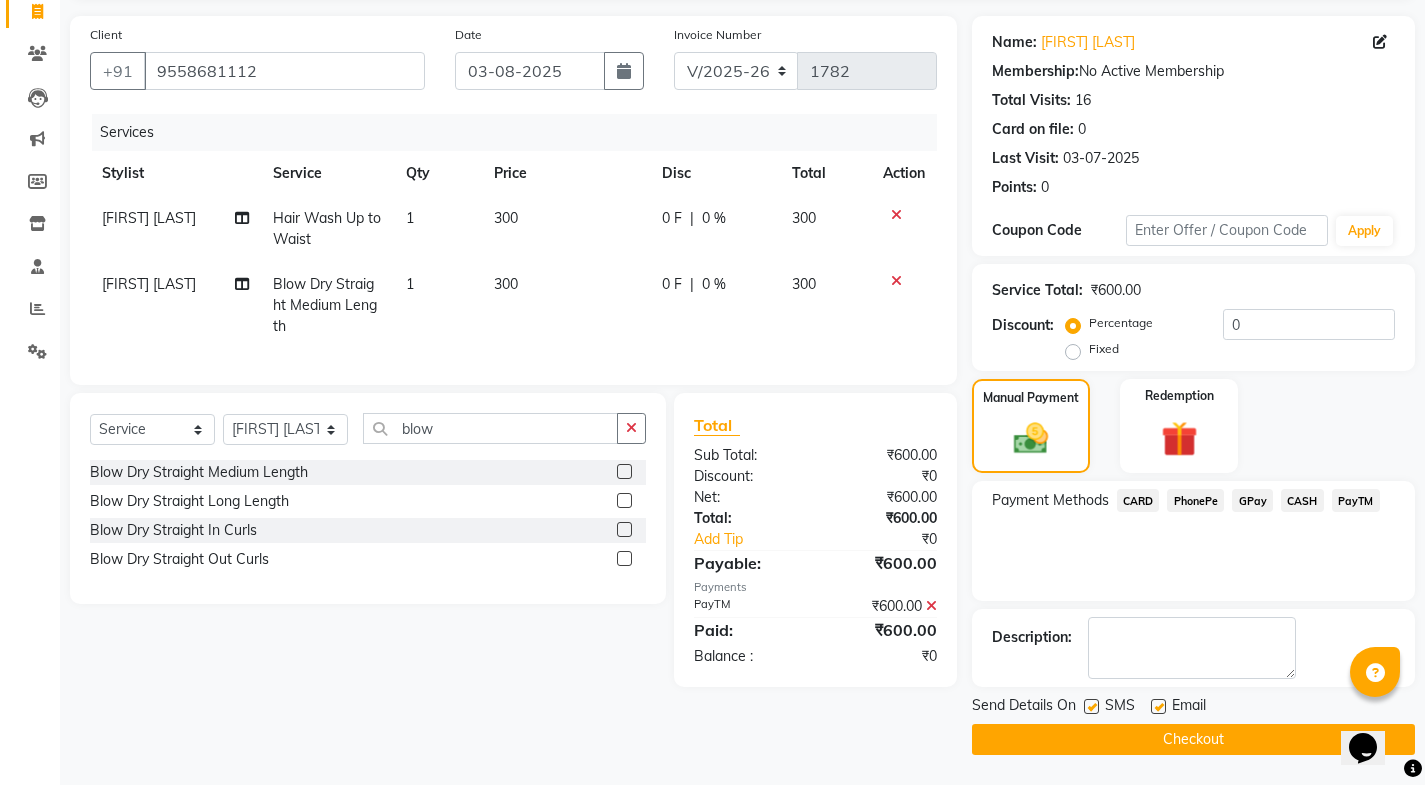 drag, startPoint x: 1161, startPoint y: 704, endPoint x: 1112, endPoint y: 714, distance: 50.01 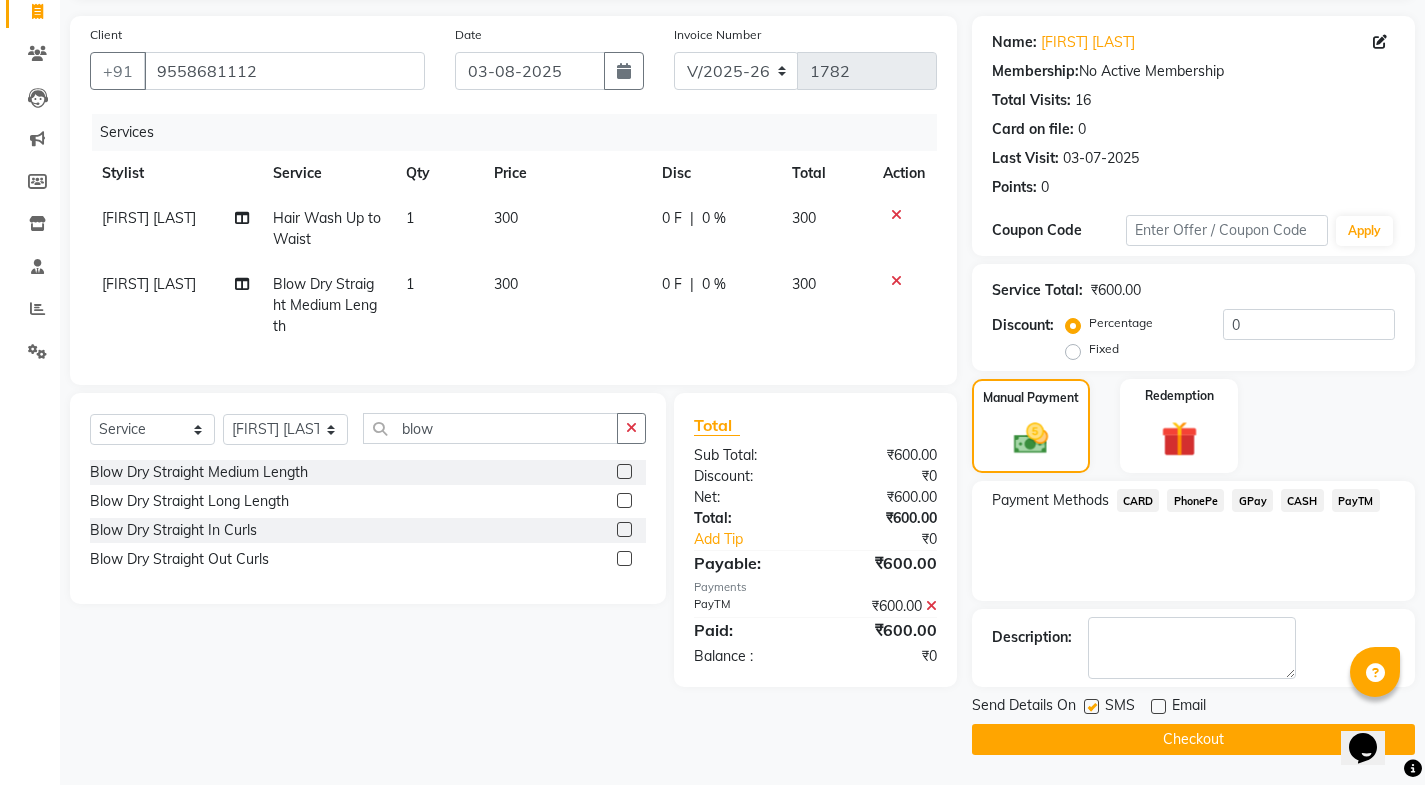click on "SMS" 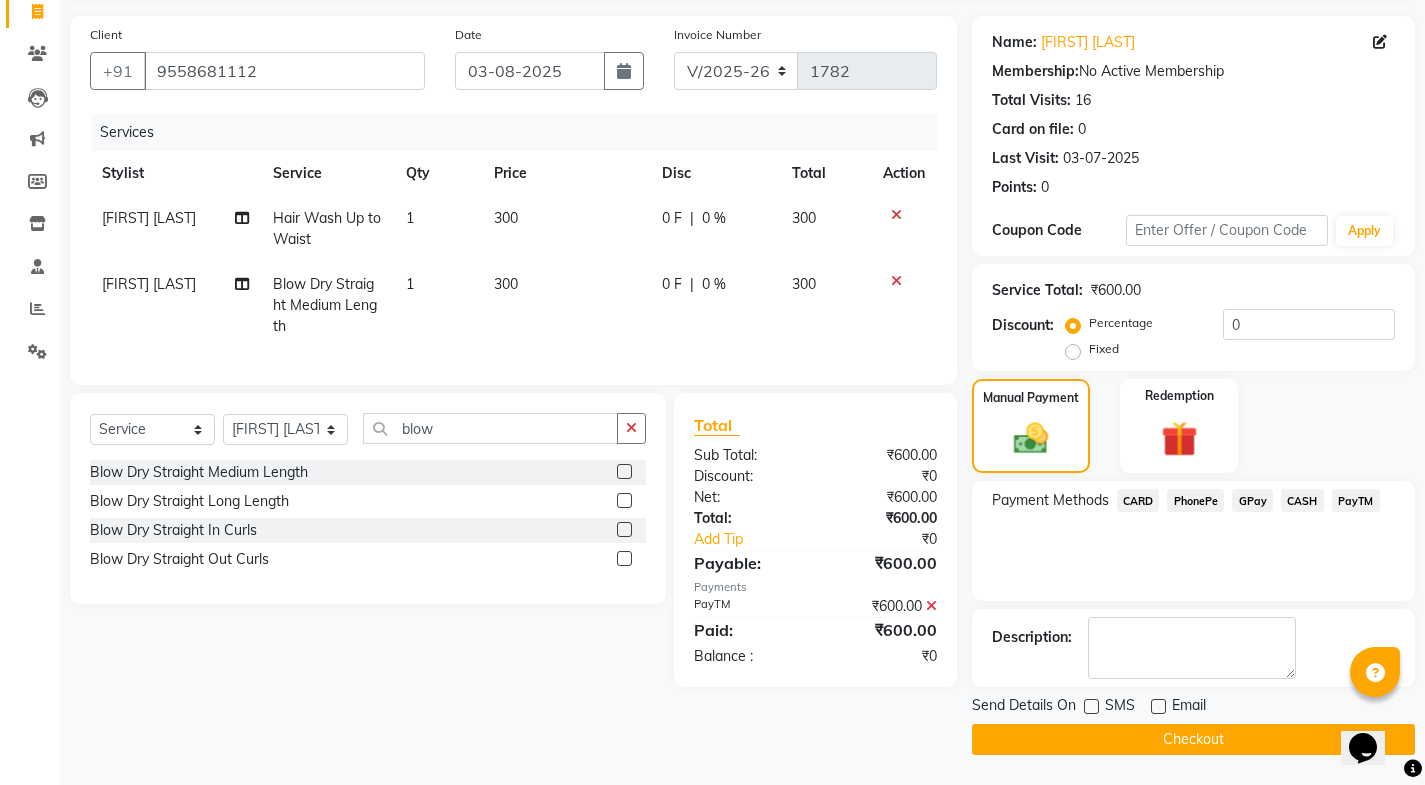 click on "Checkout" 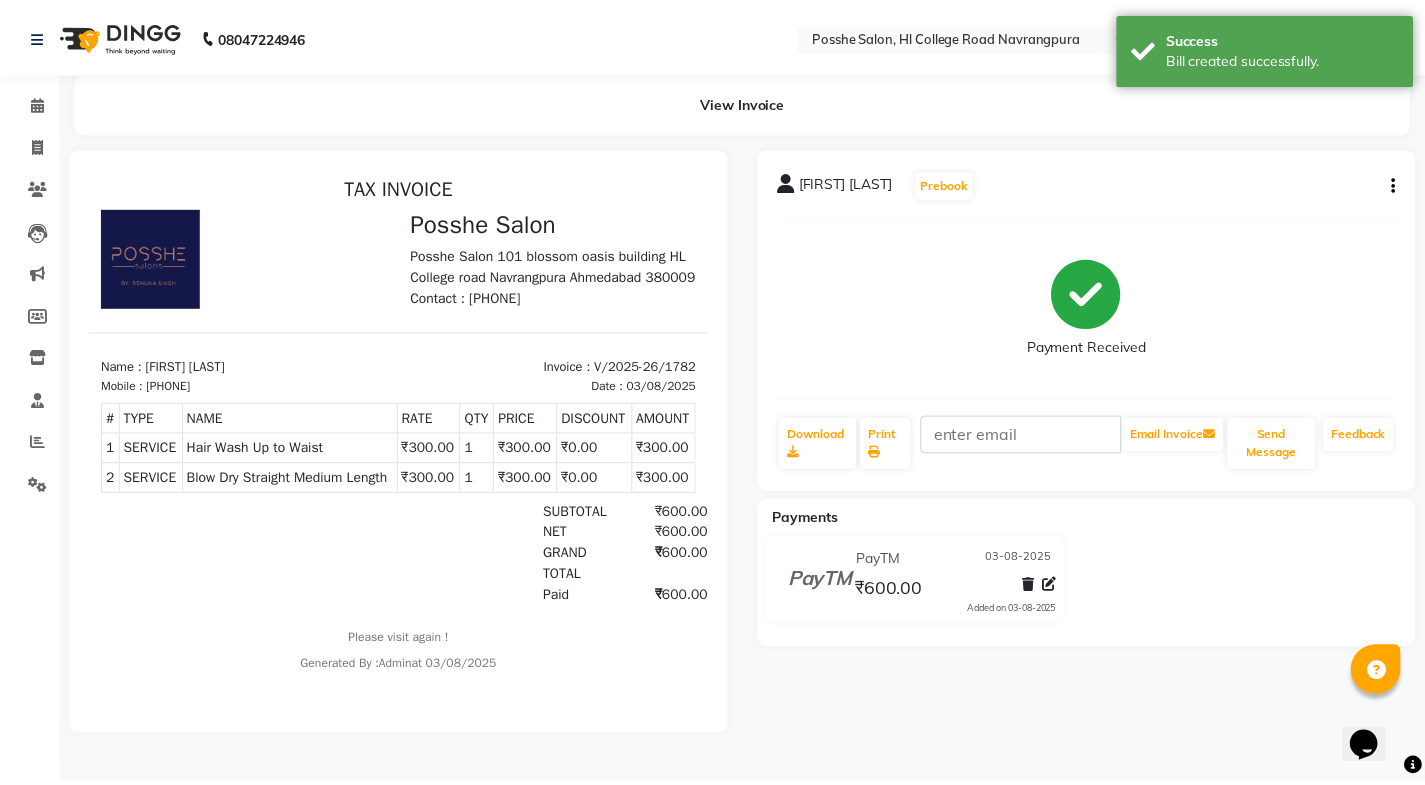 scroll, scrollTop: 0, scrollLeft: 0, axis: both 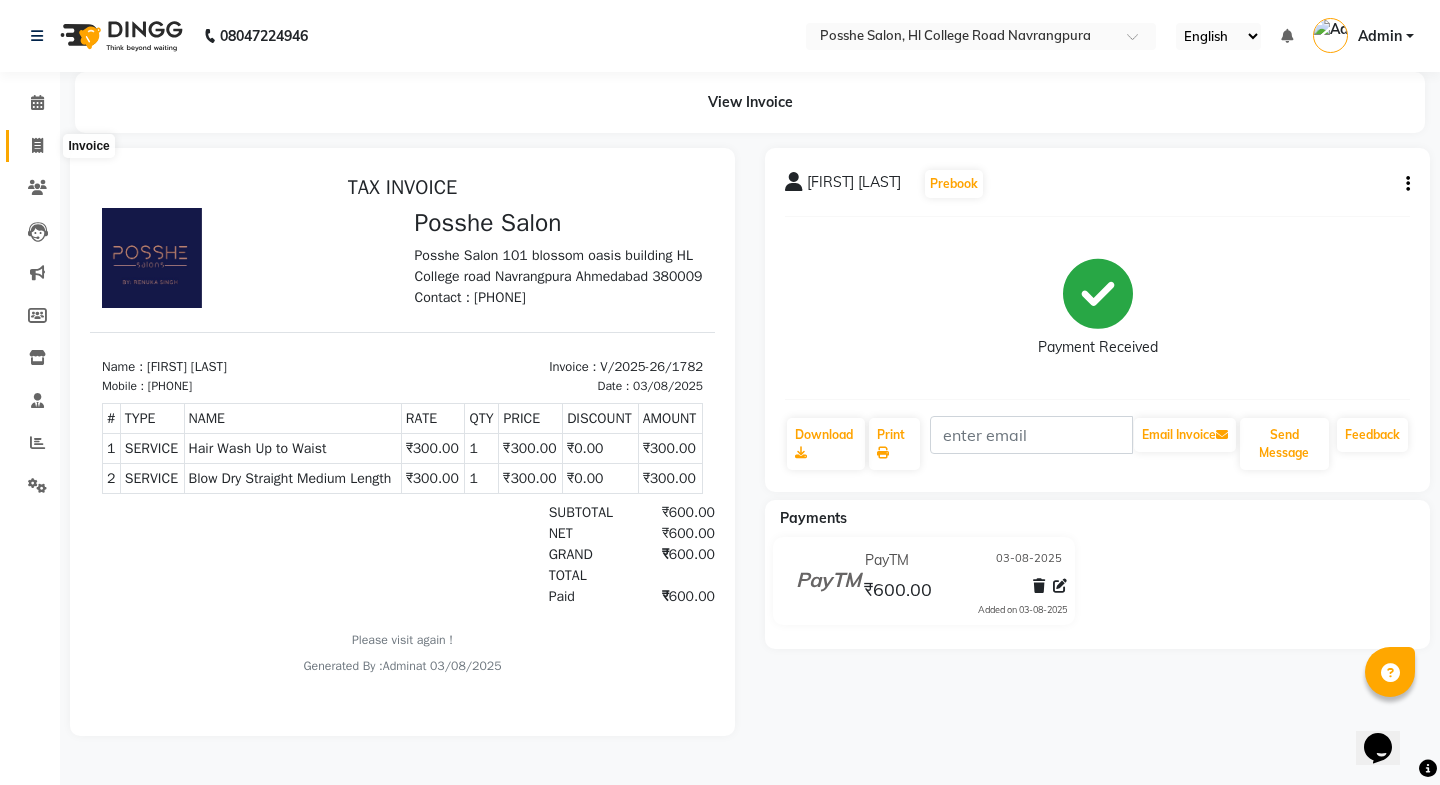 click 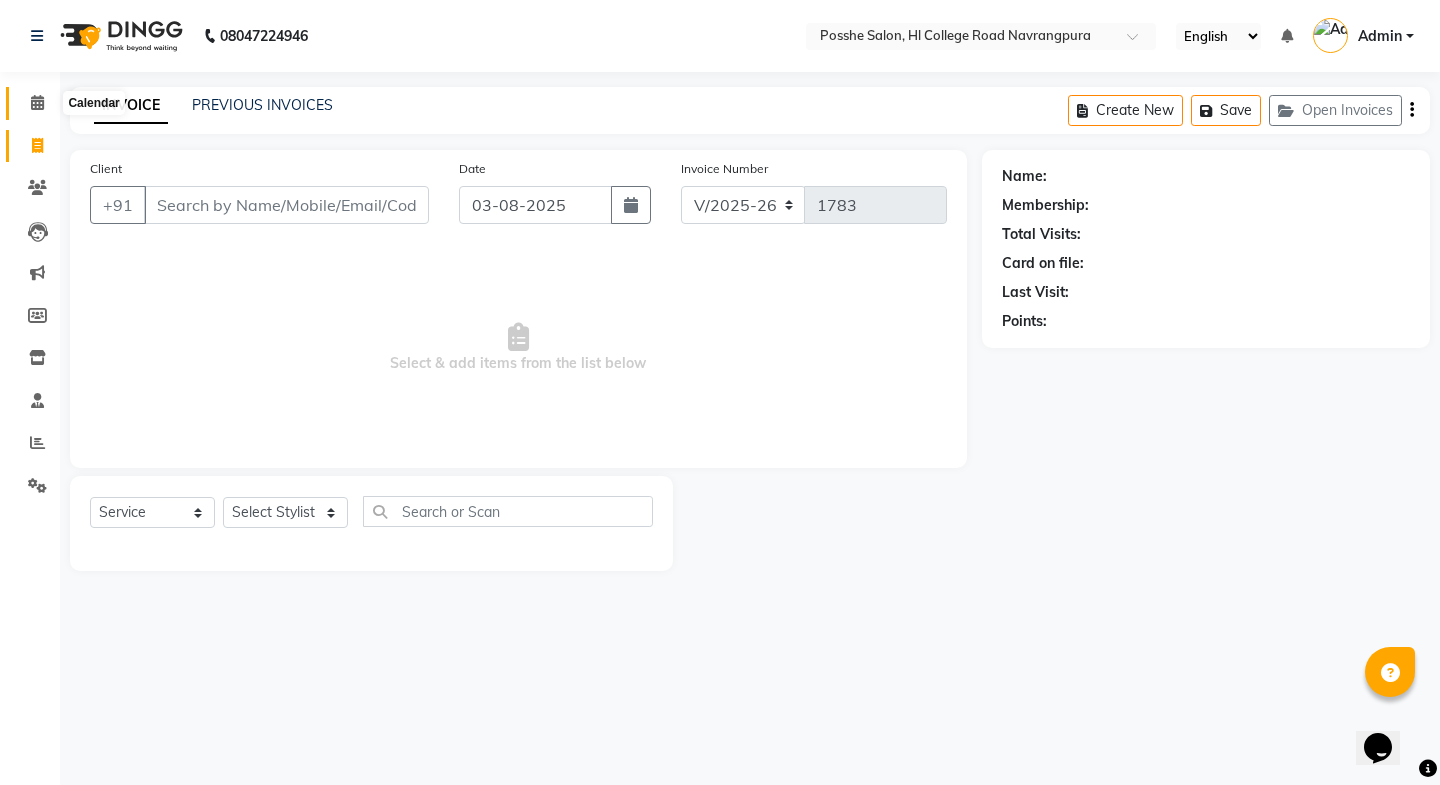 click 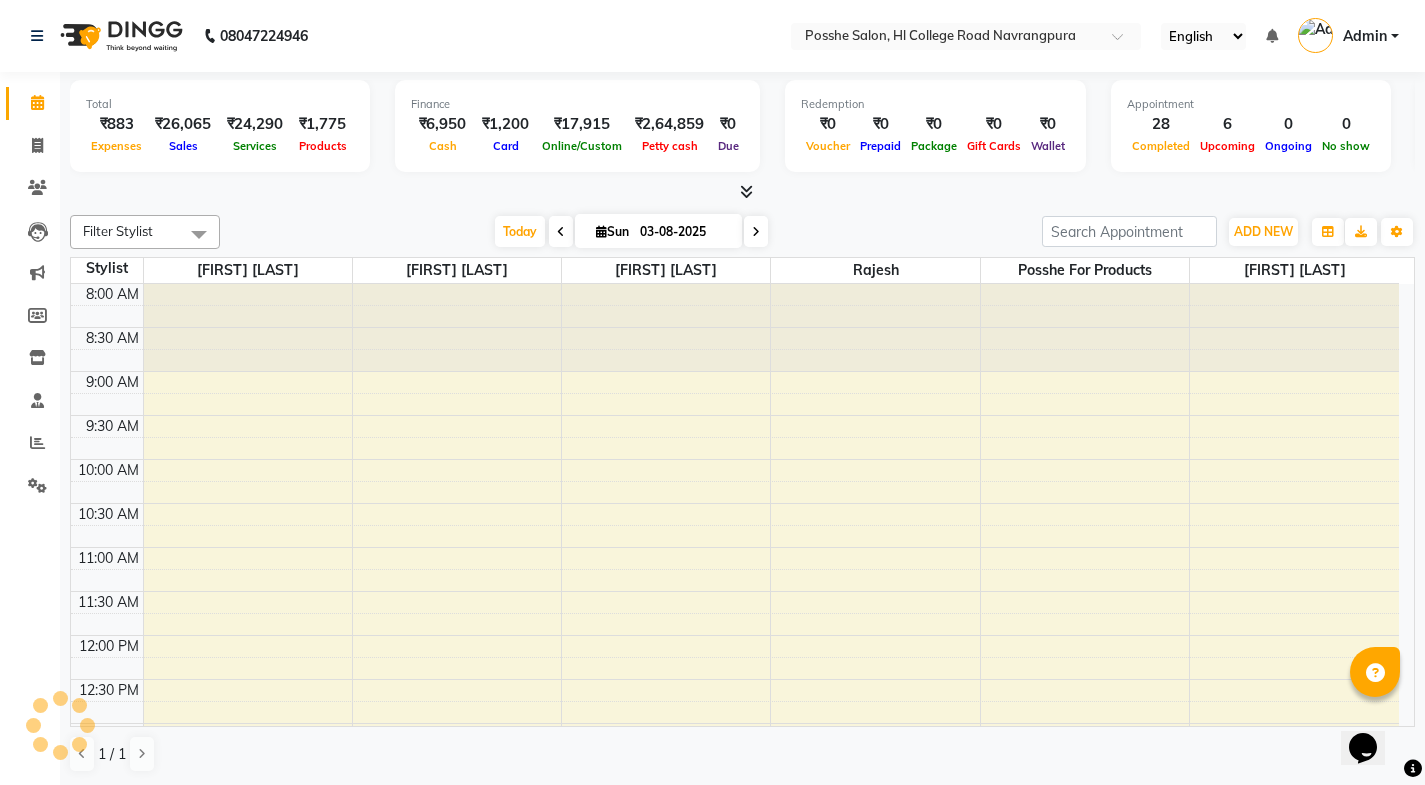 scroll, scrollTop: 0, scrollLeft: 0, axis: both 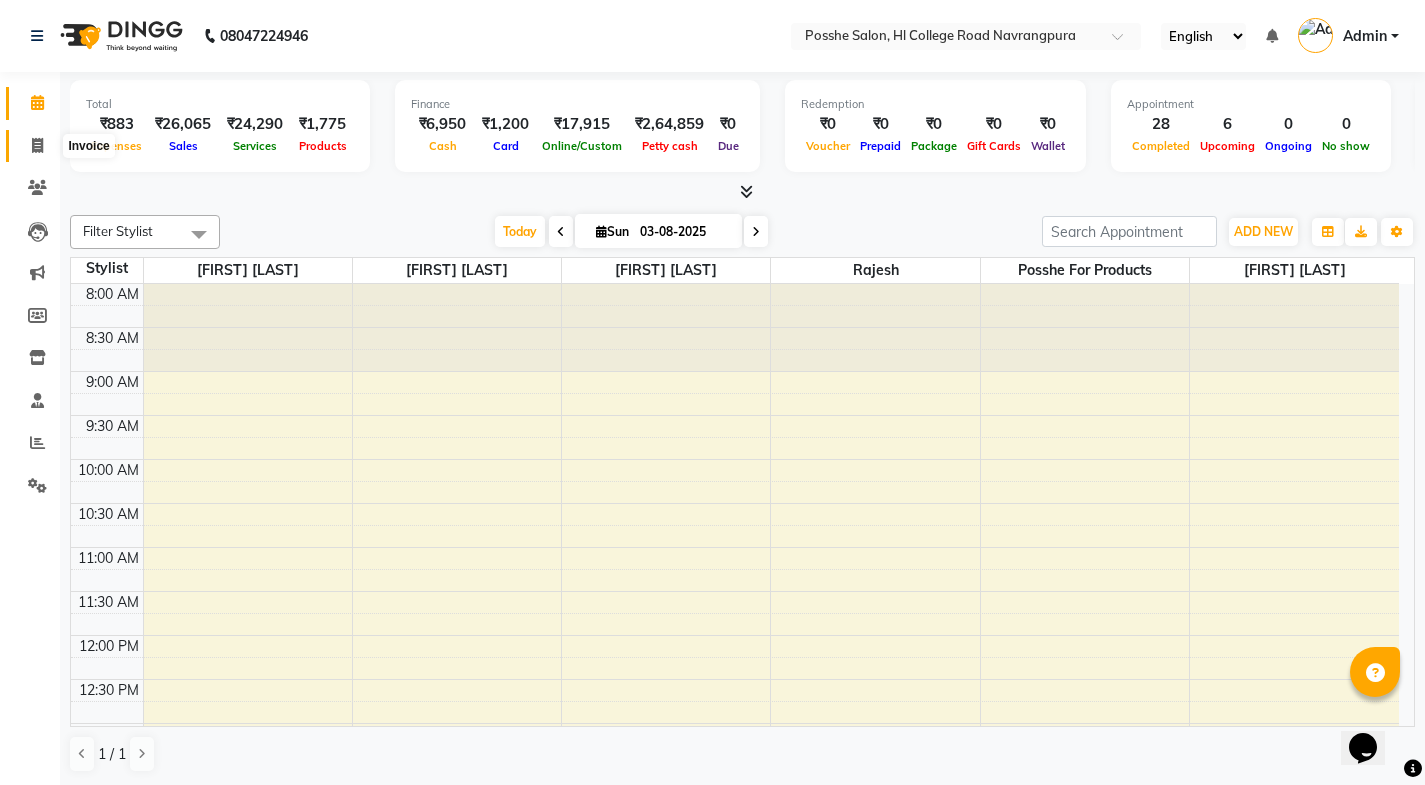 click 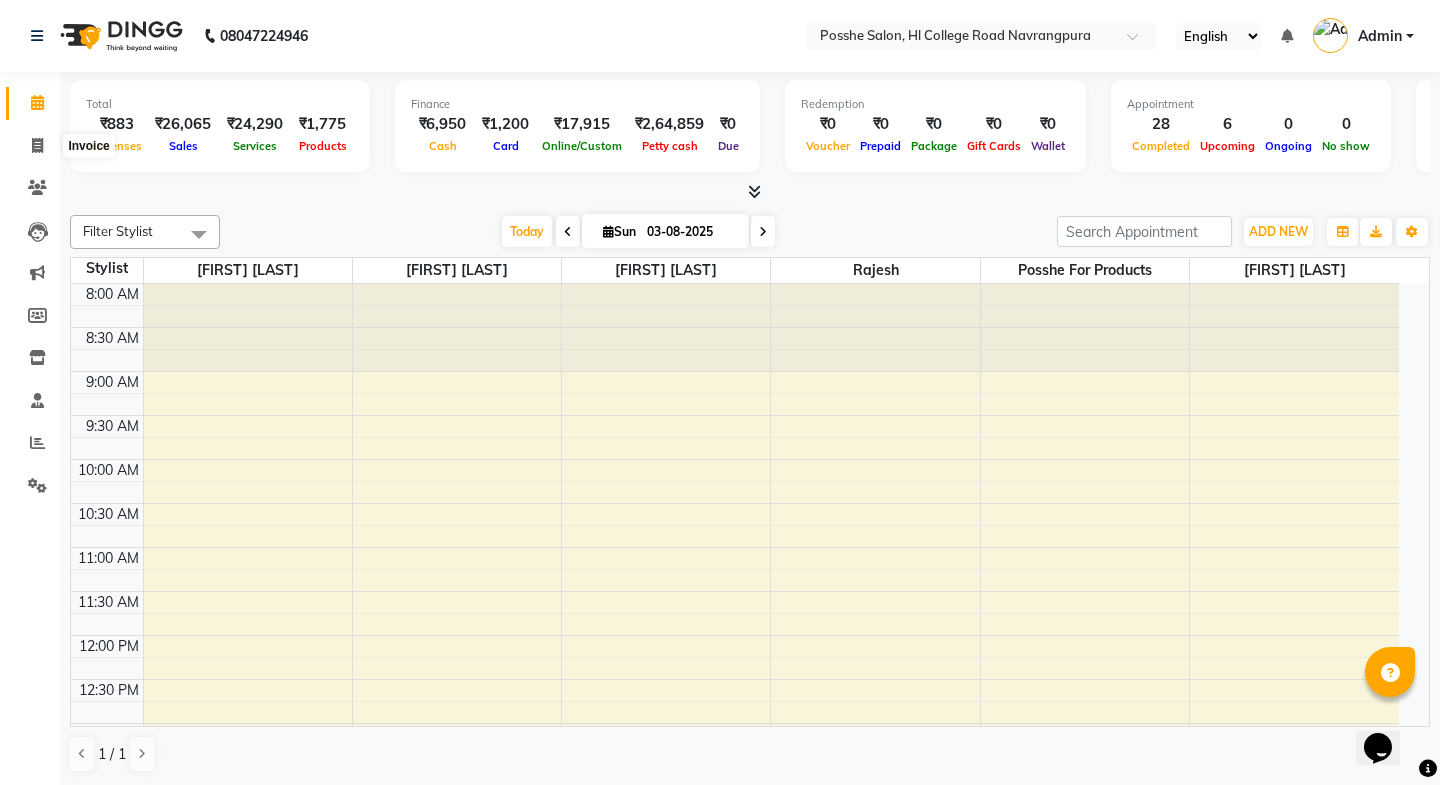 select on "6052" 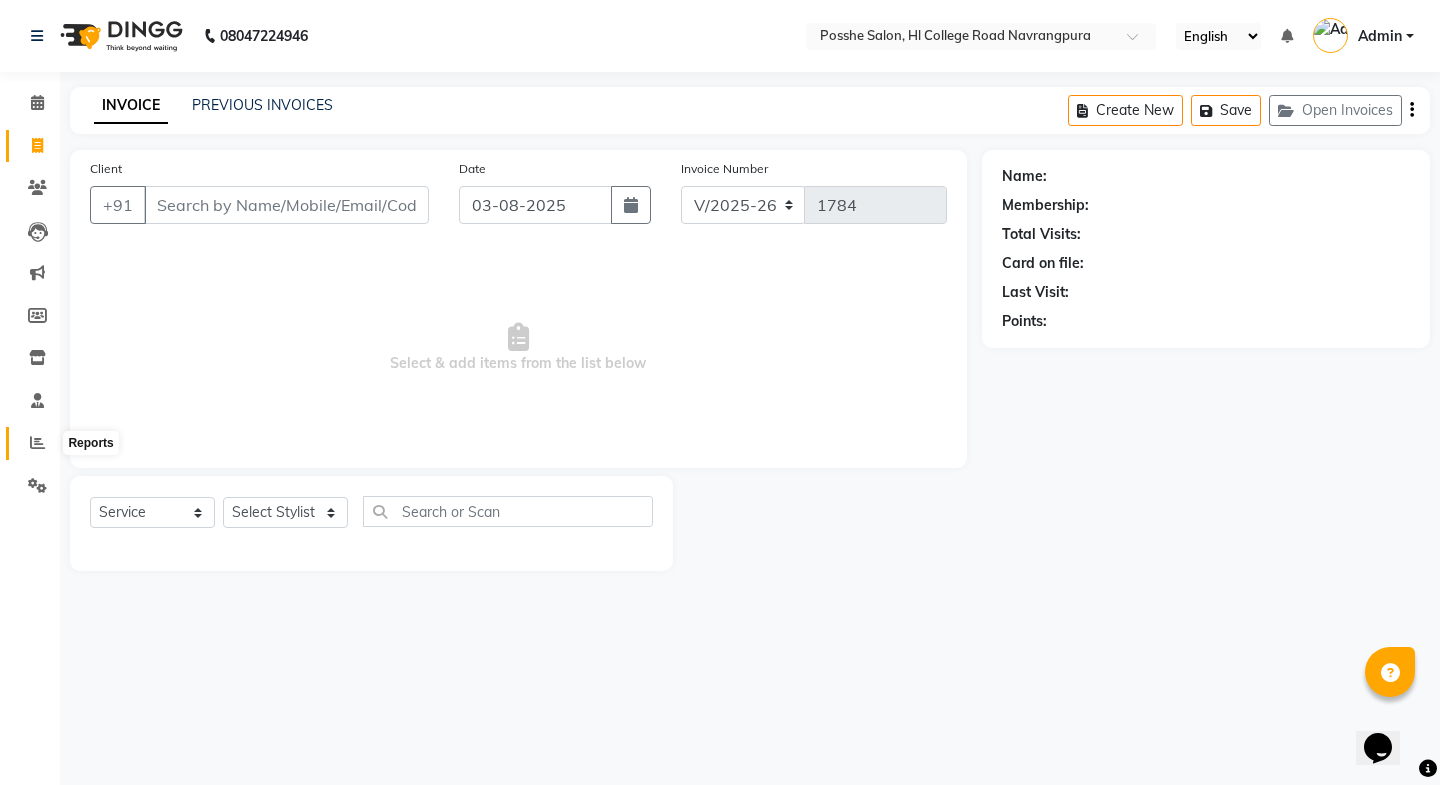 click 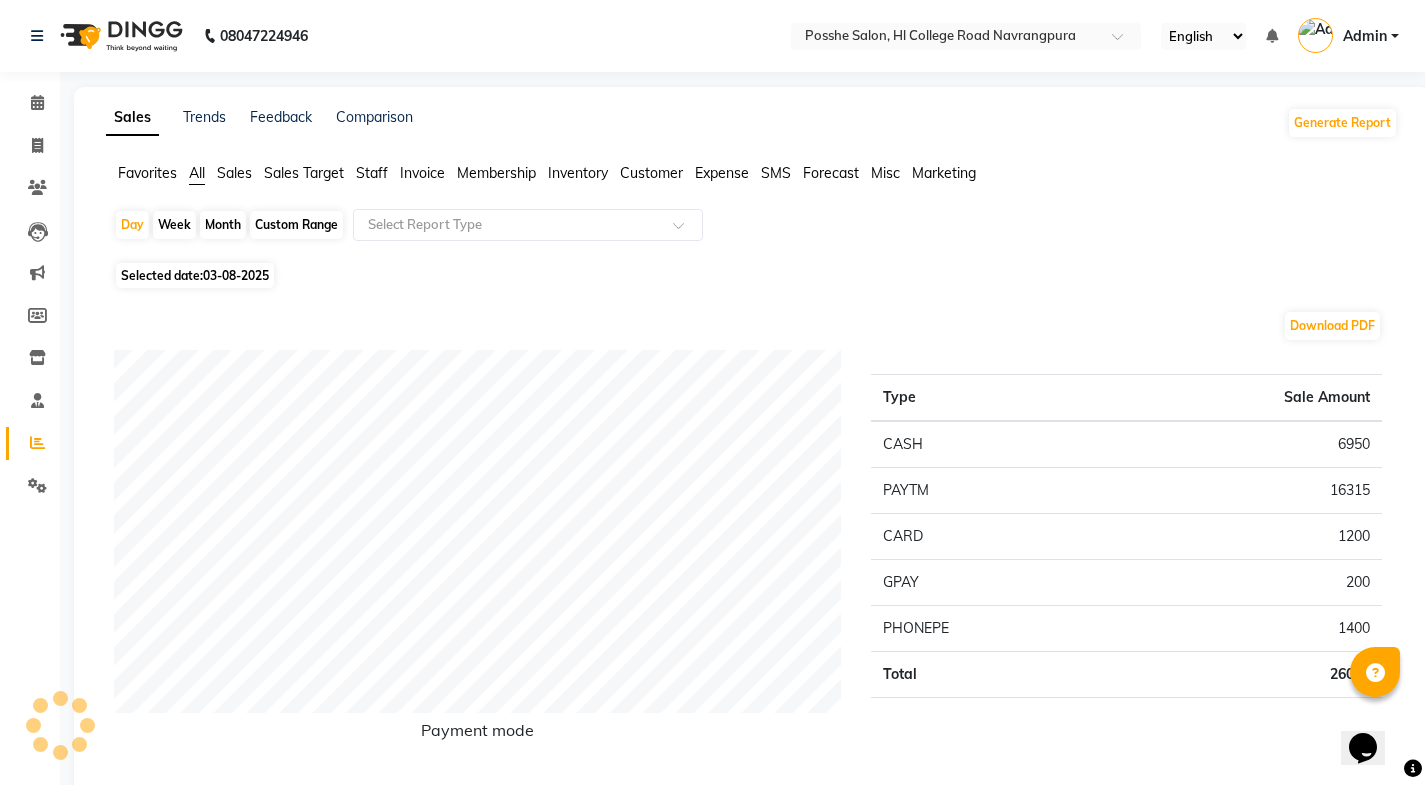 click on "Sales Trends Feedback Comparison Generate Report Favorites All Sales Sales Target Staff Invoice Membership Inventory Customer Expense SMS Forecast Misc Marketing  Day   Week   Month   Custom Range  Select Report Type Selected date:  03-08-2025  Download PDF Payment mode Type Sale Amount CASH 6950 PAYTM 16315 CARD 1200 GPAY 200 PHONEPE 1400 Total 26065 Staff summary Type Sale Amount Sonu Verma 17300 Faheem Salmani 6000 Posshe For Products 1775 Kamal Chand 700 Kajal Mali 290 Total 26065 Sales summary Type Sale Amount Memberships 0 Prepaid 0 Vouchers 0 Gift card 0 Packages 0 Tips 0 Services 24290 Products 1775 Fee 0 Total 26065 Expense by type Type Sale Amount Other 500 Product 383 Total 883 Service by category Type Sale Amount Hair Cut 9500 Hair Cut & Styling 9200 Hair Colour & Care 1700 Mask 1500 Hair Wash 1000 Blow Dry Straight 600 Hair Treatment 500 Strip Less Waxing 150 Threading 140 Total 24290 Service sales Type Sale Amount Hair Cut Above 5 year 8800  Hair Cut Above 5 male 5500  Hair Cut Below 5 male 2000" 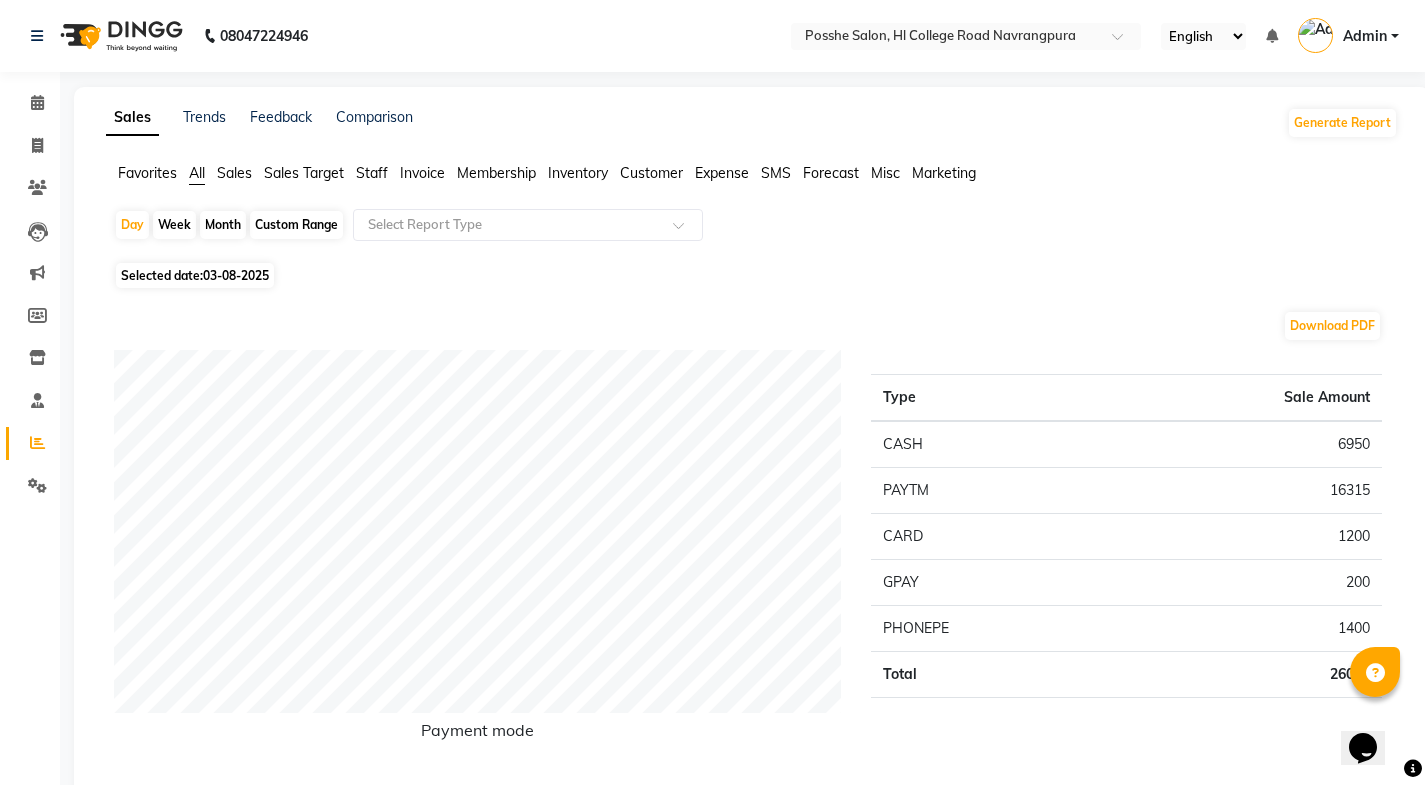 click on "Staff" 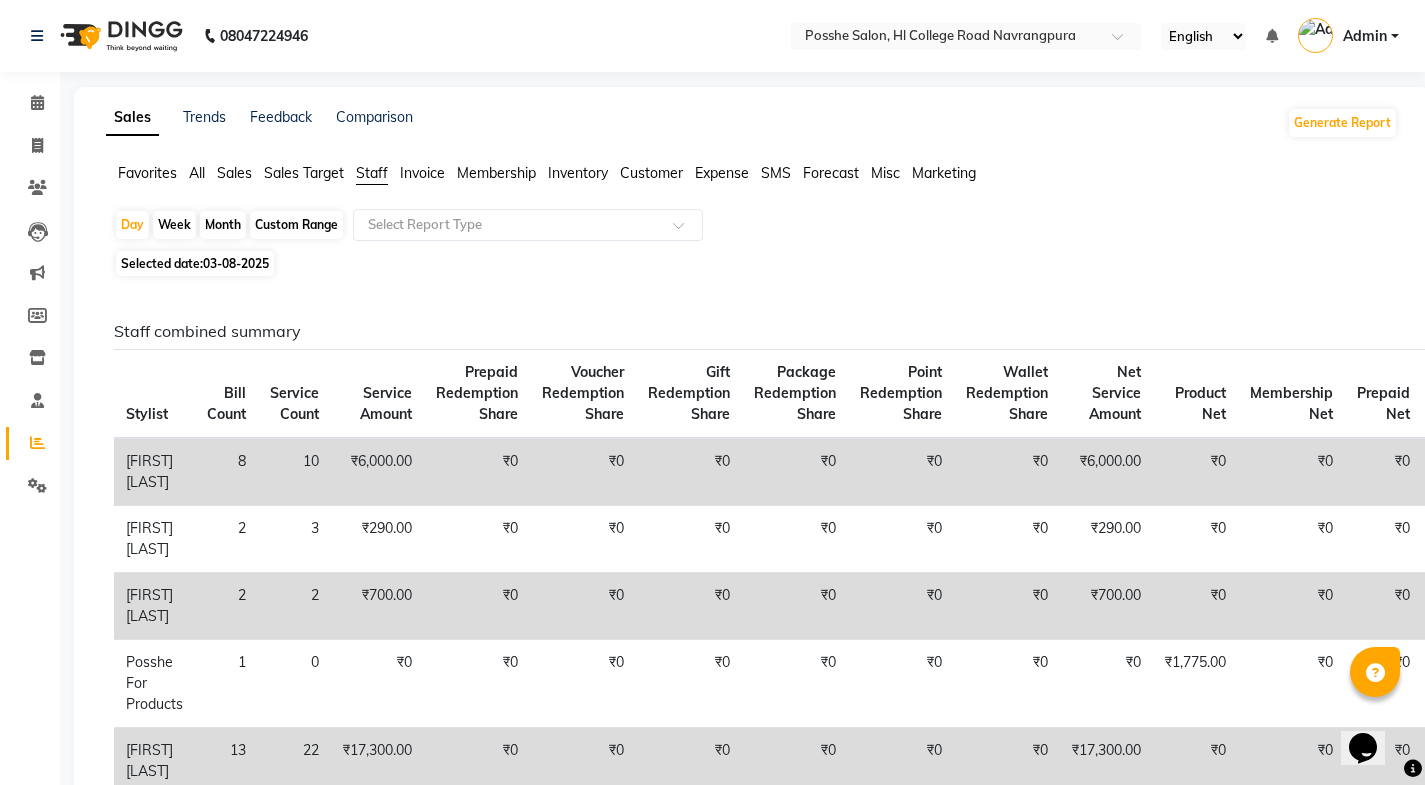 click on "Month" 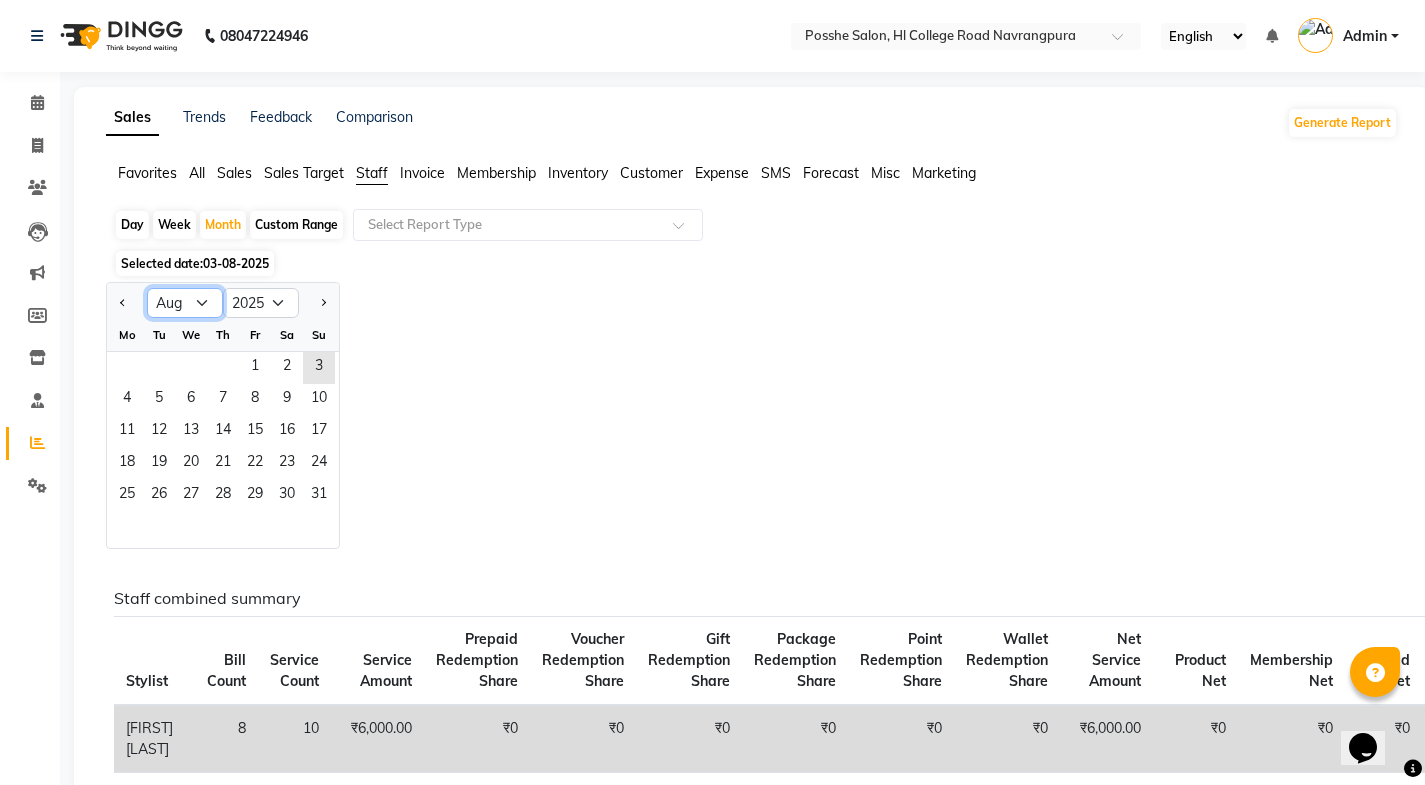 click on "Jan Feb Mar Apr May Jun Jul Aug Sep Oct Nov Dec" 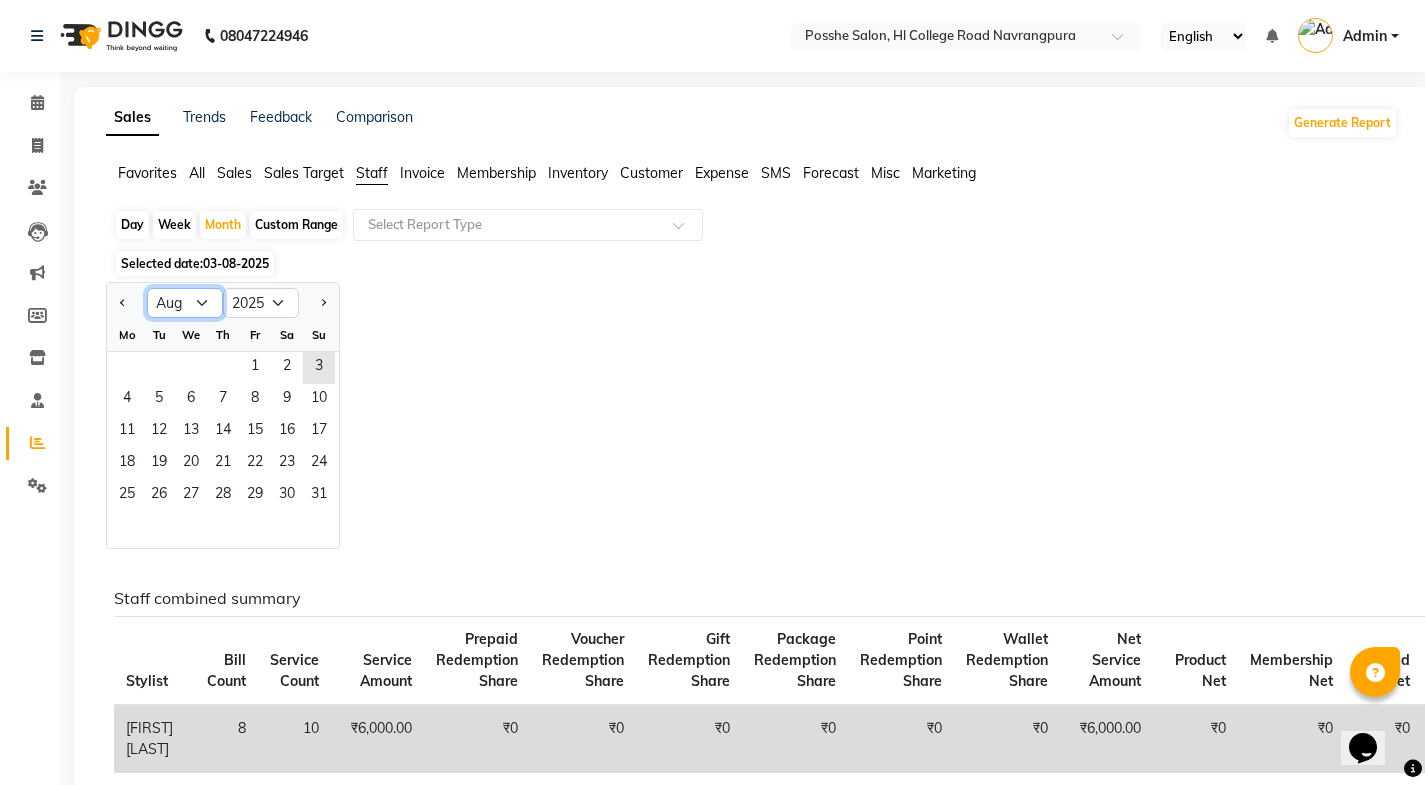 select on "4" 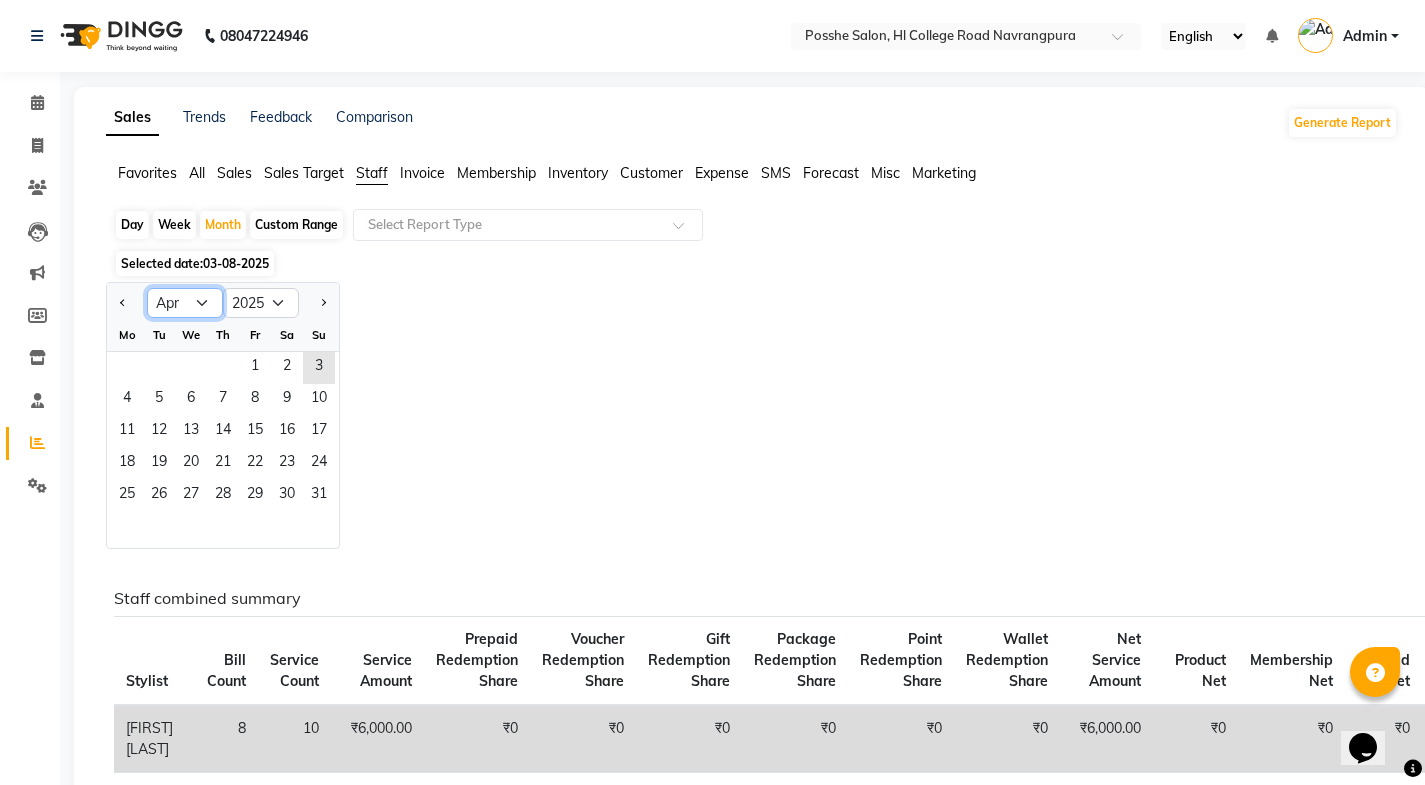 click on "Jan Feb Mar Apr May Jun Jul Aug Sep Oct Nov Dec" 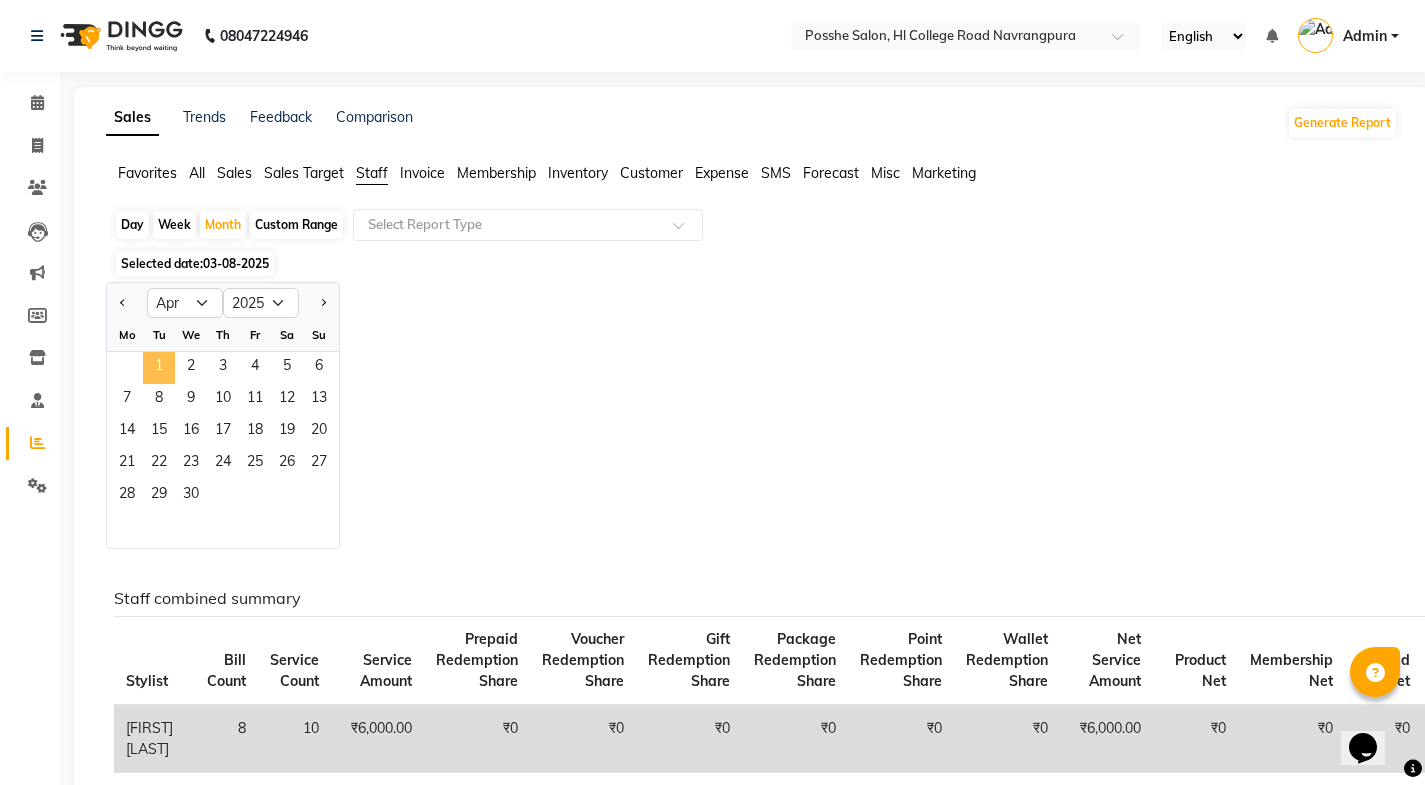 click on "1" 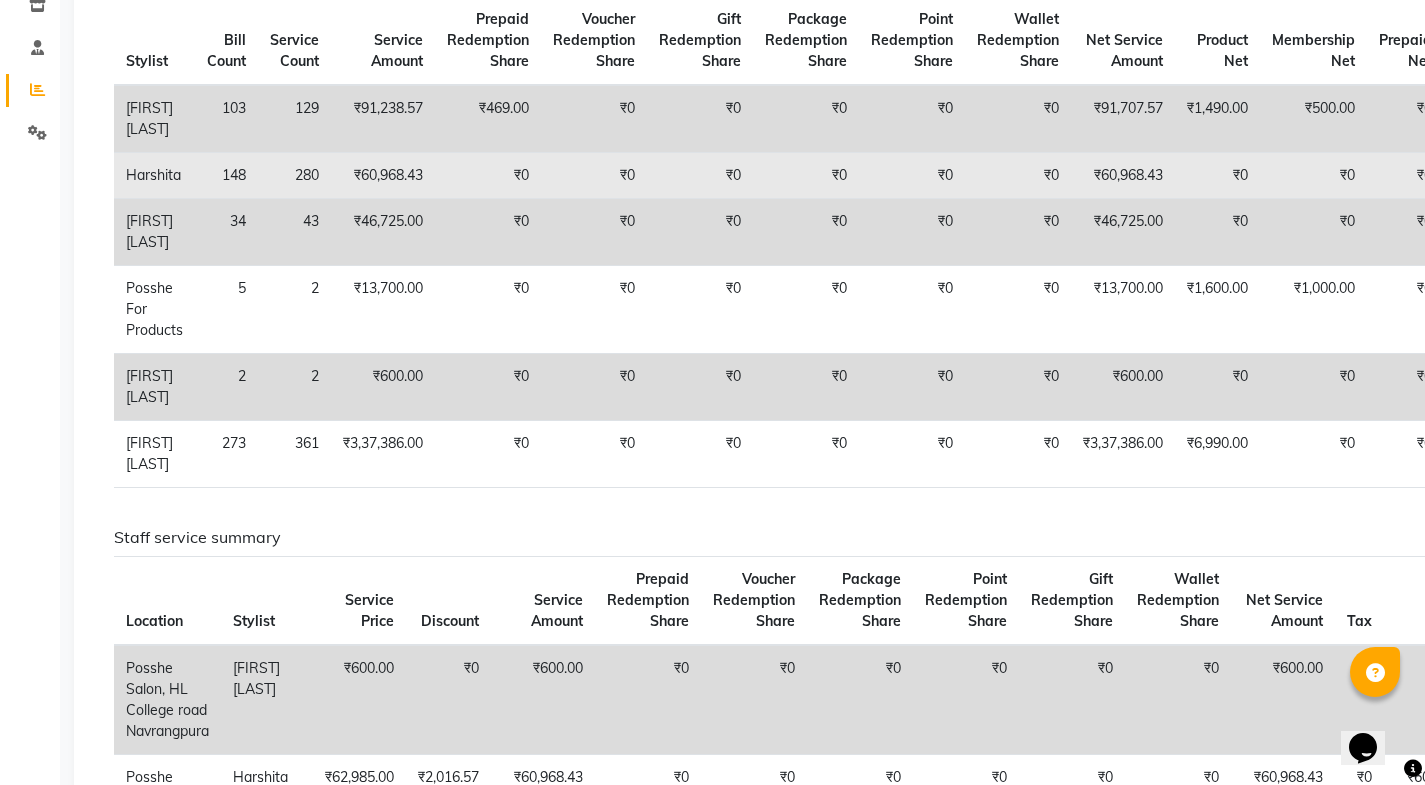 scroll, scrollTop: 0, scrollLeft: 0, axis: both 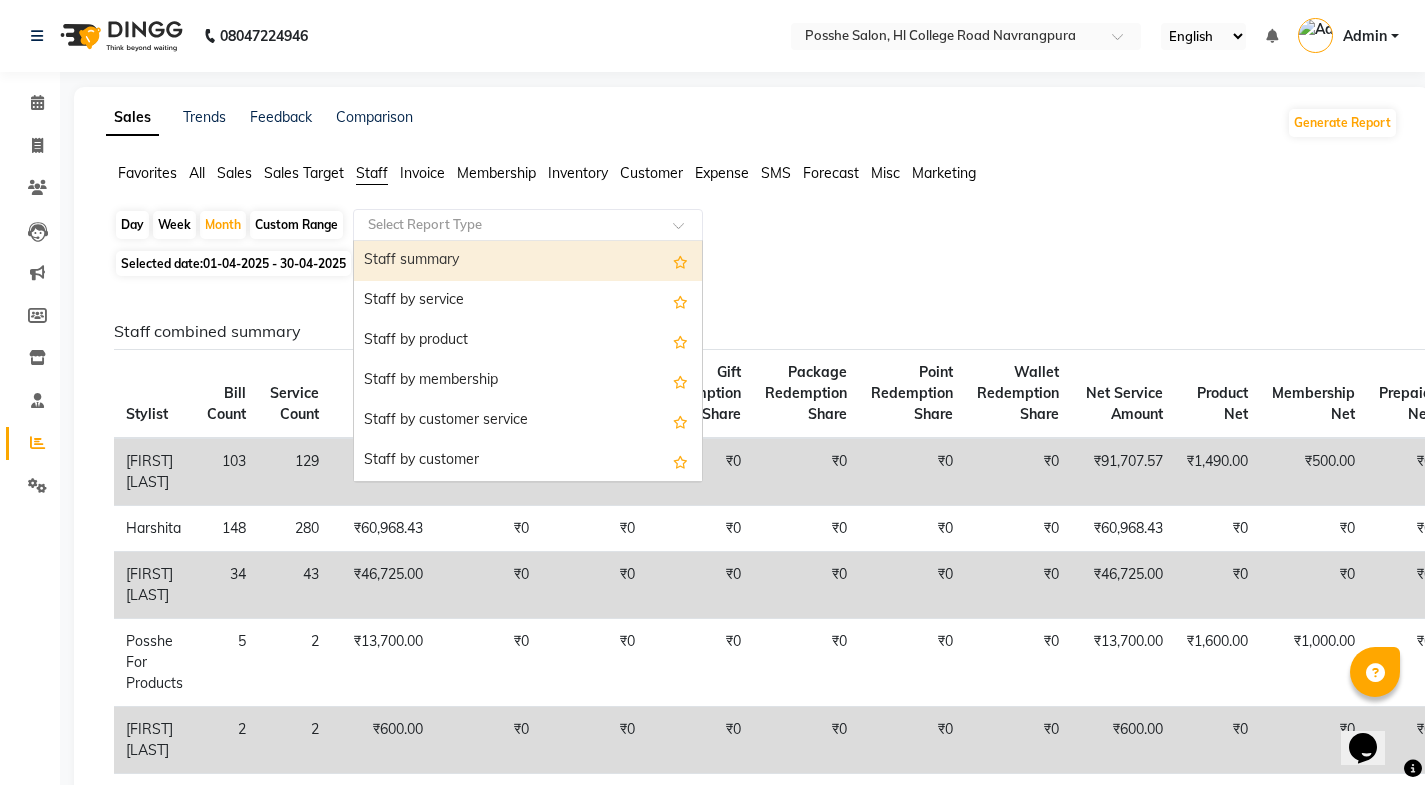 click 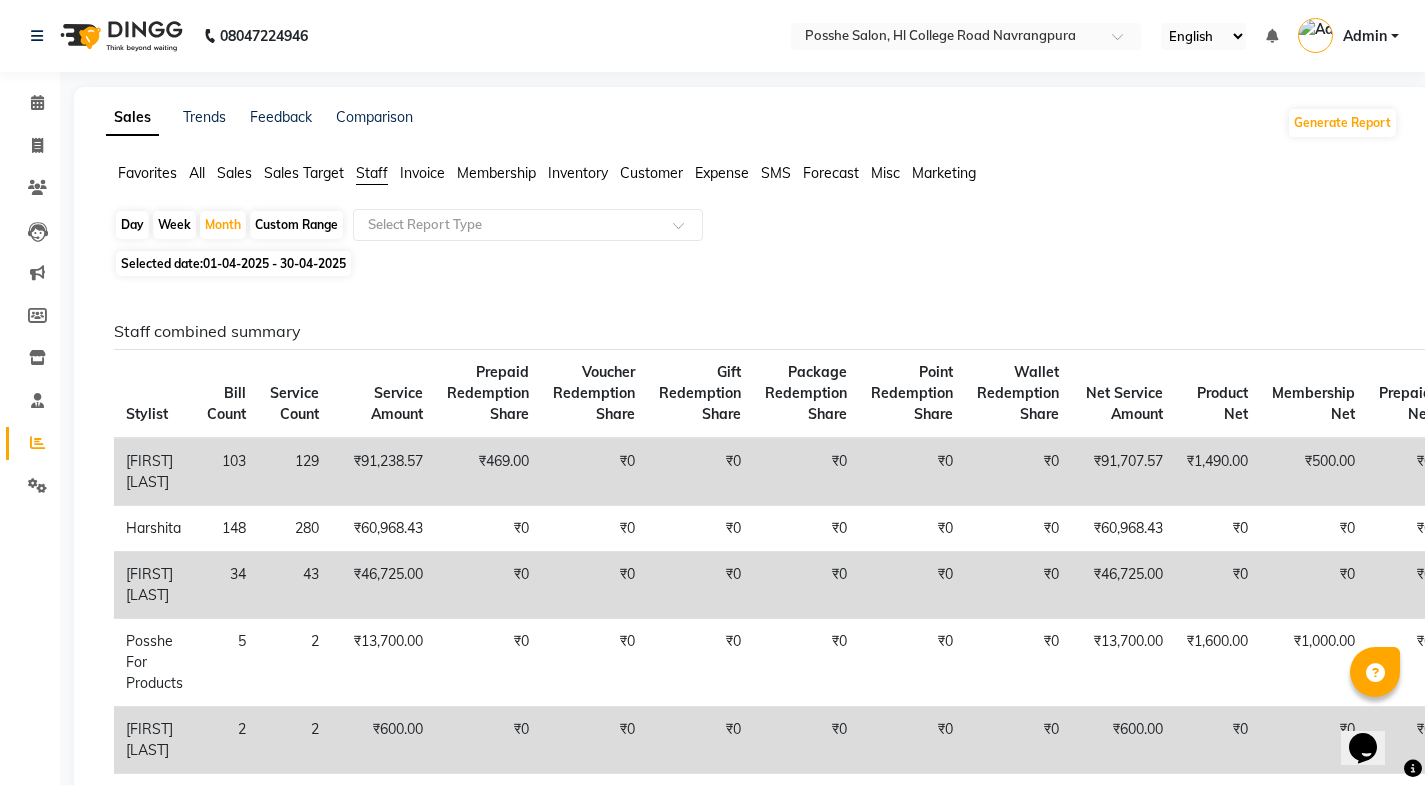 drag, startPoint x: 808, startPoint y: 275, endPoint x: 722, endPoint y: 293, distance: 87.86353 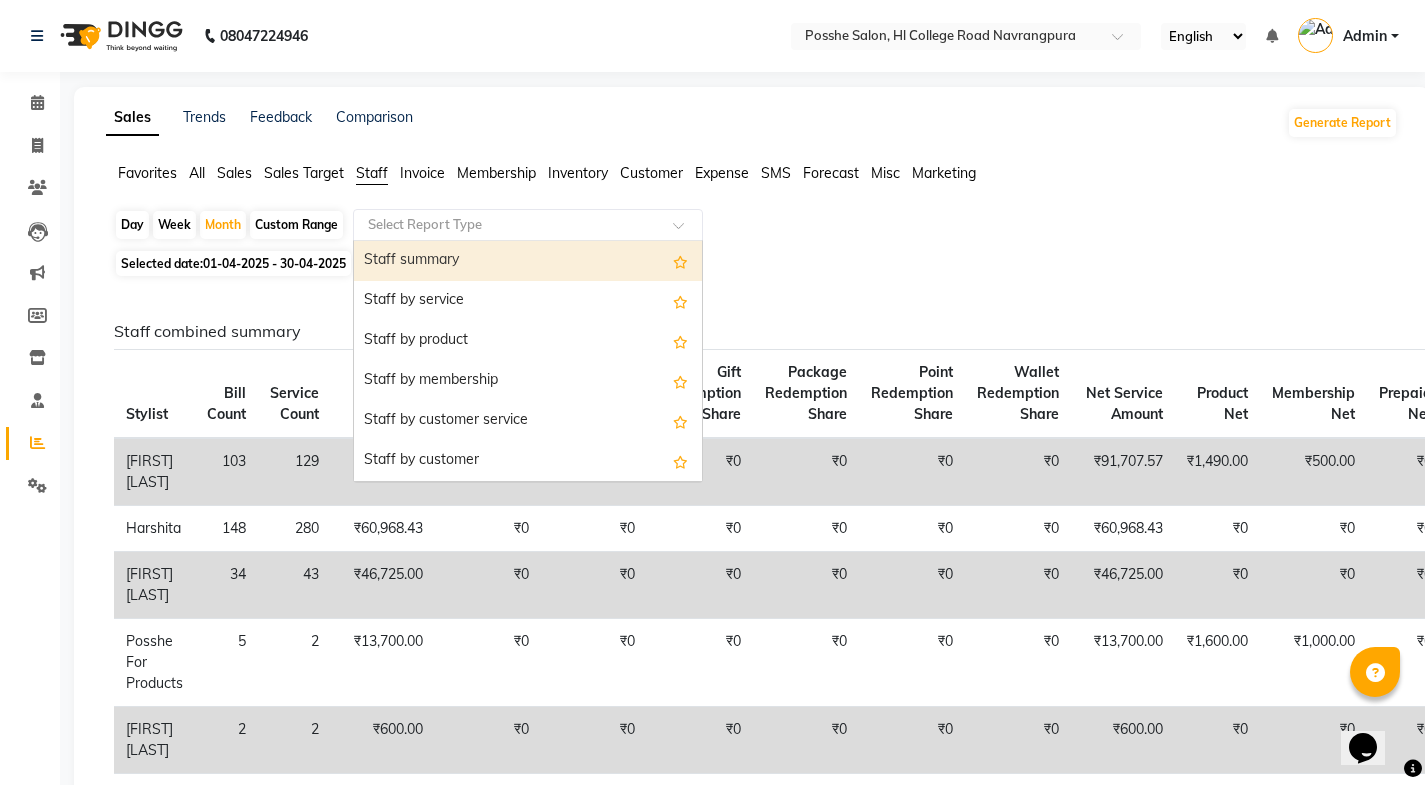 click 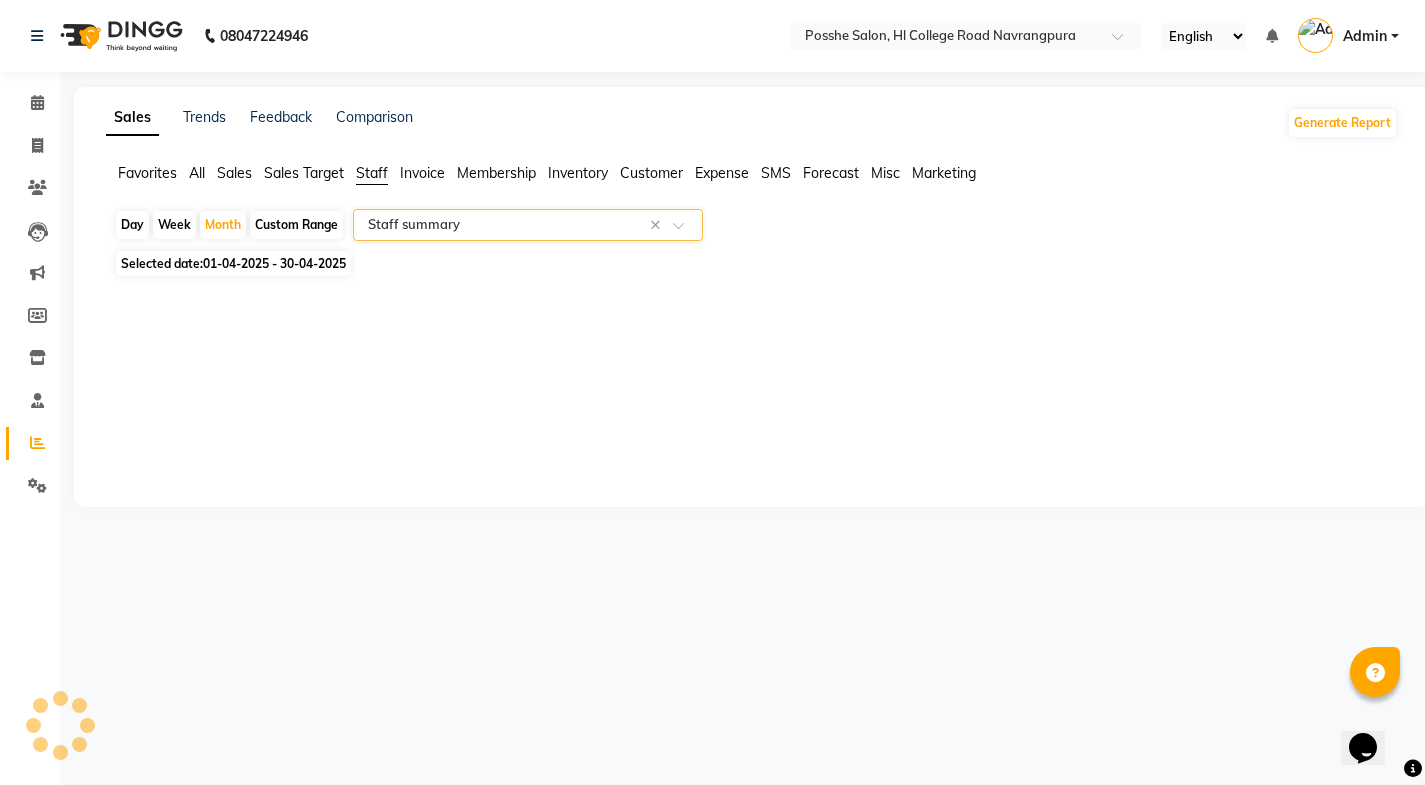 select on "full_report" 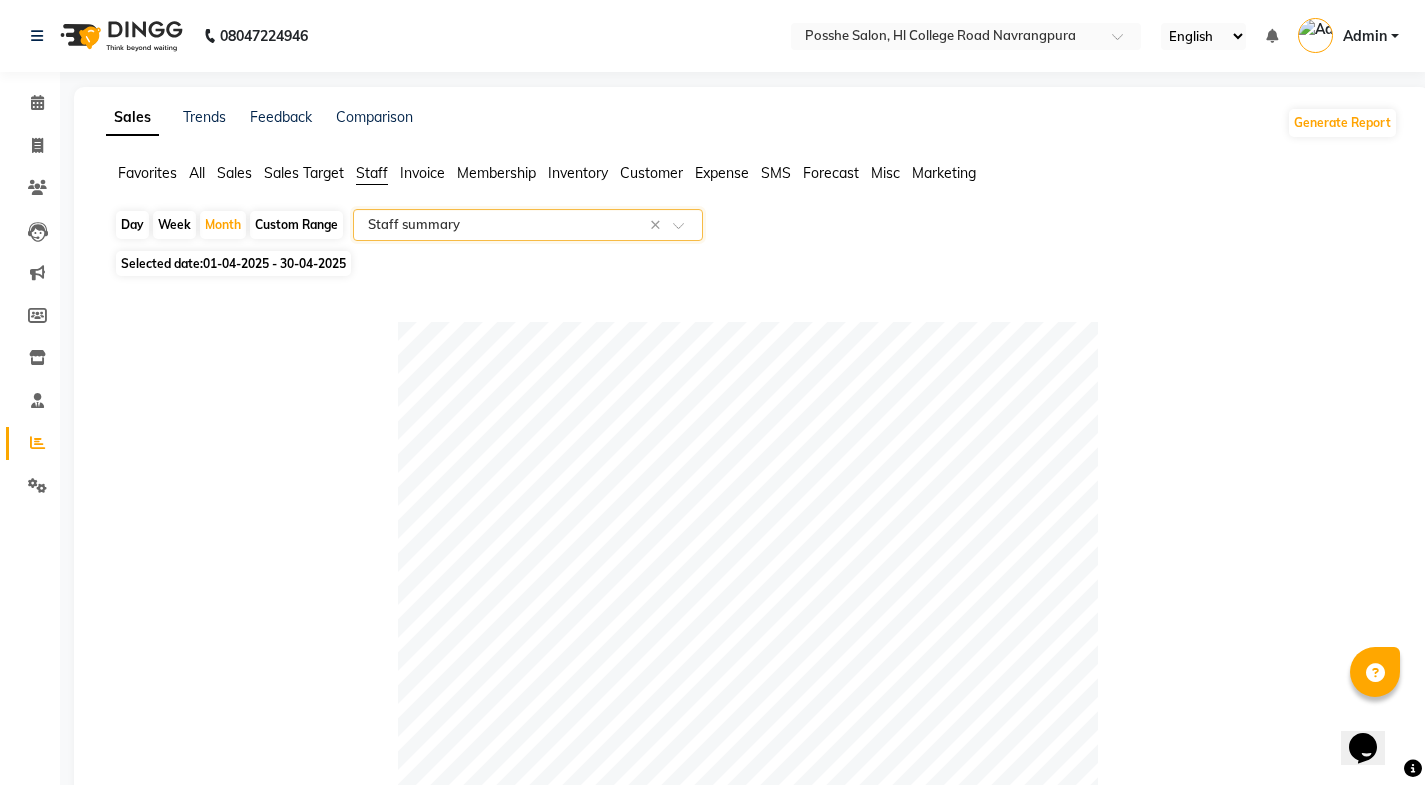 click 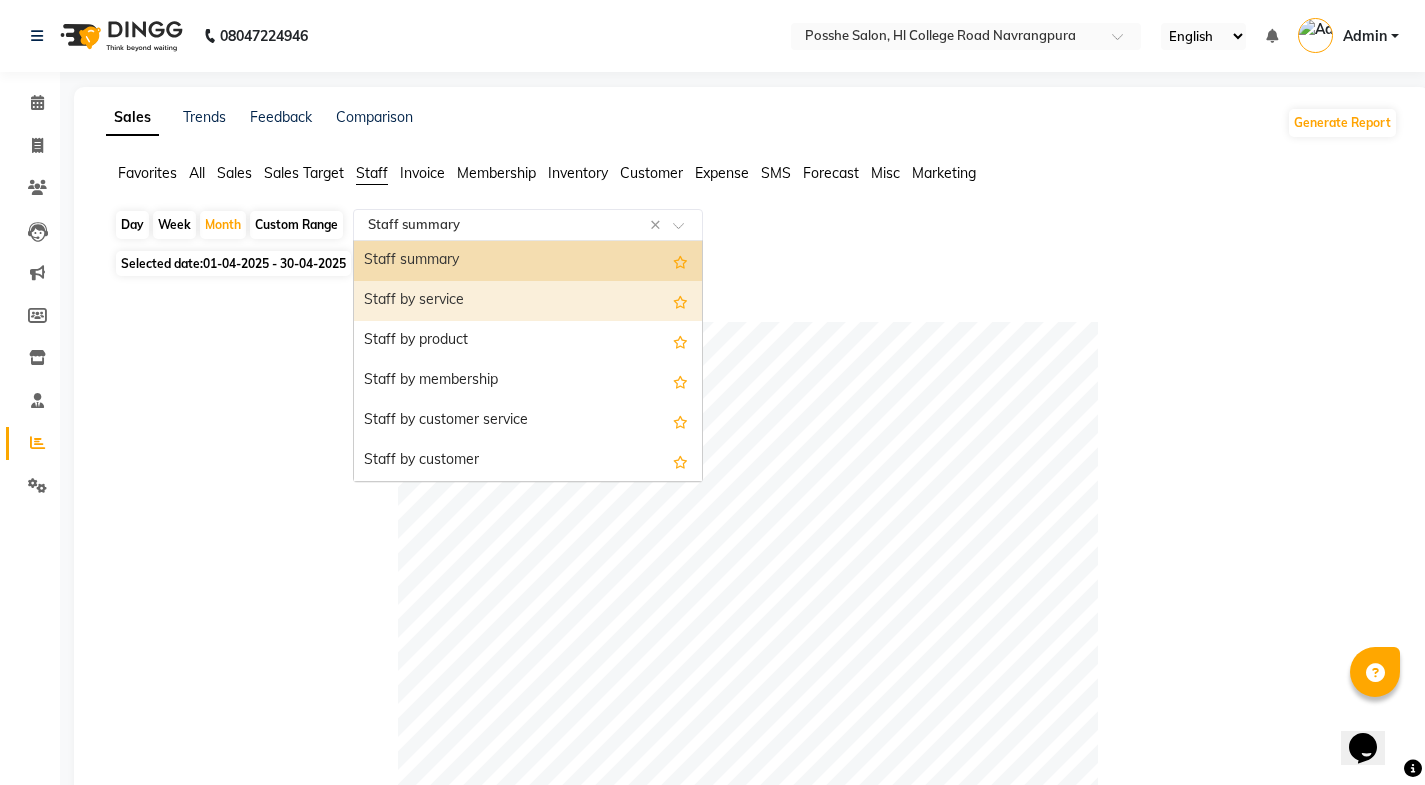 click on "Staff by service" at bounding box center [528, 301] 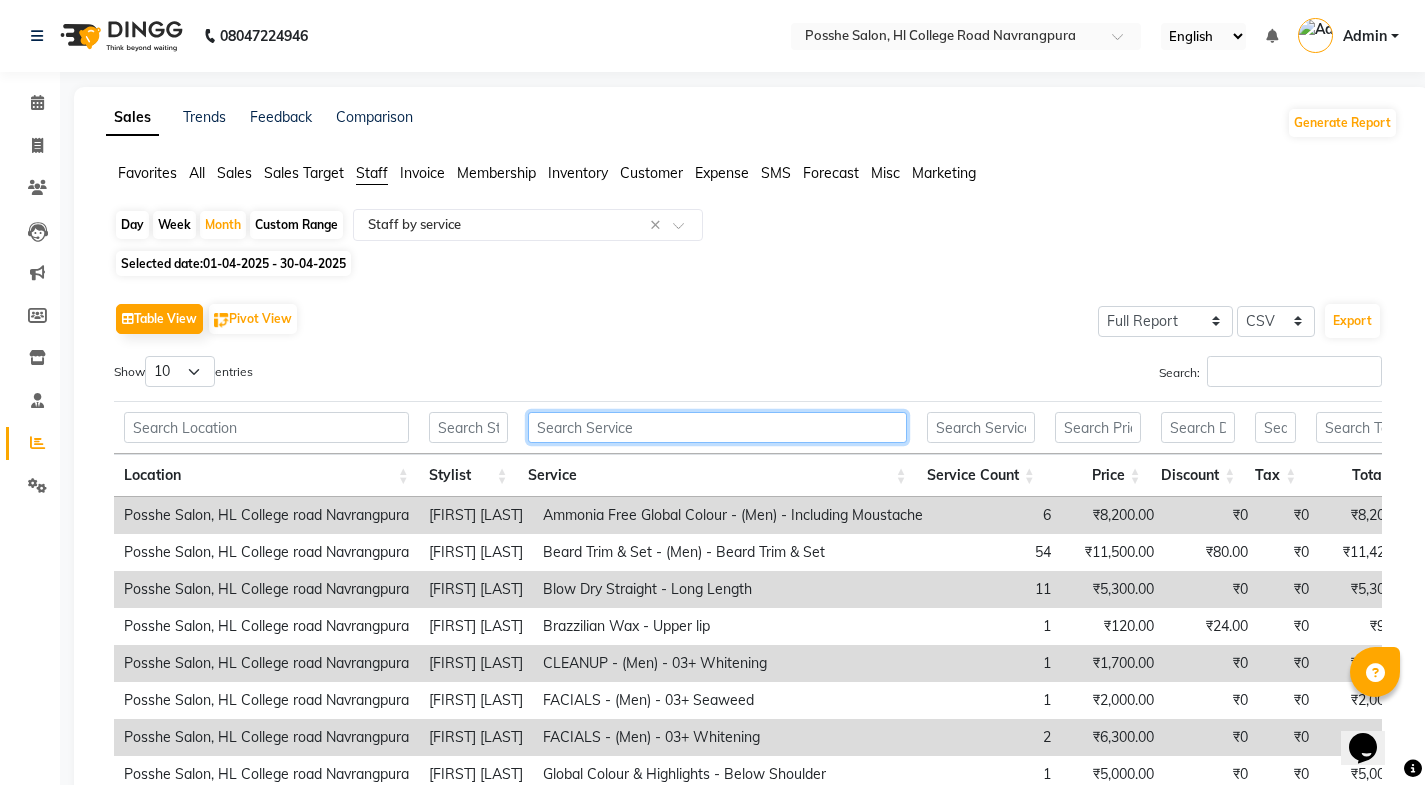 click at bounding box center (717, 427) 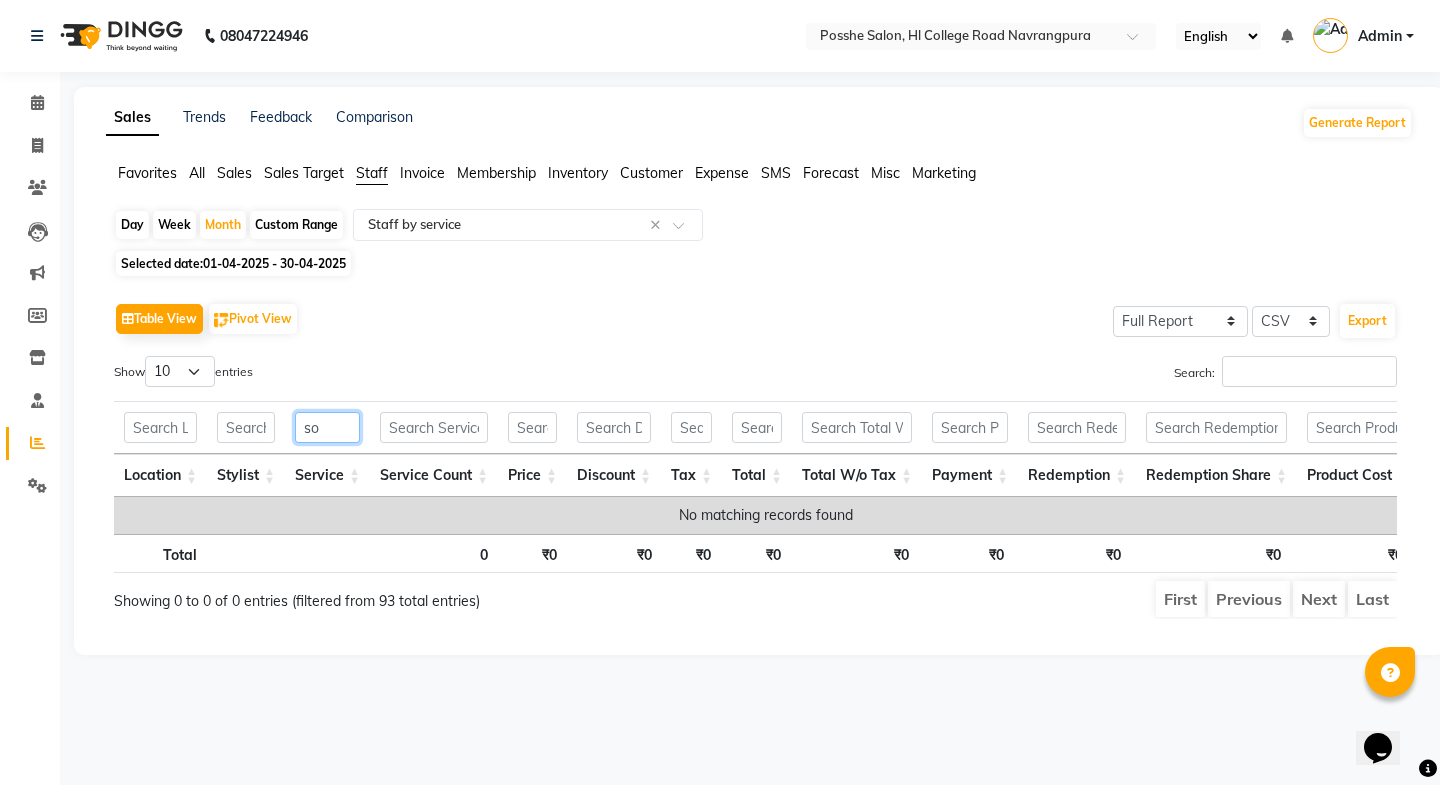 type on "s" 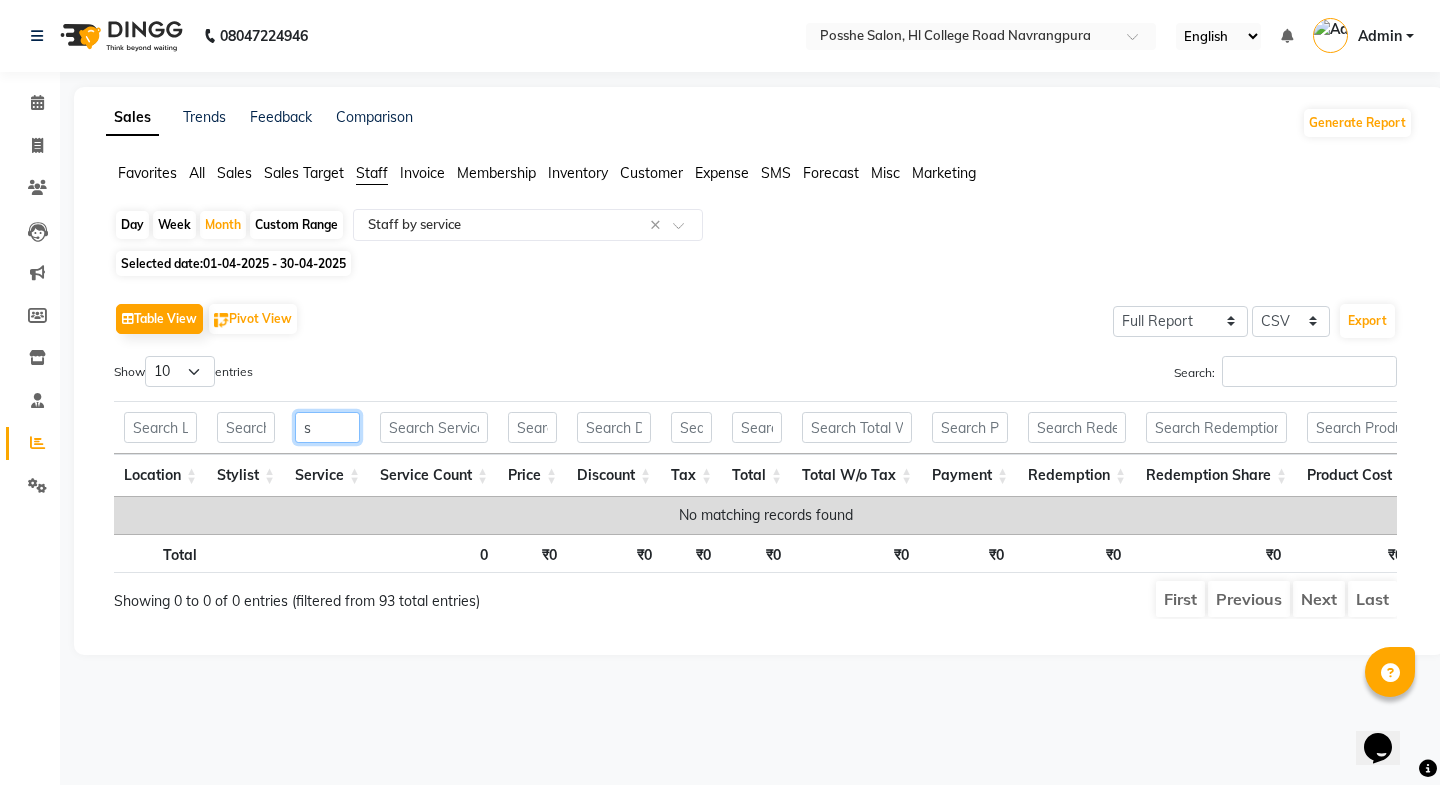 type 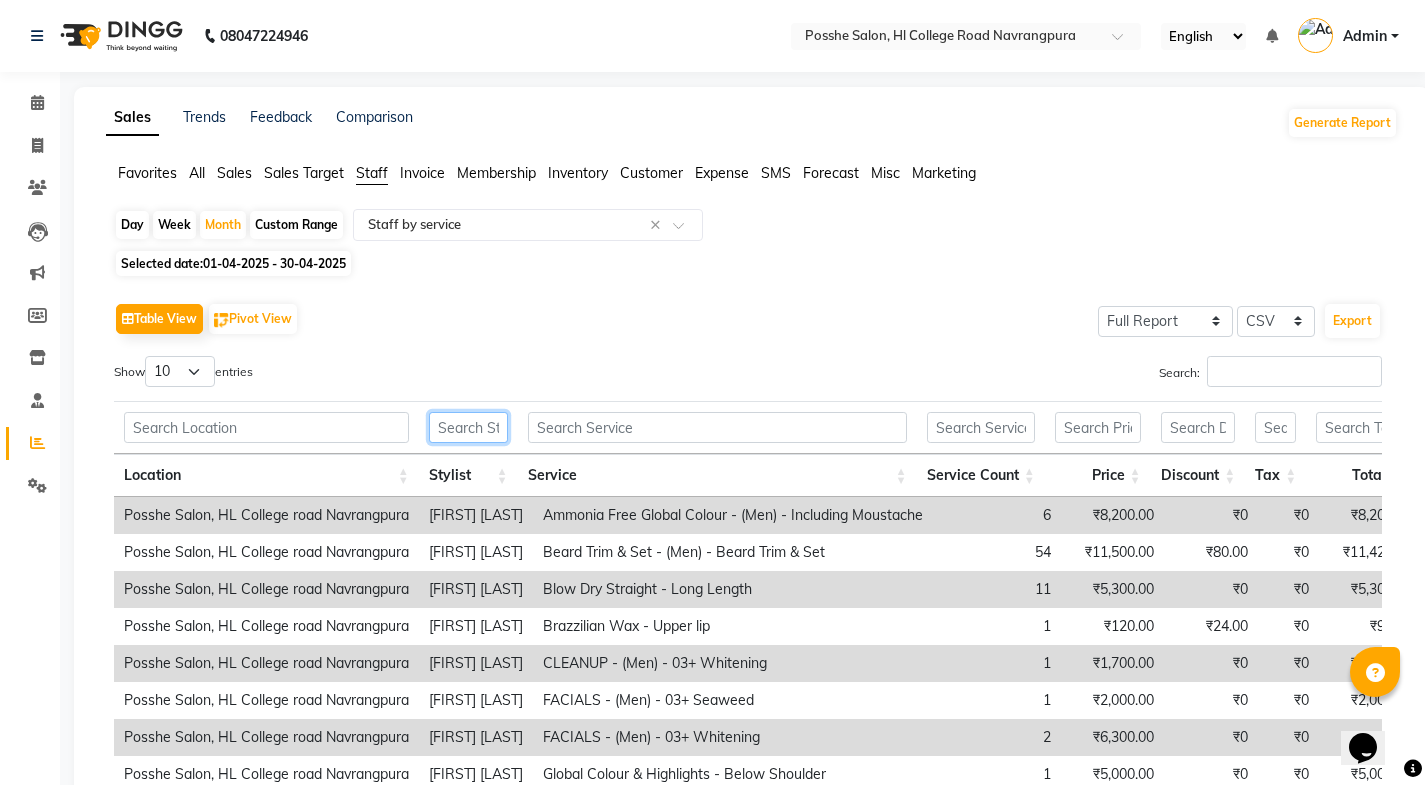 click at bounding box center [468, 427] 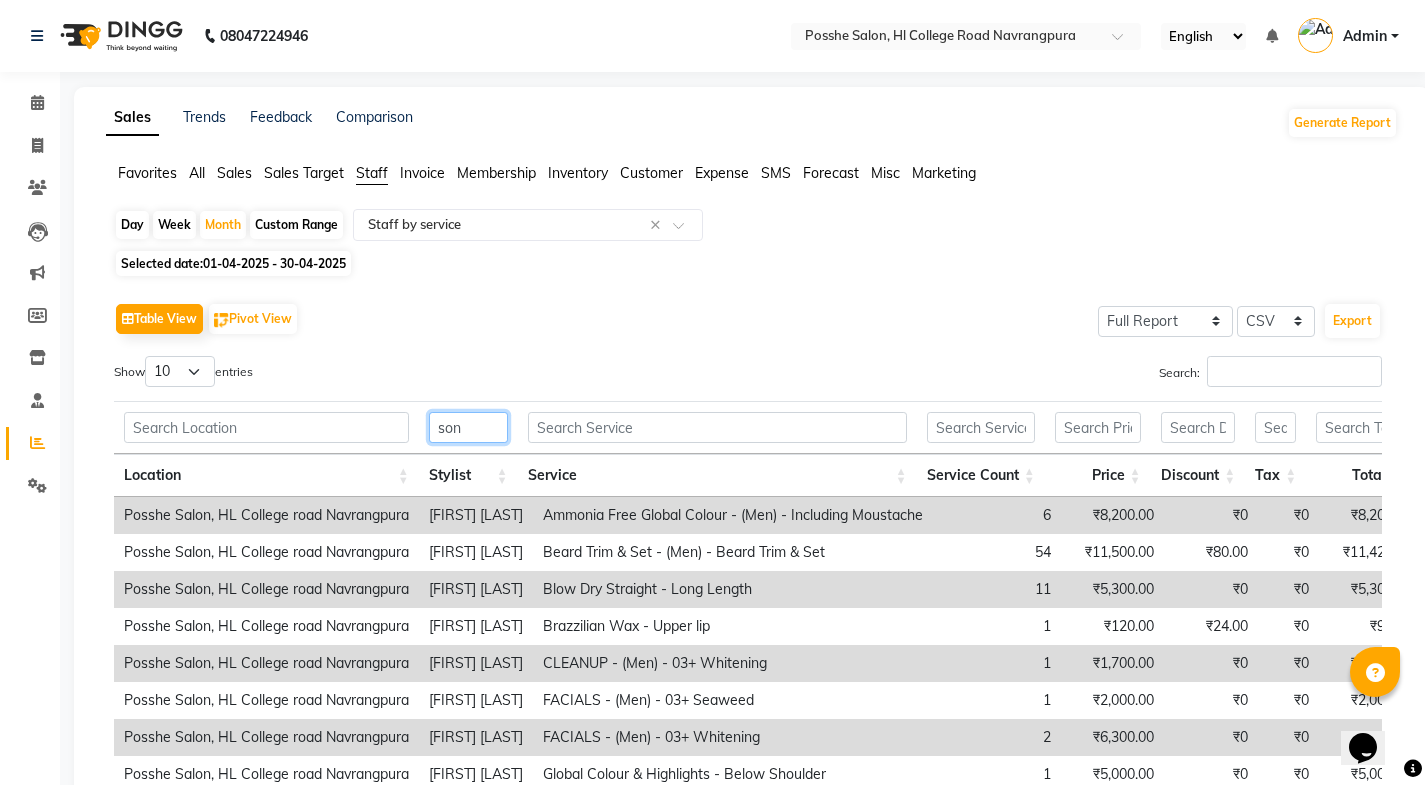type on "sonu" 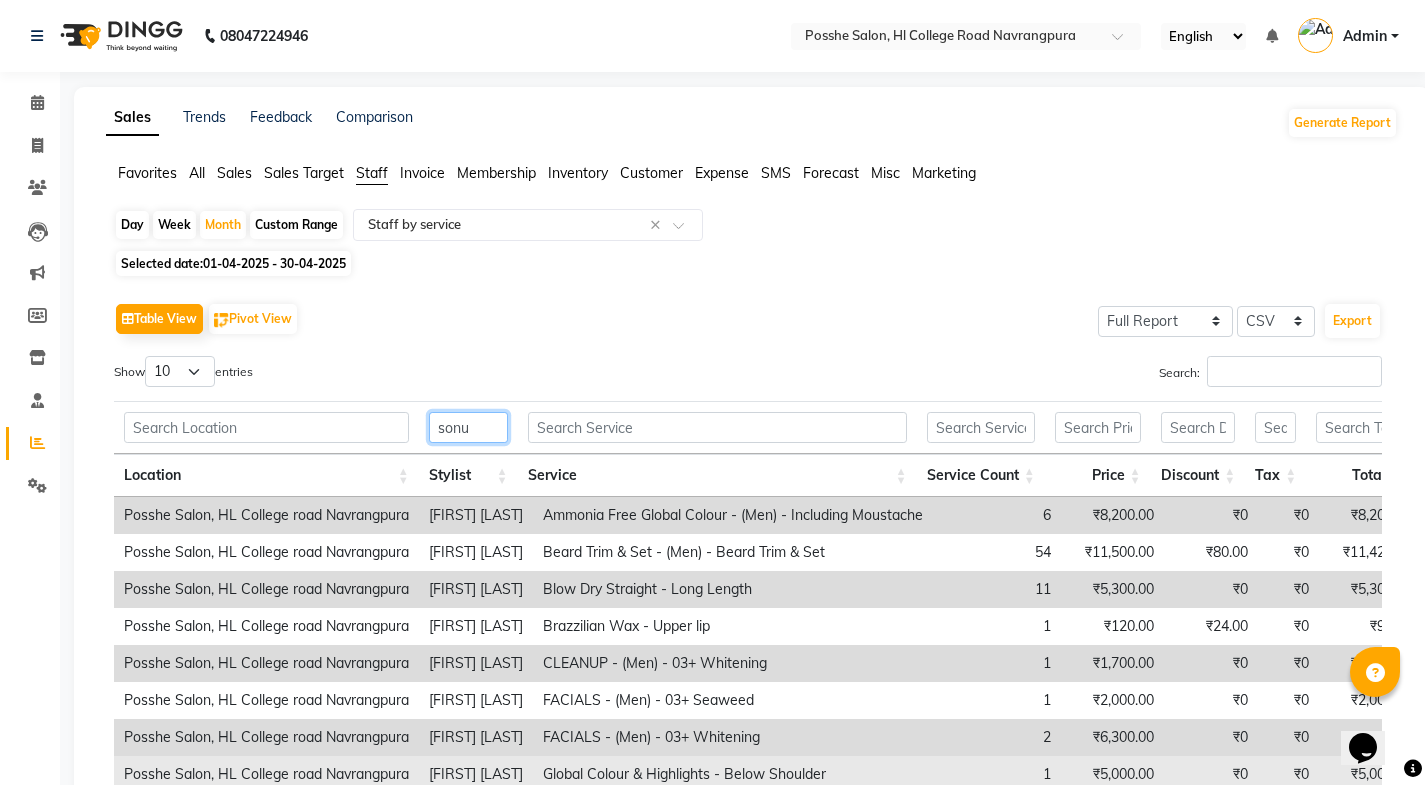 scroll, scrollTop: 263, scrollLeft: 0, axis: vertical 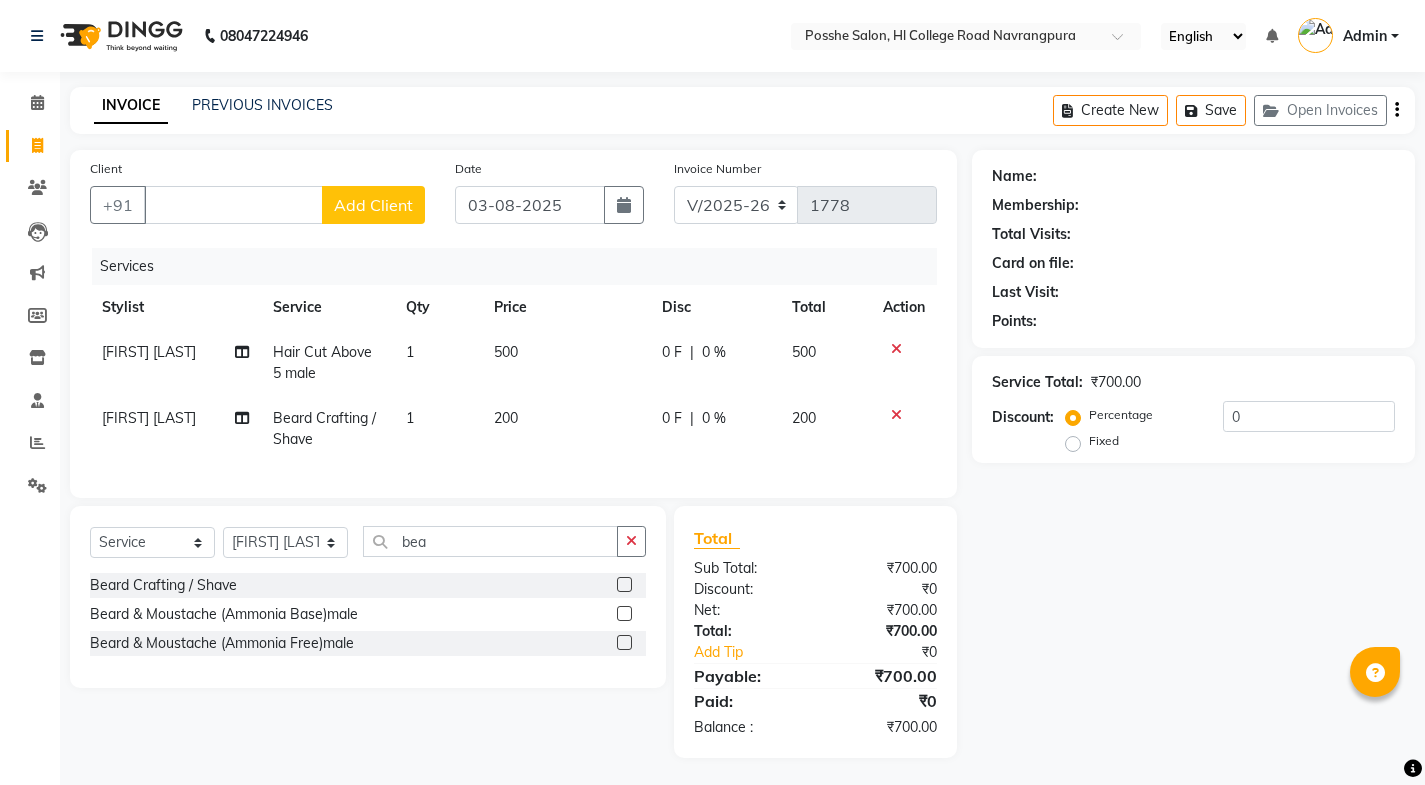 select on "6052" 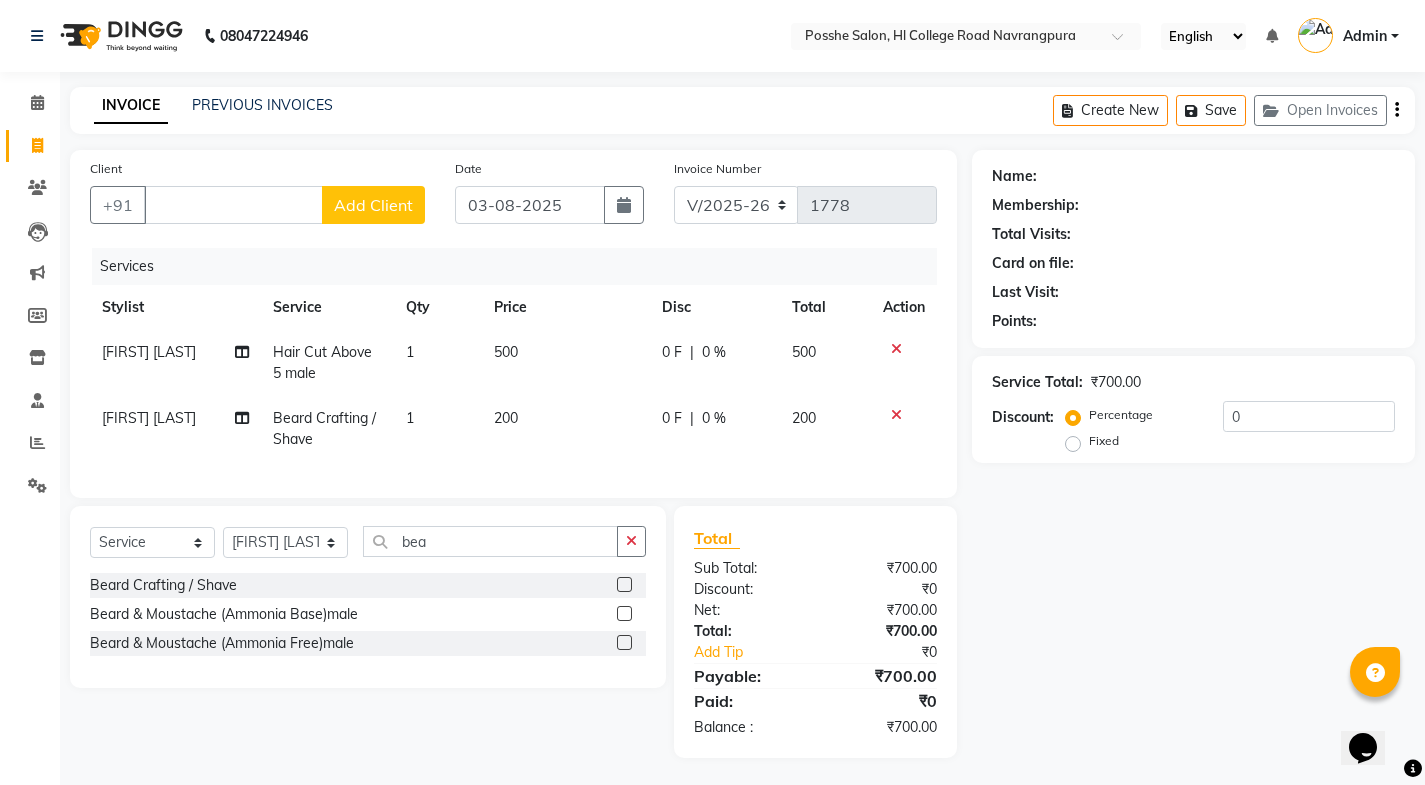 scroll, scrollTop: 0, scrollLeft: 0, axis: both 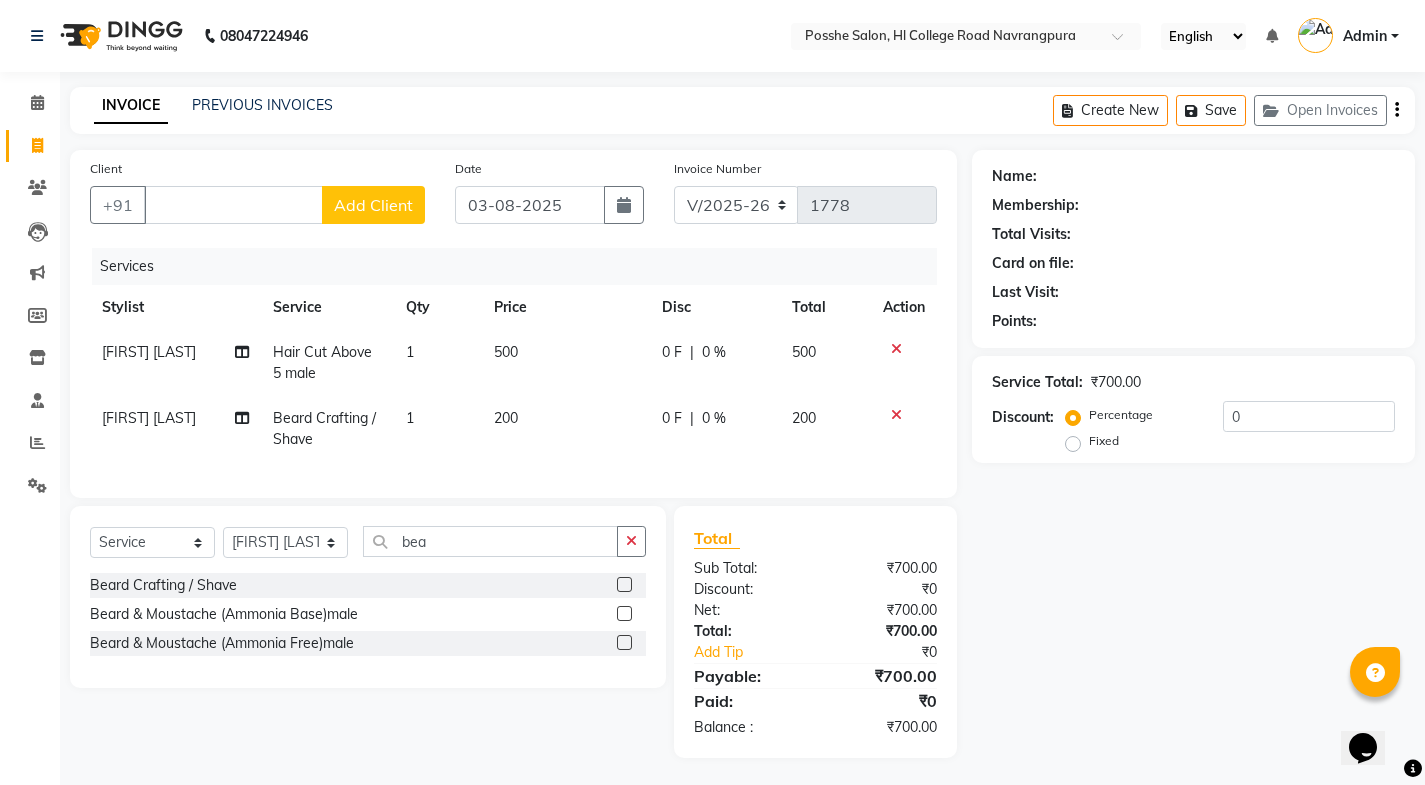 type 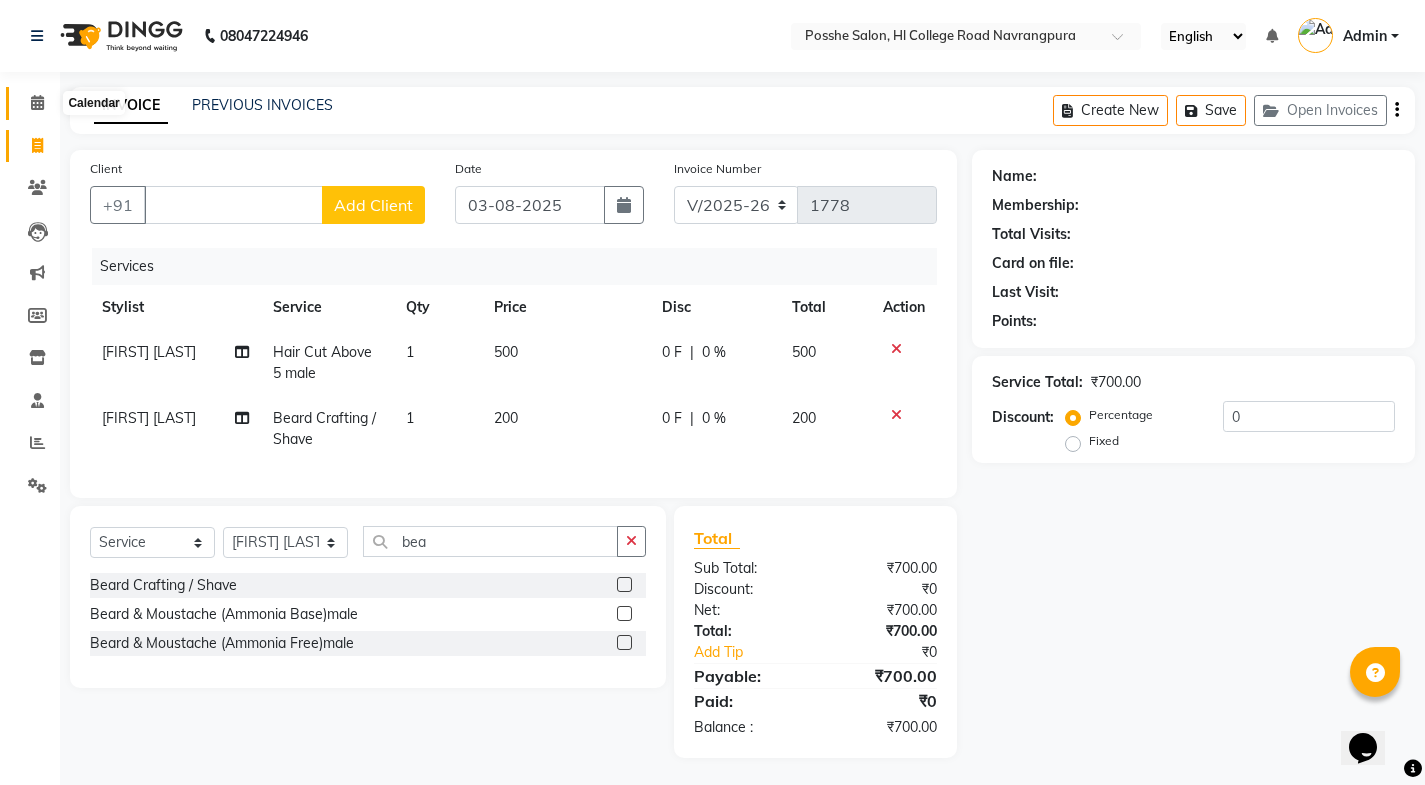 click 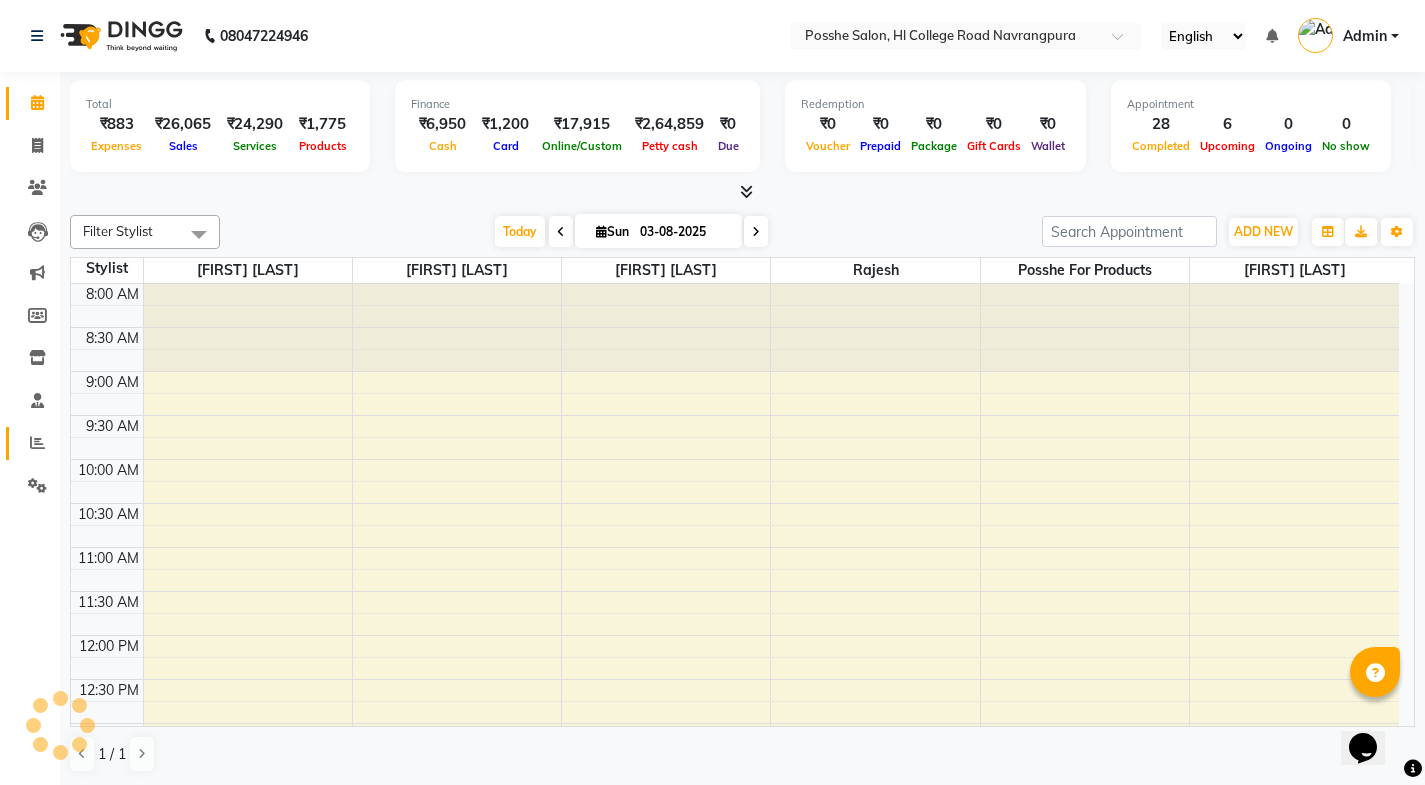 scroll, scrollTop: 0, scrollLeft: 0, axis: both 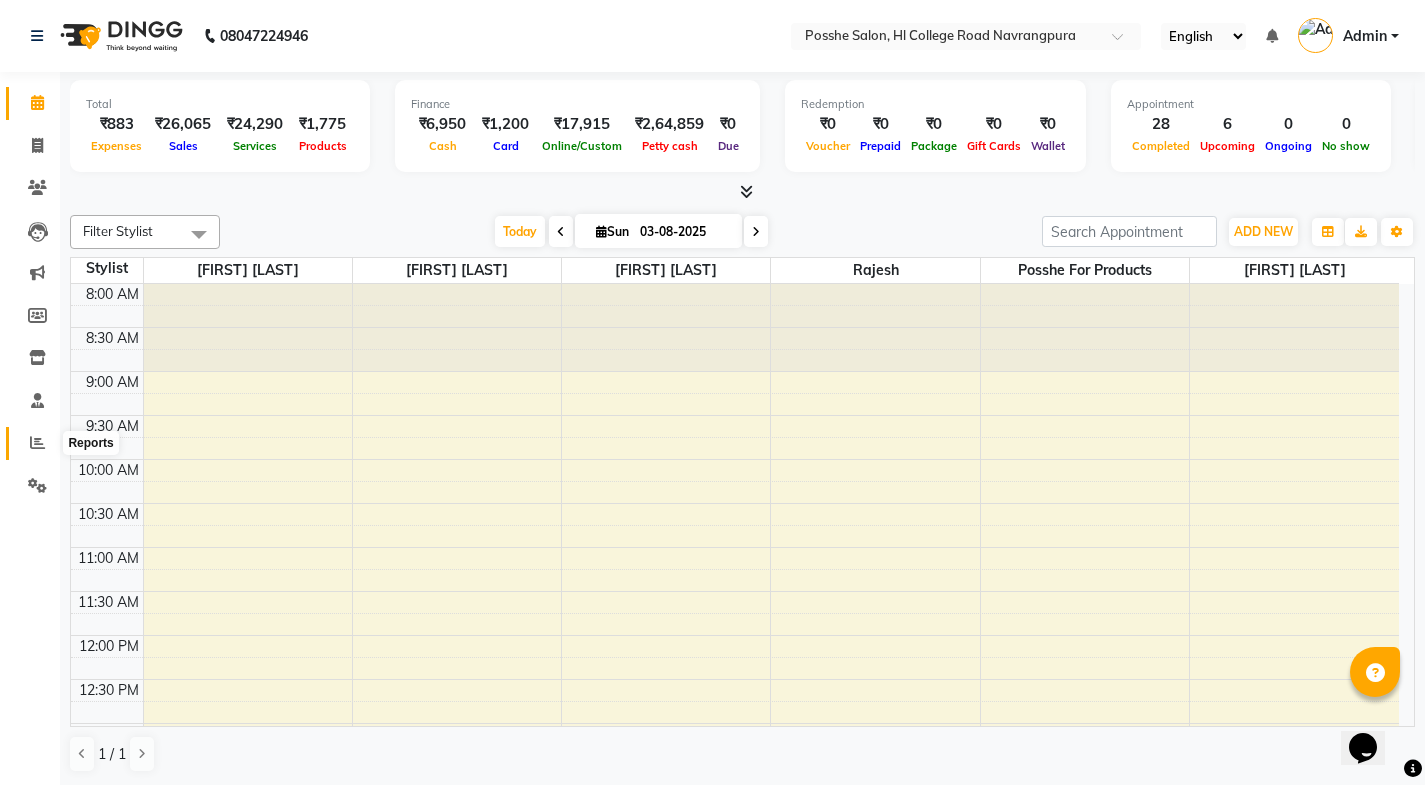 click 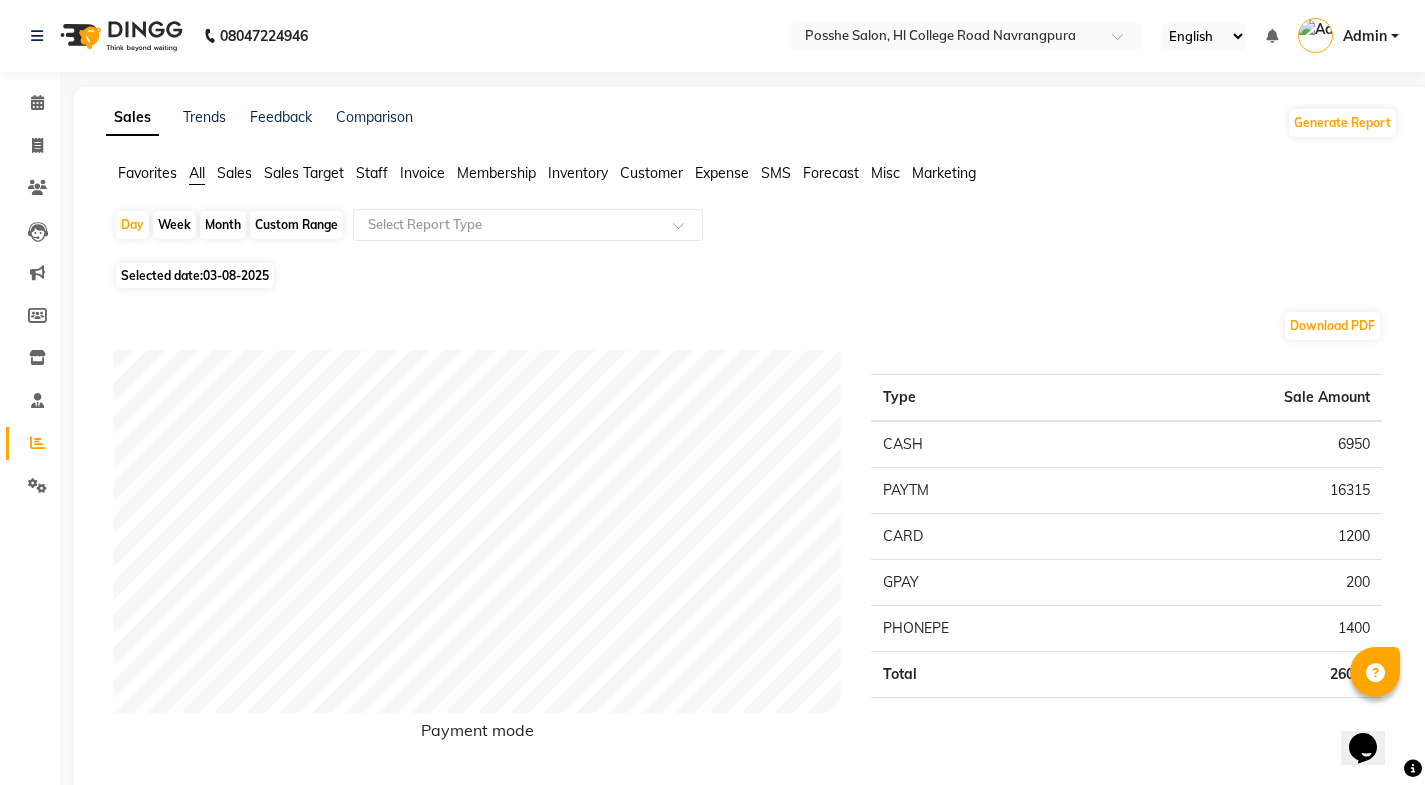 click on "Staff" 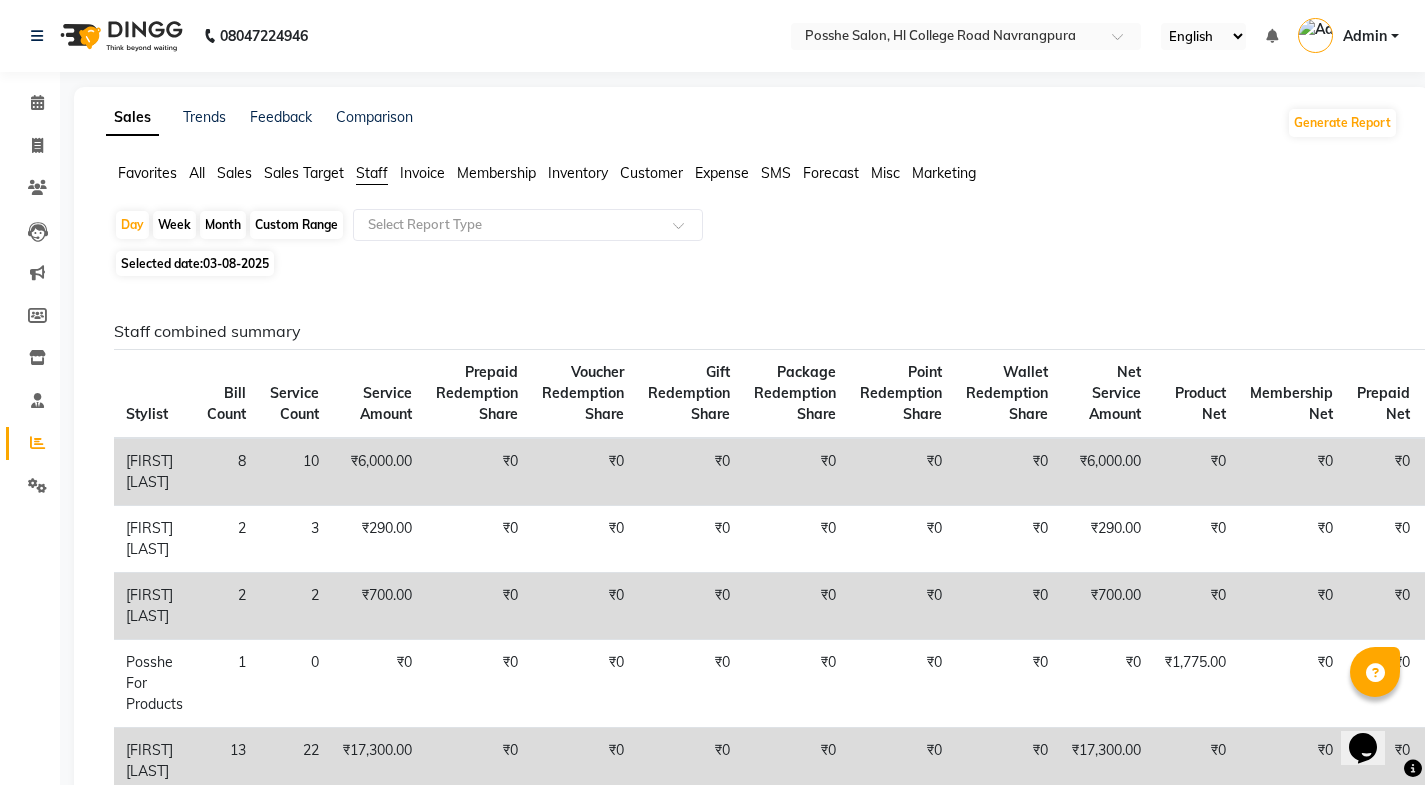 click on "Month" 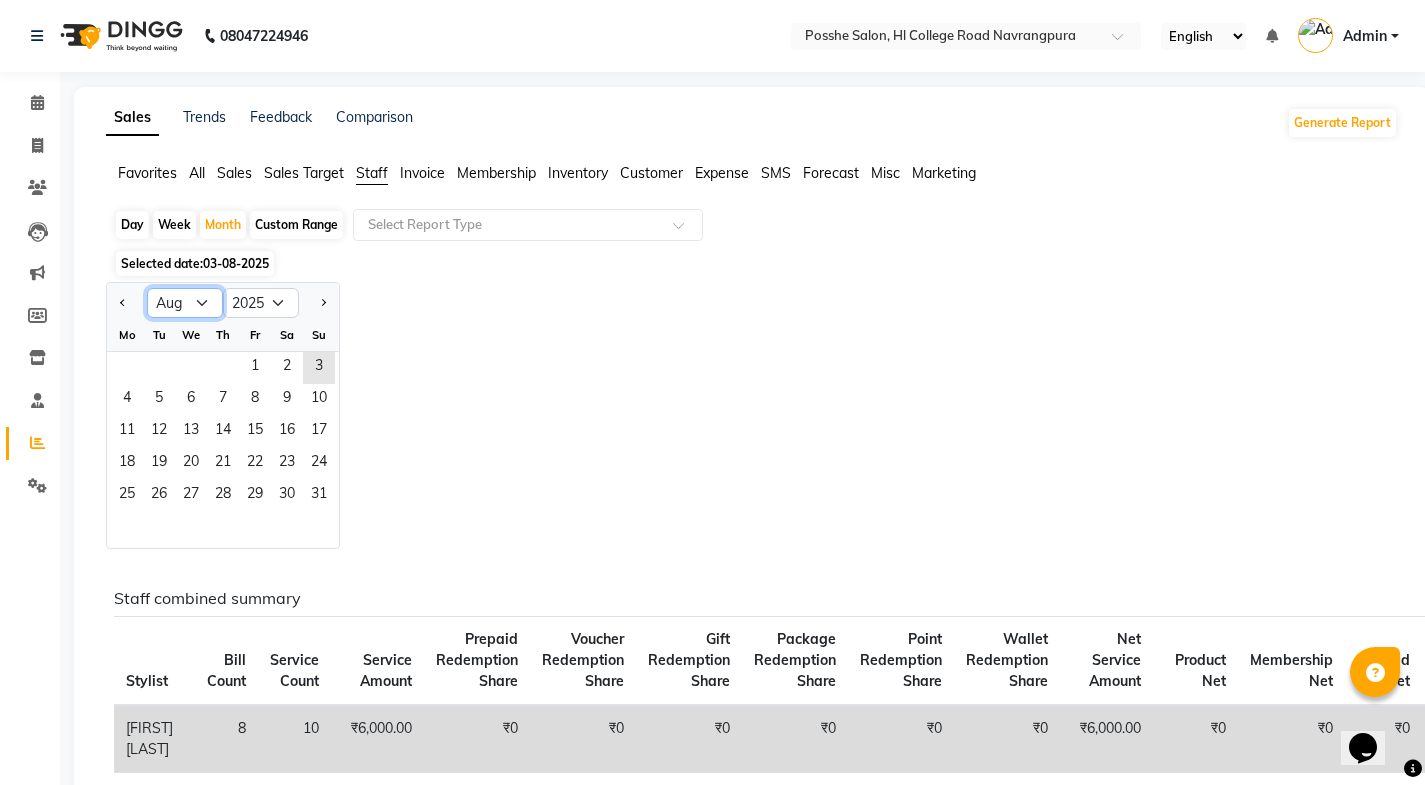 click on "Jan Feb Mar Apr May Jun Jul Aug Sep Oct Nov Dec" 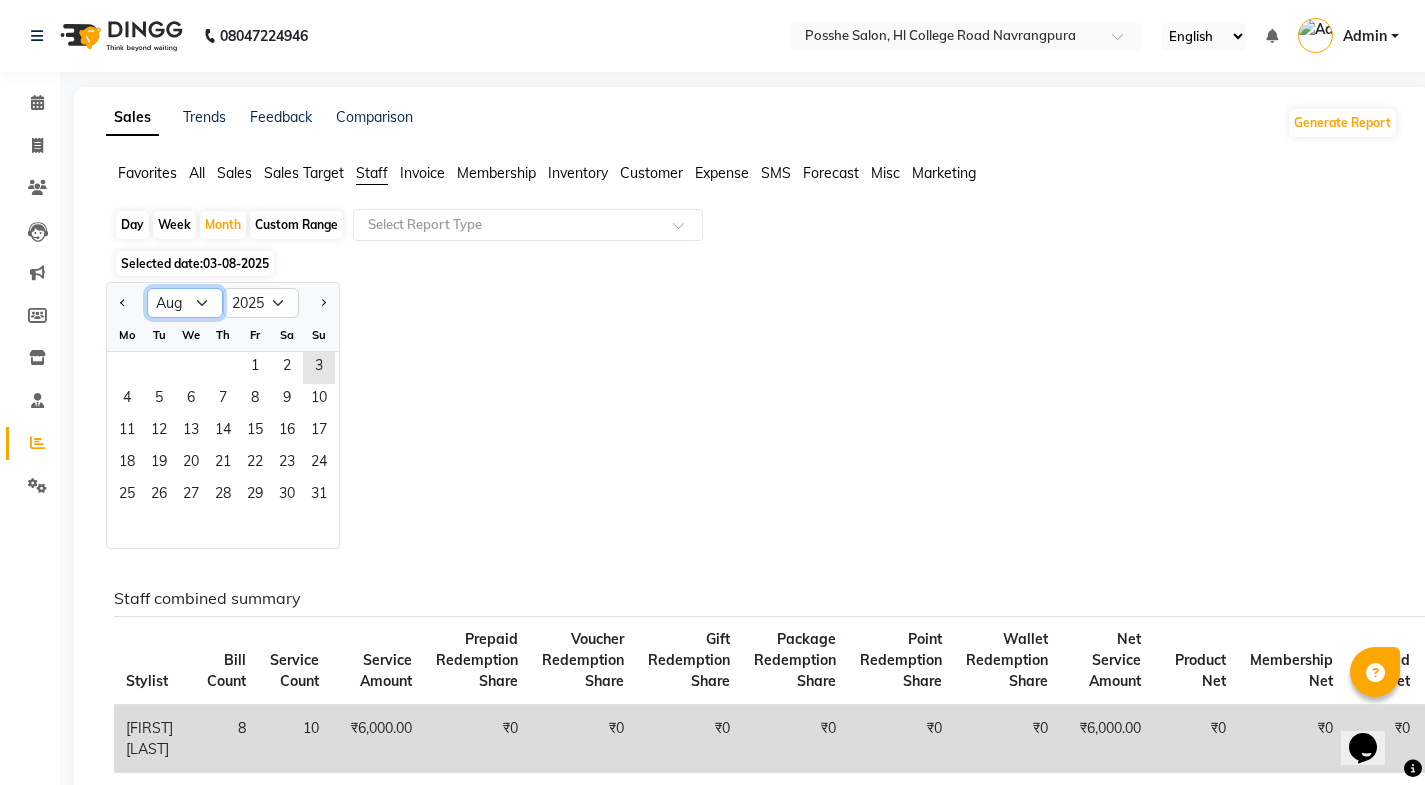 select on "4" 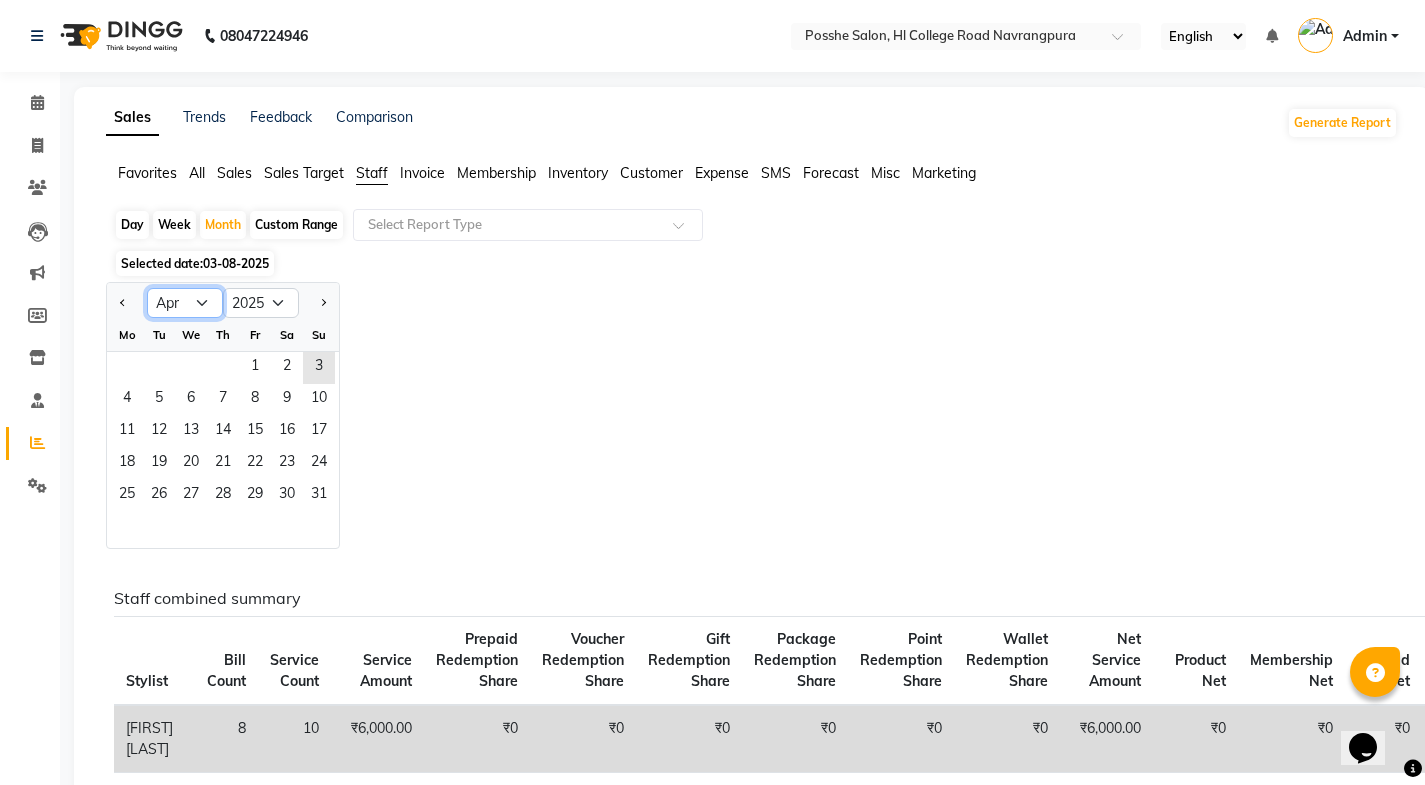 click on "Jan Feb Mar Apr May Jun Jul Aug Sep Oct Nov Dec" 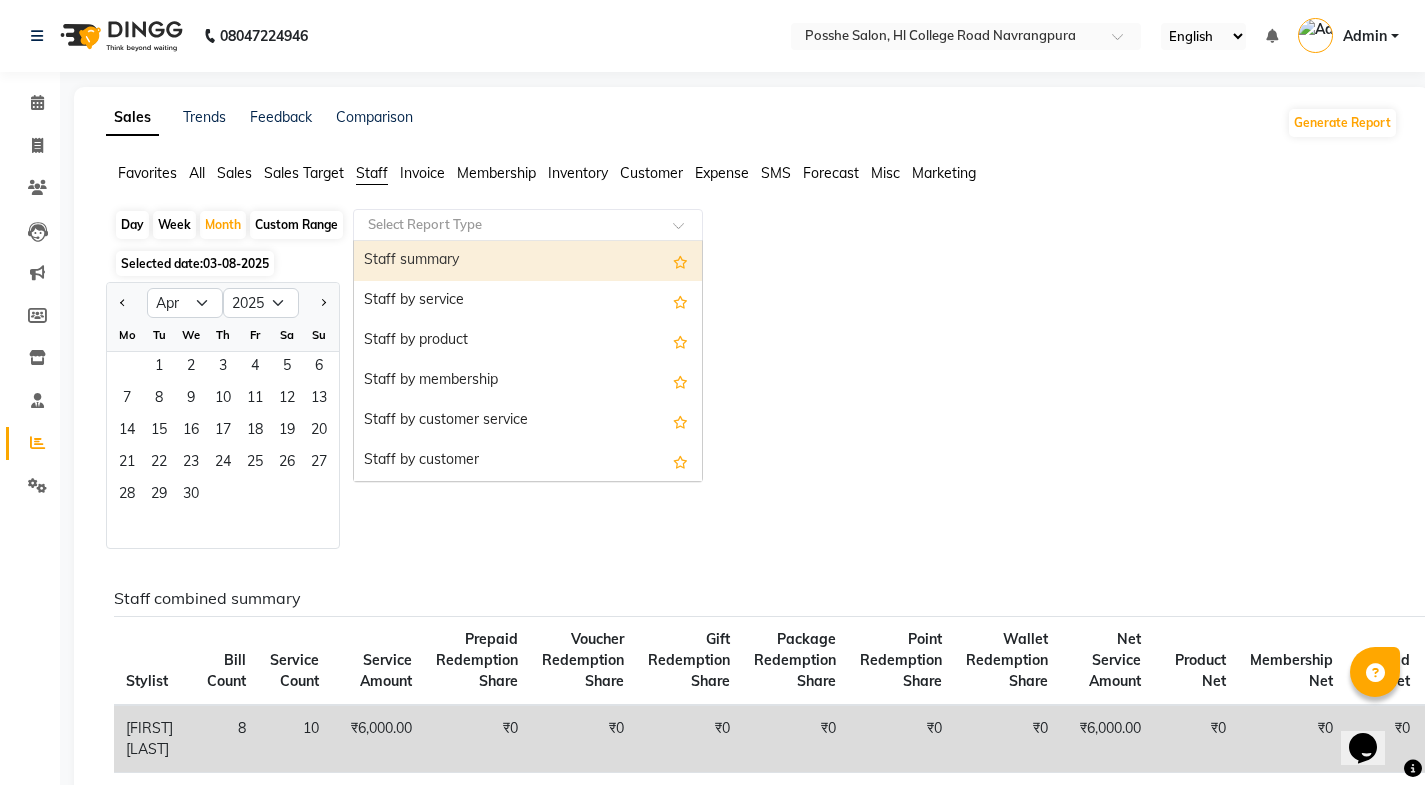 click 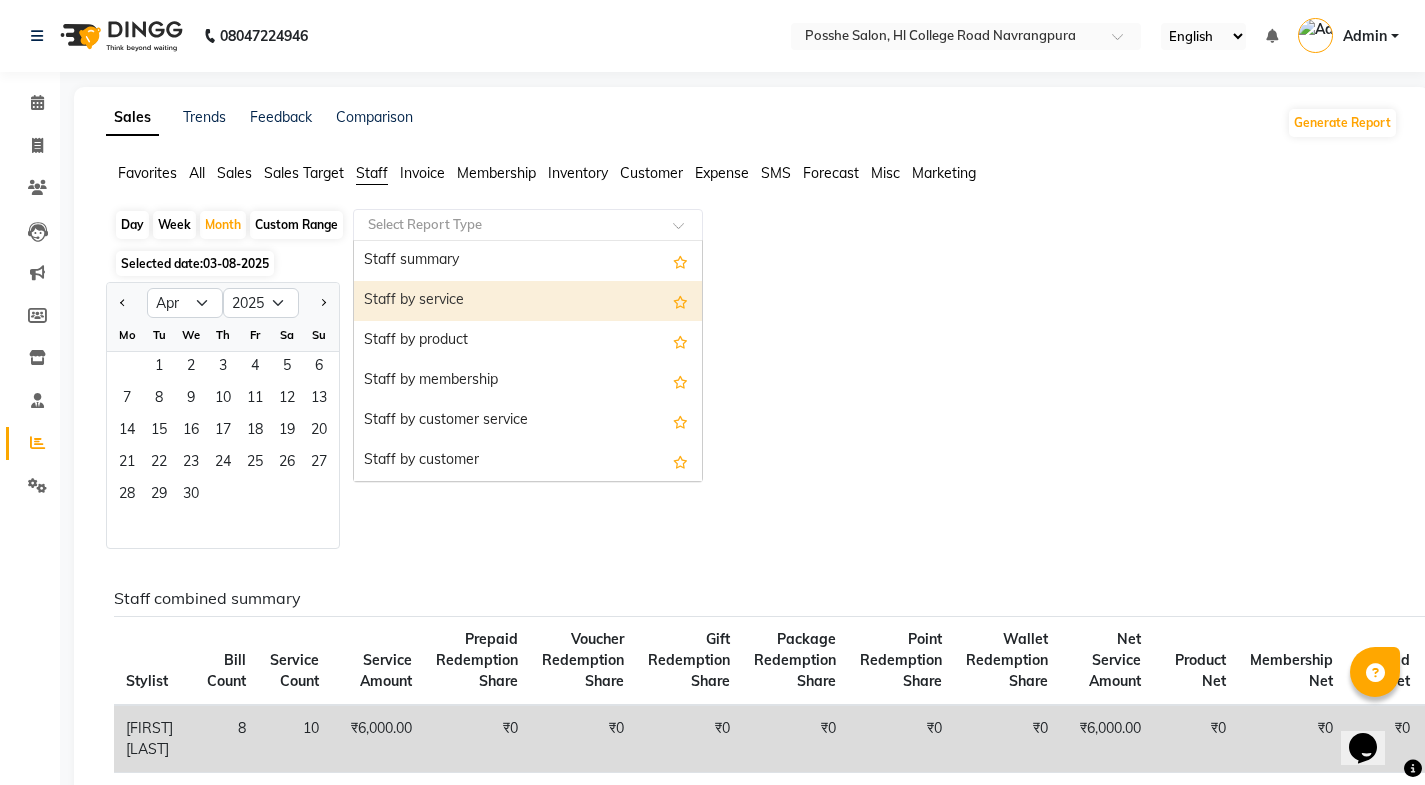 click on "Staff by service" at bounding box center (528, 301) 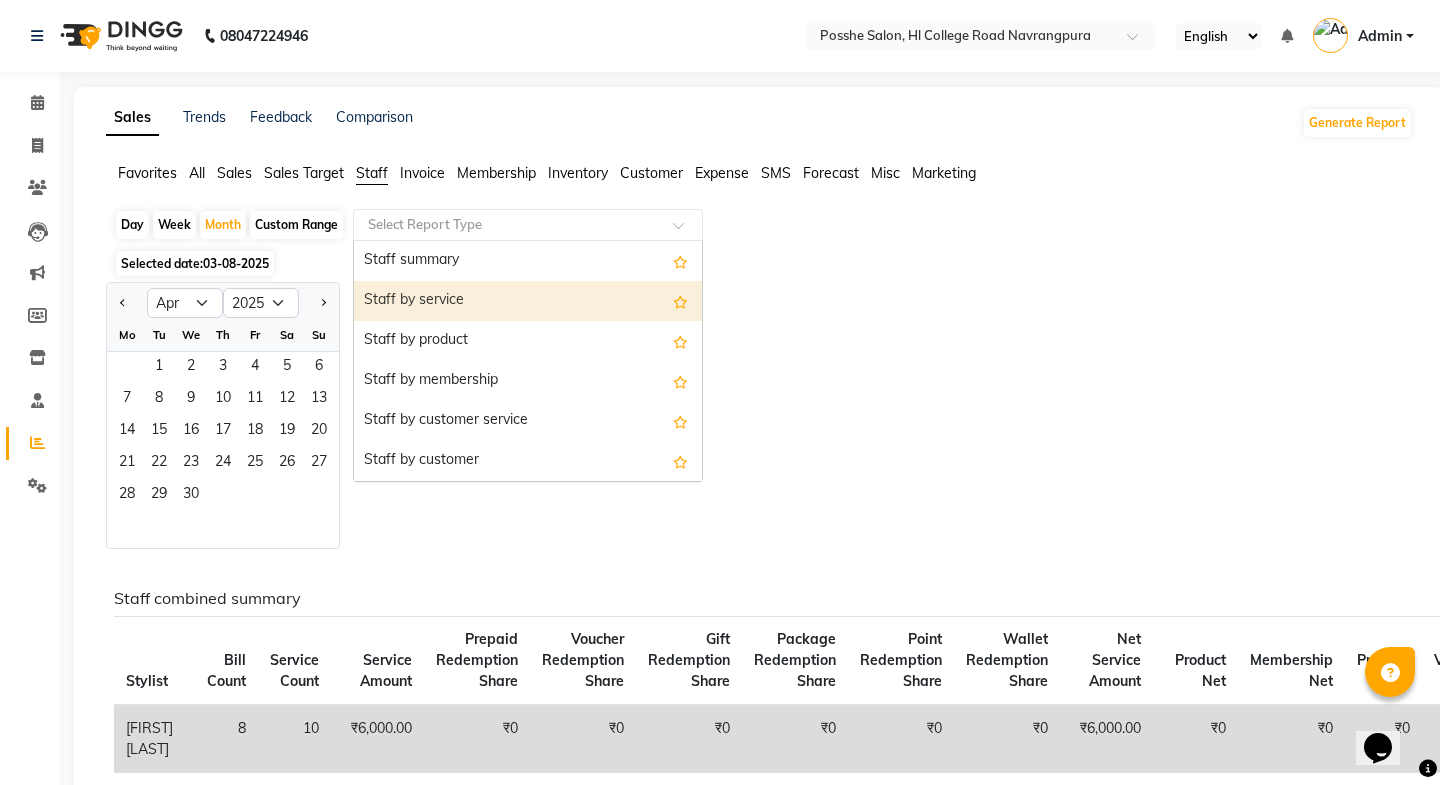 select on "full_report" 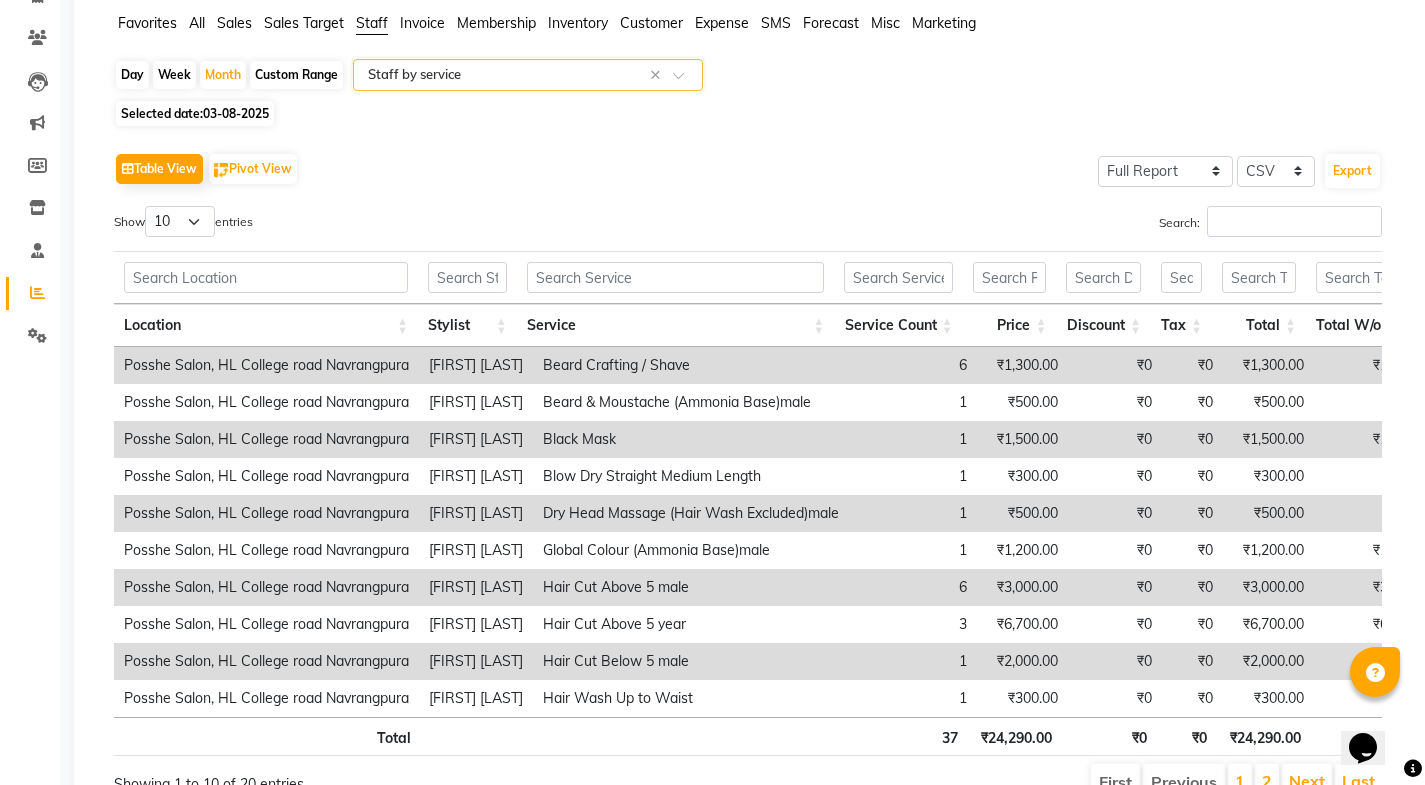 scroll, scrollTop: 0, scrollLeft: 0, axis: both 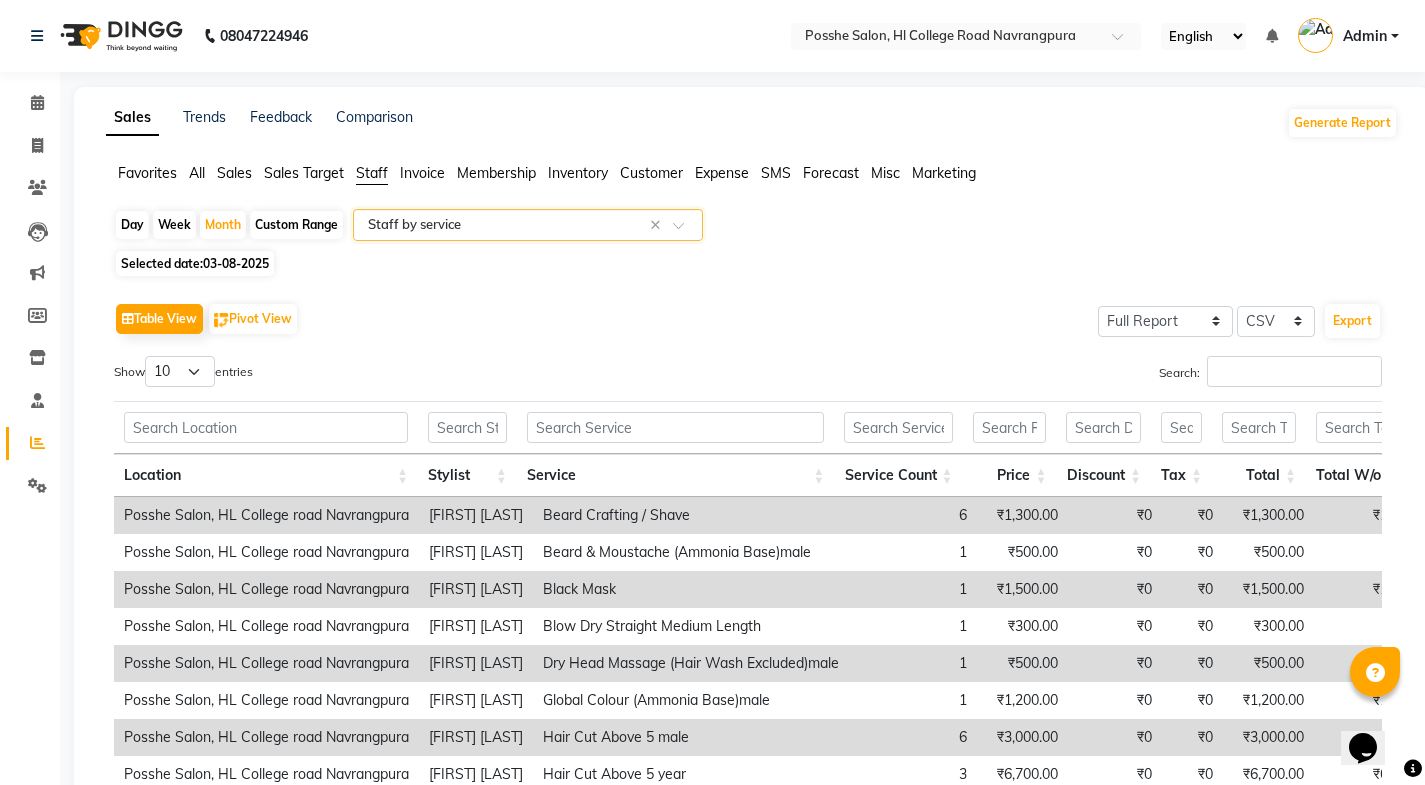 click on "Selected date:  03-08-2025" 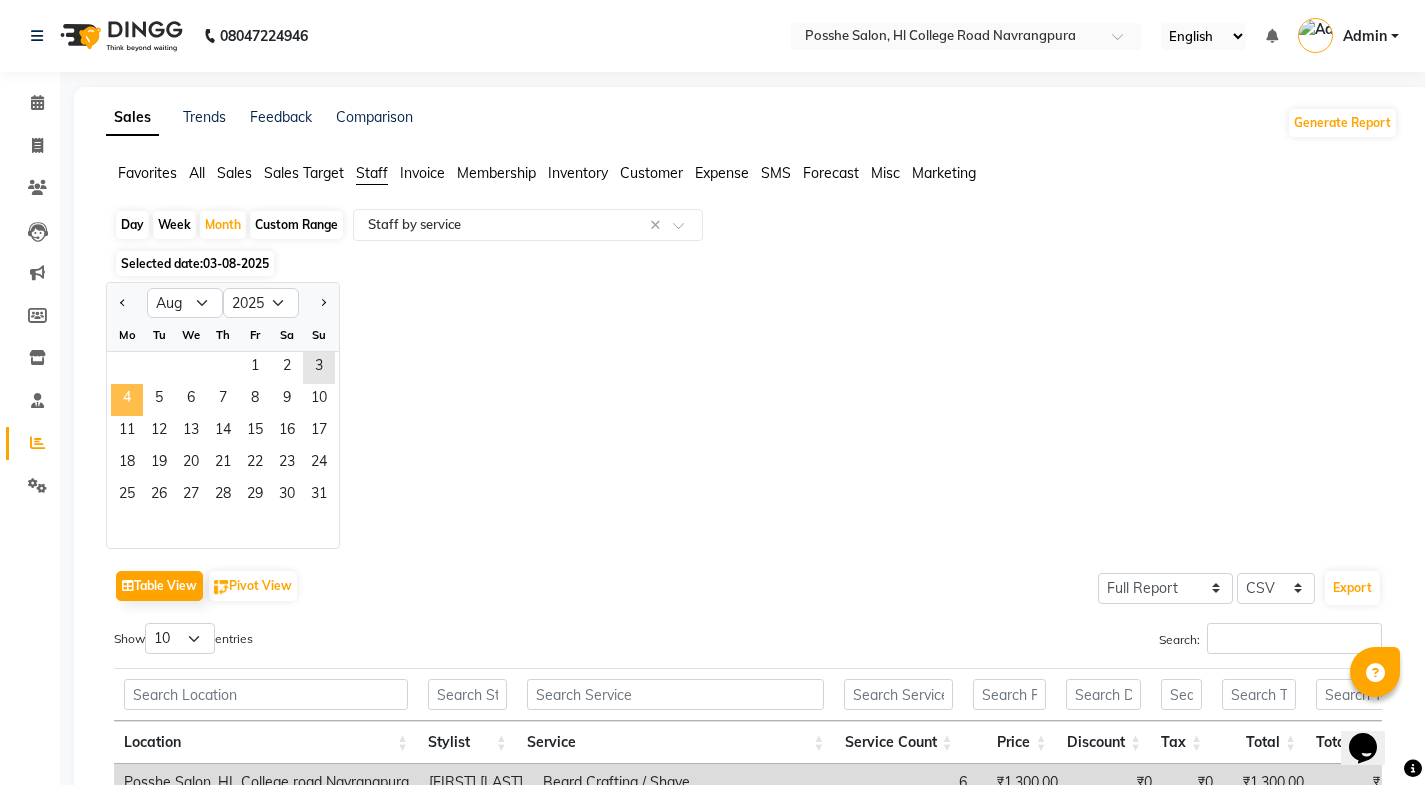 click on "4" 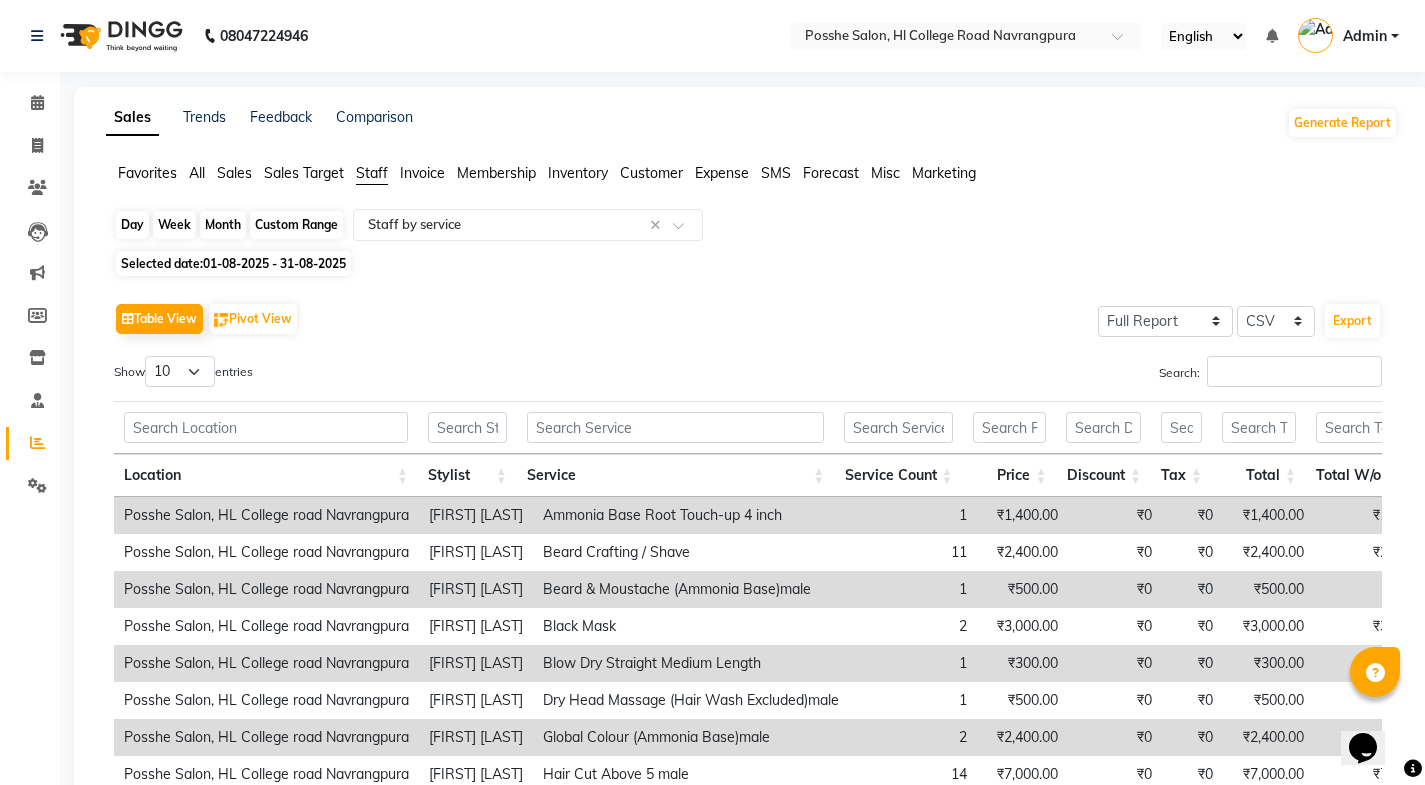 click on "Month" 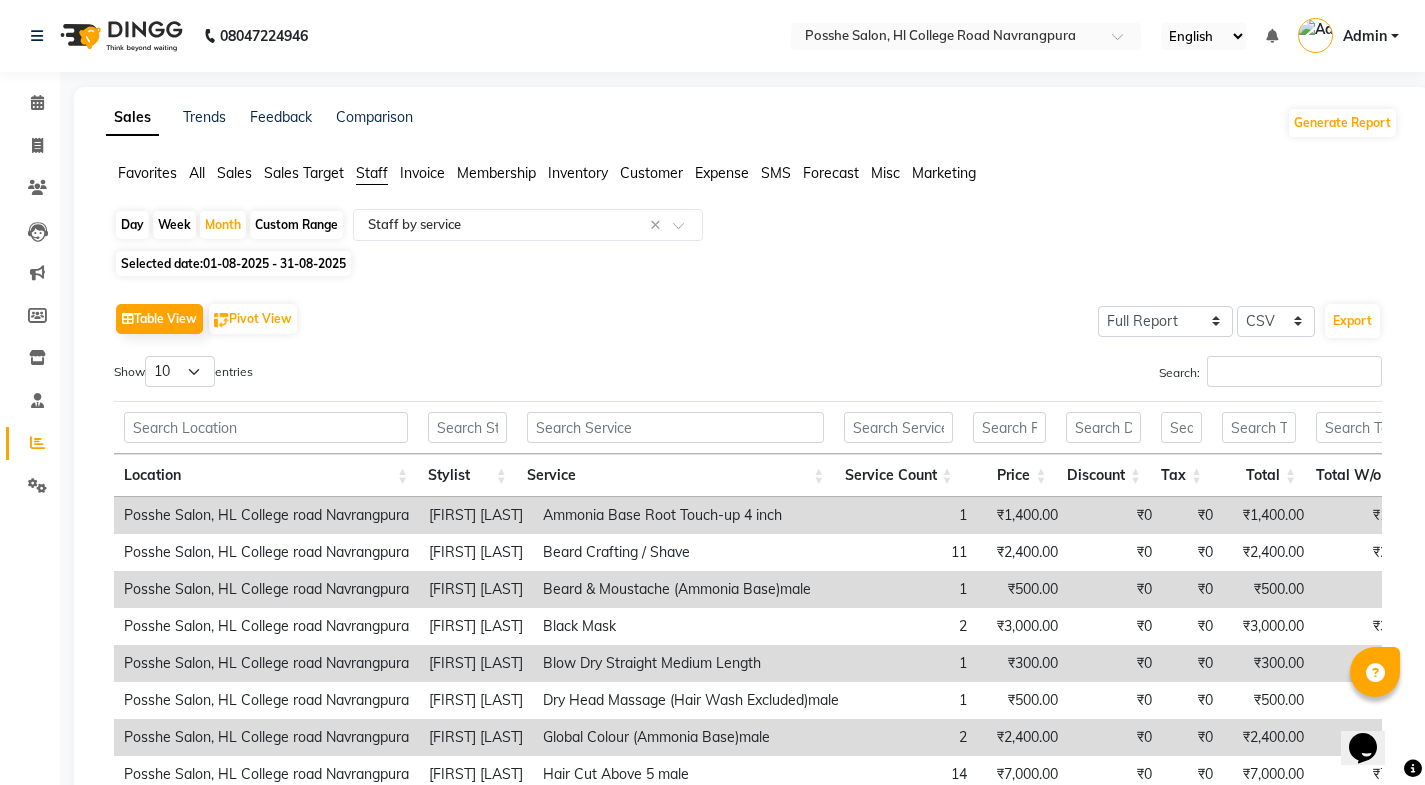 select on "8" 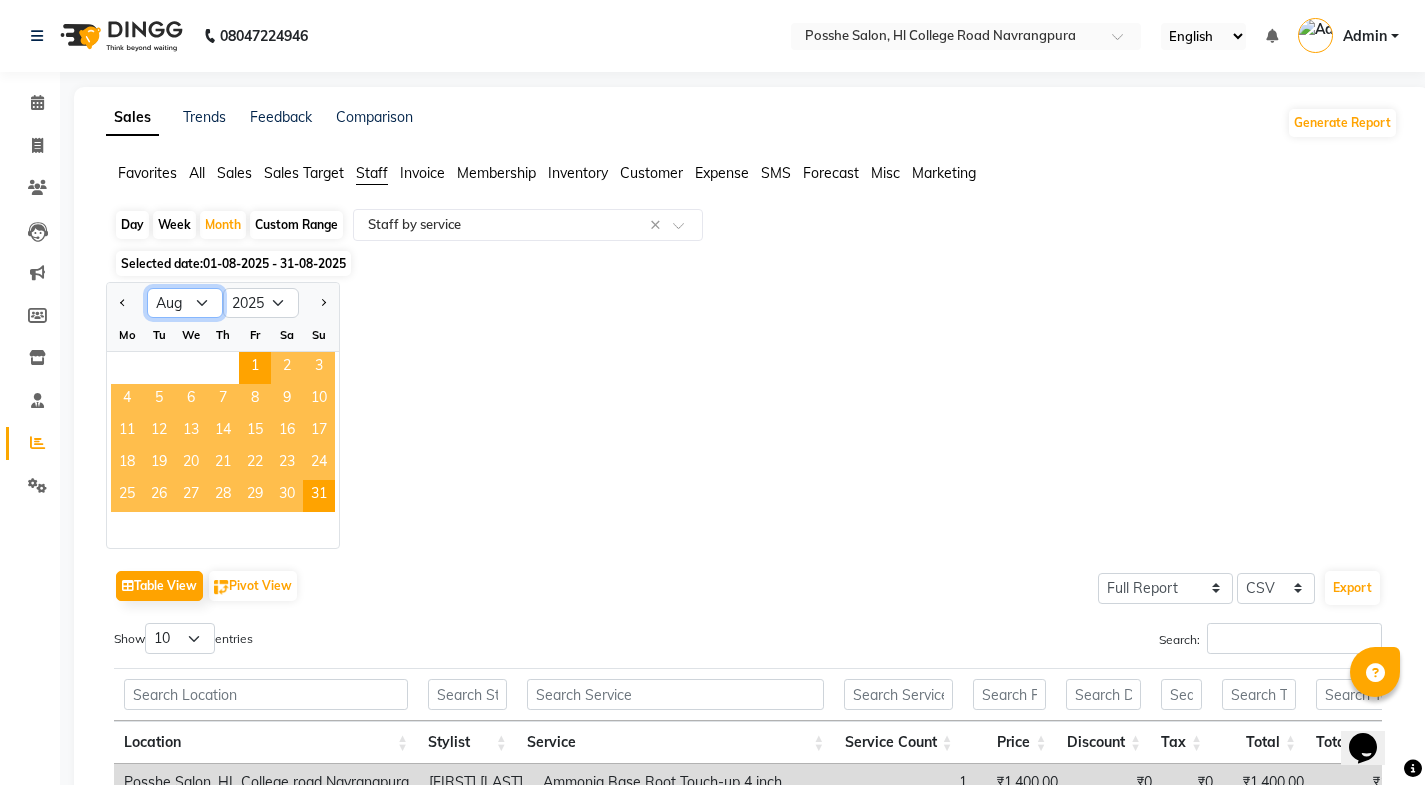 drag, startPoint x: 195, startPoint y: 311, endPoint x: 199, endPoint y: 321, distance: 10.770329 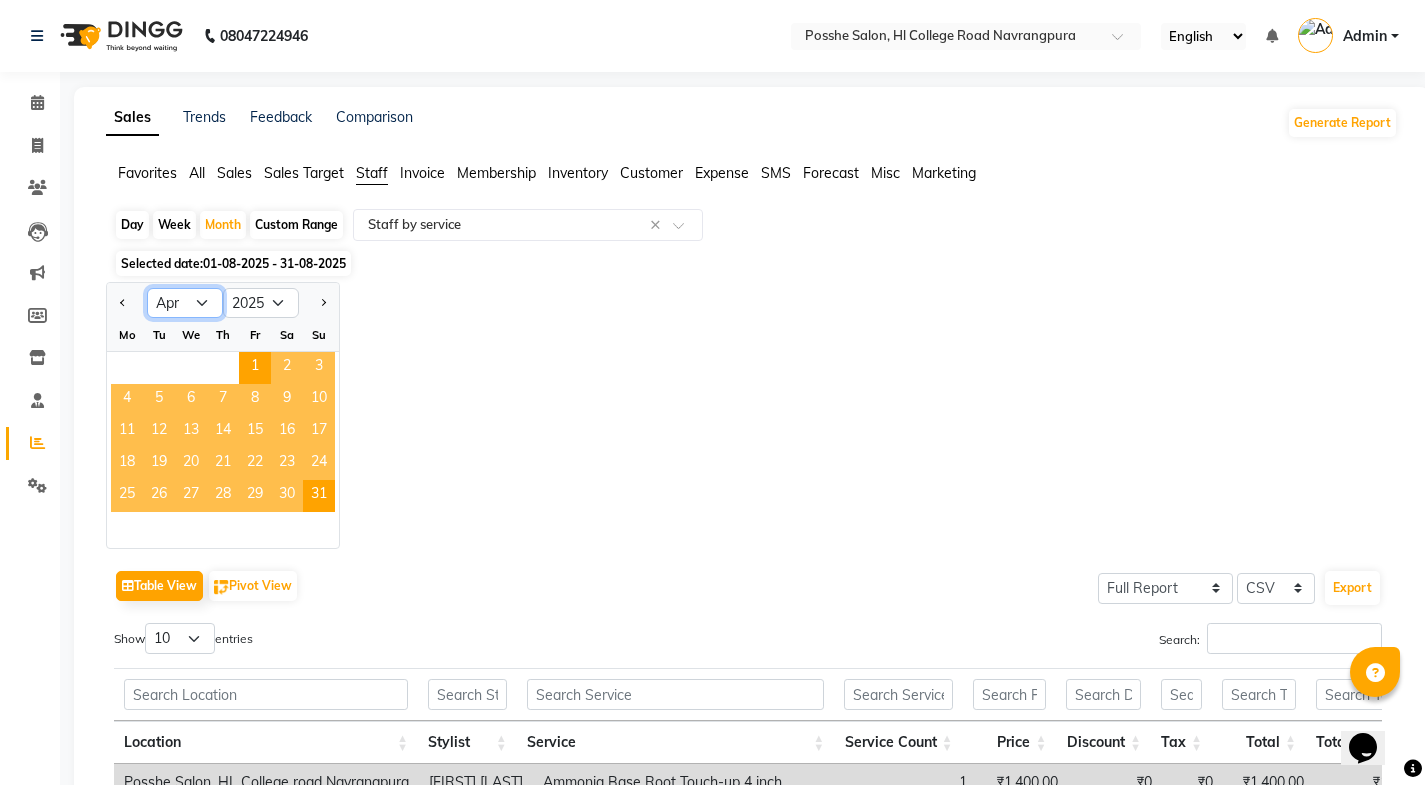 click on "Jan Feb Mar Apr May Jun Jul Aug Sep Oct Nov Dec" 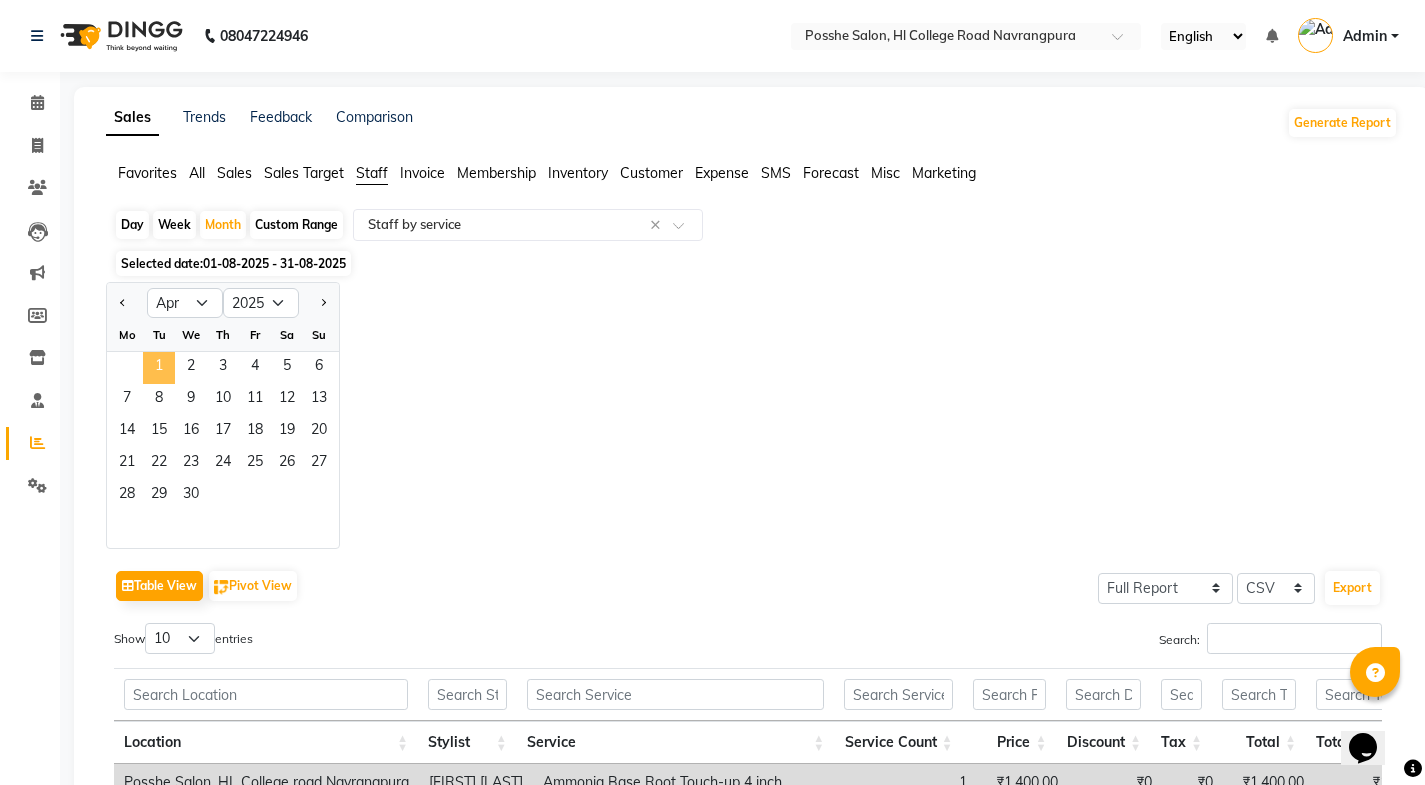click on "1" 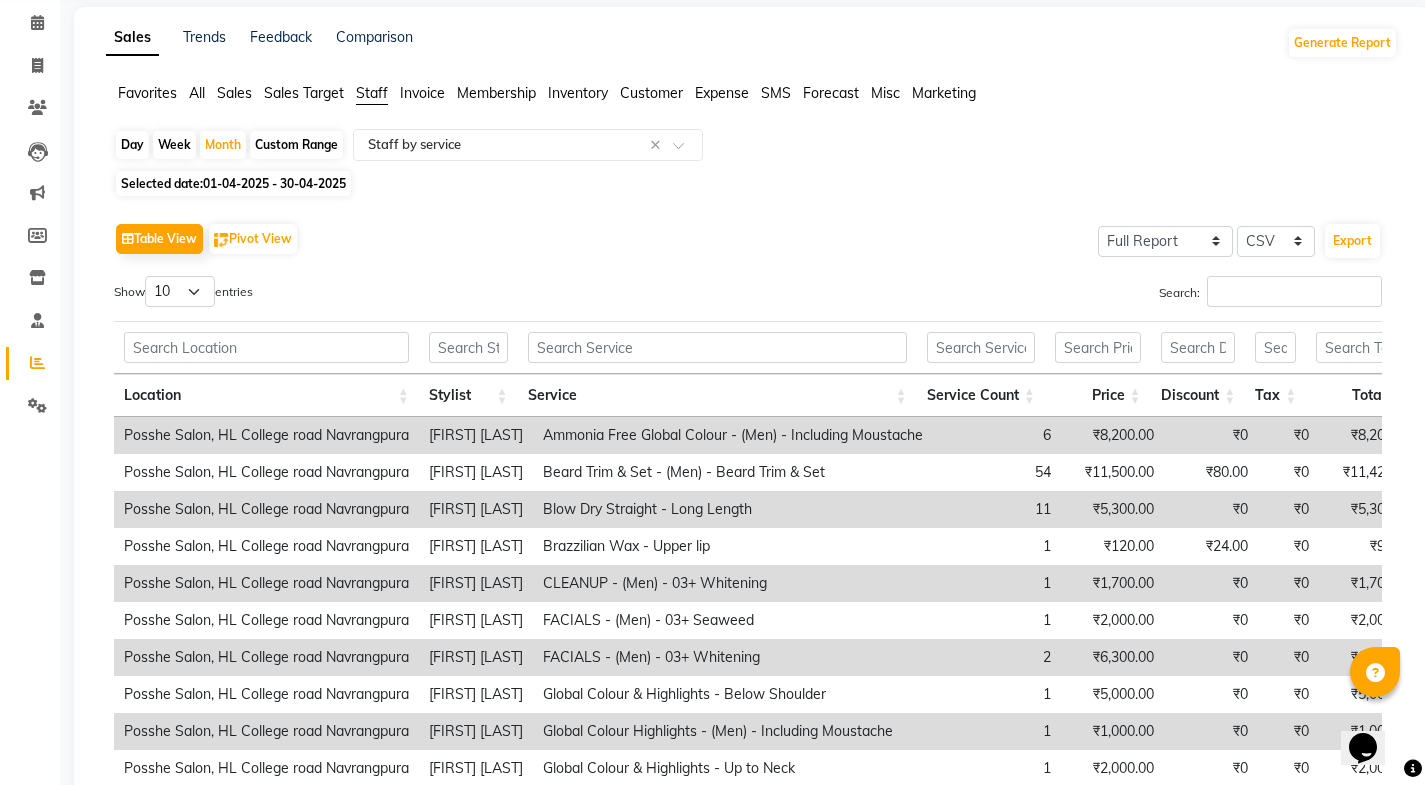 scroll, scrollTop: 263, scrollLeft: 0, axis: vertical 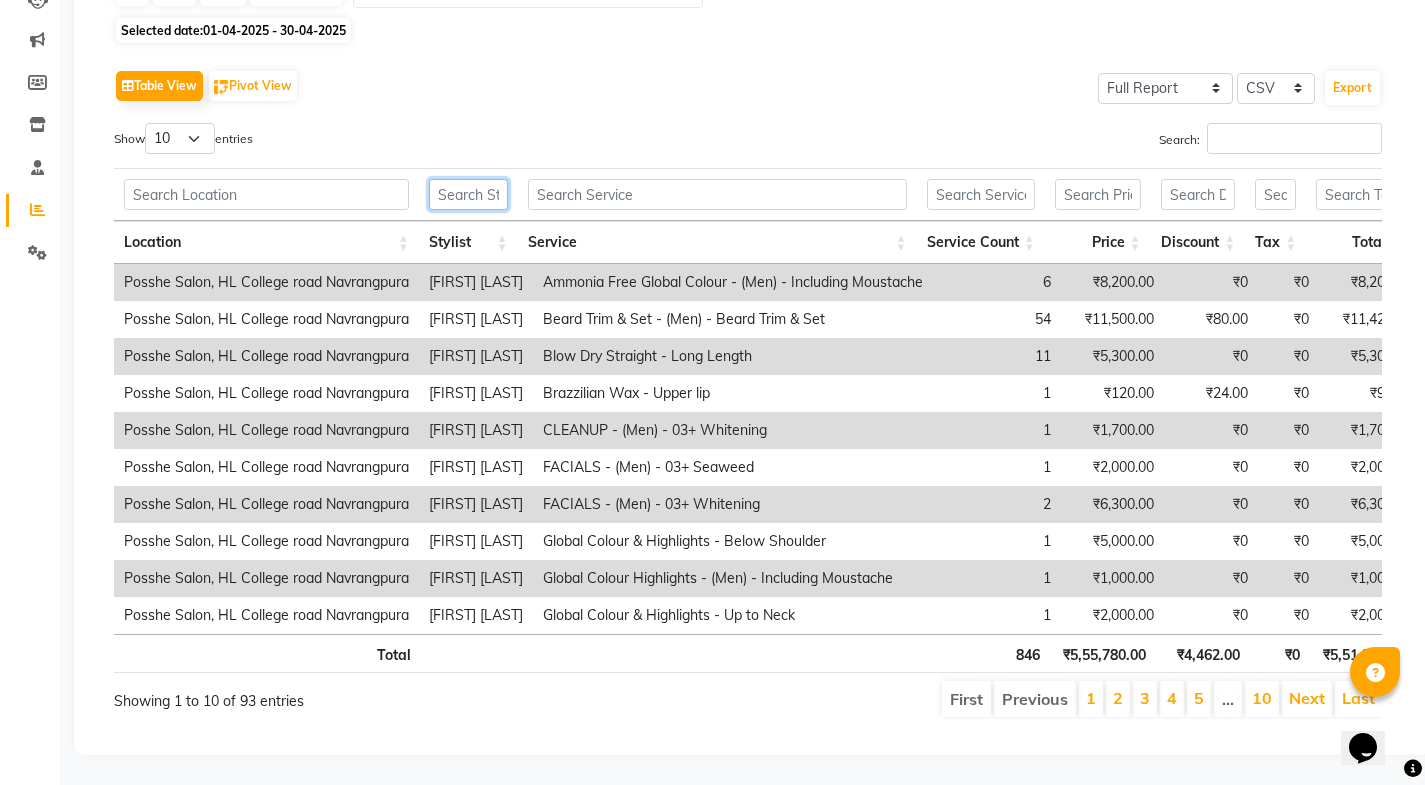 click at bounding box center (468, 194) 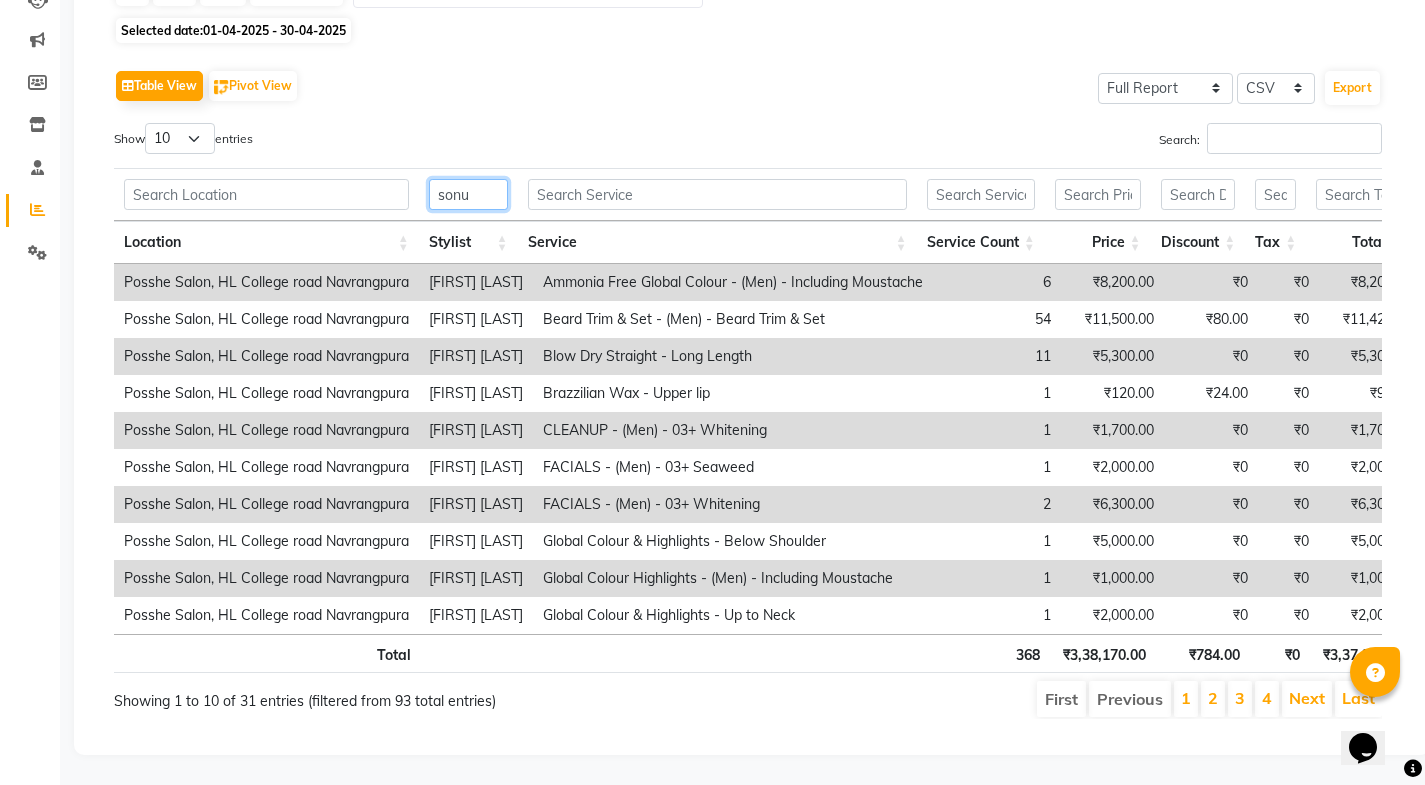 scroll, scrollTop: 0, scrollLeft: 246, axis: horizontal 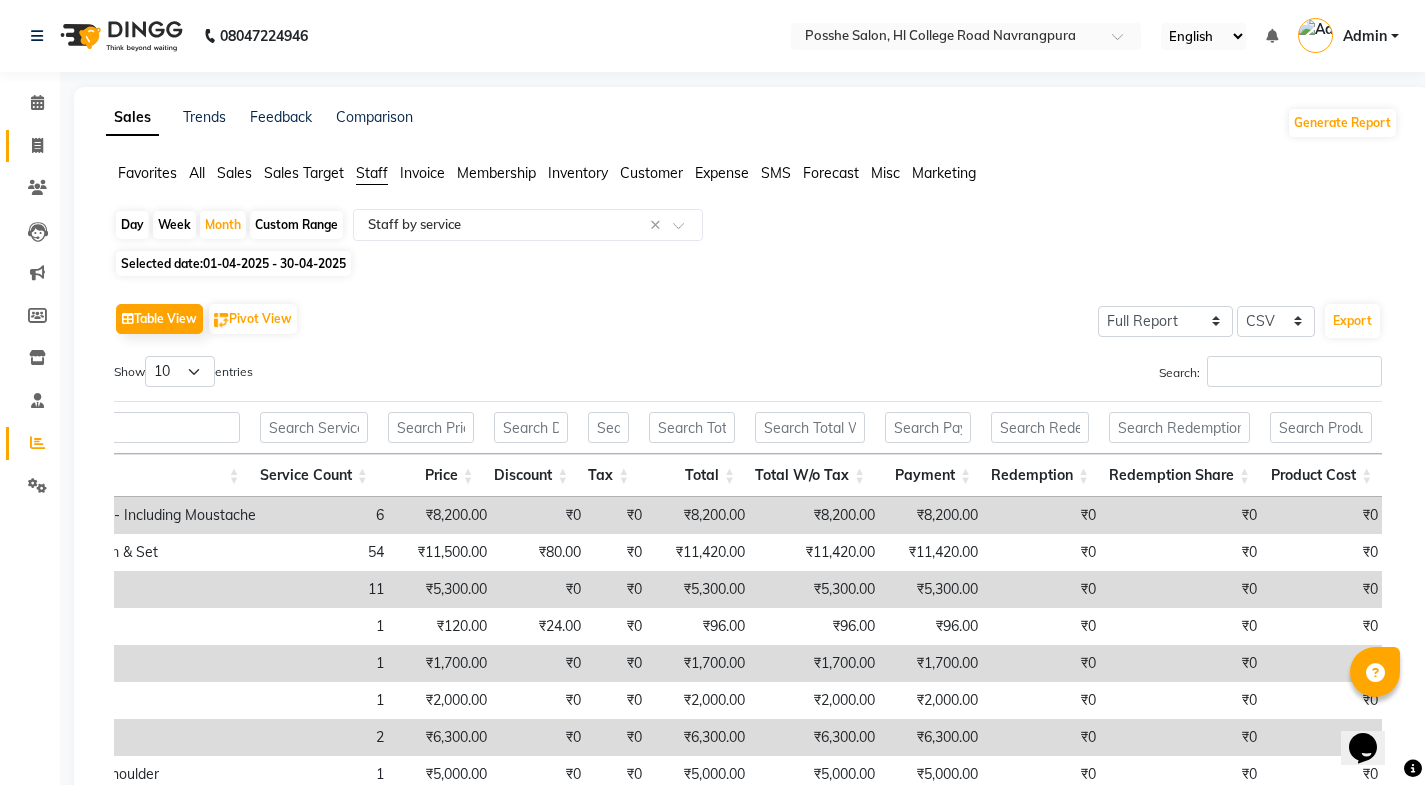 type on "sonu" 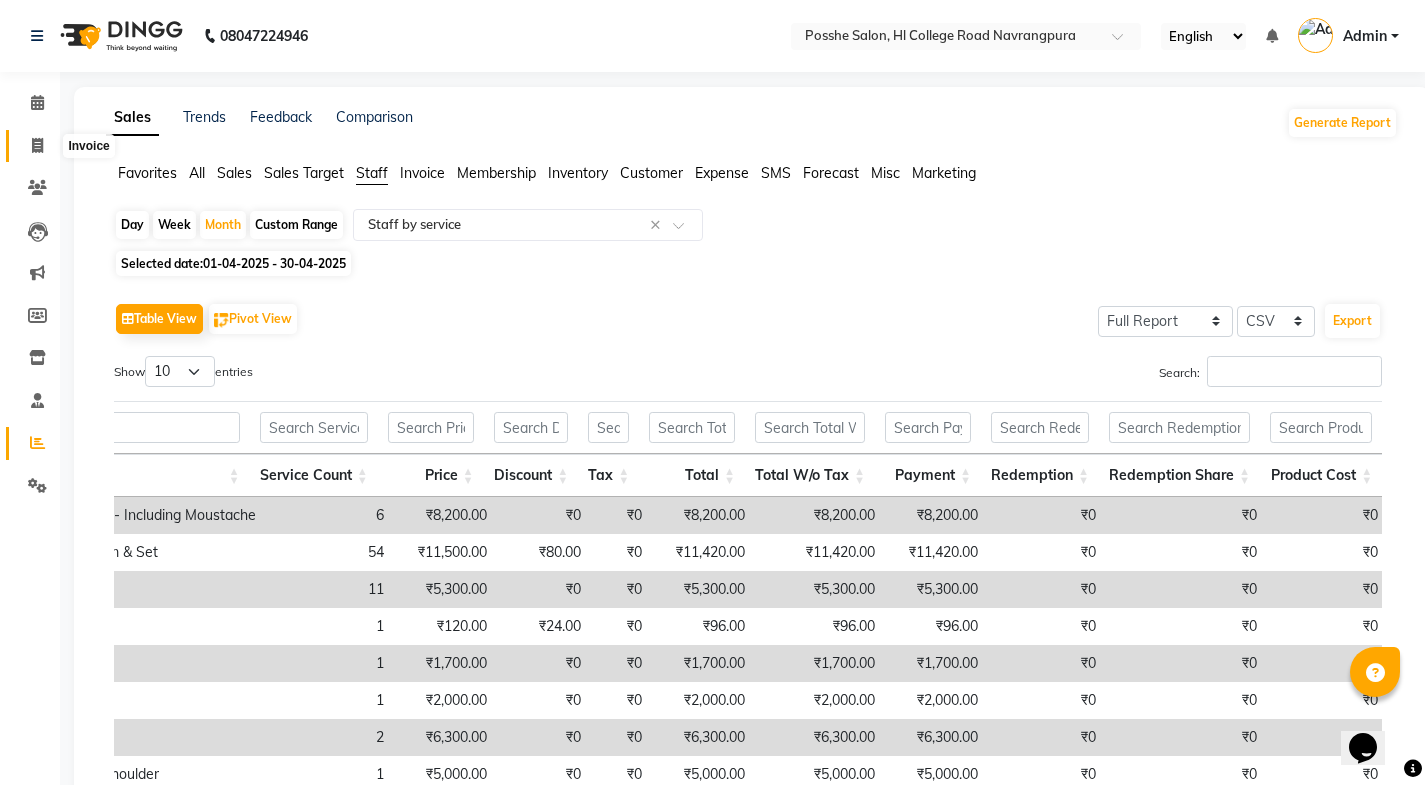 click 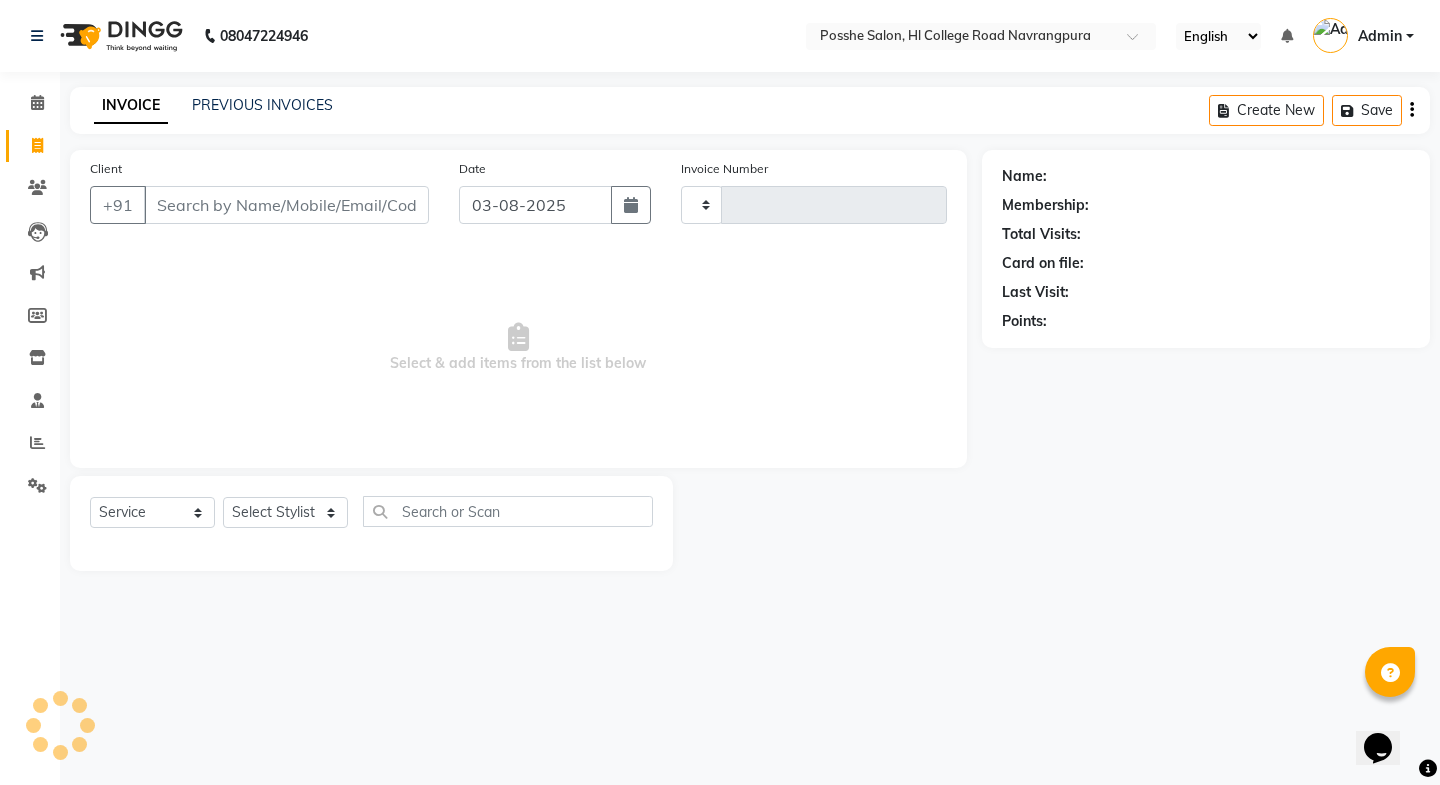 type on "1784" 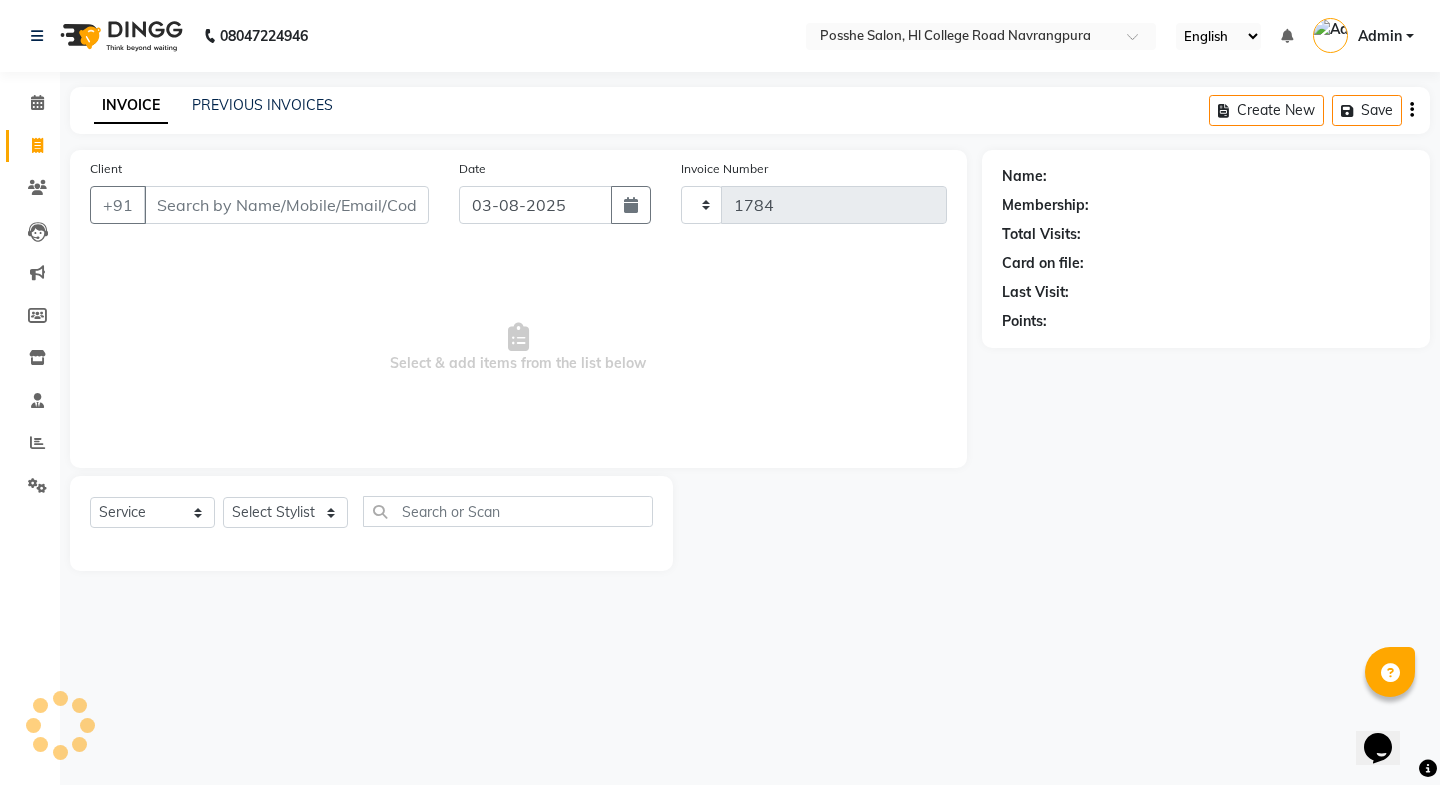 select on "6052" 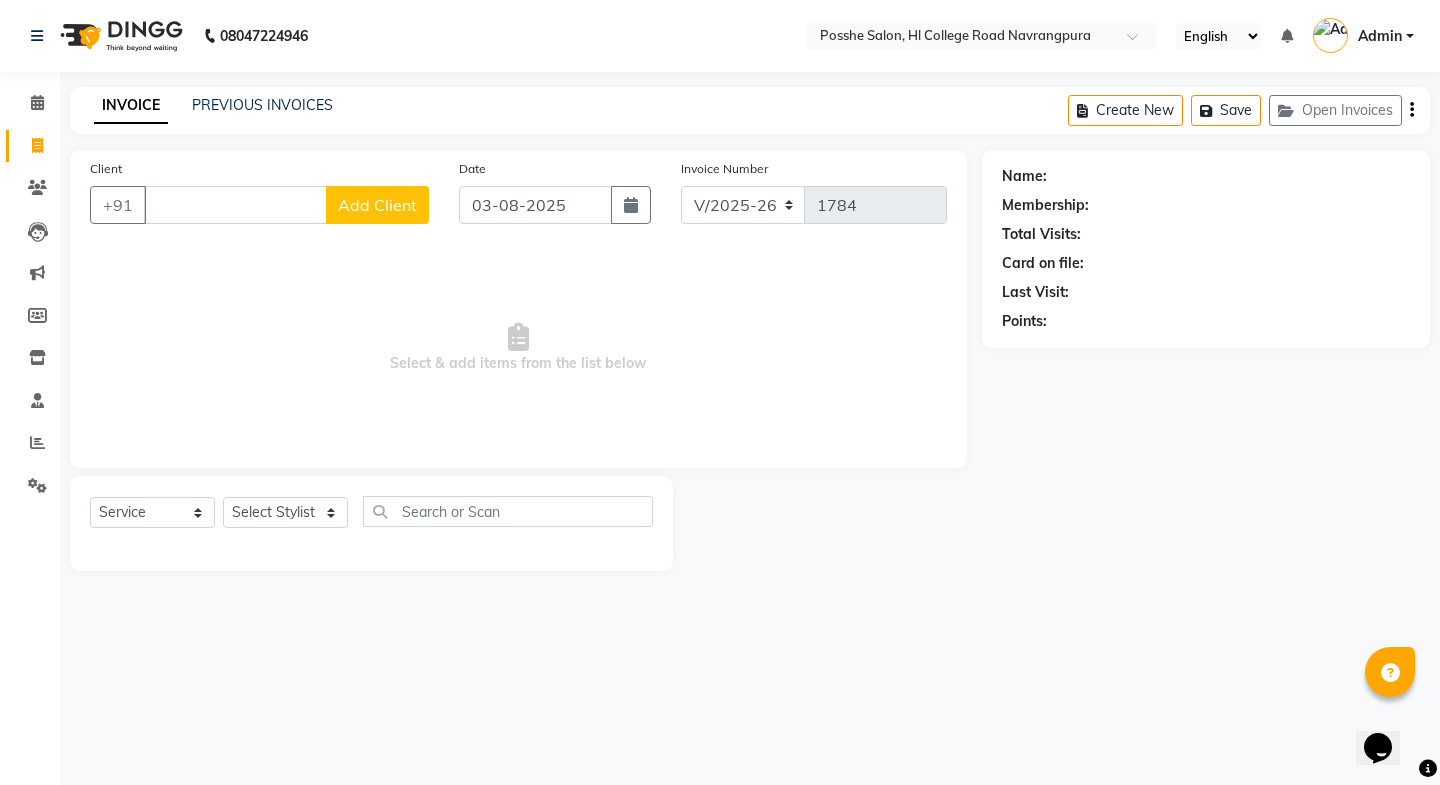 type 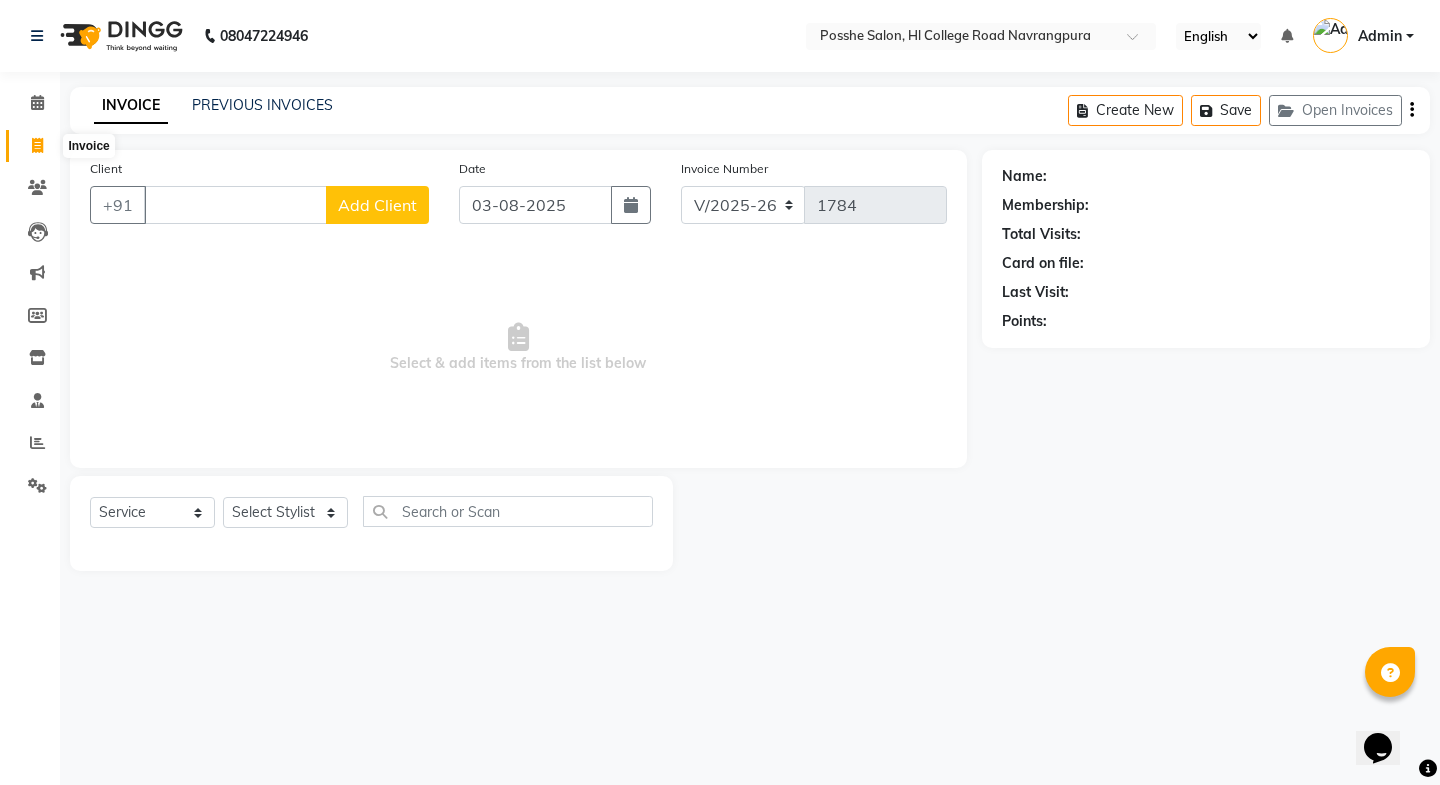 click 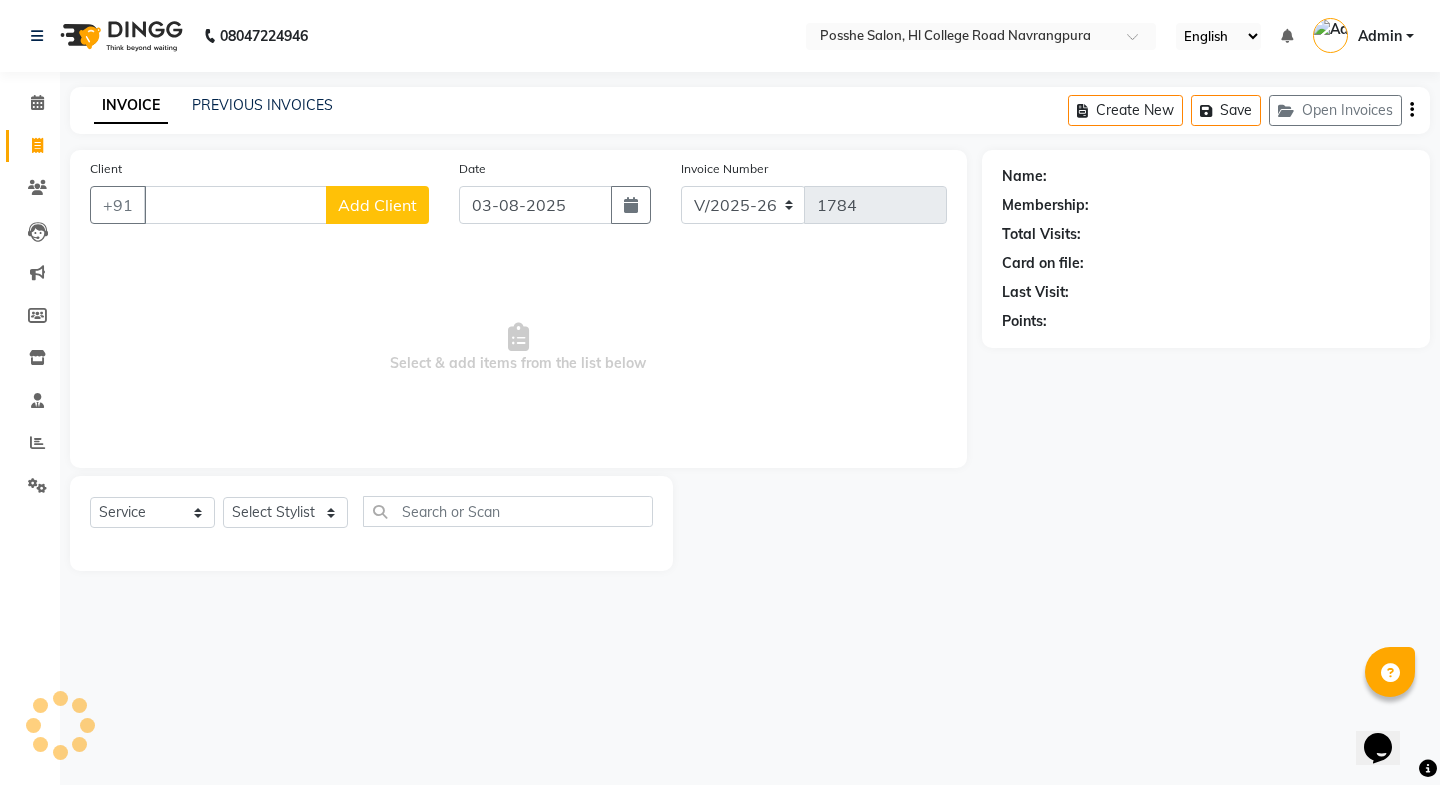 drag, startPoint x: 291, startPoint y: 502, endPoint x: 294, endPoint y: 525, distance: 23.194826 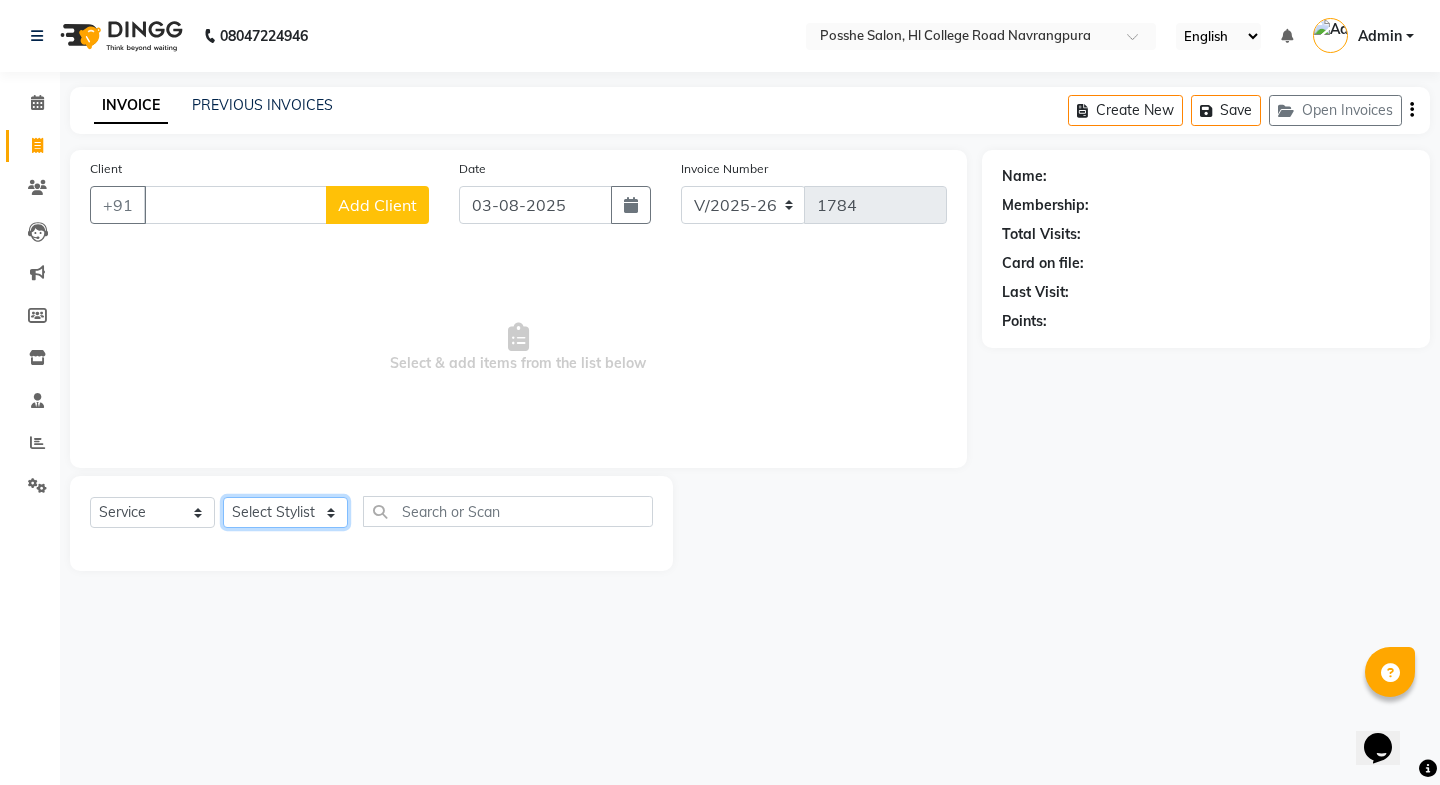 click on "Select Stylist [LAST] [LAST] [LAST] Posshe for products [LAST] [LAST] [LAST]" 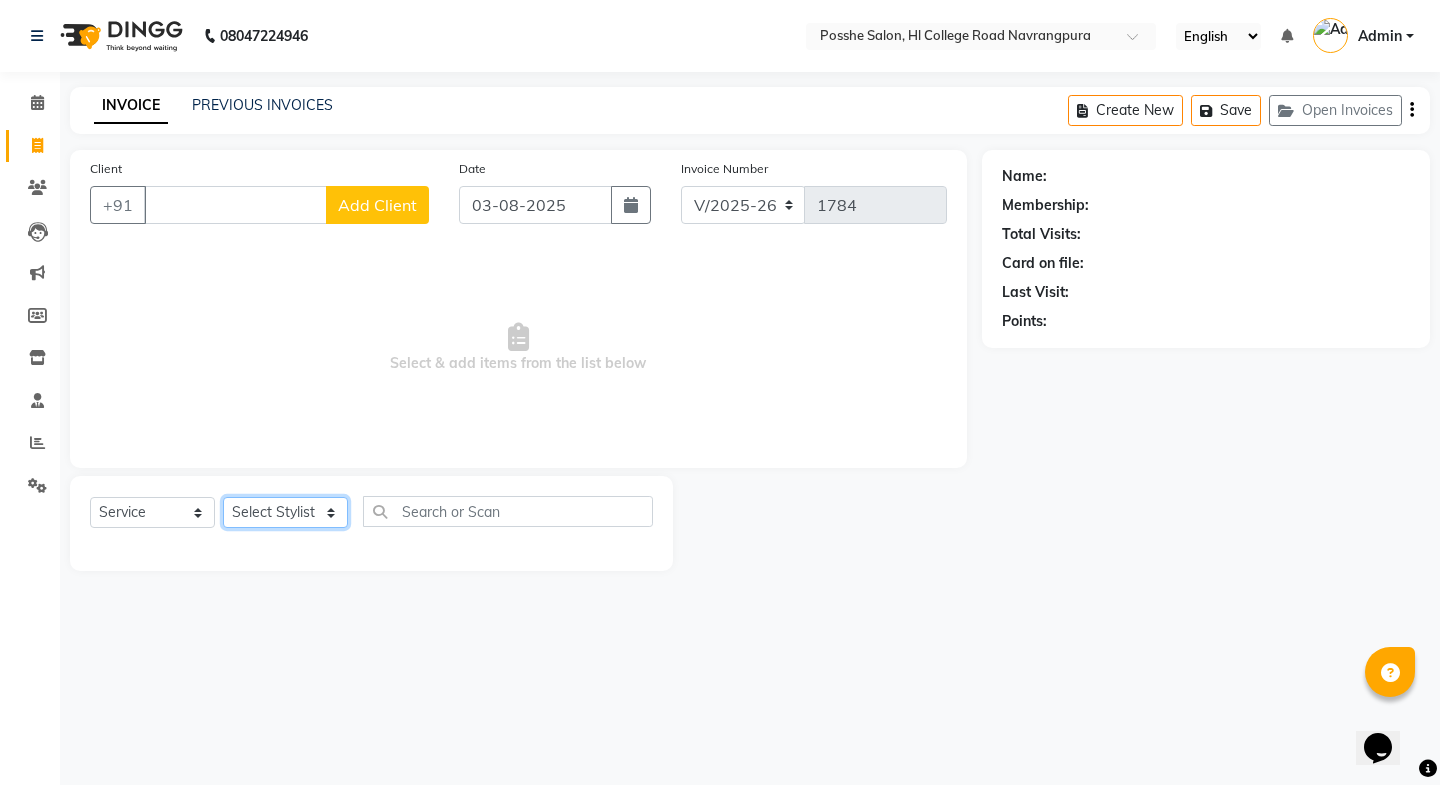 select on "43692" 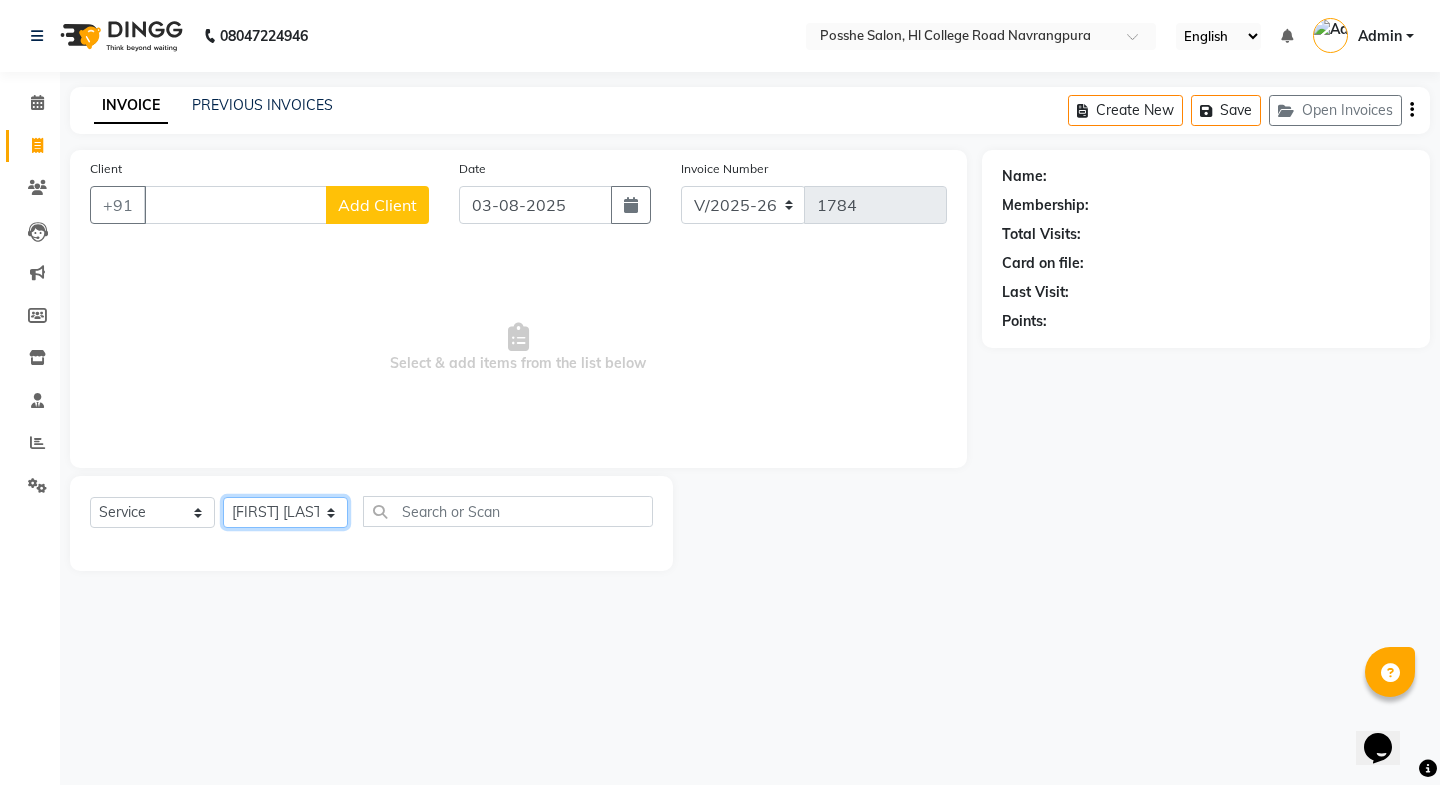 click on "Select Stylist [LAST] [LAST] [LAST] Posshe for products [LAST] [LAST] [LAST]" 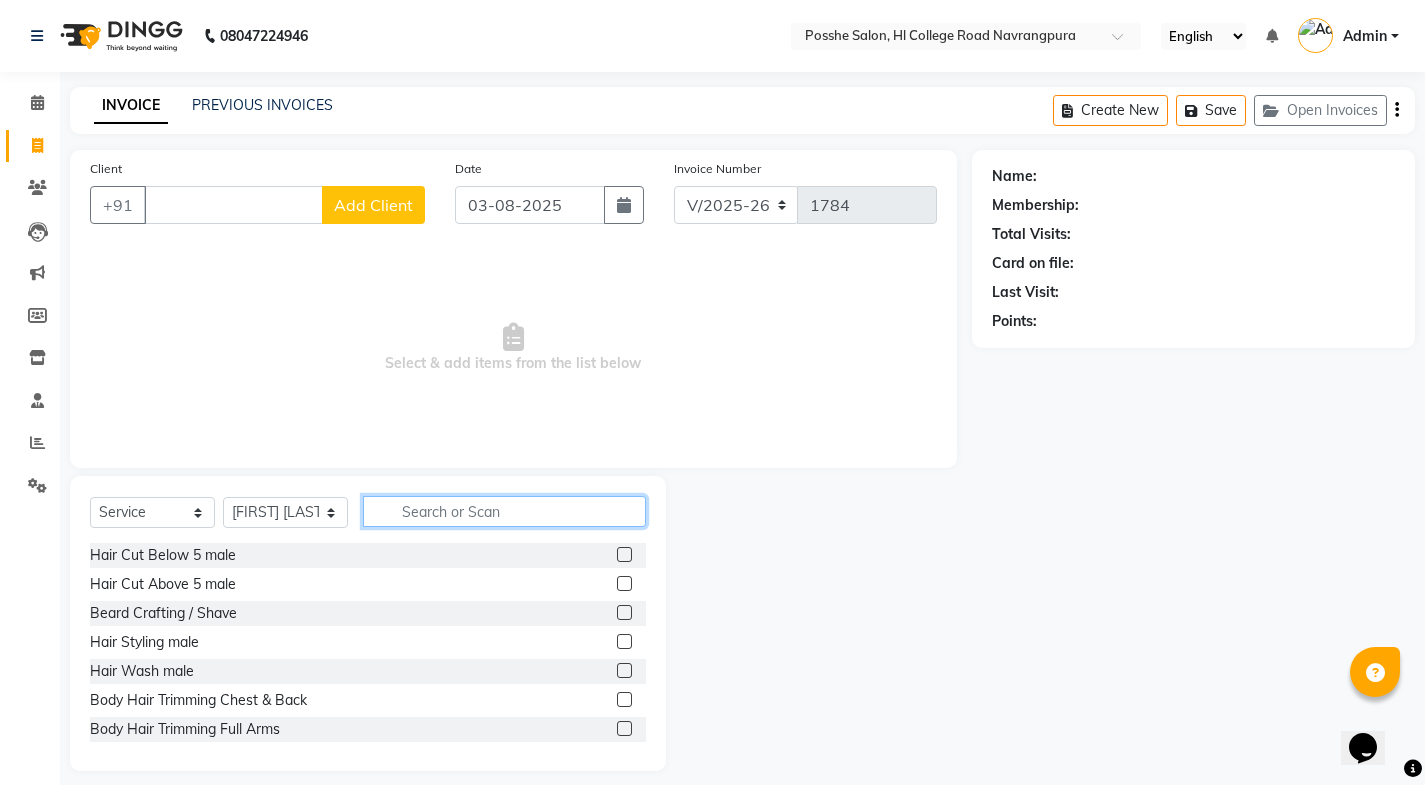 click 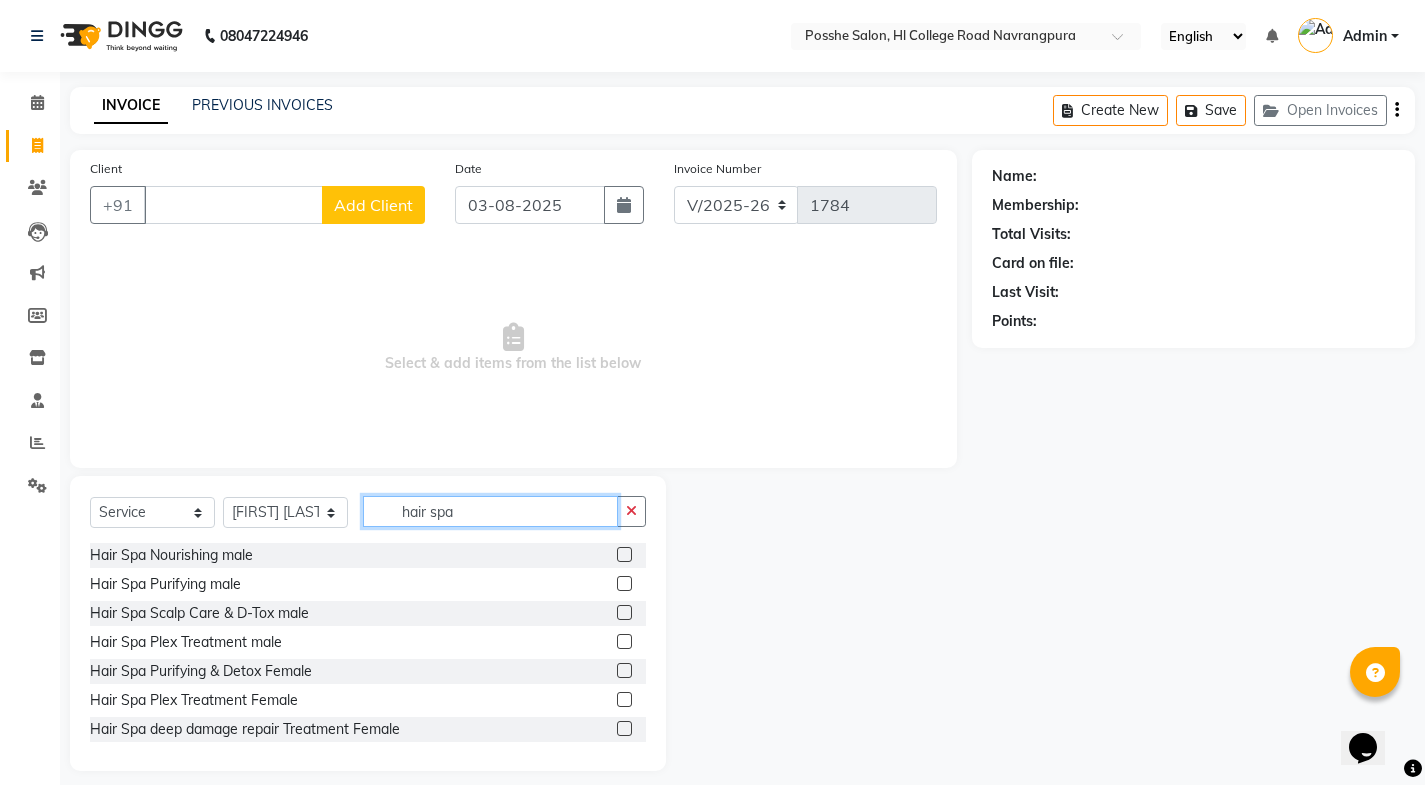 type on "hair spa" 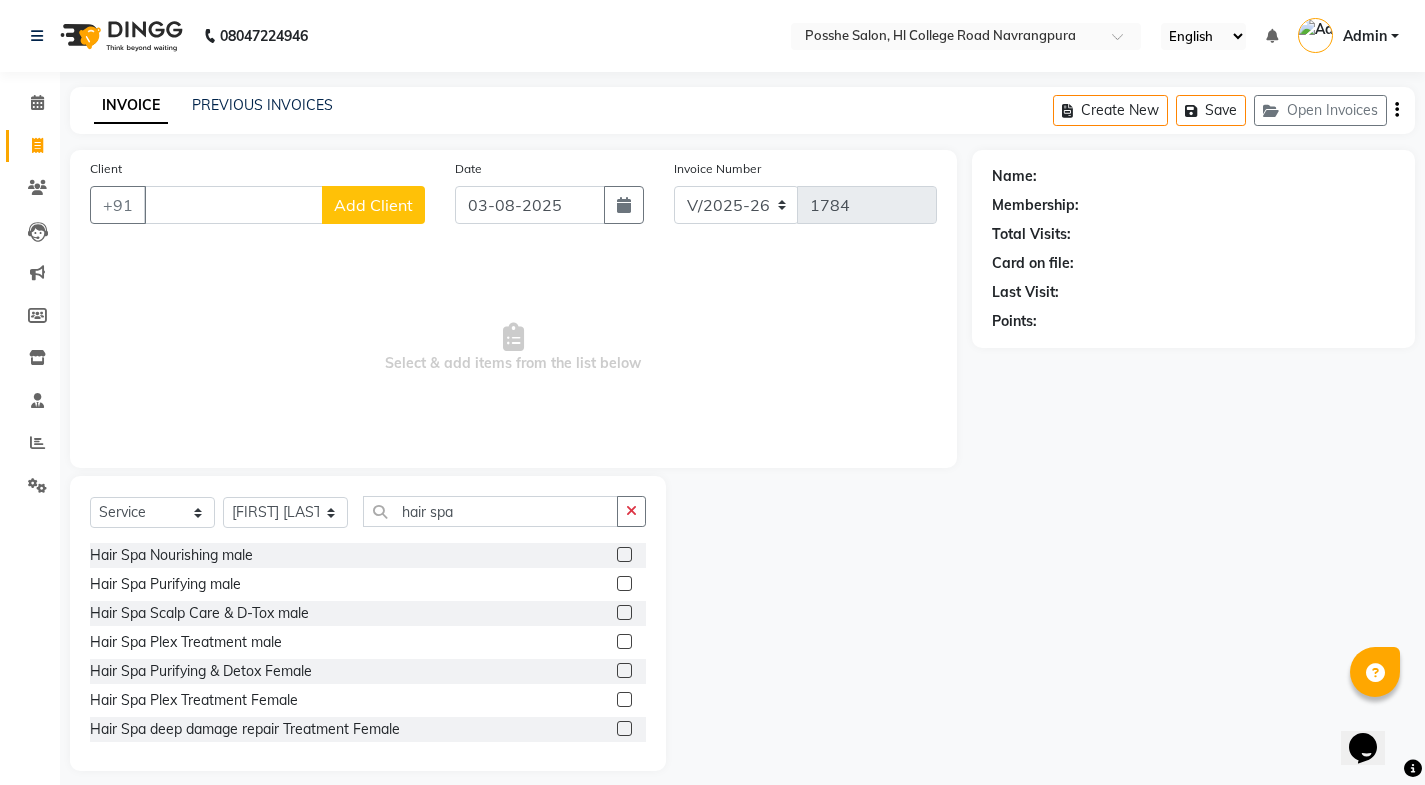 click 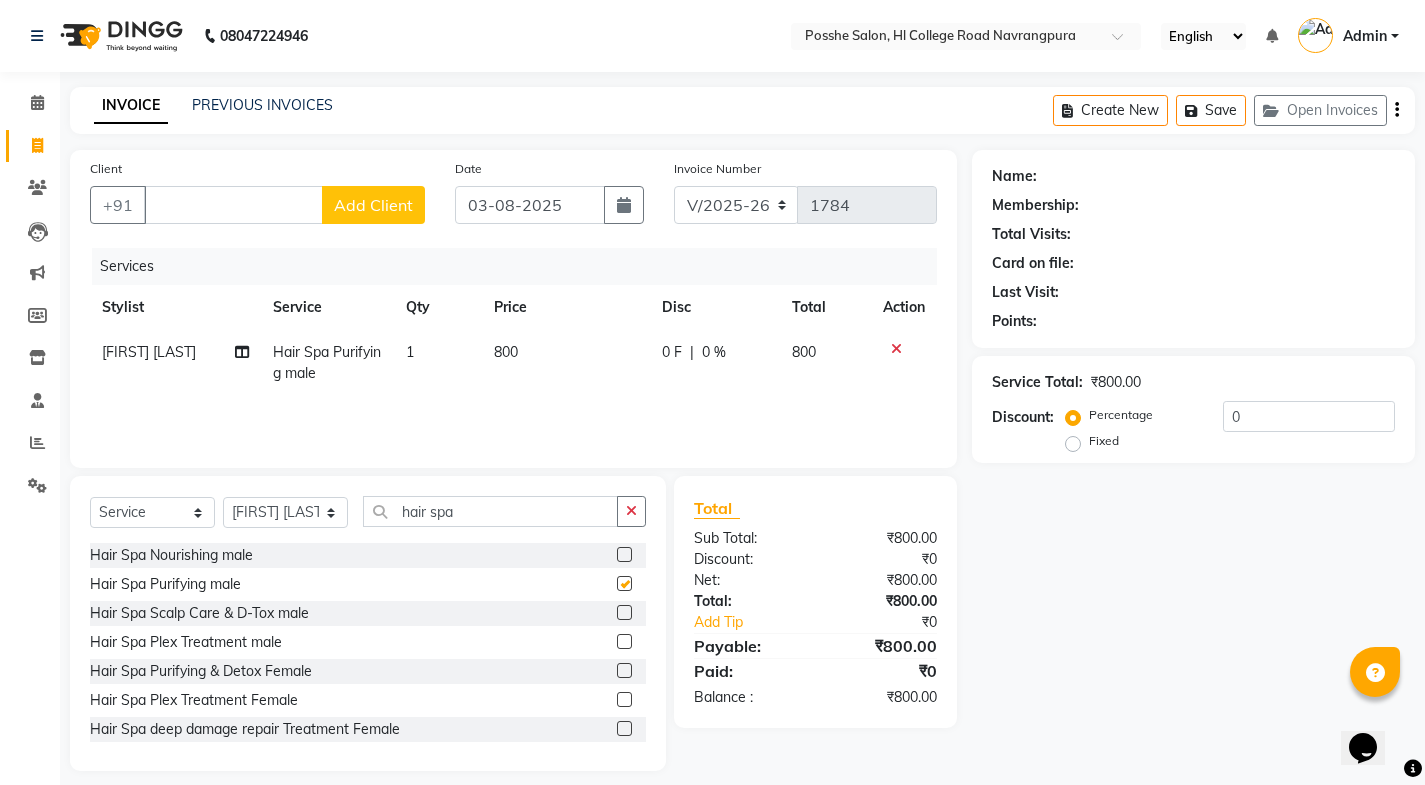 checkbox on "false" 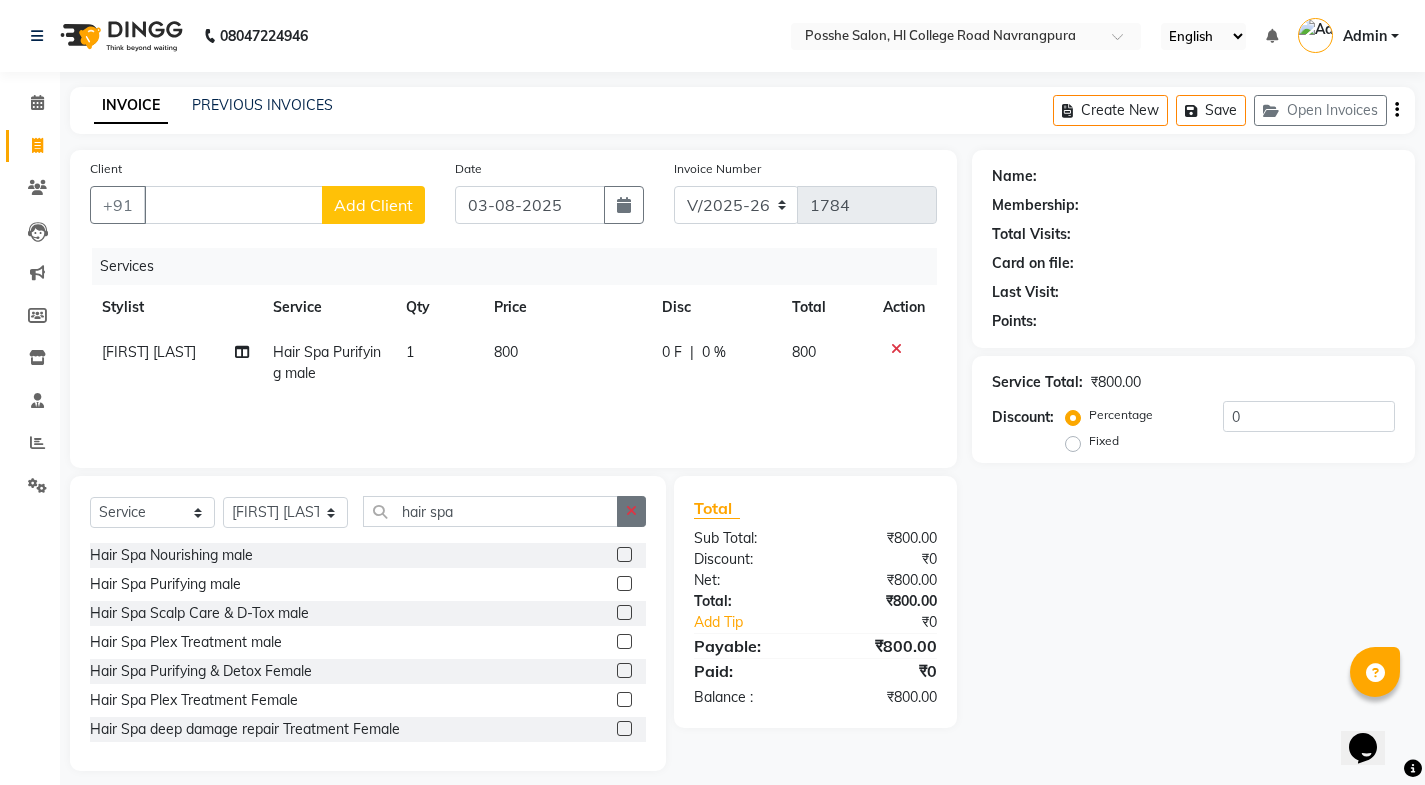click 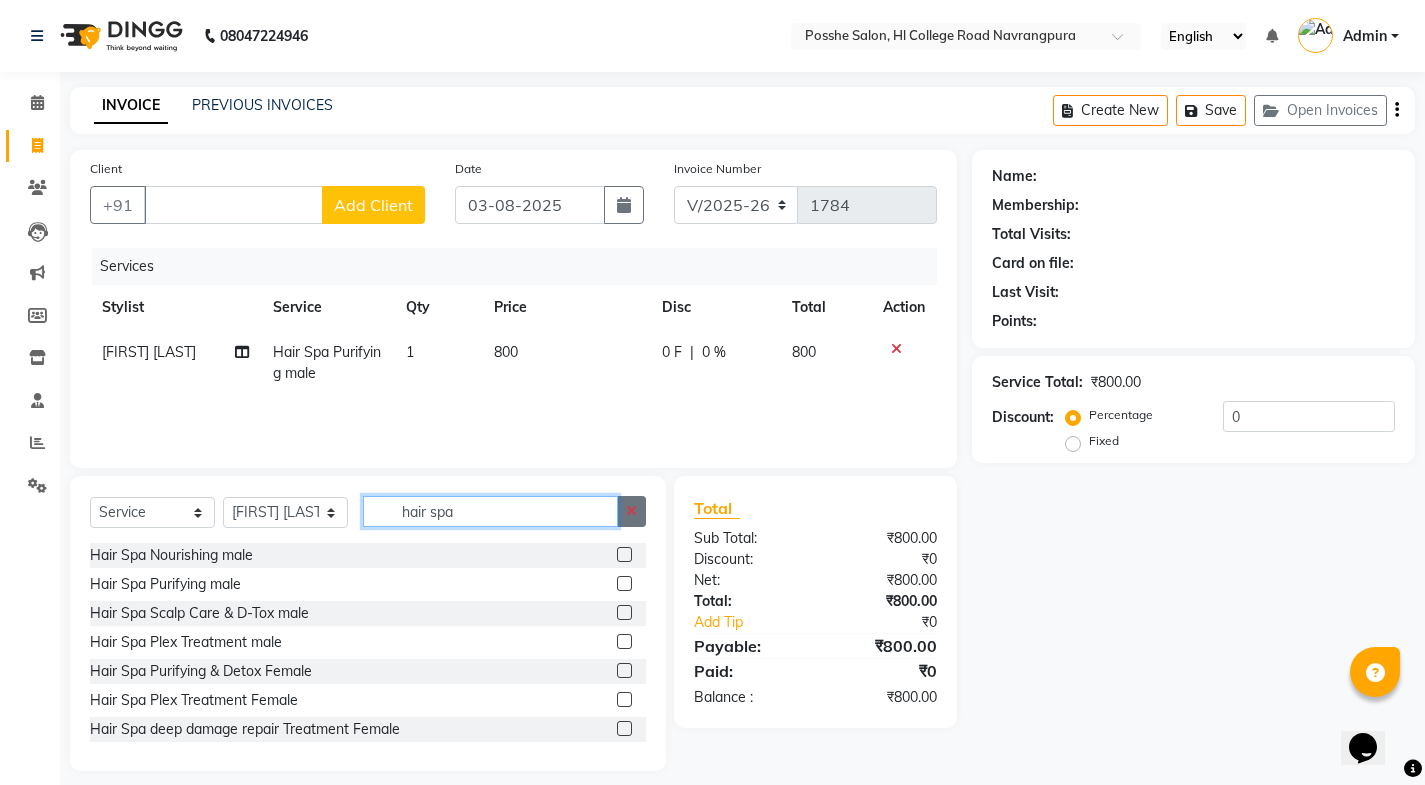 type 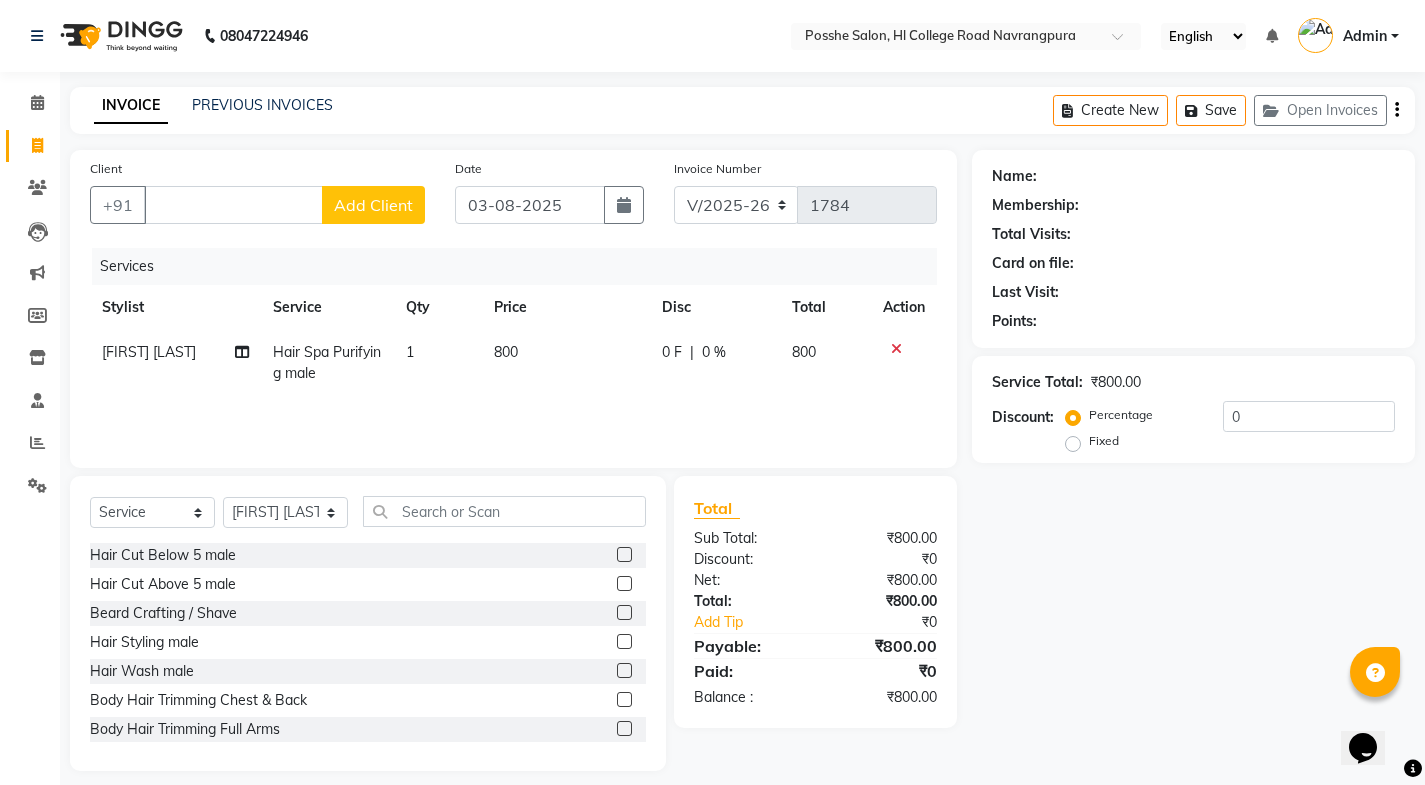 click 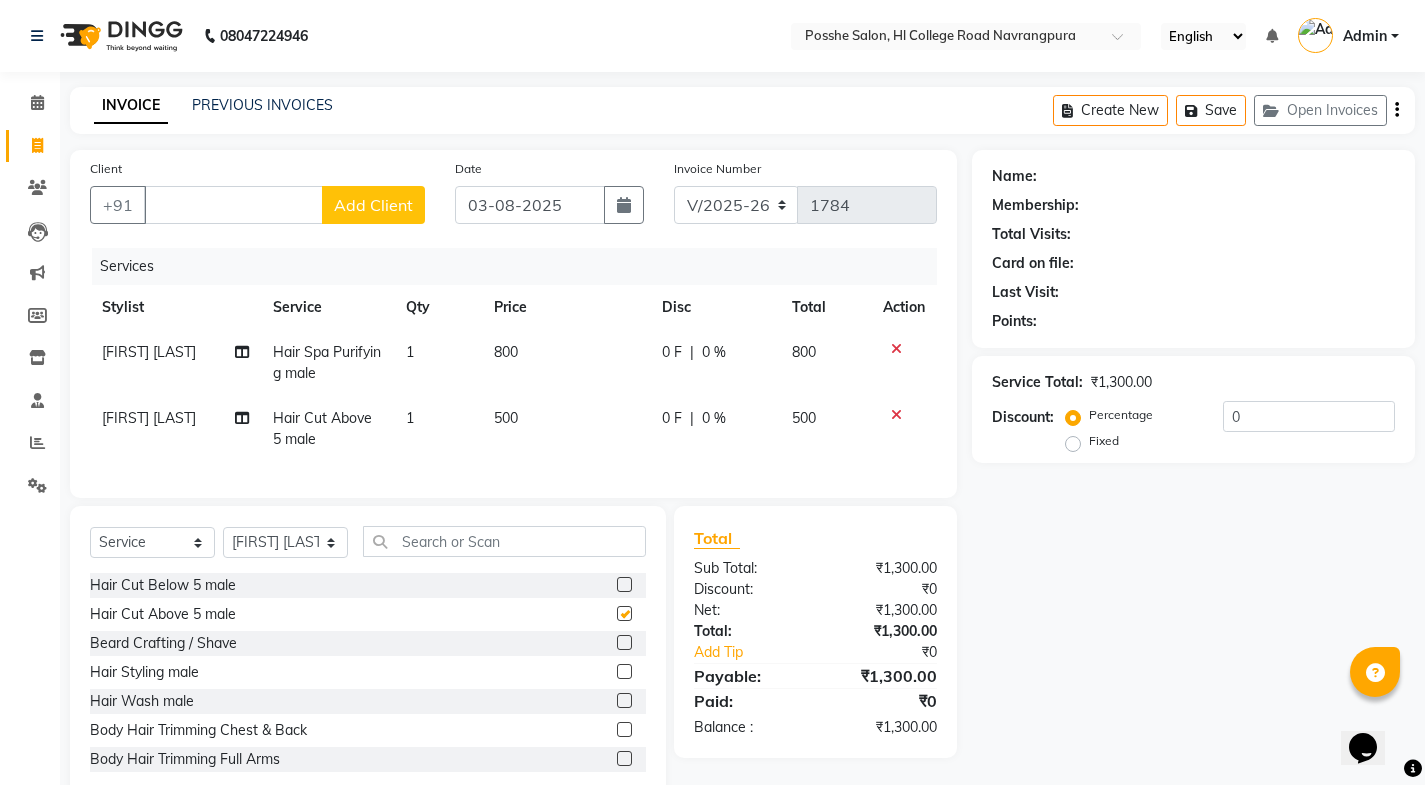 checkbox on "false" 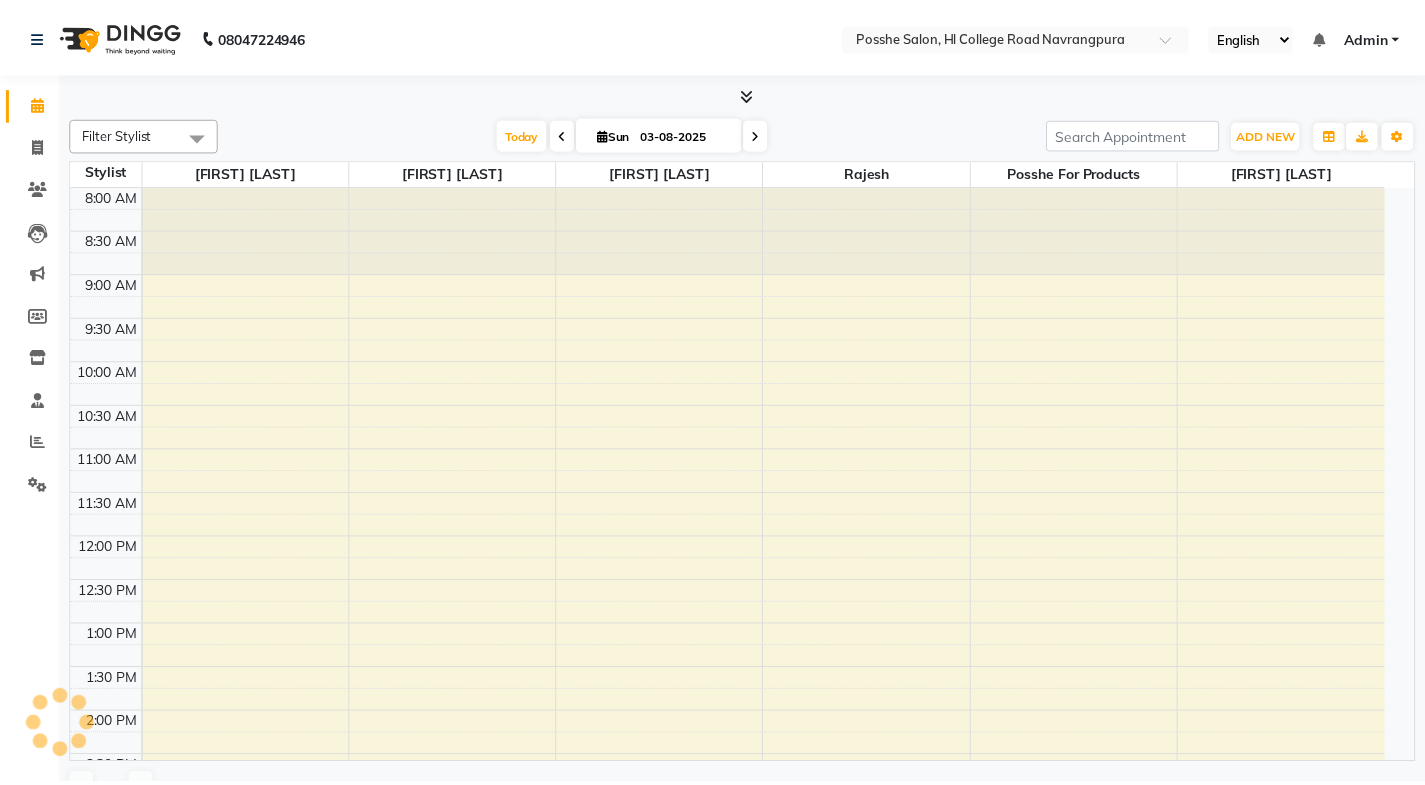 scroll, scrollTop: 0, scrollLeft: 0, axis: both 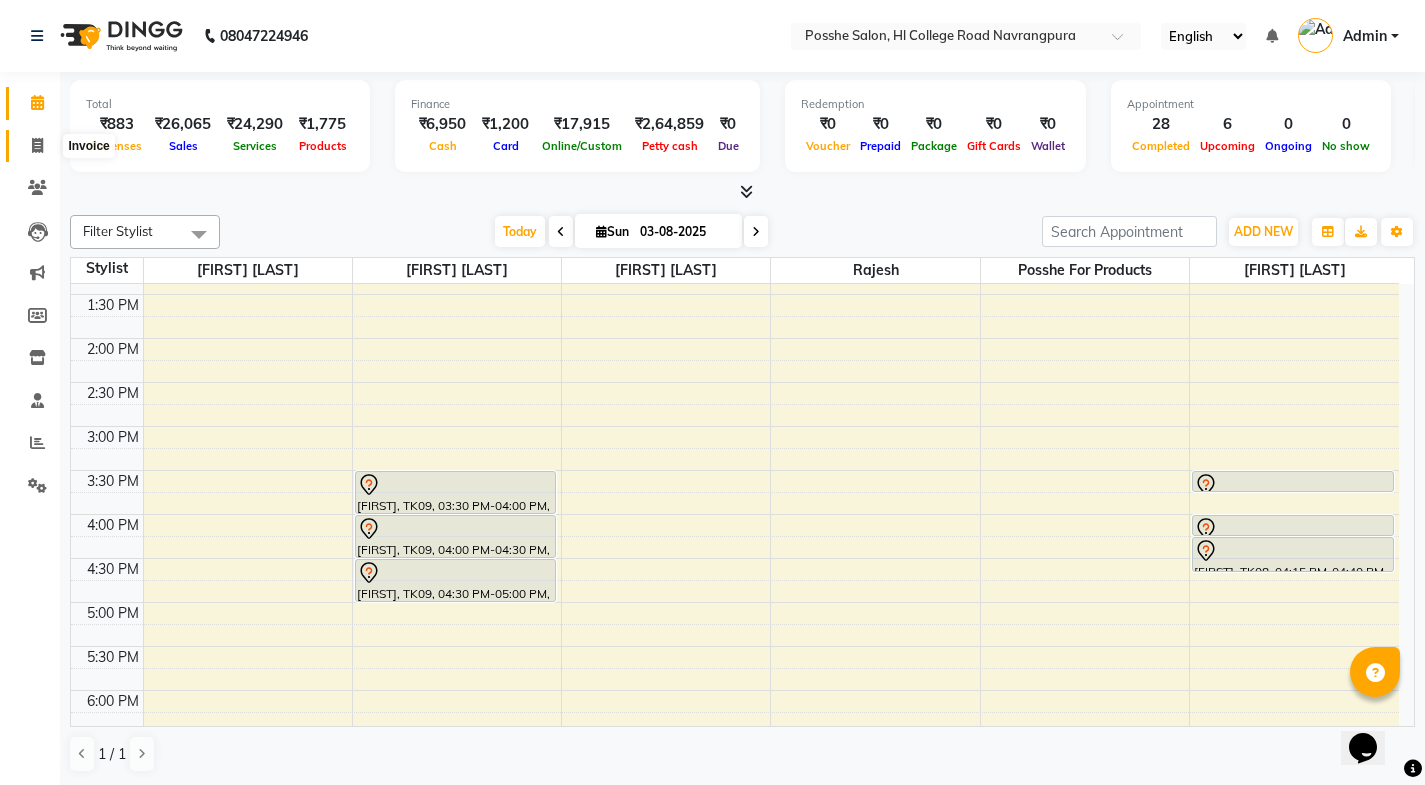 click 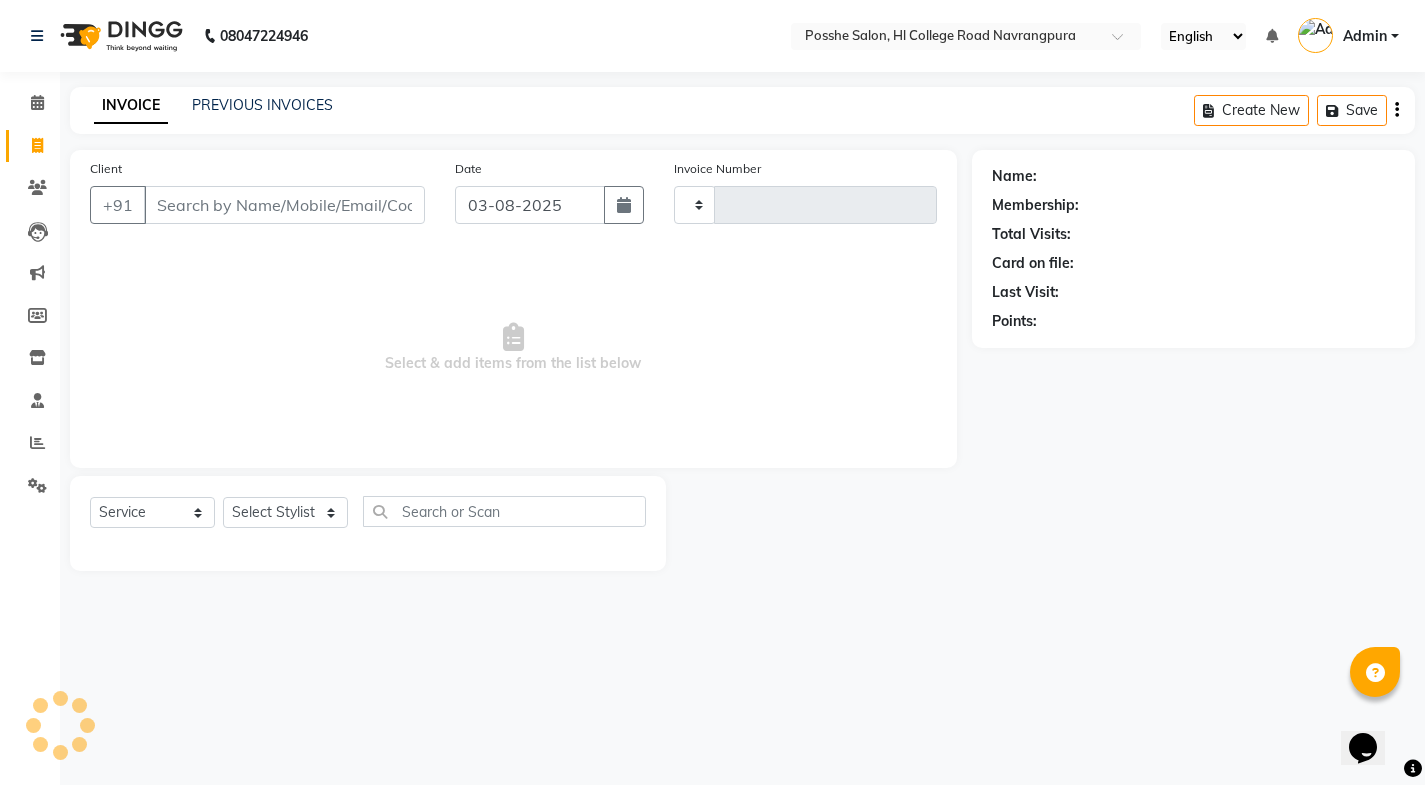 type on "1784" 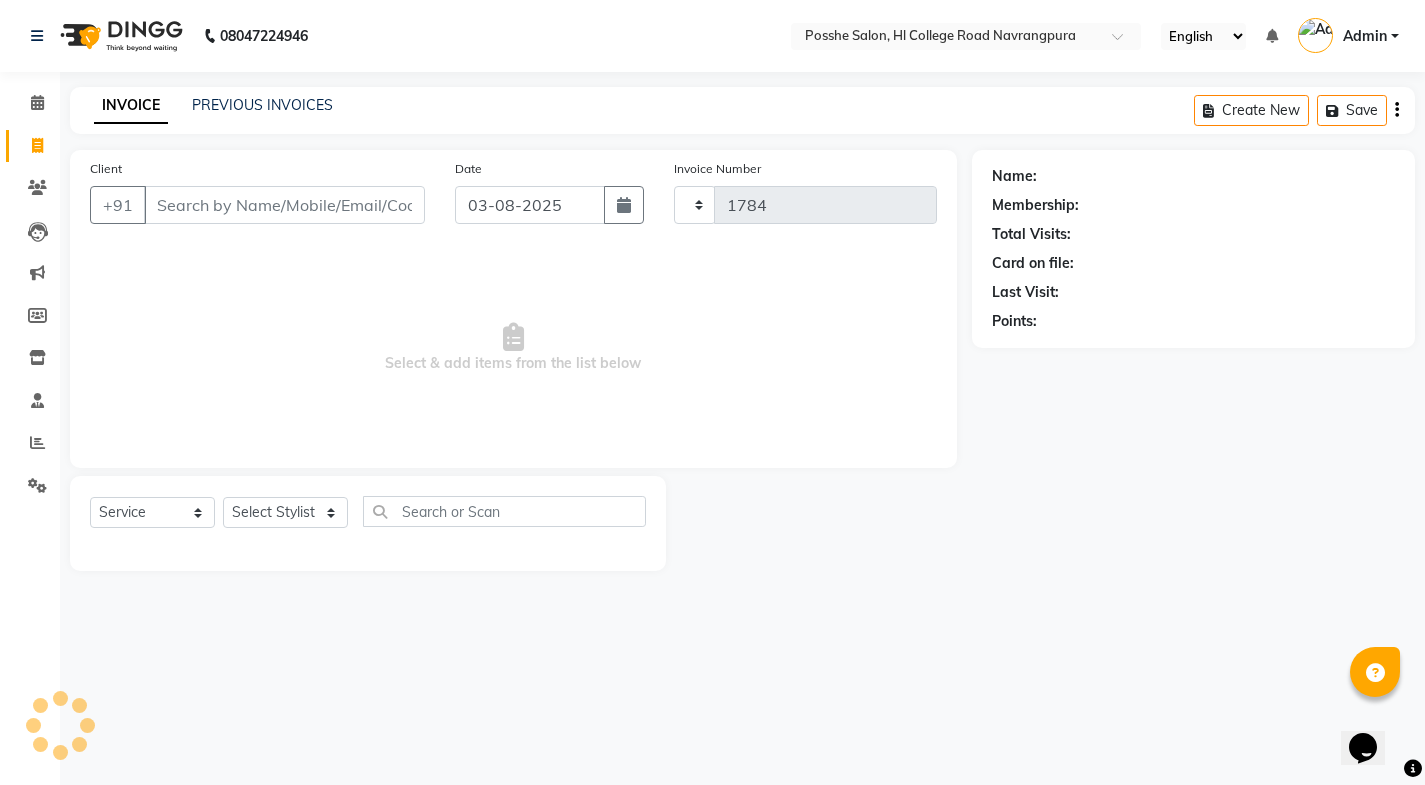 select on "6052" 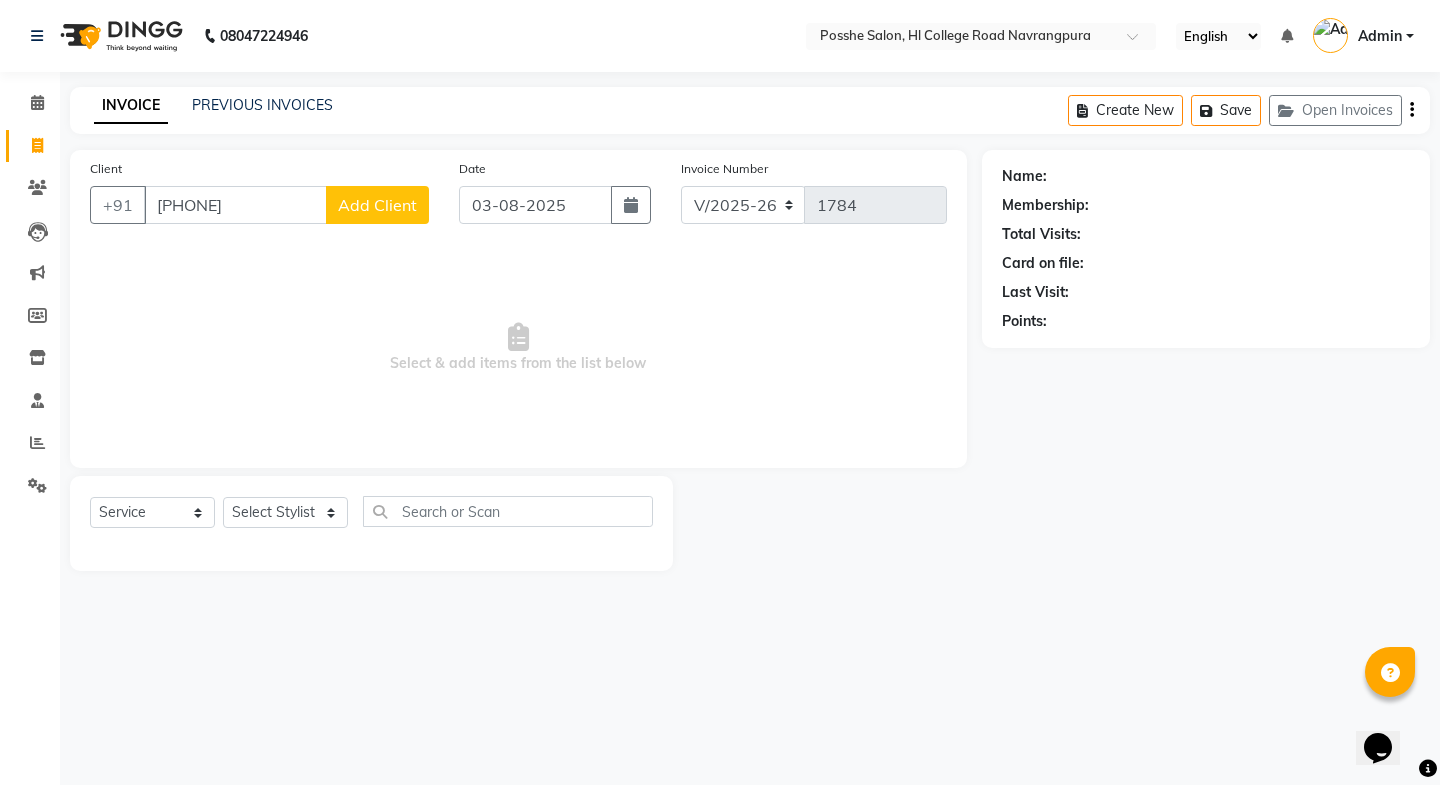 type on "[PHONE]" 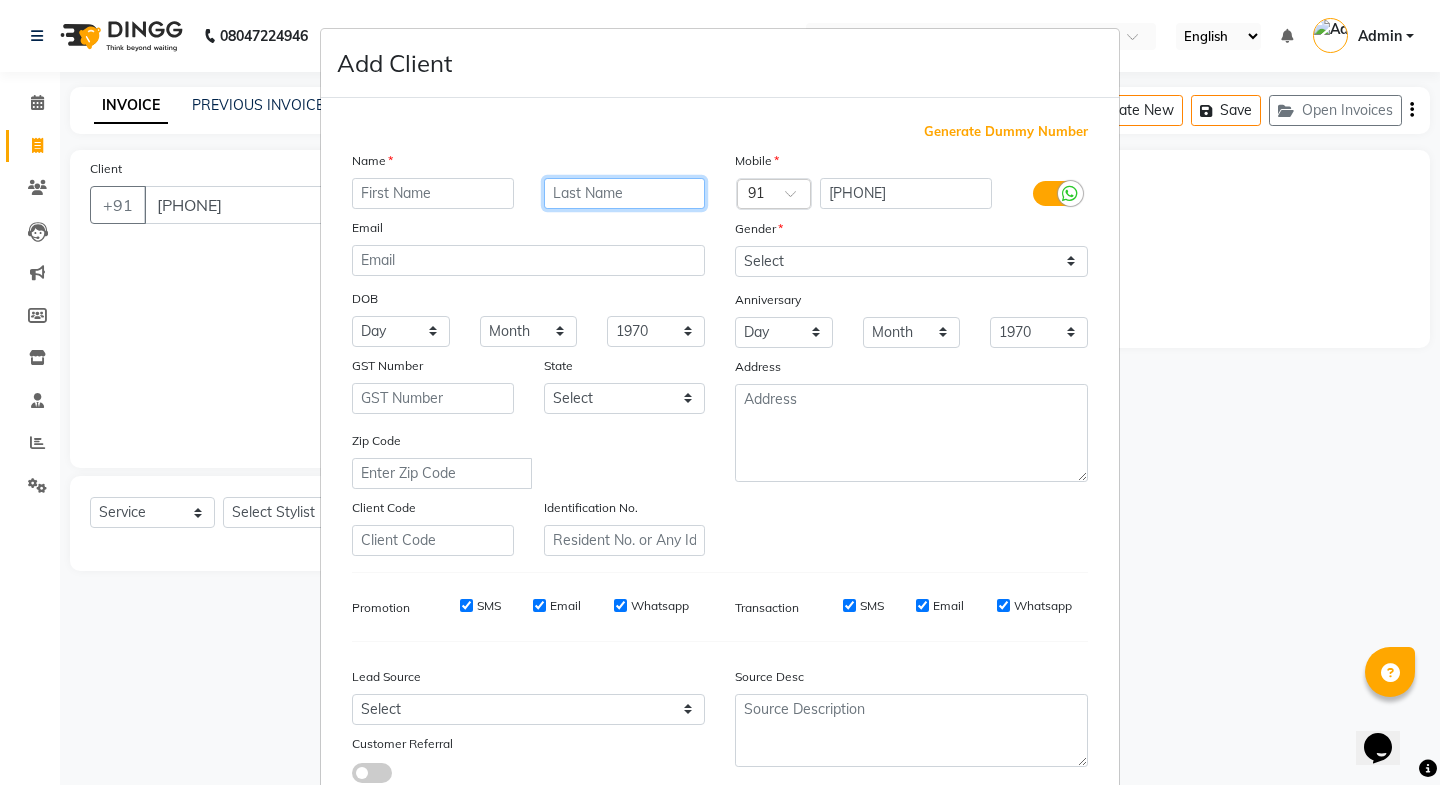 click at bounding box center (625, 193) 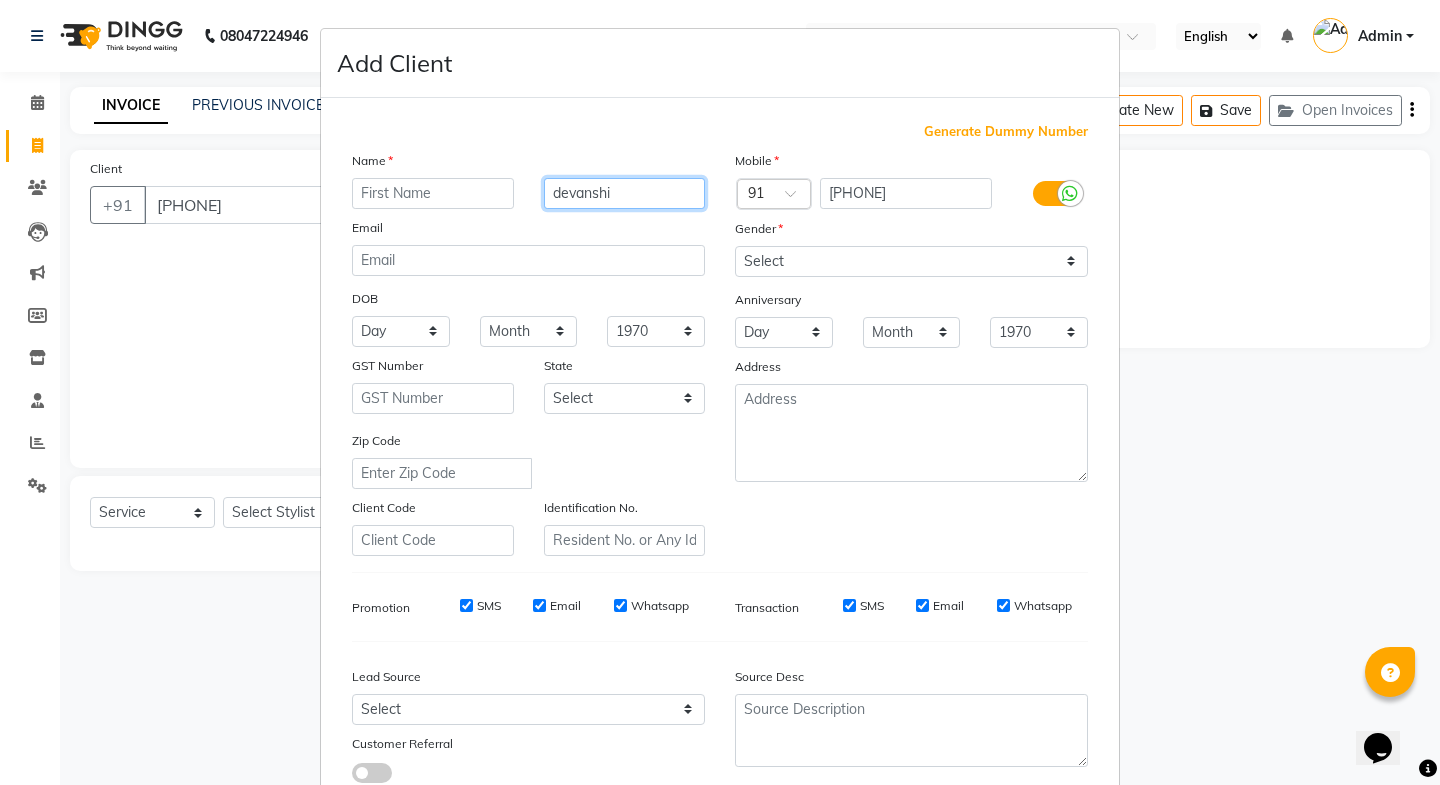 type on "devanshi" 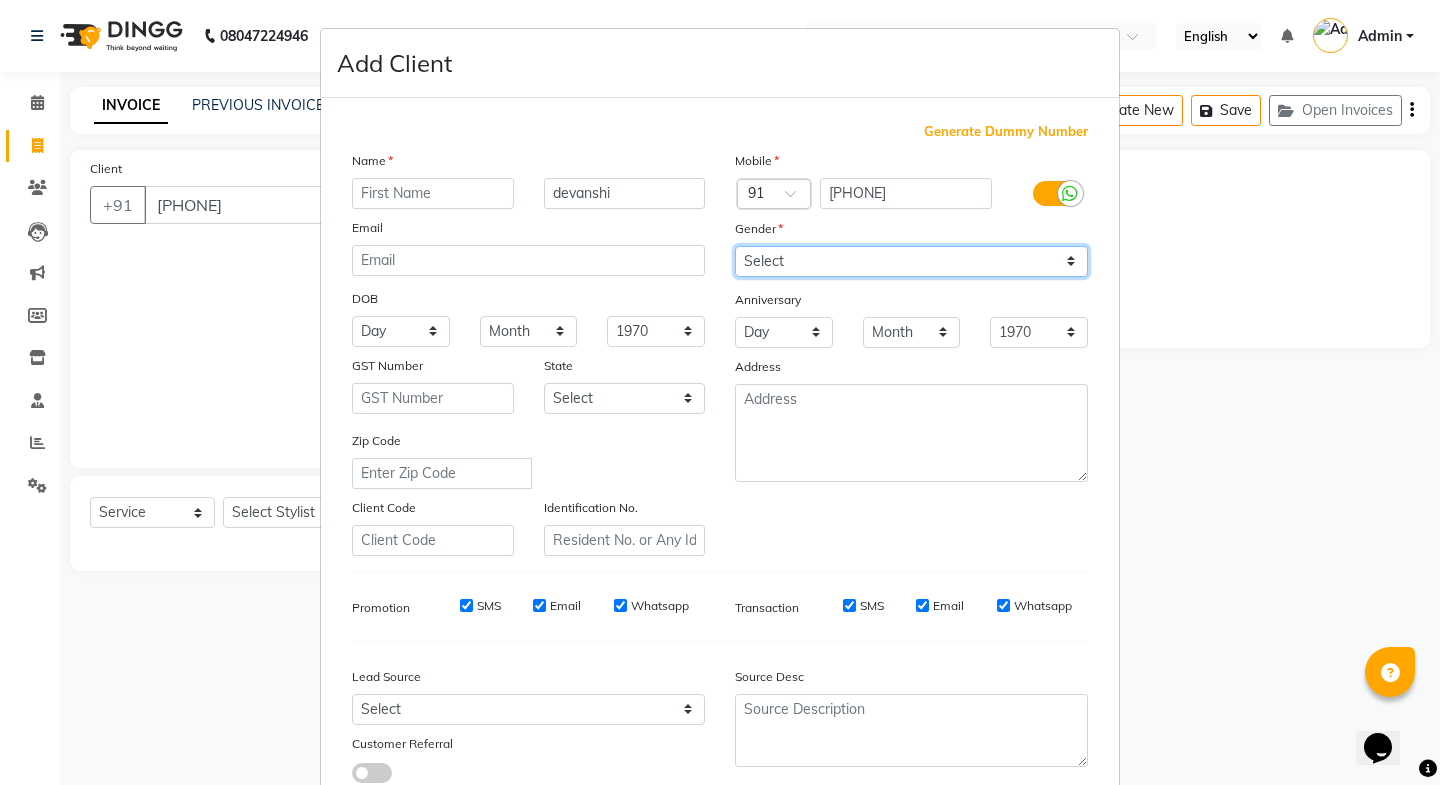 click on "Select Male Female Other Prefer Not To Say" at bounding box center (911, 261) 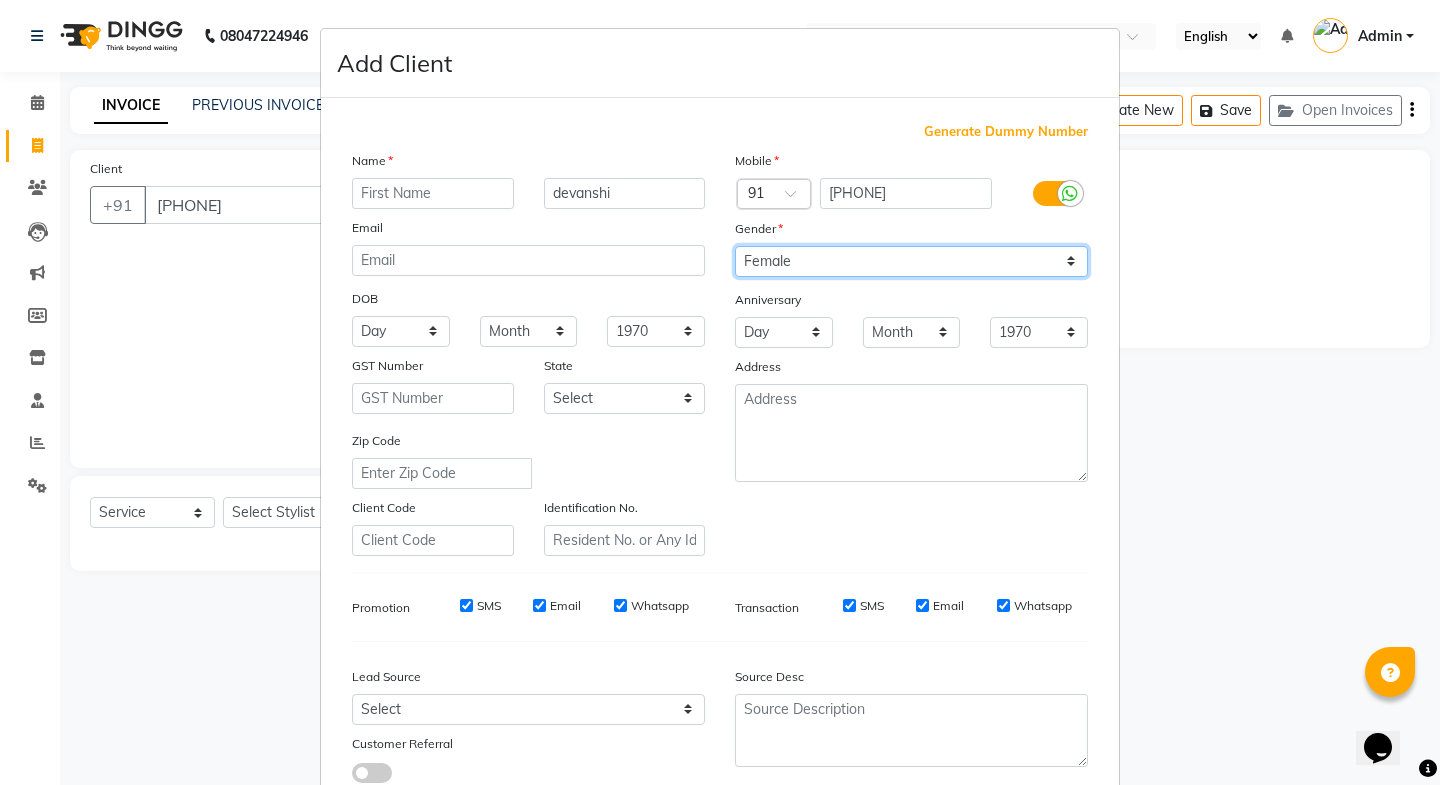 click on "Select Male Female Other Prefer Not To Say" at bounding box center [911, 261] 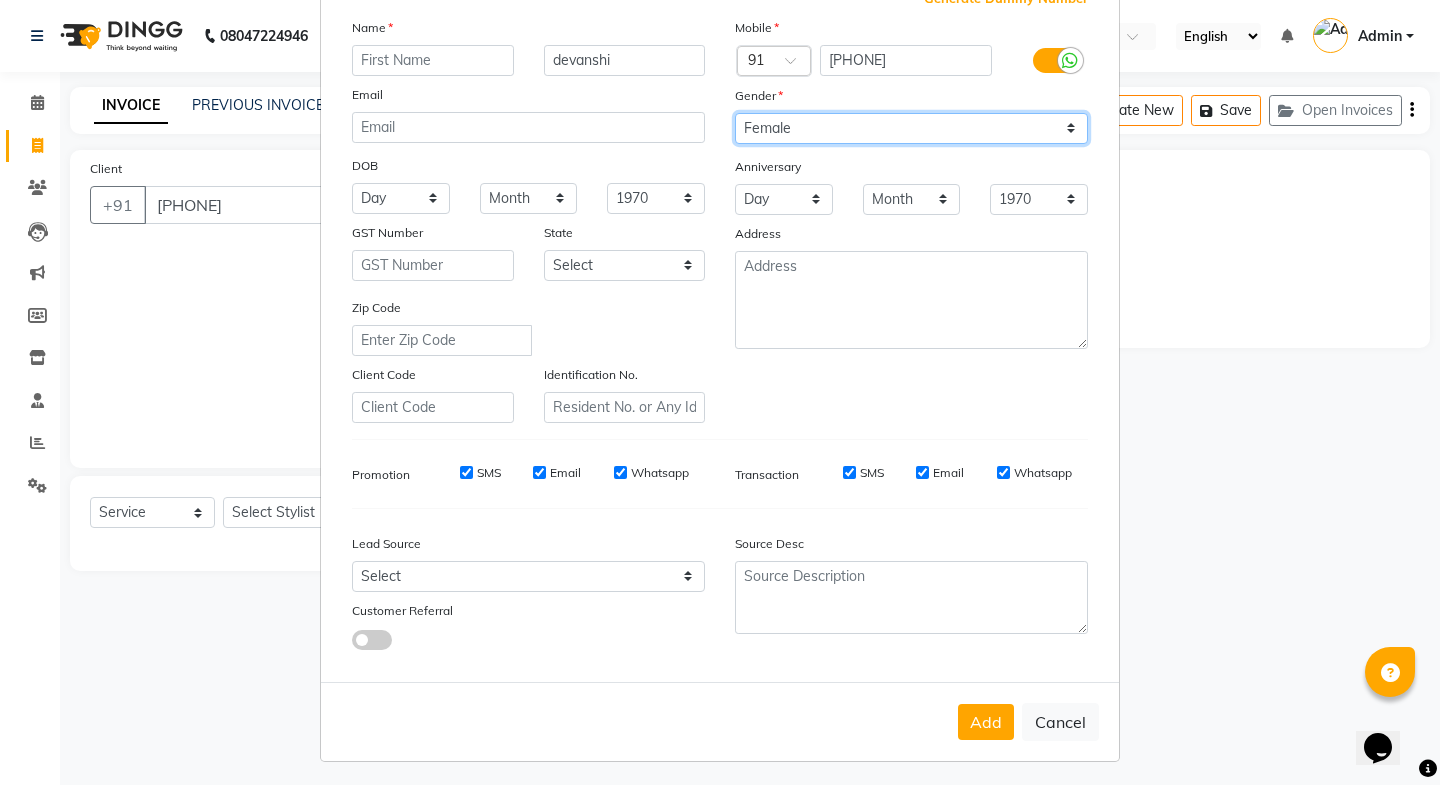 scroll, scrollTop: 138, scrollLeft: 0, axis: vertical 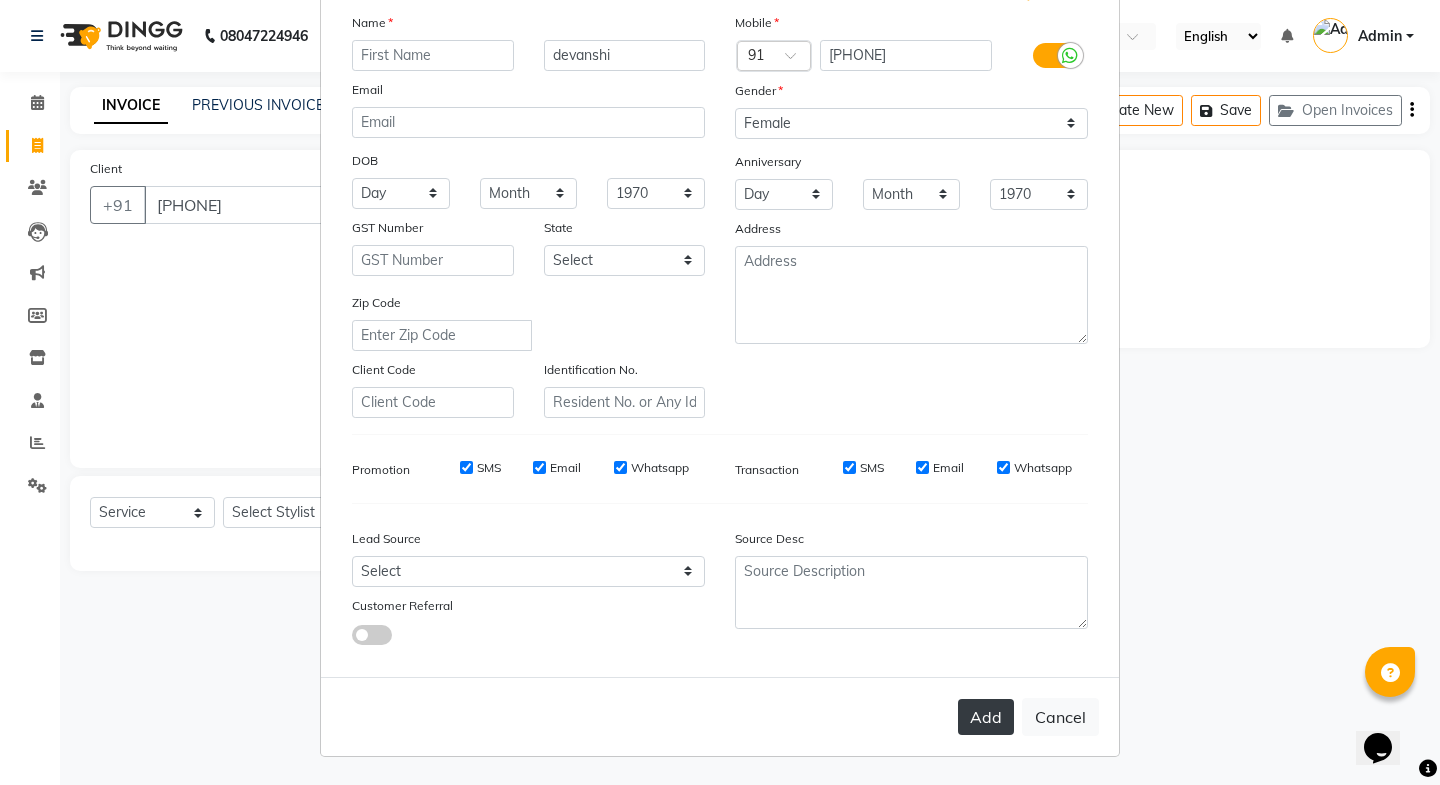 click on "Add" at bounding box center [986, 717] 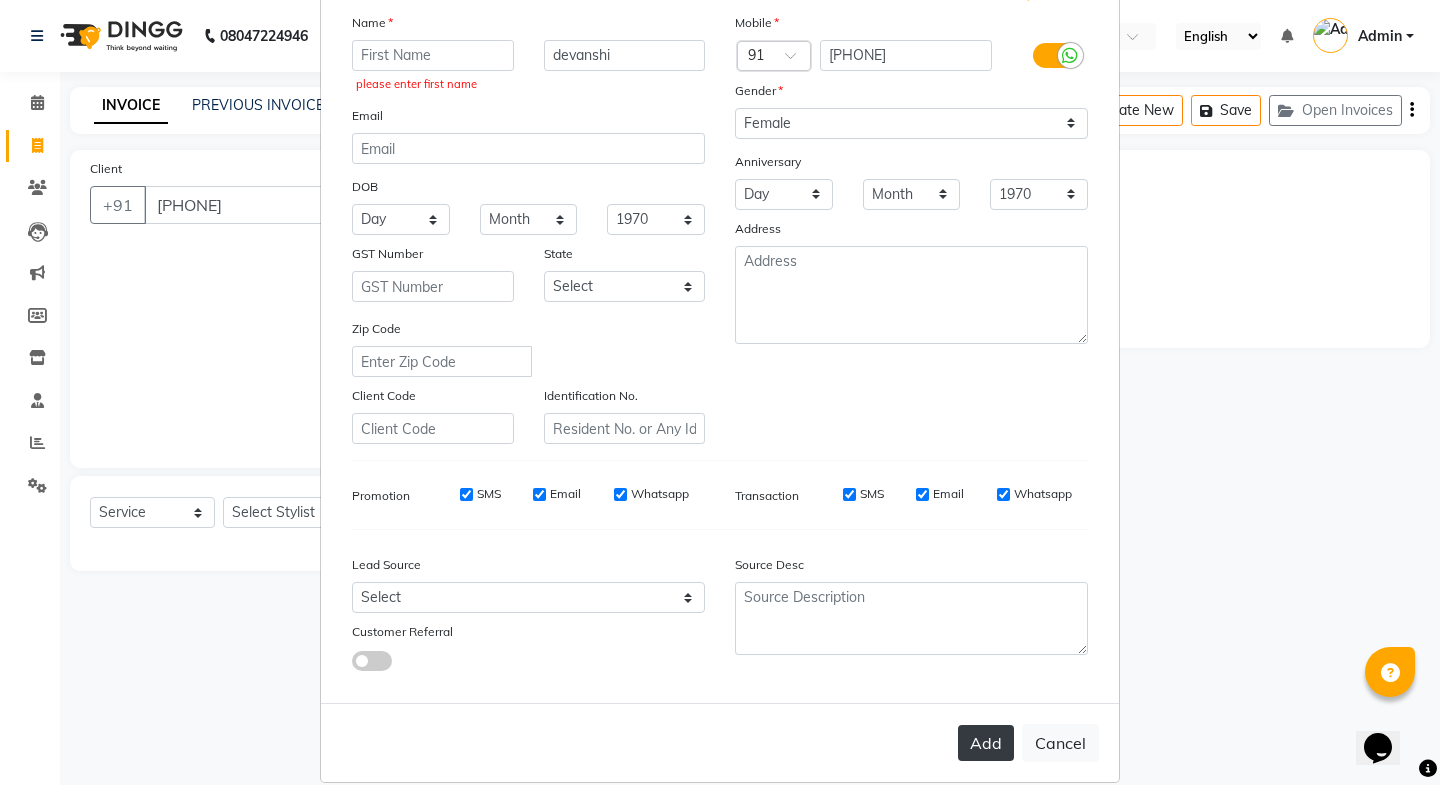 drag, startPoint x: 980, startPoint y: 741, endPoint x: 965, endPoint y: 742, distance: 15.033297 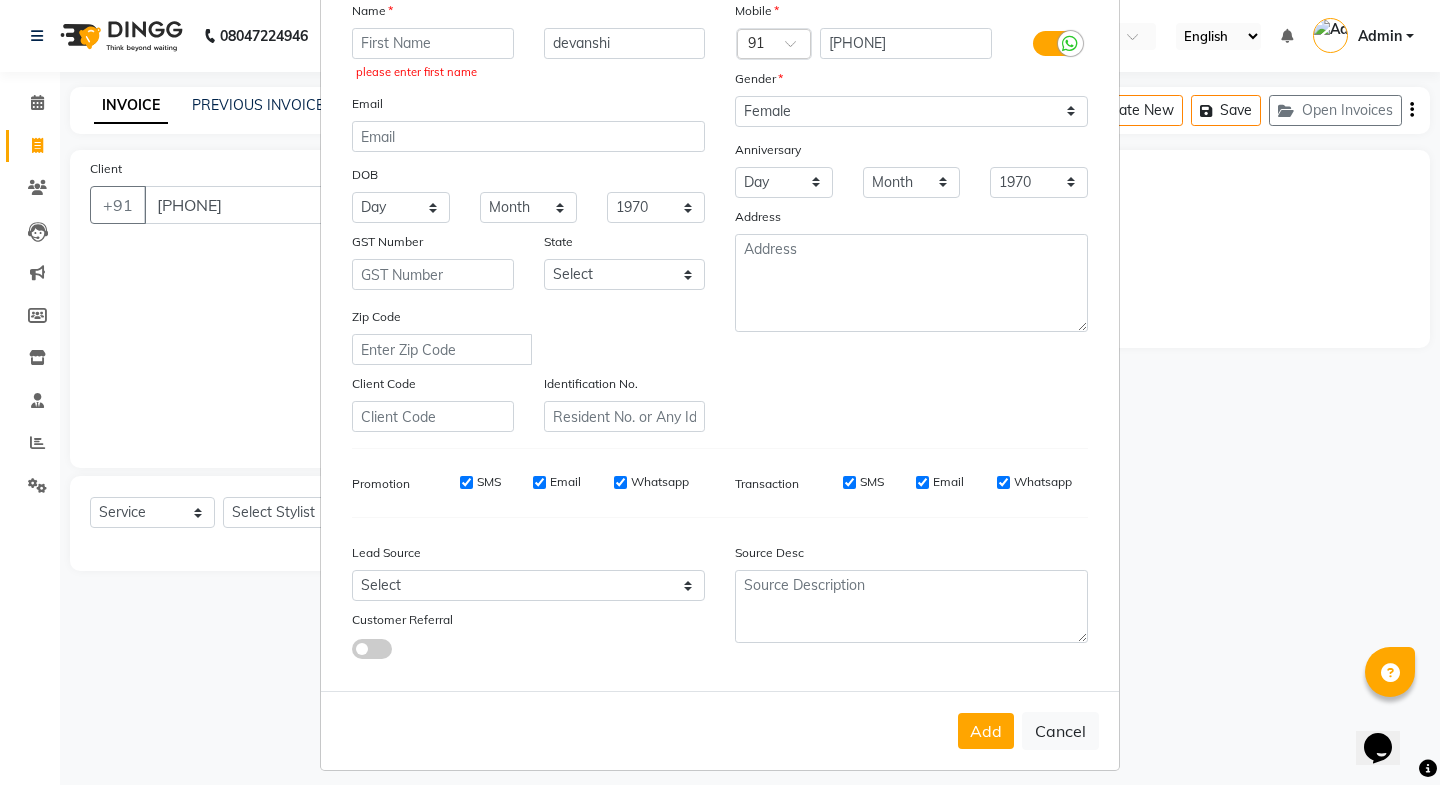 scroll, scrollTop: 164, scrollLeft: 0, axis: vertical 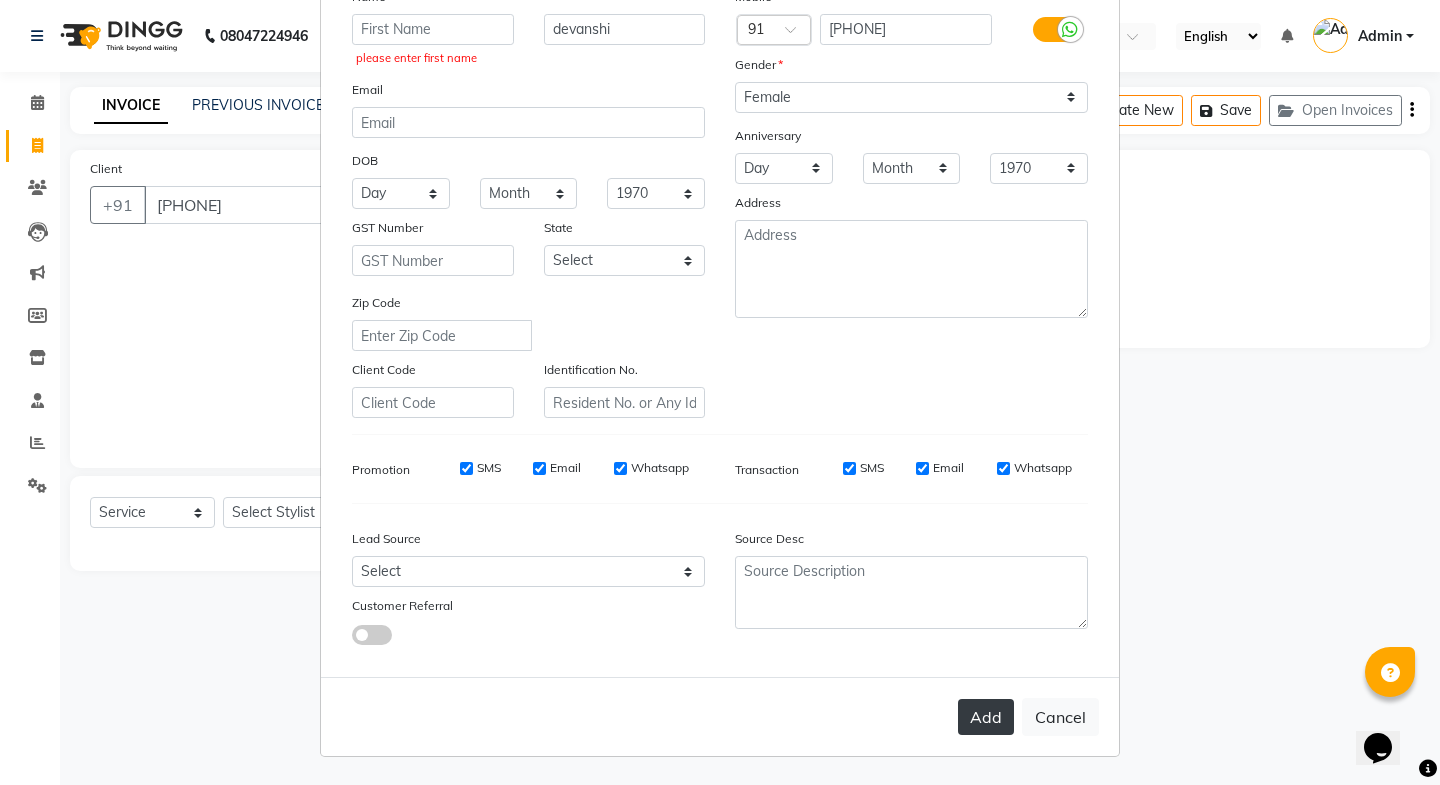 click on "Add" at bounding box center [986, 717] 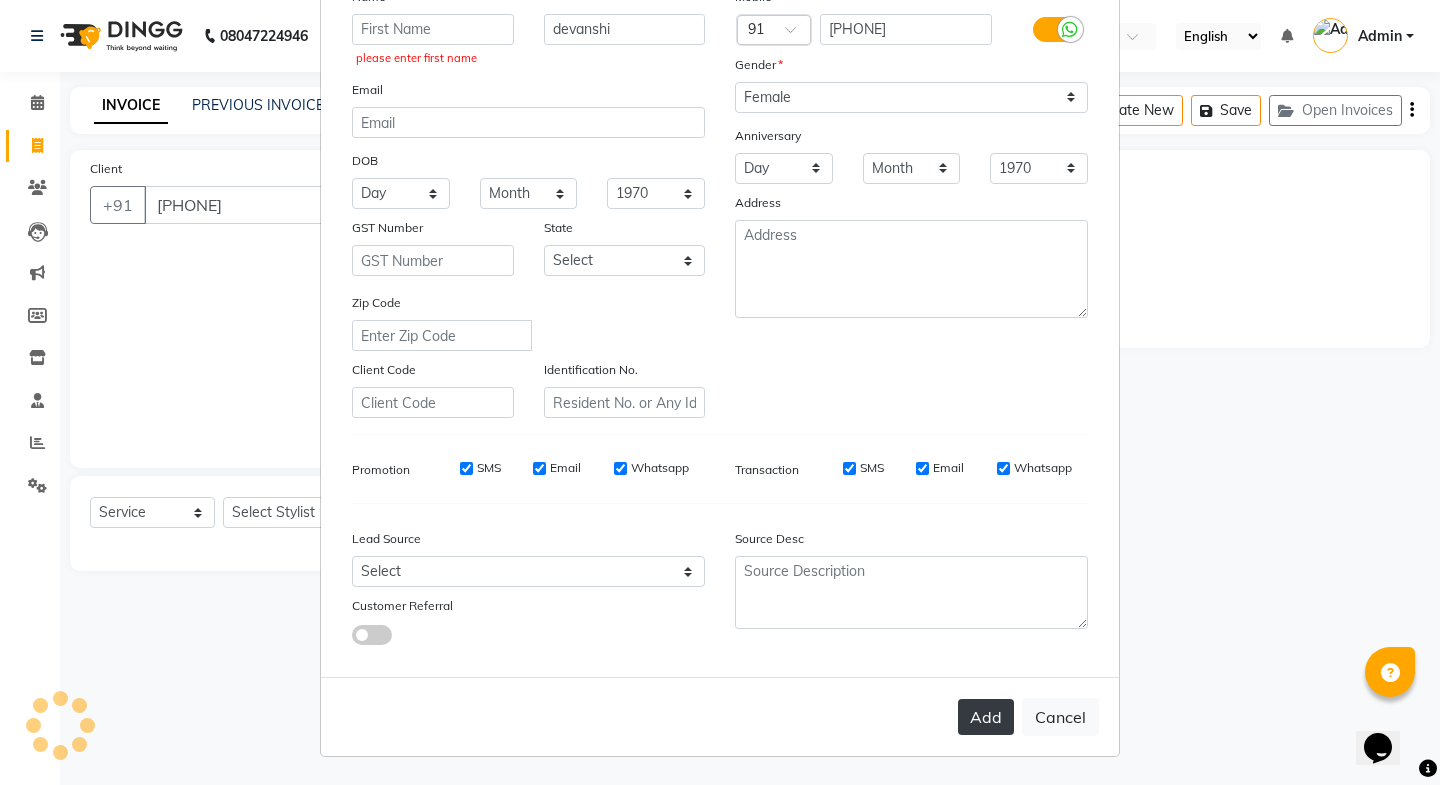 click on "Add" at bounding box center [986, 717] 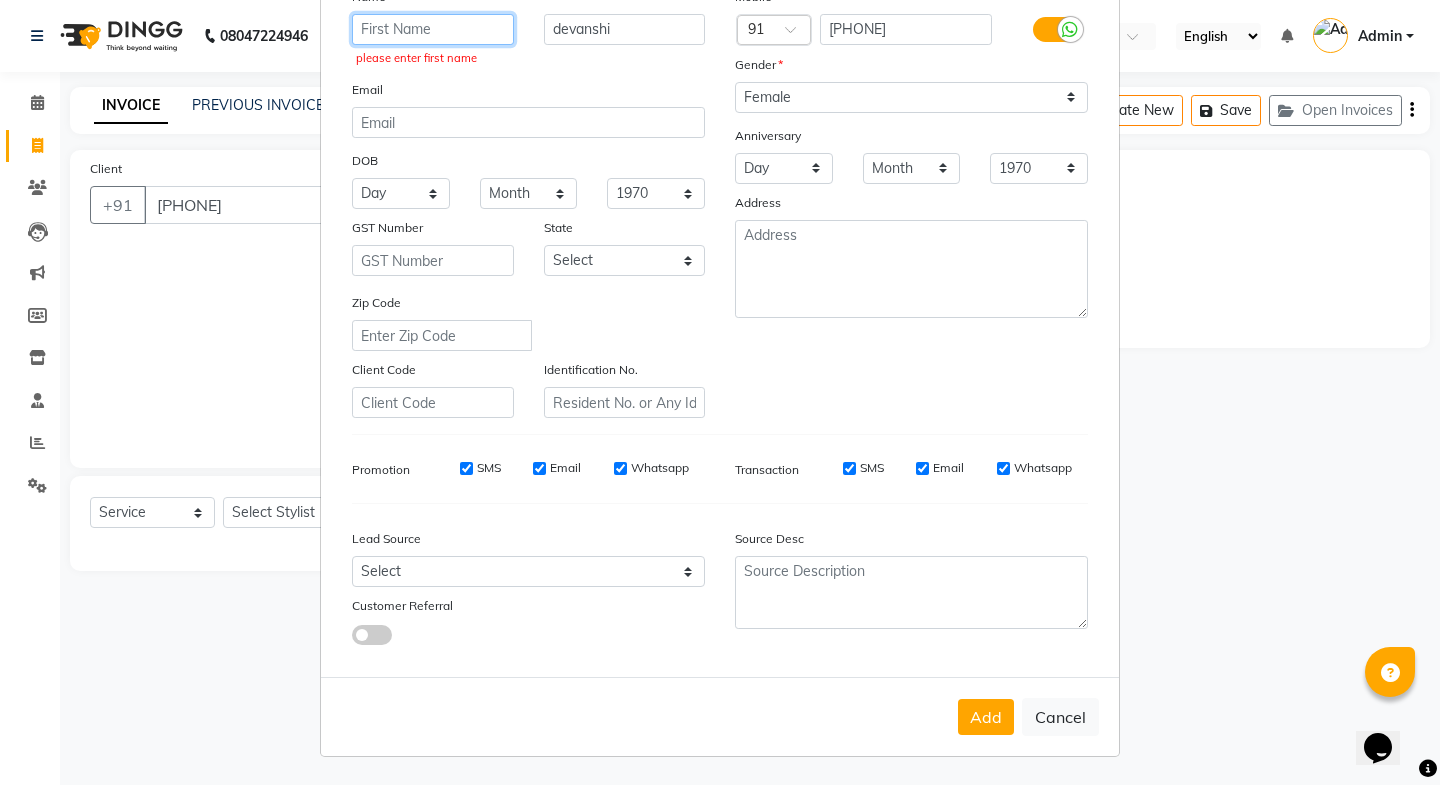 click at bounding box center (433, 29) 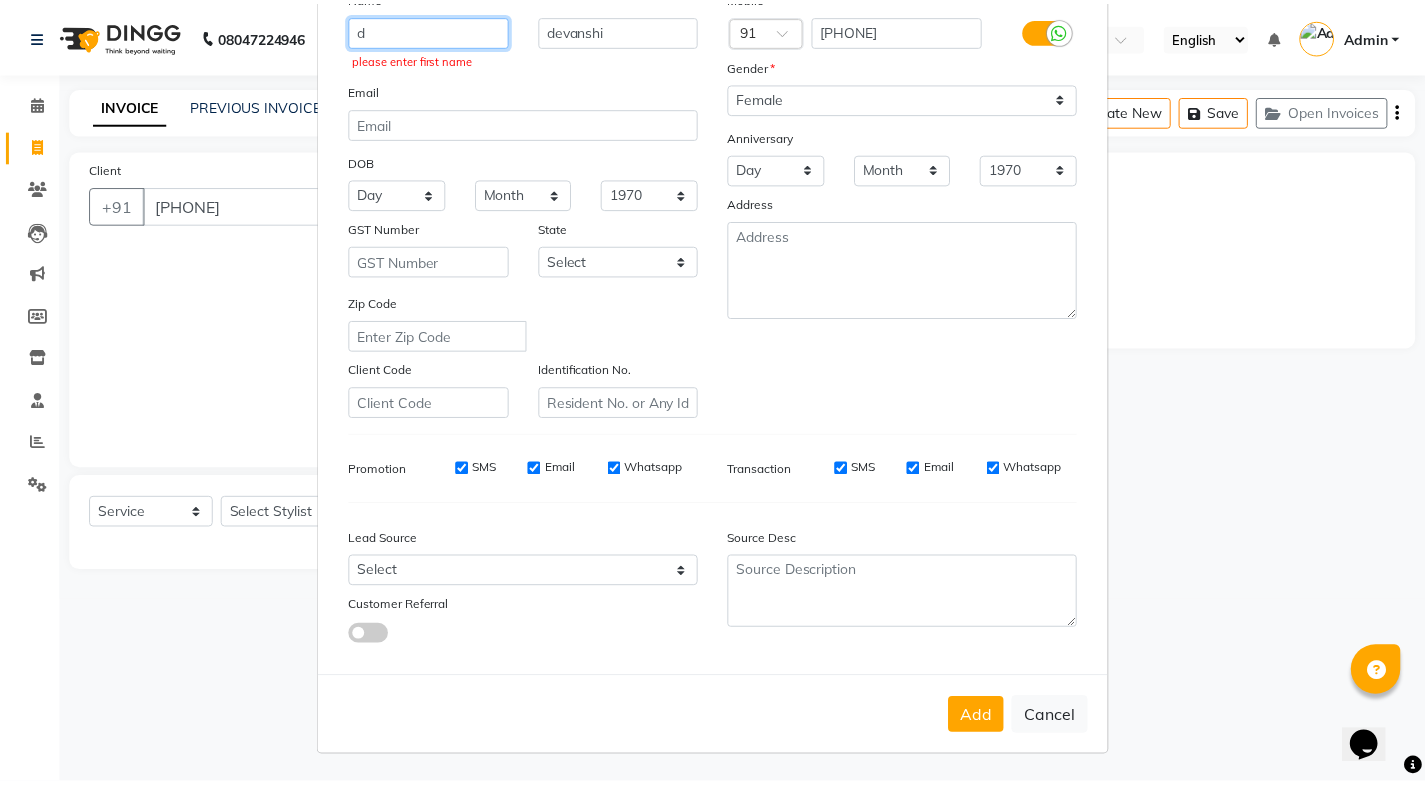 scroll, scrollTop: 138, scrollLeft: 0, axis: vertical 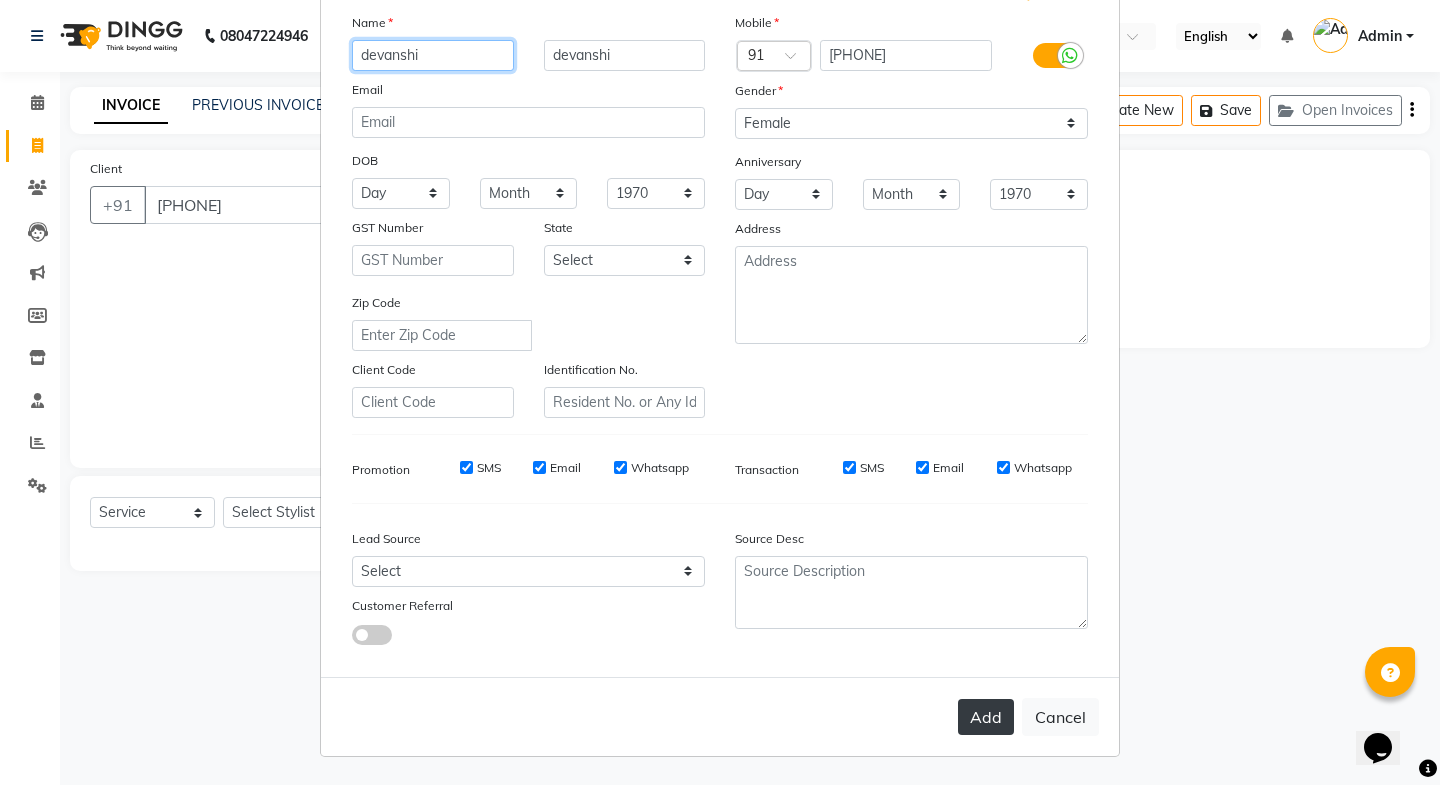 type on "devanshi" 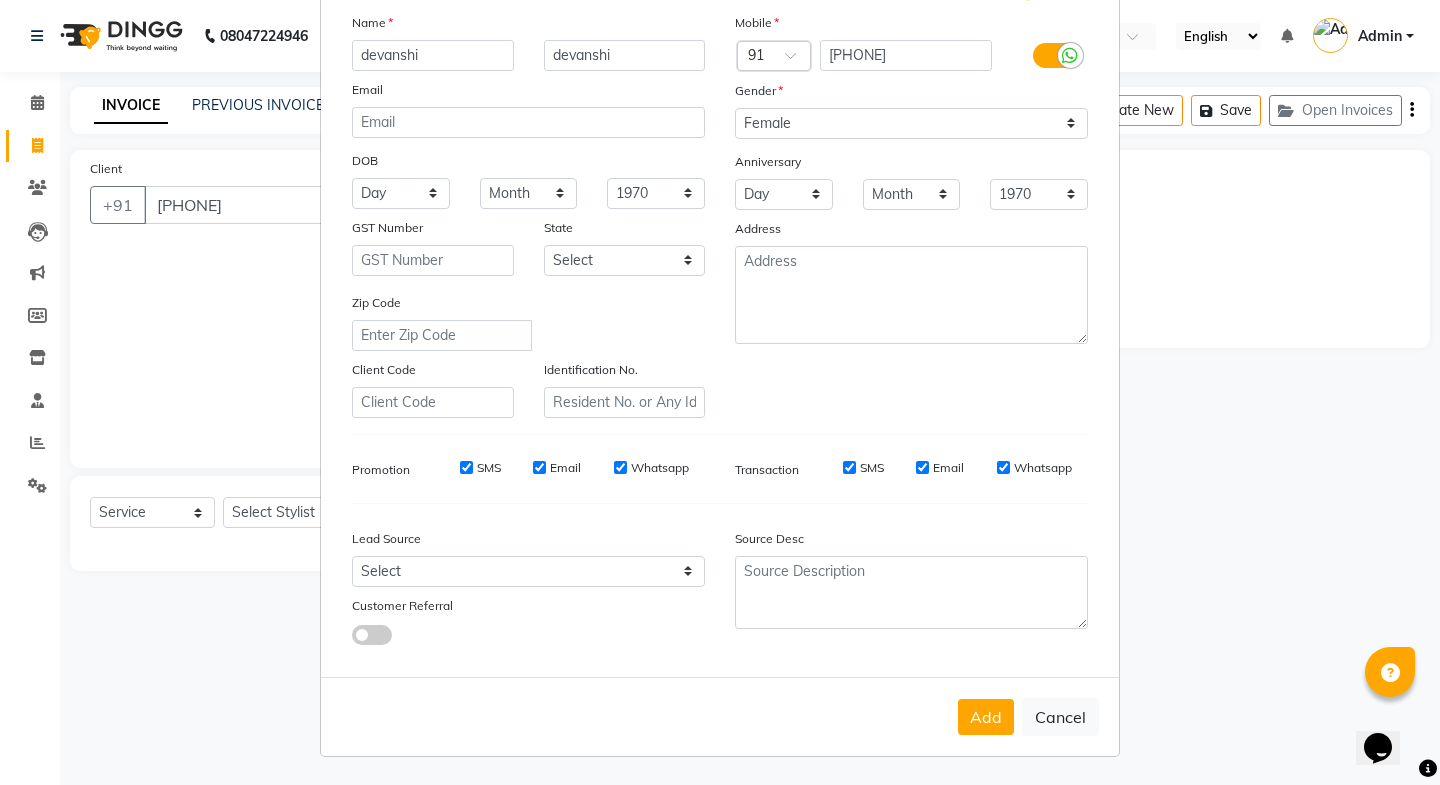 click on "Add" at bounding box center [986, 717] 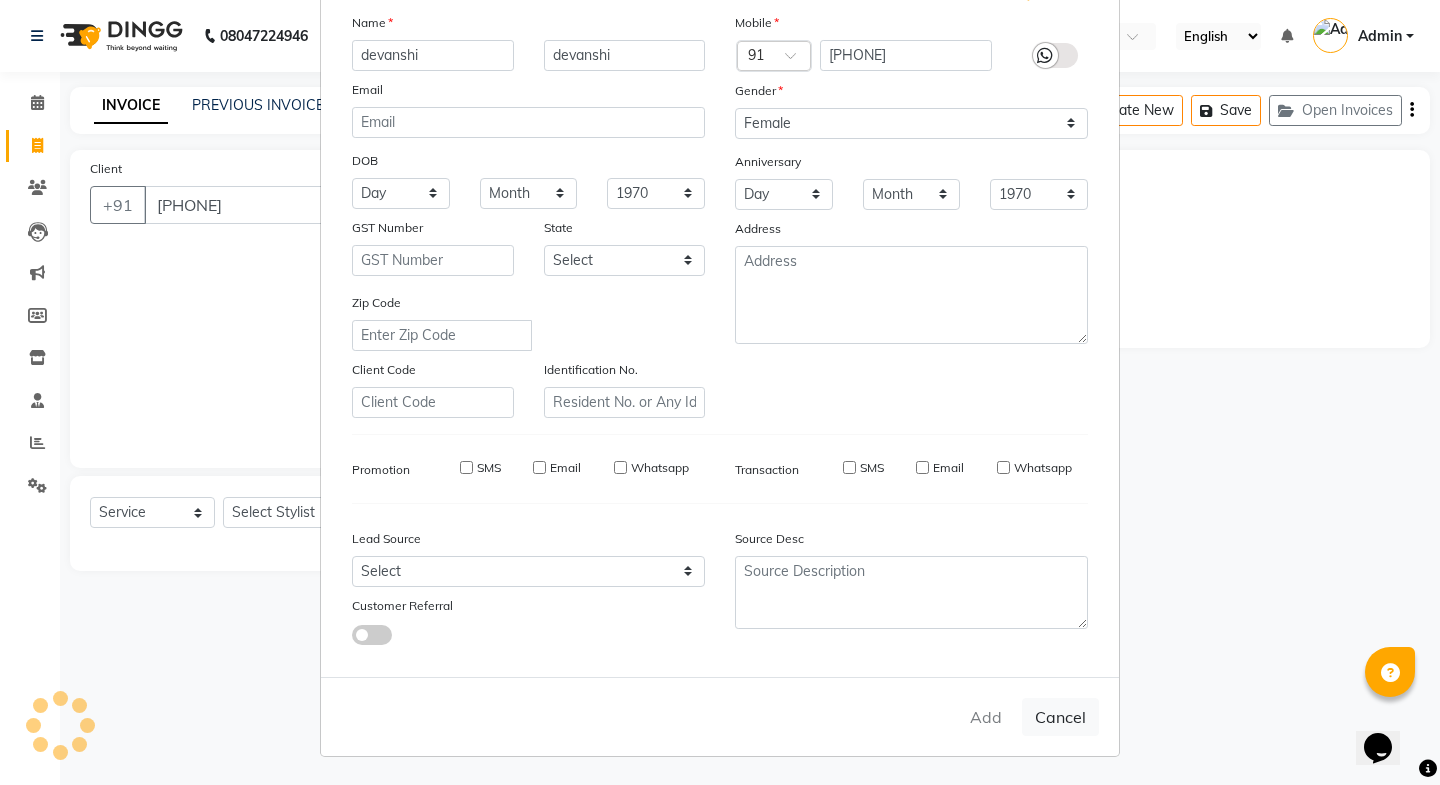 type 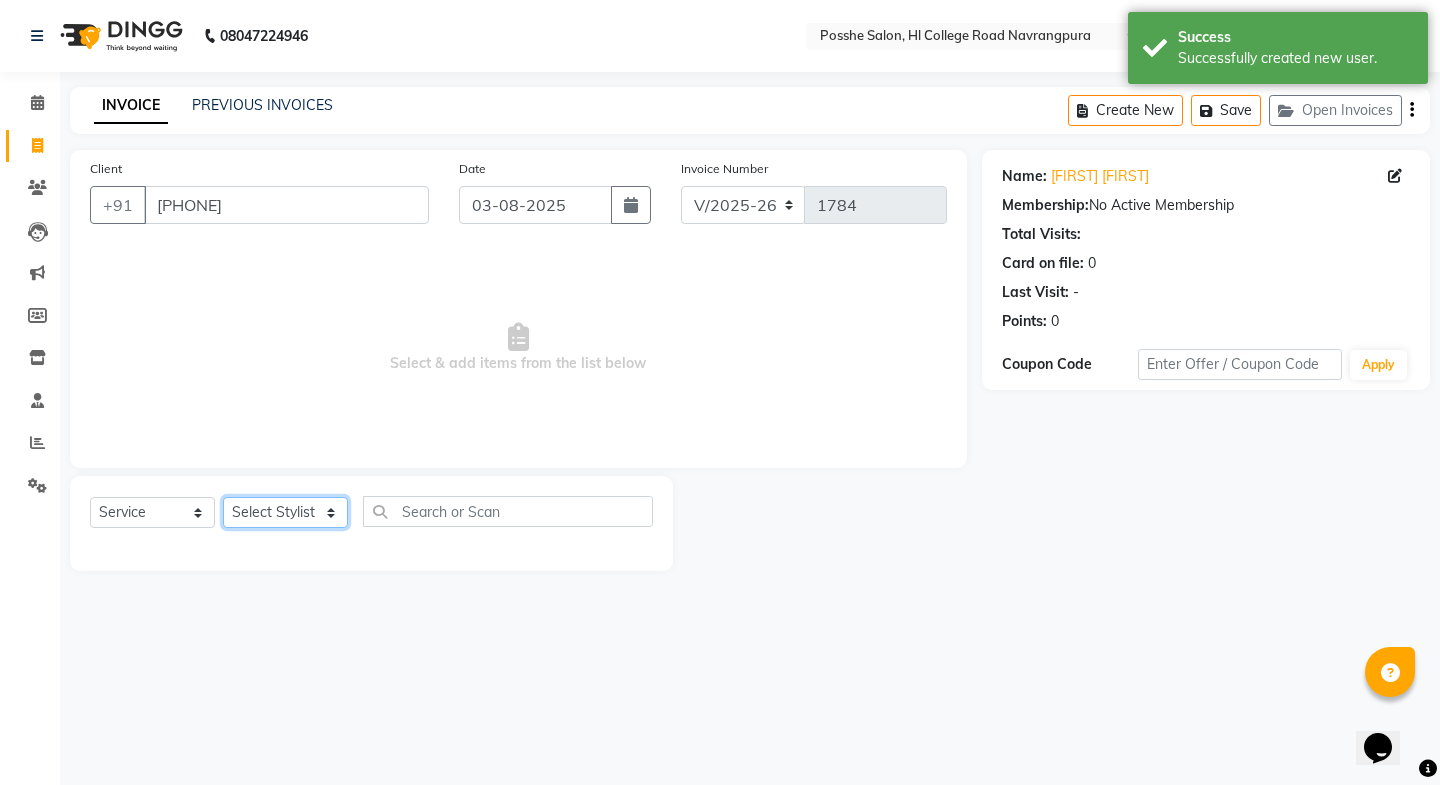 click on "Select Stylist [FIRST] [LAST] [FIRST] [LAST] [FIRST] [LAST] for products [FIRST] [LAST] [FIRST] [LAST] [LAST]" 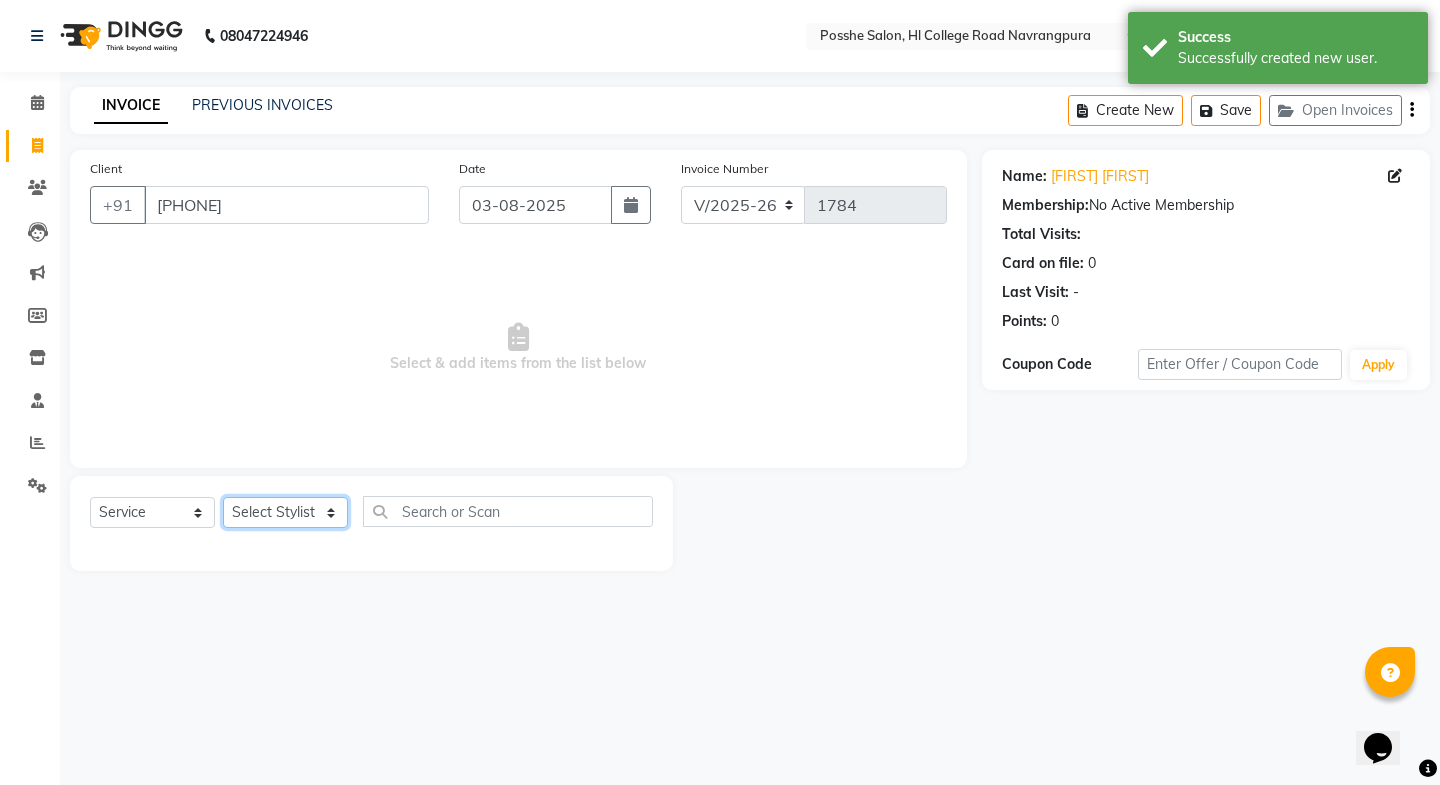 select on "43693" 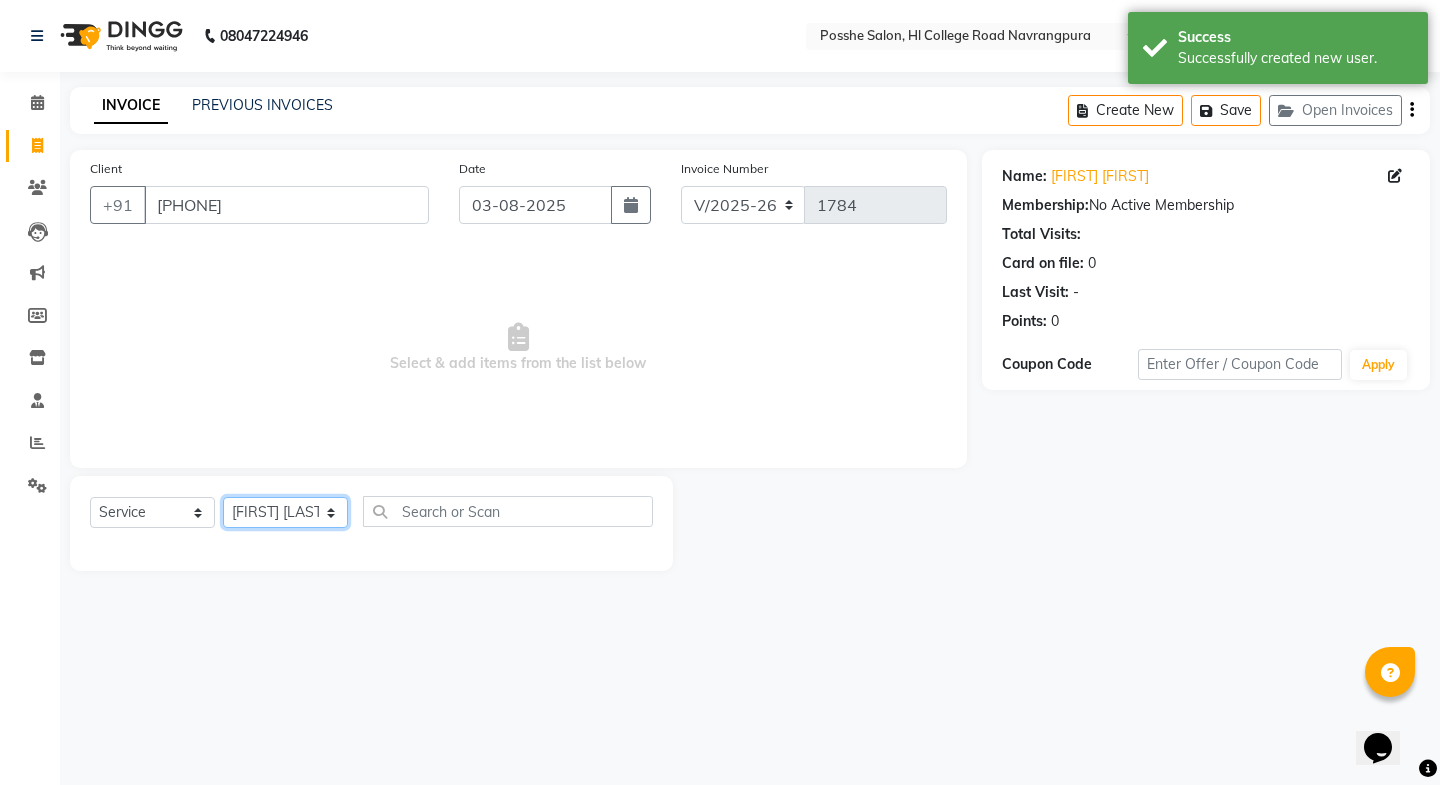 click on "Select Stylist [FIRST] [LAST] [FIRST] [LAST] [FIRST] [LAST] for products [FIRST] [LAST] [FIRST] [LAST] [LAST]" 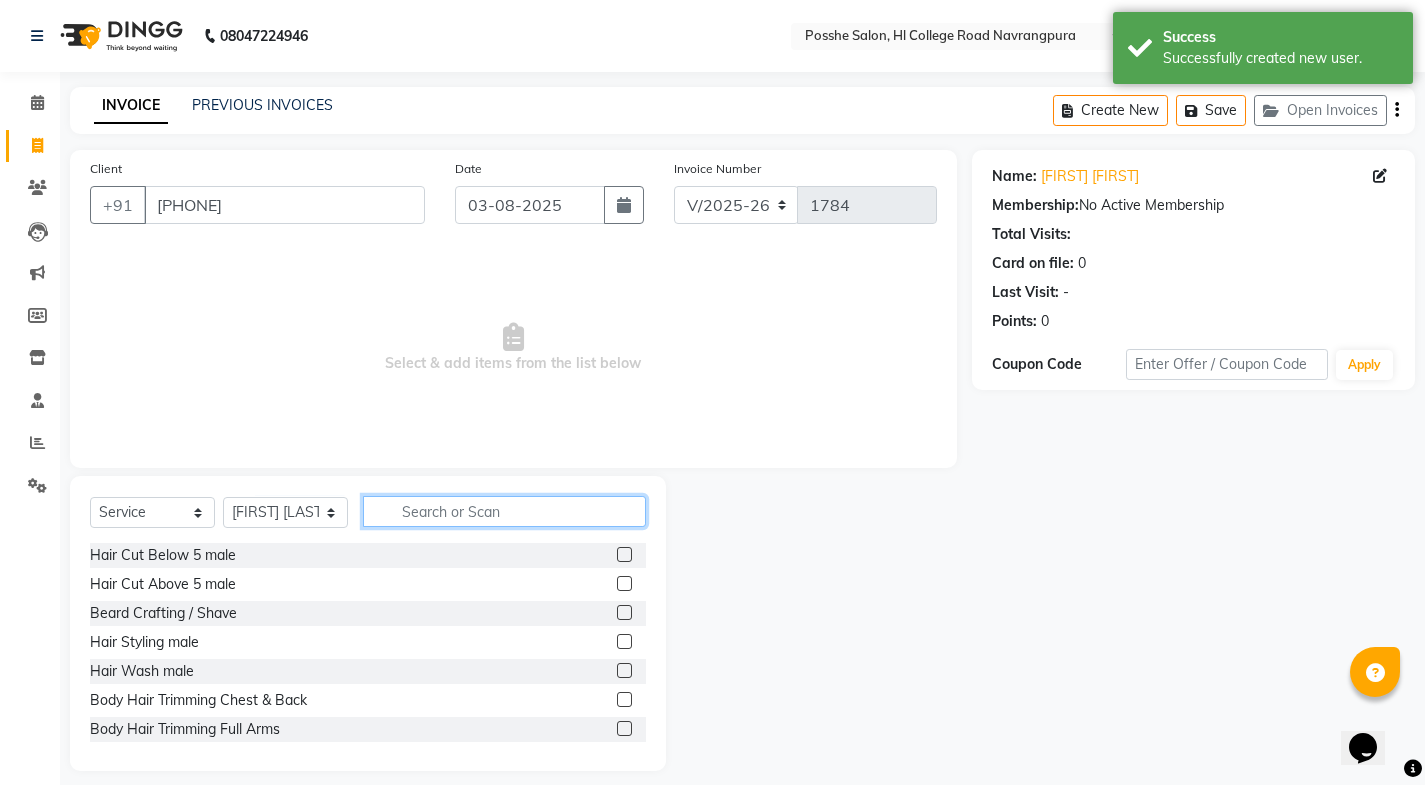 click 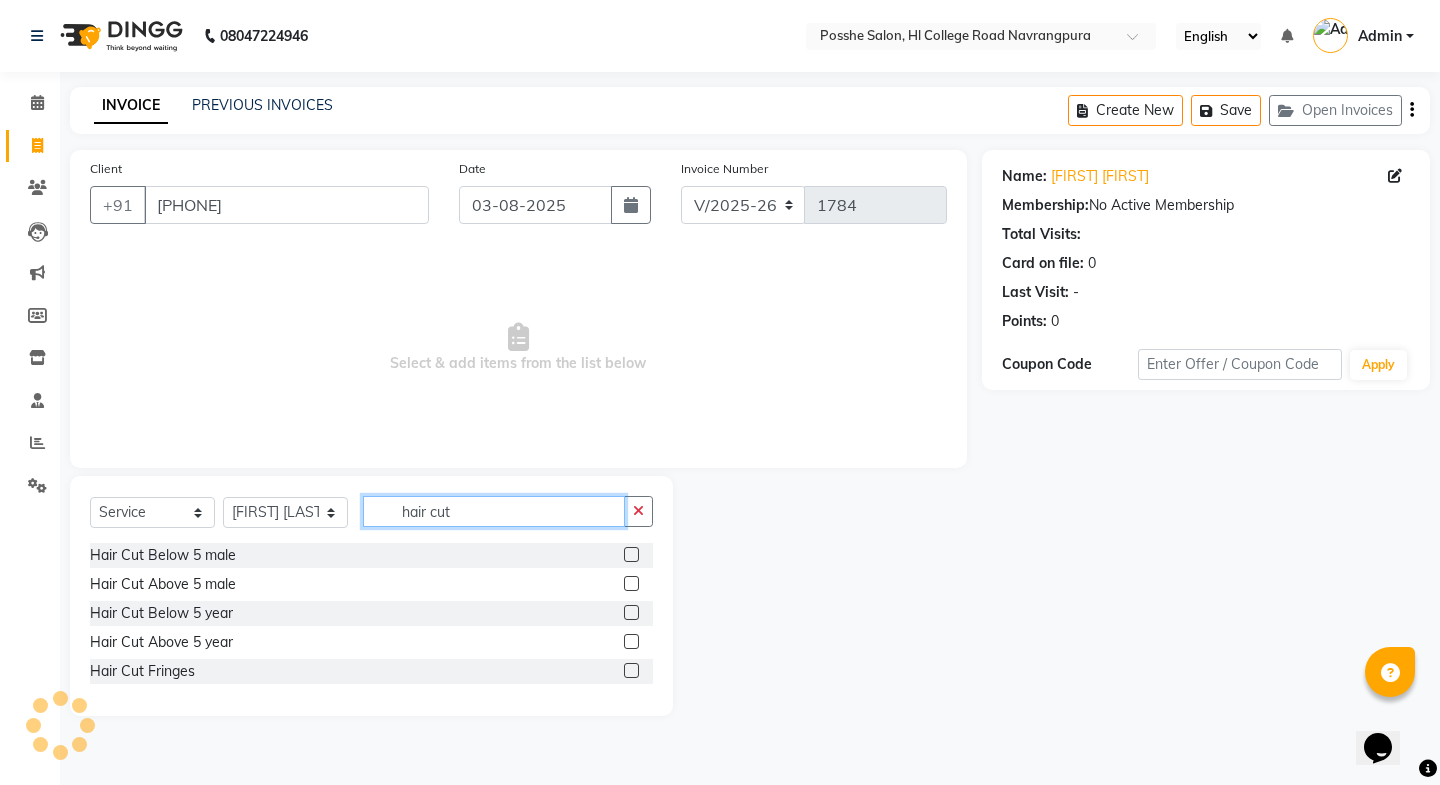 type on "hair cut" 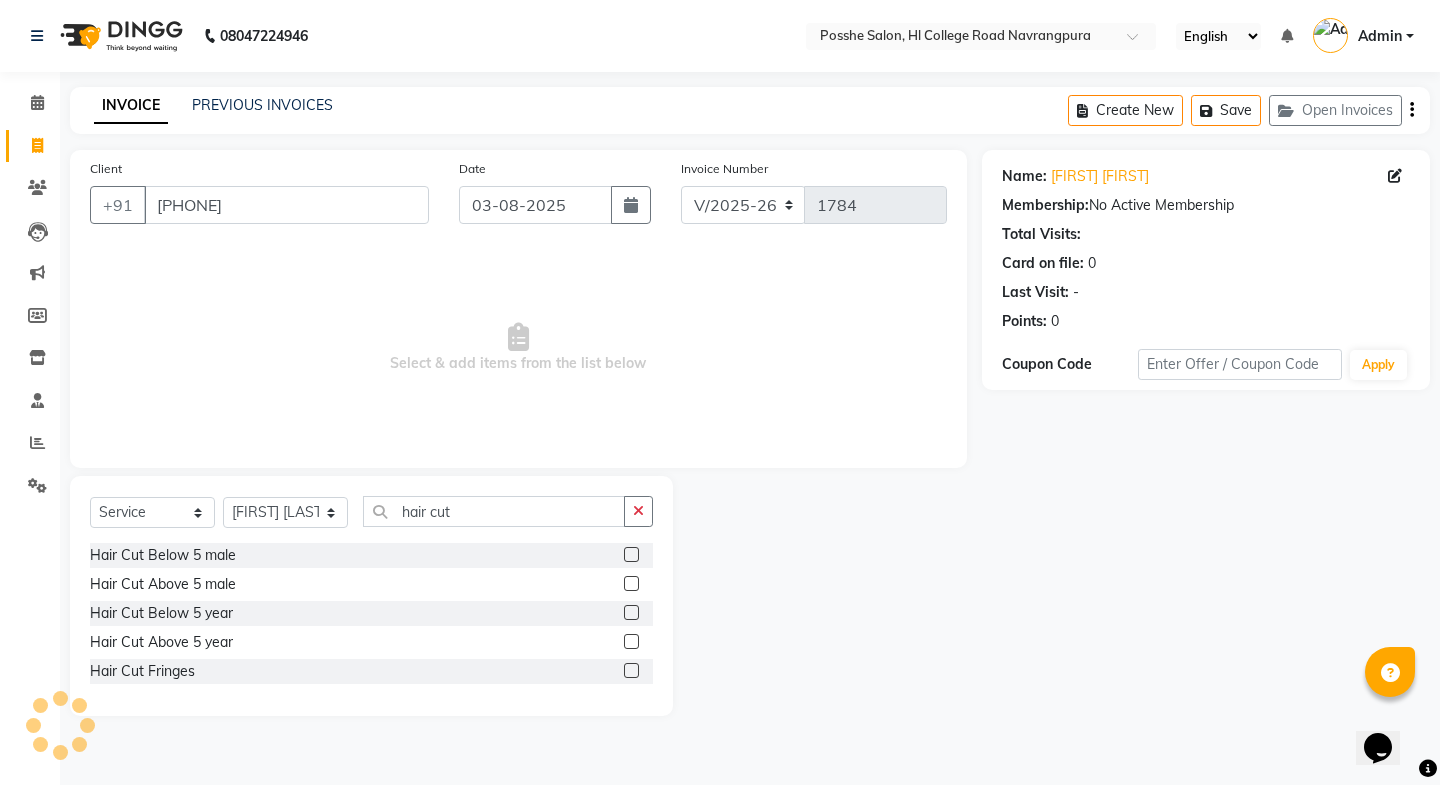 click 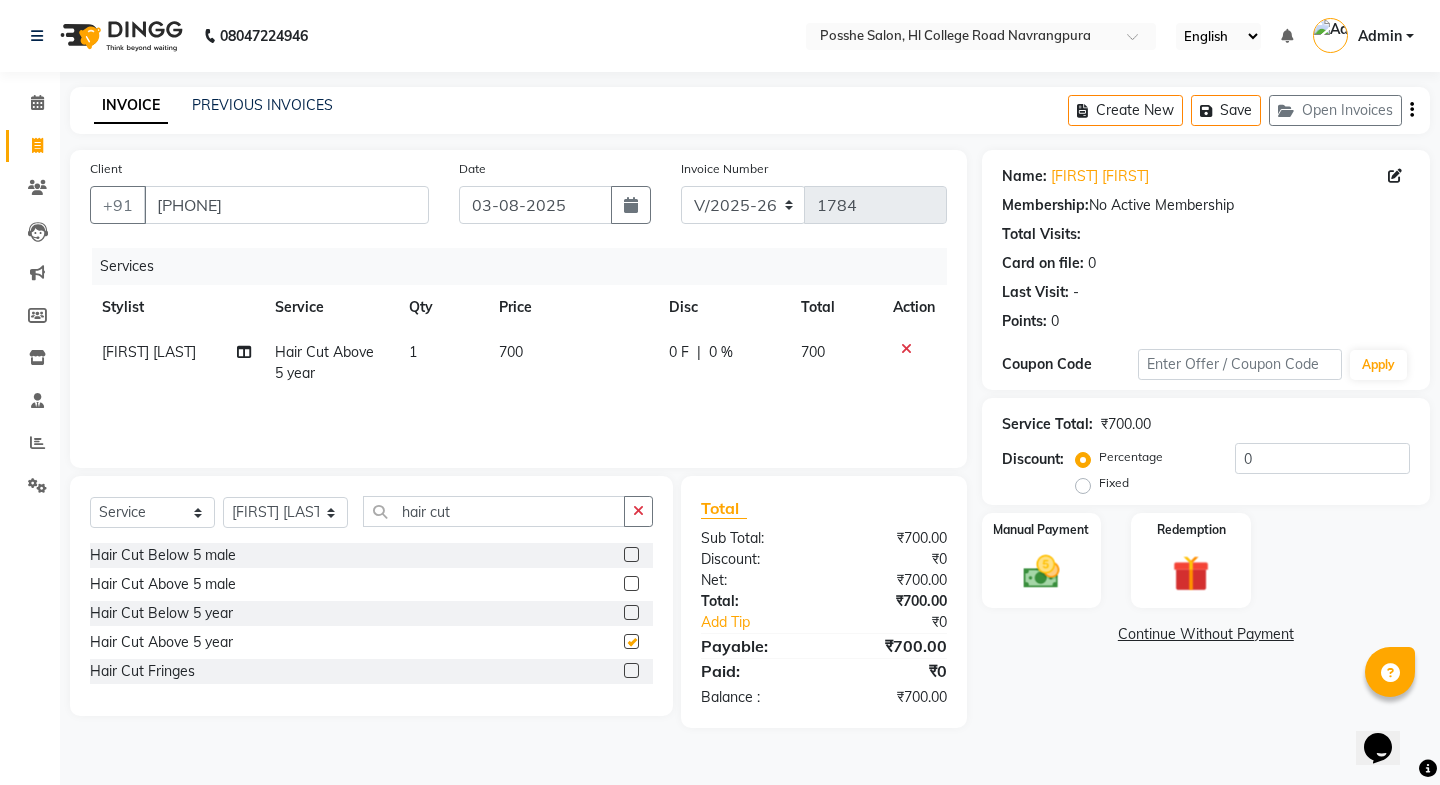checkbox on "false" 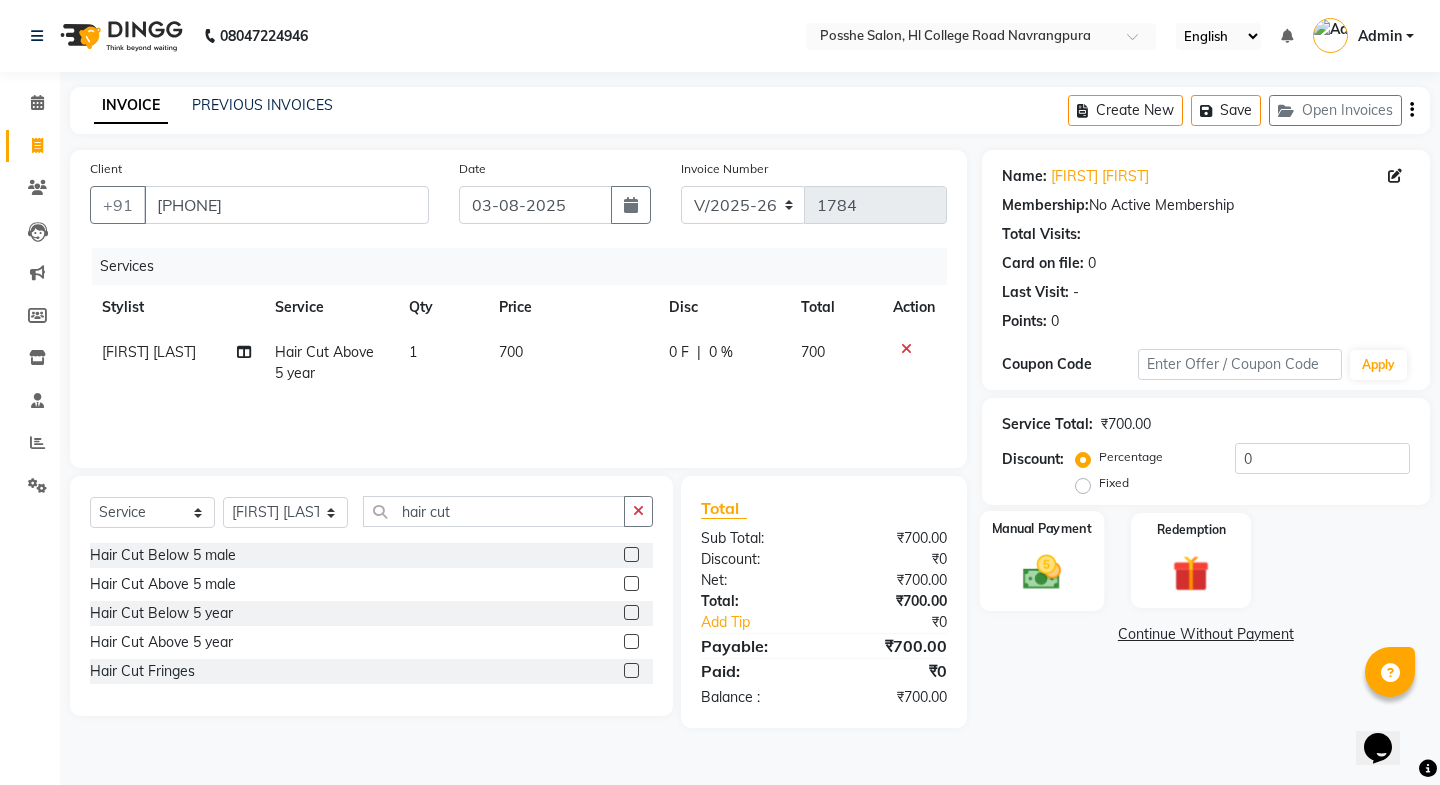 click 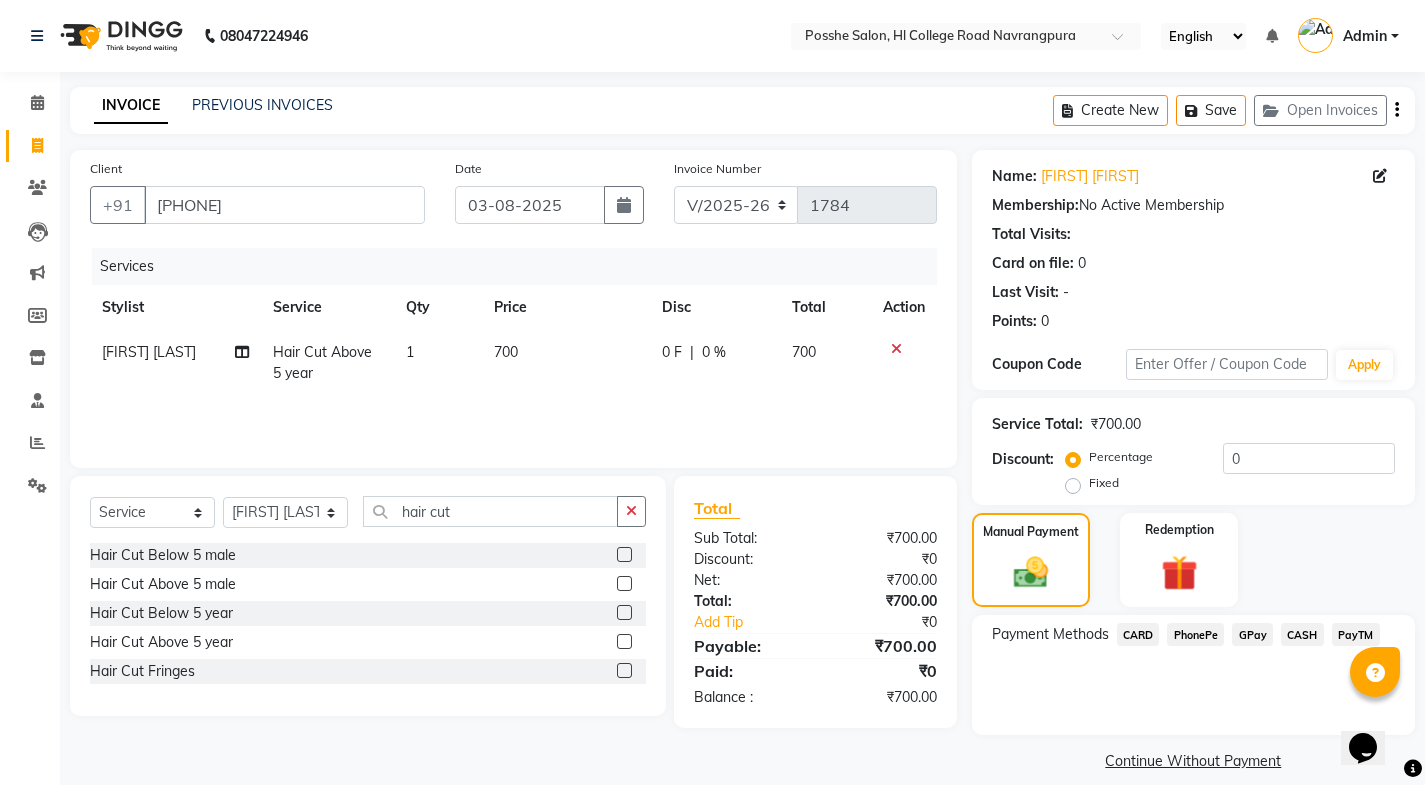 click on "PayTM" 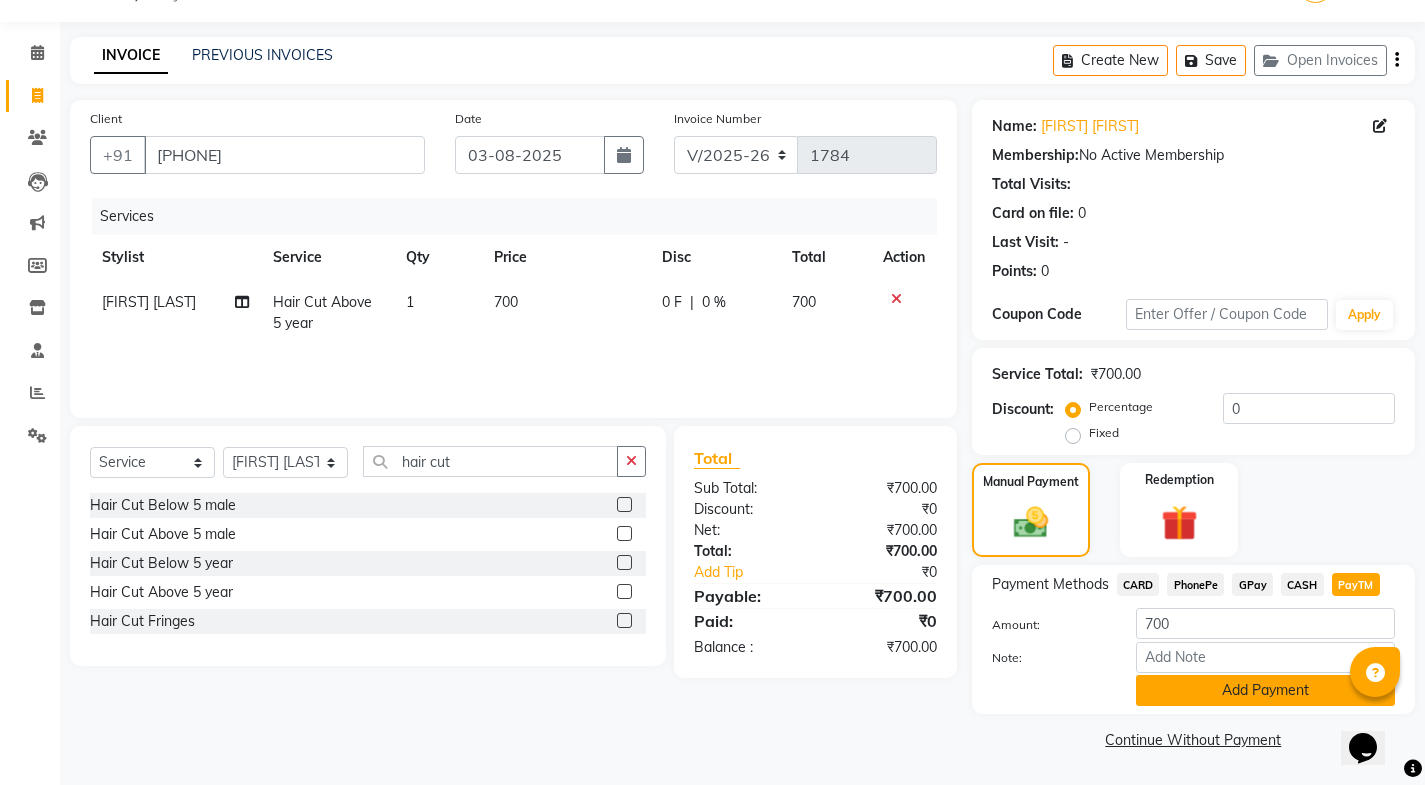 click on "Add Payment" 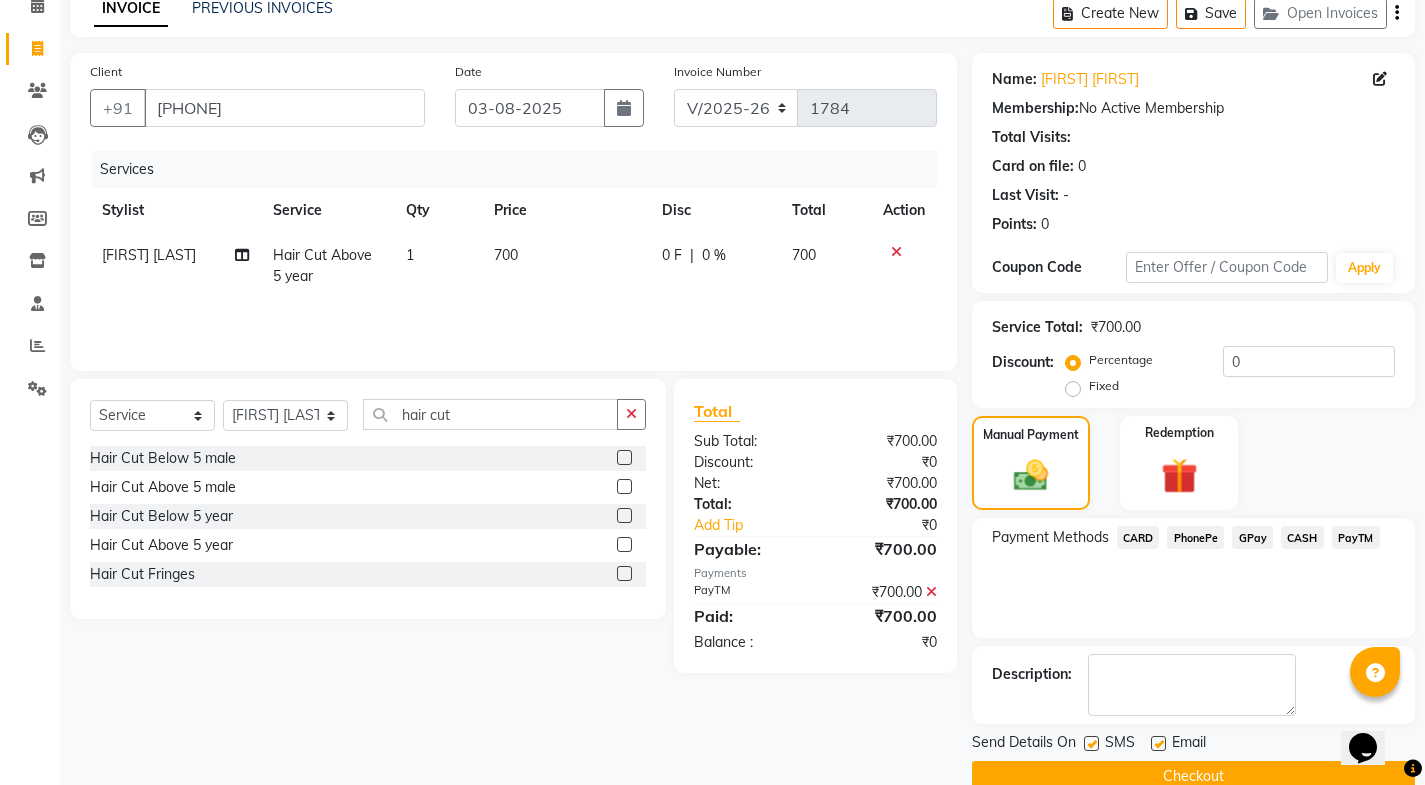 scroll, scrollTop: 134, scrollLeft: 0, axis: vertical 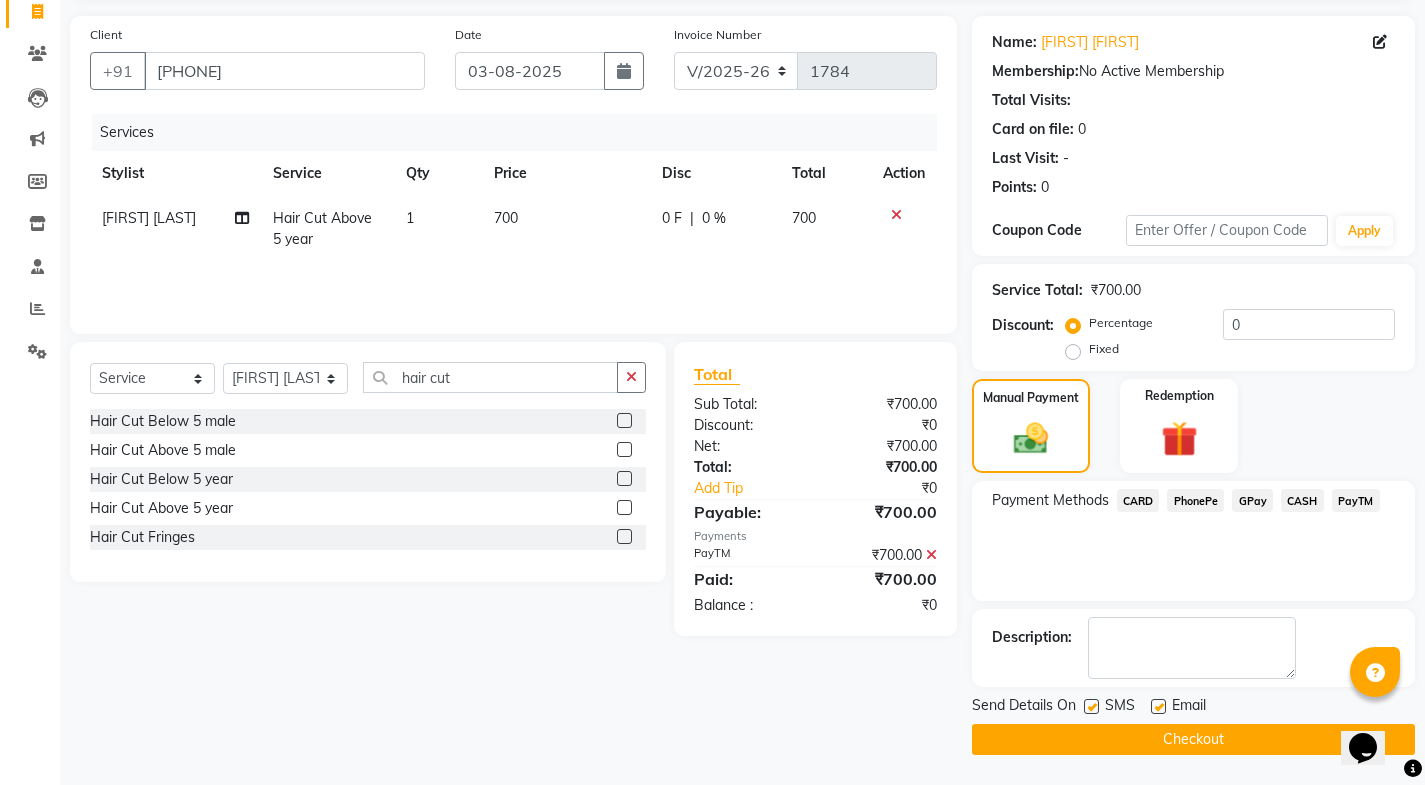 click 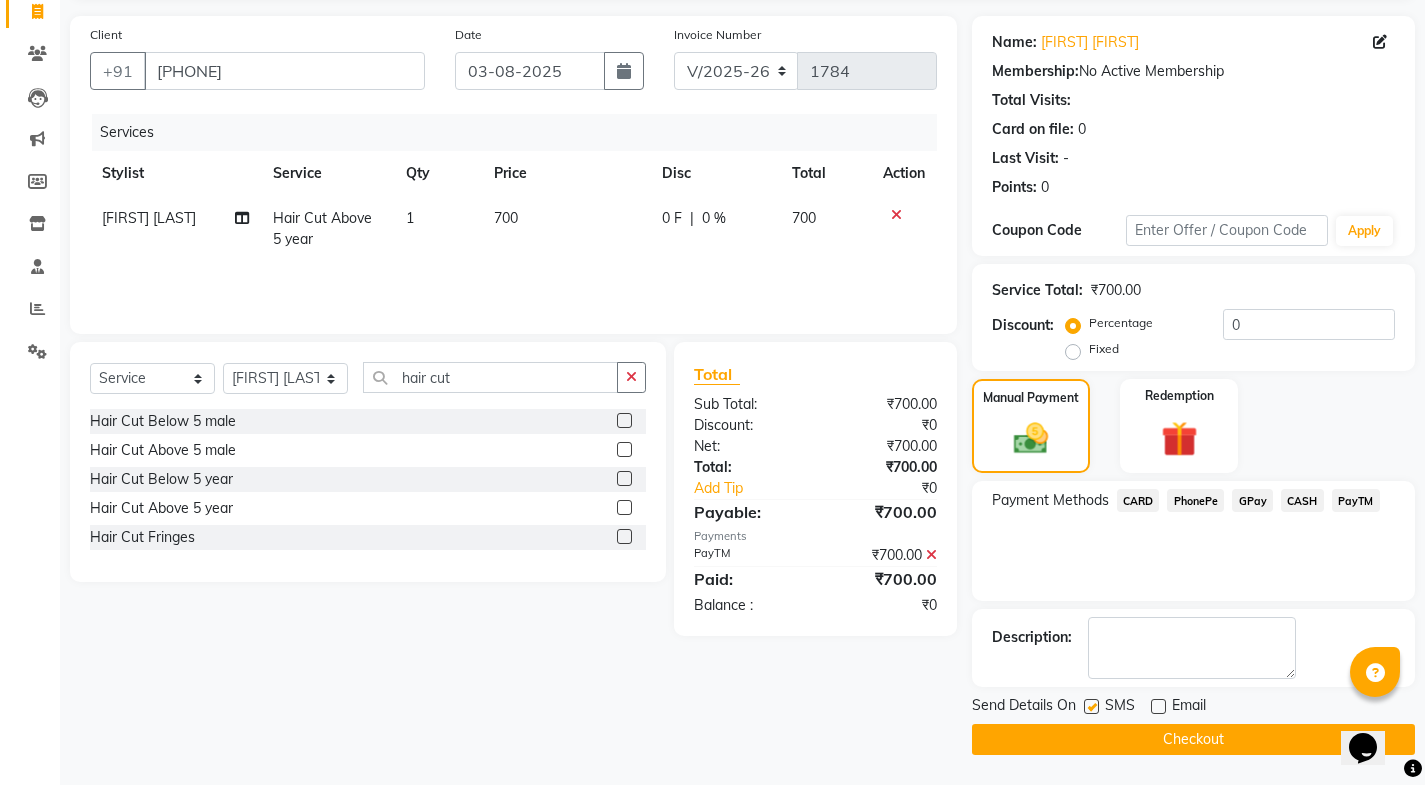 click 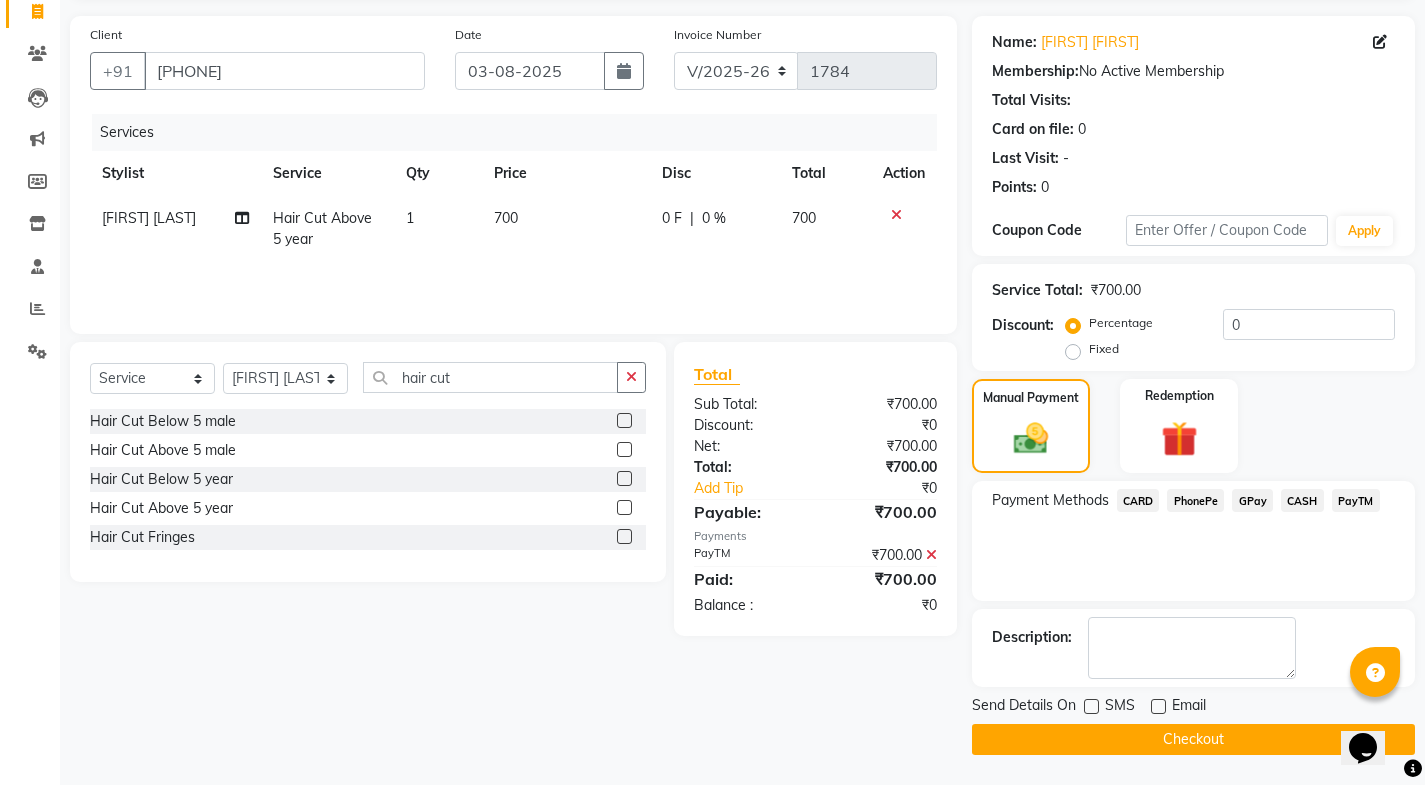 click on "Checkout" 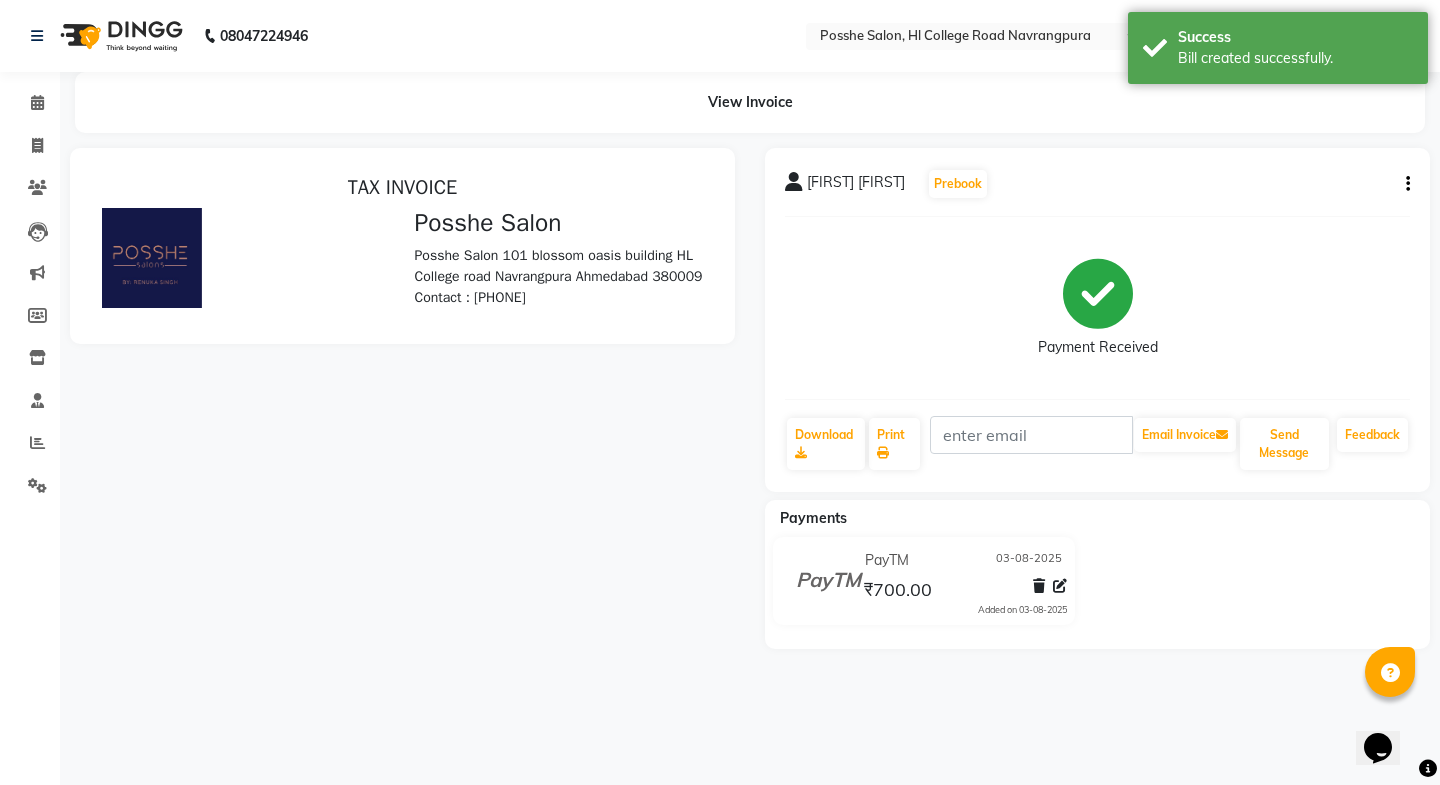 scroll, scrollTop: 0, scrollLeft: 0, axis: both 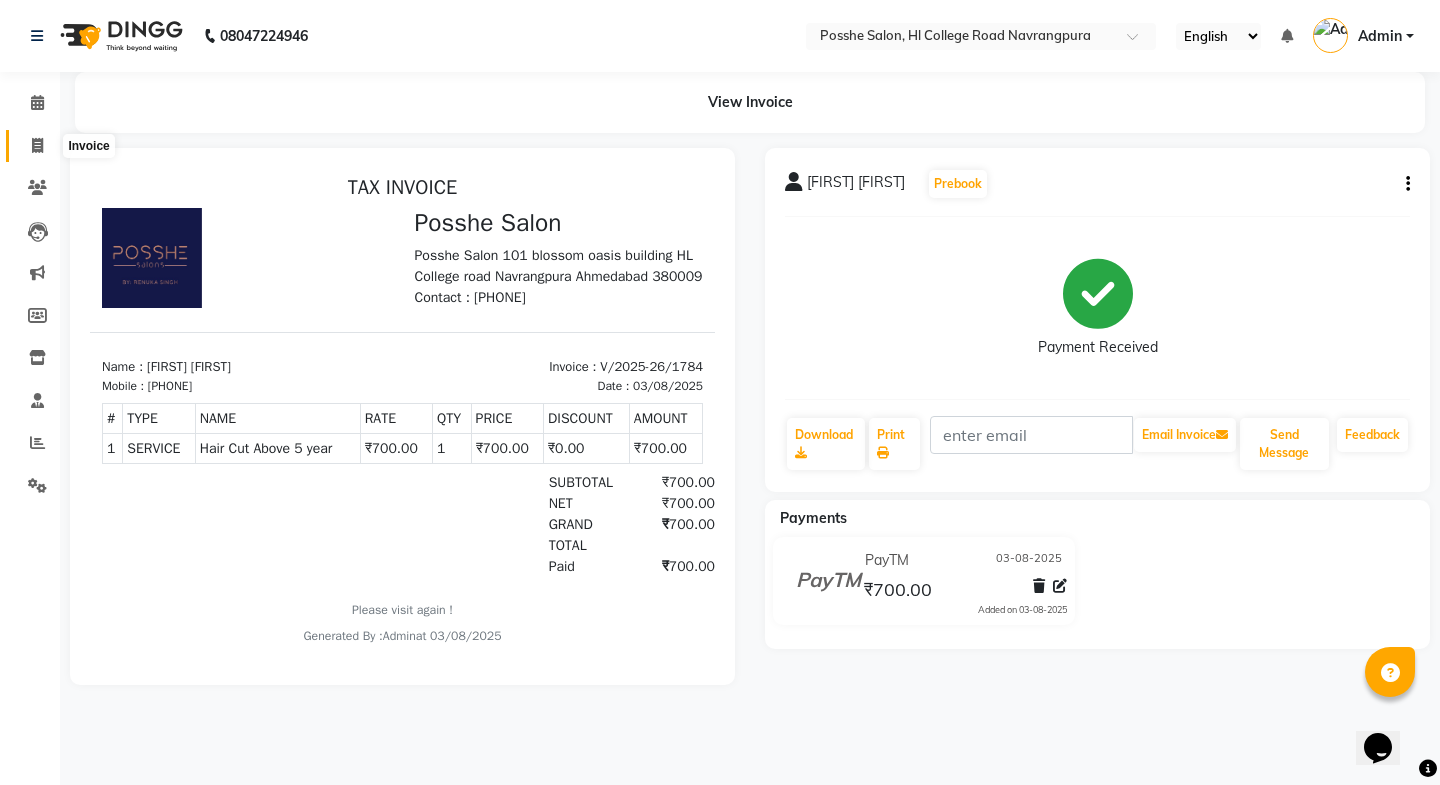 click 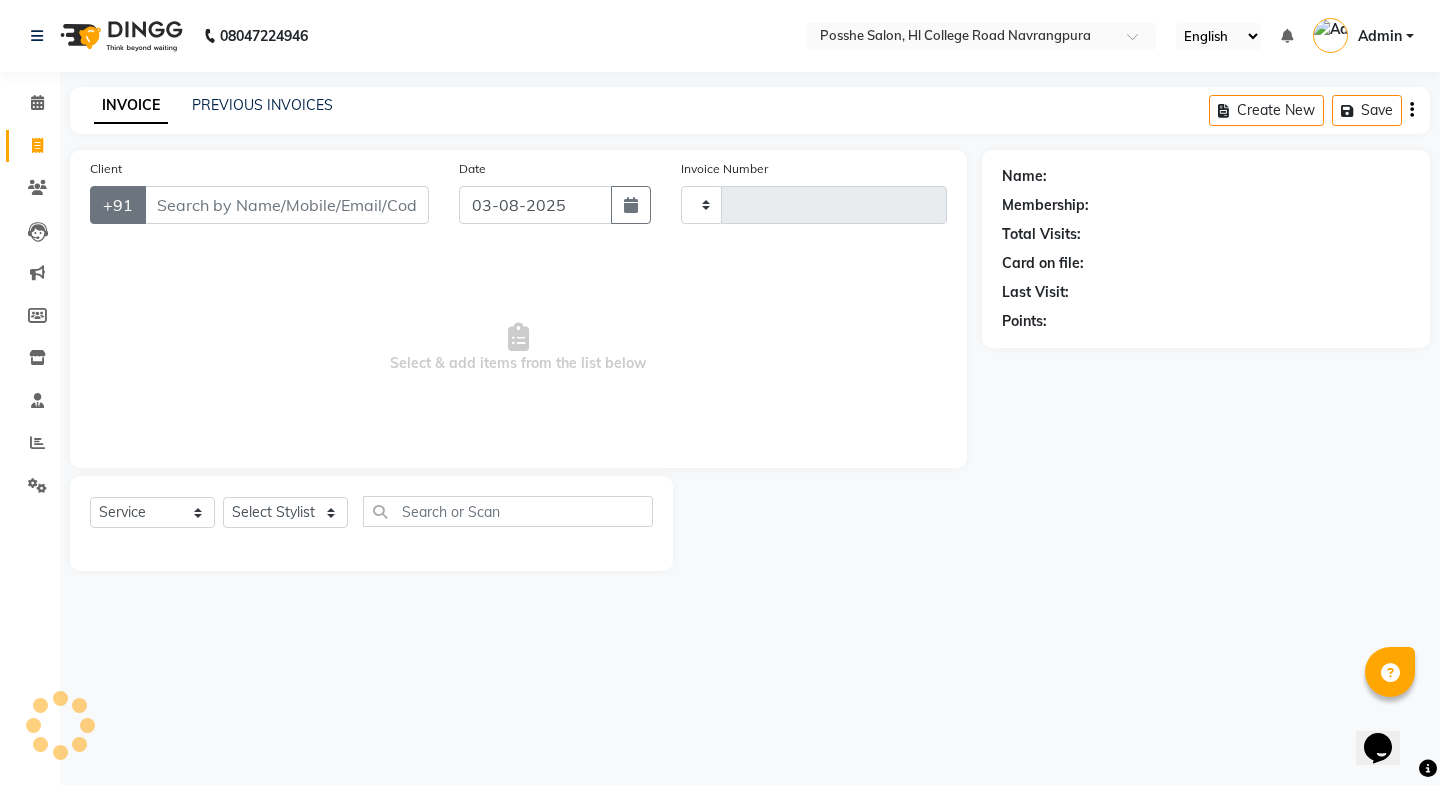 type on "1785" 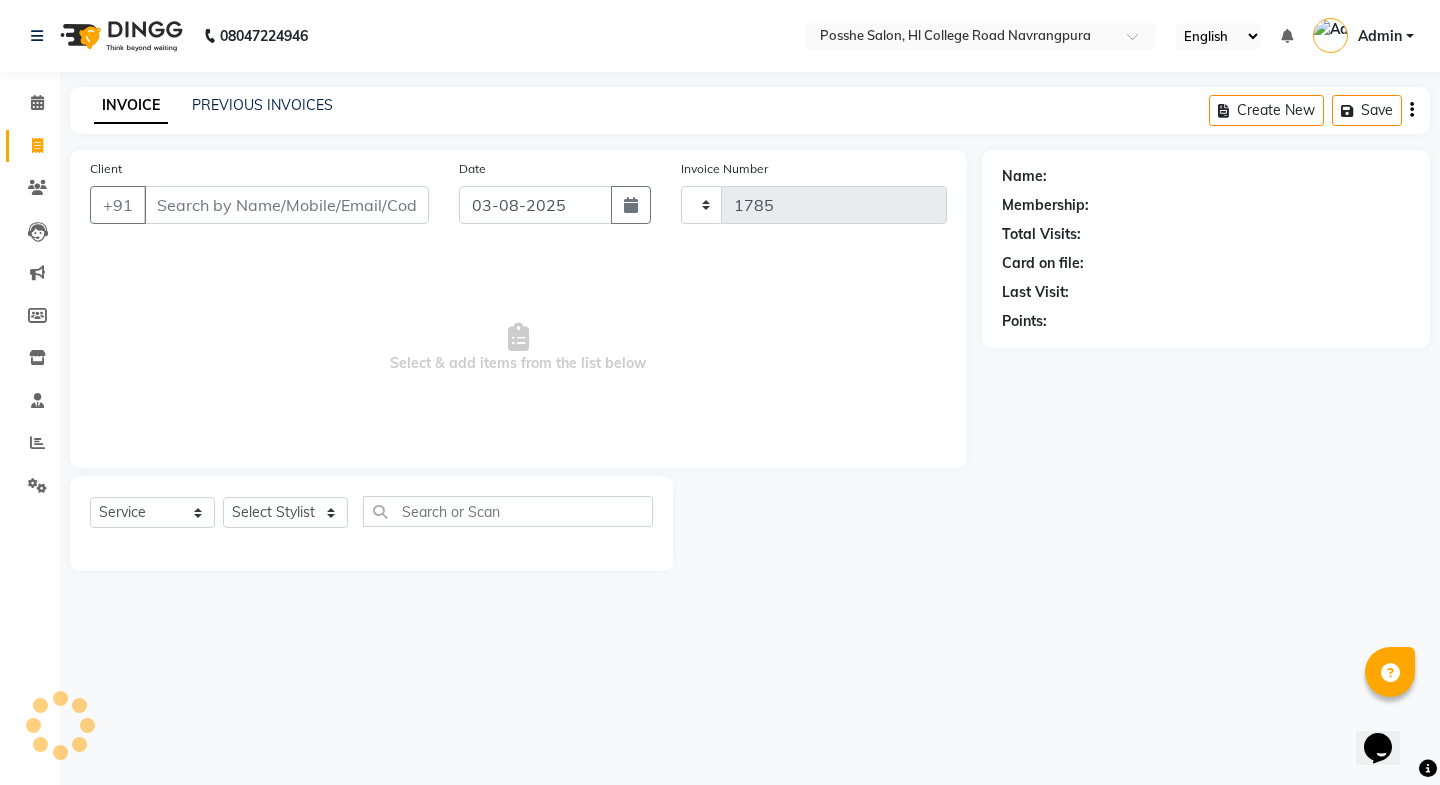 select on "6052" 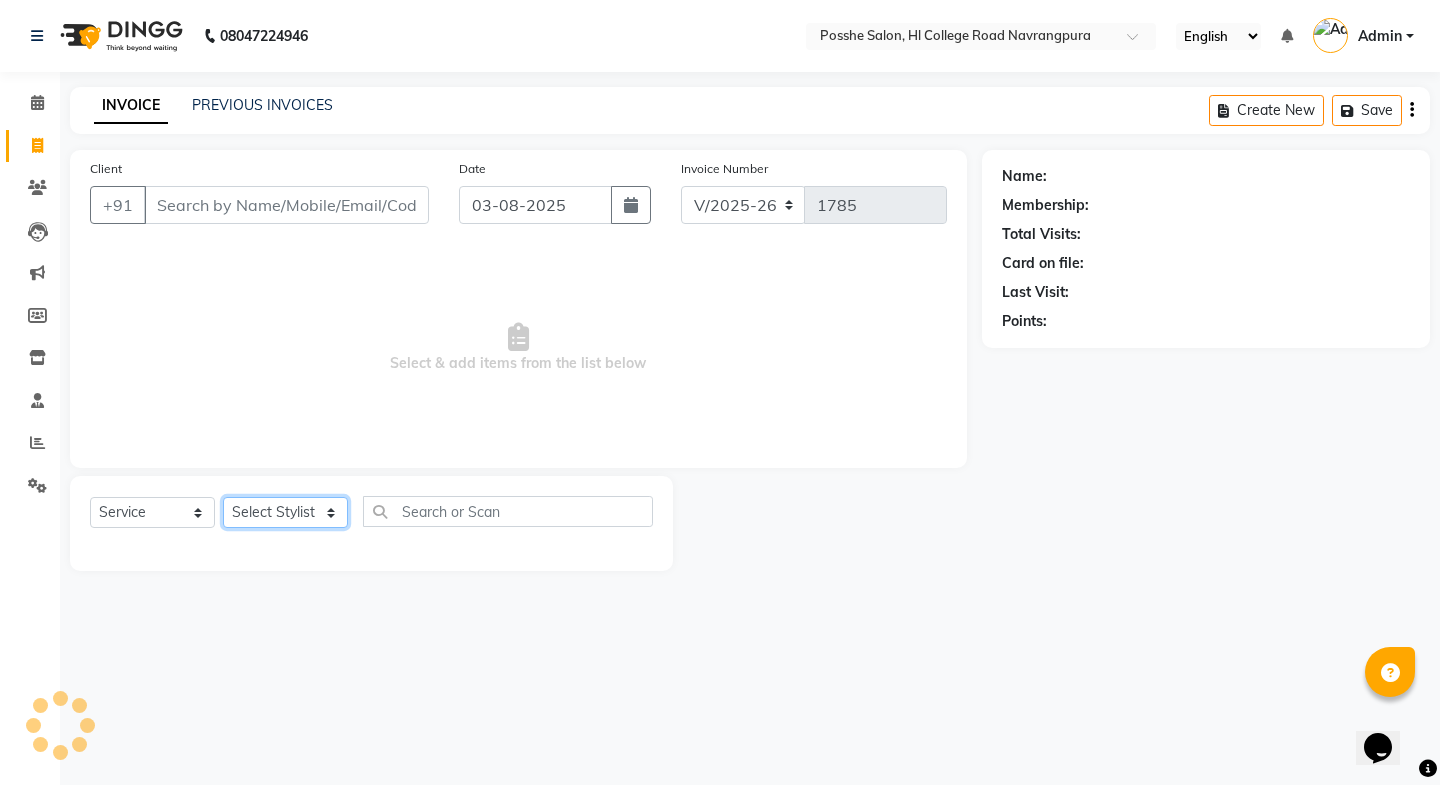 click on "Select Stylist" 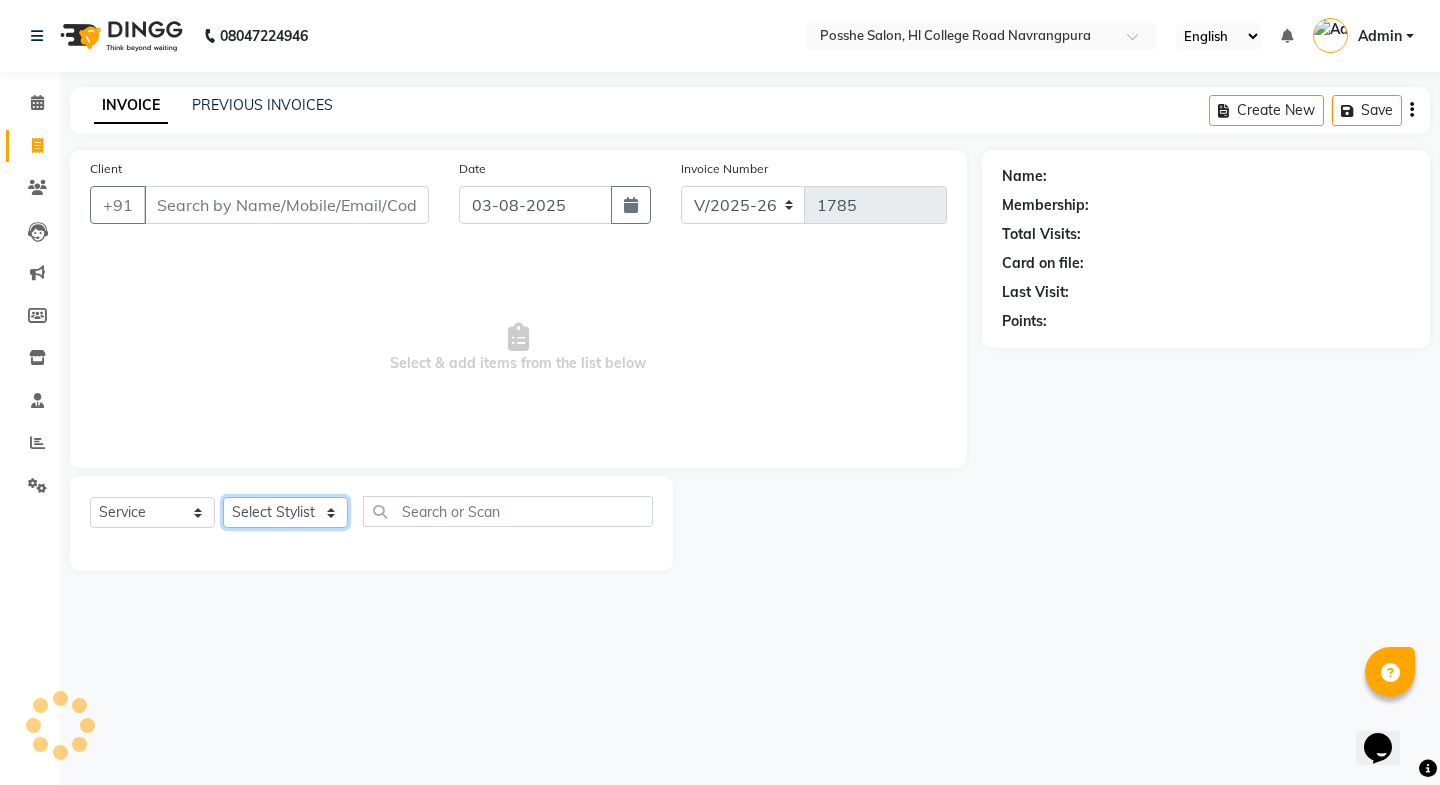 click on "Select Stylist" 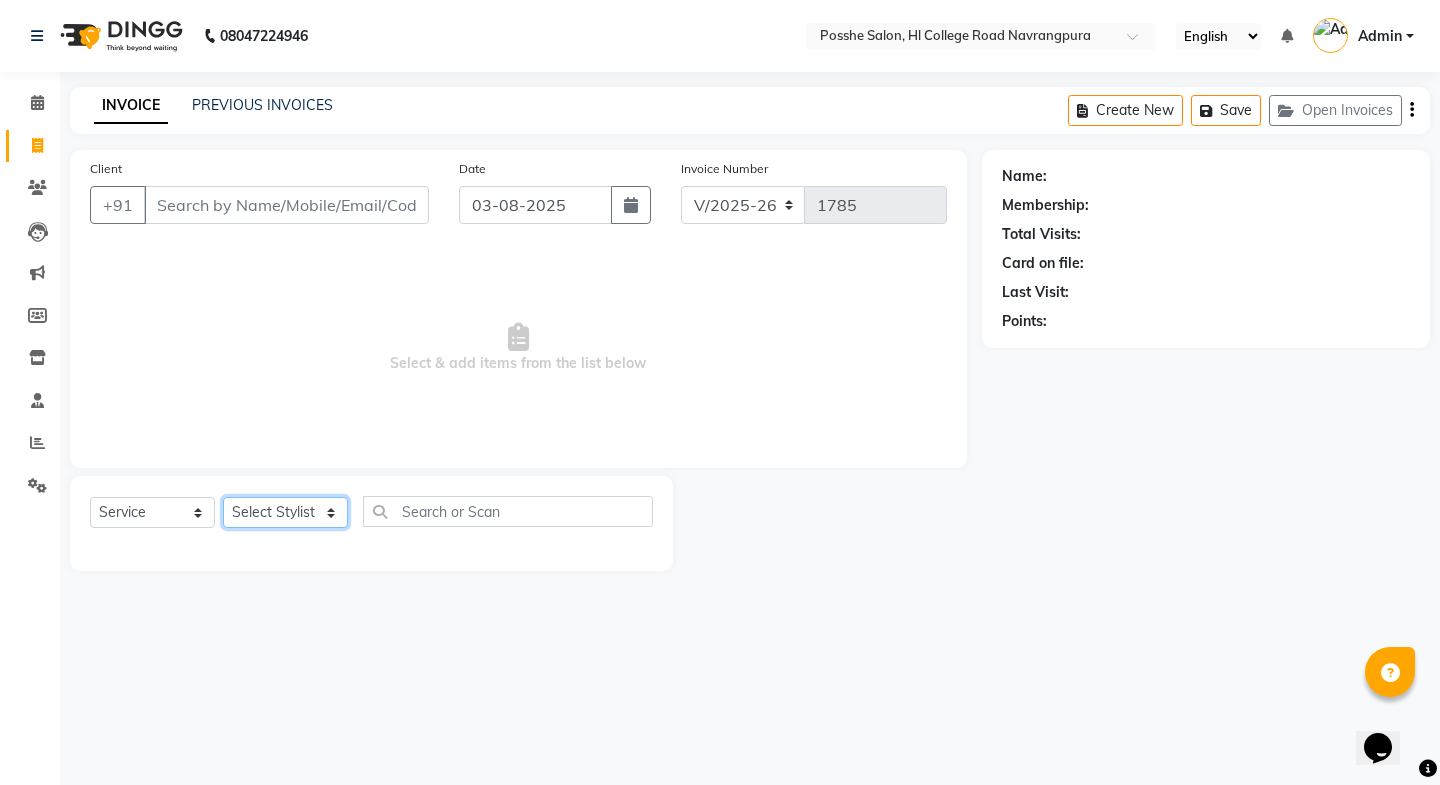 click on "Select Stylist" 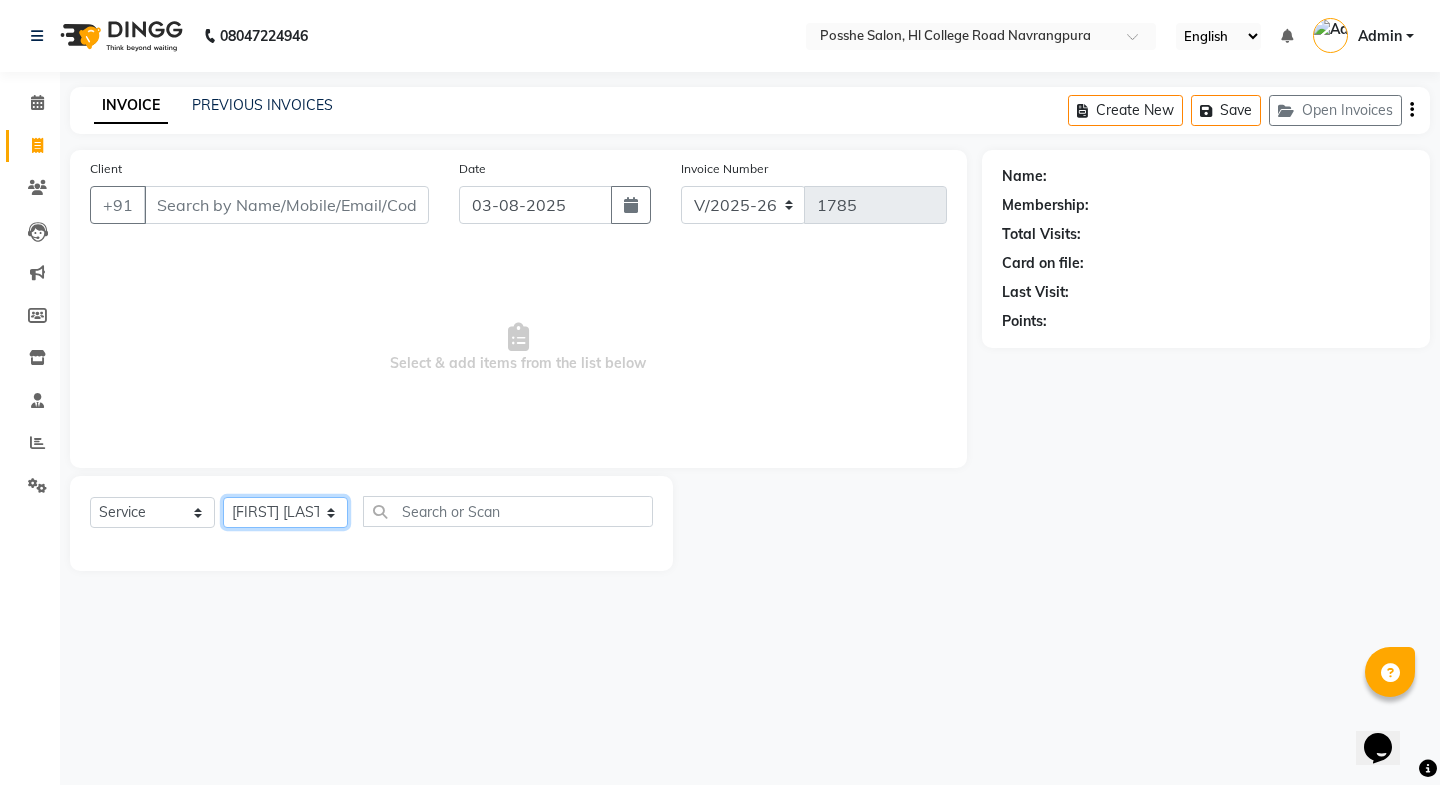 click on "Select Stylist Faheem Salmani Kajal Mali Kamal Chand Posshe for products Rajesh Sonu Verma" 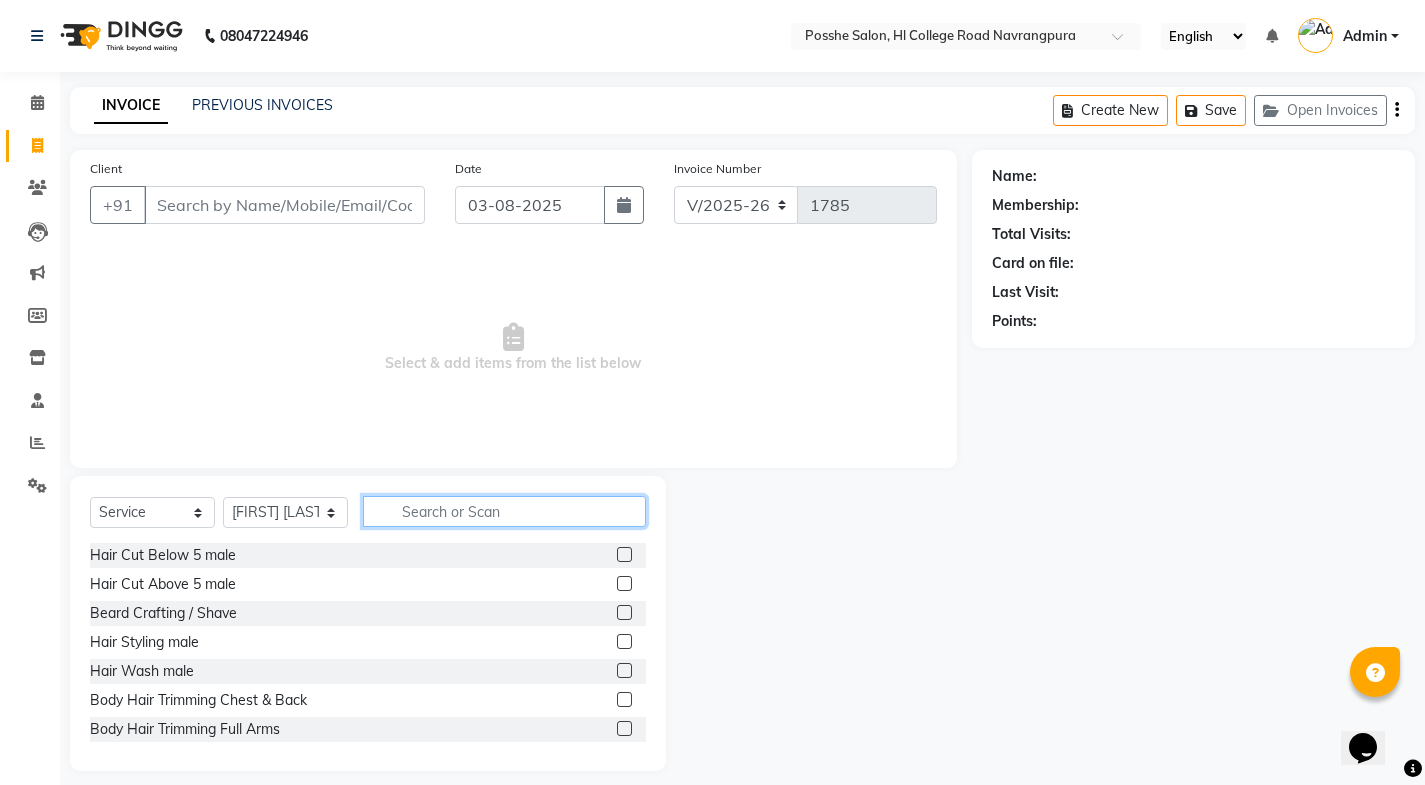 click 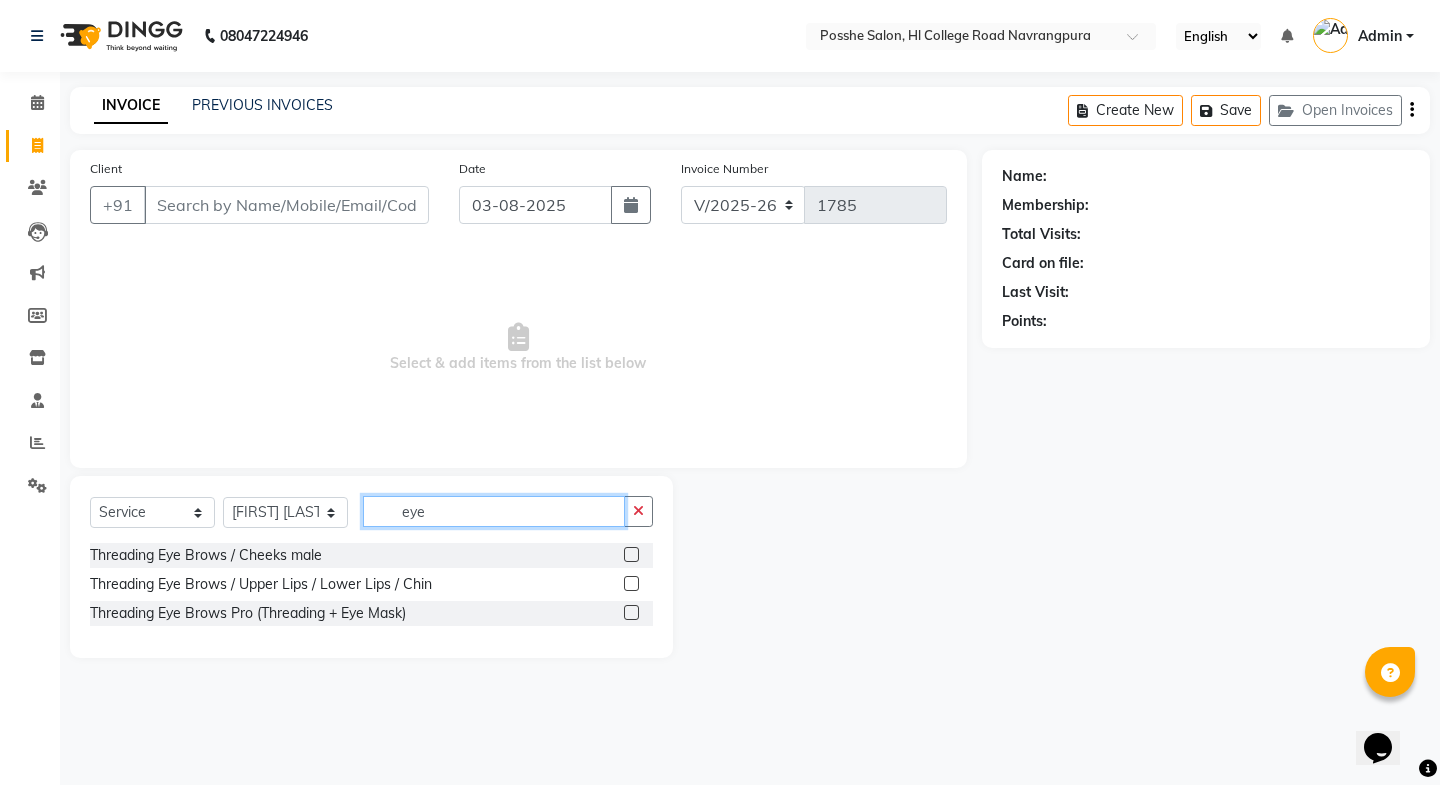 type on "eye" 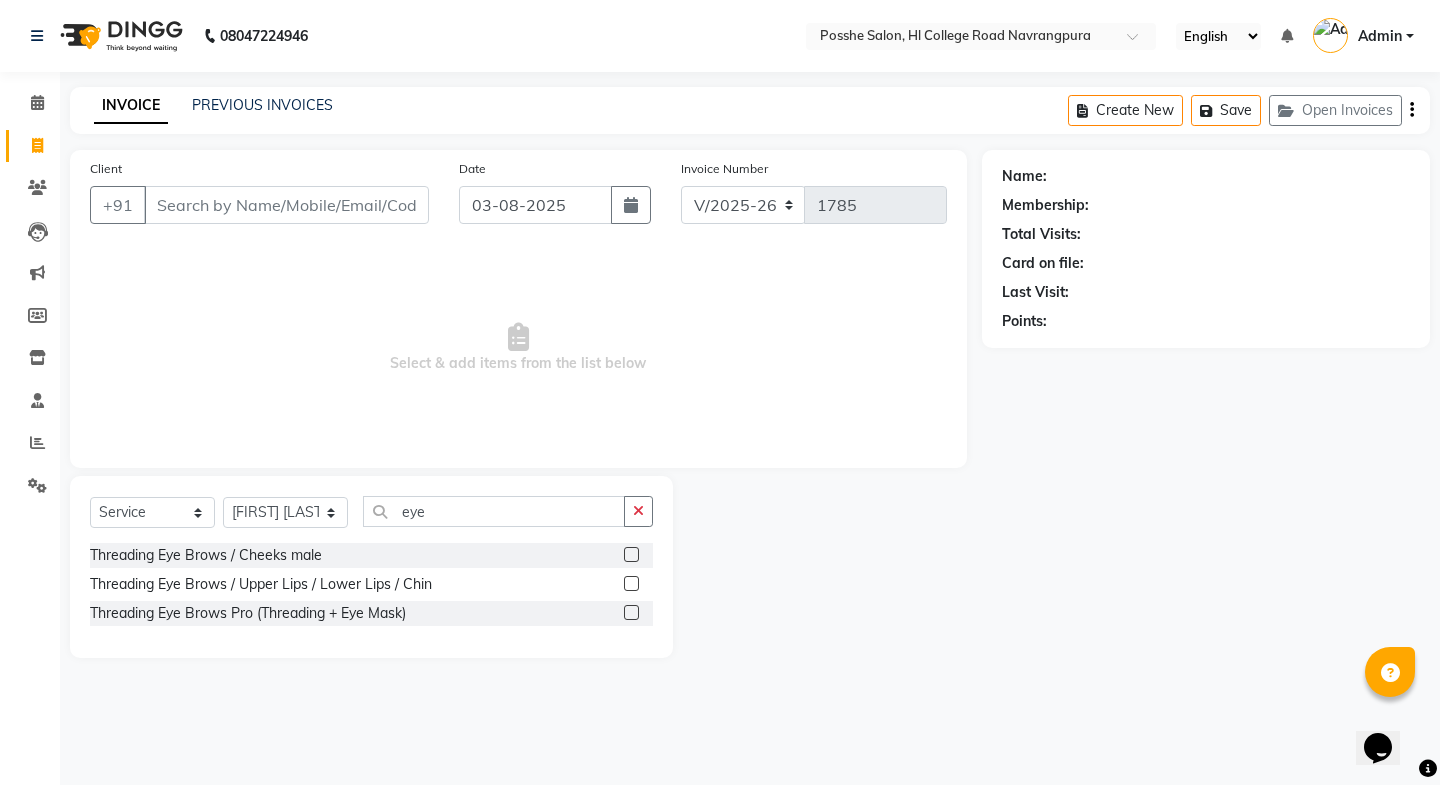 click 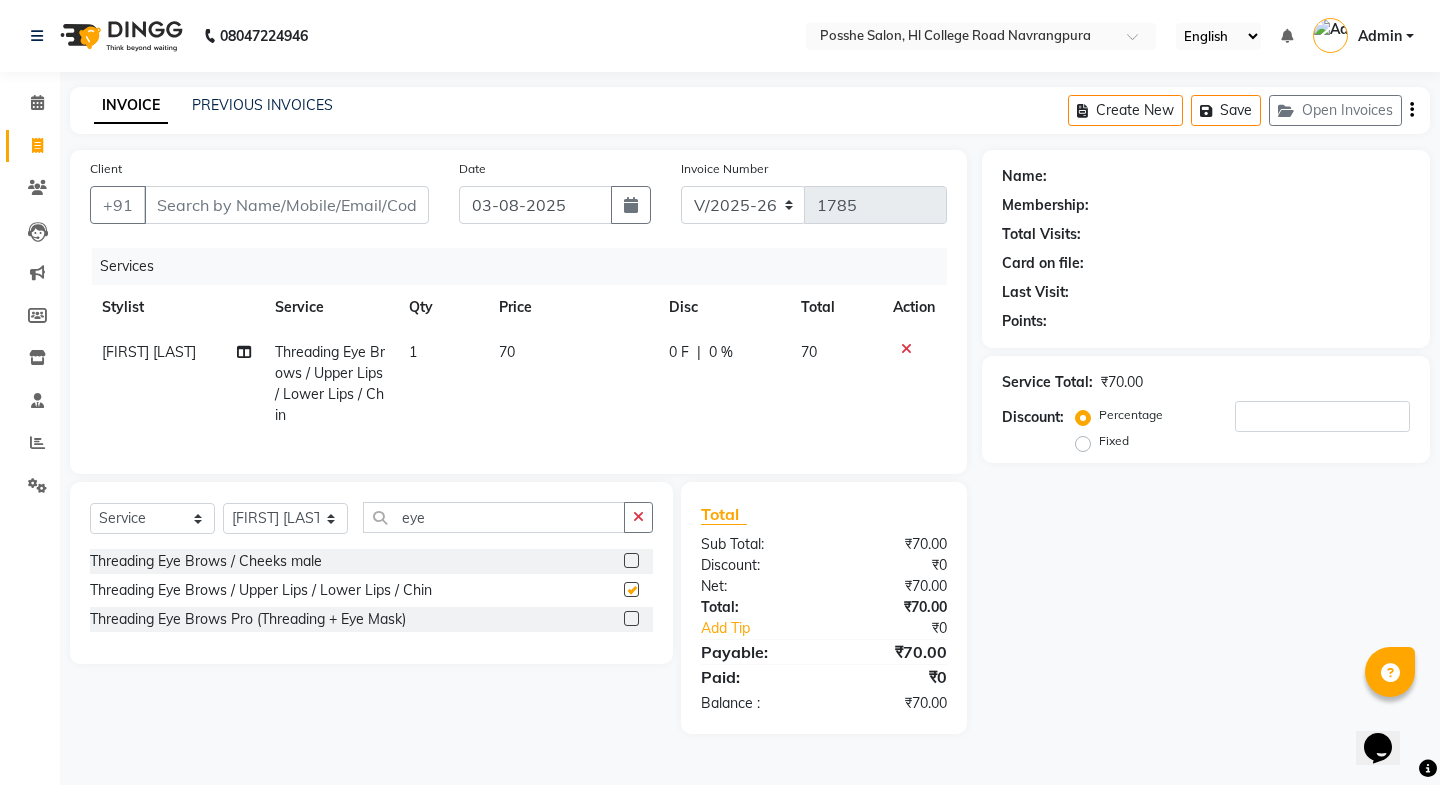 checkbox on "false" 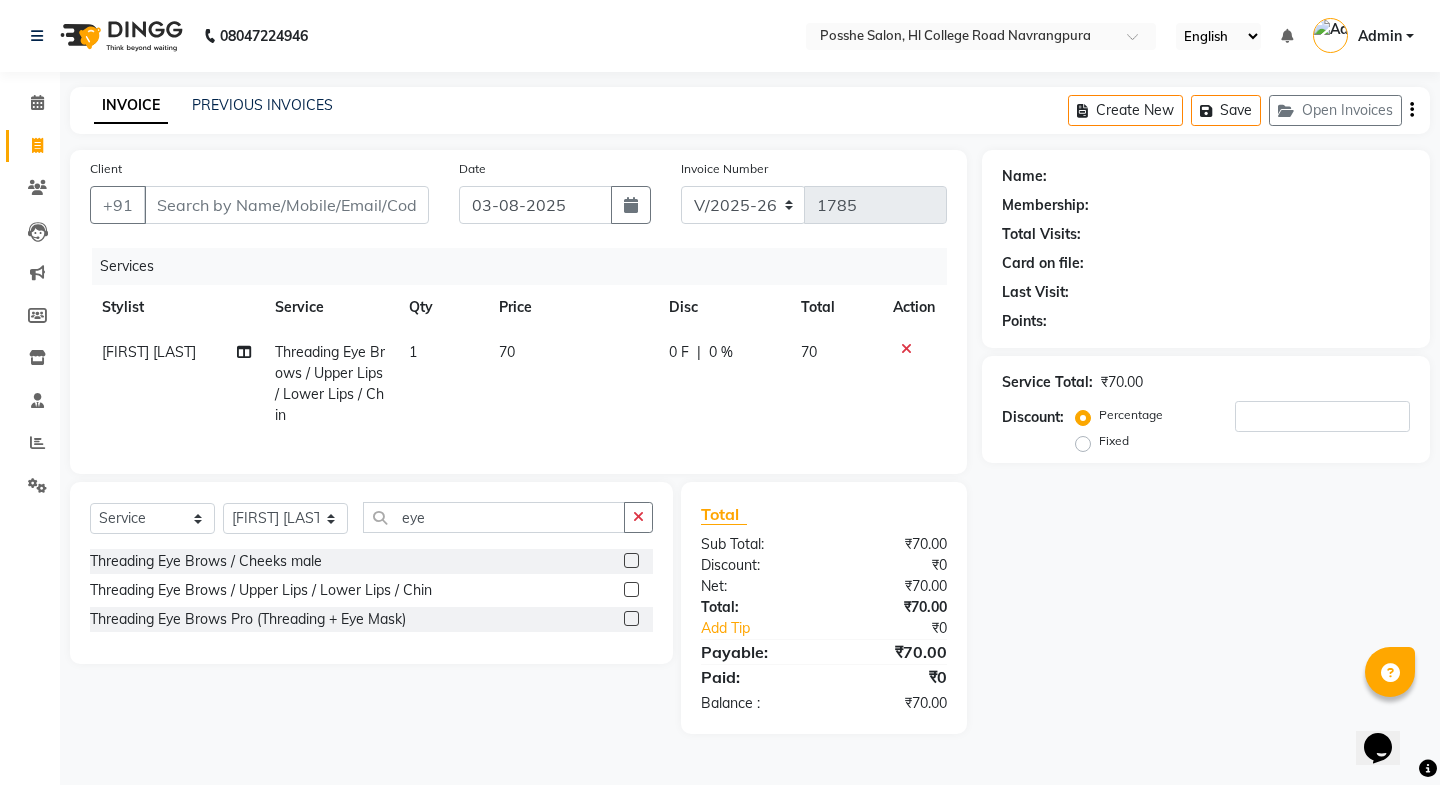 click on "1" 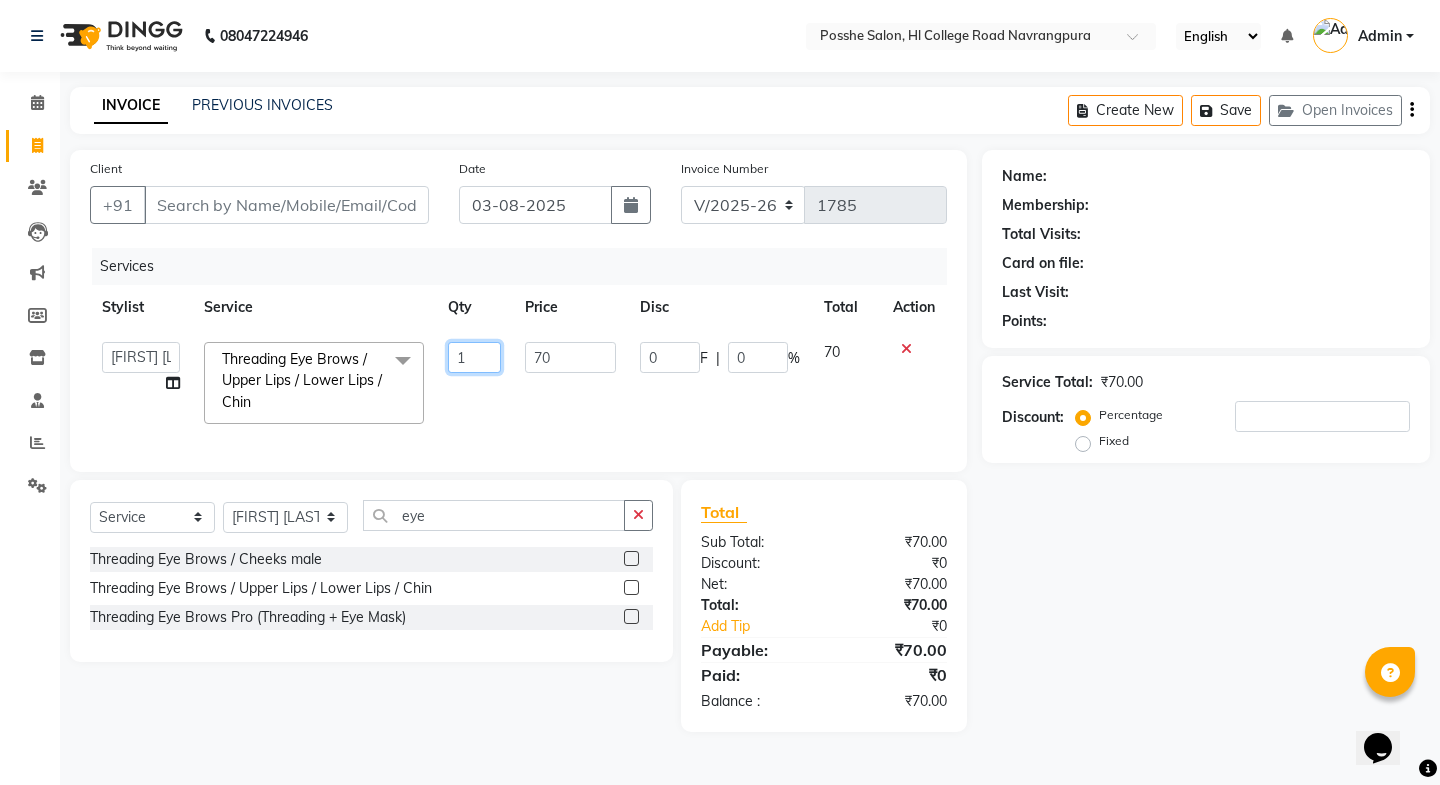drag, startPoint x: 475, startPoint y: 351, endPoint x: 467, endPoint y: 381, distance: 31.04835 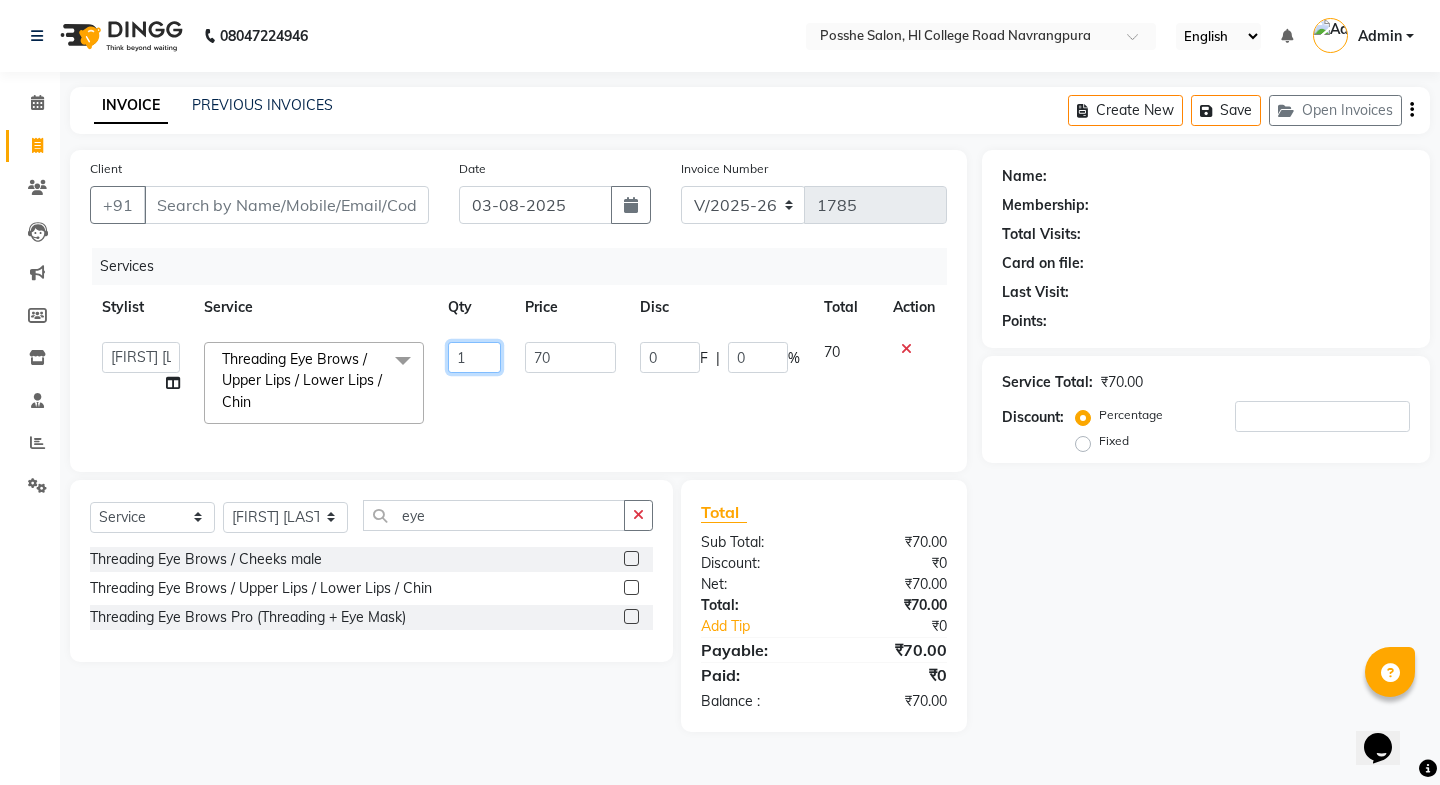 click on "1" 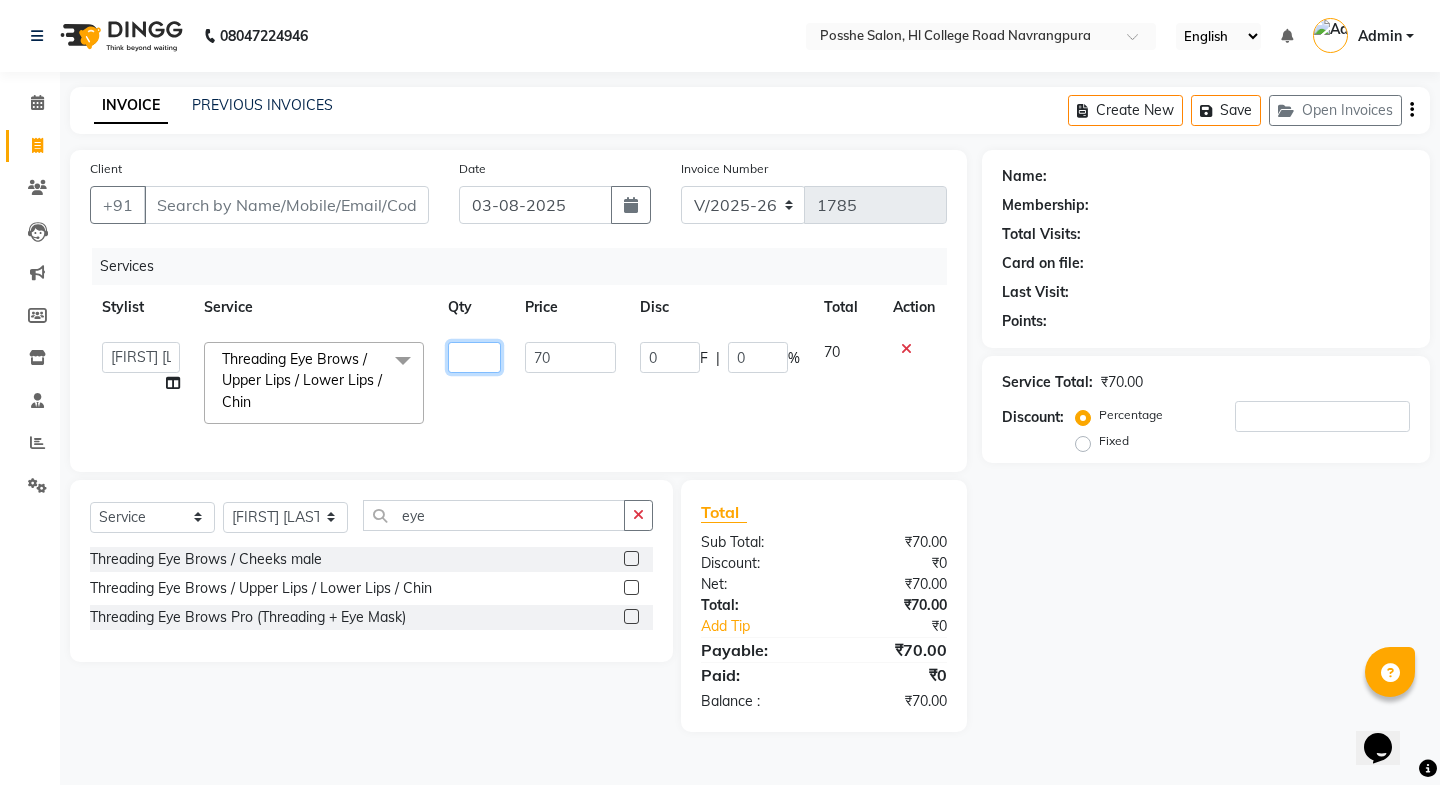 type on "2" 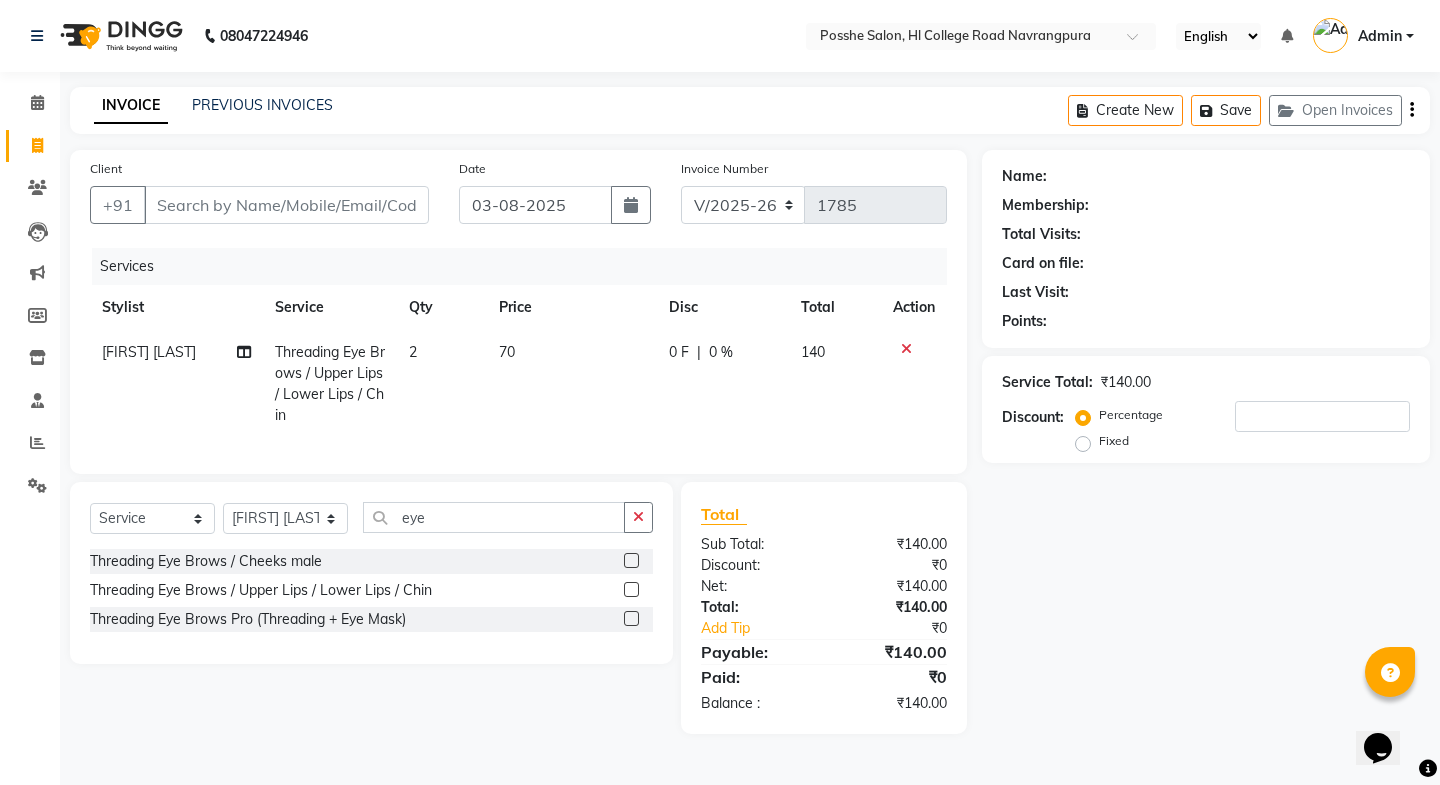 click on "2" 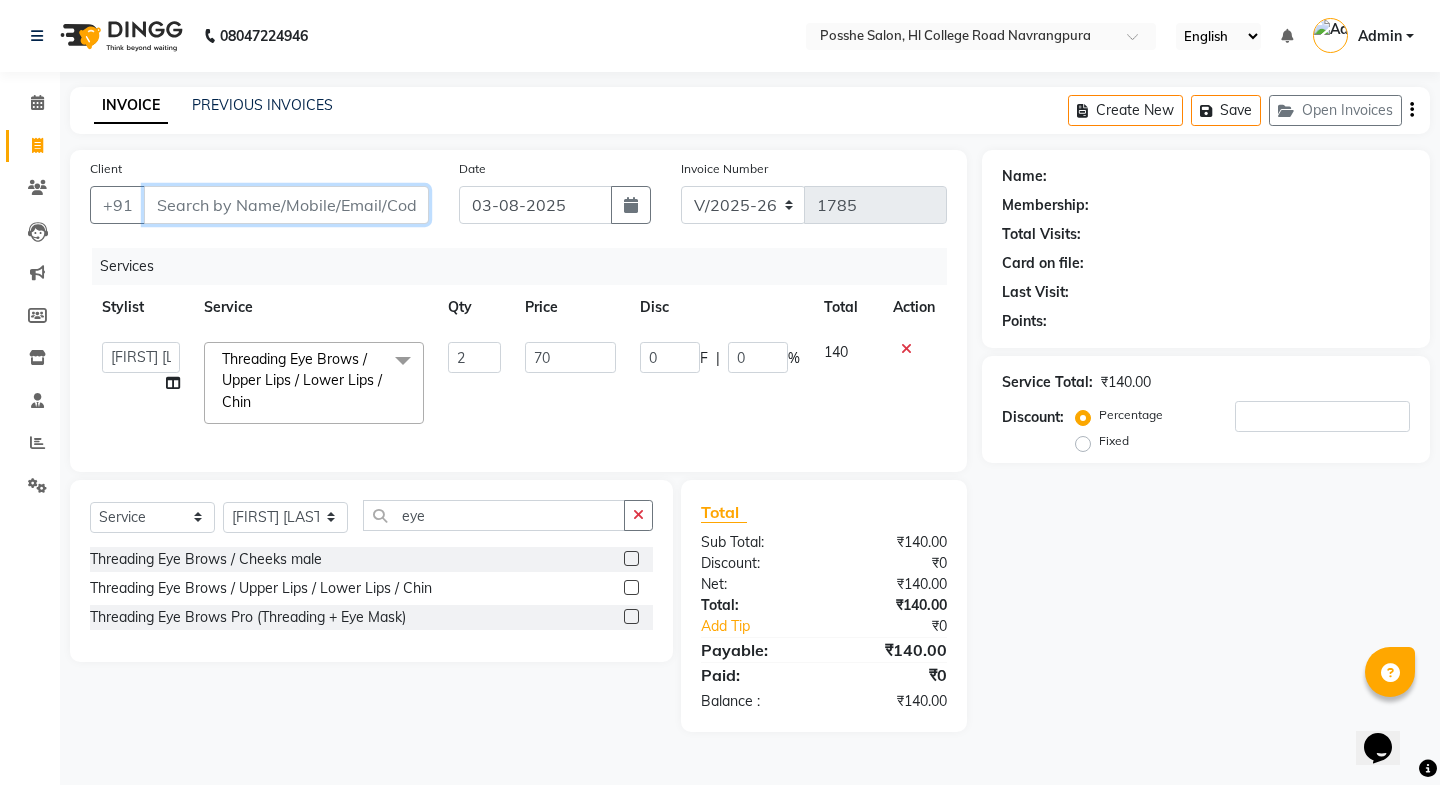 drag, startPoint x: 184, startPoint y: 191, endPoint x: 224, endPoint y: 218, distance: 48.259712 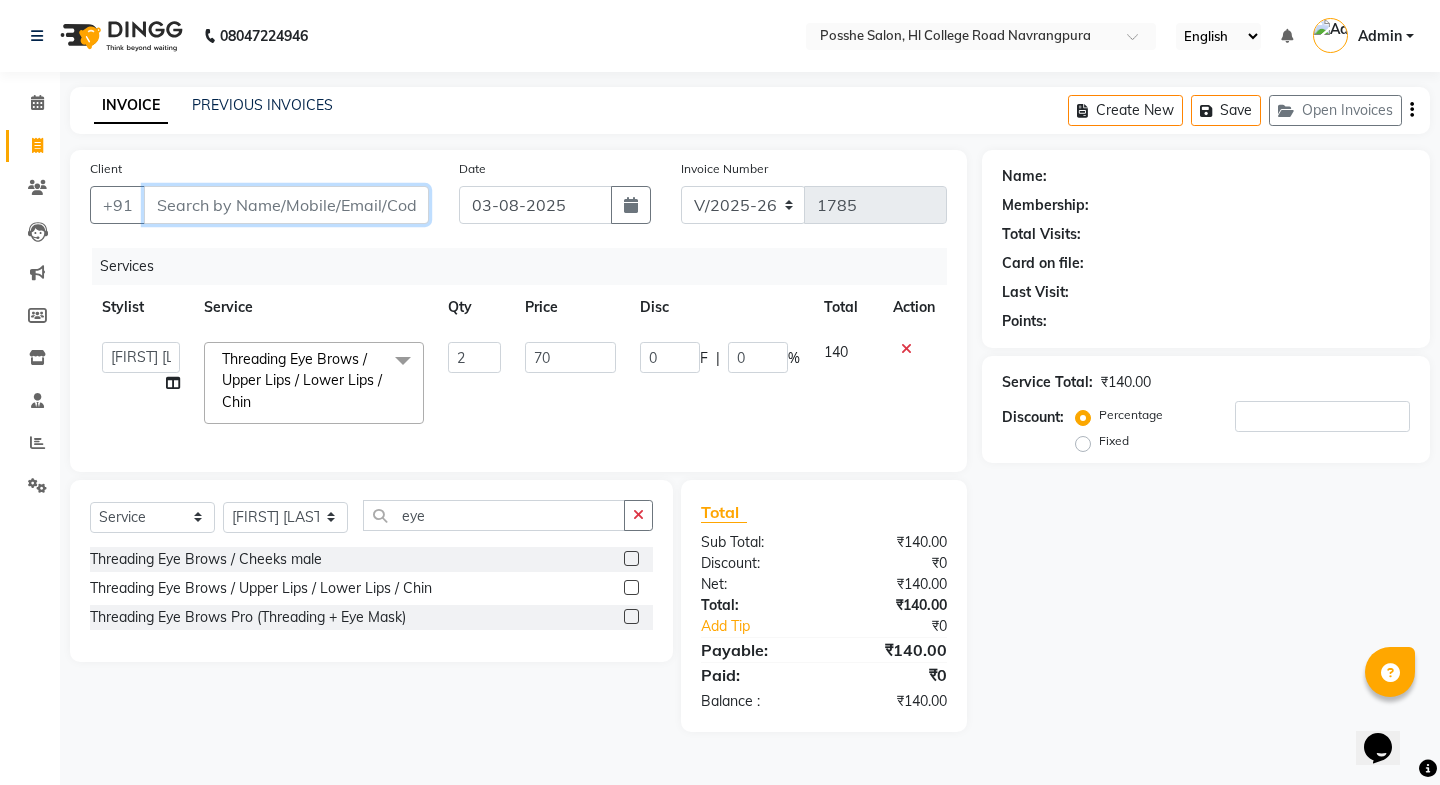 type on "9" 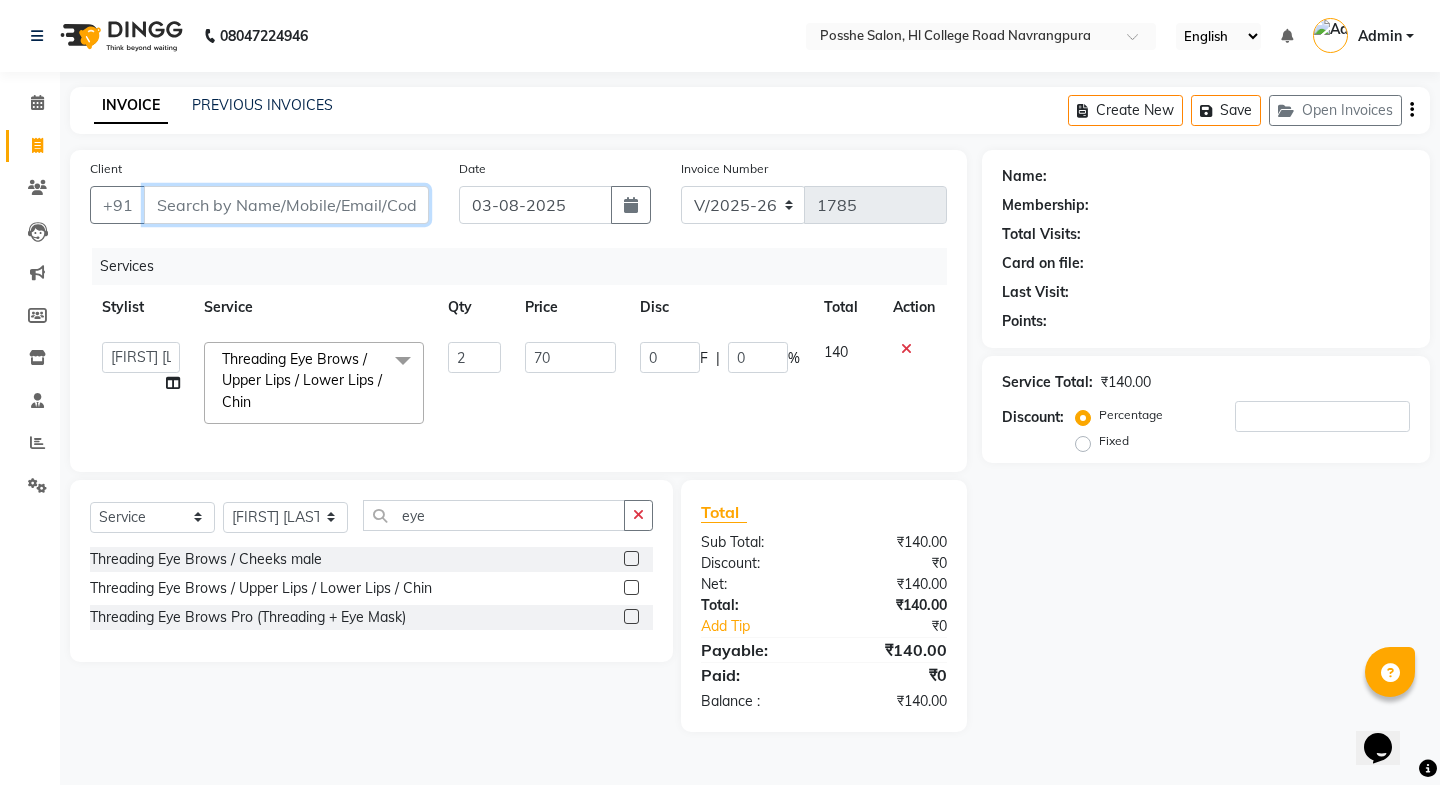 type on "0" 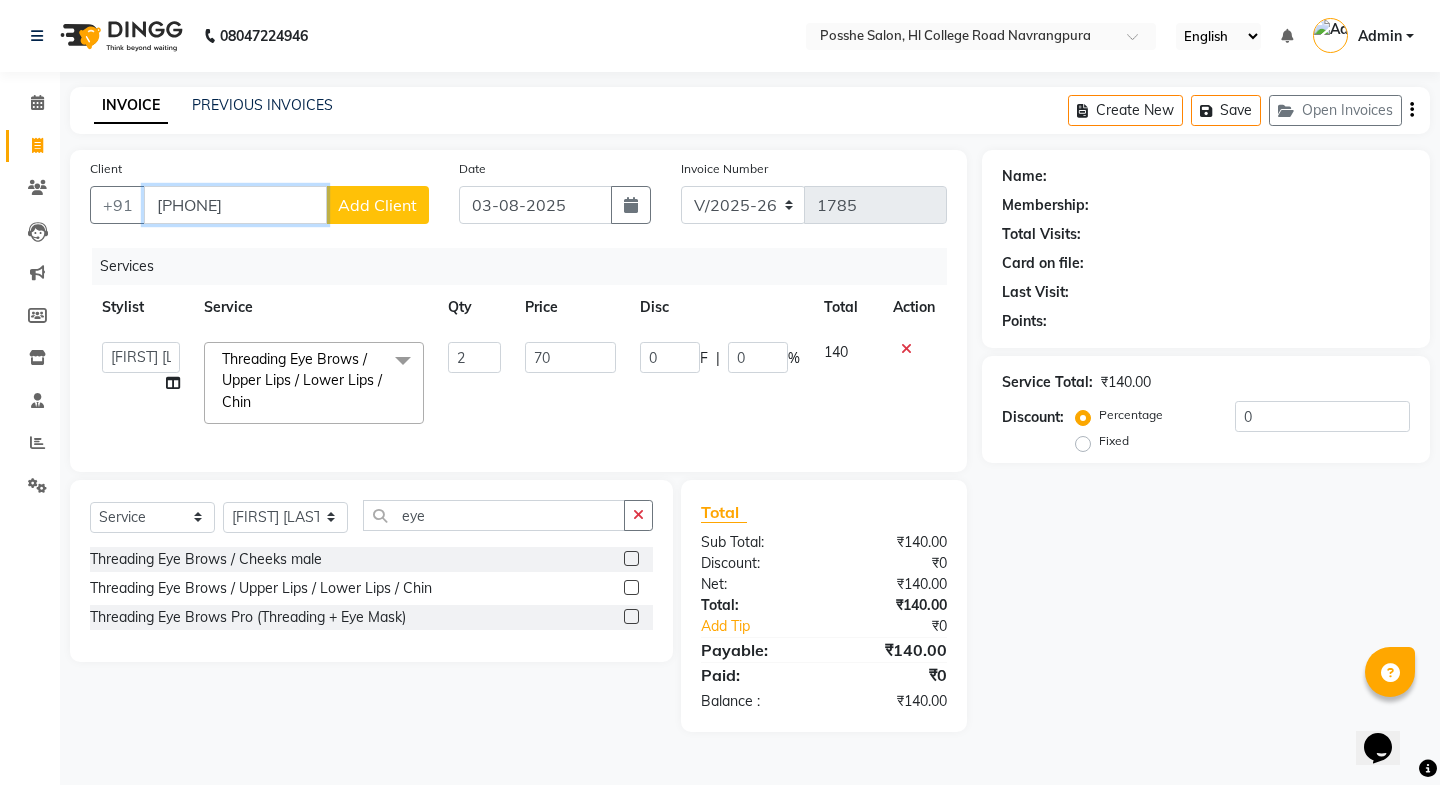 type on "[PHONE]" 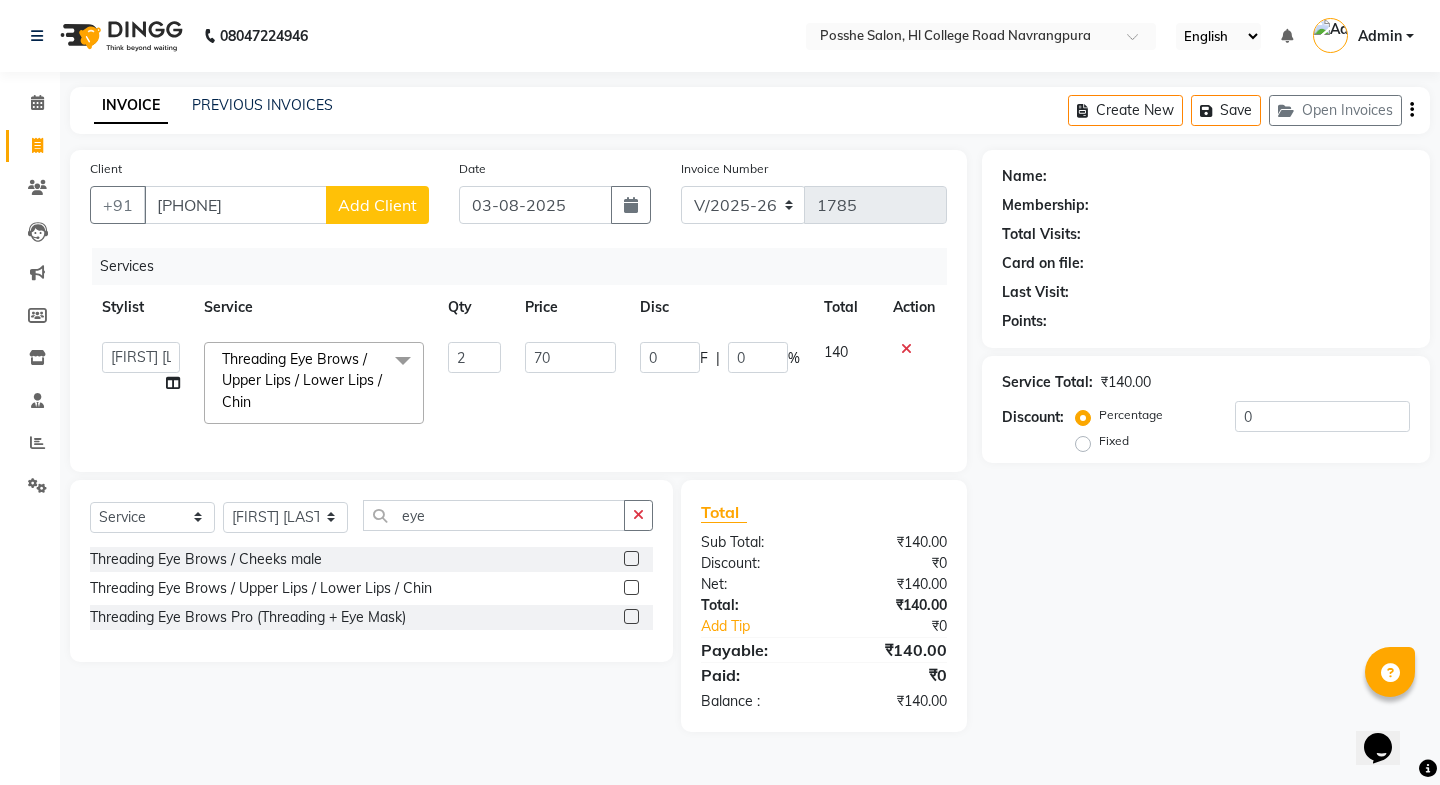 click on "Add Client" 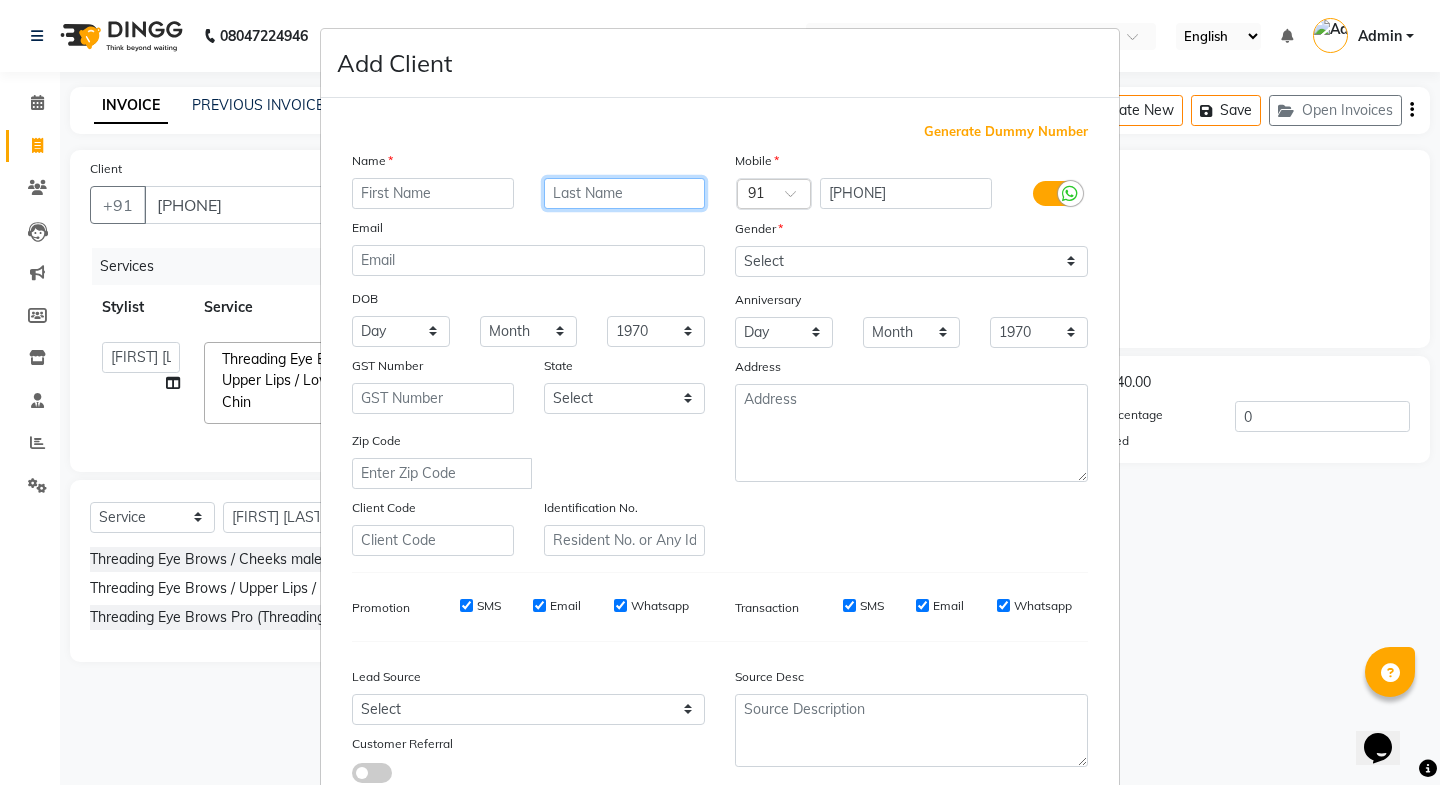 click at bounding box center [625, 193] 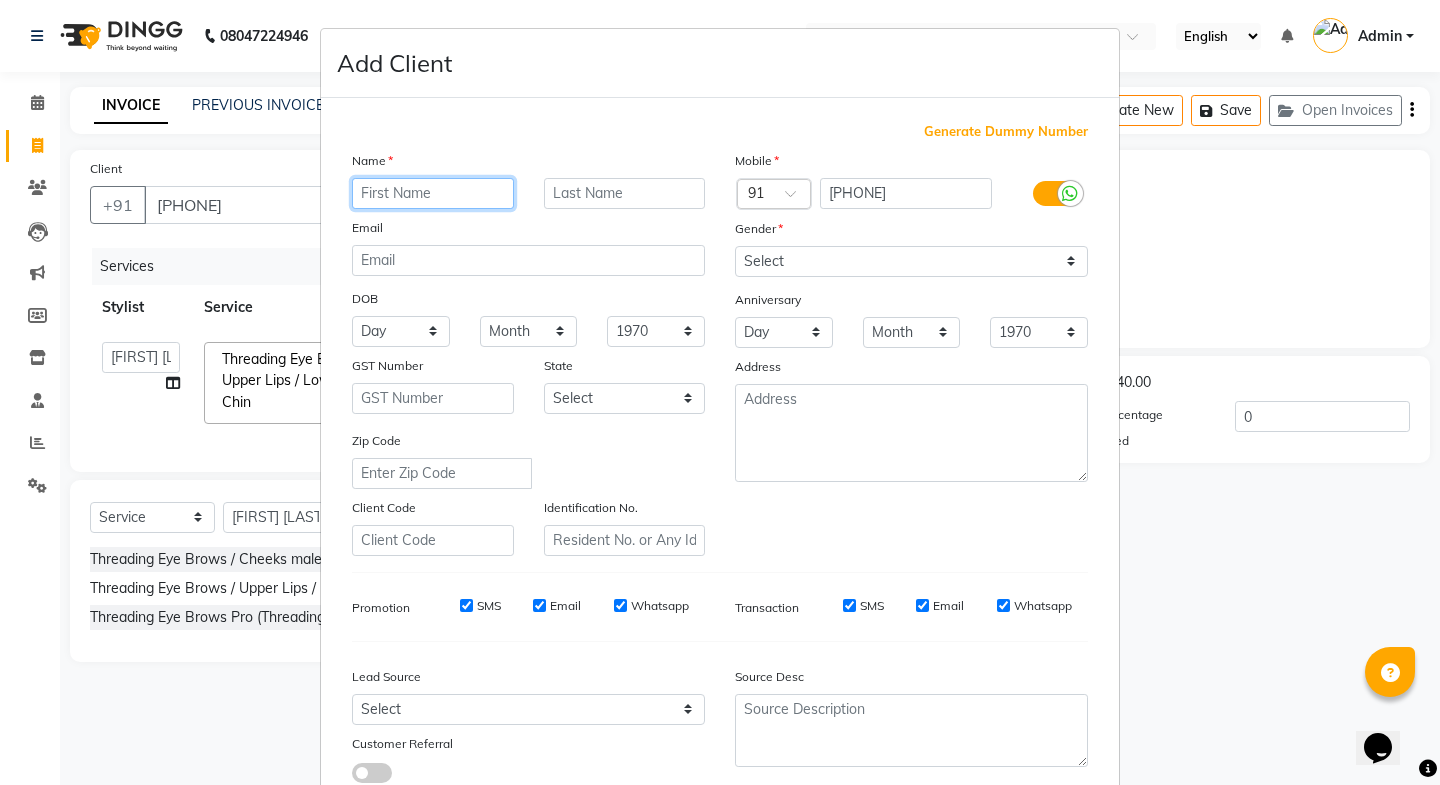 click at bounding box center (433, 193) 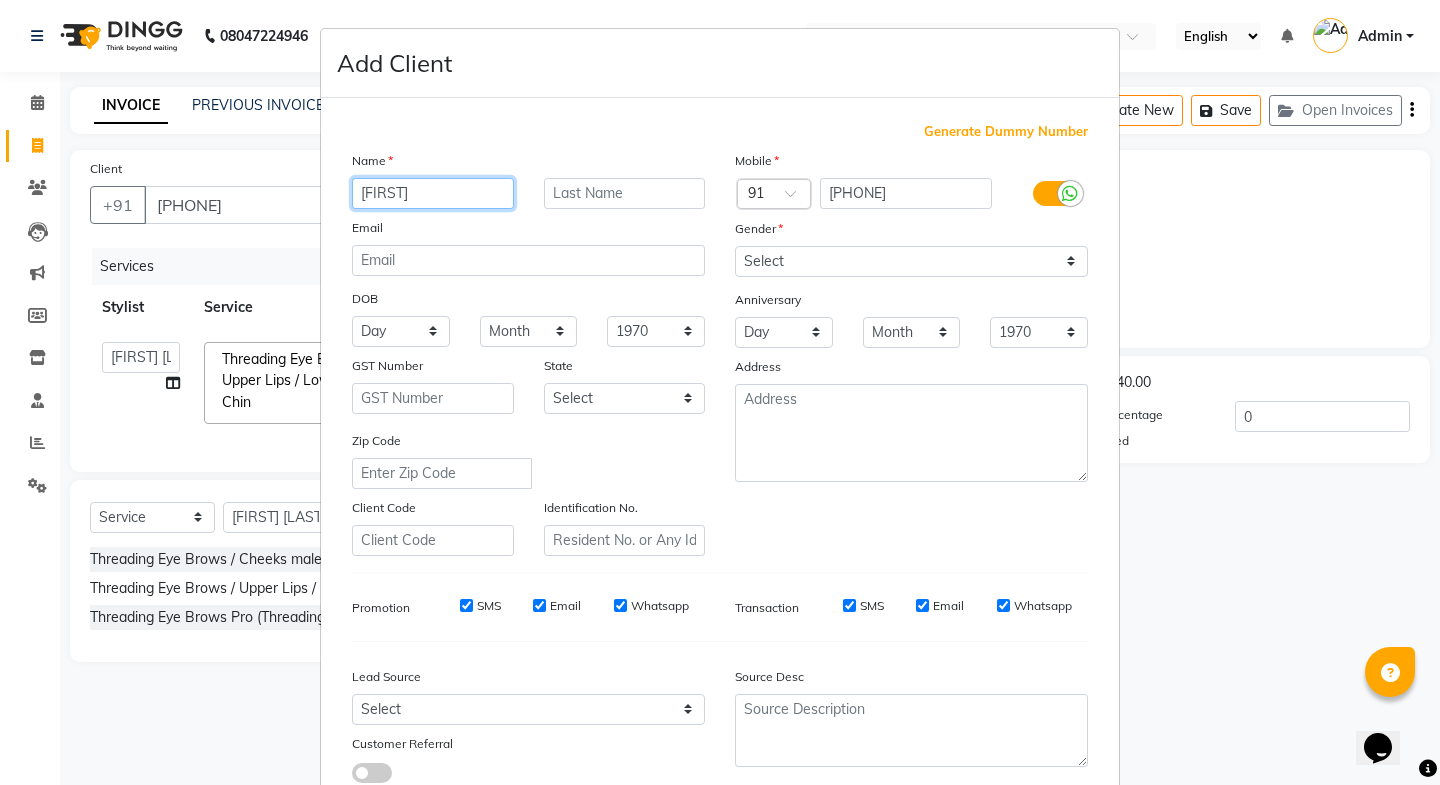 type on "[NAME]" 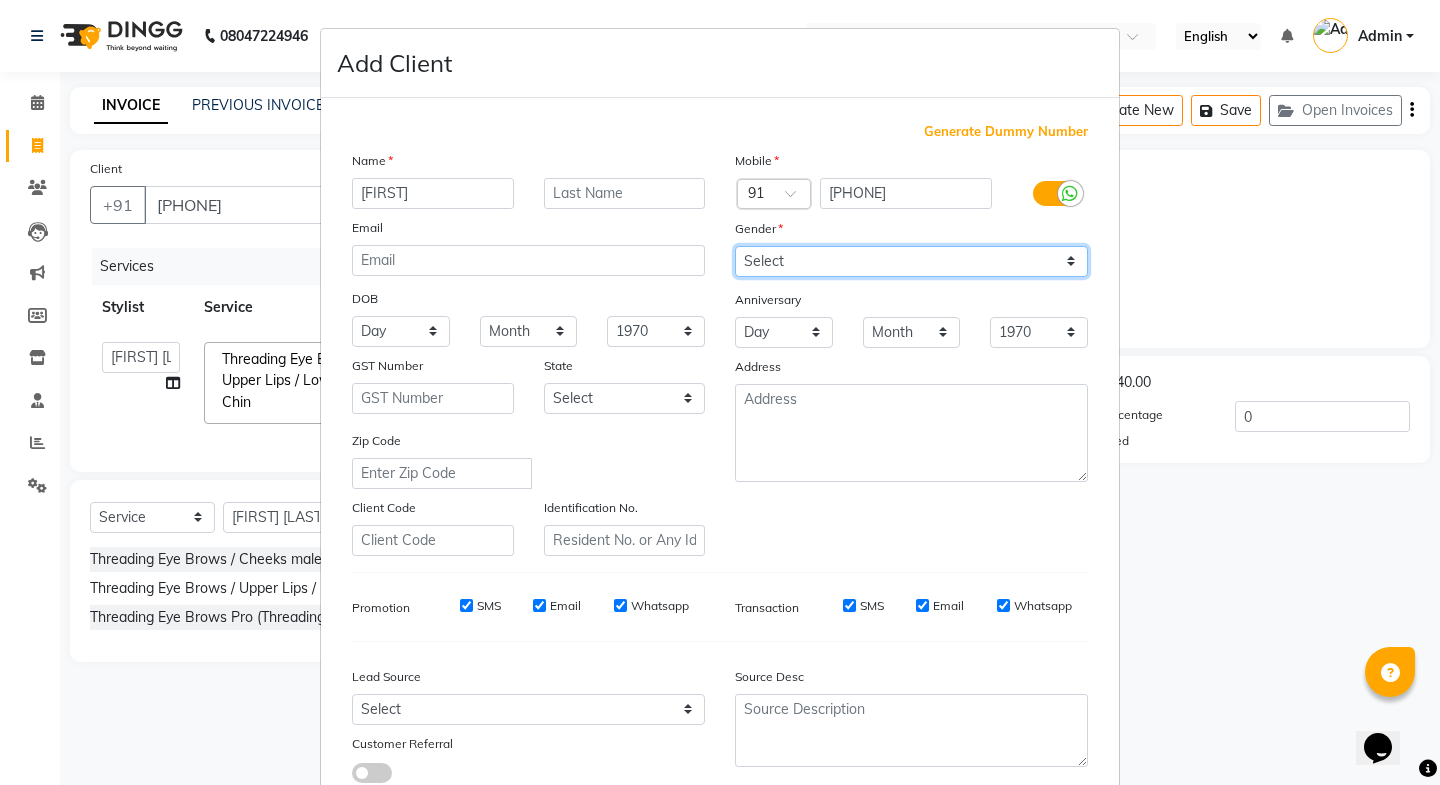 click on "Select Male Female Other Prefer Not To Say" at bounding box center [911, 261] 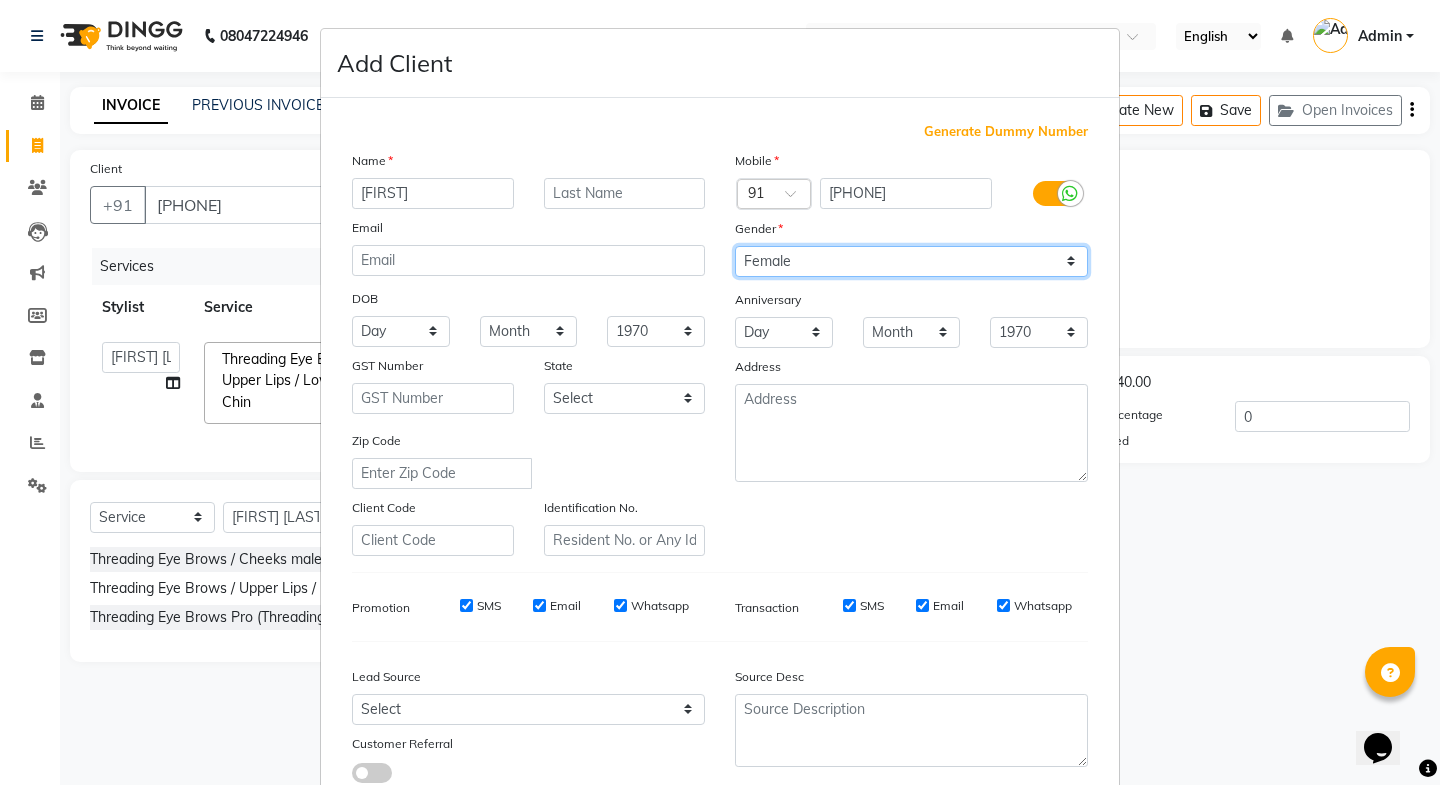 click on "Select Male Female Other Prefer Not To Say" at bounding box center (911, 261) 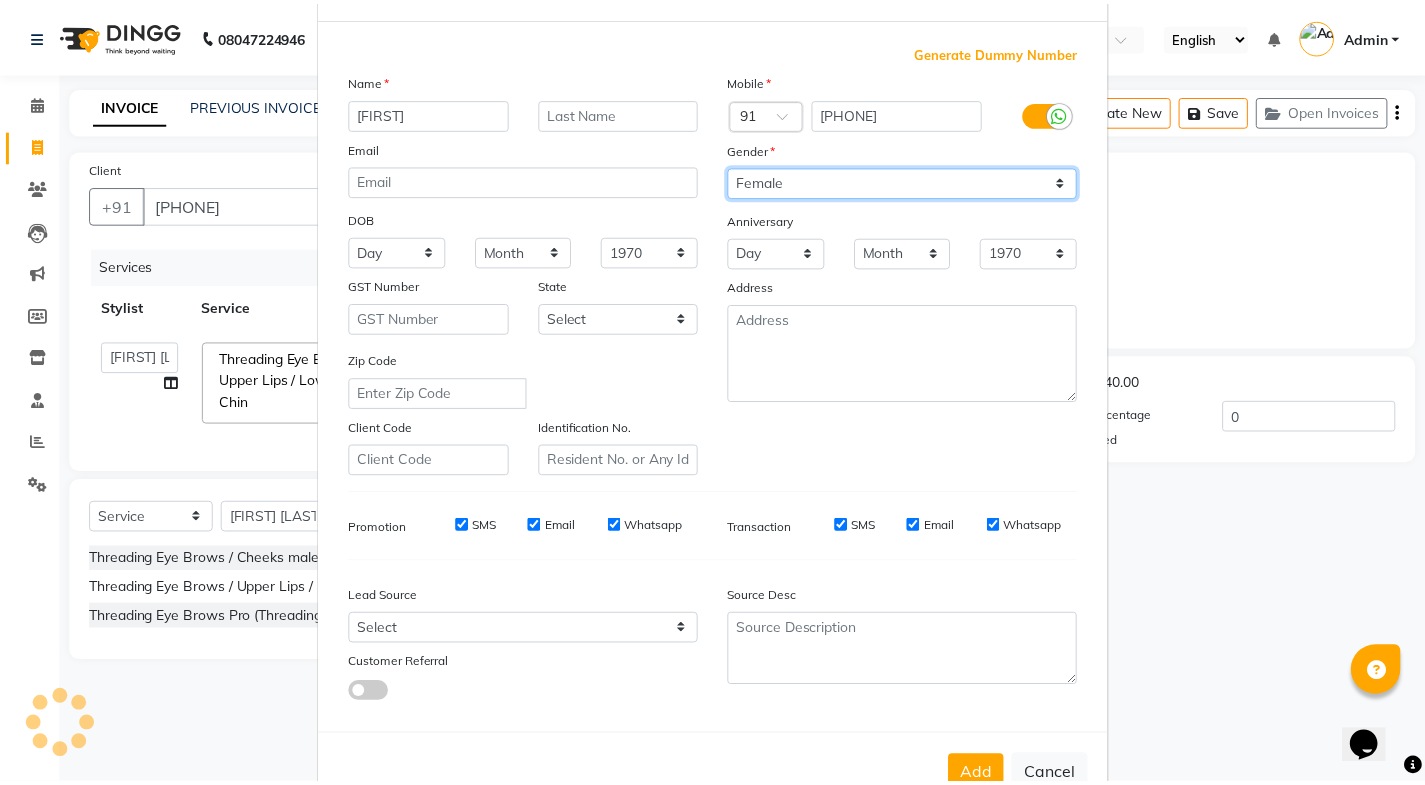 scroll, scrollTop: 138, scrollLeft: 0, axis: vertical 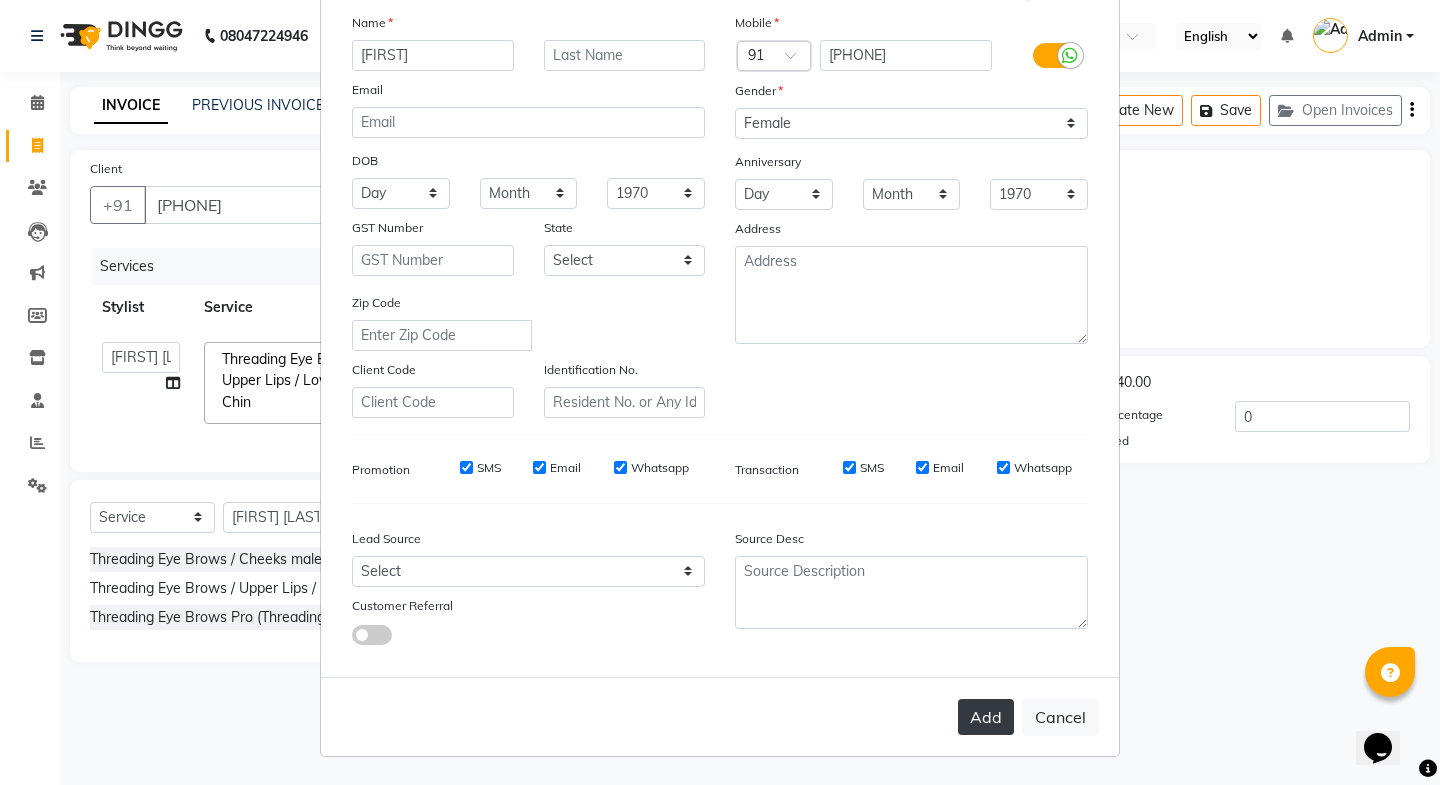 click on "Add" at bounding box center [986, 717] 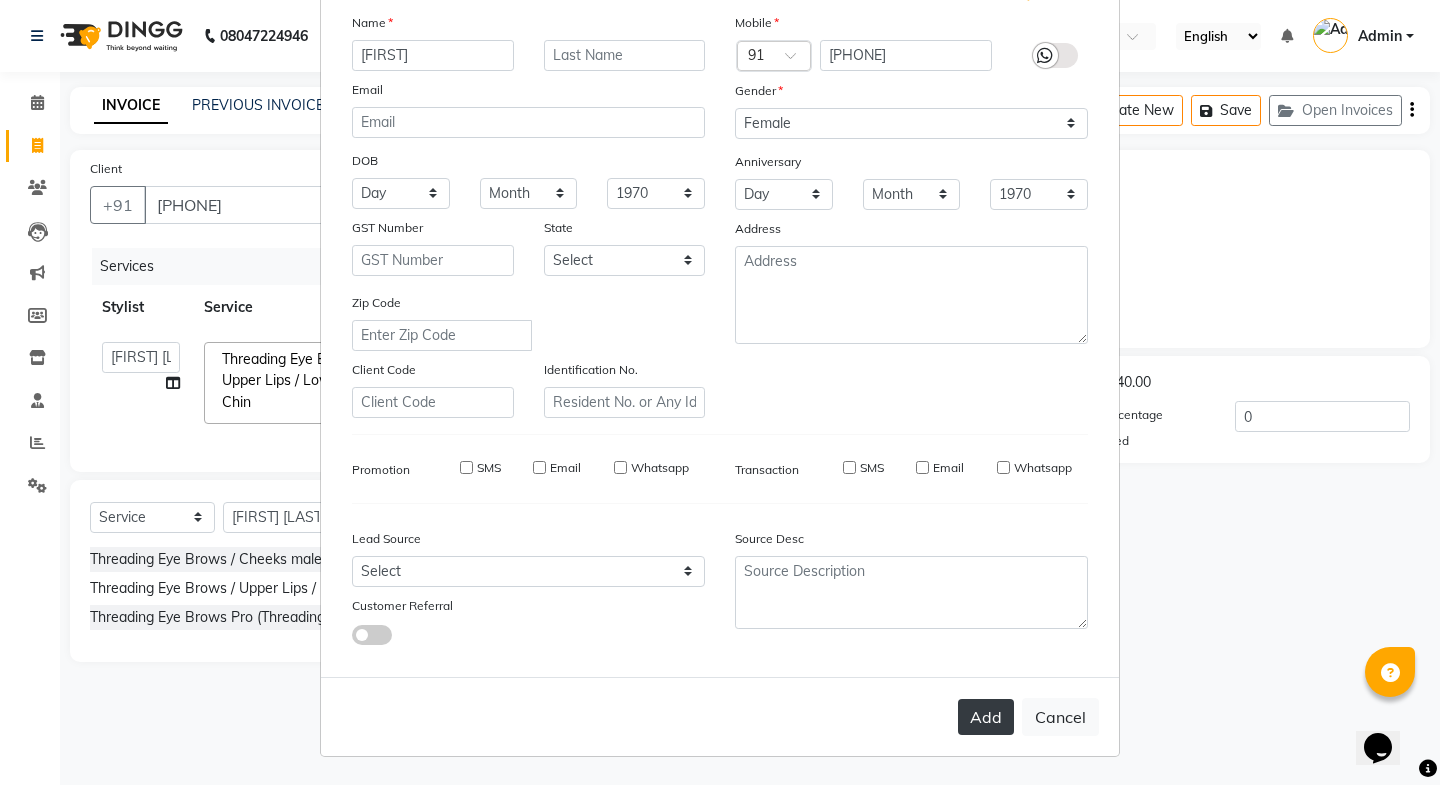 type 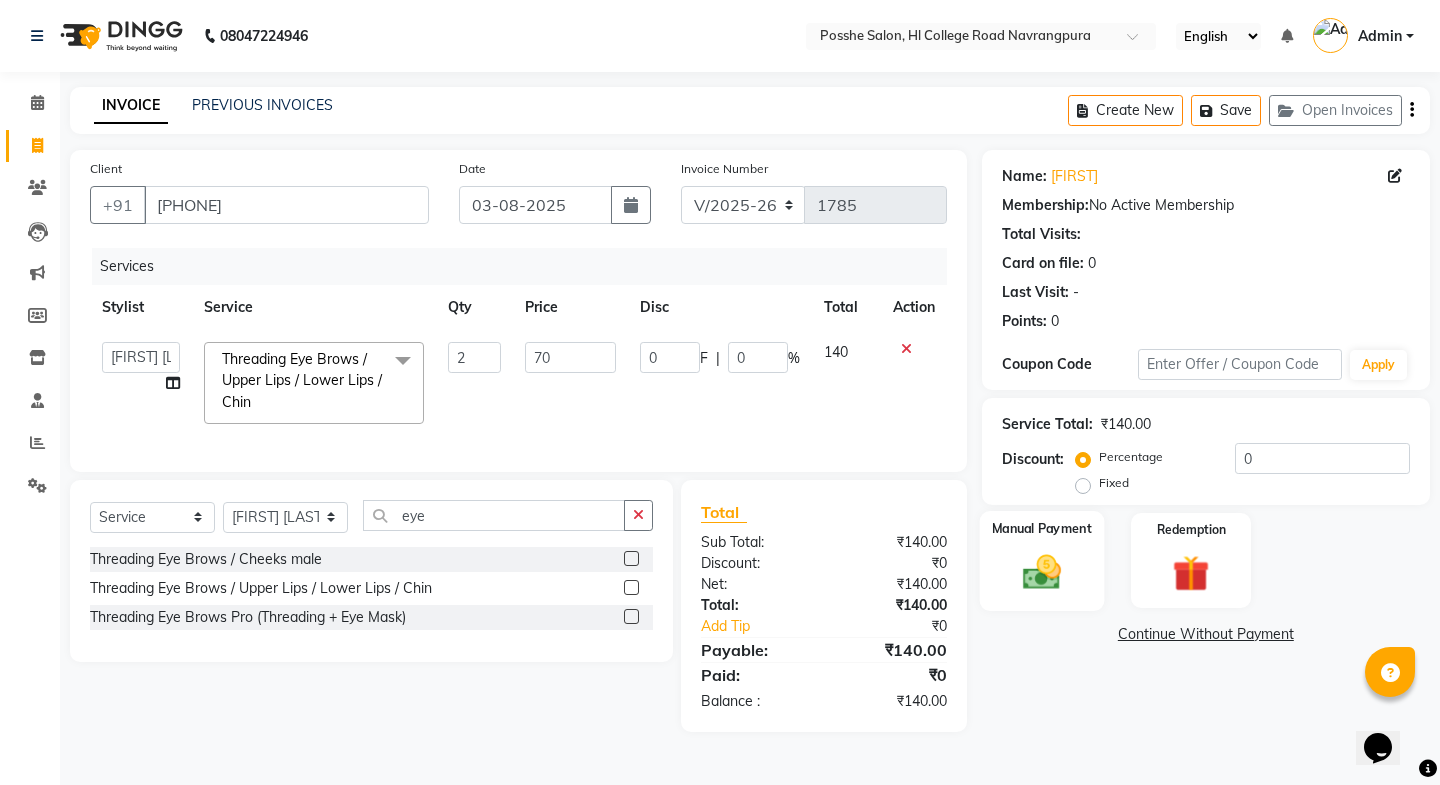 click 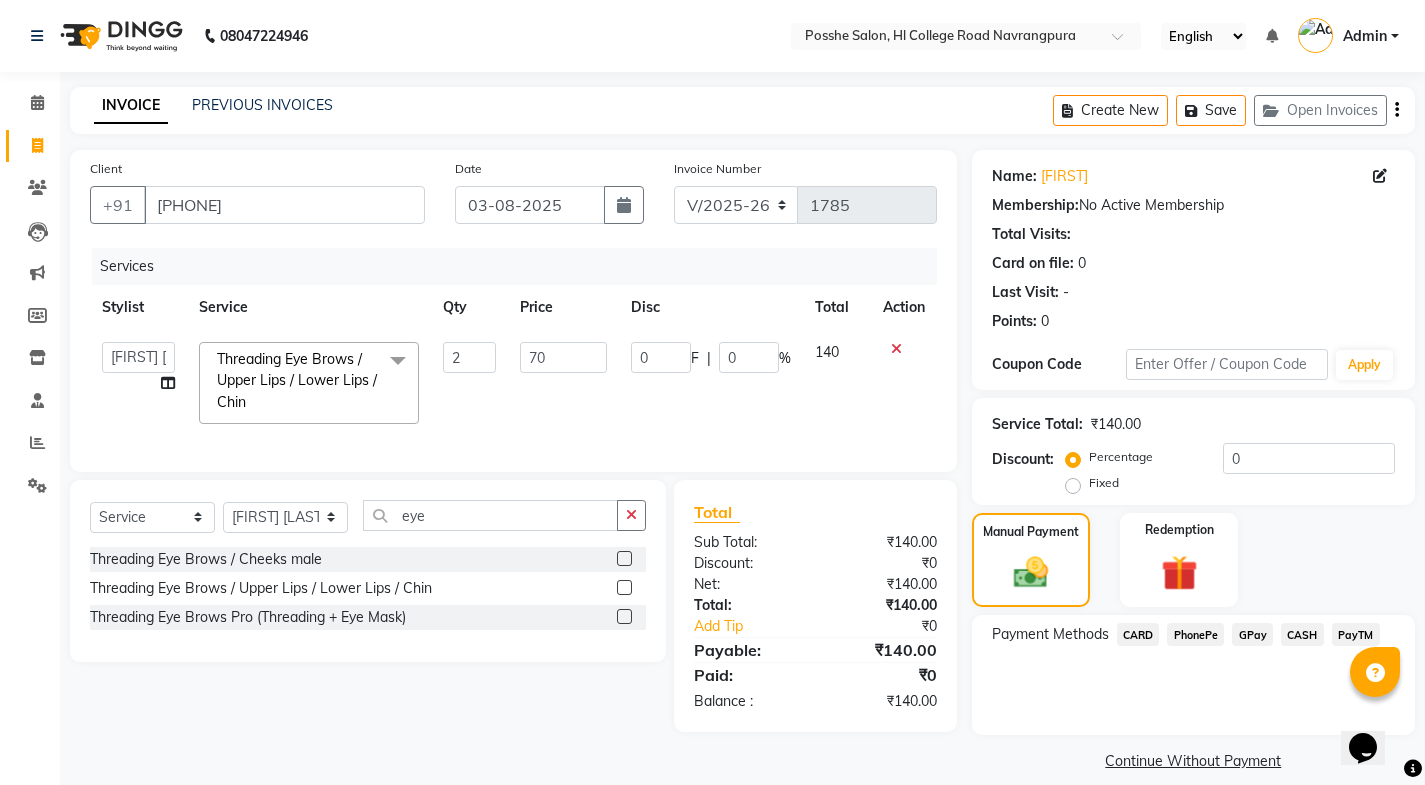 scroll, scrollTop: 21, scrollLeft: 0, axis: vertical 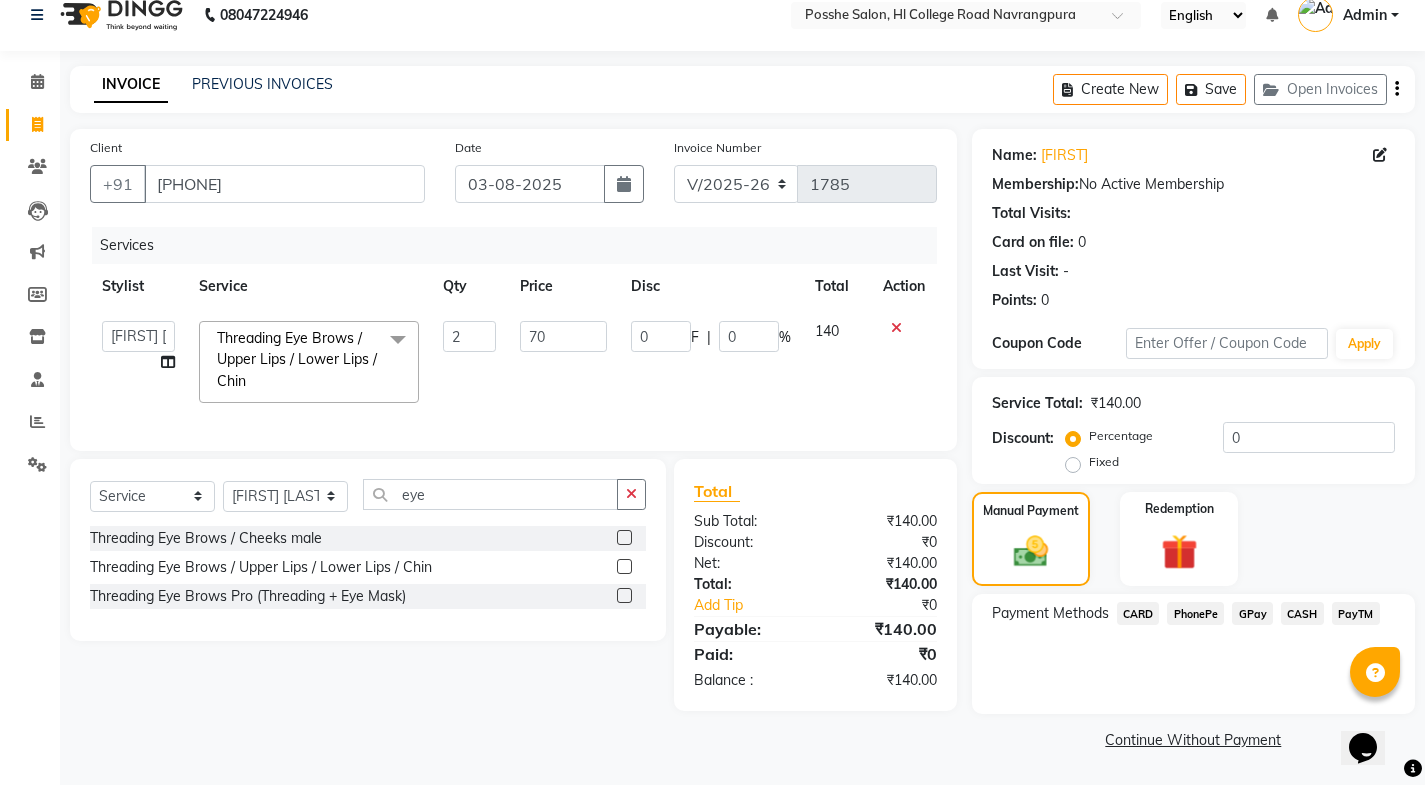 click on "CASH" 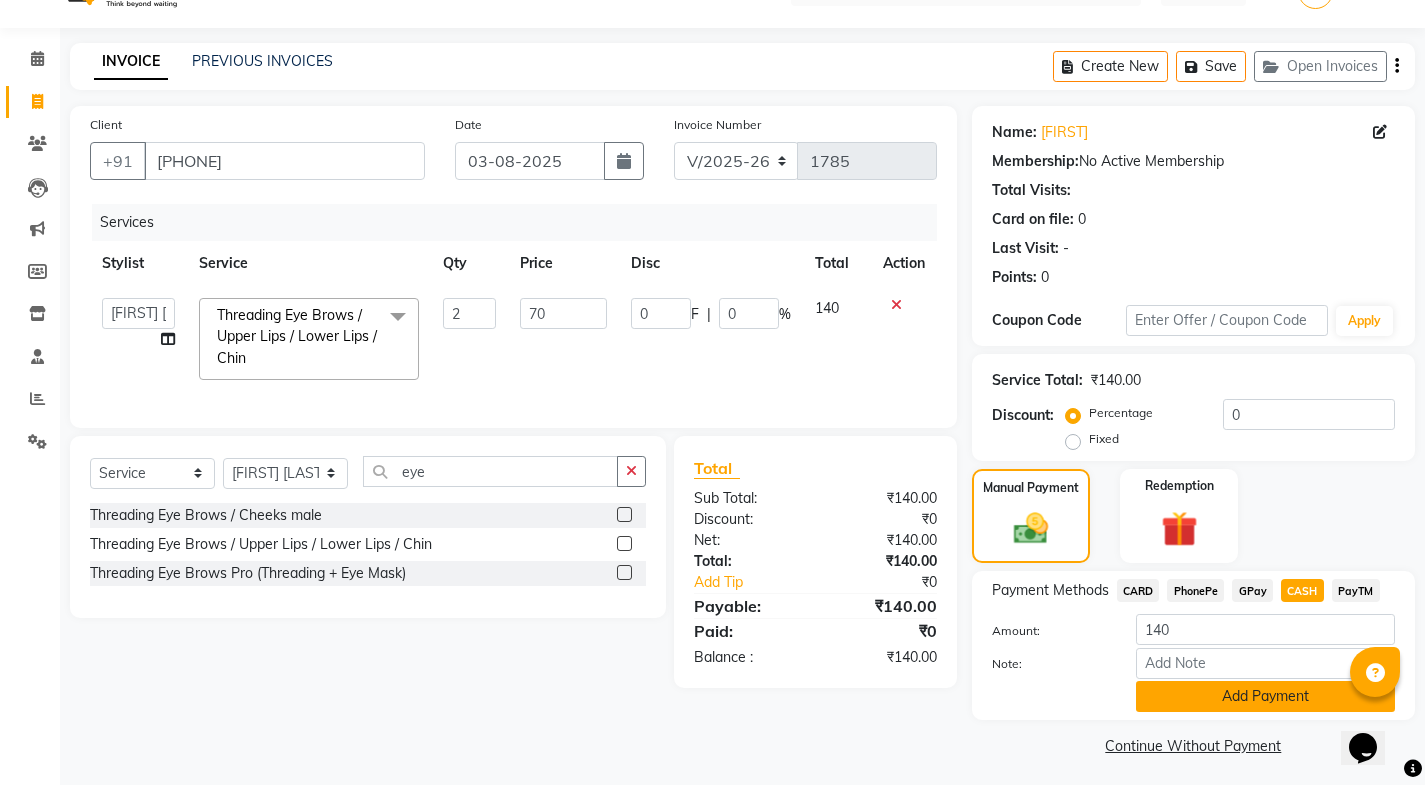 scroll, scrollTop: 50, scrollLeft: 0, axis: vertical 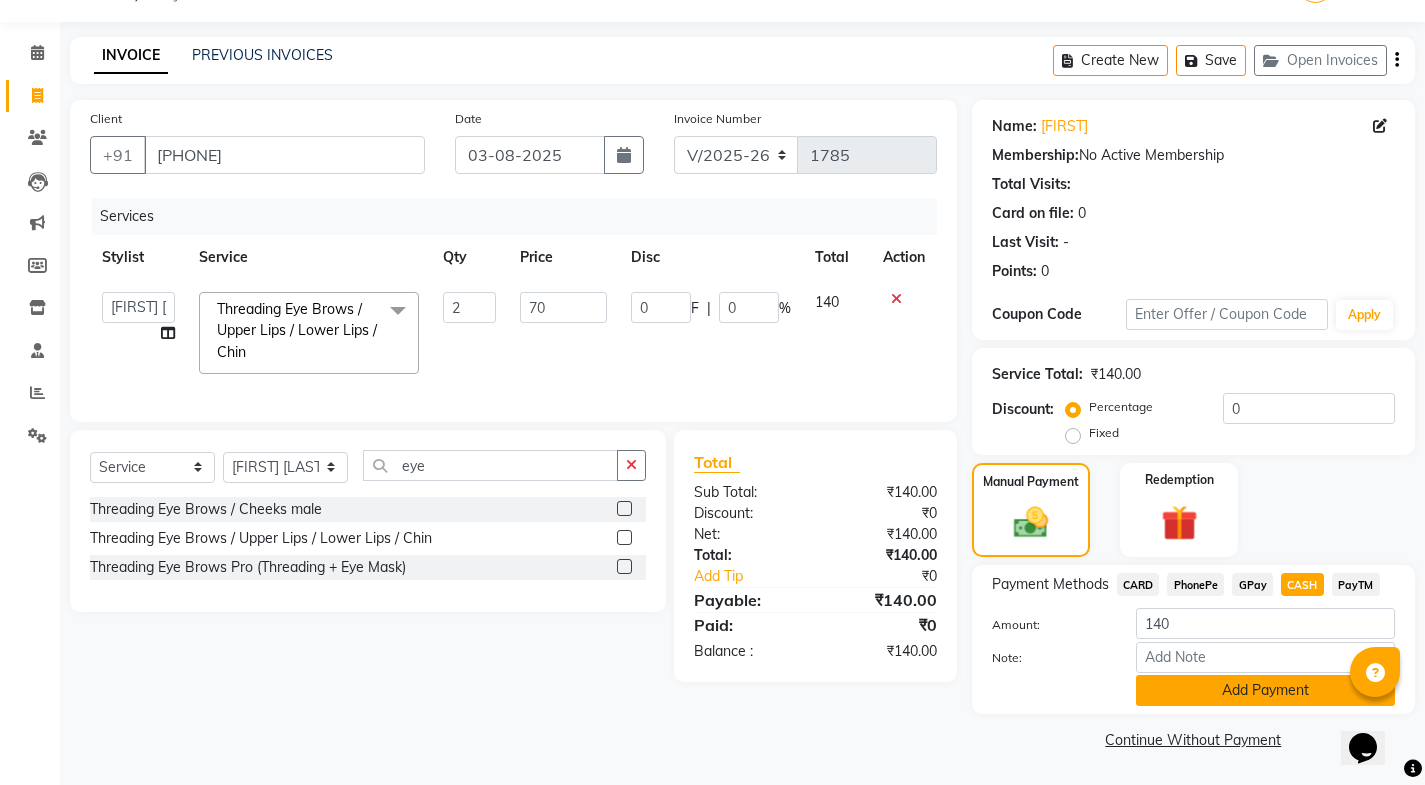 click on "Add Payment" 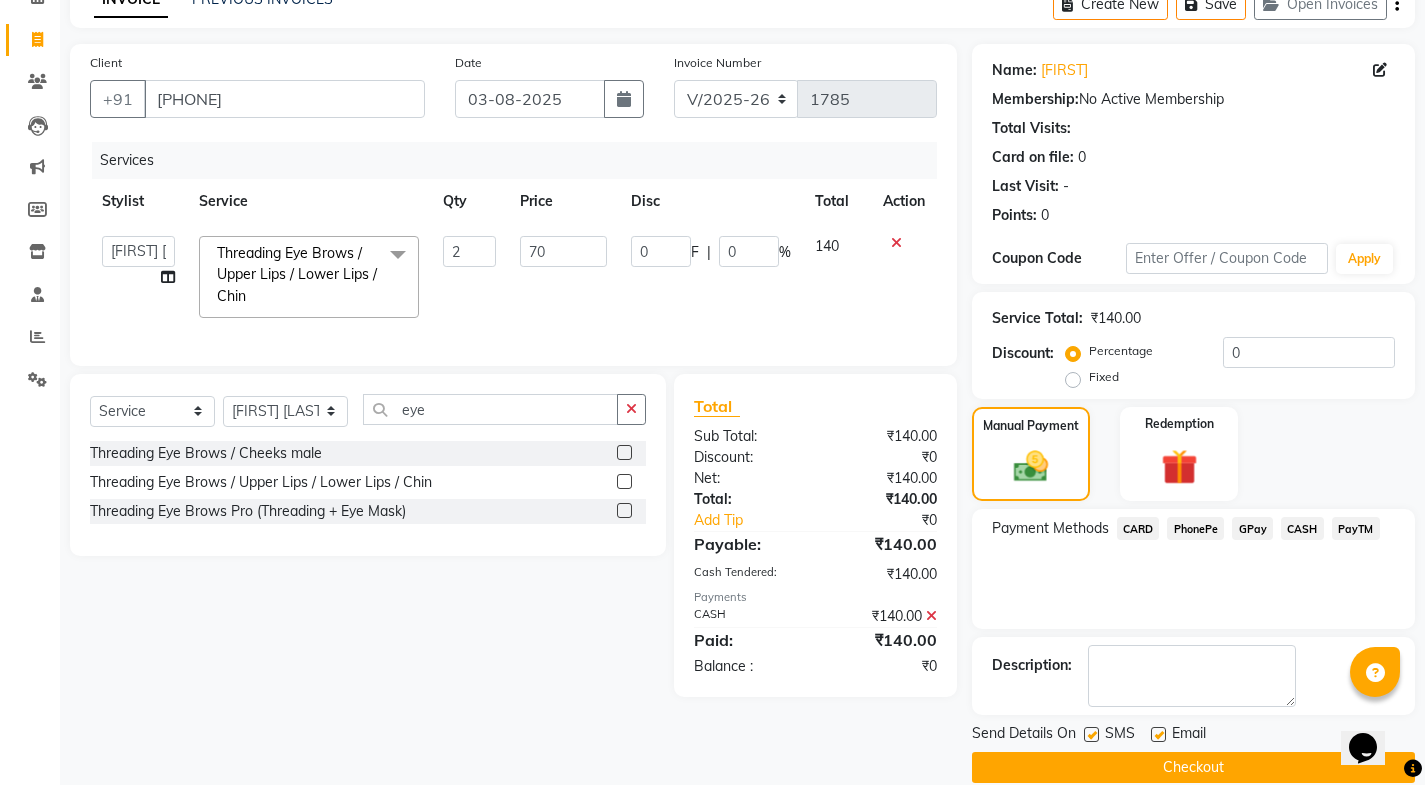 scroll, scrollTop: 134, scrollLeft: 0, axis: vertical 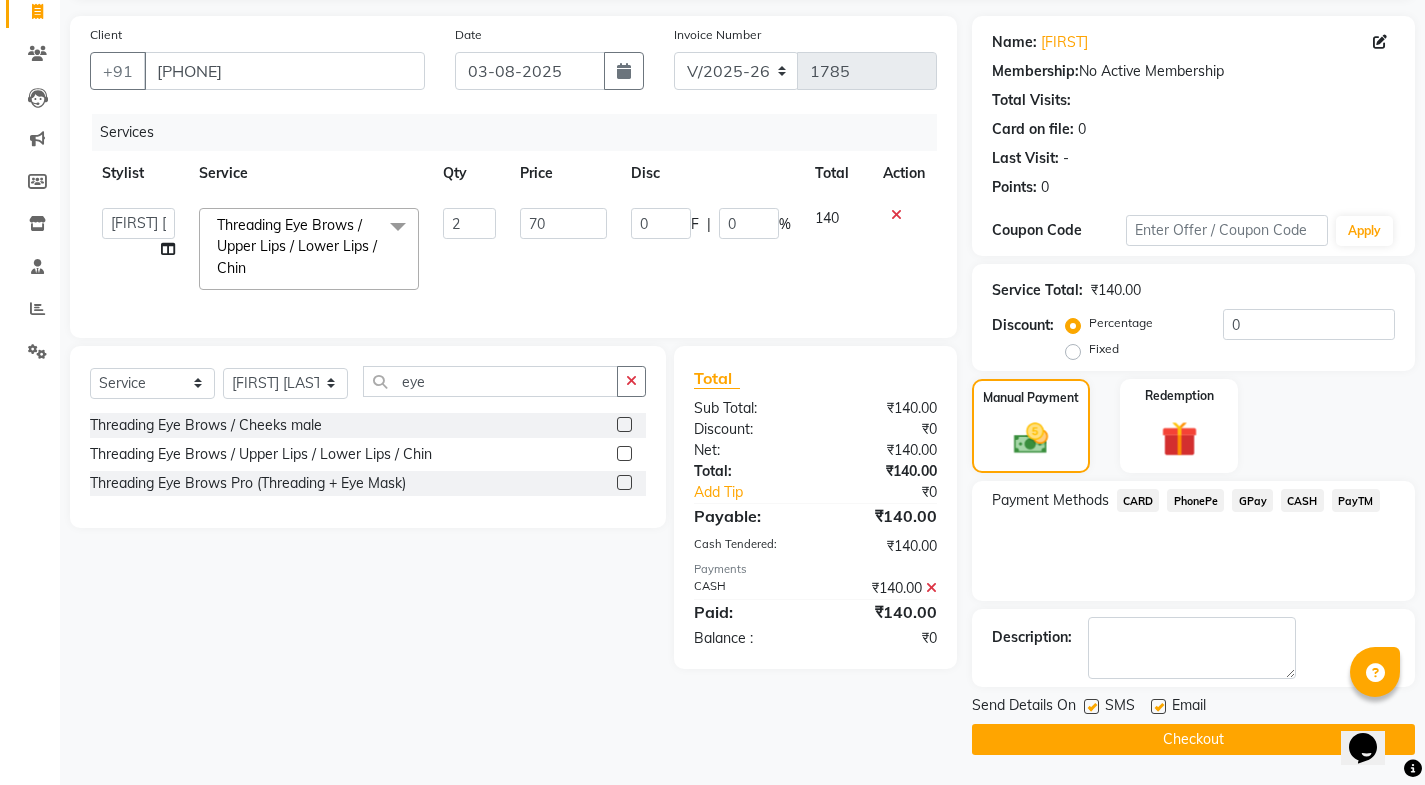 click 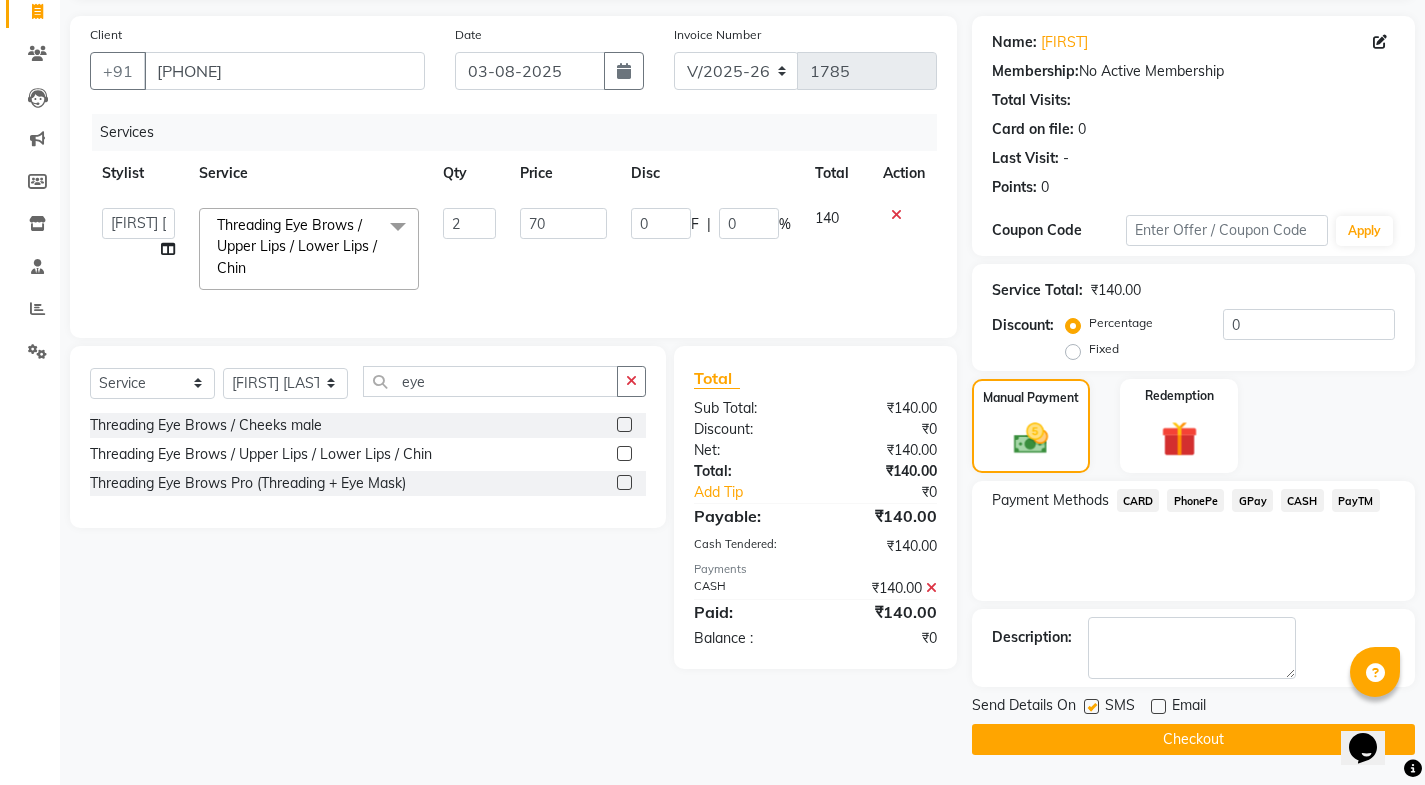 click 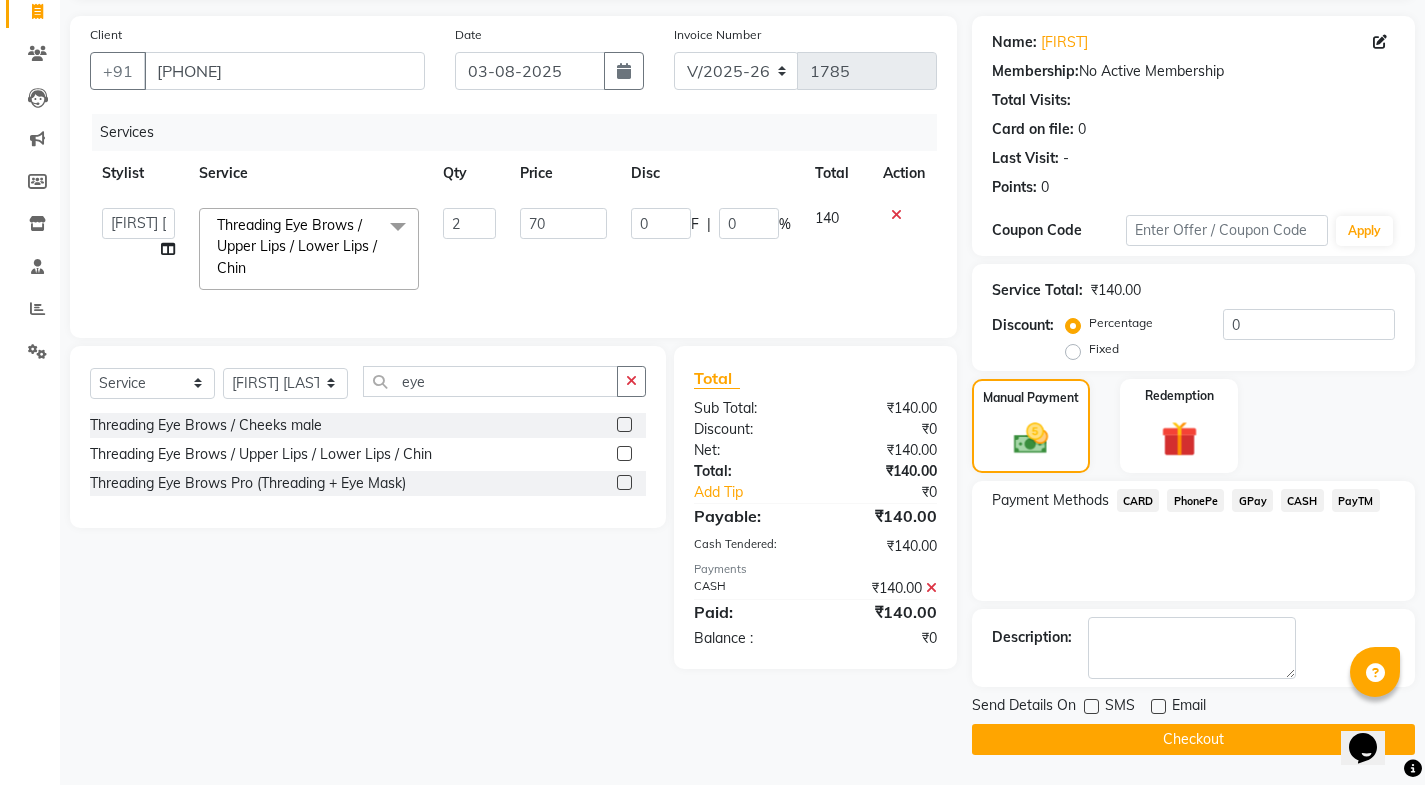 click on "Checkout" 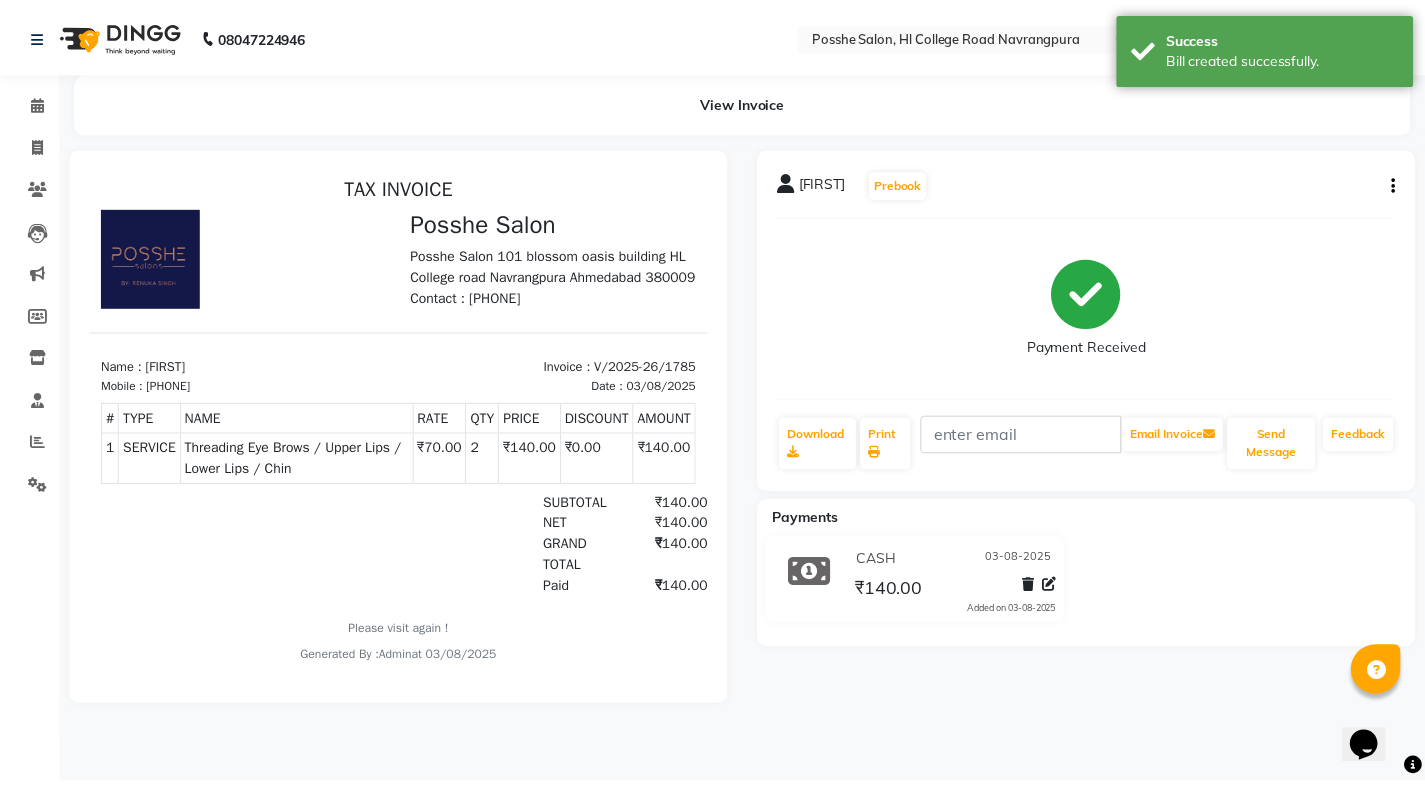 scroll, scrollTop: 0, scrollLeft: 0, axis: both 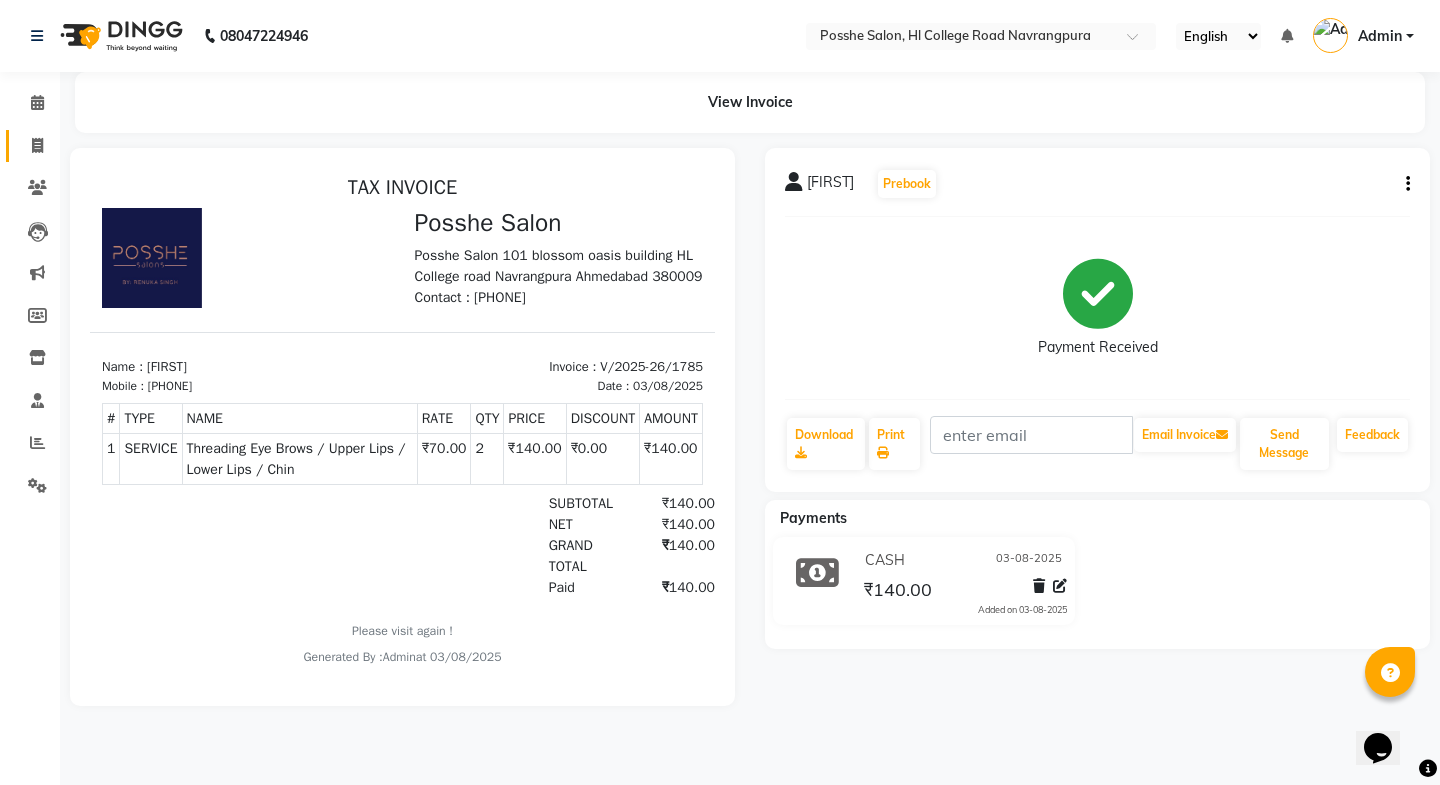 click on "Invoice" 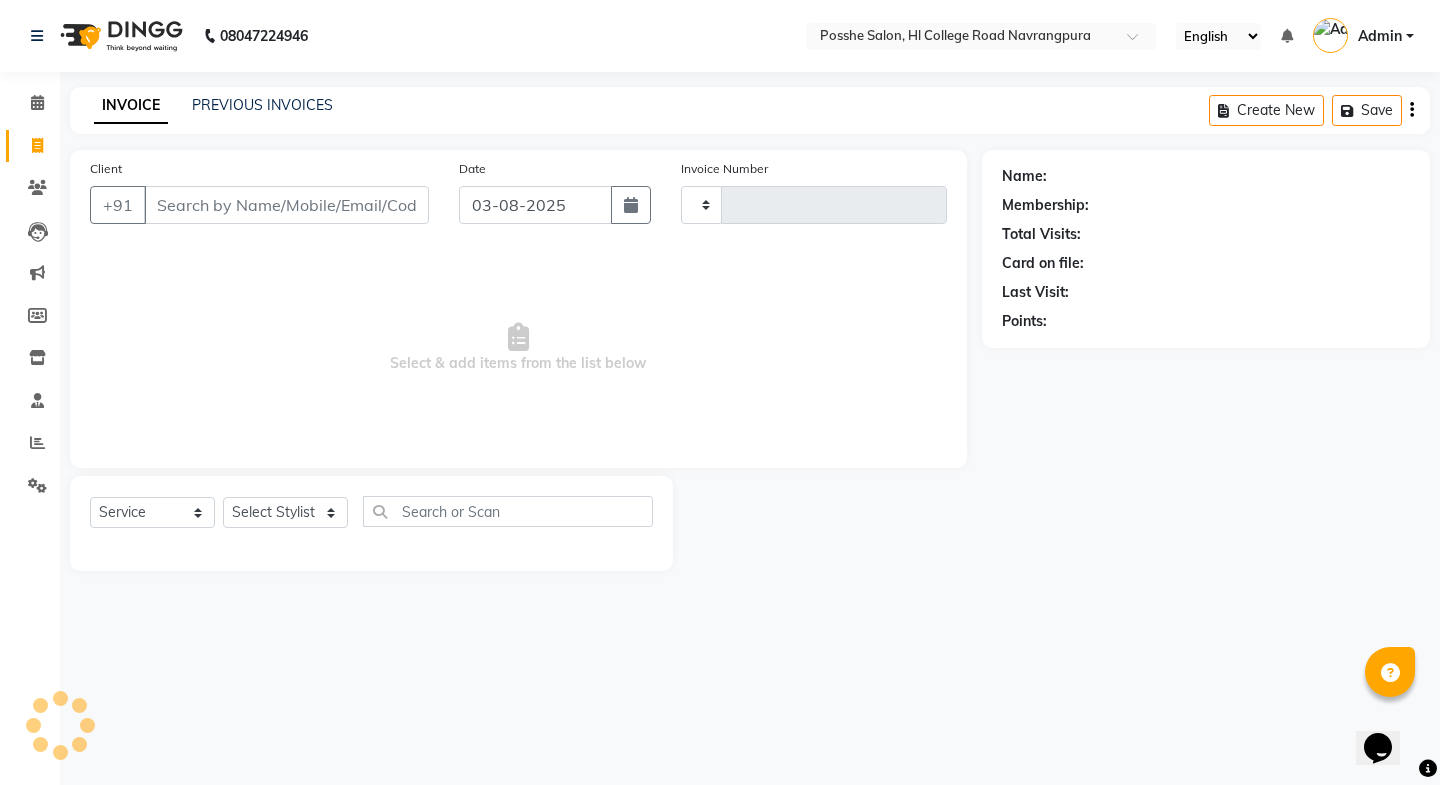type on "1786" 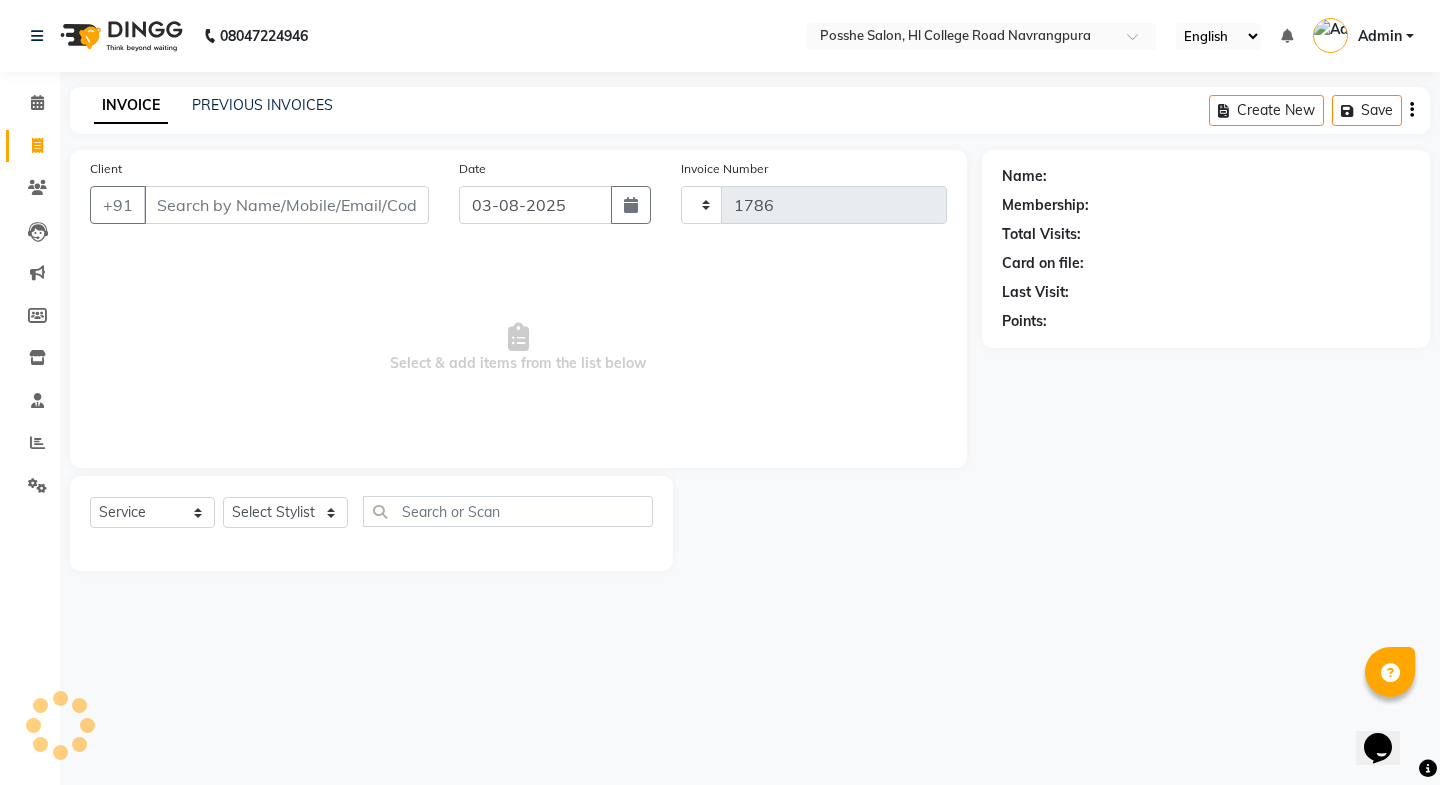 select on "6052" 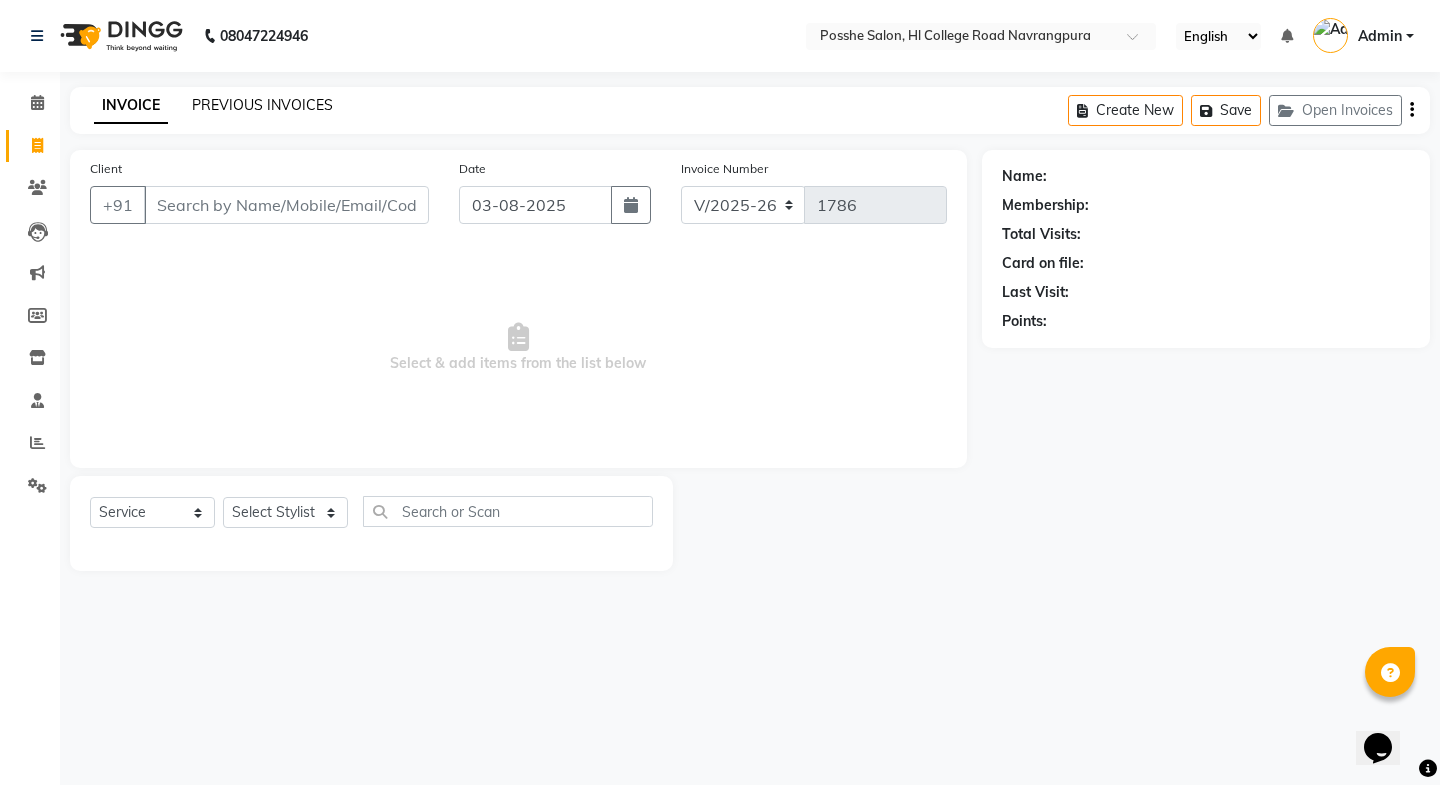 click on "PREVIOUS INVOICES" 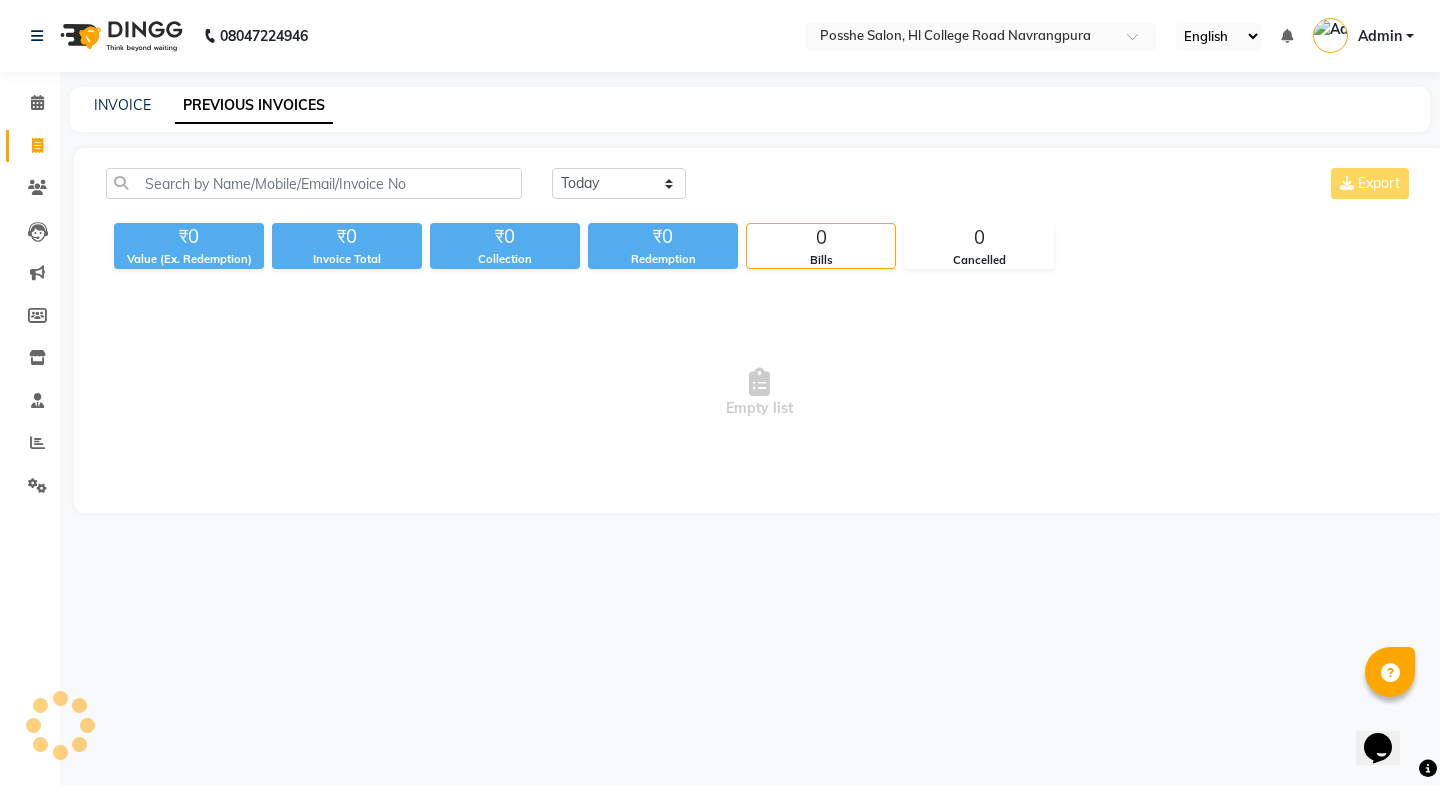 click on "PREVIOUS INVOICES" 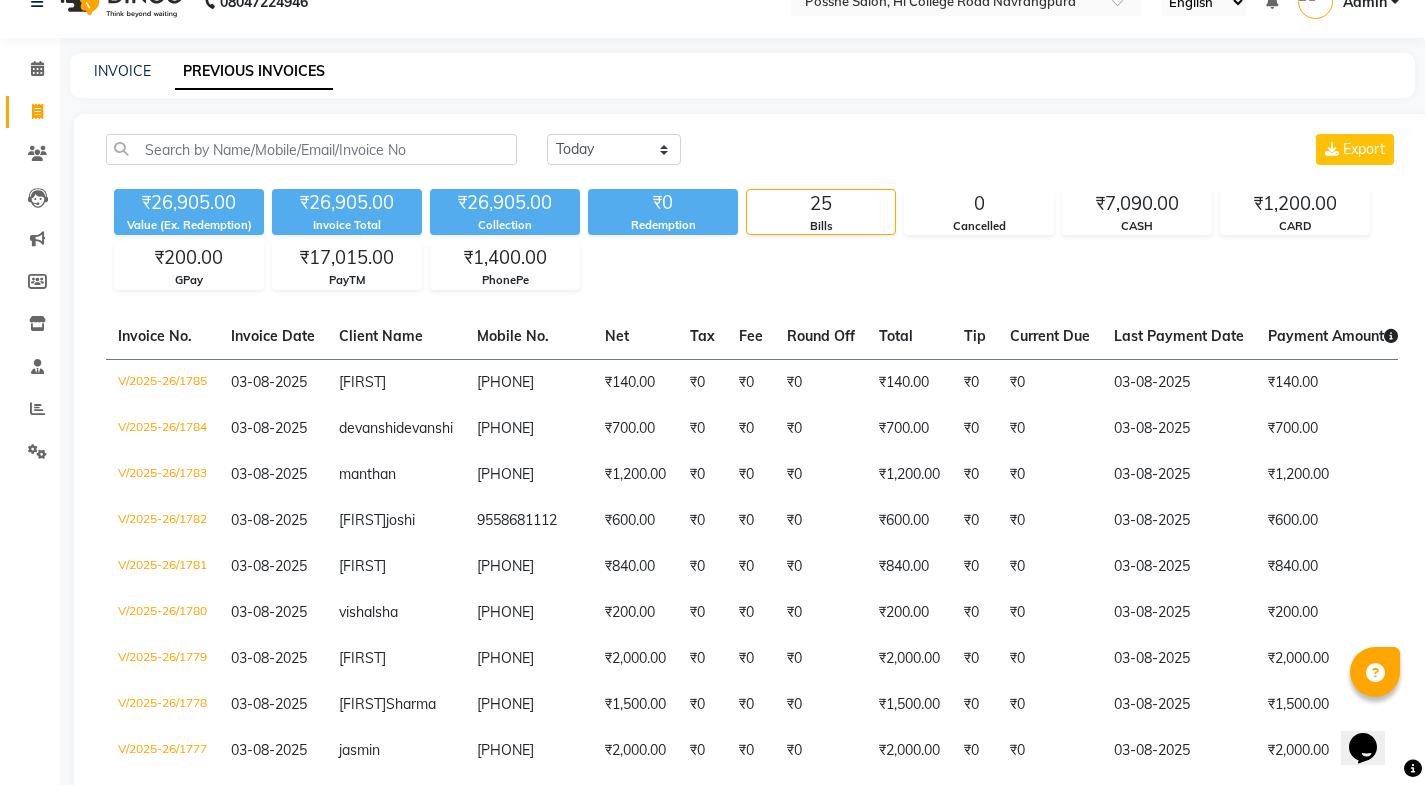 scroll, scrollTop: 0, scrollLeft: 0, axis: both 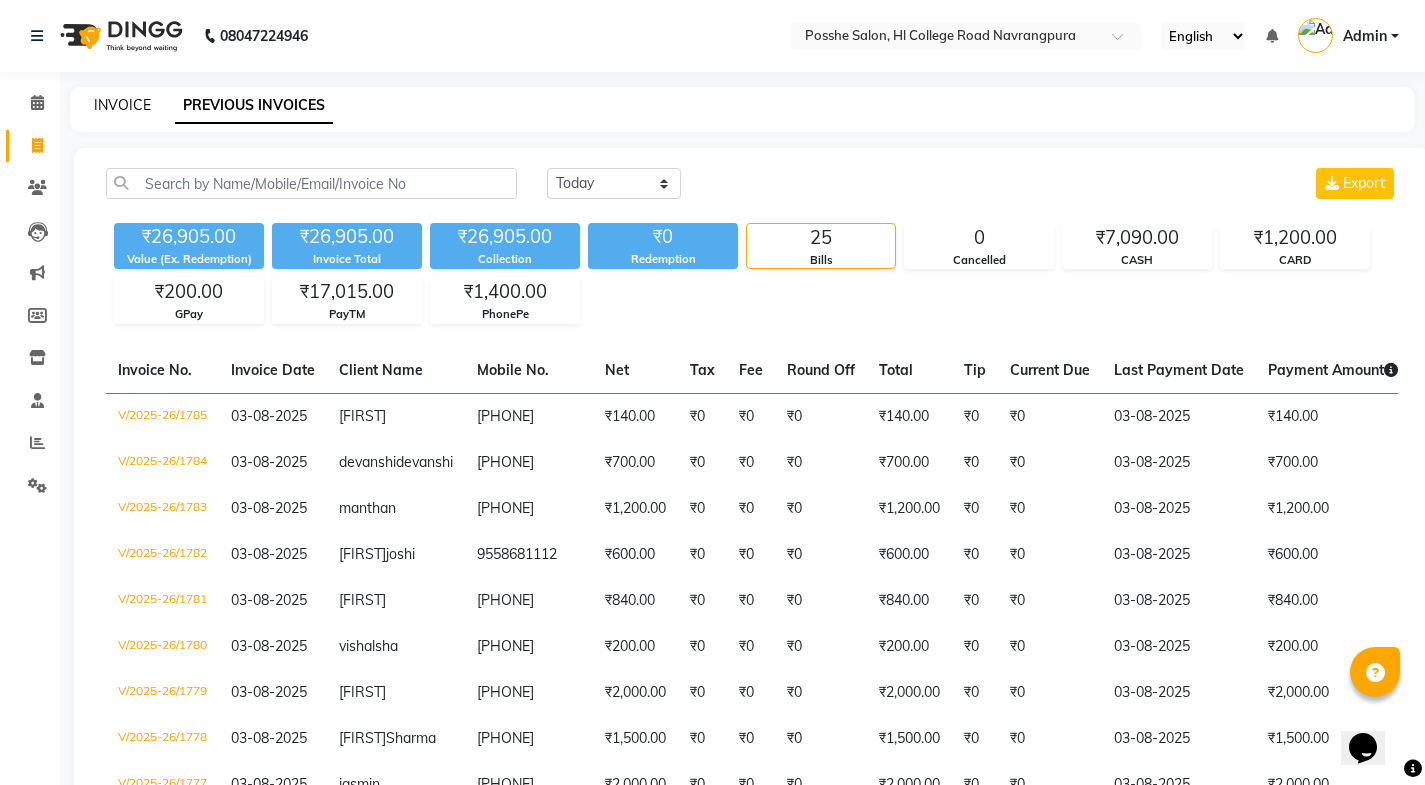 click on "INVOICE" 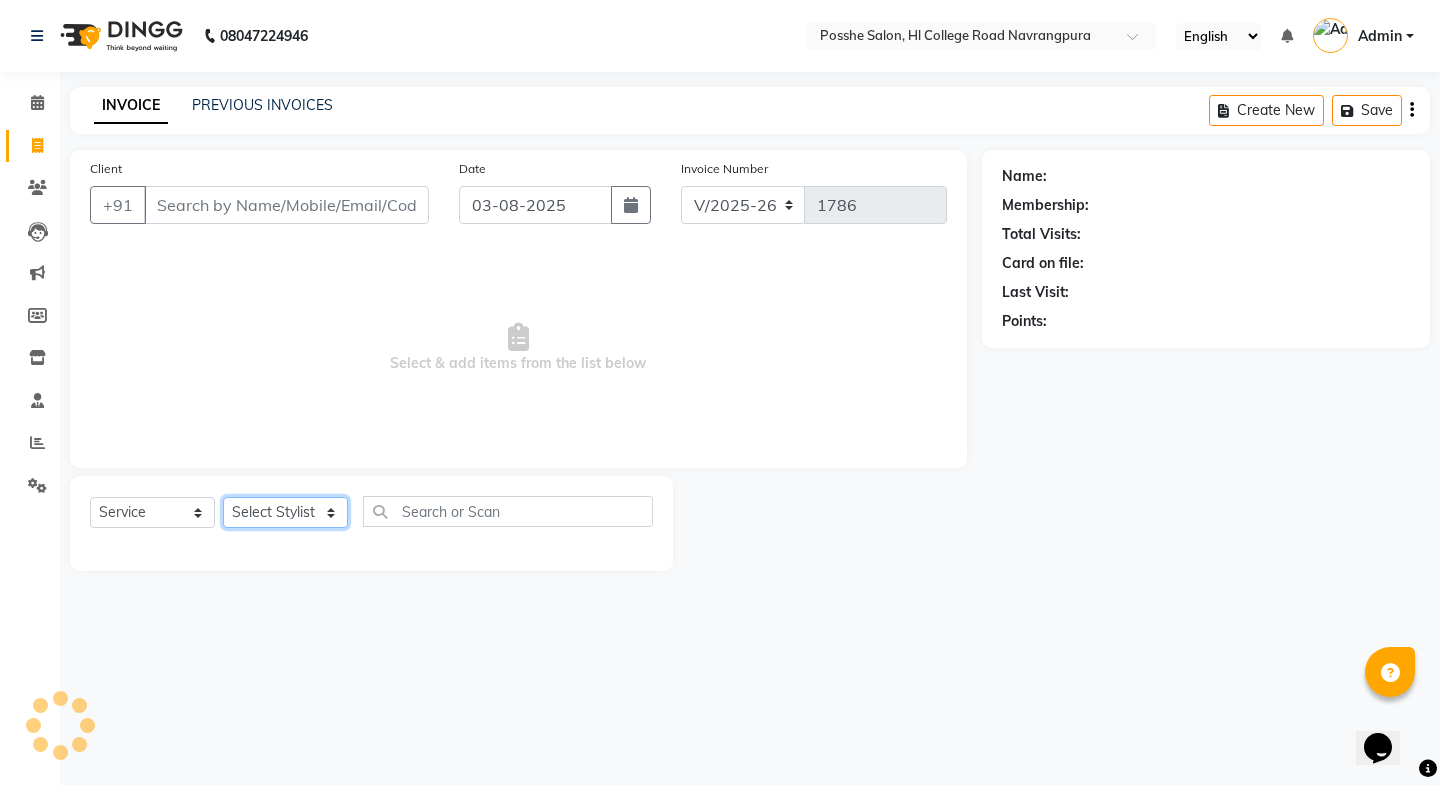 click on "Select Stylist Faheem Salmani Kajal Mali Kamal Chand Posshe for products Rajesh Sonu Verma" 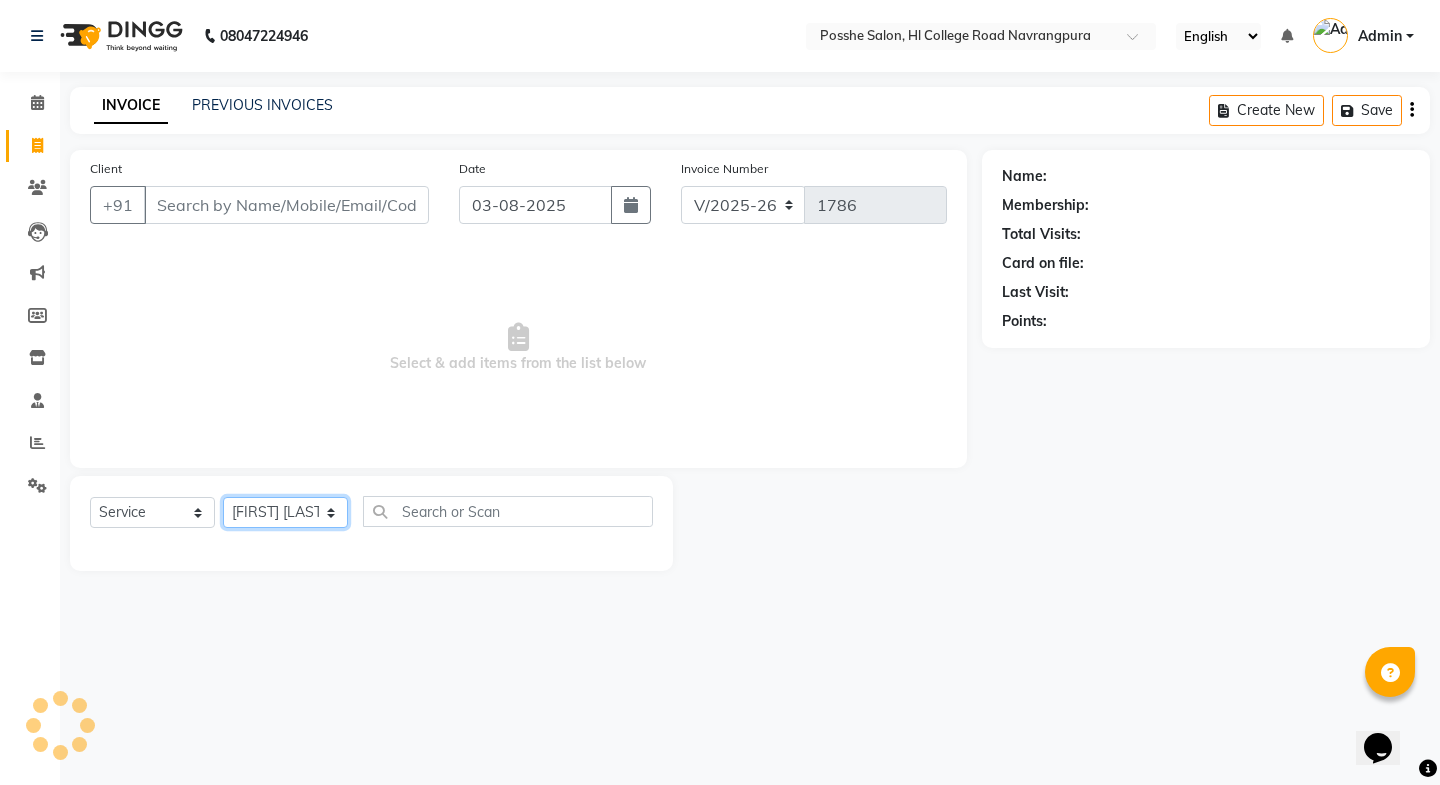 click on "Select Stylist Faheem Salmani Kajal Mali Kamal Chand Posshe for products Rajesh Sonu Verma" 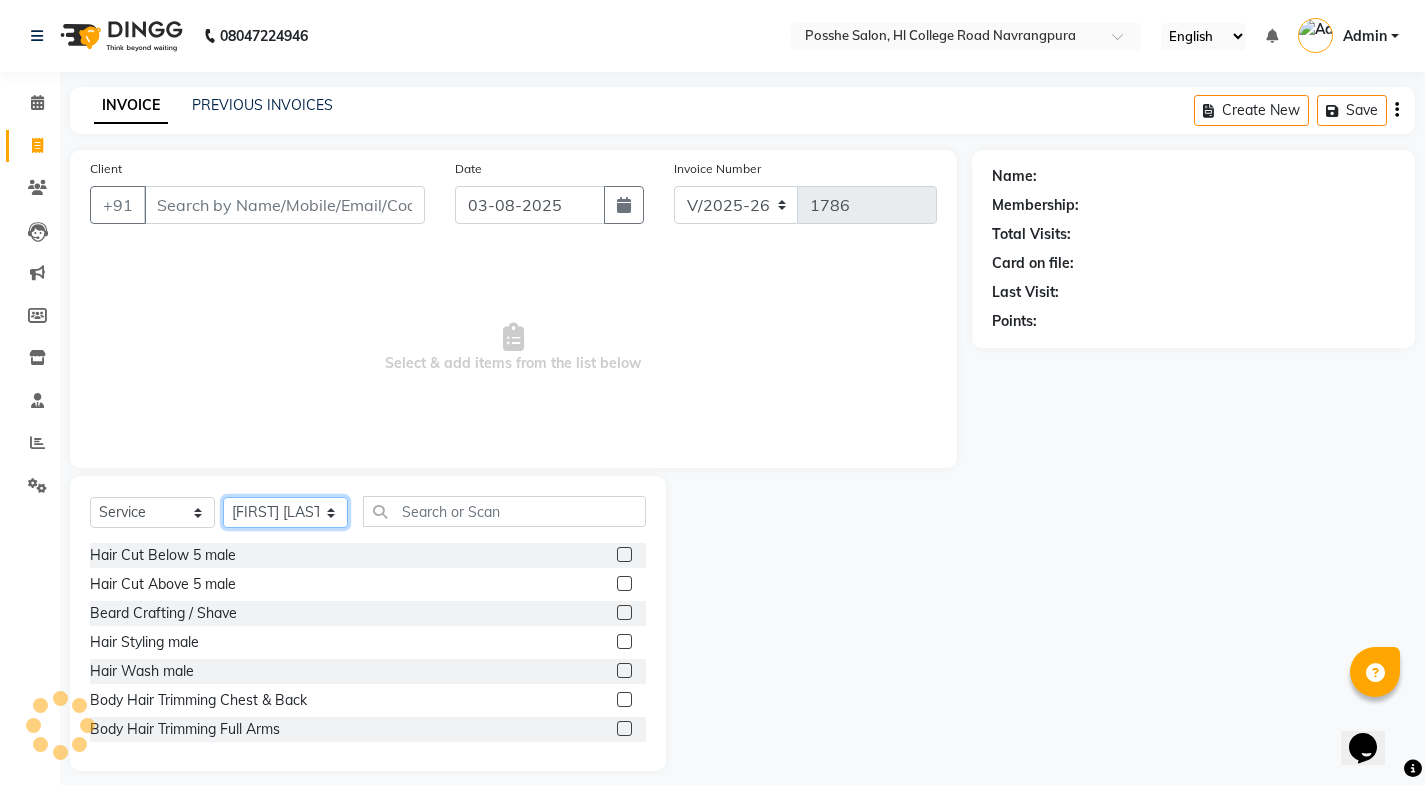 click on "Select Stylist Faheem Salmani Kajal Mali Kamal Chand Posshe for products Rajesh Sonu Verma" 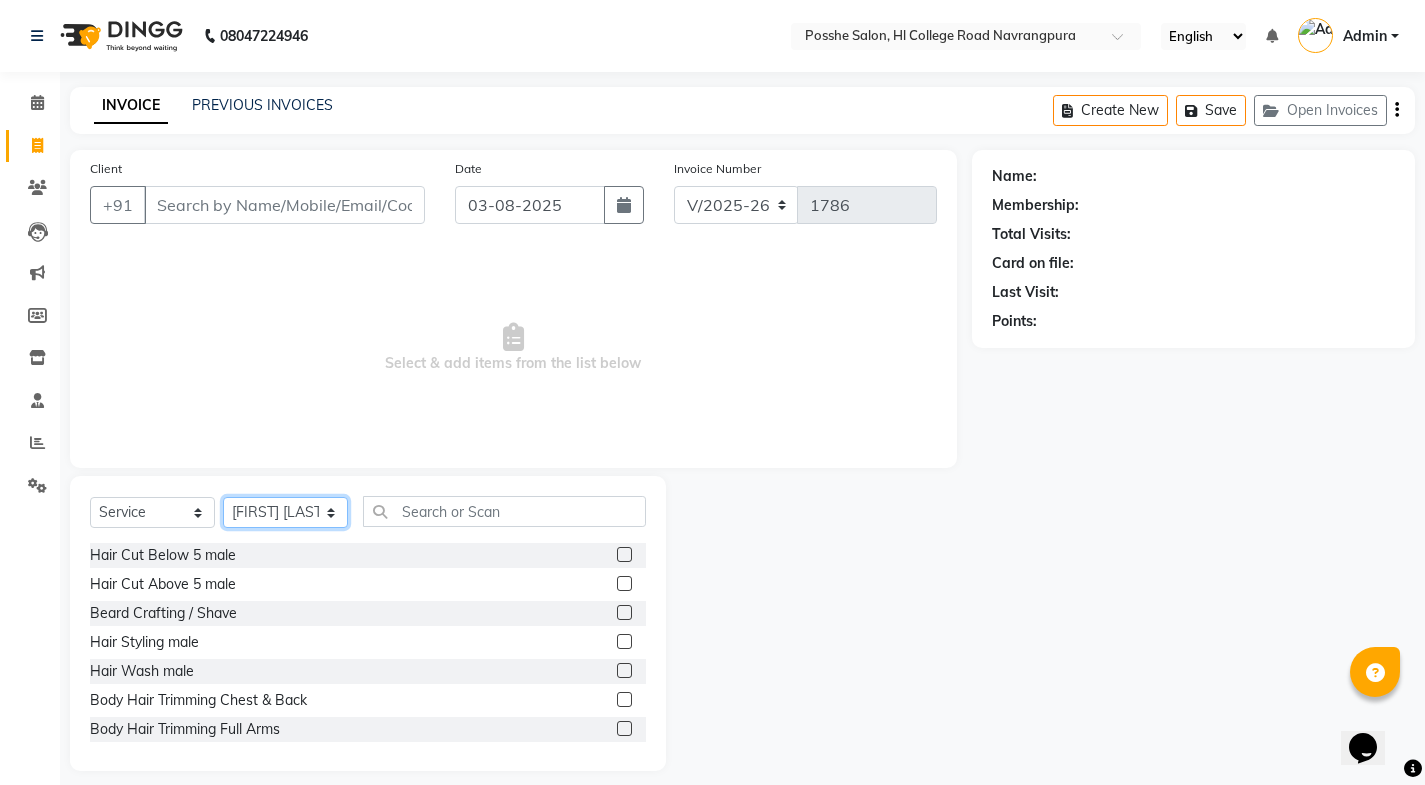 select on "84524" 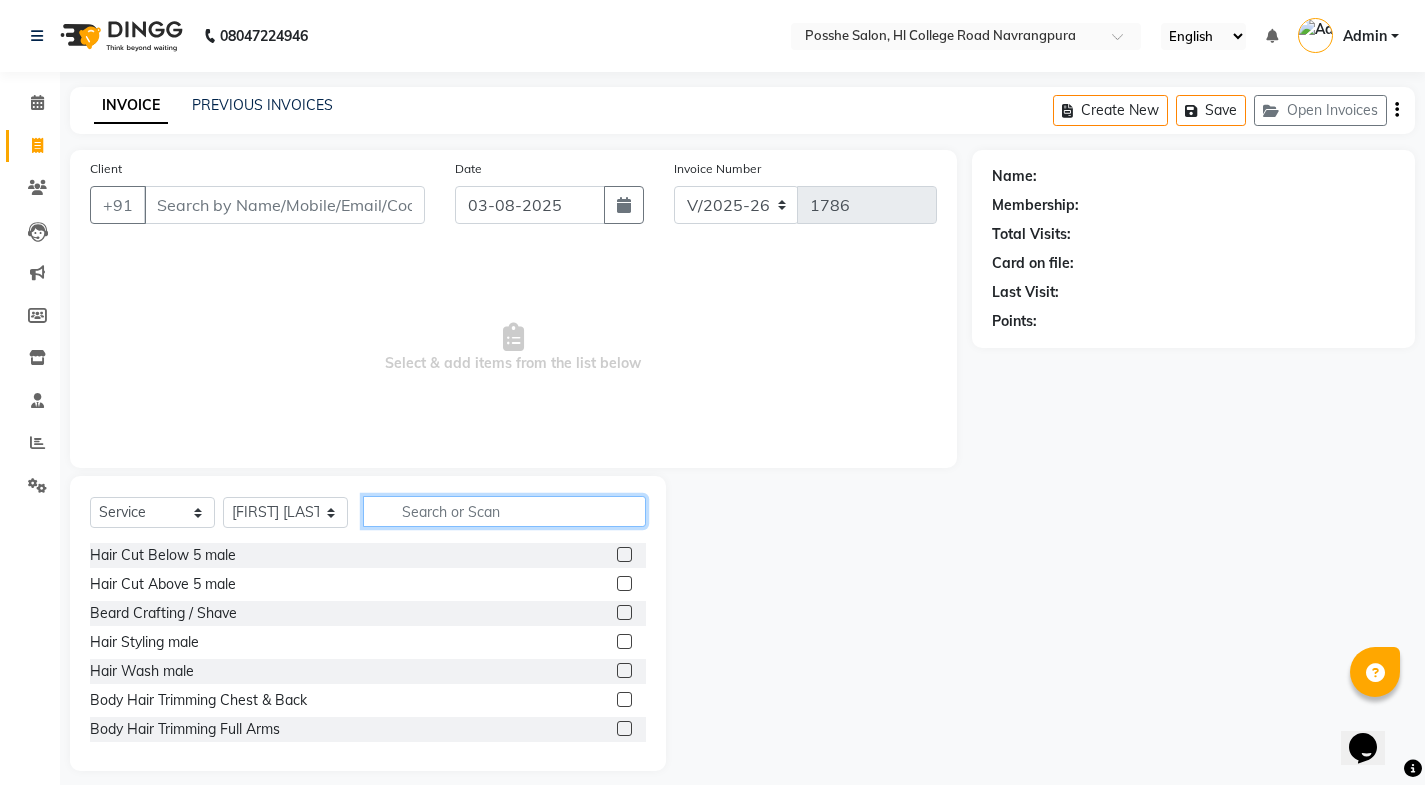 click 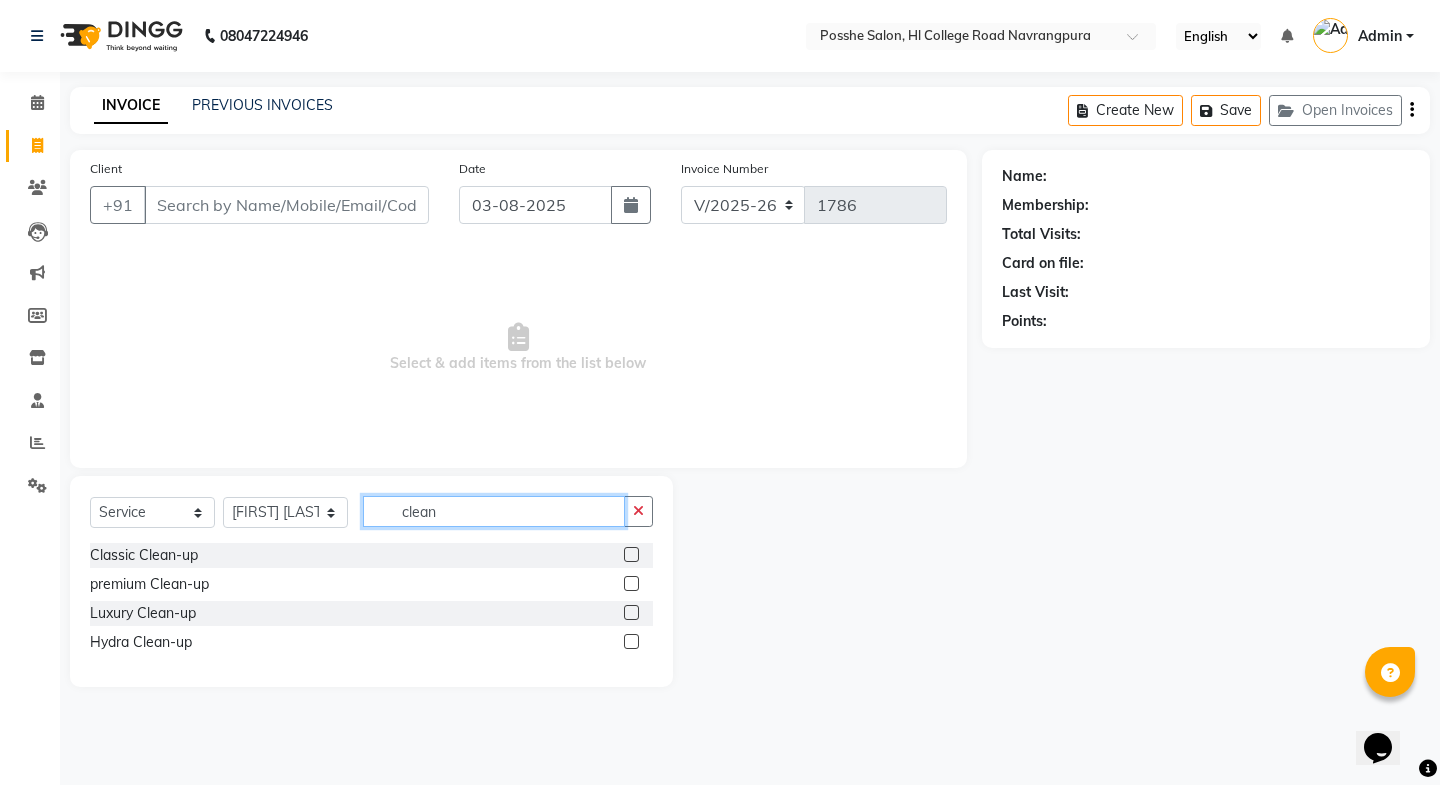 type on "clean" 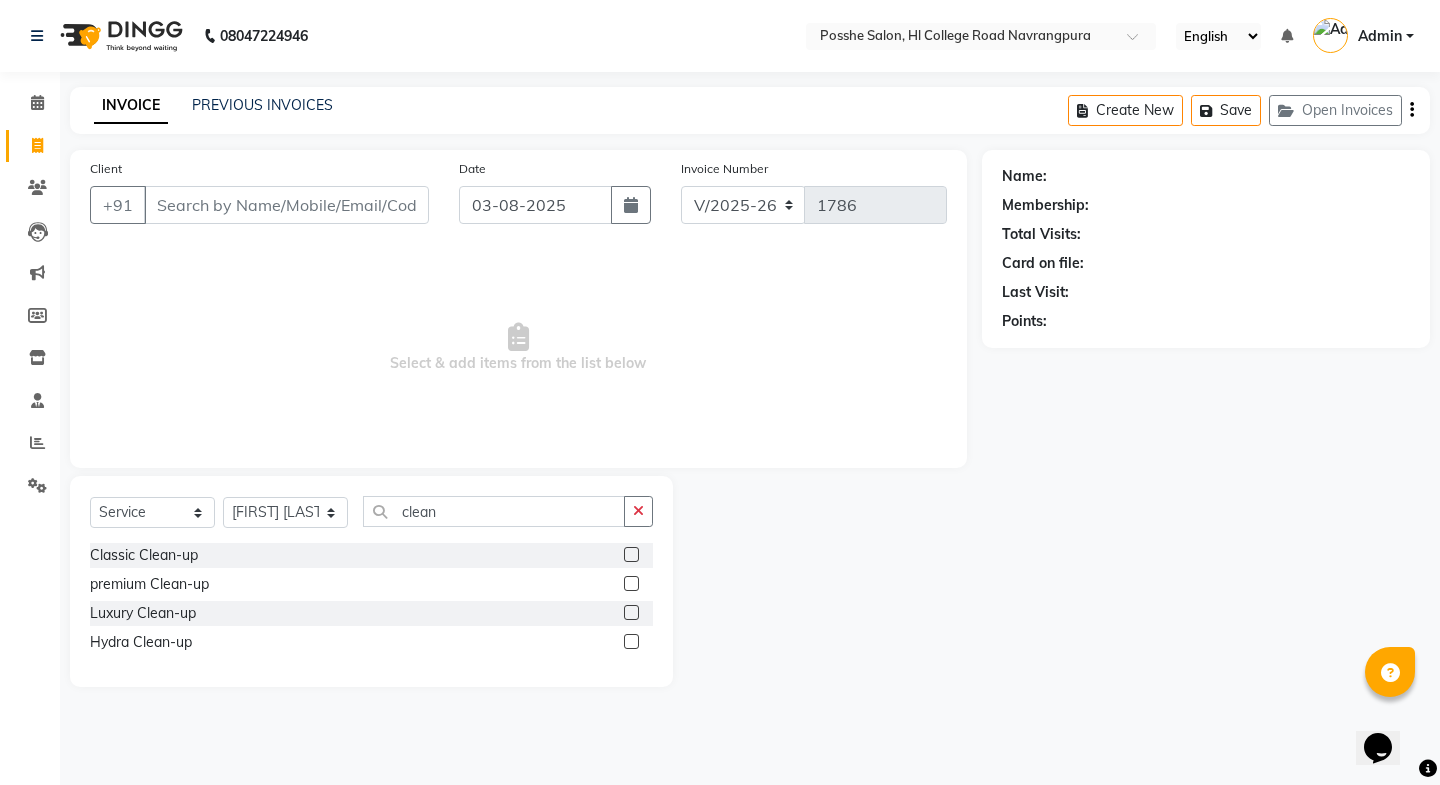 click 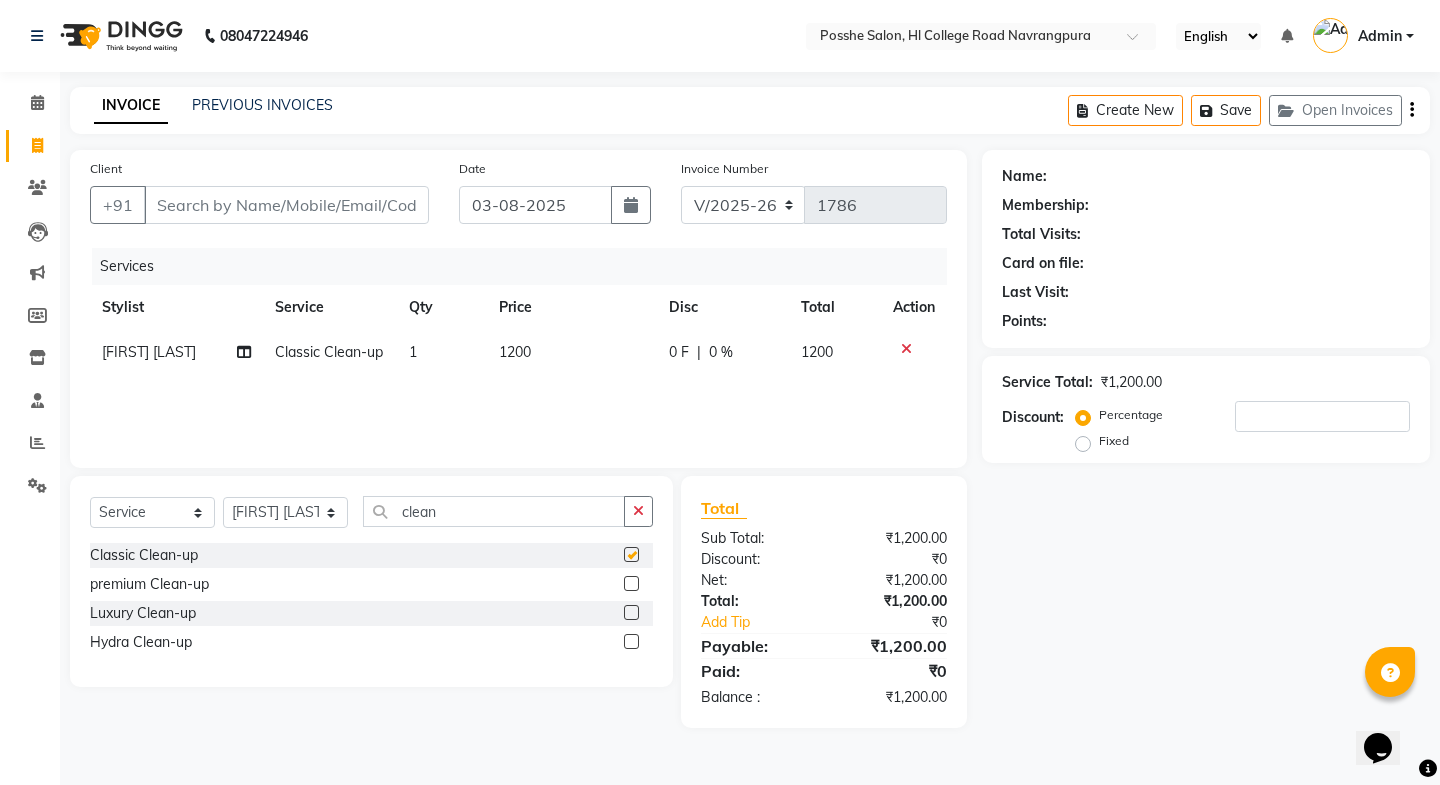 checkbox on "false" 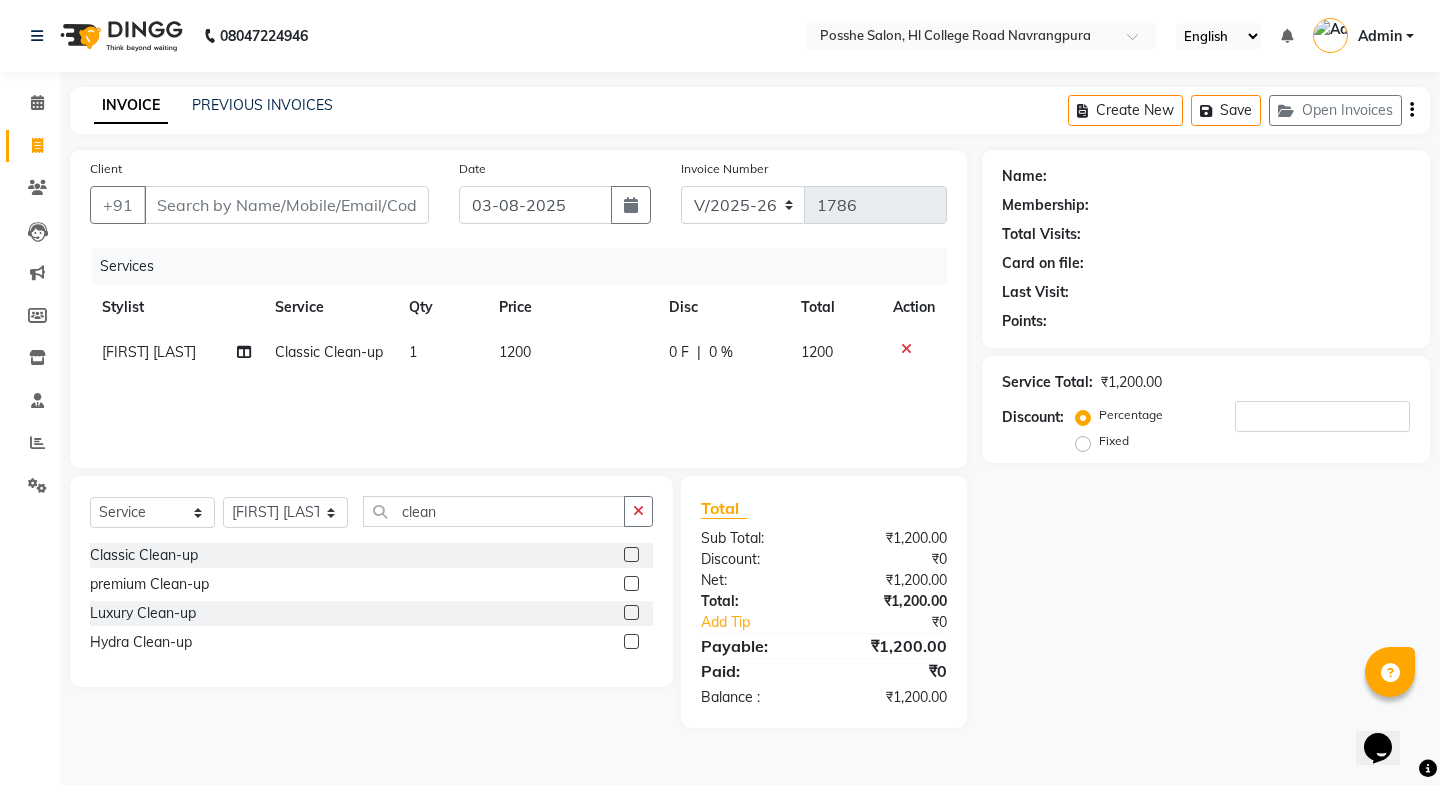 click 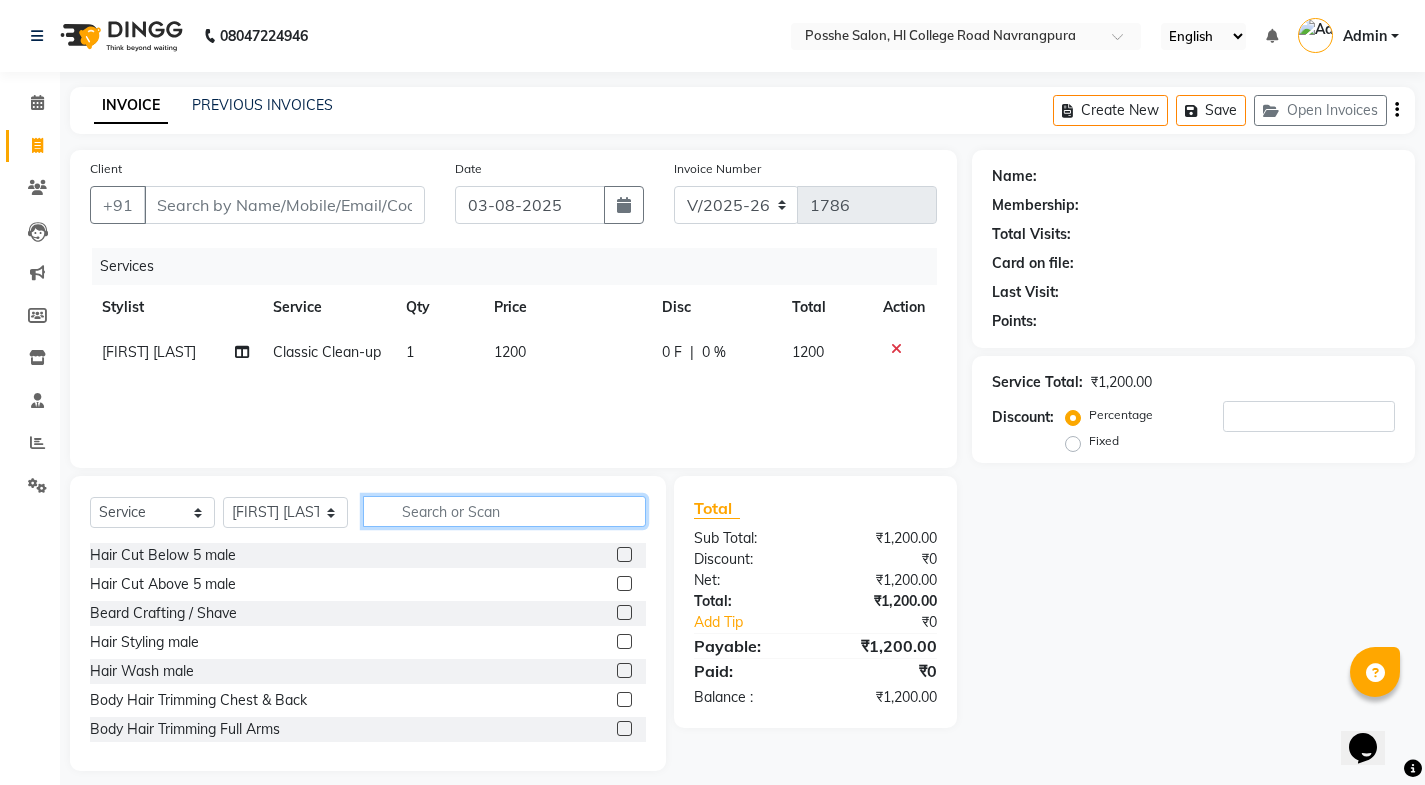 type on "c" 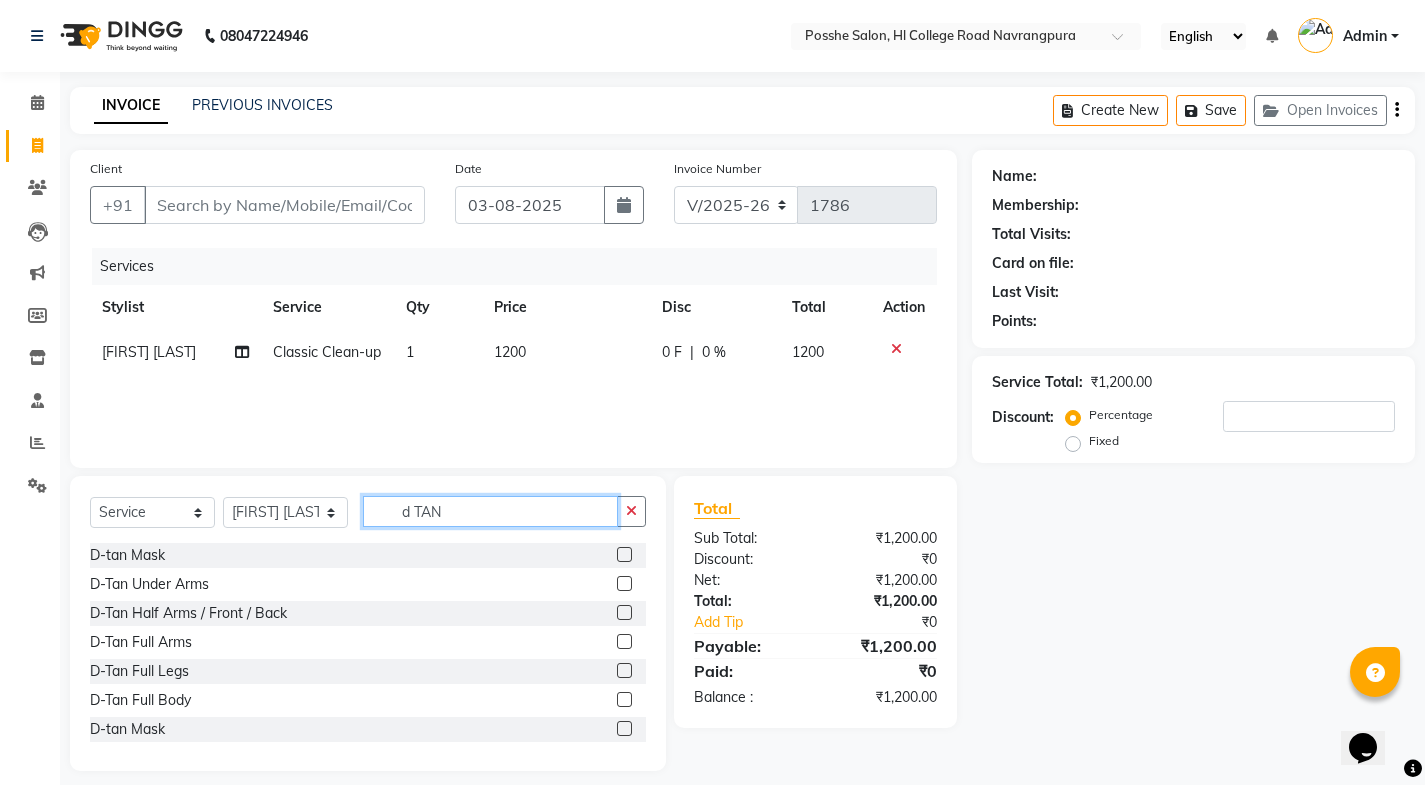 type on "d TAN" 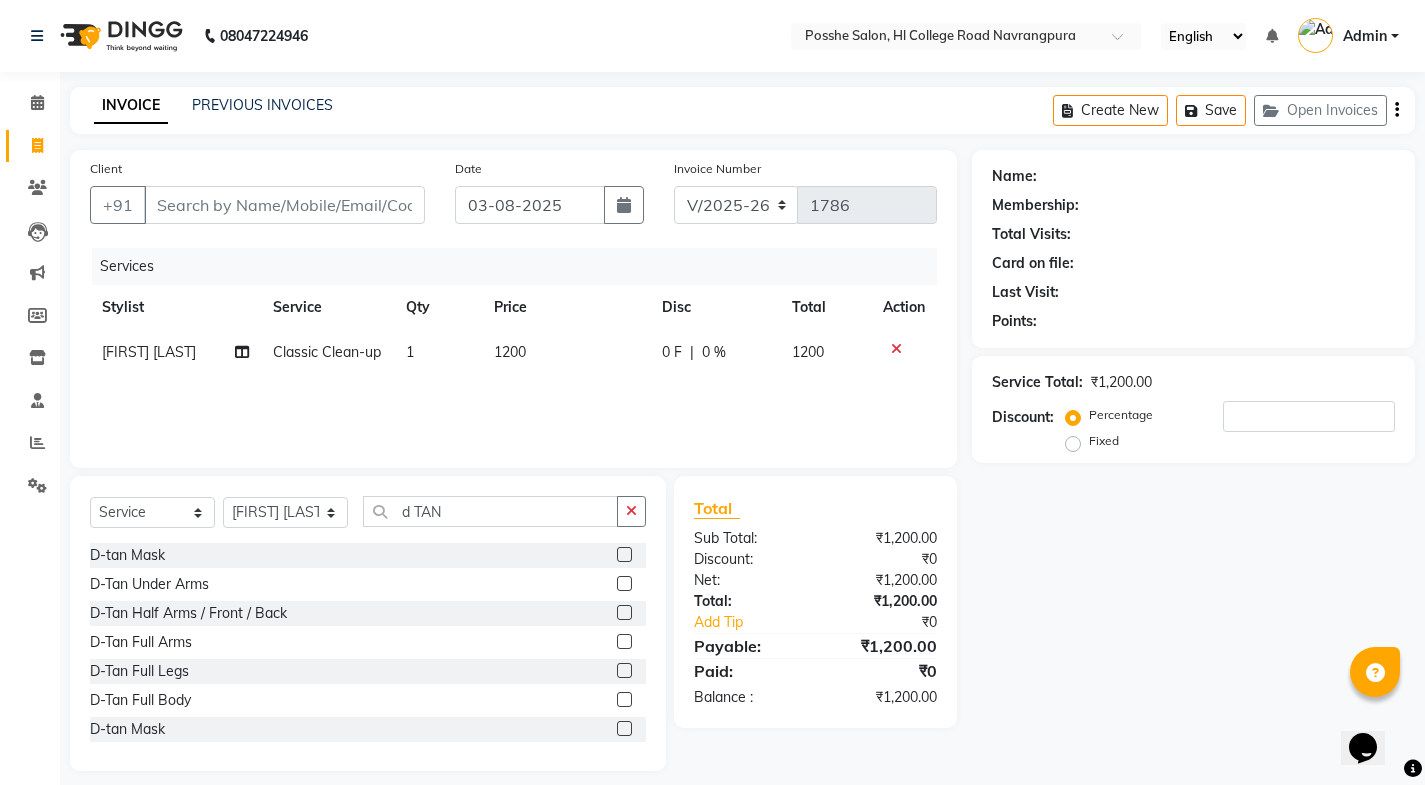 click 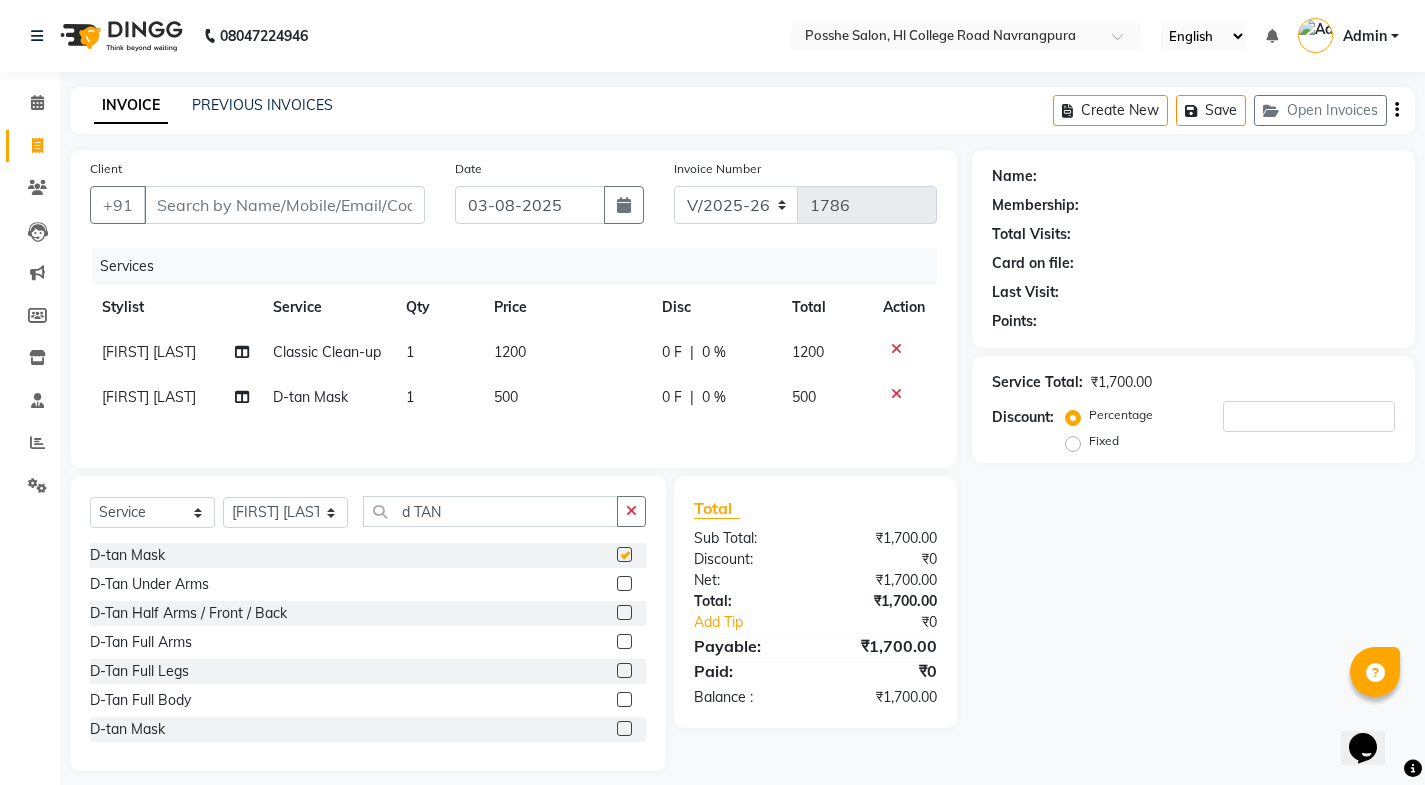 checkbox on "false" 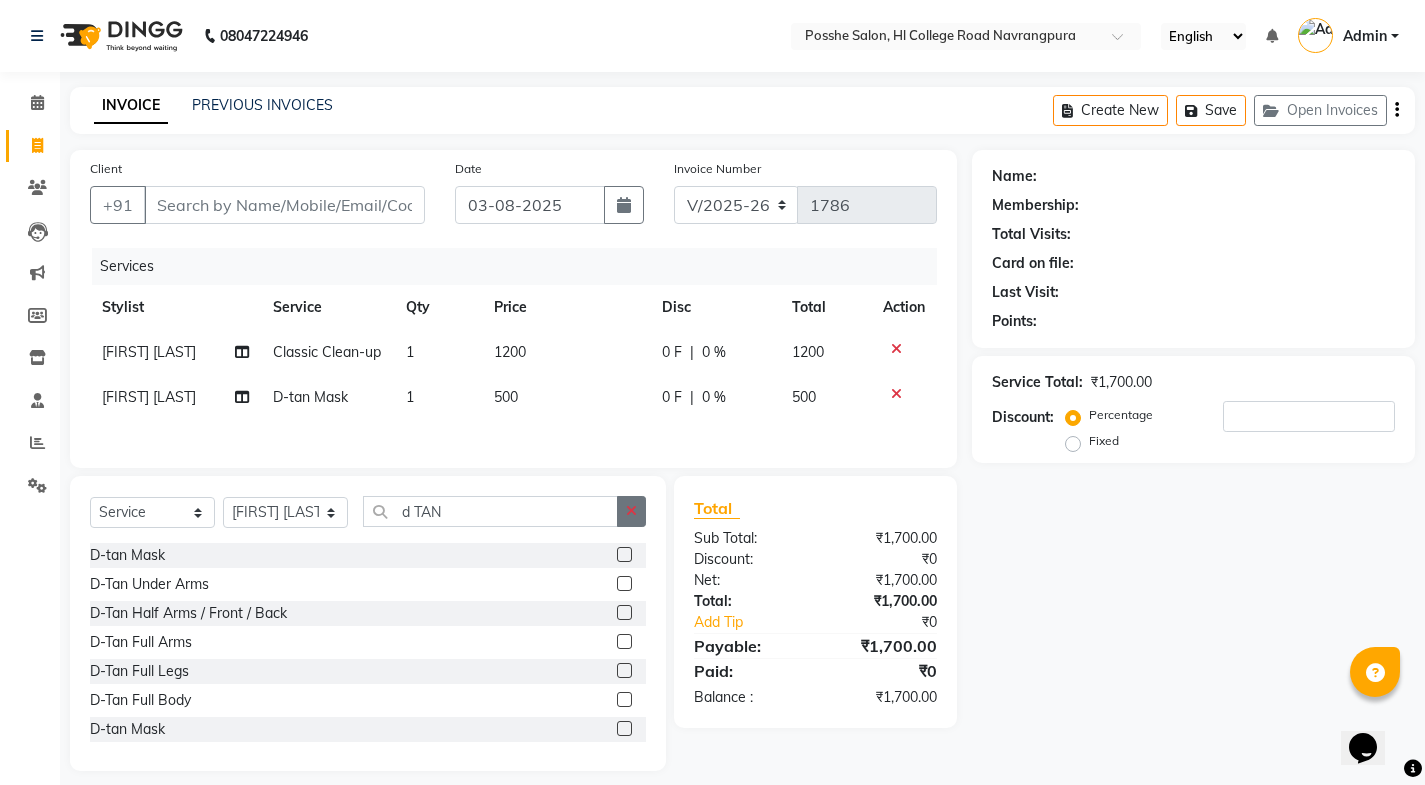 click 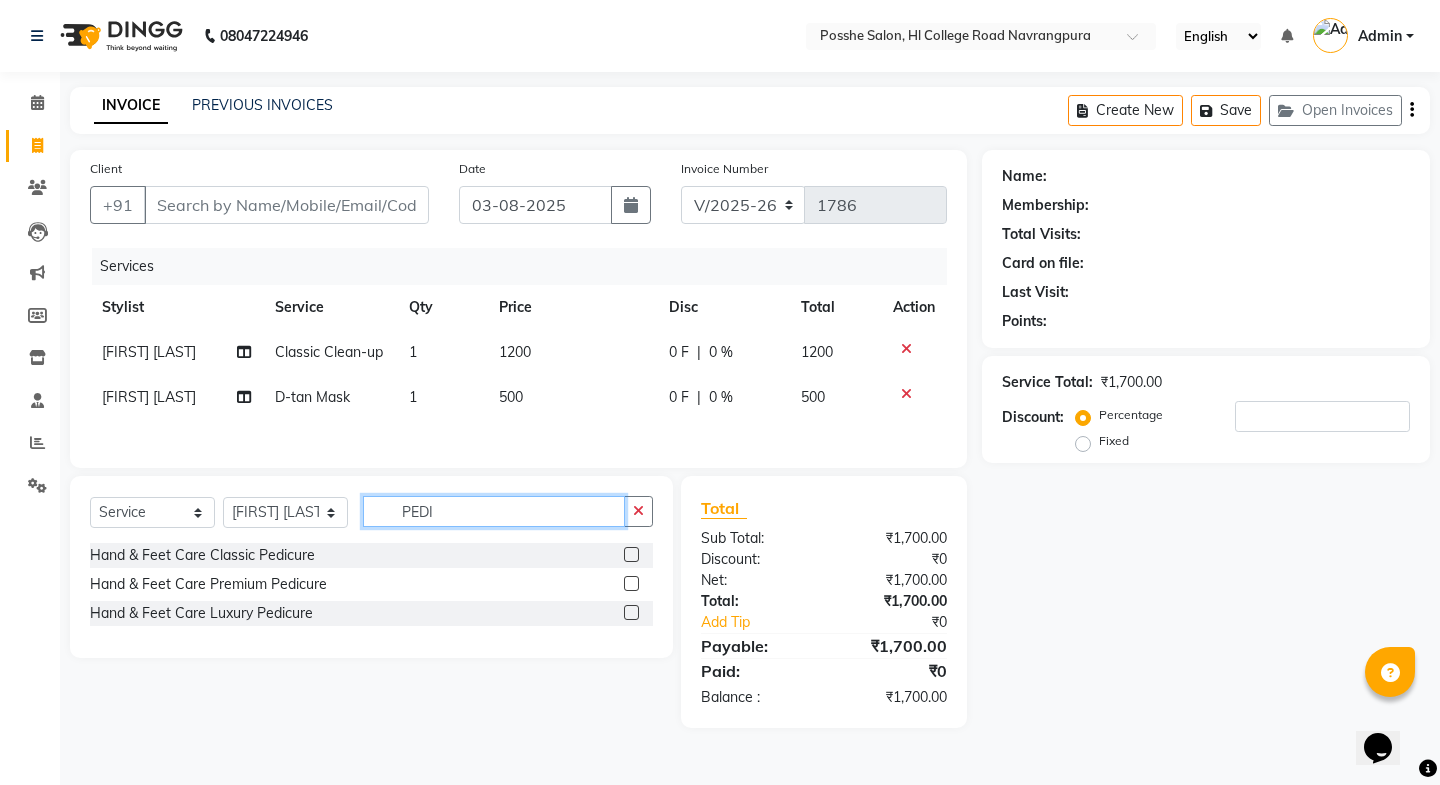 type on "PEDI" 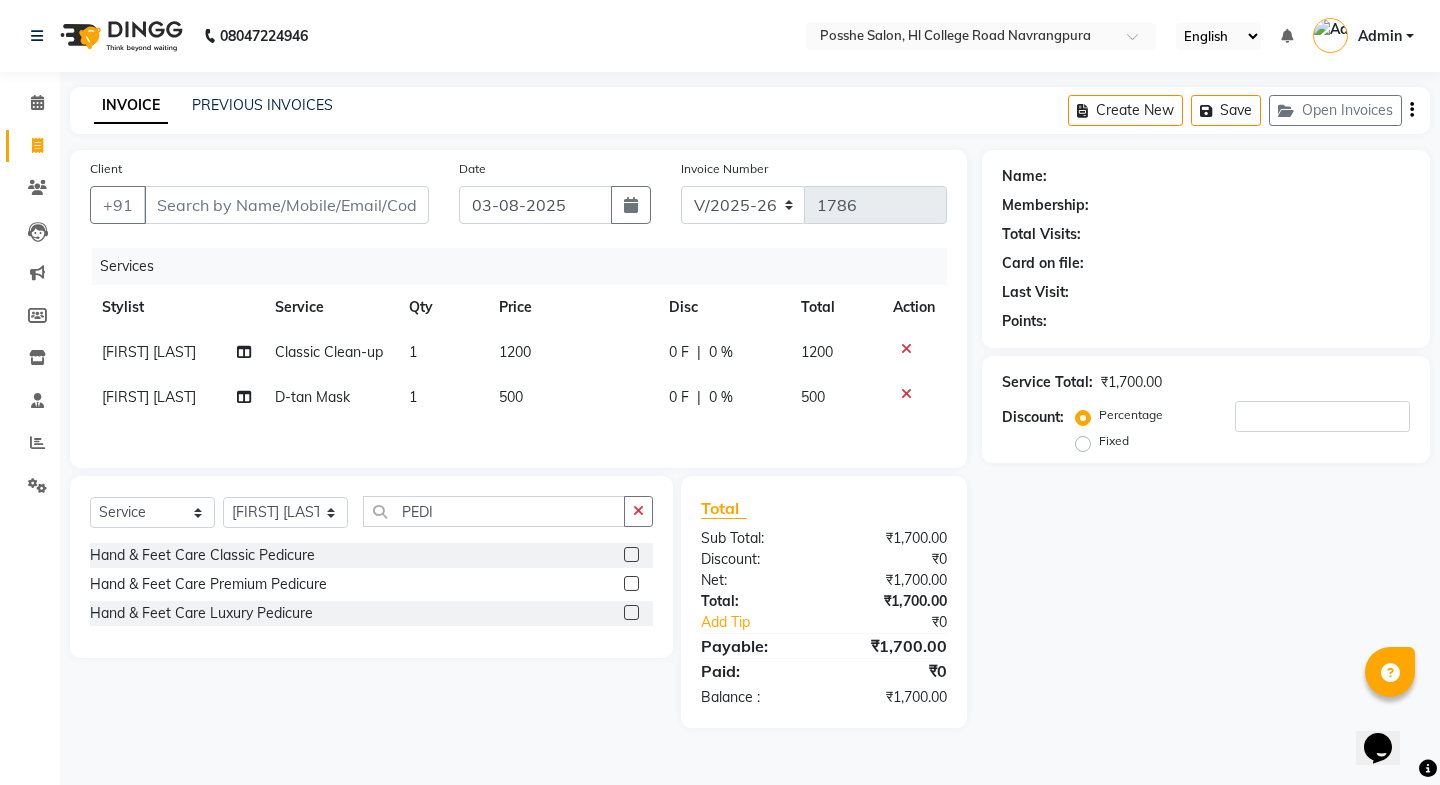 click 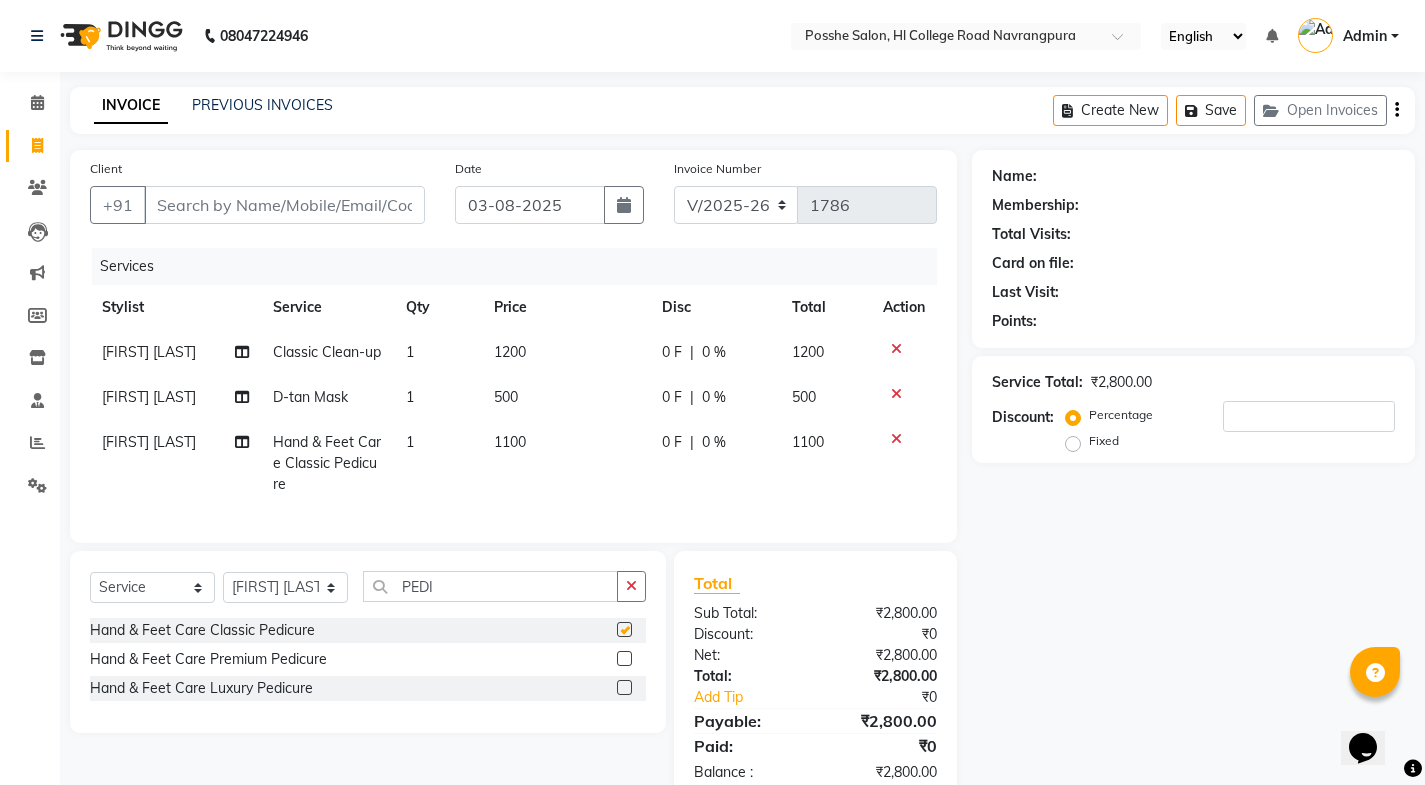 checkbox on "false" 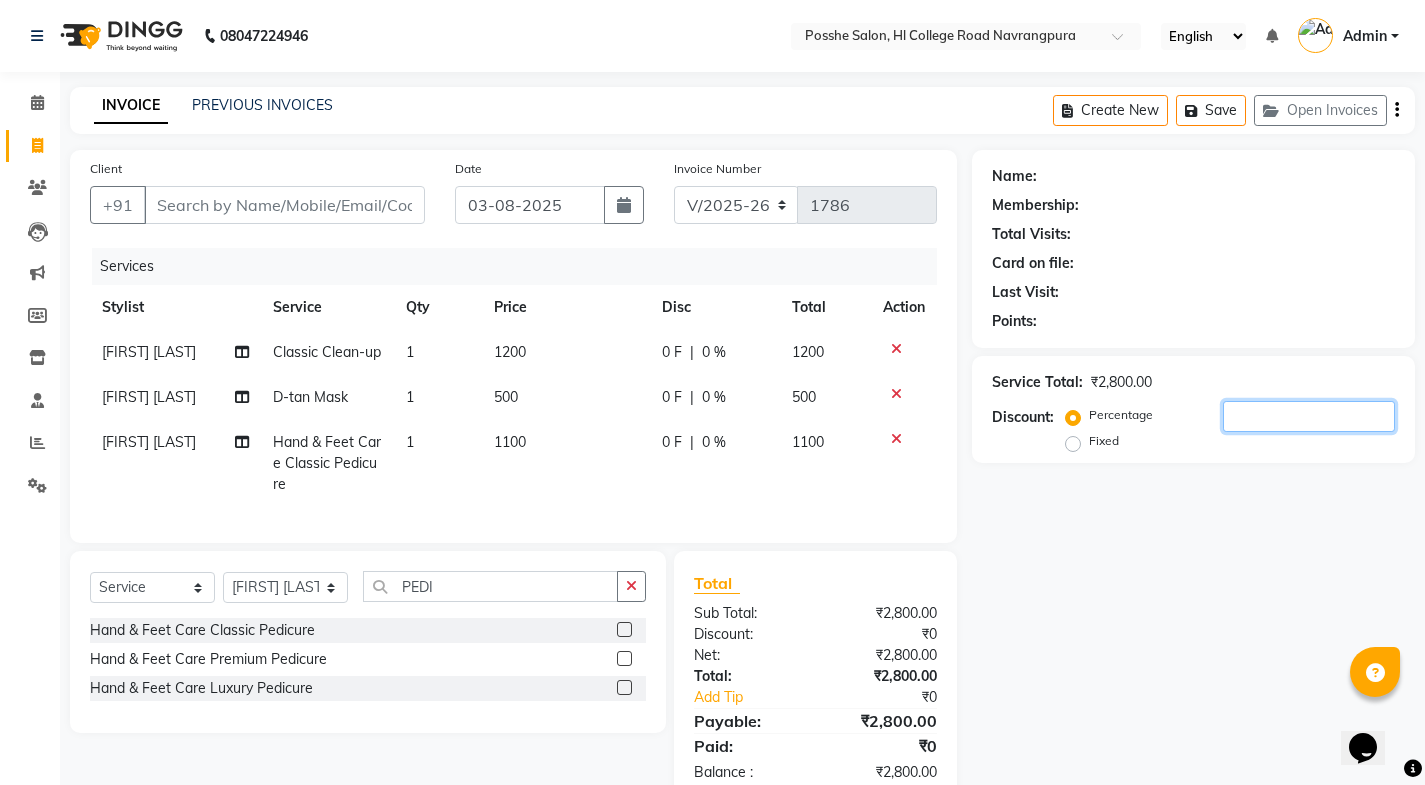 click 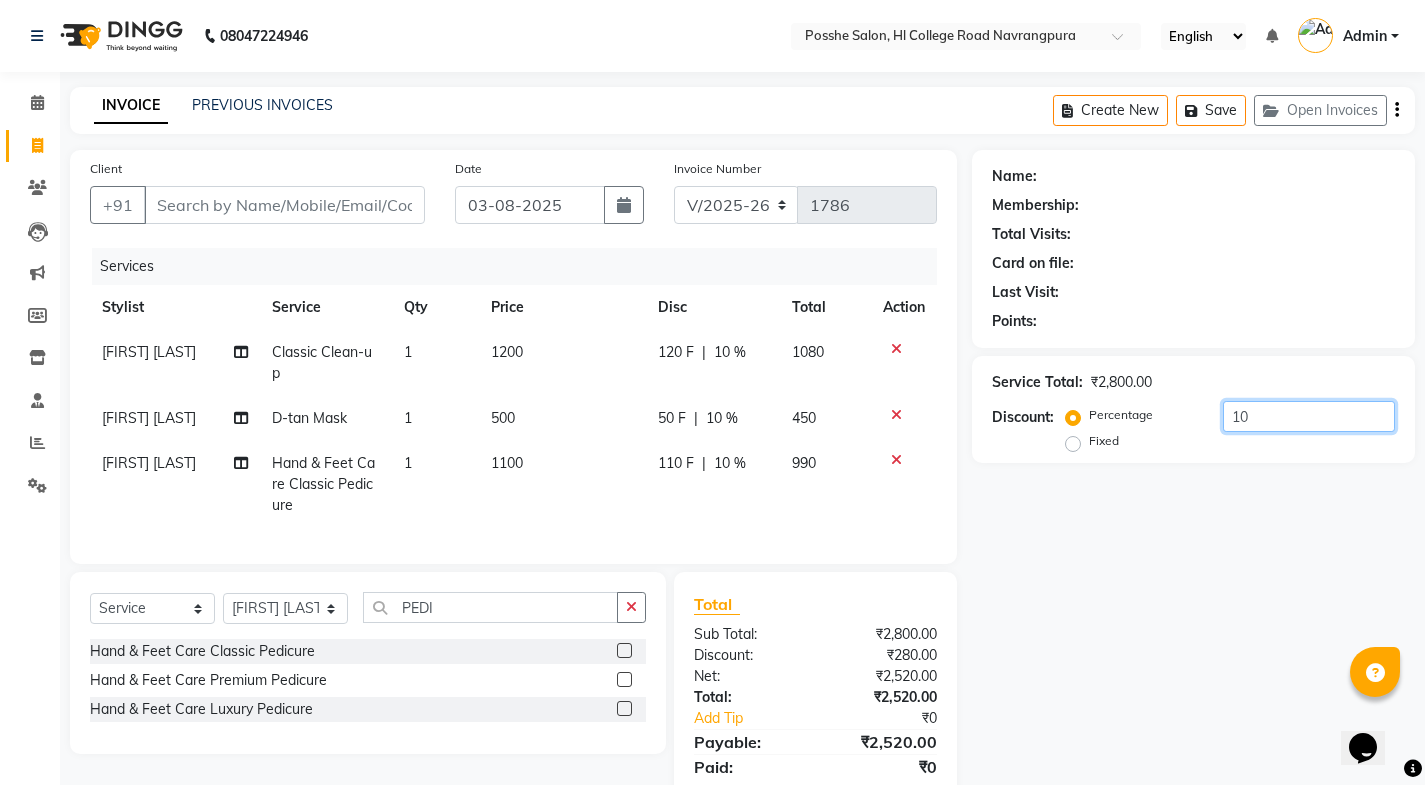 type on "10" 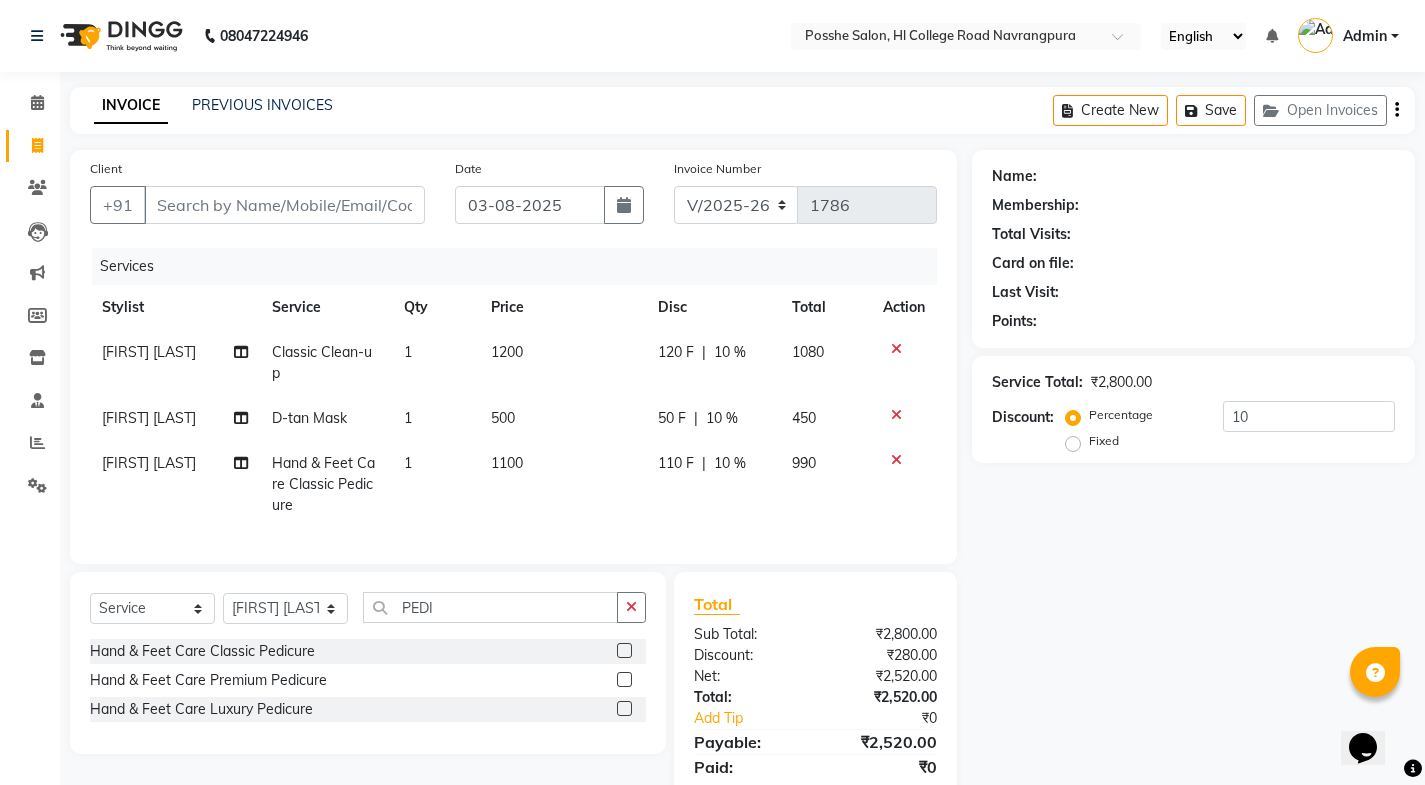 click on "Name: Membership: Total Visits: Card on file: Last Visit:  Points:  Service Total:  ₹2,800.00  Discount:  Percentage   Fixed  10" 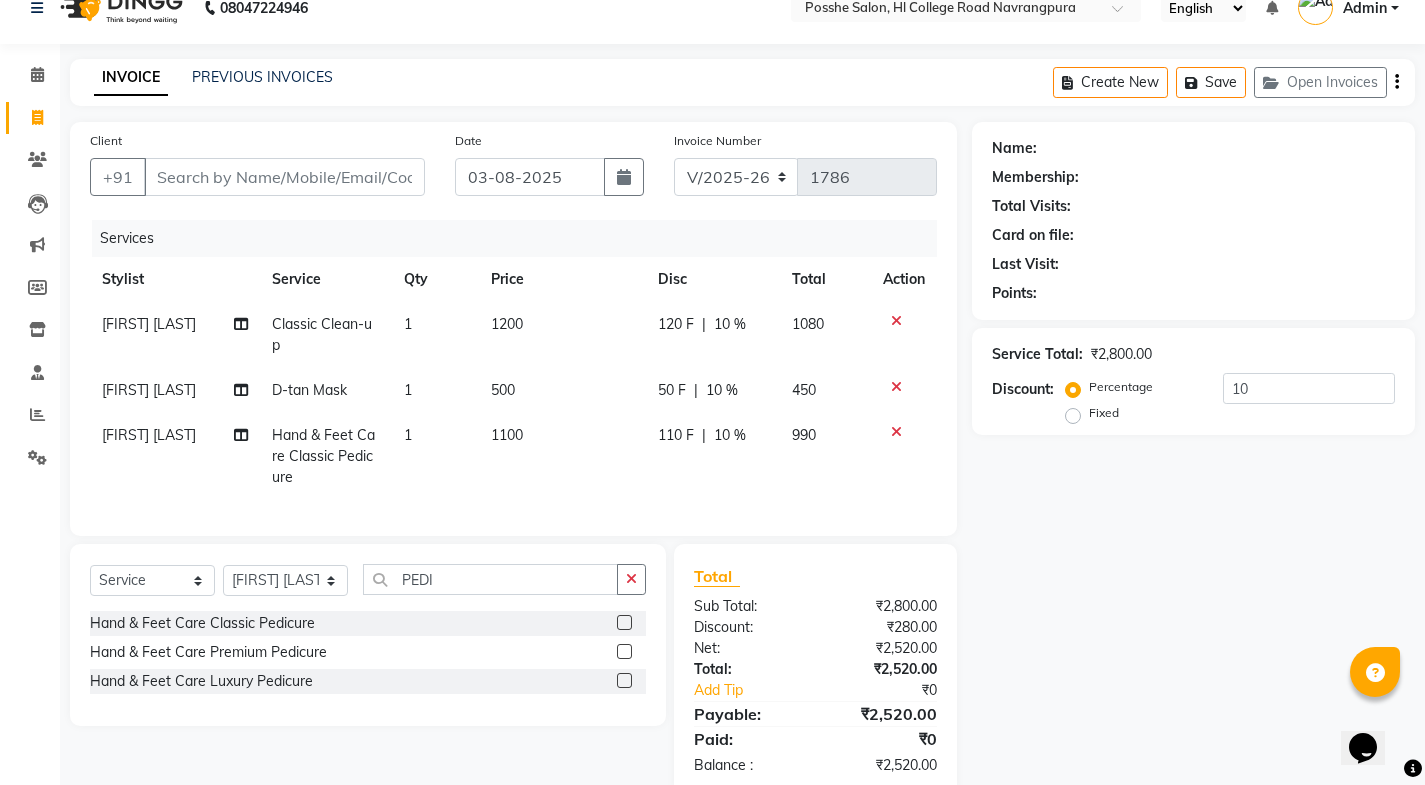 scroll, scrollTop: 0, scrollLeft: 0, axis: both 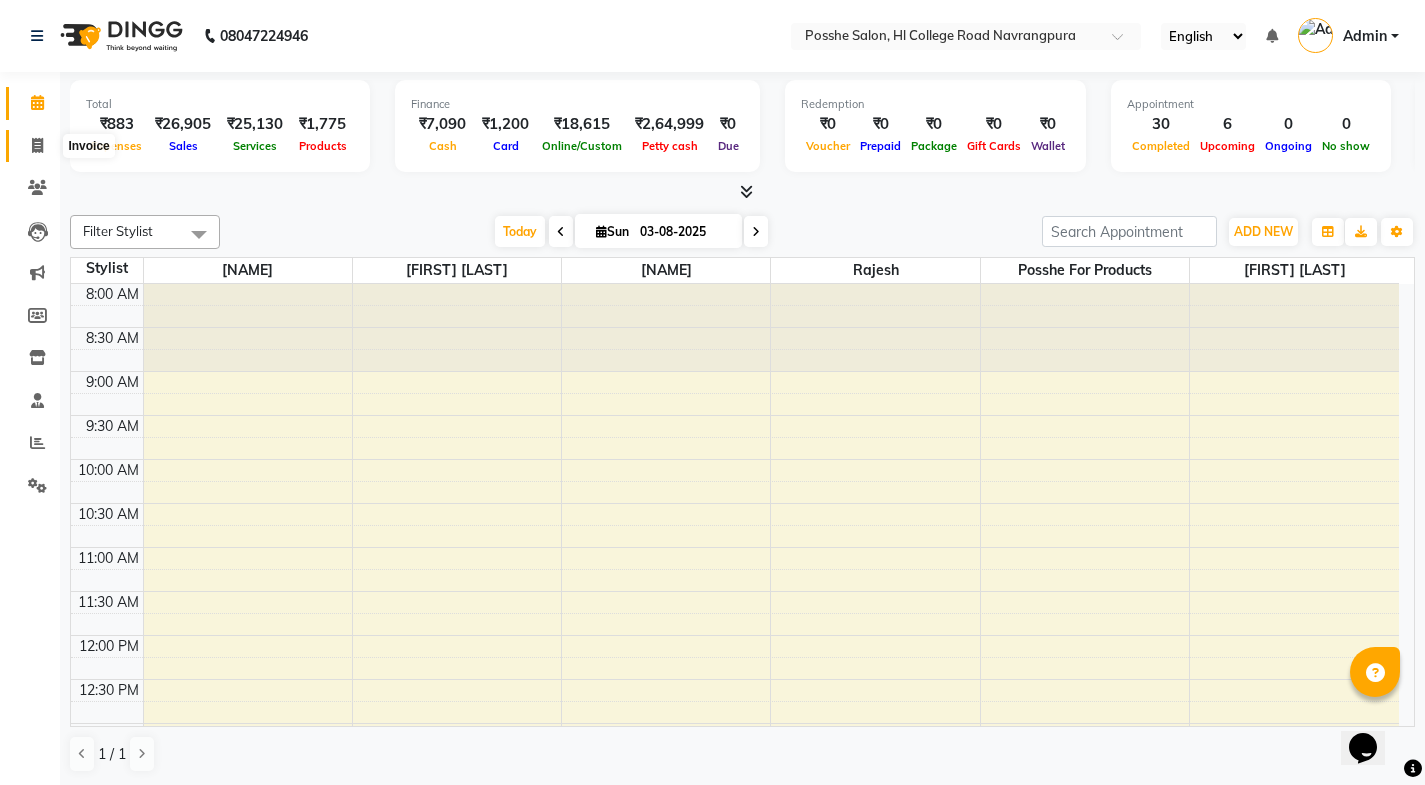 click 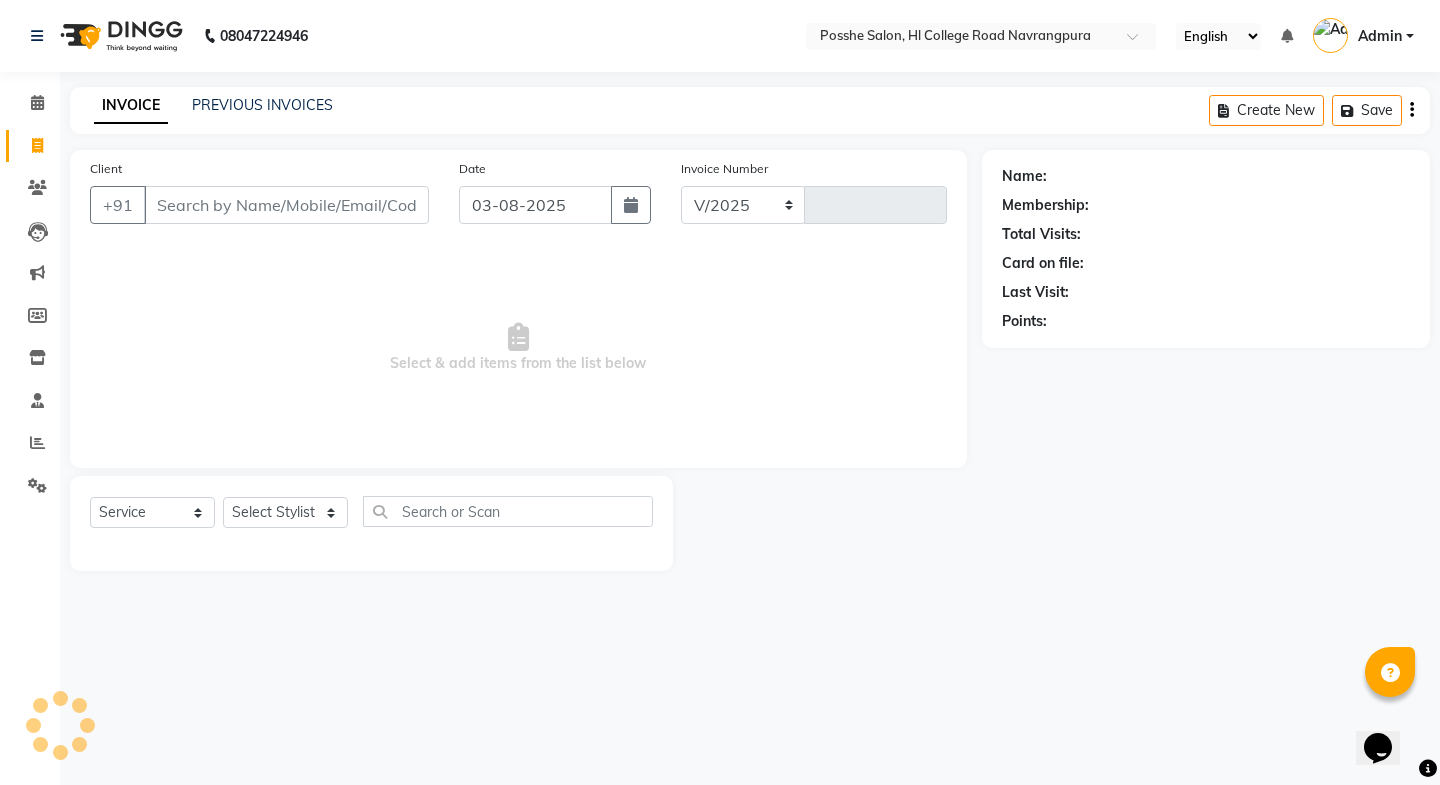 select on "6052" 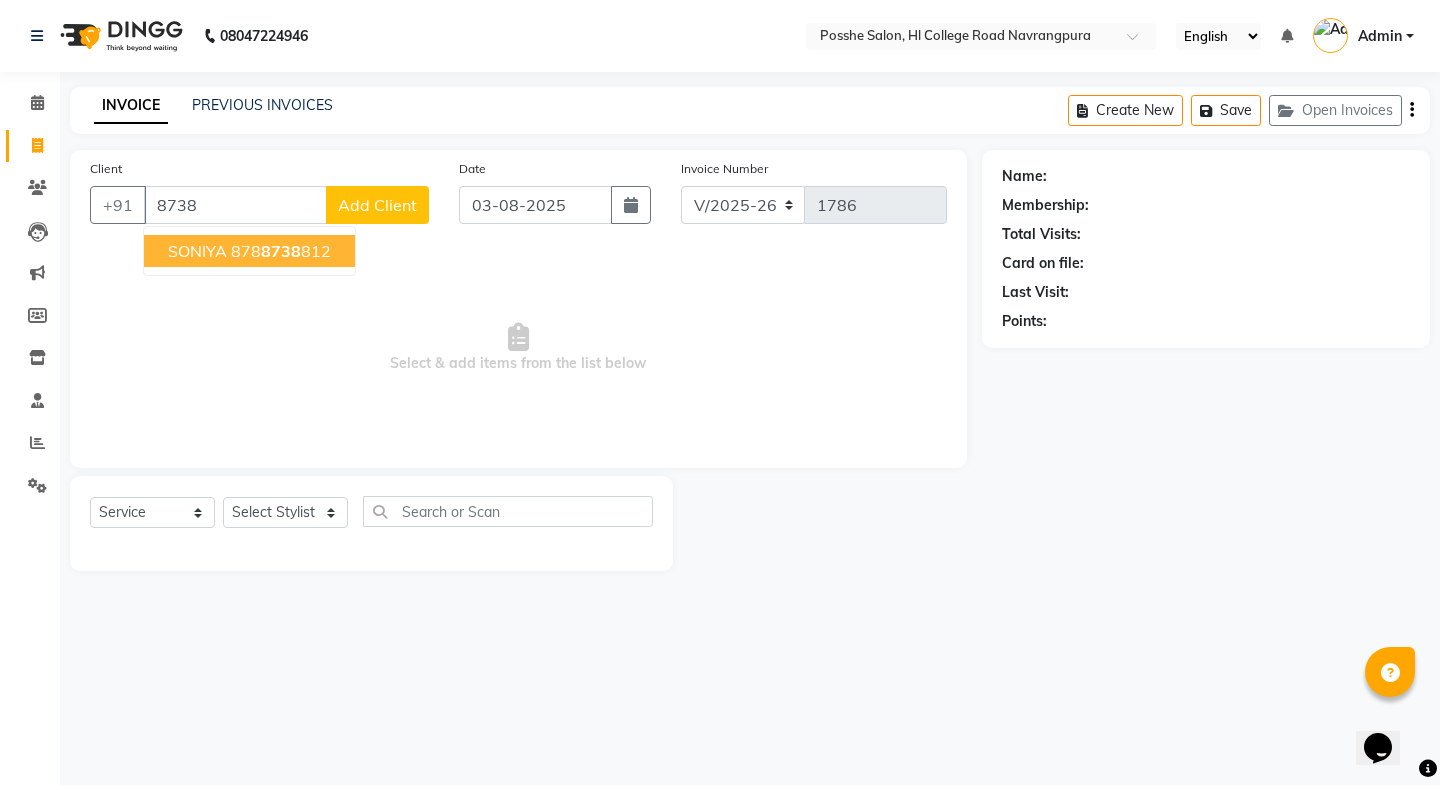 click on "SONIYA [PHONE]" at bounding box center (249, 251) 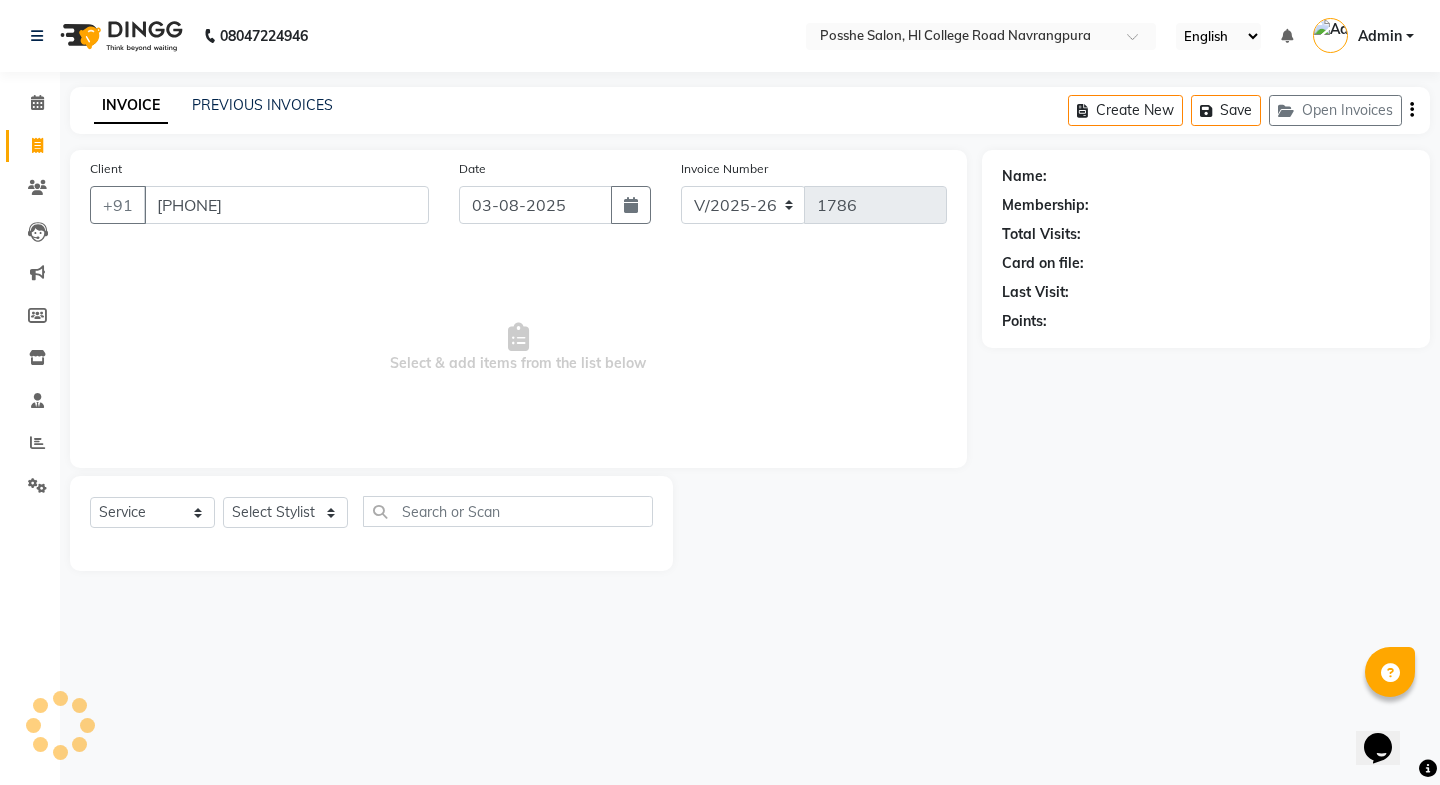 type on "[PHONE]" 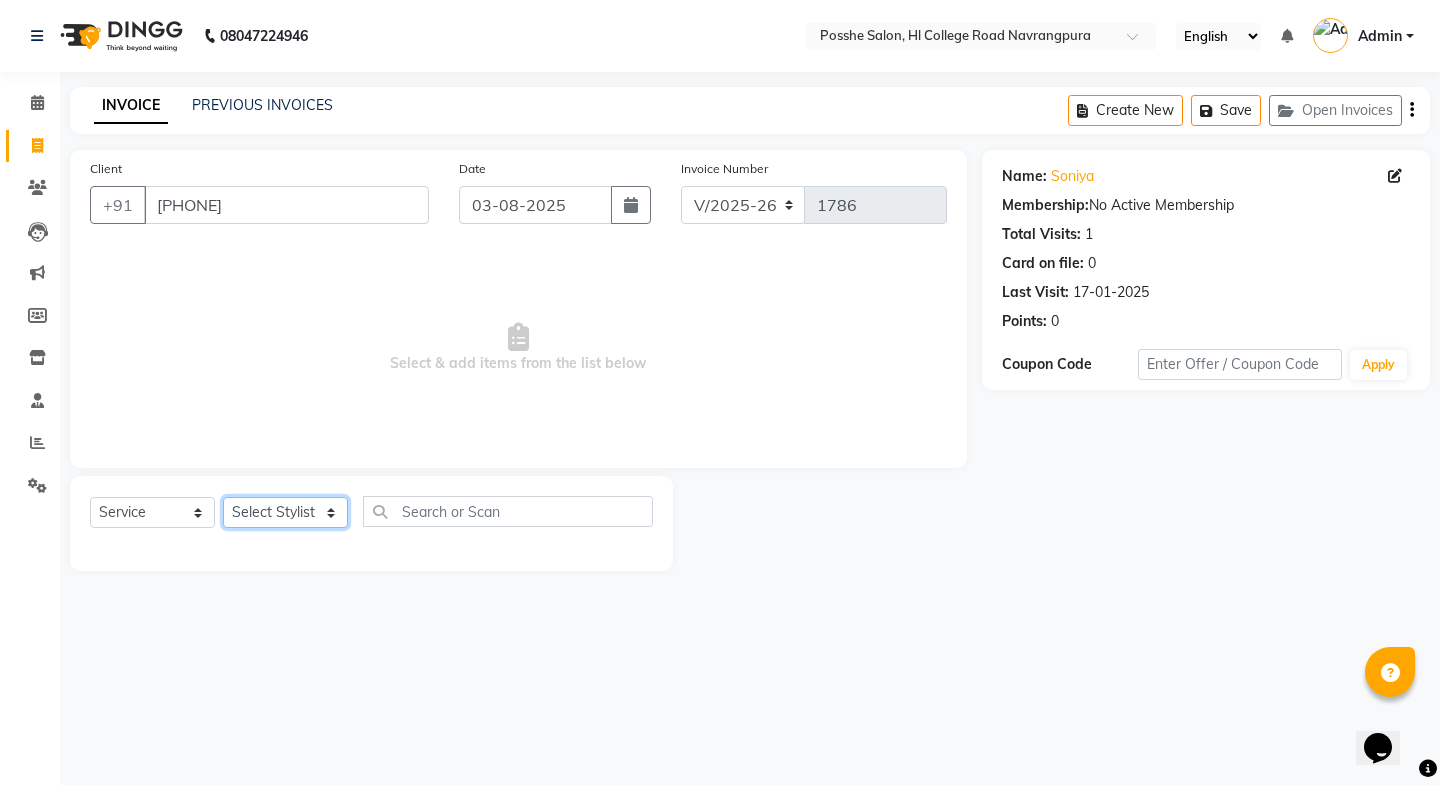click on "Select Stylist Faheem Salmani Kajal Mali Kamal Chand Posshe for products Rajesh Sonu Verma" 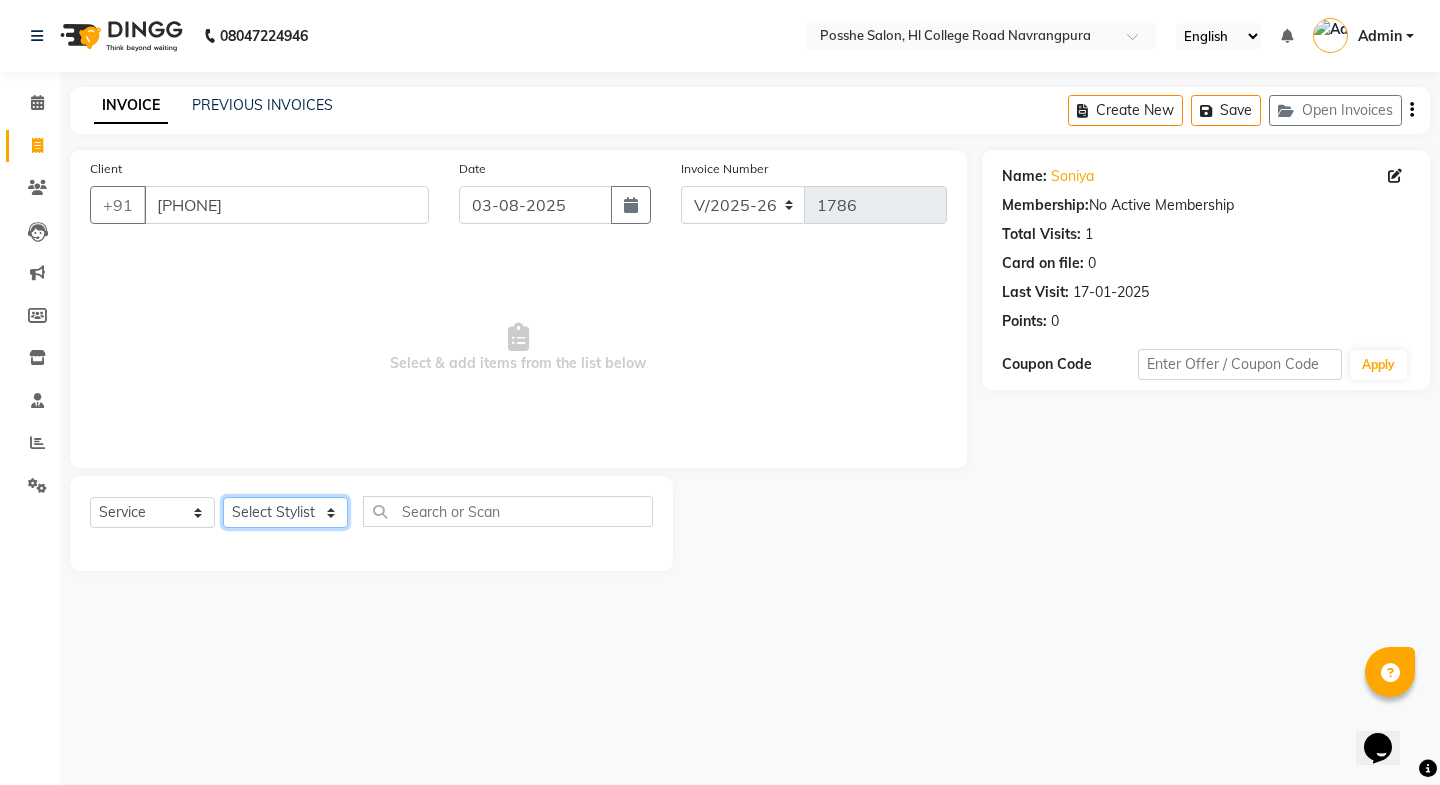 select on "43693" 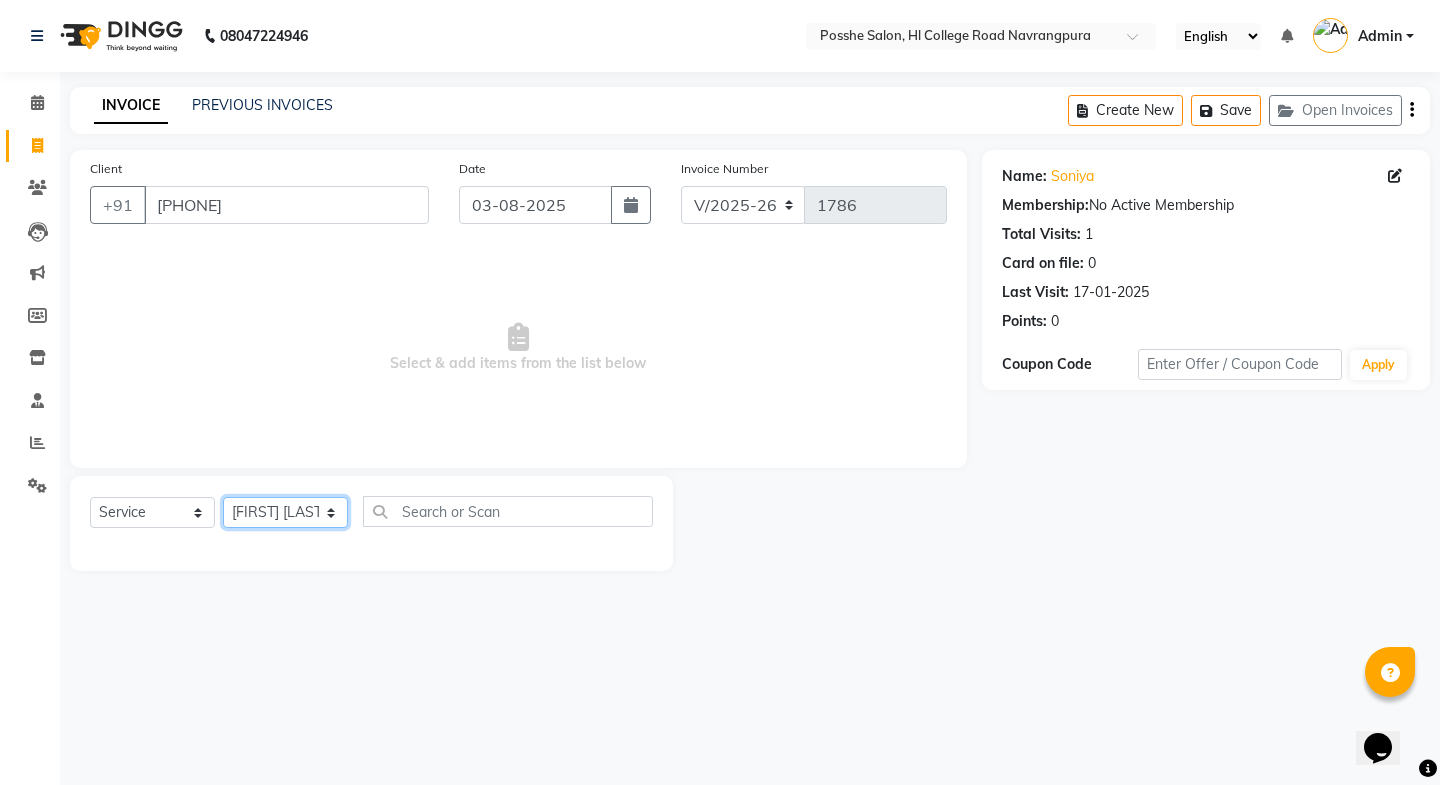 click on "Select Stylist Faheem Salmani Kajal Mali Kamal Chand Posshe for products Rajesh Sonu Verma" 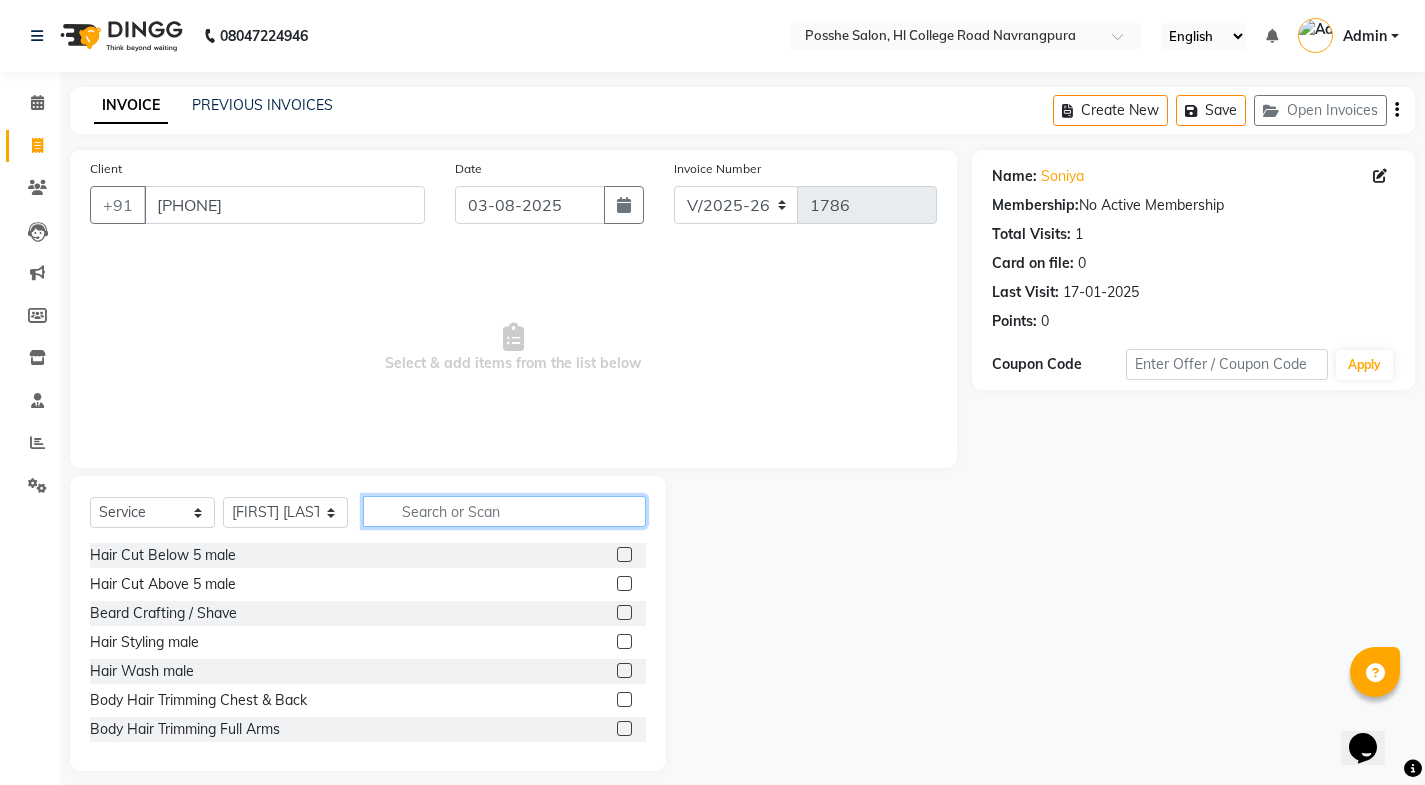 click 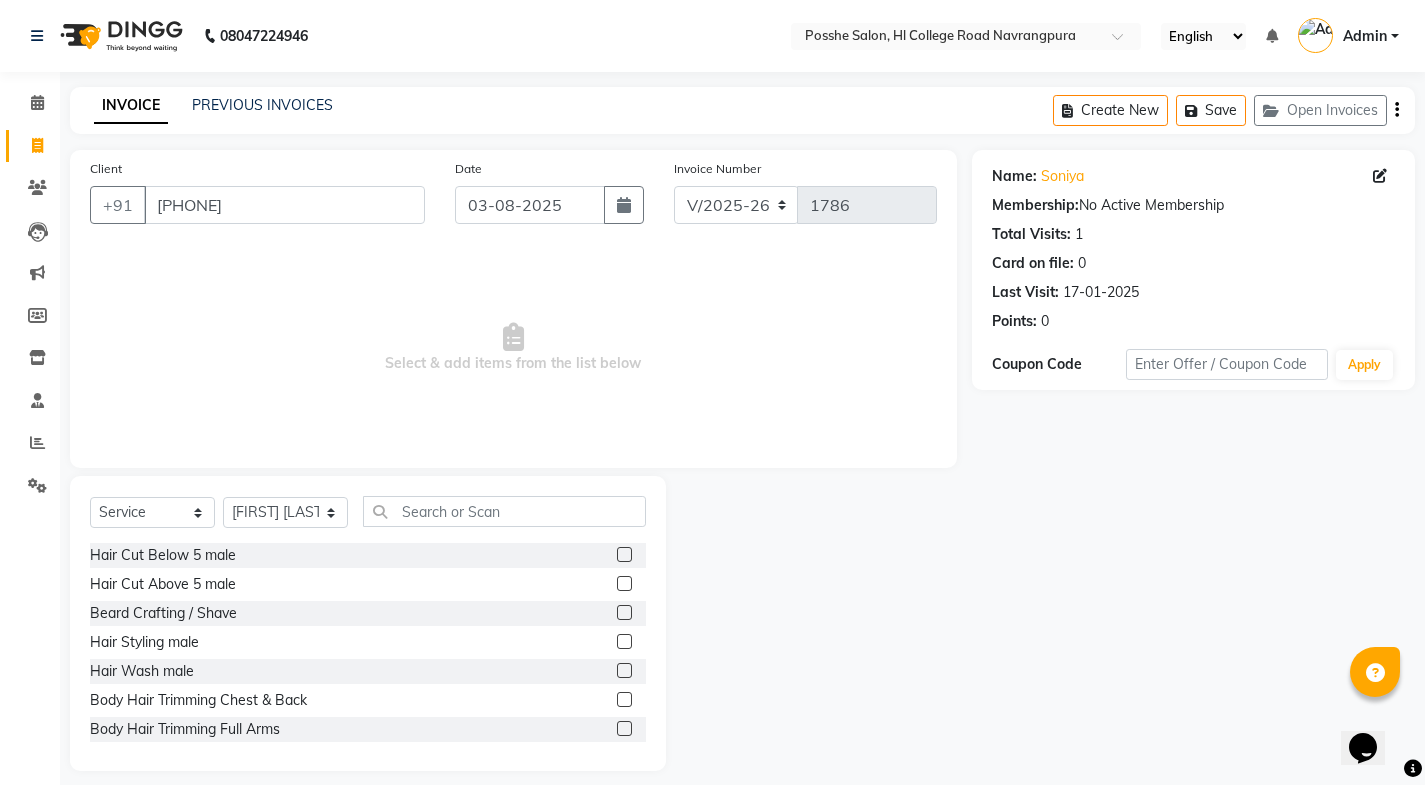 click 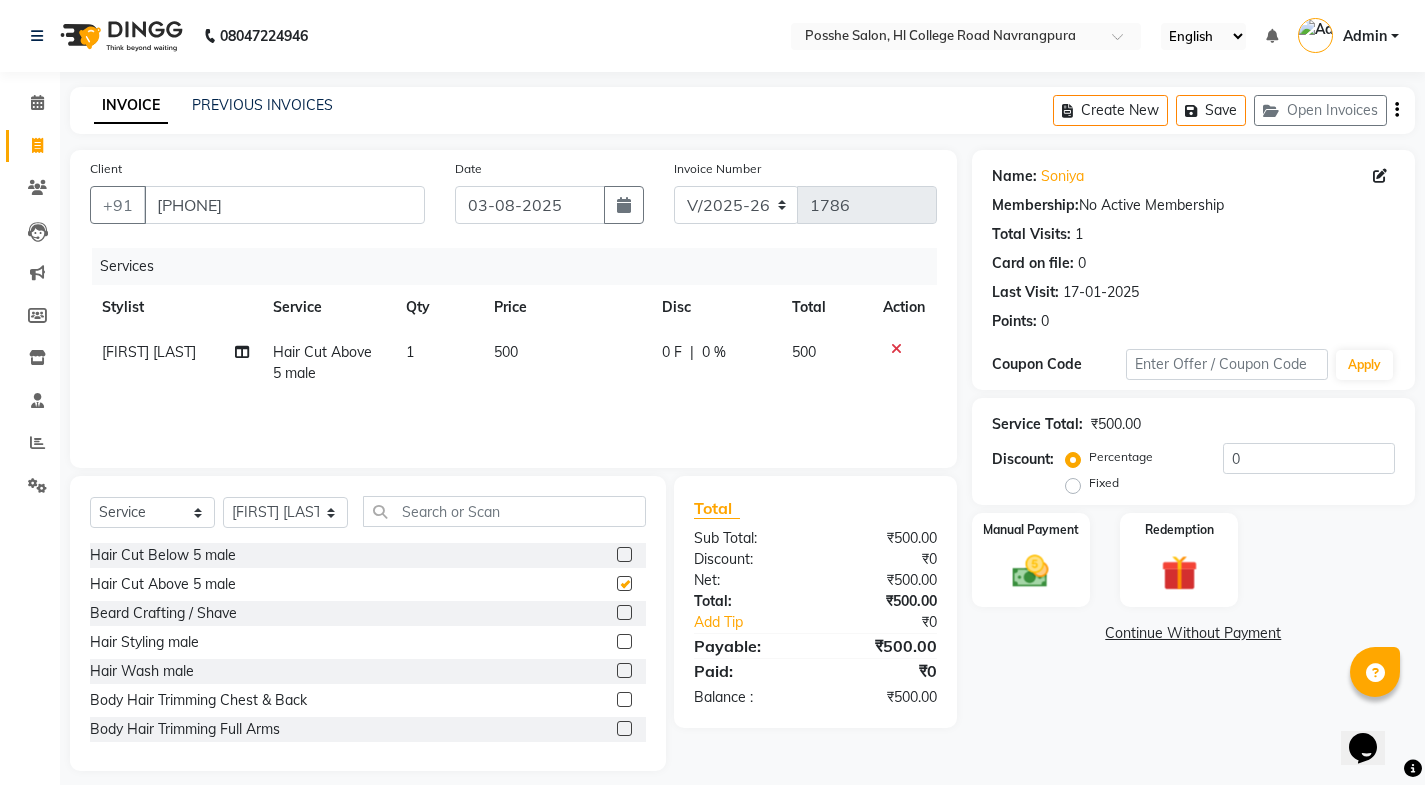 checkbox on "false" 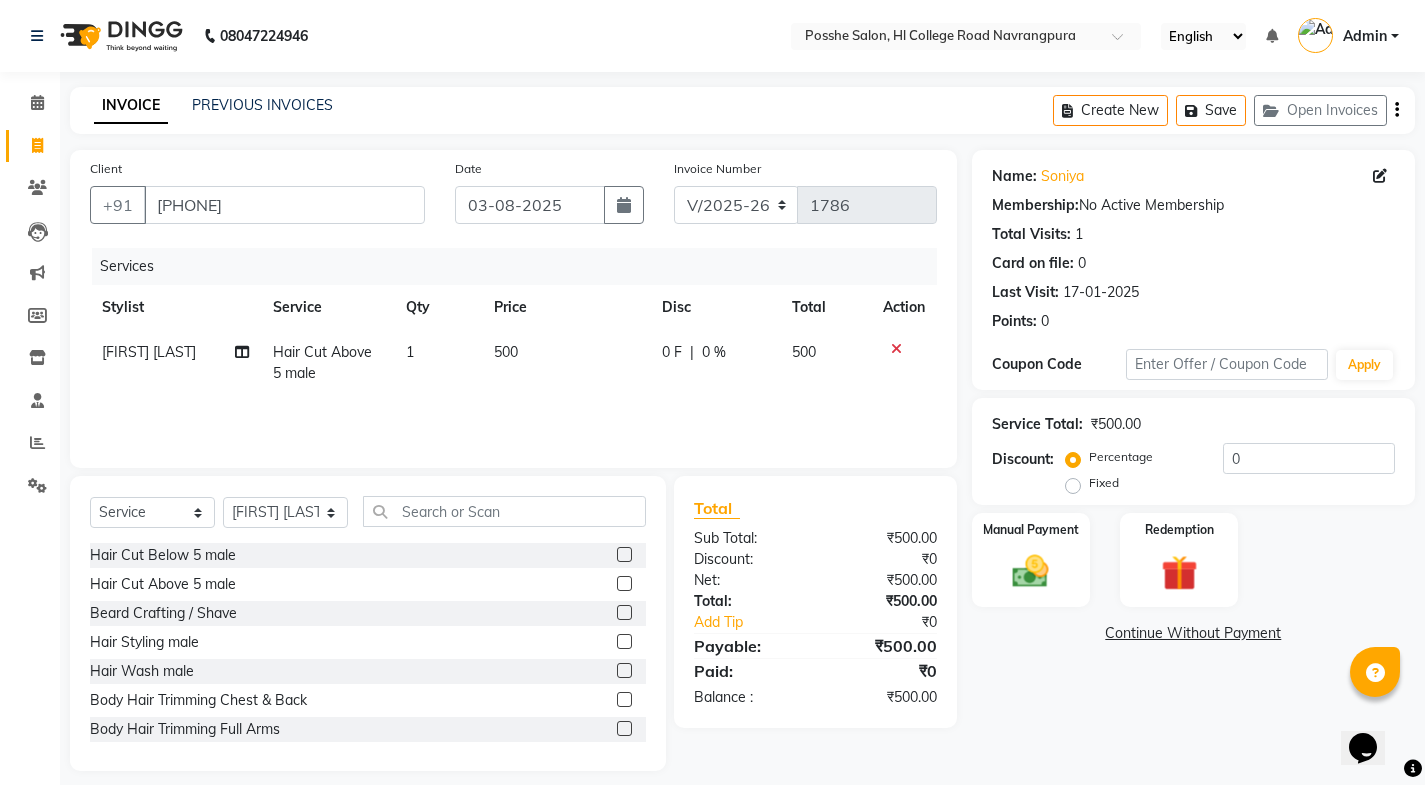 click on "500" 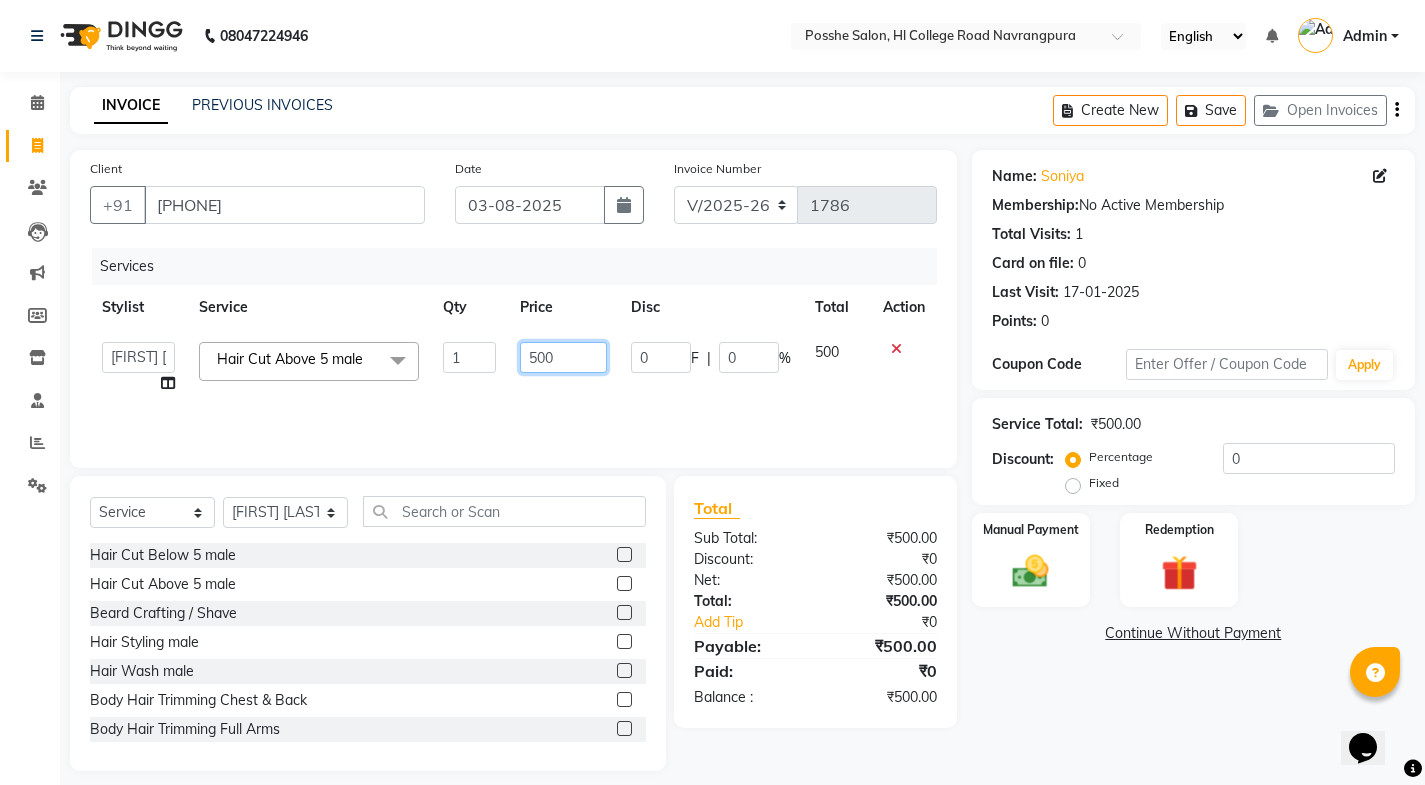 click on "500" 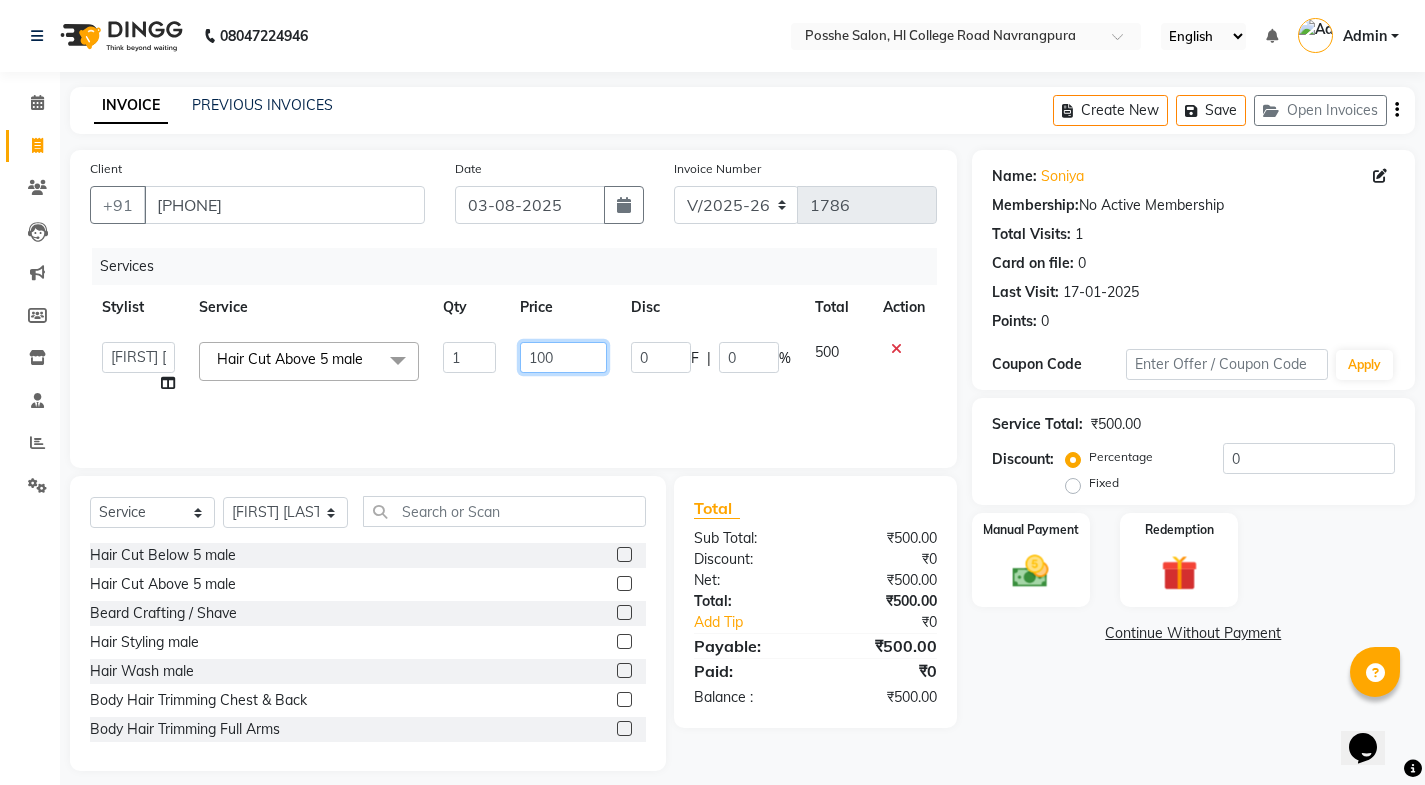 type on "1200" 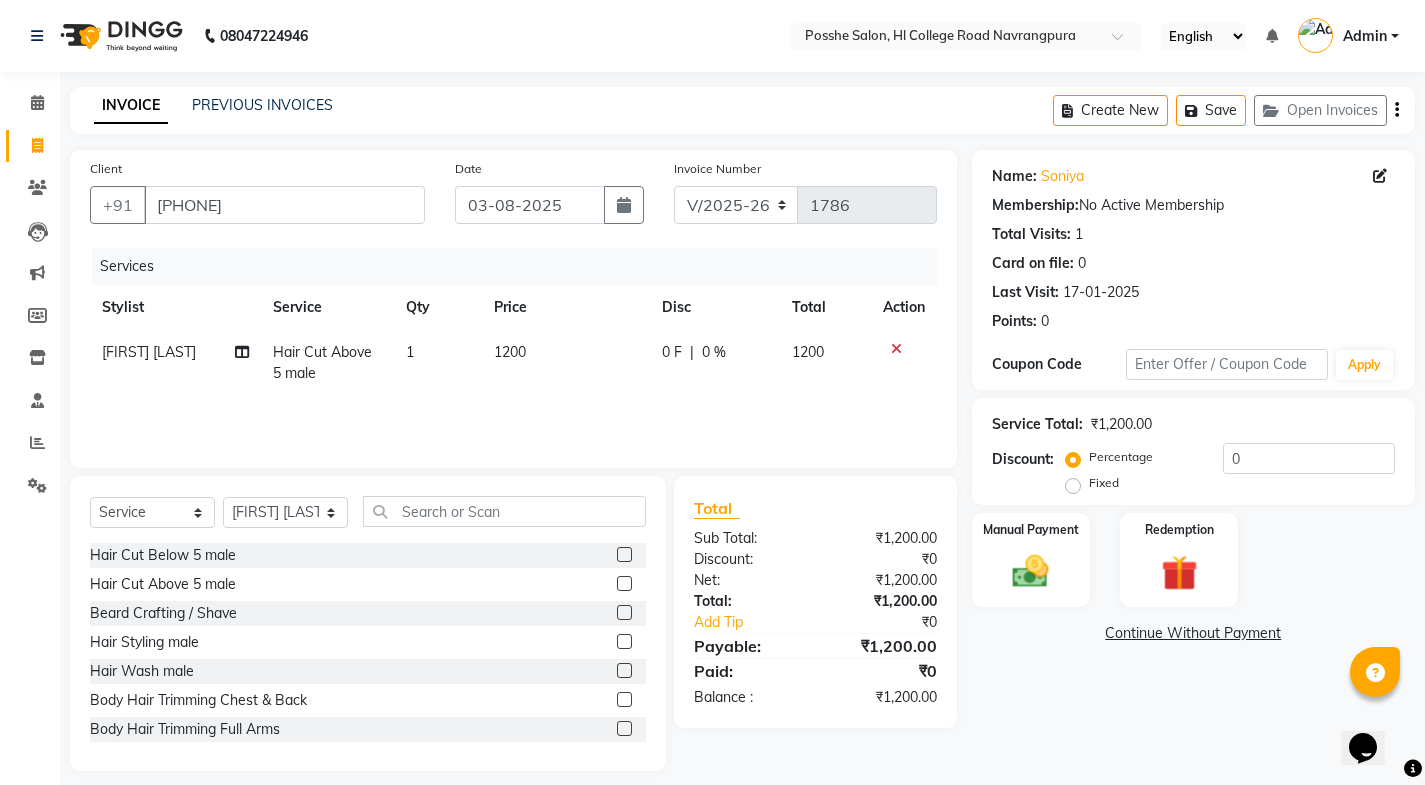 click on "Services Stylist Service Qty Price Disc Total Action [NAME] Hair Cut Above 5 male 1 1200 0 F | 0 % 1200" 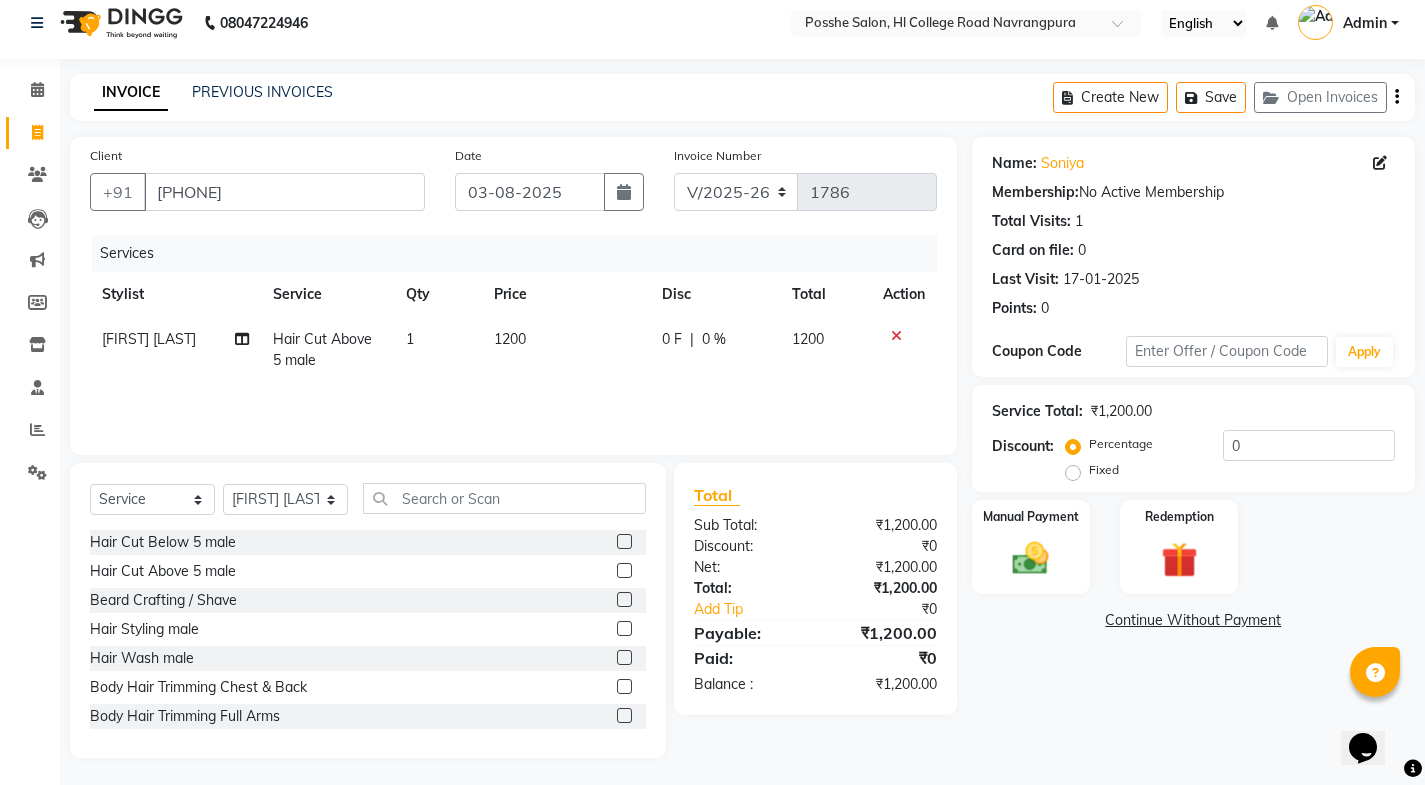 scroll, scrollTop: 16, scrollLeft: 0, axis: vertical 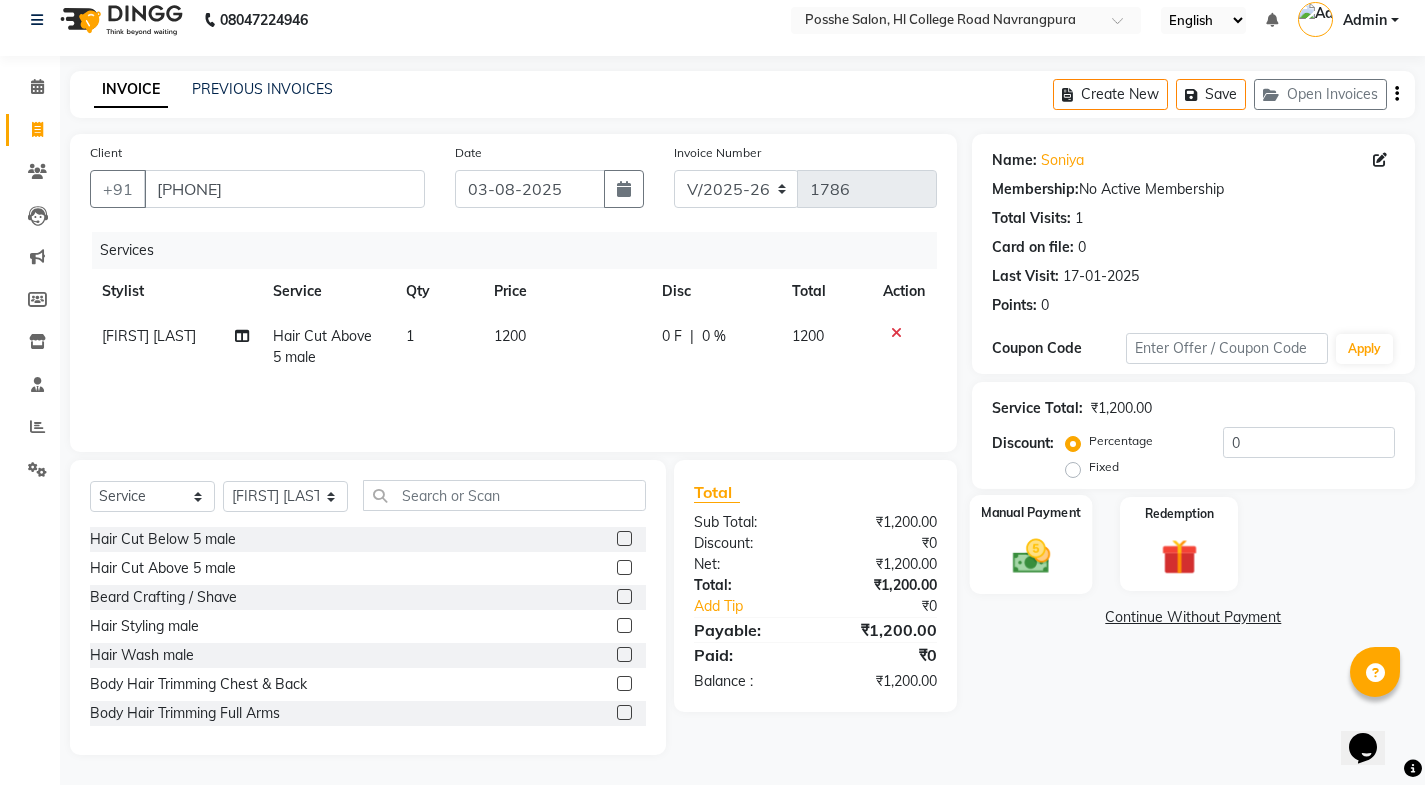 drag, startPoint x: 1072, startPoint y: 558, endPoint x: 1072, endPoint y: 585, distance: 27 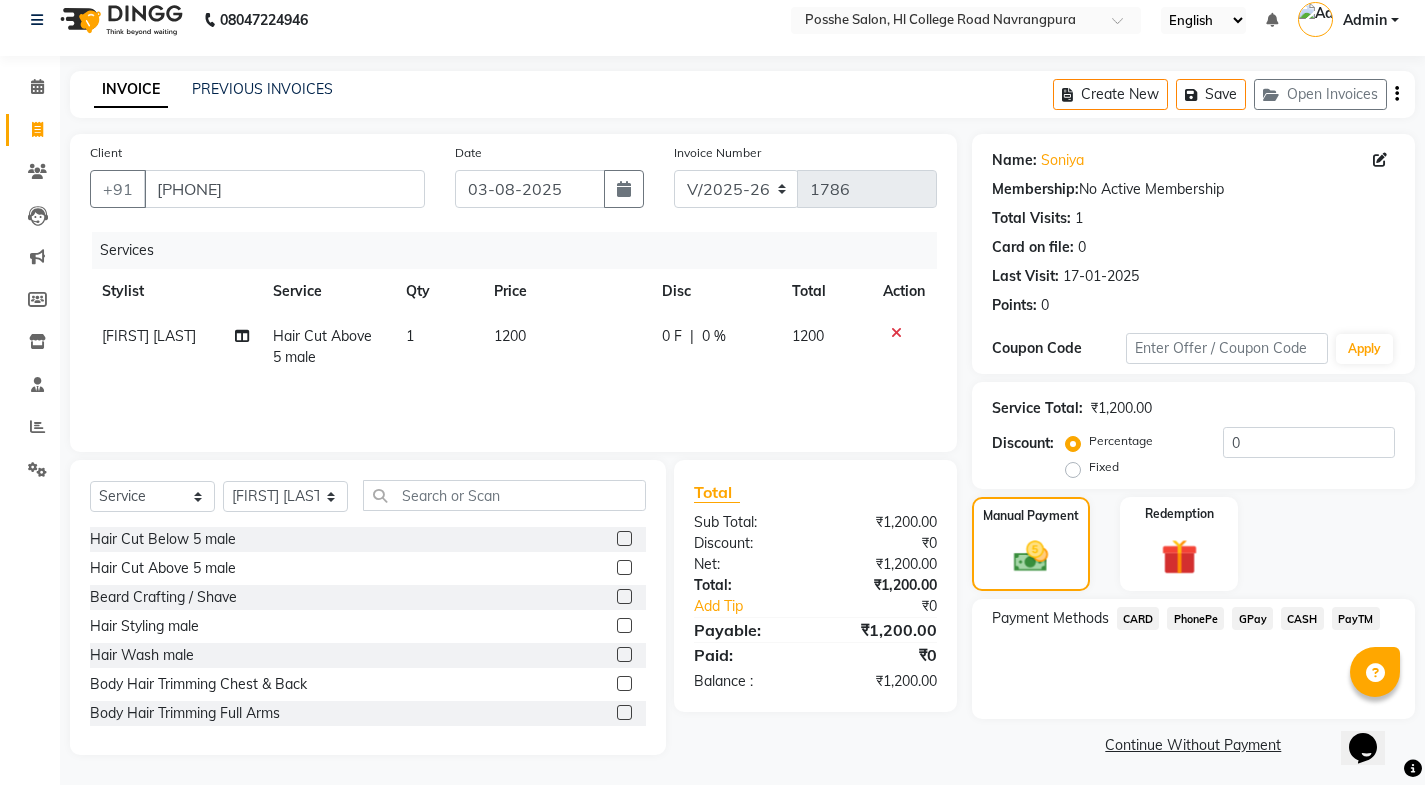 click on "PayTM" 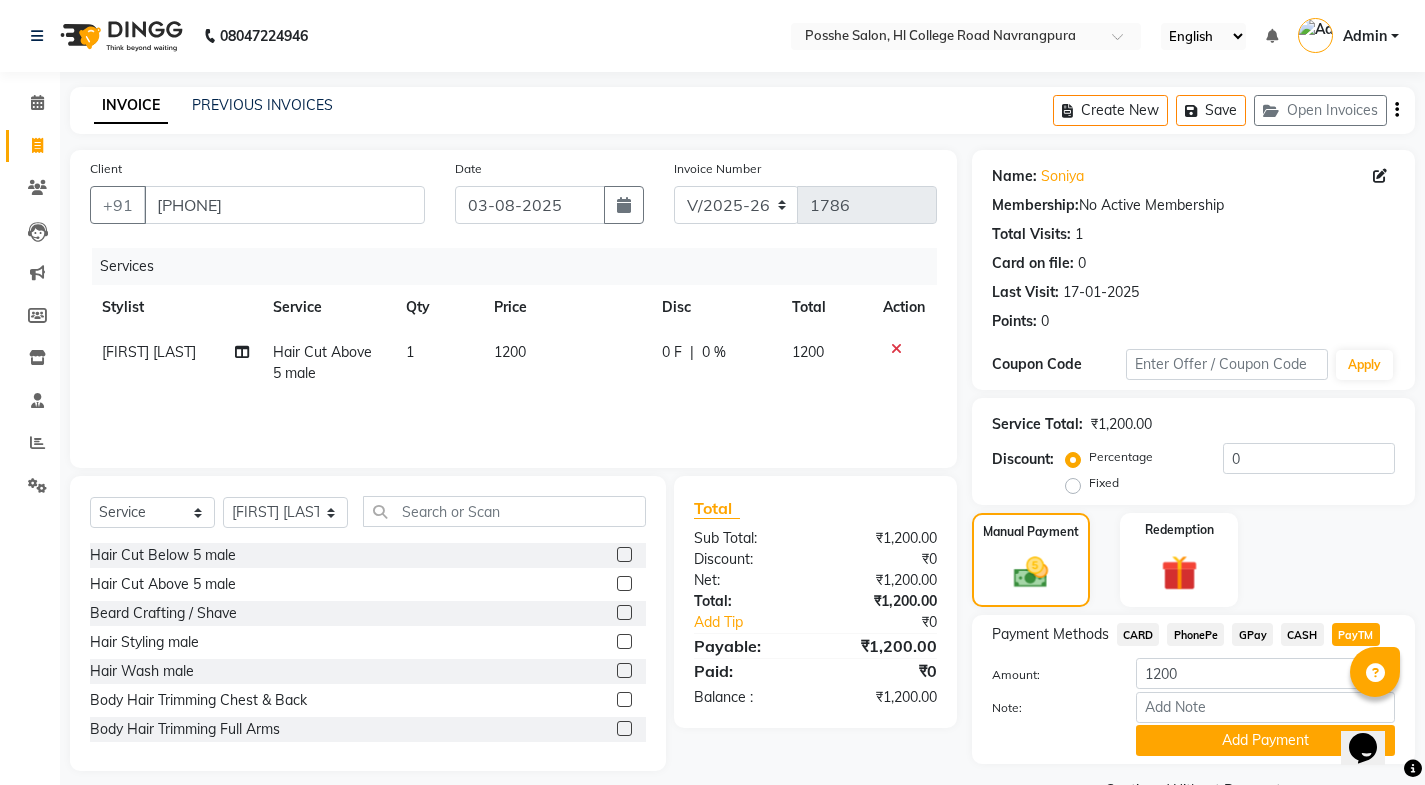 scroll, scrollTop: 50, scrollLeft: 0, axis: vertical 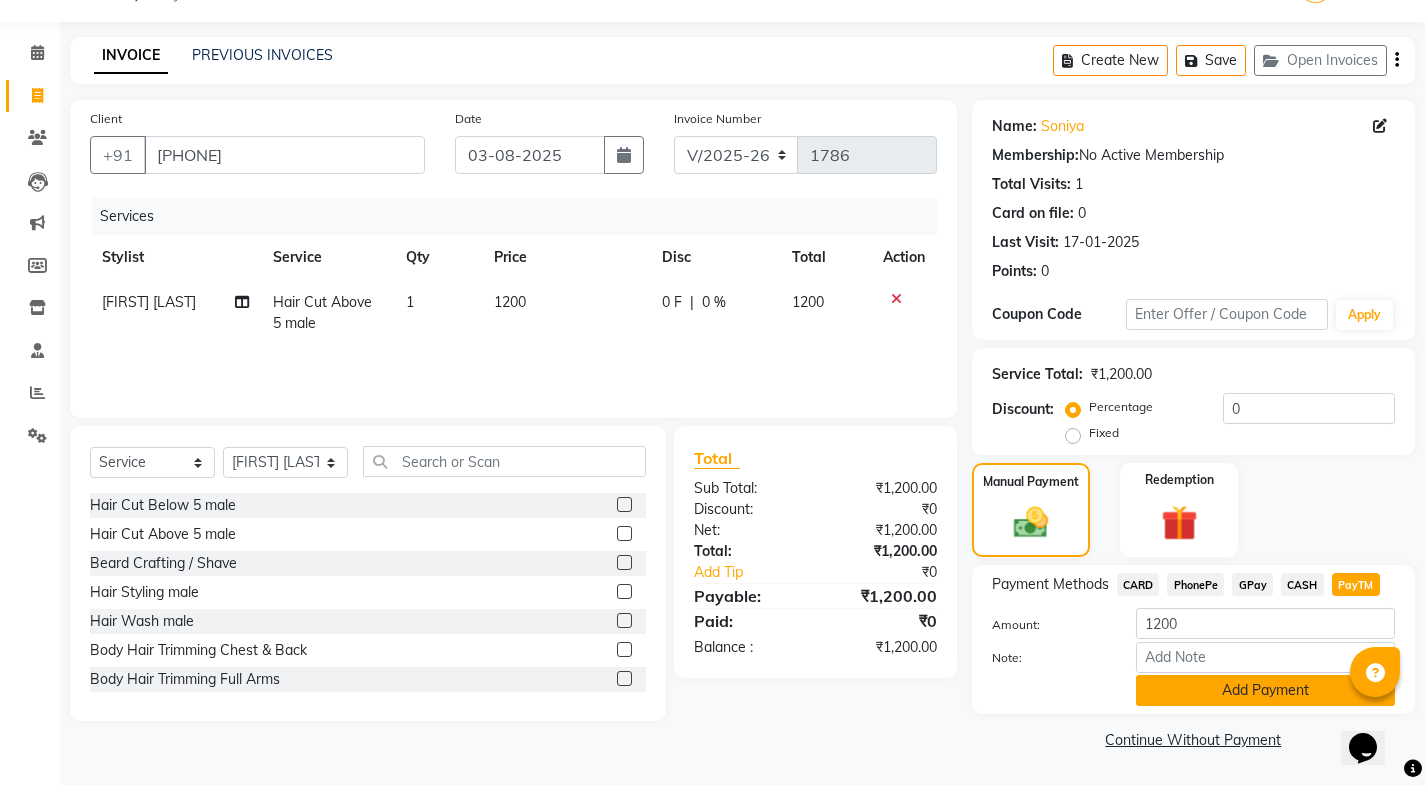 click on "Add Payment" 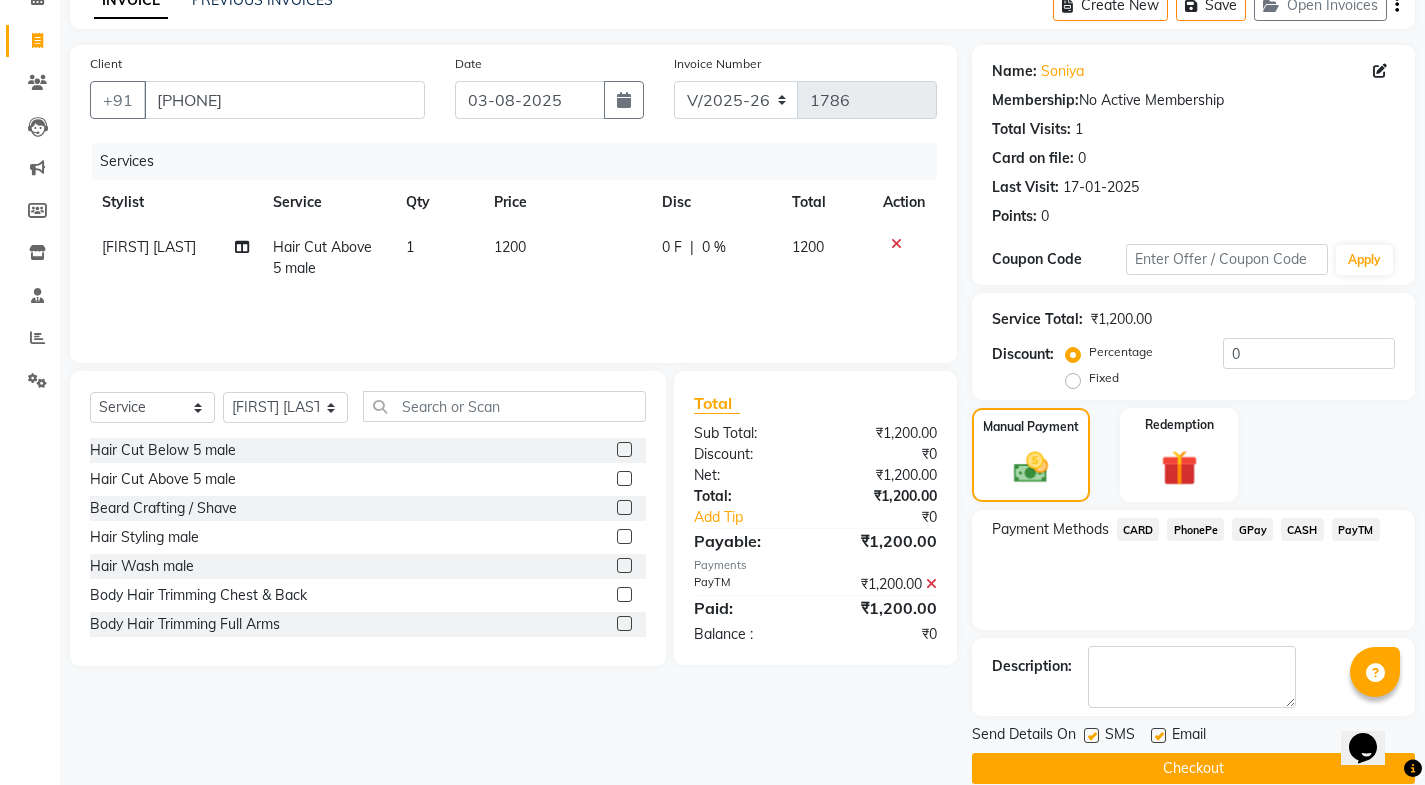 scroll, scrollTop: 134, scrollLeft: 0, axis: vertical 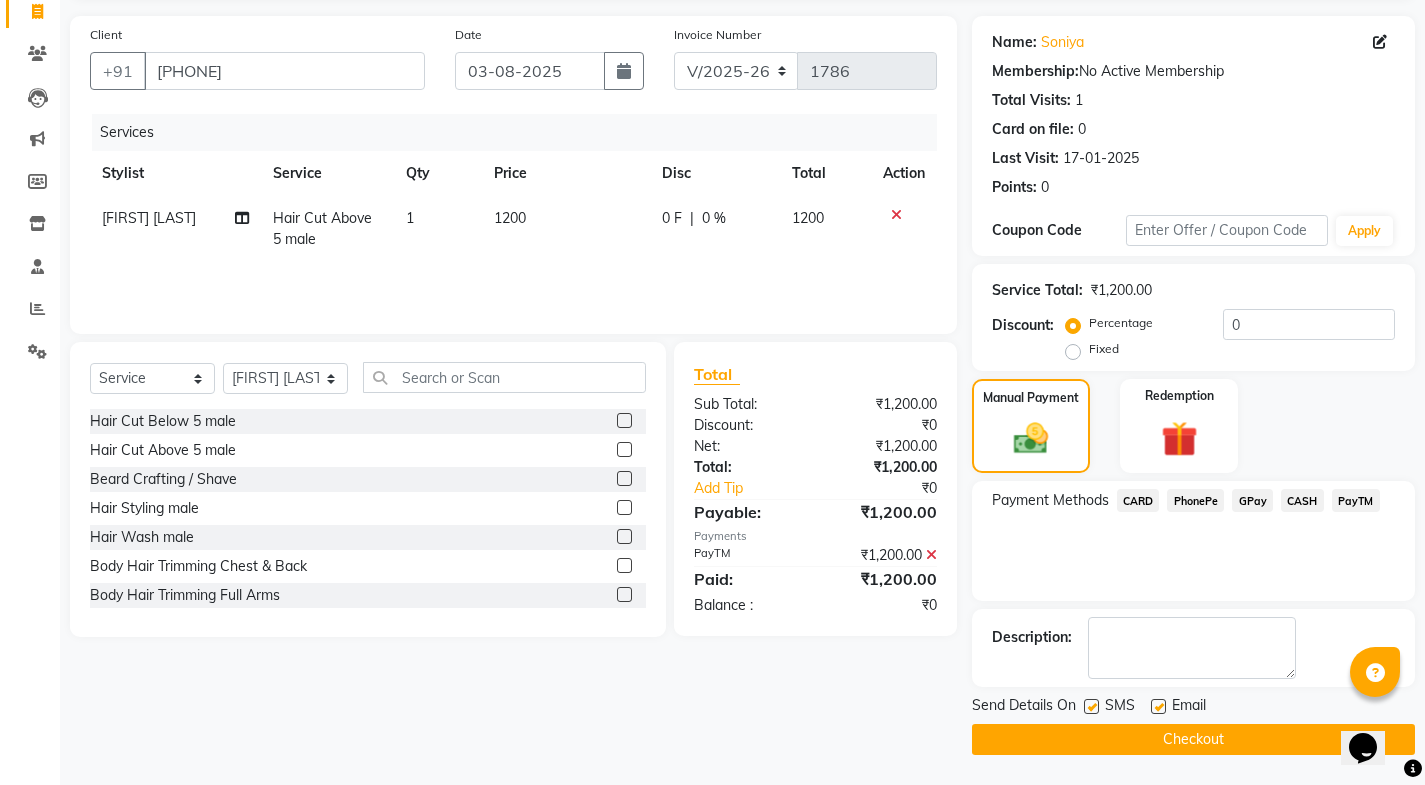 click 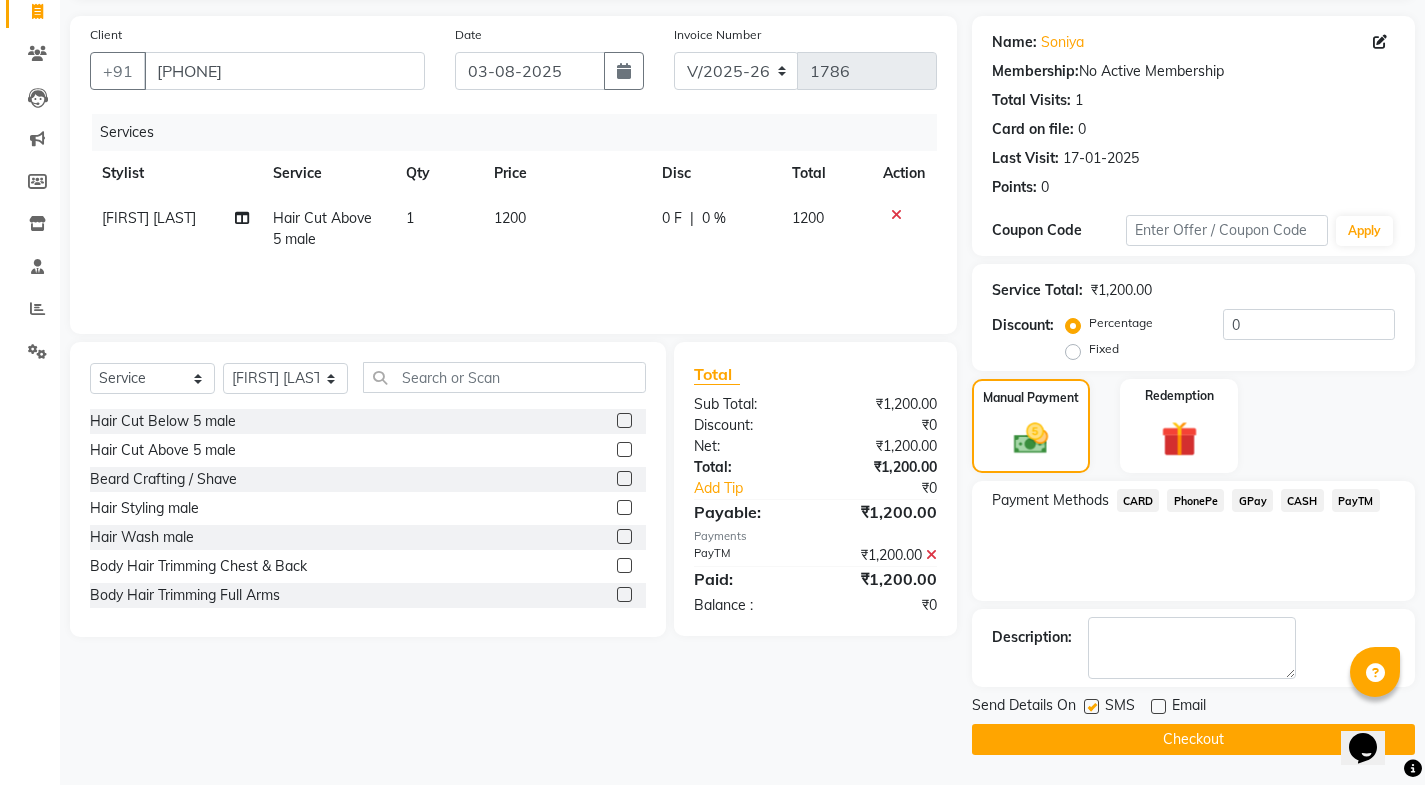 click 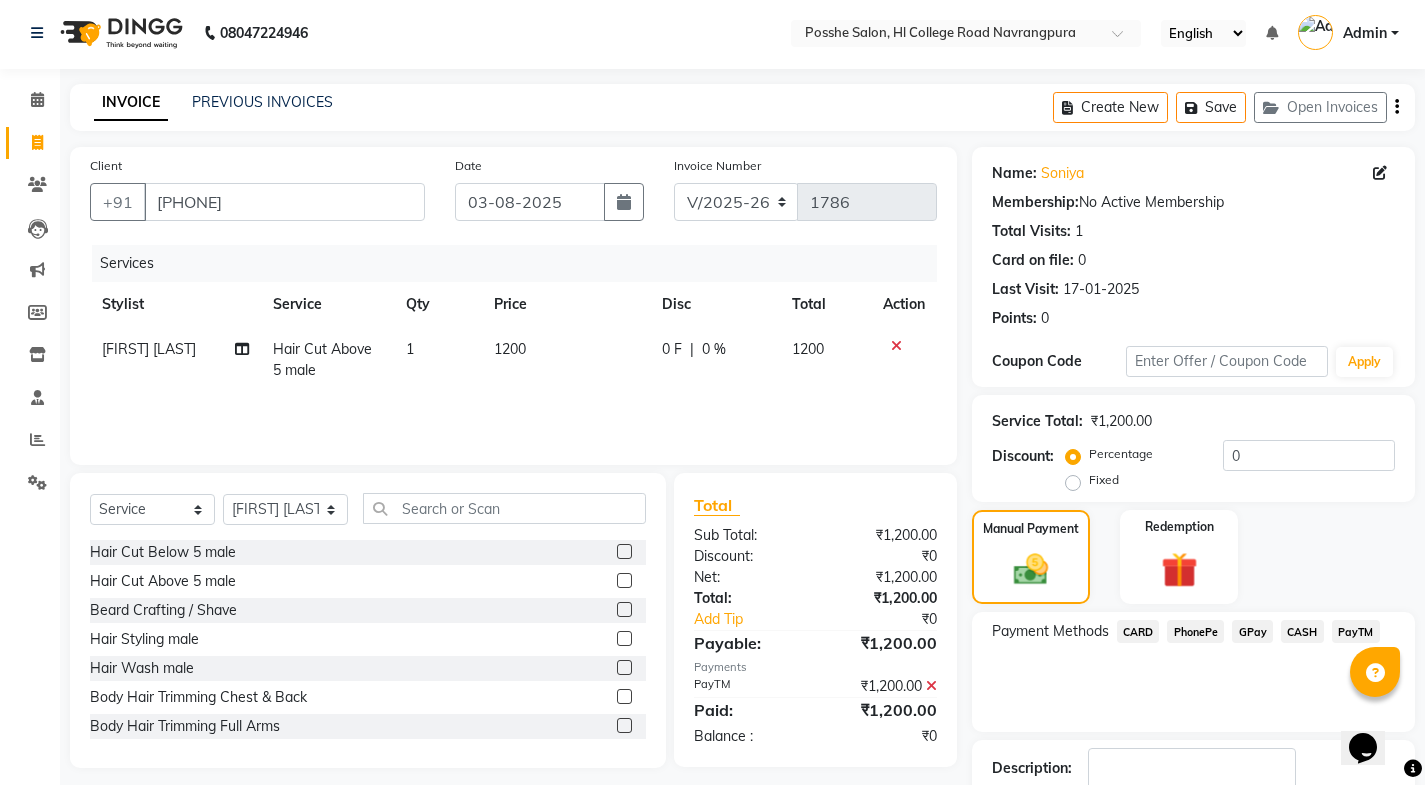 scroll, scrollTop: 0, scrollLeft: 0, axis: both 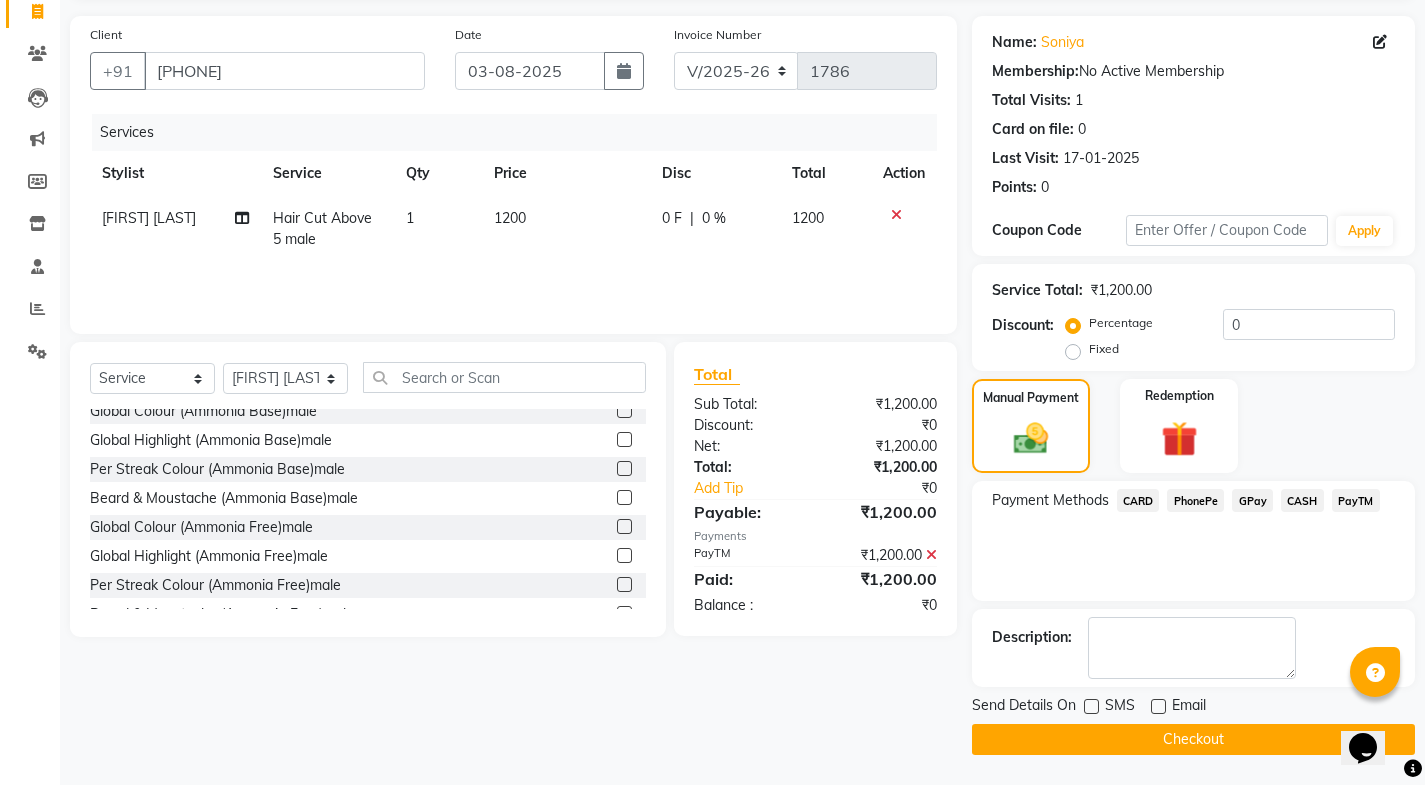 click on "Checkout" 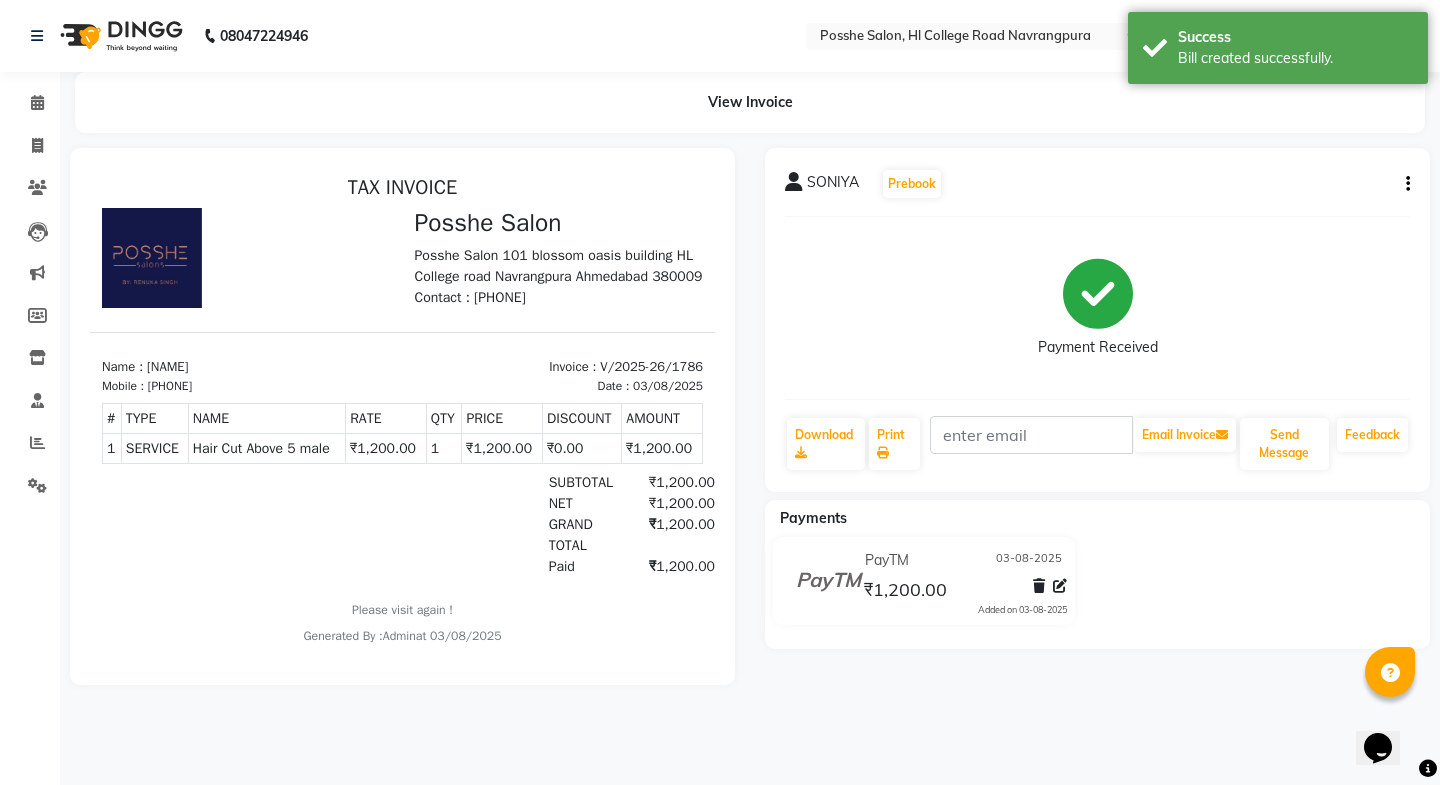 scroll, scrollTop: 0, scrollLeft: 0, axis: both 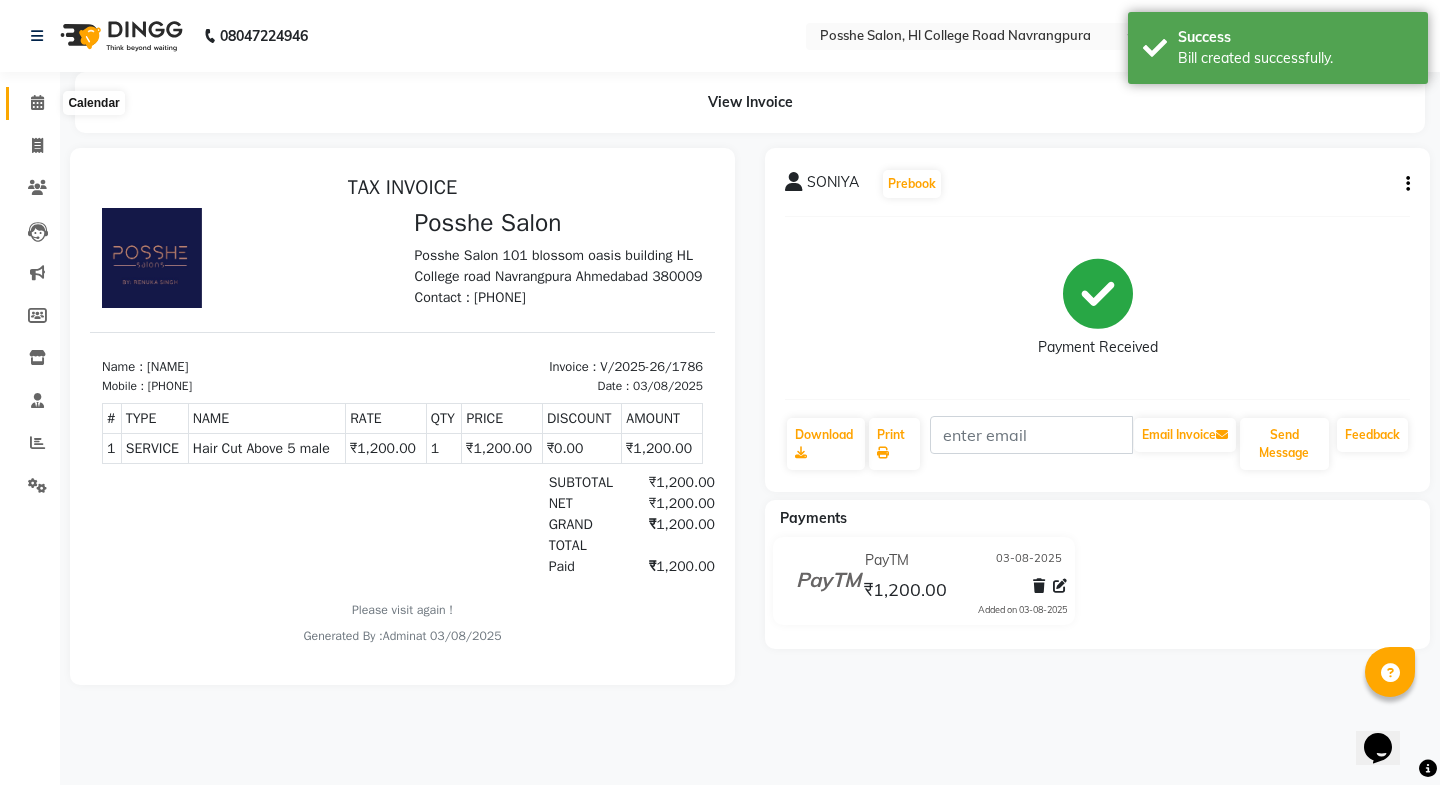 click 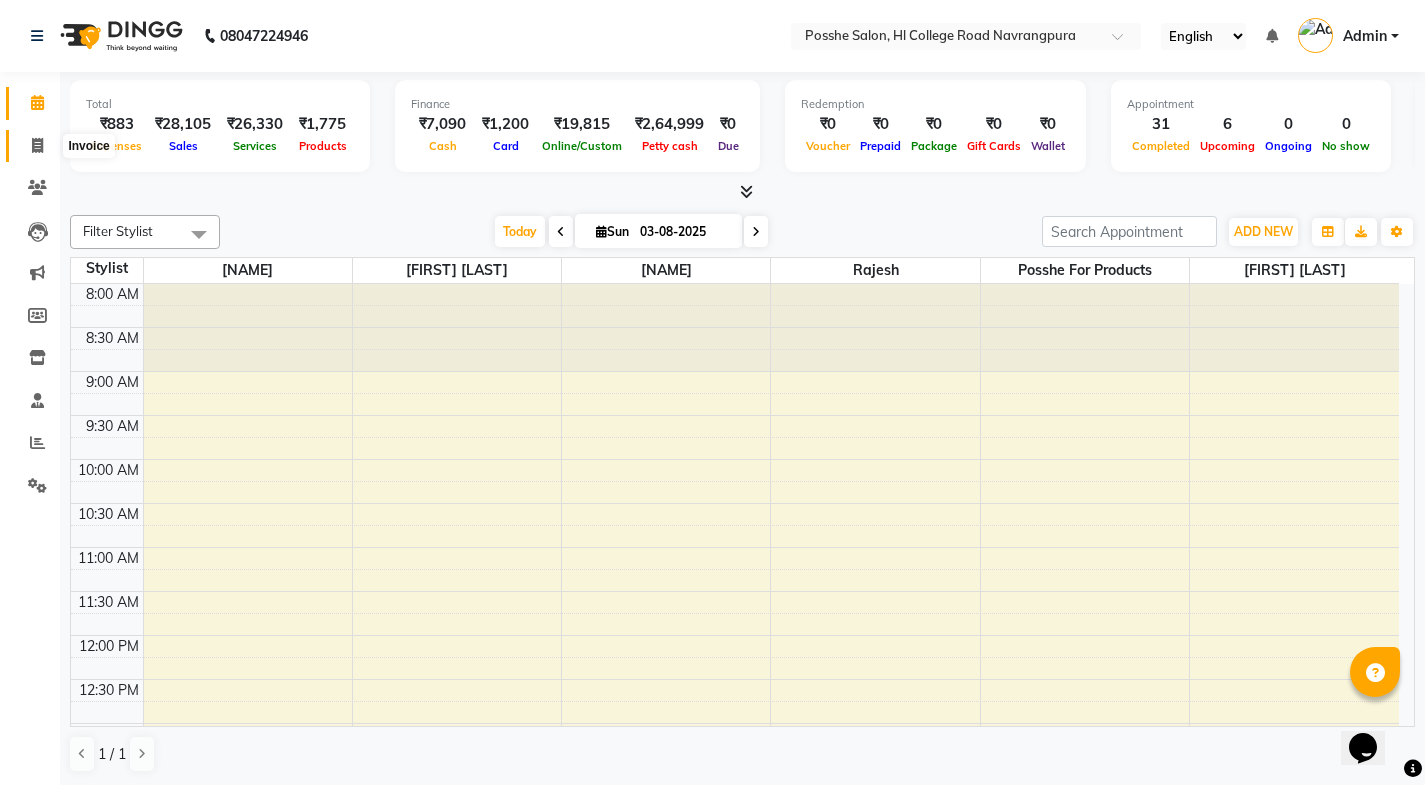 drag, startPoint x: 35, startPoint y: 134, endPoint x: 266, endPoint y: 74, distance: 238.66504 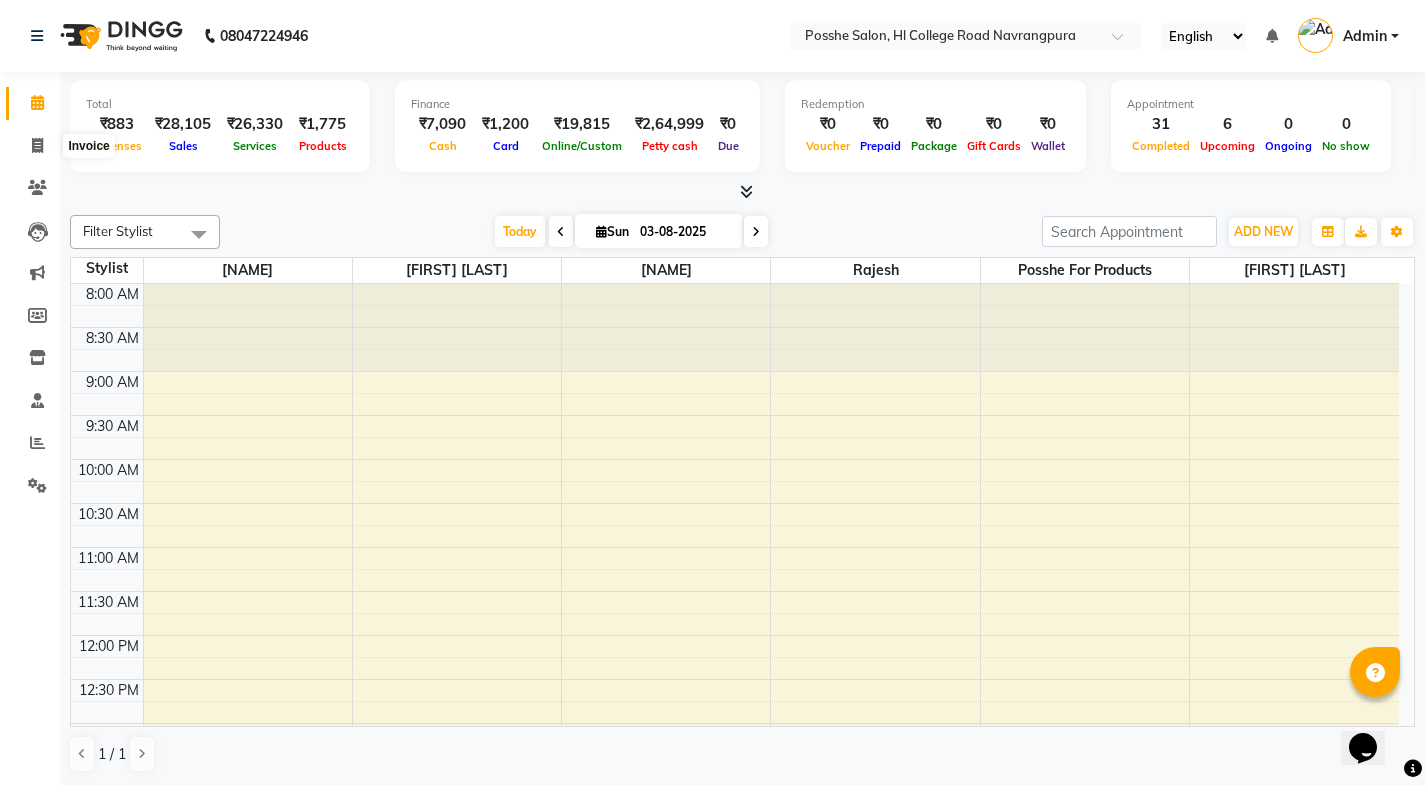 select on "service" 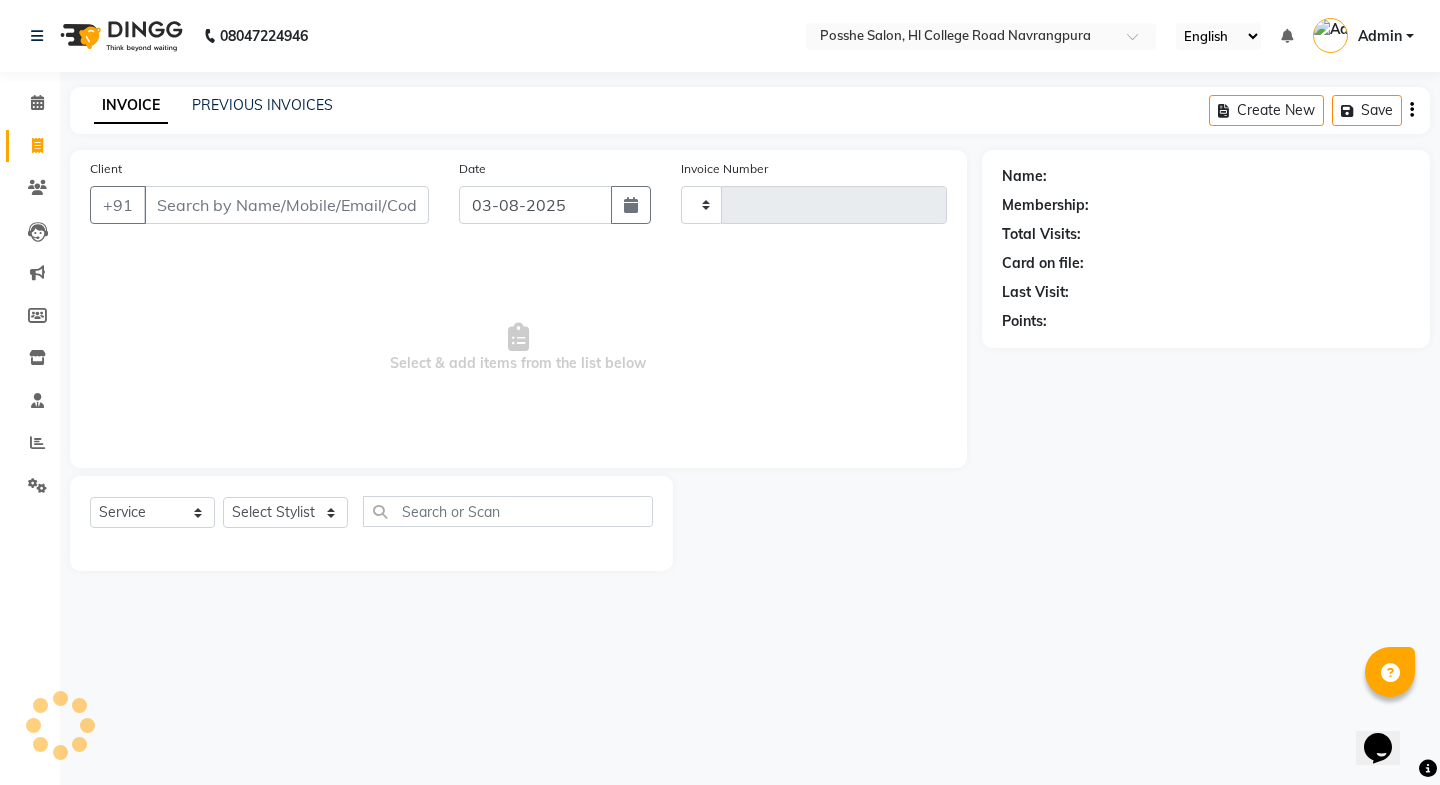 type on "1787" 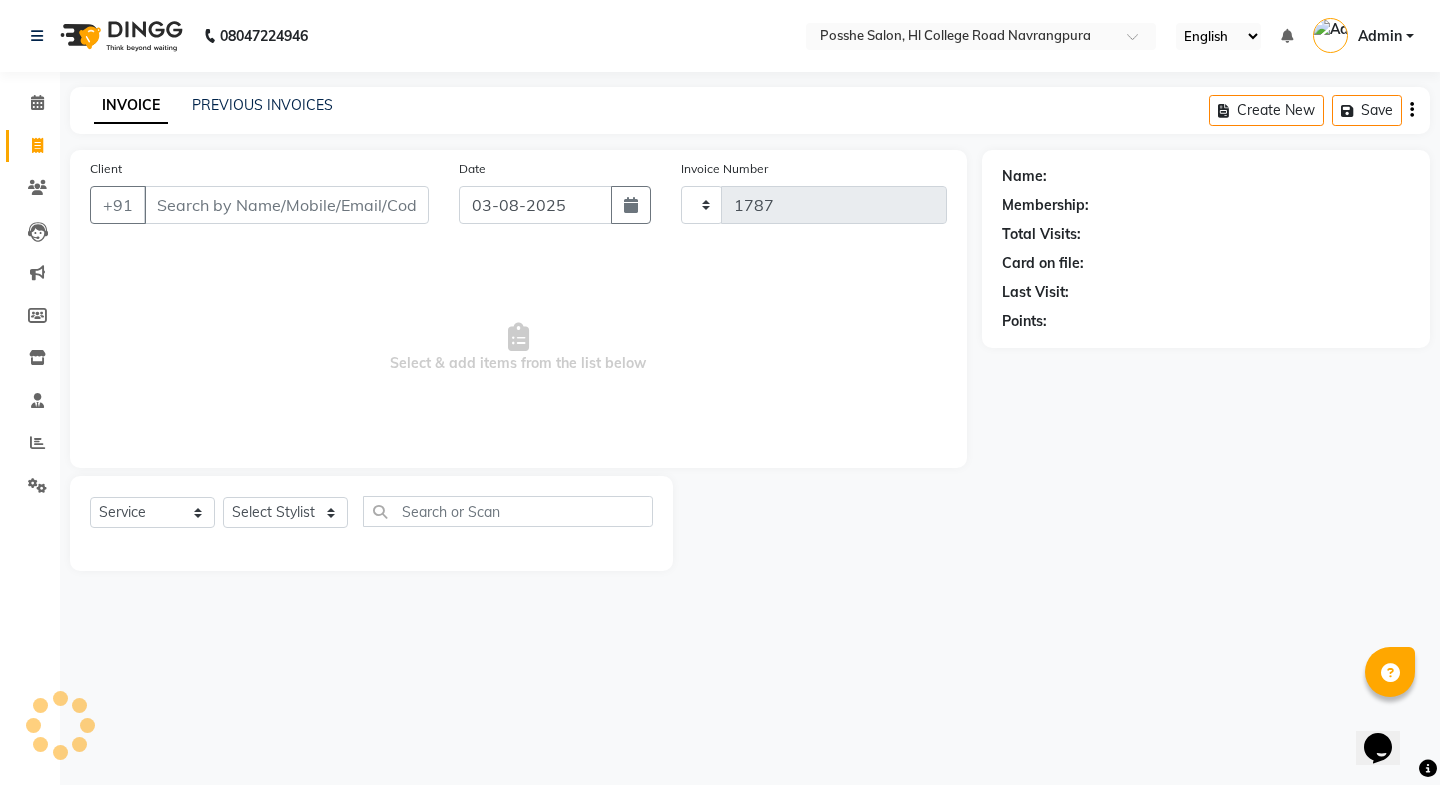 select on "6052" 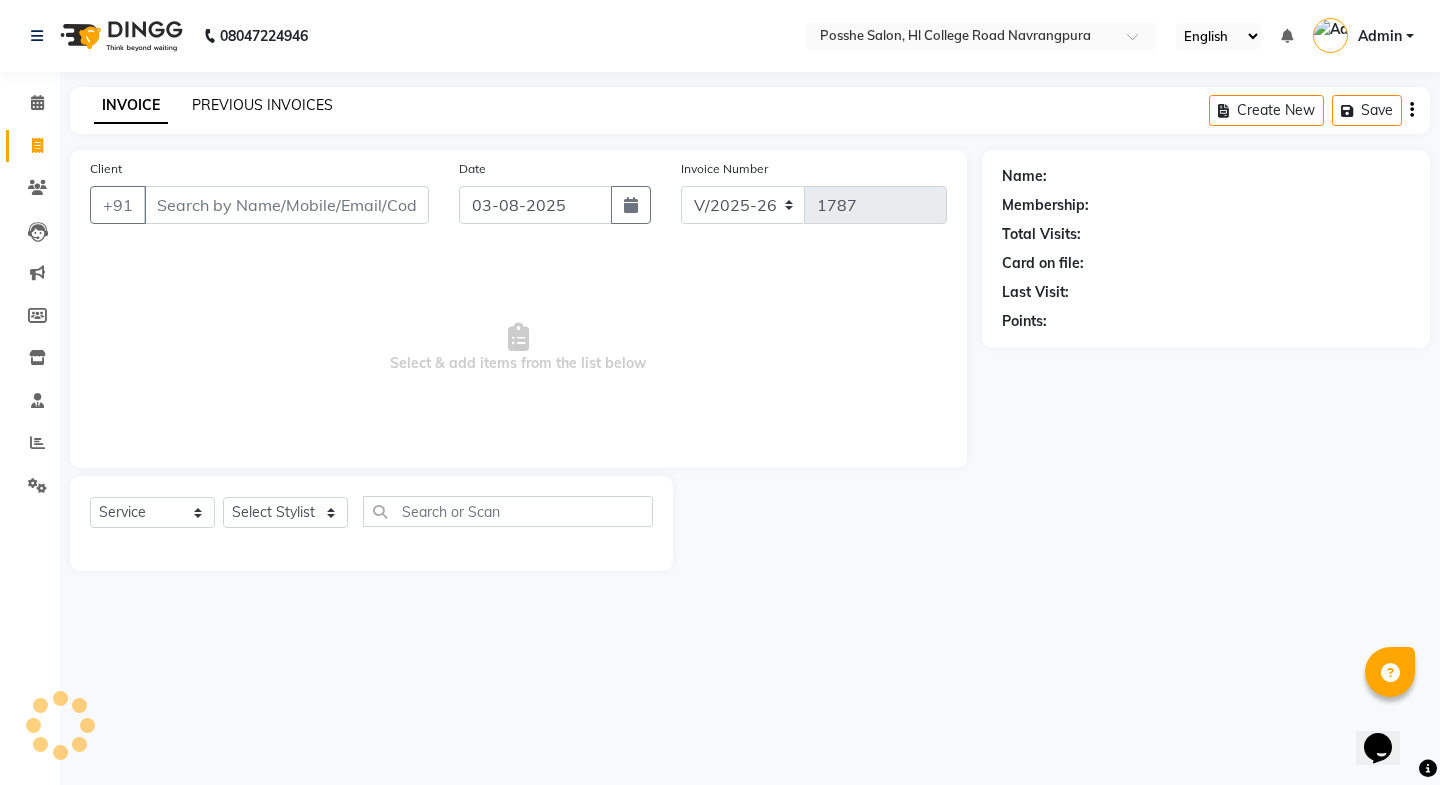 click on "PREVIOUS INVOICES" 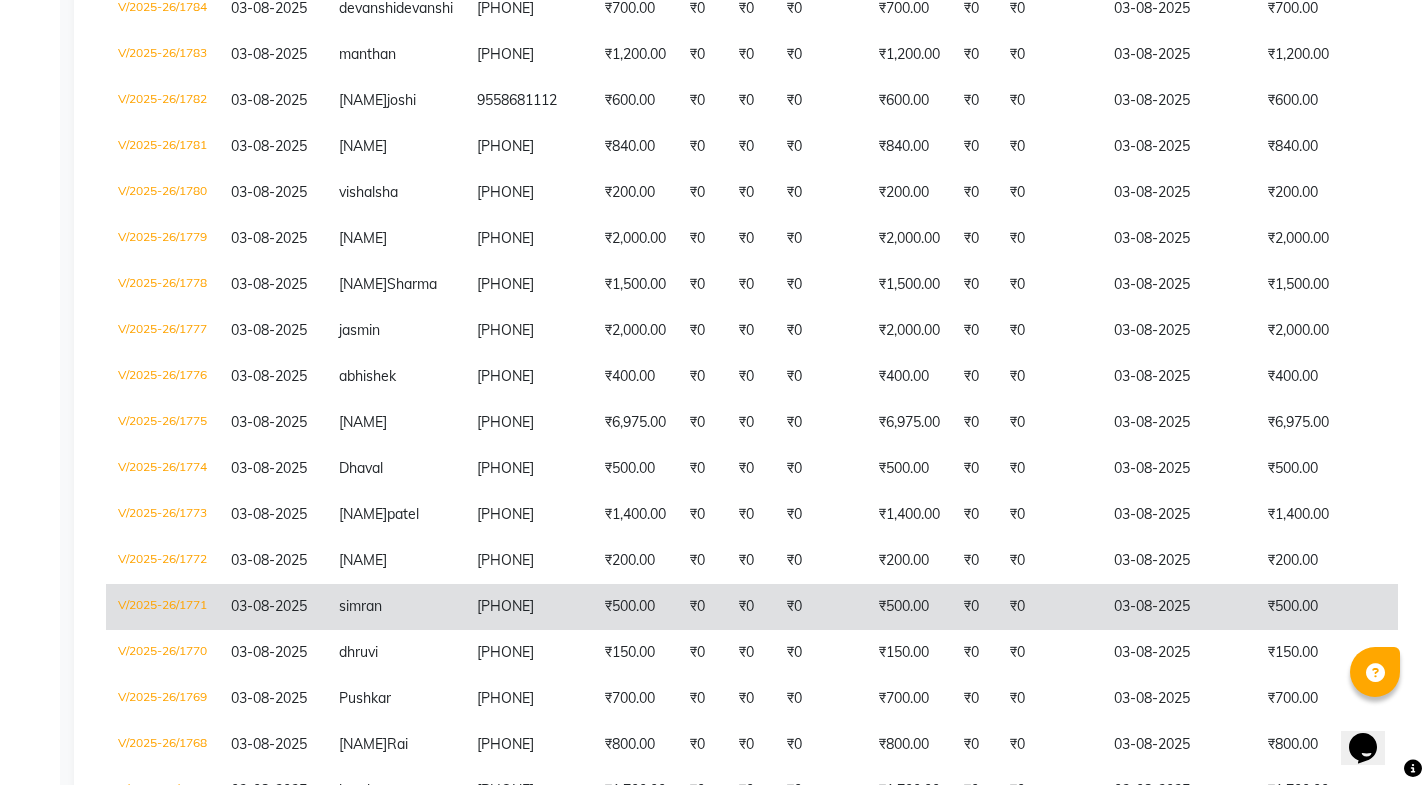 scroll, scrollTop: 989, scrollLeft: 0, axis: vertical 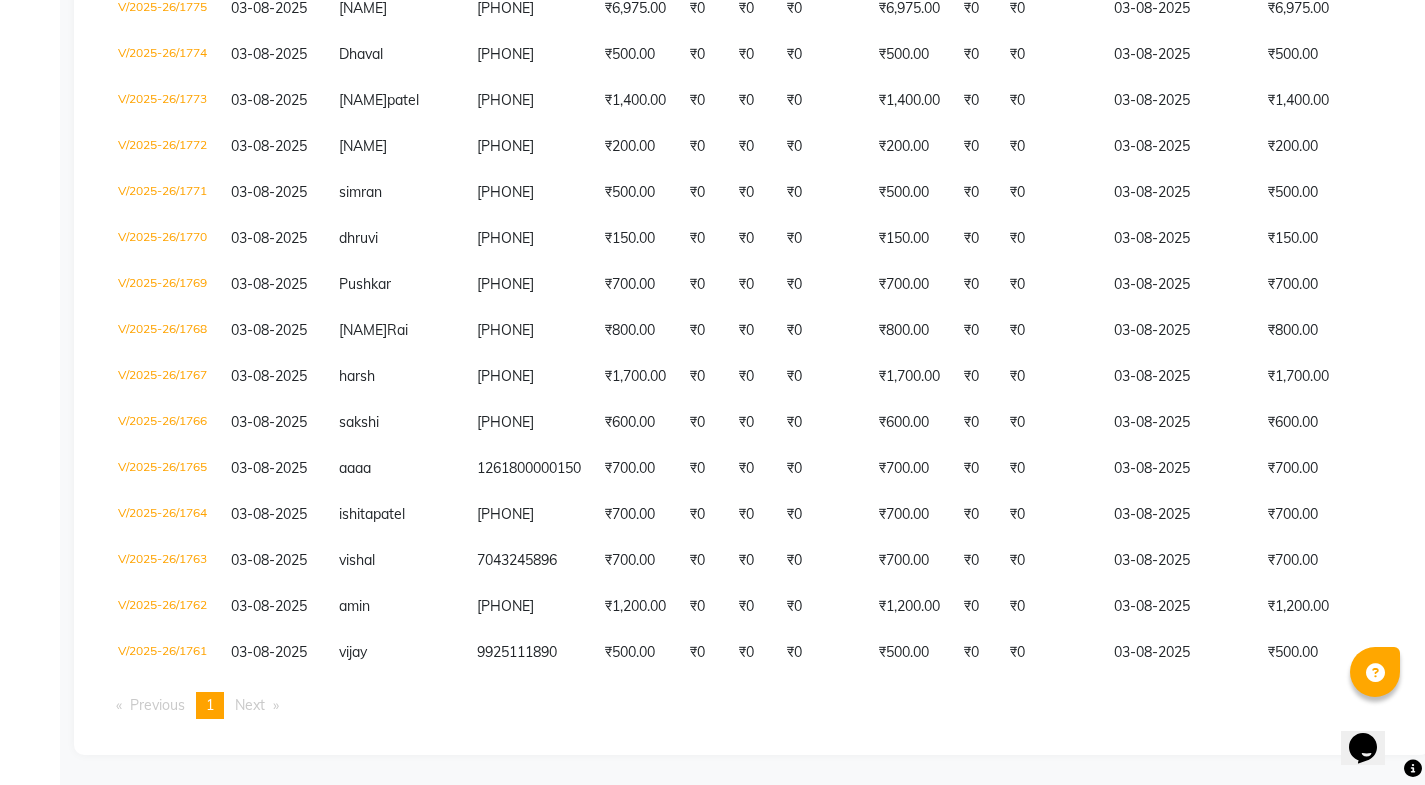 drag, startPoint x: 661, startPoint y: 678, endPoint x: 737, endPoint y: 691, distance: 77.10383 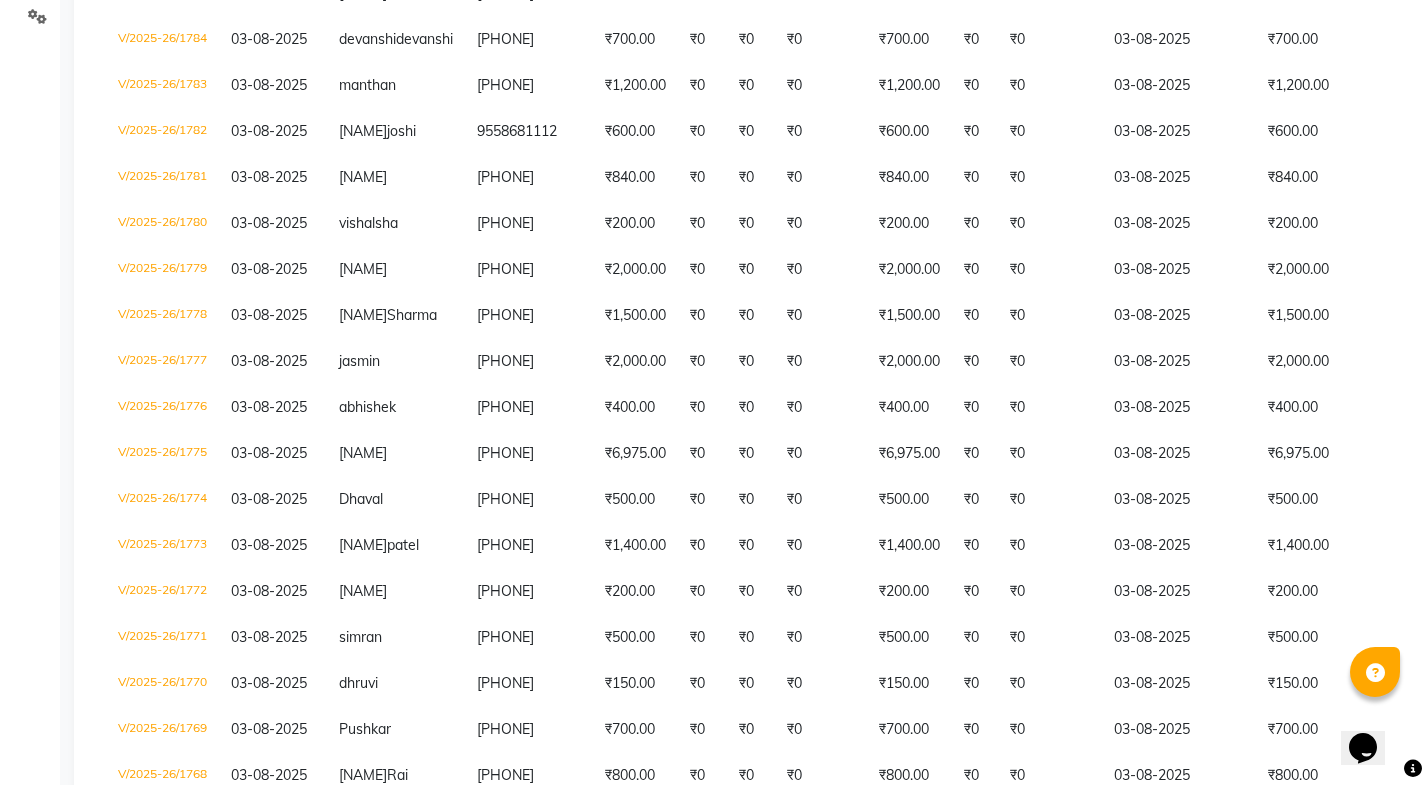 scroll, scrollTop: 429, scrollLeft: 0, axis: vertical 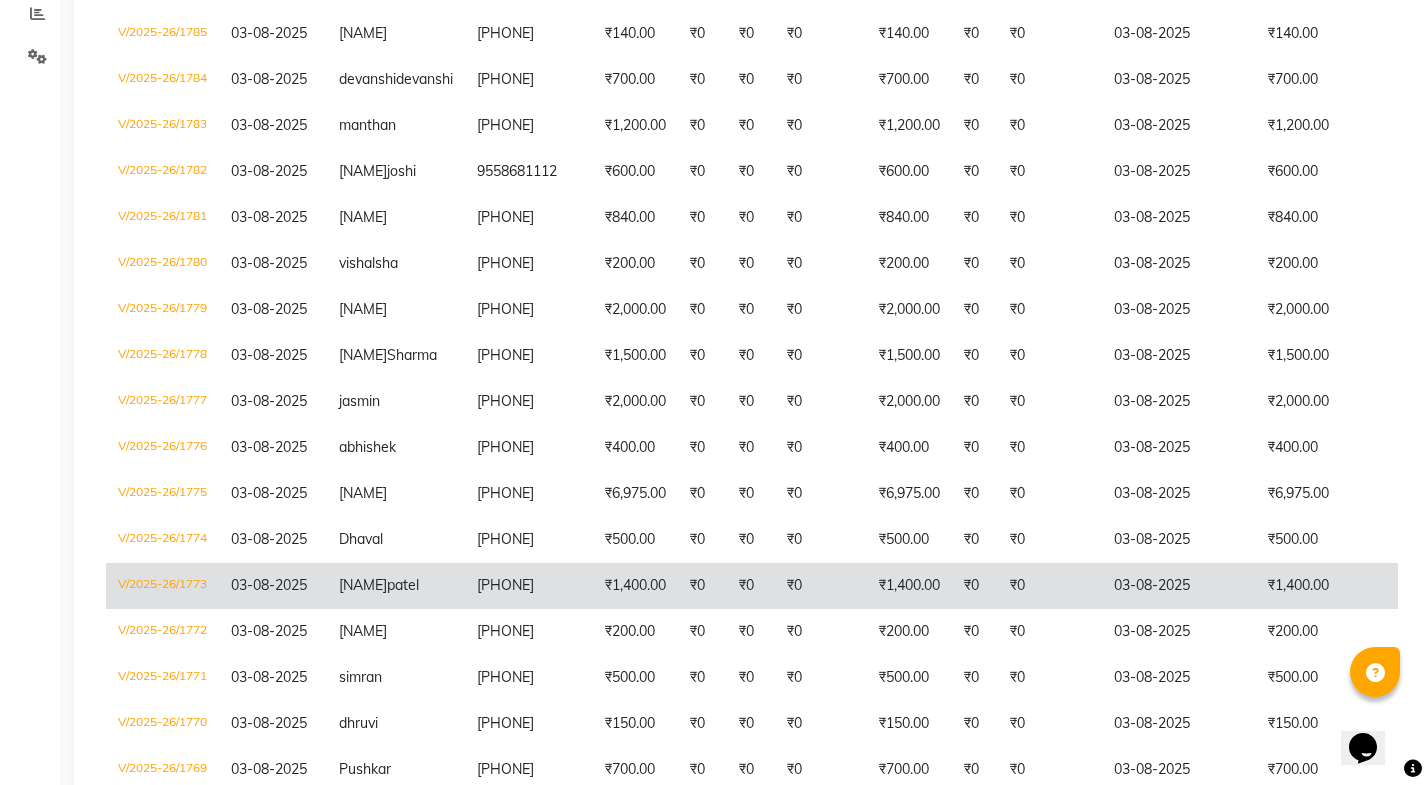 click on "₹0" 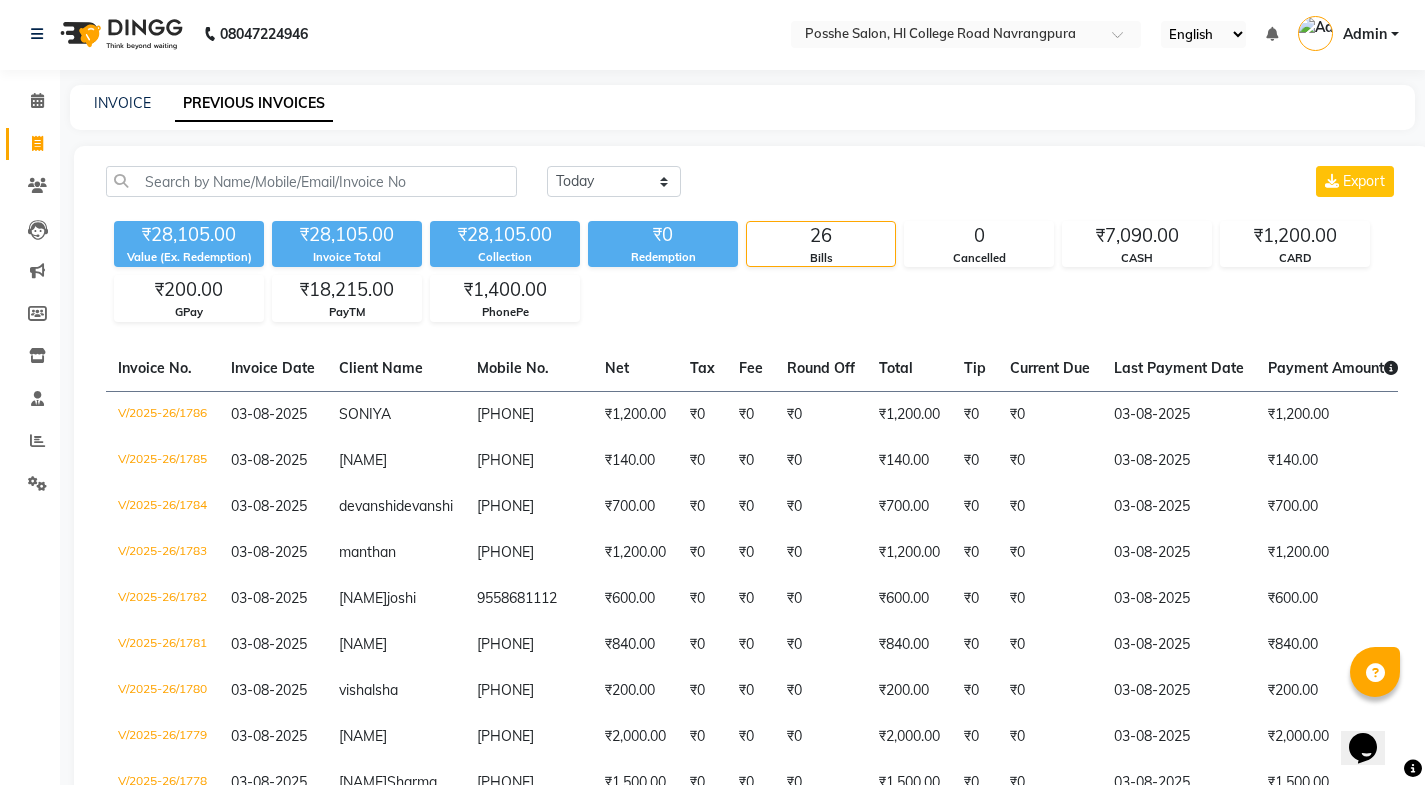 scroll, scrollTop: 0, scrollLeft: 0, axis: both 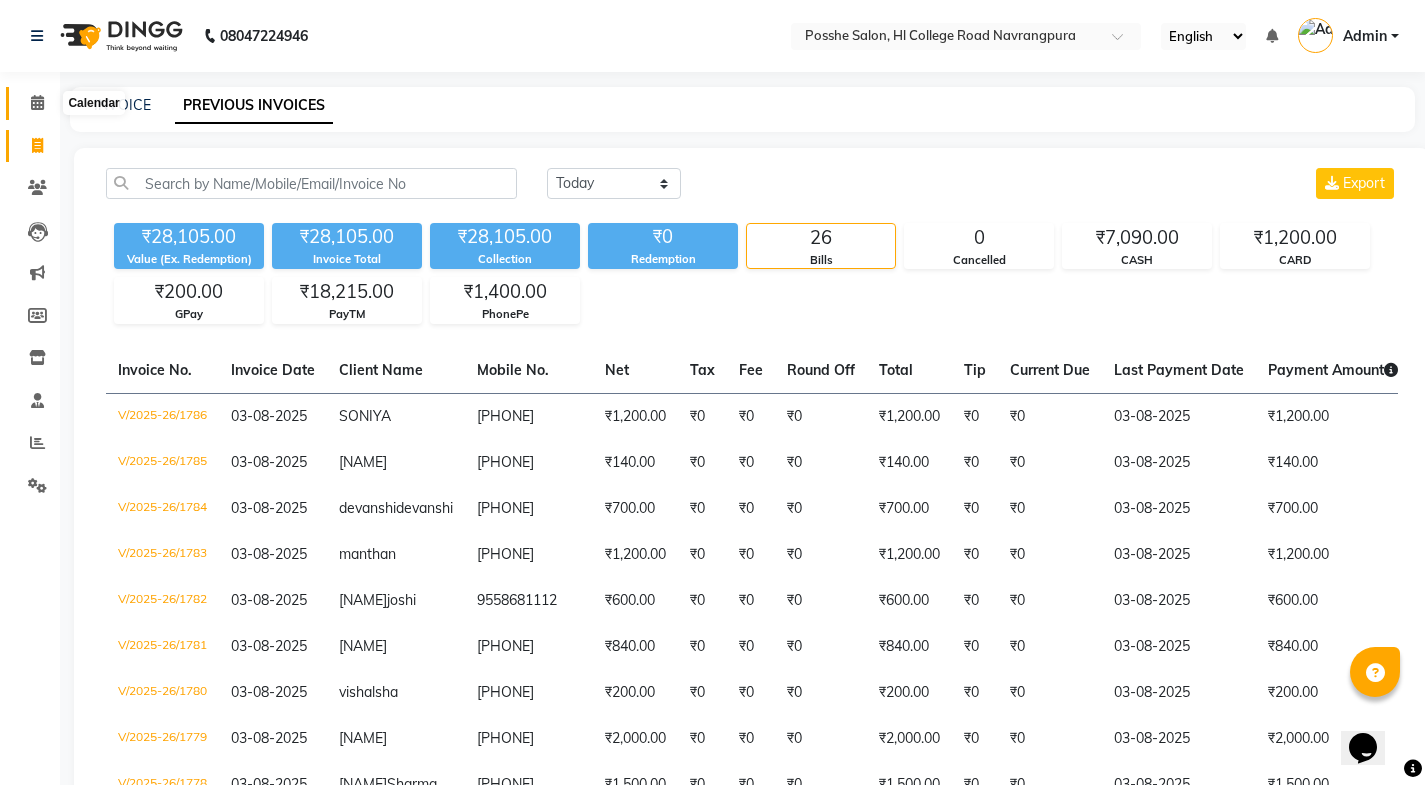 click 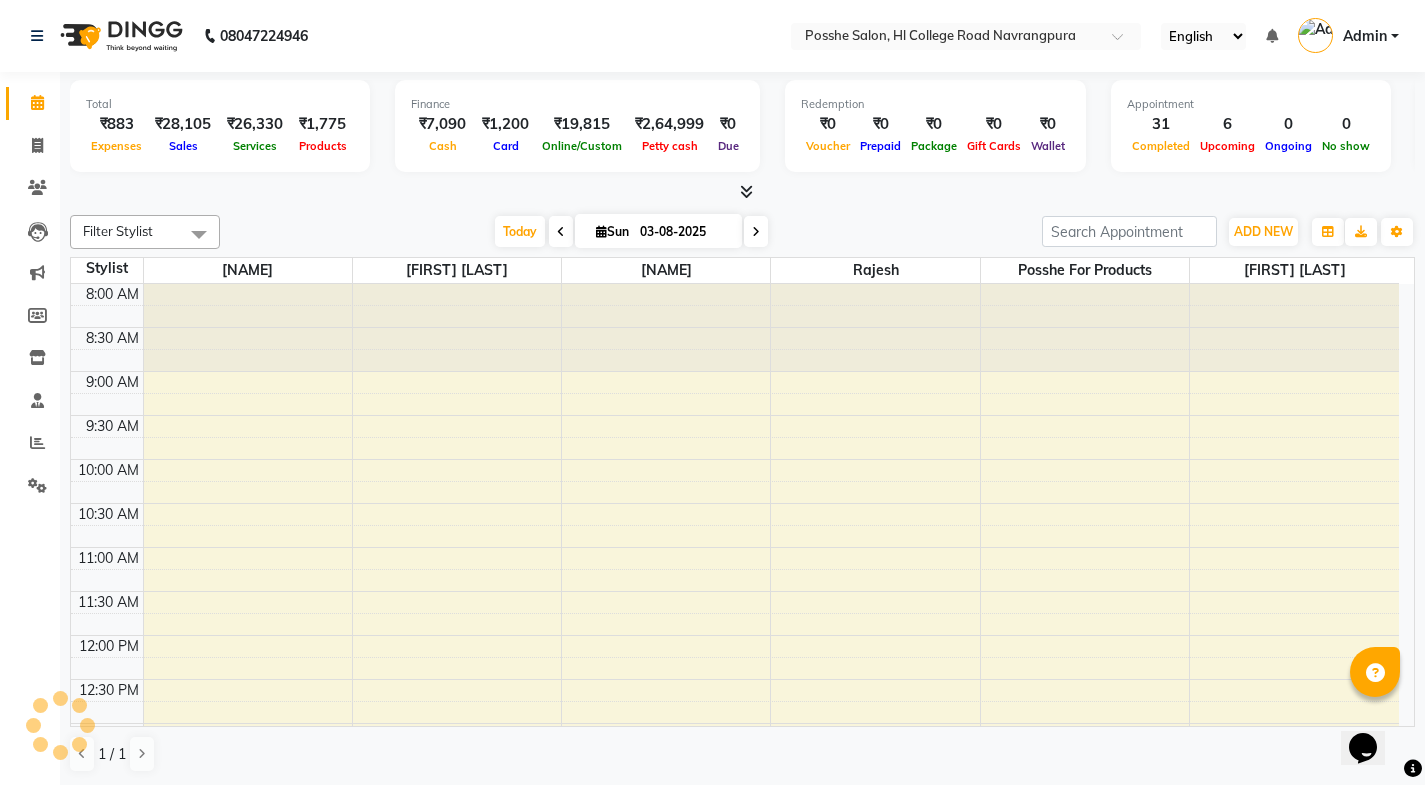 scroll, scrollTop: 0, scrollLeft: 0, axis: both 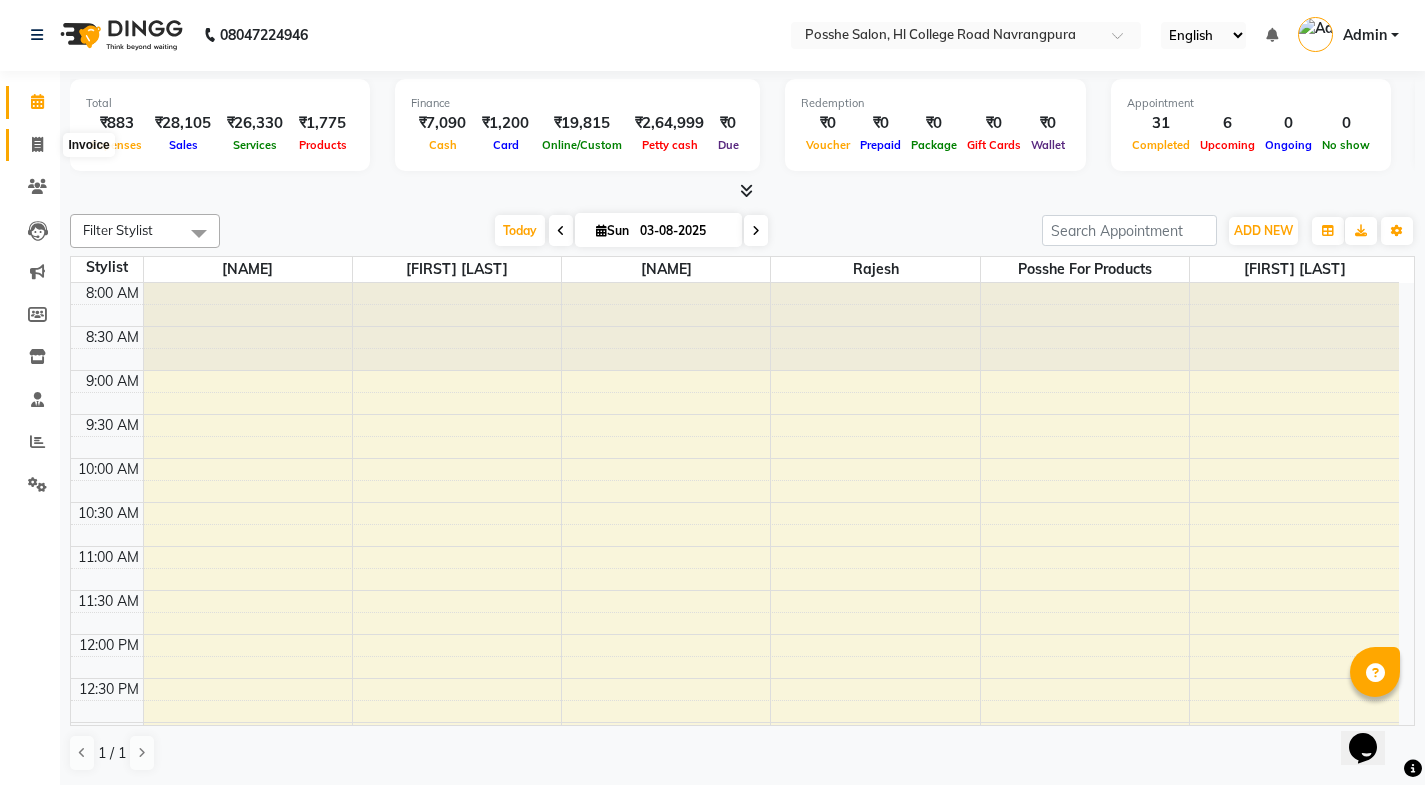 click 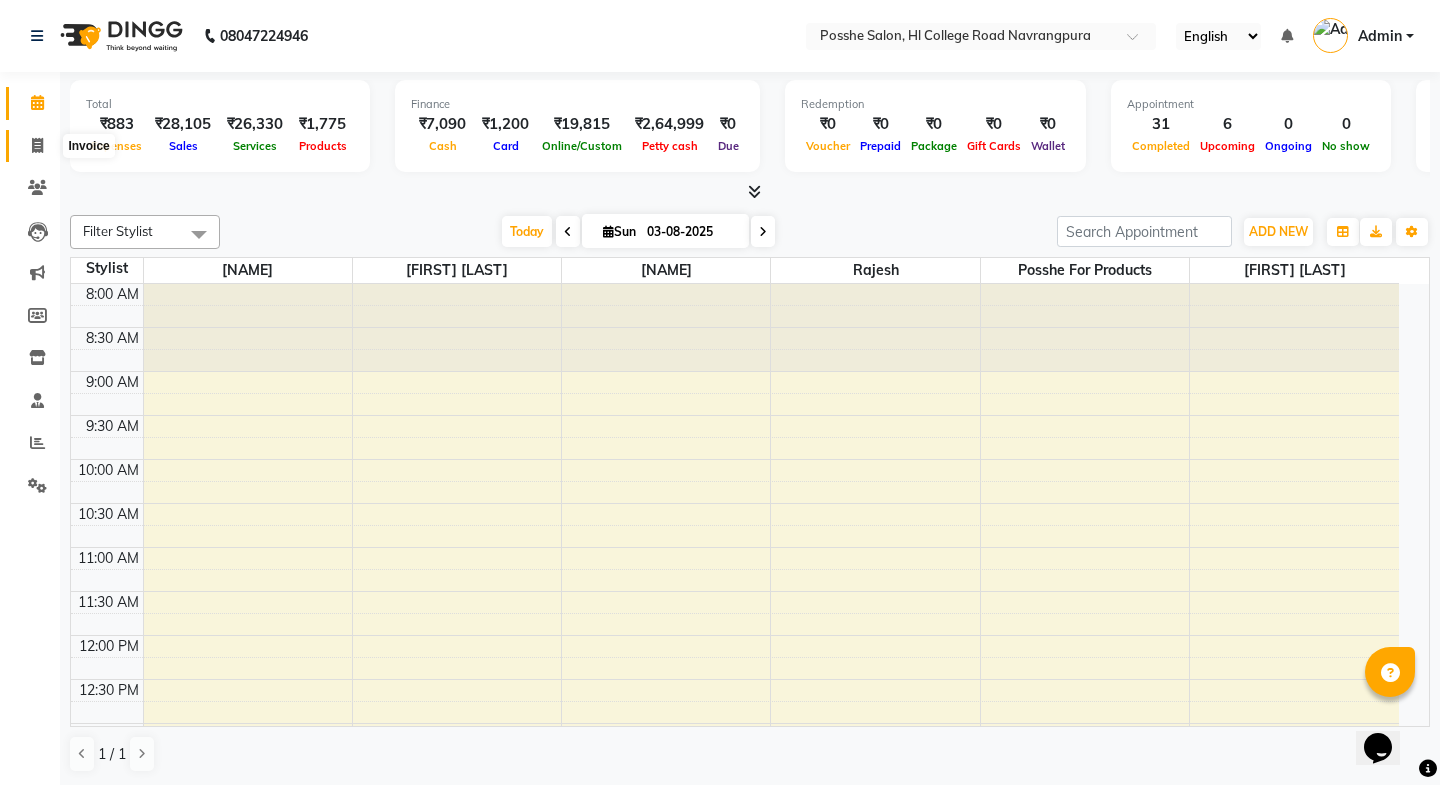 select on "service" 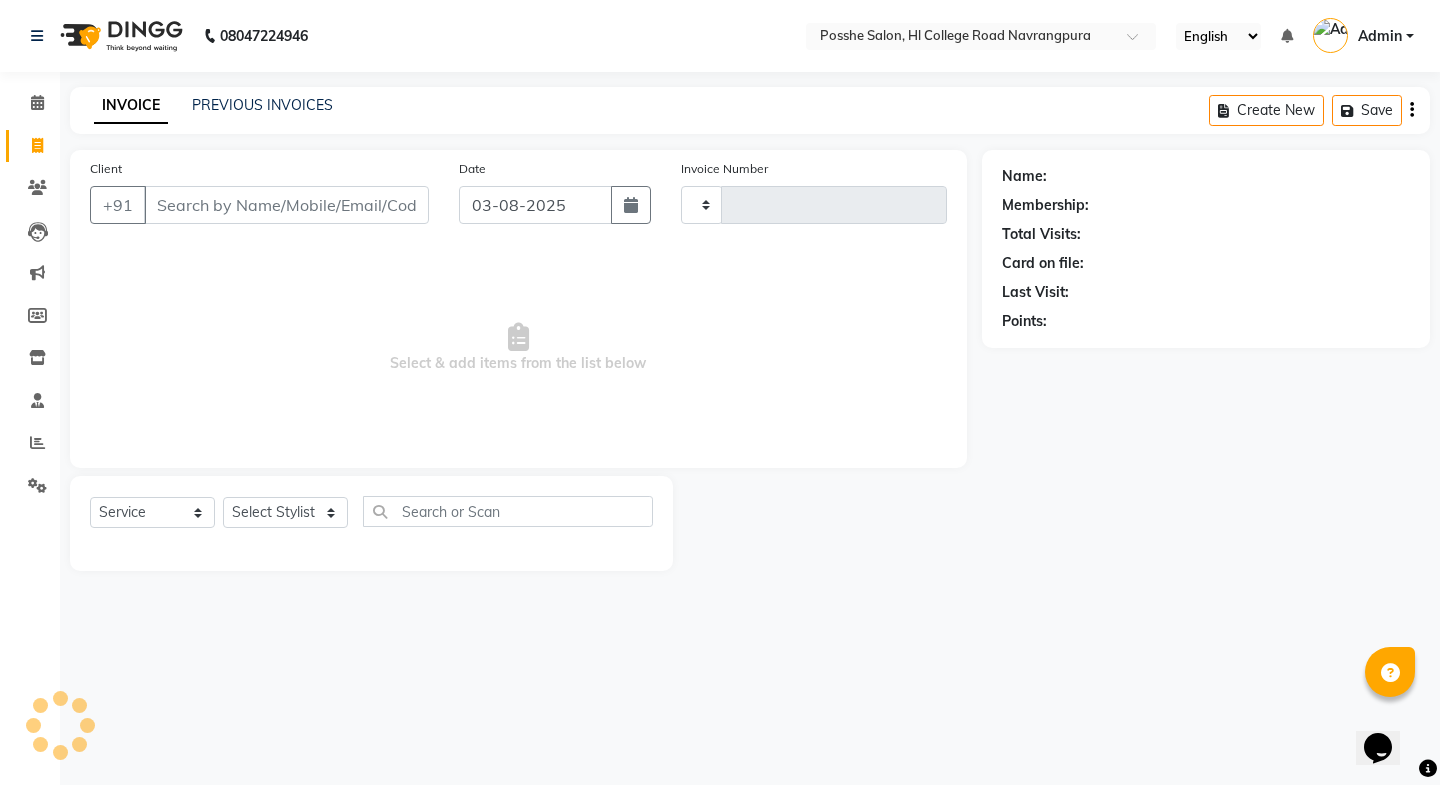 type on "1787" 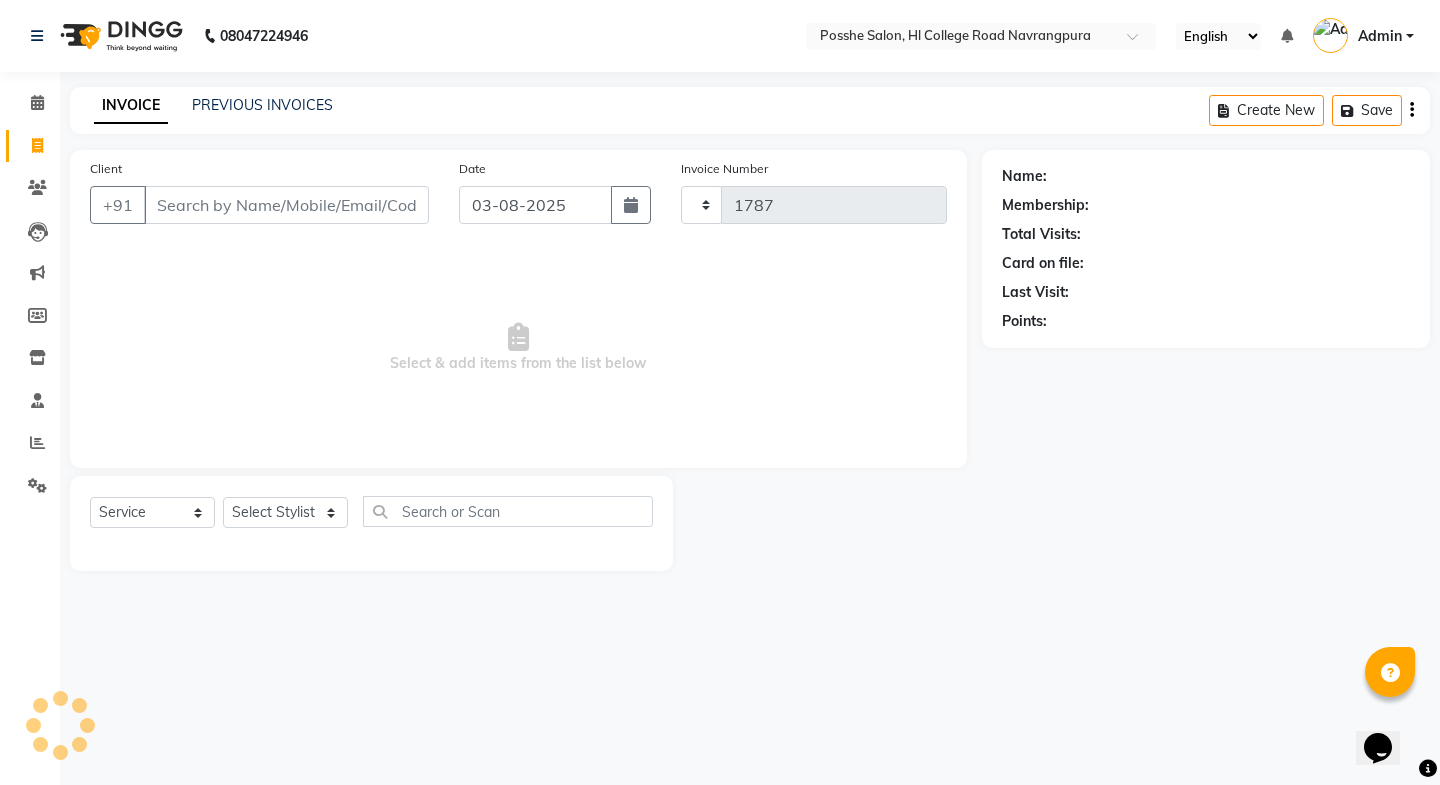 select on "6052" 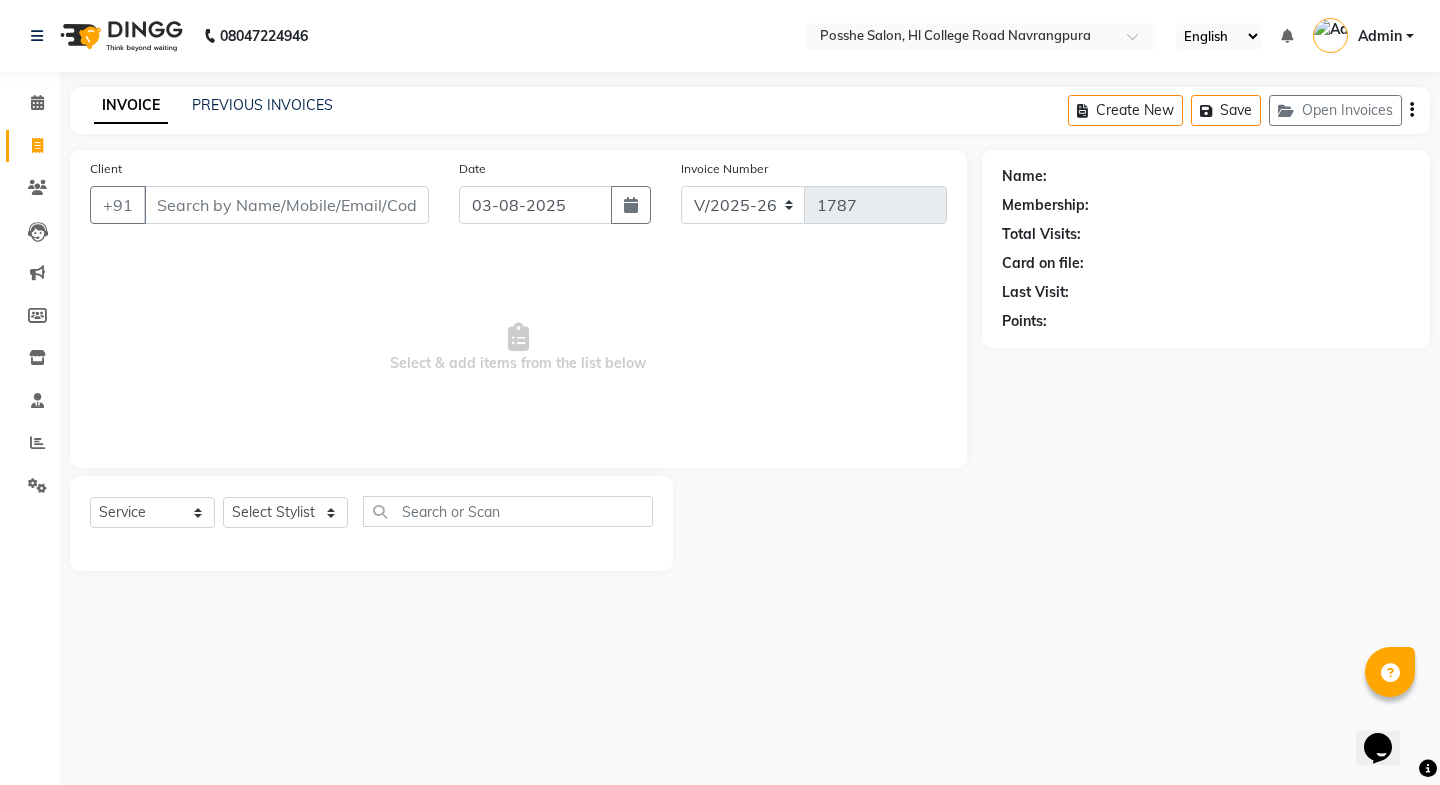 click on "Client" at bounding box center (286, 205) 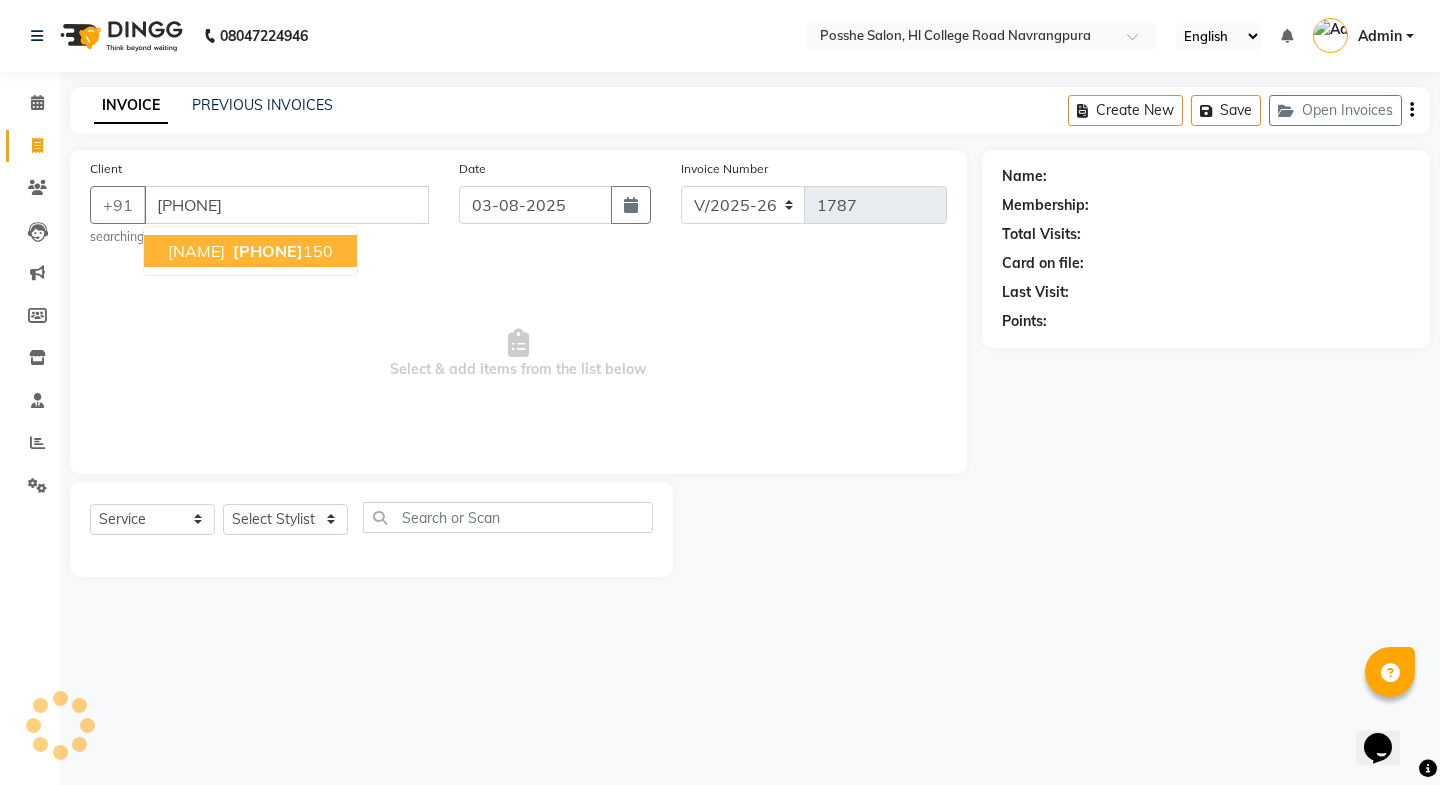 type on "9898046150" 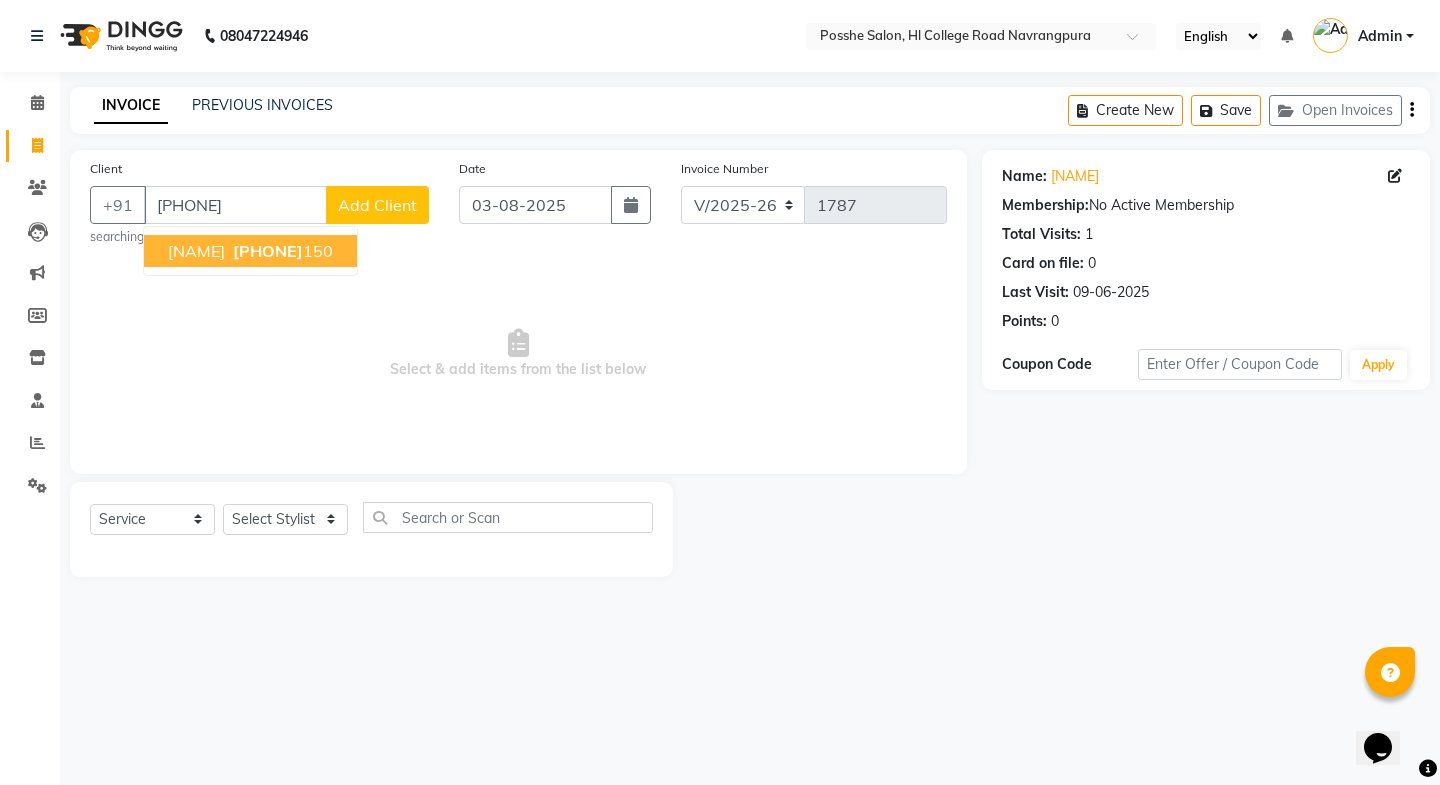click on "namya shah   9898046 150" at bounding box center (250, 251) 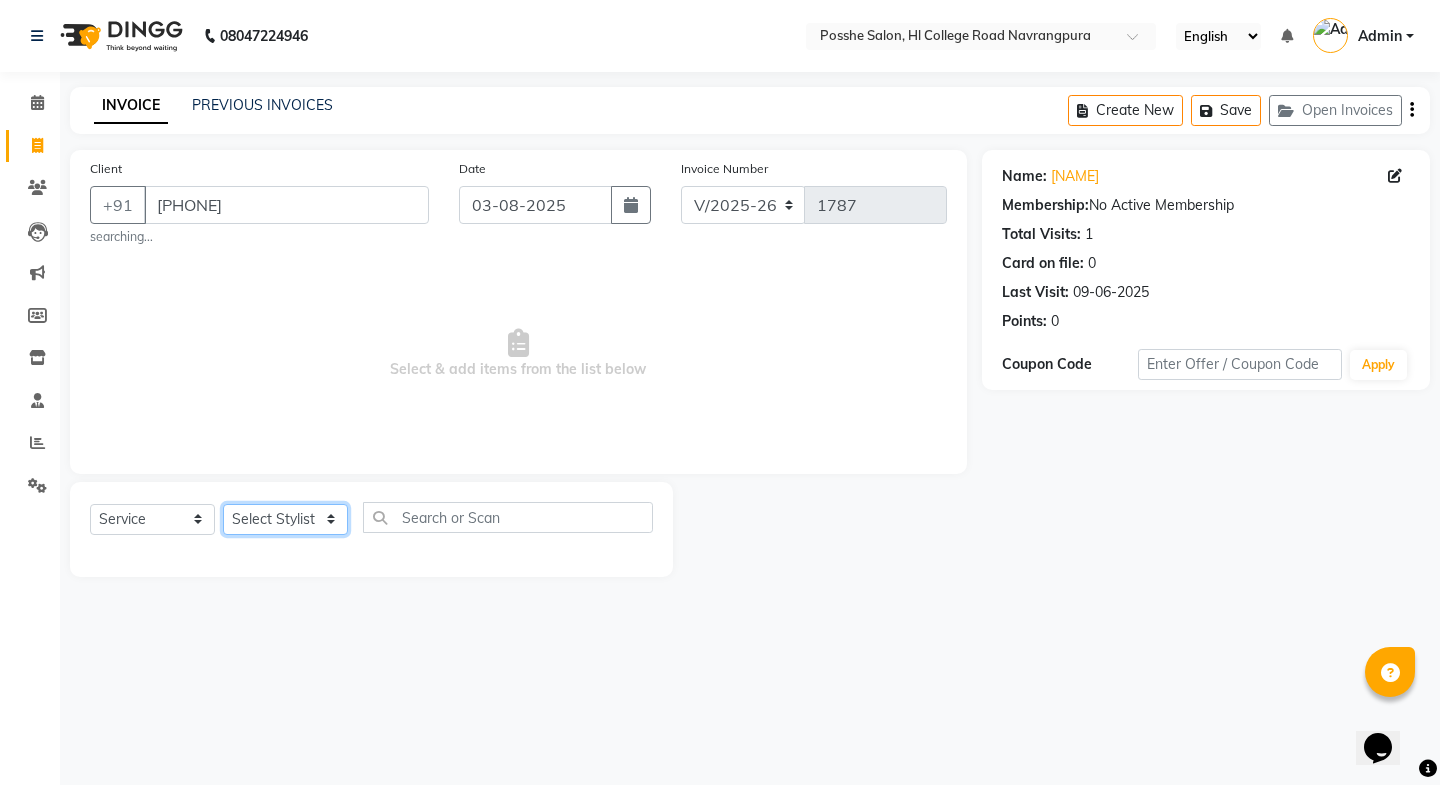 click on "Select Stylist Faheem Salmani Kajal Mali Kamal Chand Posshe for products Rajesh Sonu Verma" 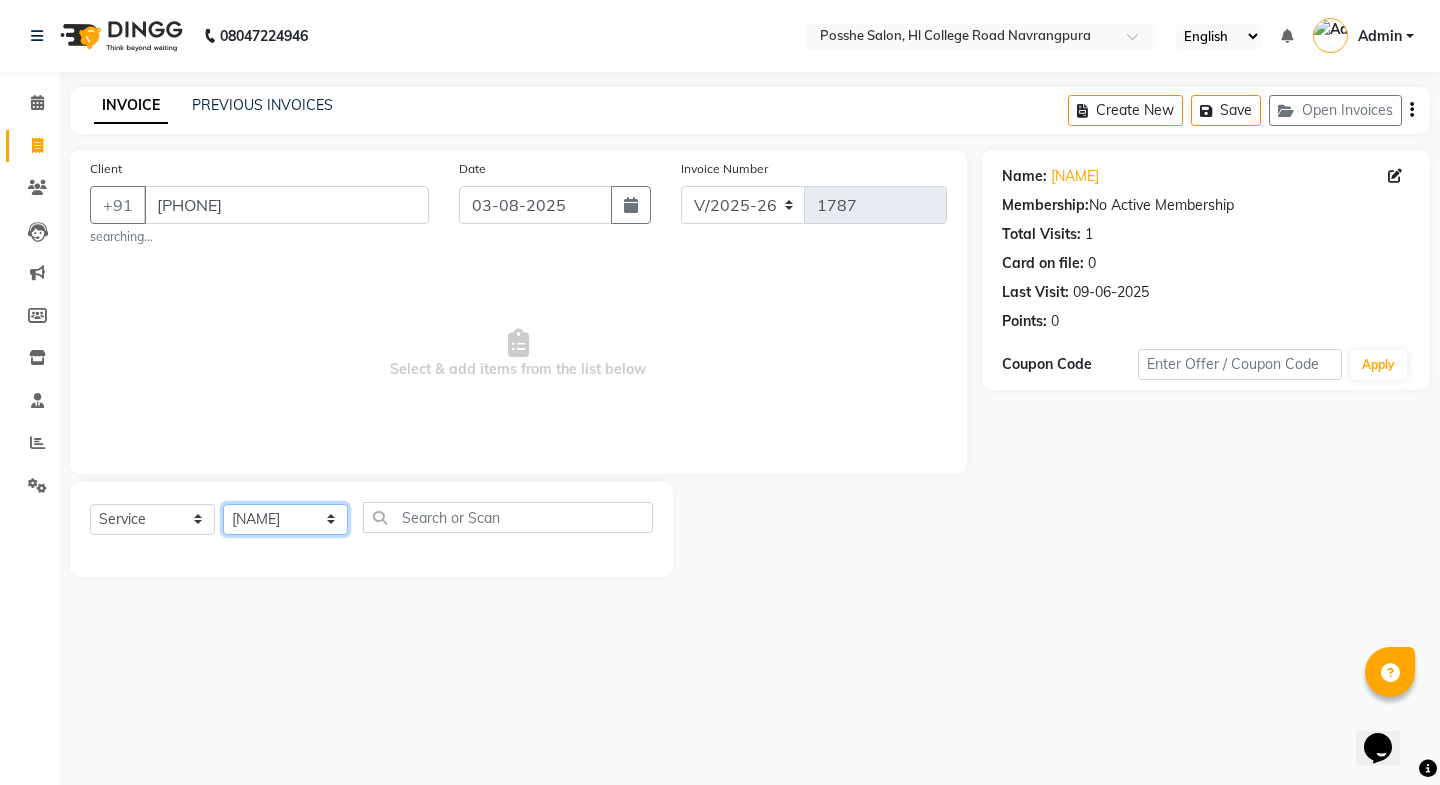 click on "Select Stylist Faheem Salmani Kajal Mali Kamal Chand Posshe for products Rajesh Sonu Verma" 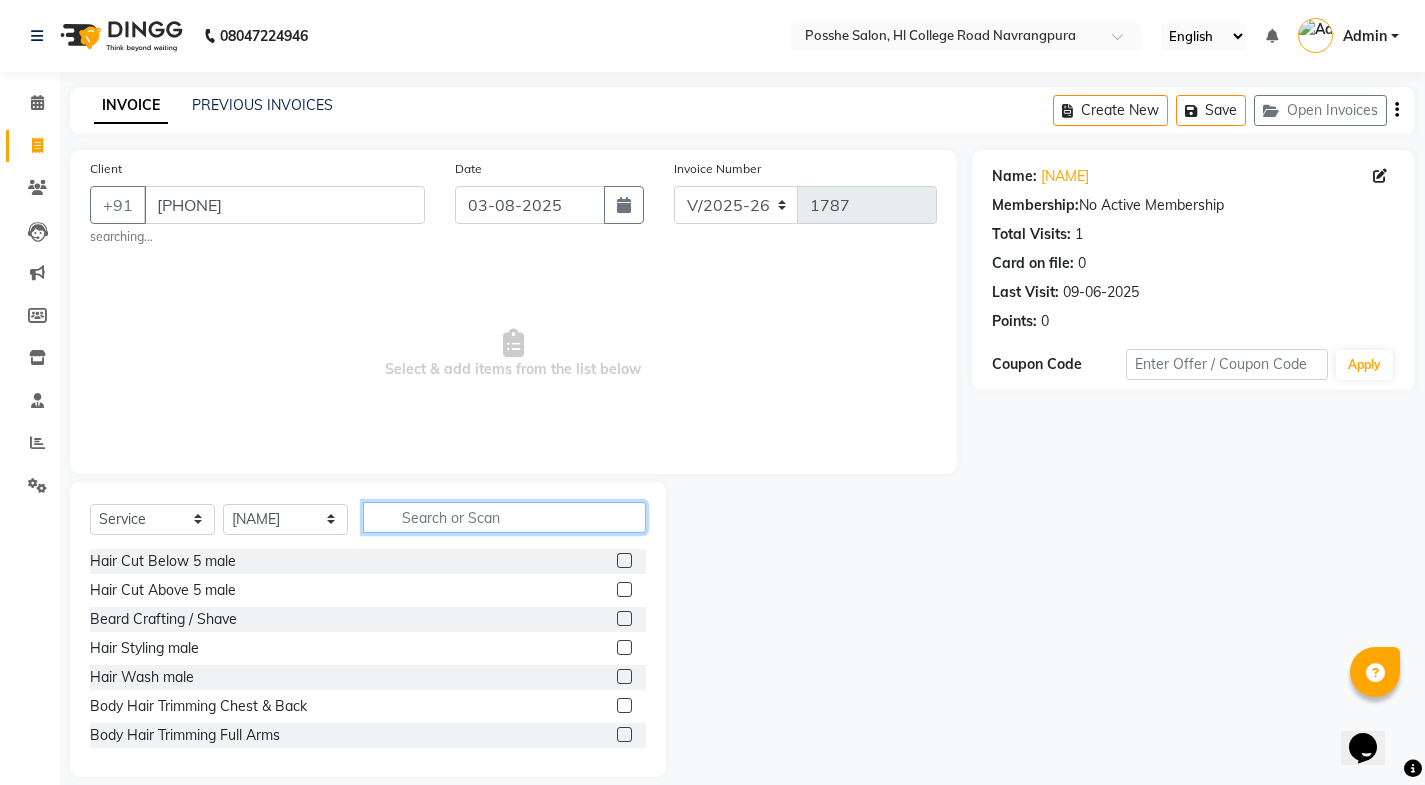 click 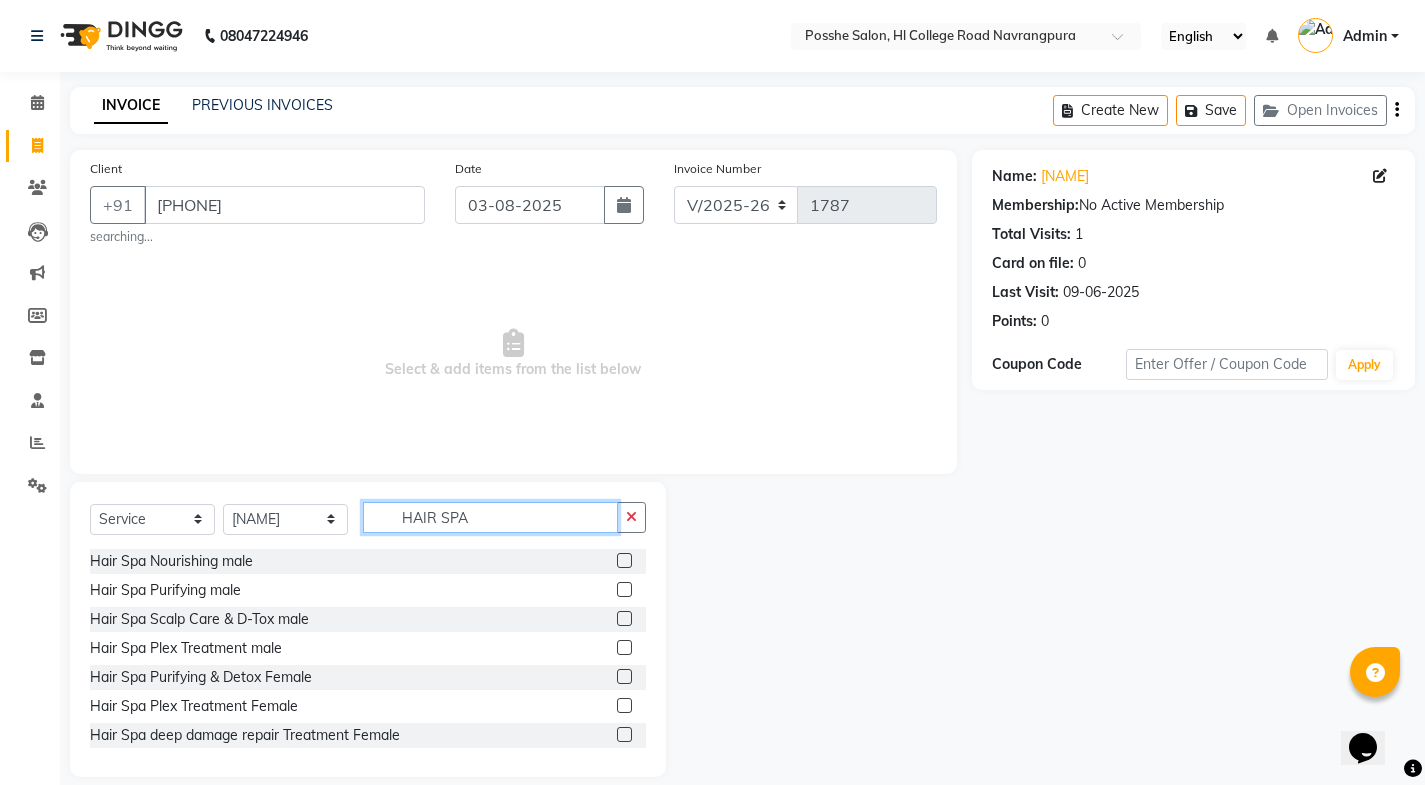 type on "HAIR SPA" 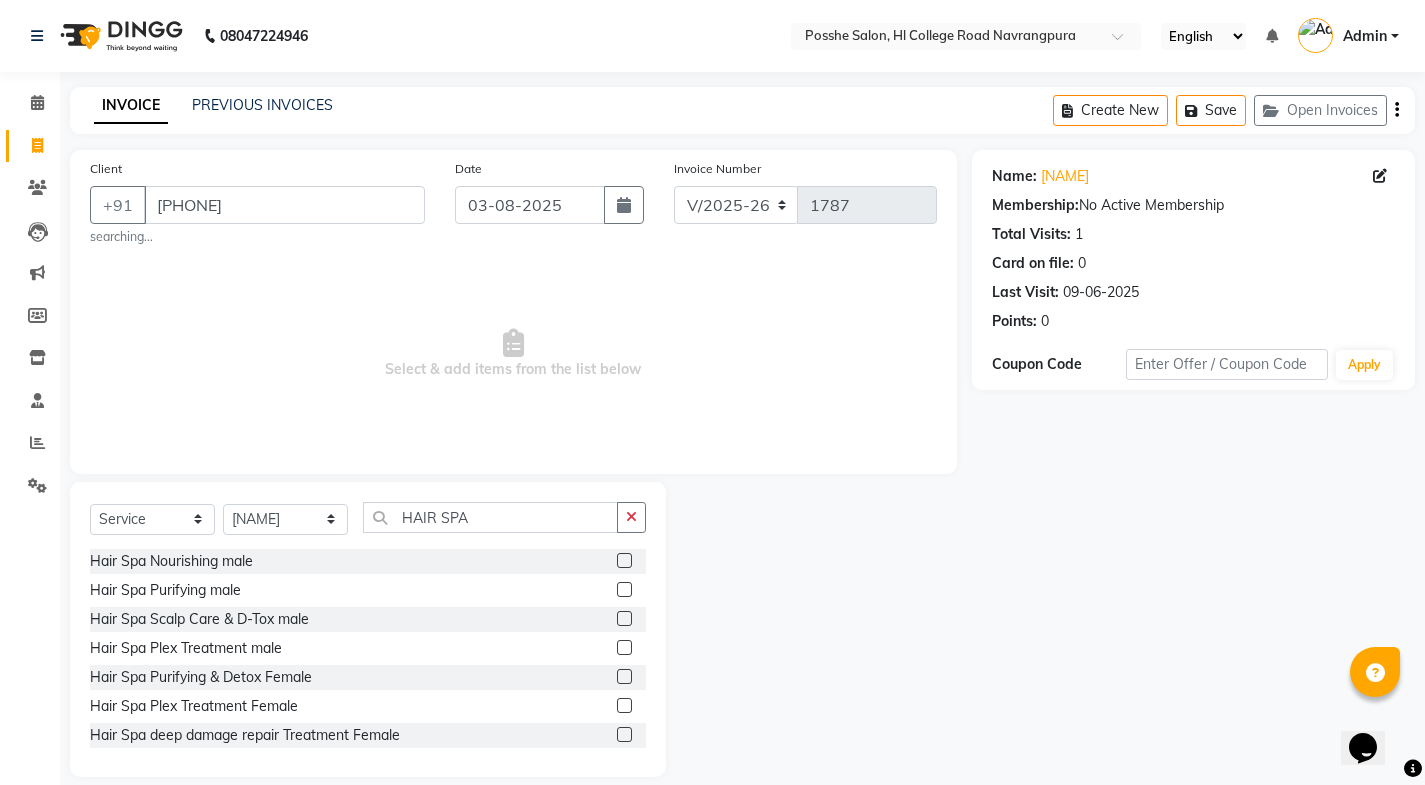 click 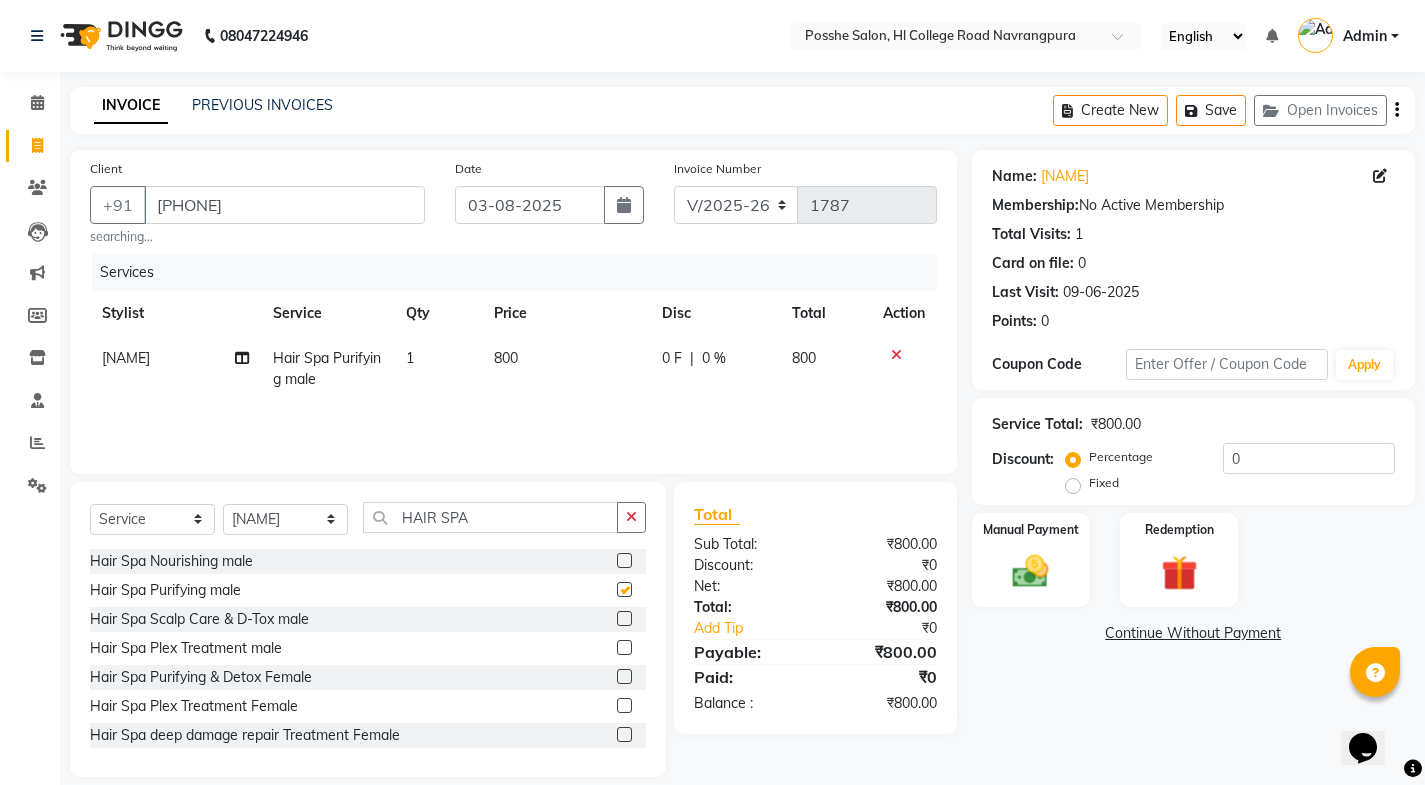 checkbox on "false" 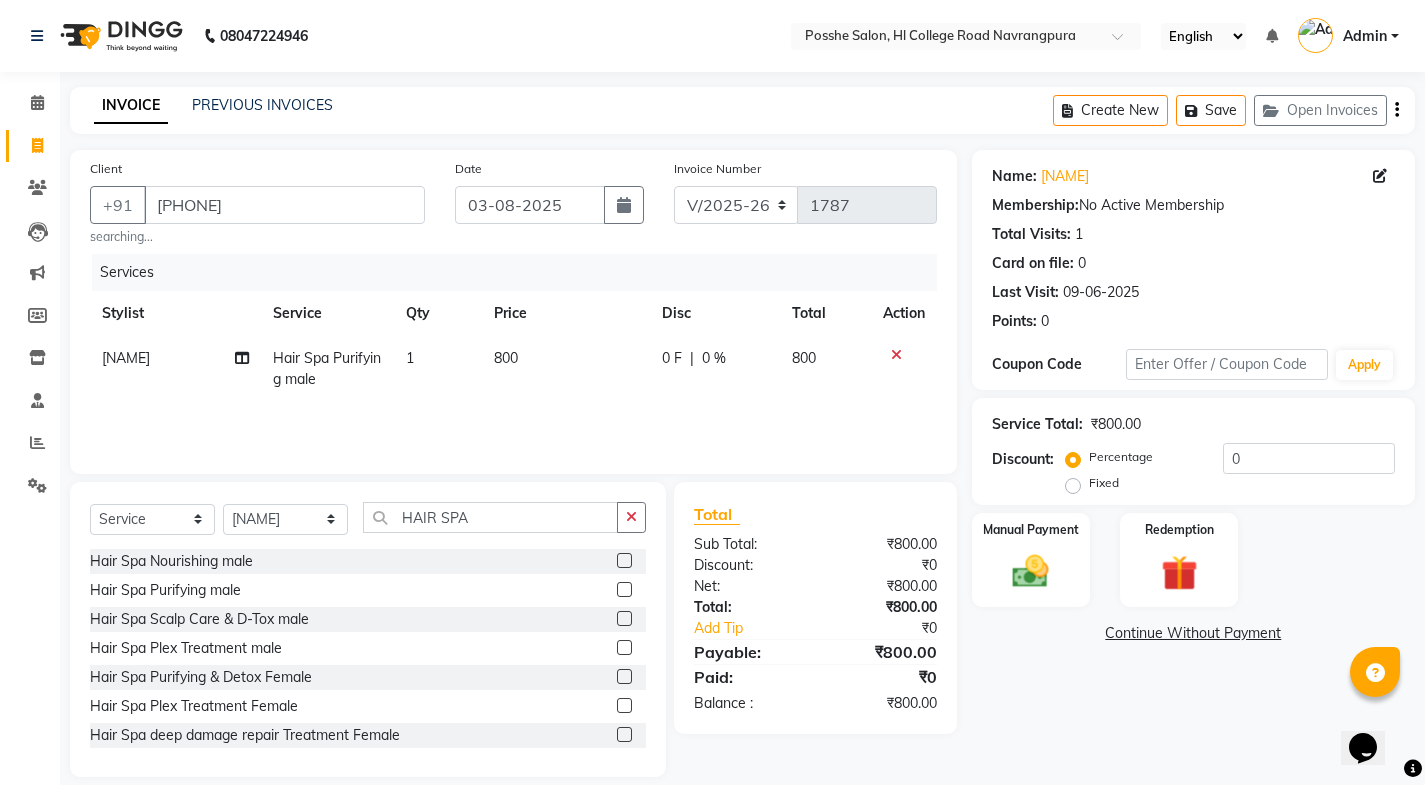 click on "800" 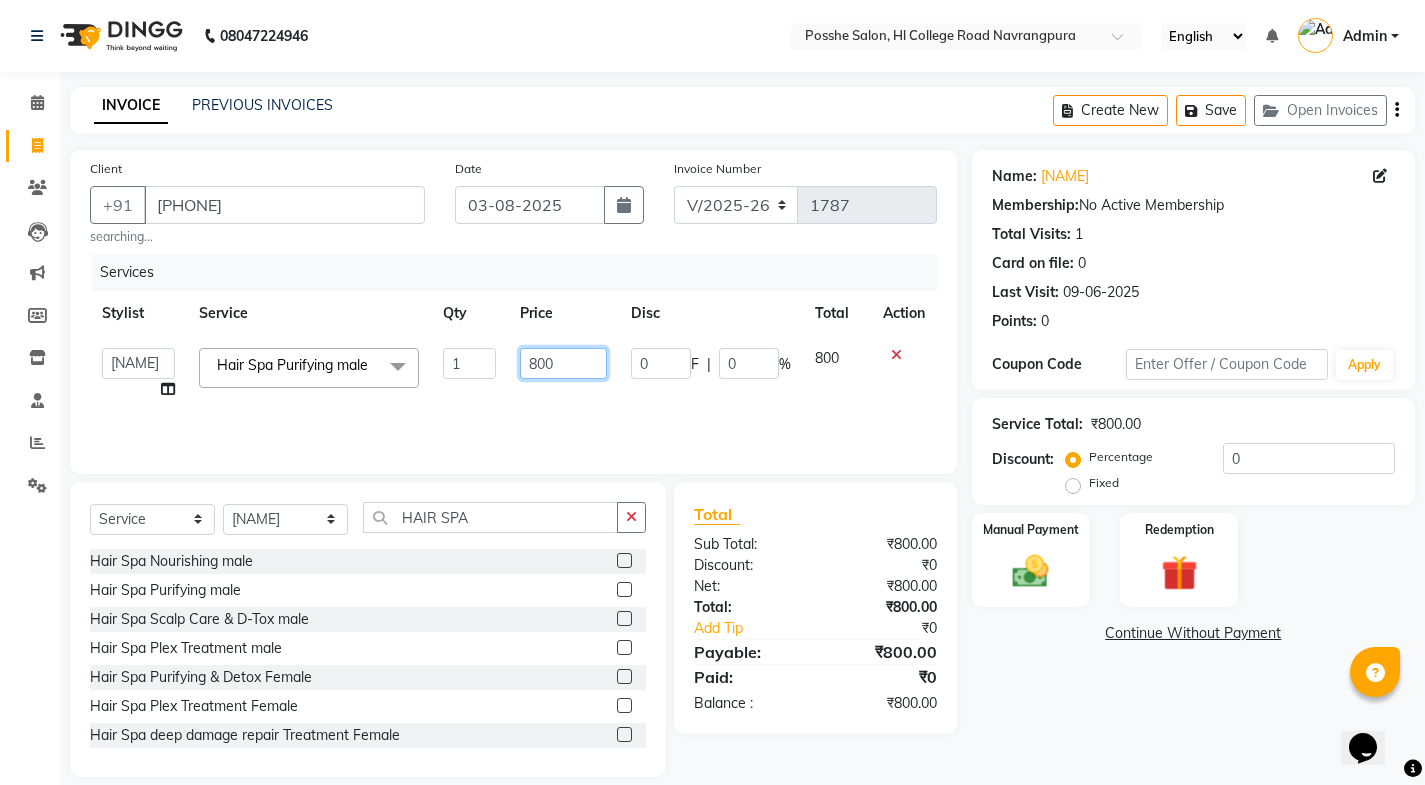 click on "800" 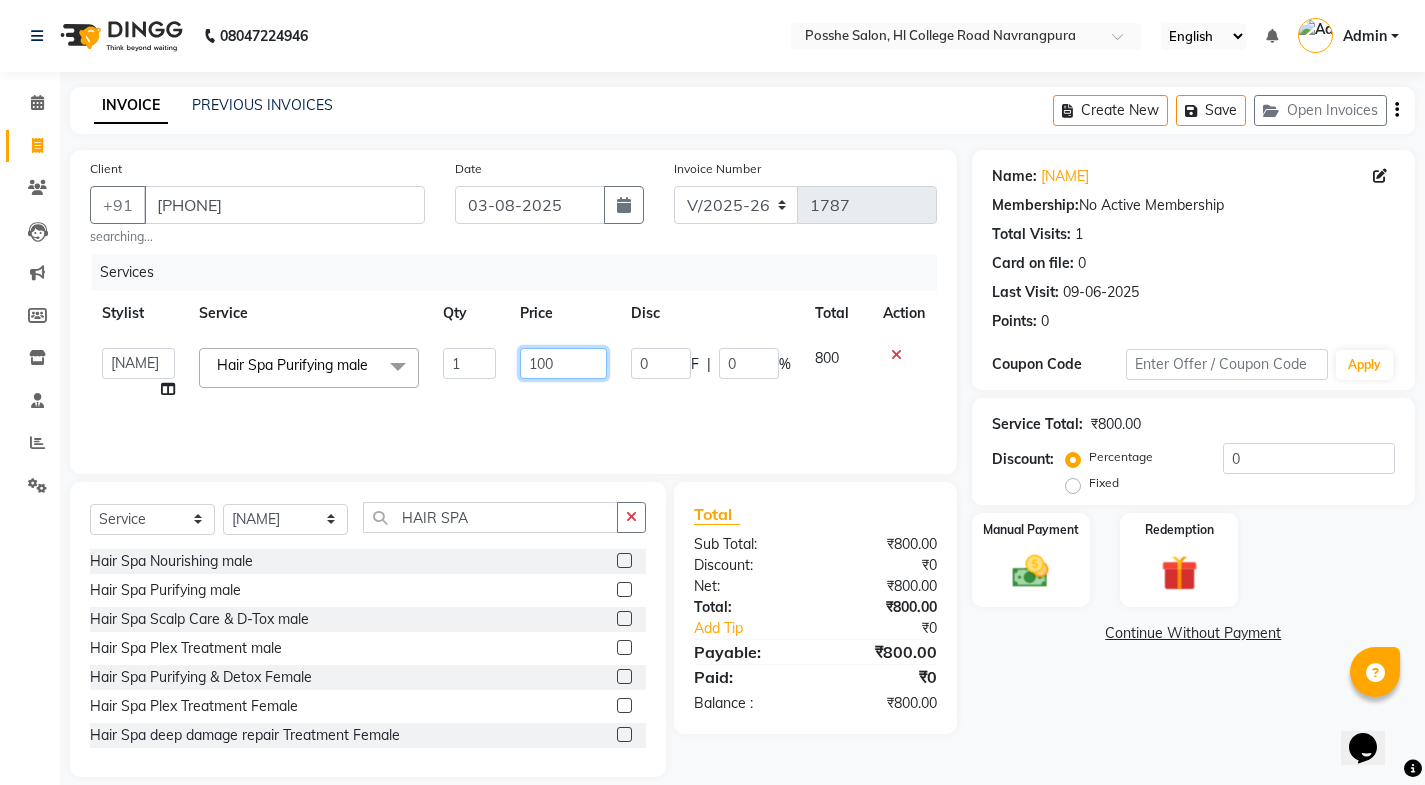type on "1000" 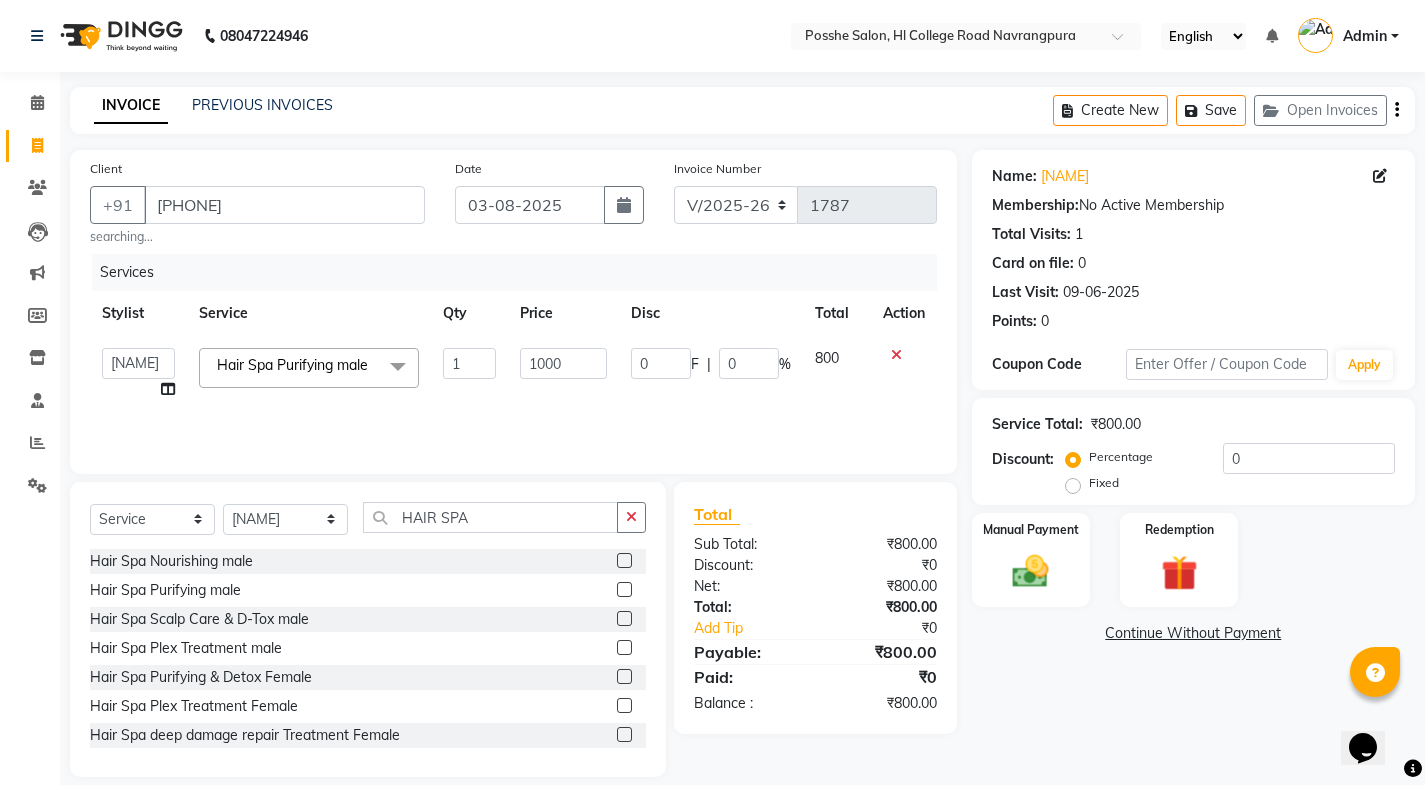 click on "Name: Namya Shah Membership:  No Active Membership  Total Visits:  1 Card on file:  0 Last Visit:   09-06-2025 Points:   0  Coupon Code Apply Service Total:  ₹800.00  Discount:  Percentage   Fixed  0 Manual Payment Redemption  Continue Without Payment" 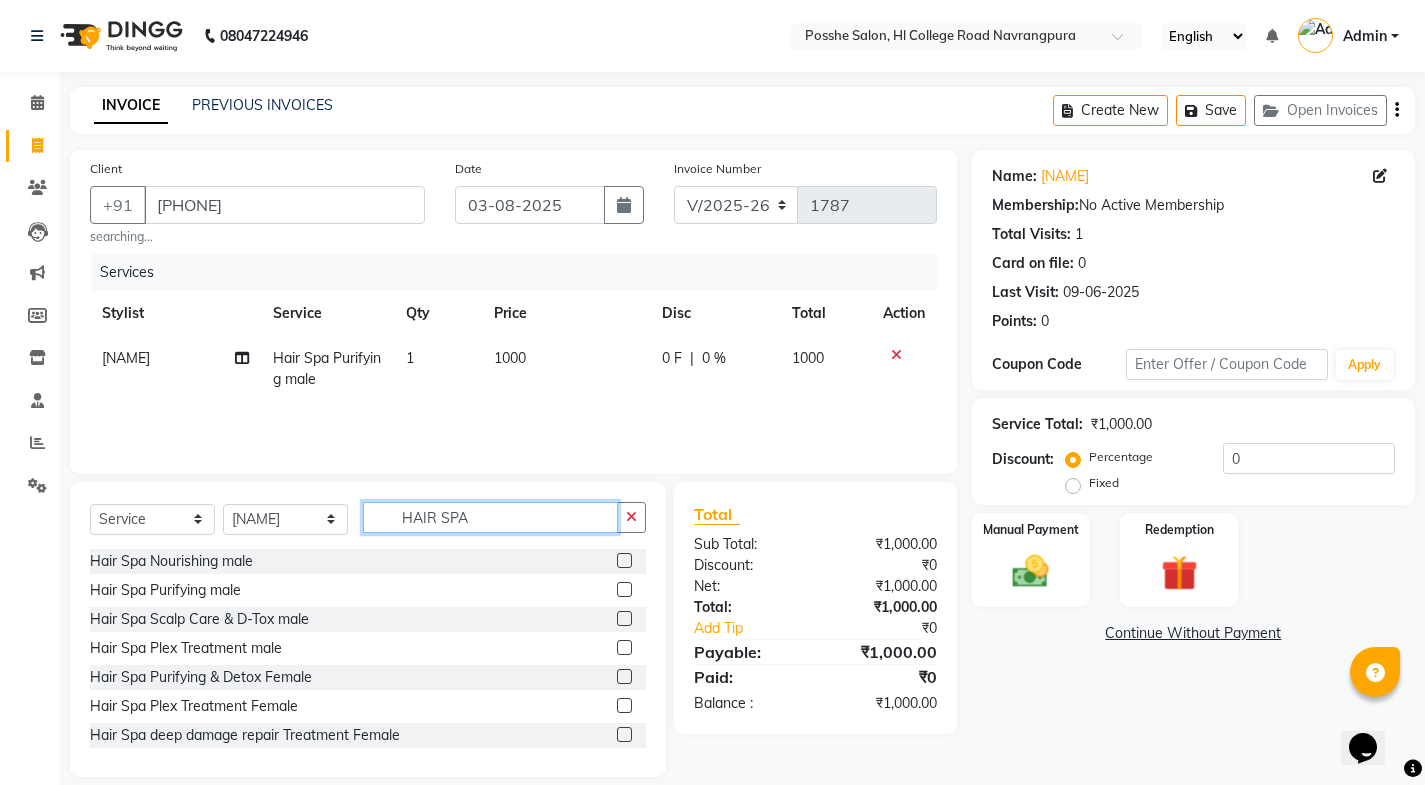 click on "HAIR SPA" 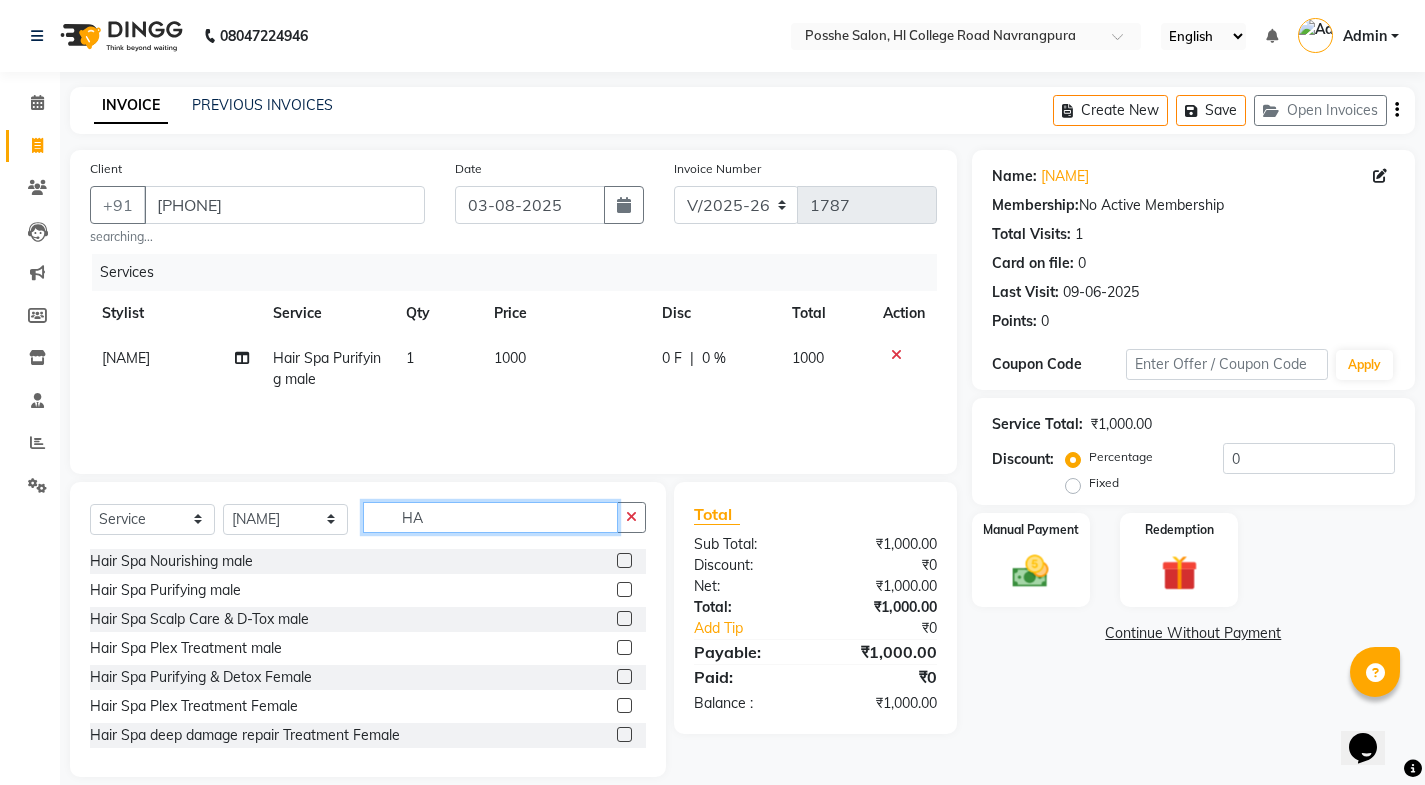 type on "H" 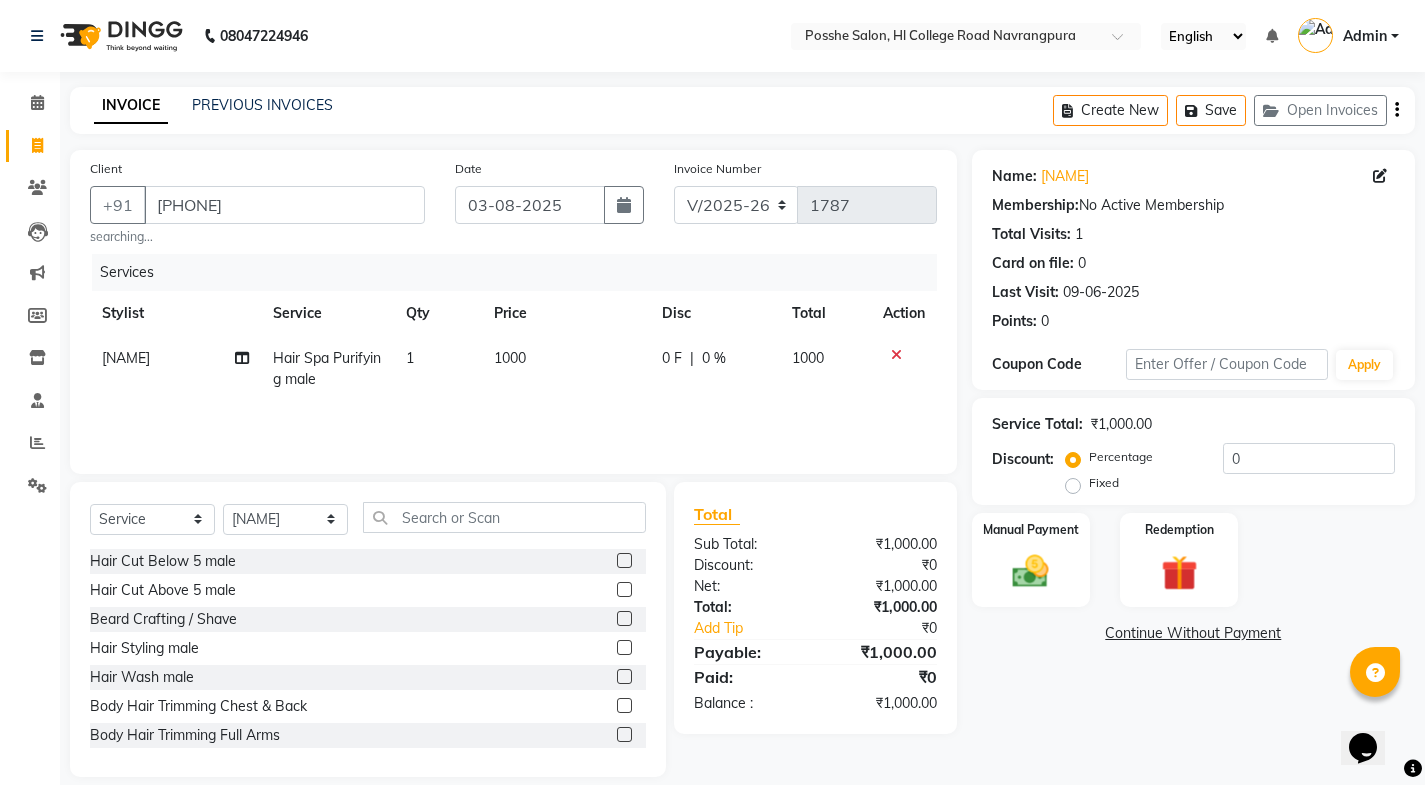 click on "Name: Namya Shah Membership:  No Active Membership  Total Visits:  1 Card on file:  0 Last Visit:   09-06-2025 Points:   0" 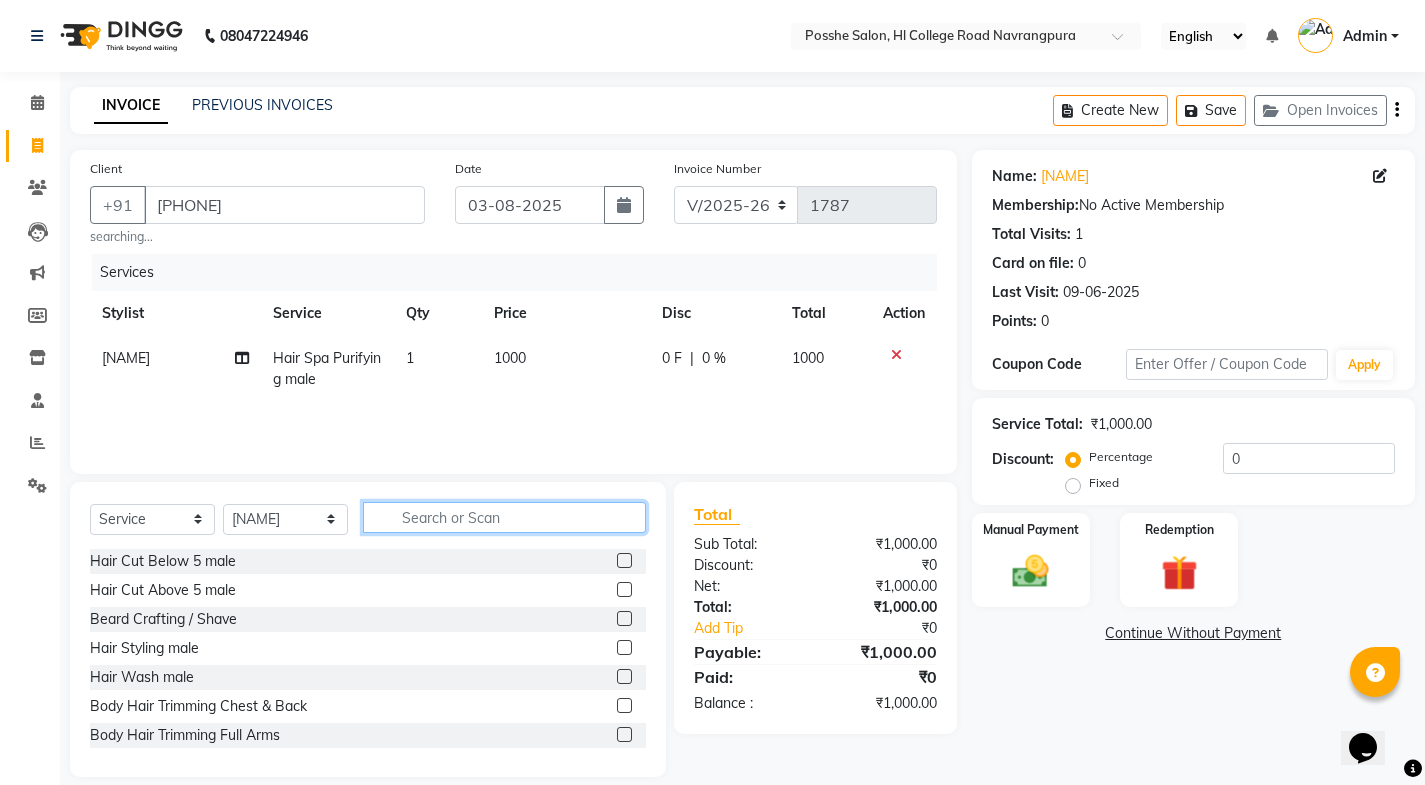 drag, startPoint x: 428, startPoint y: 516, endPoint x: 601, endPoint y: 513, distance: 173.02602 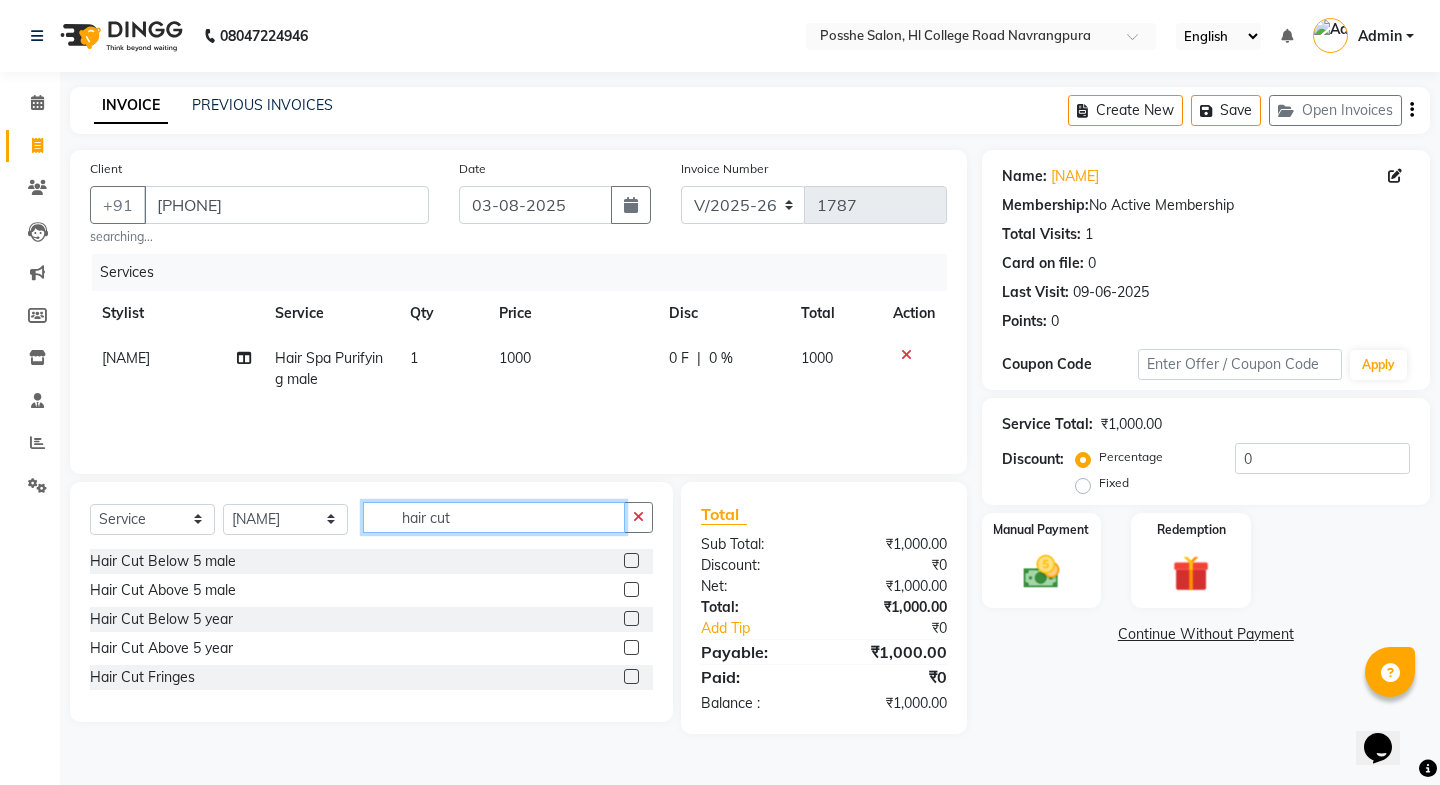 type on "hair cut" 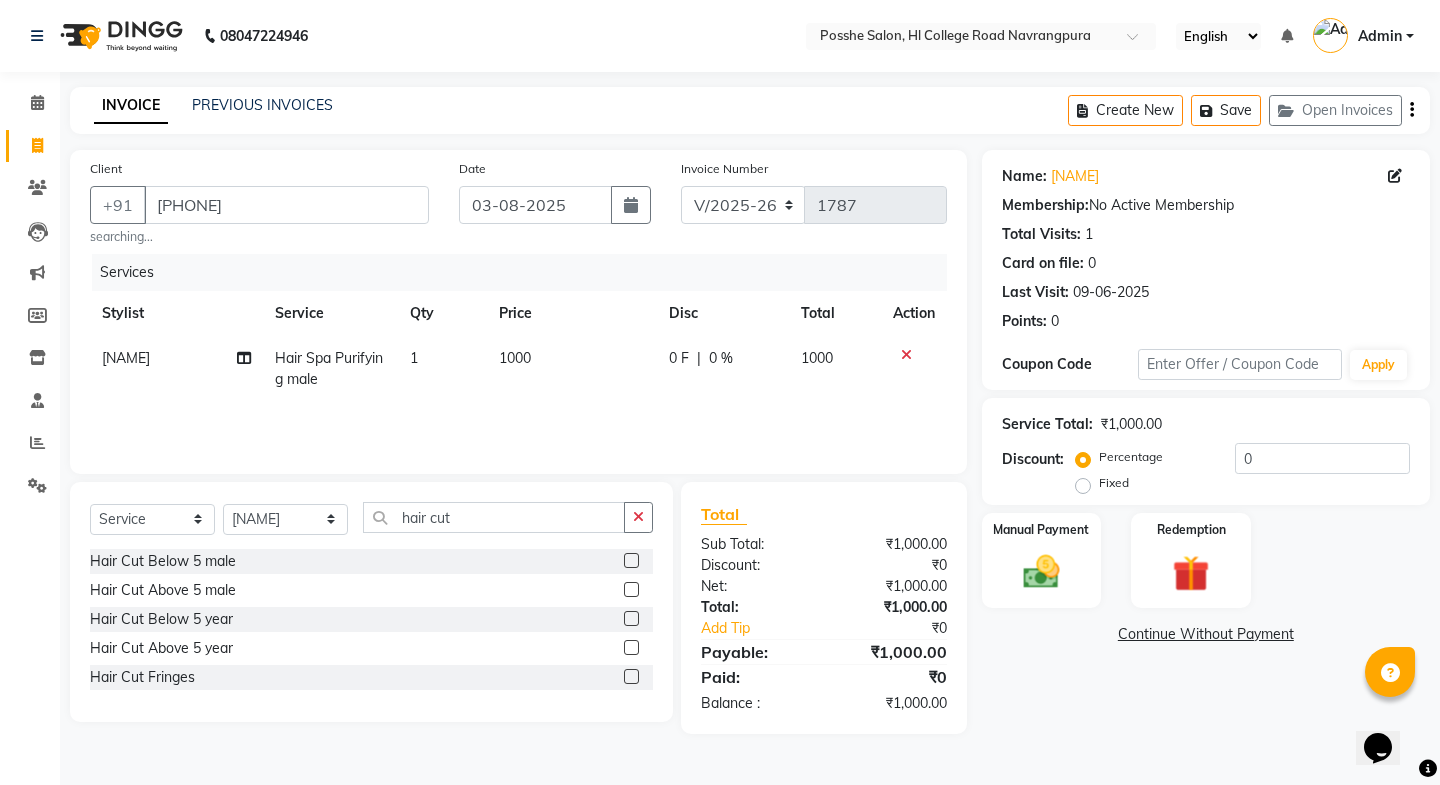 click 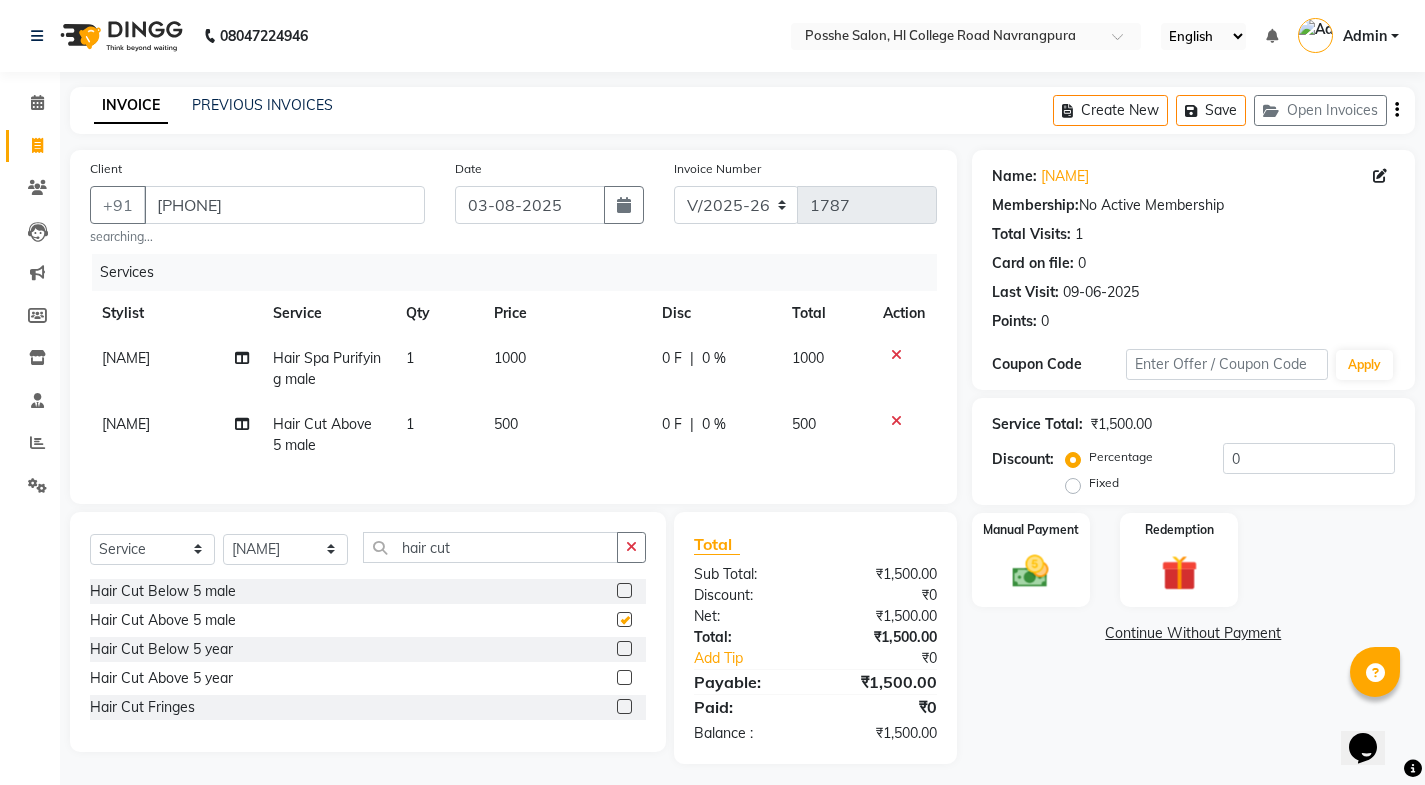 checkbox on "false" 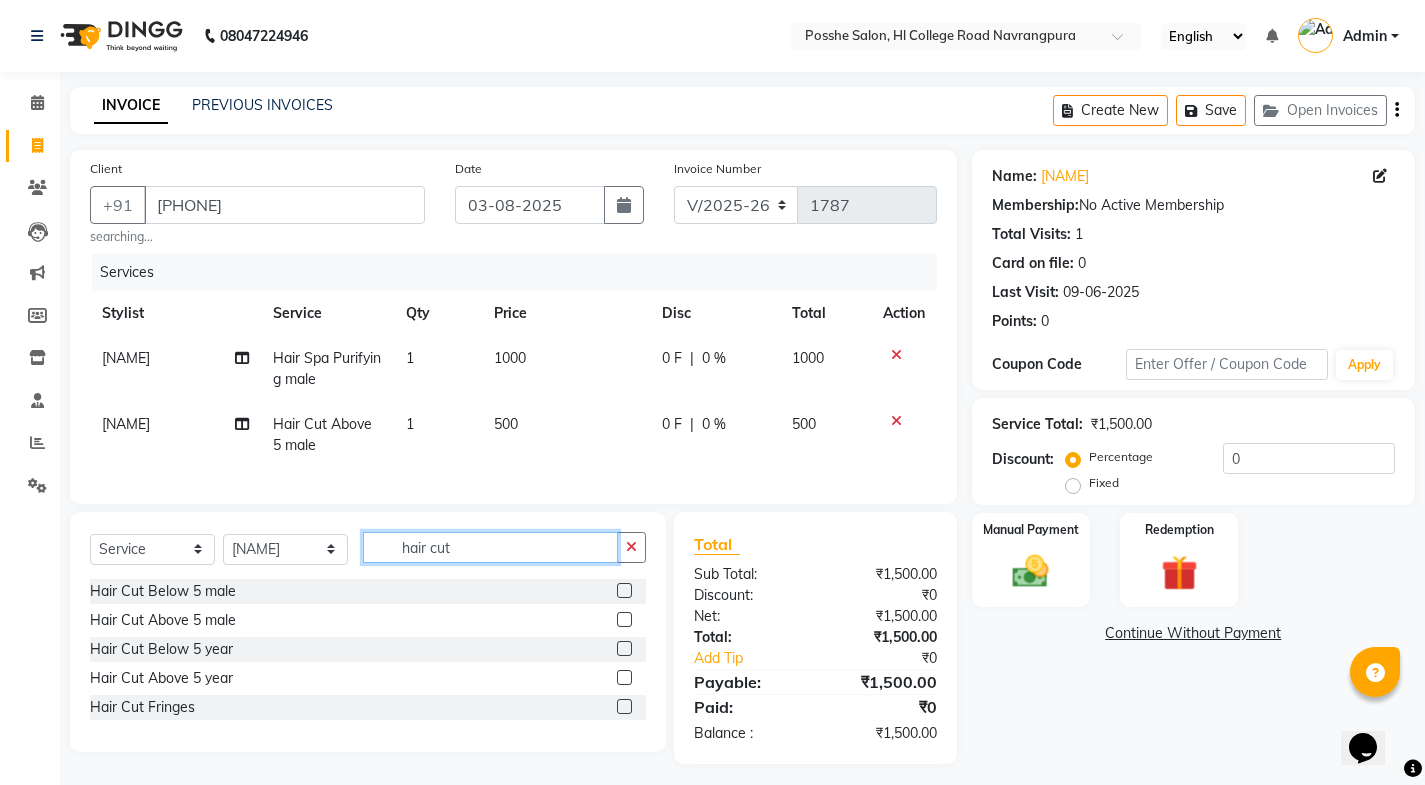 drag, startPoint x: 494, startPoint y: 550, endPoint x: 500, endPoint y: 582, distance: 32.55764 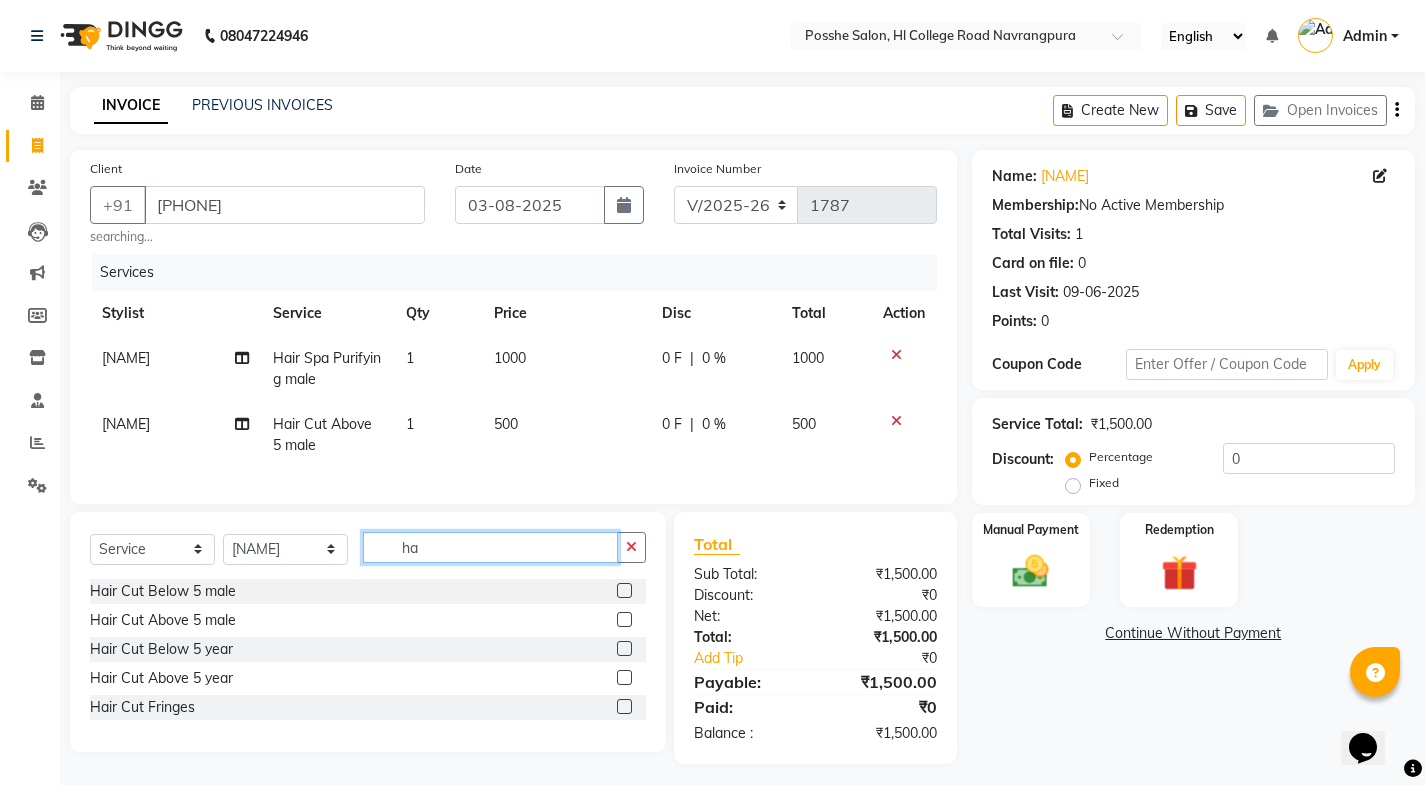 type on "h" 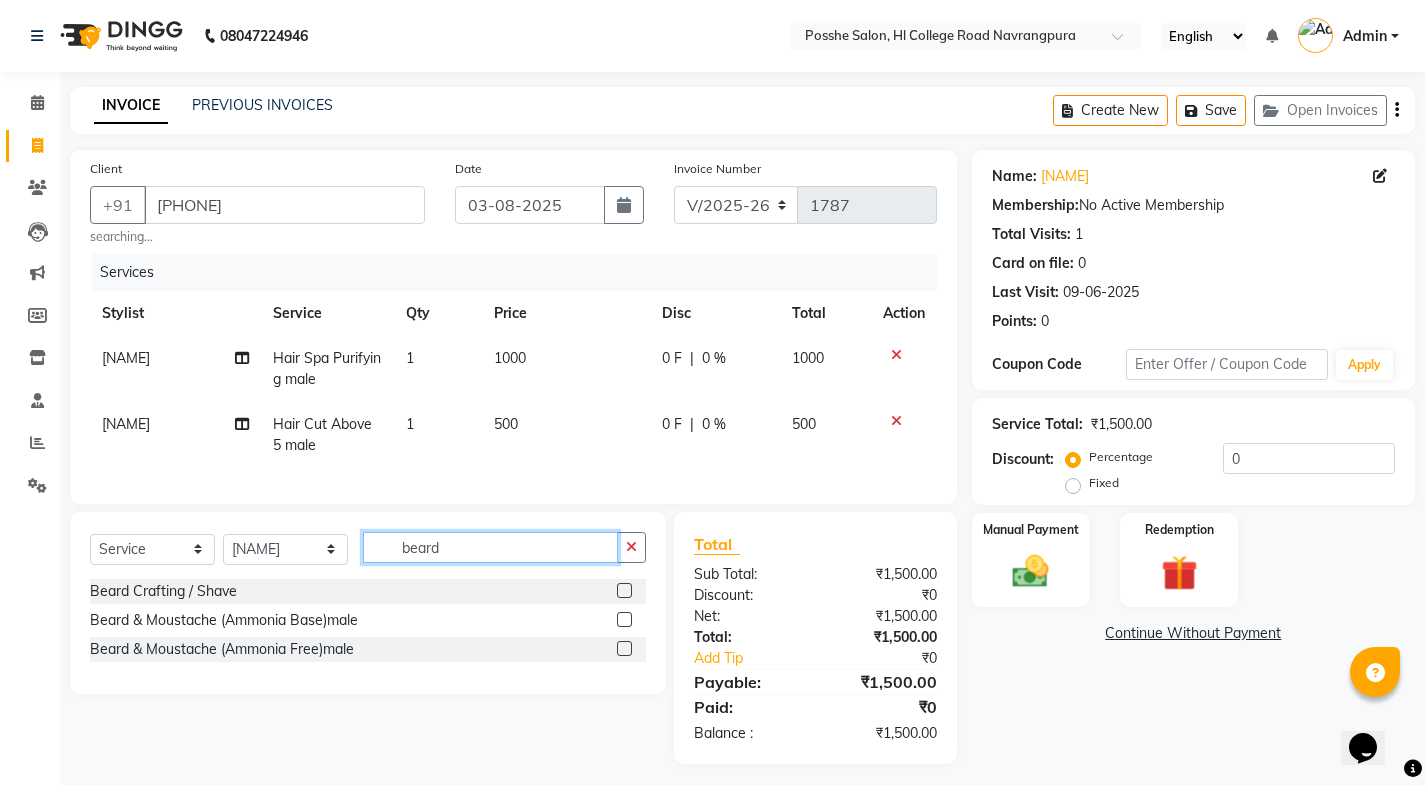 type on "beard" 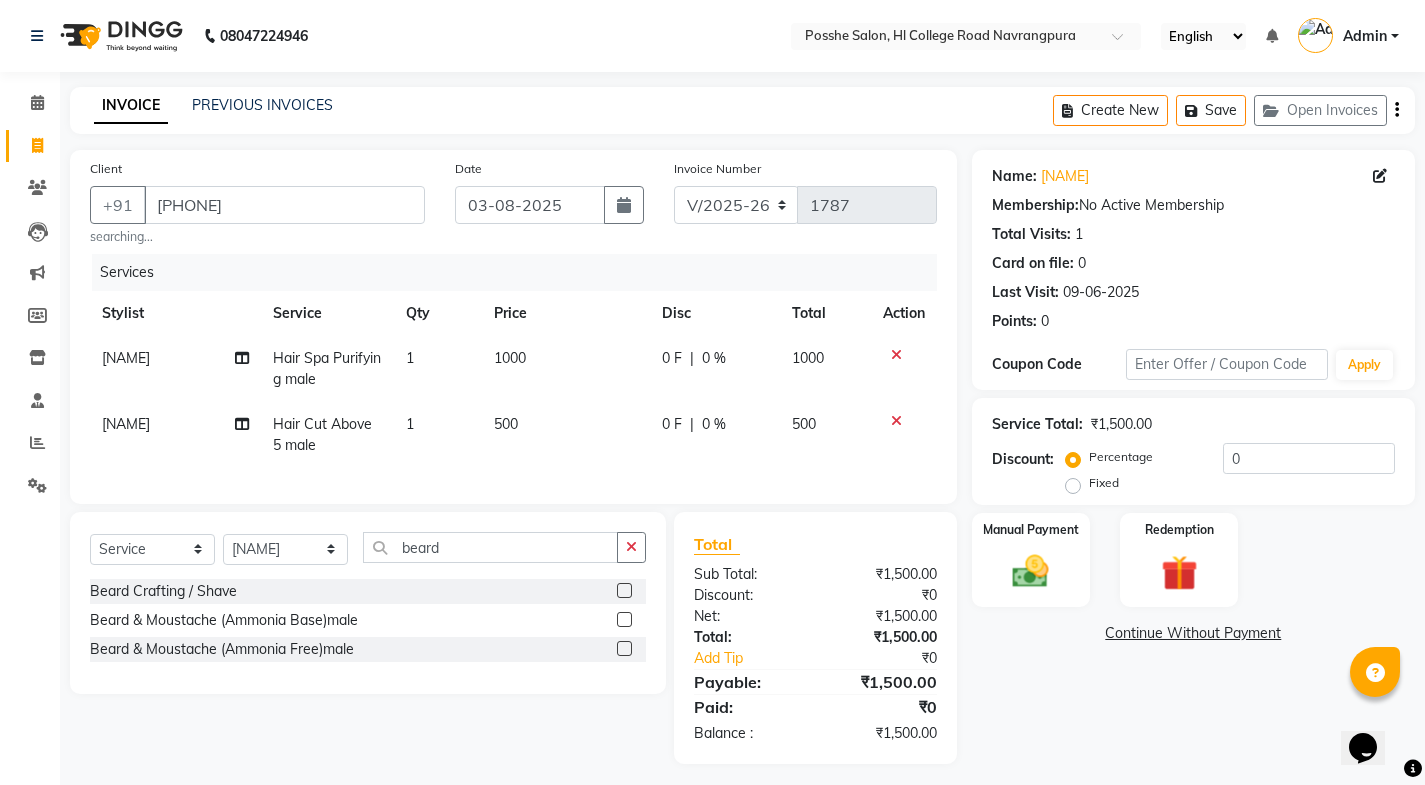 click 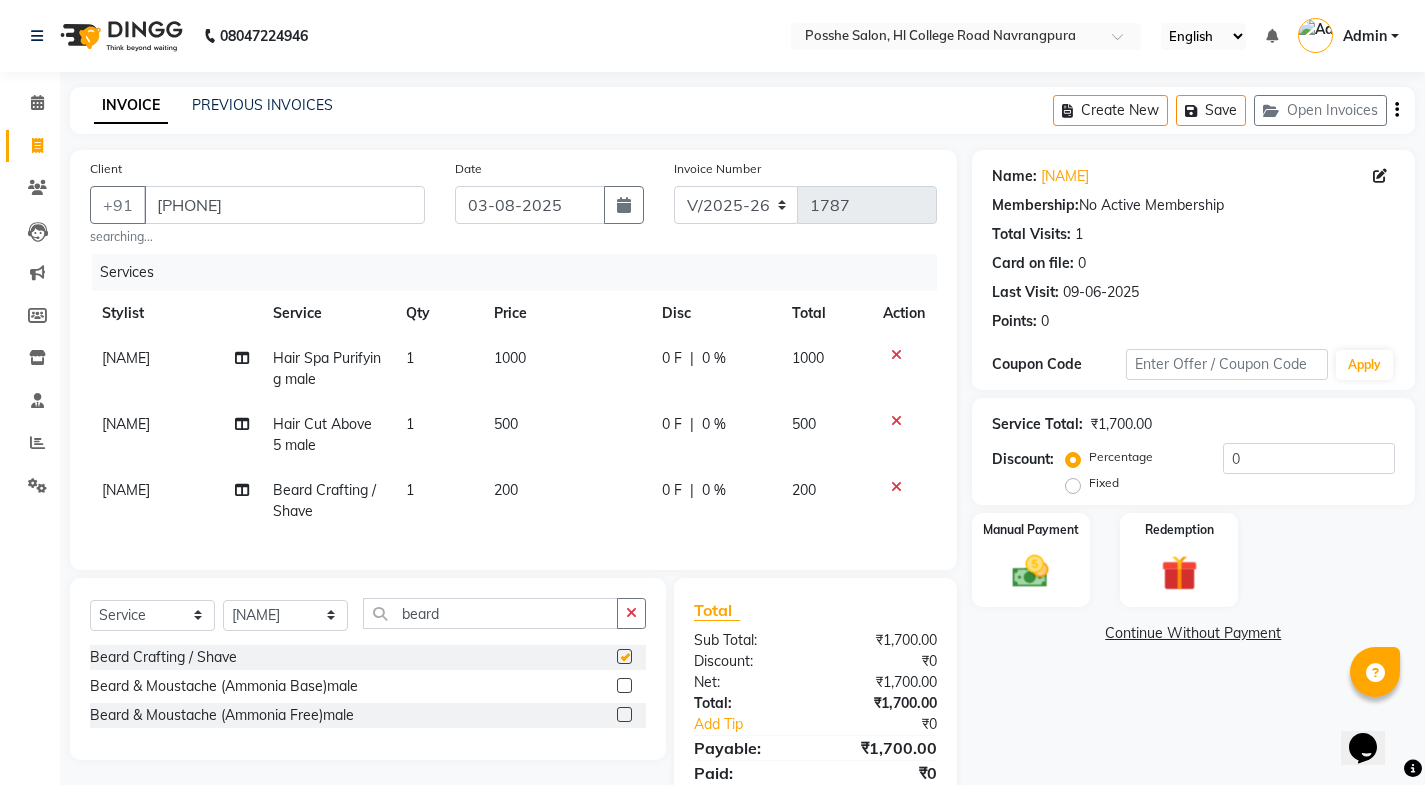 checkbox on "false" 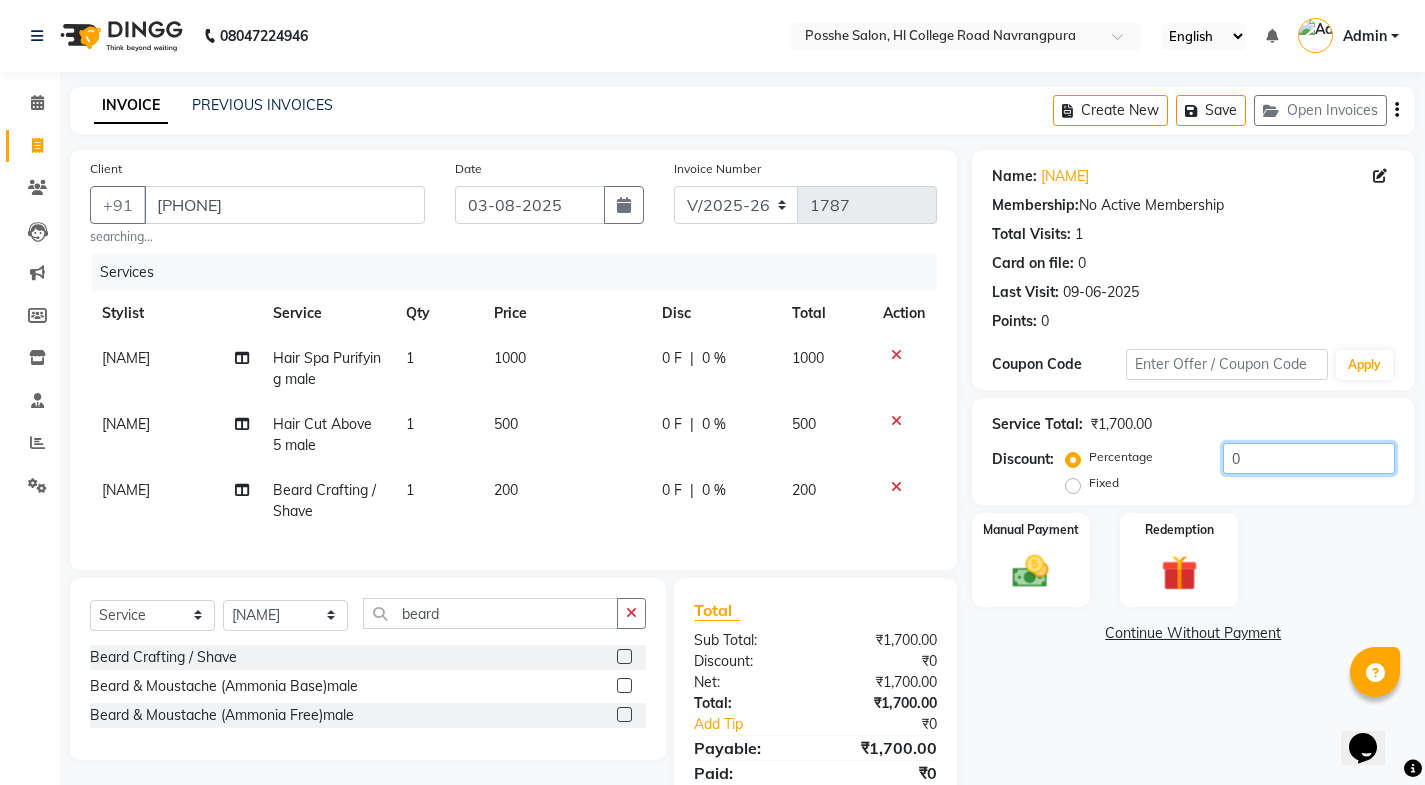 click on "0" 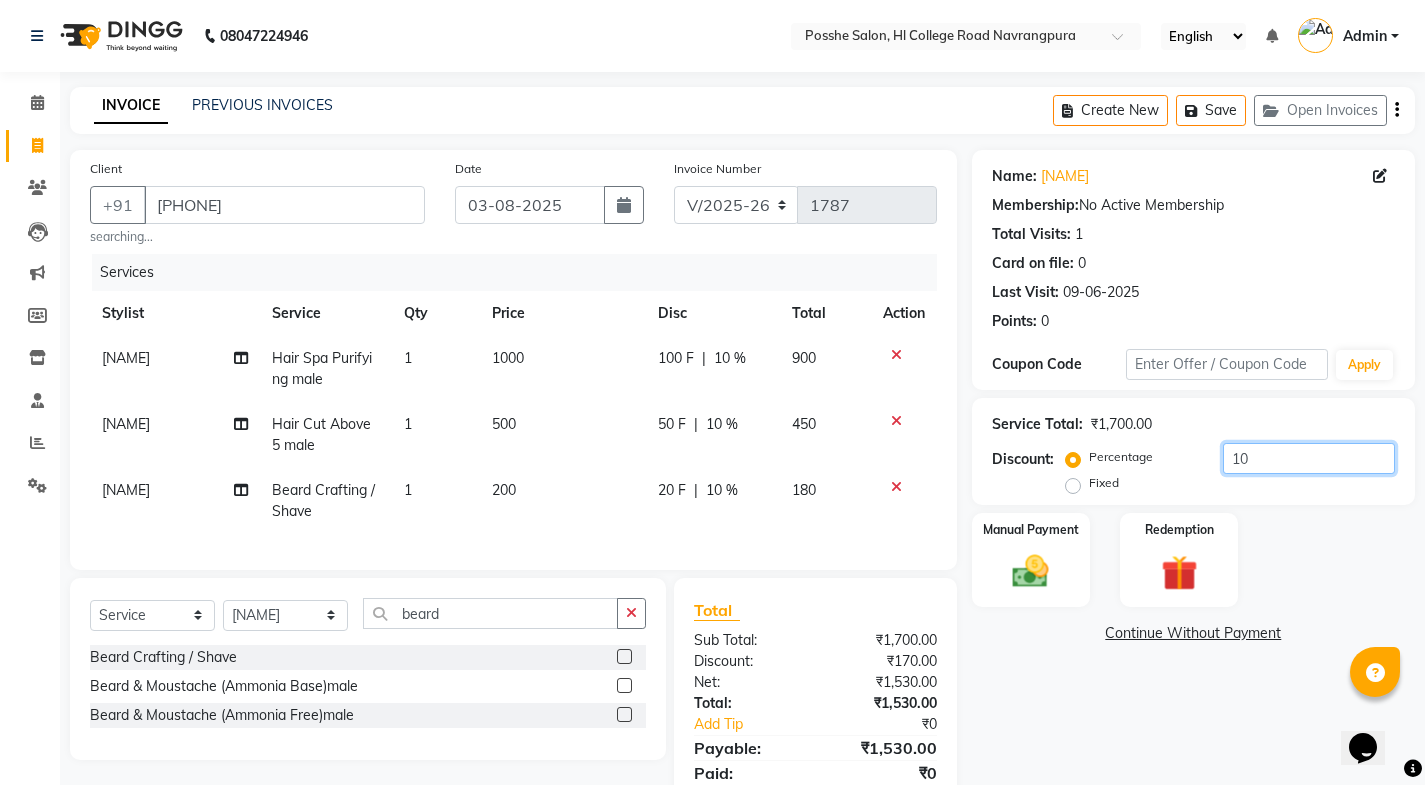 type on "10" 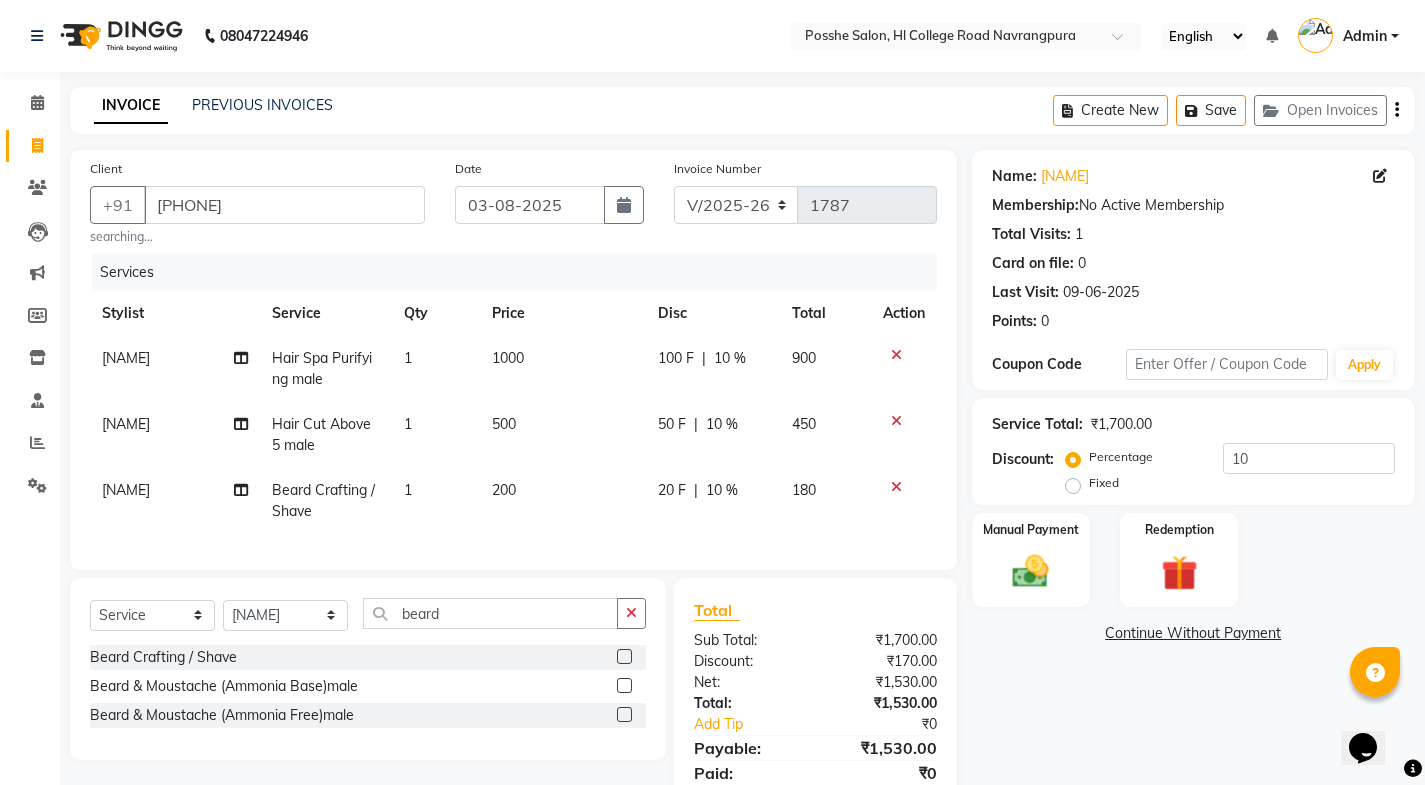 click on "Name: Namya Shah Membership:  No Active Membership  Total Visits:  1 Card on file:  0 Last Visit:   09-06-2025 Points:   0  Coupon Code Apply Service Total:  ₹1,700.00  Discount:  Percentage   Fixed  10 Manual Payment Redemption  Continue Without Payment" 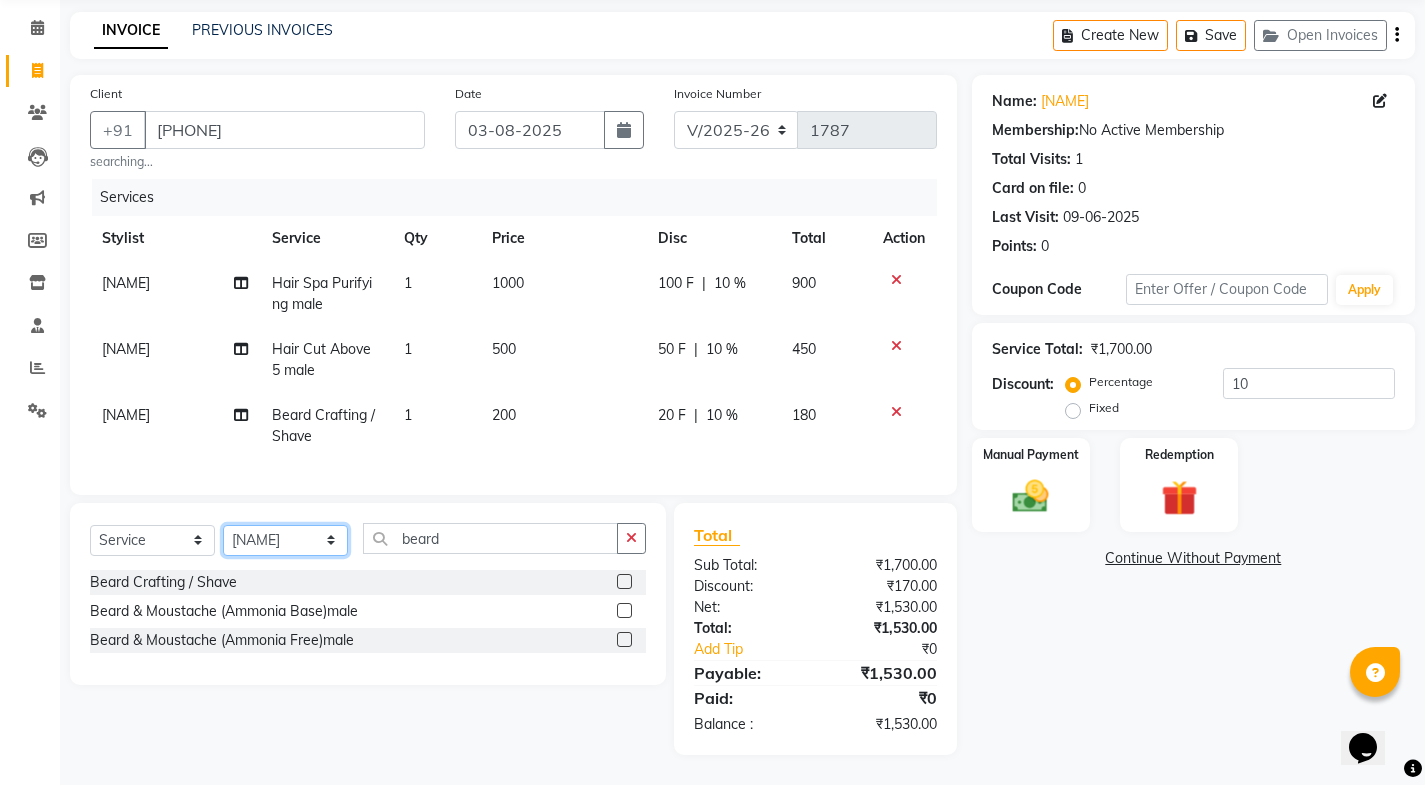 click on "Select Stylist Faheem Salmani Kajal Mali Kamal Chand Posshe for products Rajesh Sonu Verma" 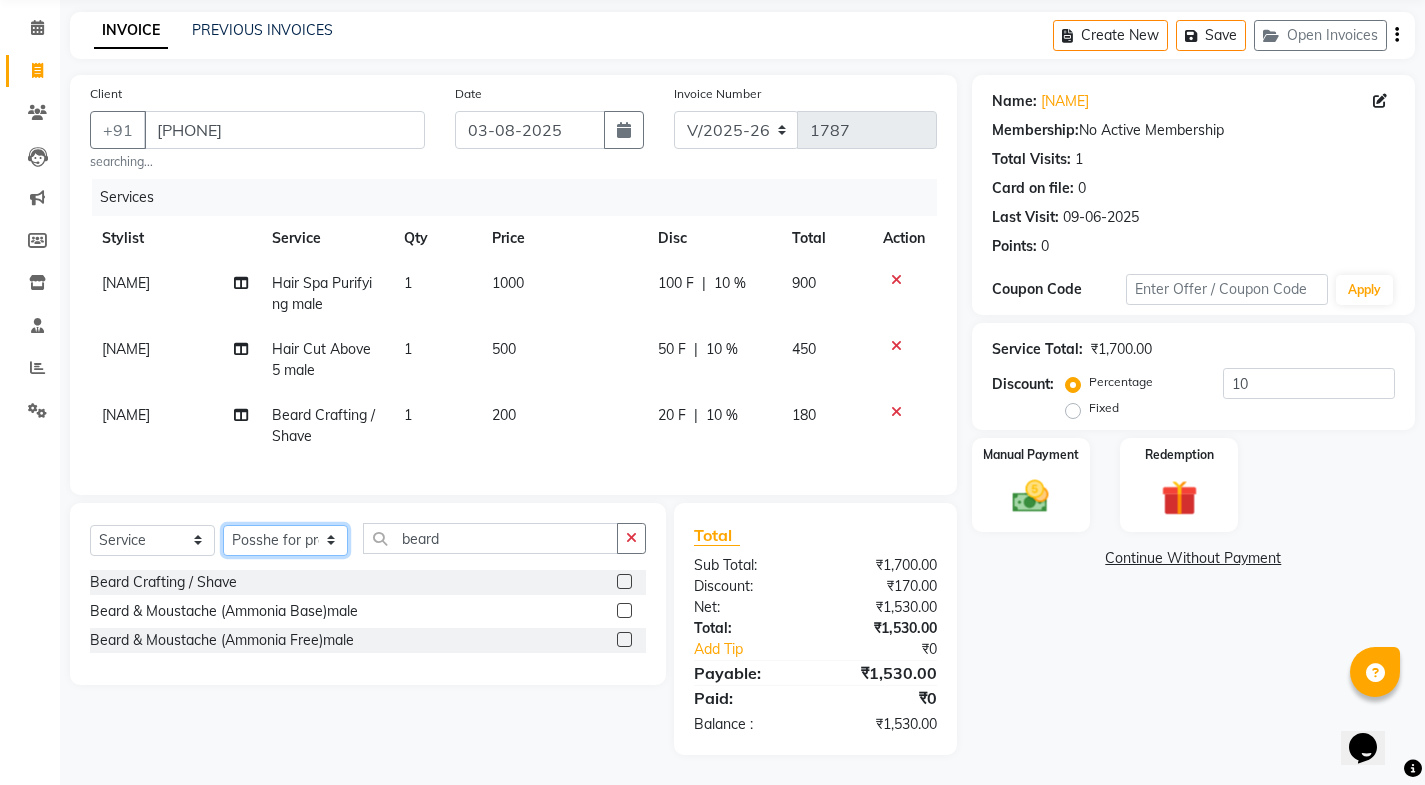 click on "Select Stylist Faheem Salmani Kajal Mali Kamal Chand Posshe for products Rajesh Sonu Verma" 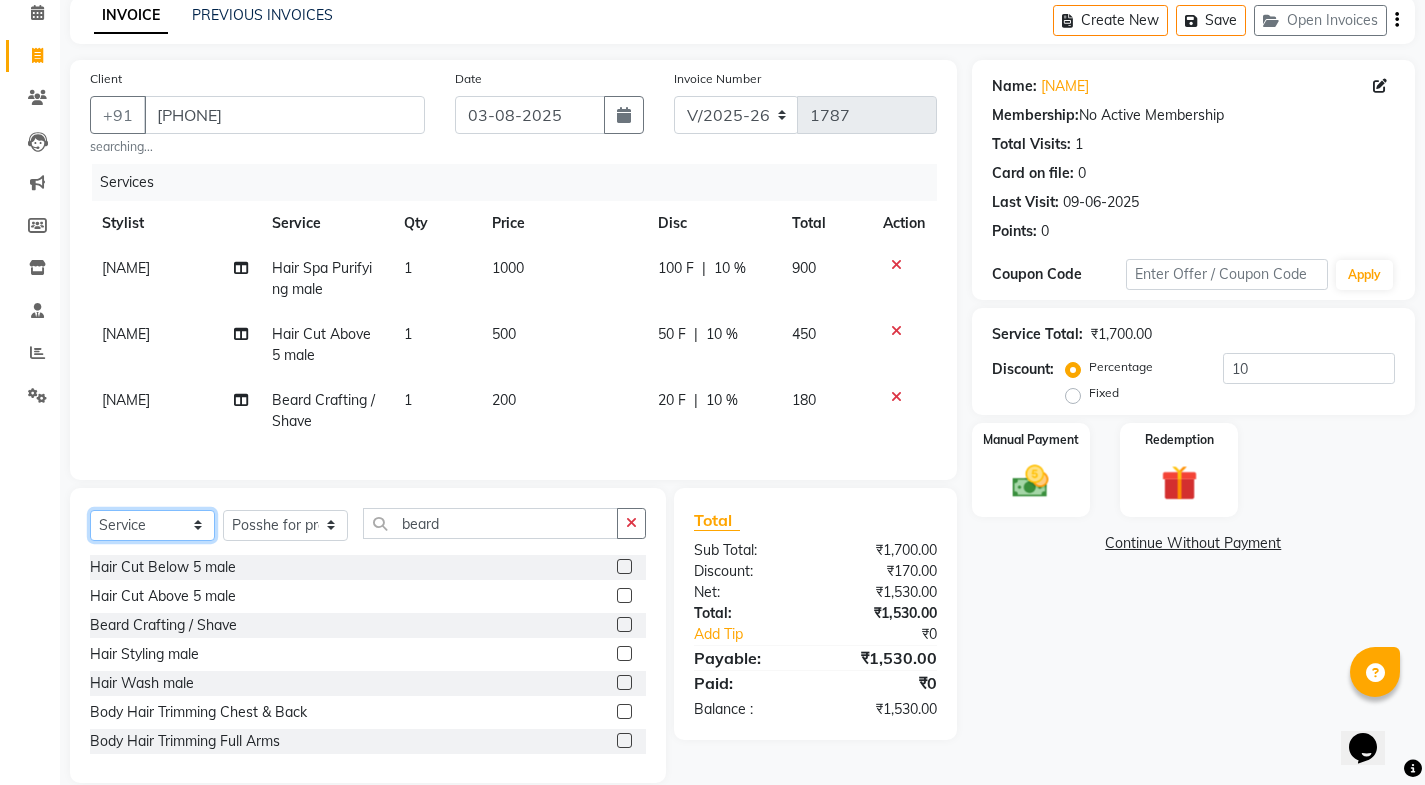 drag, startPoint x: 168, startPoint y: 535, endPoint x: 168, endPoint y: 559, distance: 24 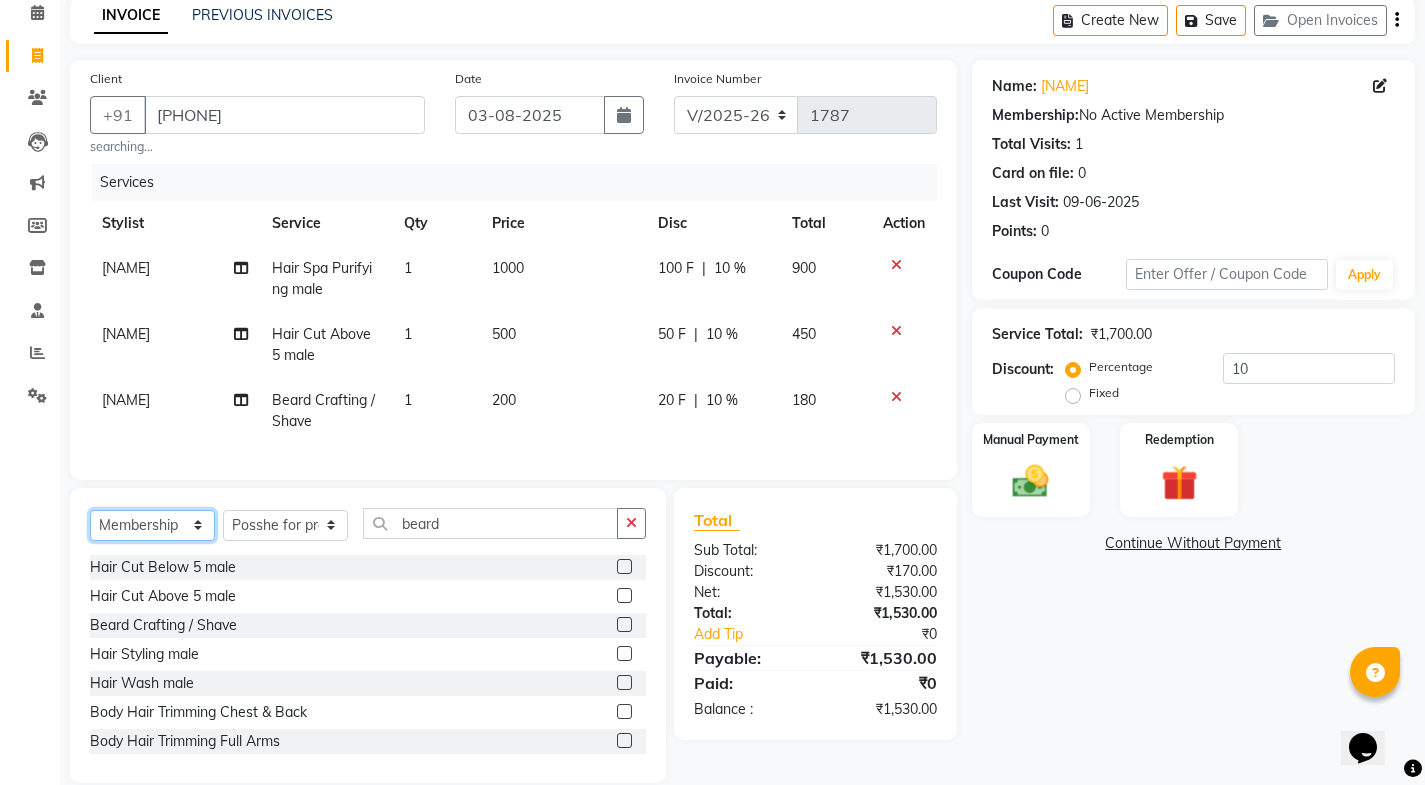 click on "Select  Service  Product  Membership  Package Voucher Prepaid Gift Card" 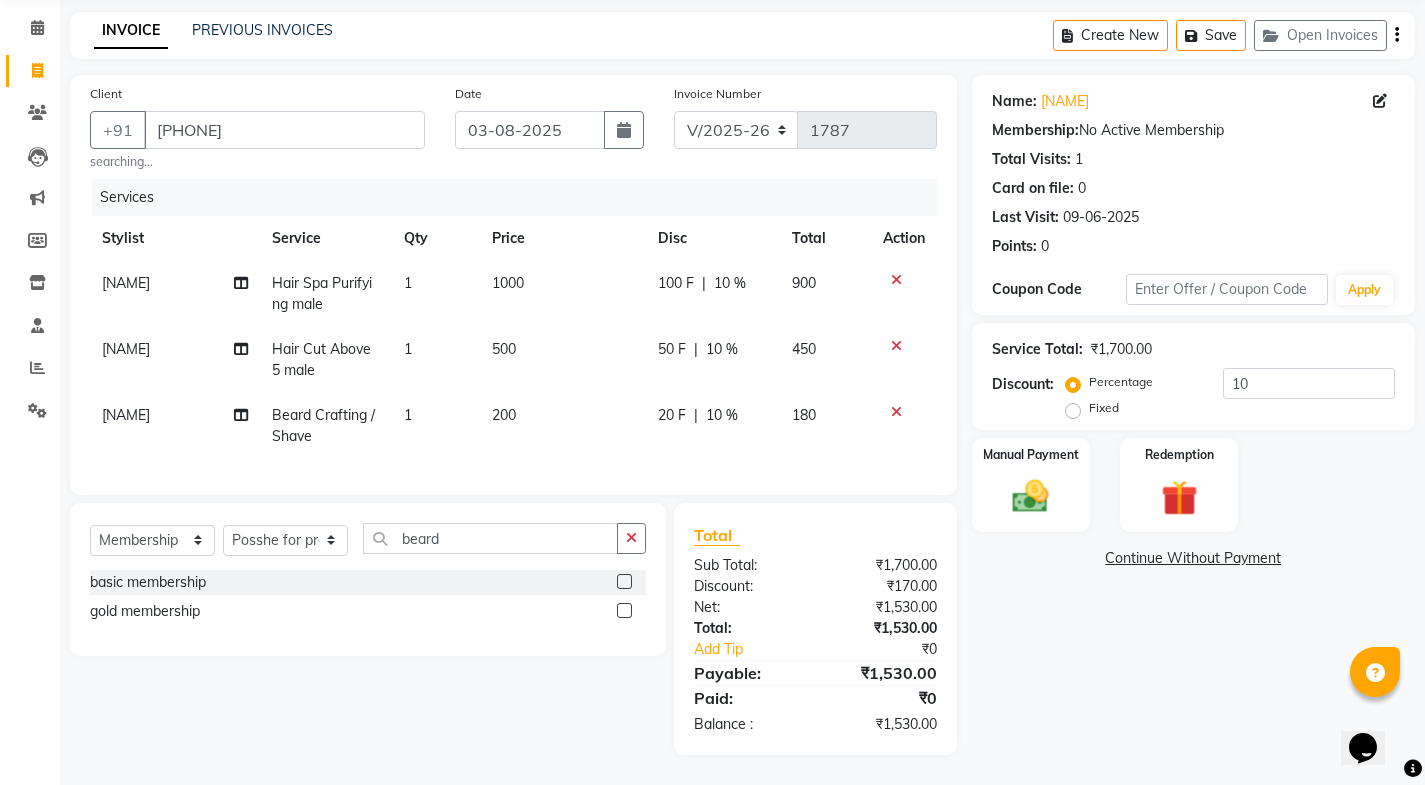 click 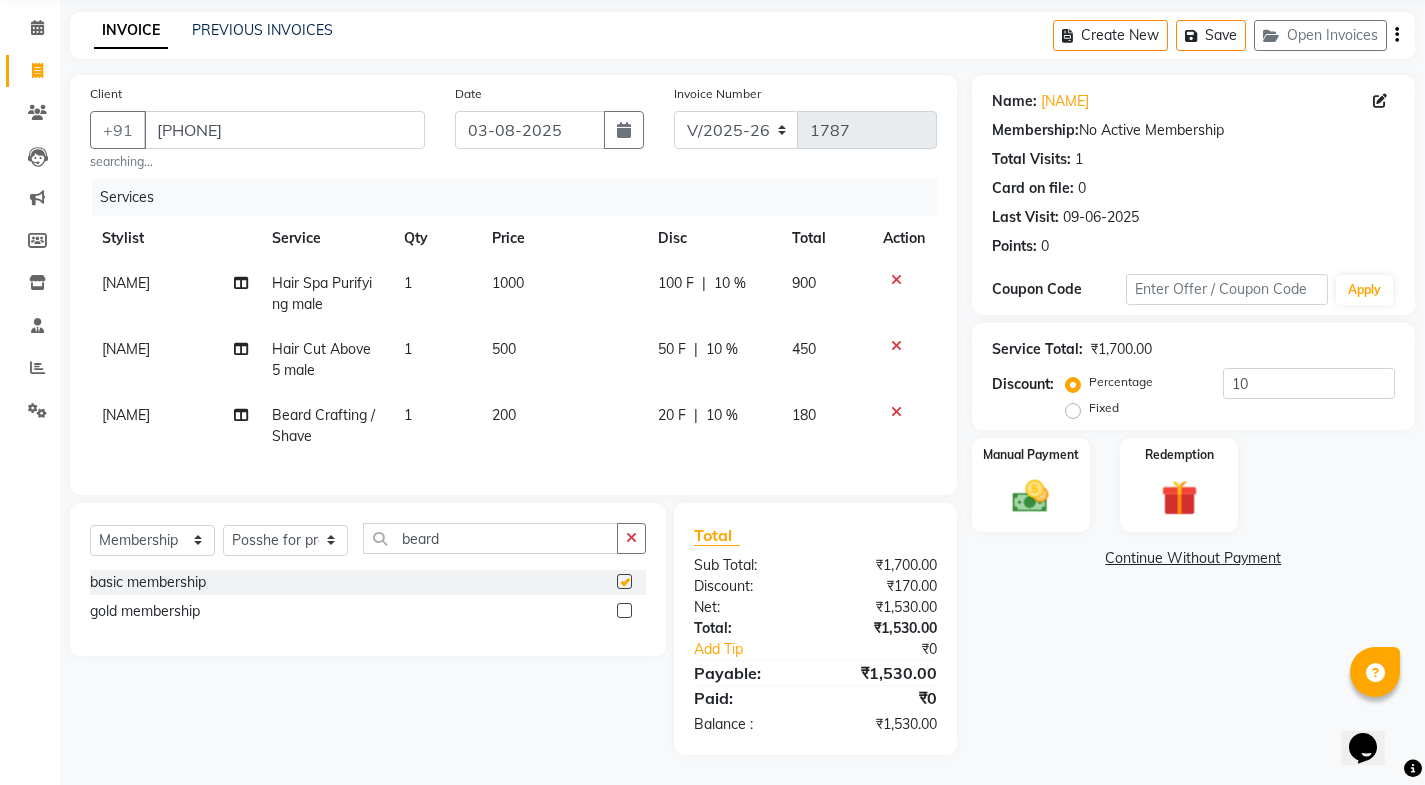 select on "select" 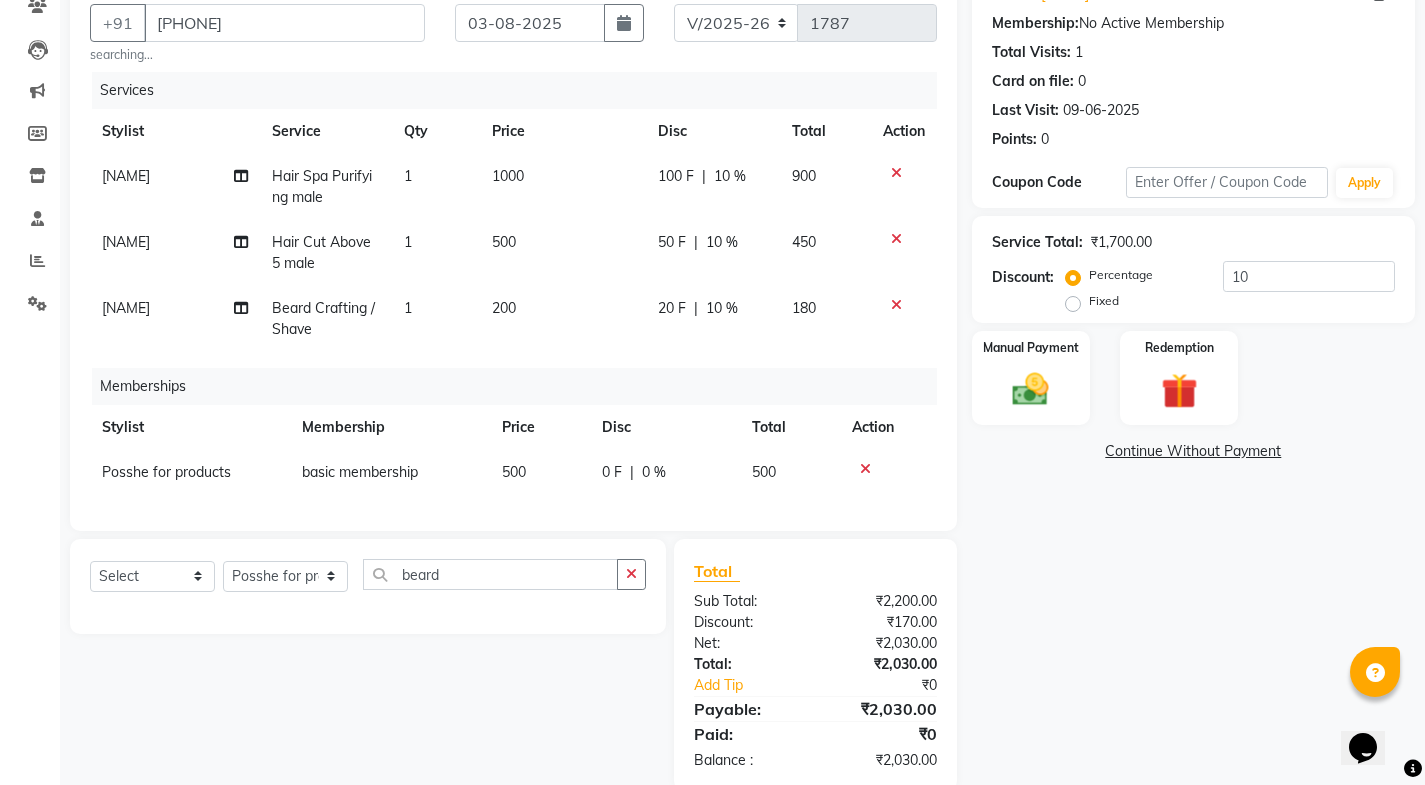 scroll, scrollTop: 233, scrollLeft: 0, axis: vertical 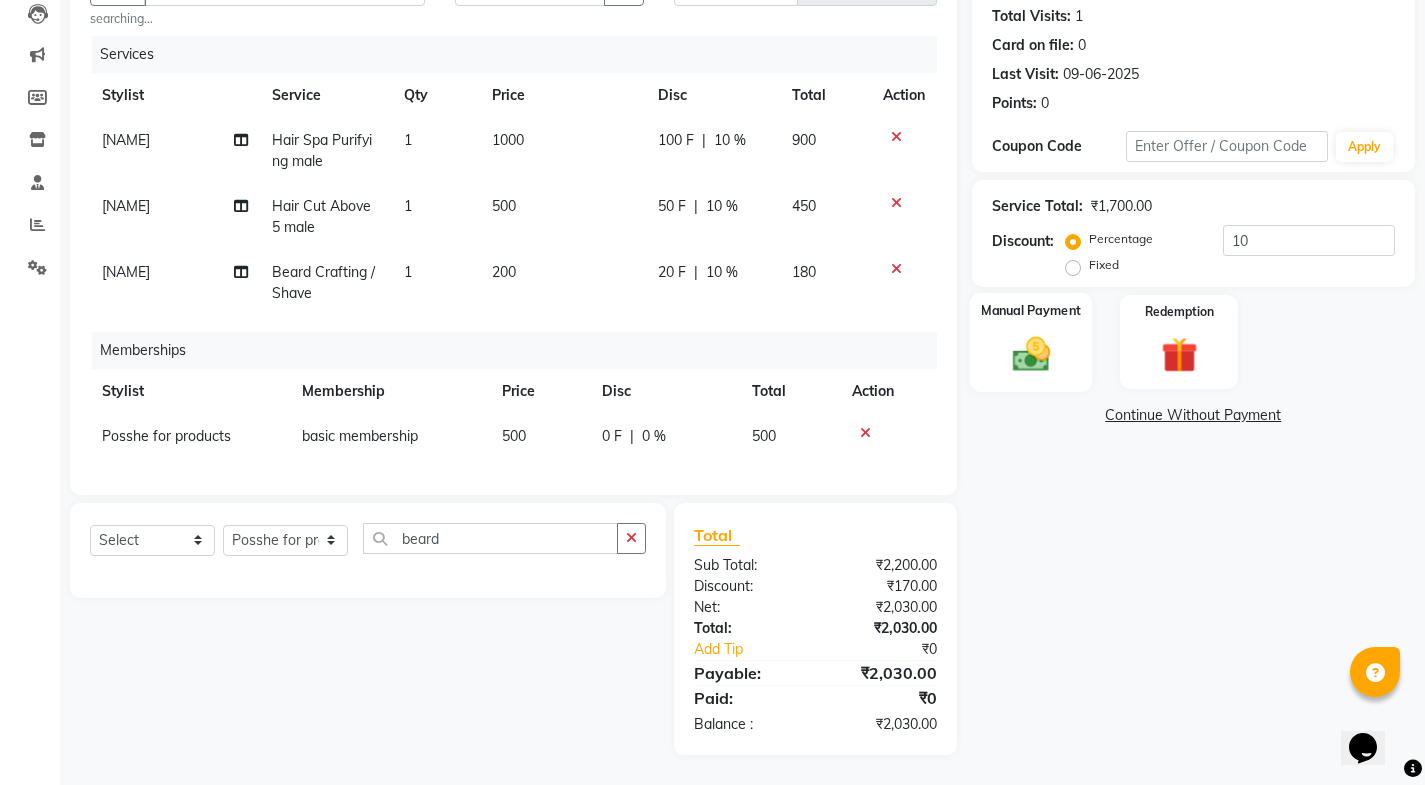 click 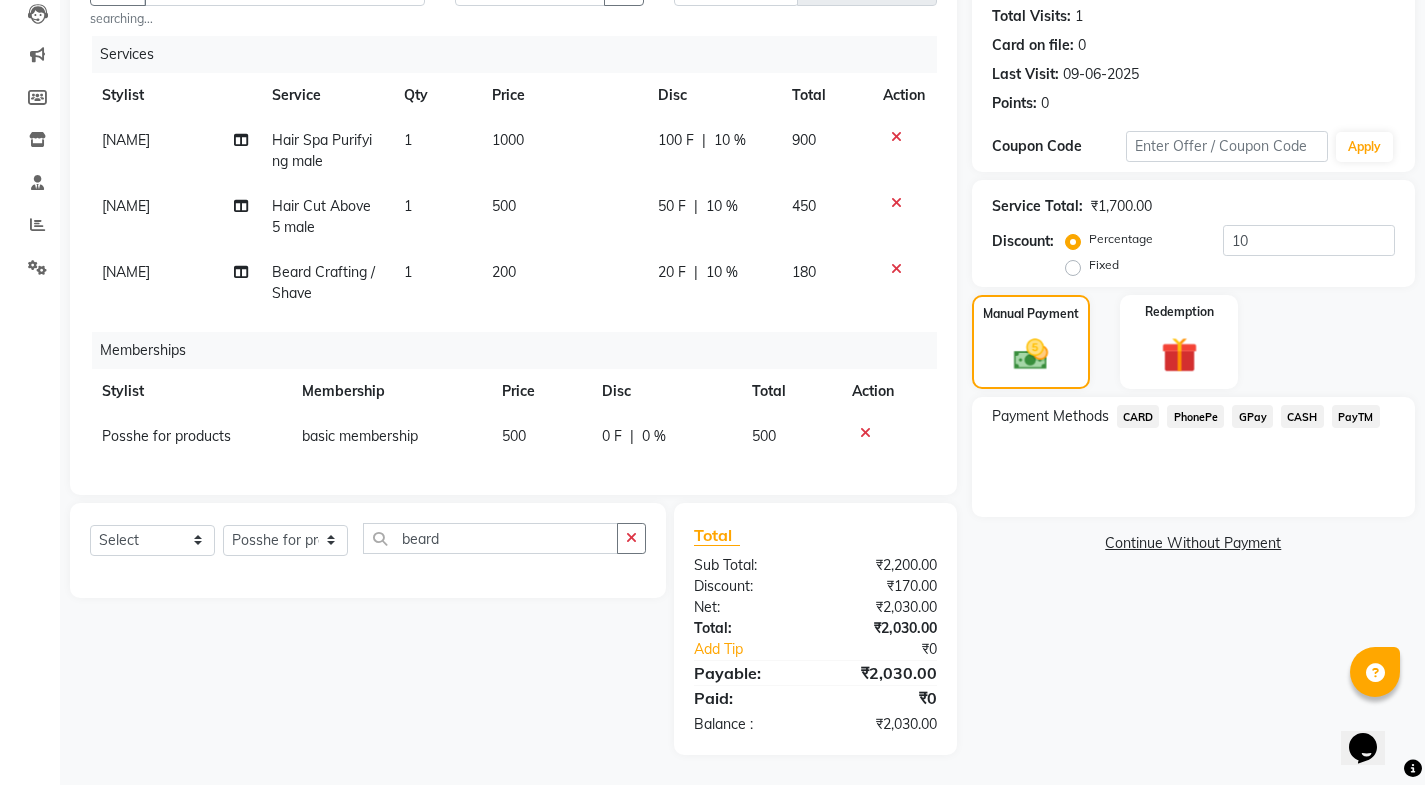 click on "CASH" 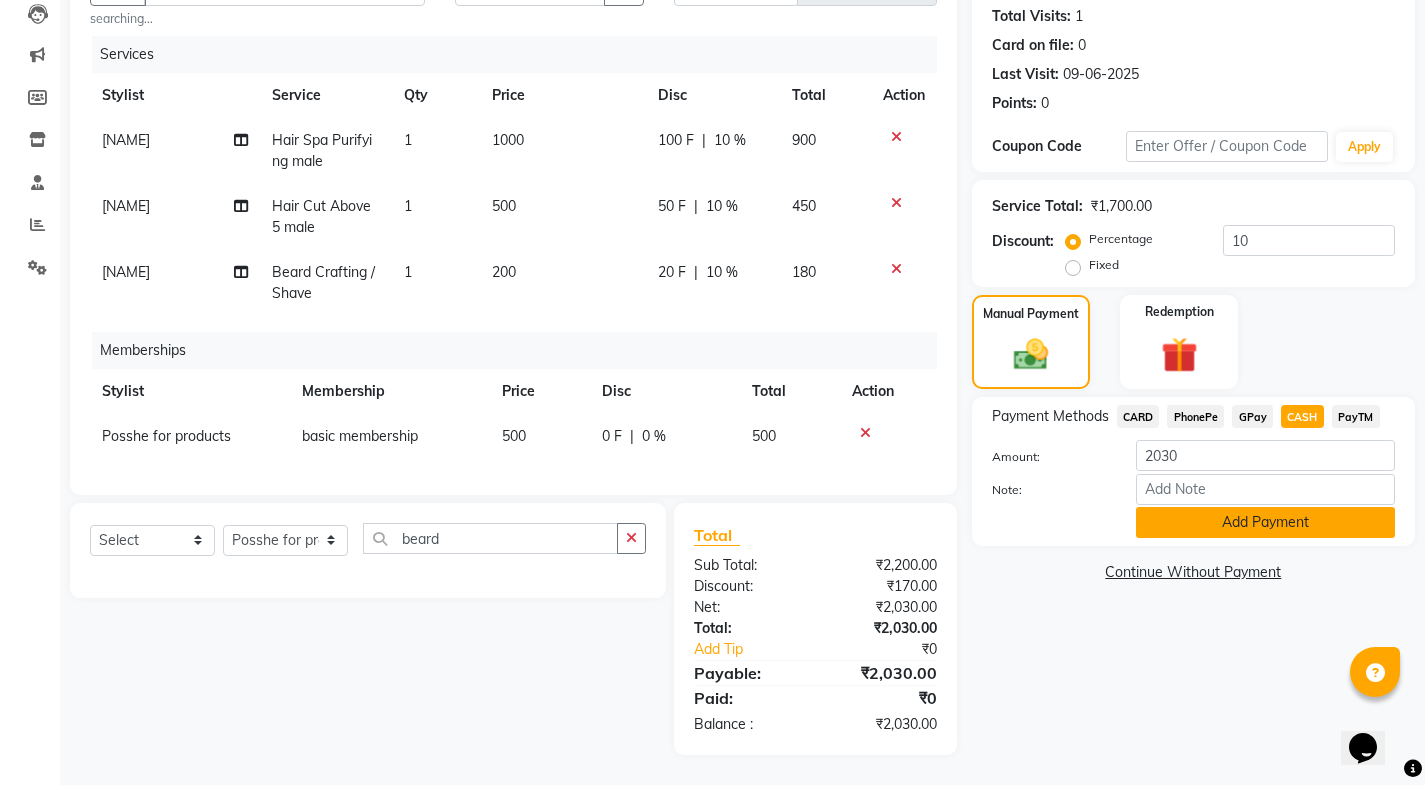 click on "Add Payment" 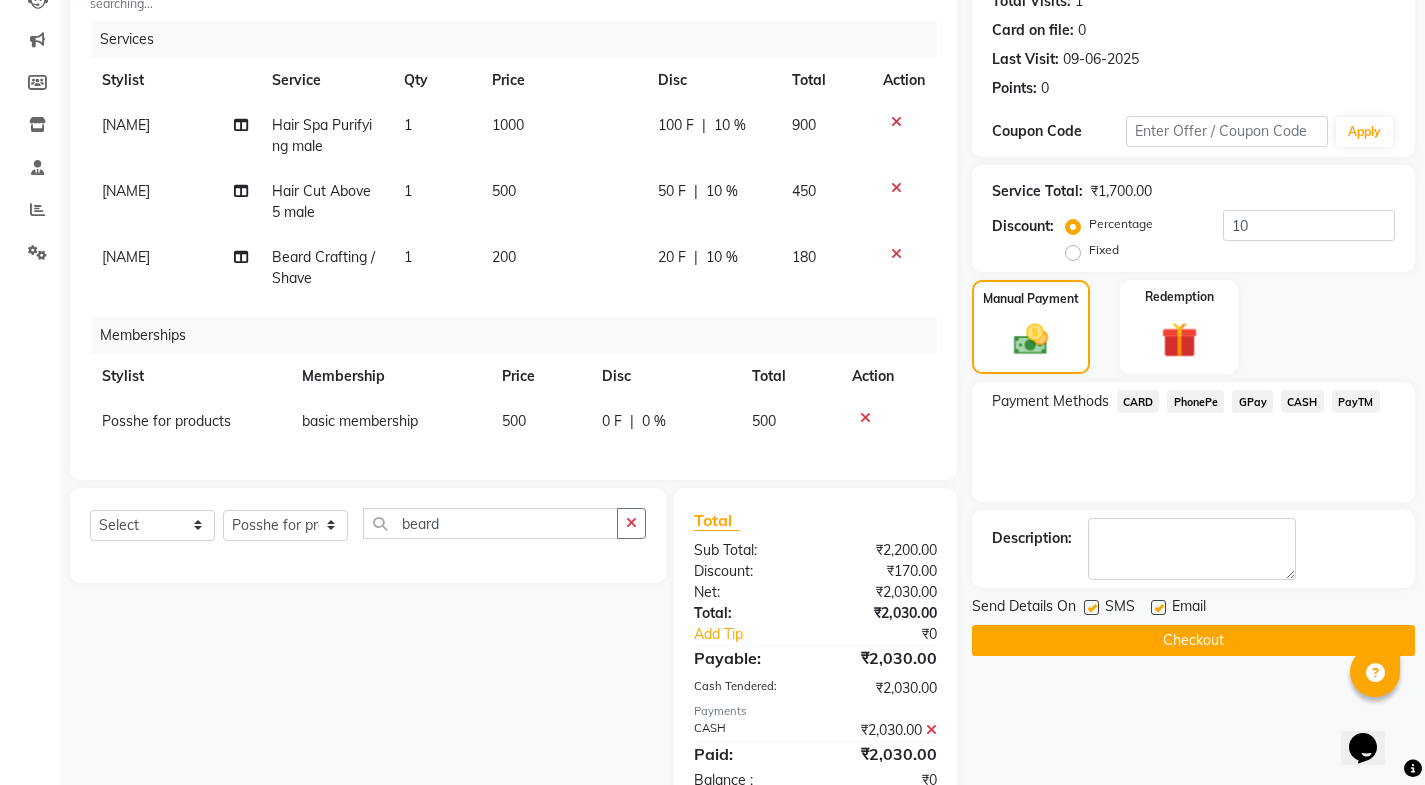 scroll, scrollTop: 304, scrollLeft: 0, axis: vertical 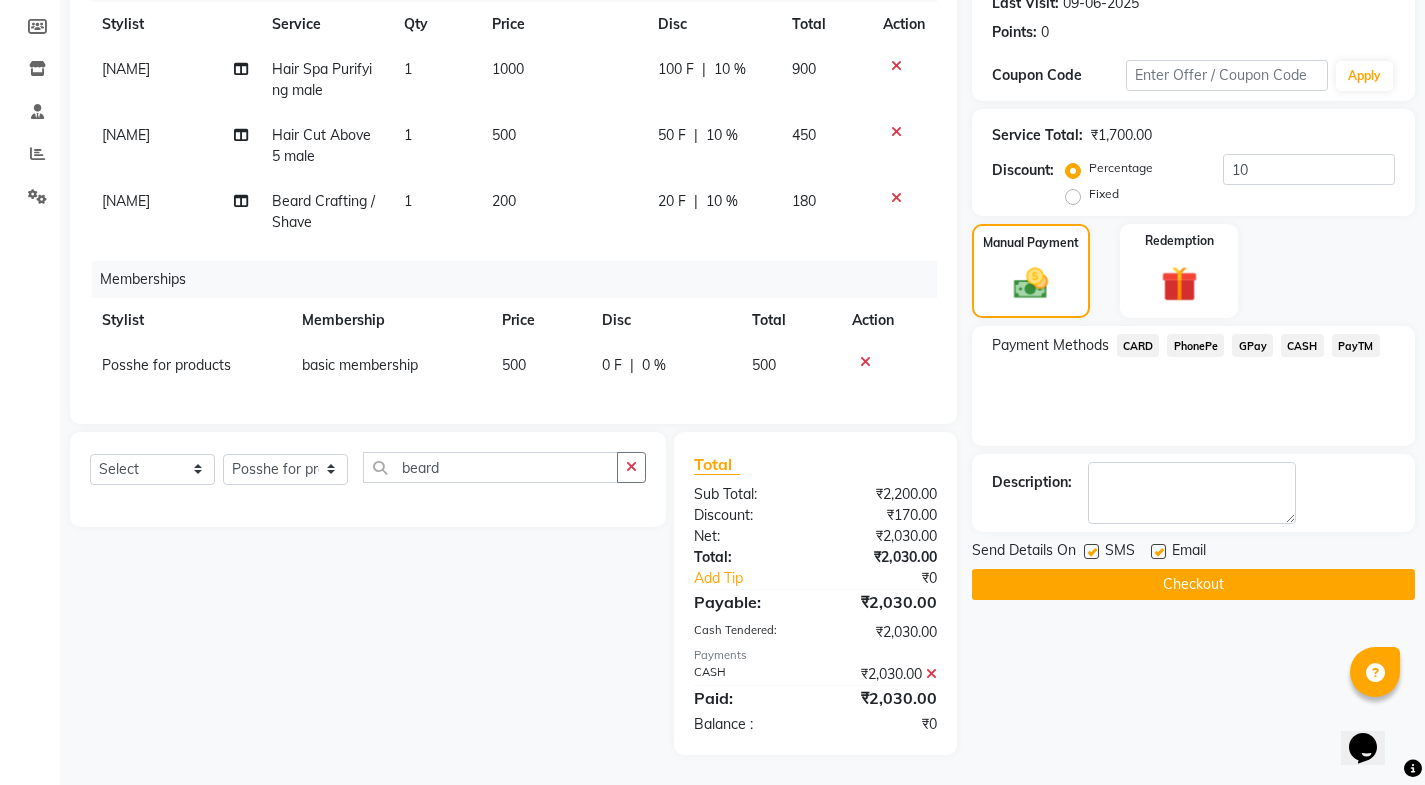 click 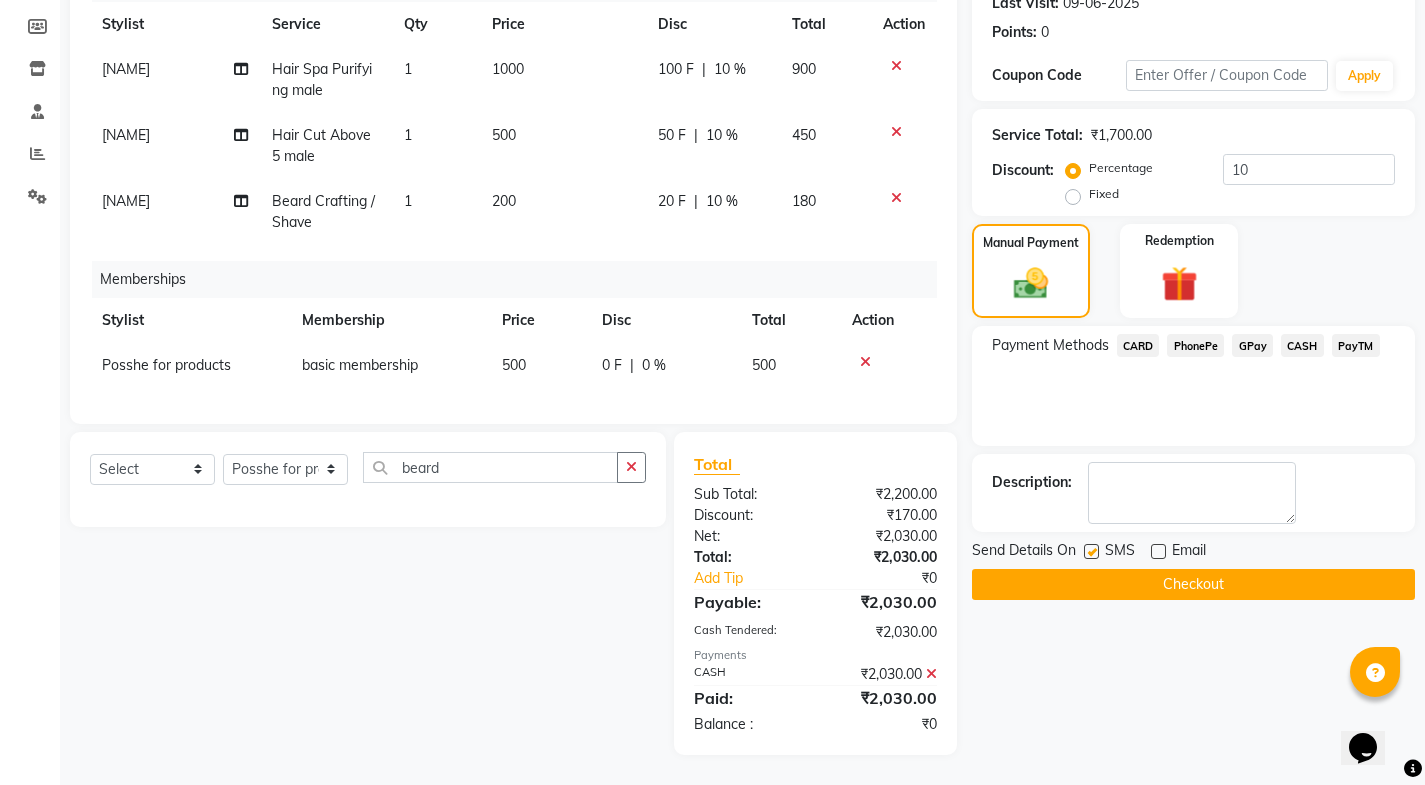 click 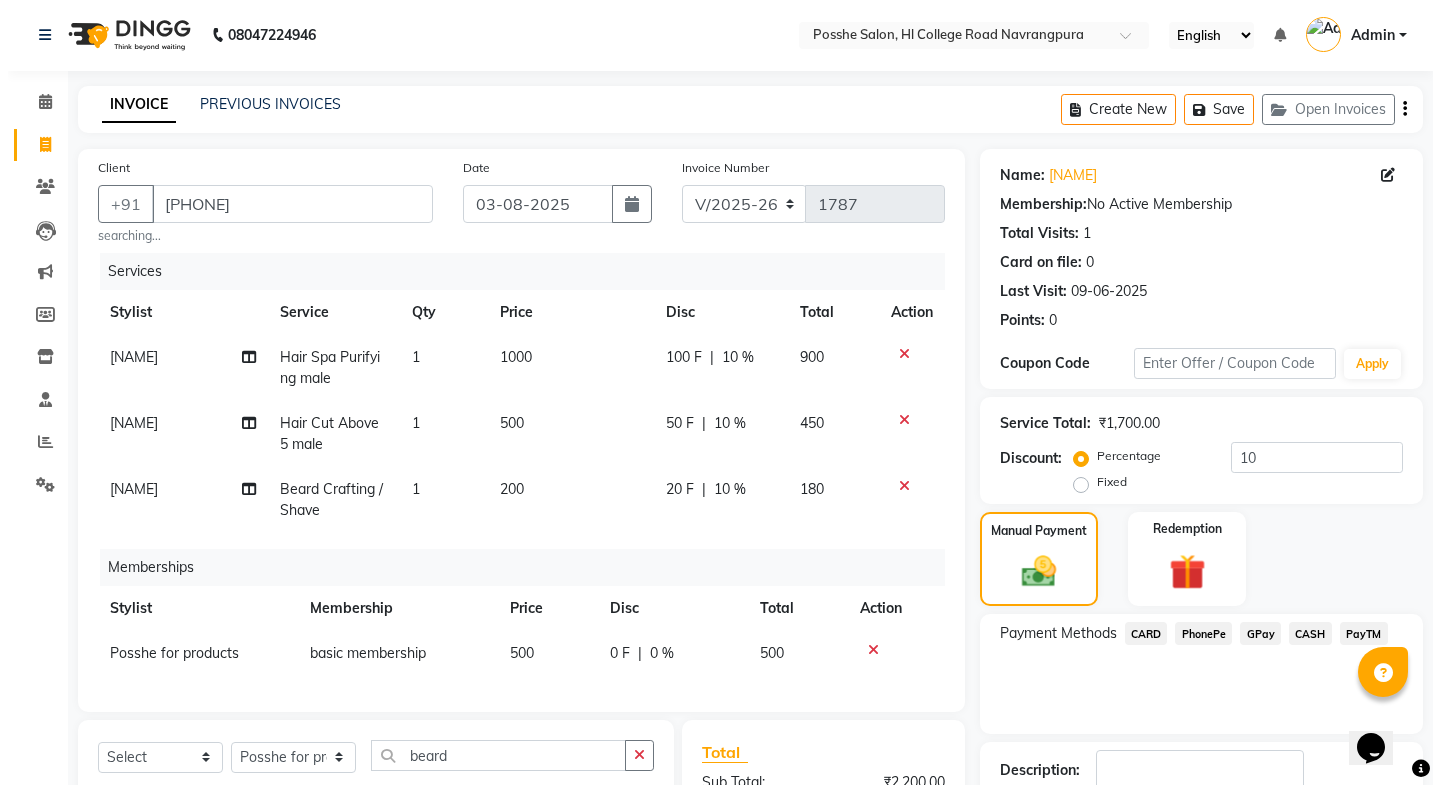 scroll, scrollTop: 0, scrollLeft: 0, axis: both 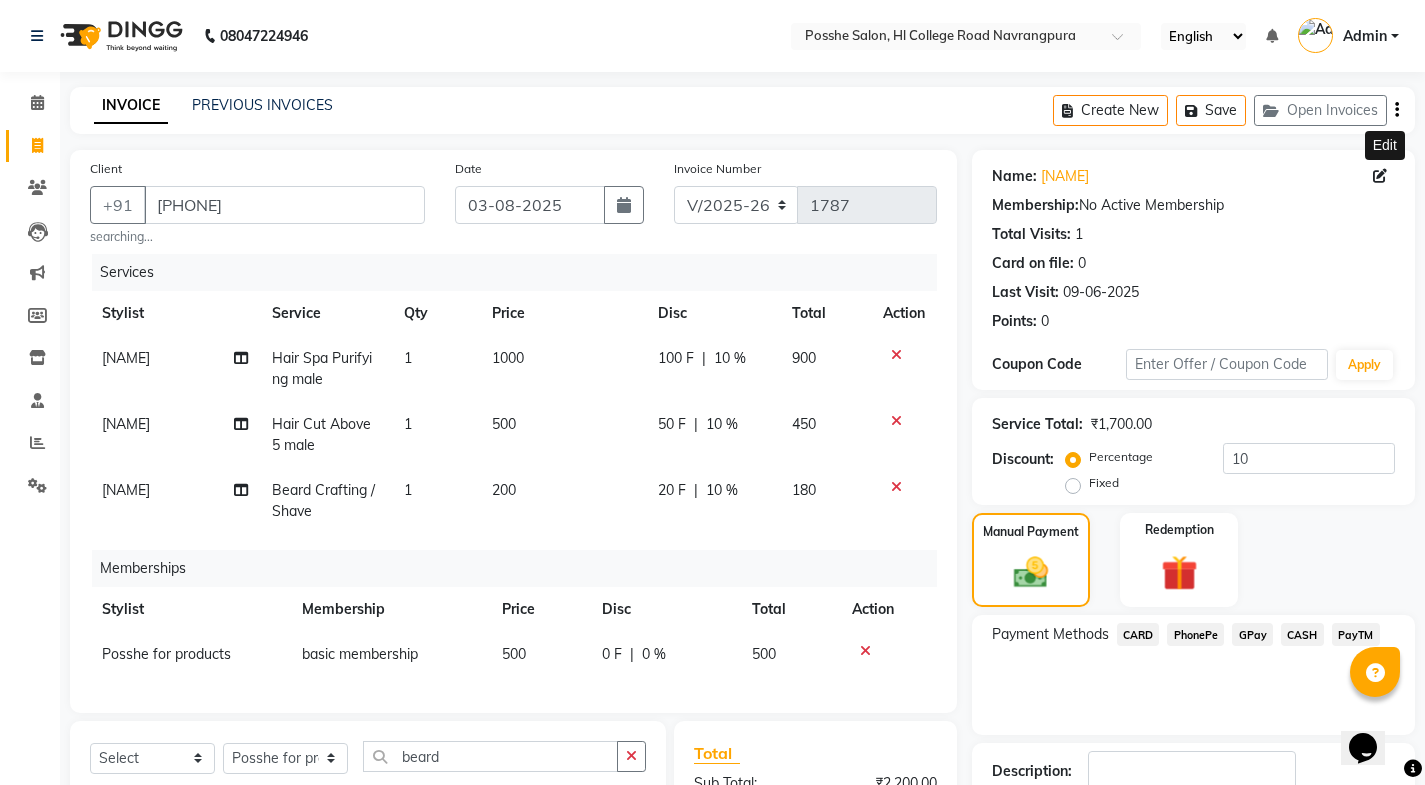 click 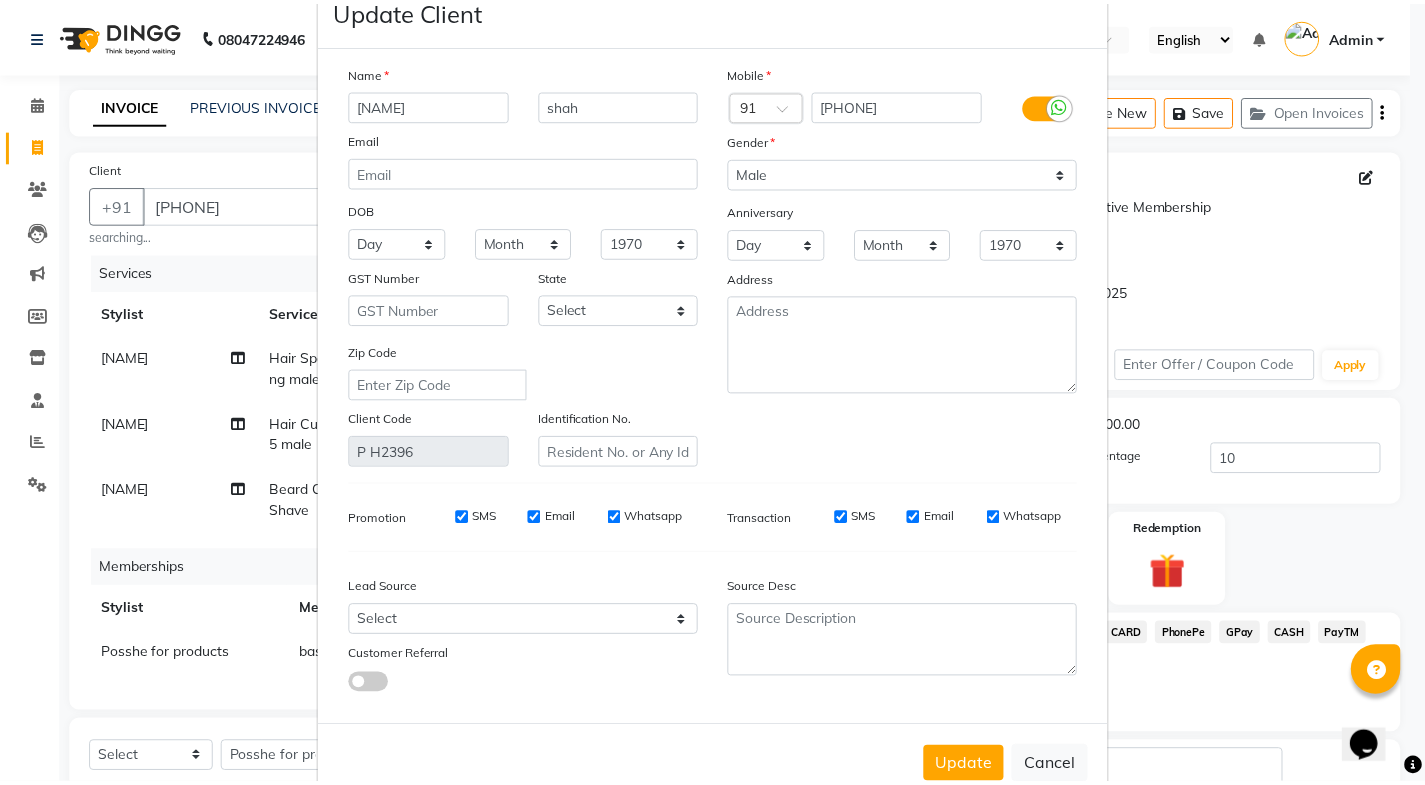 scroll, scrollTop: 102, scrollLeft: 0, axis: vertical 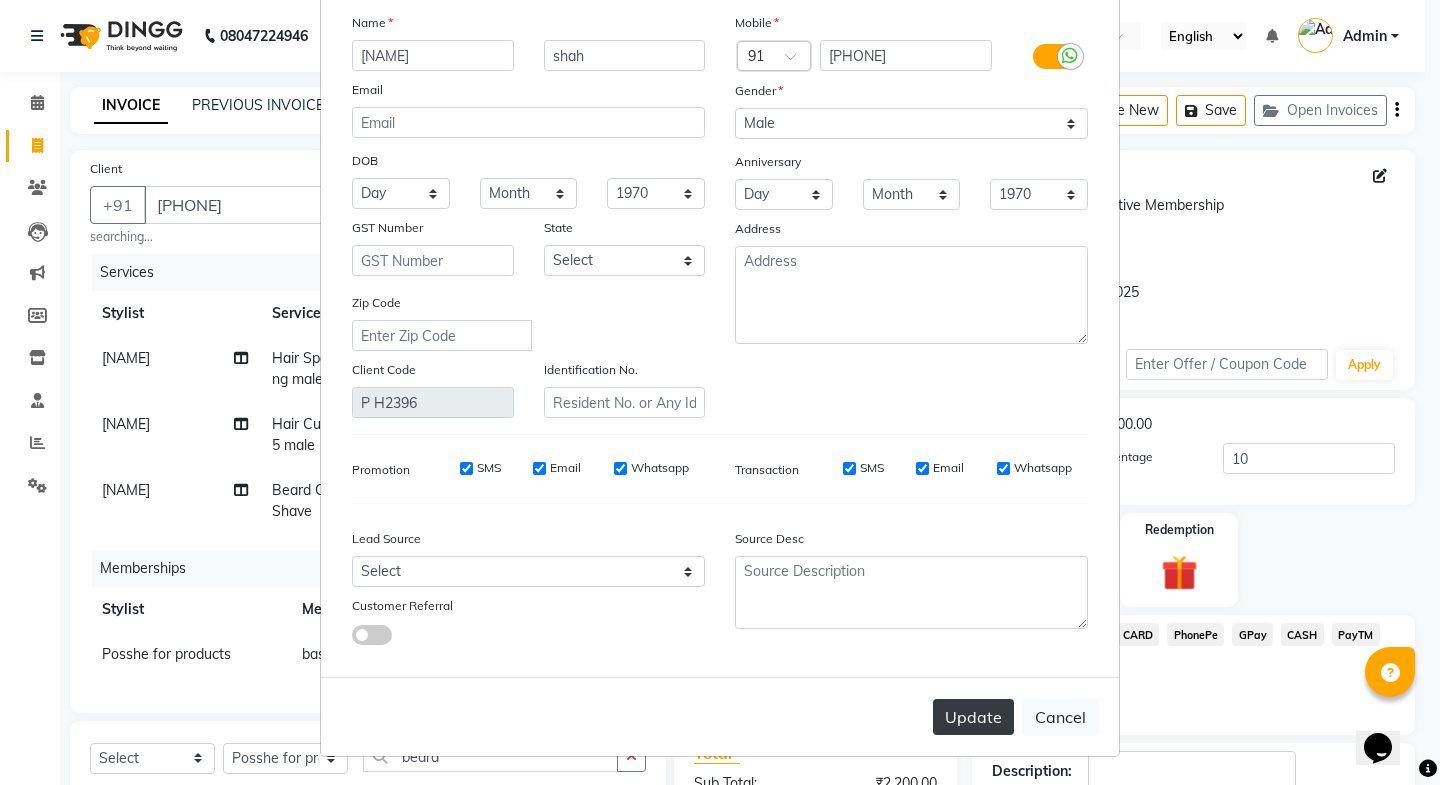 click on "Update" at bounding box center (973, 717) 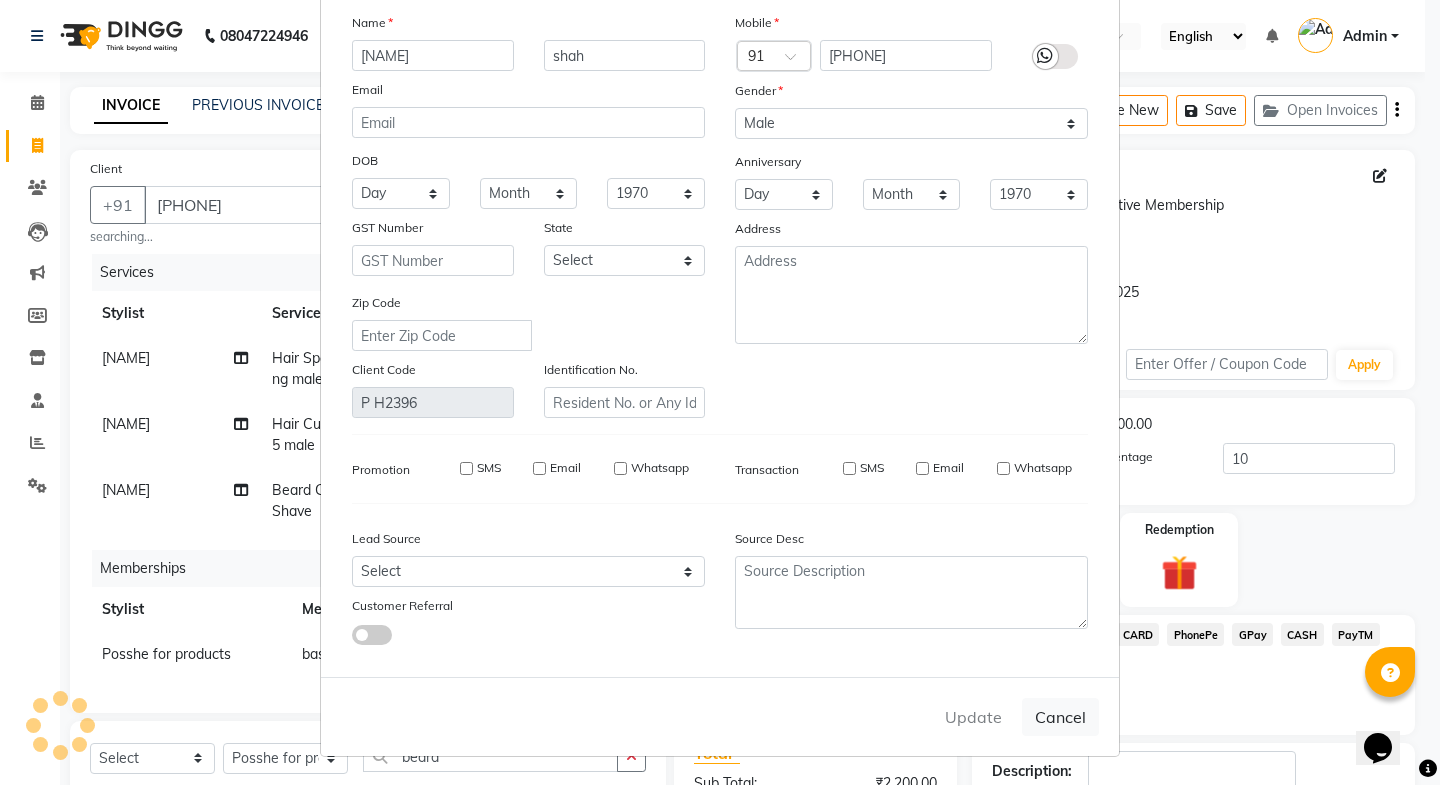 type 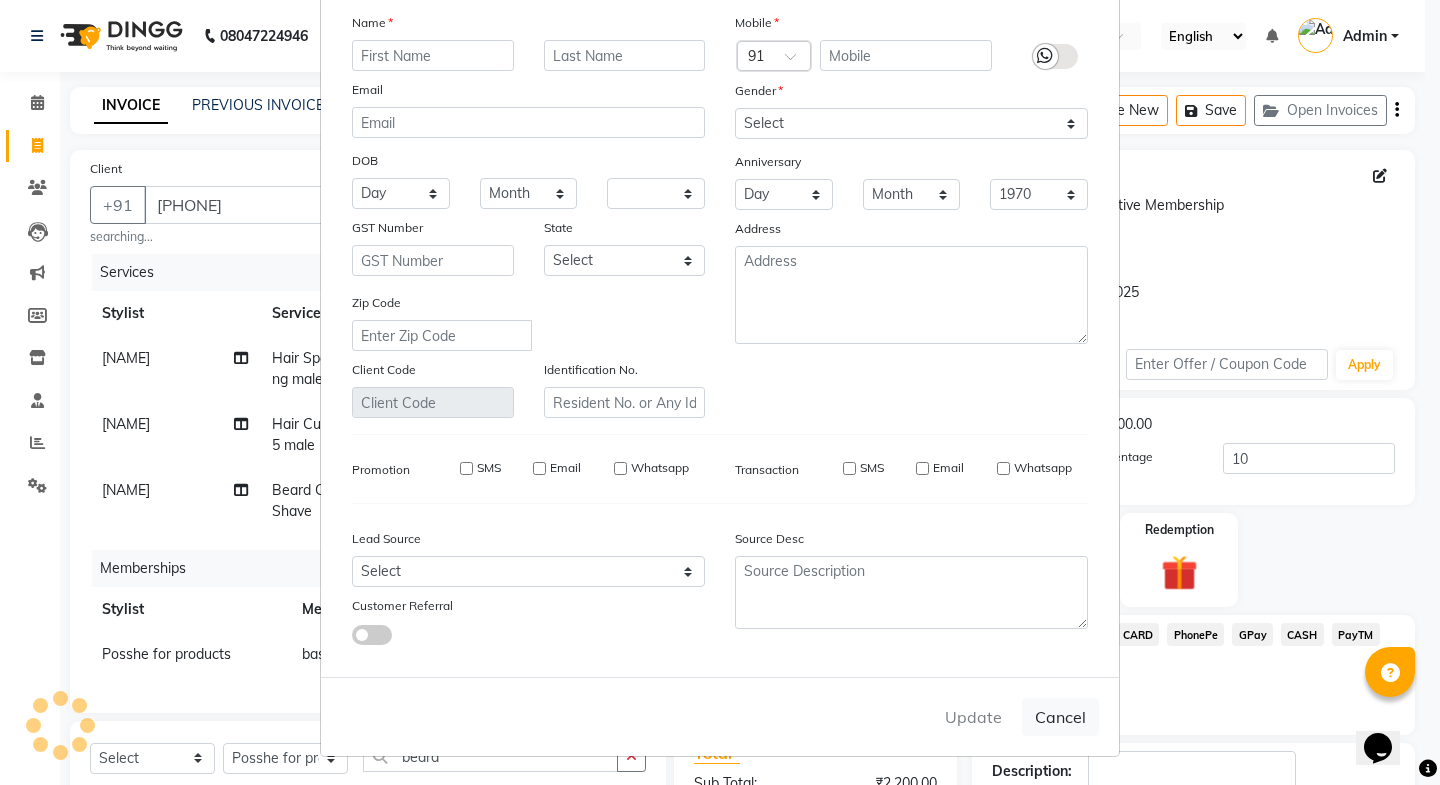 select 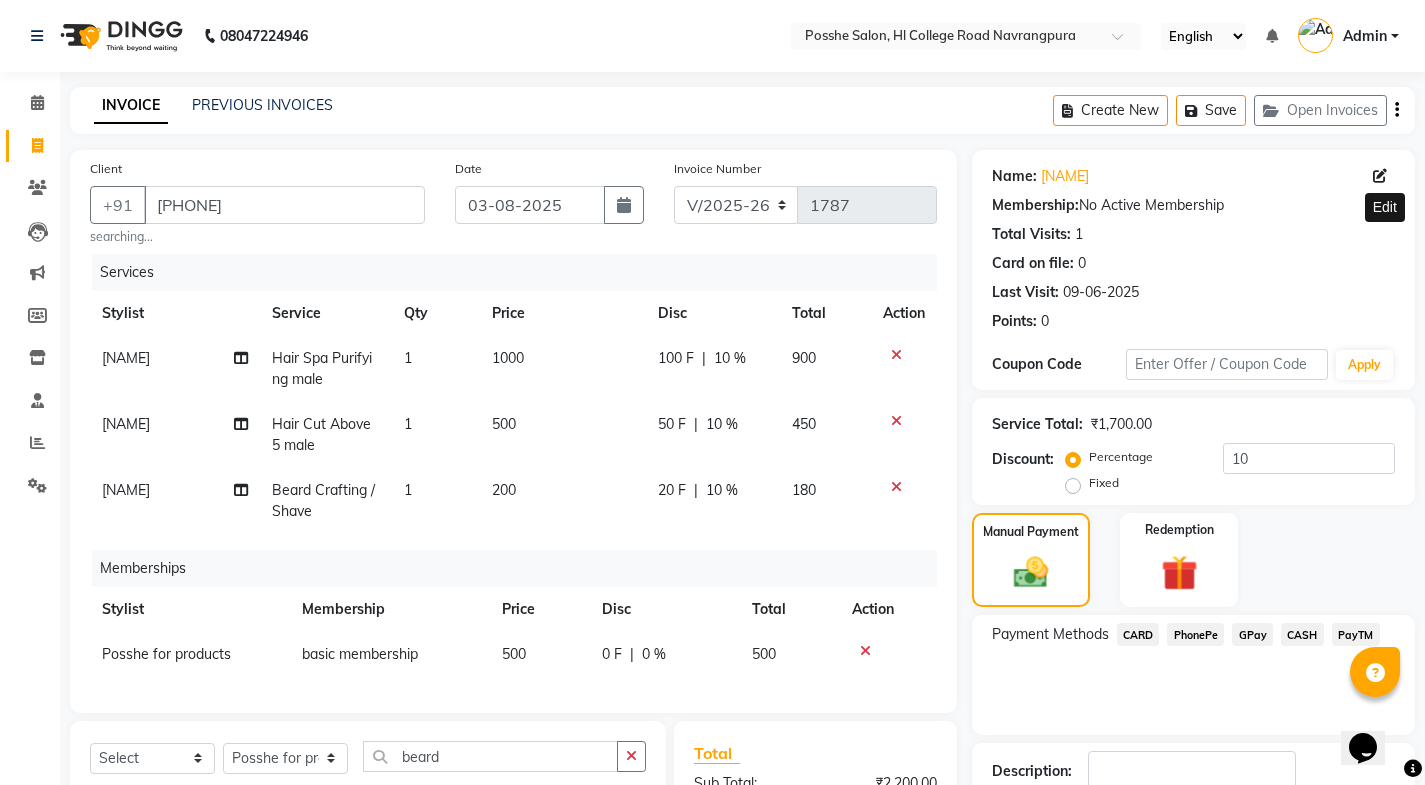 scroll, scrollTop: 304, scrollLeft: 0, axis: vertical 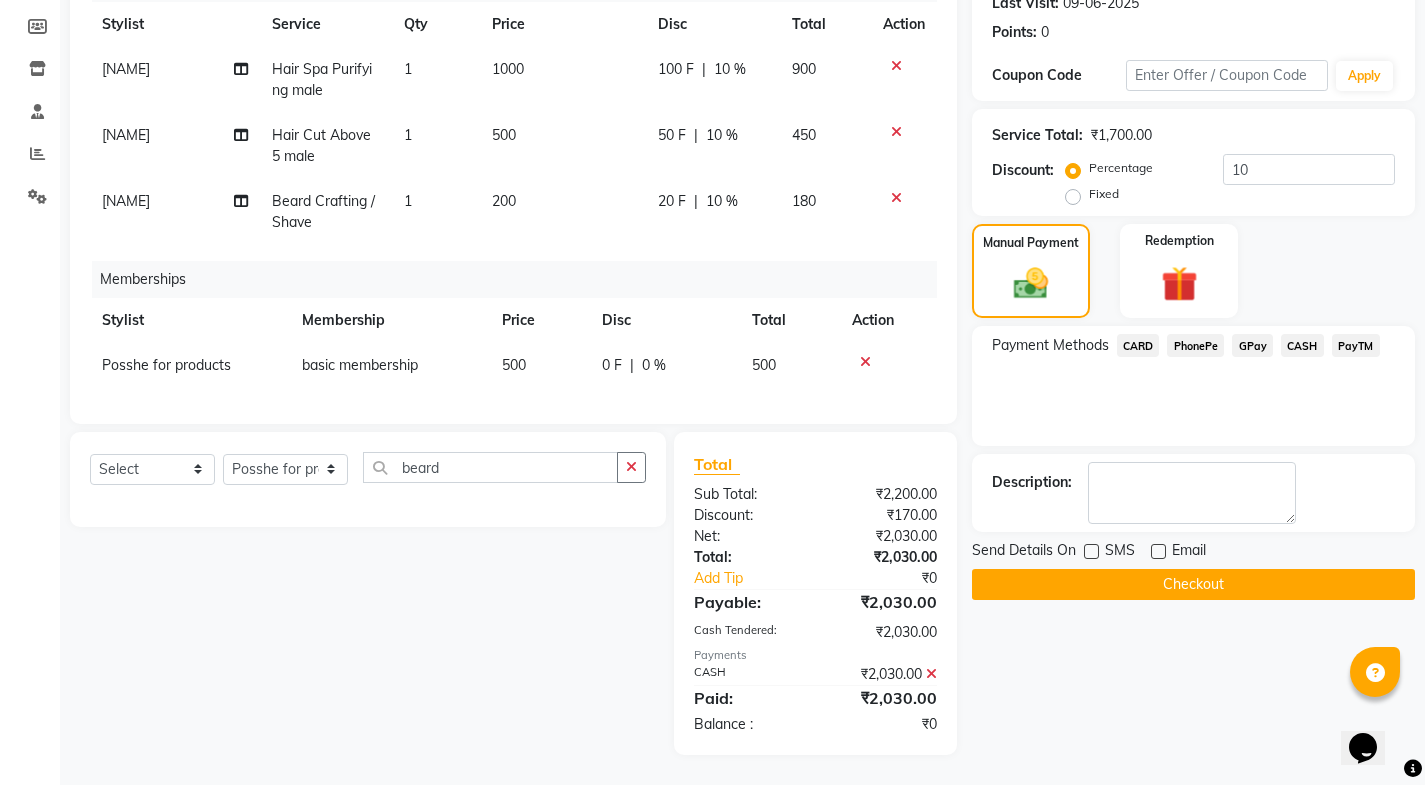 click on "Checkout" 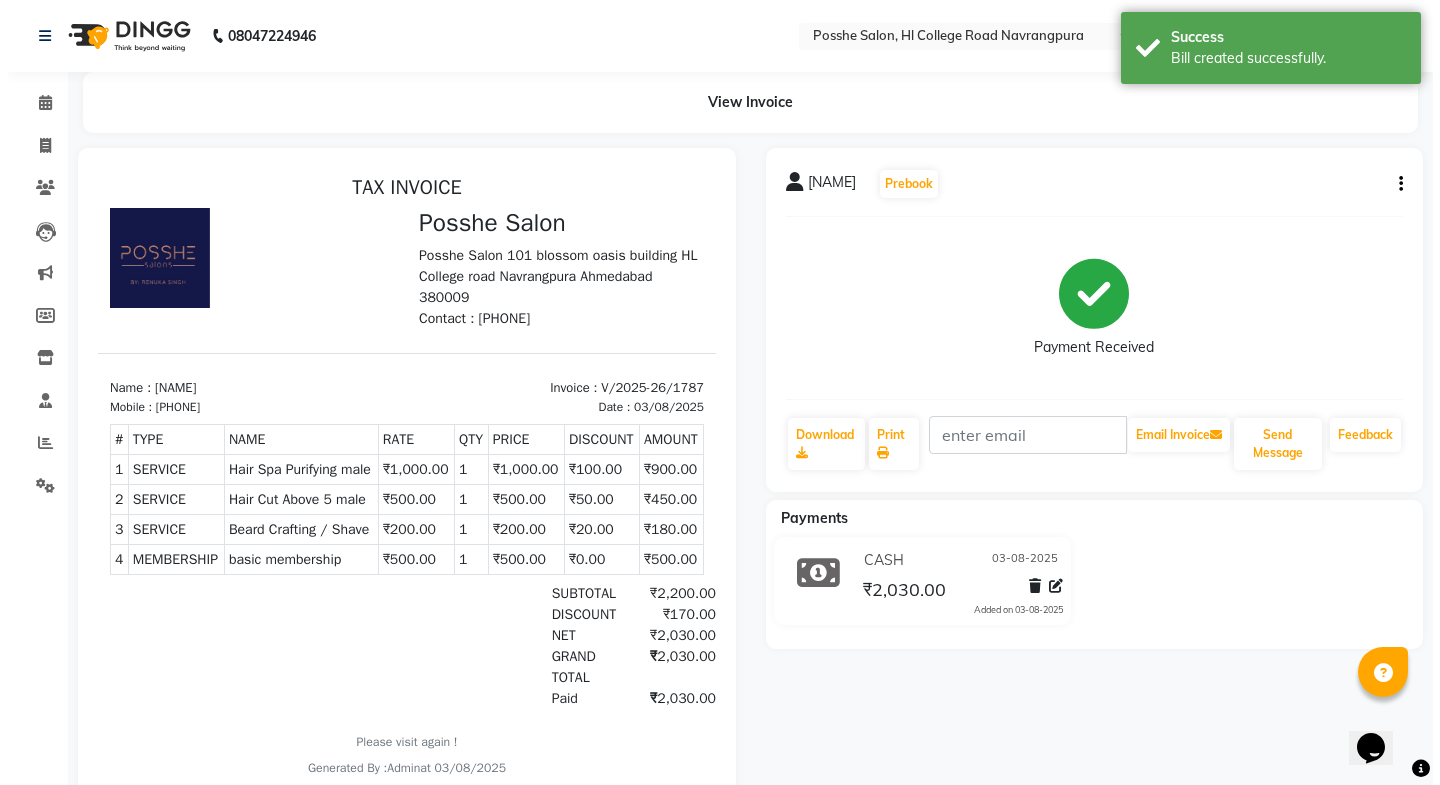 scroll, scrollTop: 0, scrollLeft: 0, axis: both 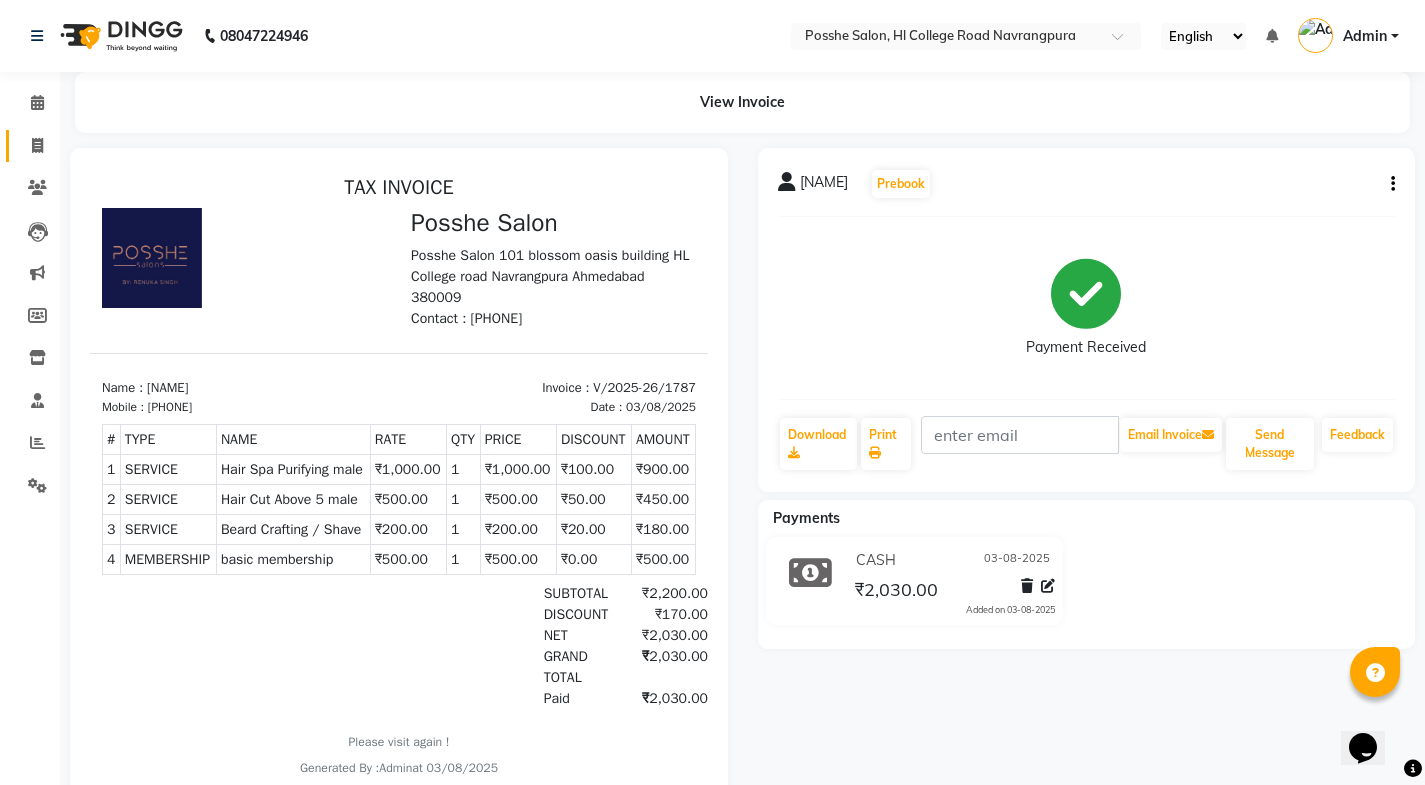 click on "Invoice" 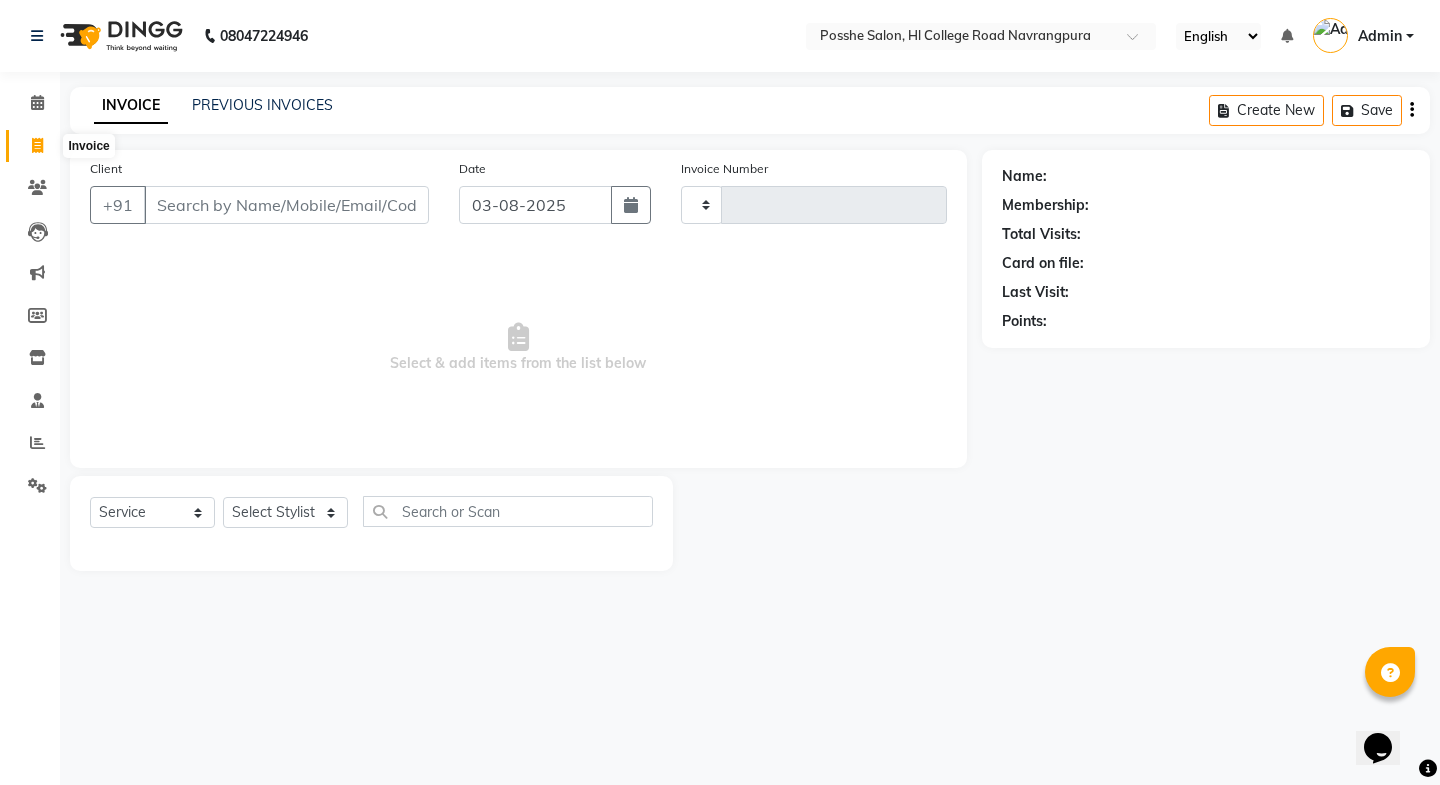 type on "1788" 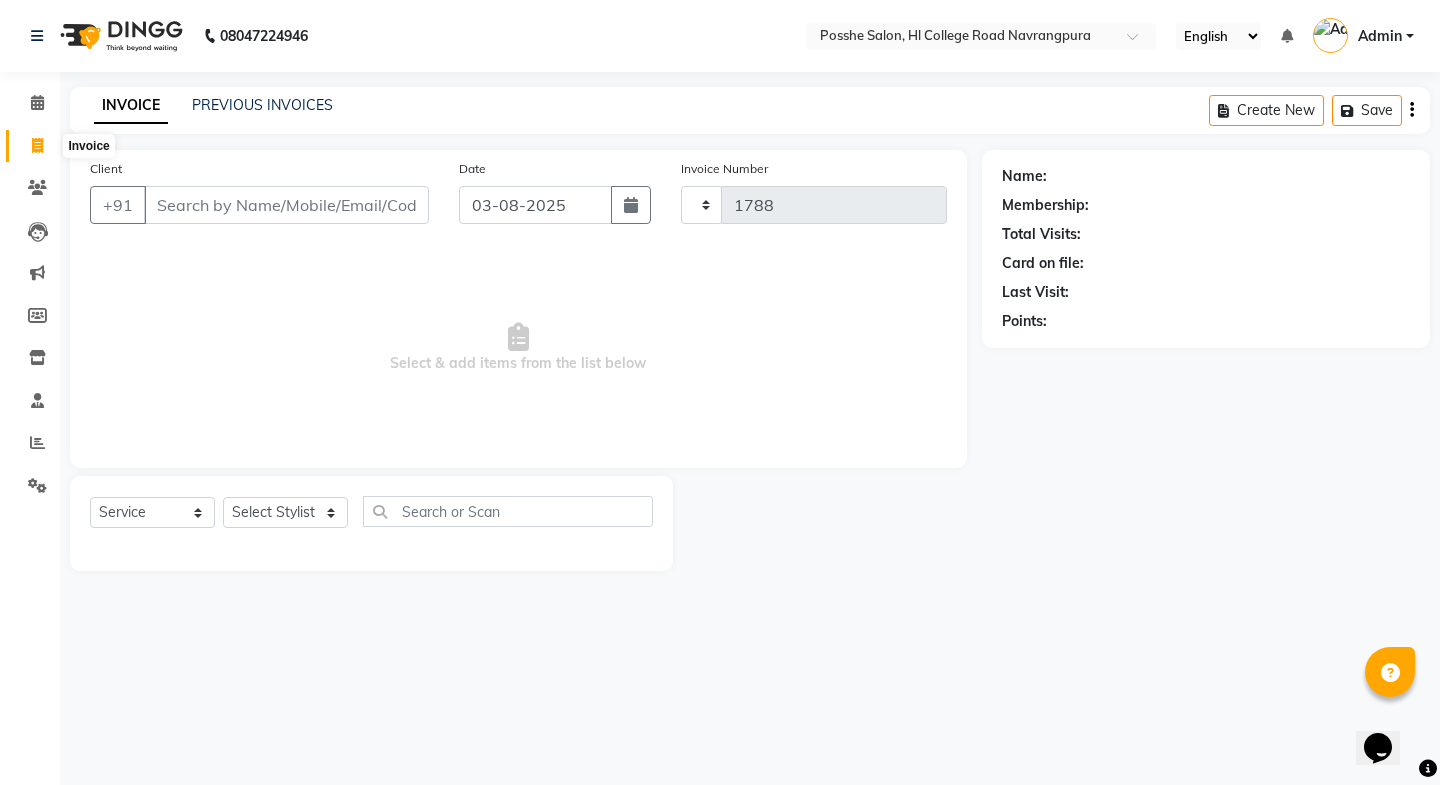select on "6052" 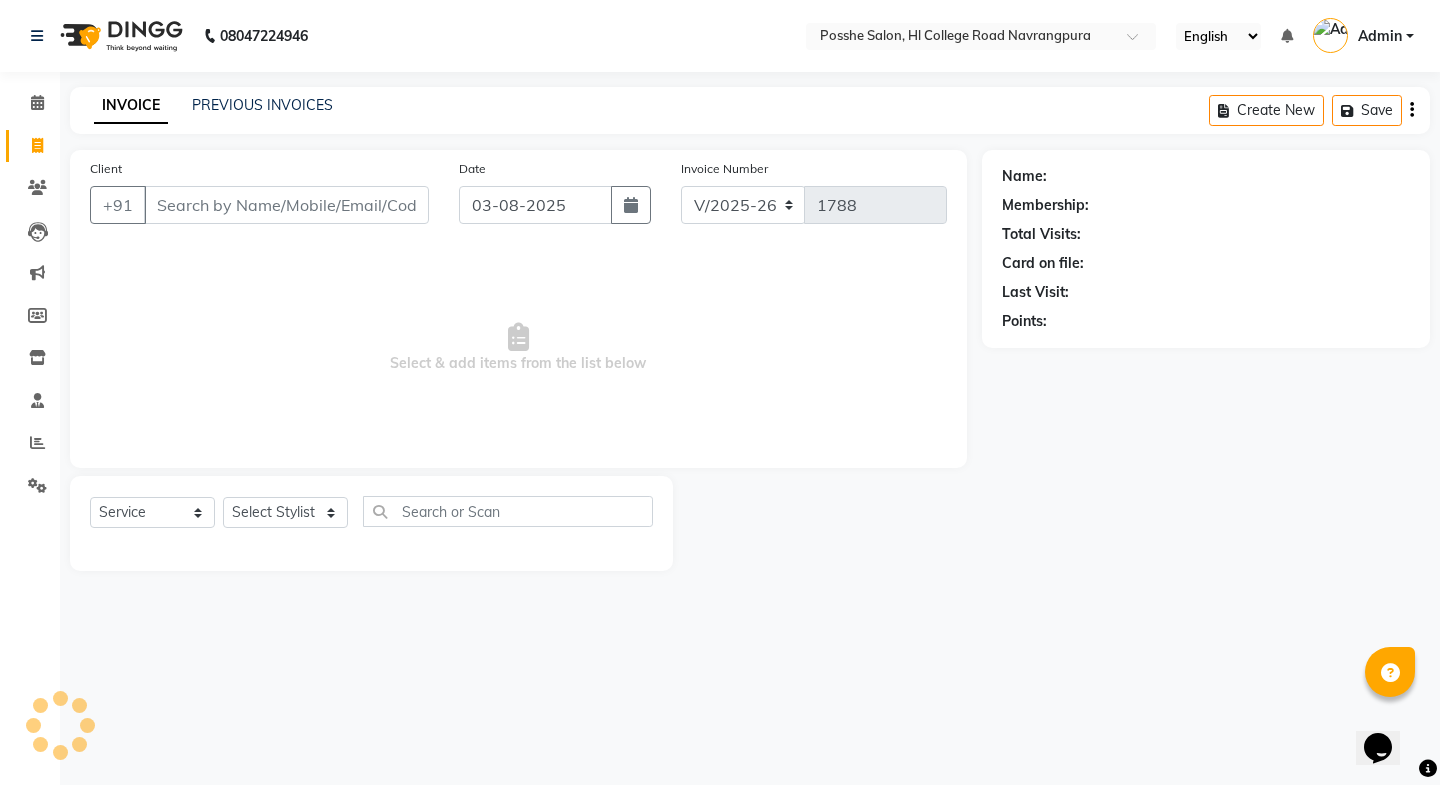 drag, startPoint x: 202, startPoint y: 211, endPoint x: 240, endPoint y: 211, distance: 38 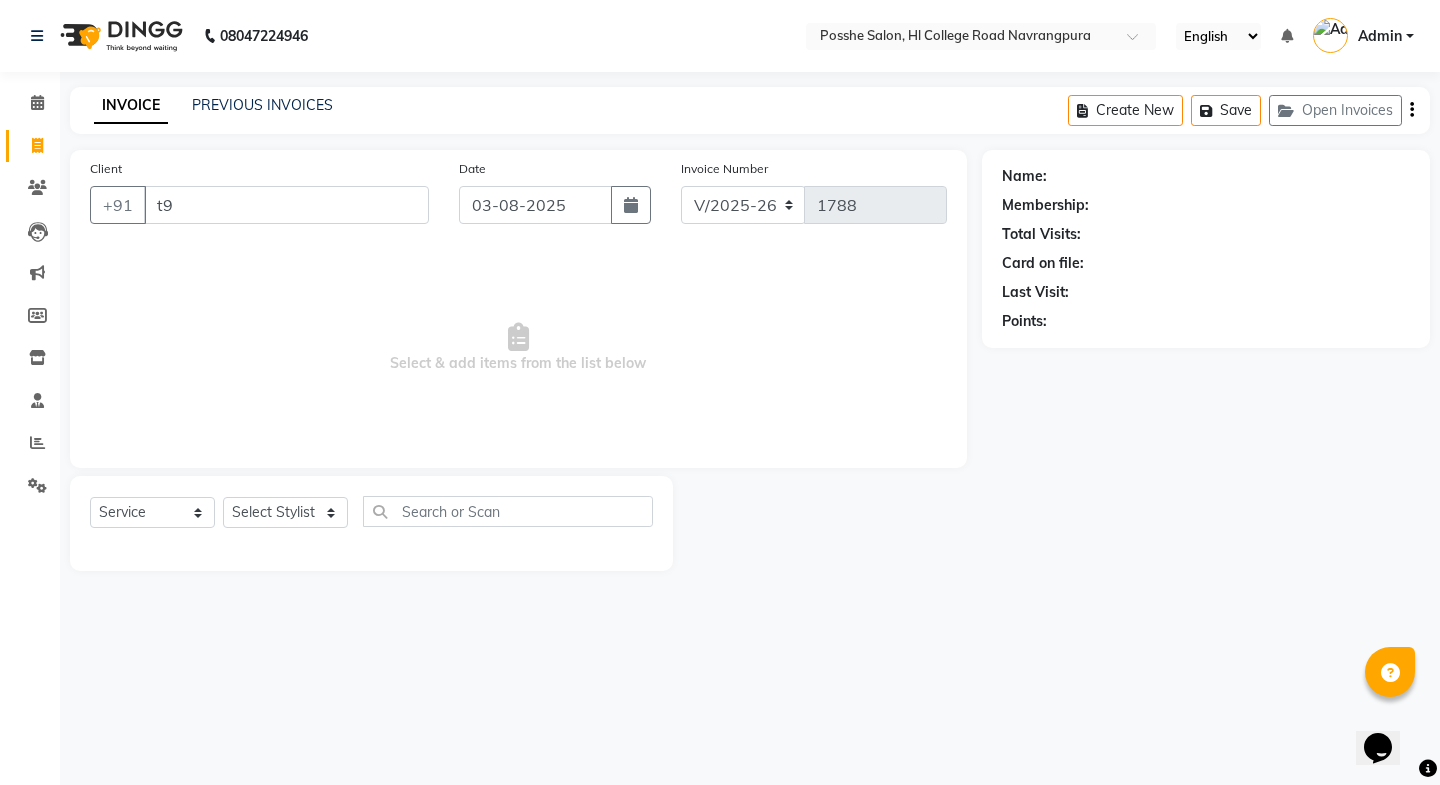 type on "t" 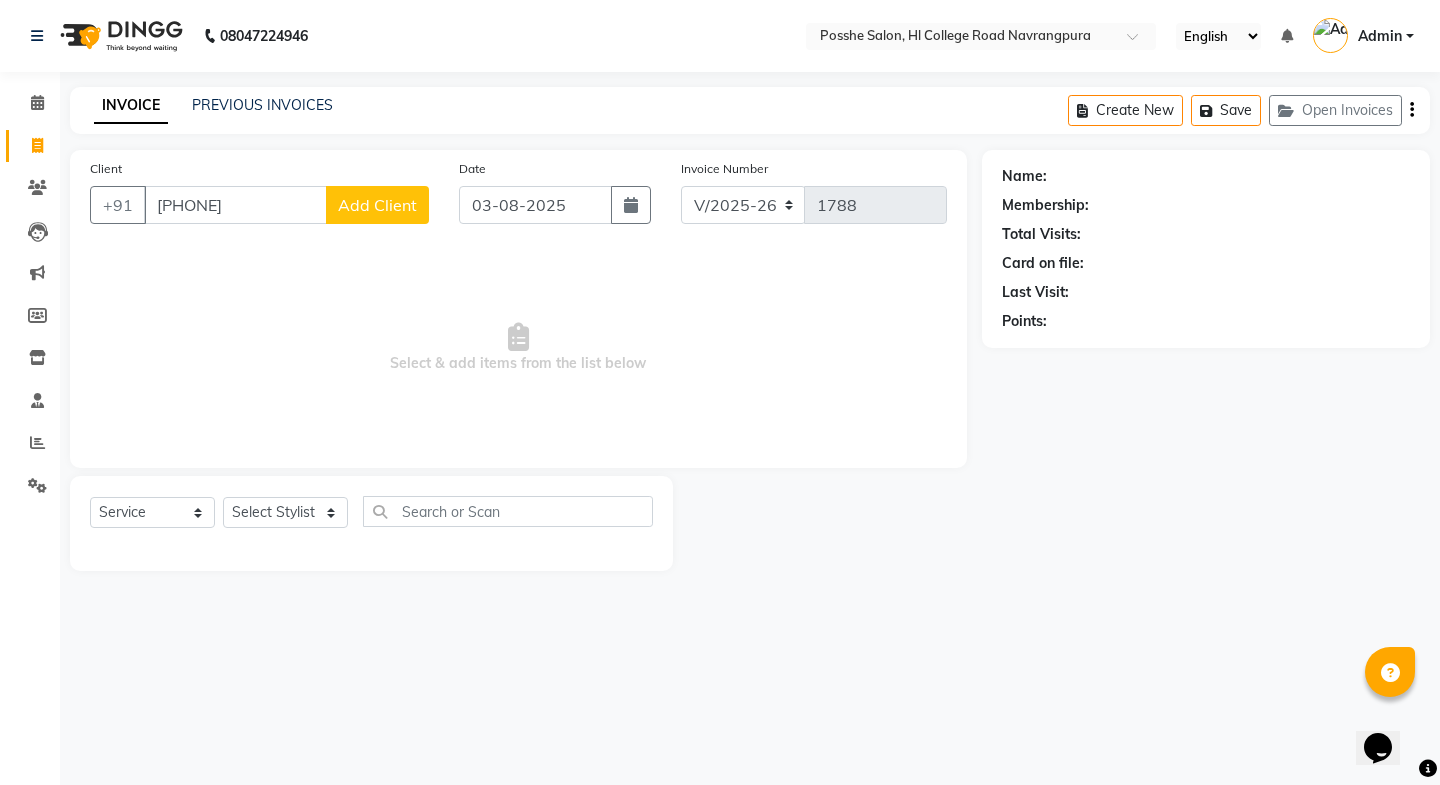 type on "9573961803" 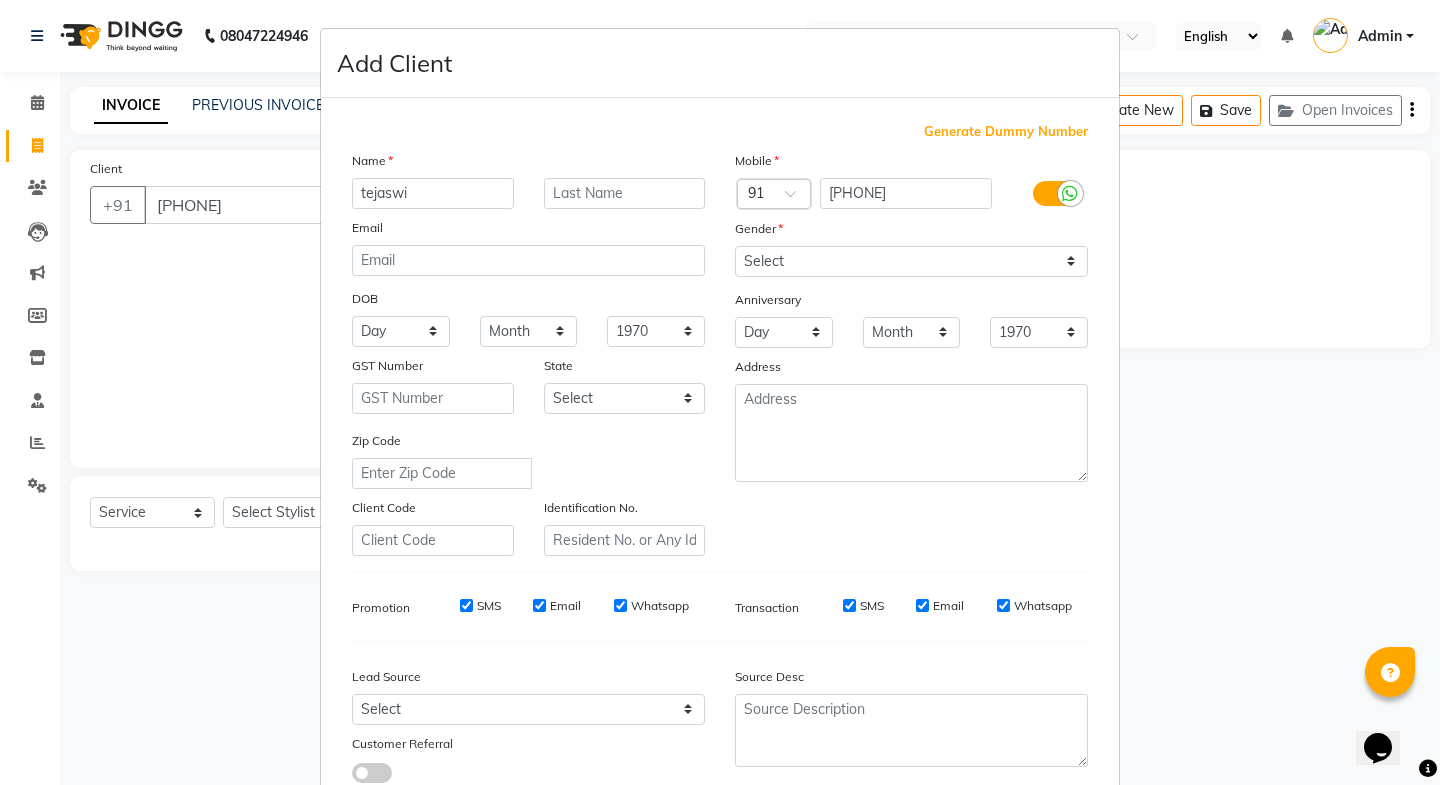 type on "tejaswi" 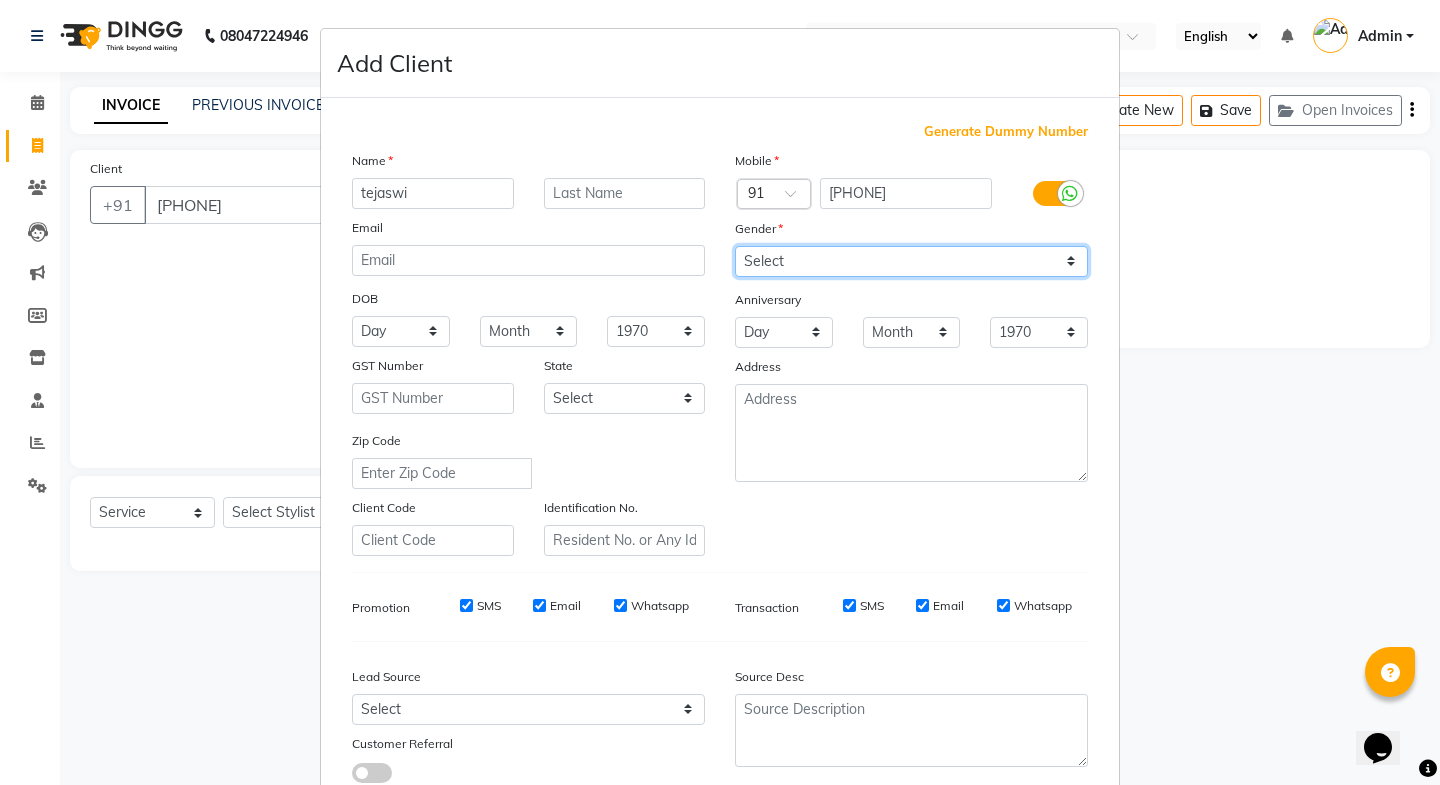 click on "Select Male Female Other Prefer Not To Say" at bounding box center [911, 261] 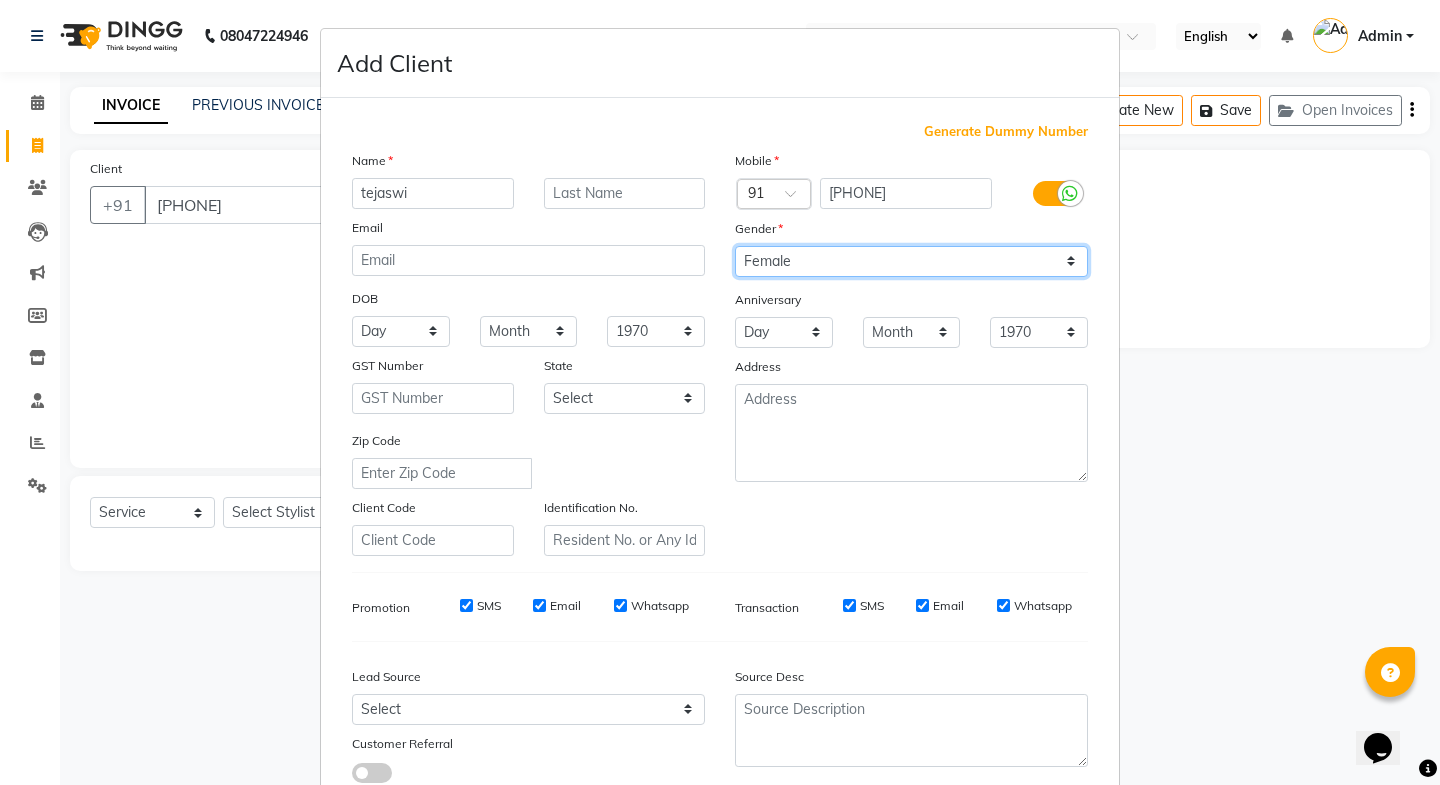 click on "Select Male Female Other Prefer Not To Say" at bounding box center (911, 261) 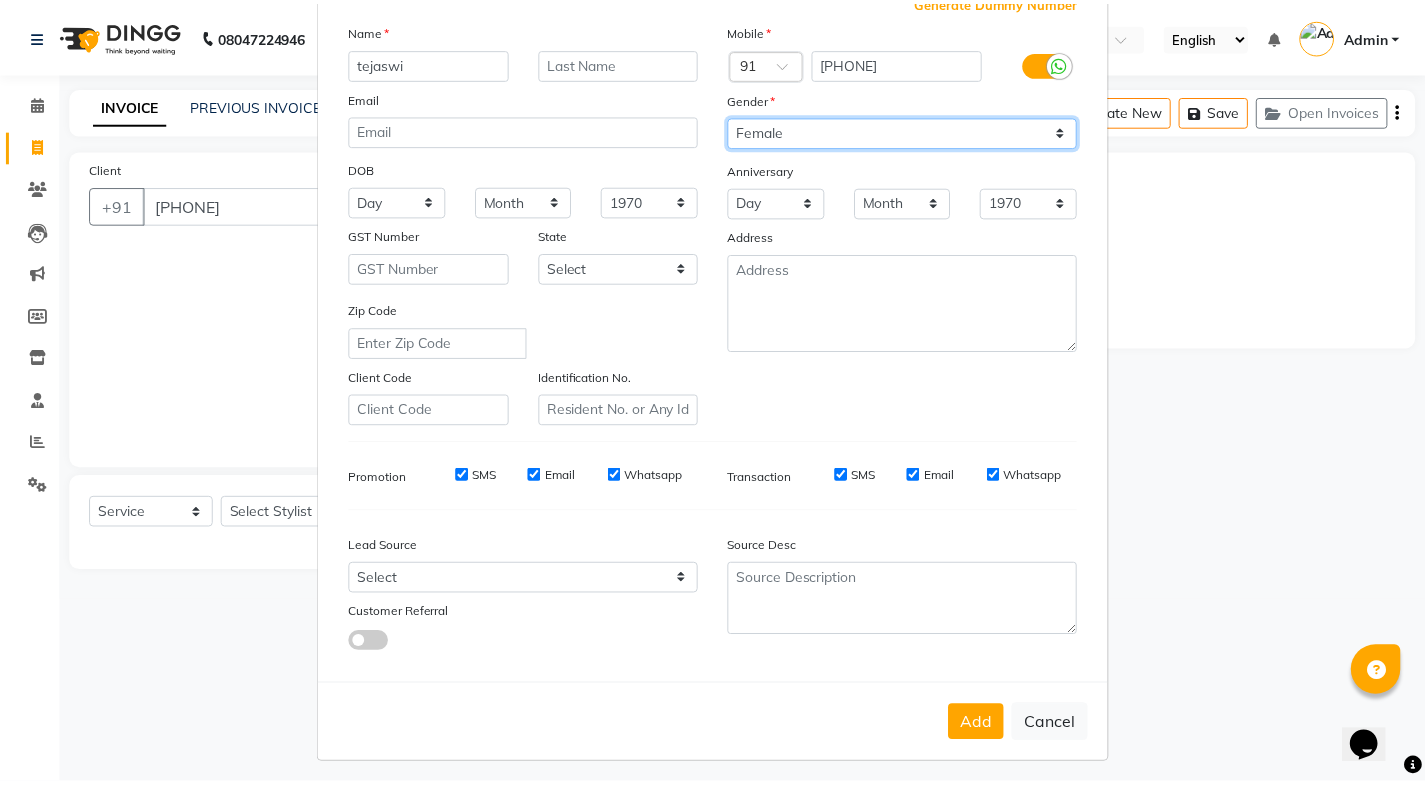 scroll, scrollTop: 138, scrollLeft: 0, axis: vertical 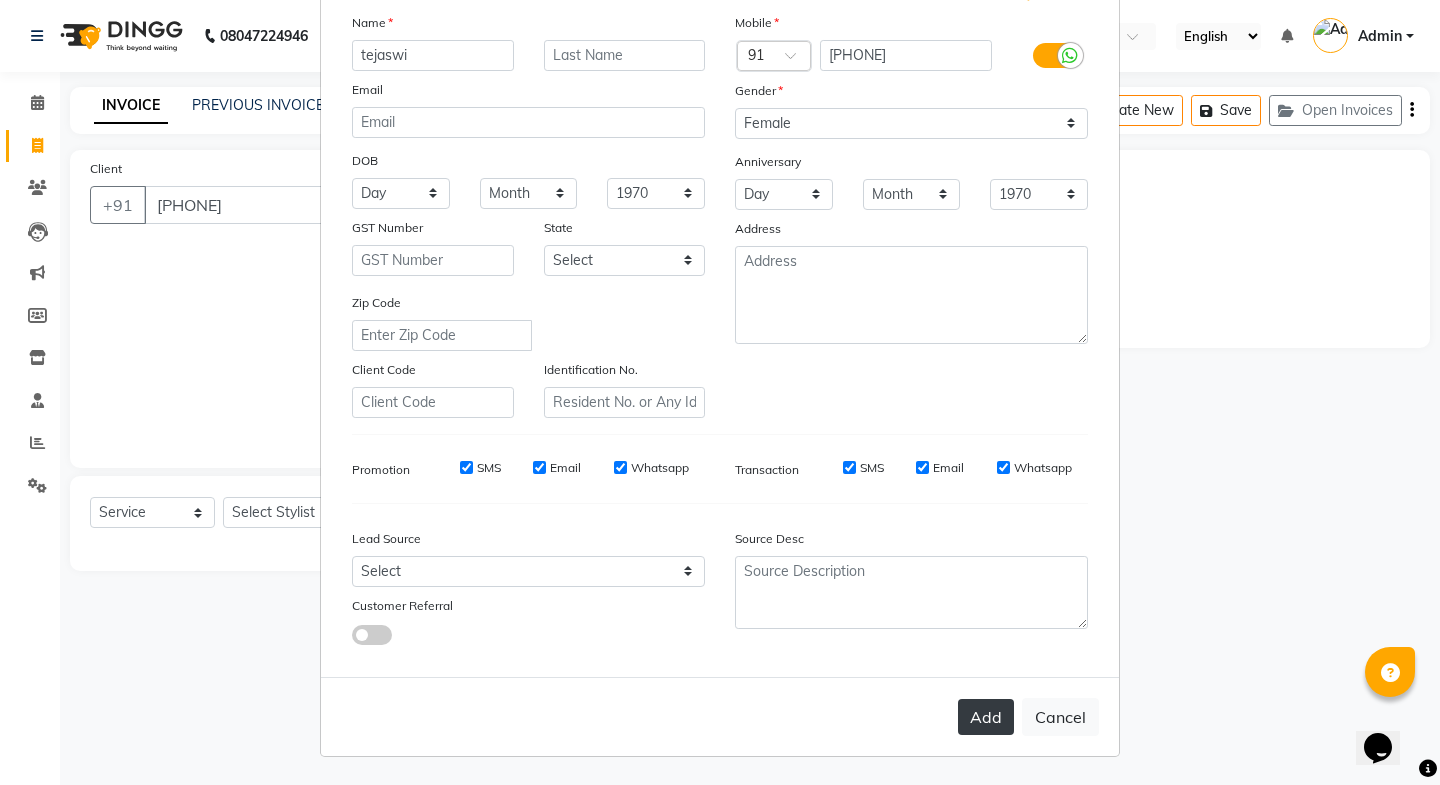 click on "Add" at bounding box center [986, 717] 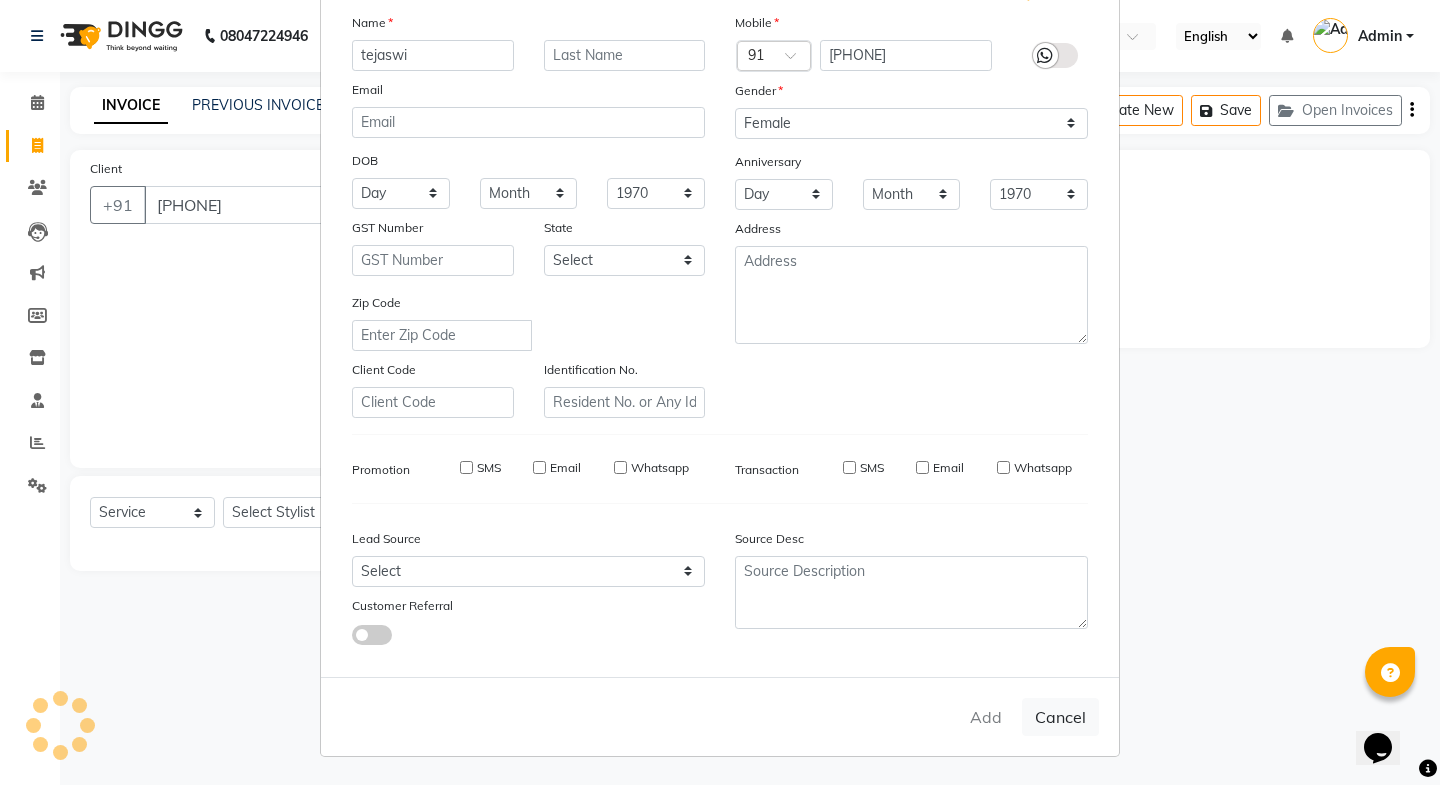 type 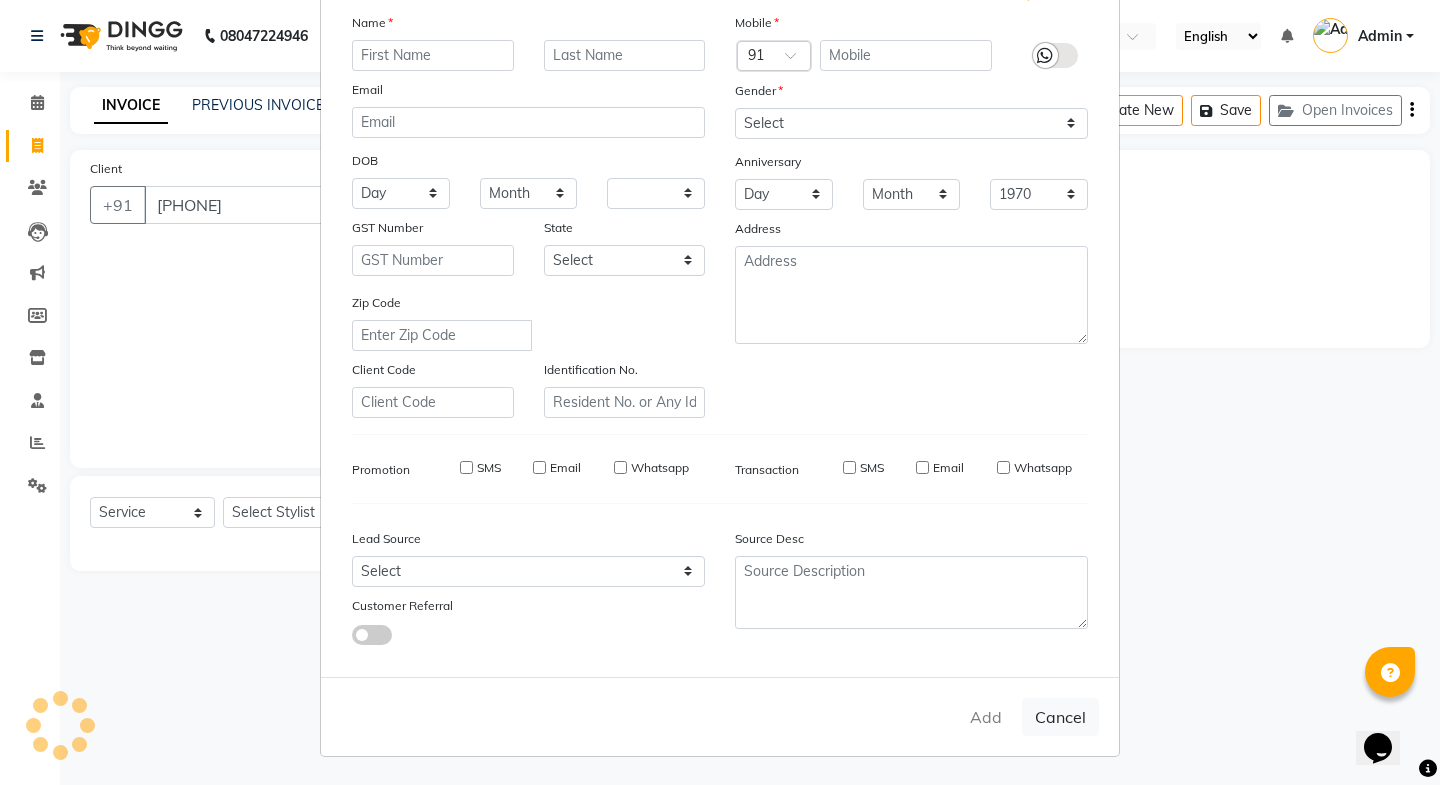 select 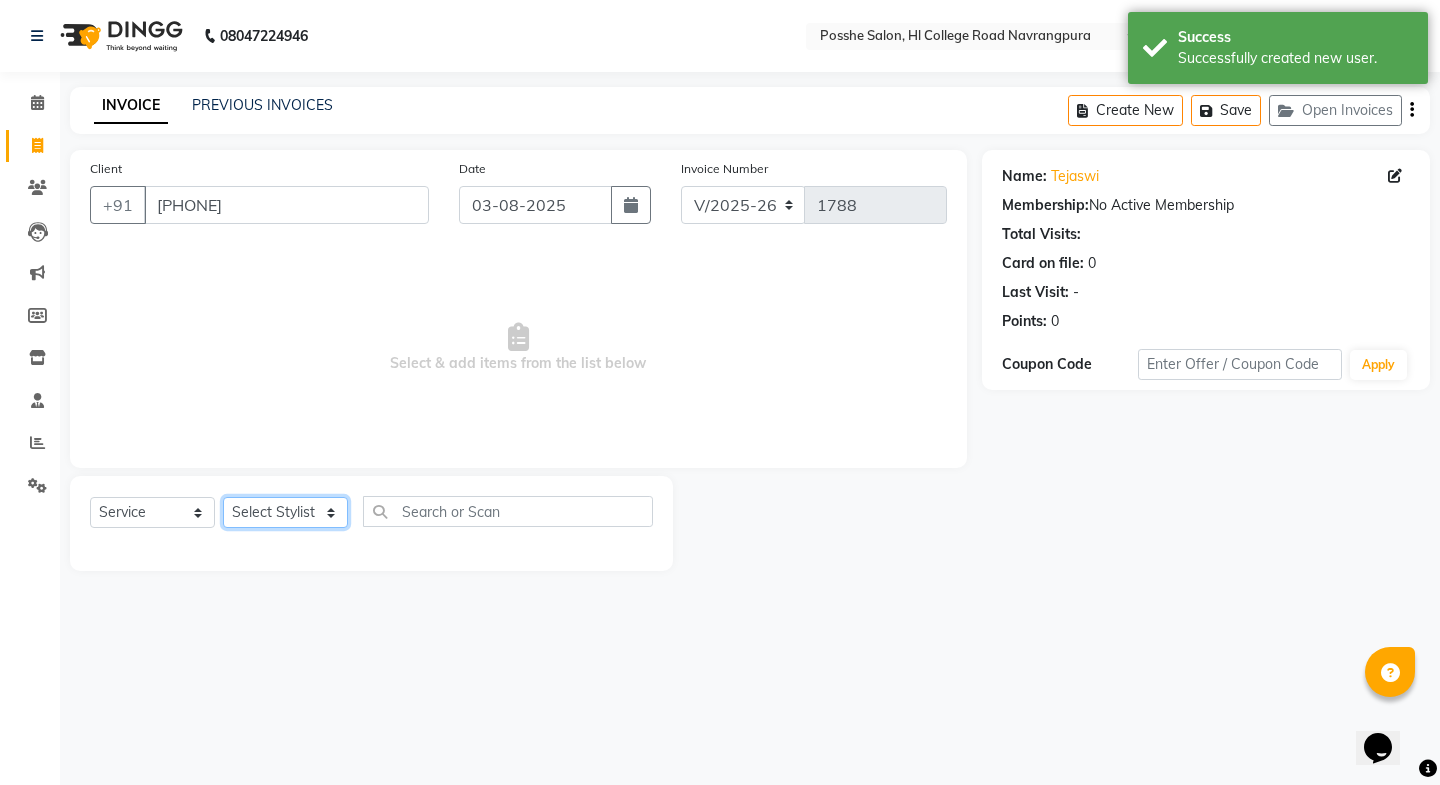 click on "Select Stylist Faheem Salmani Kajal Mali Kamal Chand Posshe for products Rajesh Sonu Verma" 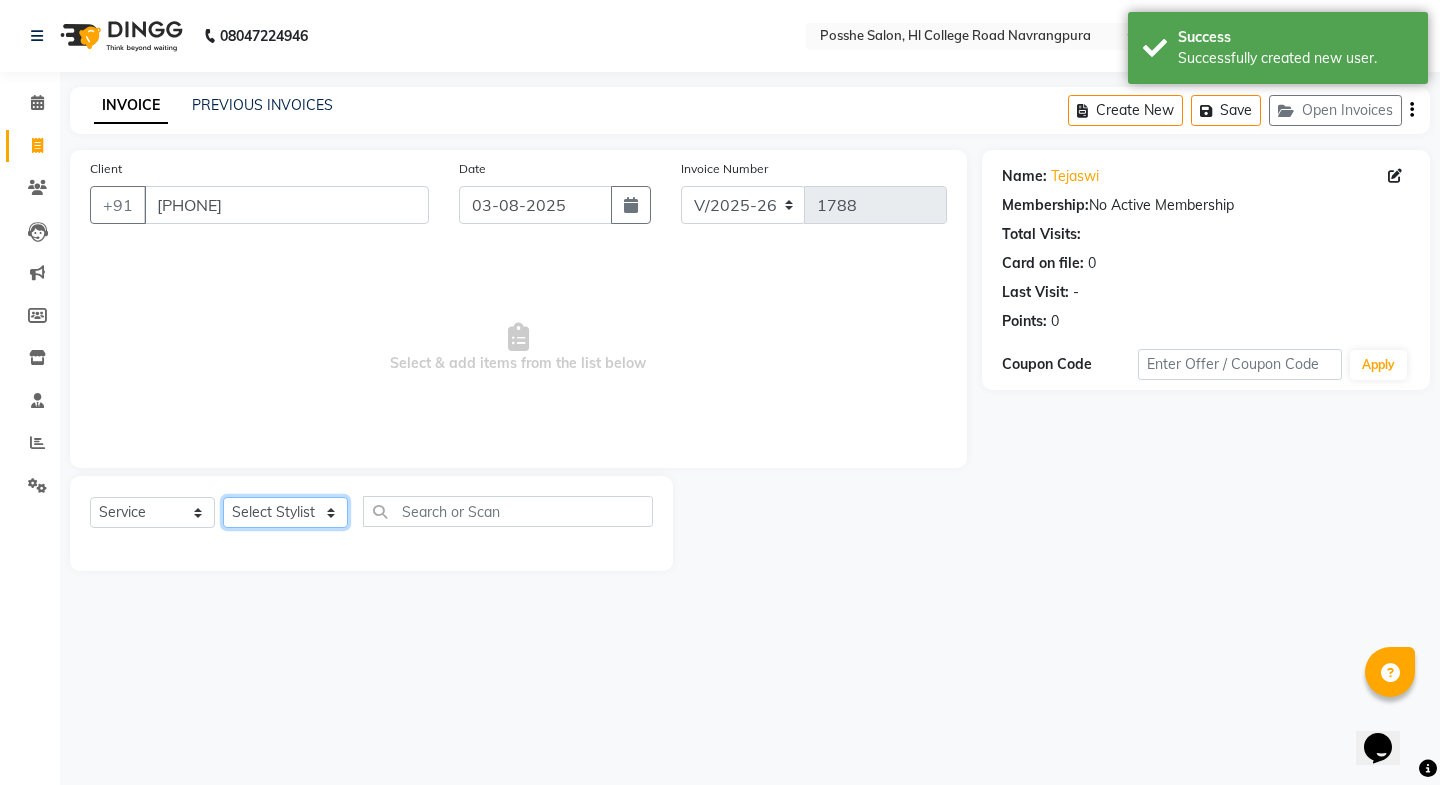 select on "84524" 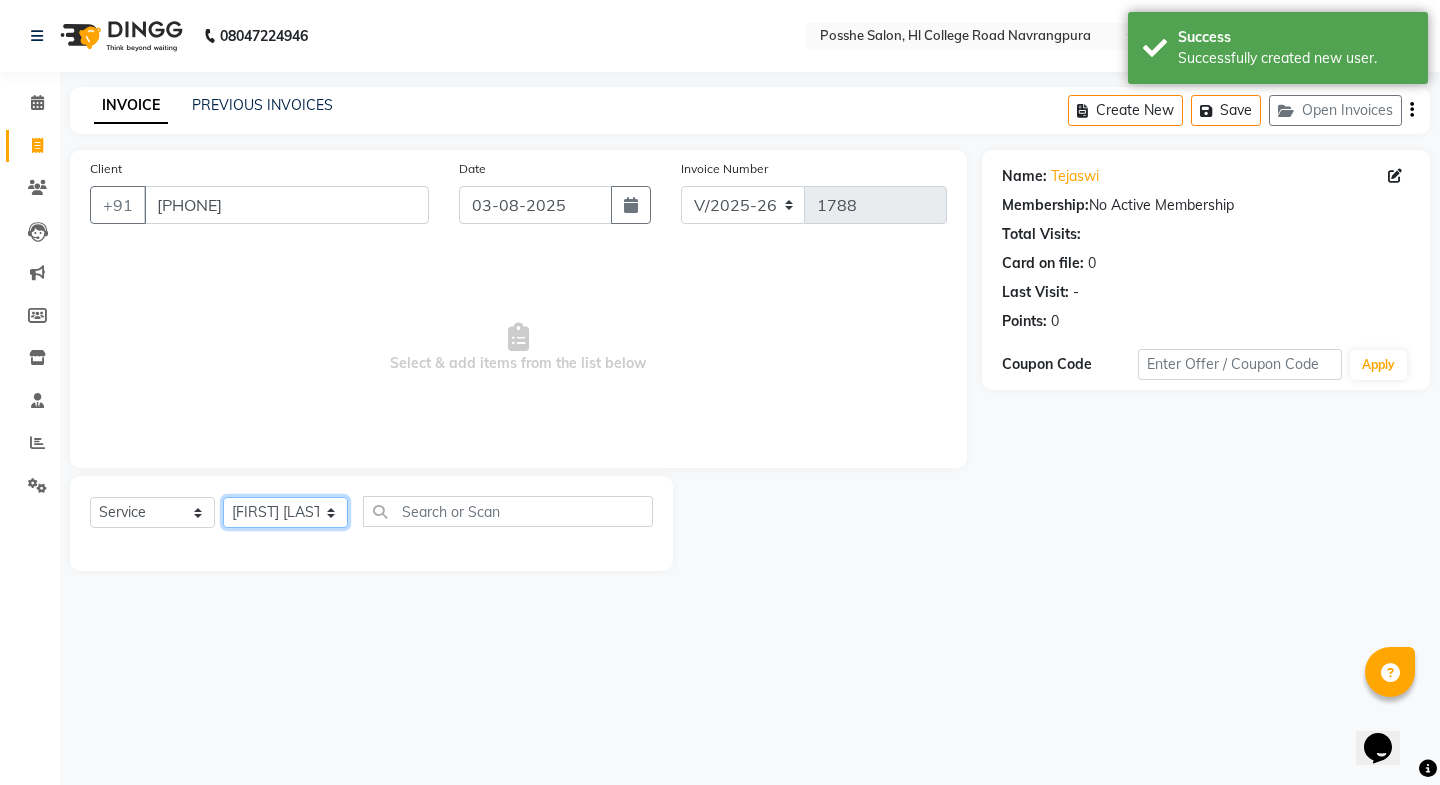 click on "Select Stylist Faheem Salmani Kajal Mali Kamal Chand Posshe for products Rajesh Sonu Verma" 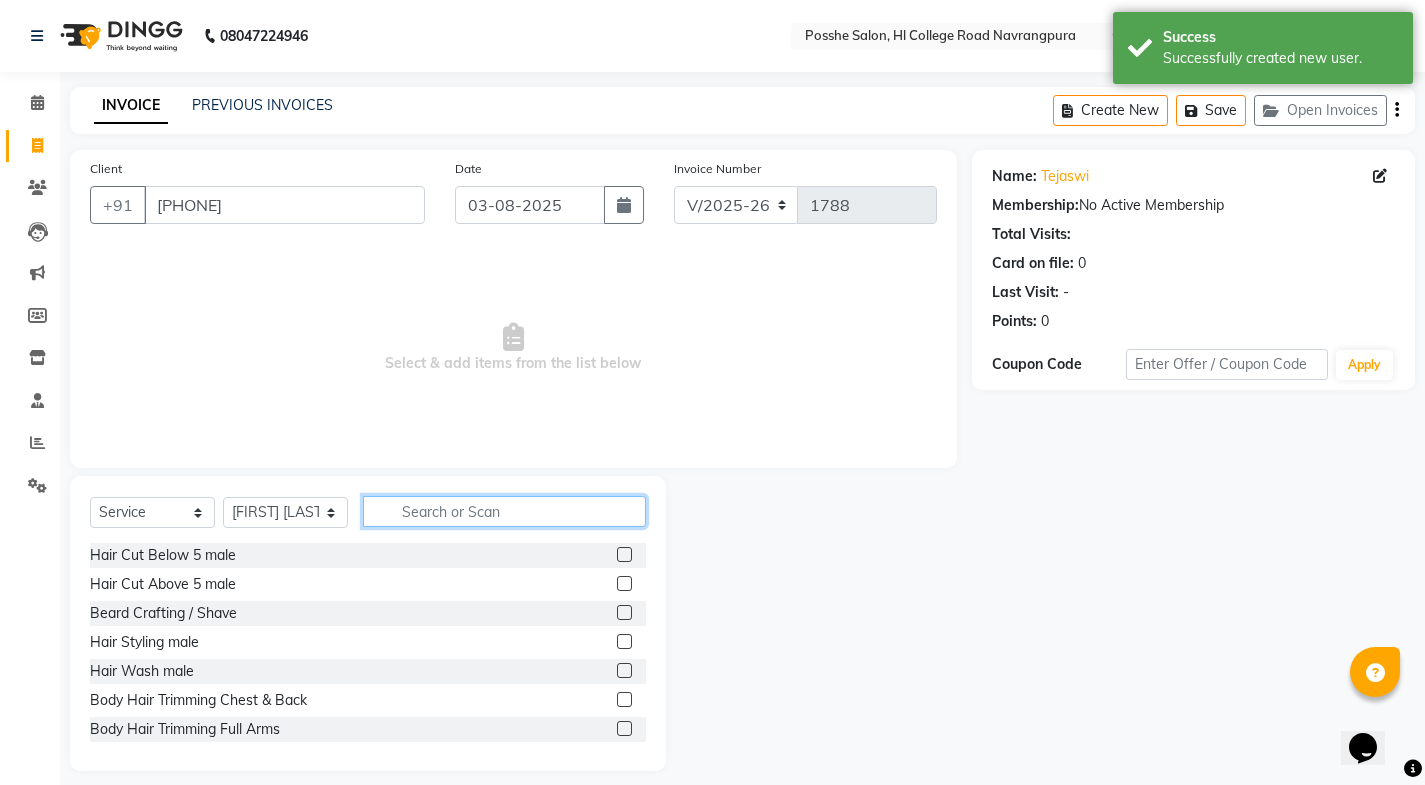 click 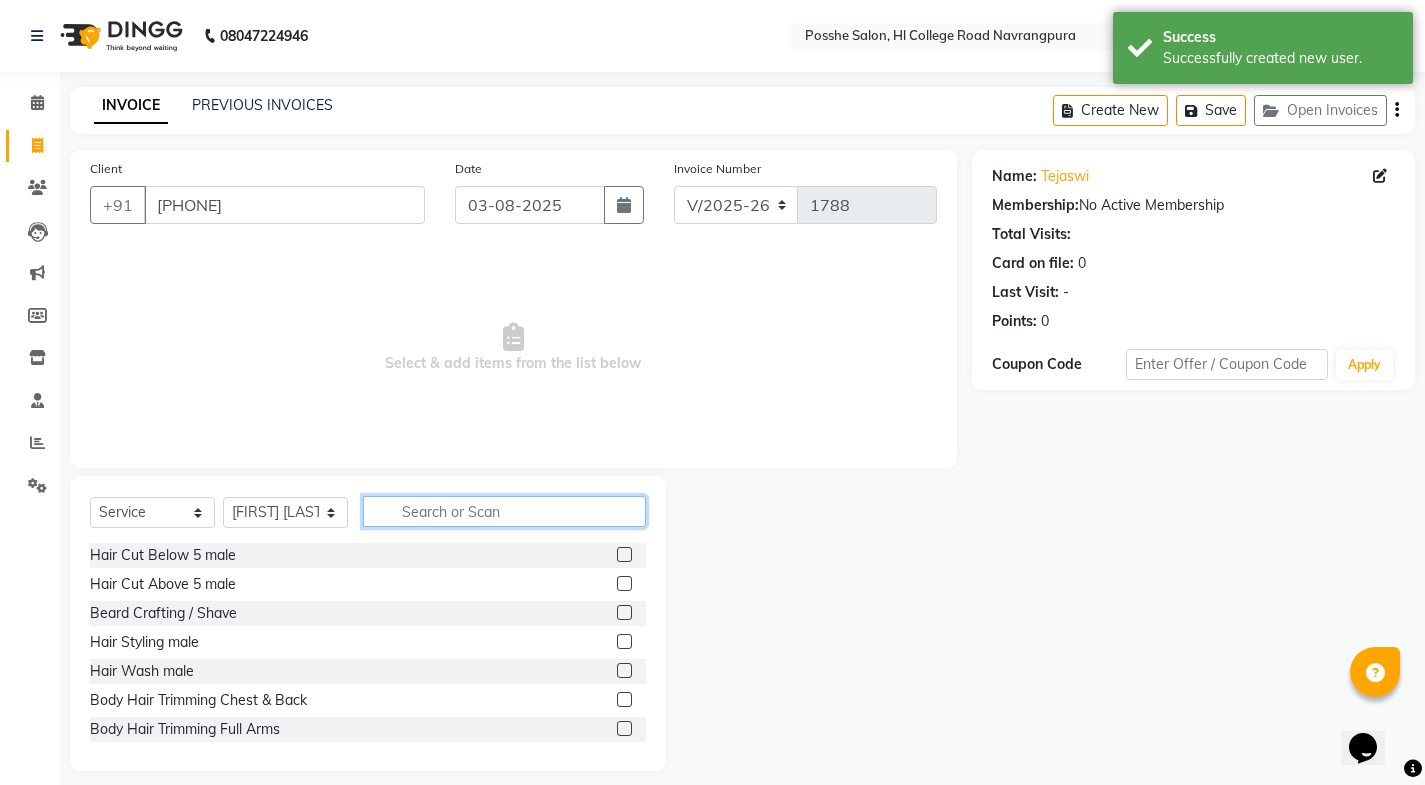 type on "c" 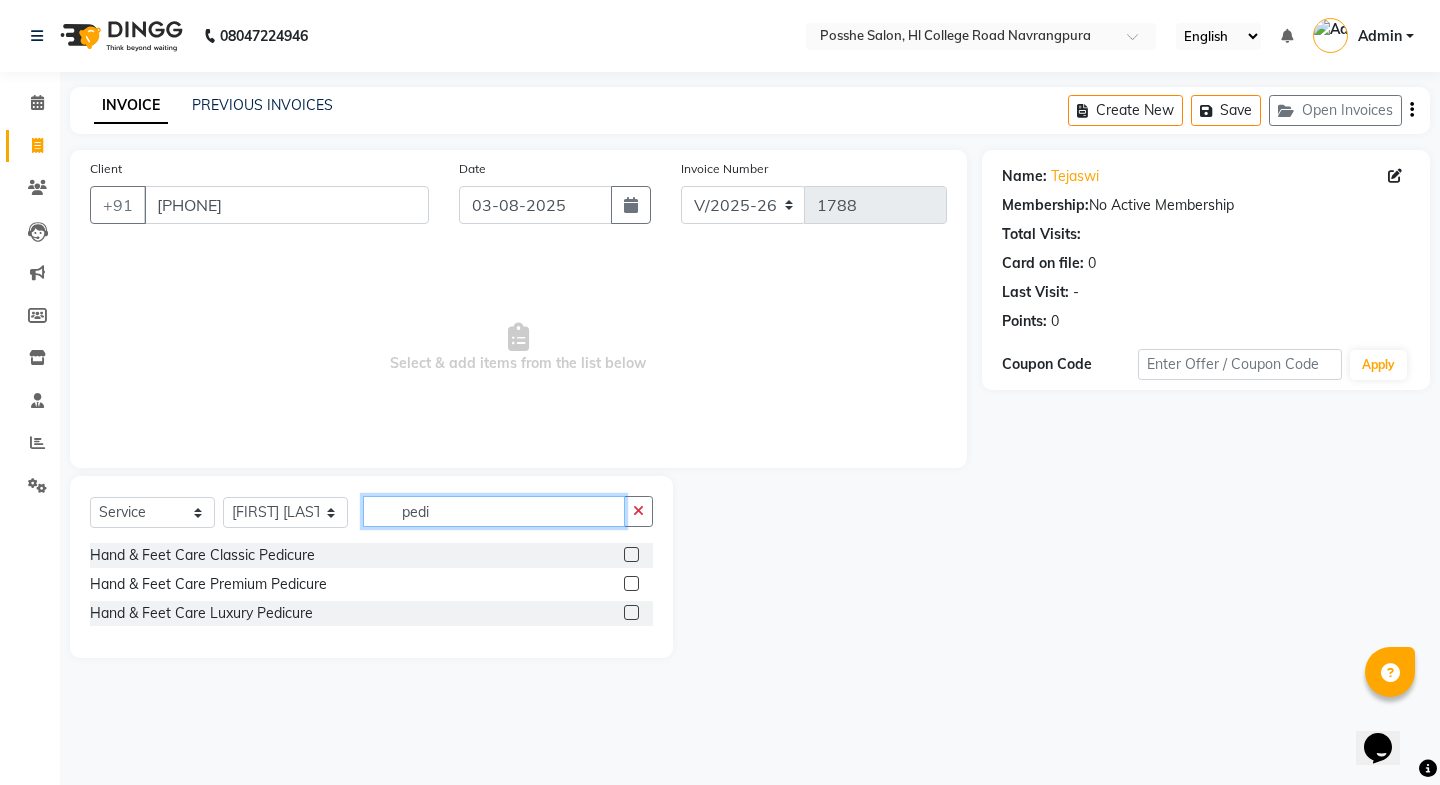 type on "pedi" 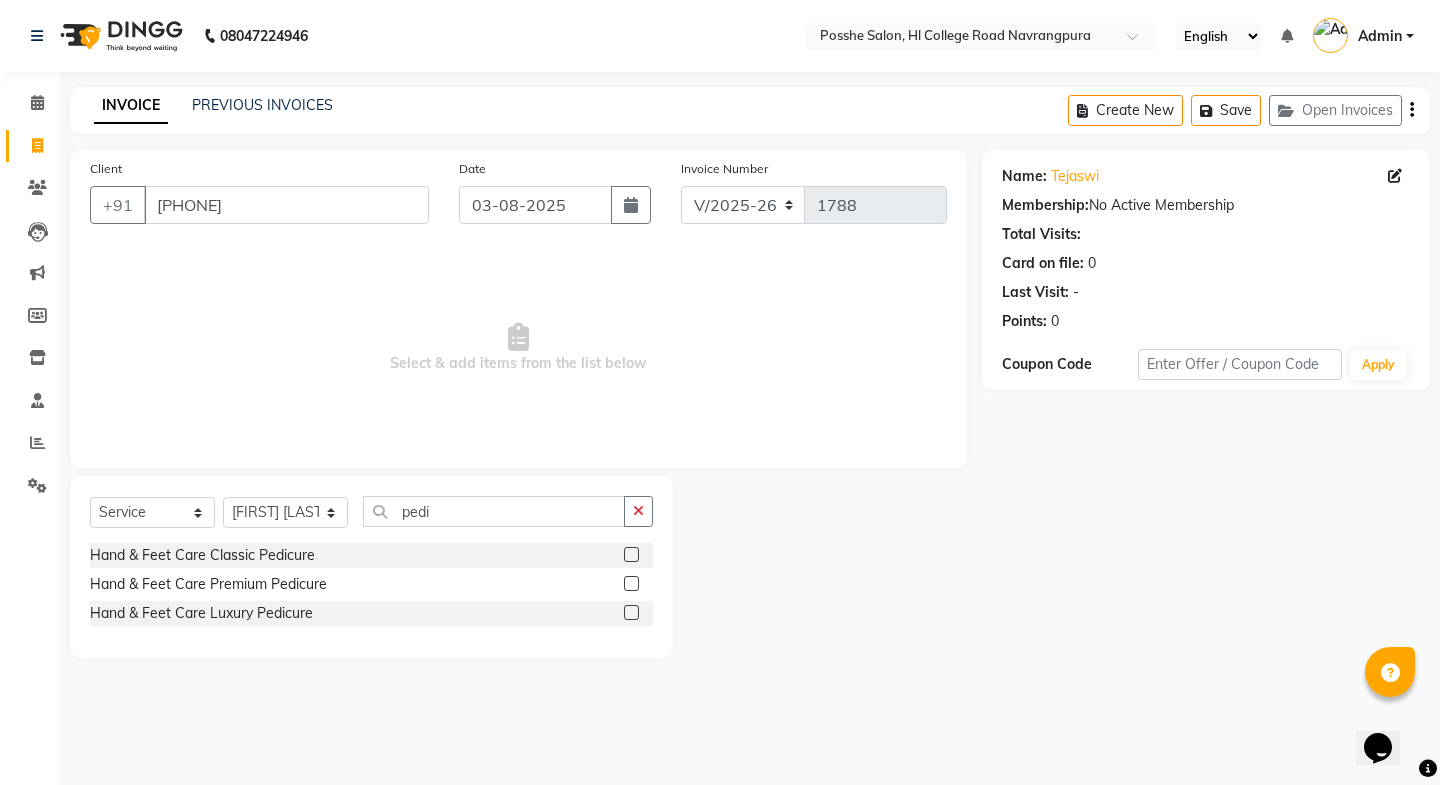 click 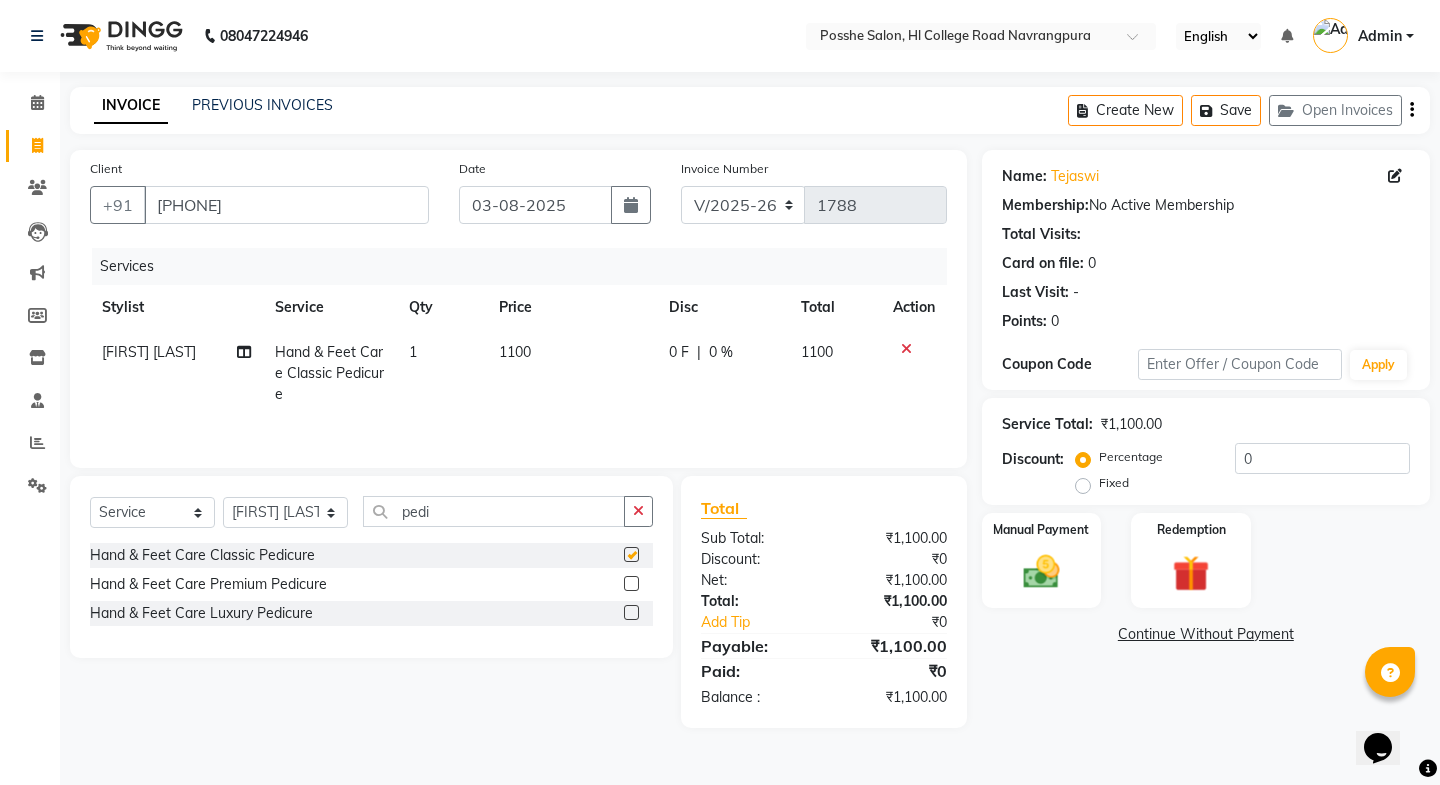 checkbox on "false" 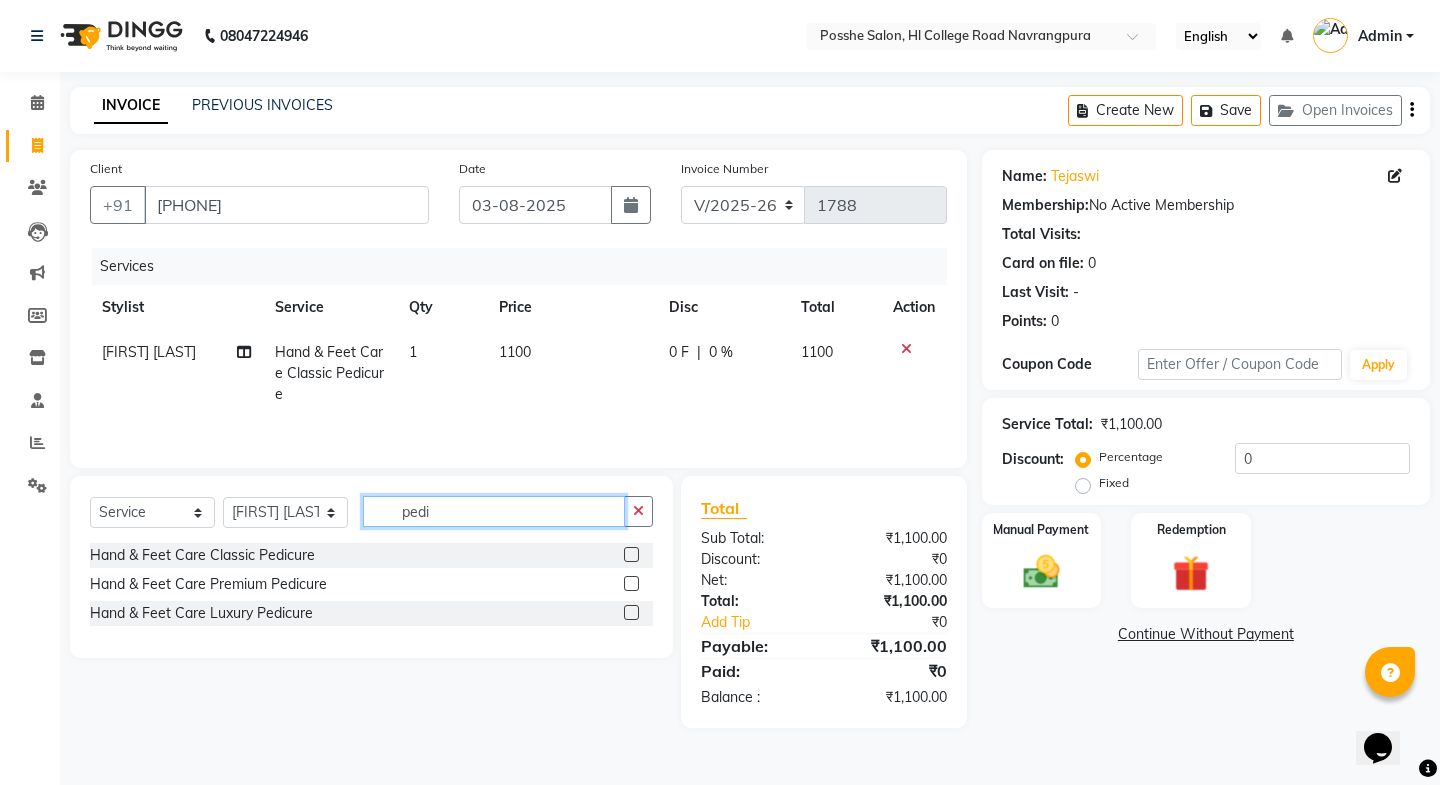click on "pedi" 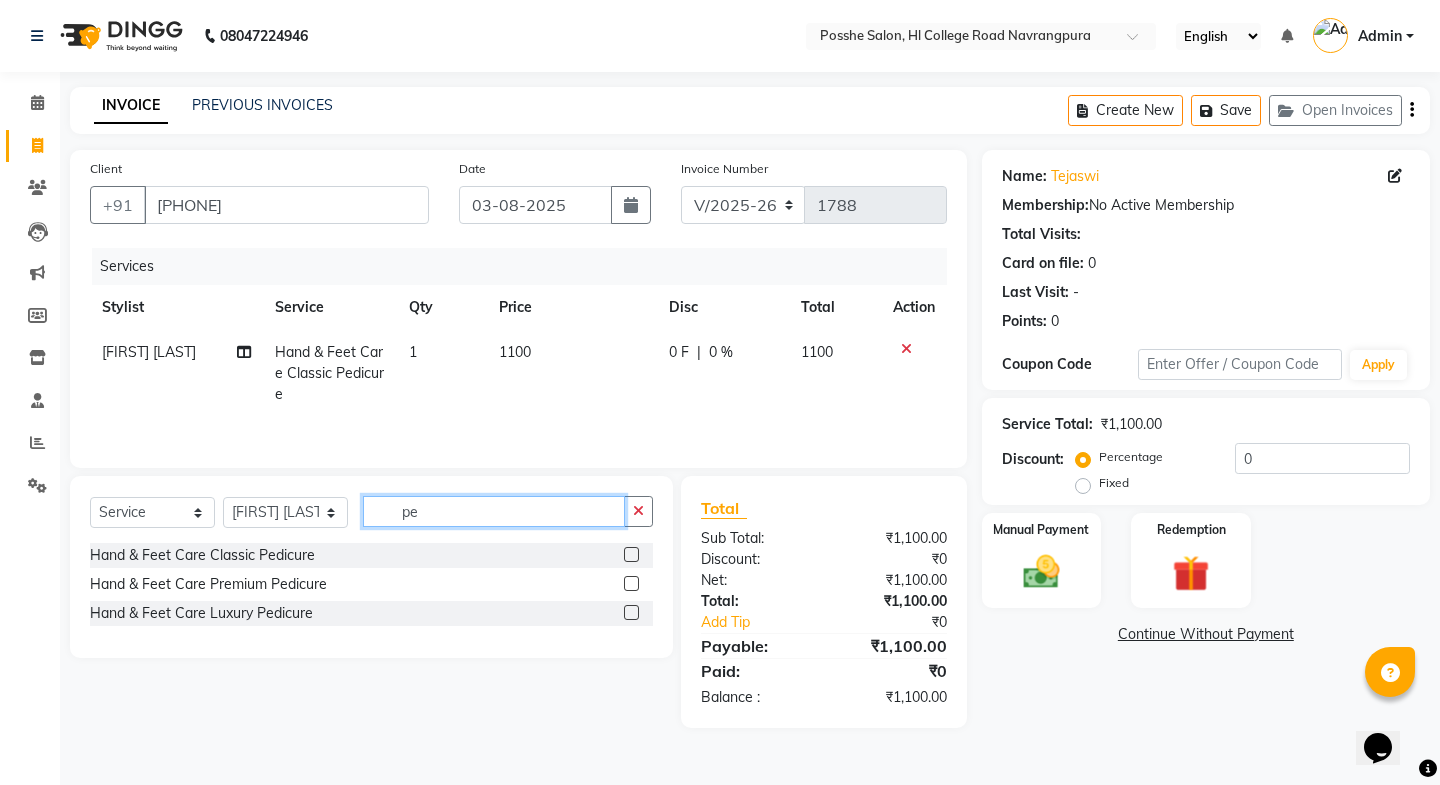type on "p" 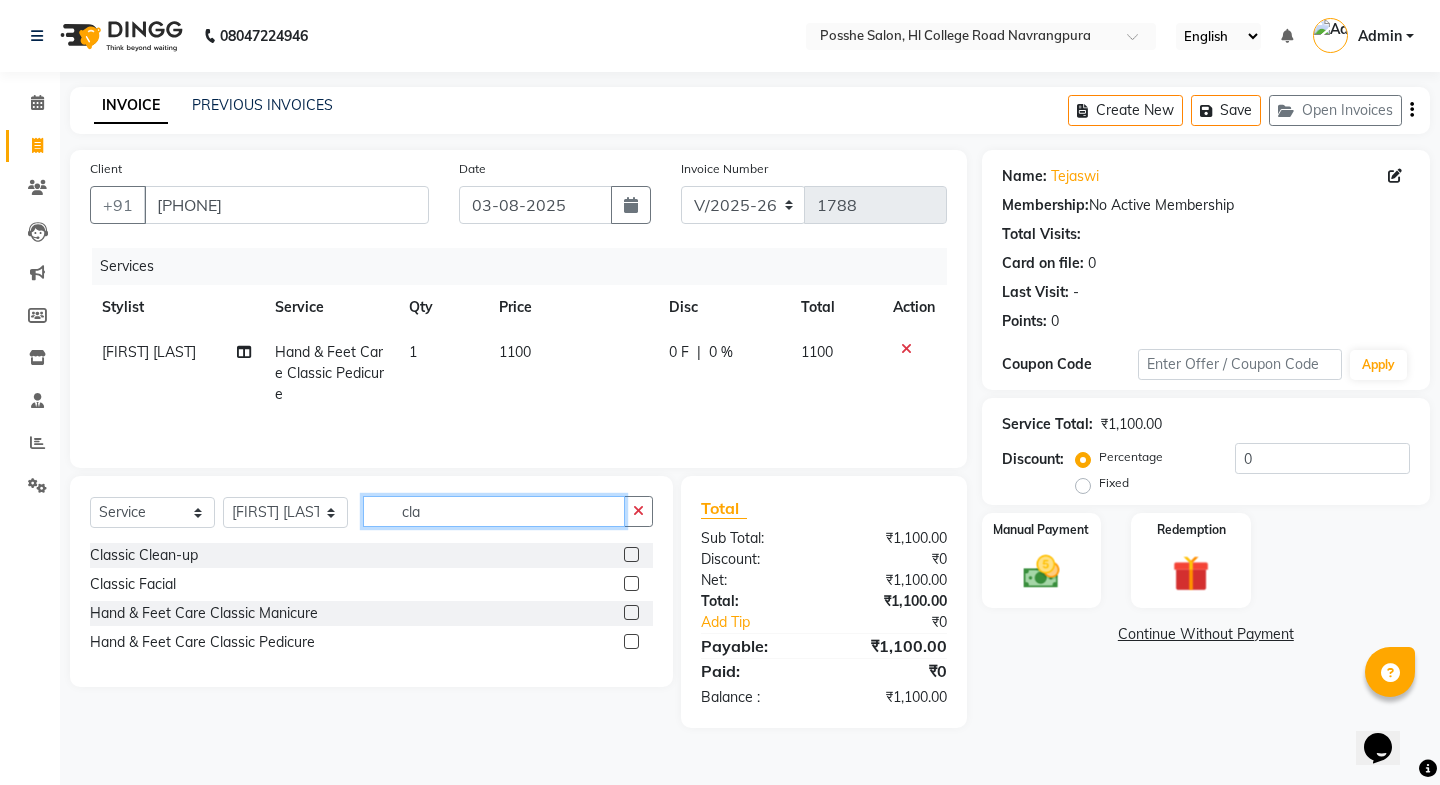 type on "cla" 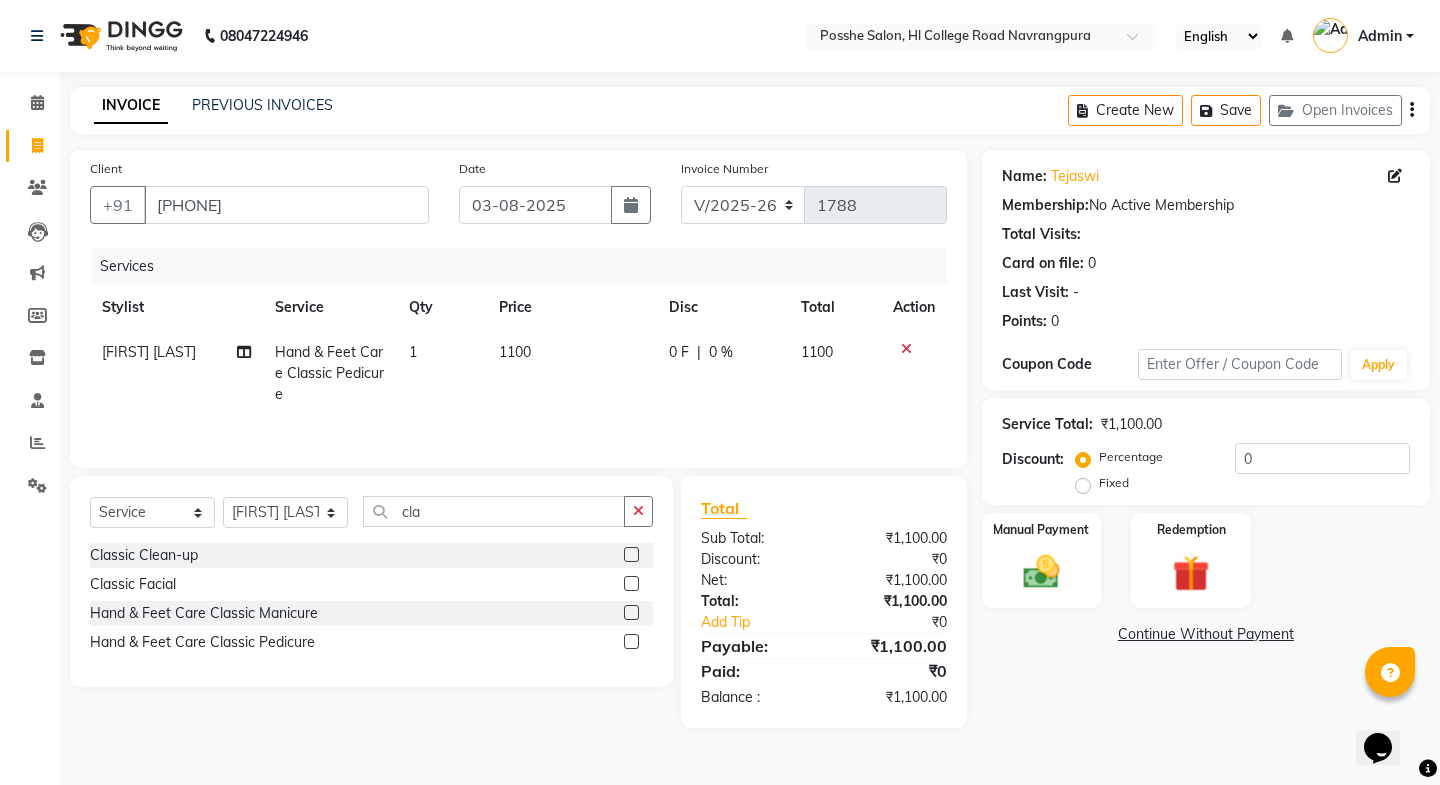 click 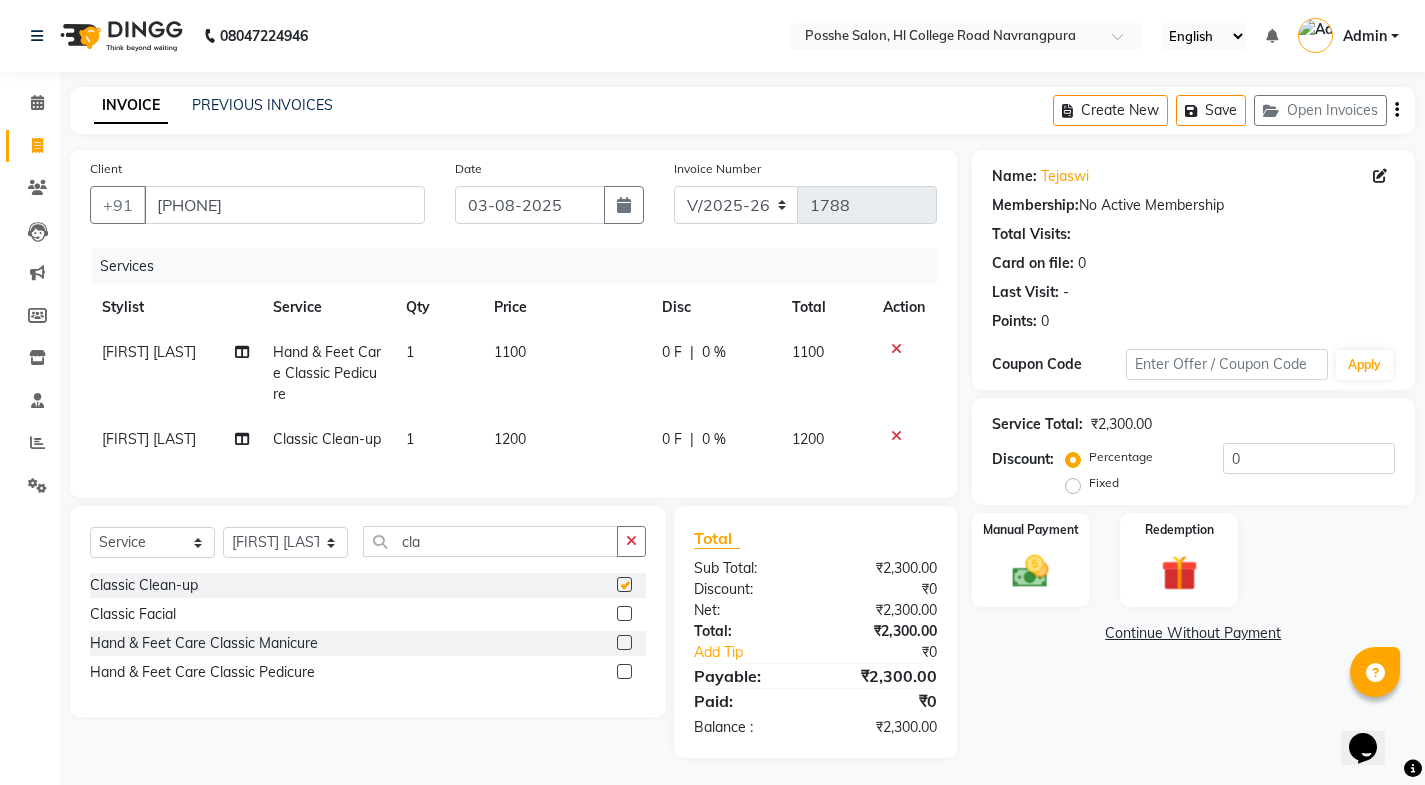 checkbox on "false" 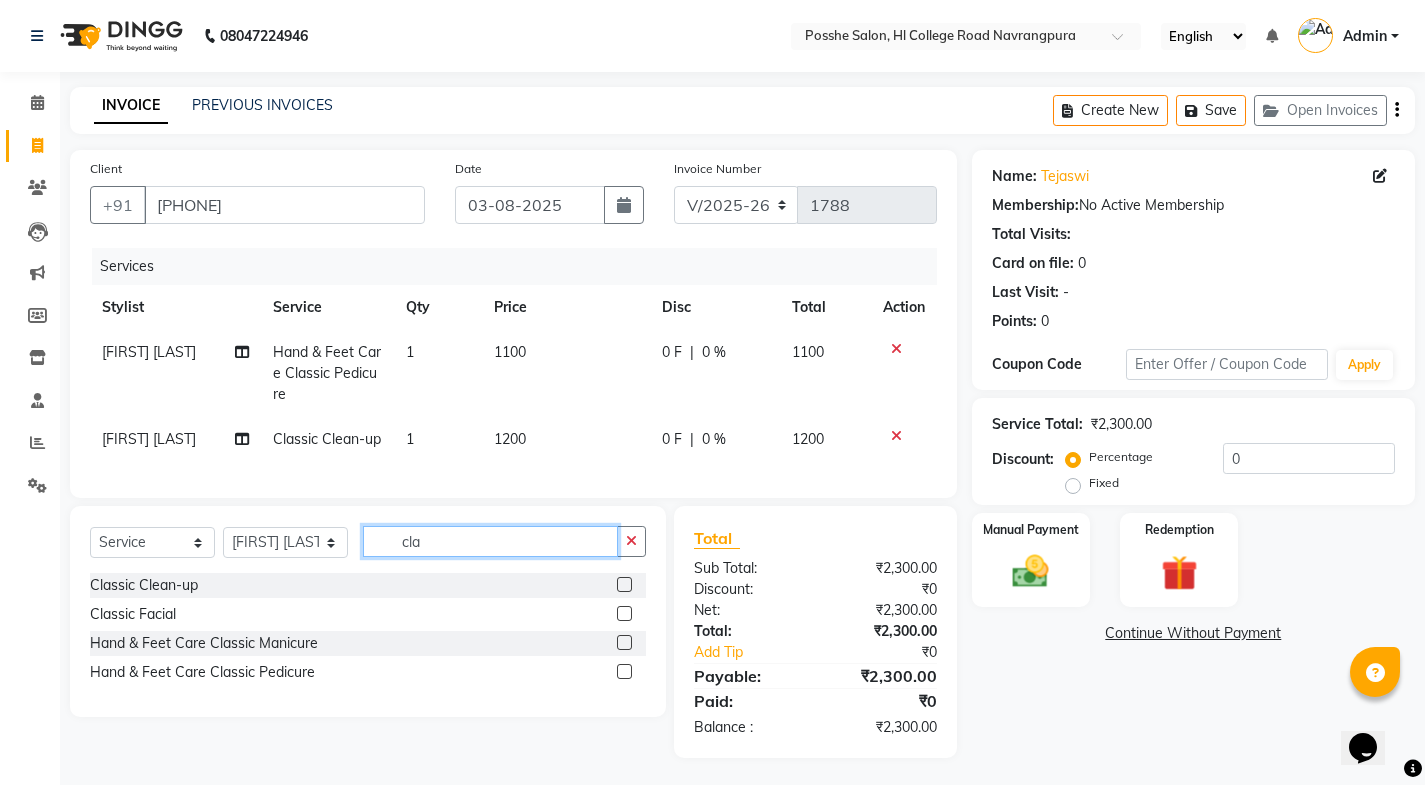 click on "cla" 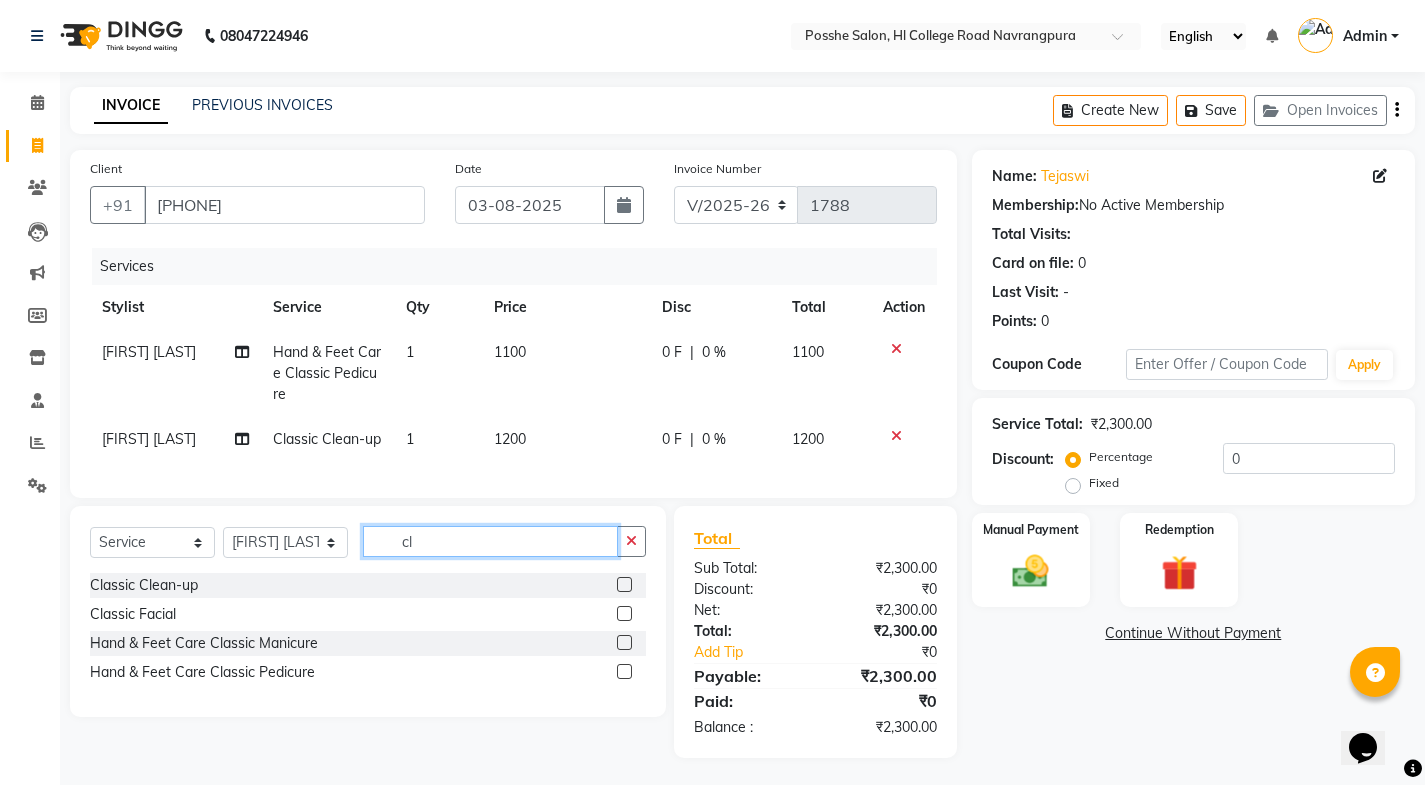 type on "c" 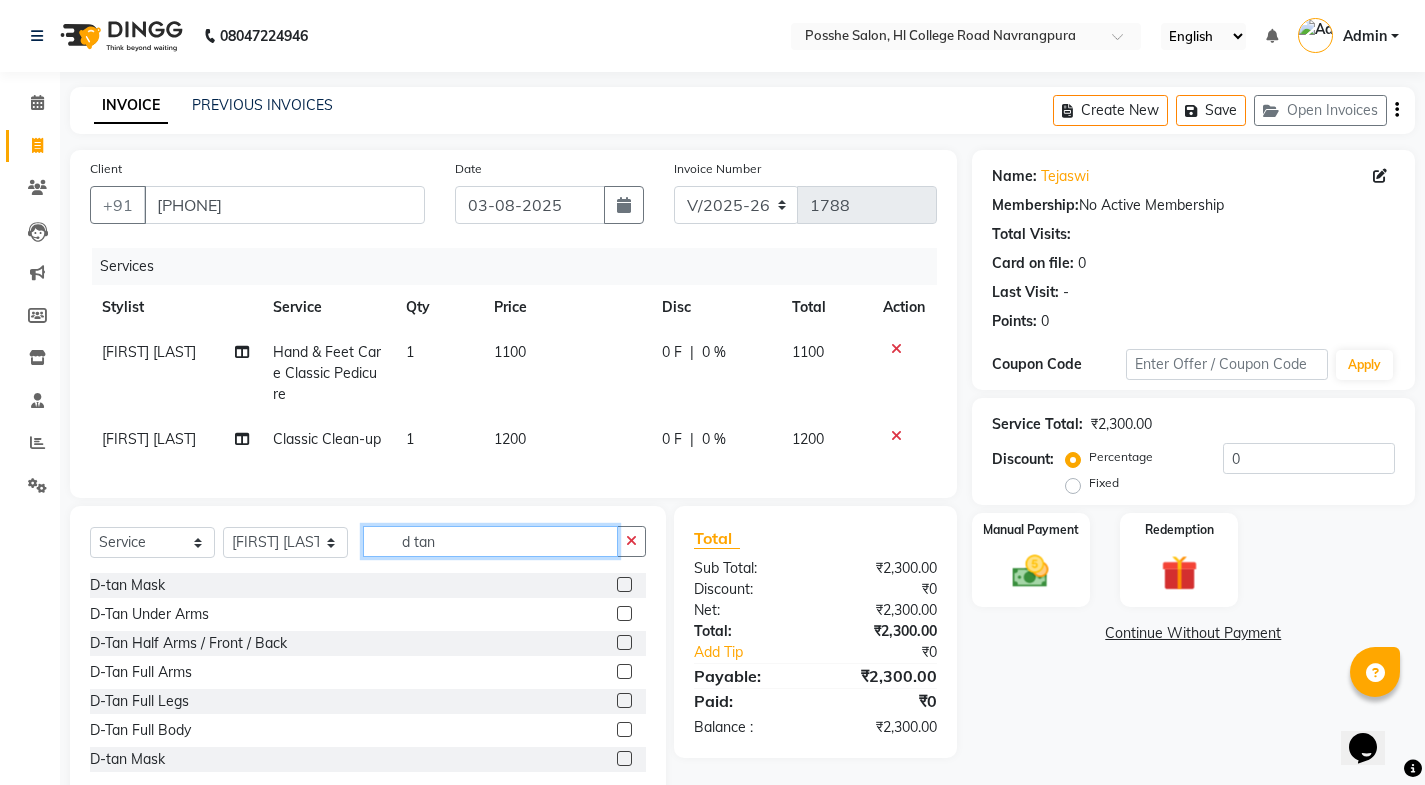 type on "d tan" 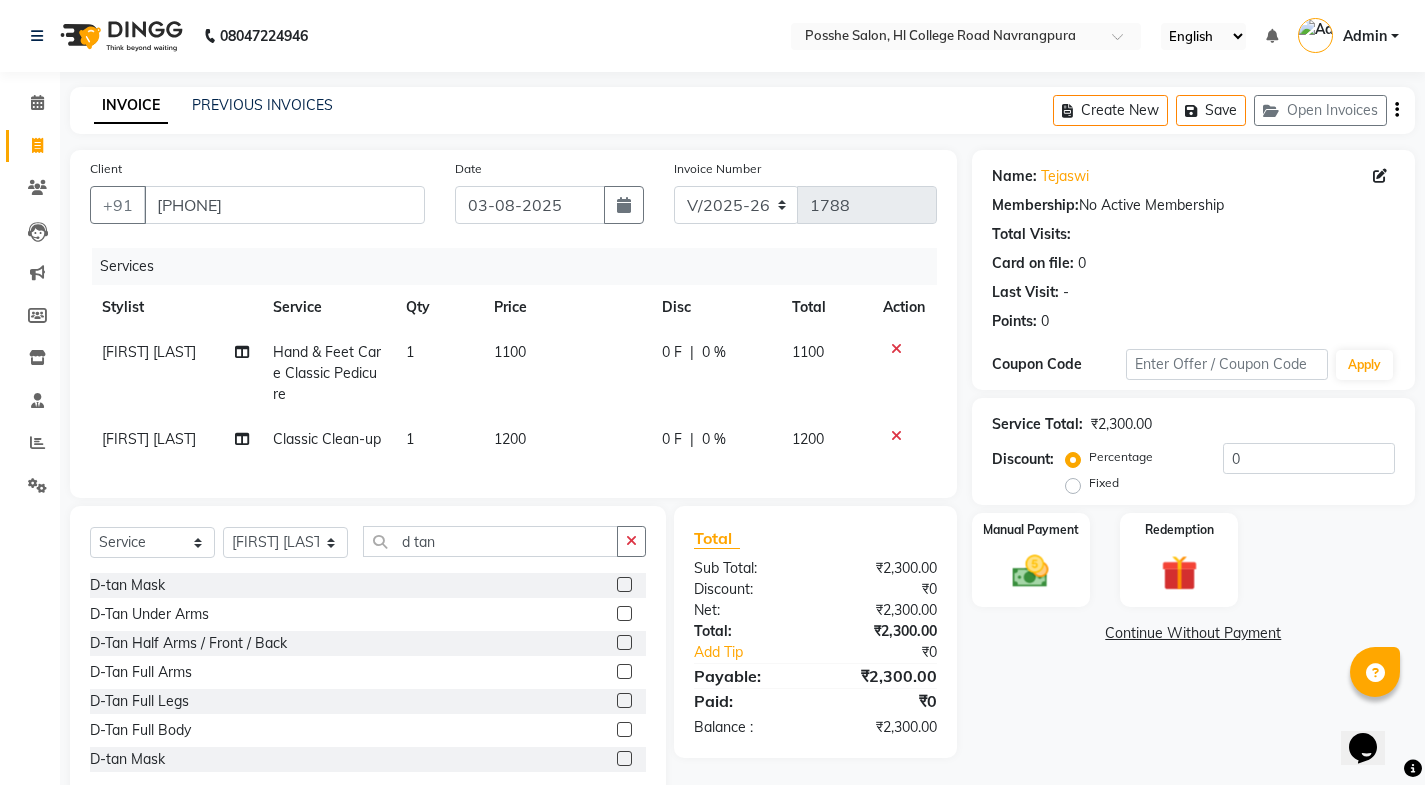 click 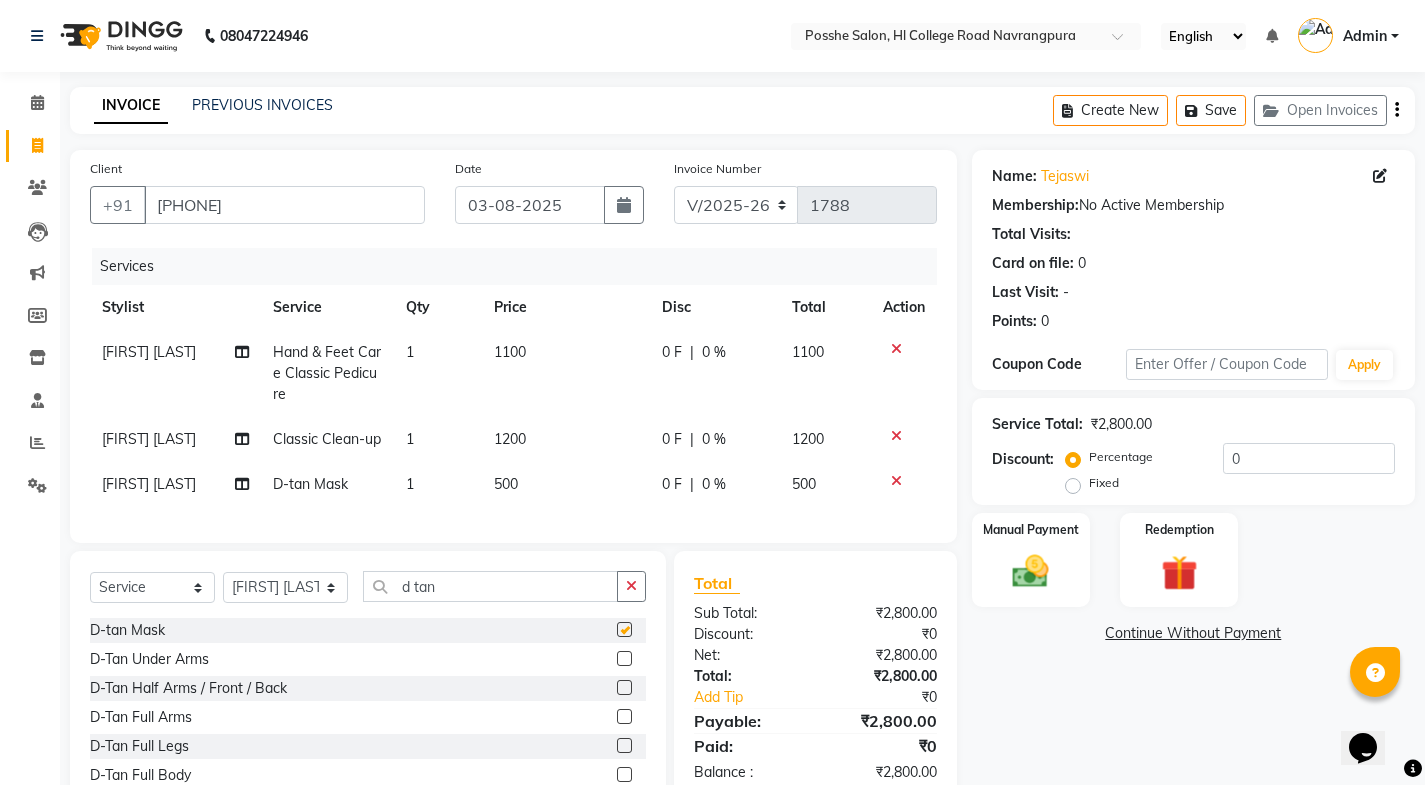checkbox on "false" 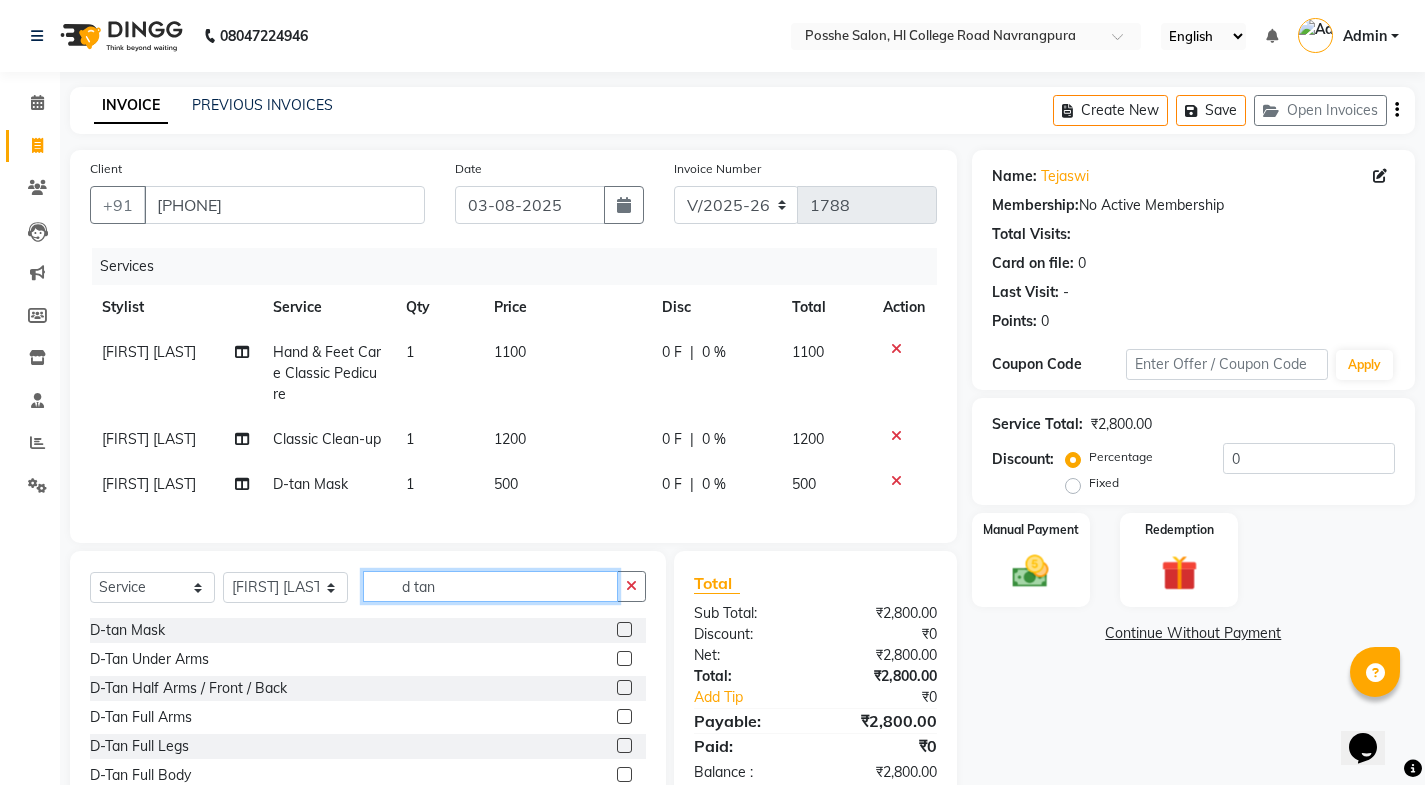 click on "d tan" 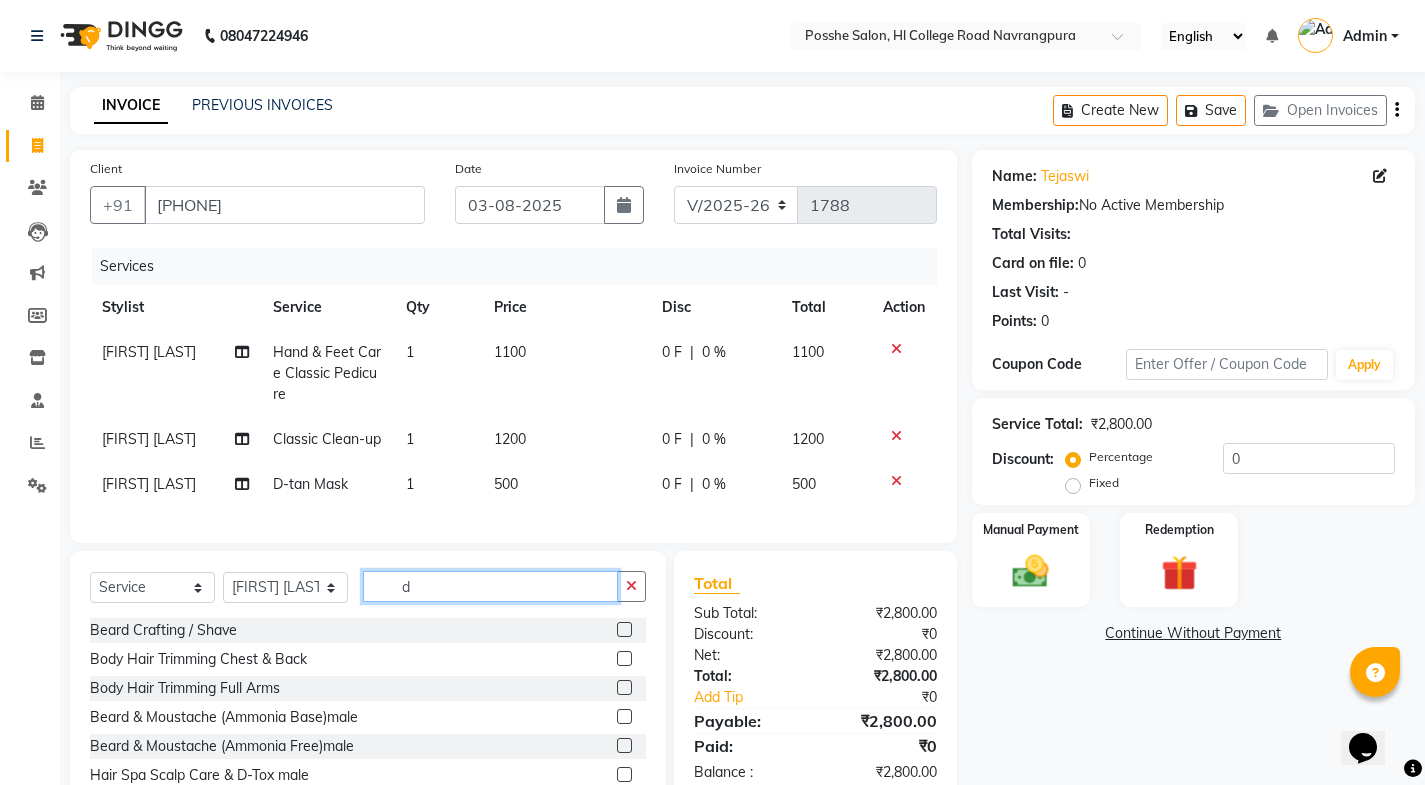 type on "d" 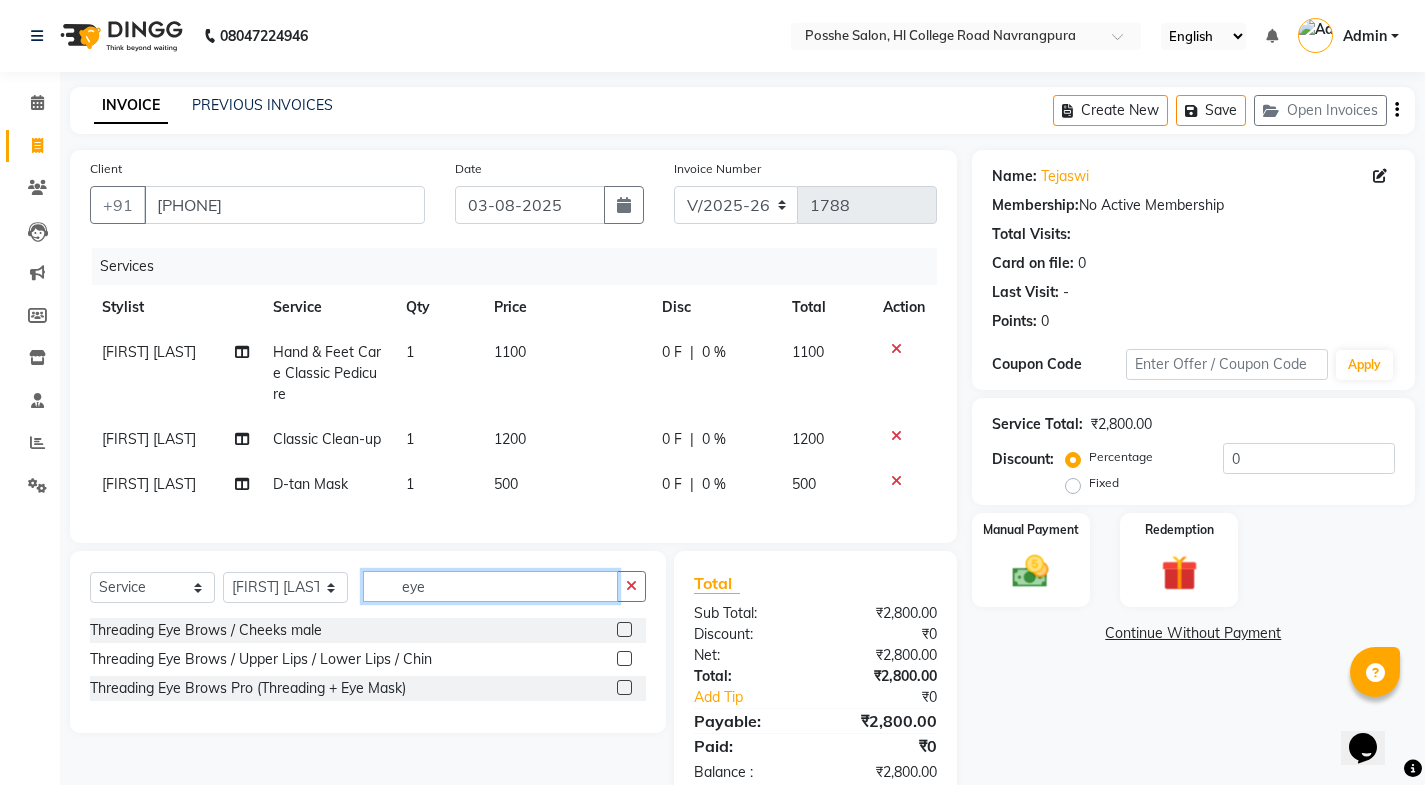 type on "eye" 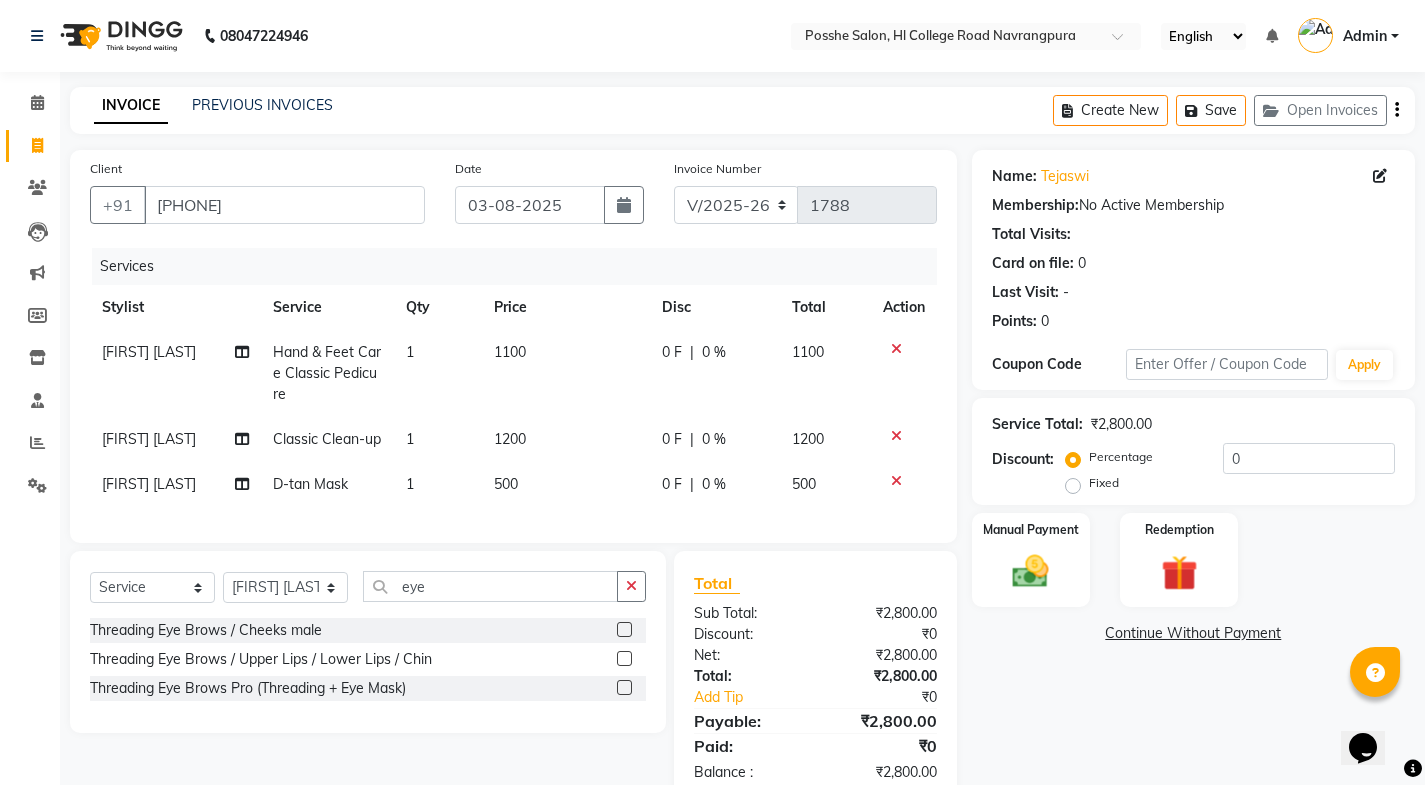 click 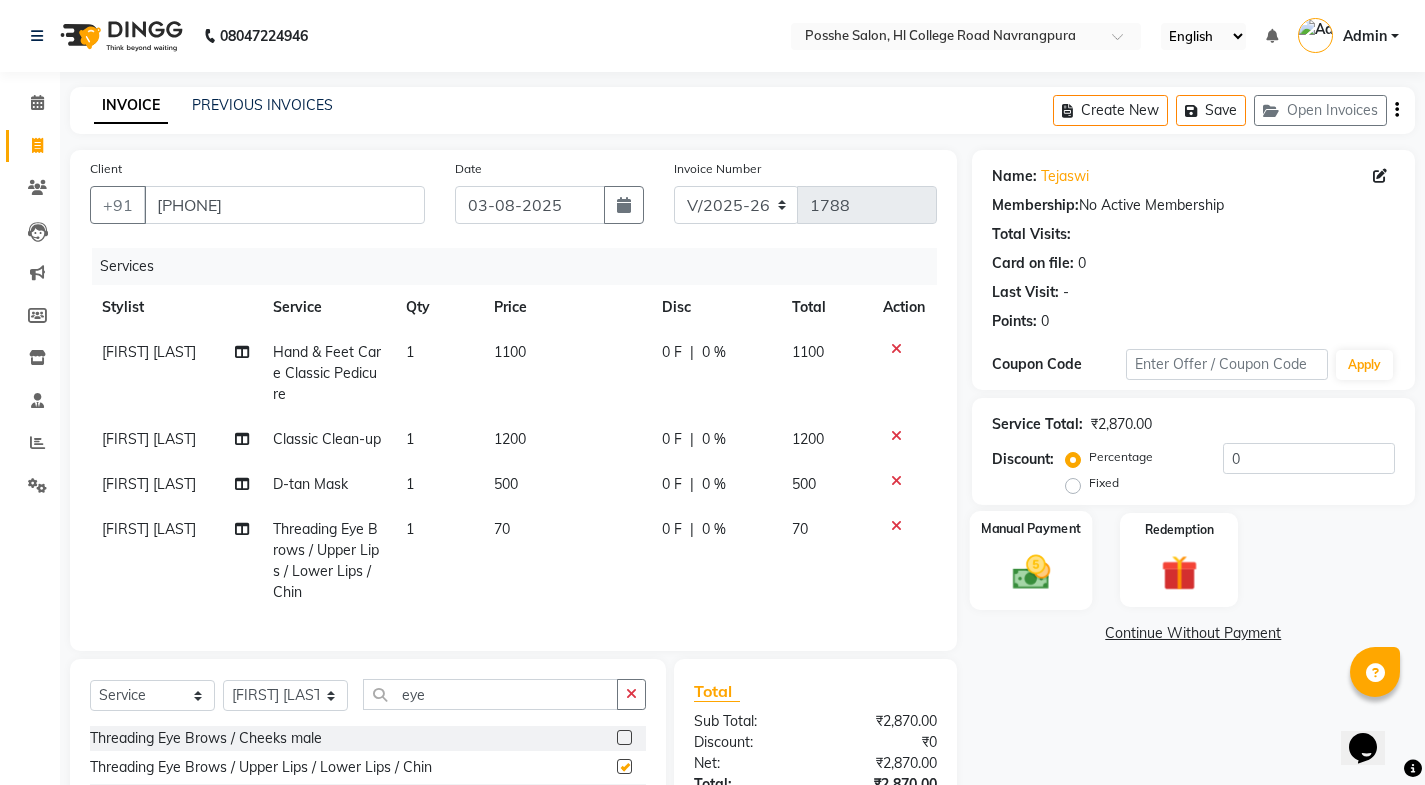 checkbox on "false" 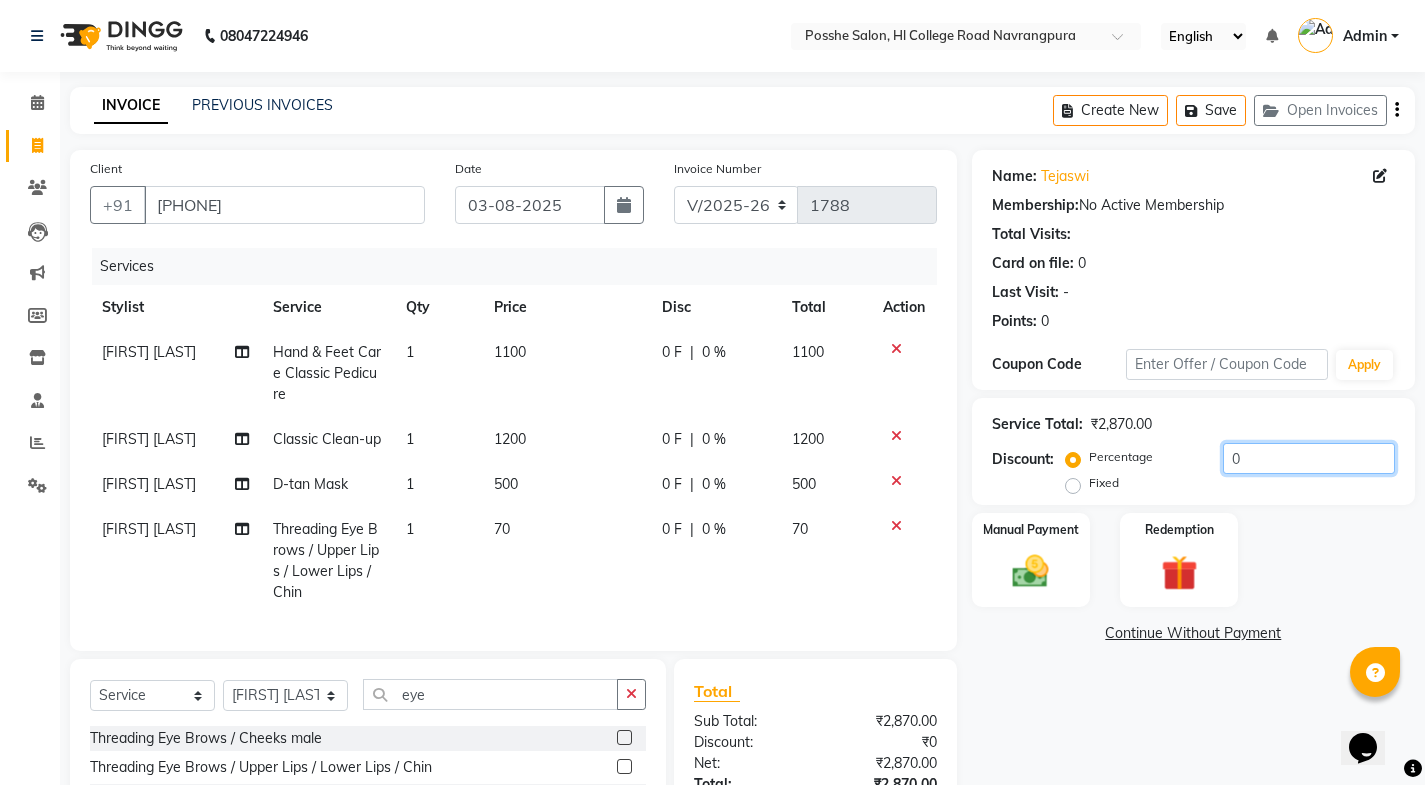 click on "0" 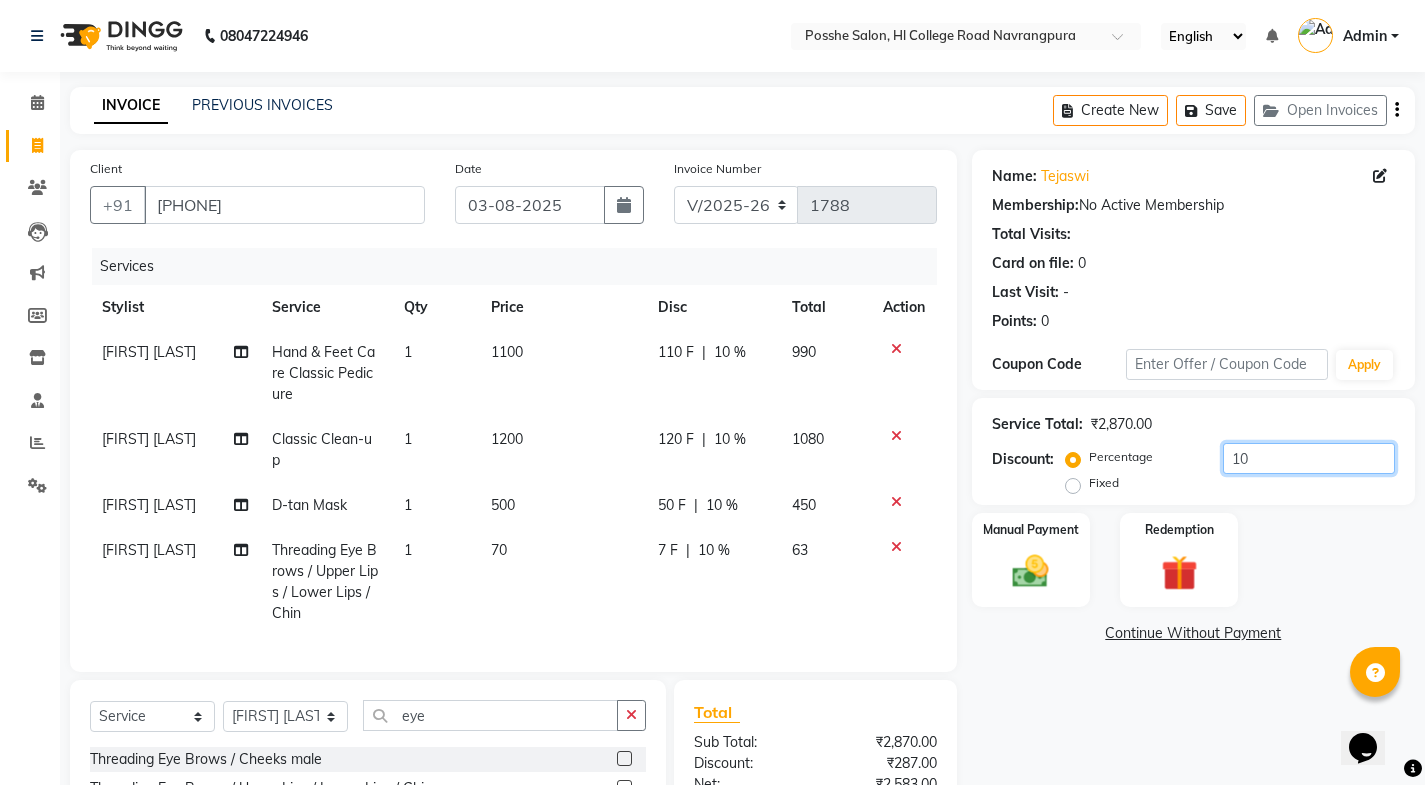 type on "10" 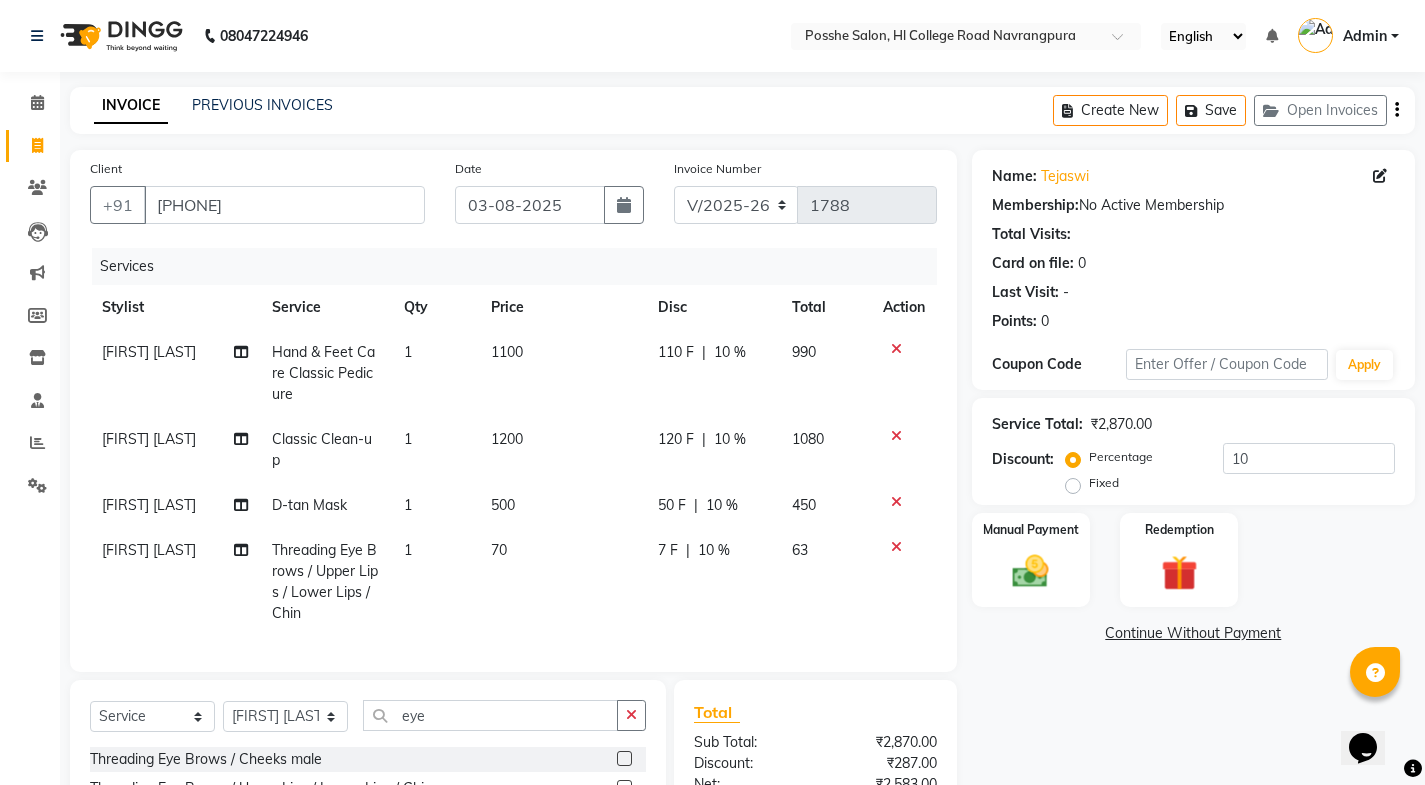 click on "Name: Tejaswi  Membership:  No Active Membership  Total Visits:   Card on file:  0 Last Visit:   - Points:   0  Coupon Code Apply Service Total:  ₹2,870.00  Discount:  Percentage   Fixed  10 Manual Payment Redemption  Continue Without Payment" 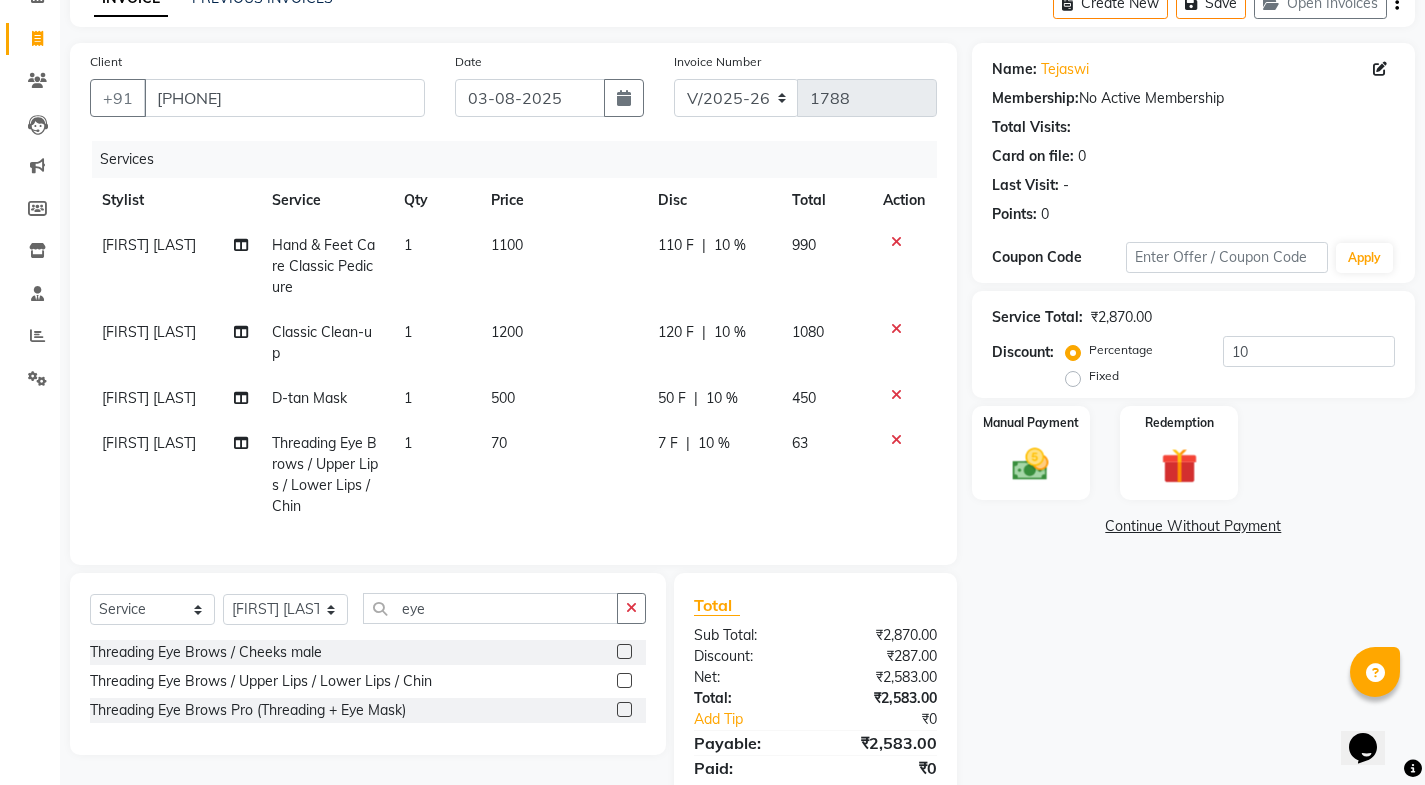 scroll, scrollTop: 192, scrollLeft: 0, axis: vertical 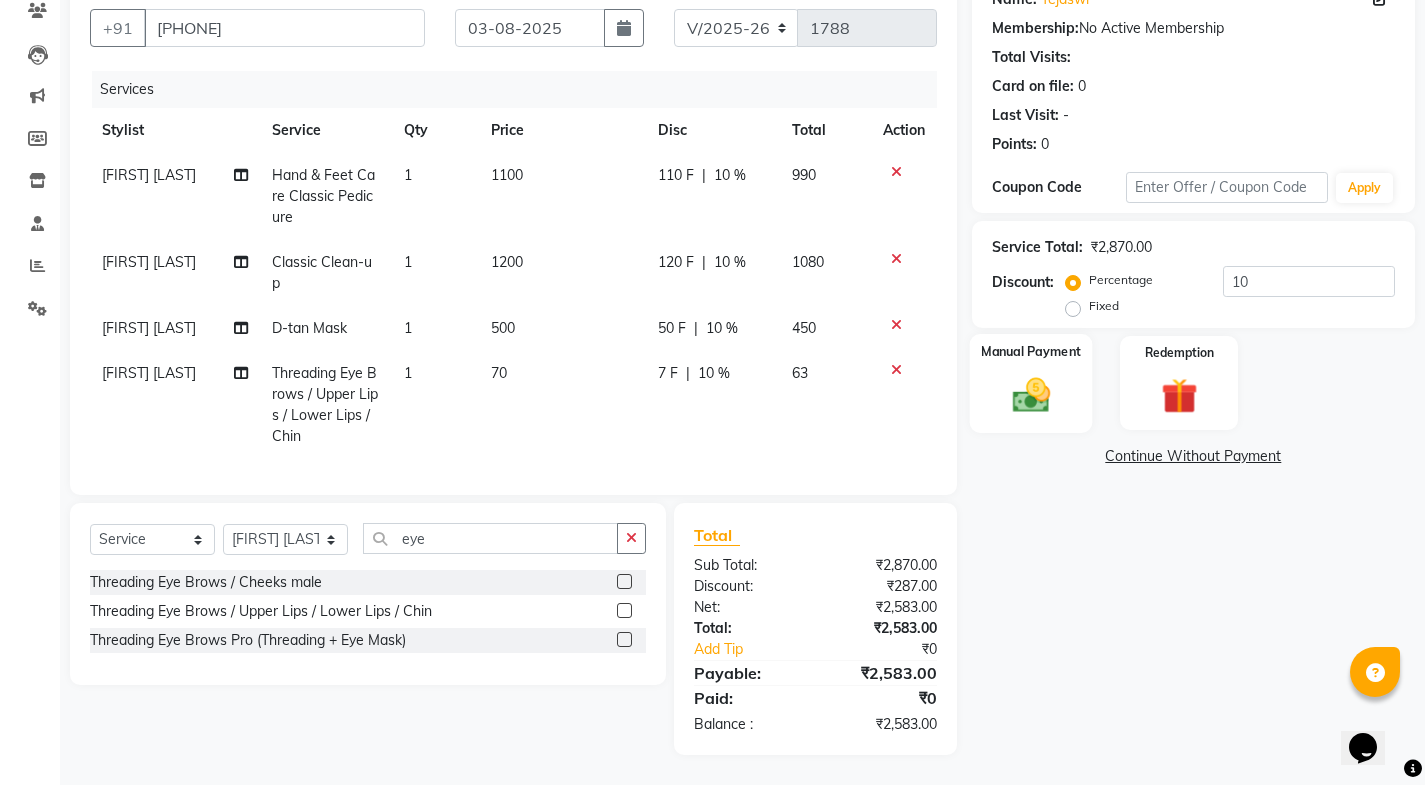 click 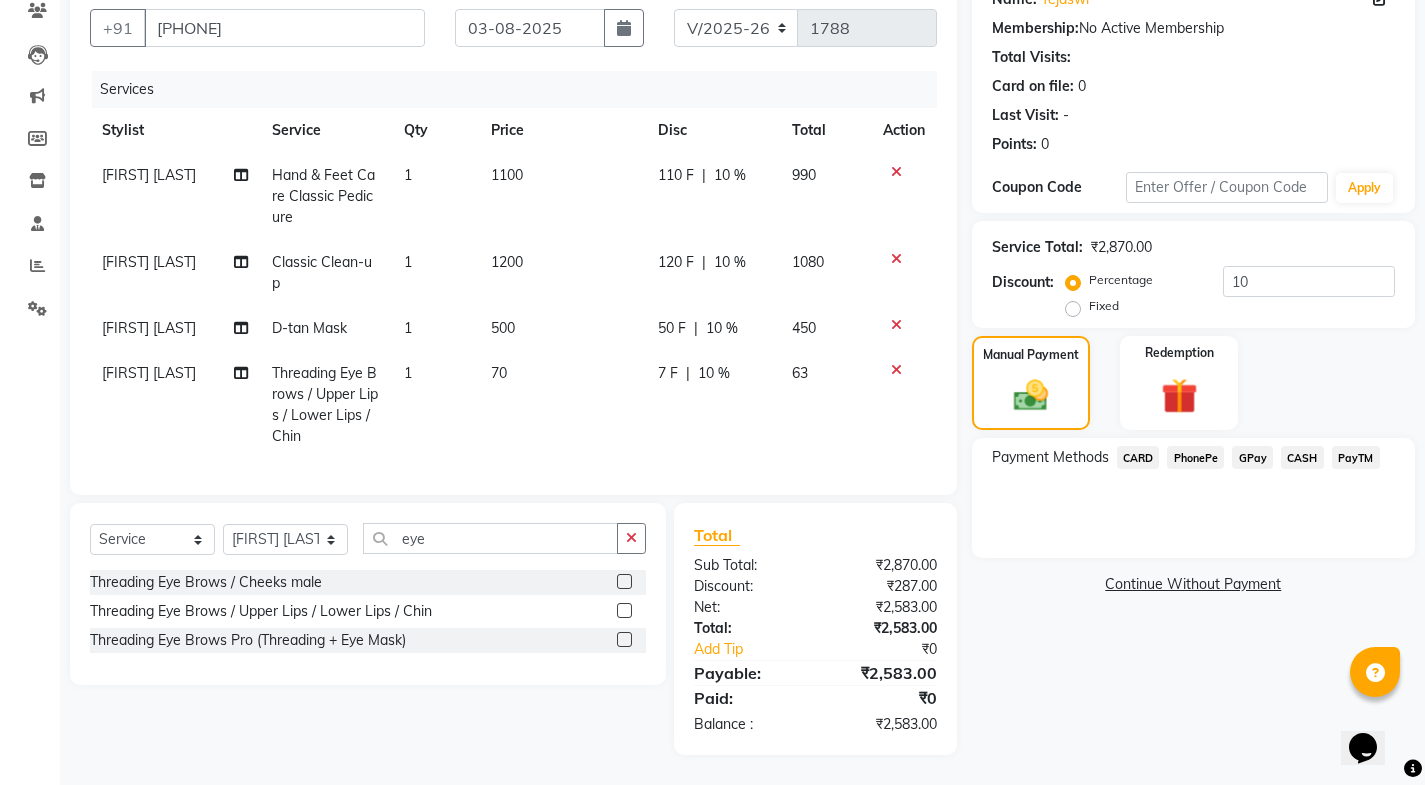 click on "GPay" 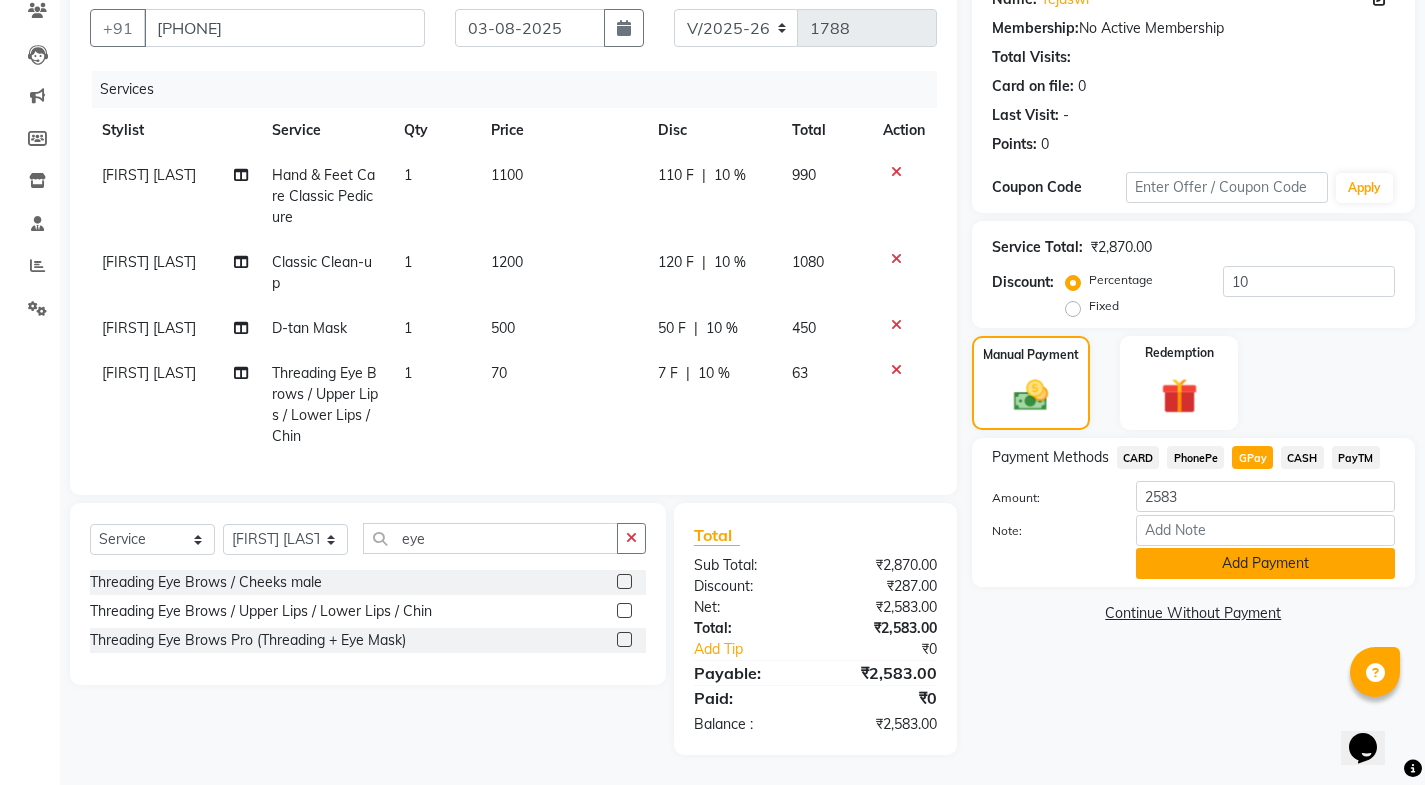 click on "Add Payment" 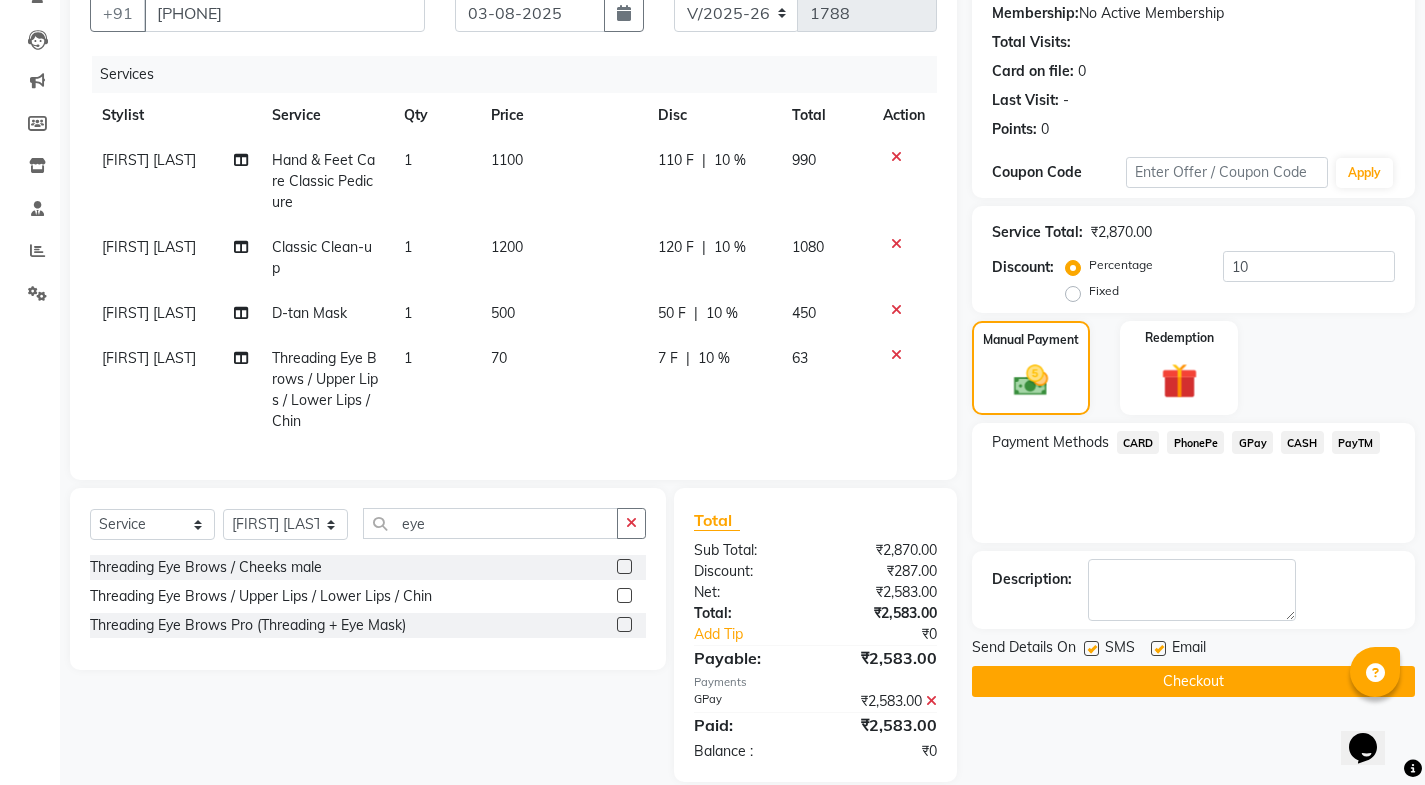 click on "Email" 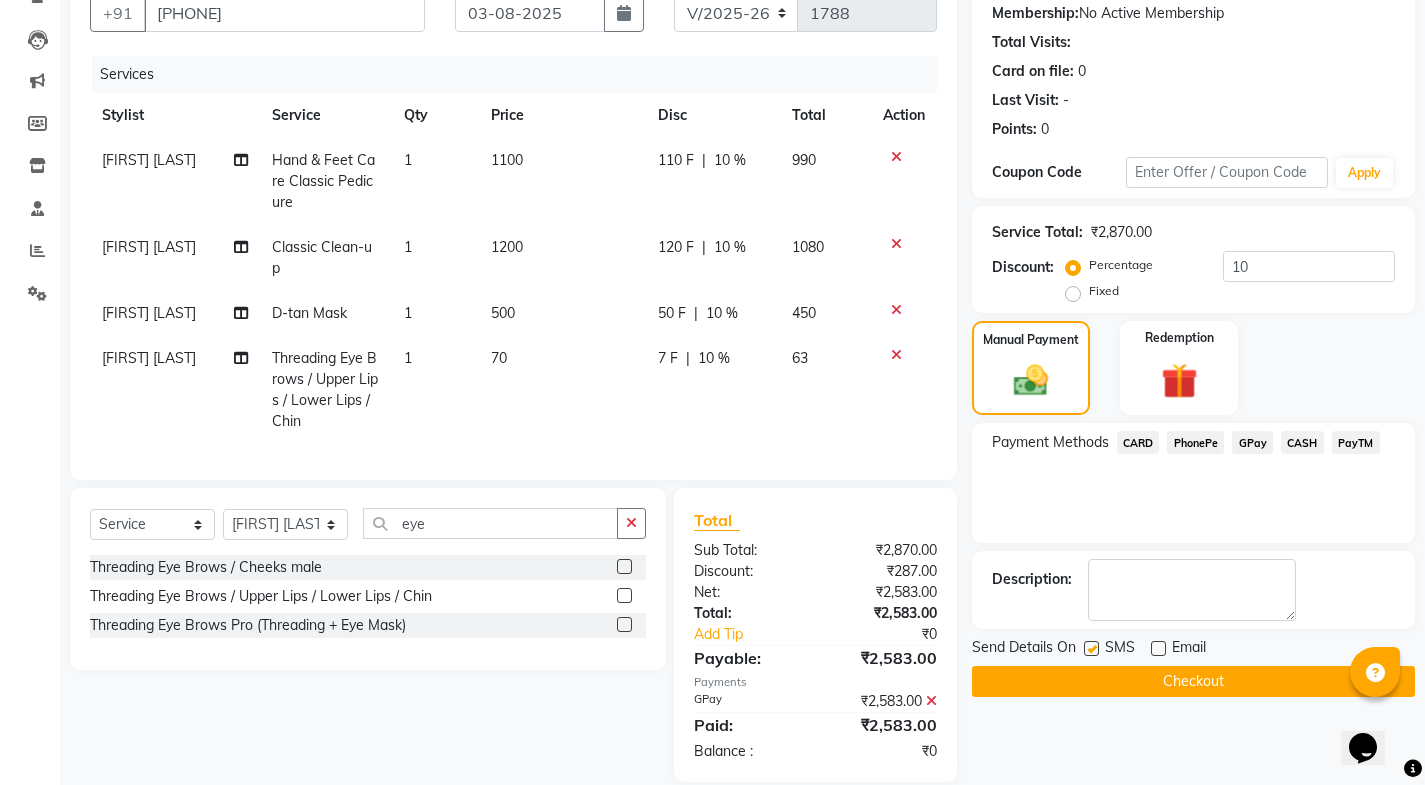 click 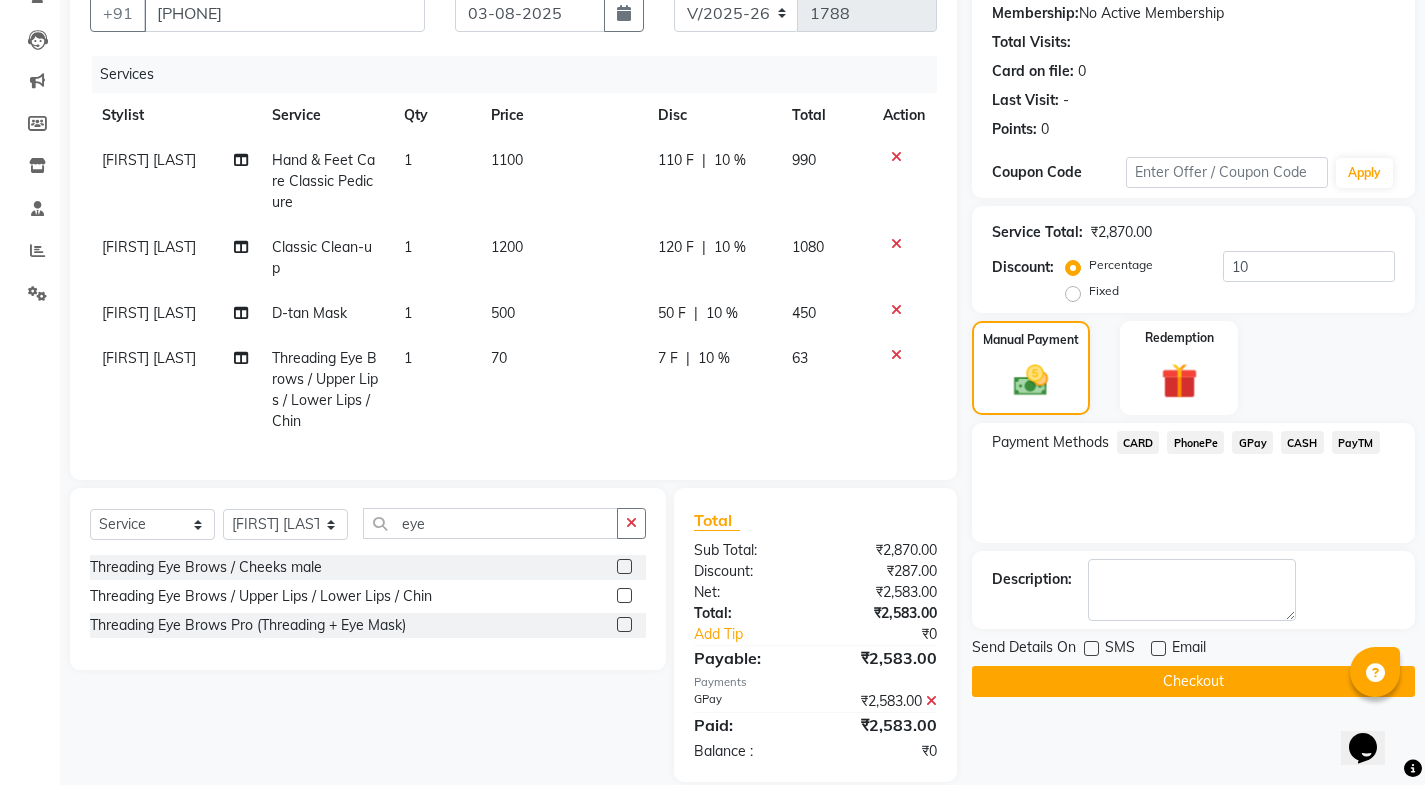 click on "Checkout" 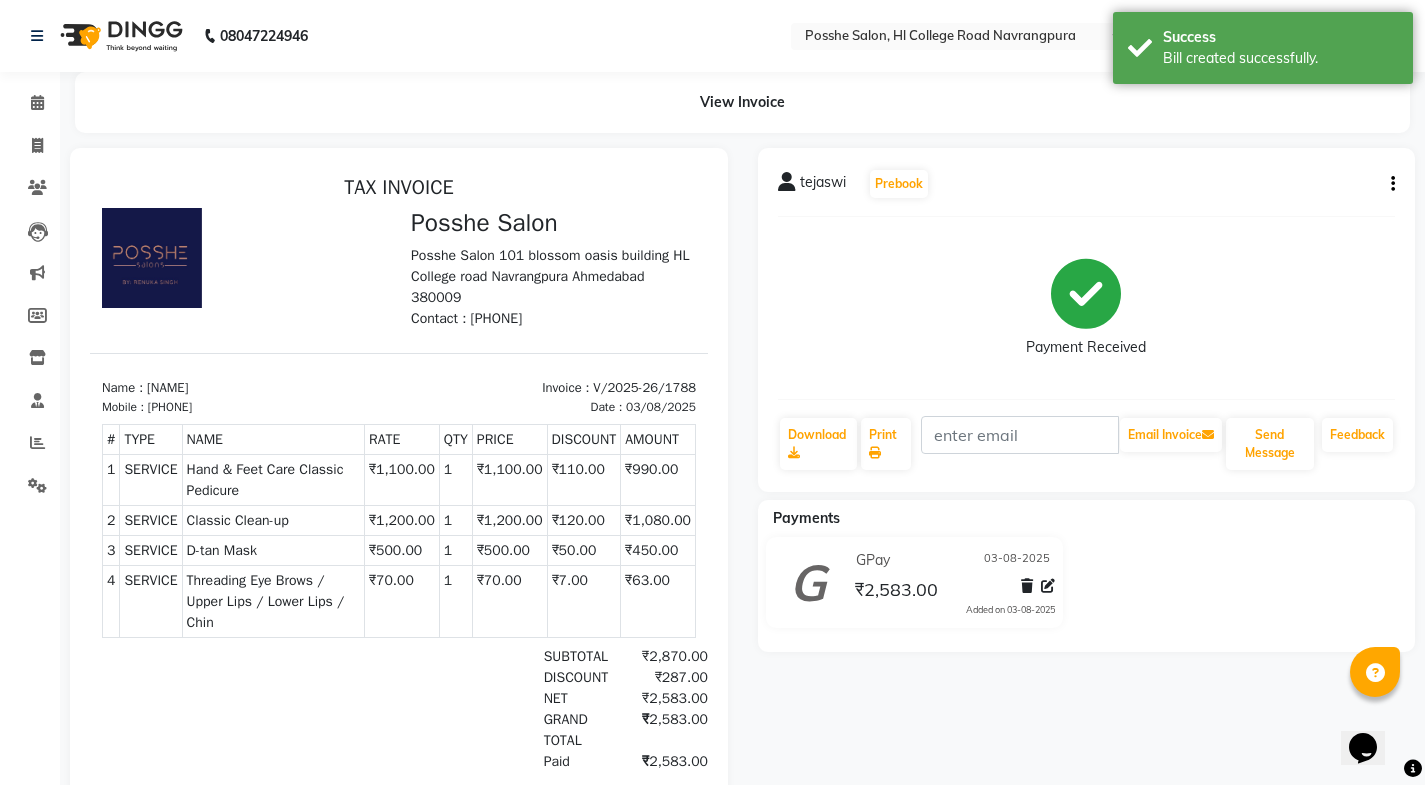 scroll, scrollTop: 0, scrollLeft: 0, axis: both 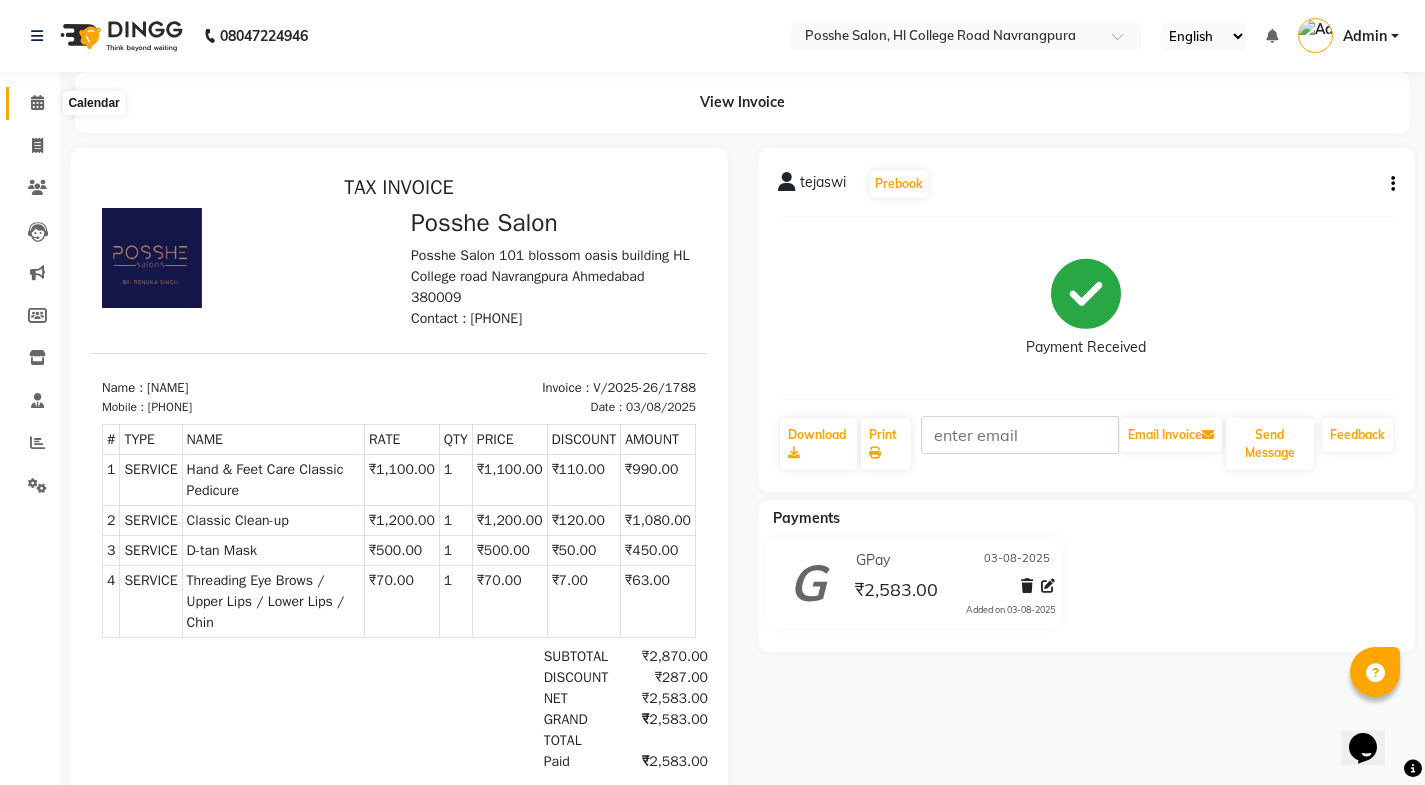 click 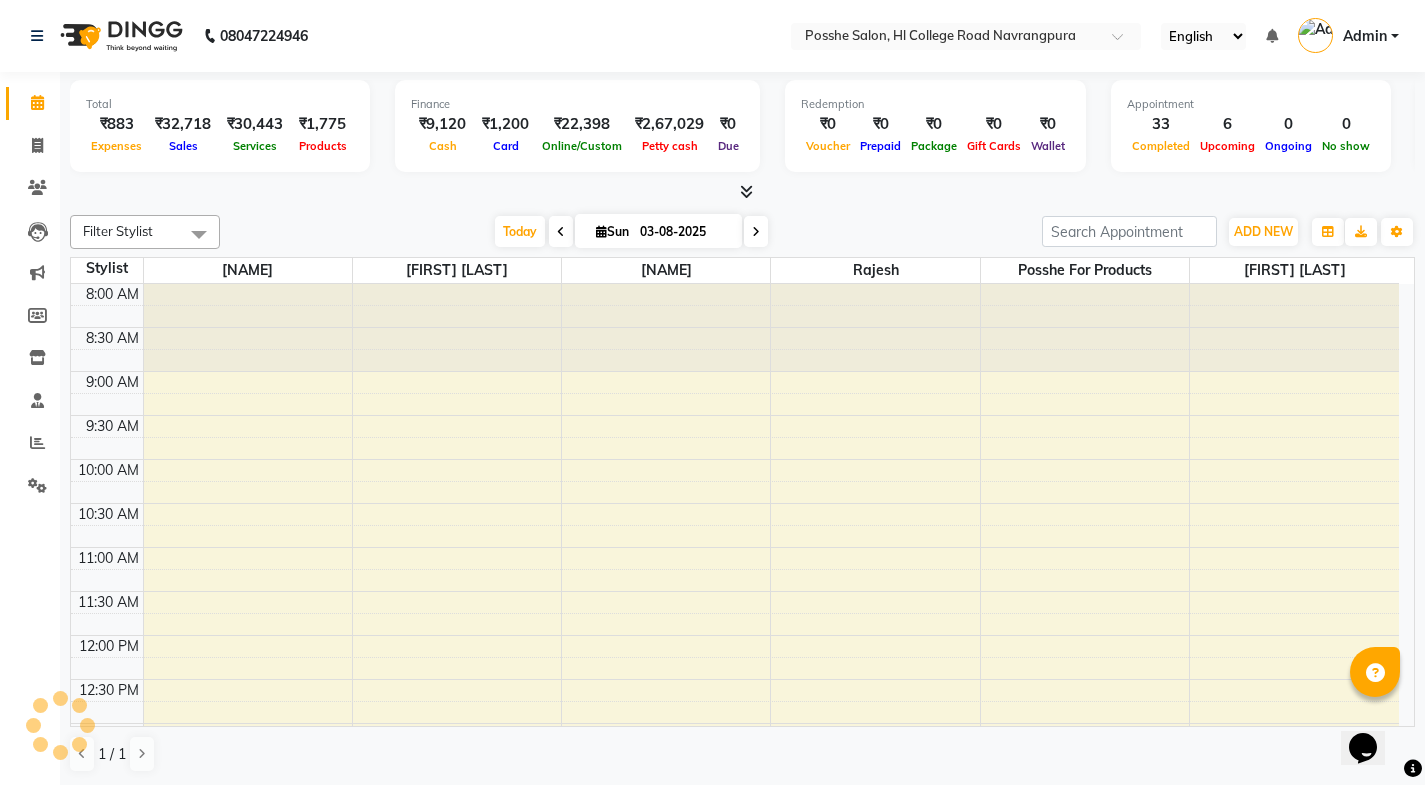 scroll, scrollTop: 0, scrollLeft: 0, axis: both 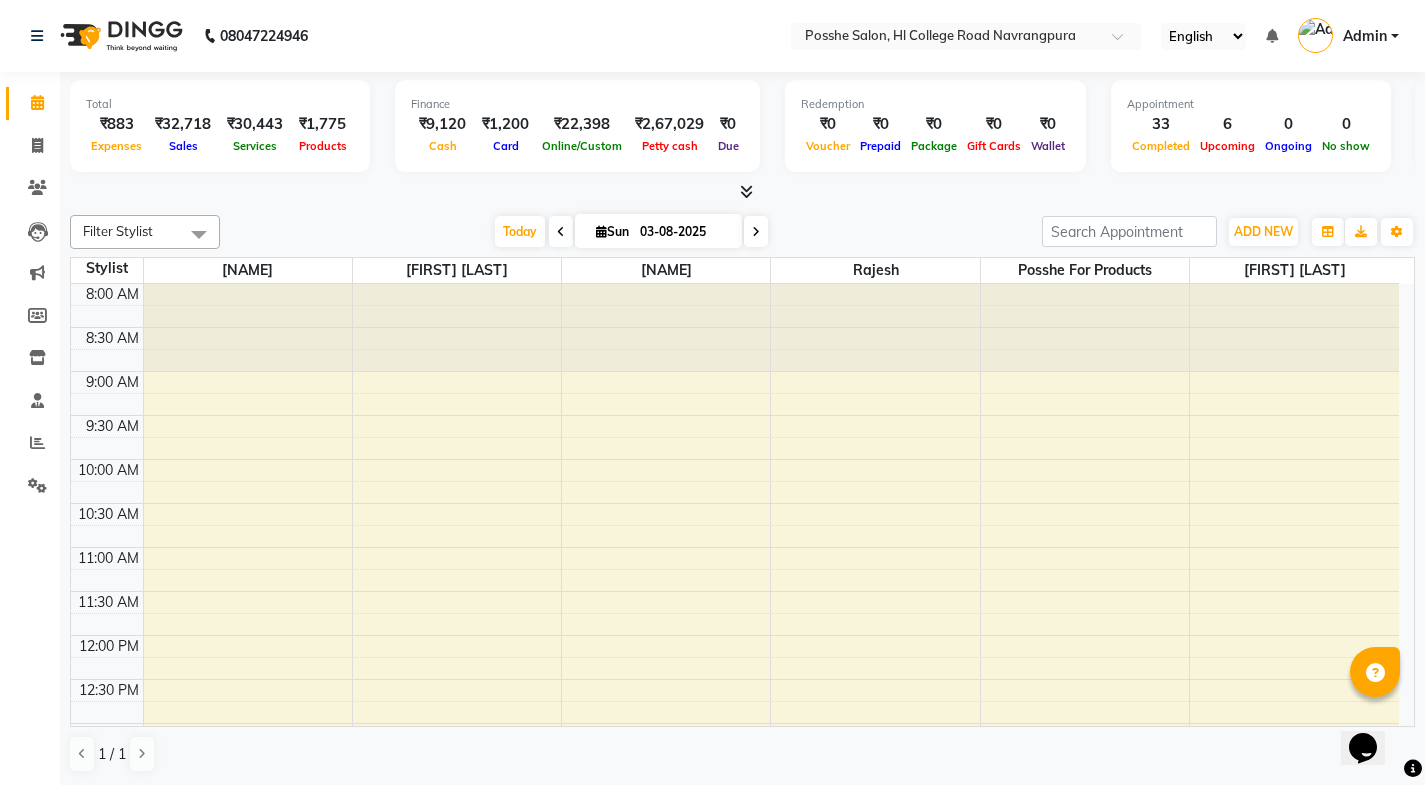 click on "33" at bounding box center (1161, 124) 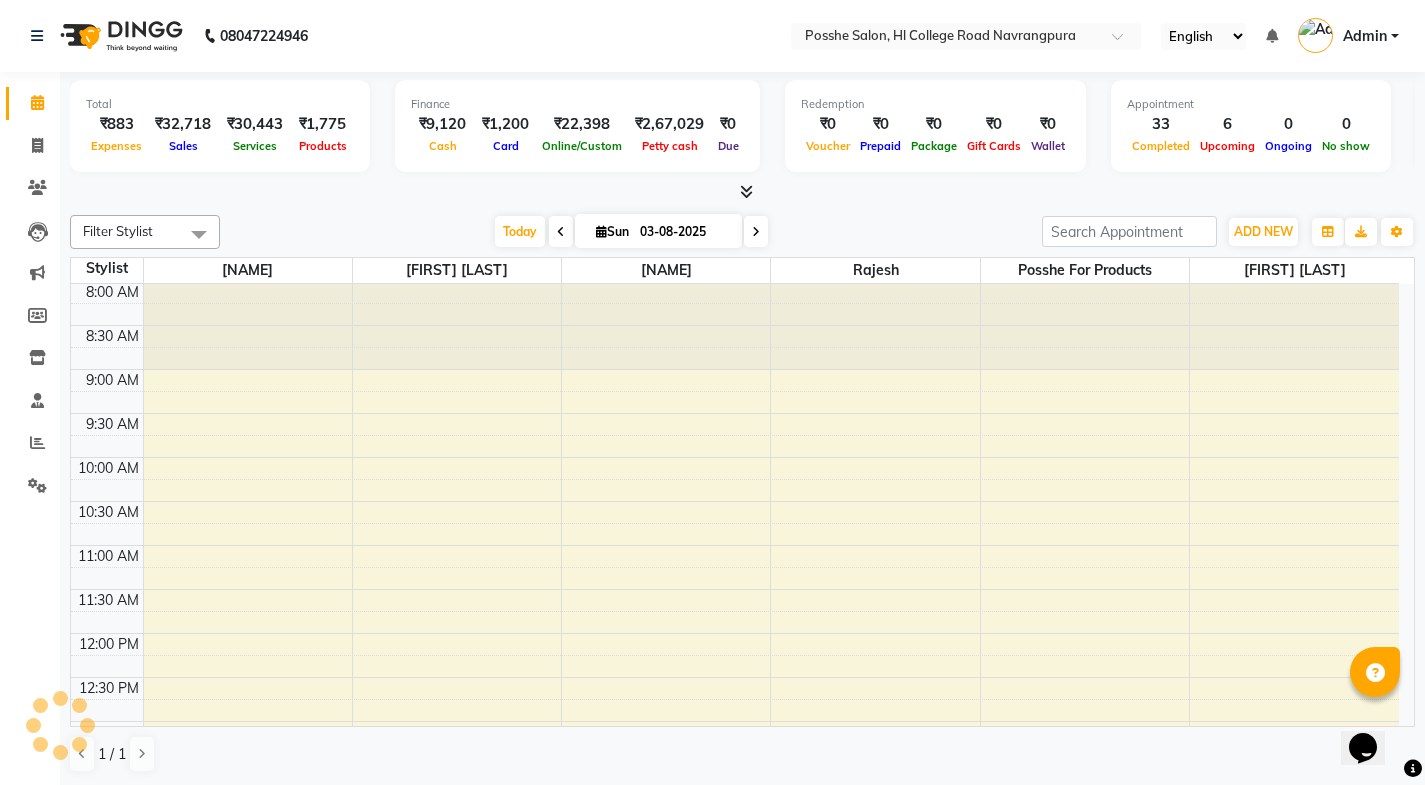 scroll, scrollTop: 0, scrollLeft: 0, axis: both 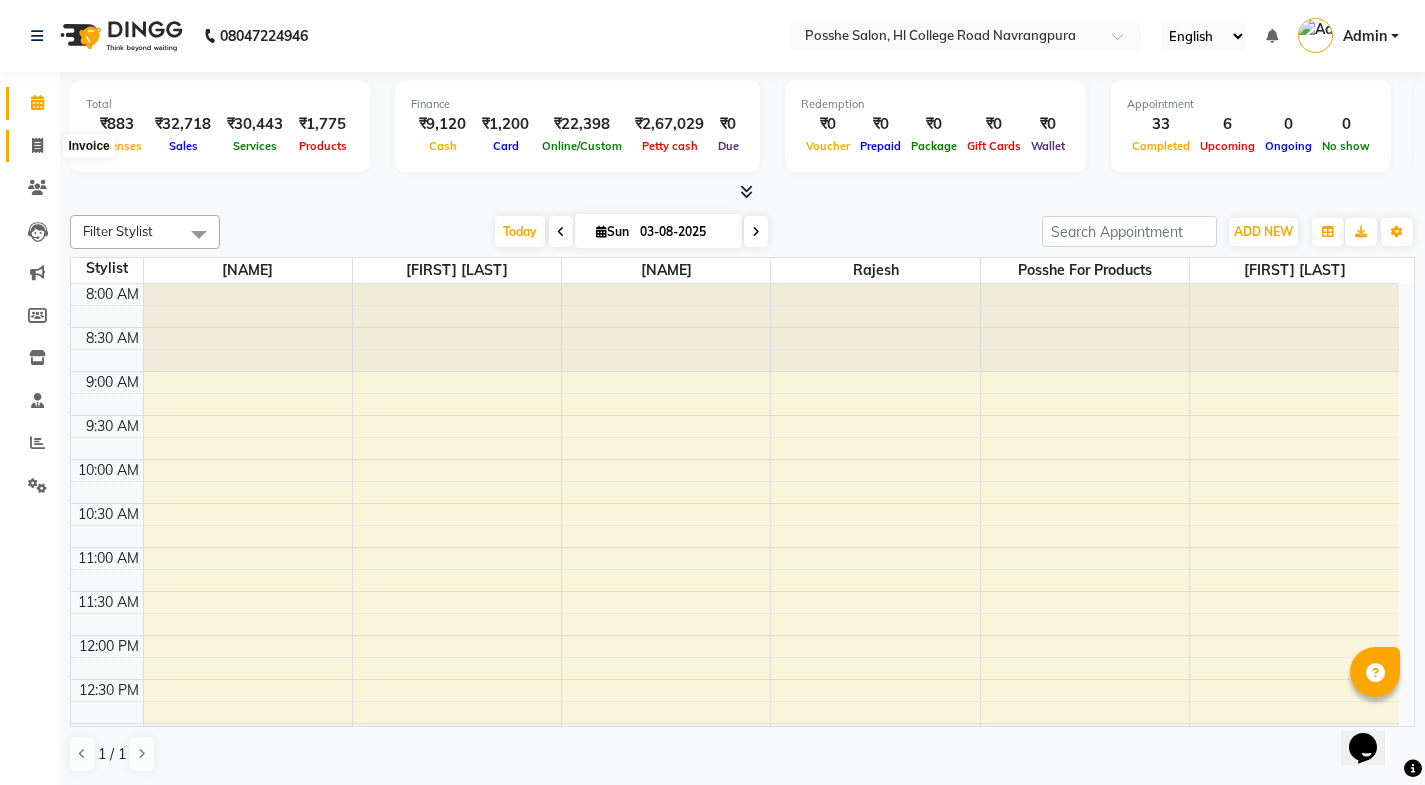 click 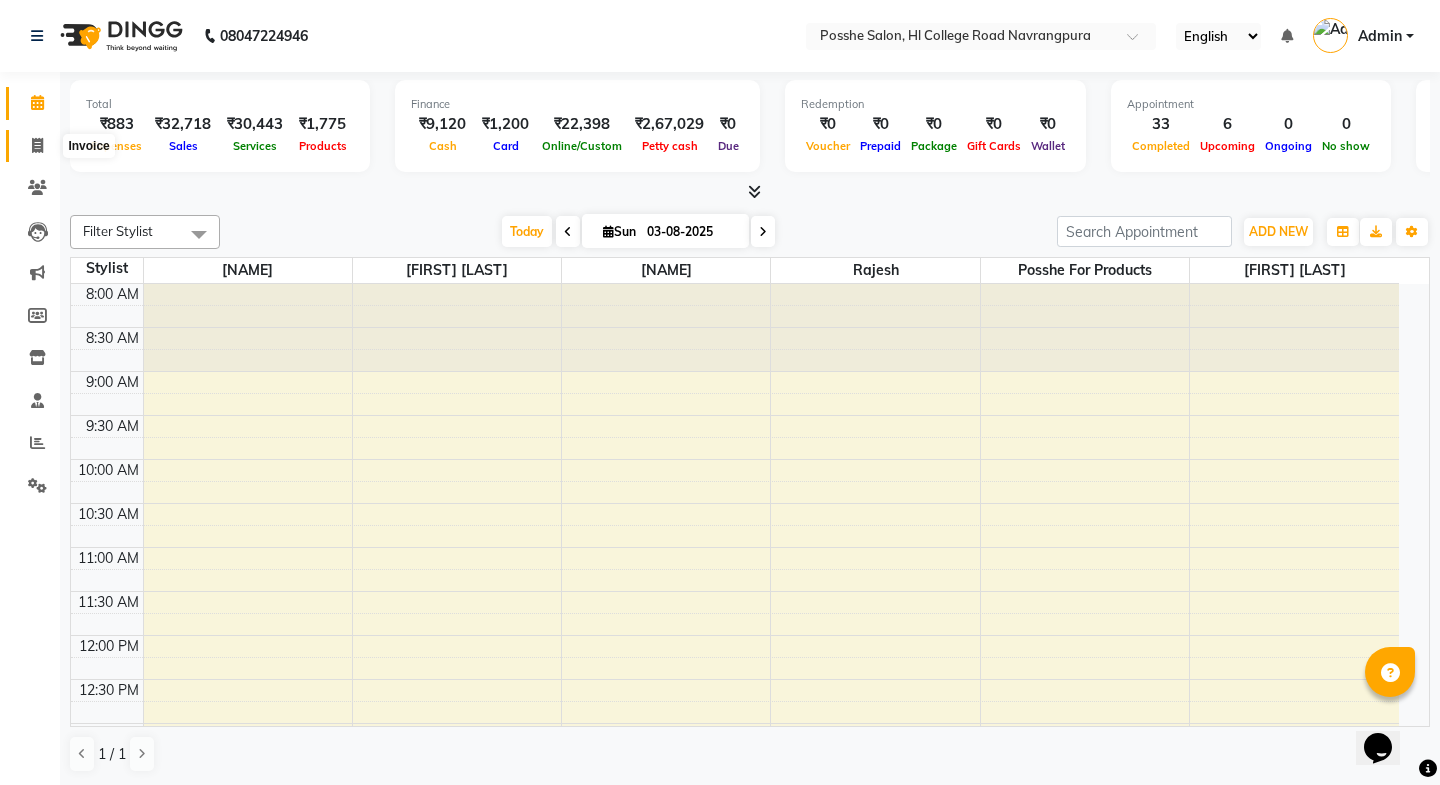 select on "6052" 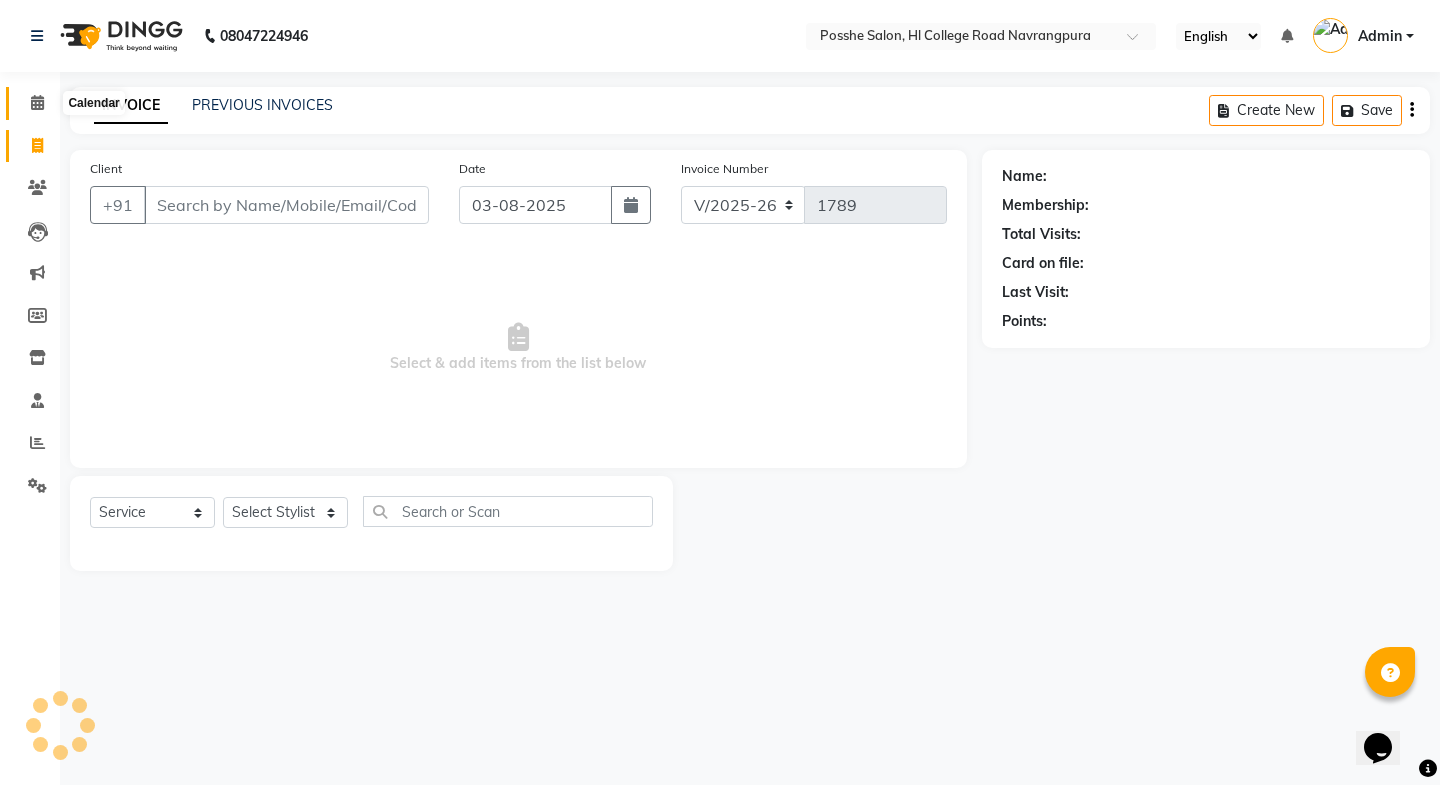 click 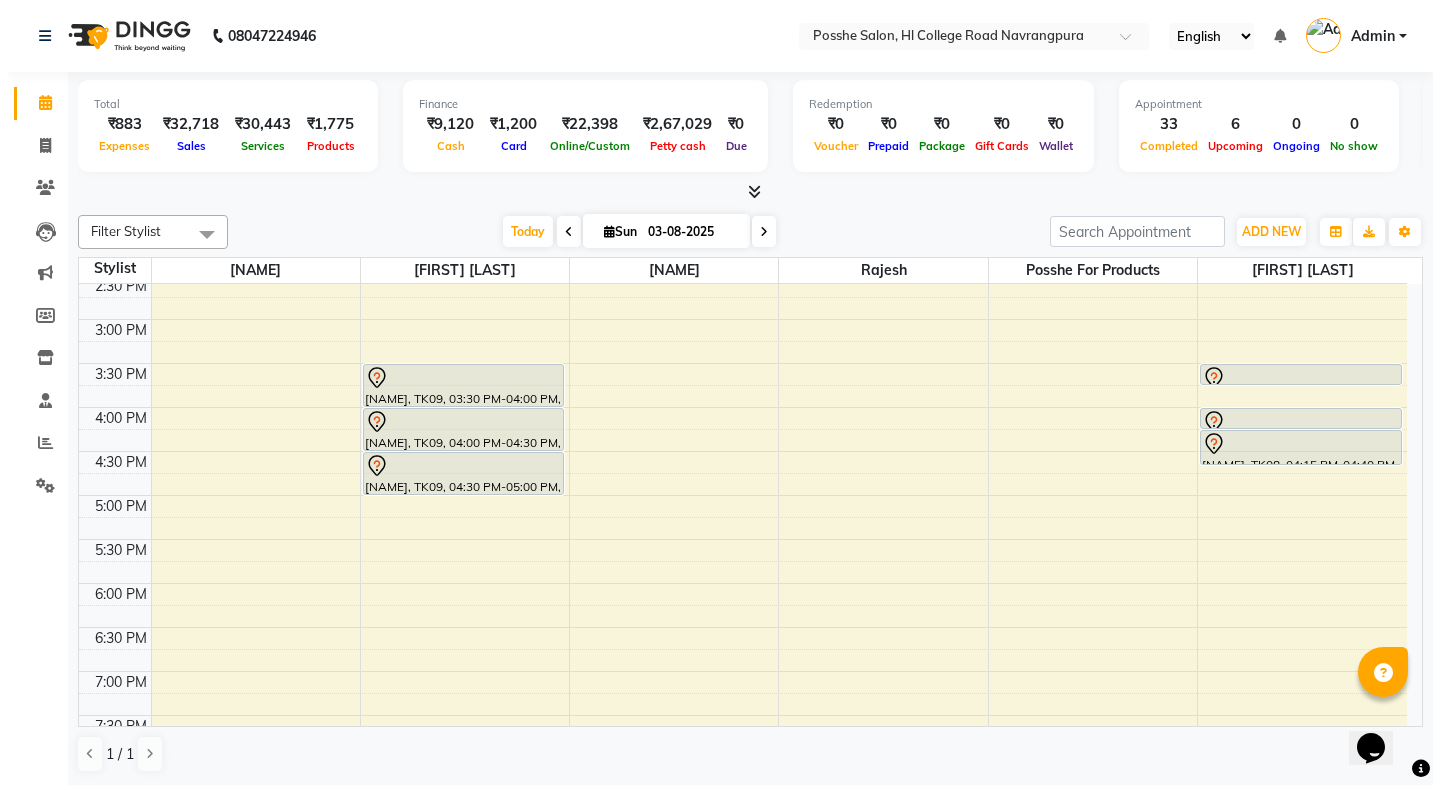 scroll, scrollTop: 601, scrollLeft: 0, axis: vertical 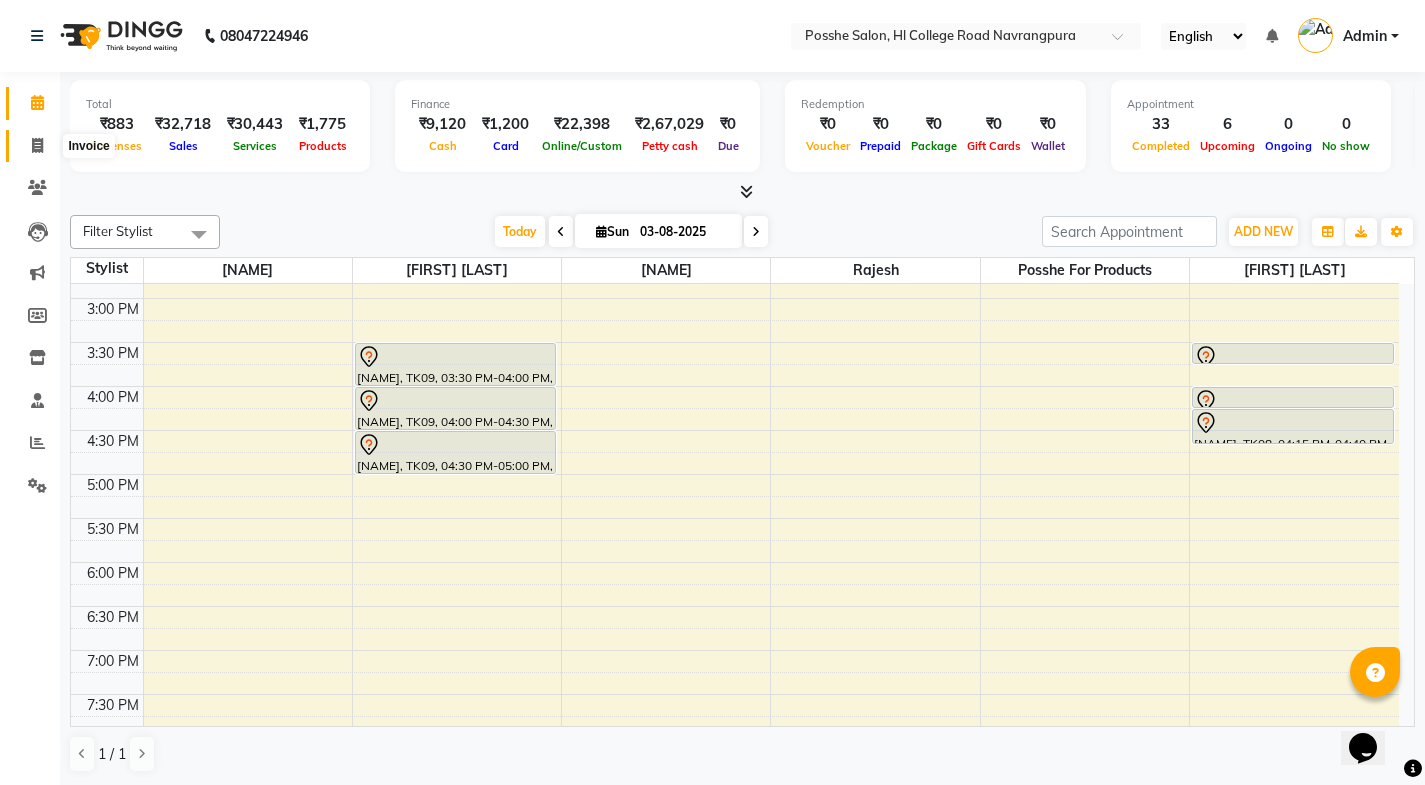 click 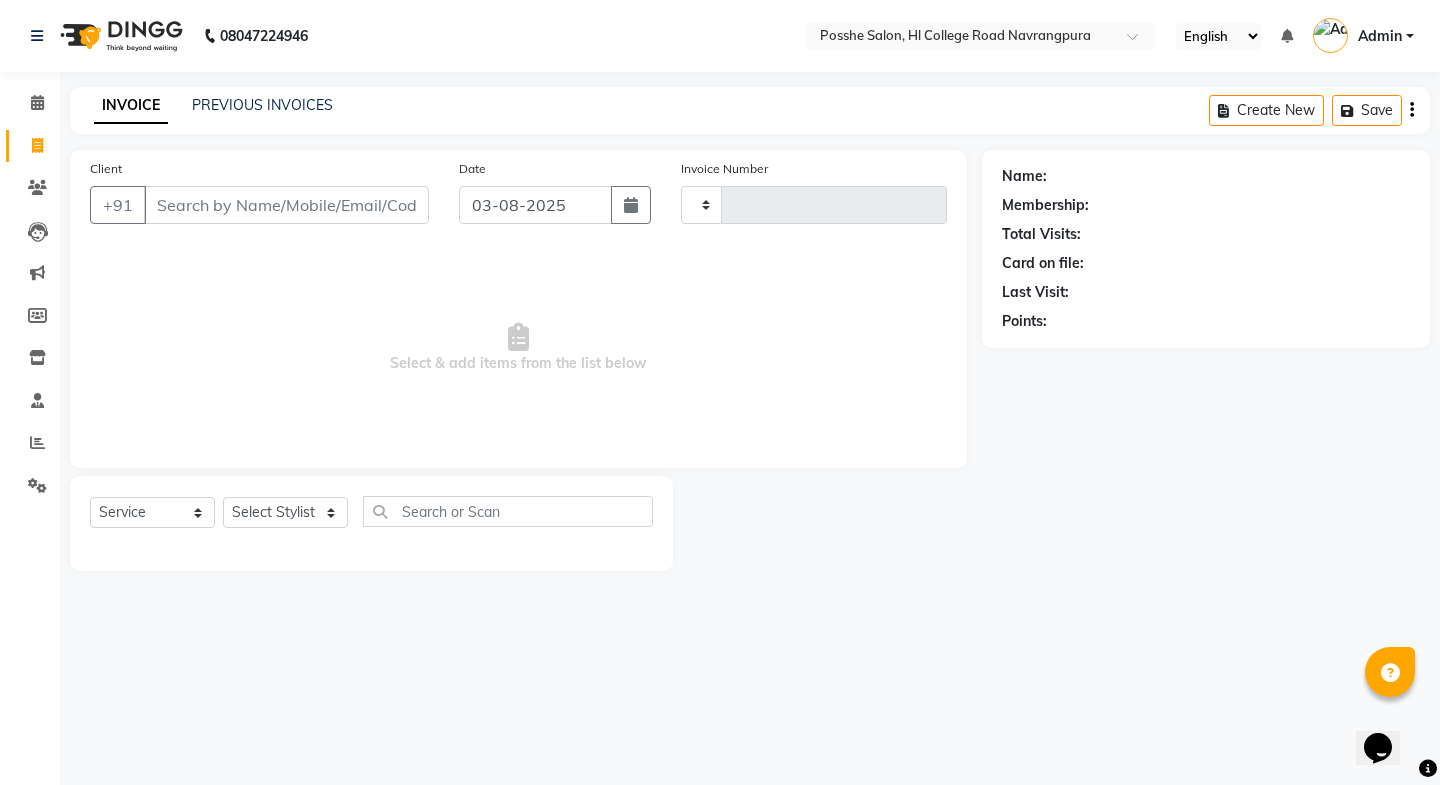 type on "1789" 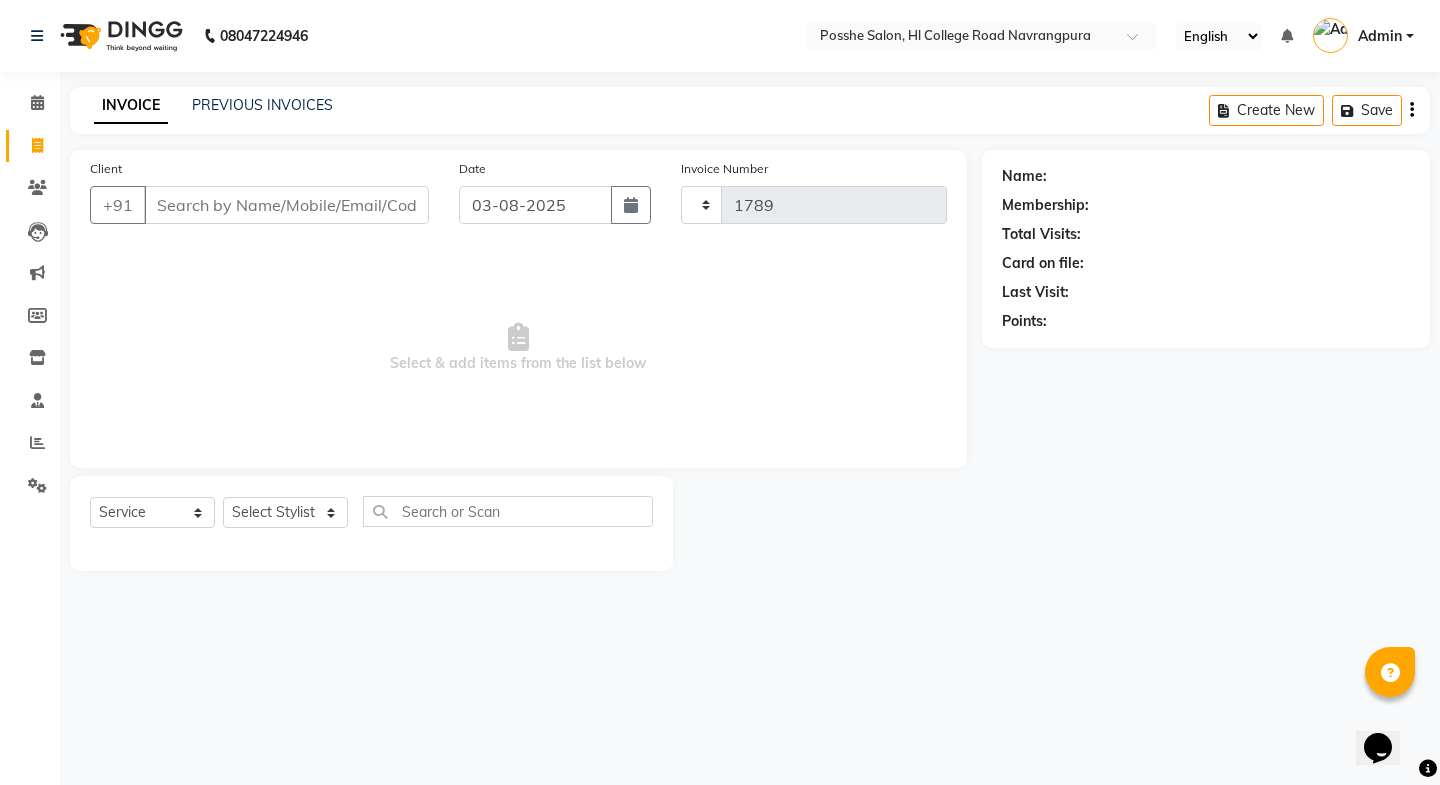 select on "6052" 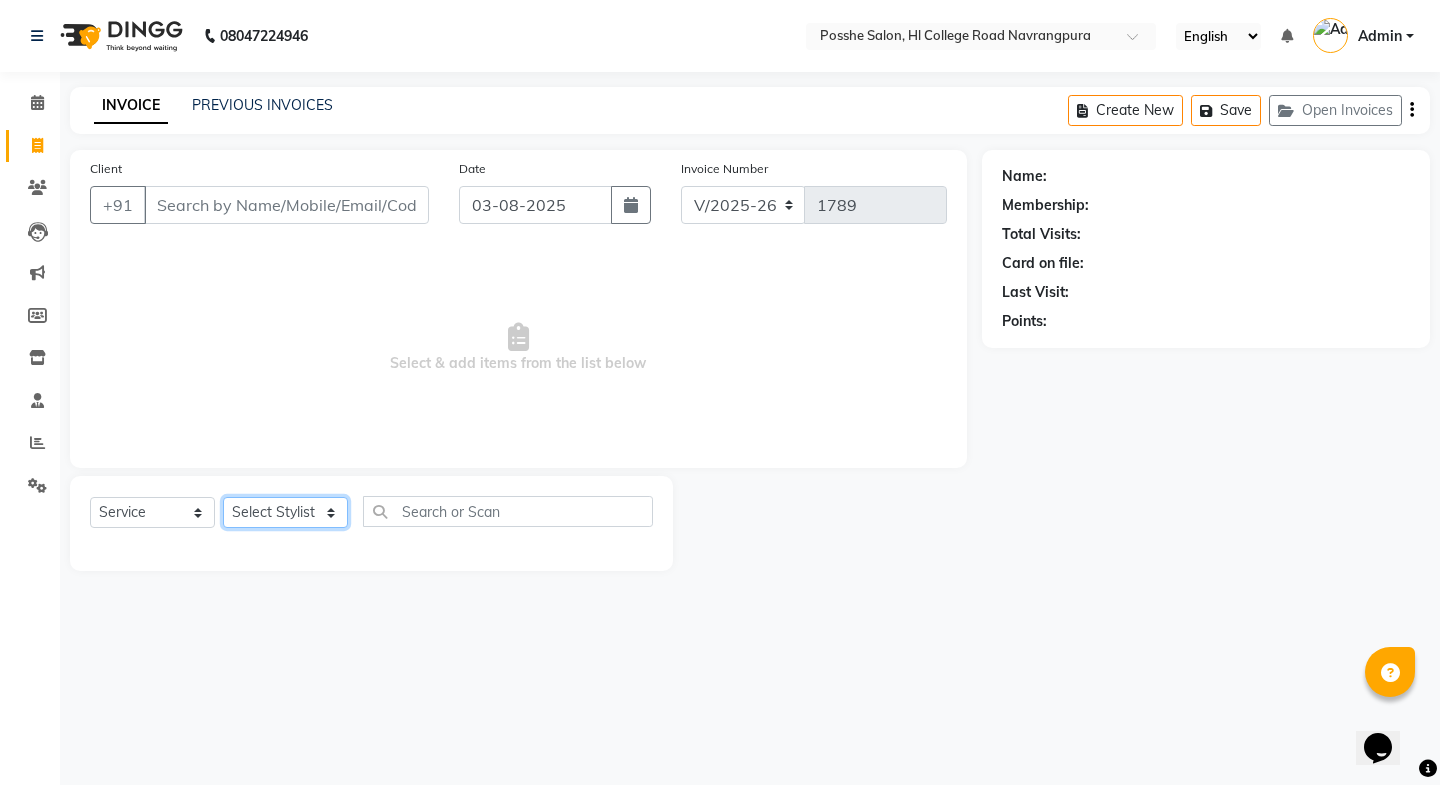 click on "Select Stylist Faheem Salmani Kajal Mali Kamal Chand Posshe for products Rajesh Sonu Verma" 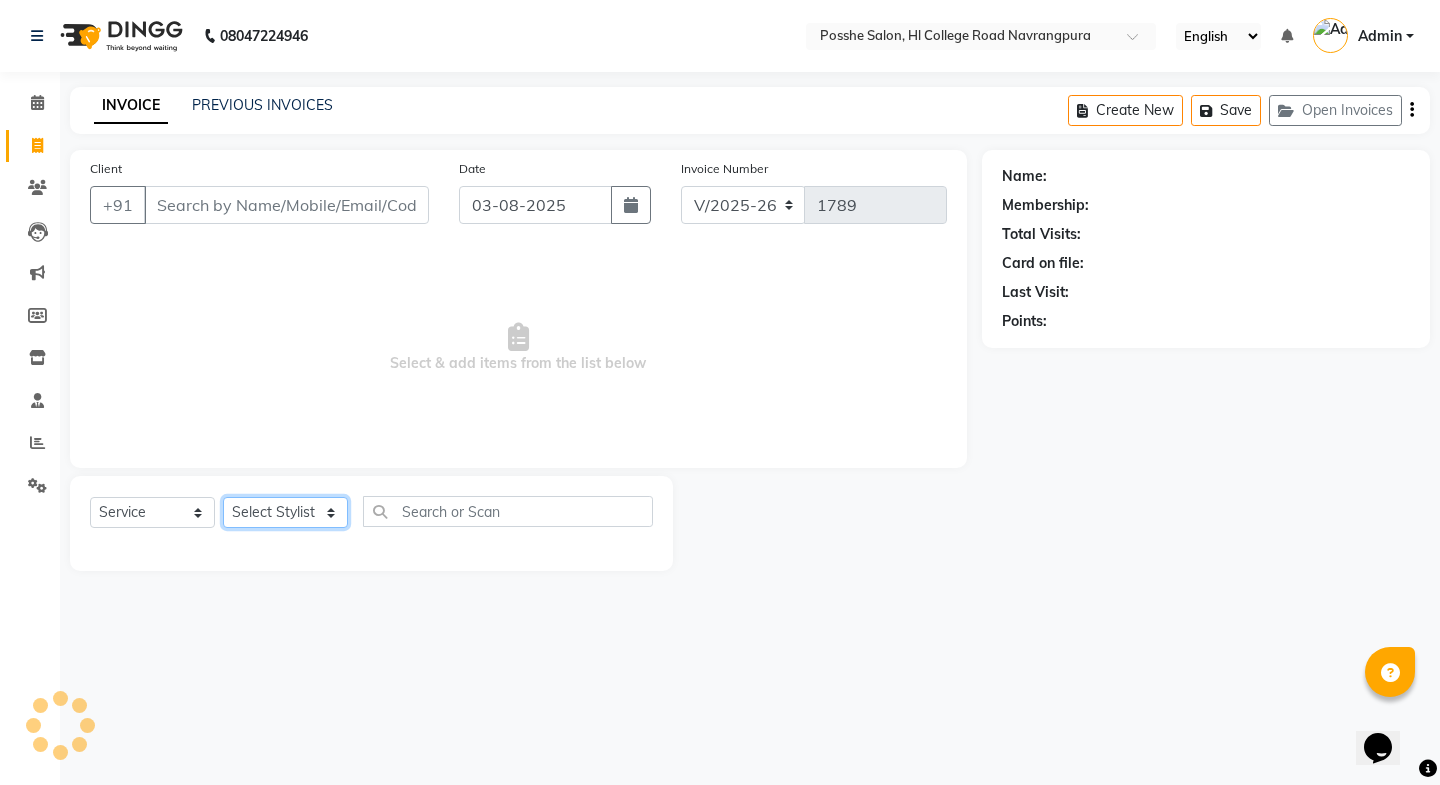 select on "43693" 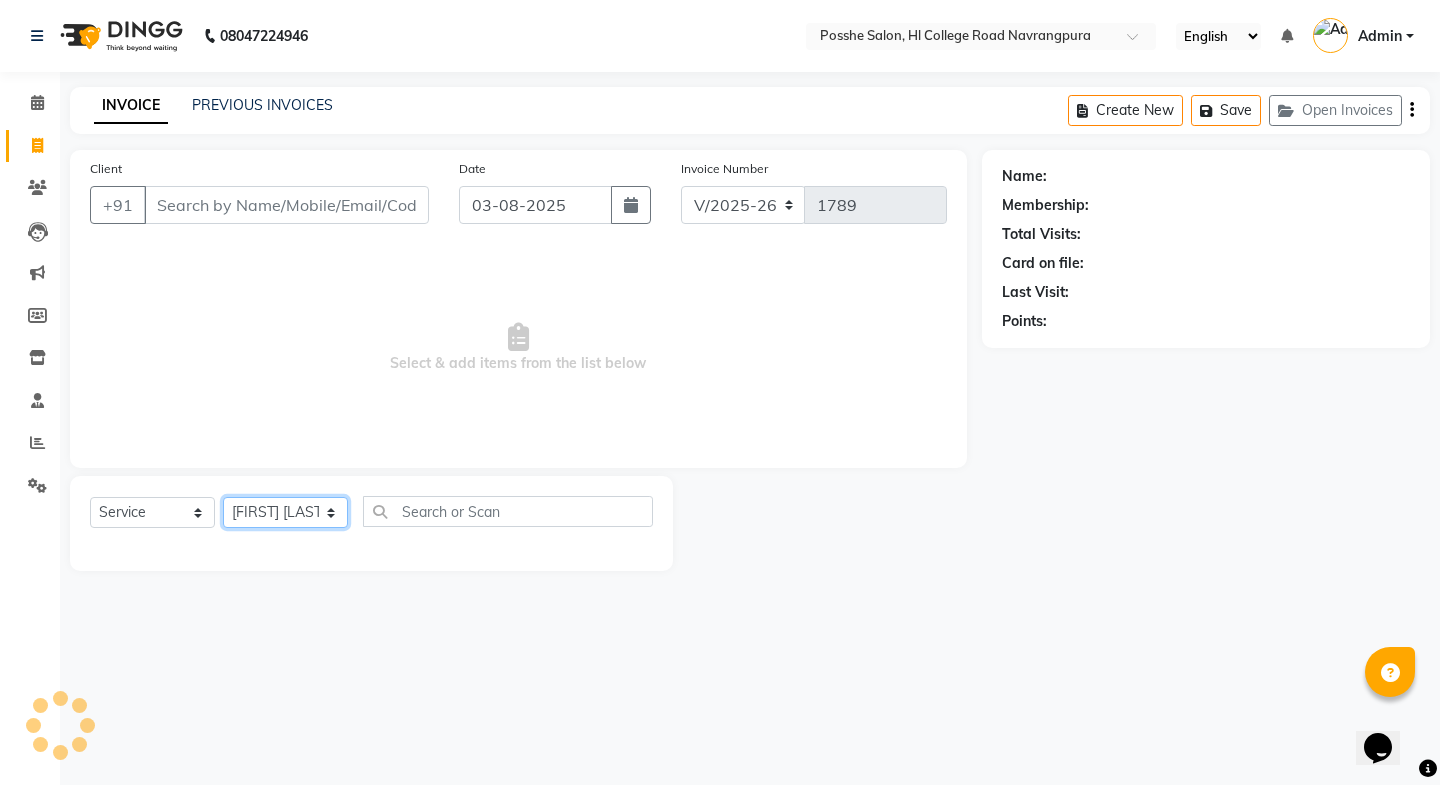 click on "Select Stylist Faheem Salmani Kajal Mali Kamal Chand Posshe for products Rajesh Sonu Verma" 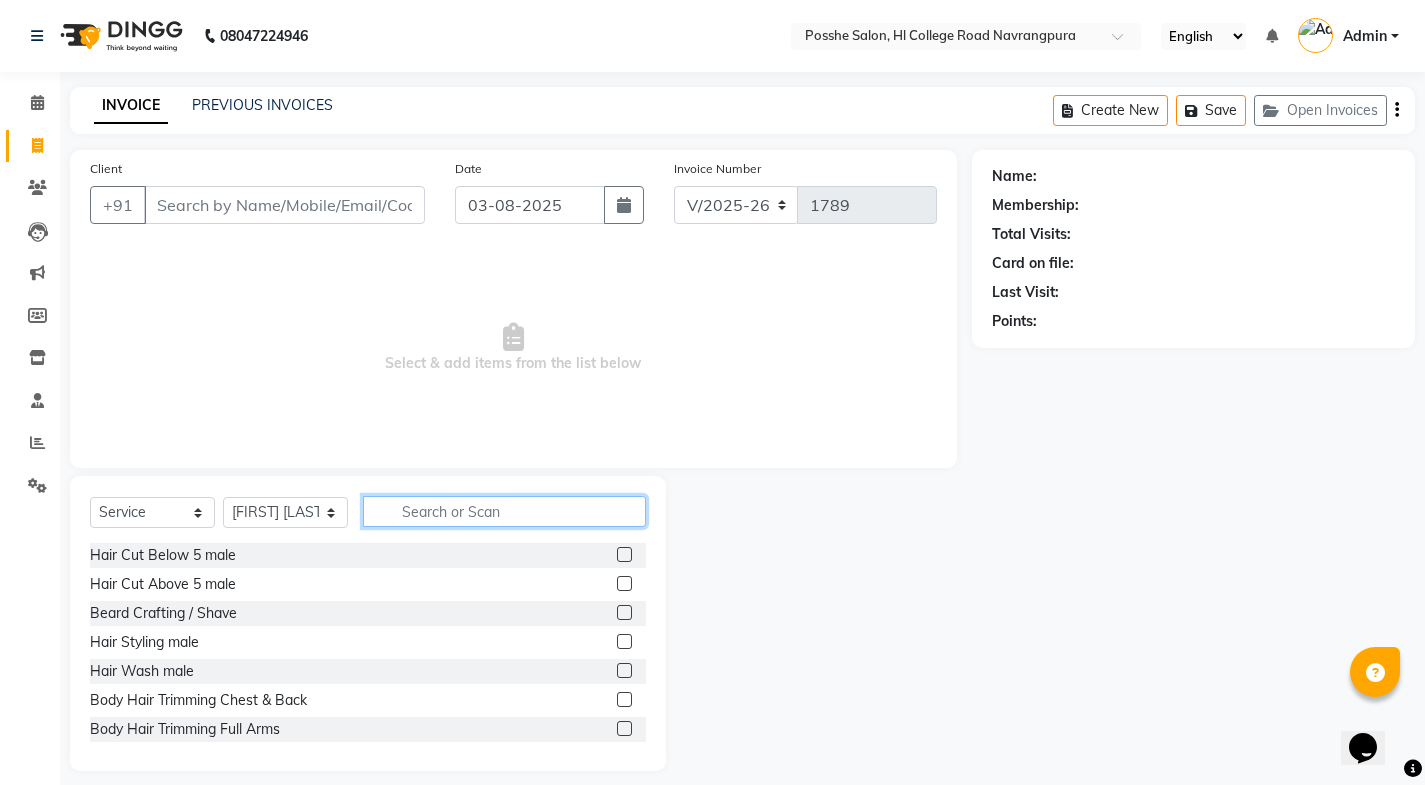 click 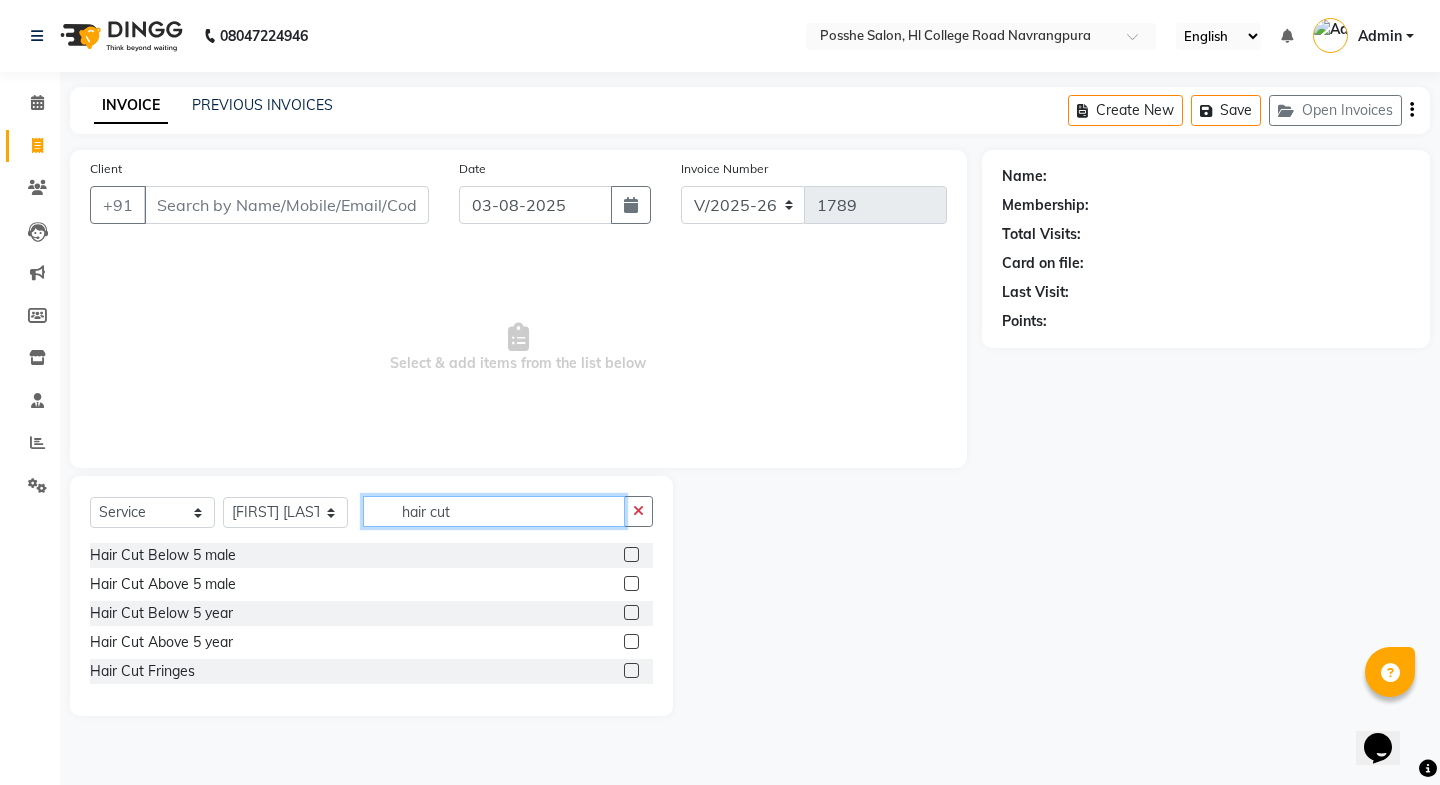 type on "hair cut" 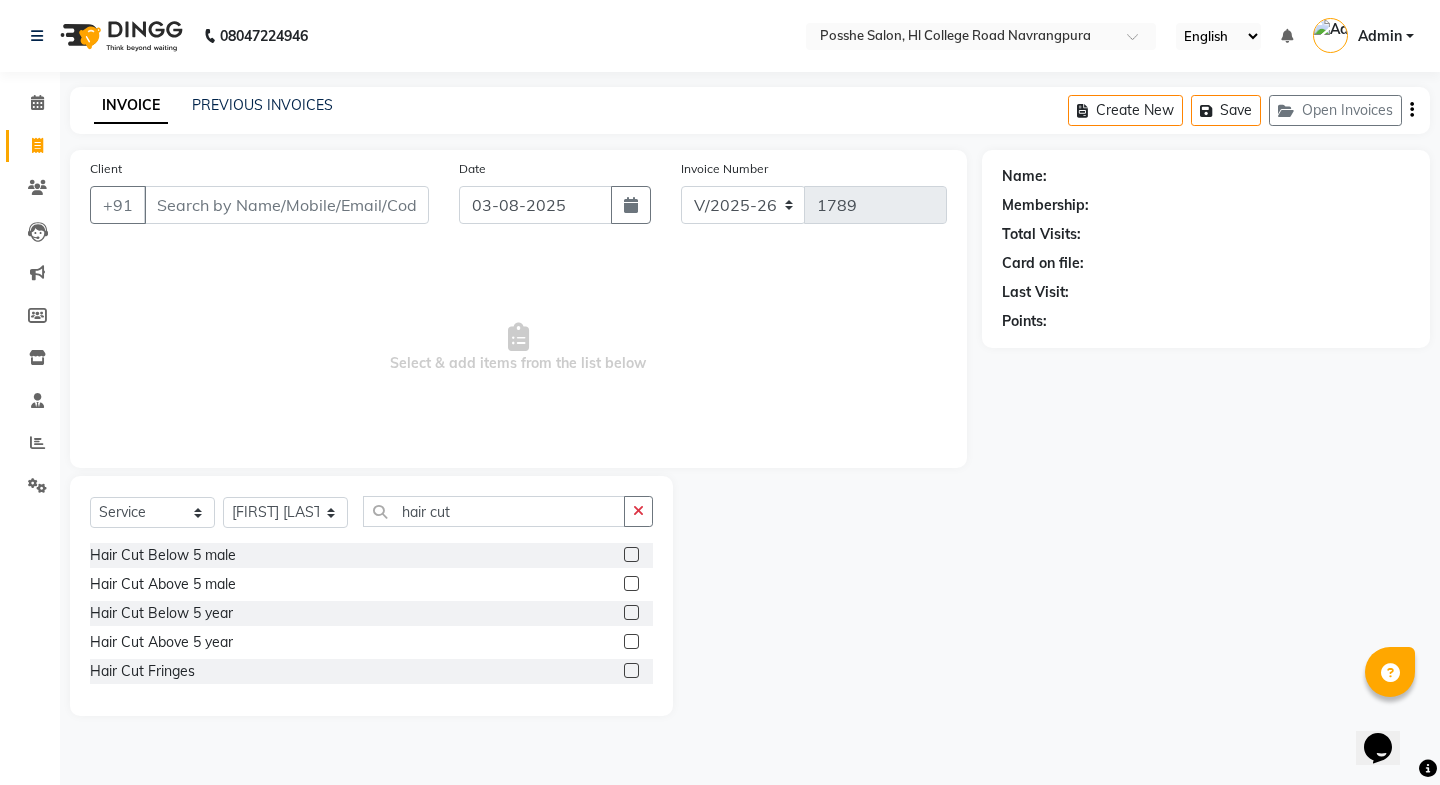 click 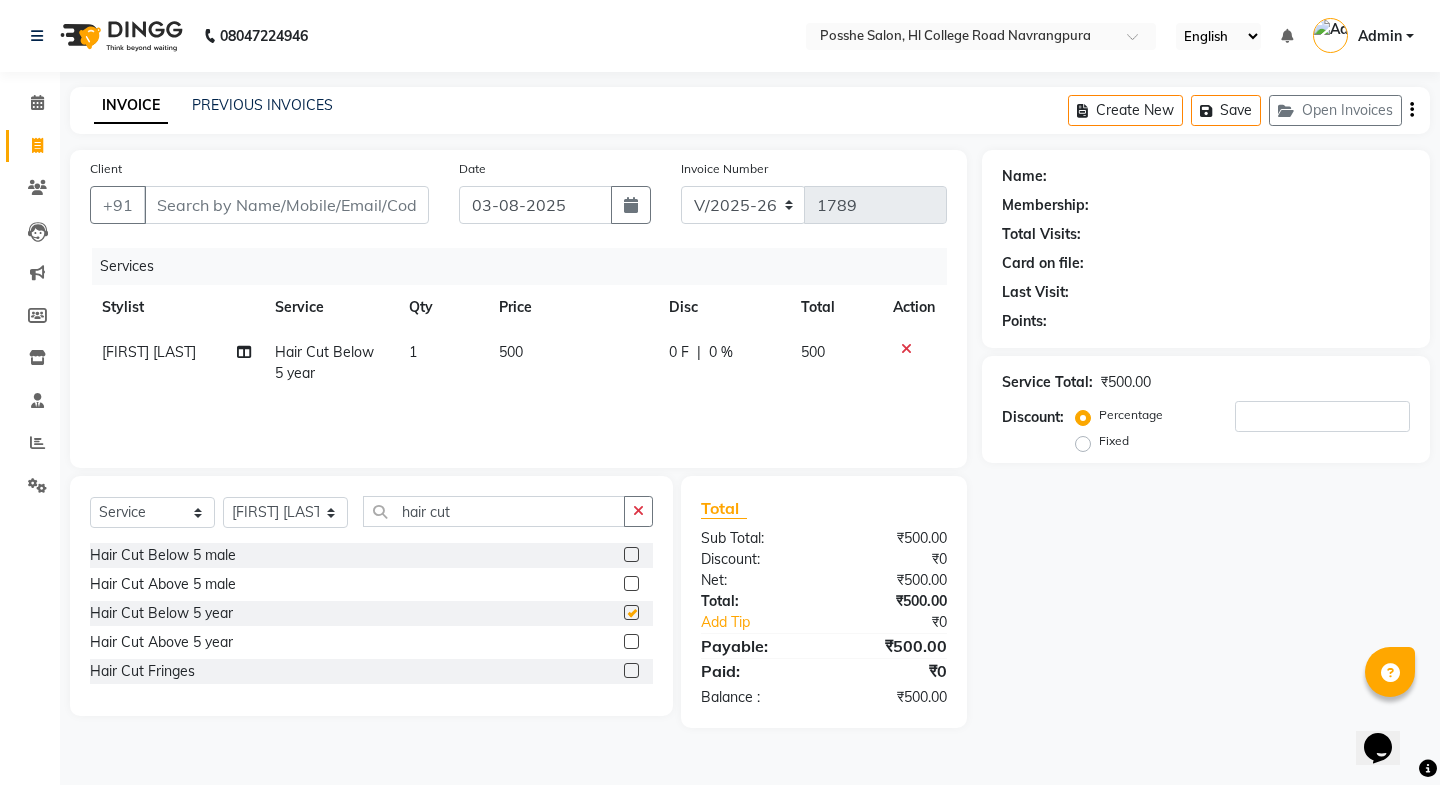checkbox on "false" 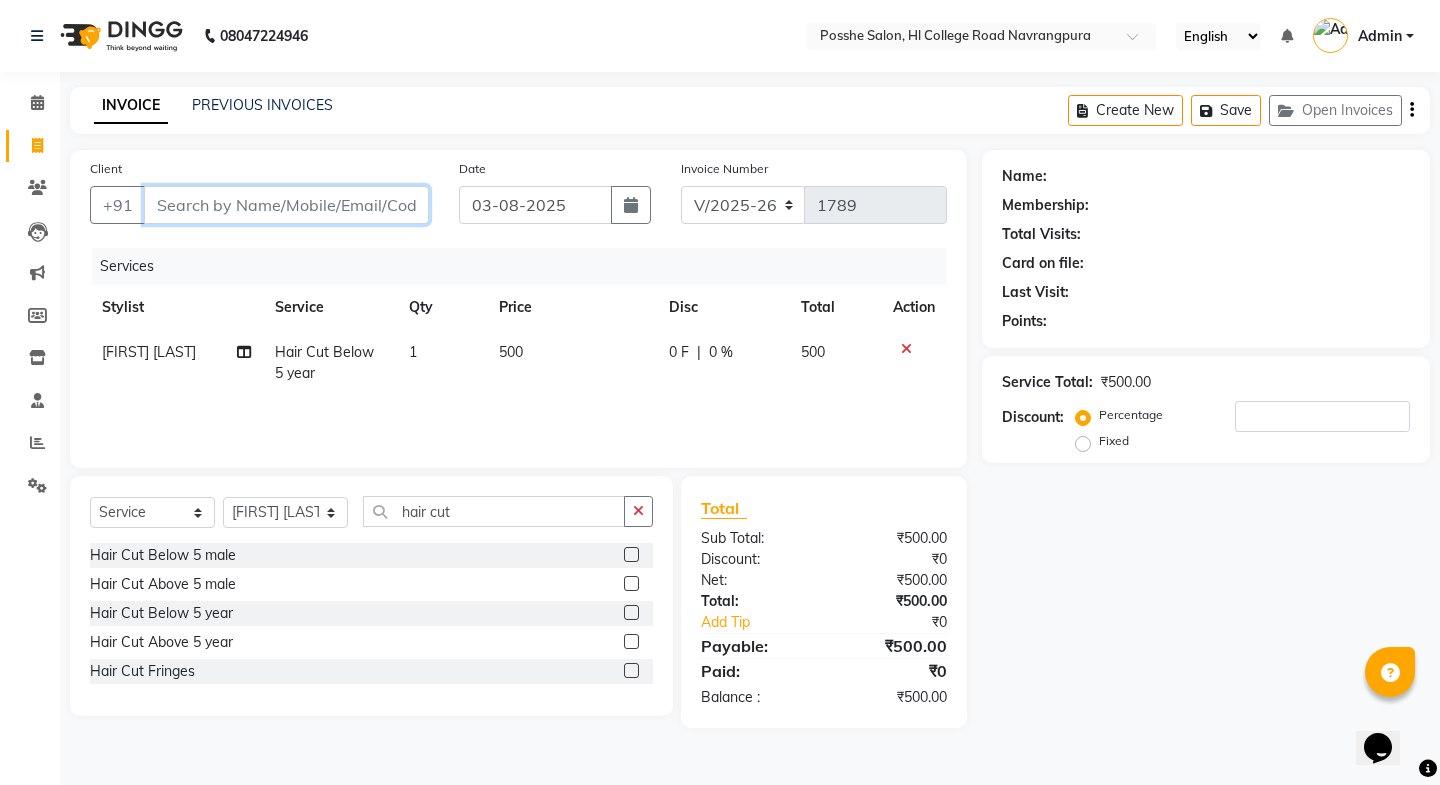 click on "Client" at bounding box center (286, 205) 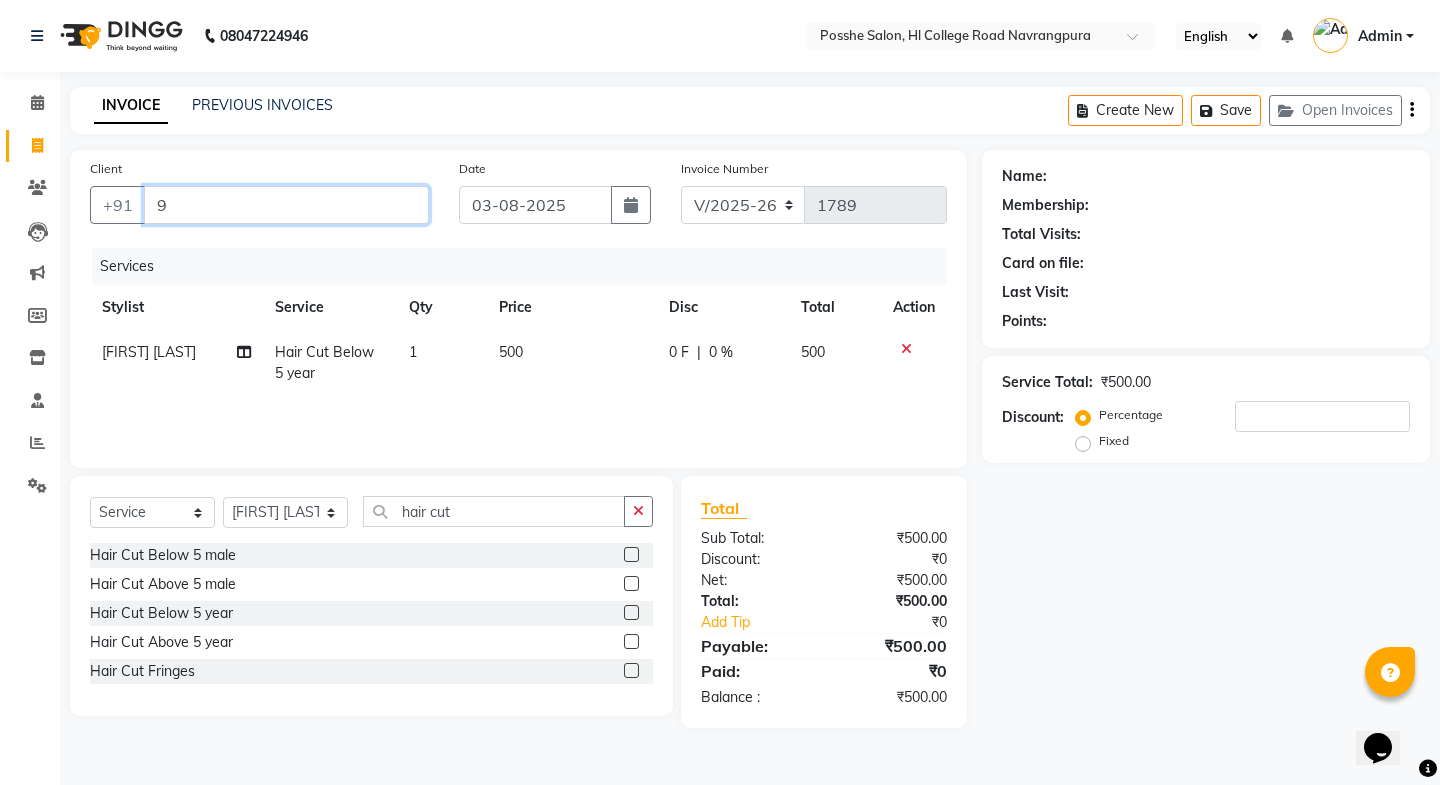 type on "0" 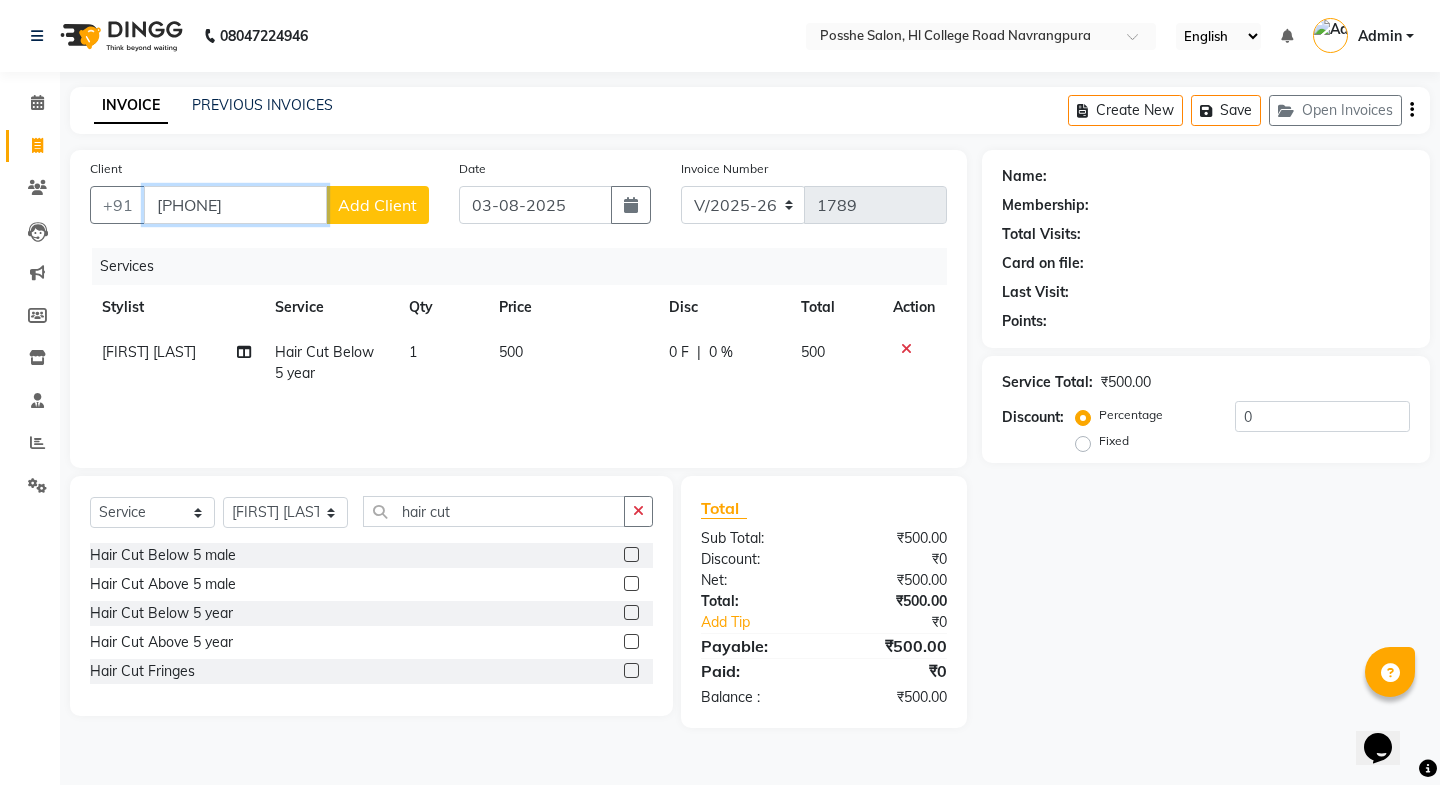type on "8866116131" 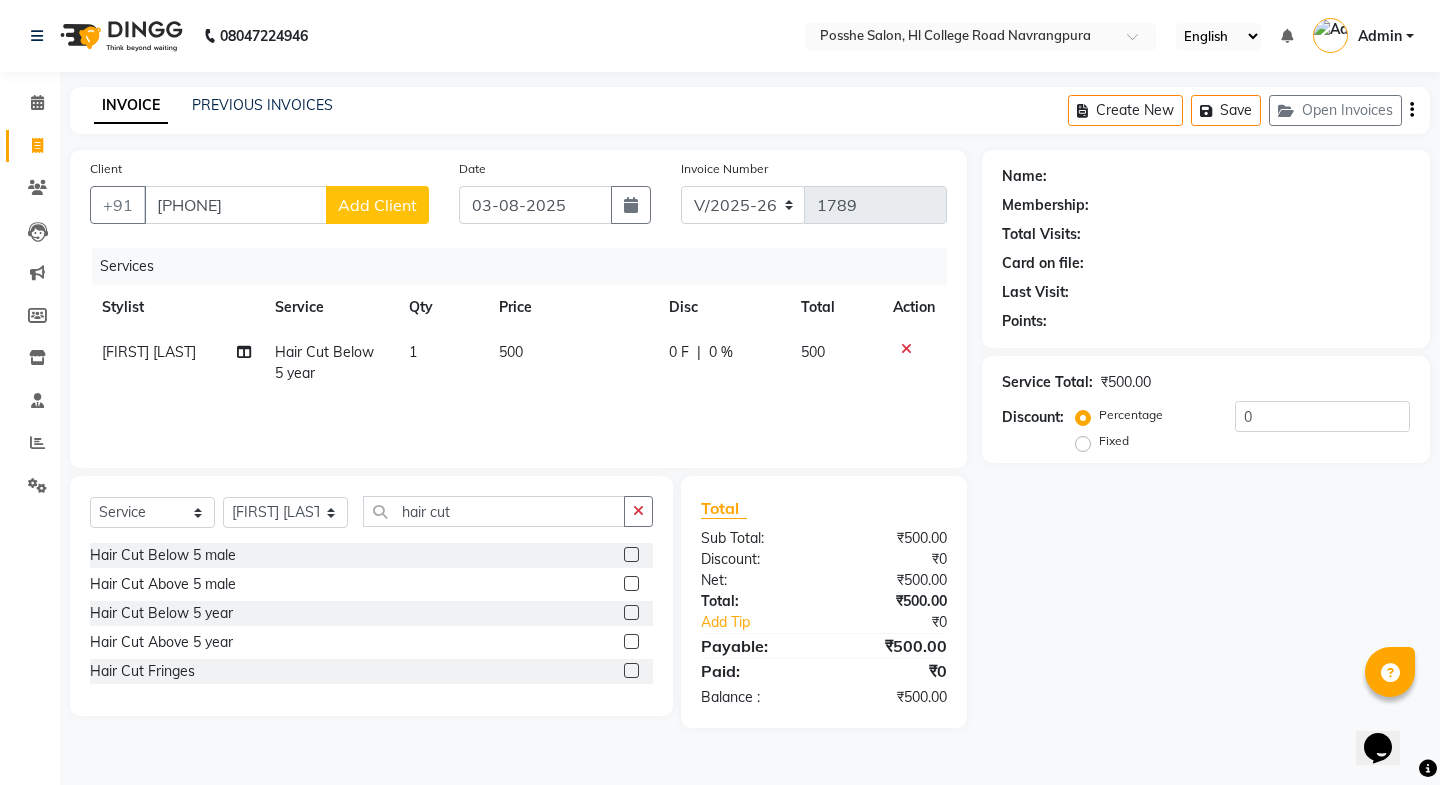 click on "Add Client" 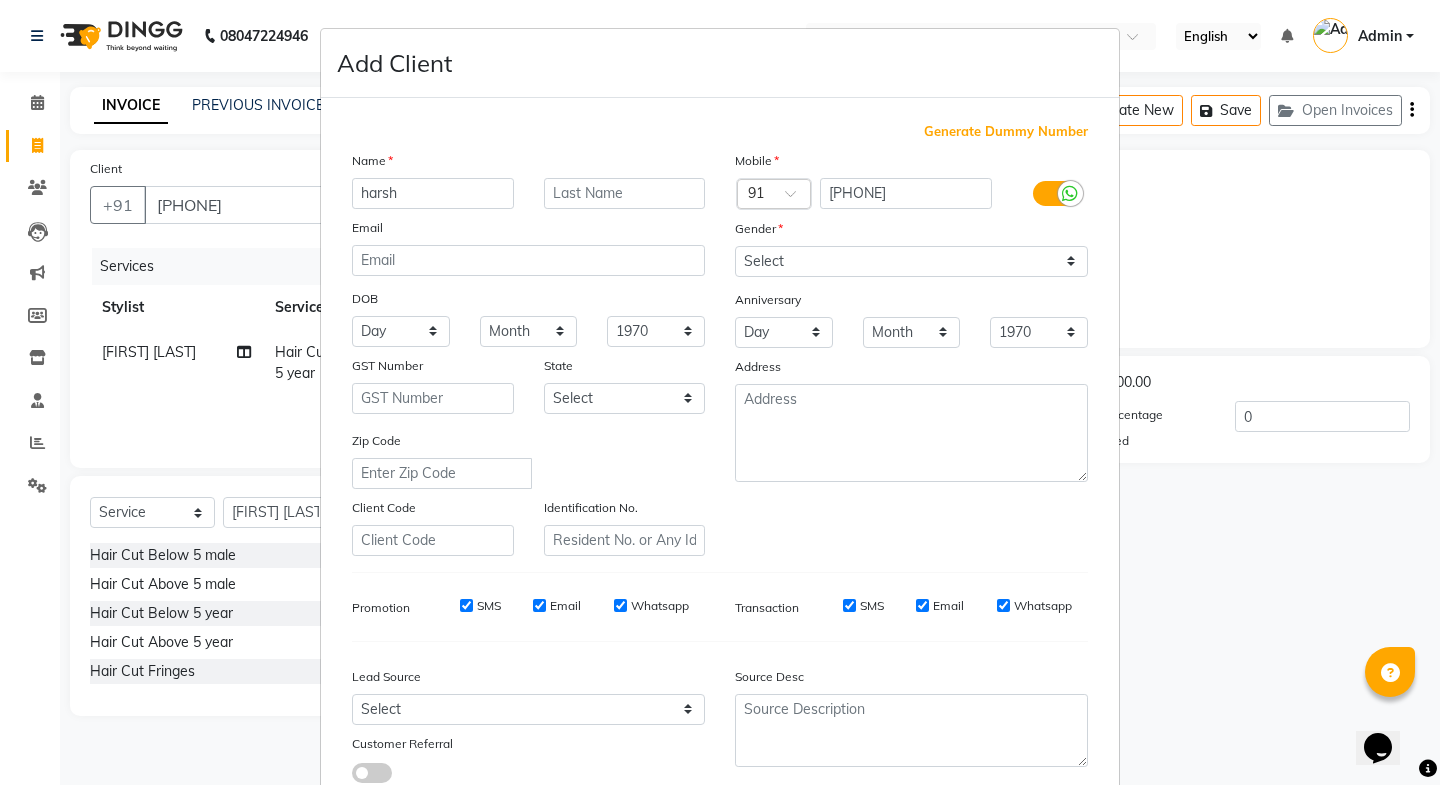 type on "harsh" 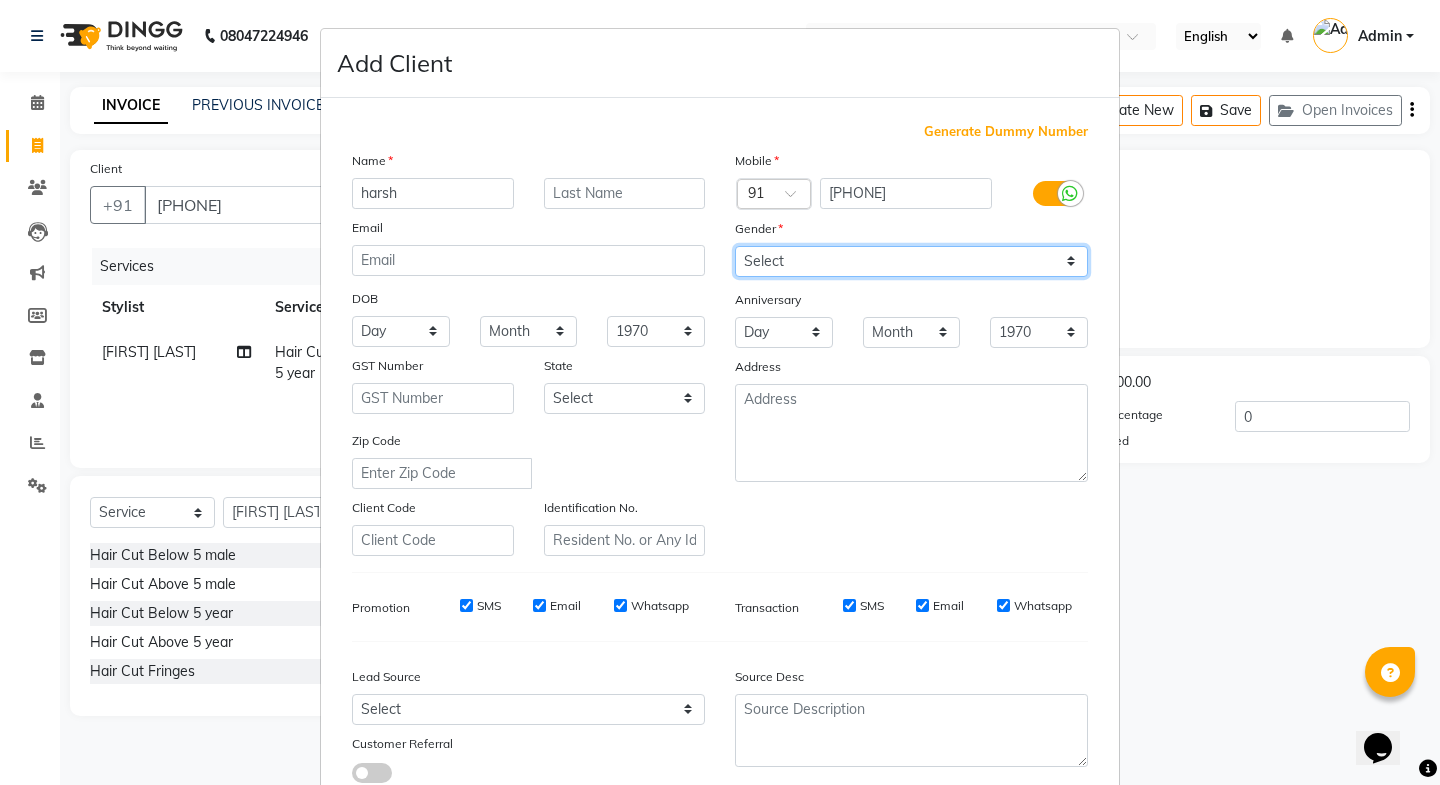 click on "Select Male Female Other Prefer Not To Say" at bounding box center [911, 261] 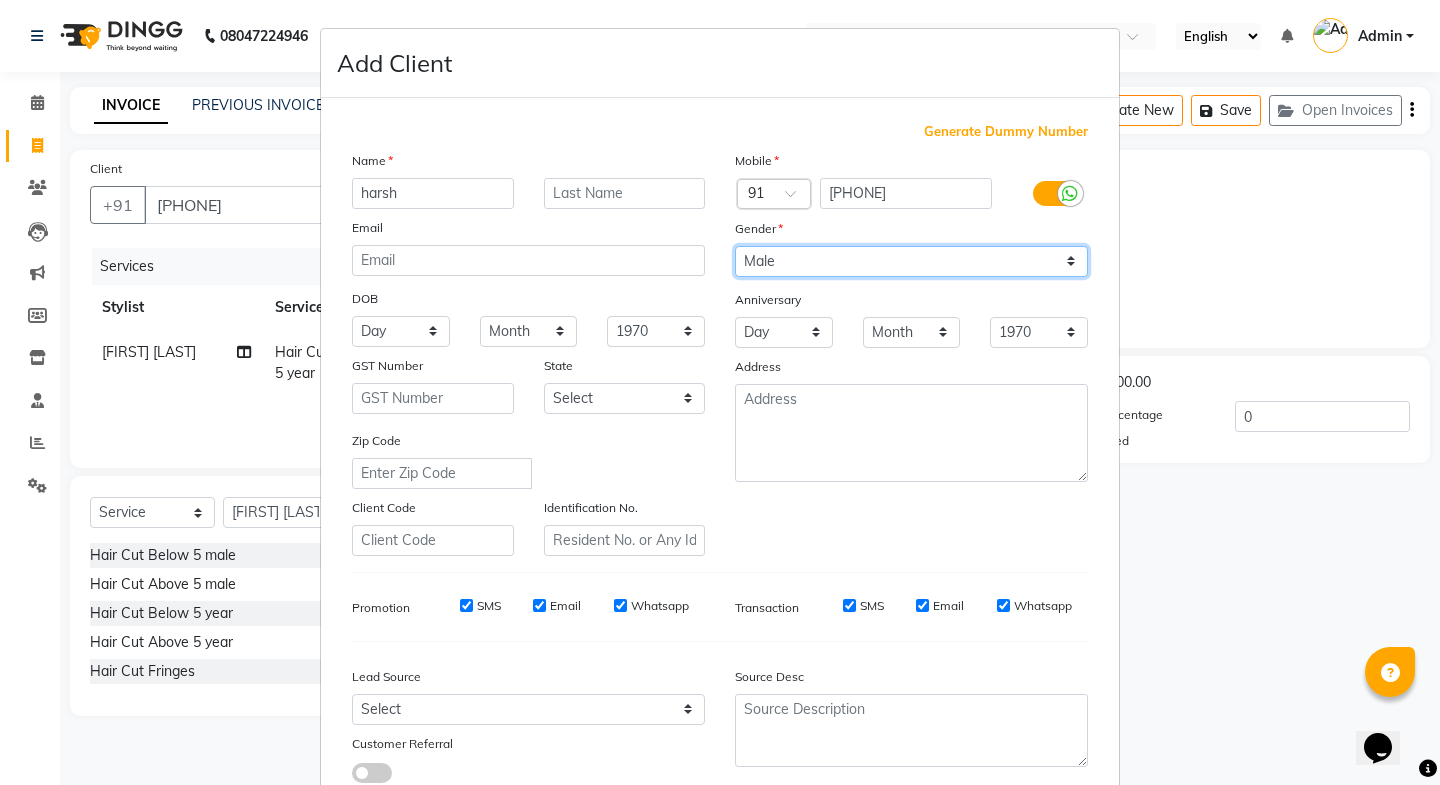 click on "Select Male Female Other Prefer Not To Say" at bounding box center [911, 261] 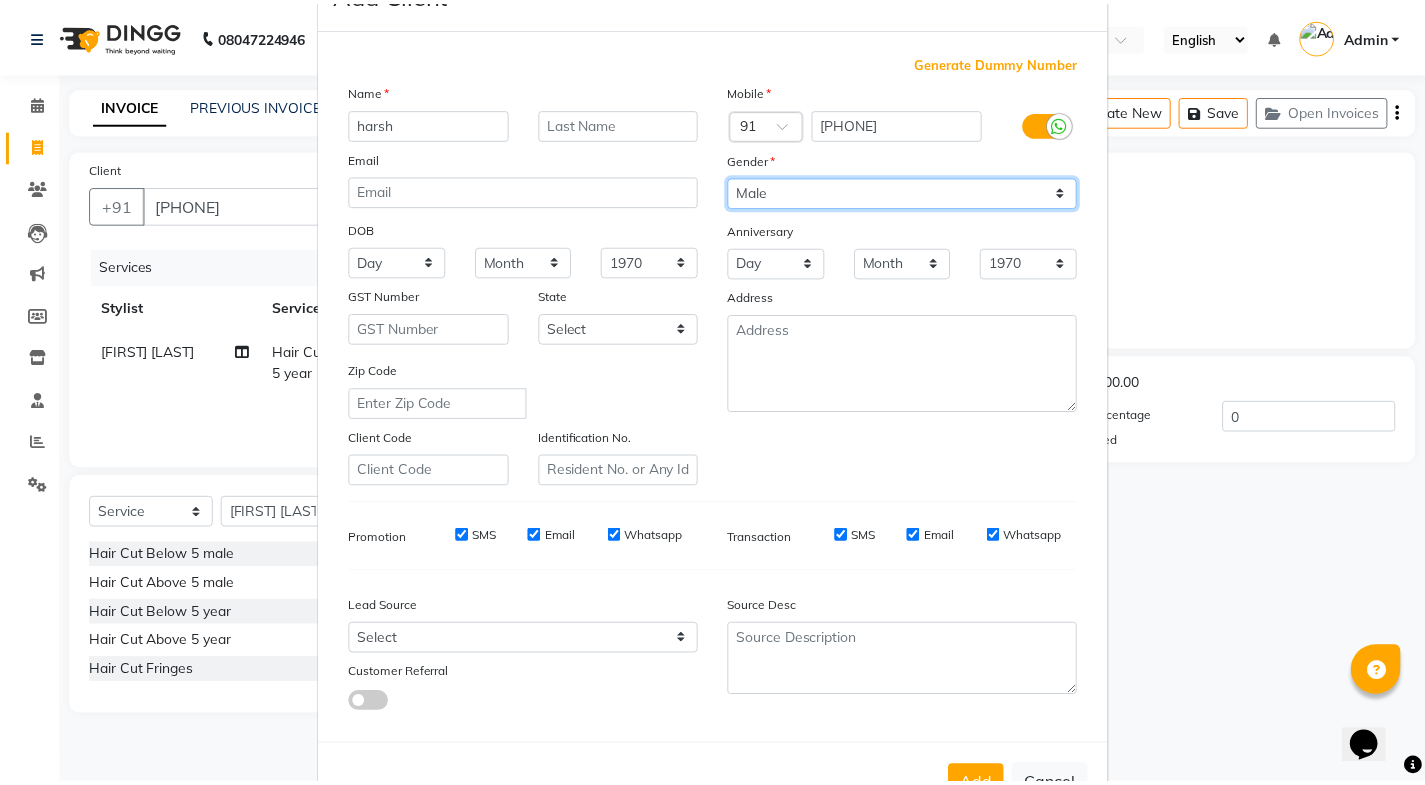 scroll, scrollTop: 138, scrollLeft: 0, axis: vertical 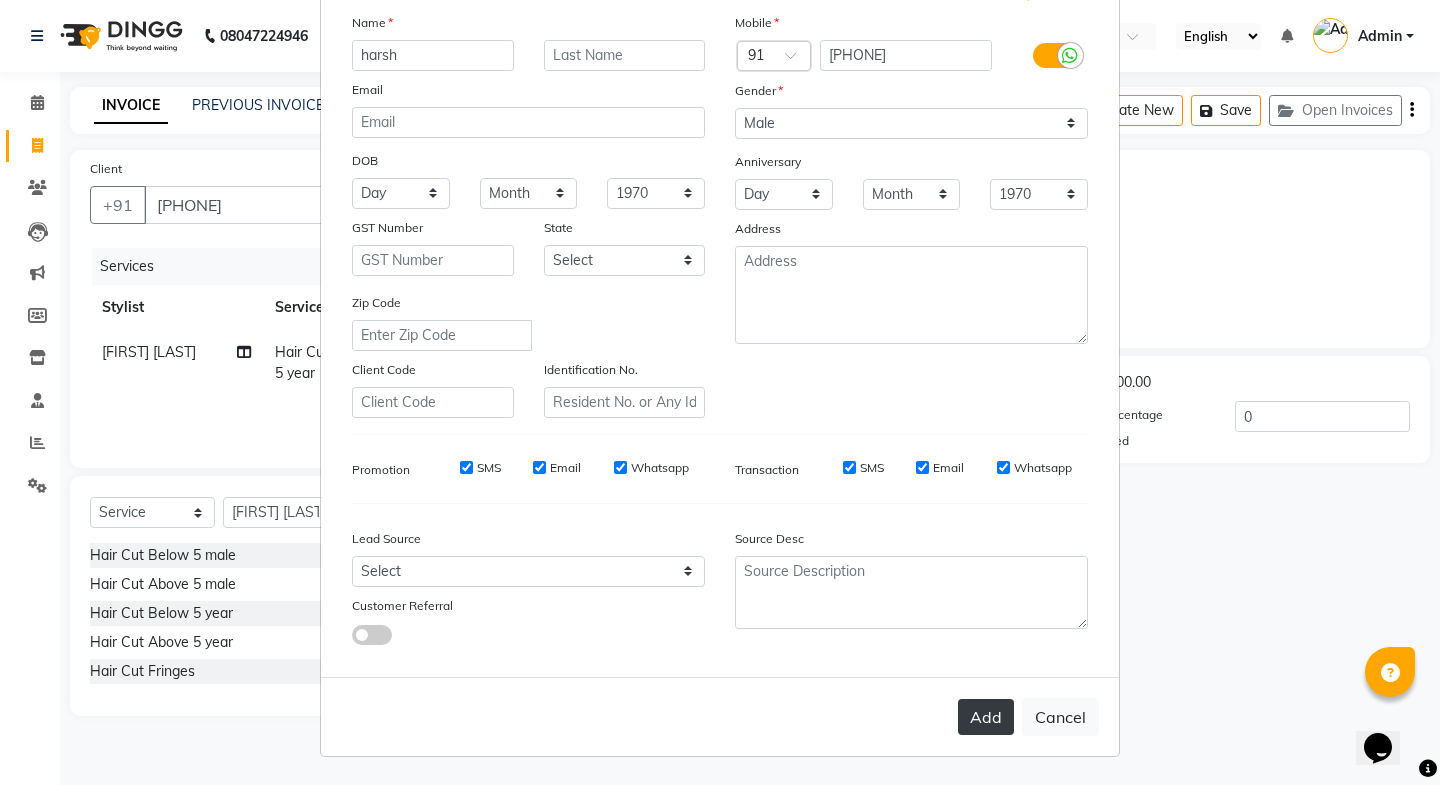 click on "Add" at bounding box center [986, 717] 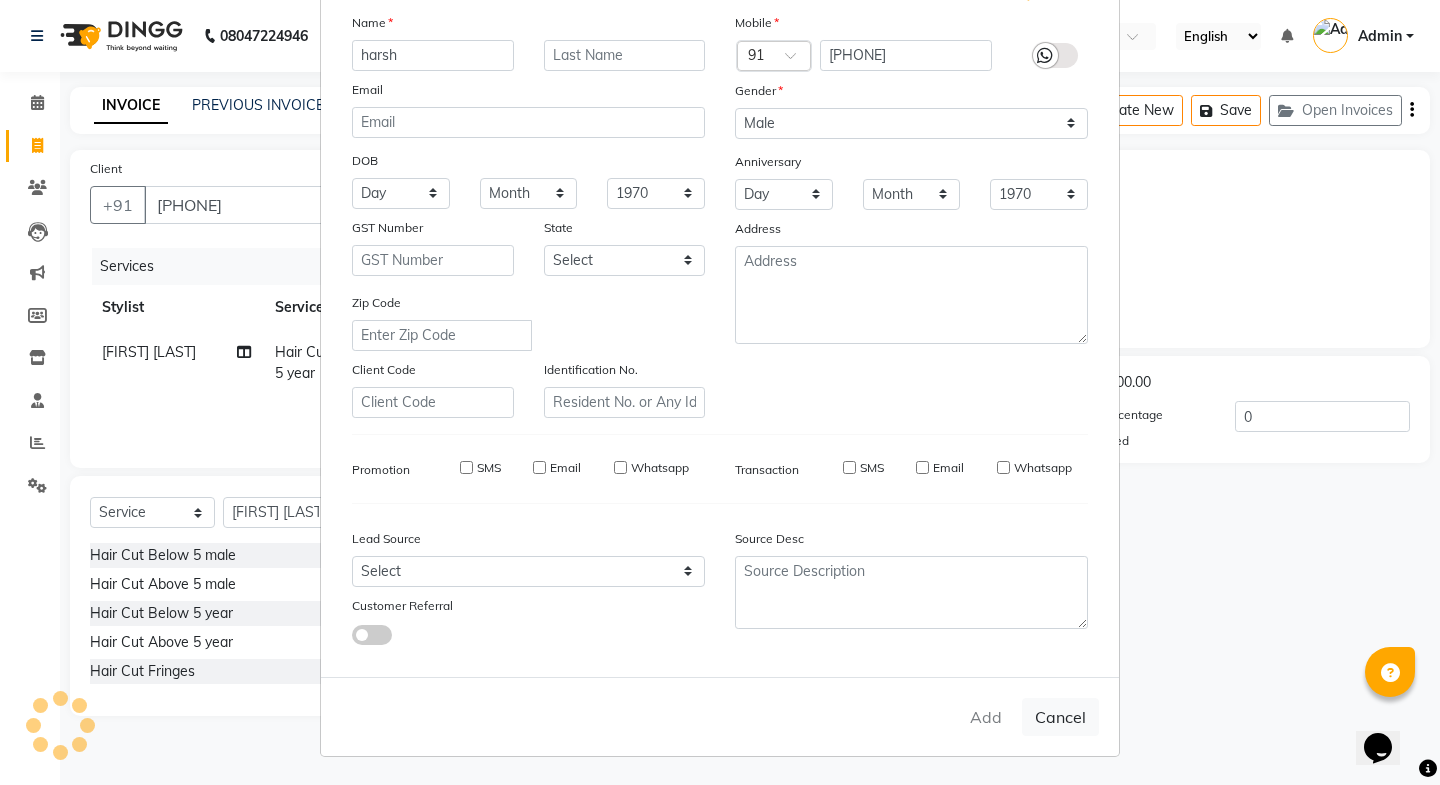 type 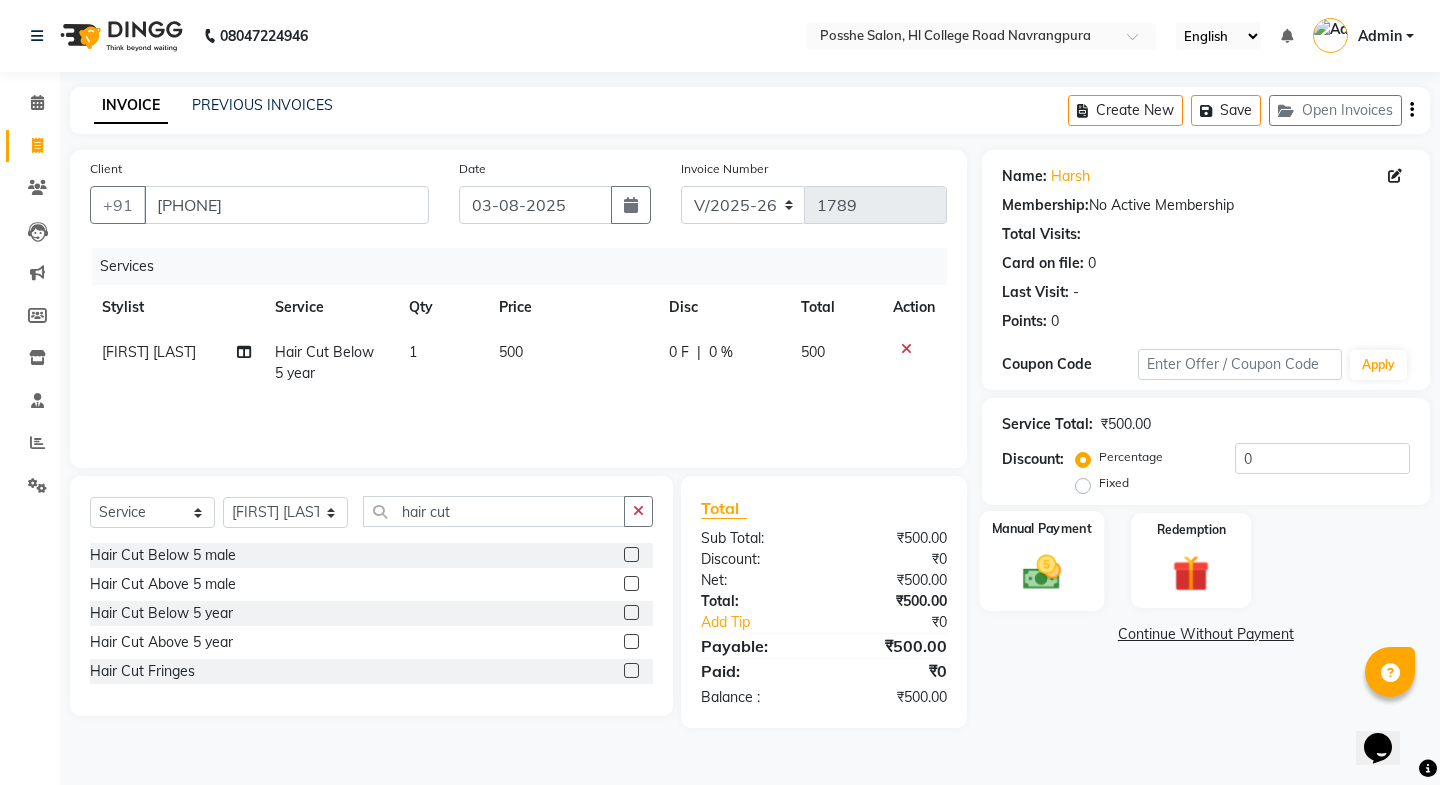 click 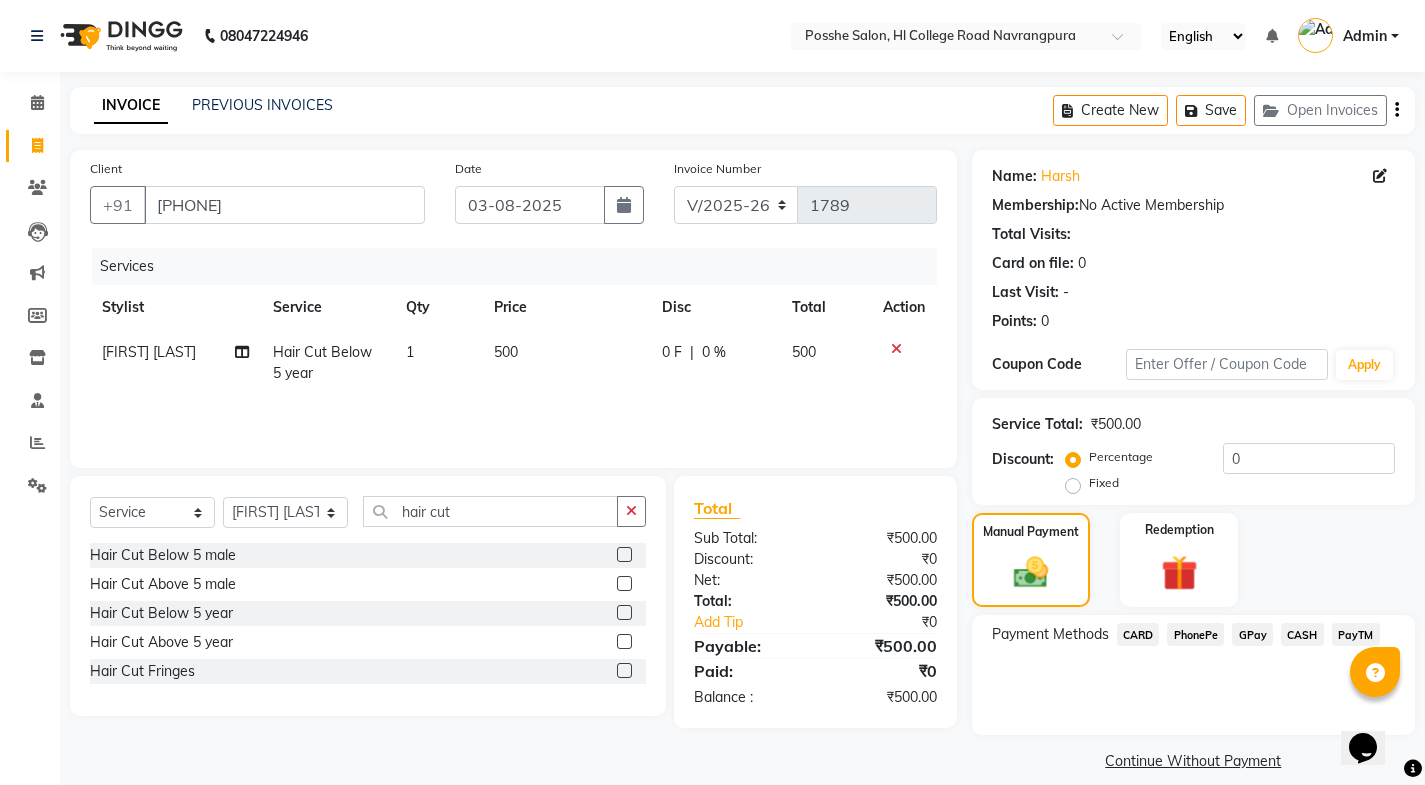 scroll, scrollTop: 21, scrollLeft: 0, axis: vertical 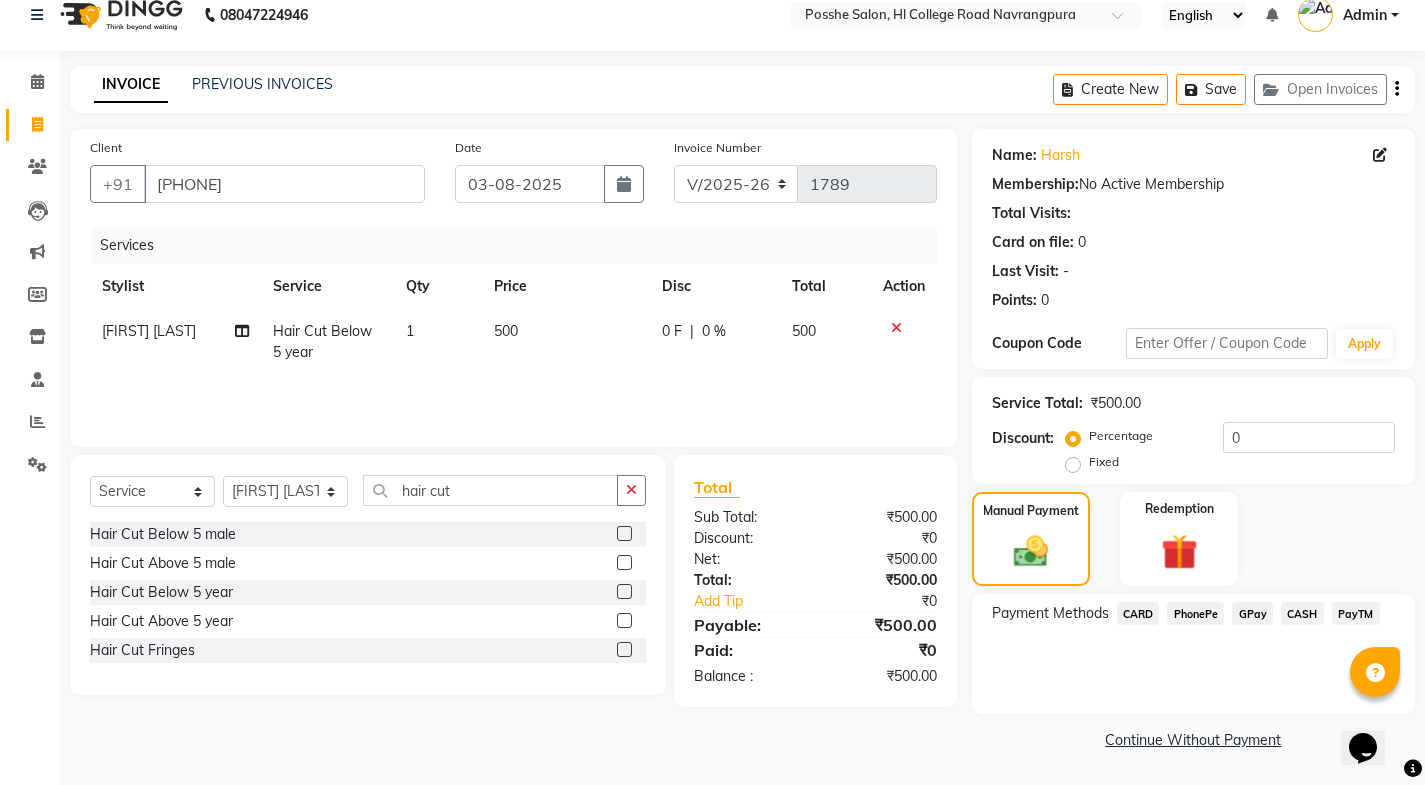 click on "CASH" 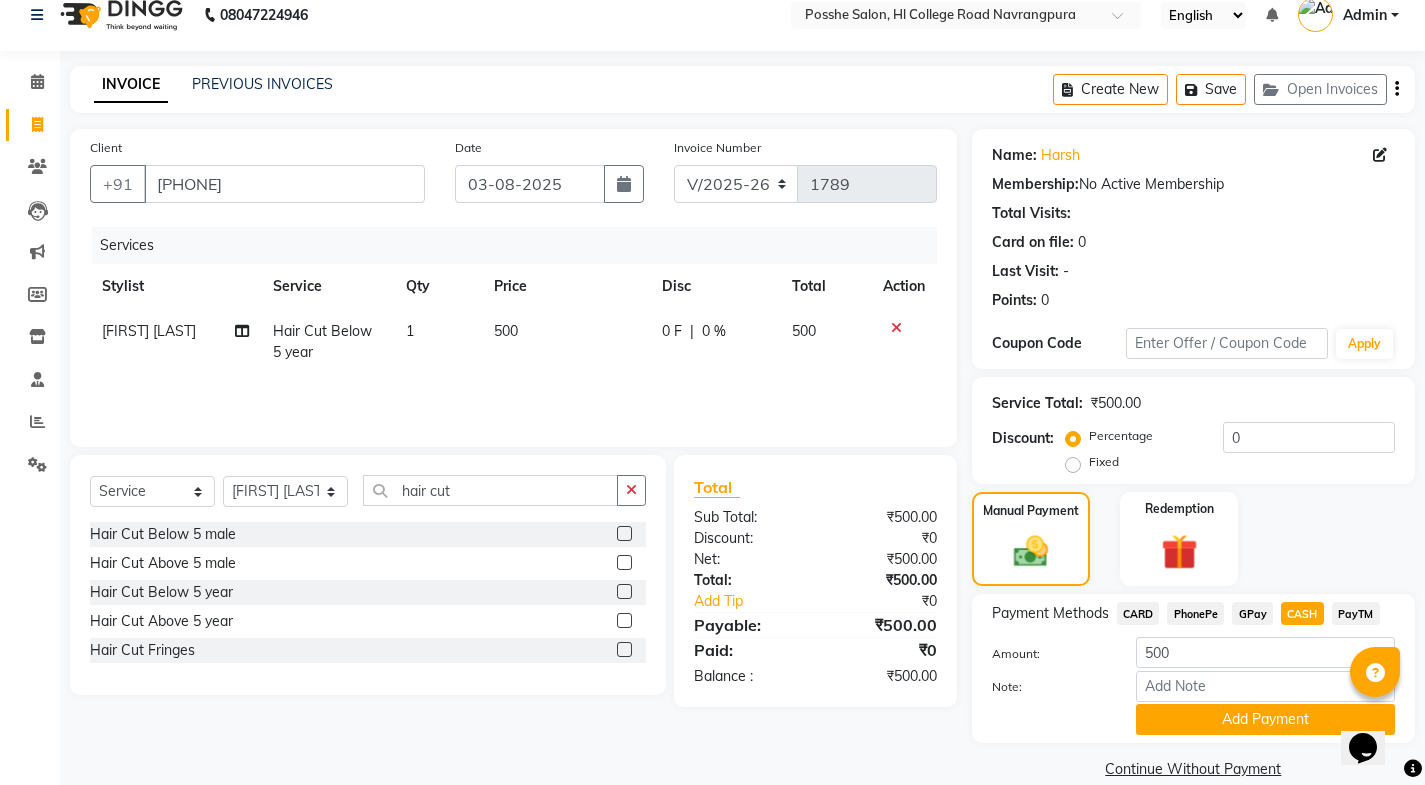 scroll, scrollTop: 50, scrollLeft: 0, axis: vertical 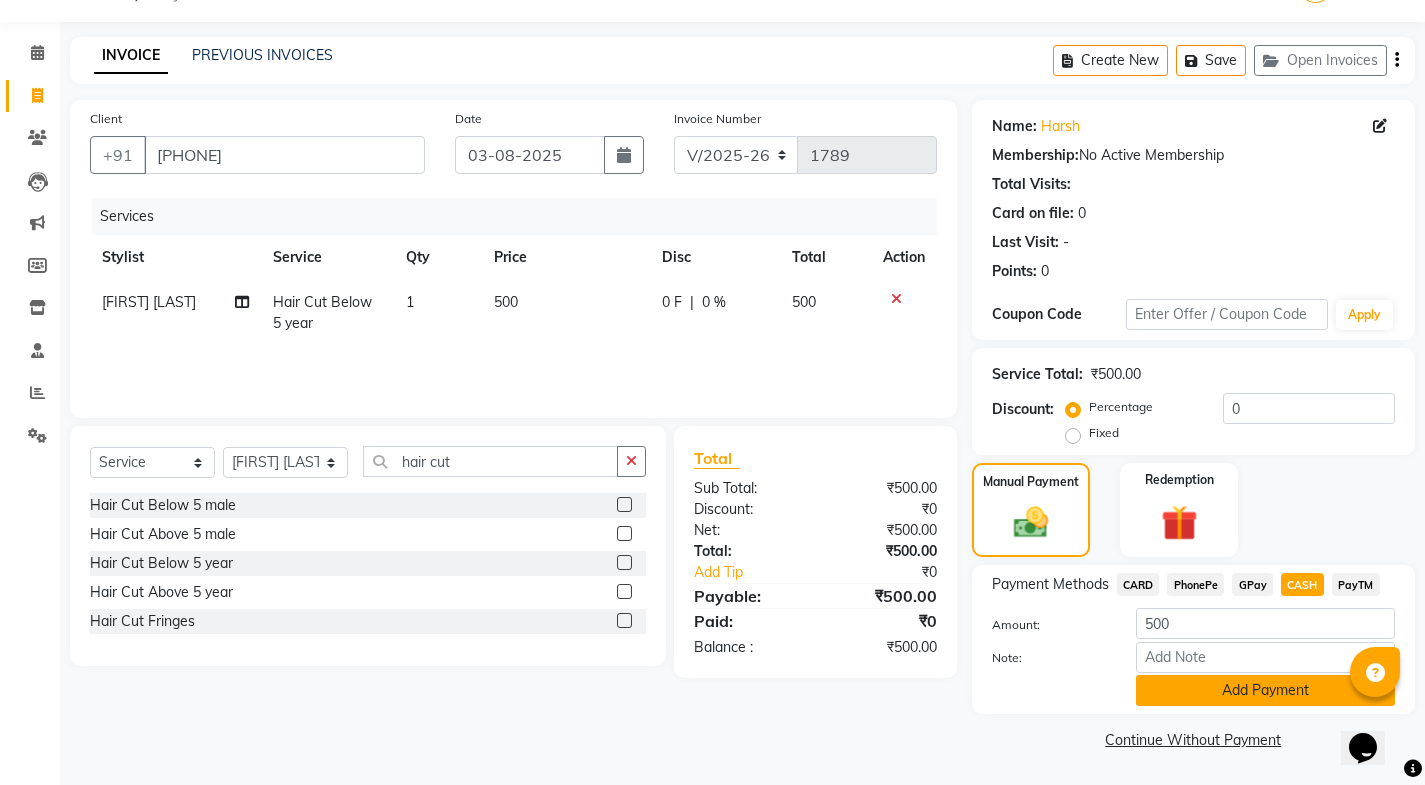 click on "Add Payment" 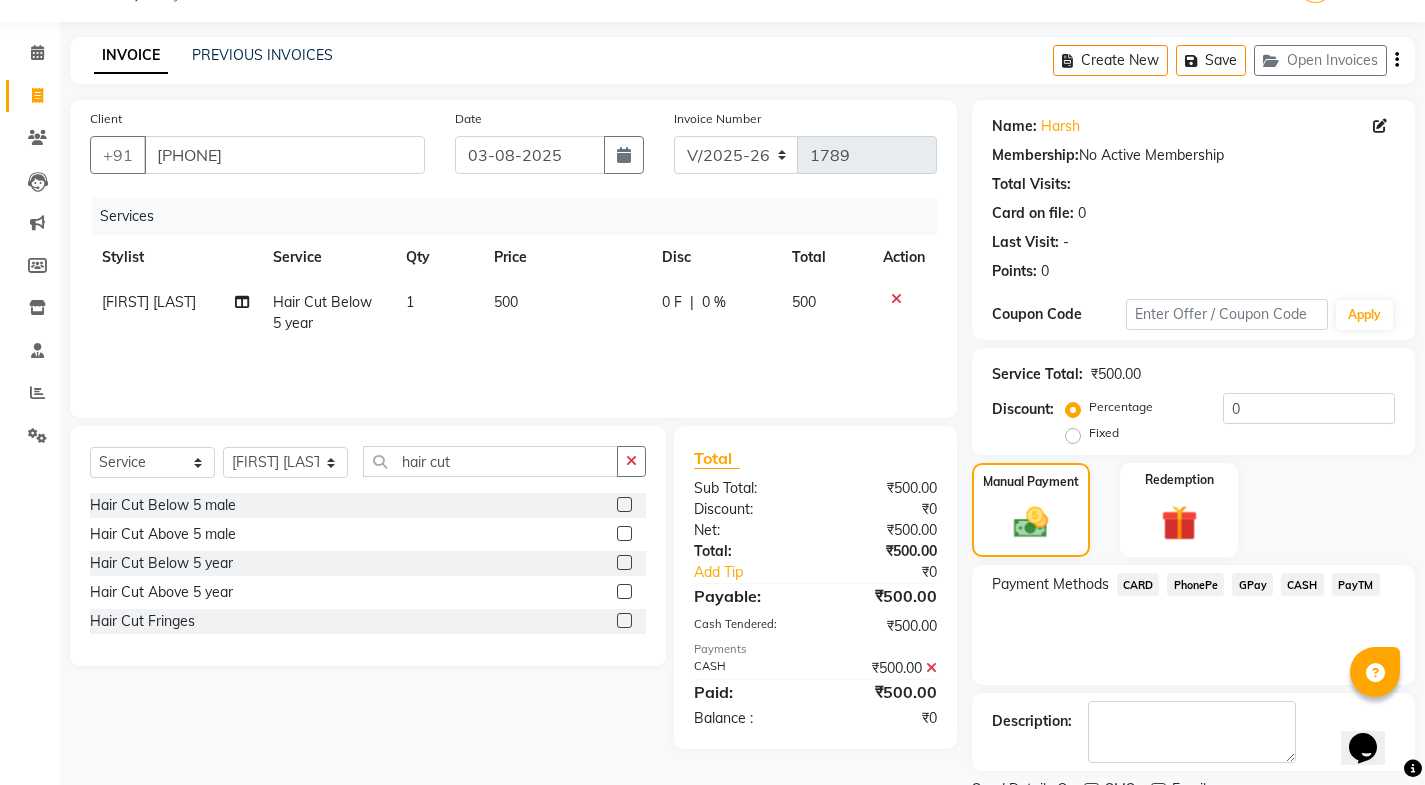 scroll, scrollTop: 134, scrollLeft: 0, axis: vertical 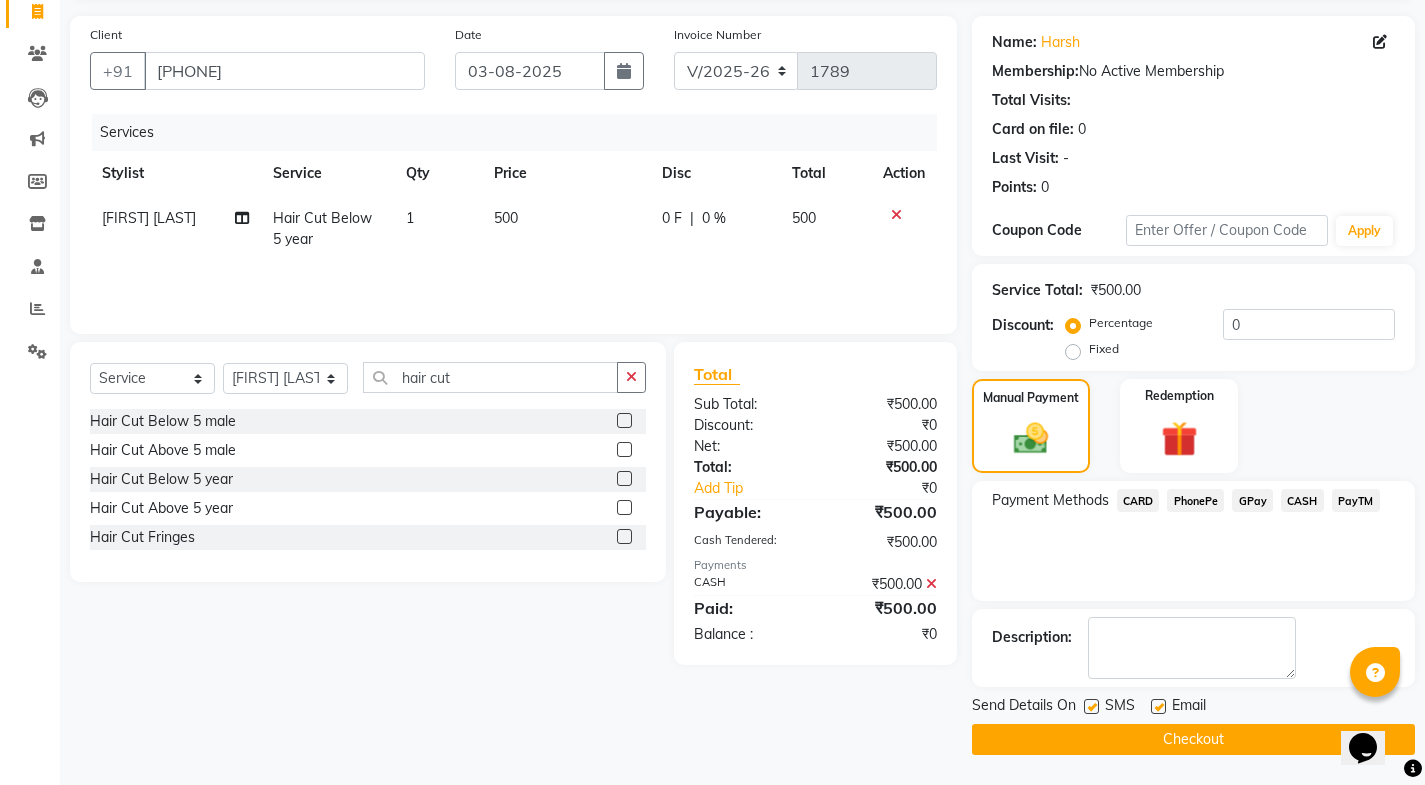click 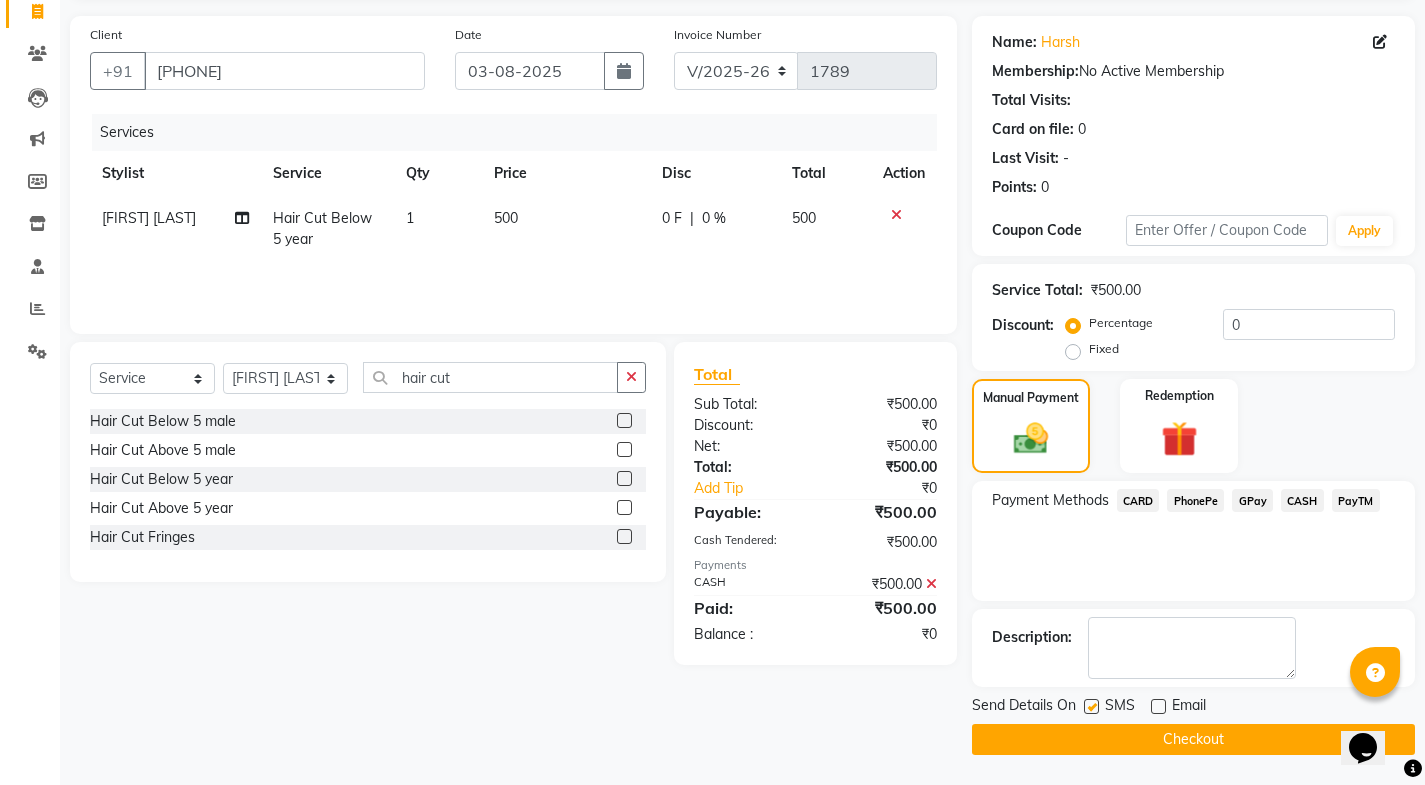 click 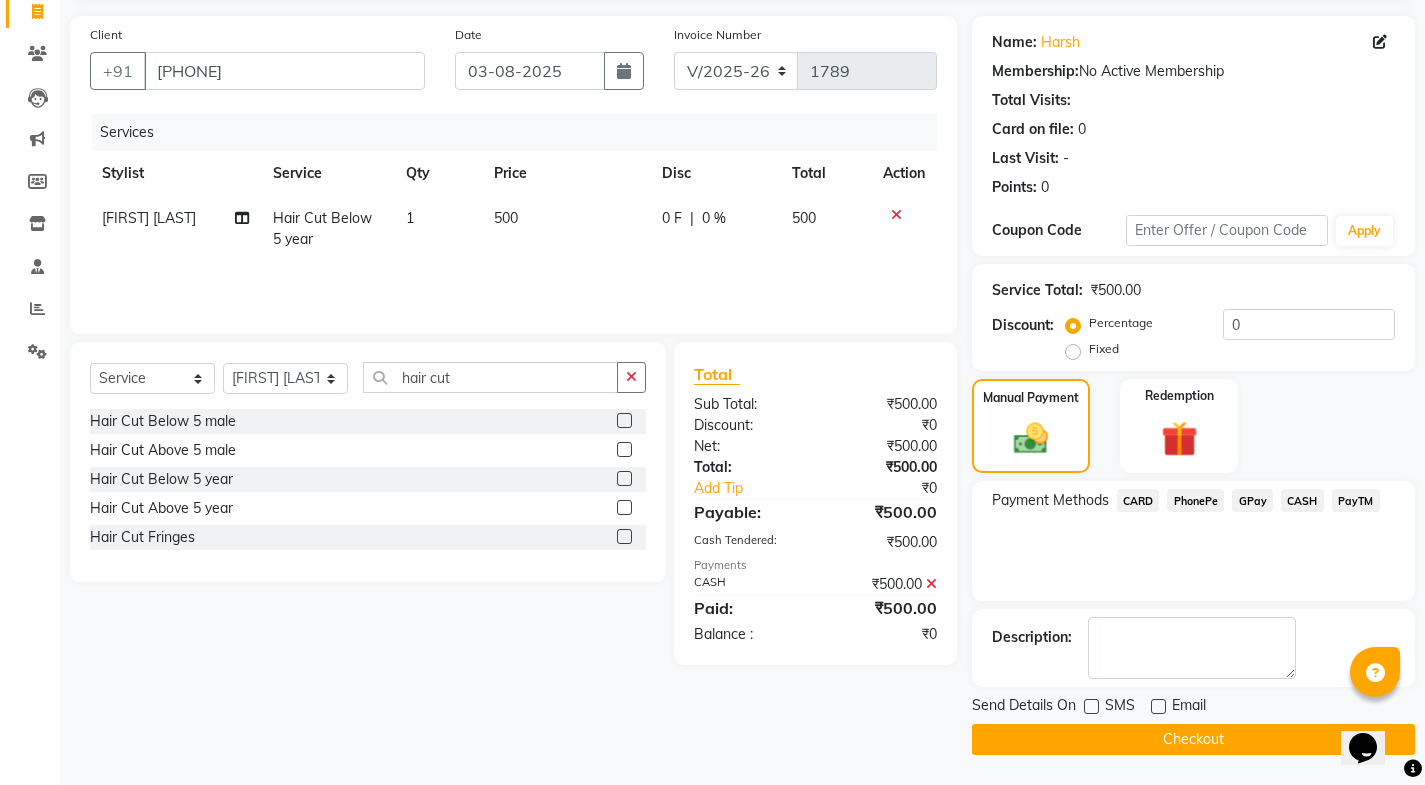 click on "Checkout" 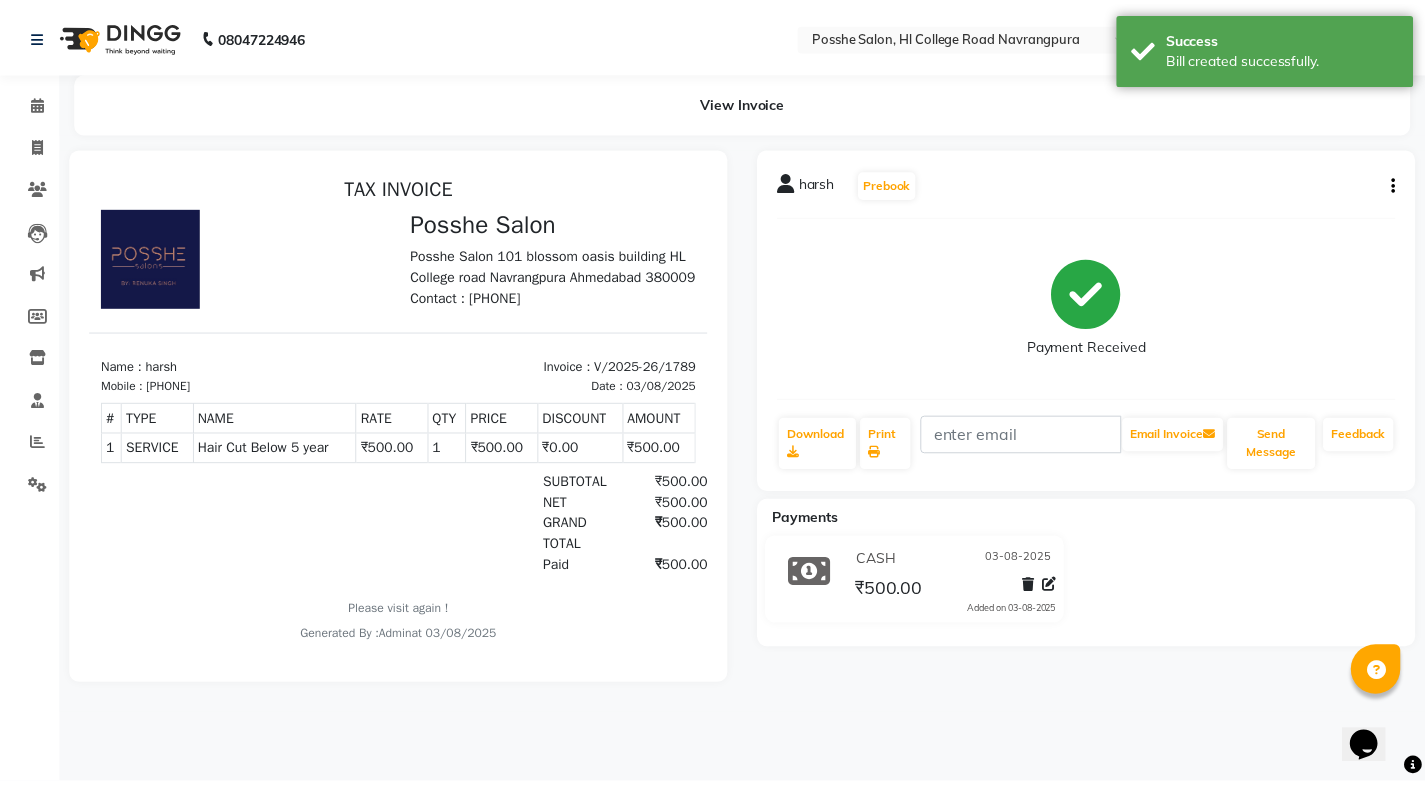 scroll, scrollTop: 0, scrollLeft: 0, axis: both 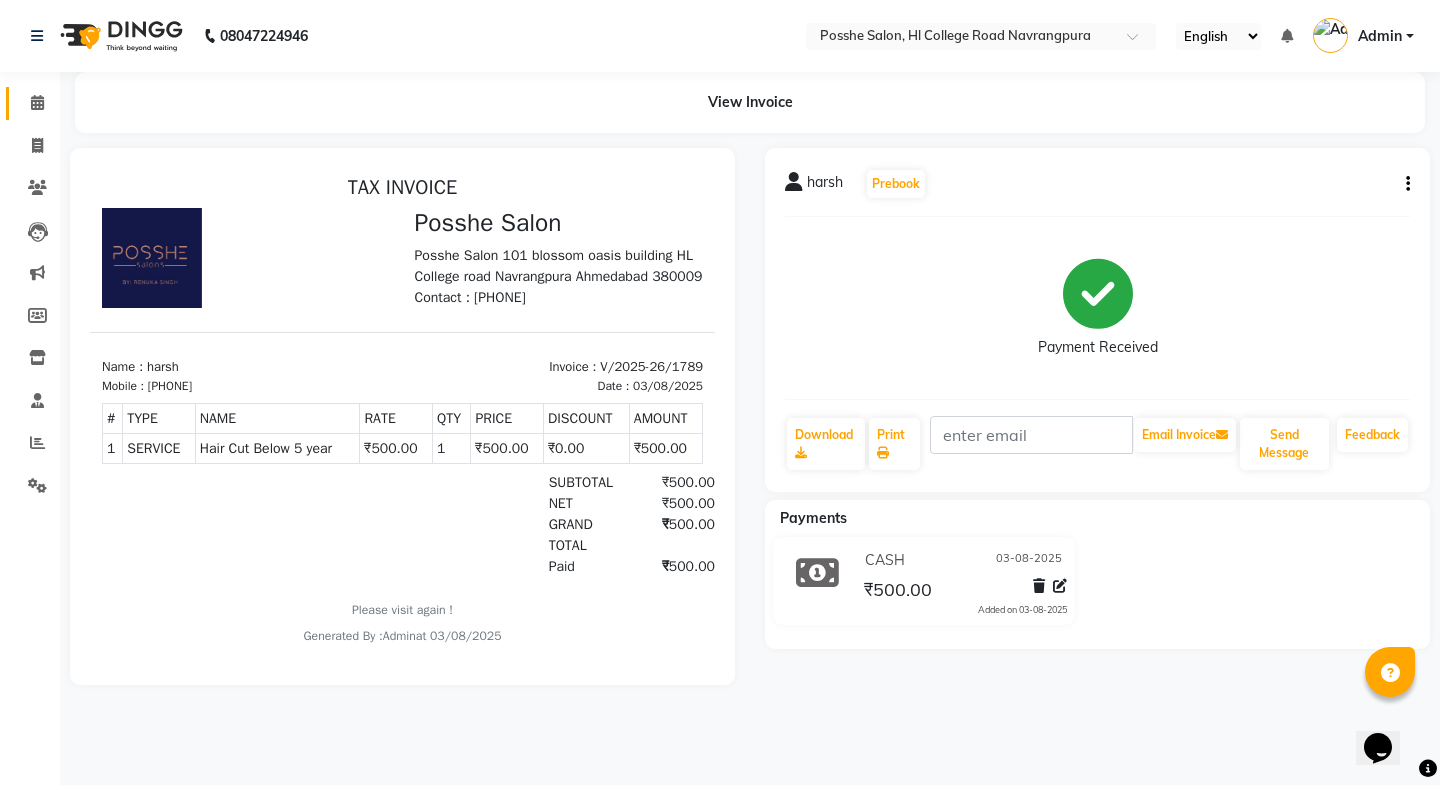 click 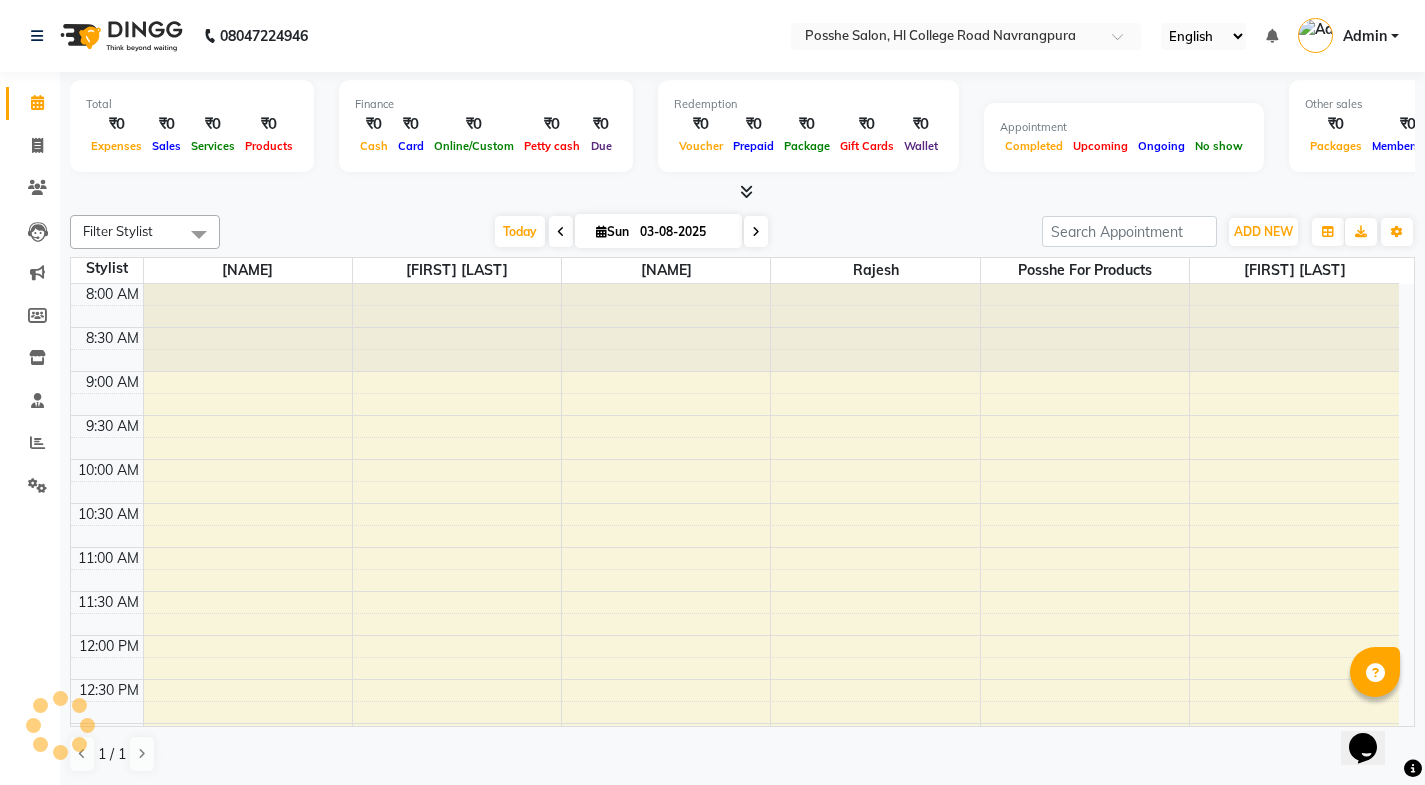 scroll, scrollTop: 0, scrollLeft: 0, axis: both 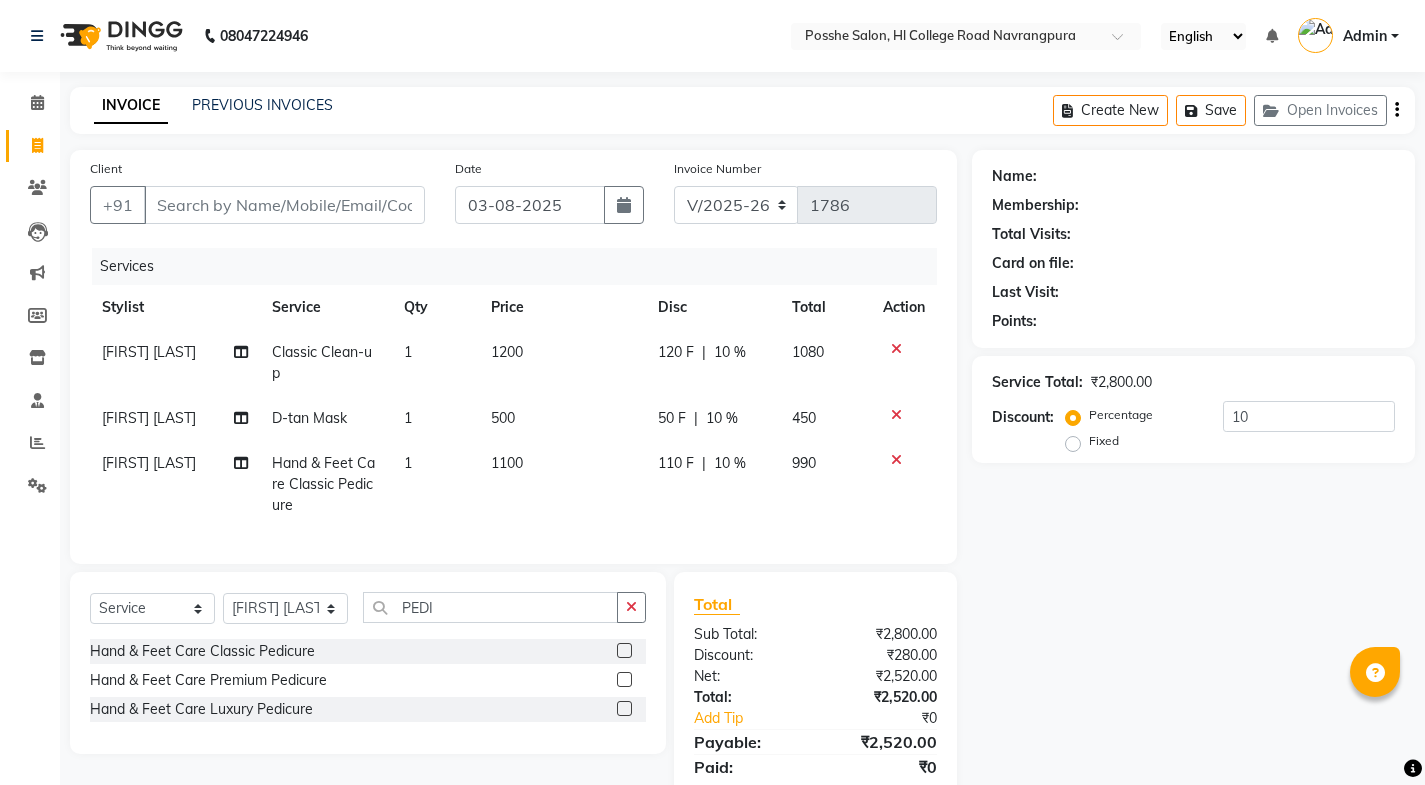 select on "6052" 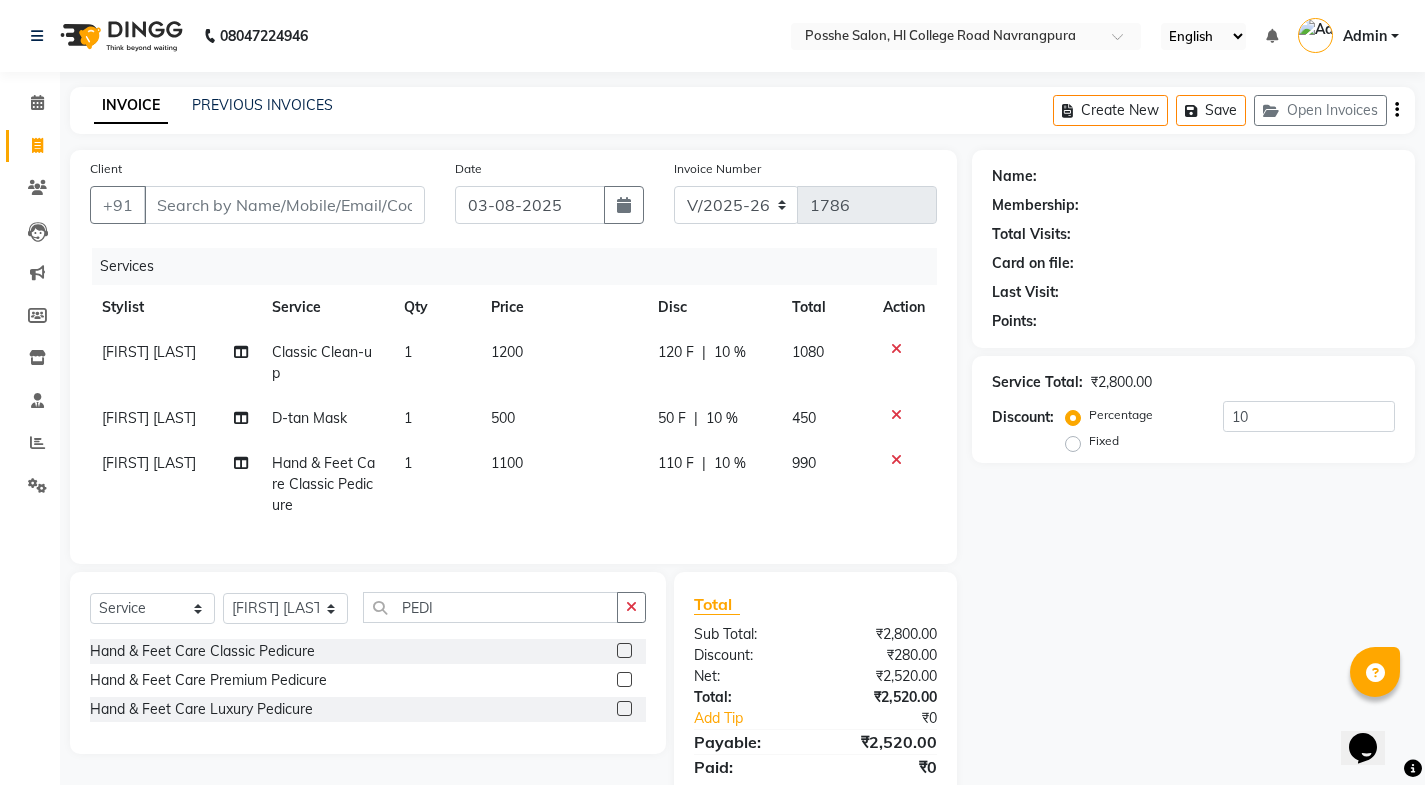 scroll, scrollTop: 0, scrollLeft: 0, axis: both 